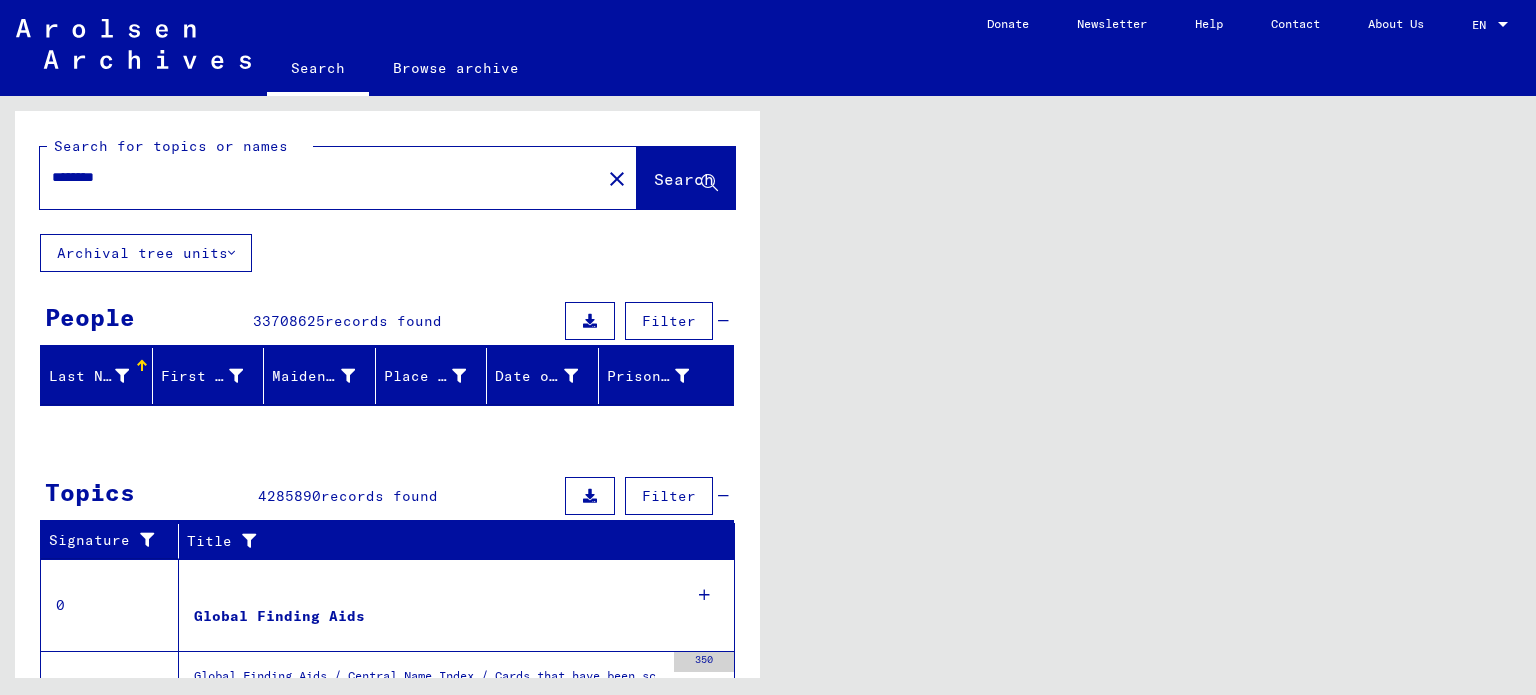 scroll, scrollTop: 0, scrollLeft: 0, axis: both 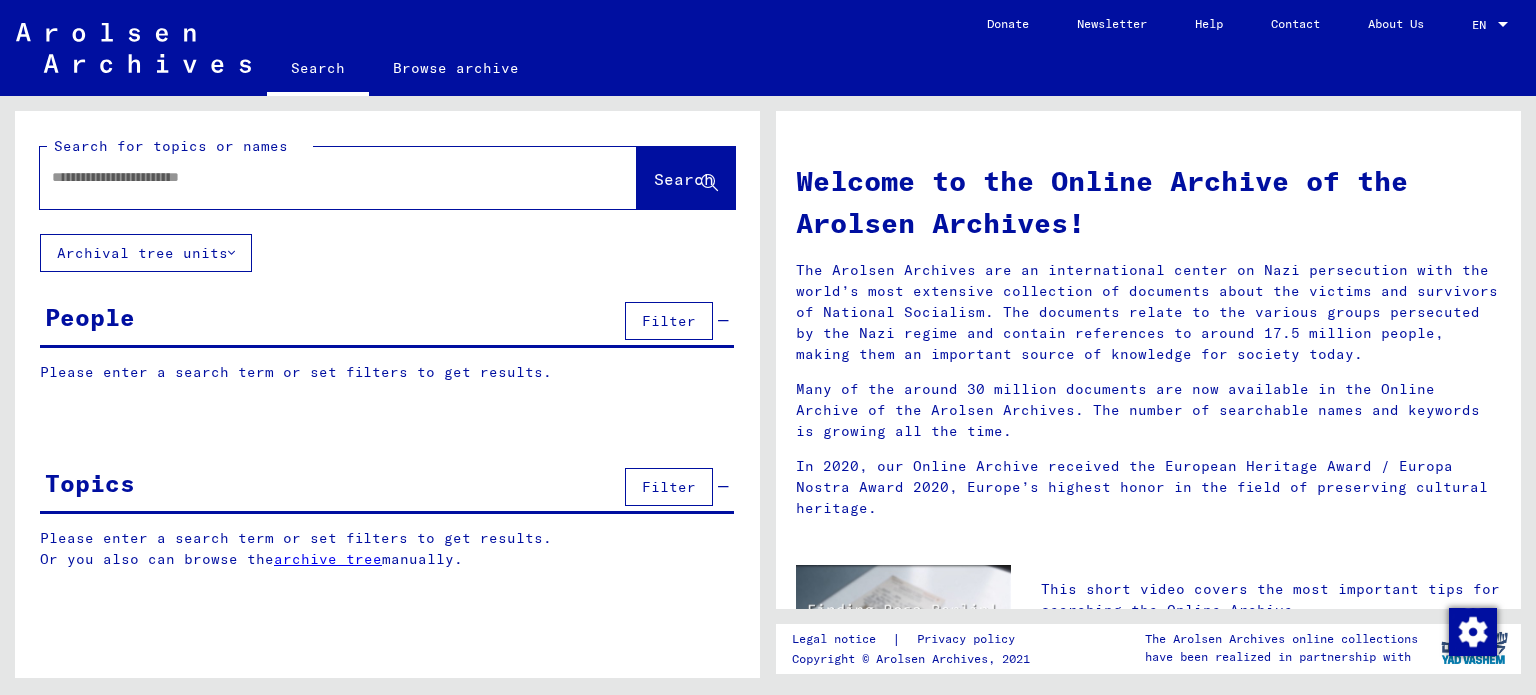 type on "********" 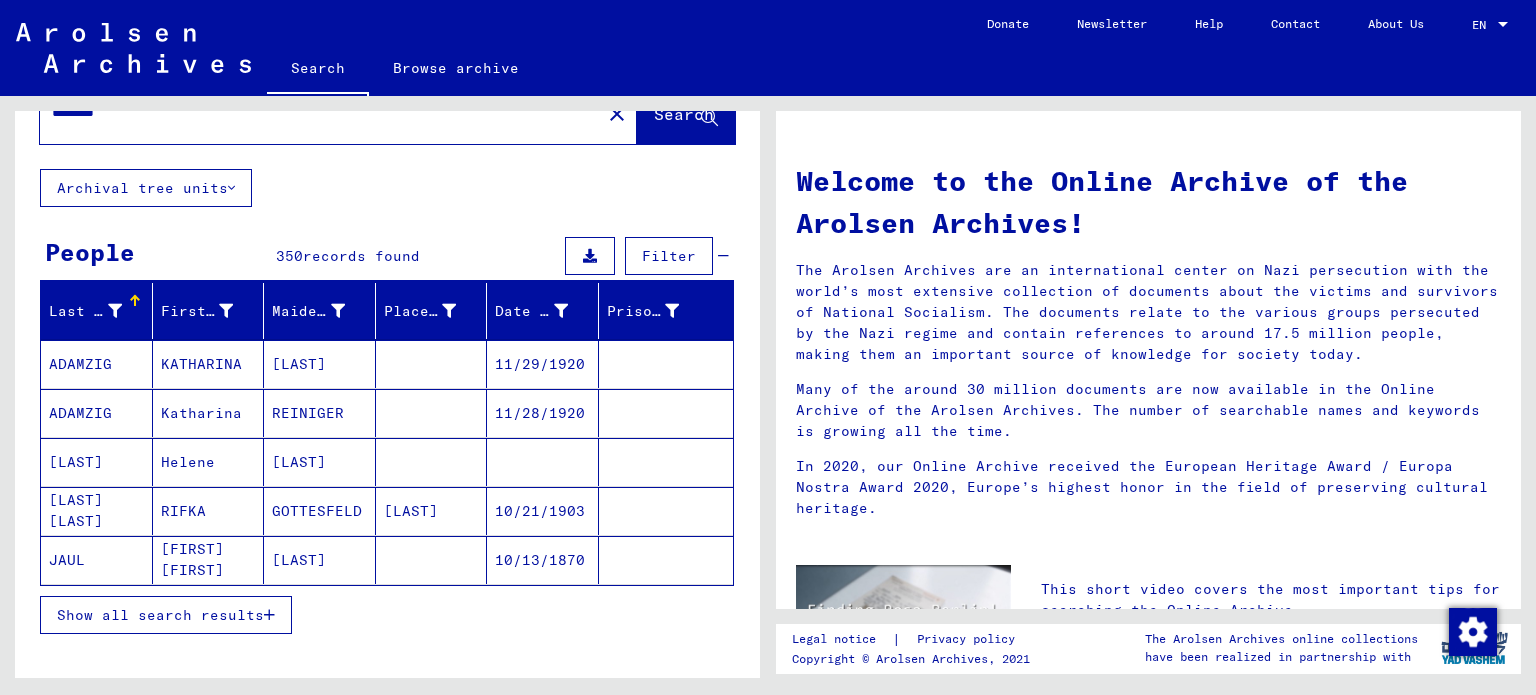 scroll, scrollTop: 100, scrollLeft: 0, axis: vertical 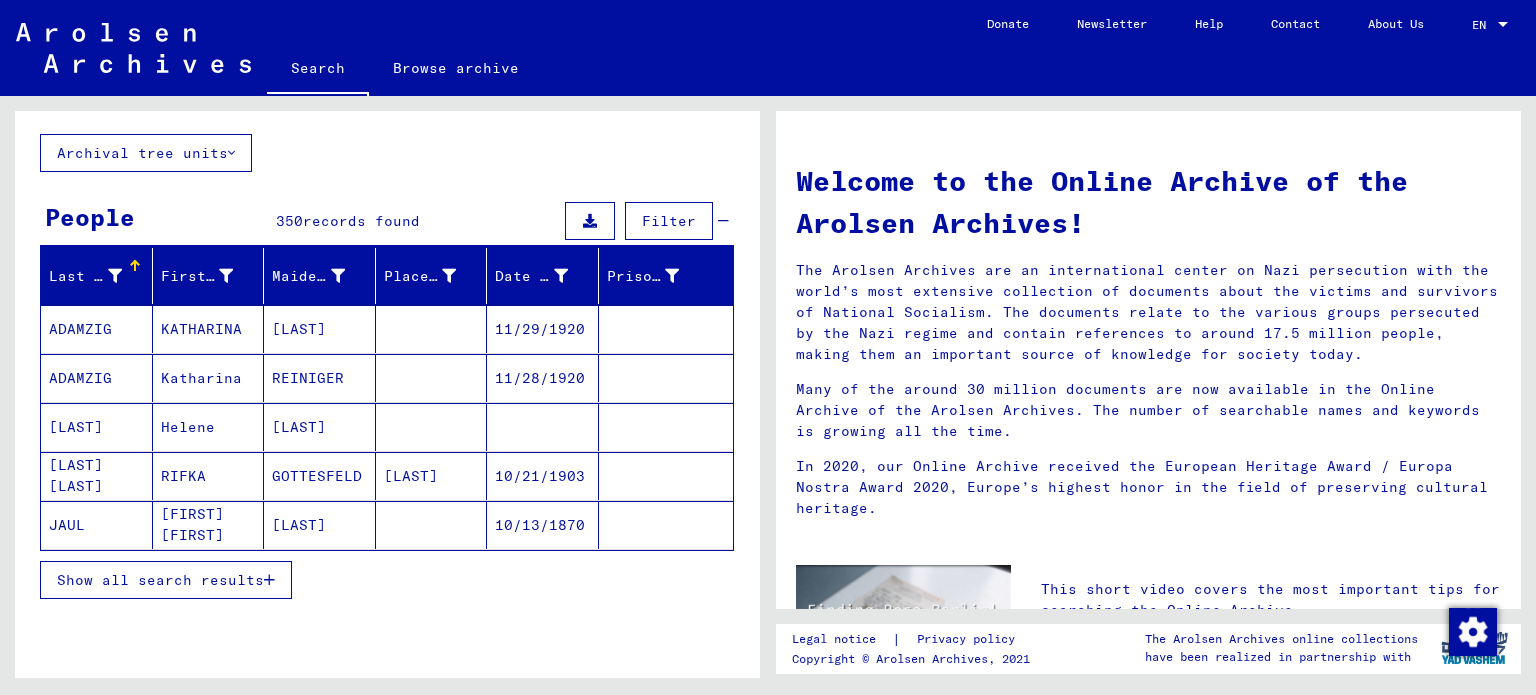 click on "Show all search results" at bounding box center (166, 580) 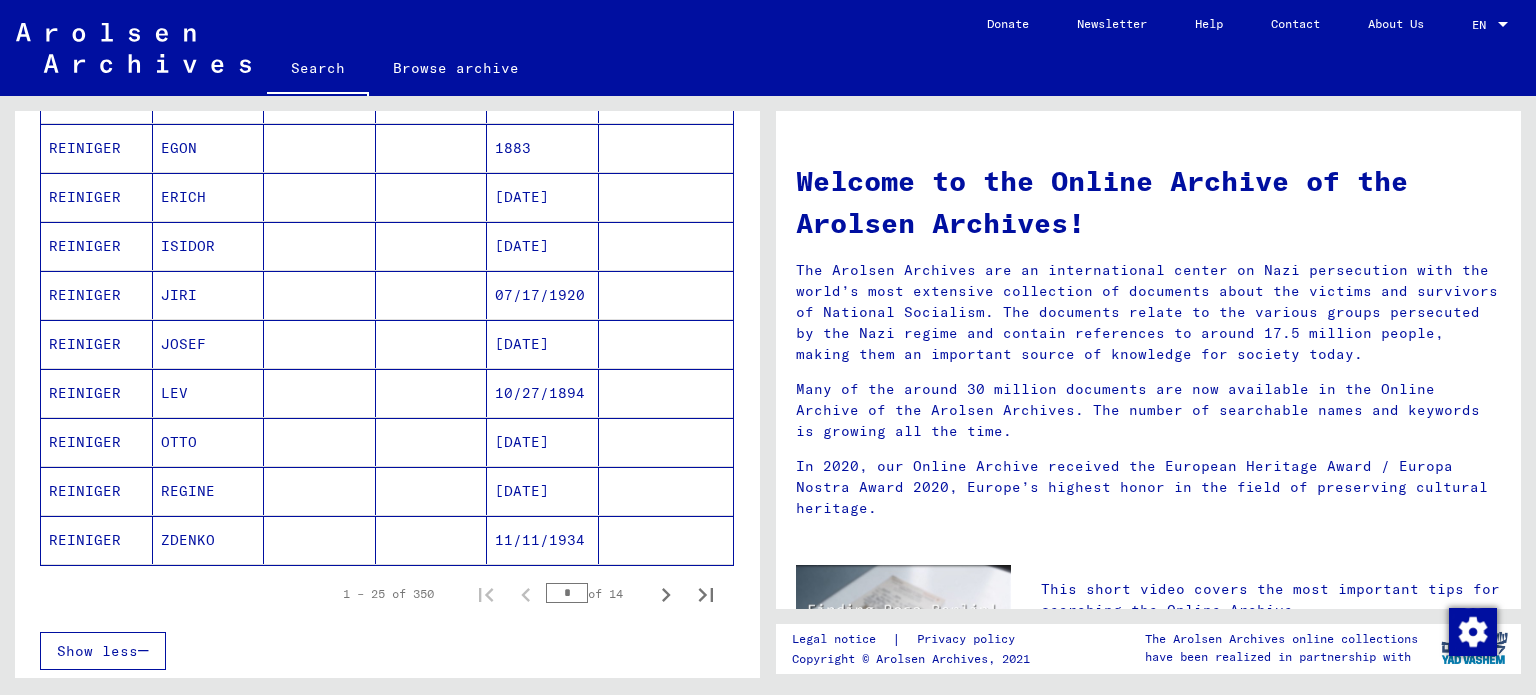 scroll, scrollTop: 1100, scrollLeft: 0, axis: vertical 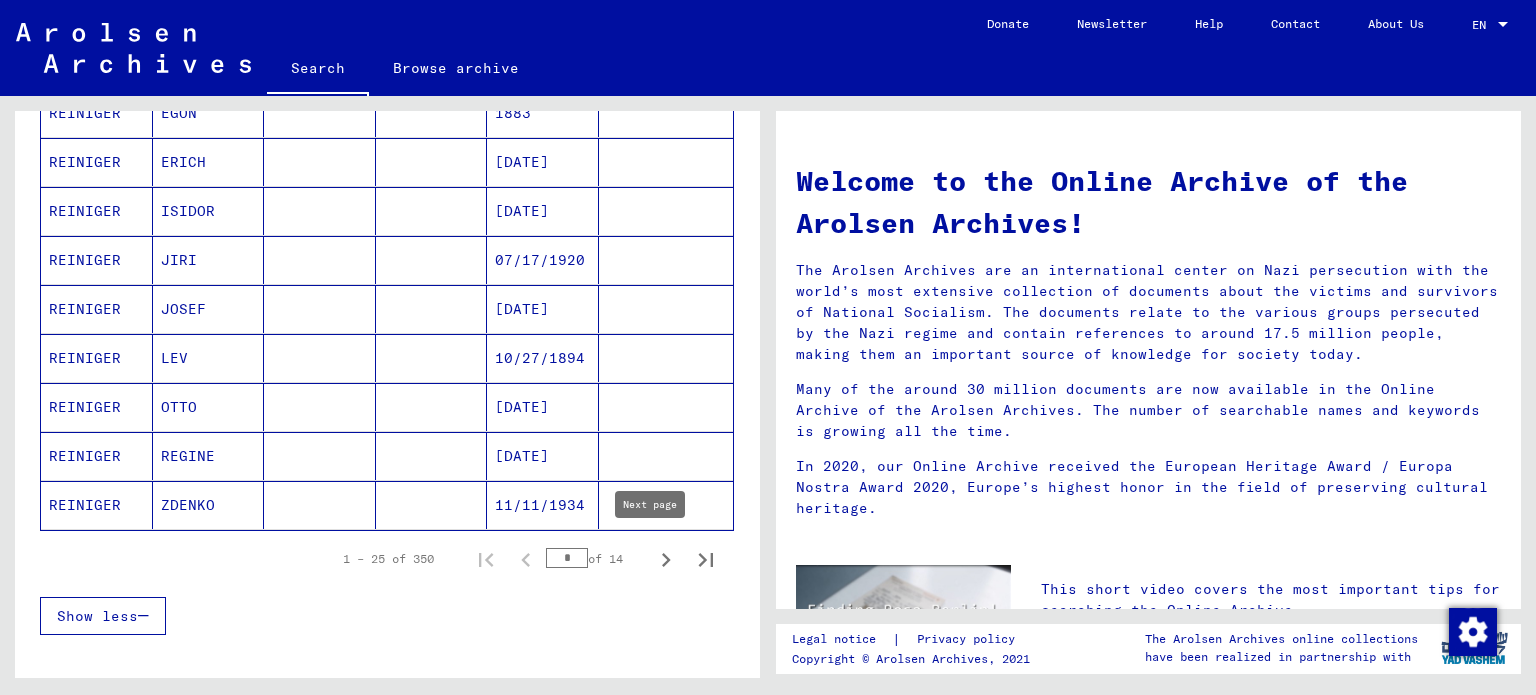 click 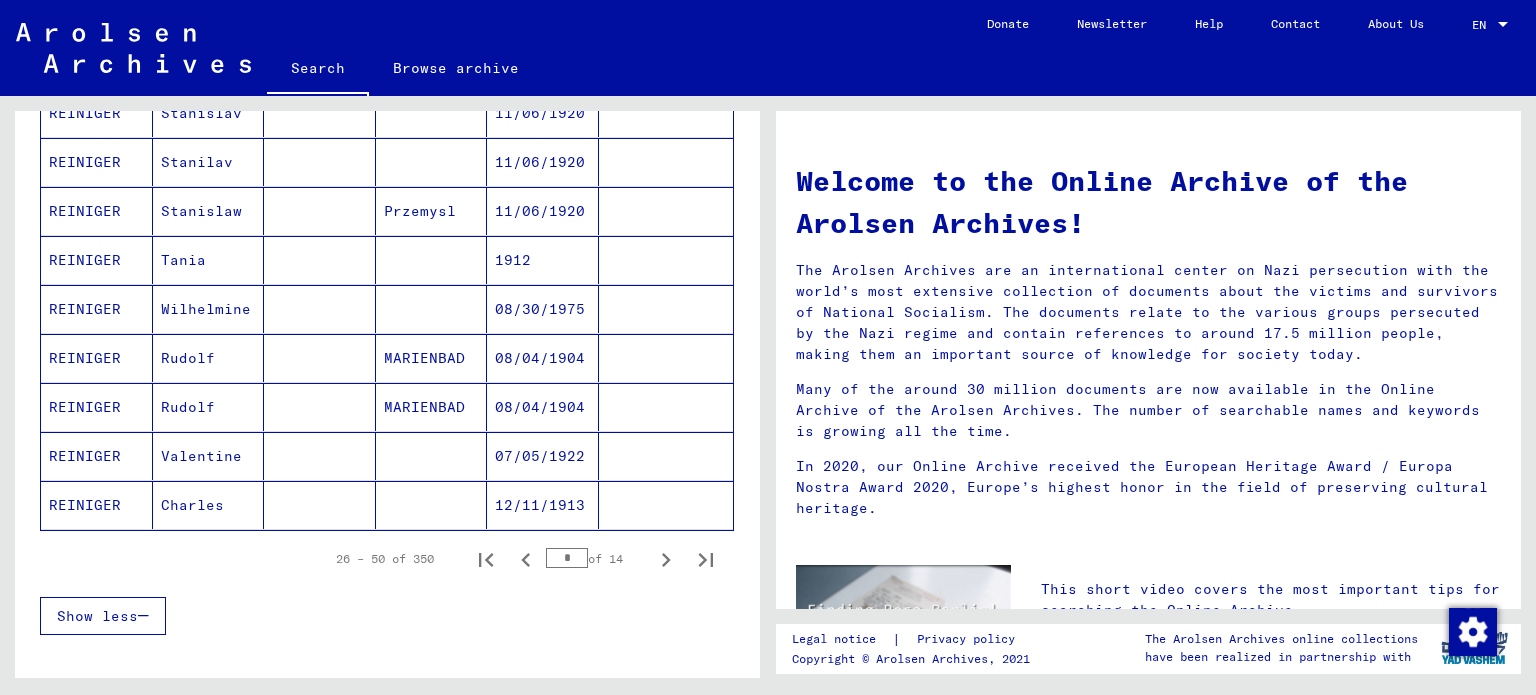 click 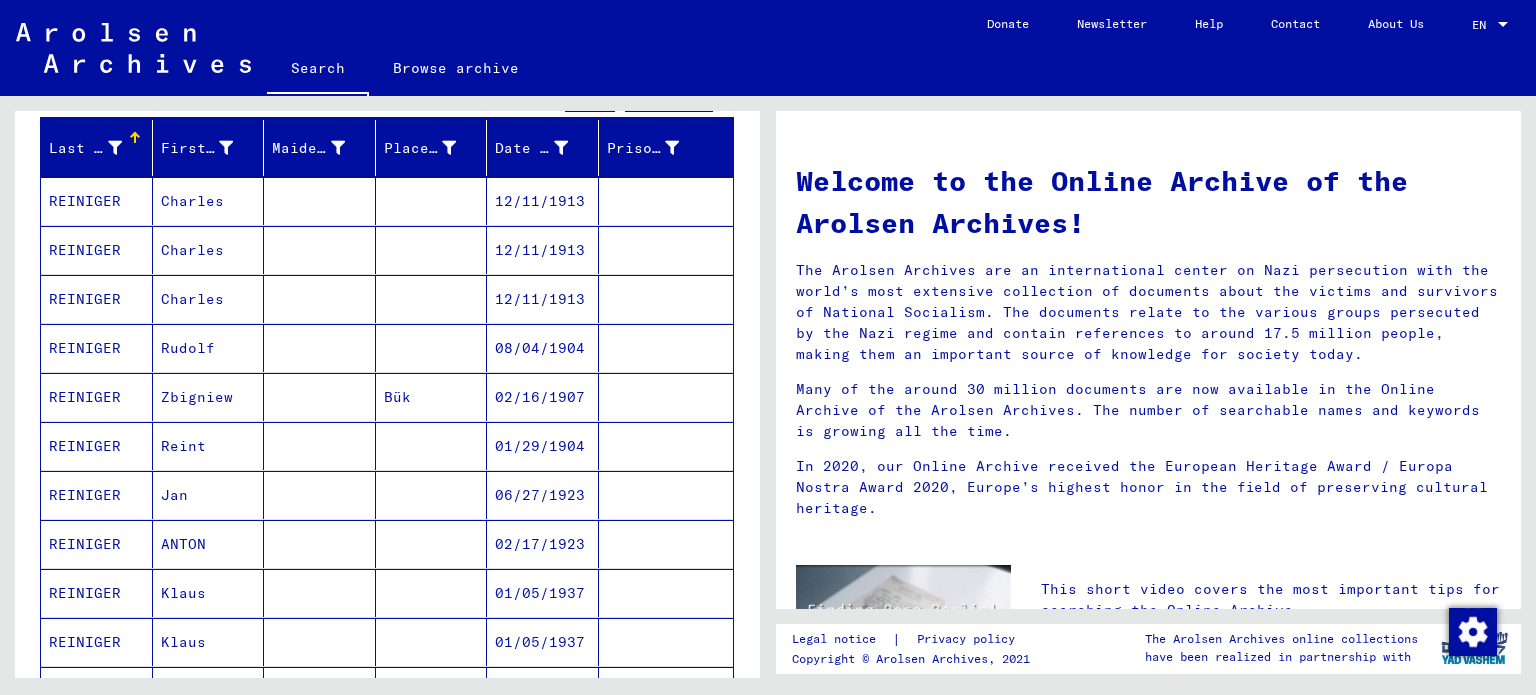 scroll, scrollTop: 0, scrollLeft: 0, axis: both 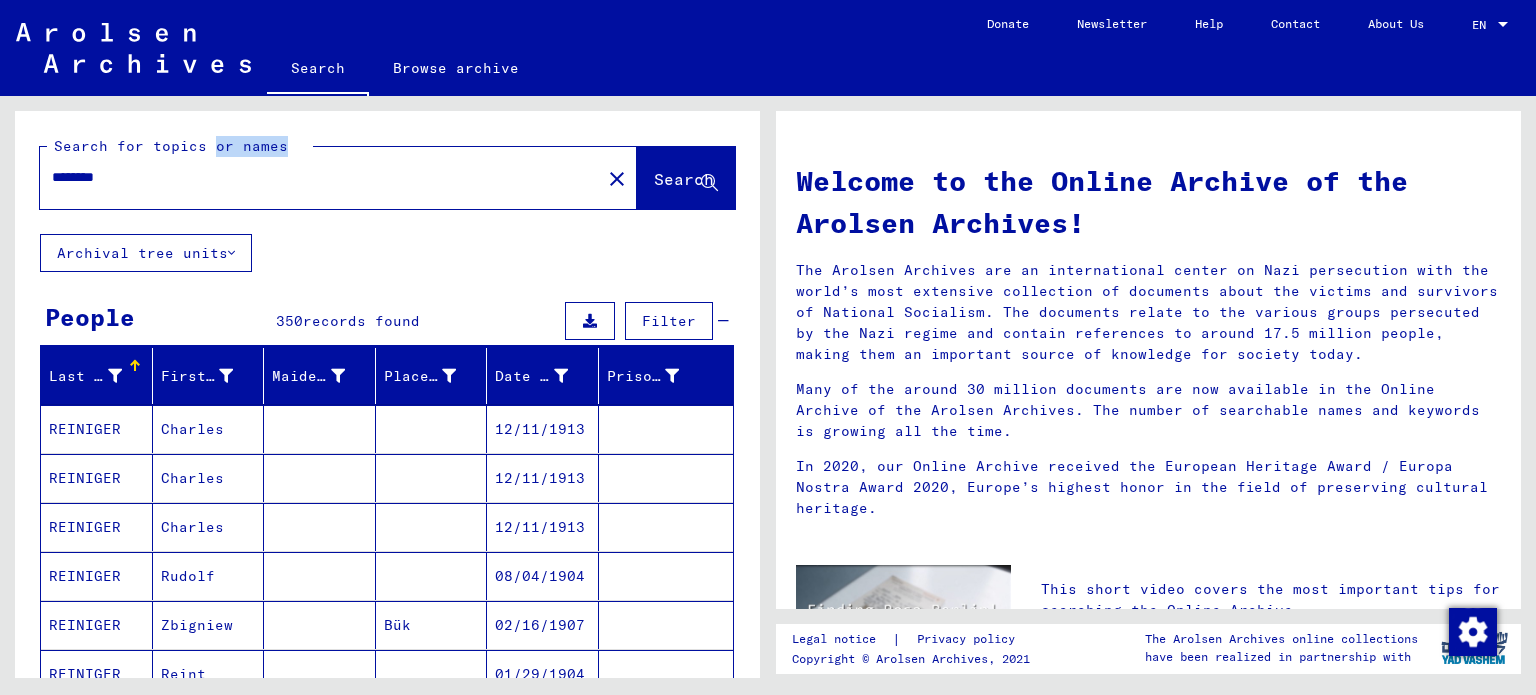 drag, startPoint x: 214, startPoint y: 156, endPoint x: 0, endPoint y: 159, distance: 214.02103 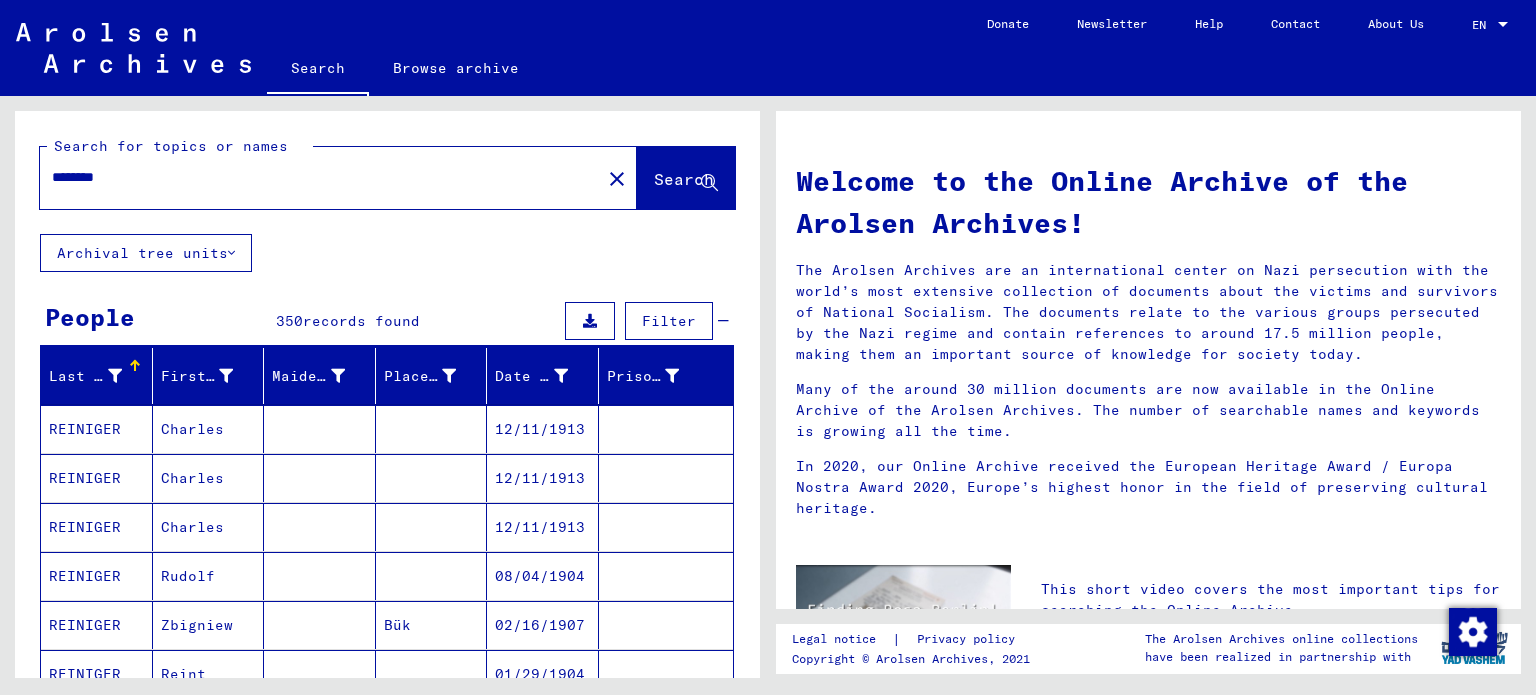 drag, startPoint x: 124, startPoint y: 181, endPoint x: 31, endPoint y: 174, distance: 93.26307 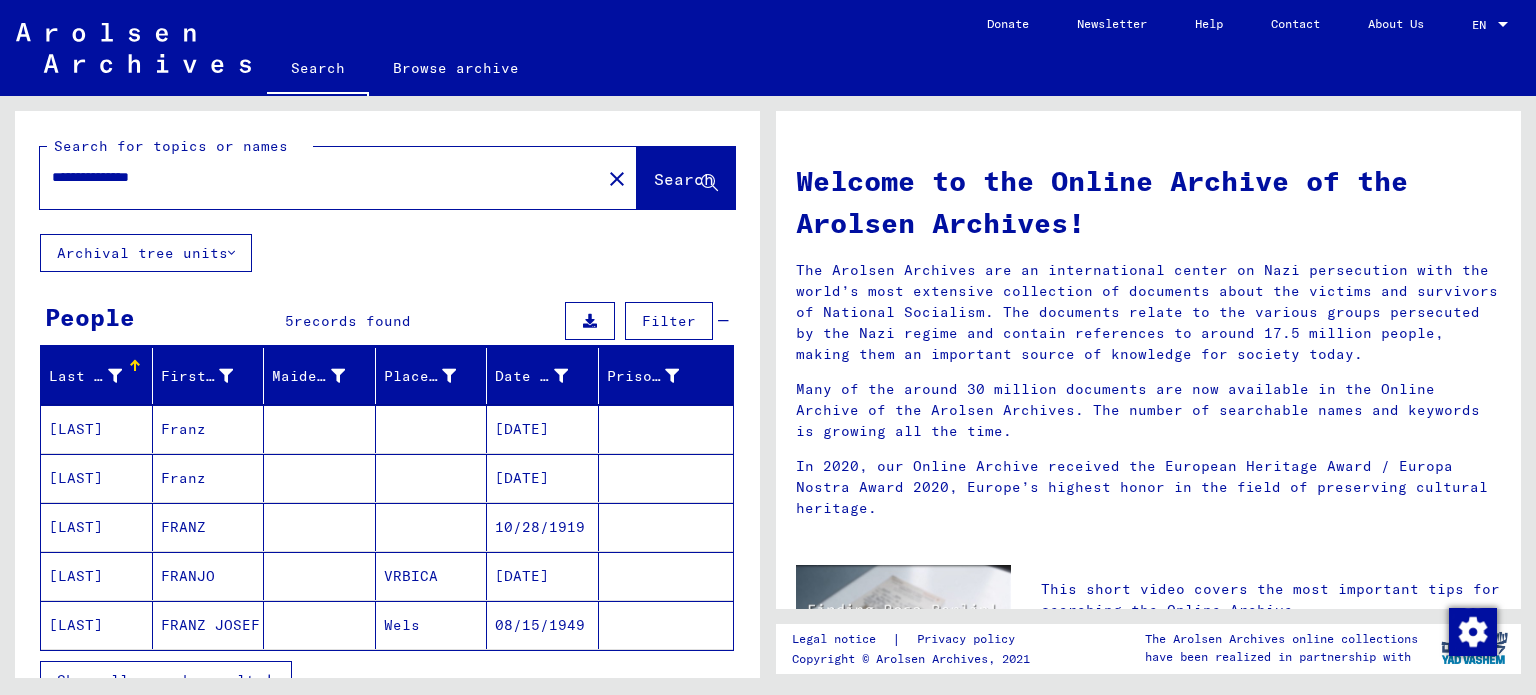 click on "Franz" at bounding box center (209, 478) 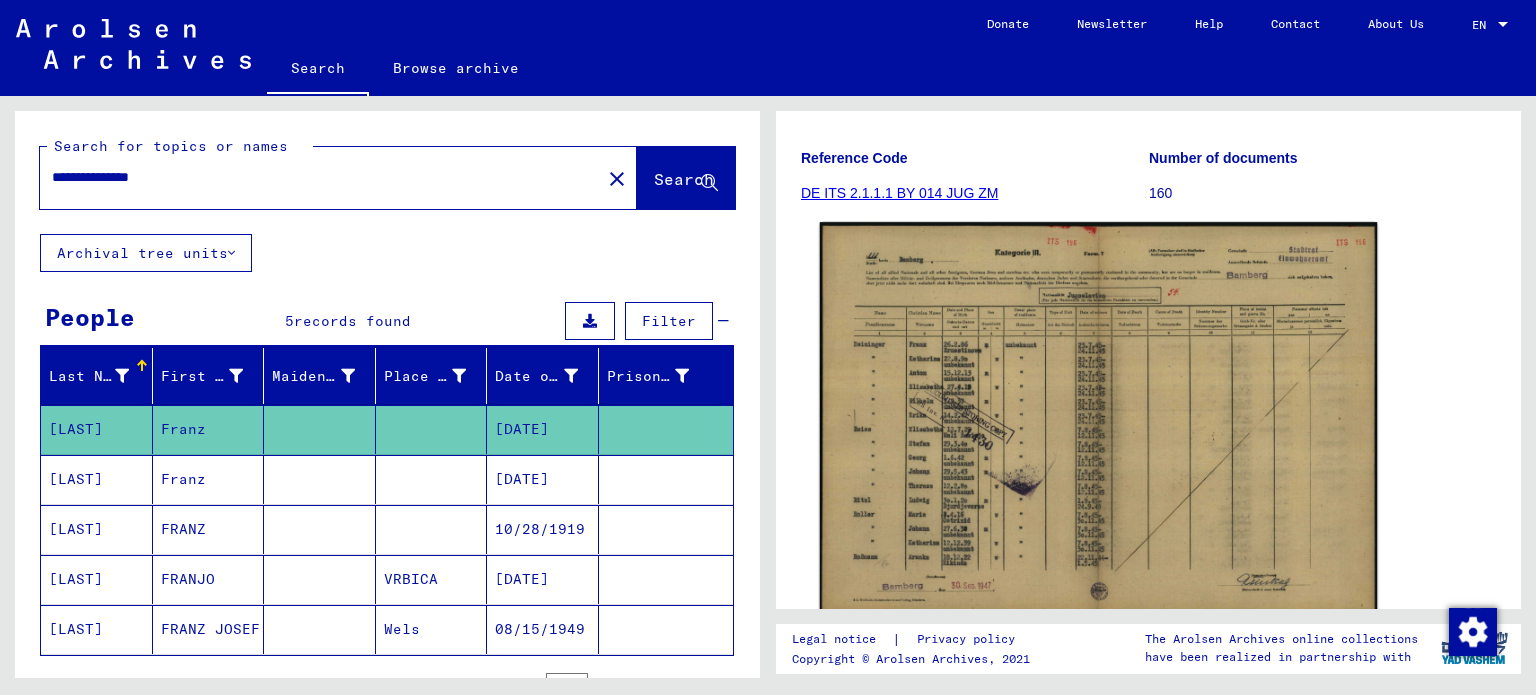 scroll, scrollTop: 400, scrollLeft: 0, axis: vertical 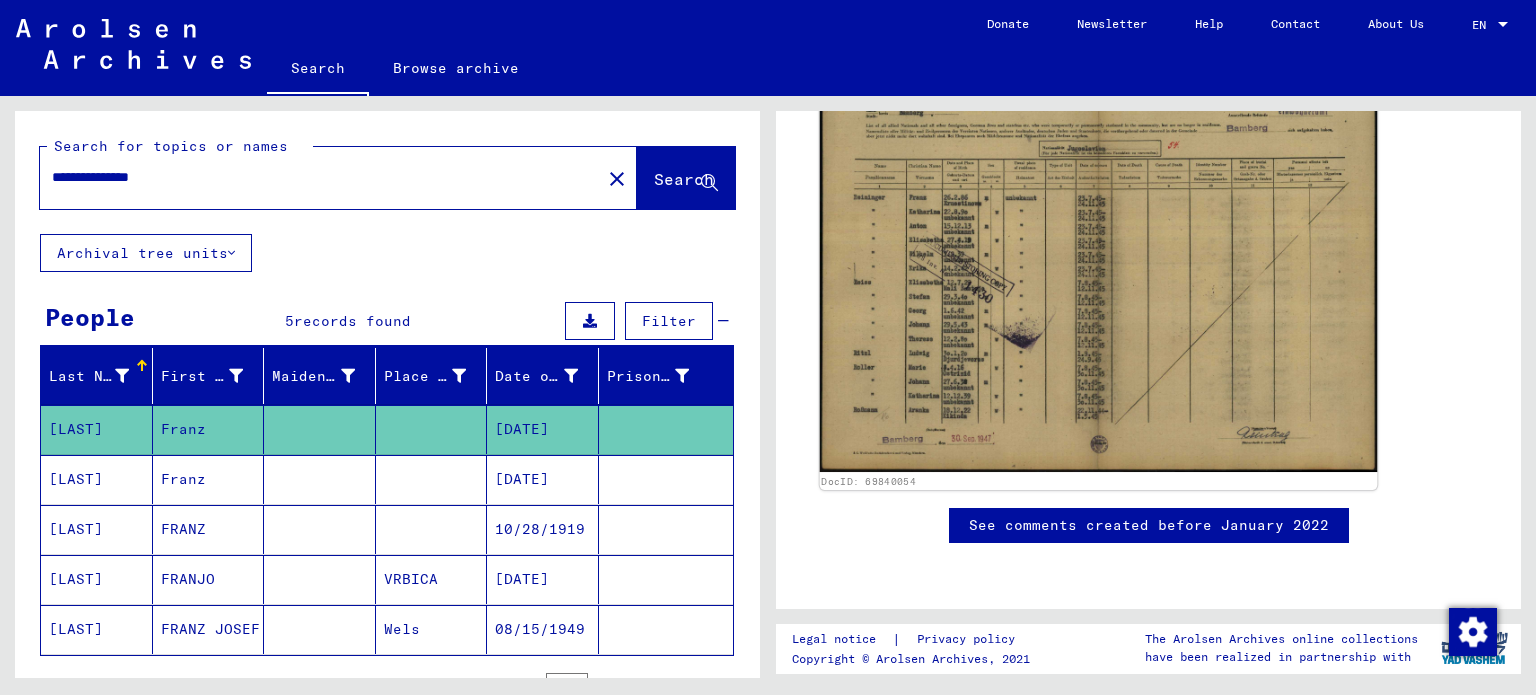 click 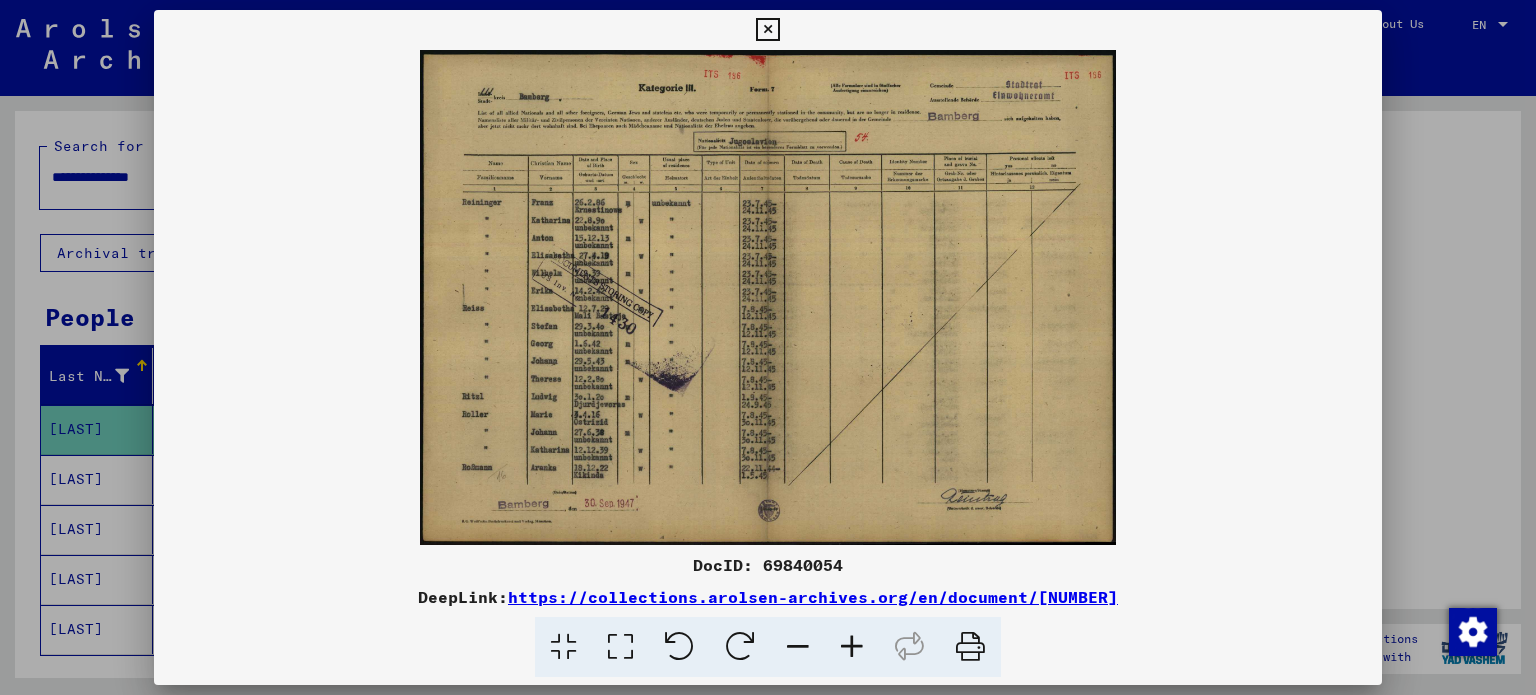 click at bounding box center [852, 647] 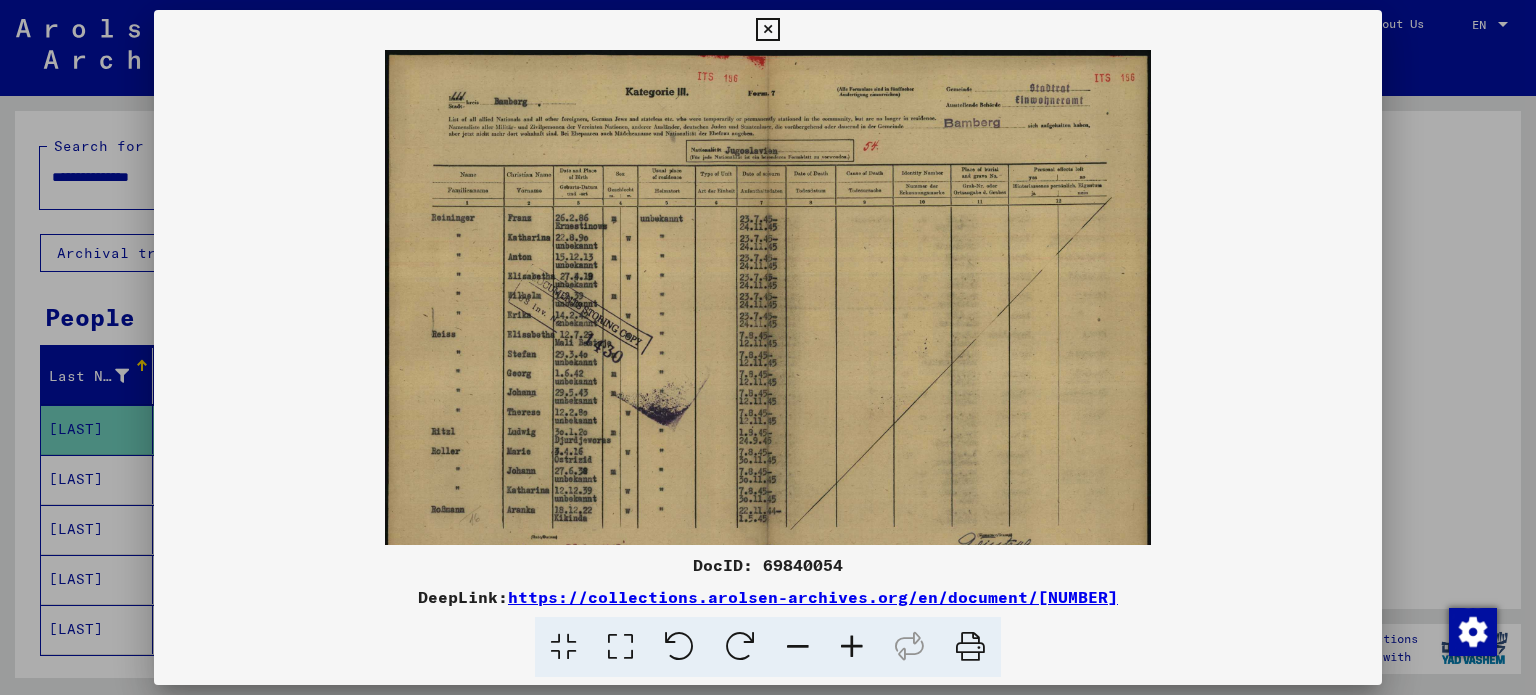 click at bounding box center (852, 647) 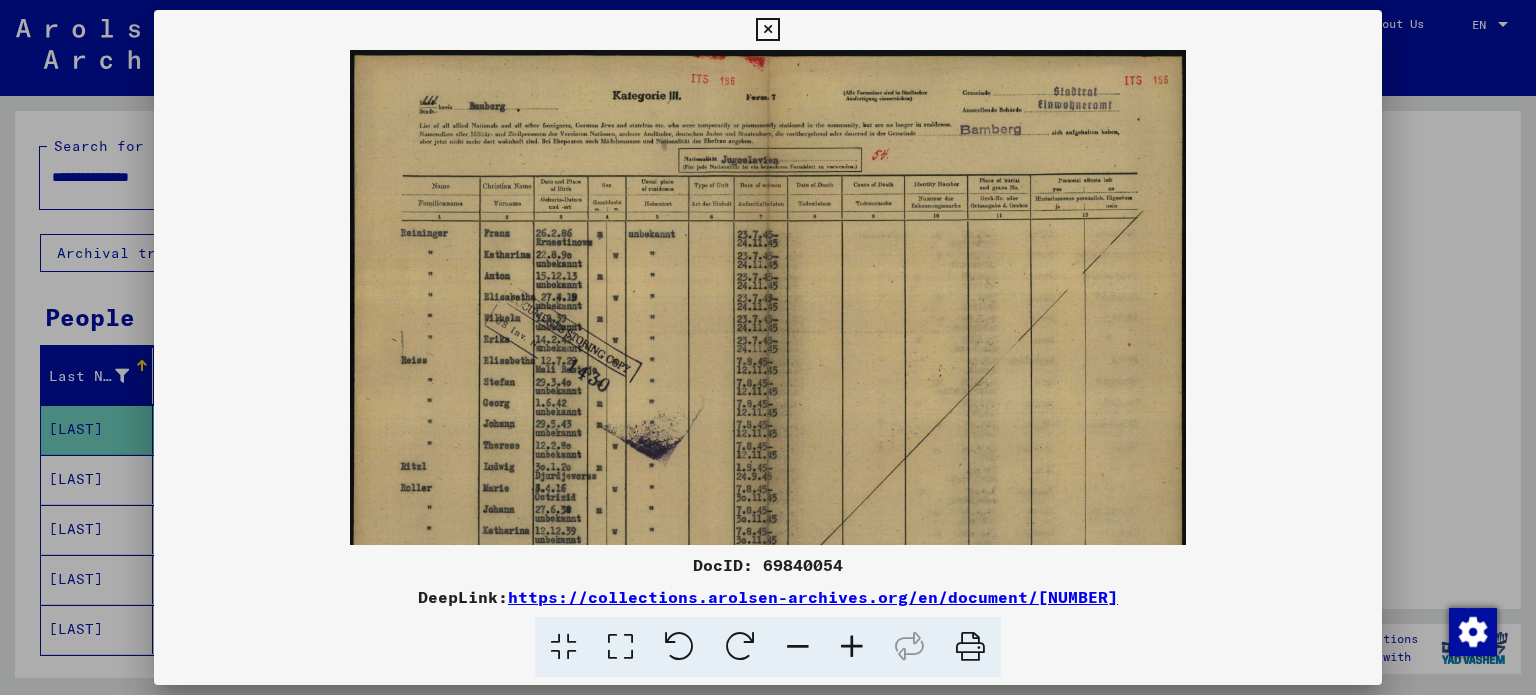 click at bounding box center [852, 647] 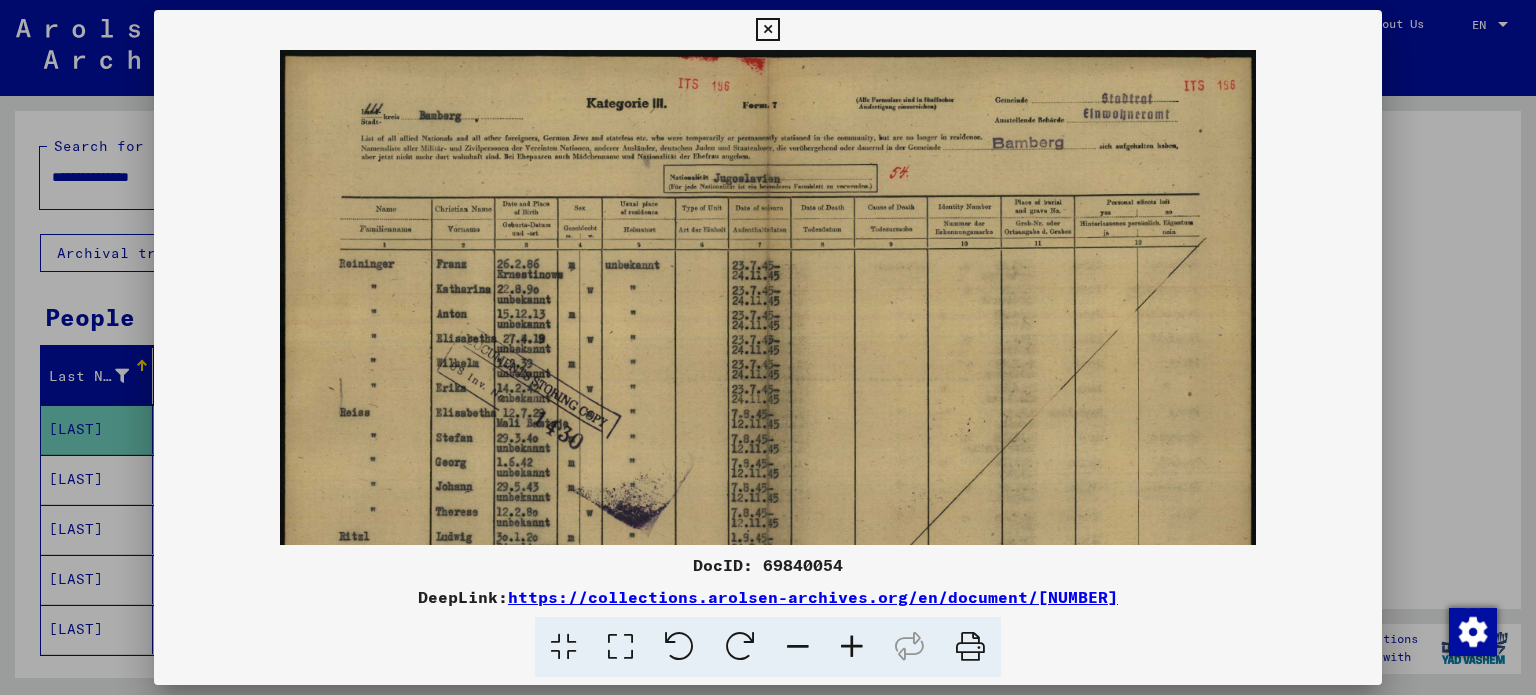 click at bounding box center [852, 647] 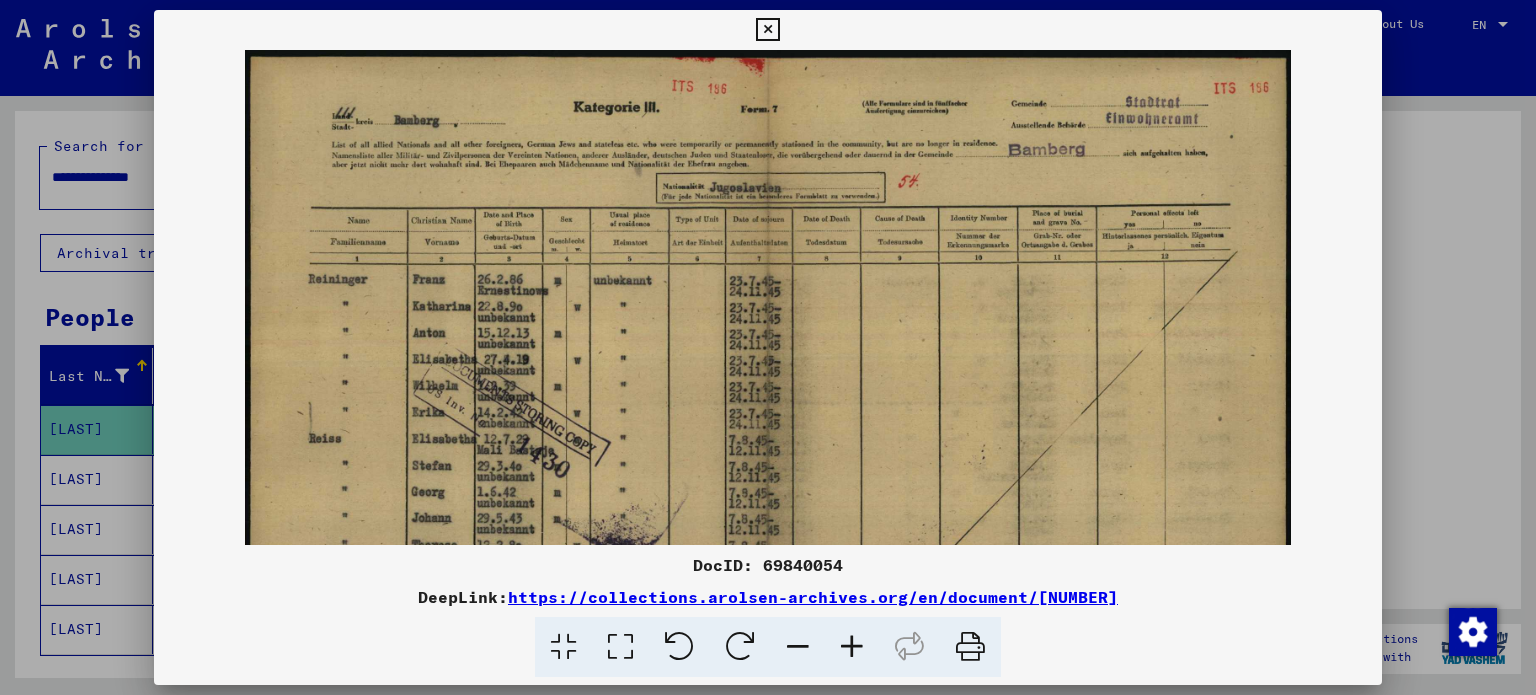 click at bounding box center [852, 647] 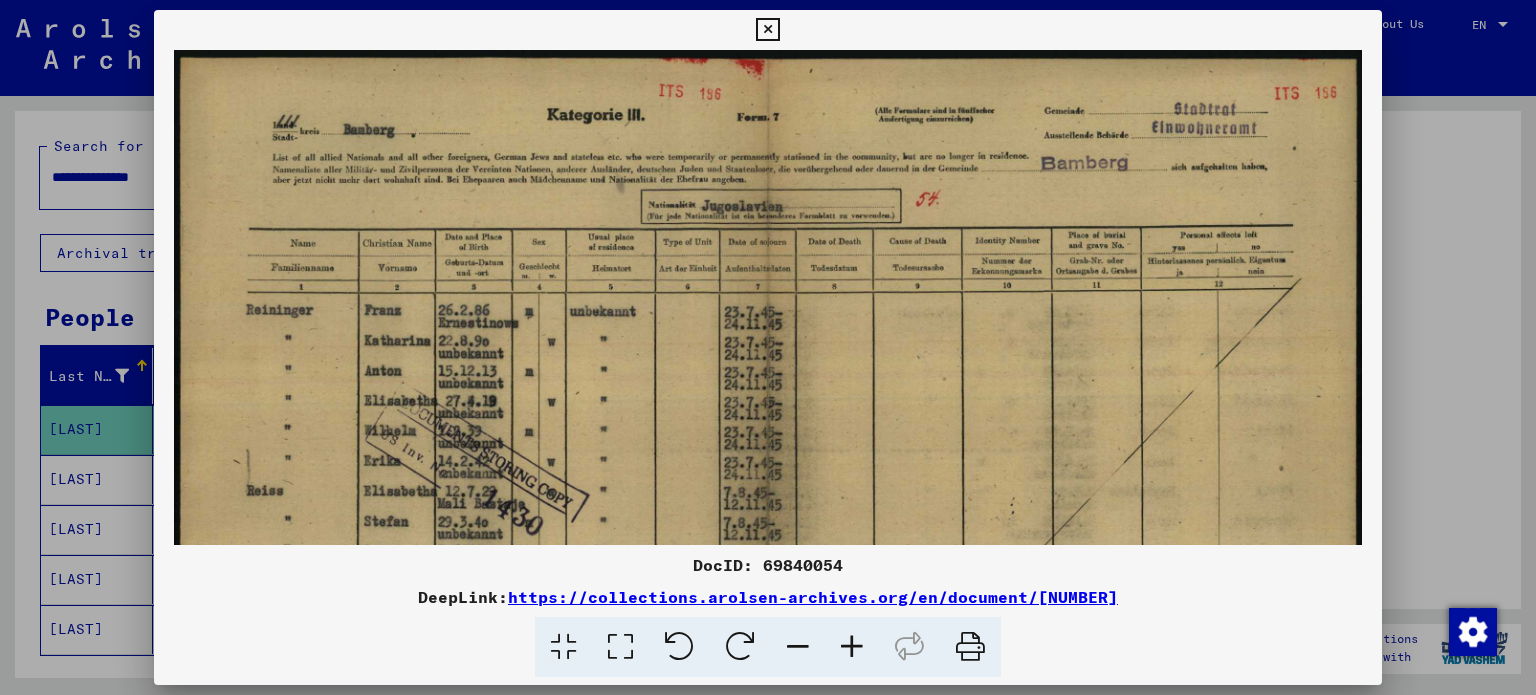 click at bounding box center [852, 647] 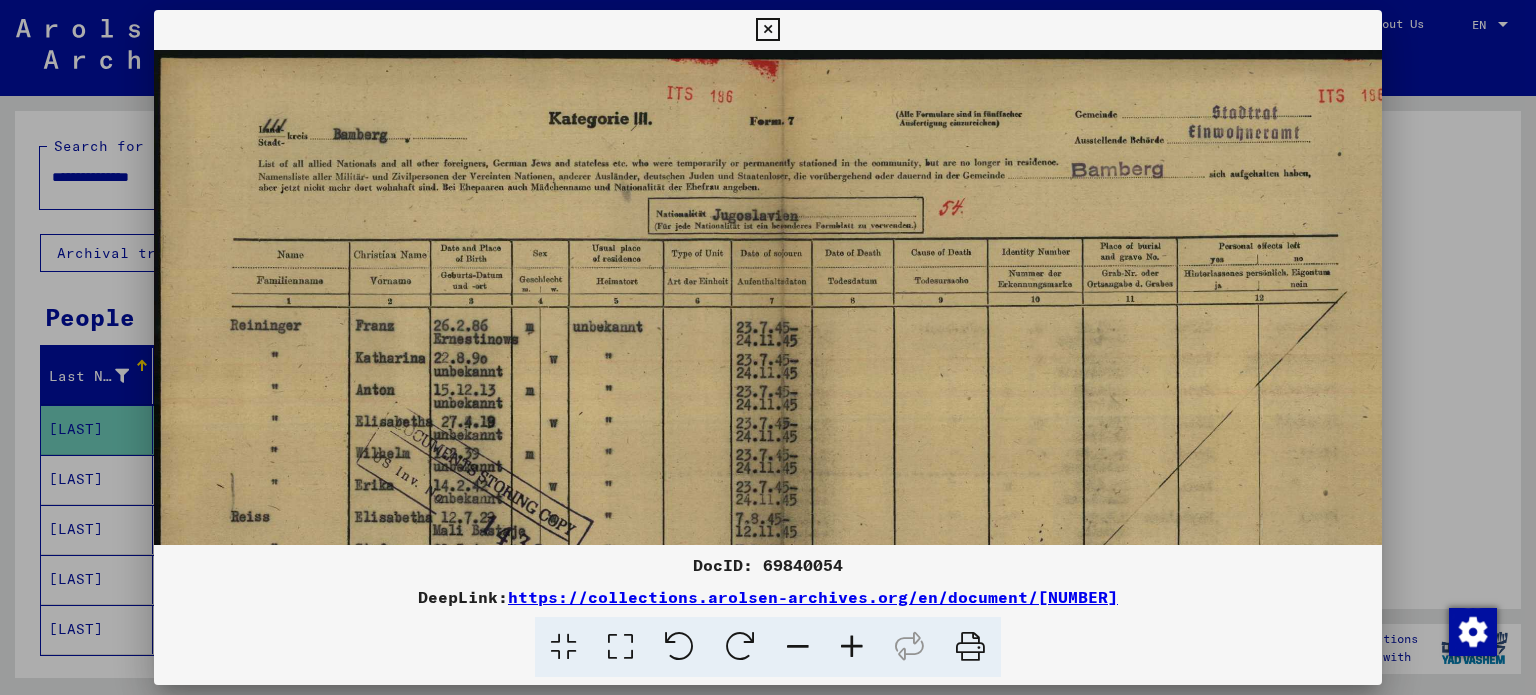 click at bounding box center [852, 647] 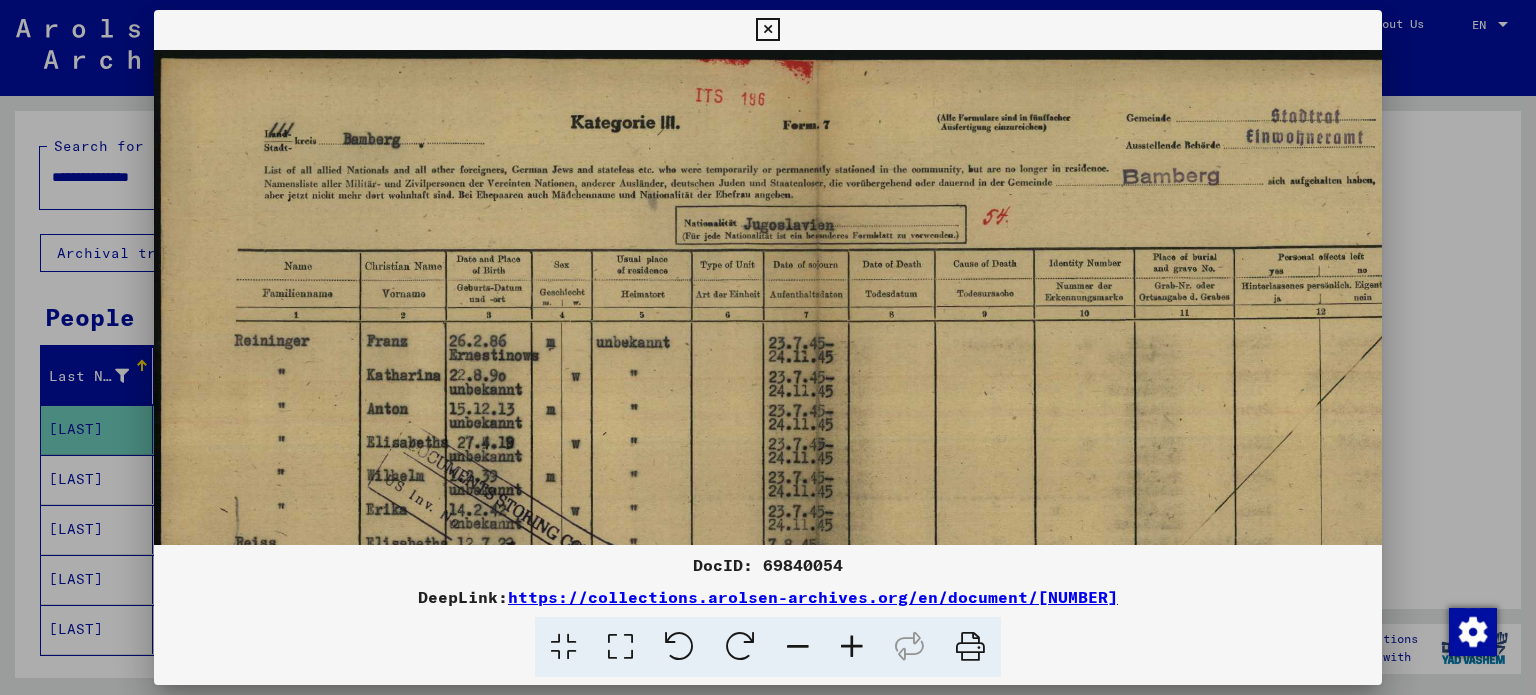 click at bounding box center (852, 647) 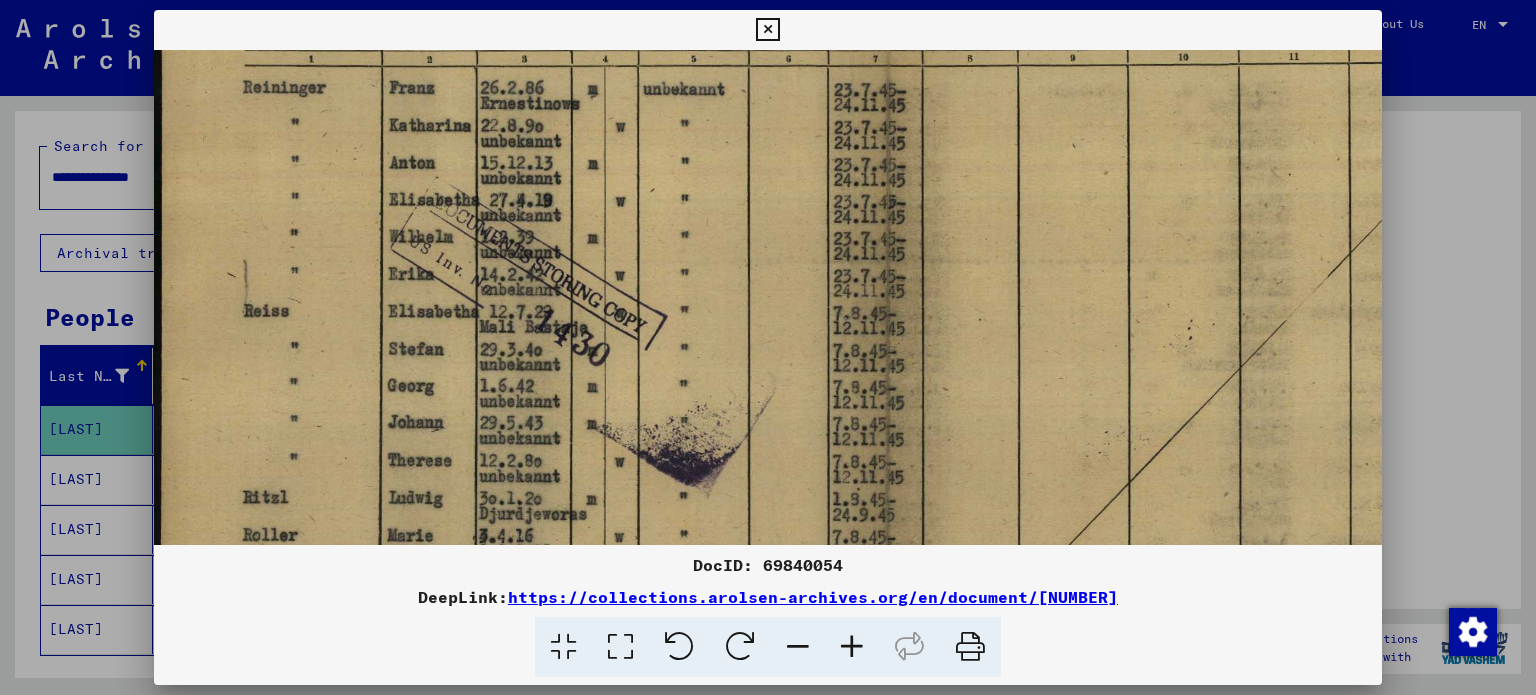 drag, startPoint x: 688, startPoint y: 300, endPoint x: 719, endPoint y: 68, distance: 234.06195 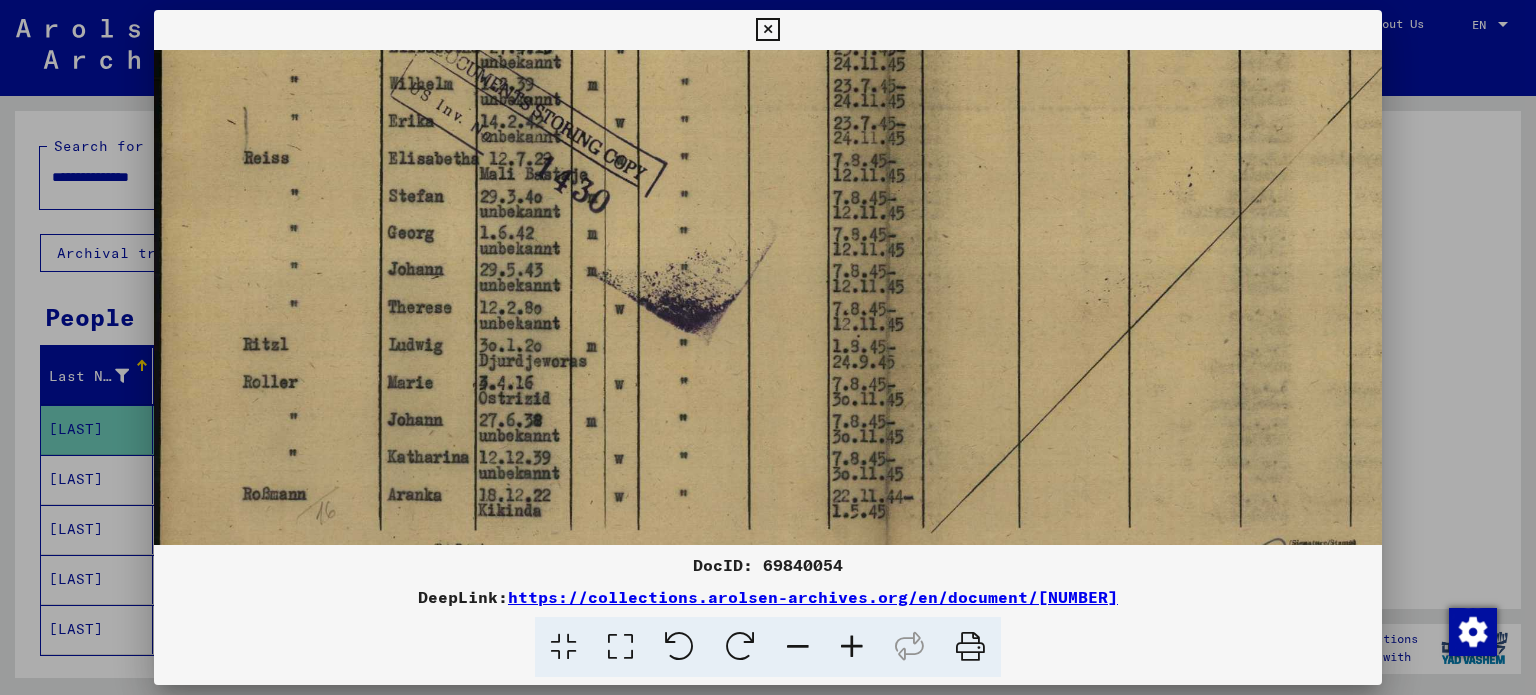 scroll, scrollTop: 496, scrollLeft: 0, axis: vertical 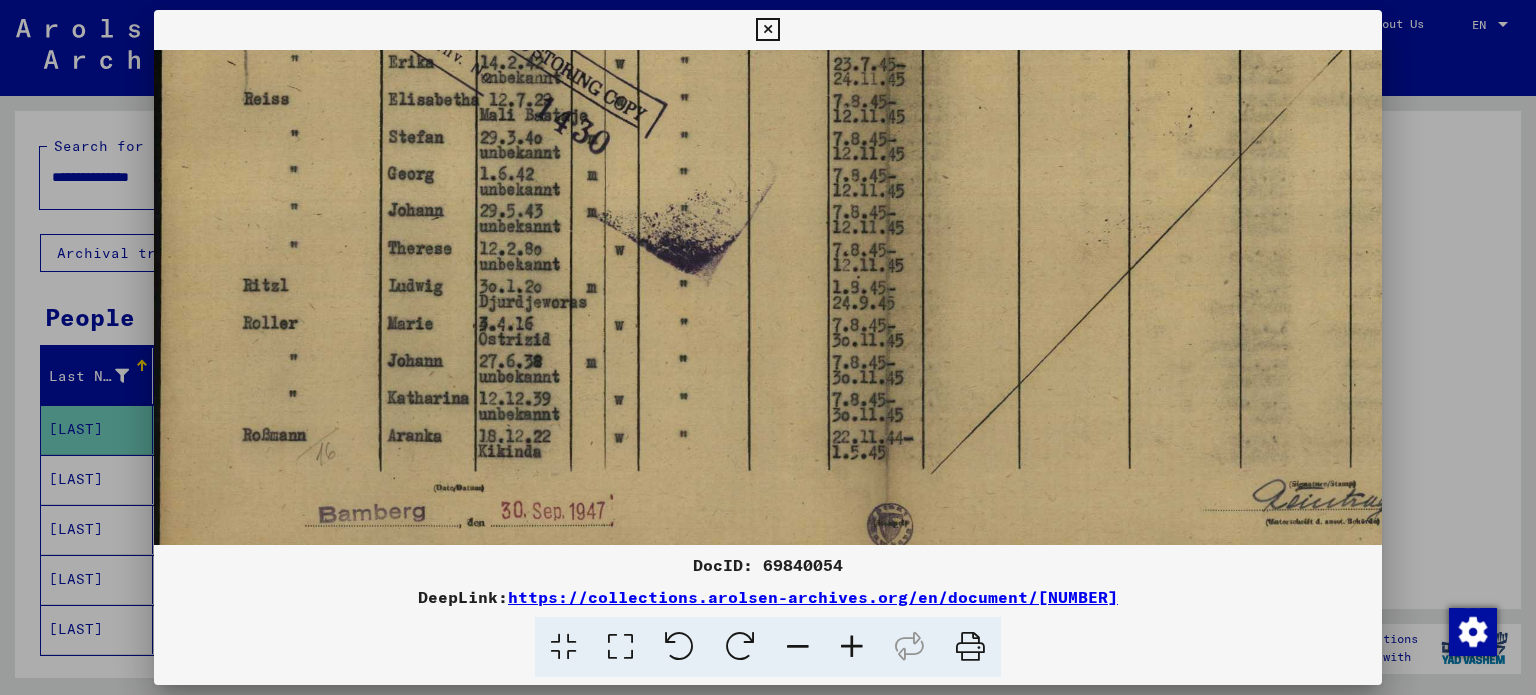 drag, startPoint x: 661, startPoint y: 363, endPoint x: 691, endPoint y: 151, distance: 214.11212 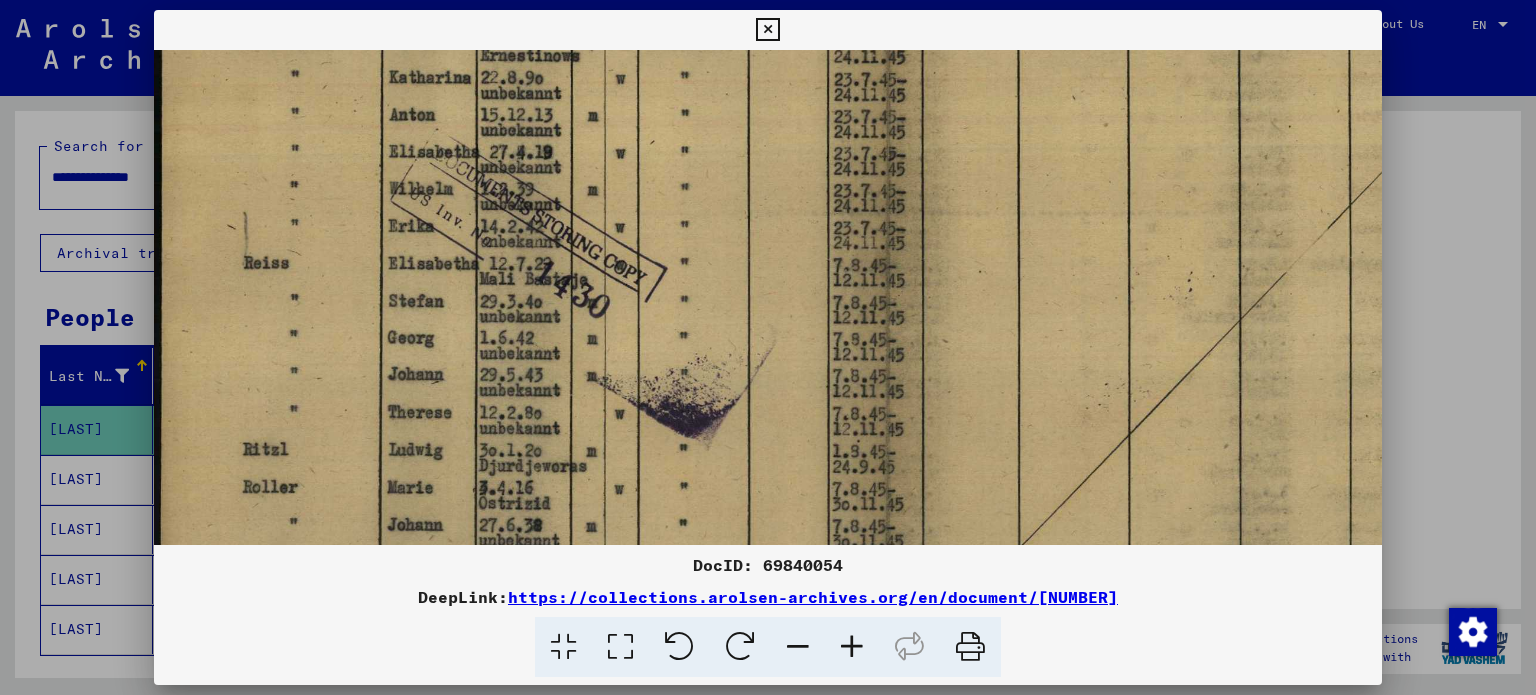 drag, startPoint x: 691, startPoint y: 151, endPoint x: 712, endPoint y: 318, distance: 168.31519 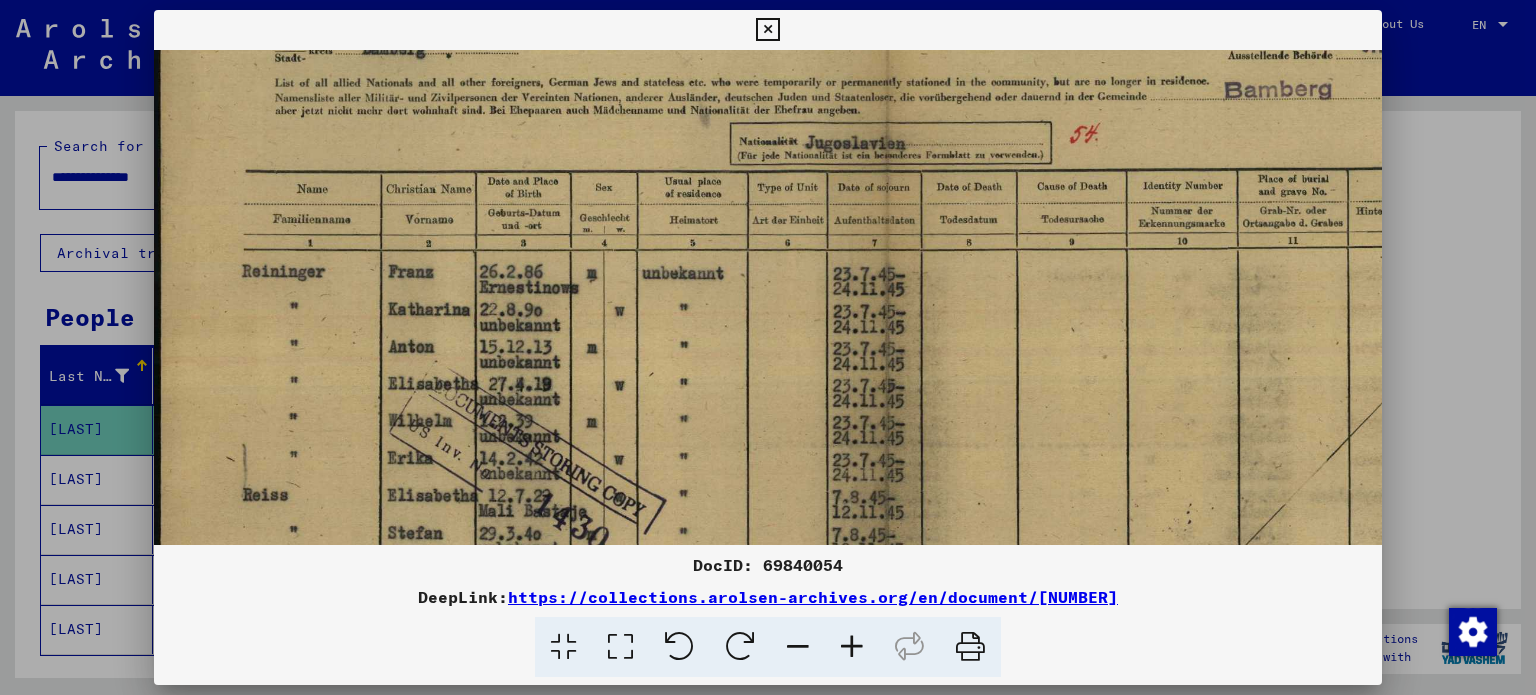 scroll, scrollTop: 104, scrollLeft: 0, axis: vertical 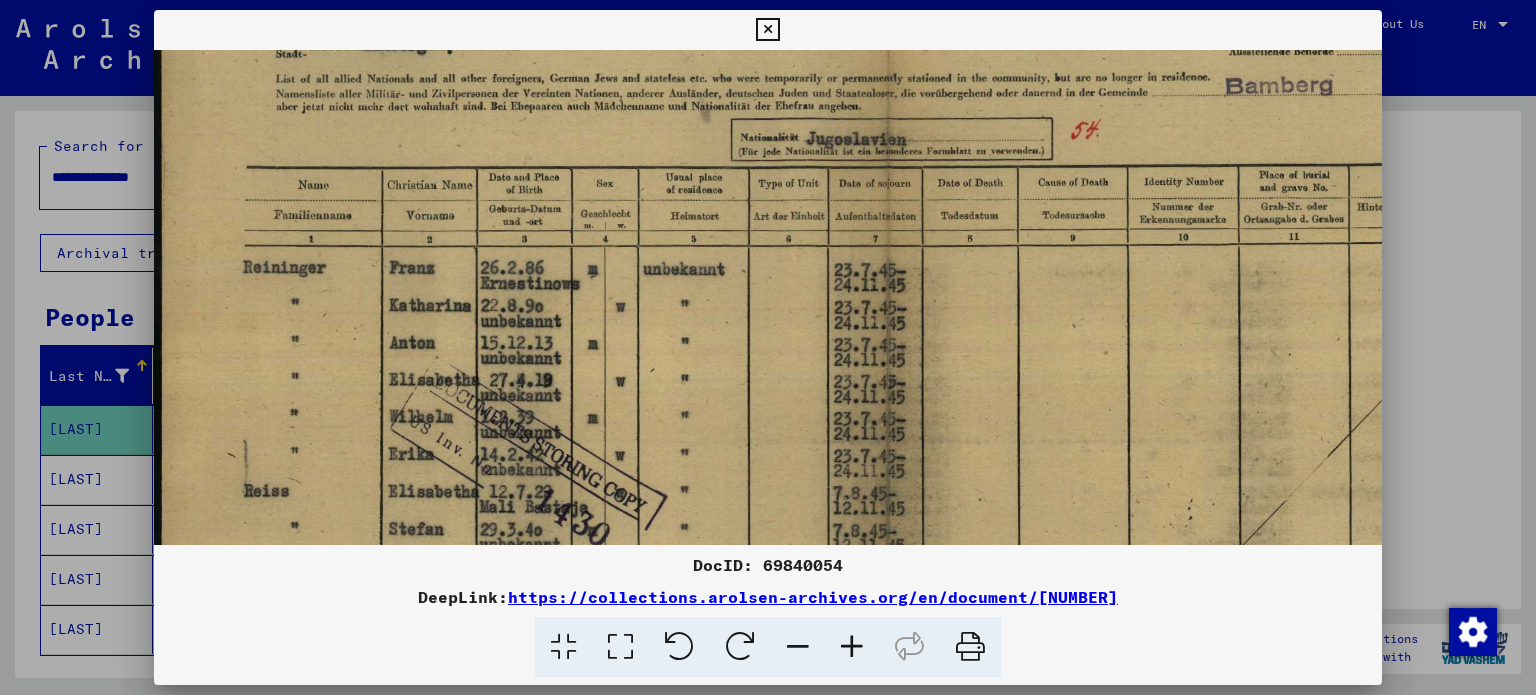 drag, startPoint x: 707, startPoint y: 127, endPoint x: 745, endPoint y: 358, distance: 234.10468 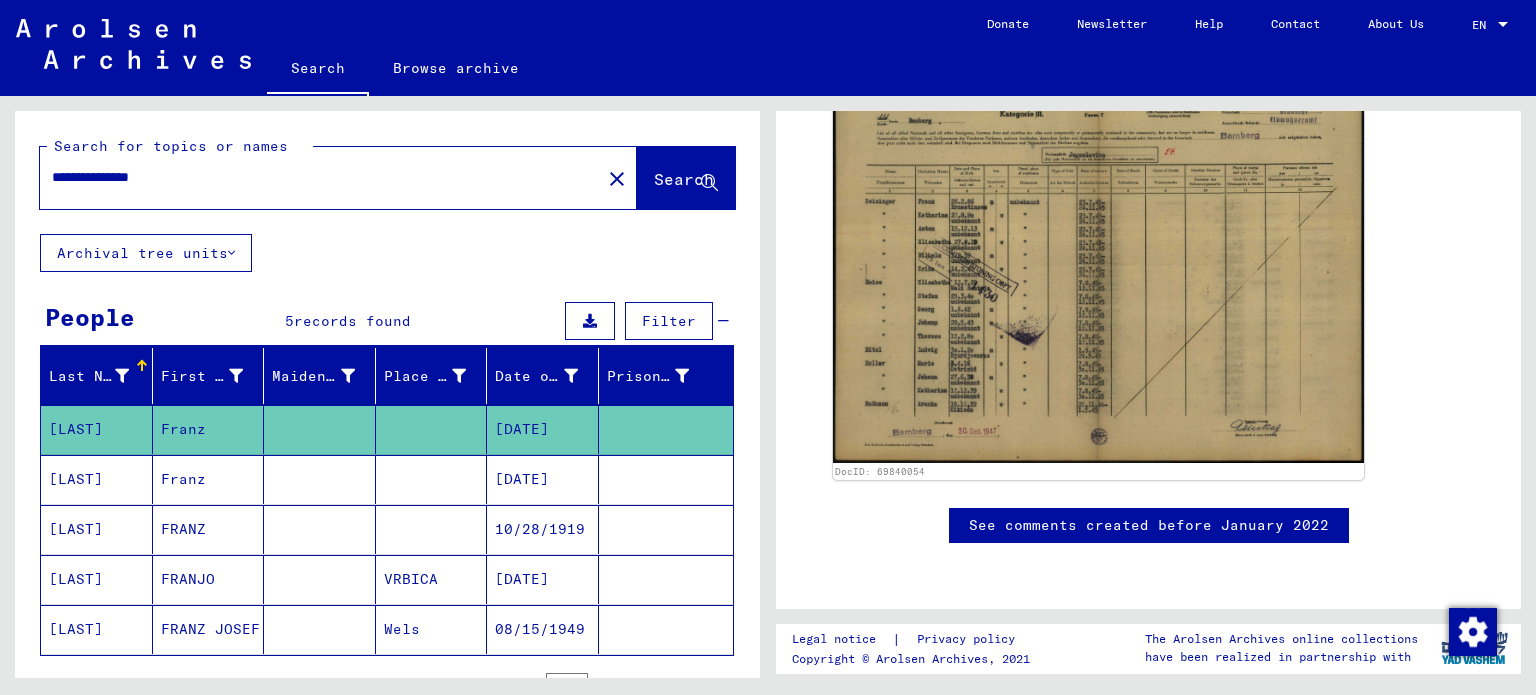 click on "Franz" at bounding box center [209, 529] 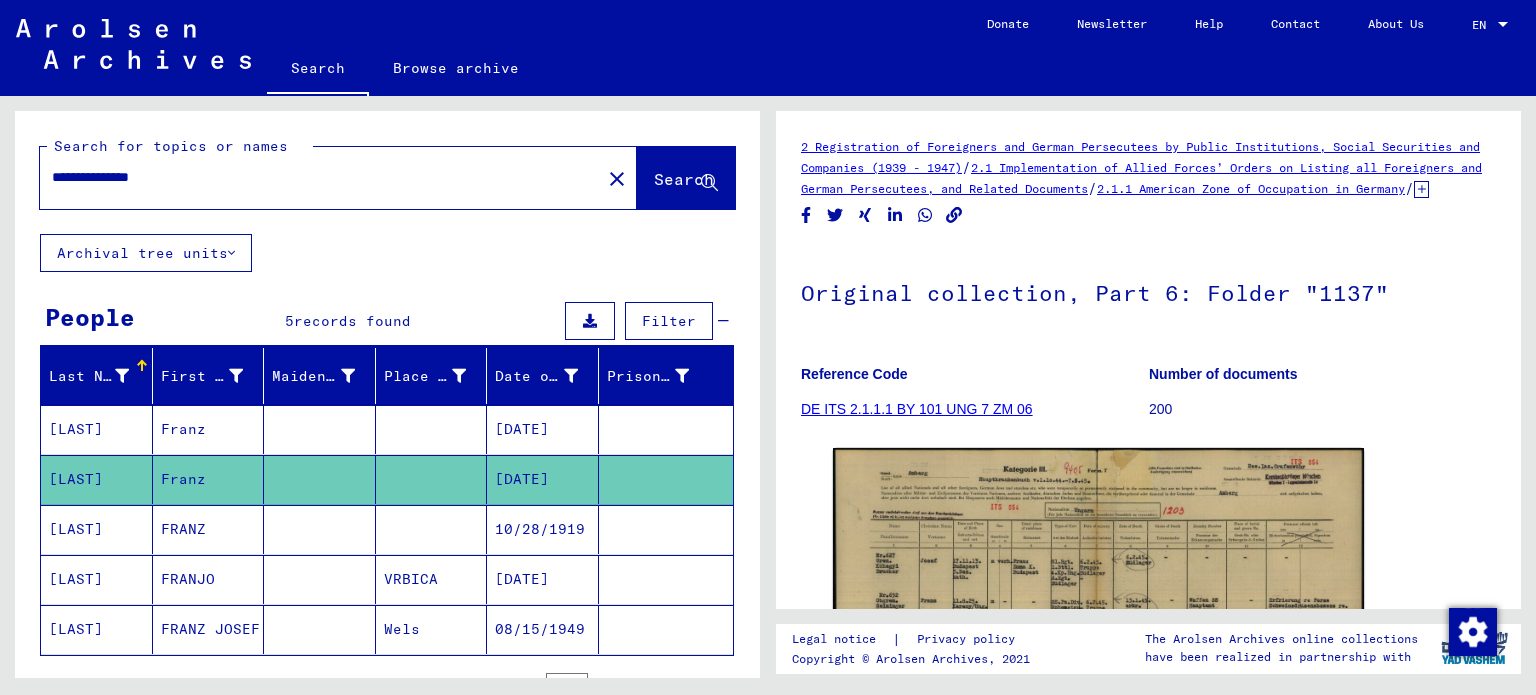 scroll, scrollTop: 0, scrollLeft: 0, axis: both 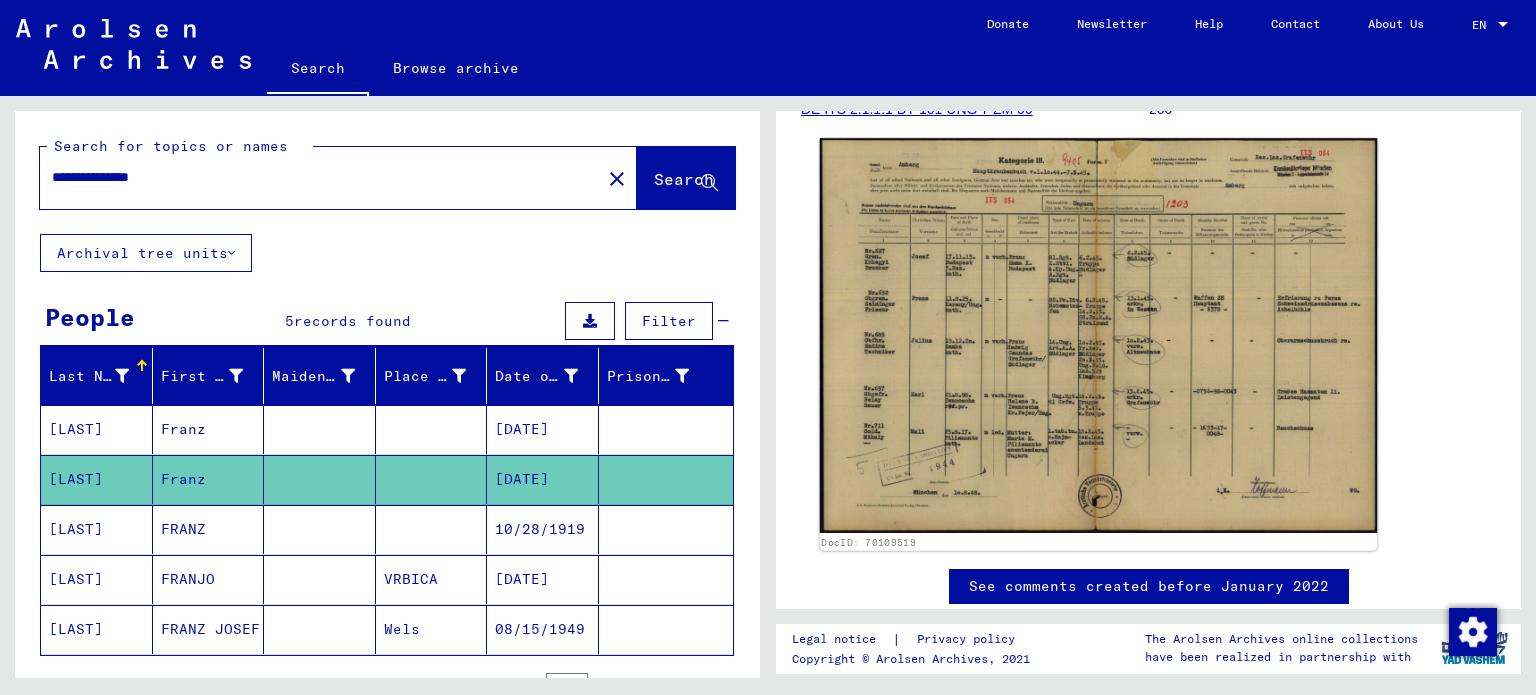 click 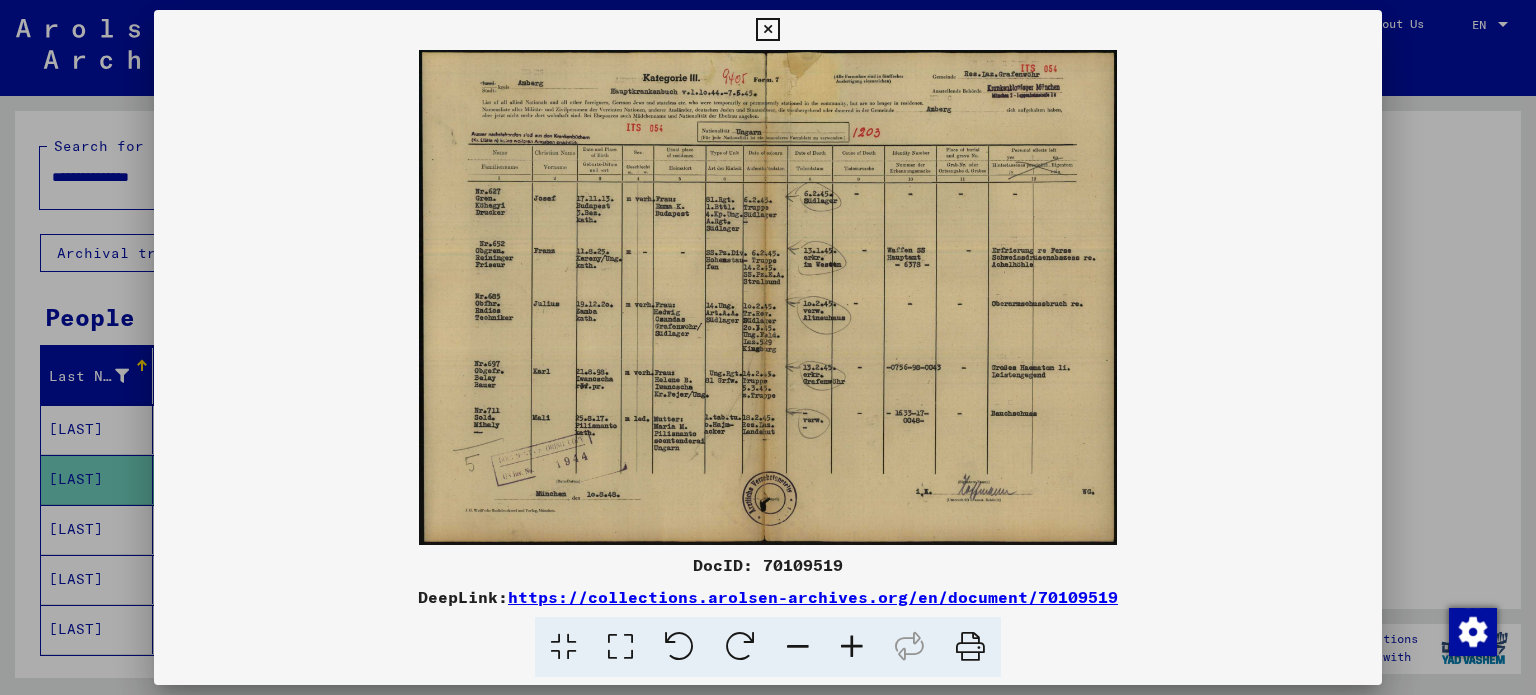 click at bounding box center (852, 647) 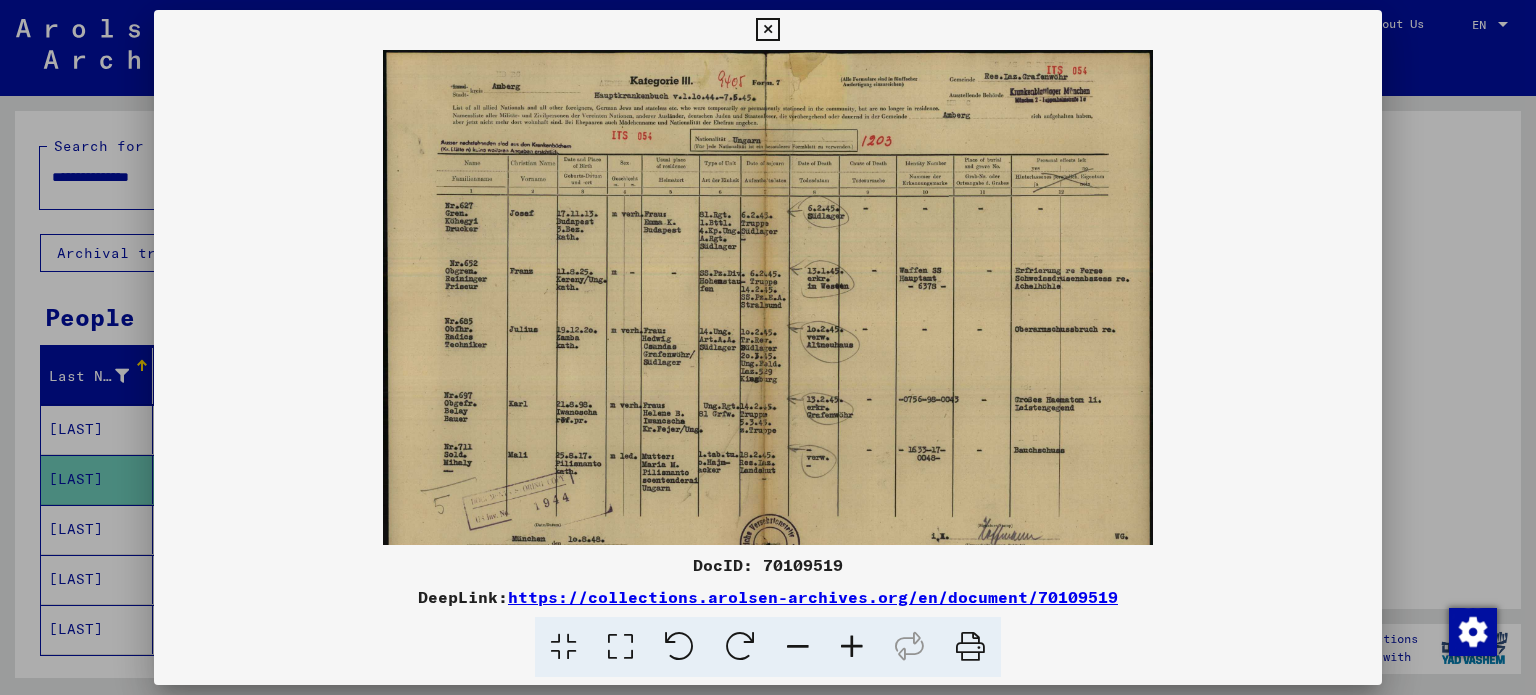 click at bounding box center [852, 647] 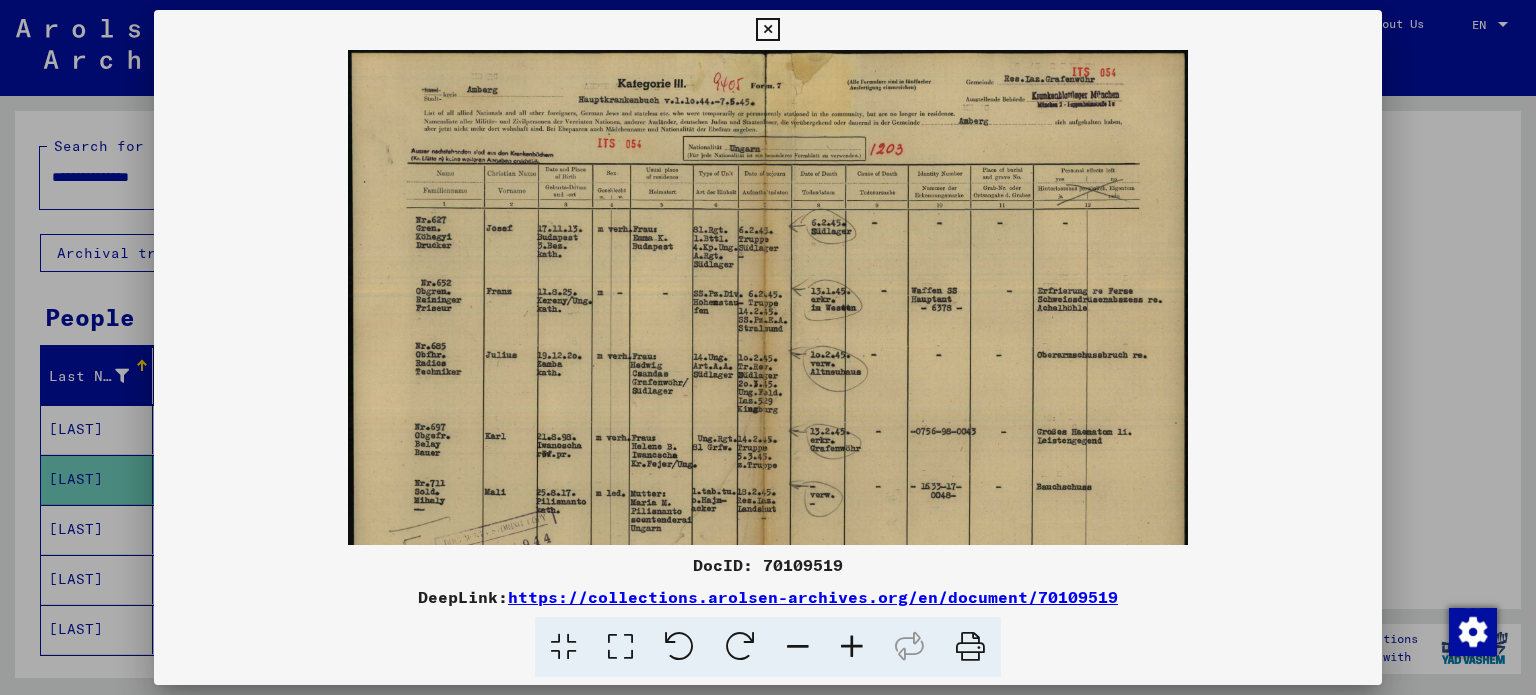 click at bounding box center [852, 647] 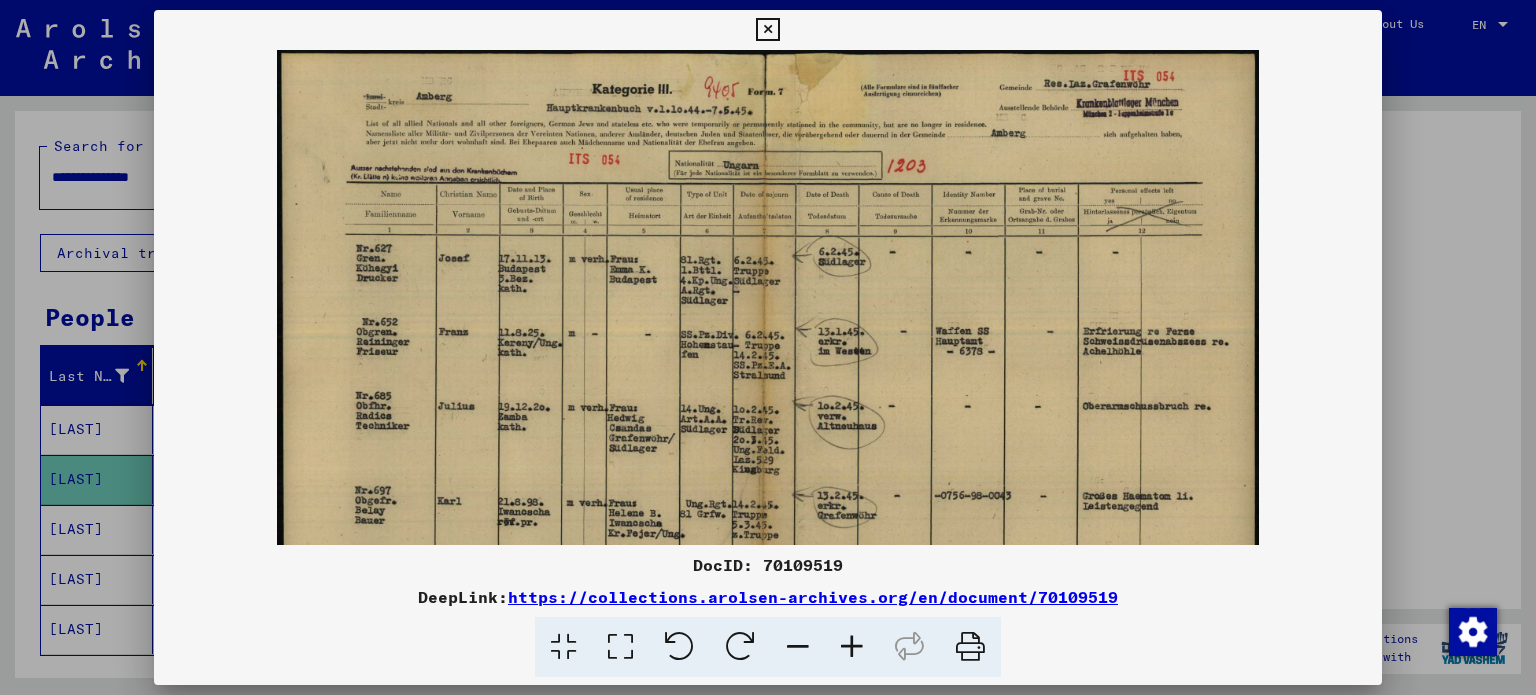 click at bounding box center (852, 647) 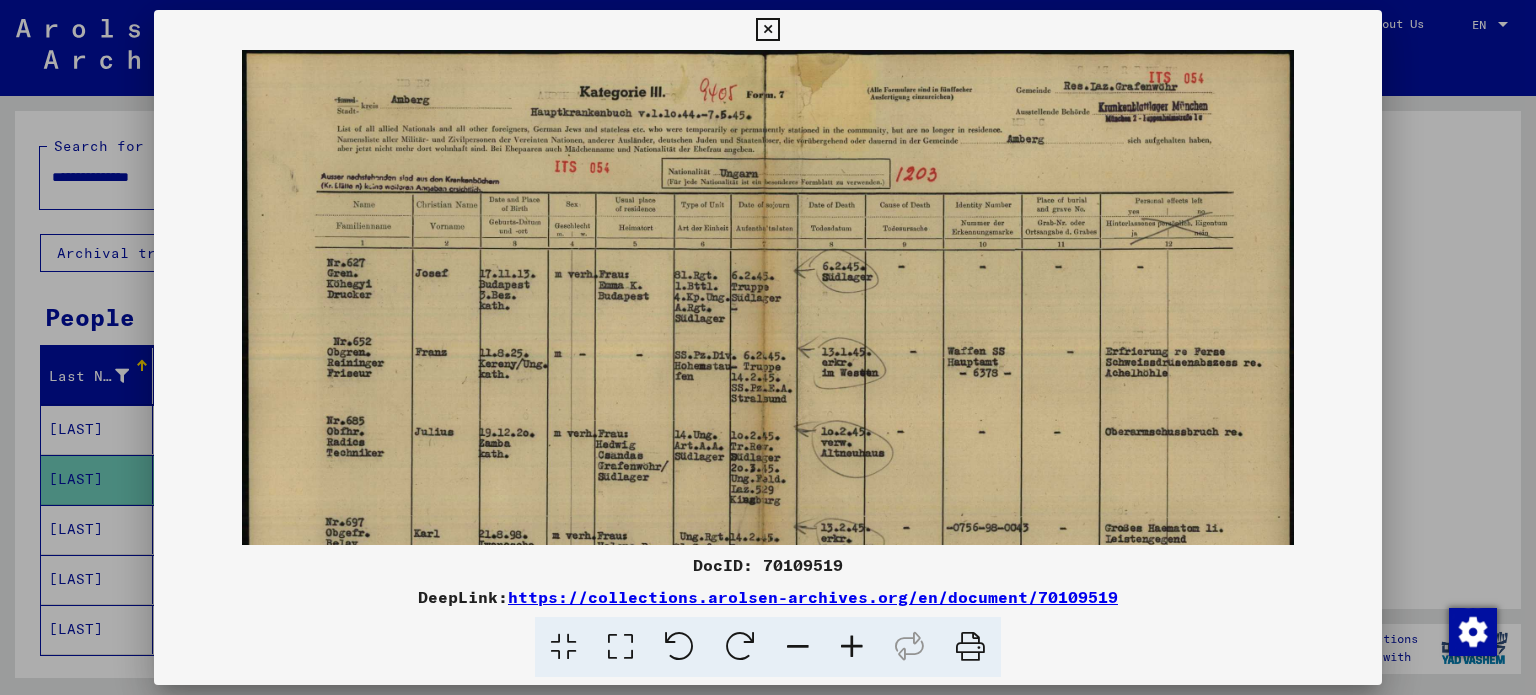 click at bounding box center [852, 647] 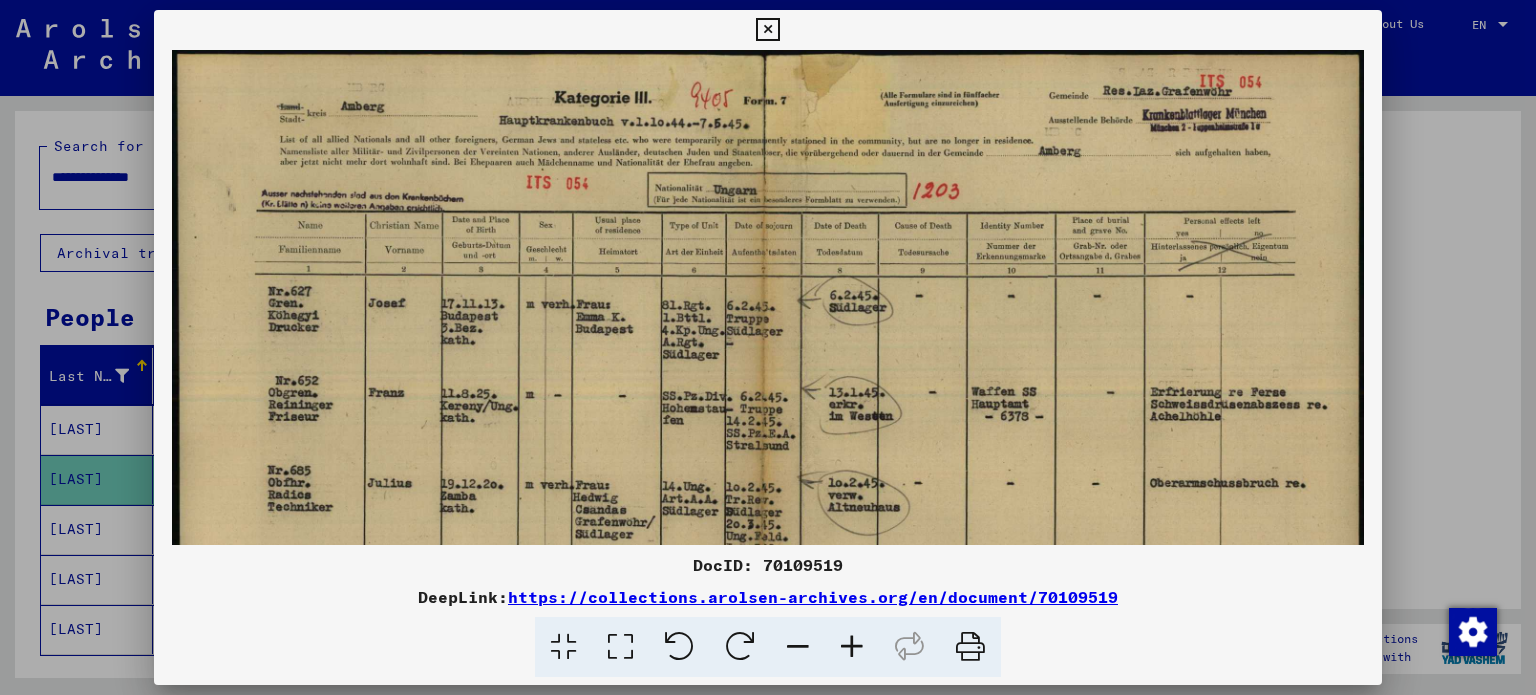 click at bounding box center [852, 647] 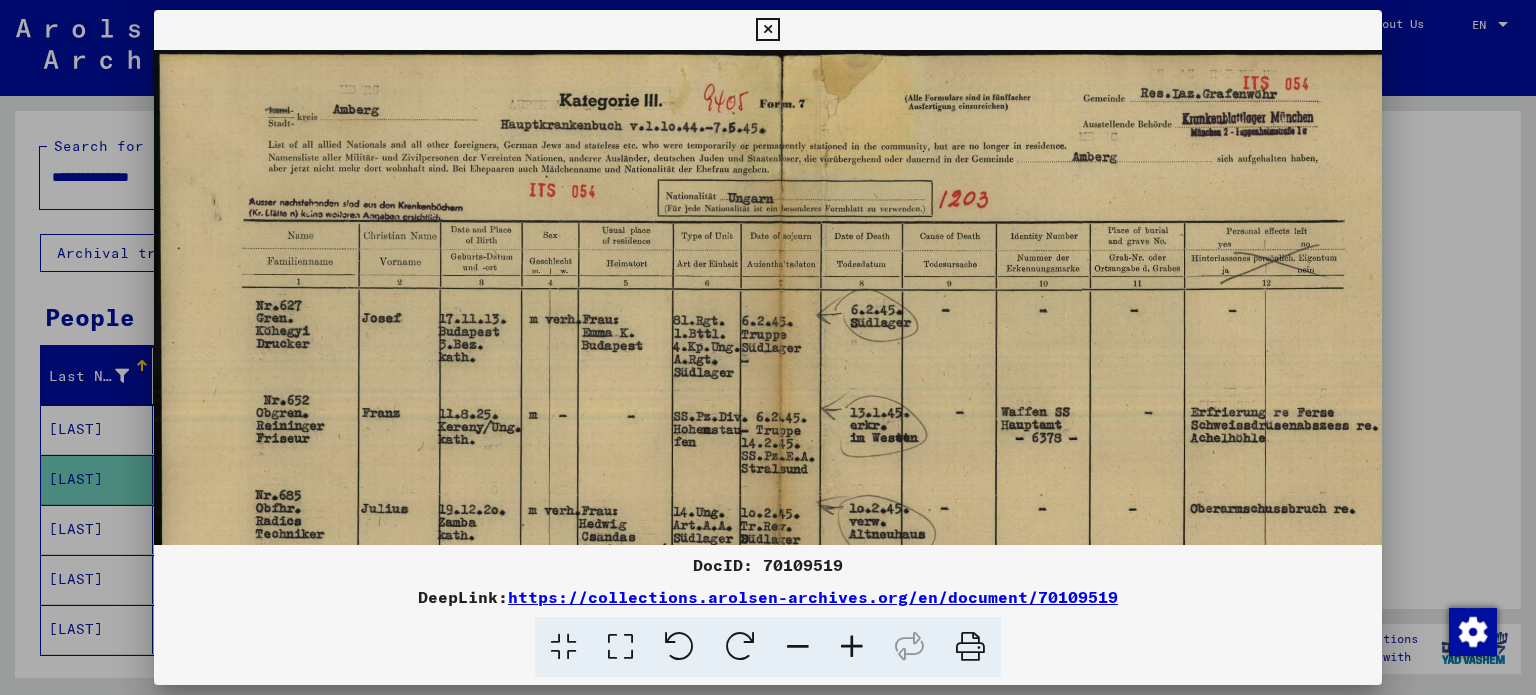 click at bounding box center [852, 647] 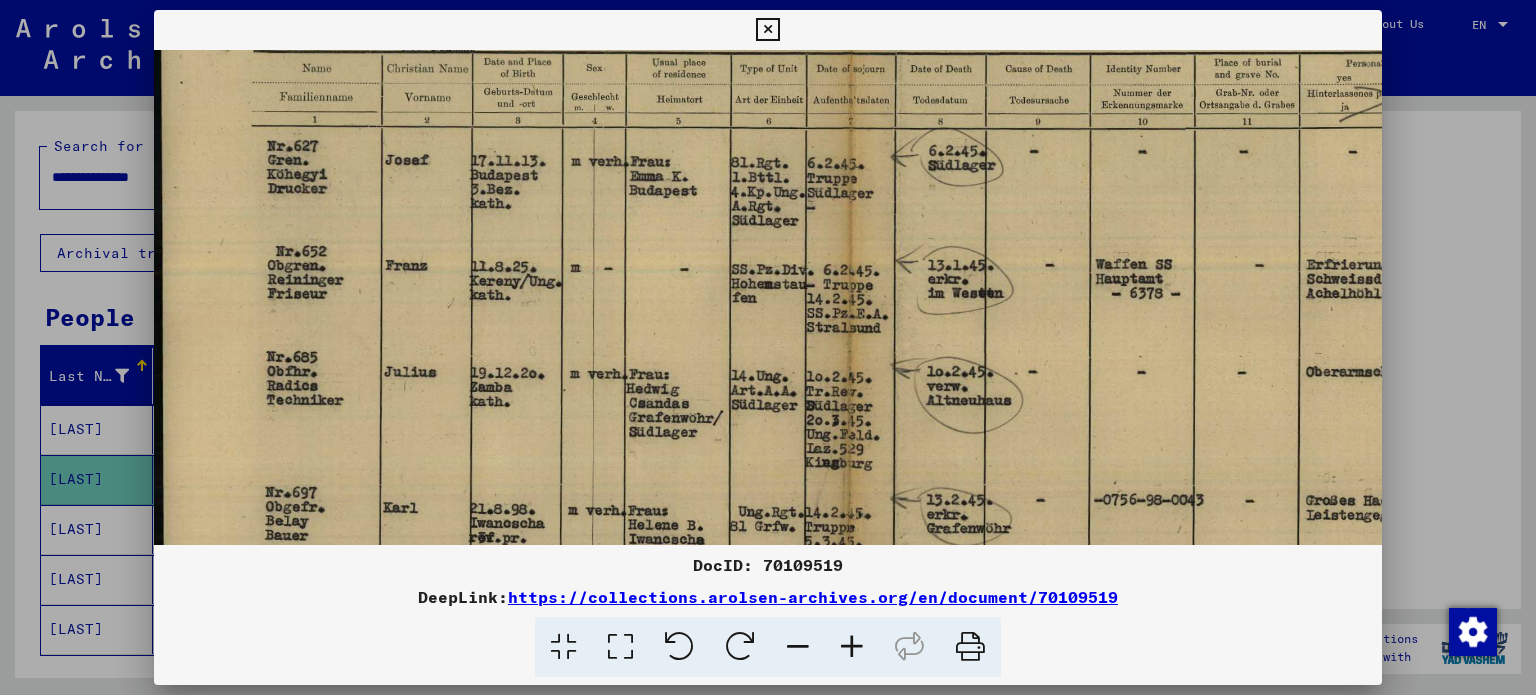 scroll, scrollTop: 192, scrollLeft: 0, axis: vertical 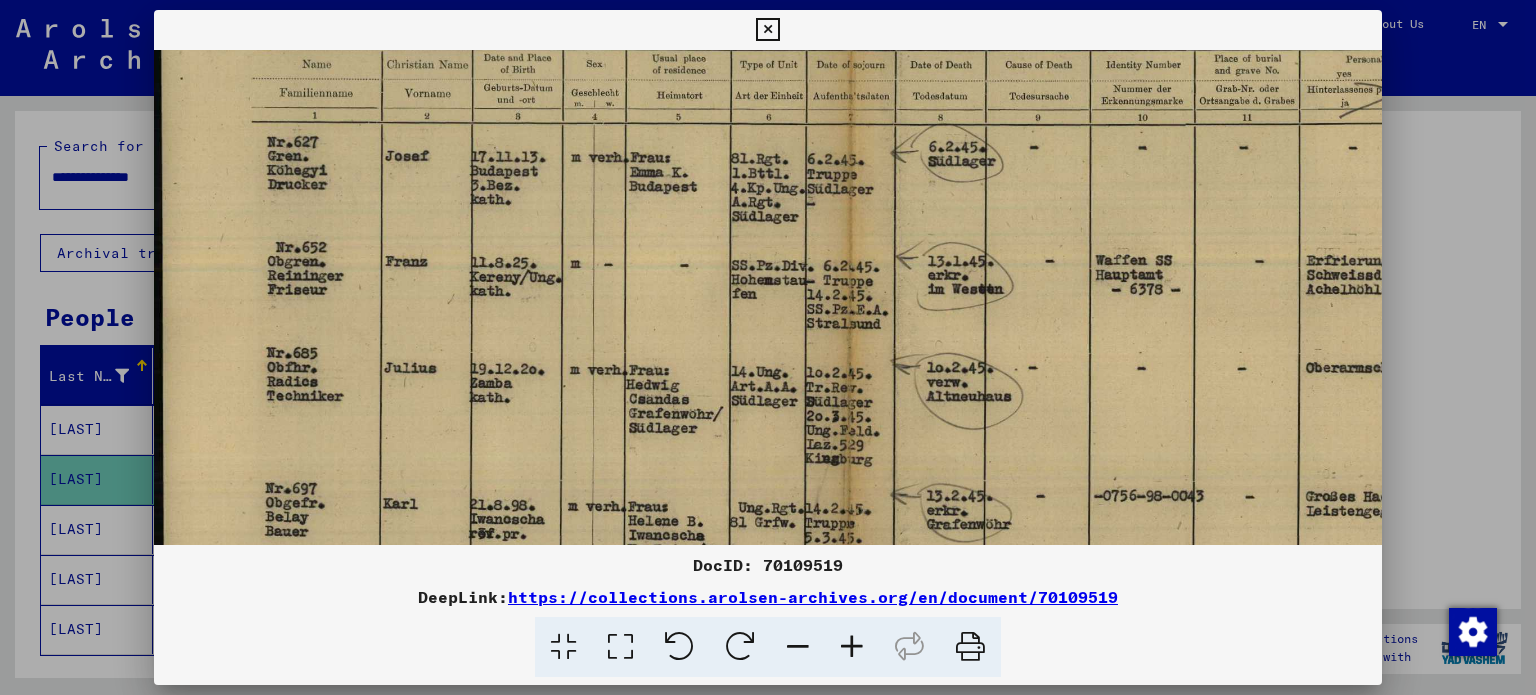 drag, startPoint x: 577, startPoint y: 316, endPoint x: 848, endPoint y: 141, distance: 322.59262 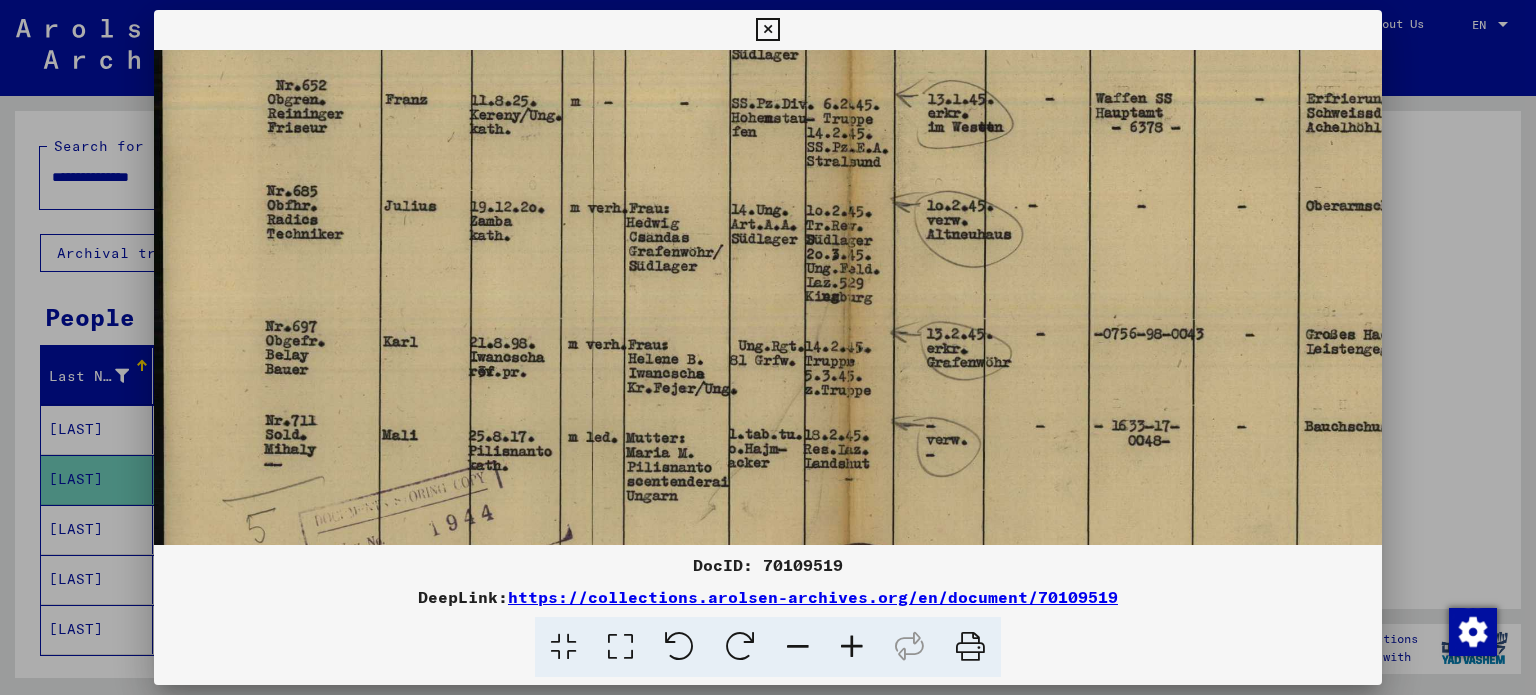 scroll, scrollTop: 361, scrollLeft: 0, axis: vertical 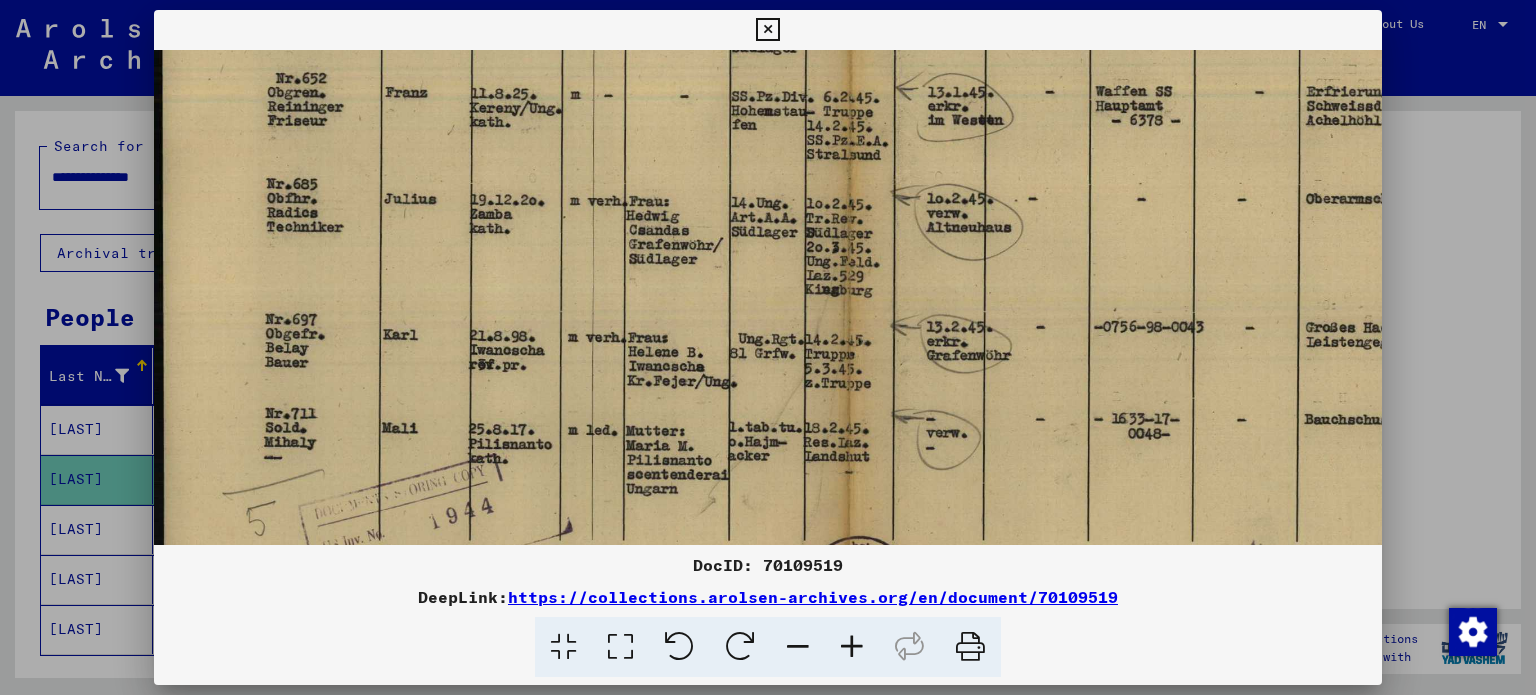 drag, startPoint x: 594, startPoint y: 358, endPoint x: 627, endPoint y: 191, distance: 170.22926 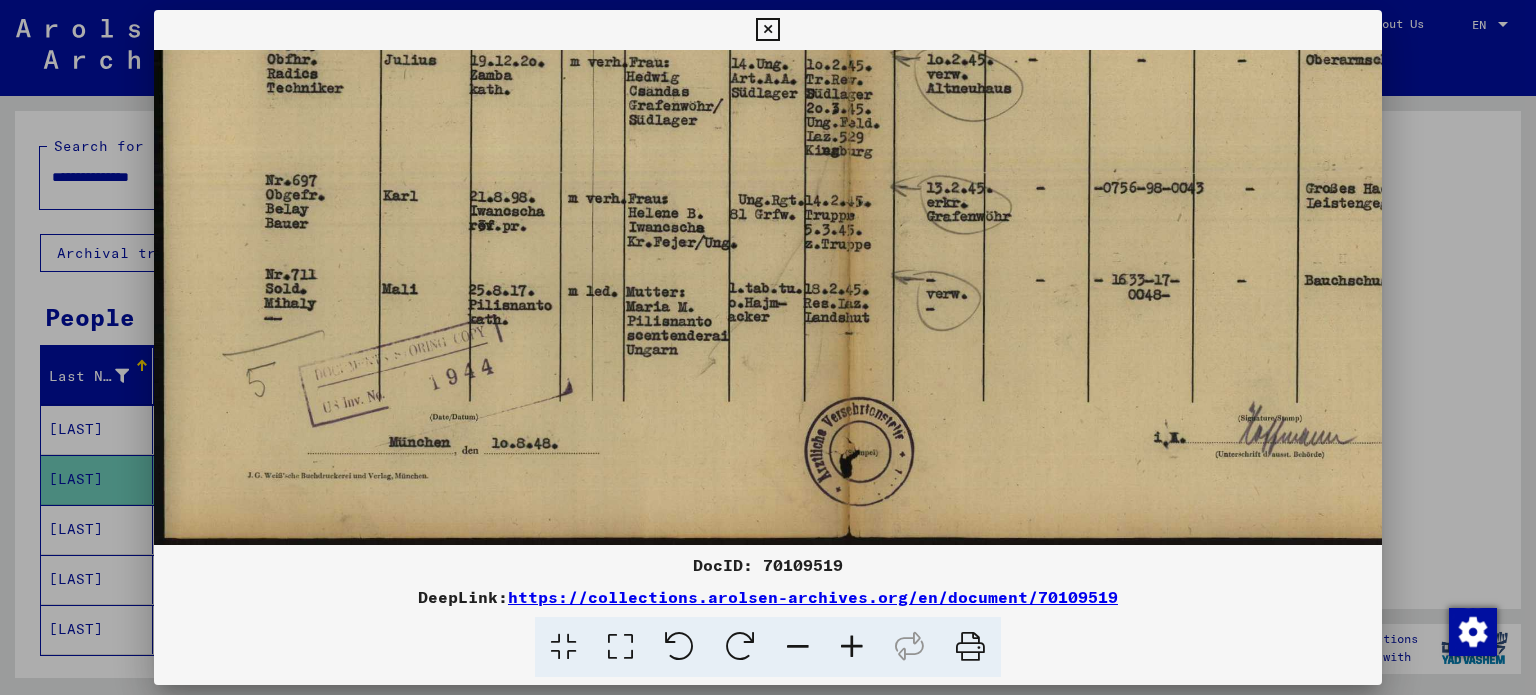 drag, startPoint x: 669, startPoint y: 343, endPoint x: 683, endPoint y: 199, distance: 144.67896 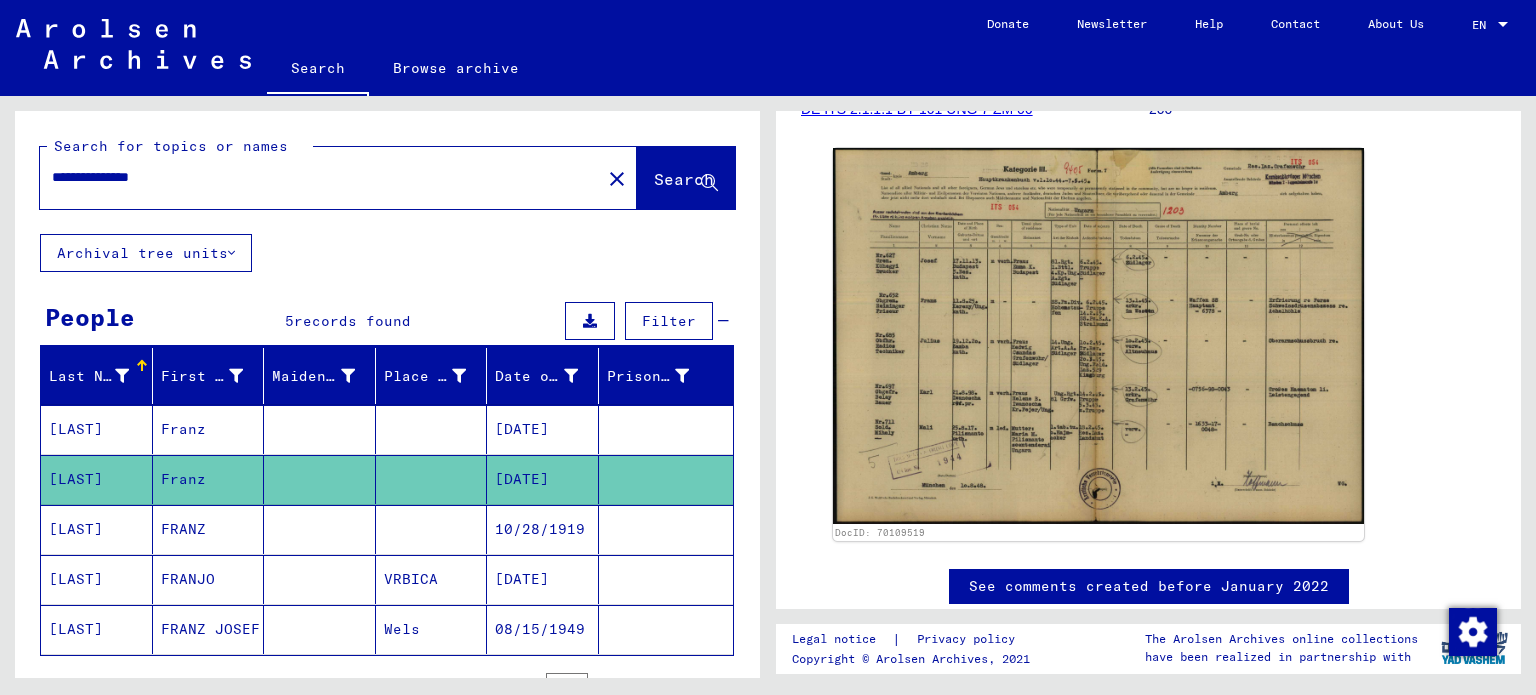 click on "FRANZ" at bounding box center (209, 579) 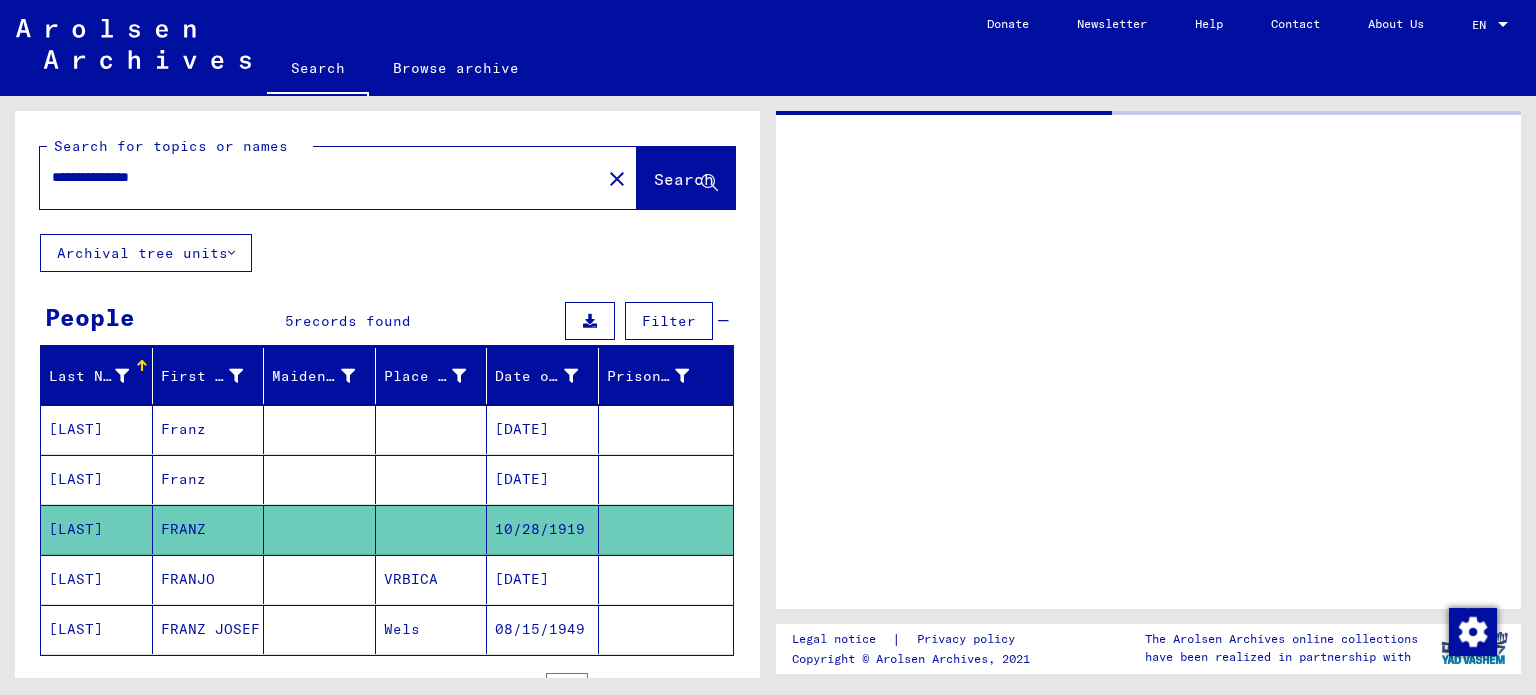 scroll, scrollTop: 0, scrollLeft: 0, axis: both 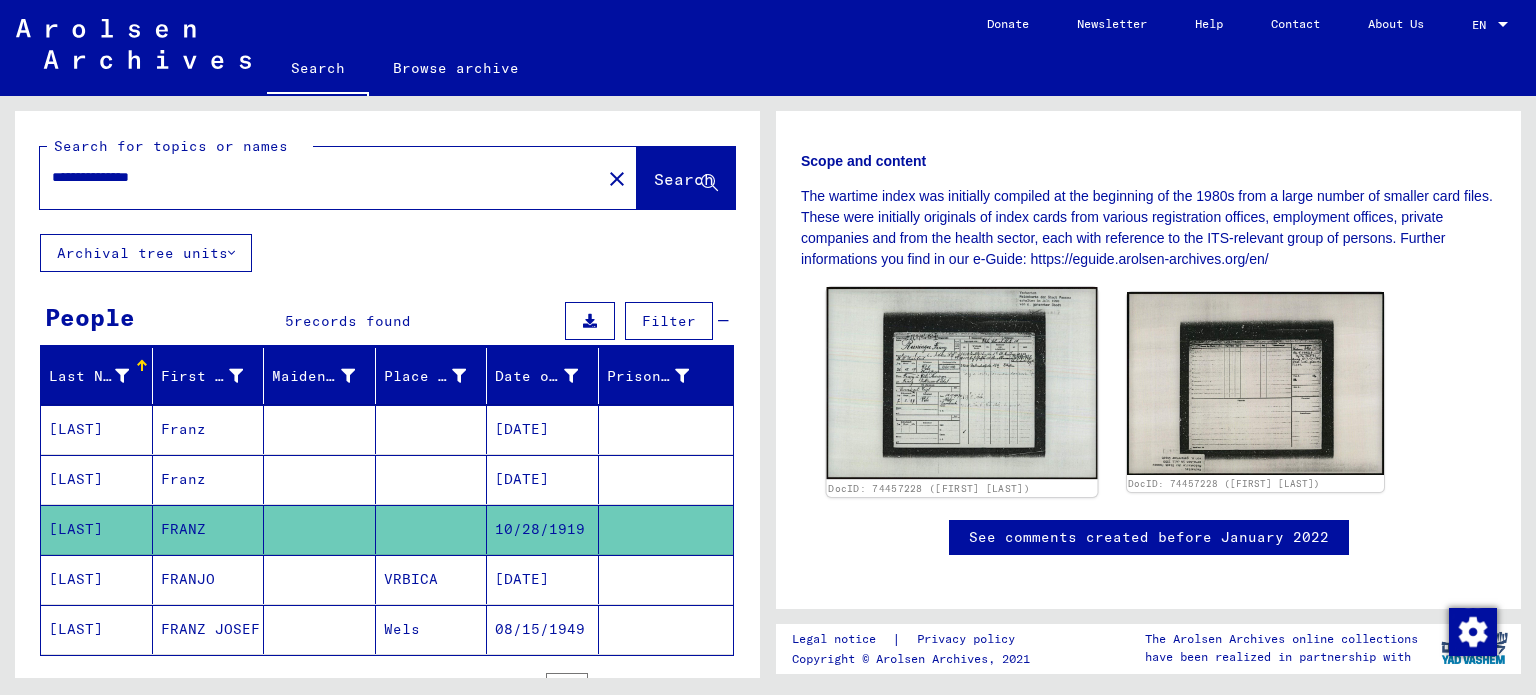 click 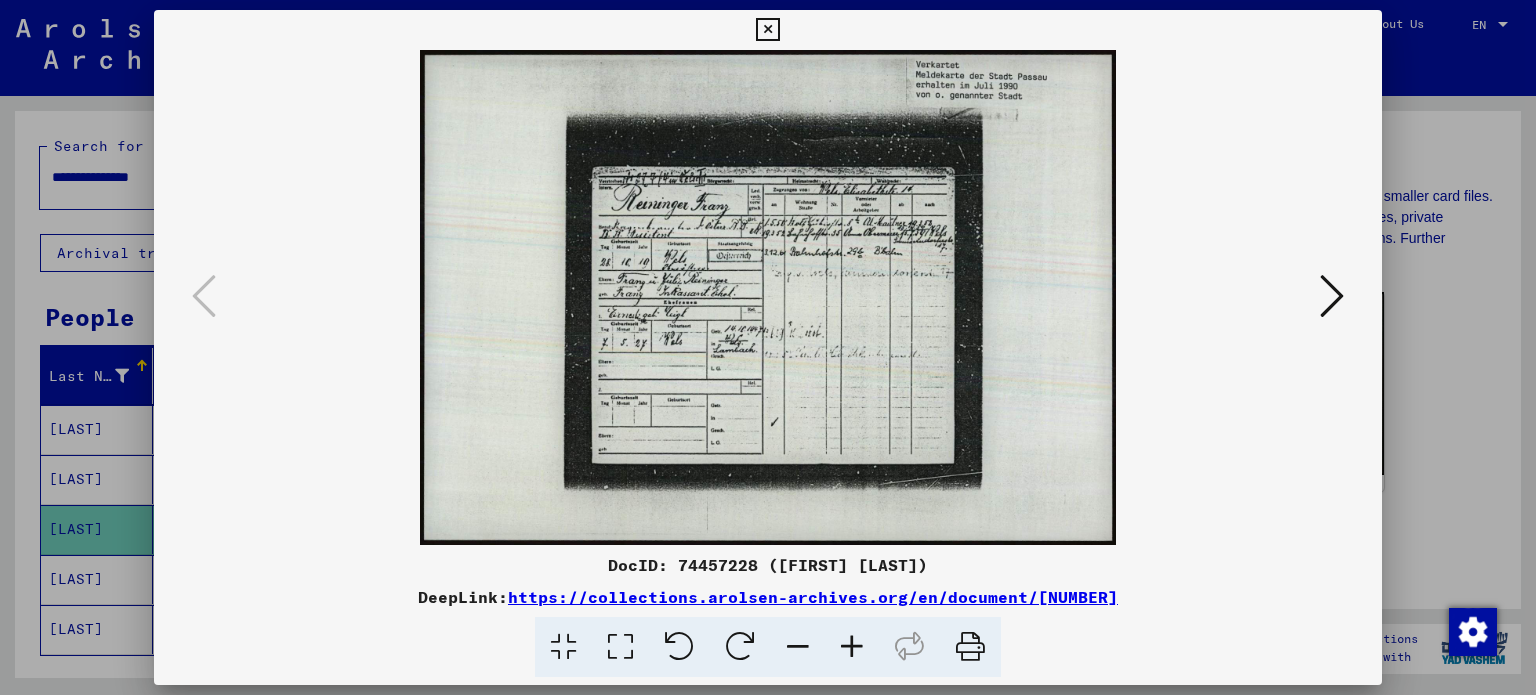 click at bounding box center (768, 297) 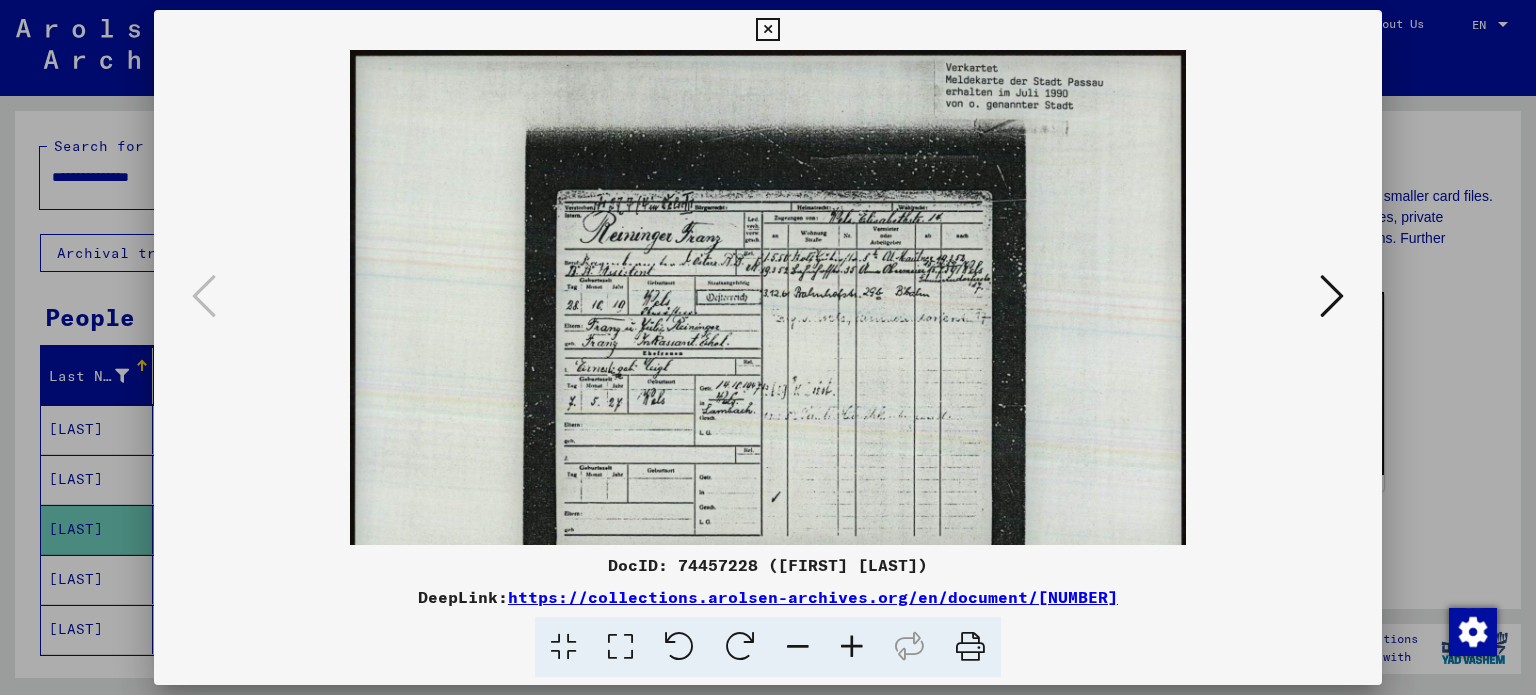 click at bounding box center [852, 647] 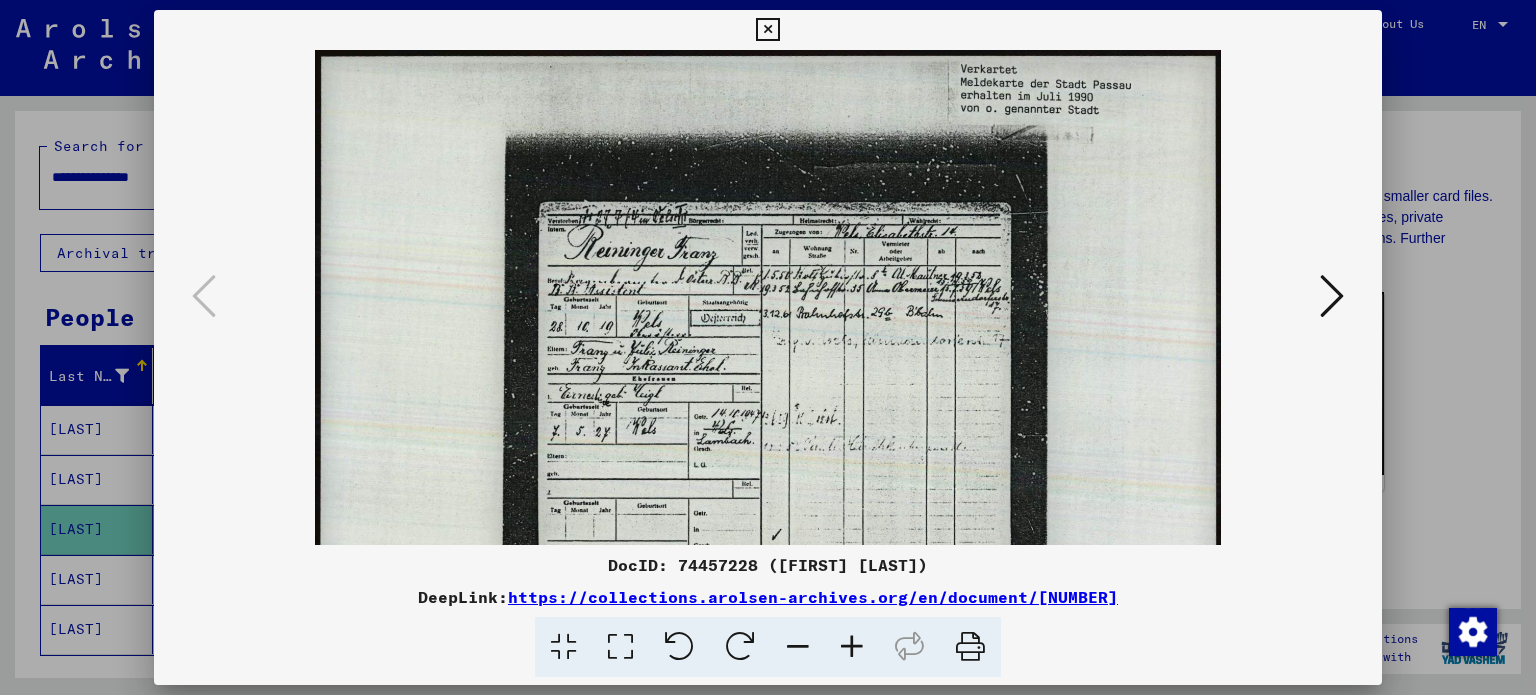 click at bounding box center (852, 647) 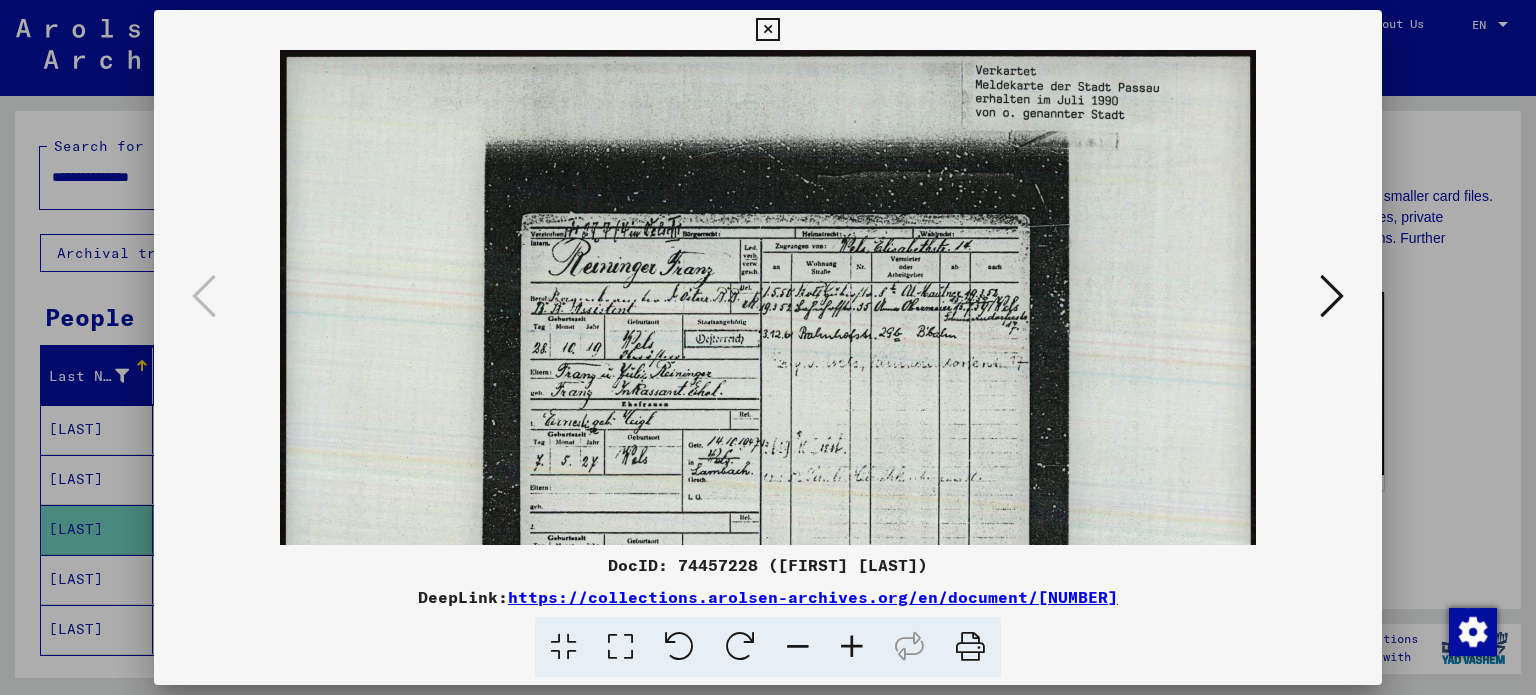 click at bounding box center [852, 647] 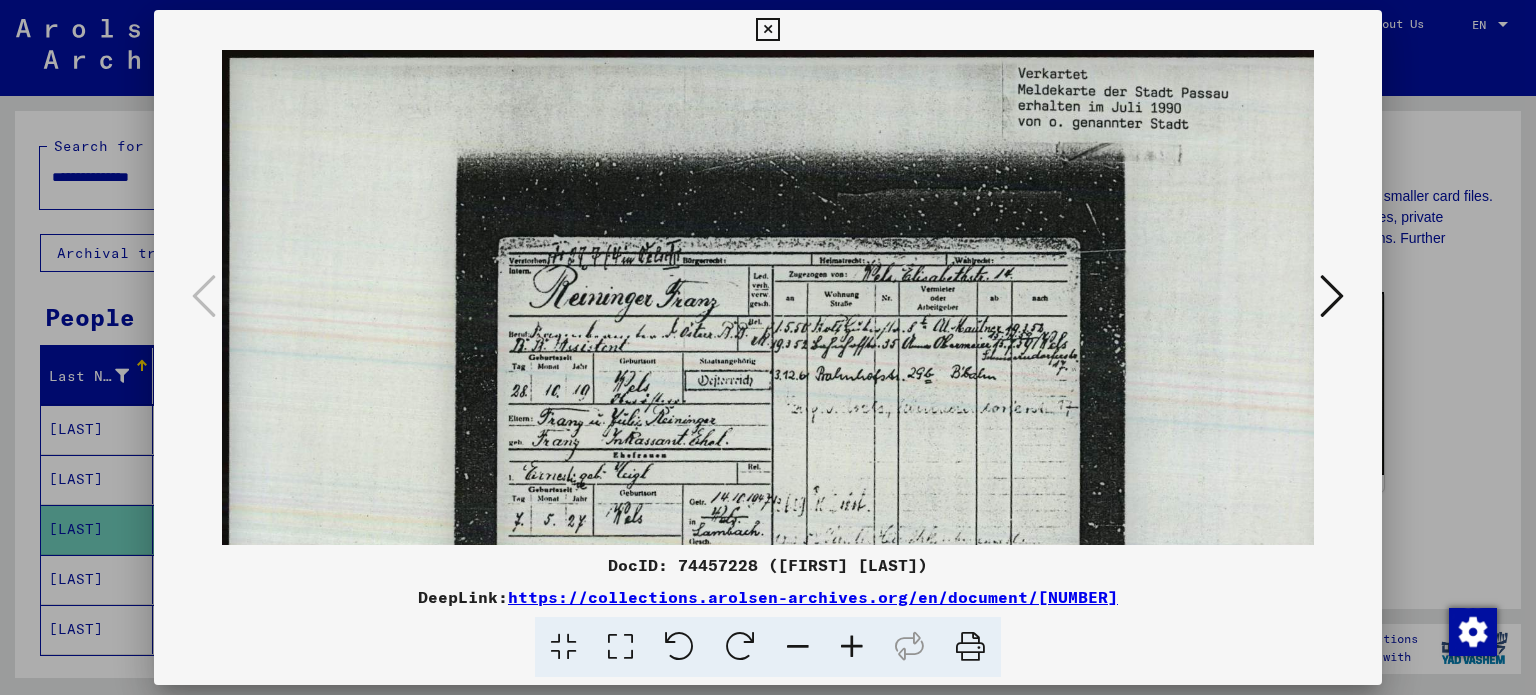 click at bounding box center [852, 647] 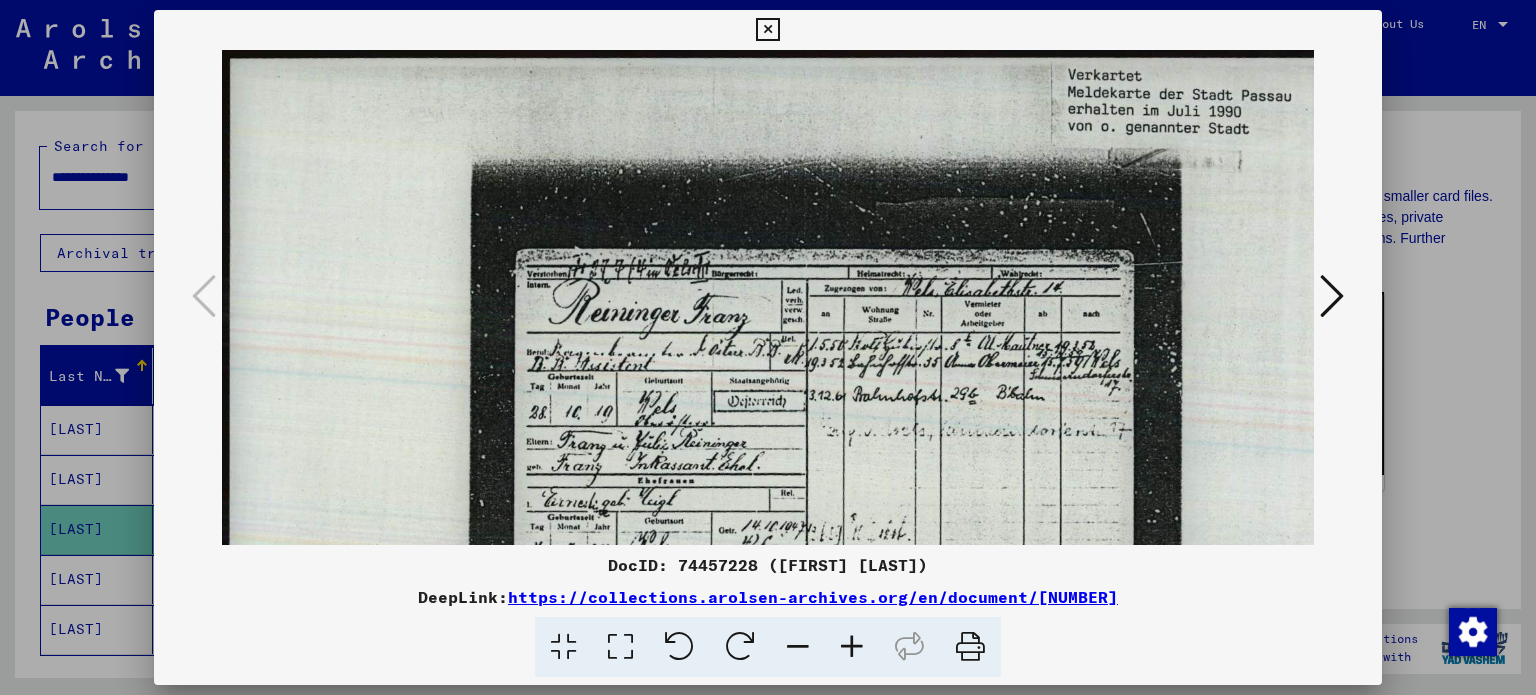 click at bounding box center (852, 647) 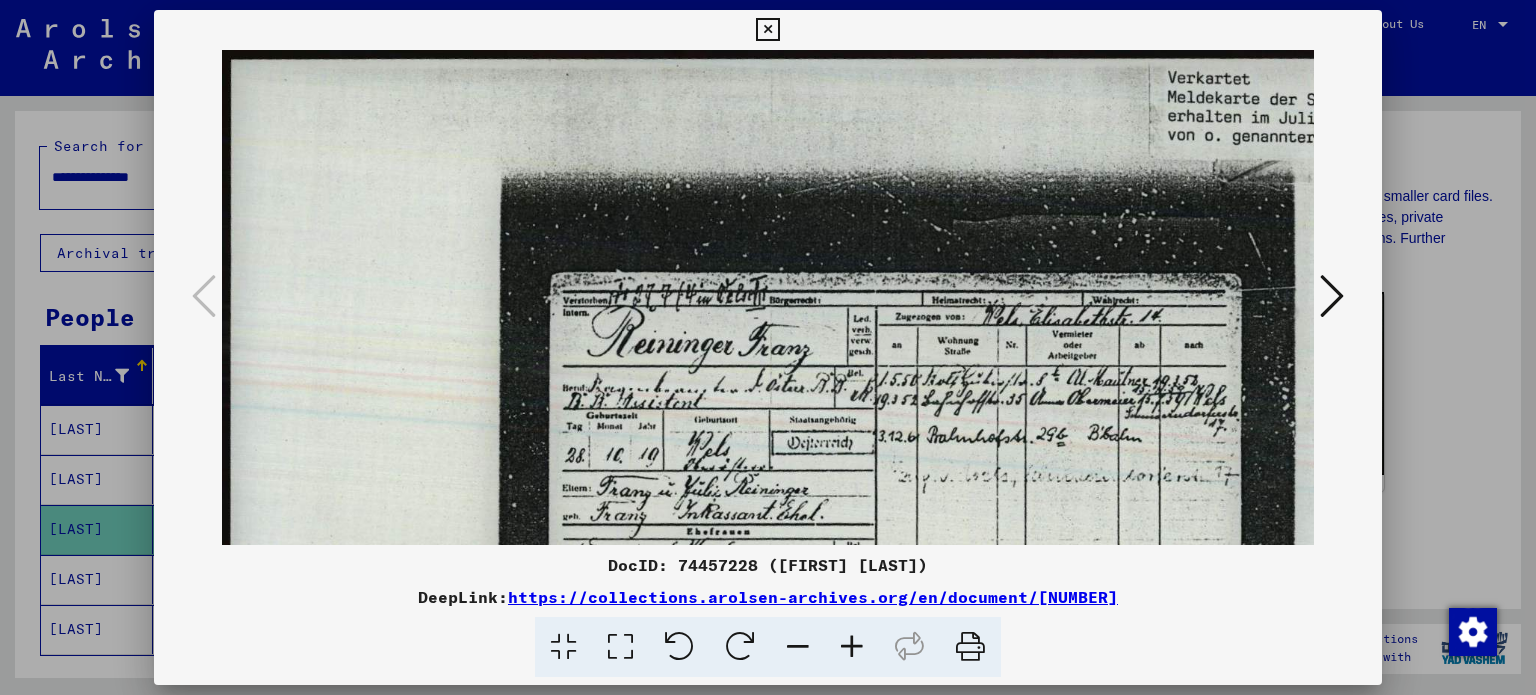 click at bounding box center [852, 647] 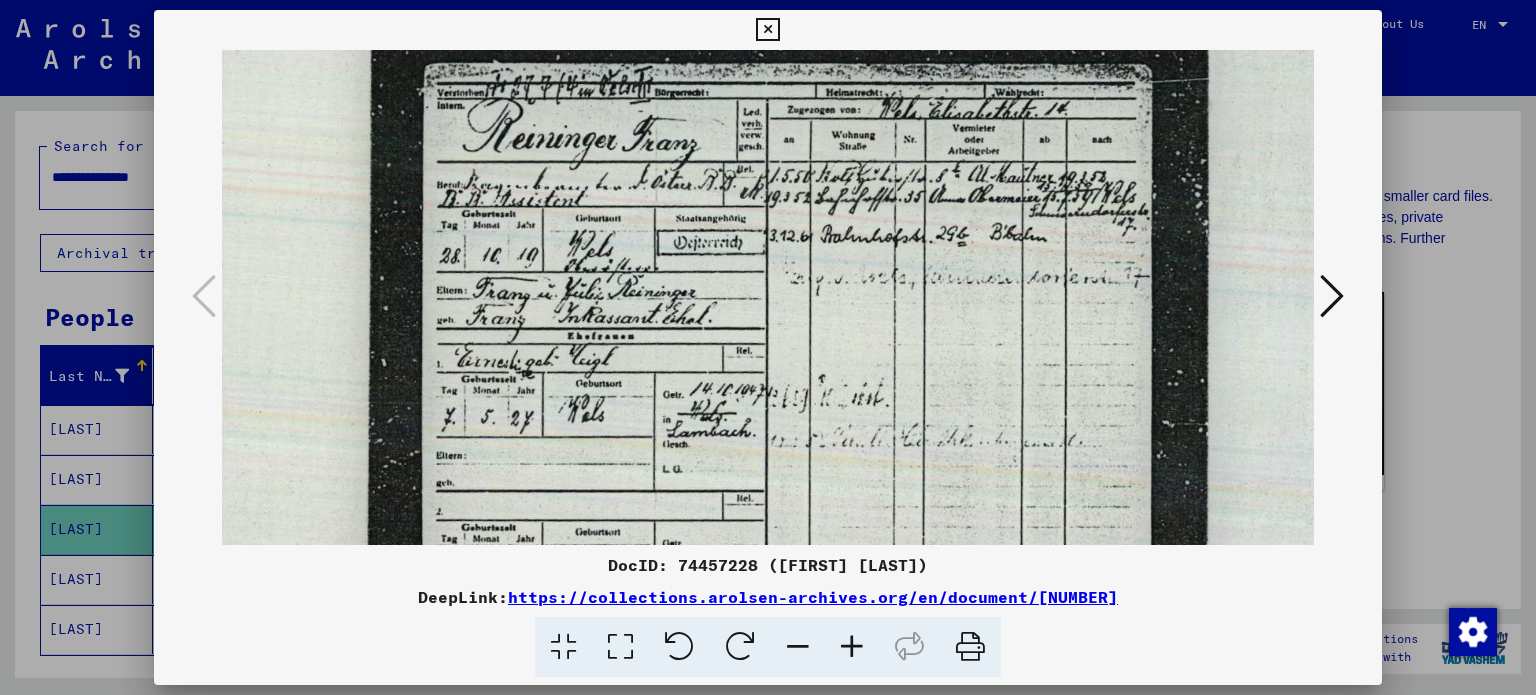 scroll, scrollTop: 210, scrollLeft: 144, axis: both 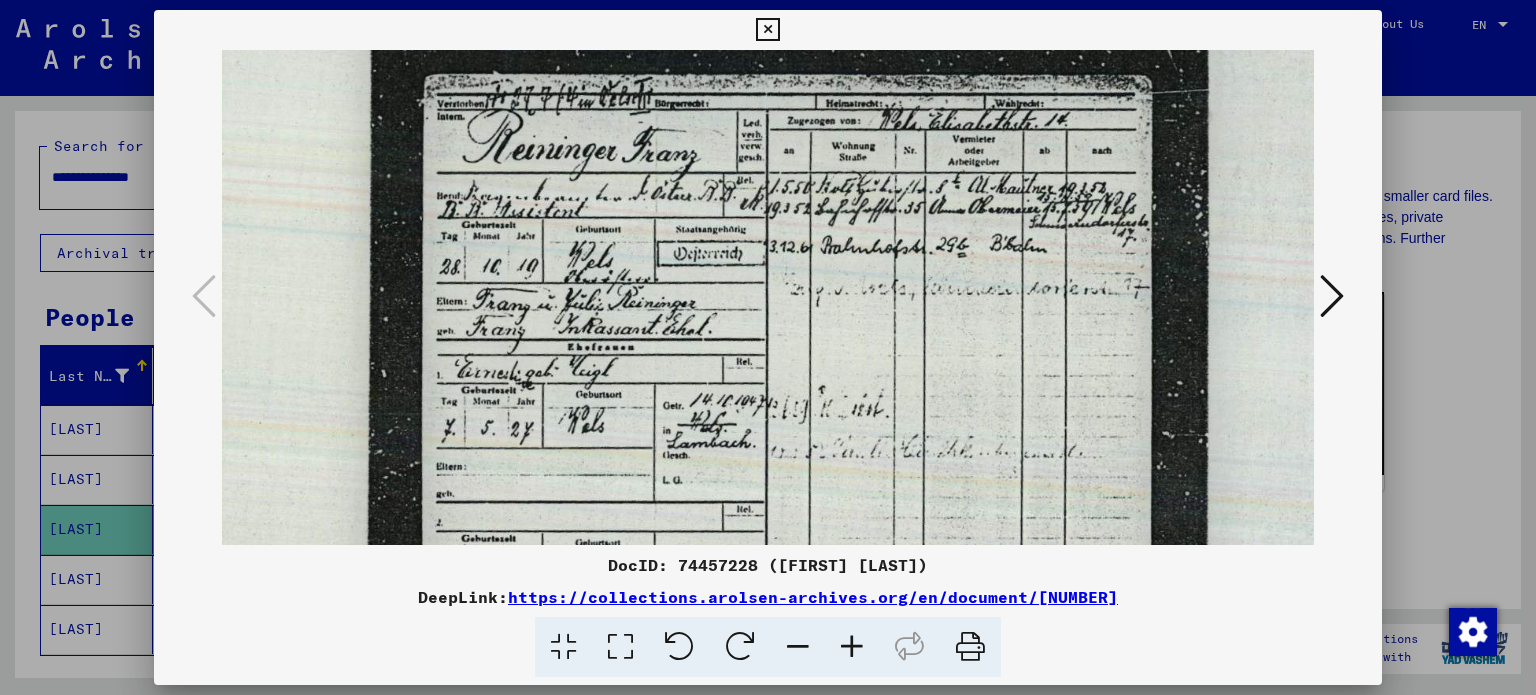 drag, startPoint x: 945, startPoint y: 434, endPoint x: 808, endPoint y: 243, distance: 235.05319 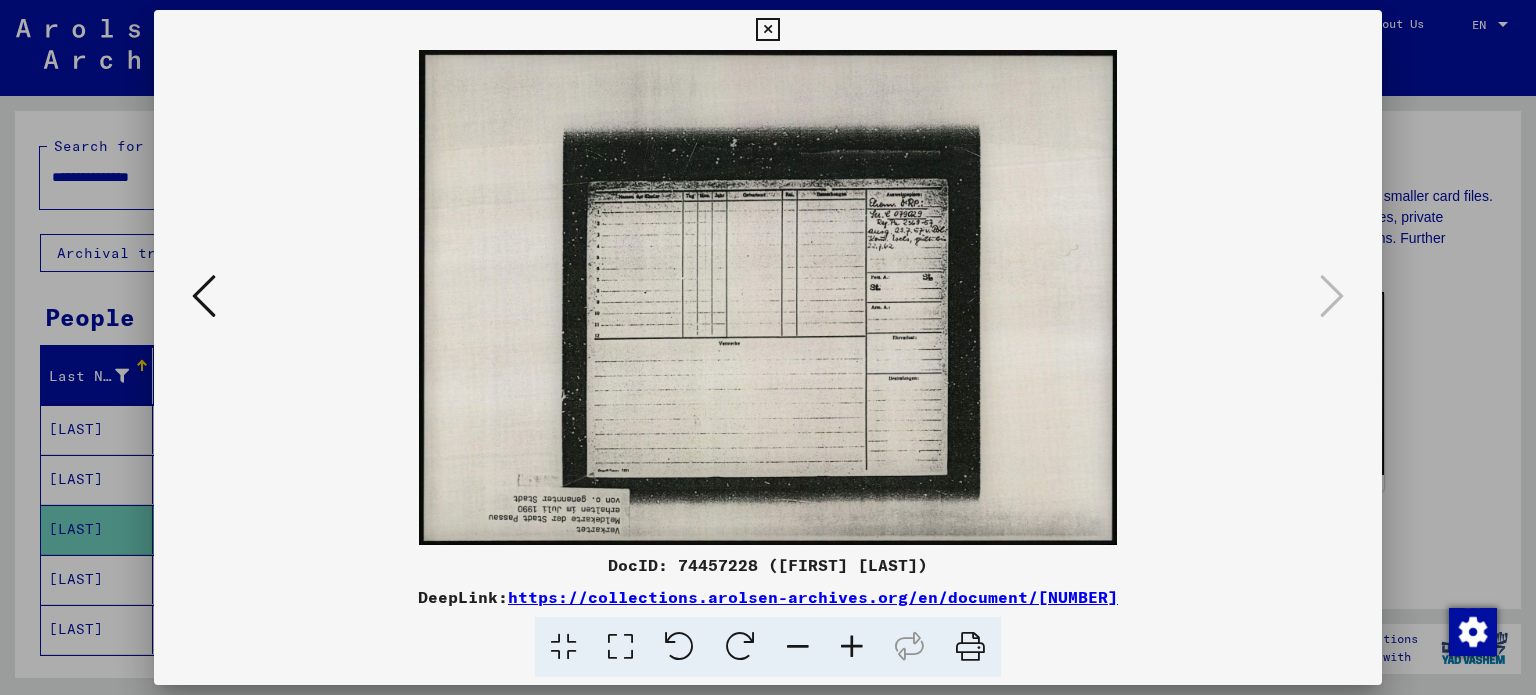 click at bounding box center (768, 297) 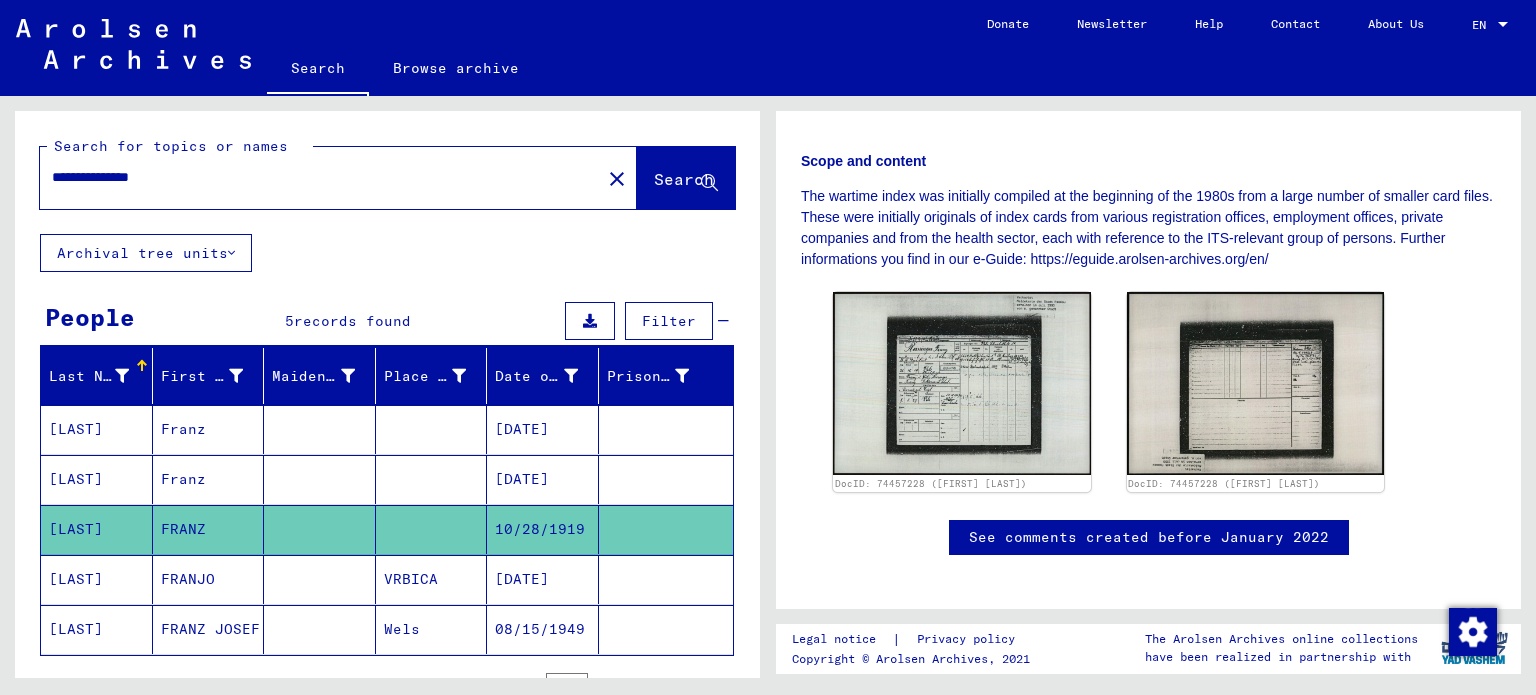drag, startPoint x: 259, startPoint y: 175, endPoint x: 37, endPoint y: 165, distance: 222.22511 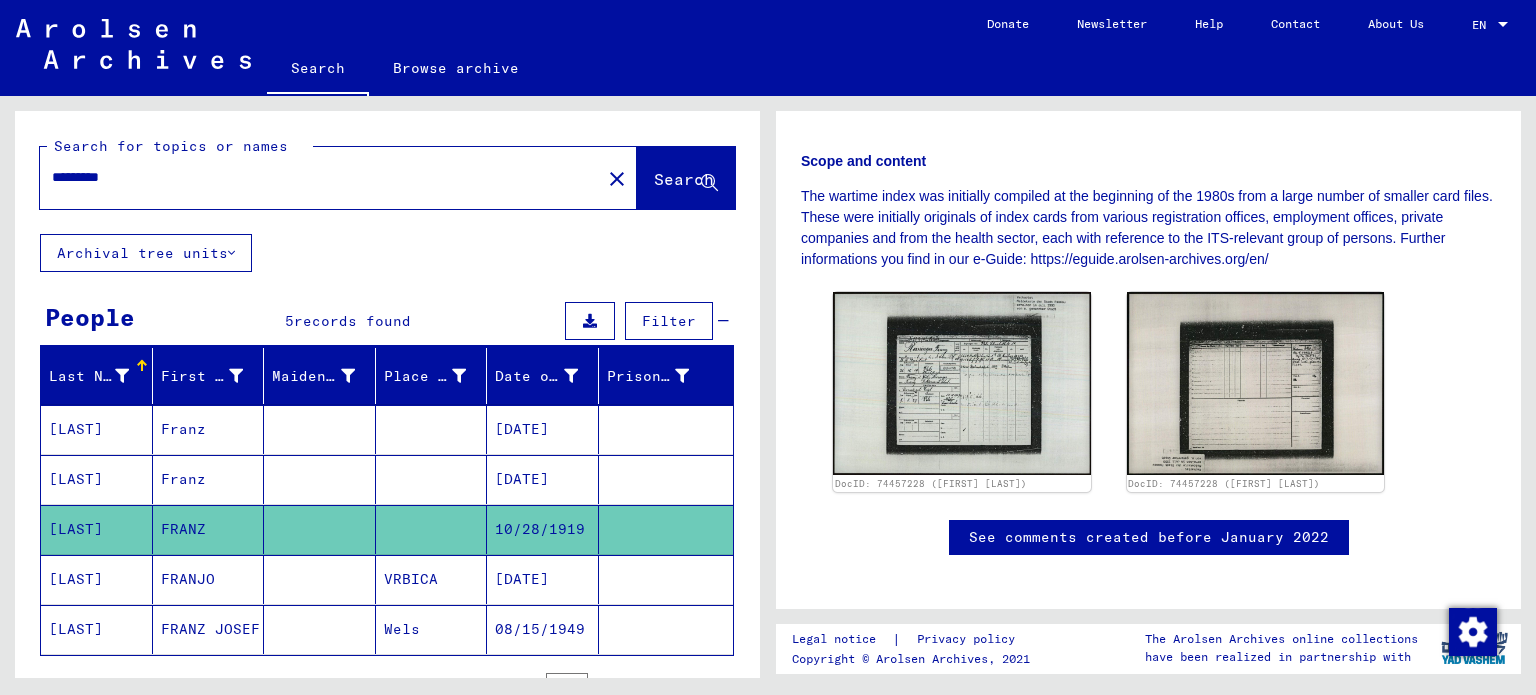 type on "********" 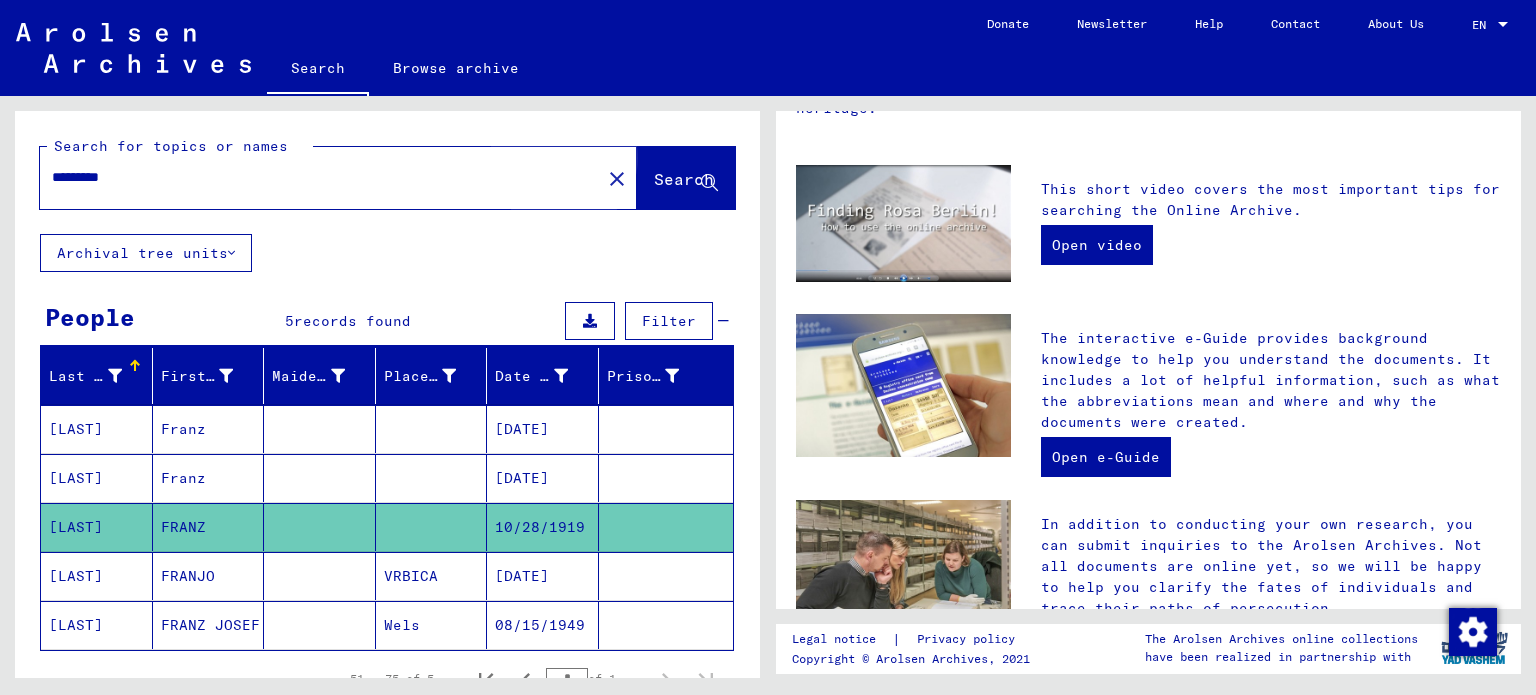 scroll, scrollTop: 0, scrollLeft: 0, axis: both 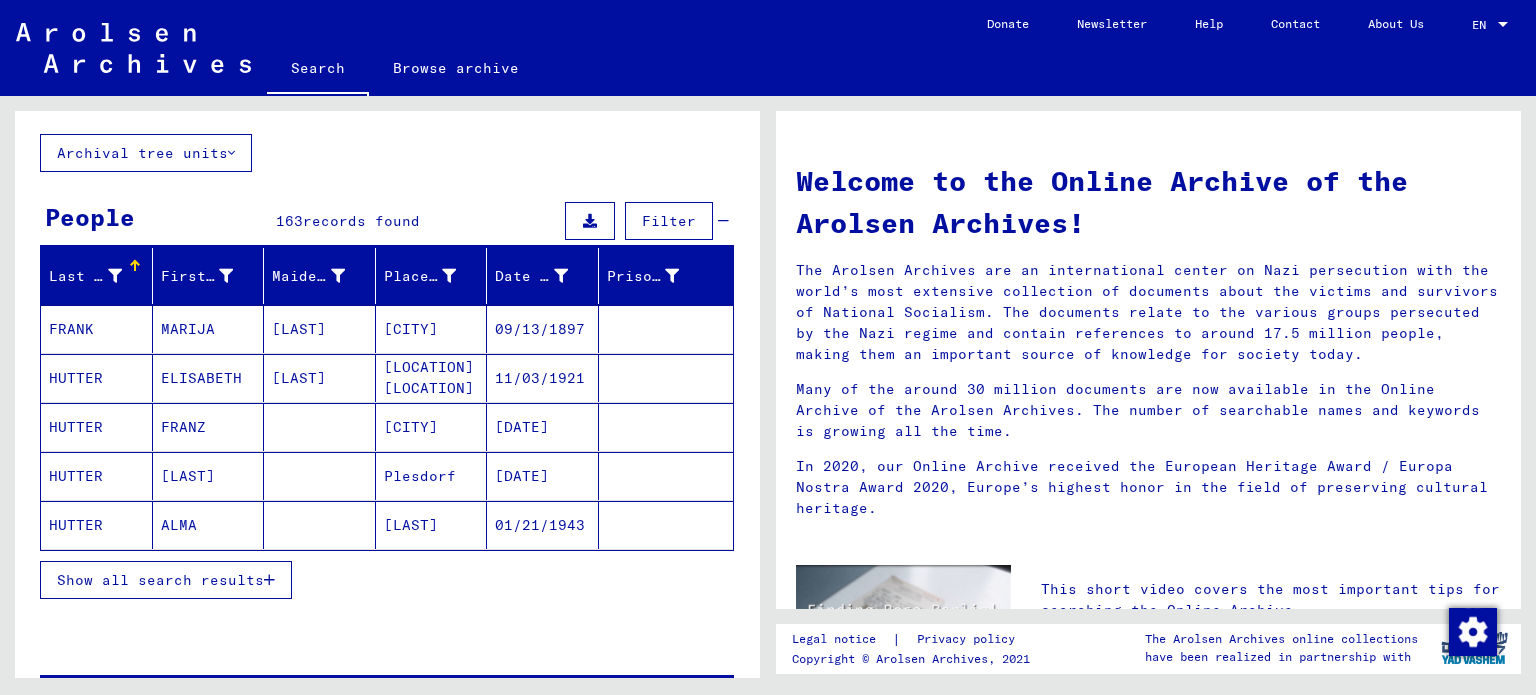 click on "Show all search results" at bounding box center (166, 580) 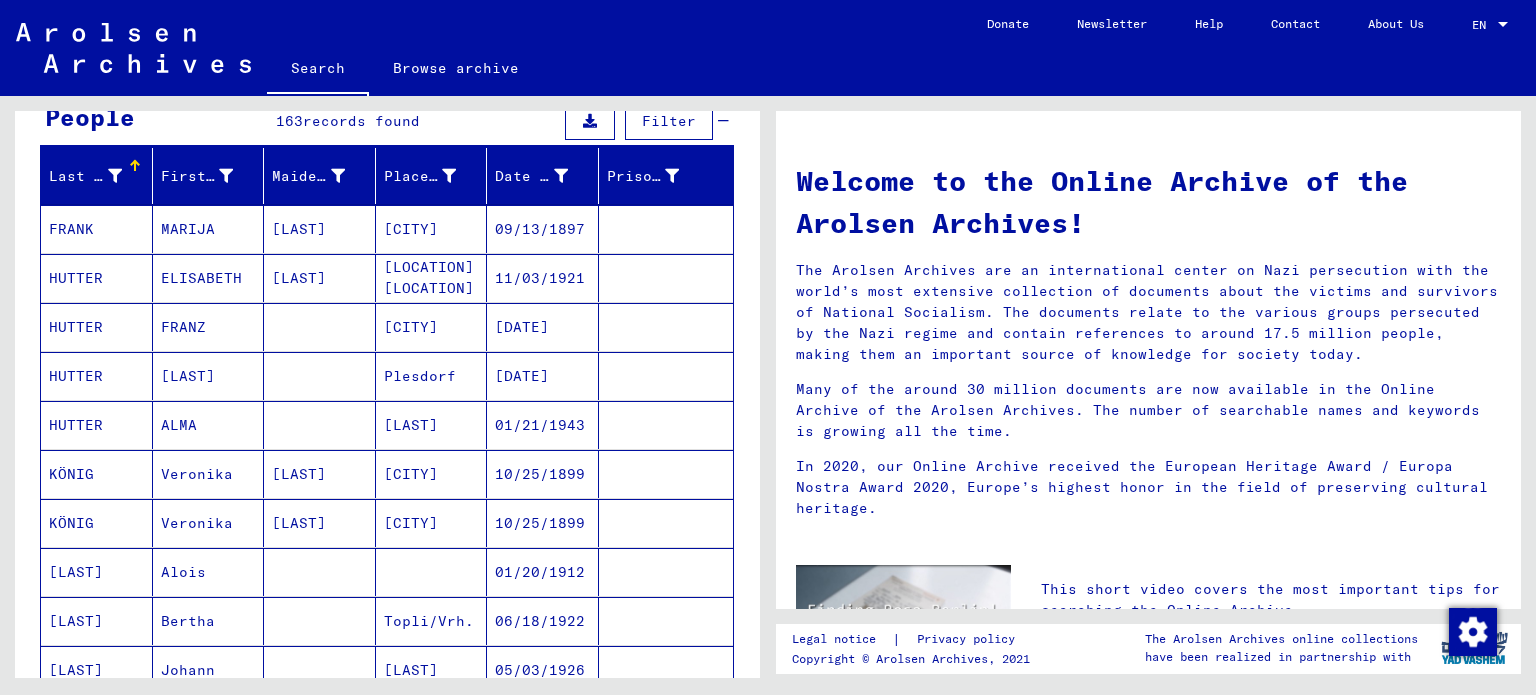 scroll, scrollTop: 100, scrollLeft: 0, axis: vertical 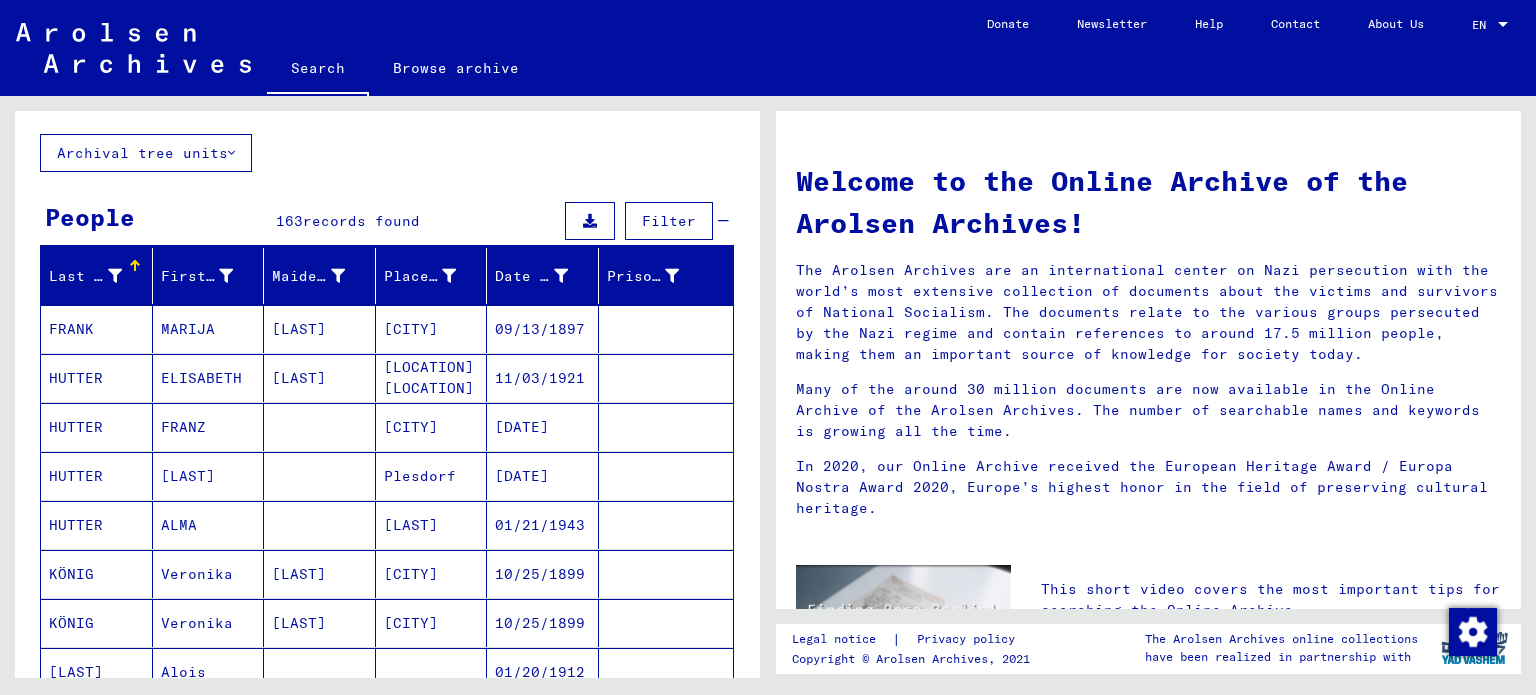 click on "[LAST]" at bounding box center [320, 378] 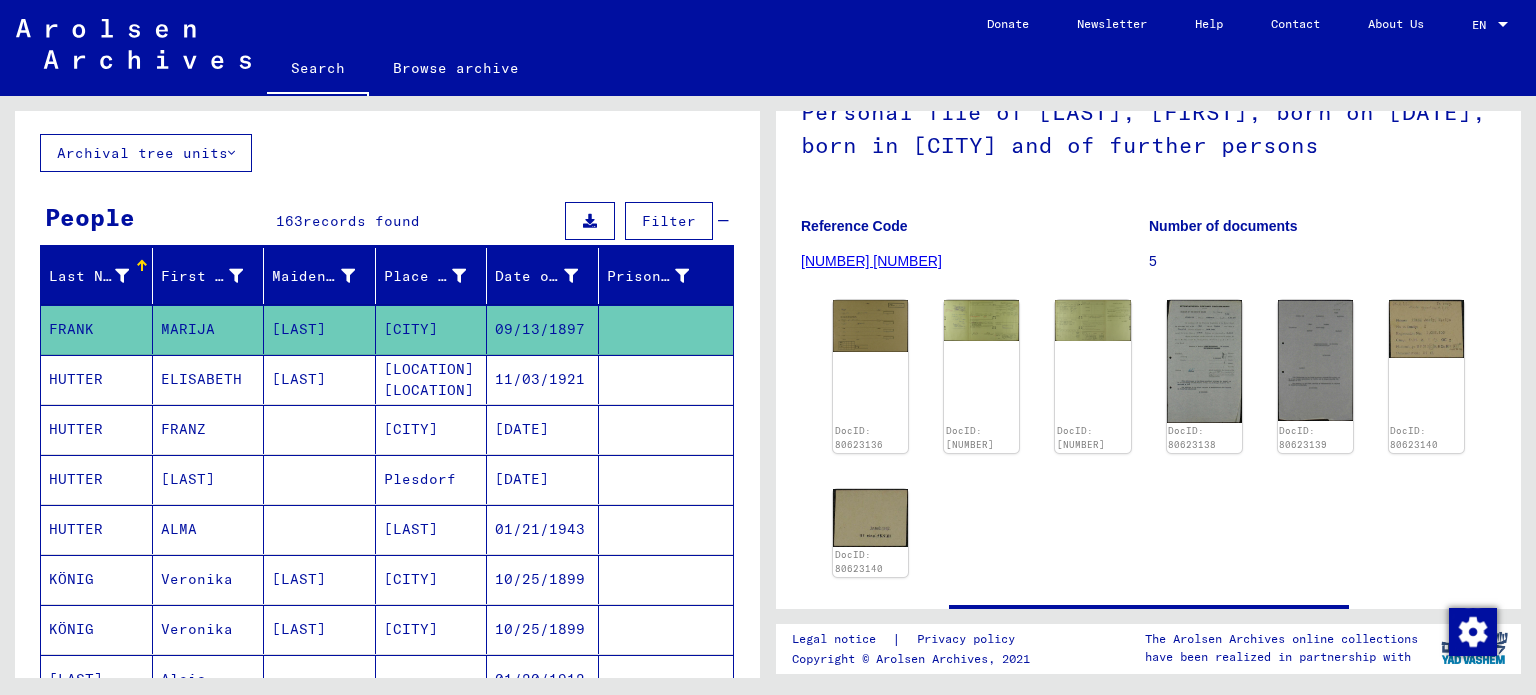 scroll, scrollTop: 0, scrollLeft: 0, axis: both 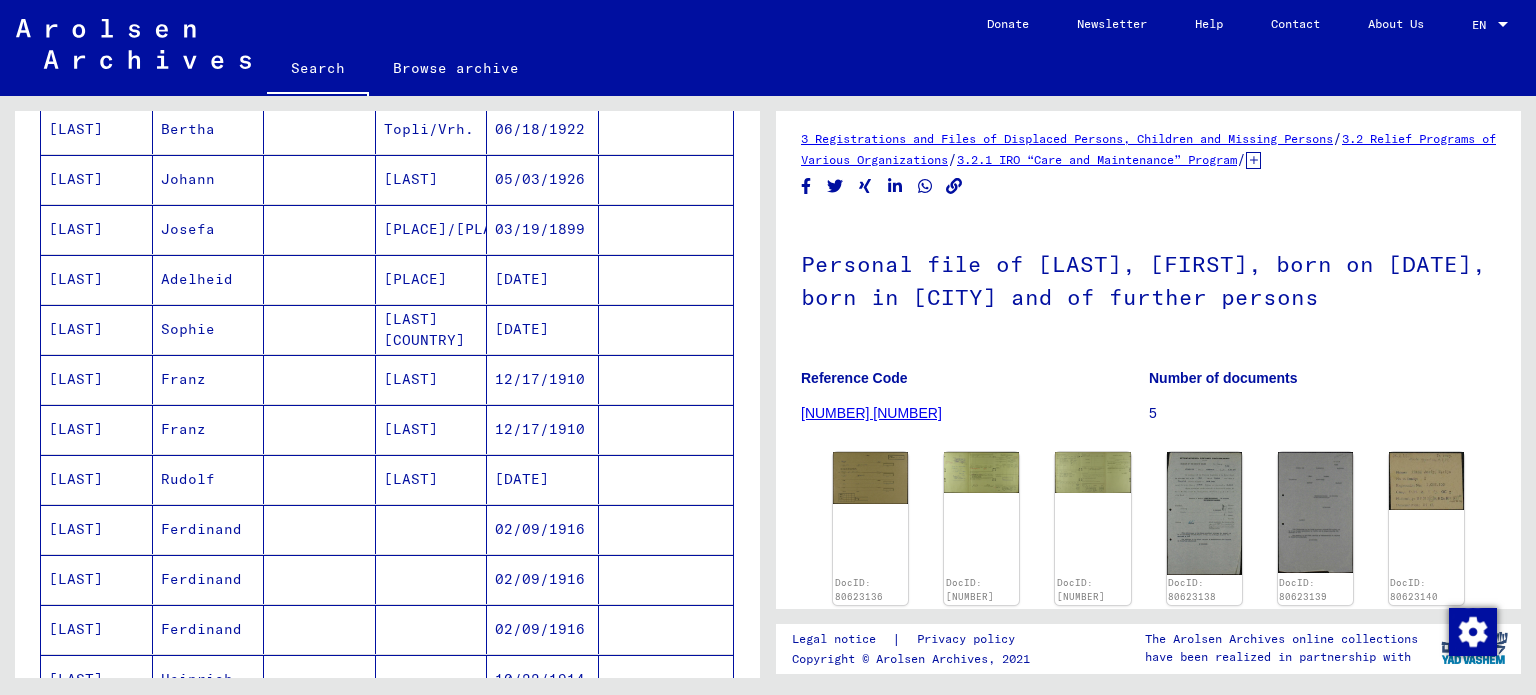 click on "Franz" at bounding box center [209, 429] 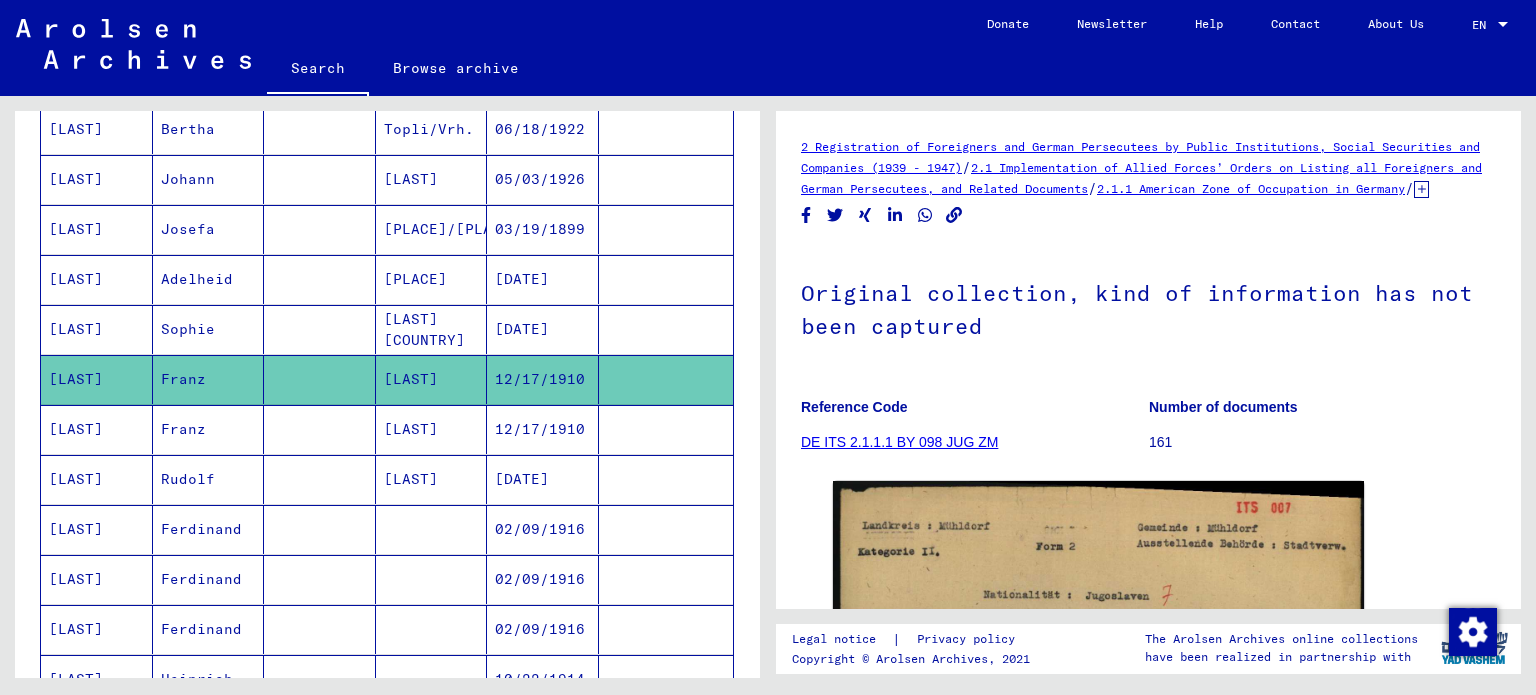scroll, scrollTop: 0, scrollLeft: 0, axis: both 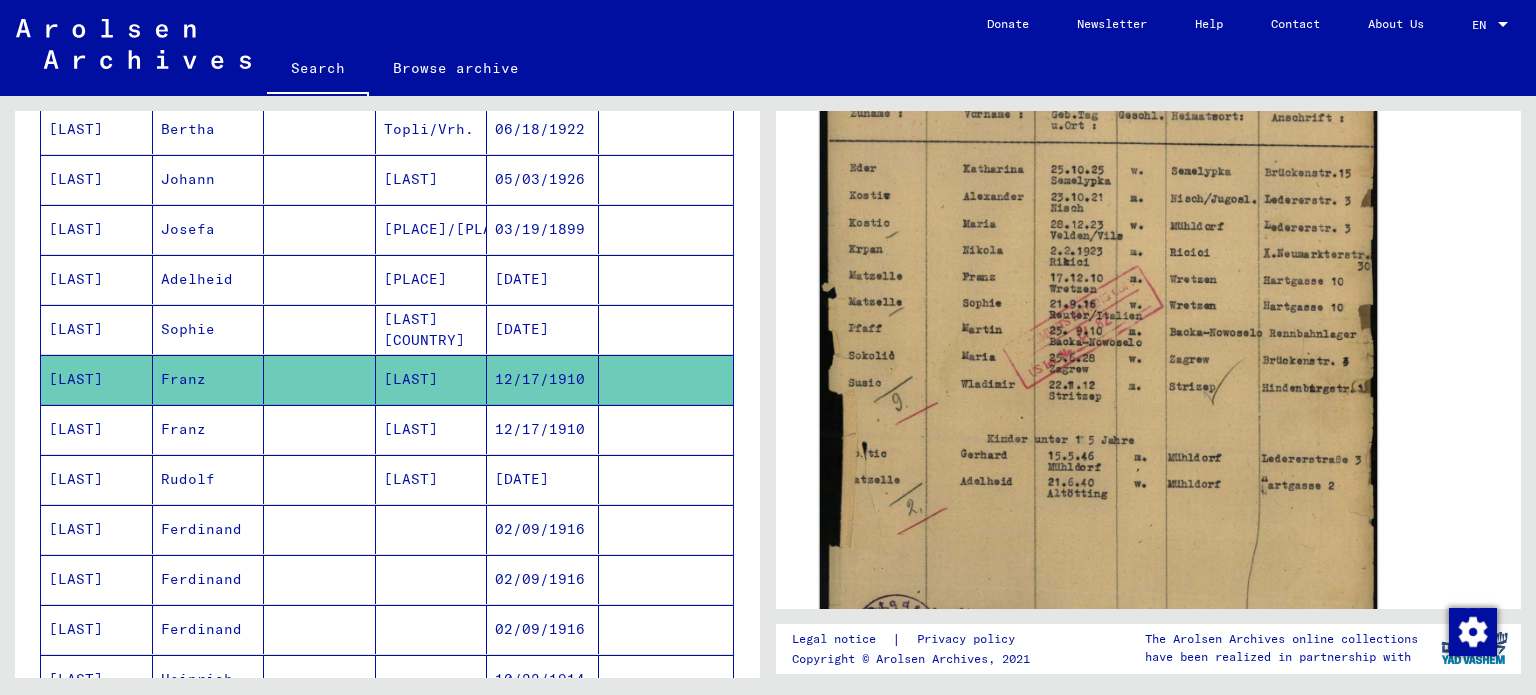 click 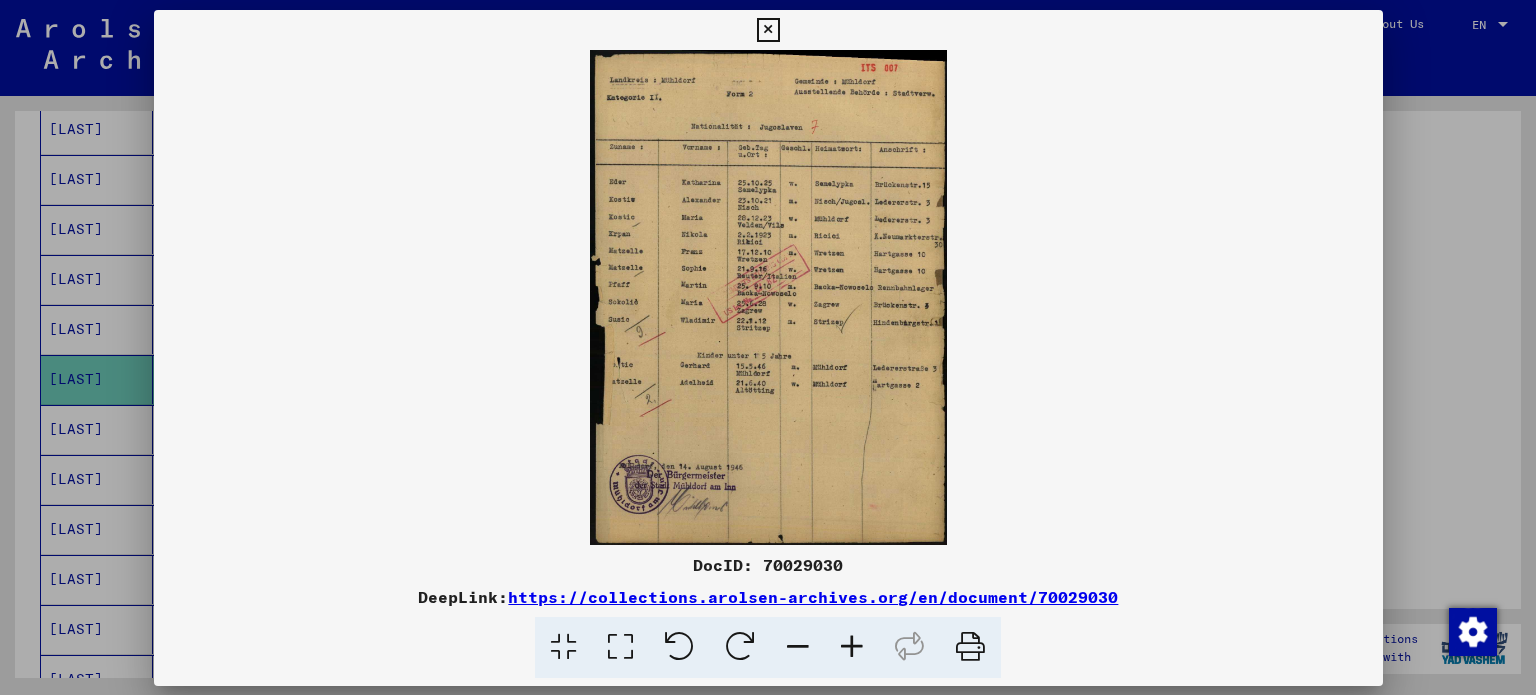 scroll, scrollTop: 499, scrollLeft: 0, axis: vertical 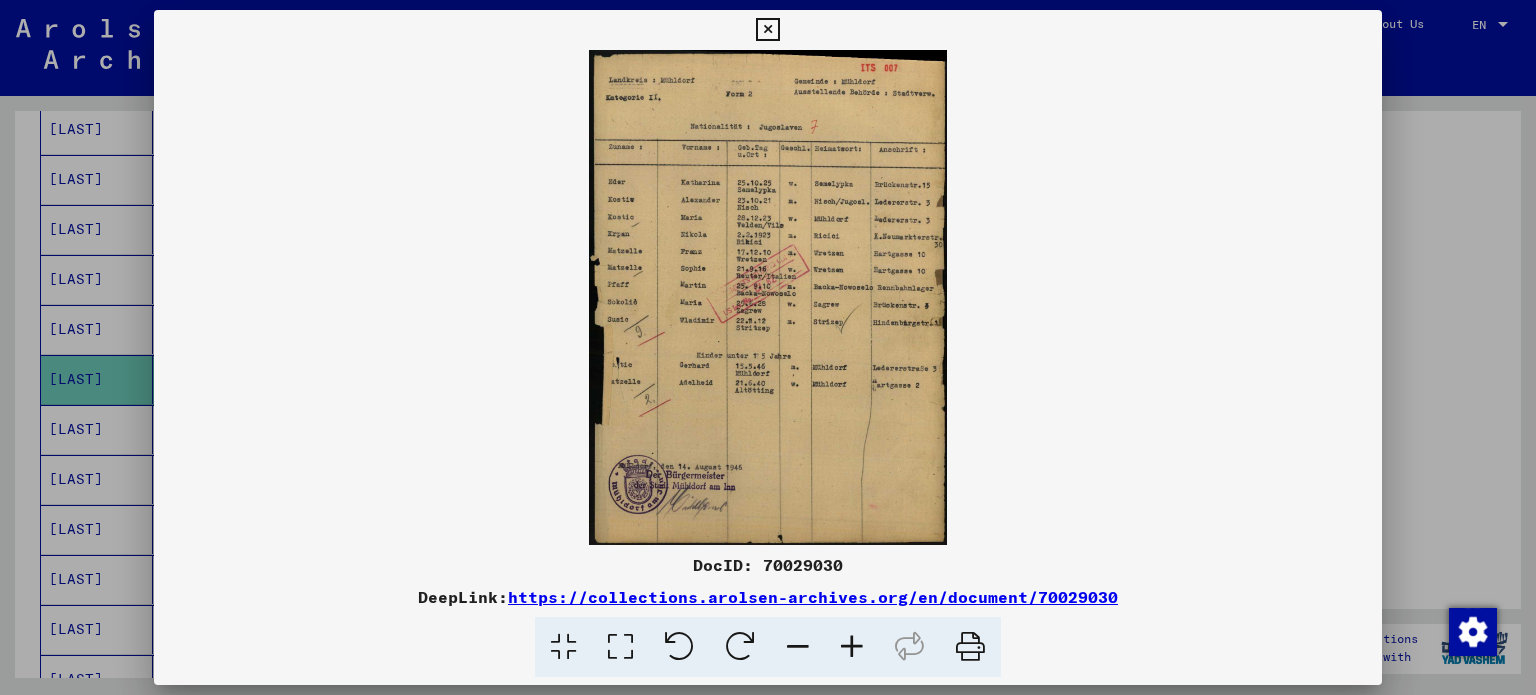 click at bounding box center (852, 647) 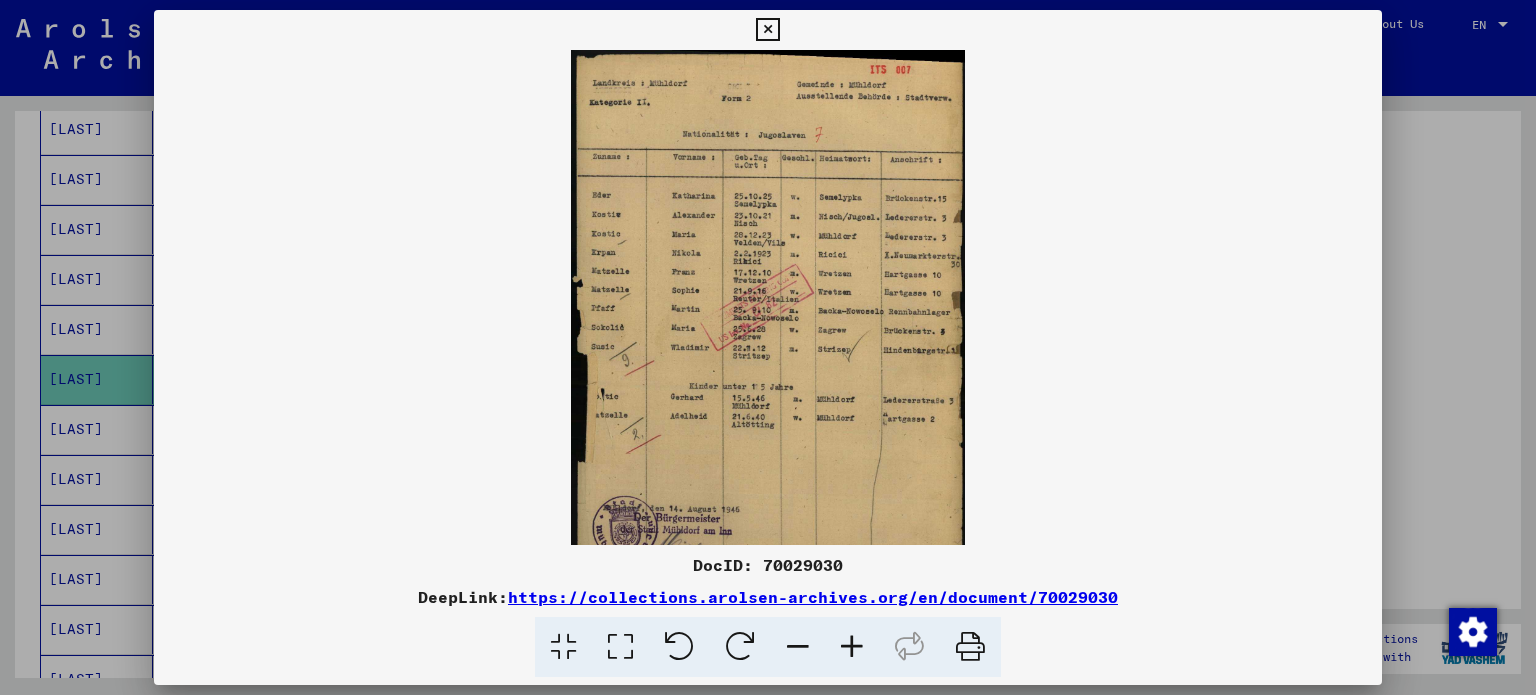click at bounding box center (852, 647) 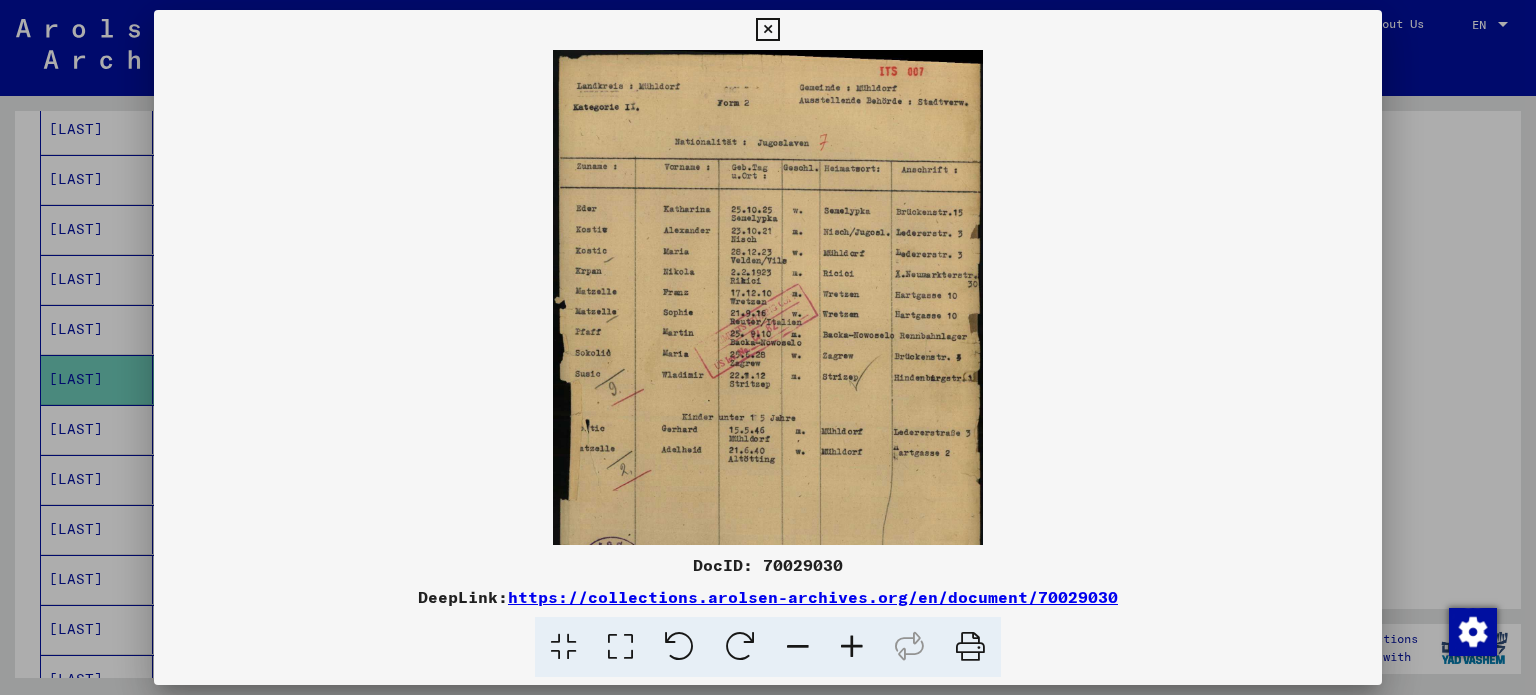 click at bounding box center (852, 647) 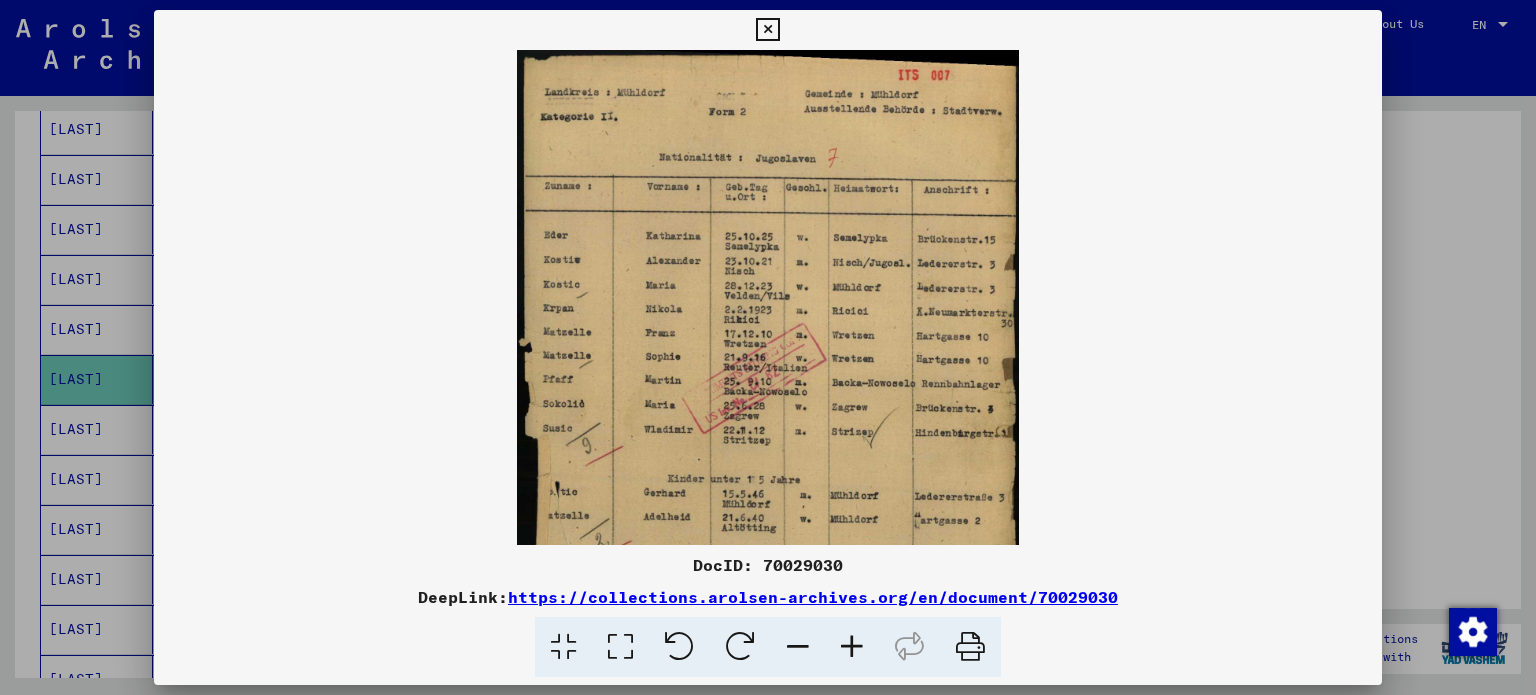 click at bounding box center [852, 647] 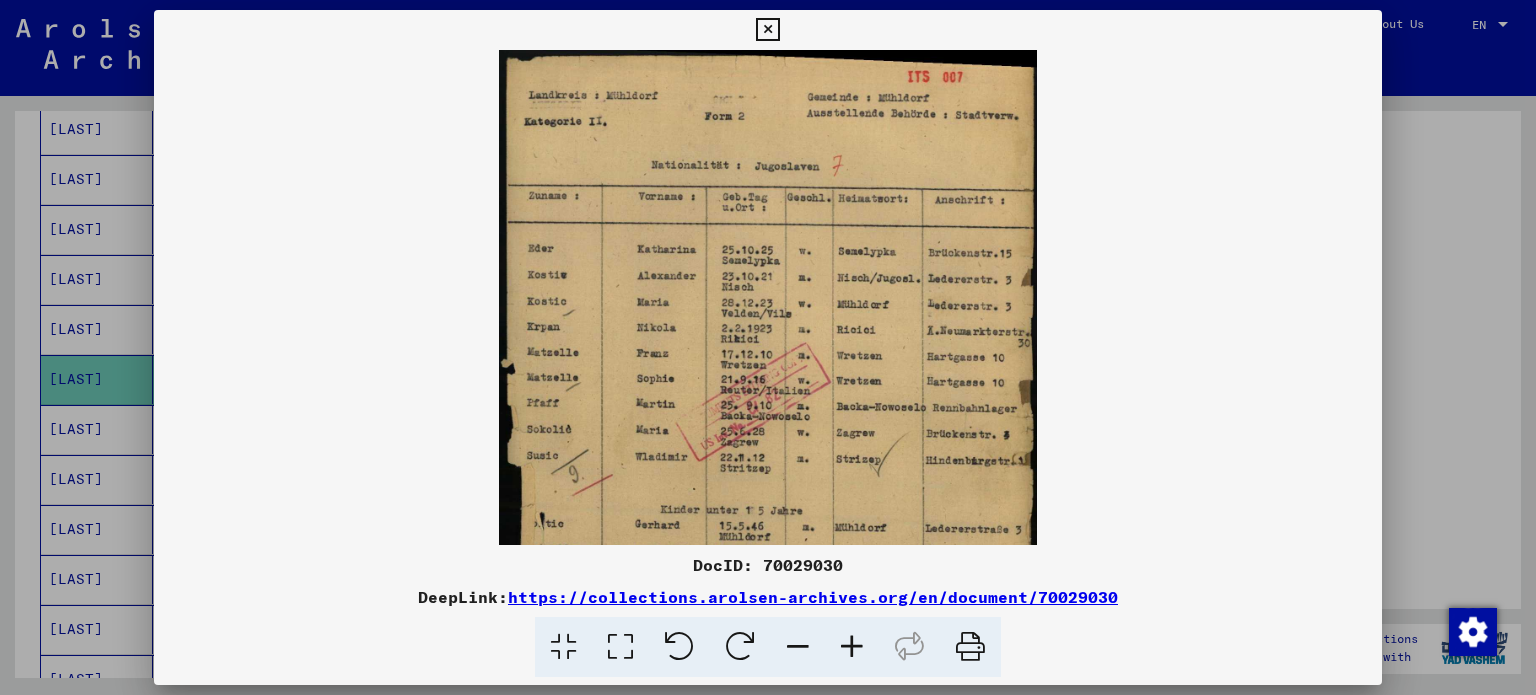 click at bounding box center (852, 647) 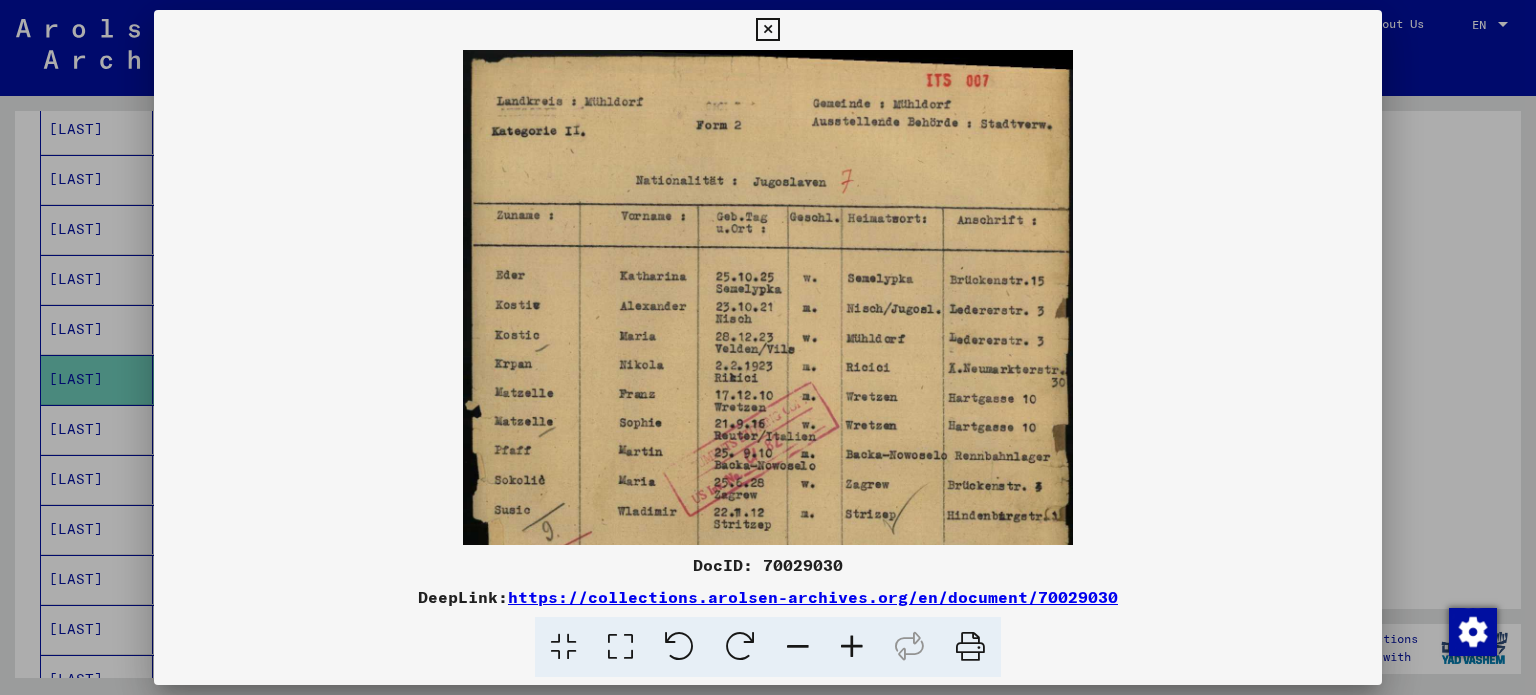 click at bounding box center (852, 647) 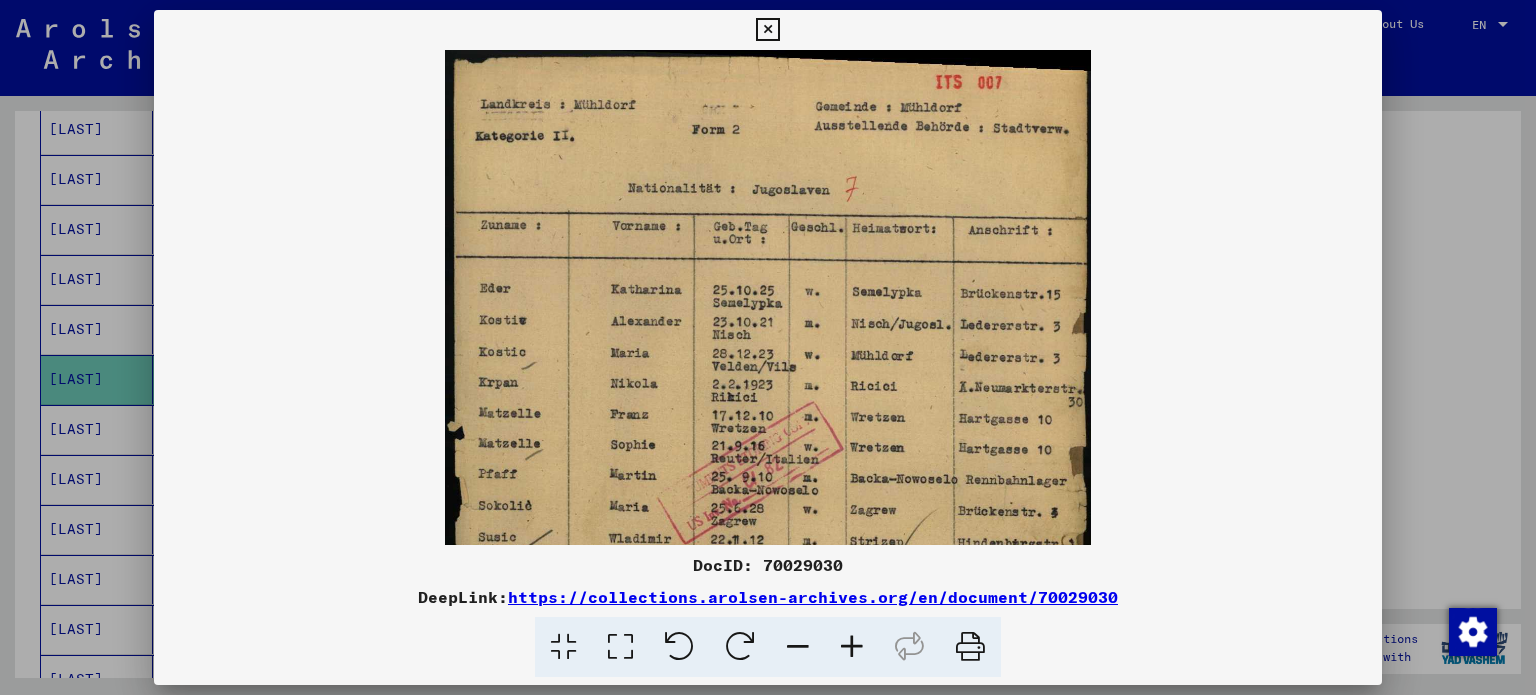 click at bounding box center [852, 647] 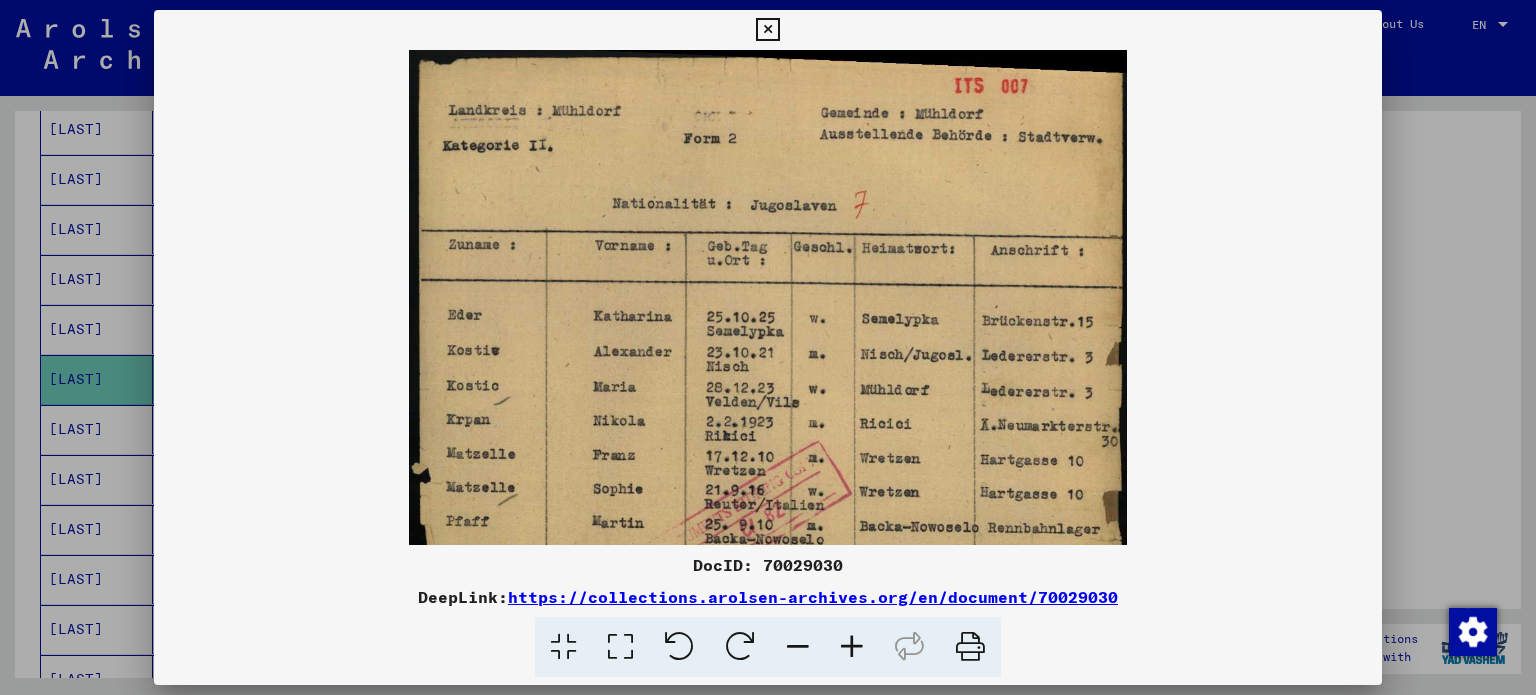 click at bounding box center [852, 647] 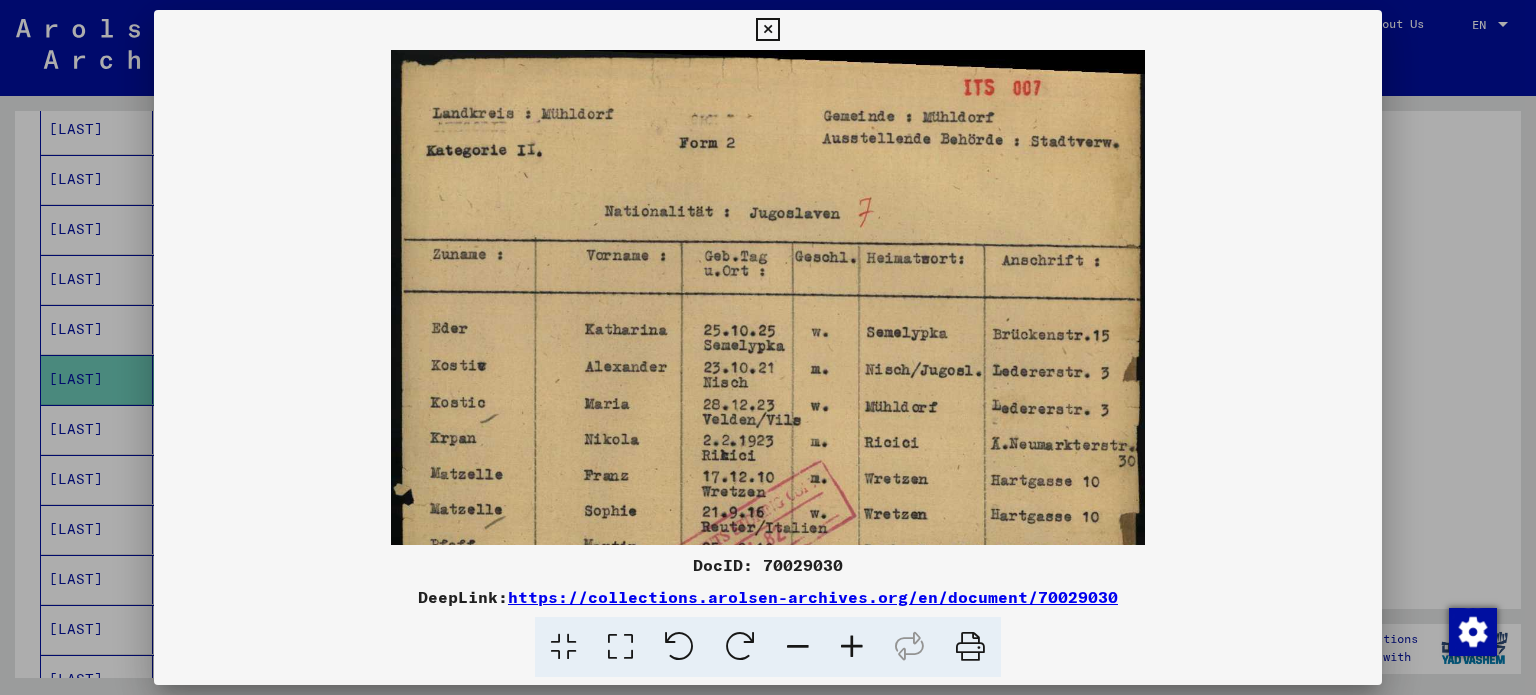 click at bounding box center [852, 647] 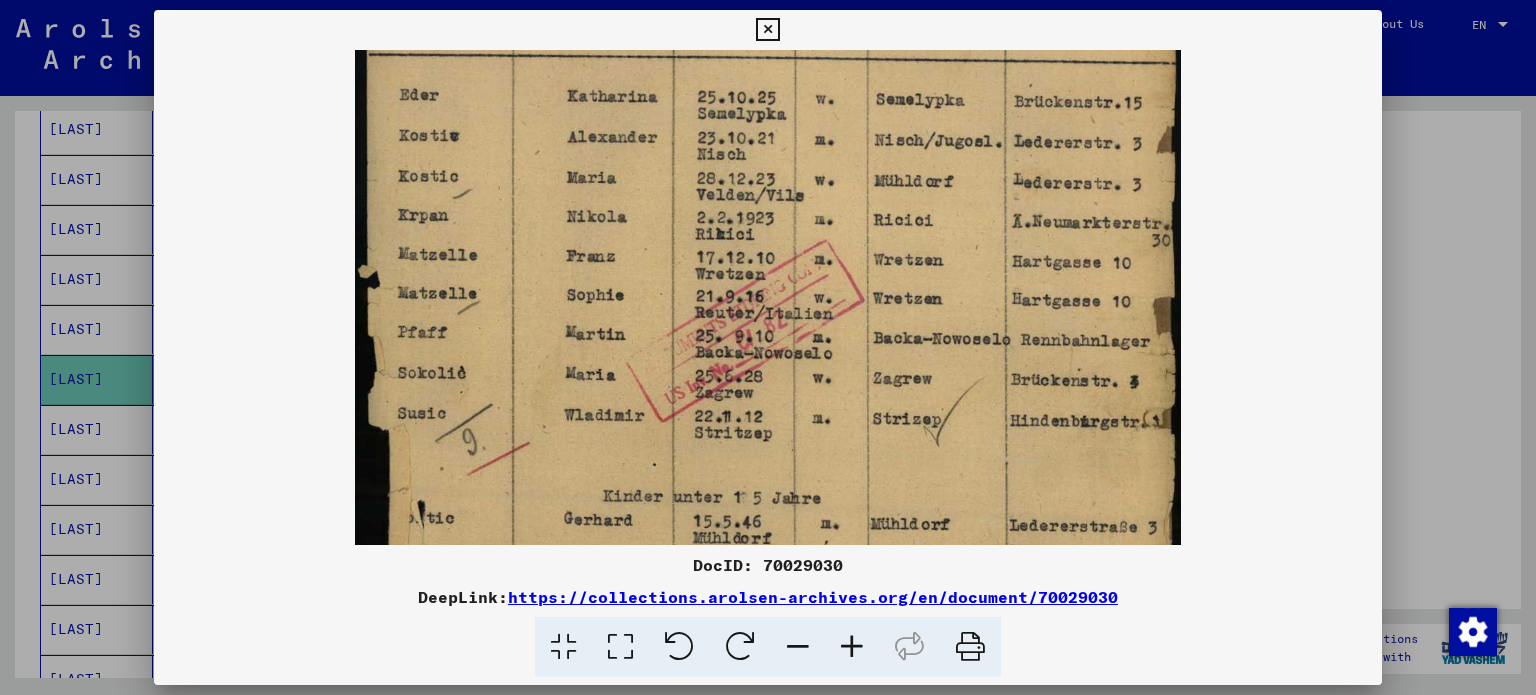 scroll, scrollTop: 288, scrollLeft: 0, axis: vertical 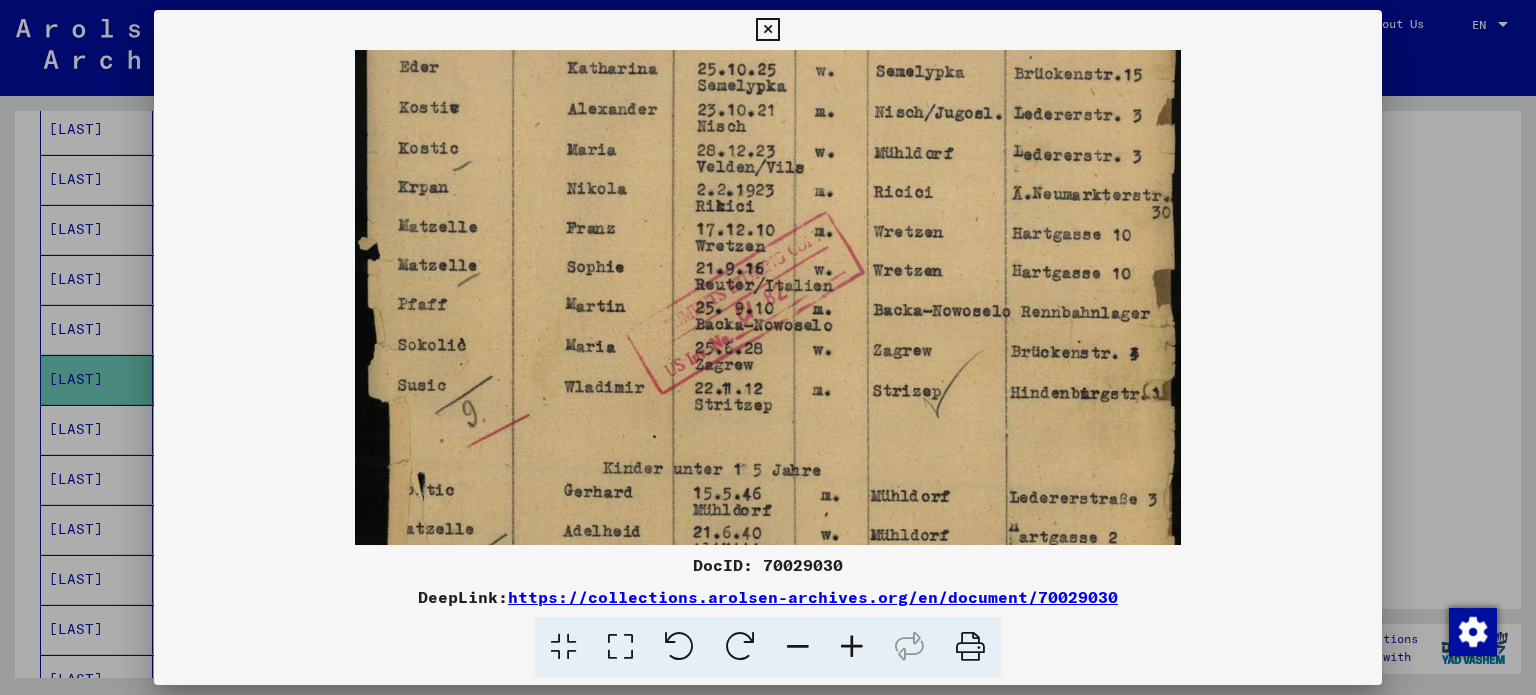 drag, startPoint x: 784, startPoint y: 339, endPoint x: 820, endPoint y: 58, distance: 283.29666 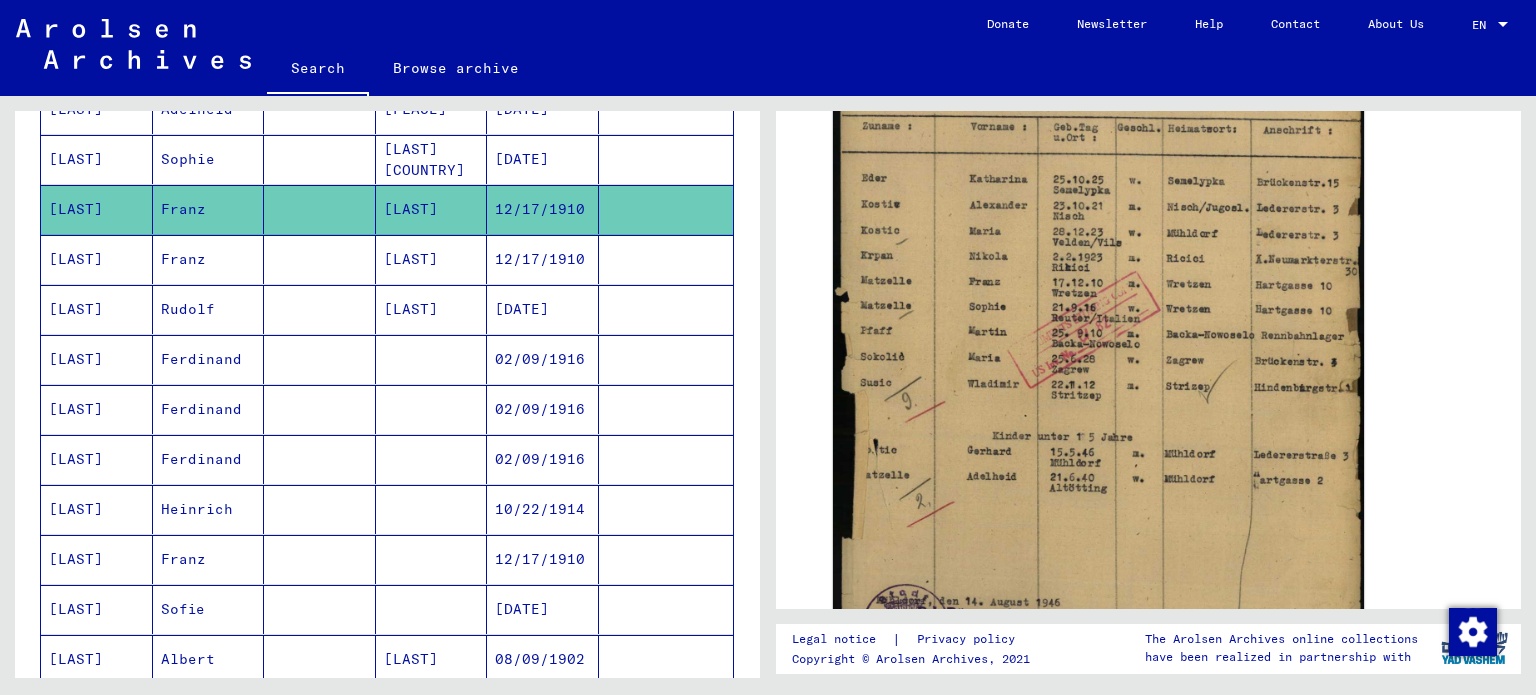 scroll, scrollTop: 900, scrollLeft: 0, axis: vertical 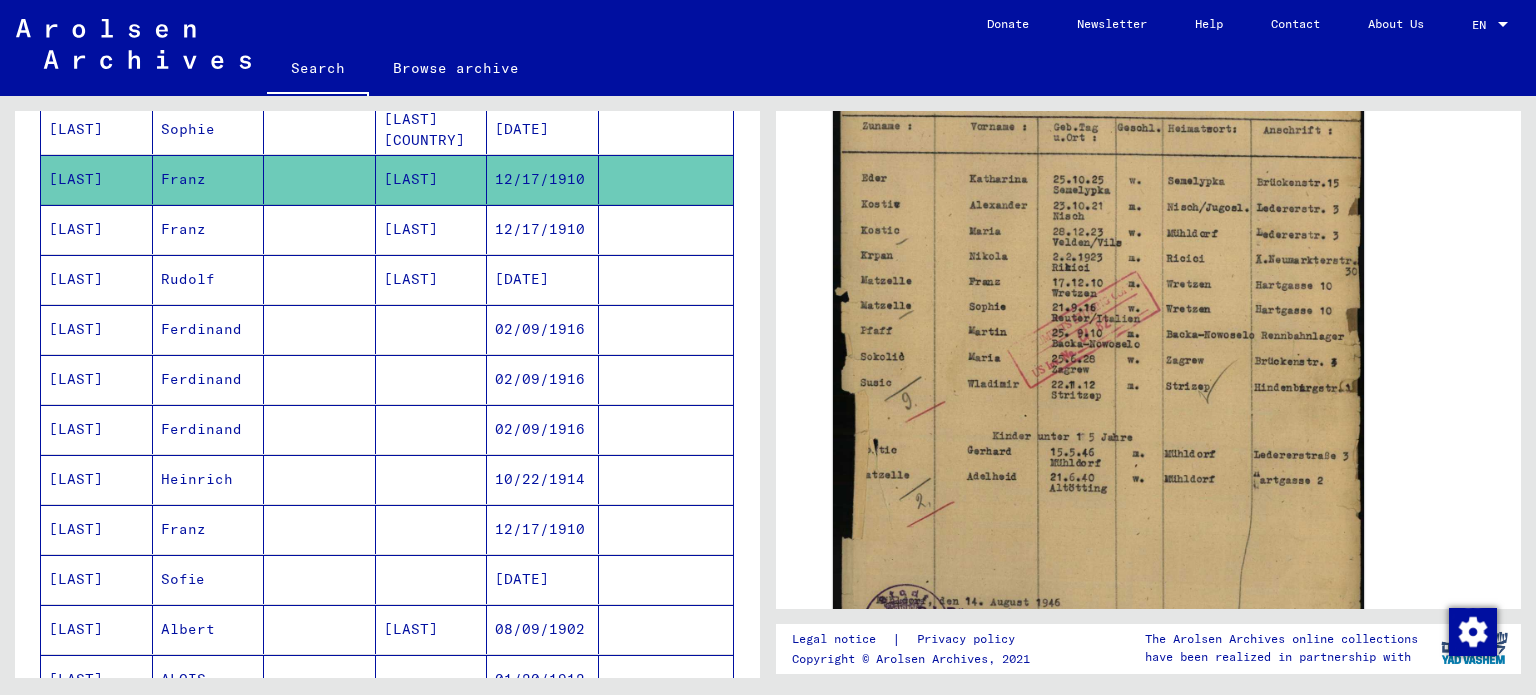 click at bounding box center (320, 579) 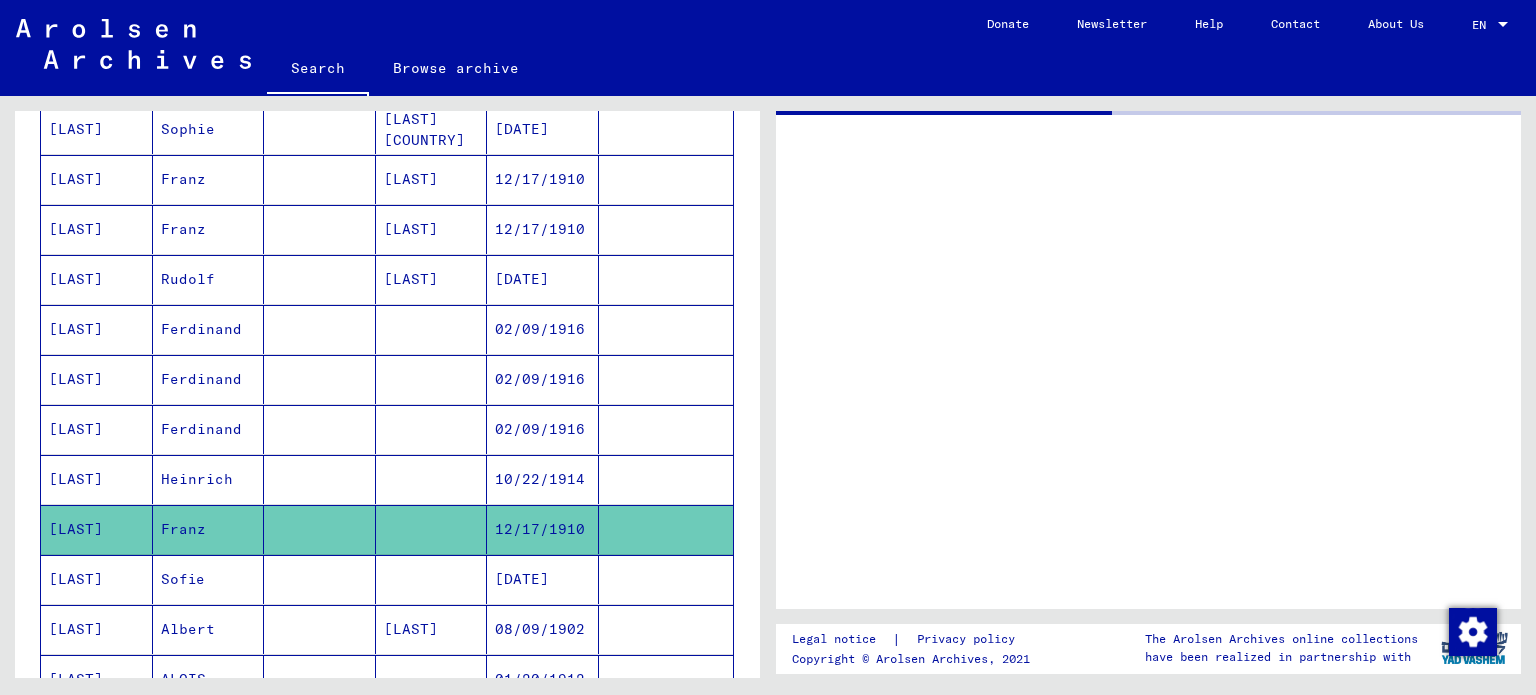 scroll, scrollTop: 0, scrollLeft: 0, axis: both 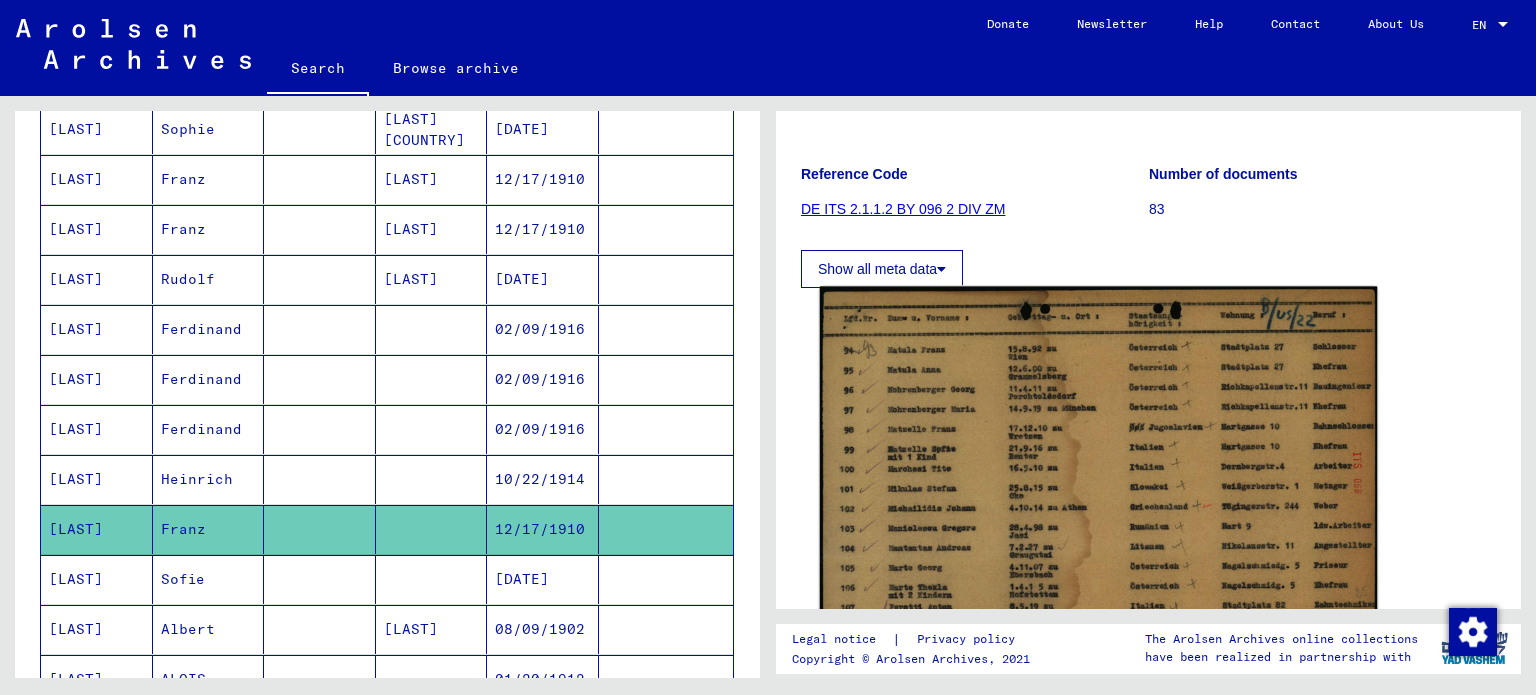 click 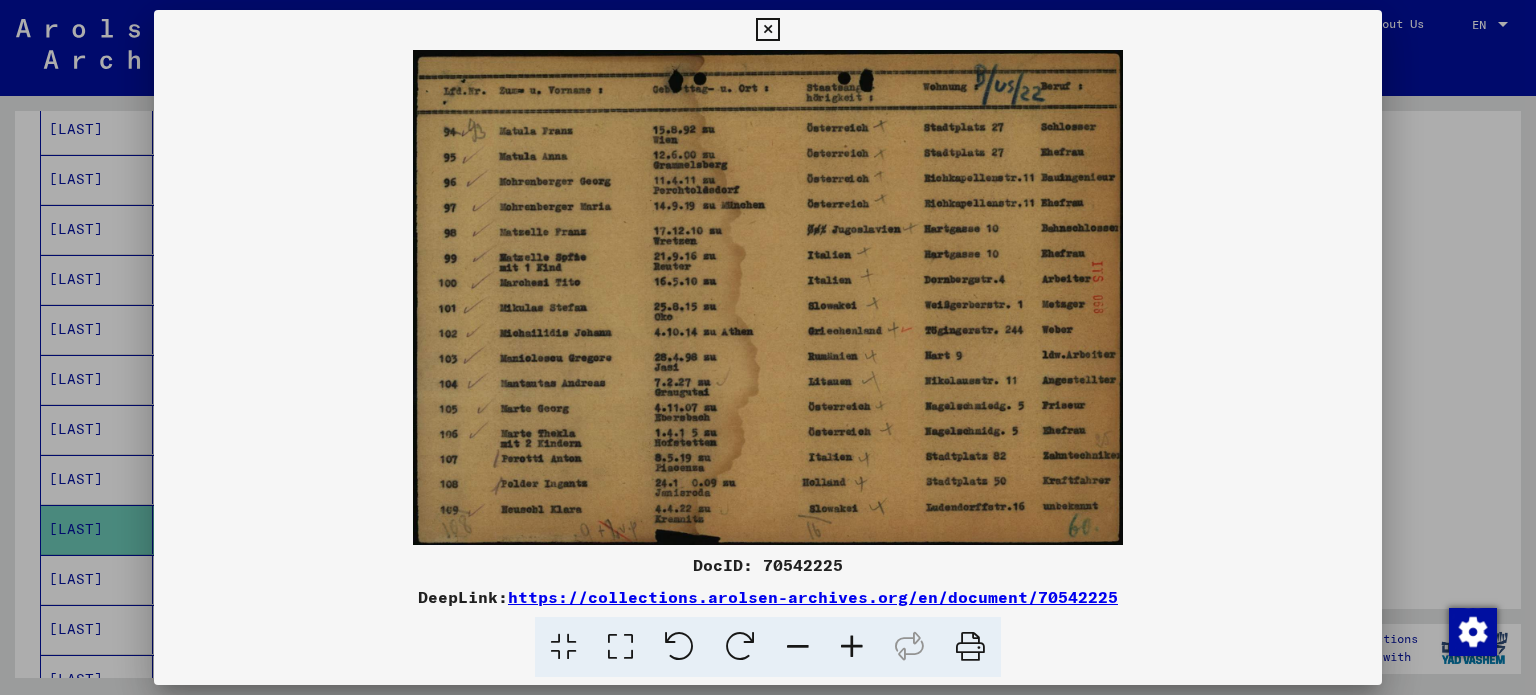 click at bounding box center [852, 647] 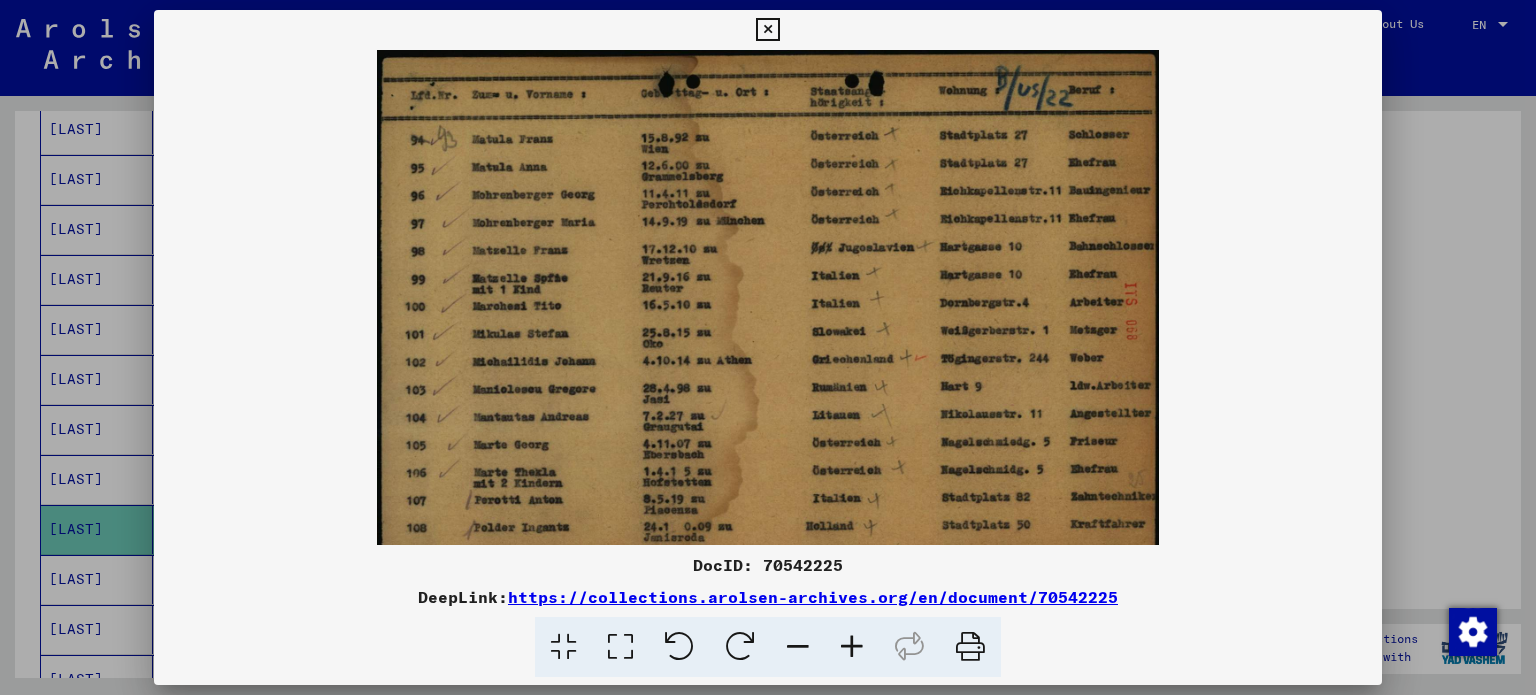 click at bounding box center (852, 647) 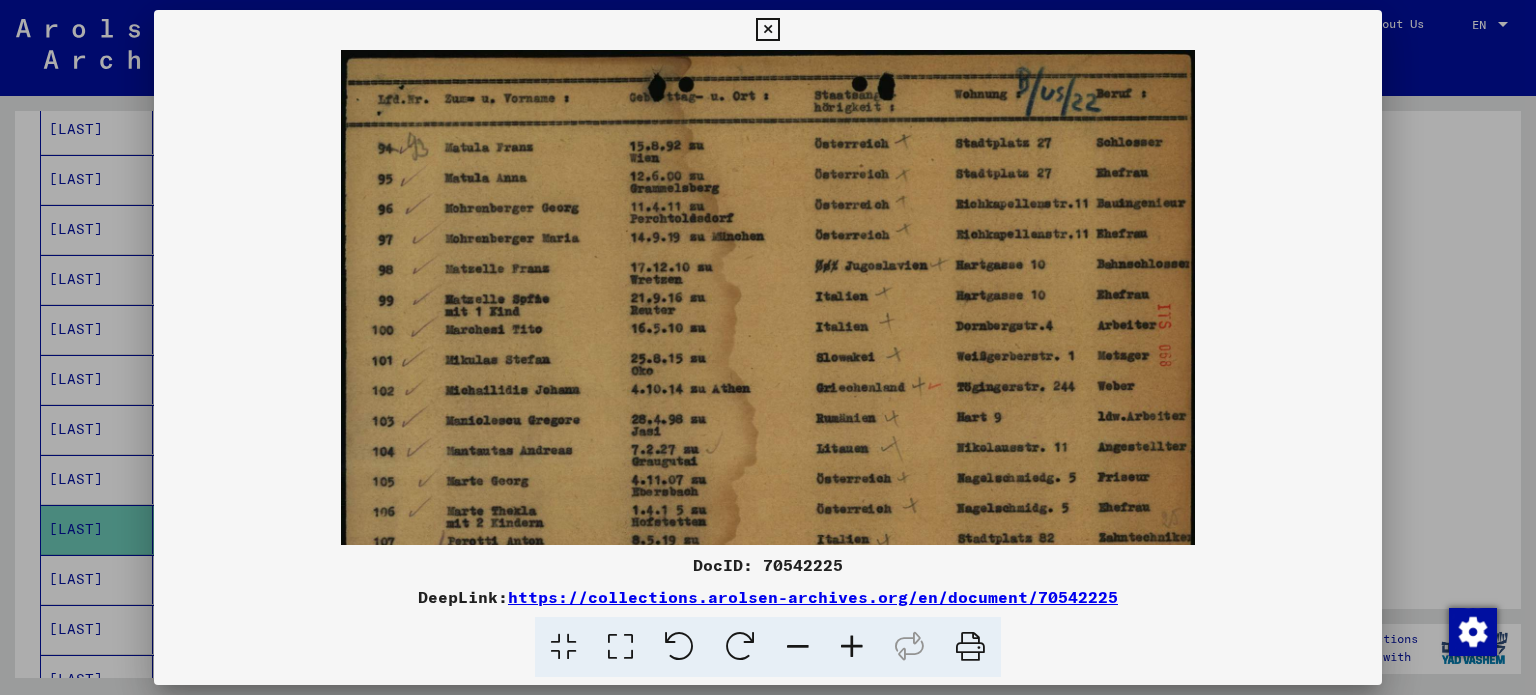 click at bounding box center [852, 647] 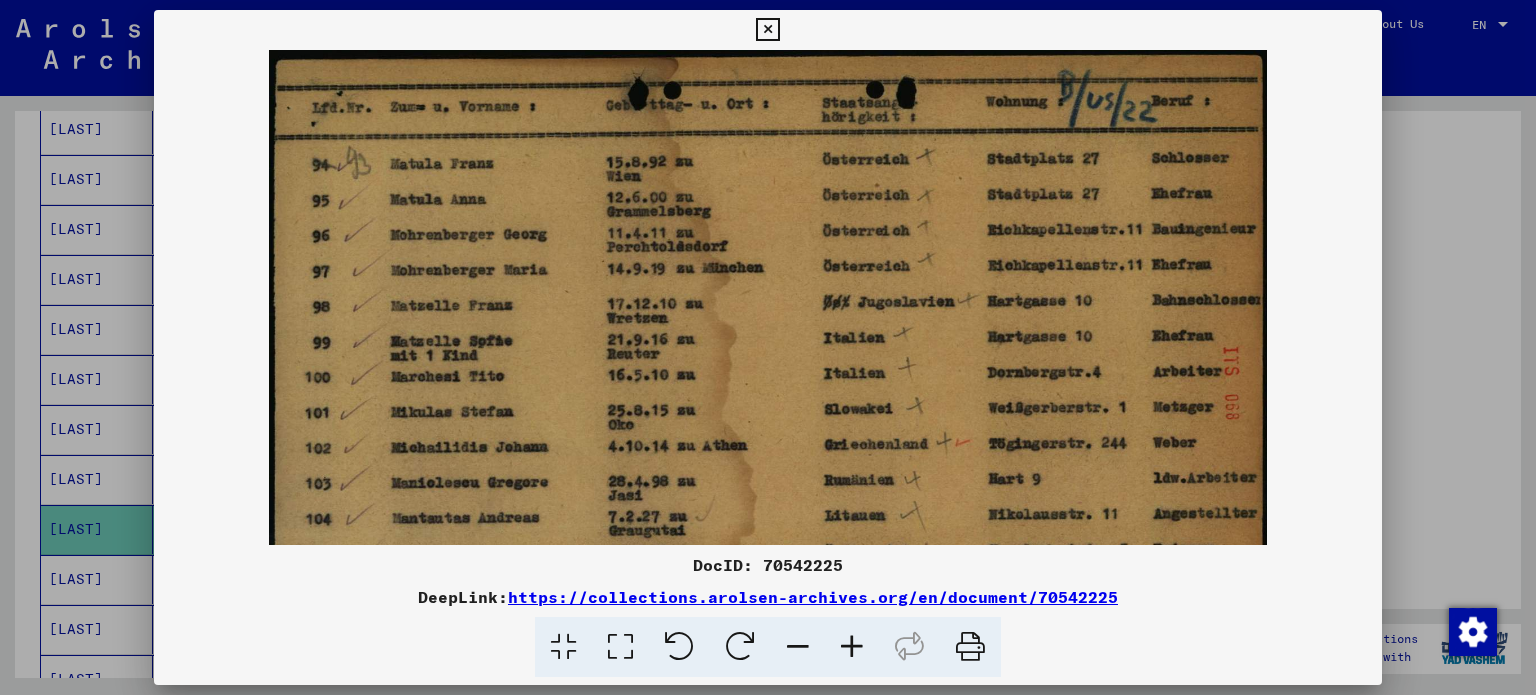 click at bounding box center [852, 647] 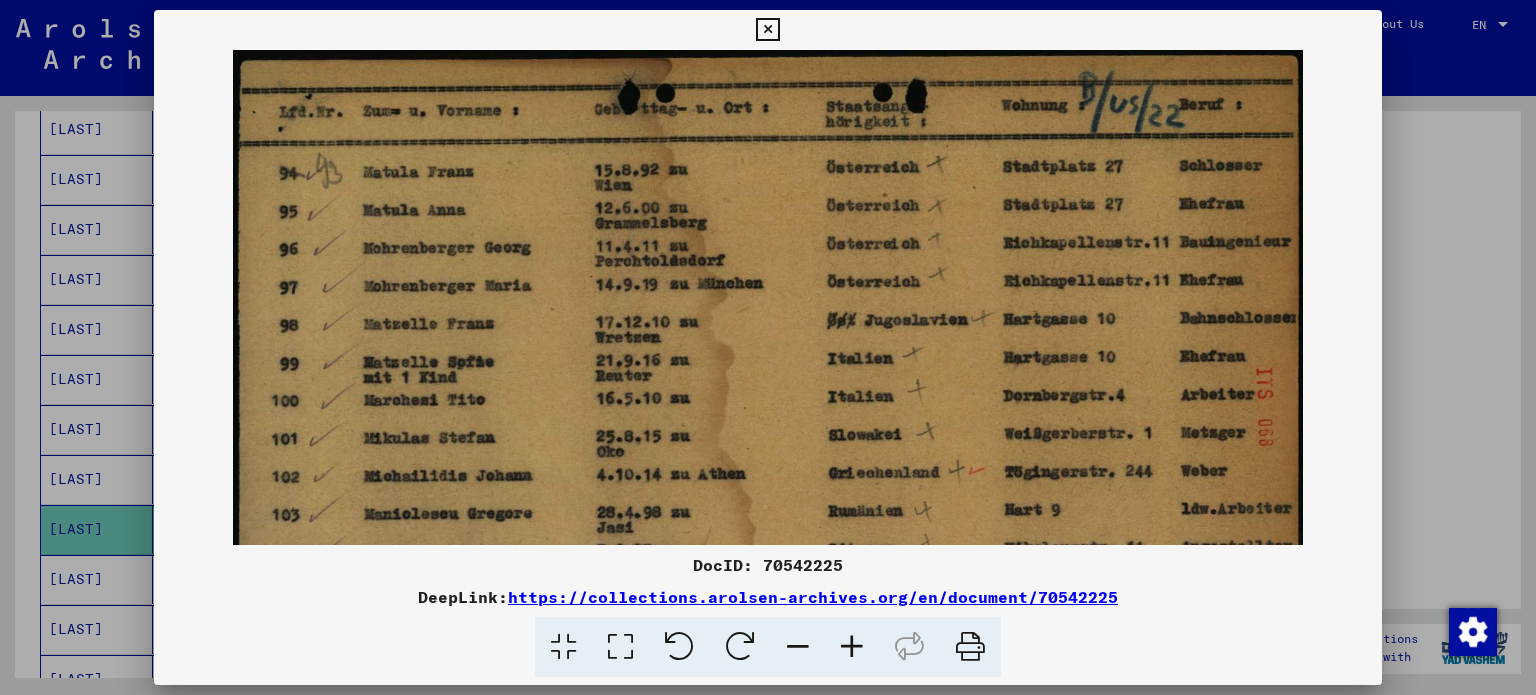click at bounding box center (852, 647) 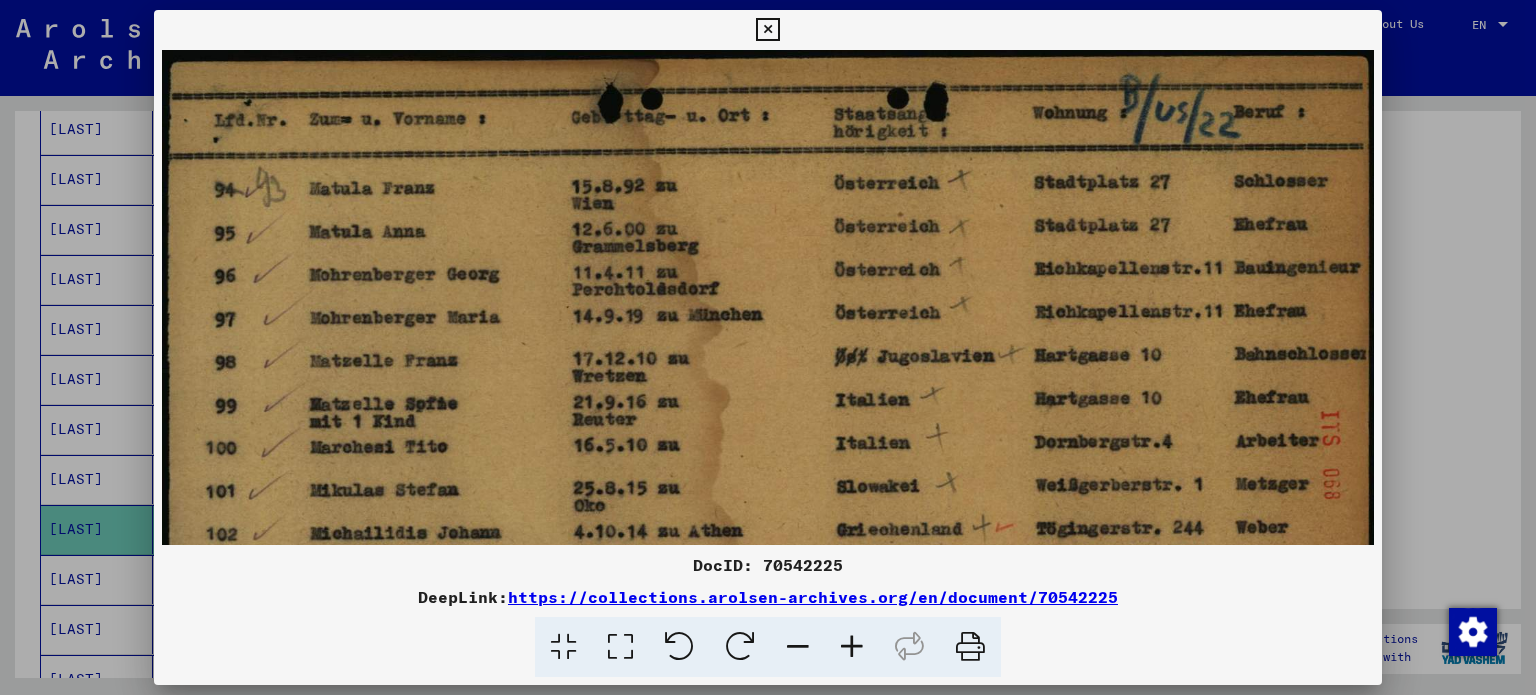 click at bounding box center [852, 647] 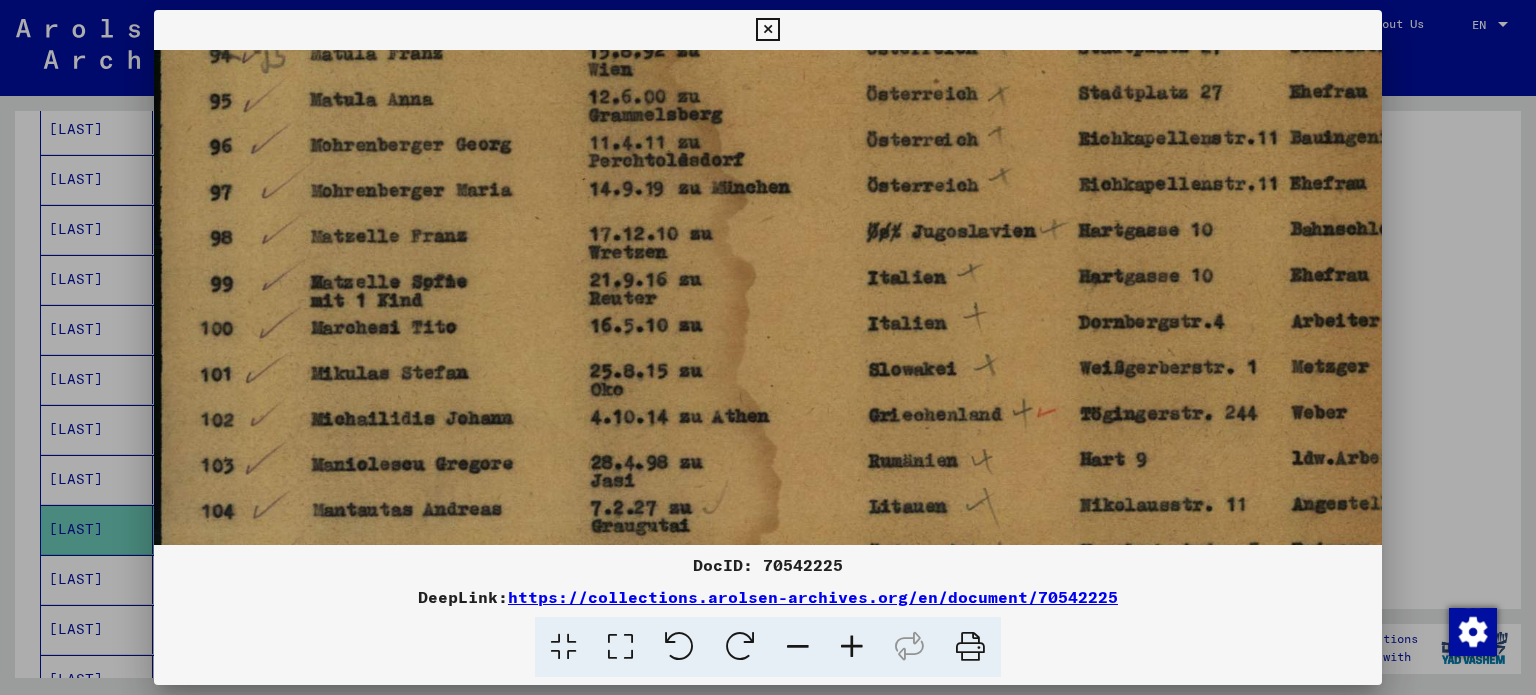scroll, scrollTop: 228, scrollLeft: 0, axis: vertical 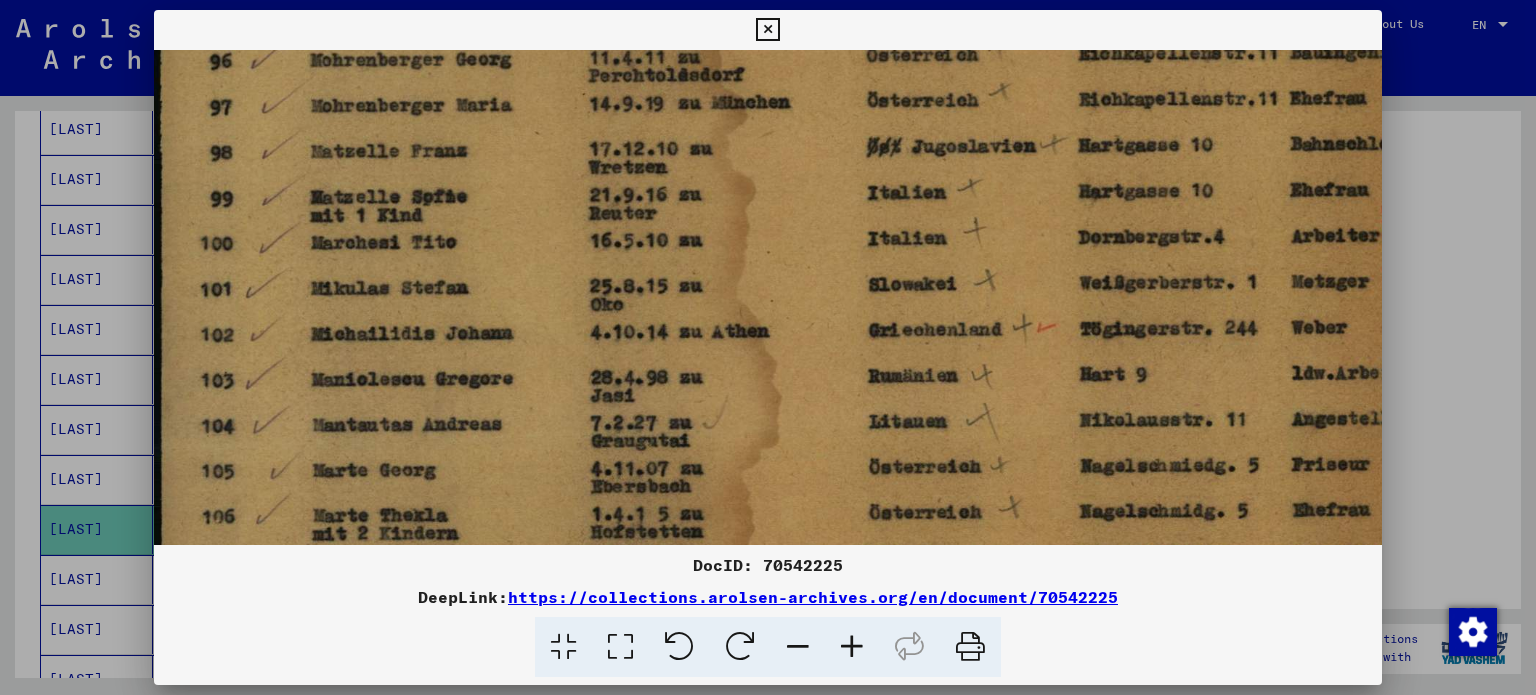 drag, startPoint x: 522, startPoint y: 399, endPoint x: 722, endPoint y: 178, distance: 298.06207 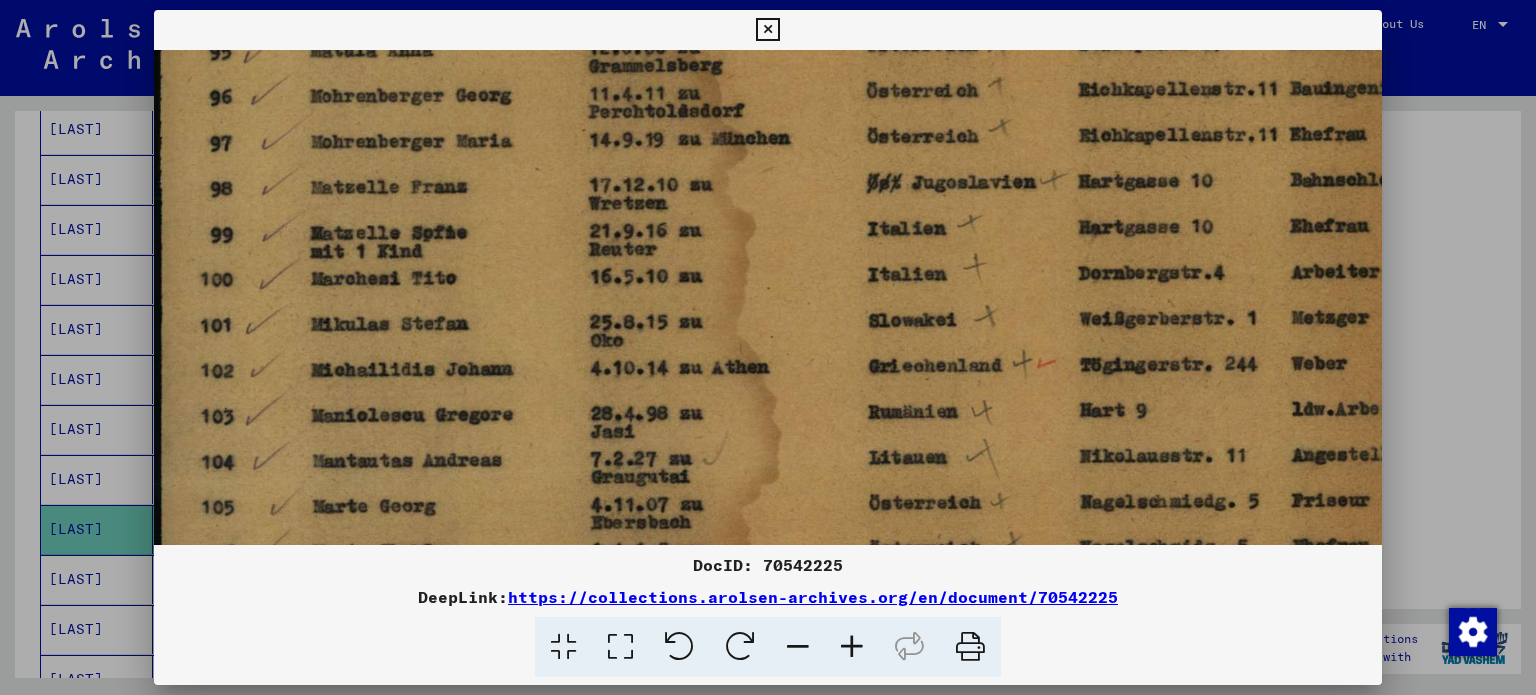 scroll, scrollTop: 188, scrollLeft: 0, axis: vertical 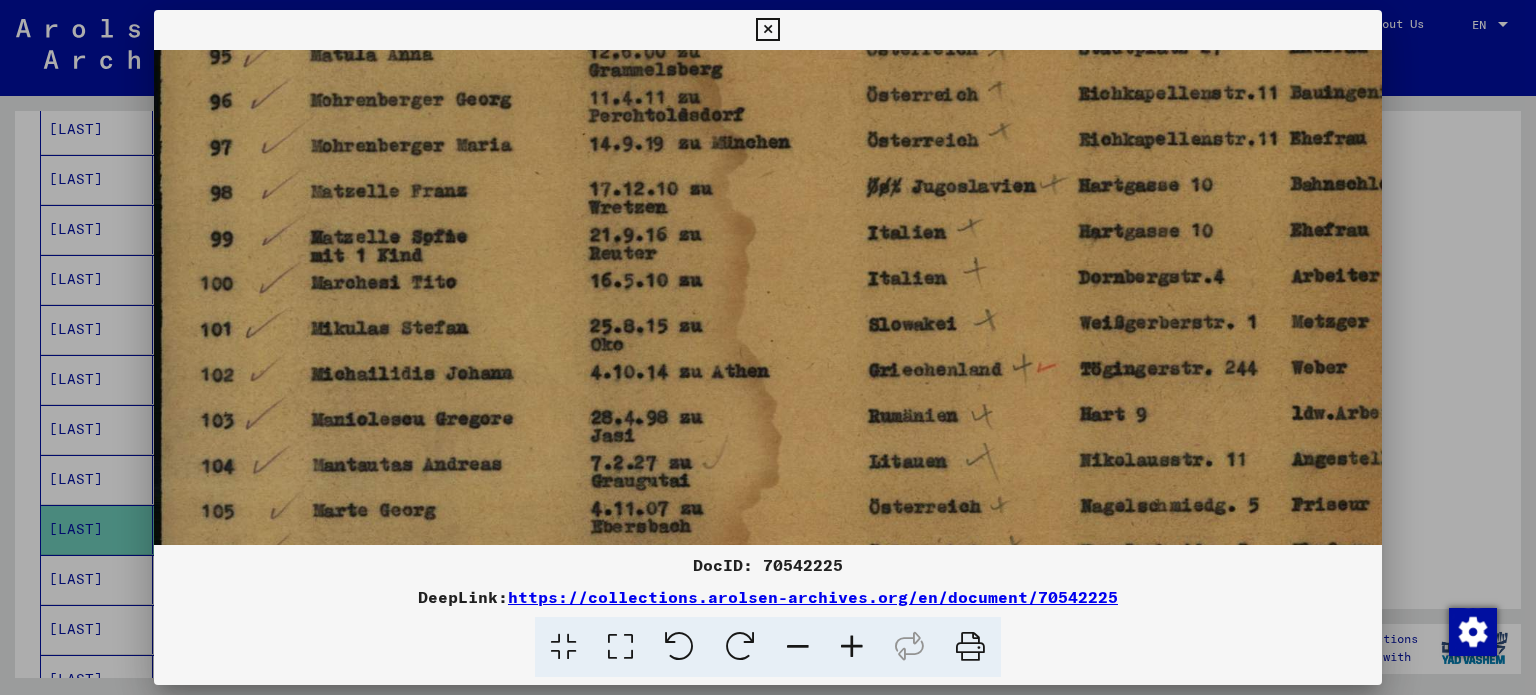 drag, startPoint x: 603, startPoint y: 350, endPoint x: 613, endPoint y: 391, distance: 42.201897 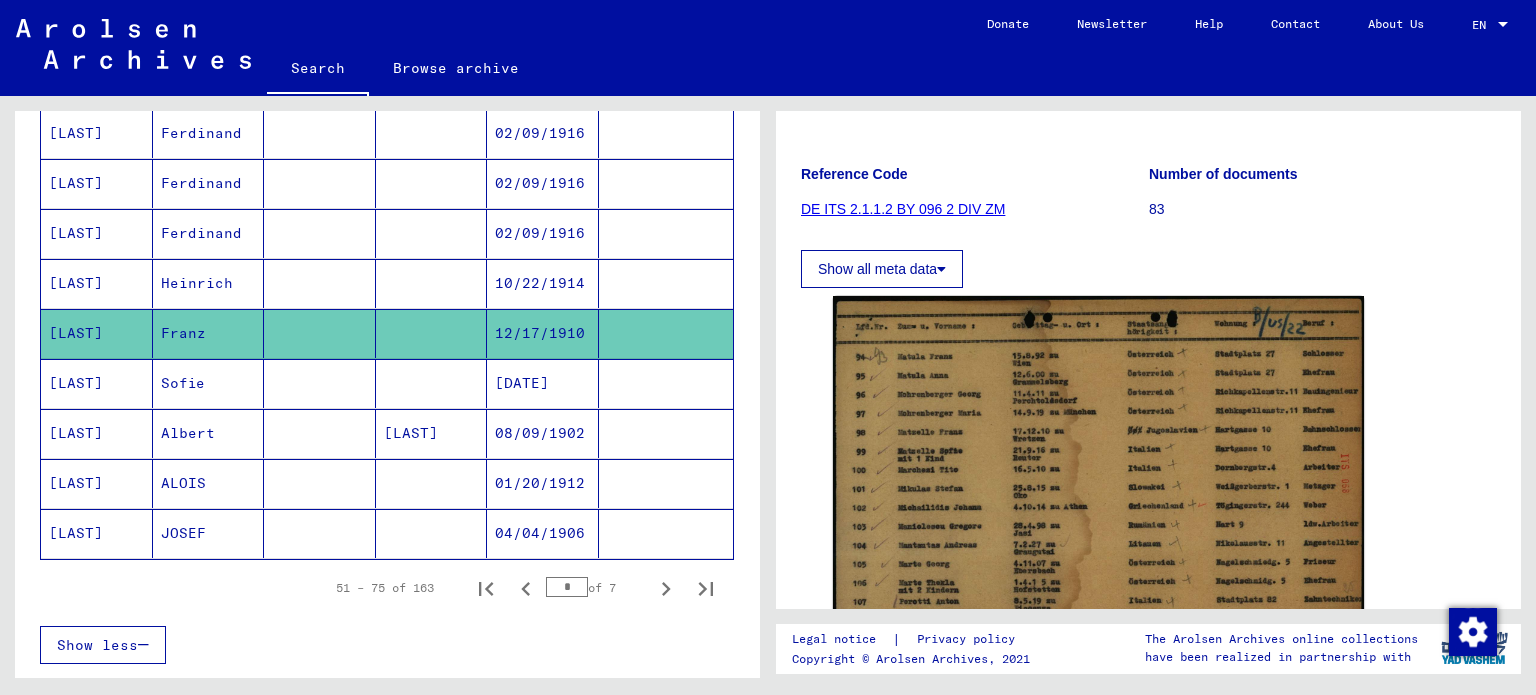 scroll, scrollTop: 1100, scrollLeft: 0, axis: vertical 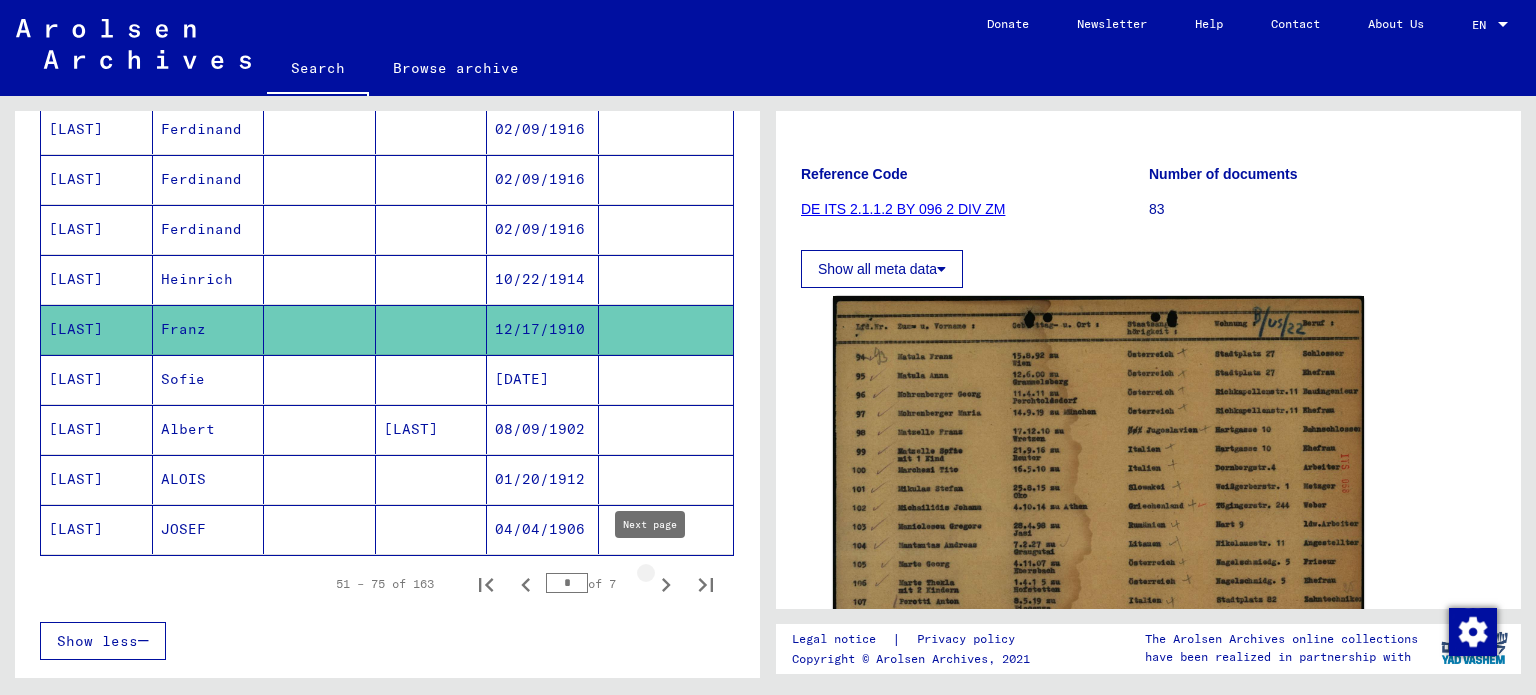 click 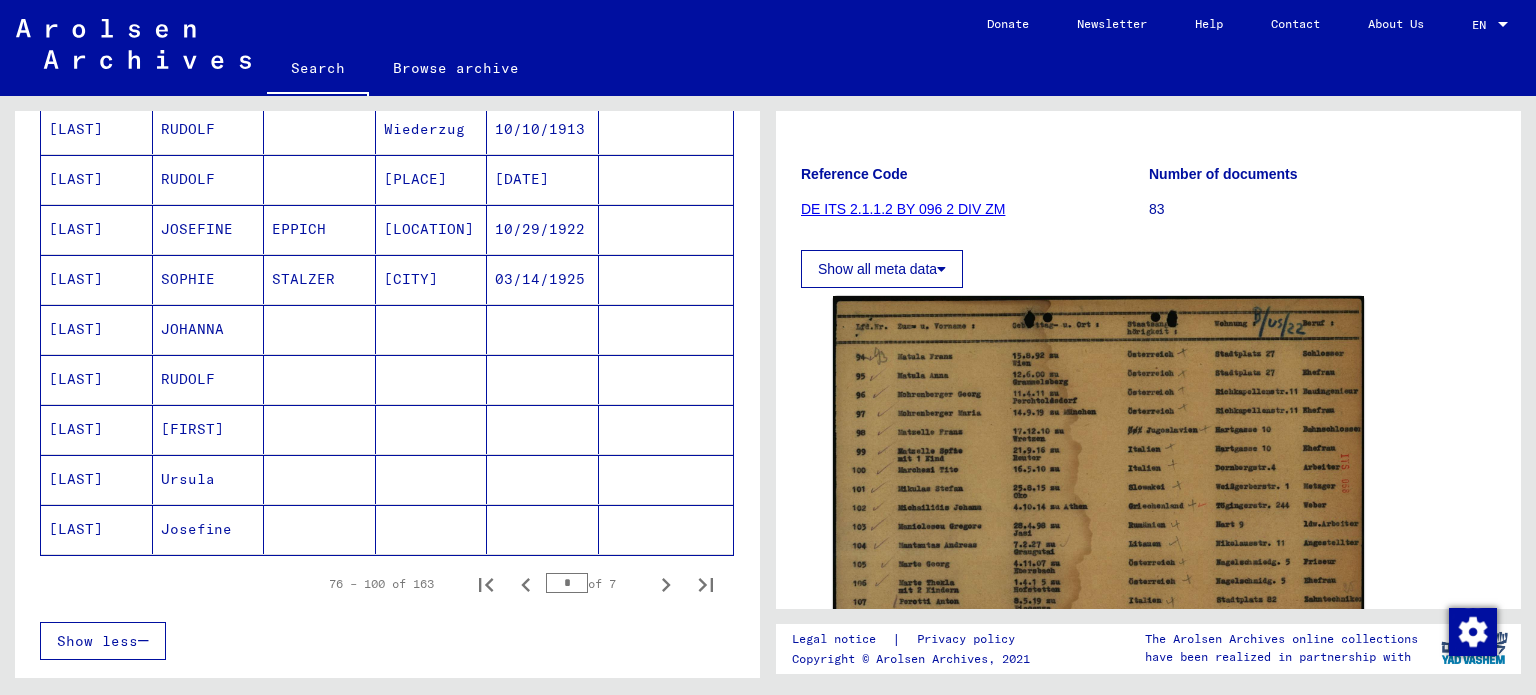 click on "JOSEFINE" at bounding box center [209, 279] 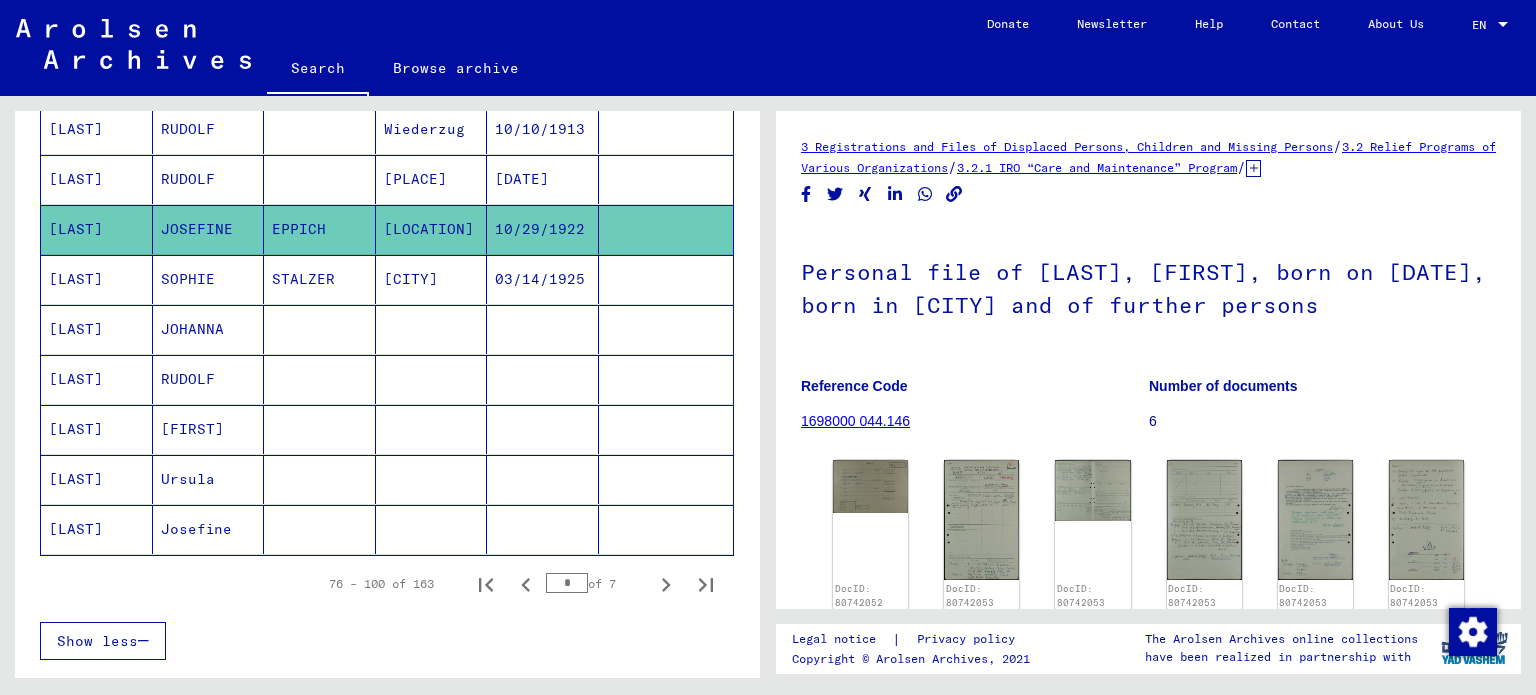 scroll, scrollTop: 0, scrollLeft: 0, axis: both 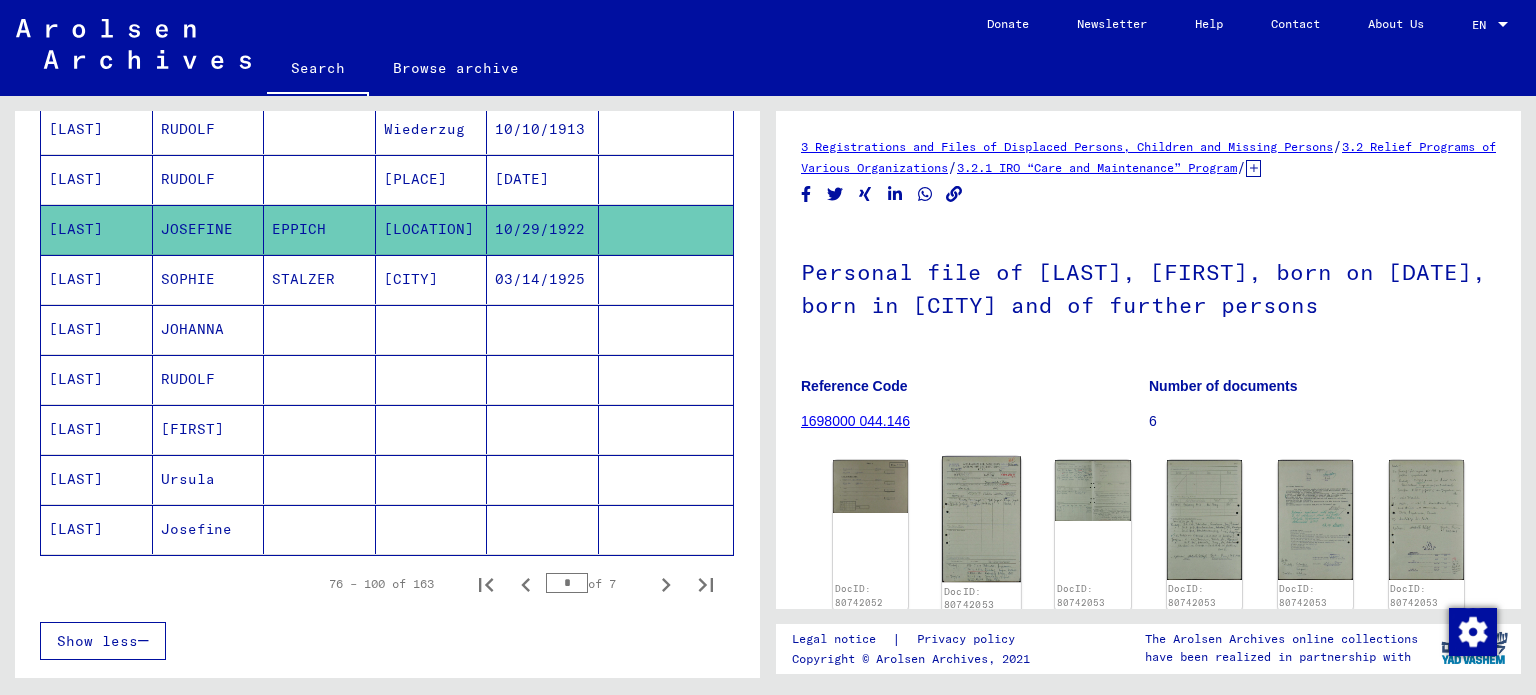 click 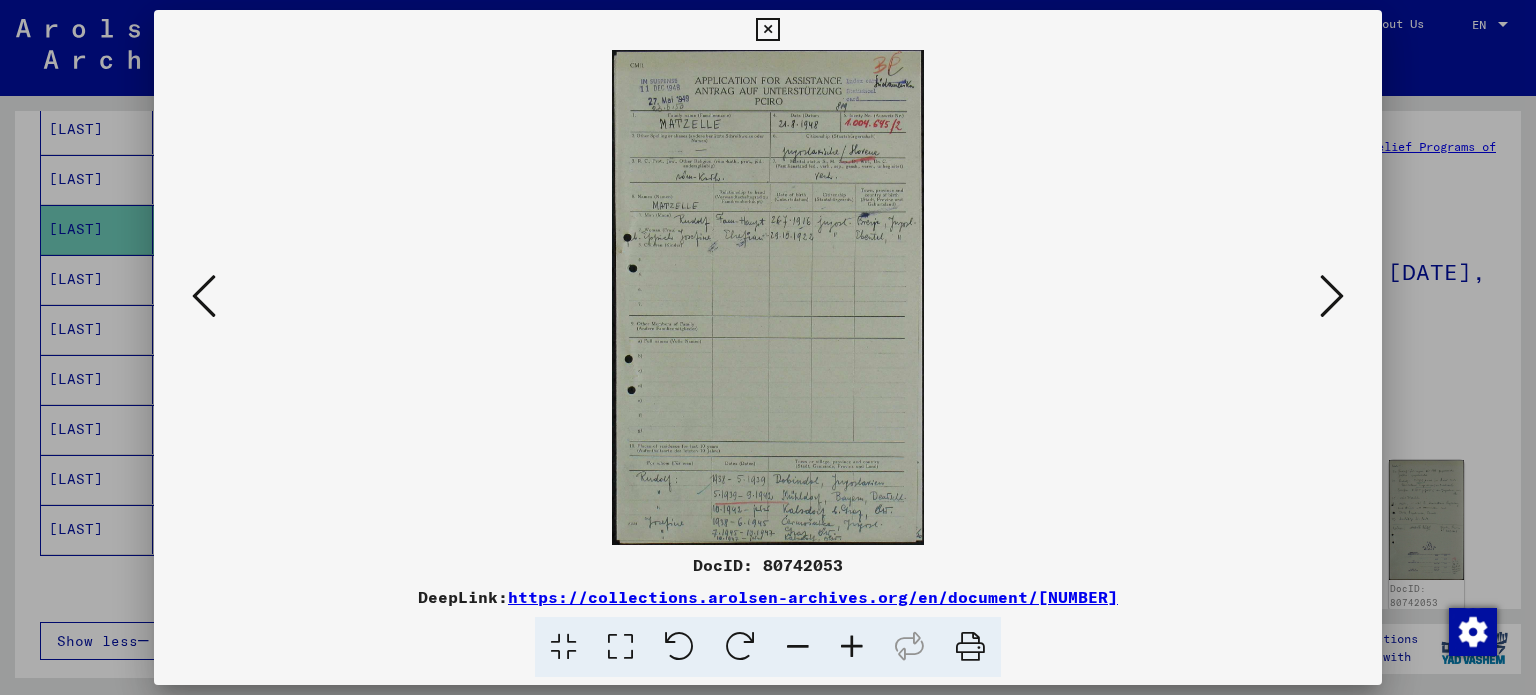 click at bounding box center (1332, 296) 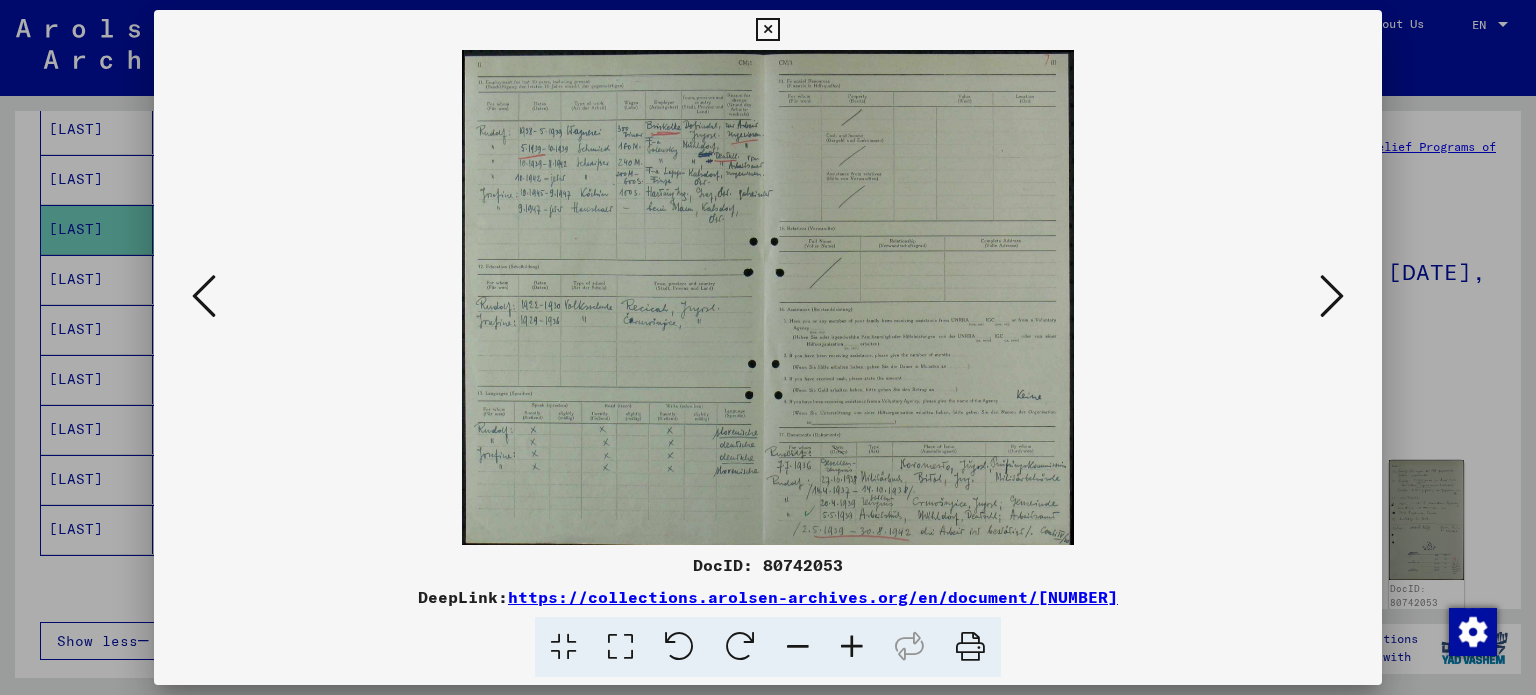 click at bounding box center [852, 647] 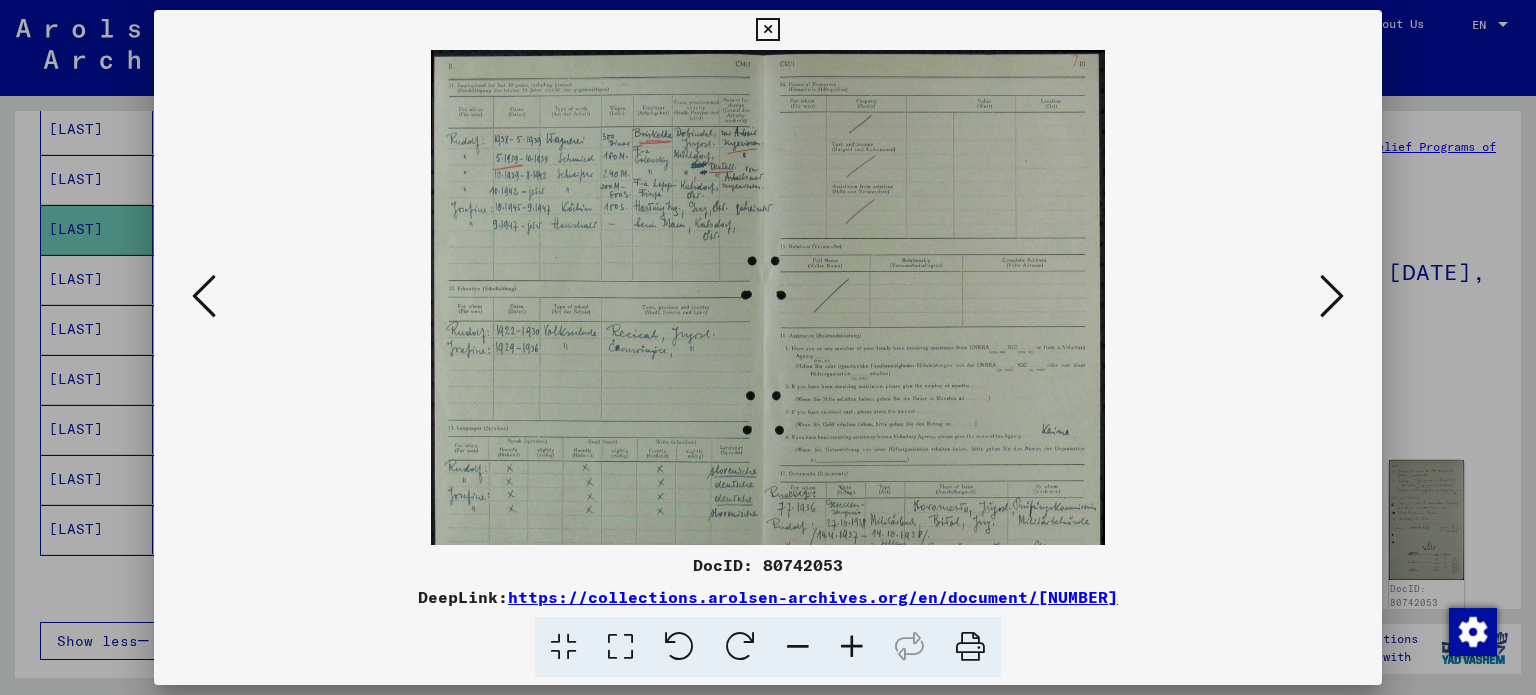 click at bounding box center [852, 647] 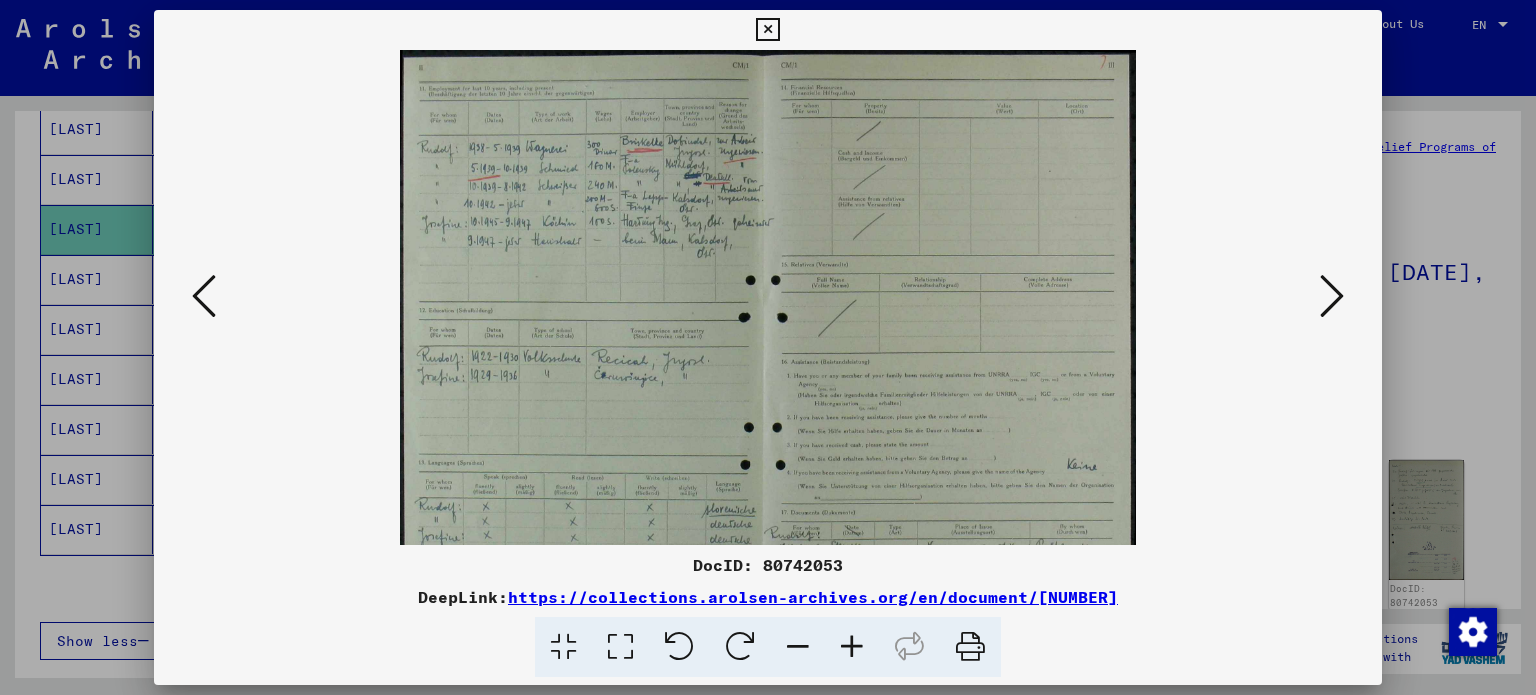 click at bounding box center [852, 647] 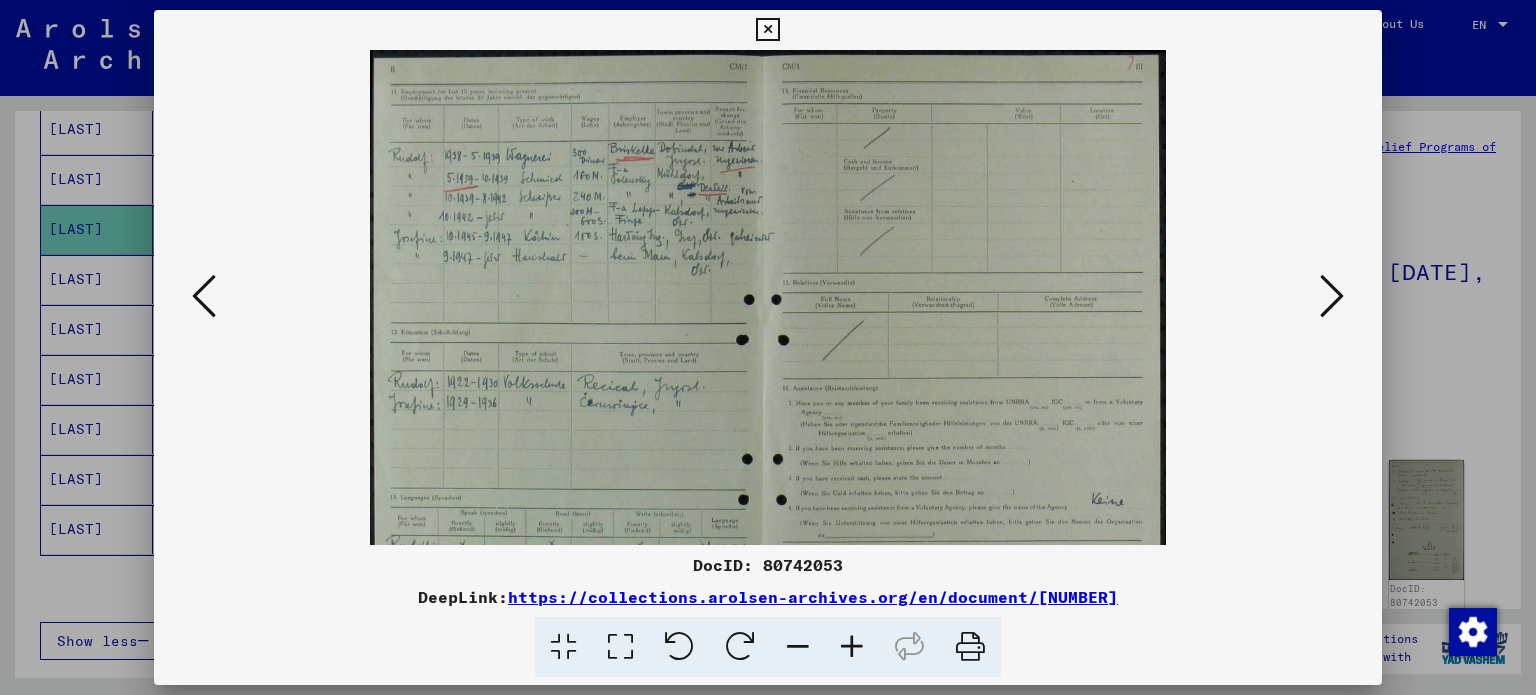 click at bounding box center [852, 647] 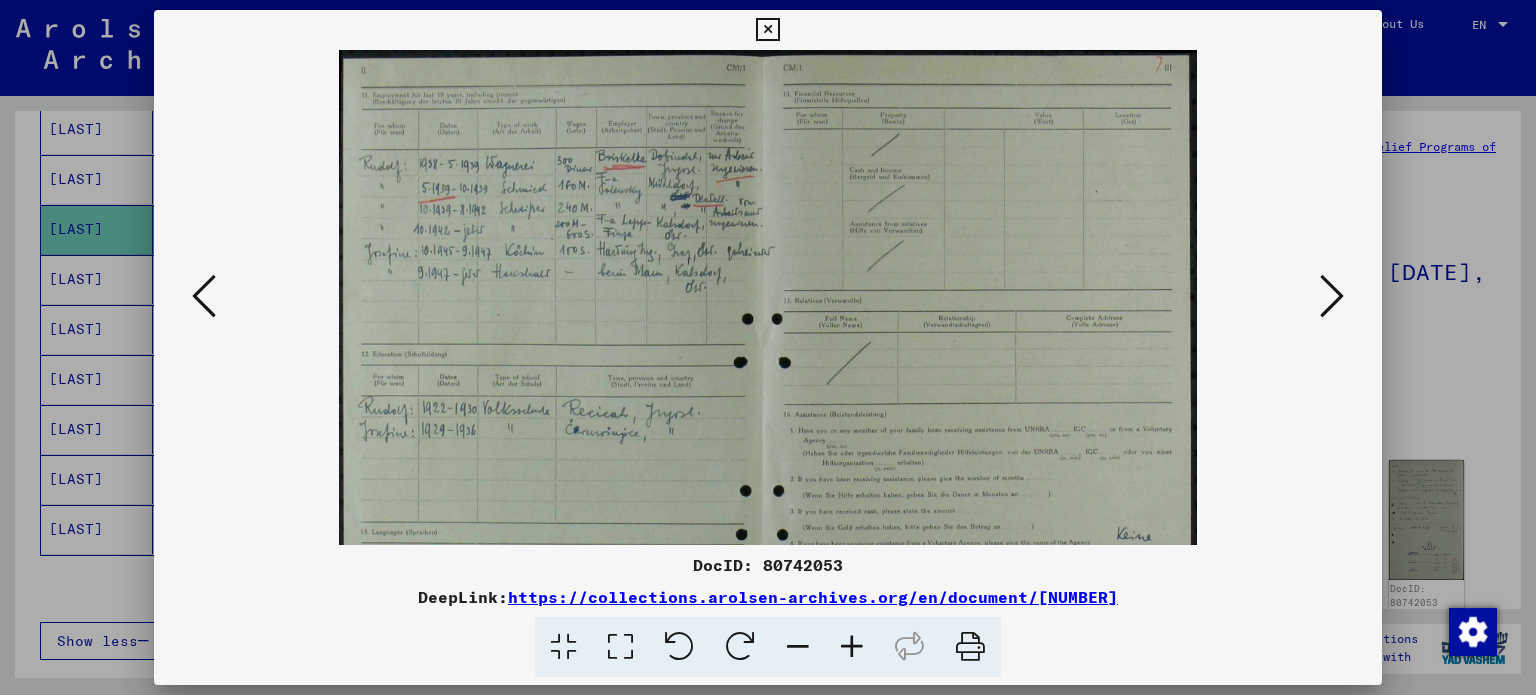 click at bounding box center [852, 647] 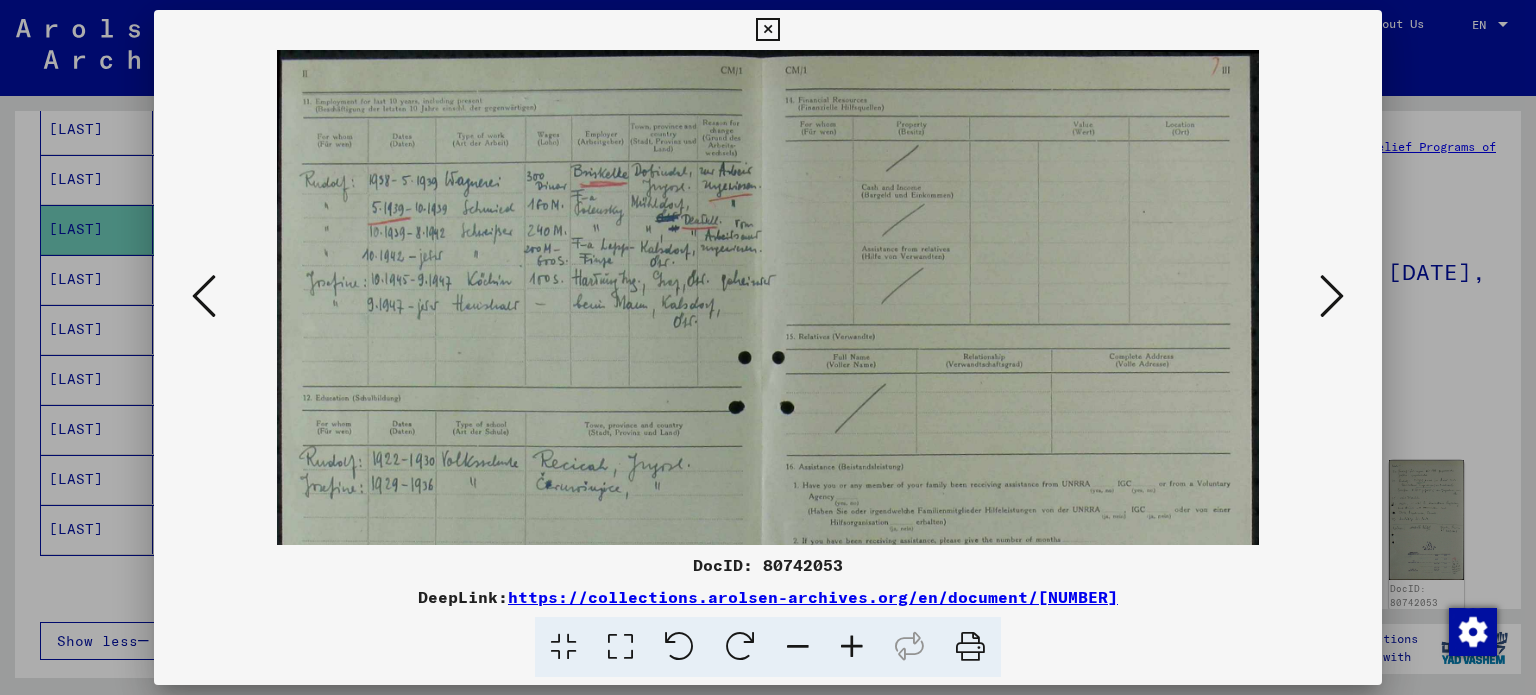 click at bounding box center [852, 647] 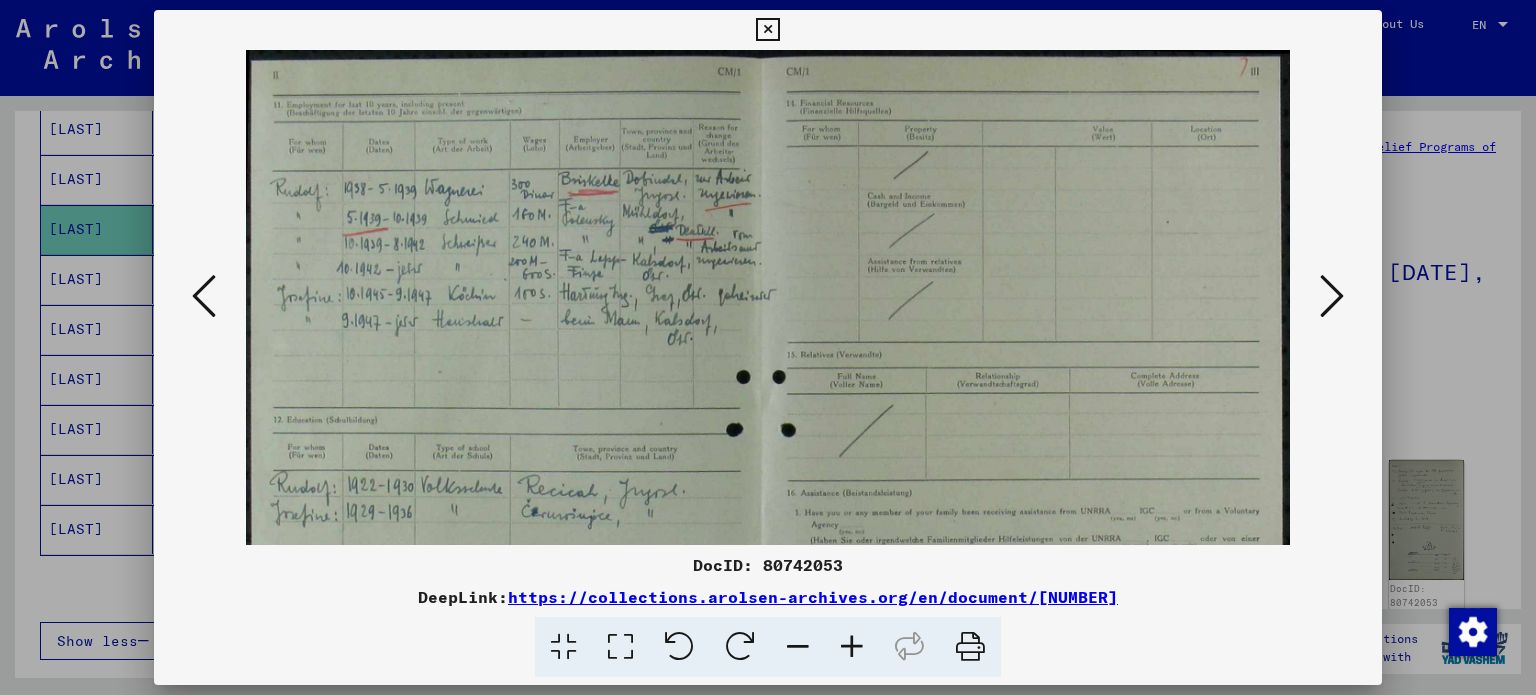 click at bounding box center (852, 647) 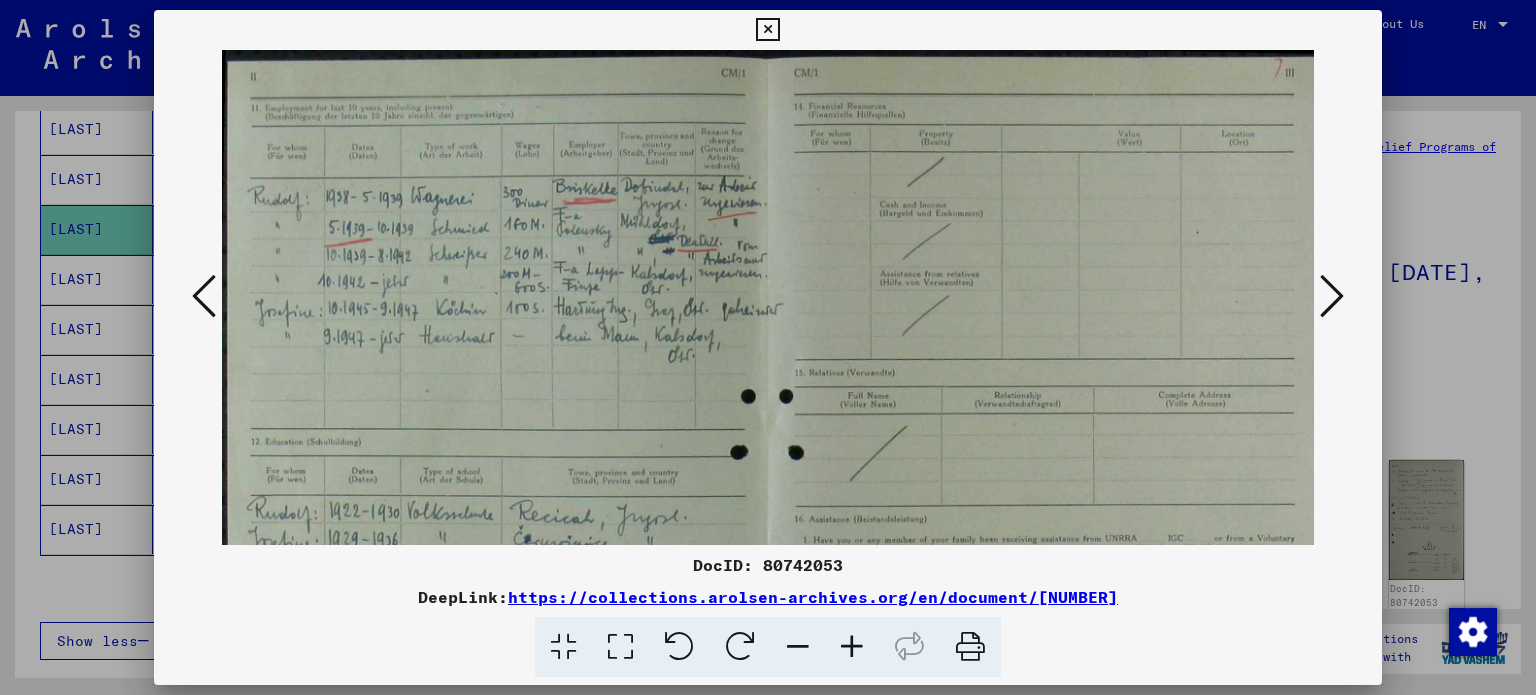 click at bounding box center (852, 647) 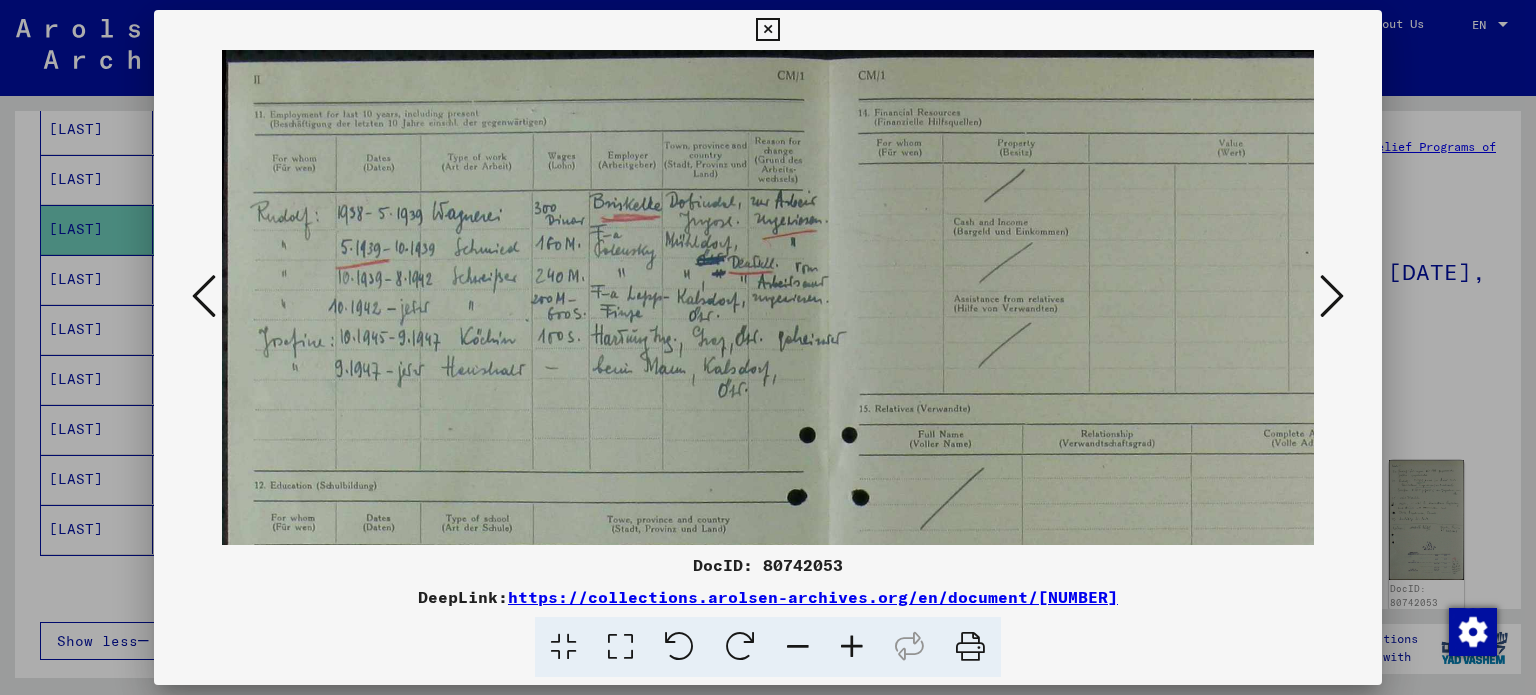 click at bounding box center [852, 647] 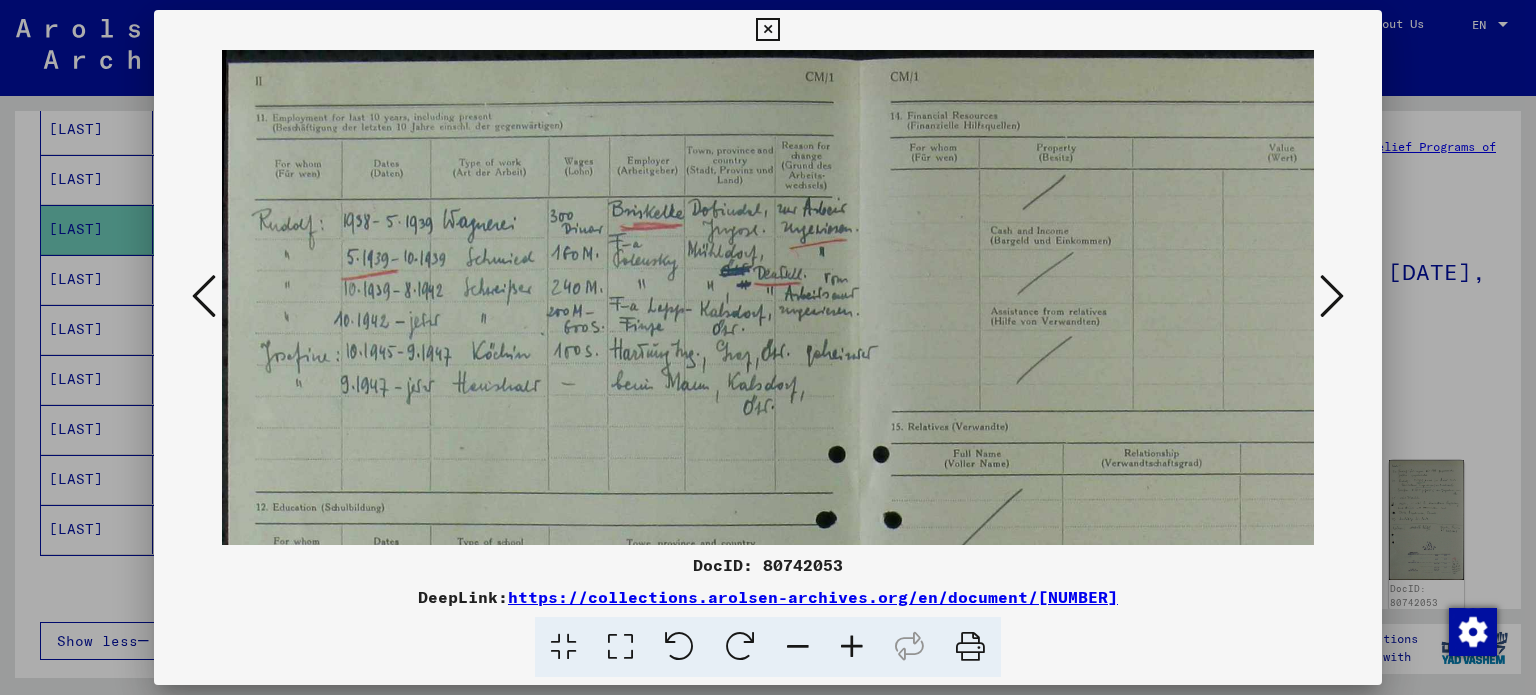 click at bounding box center (852, 647) 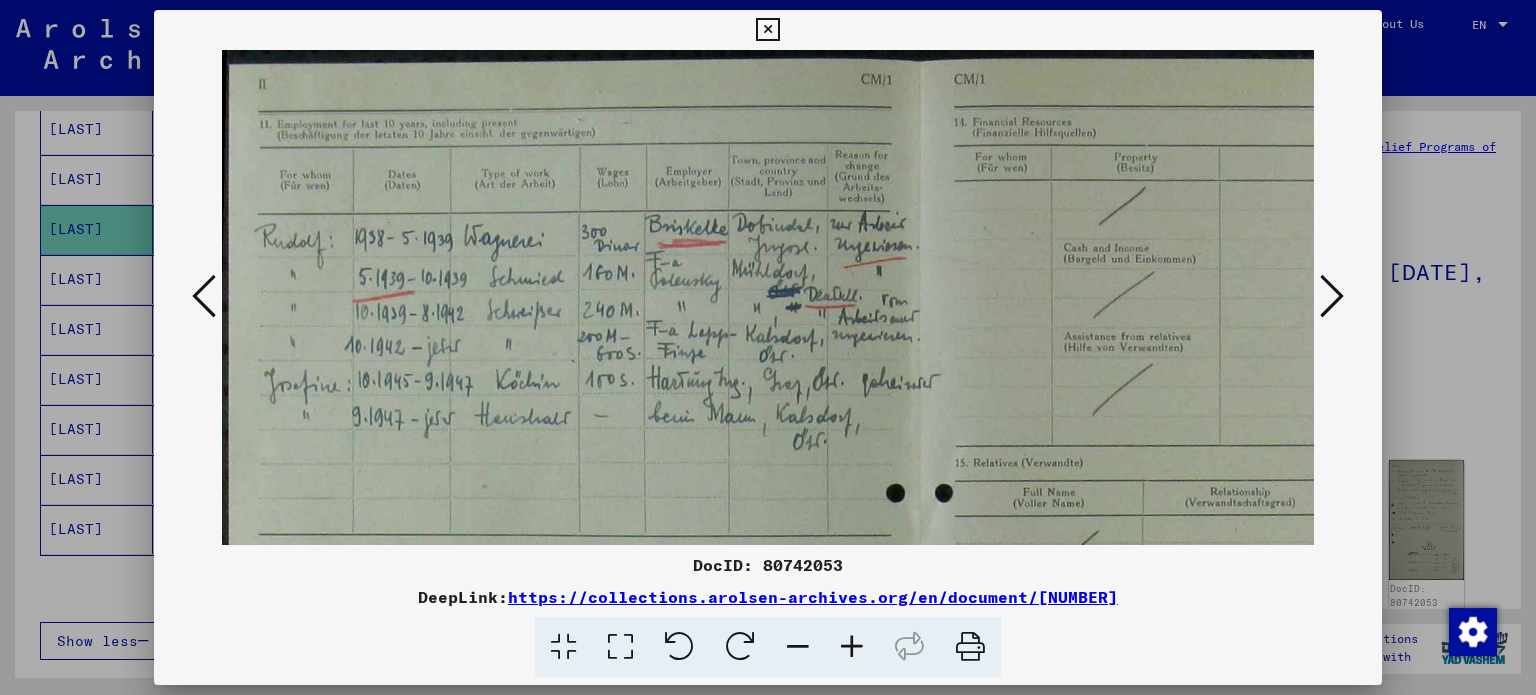 click at bounding box center (852, 647) 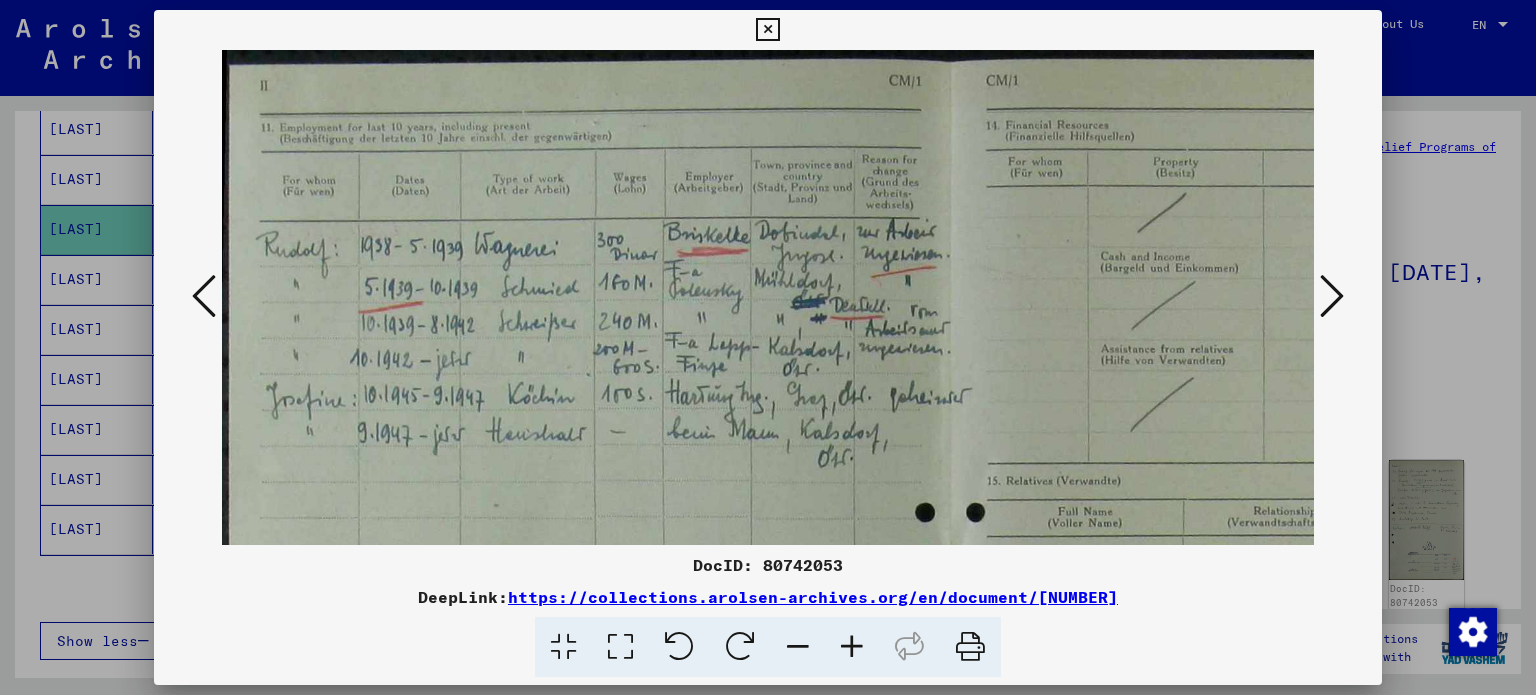 click at bounding box center (852, 647) 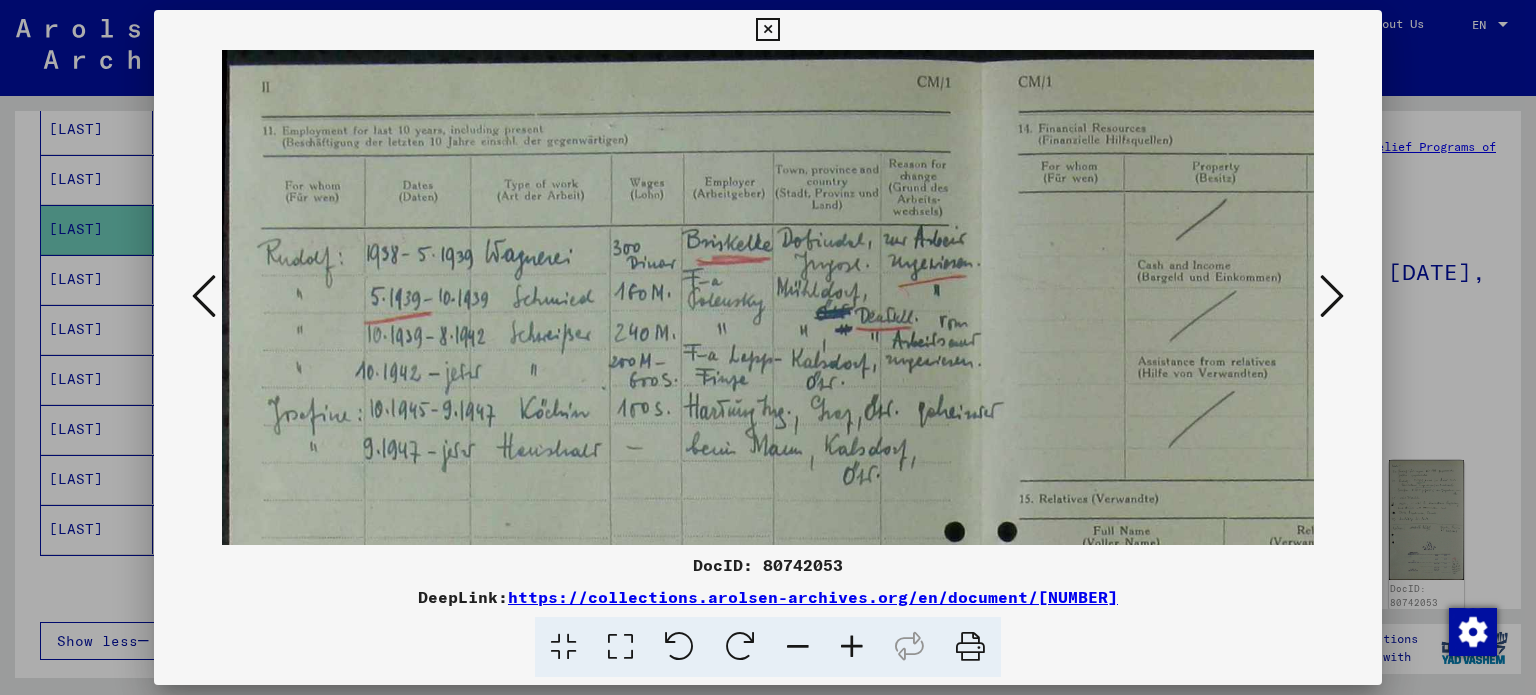 click at bounding box center (852, 647) 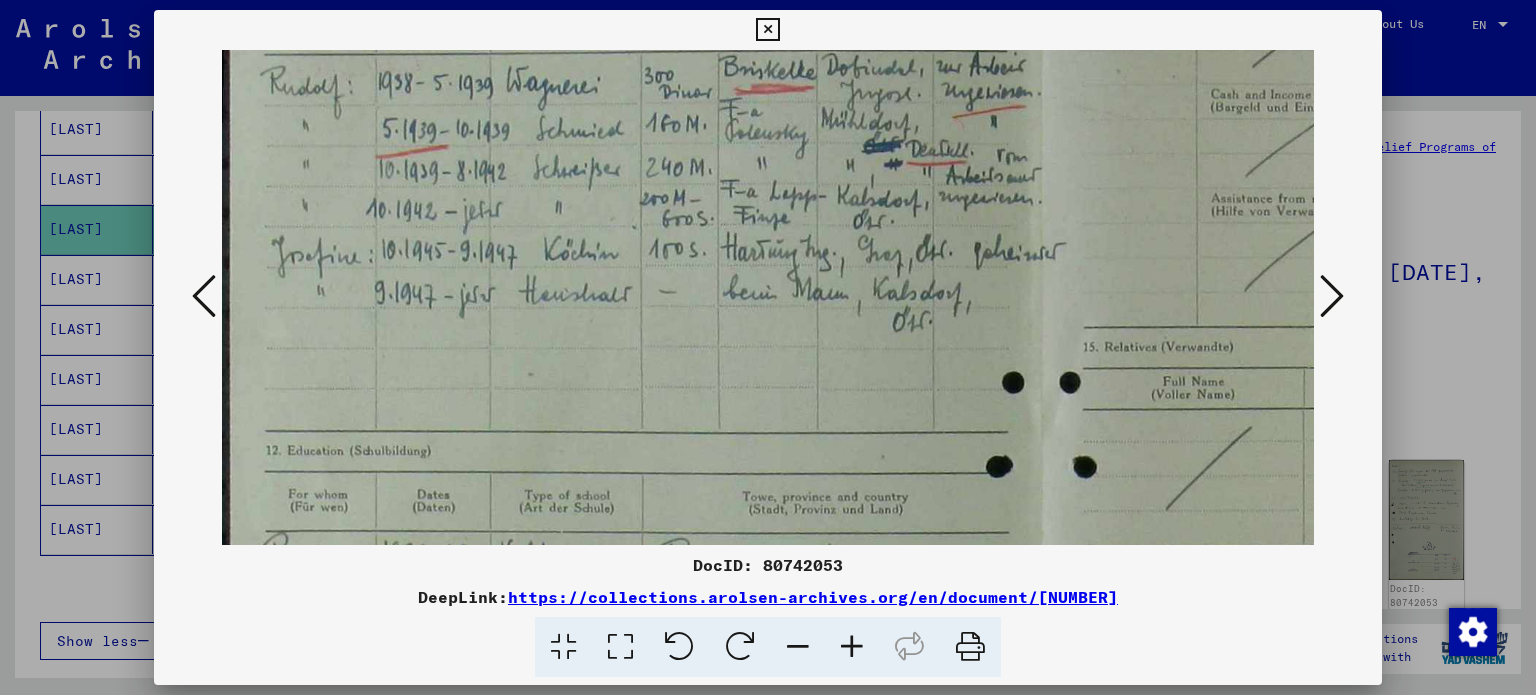 scroll, scrollTop: 146, scrollLeft: 0, axis: vertical 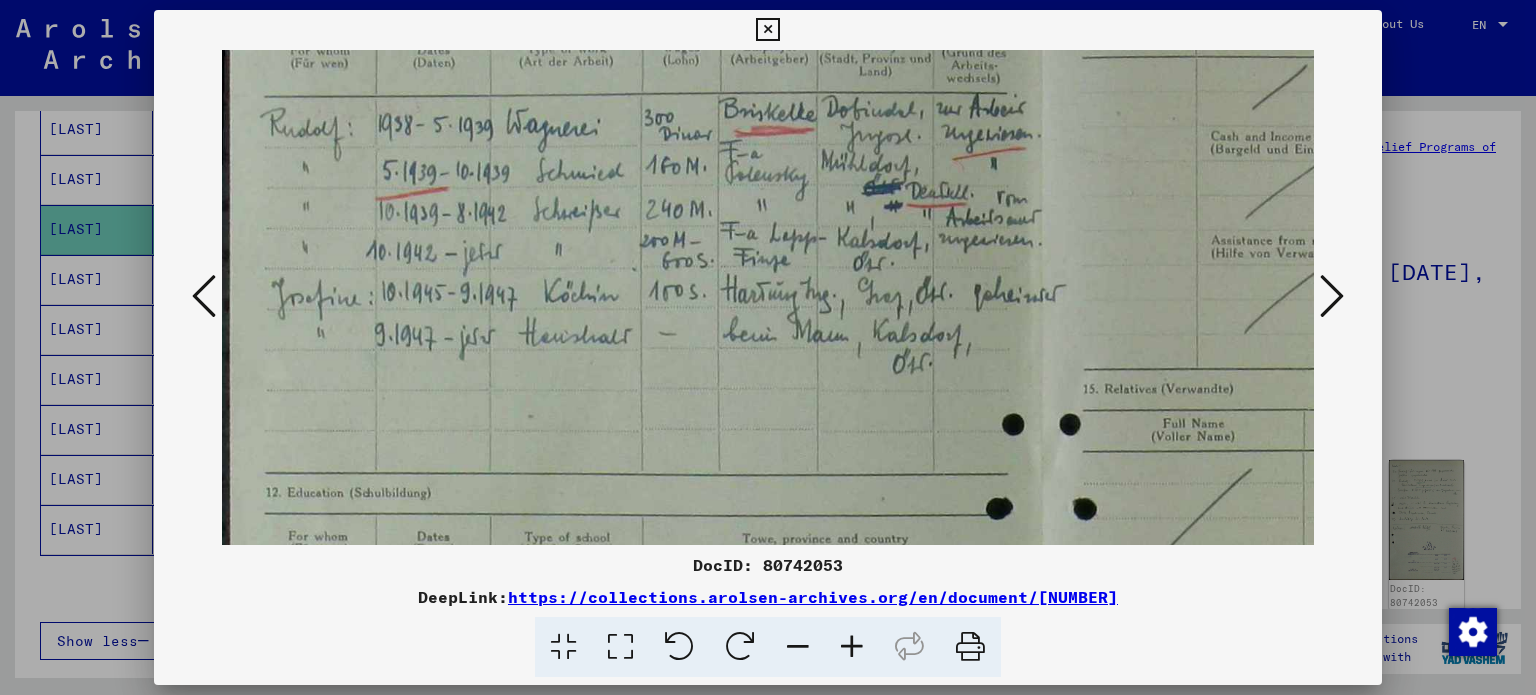 drag, startPoint x: 680, startPoint y: 352, endPoint x: 706, endPoint y: 209, distance: 145.34442 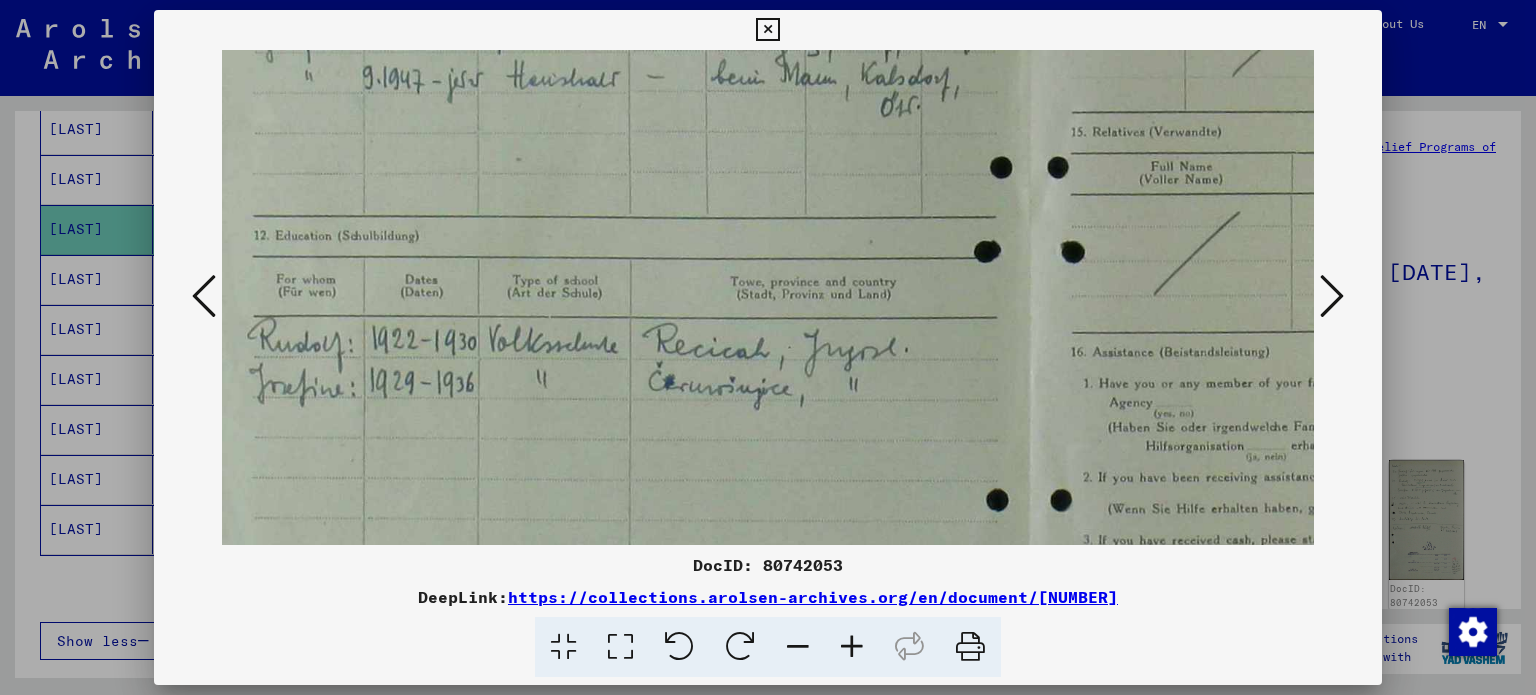 scroll, scrollTop: 431, scrollLeft: 11, axis: both 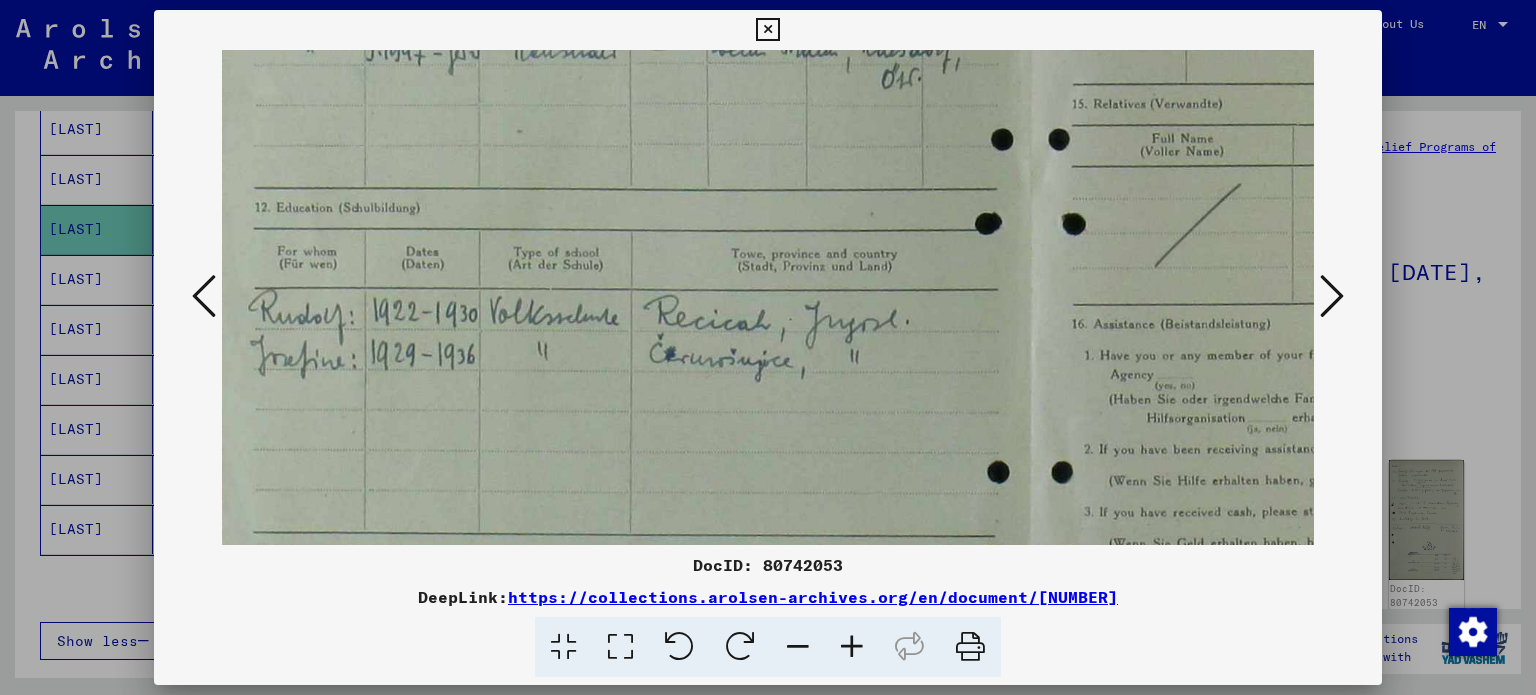 drag, startPoint x: 826, startPoint y: 372, endPoint x: 816, endPoint y: 87, distance: 285.17538 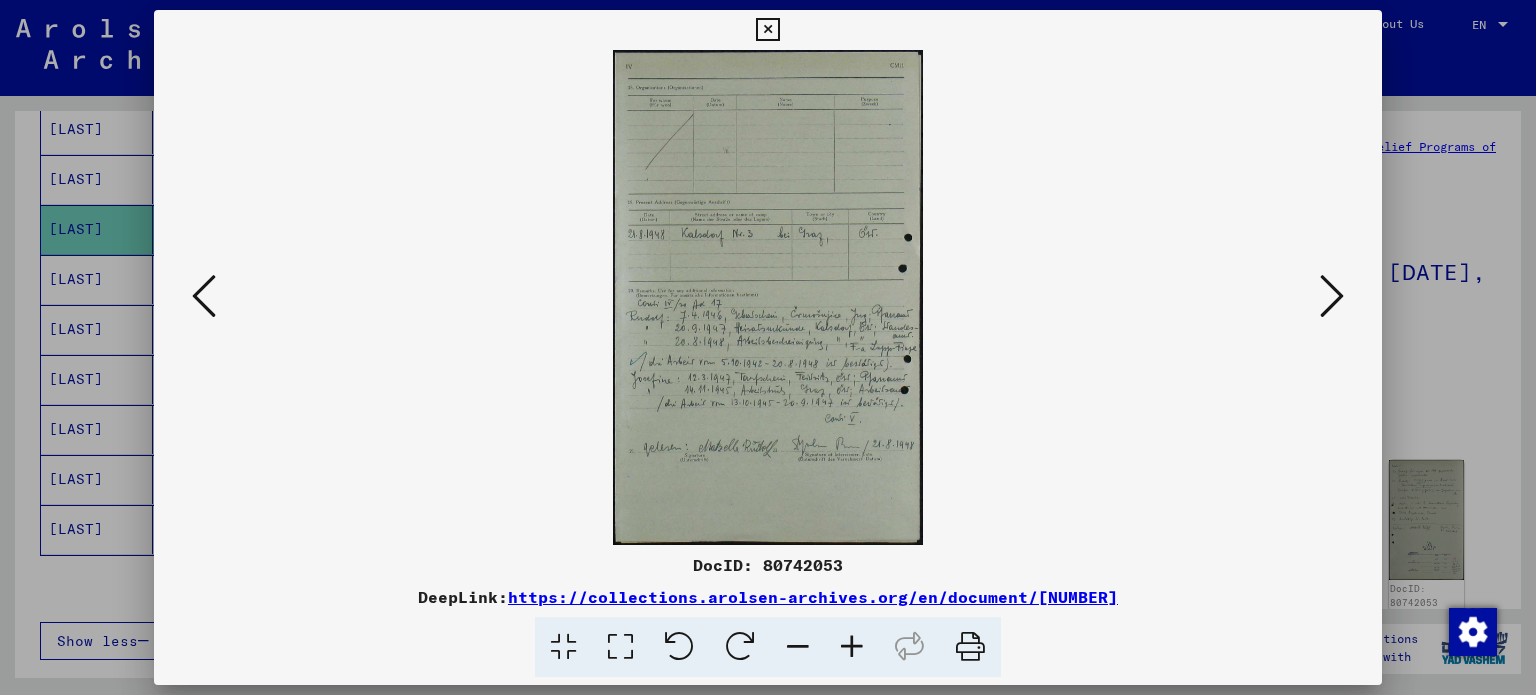 scroll, scrollTop: 0, scrollLeft: 0, axis: both 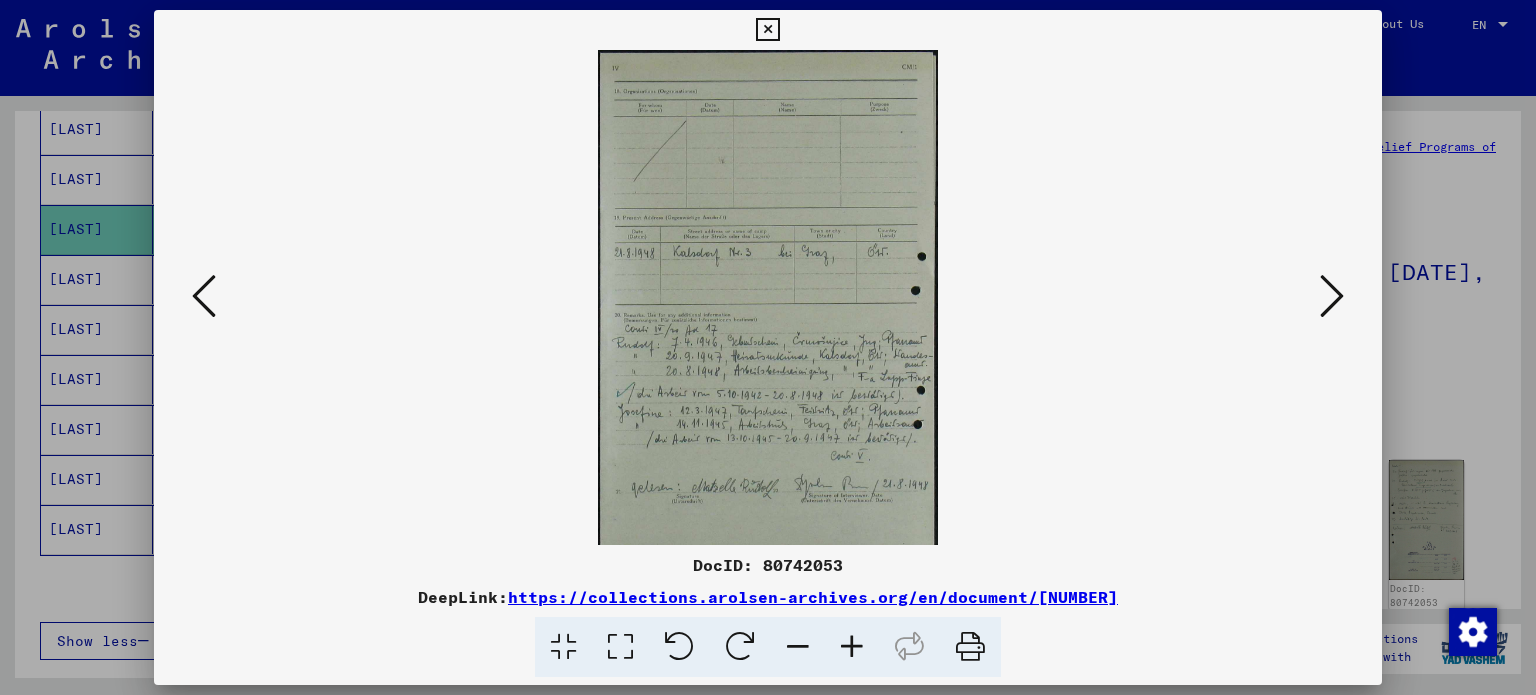 click at bounding box center (852, 647) 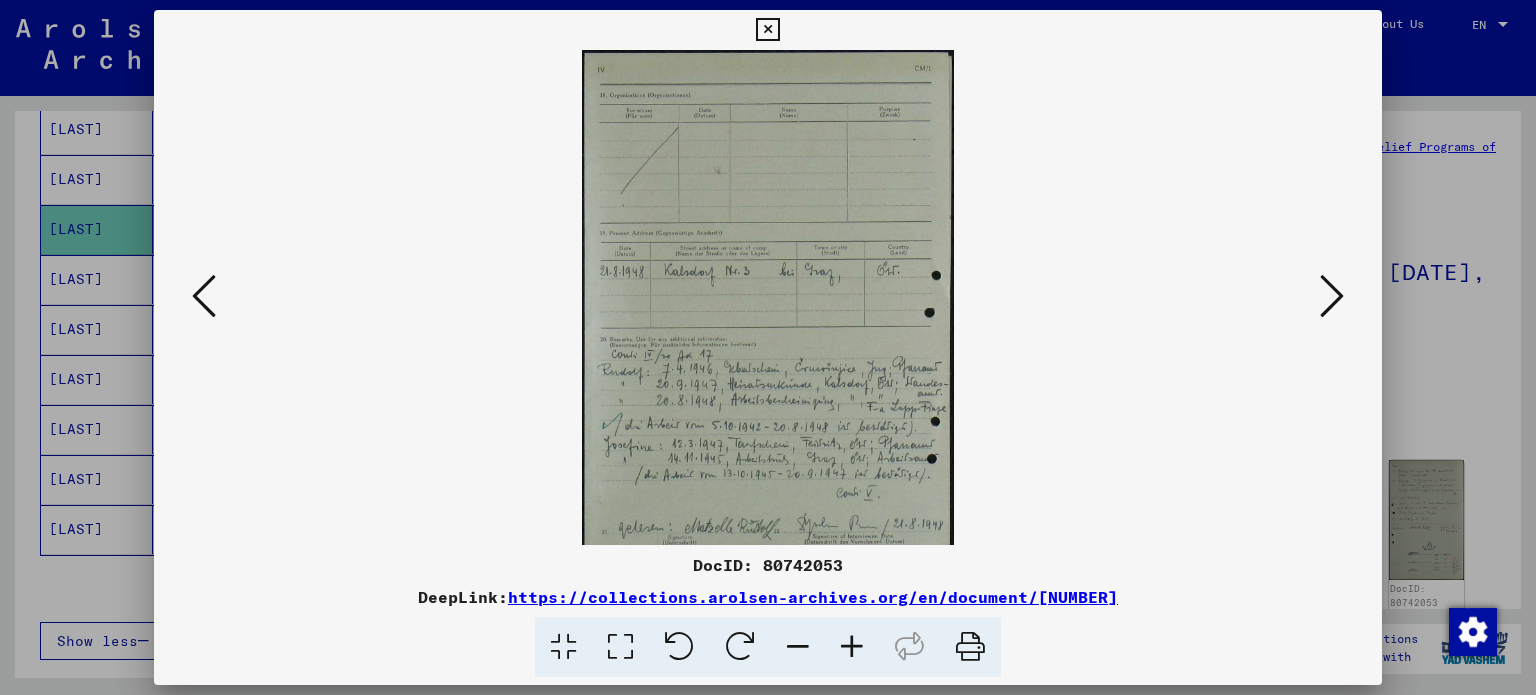 click at bounding box center [852, 647] 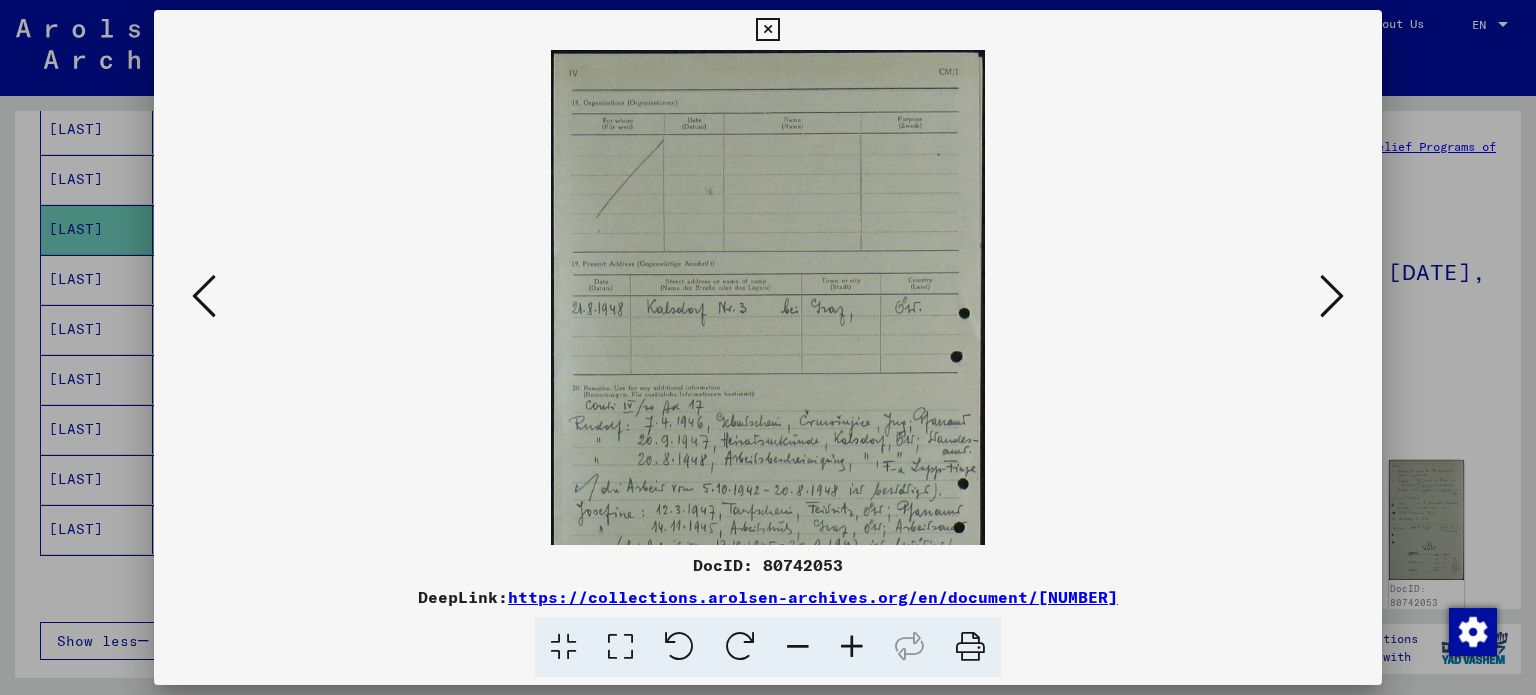 click at bounding box center (852, 647) 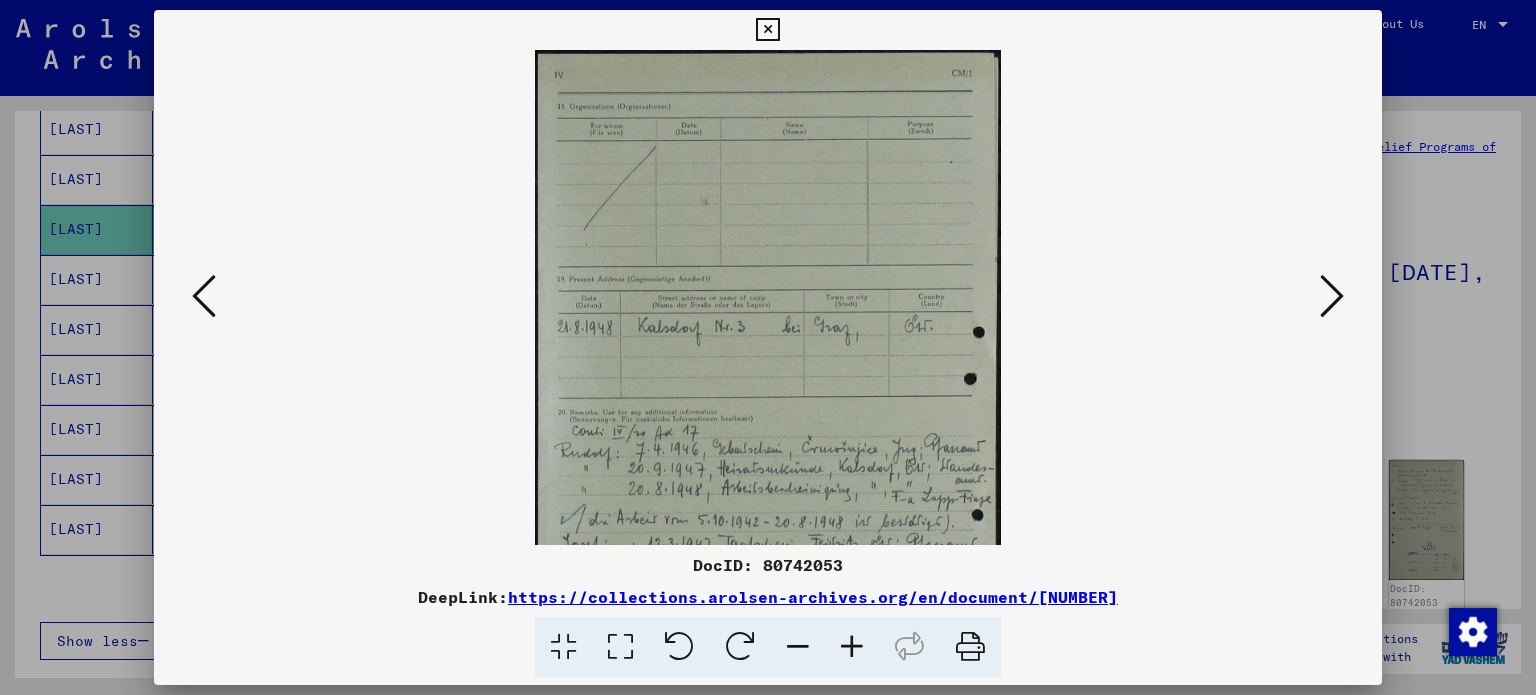 click at bounding box center [852, 647] 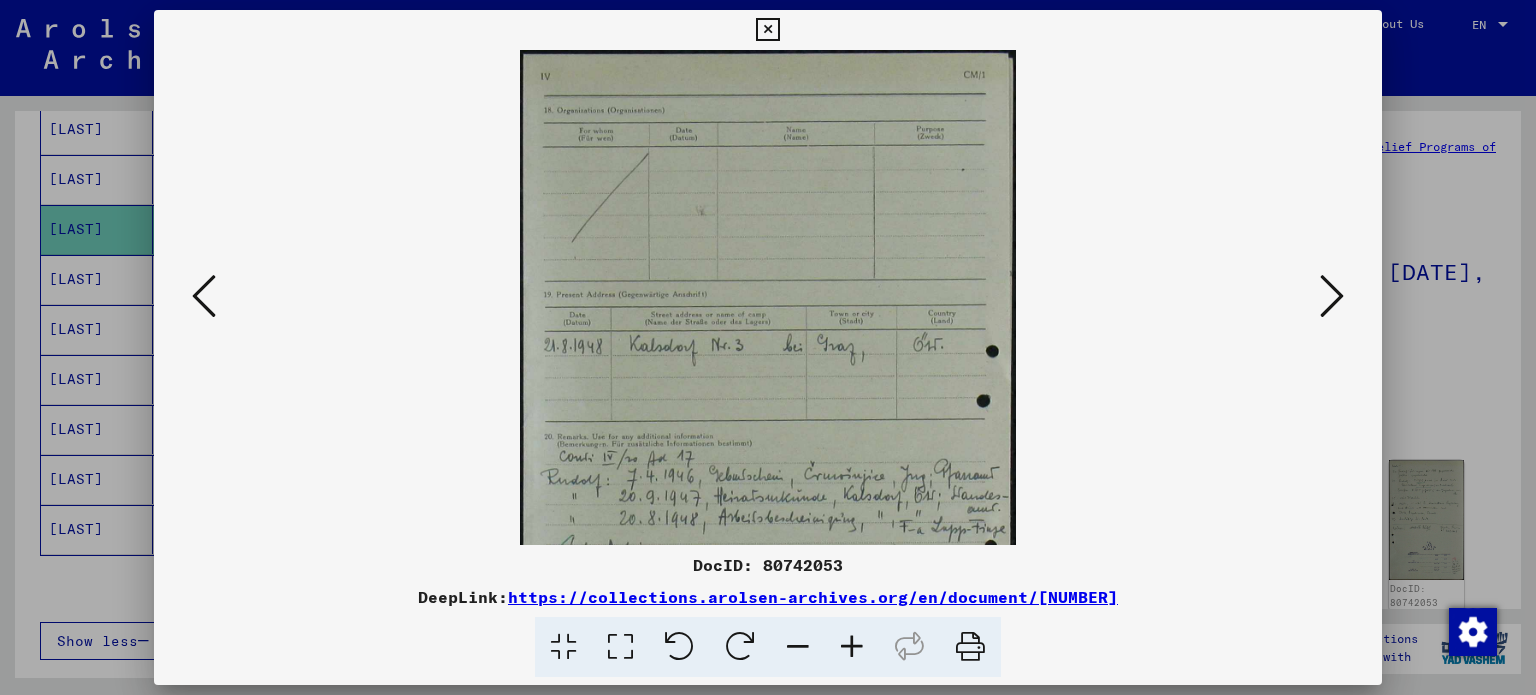 click at bounding box center (852, 647) 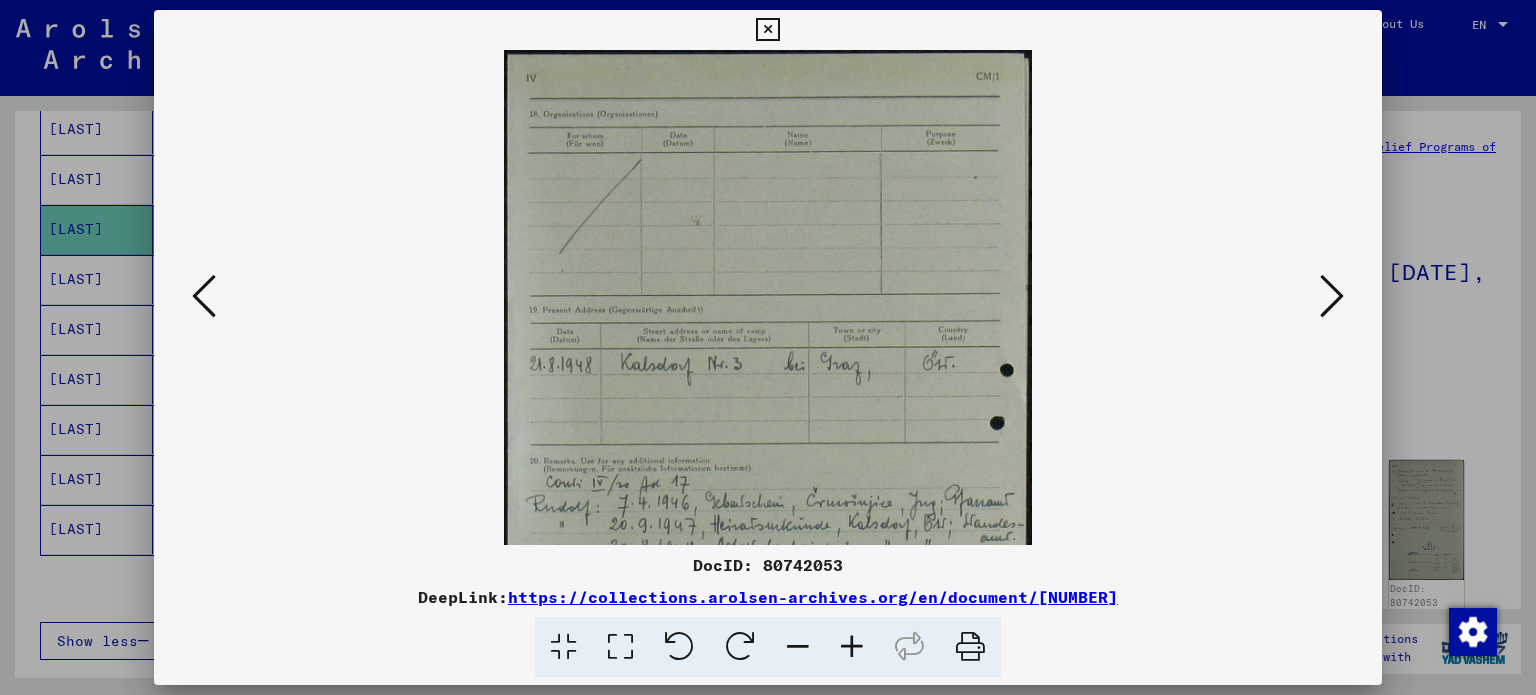 click at bounding box center (852, 647) 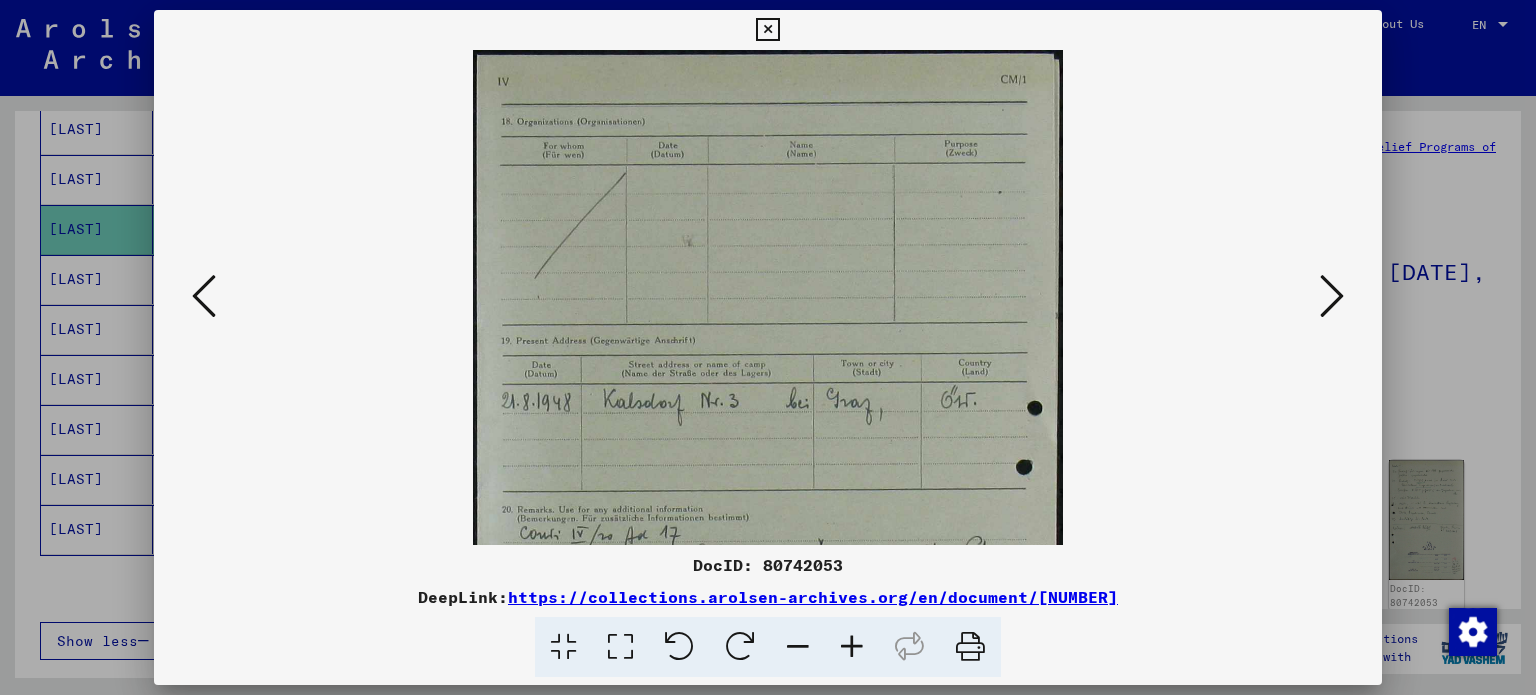 click at bounding box center (852, 647) 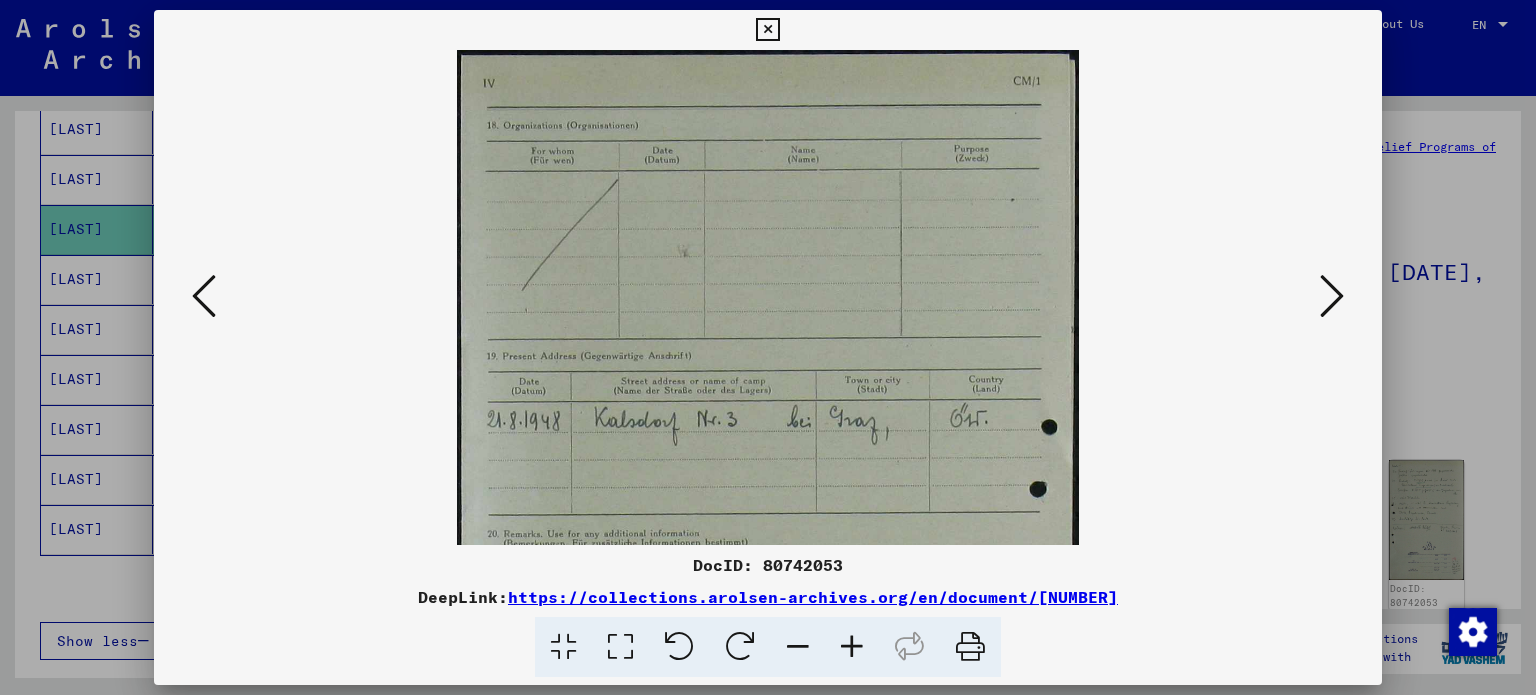 click at bounding box center (852, 647) 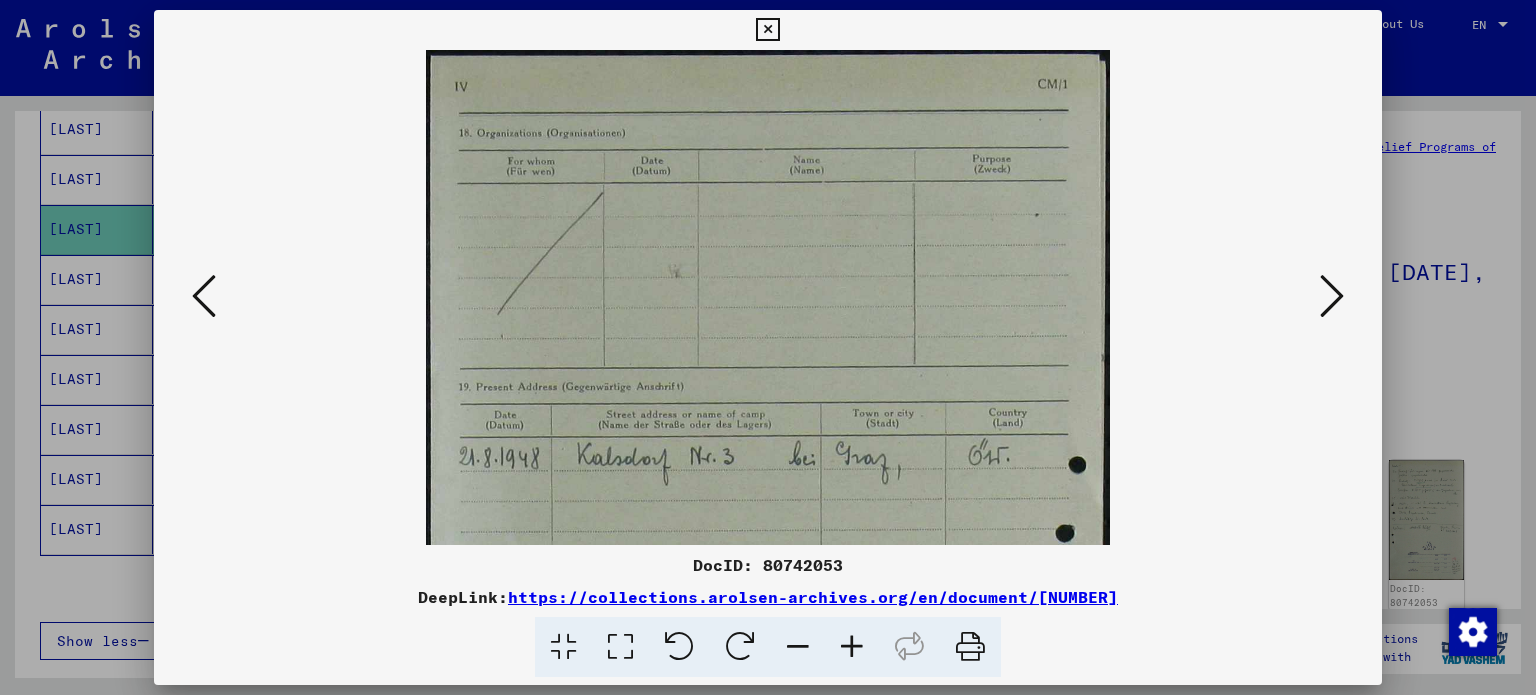 click at bounding box center [852, 647] 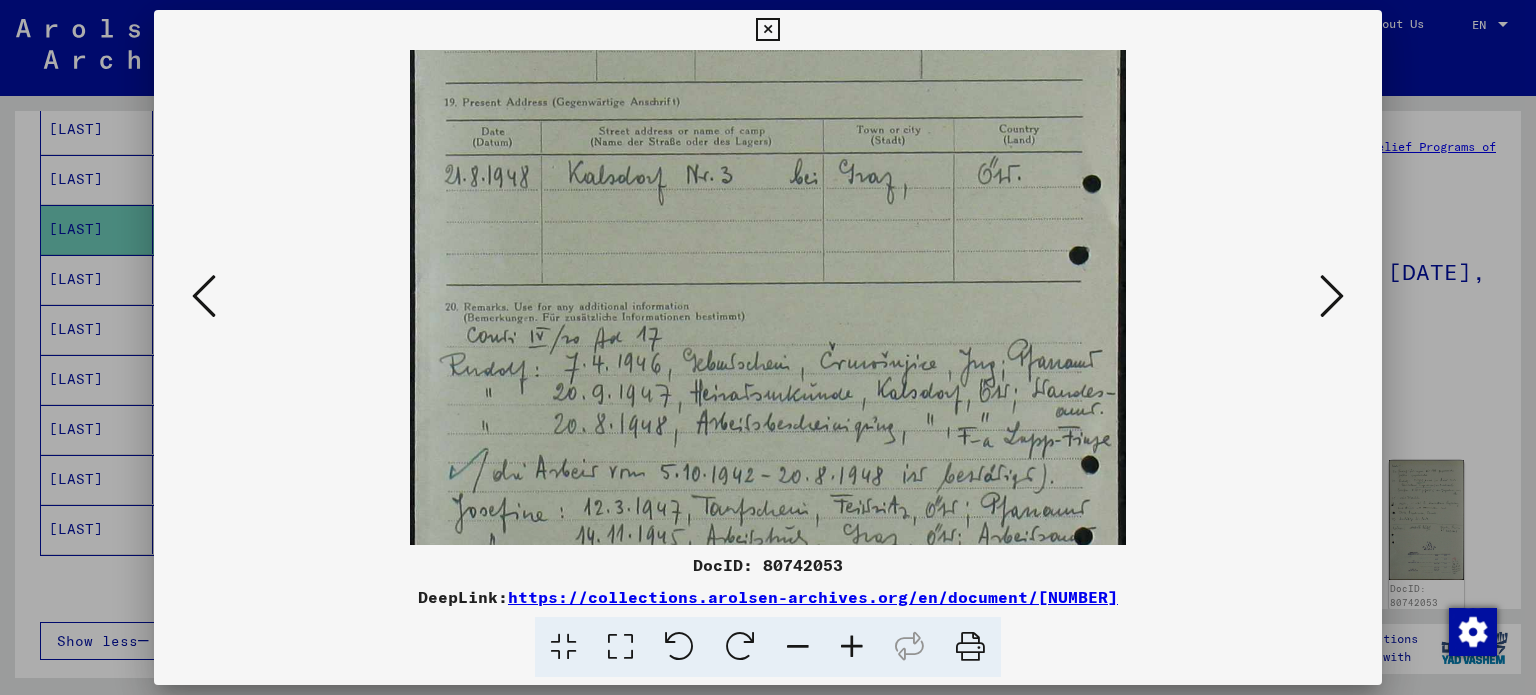 drag, startPoint x: 766, startPoint y: 407, endPoint x: 784, endPoint y: 107, distance: 300.53952 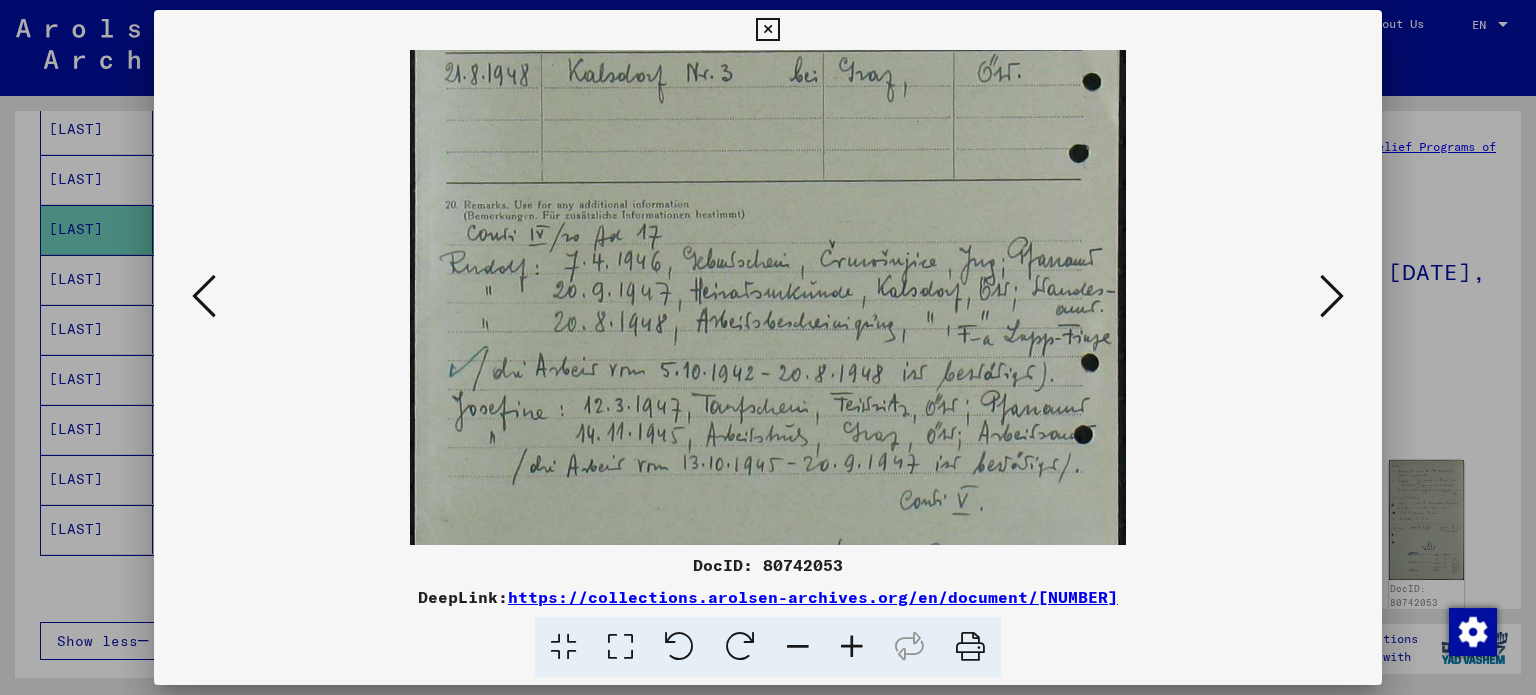 scroll, scrollTop: 418, scrollLeft: 0, axis: vertical 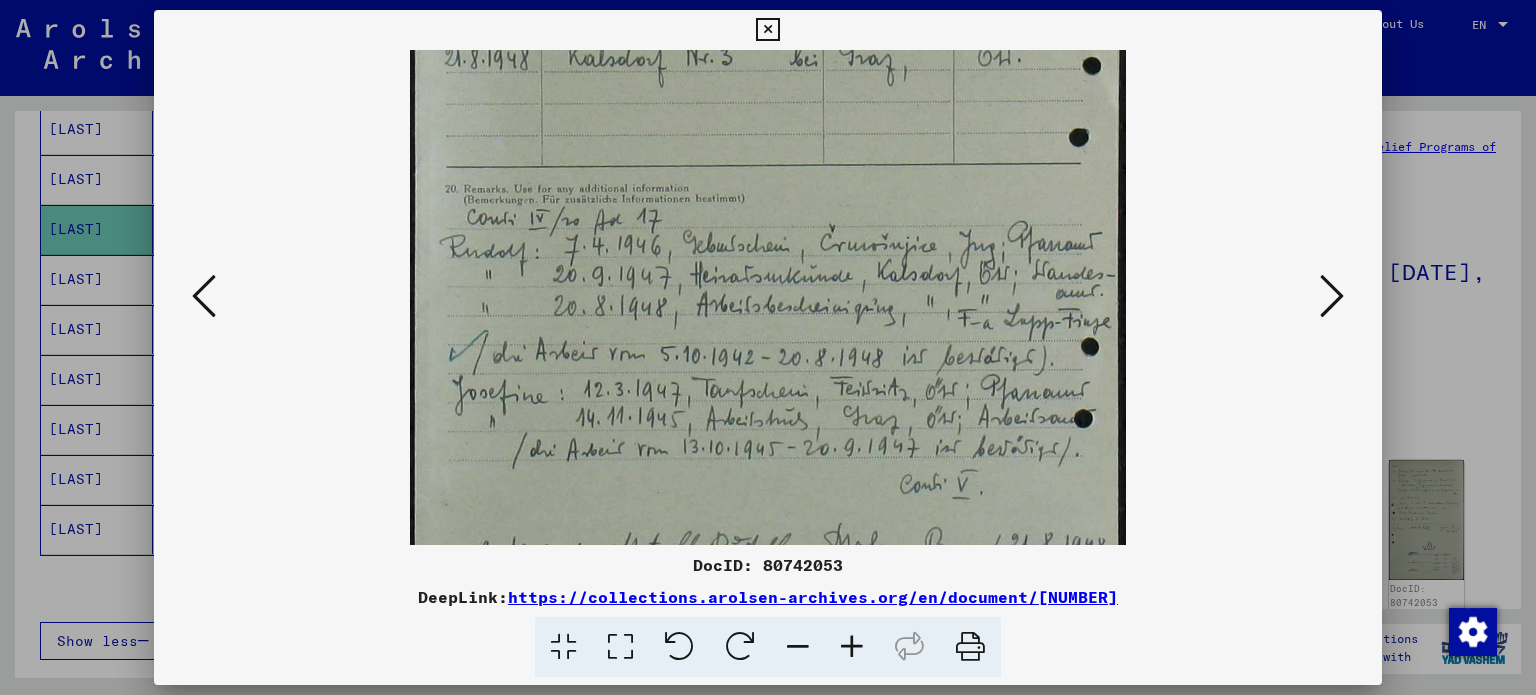 drag, startPoint x: 779, startPoint y: 259, endPoint x: 767, endPoint y: 204, distance: 56.293873 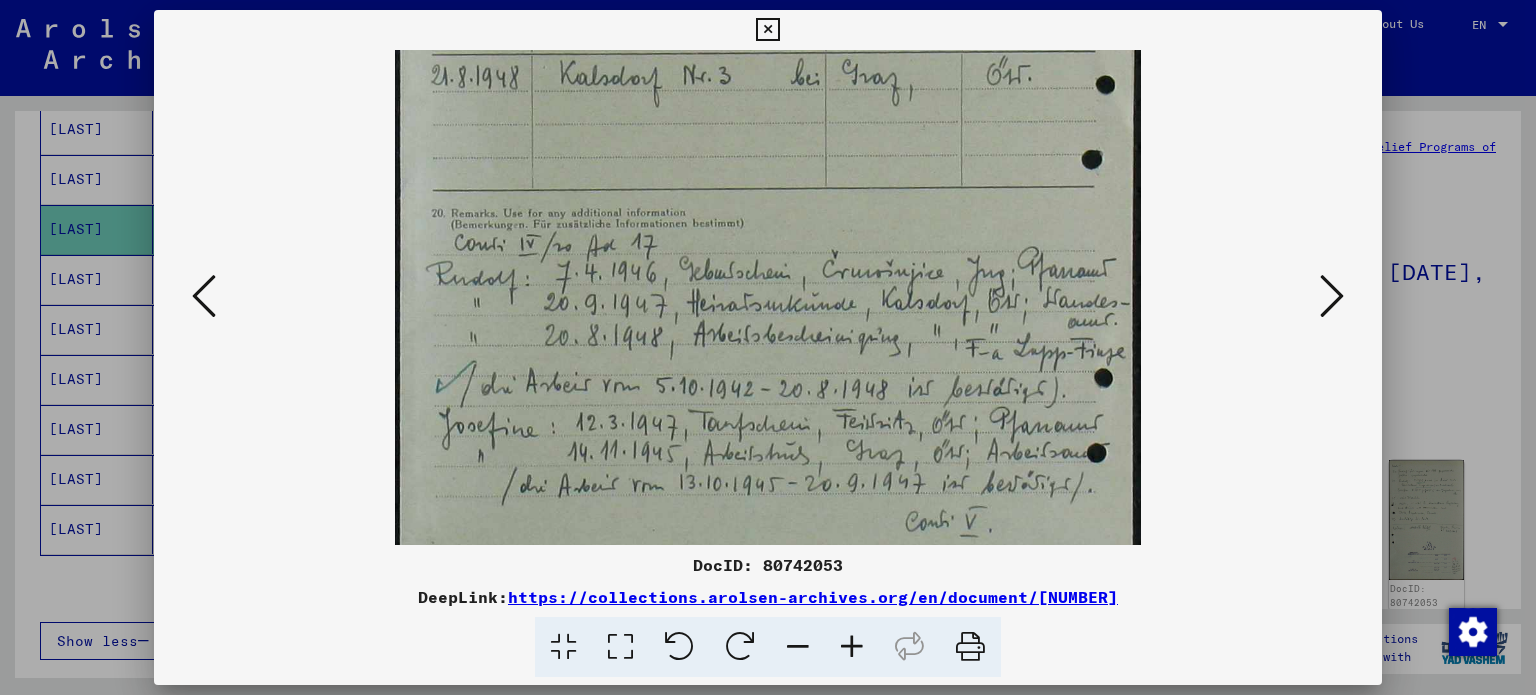 click at bounding box center (852, 647) 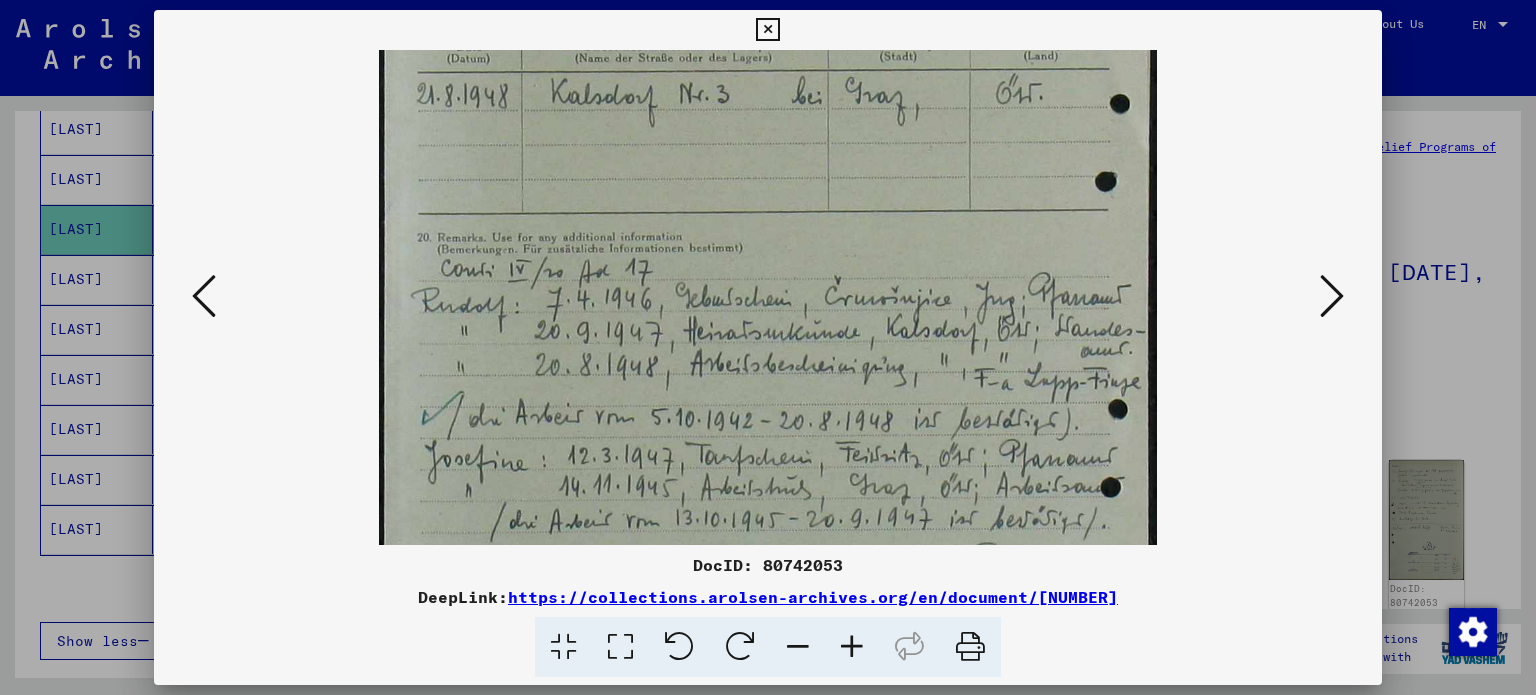 click at bounding box center (852, 647) 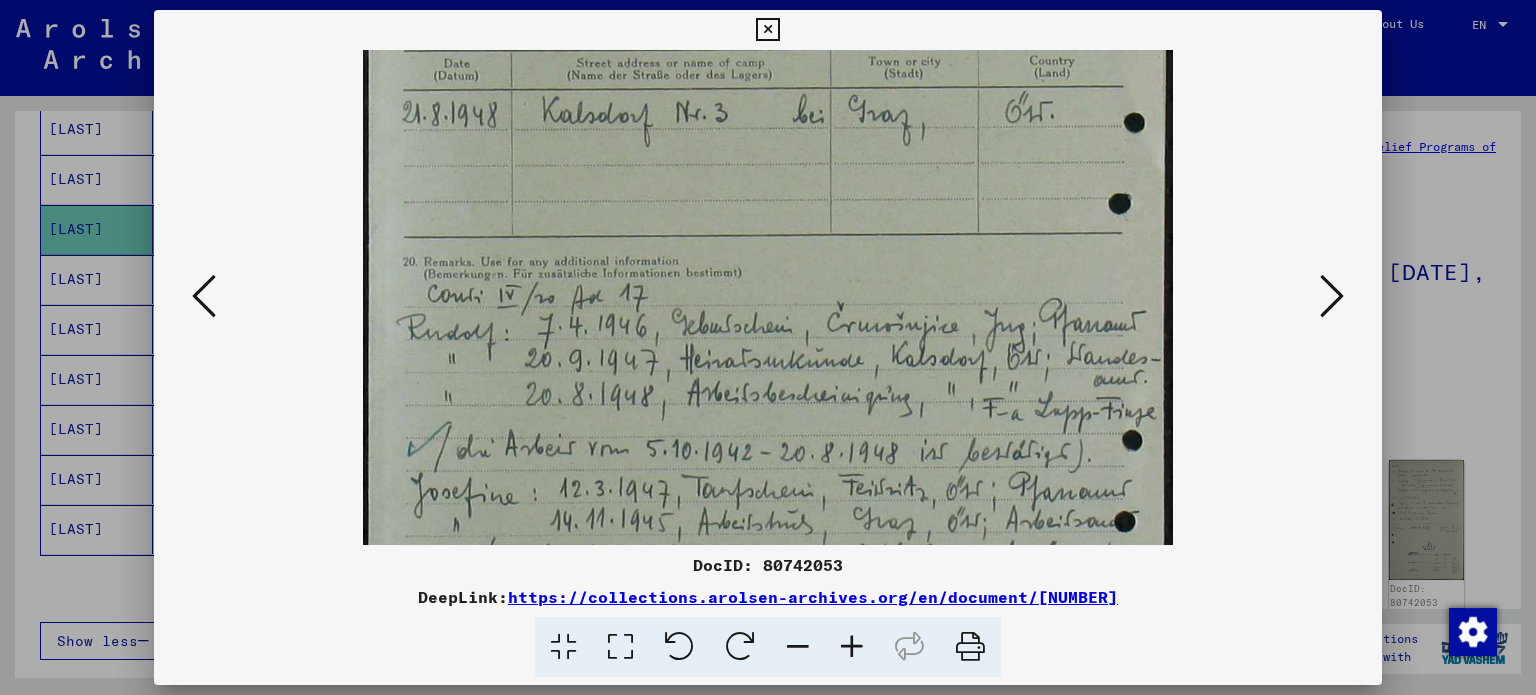 click at bounding box center [852, 647] 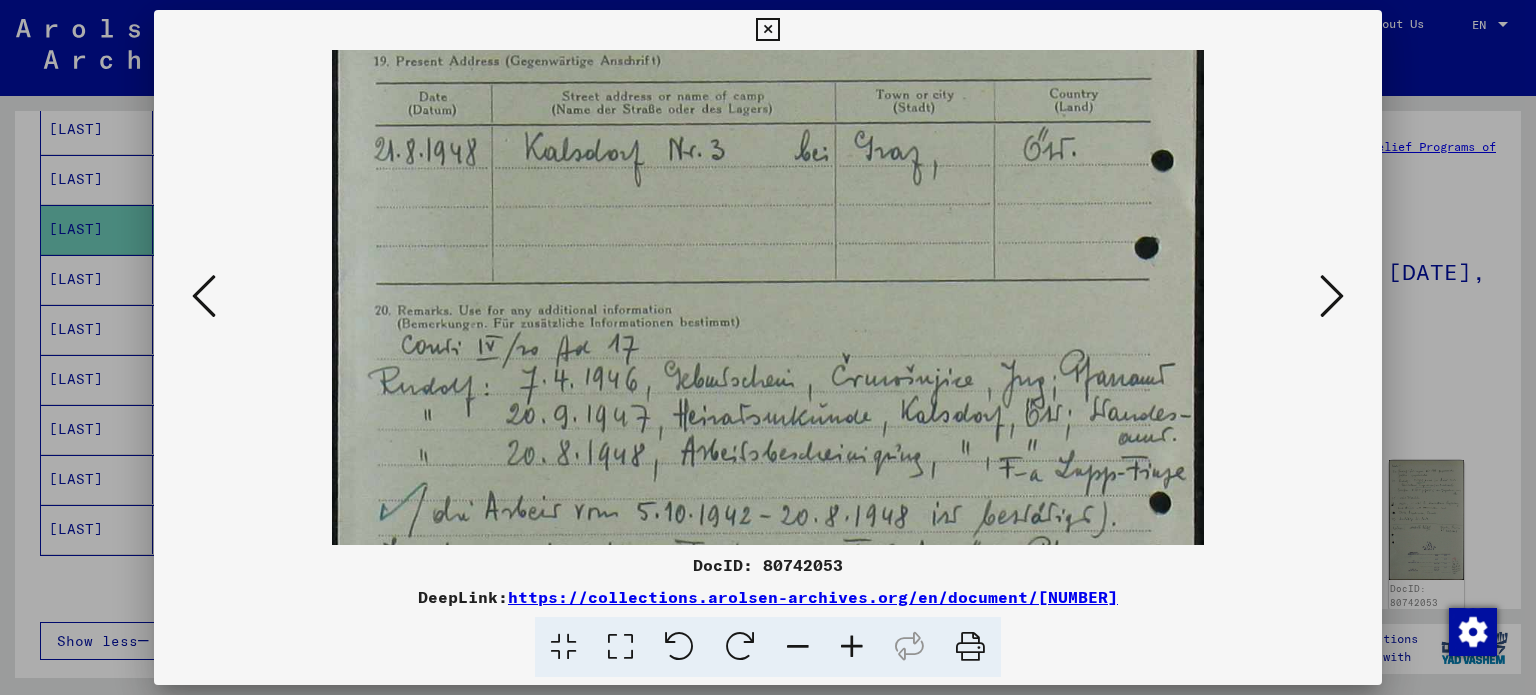 click at bounding box center (852, 647) 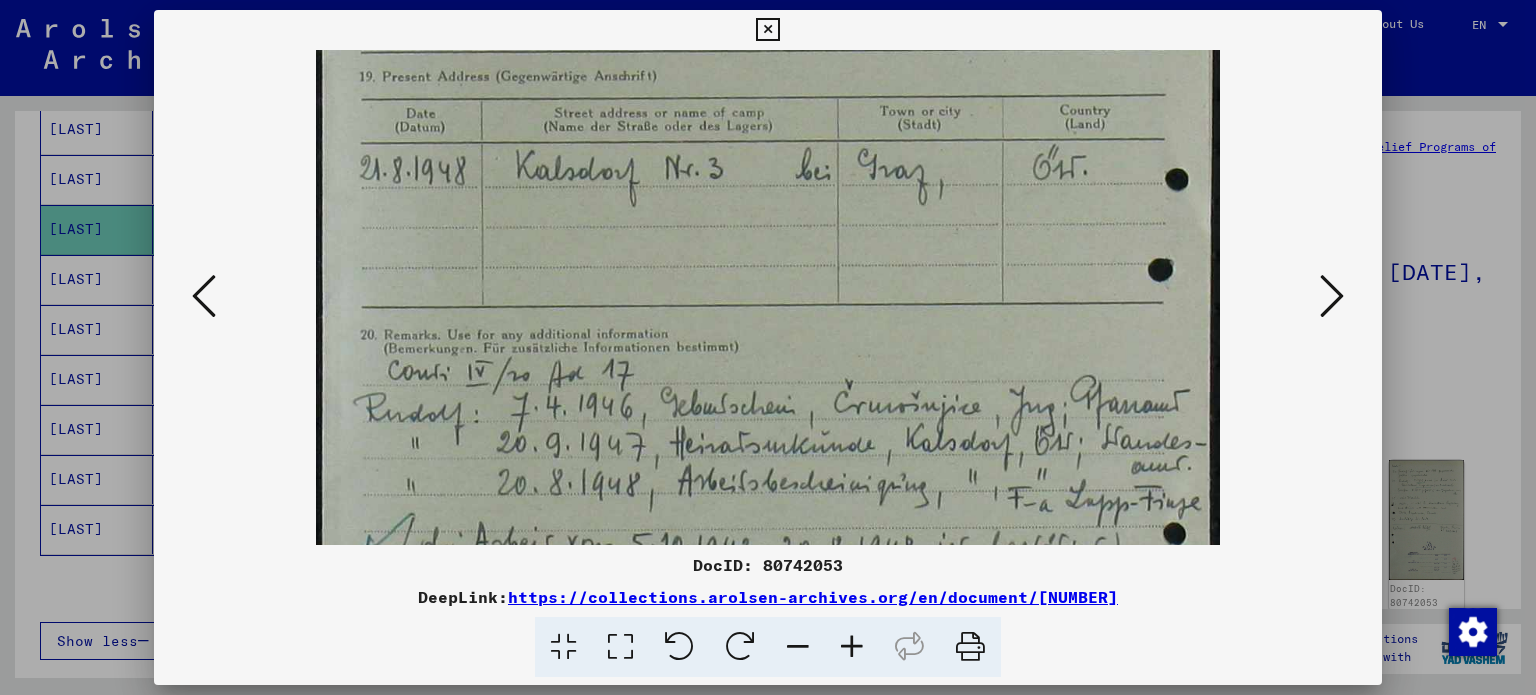 click at bounding box center [852, 647] 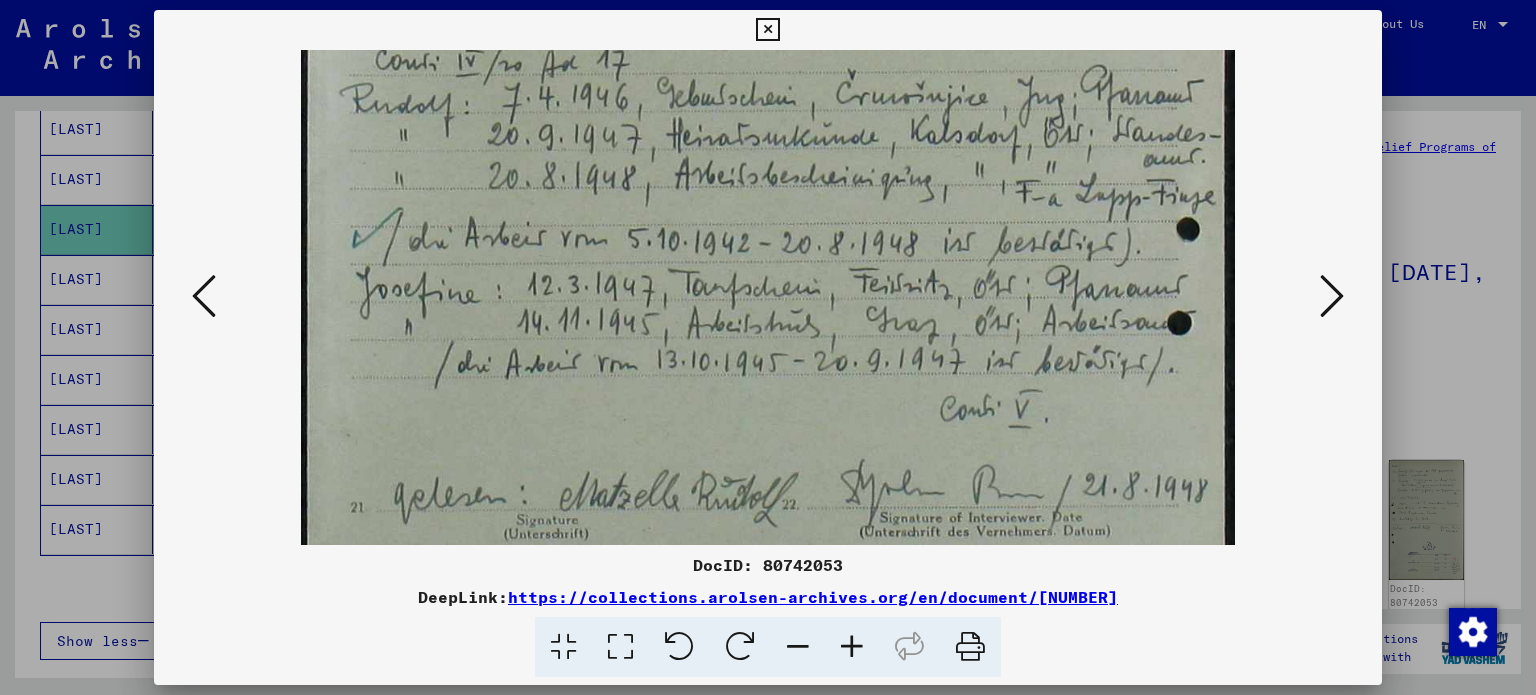 scroll, scrollTop: 782, scrollLeft: 0, axis: vertical 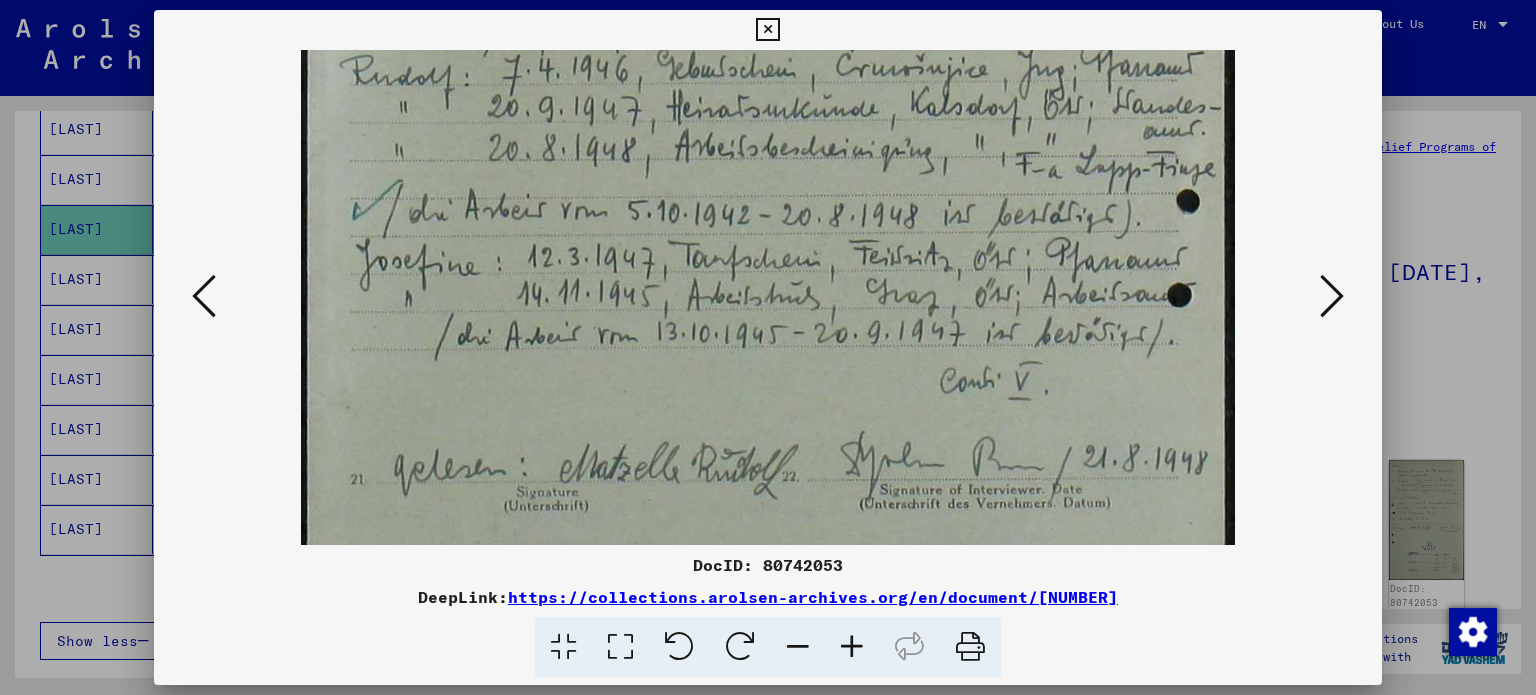 drag, startPoint x: 800, startPoint y: 365, endPoint x: 805, endPoint y: 80, distance: 285.04385 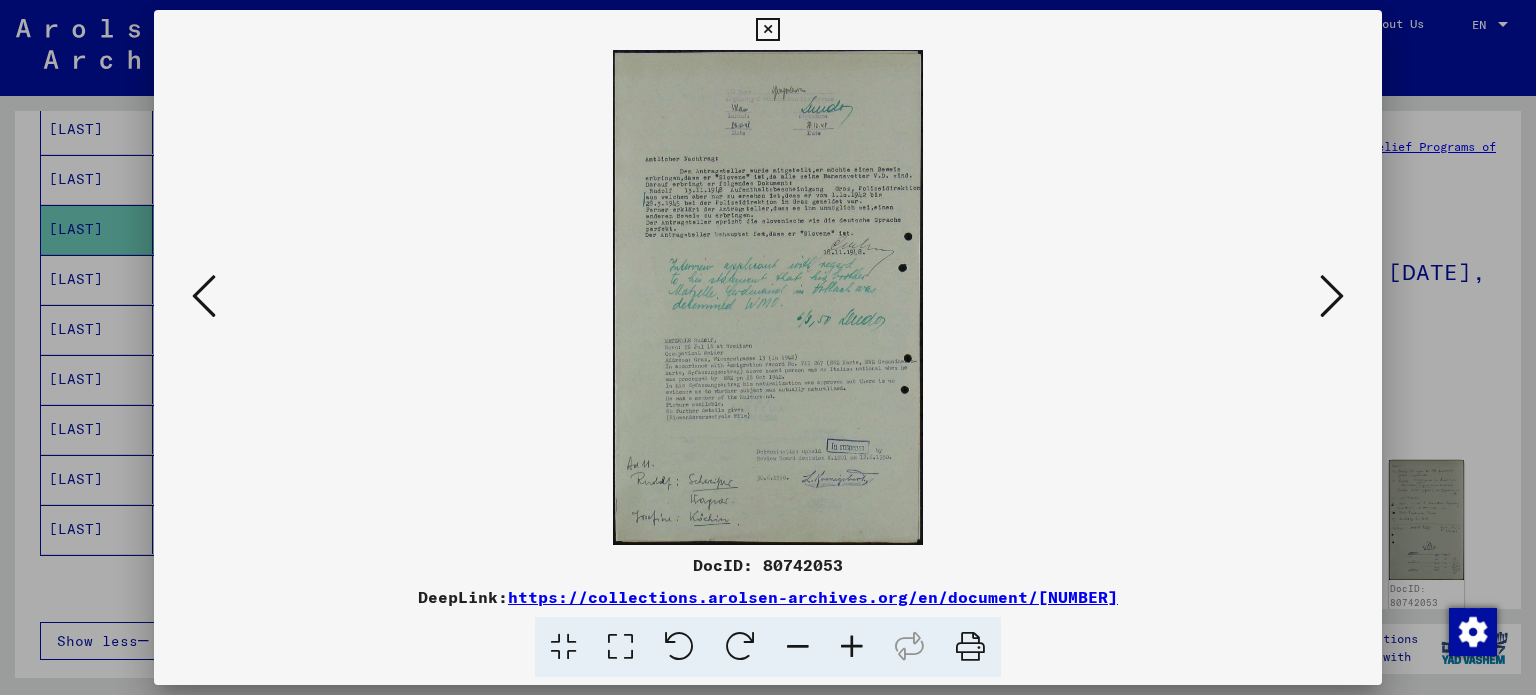 click at bounding box center [852, 647] 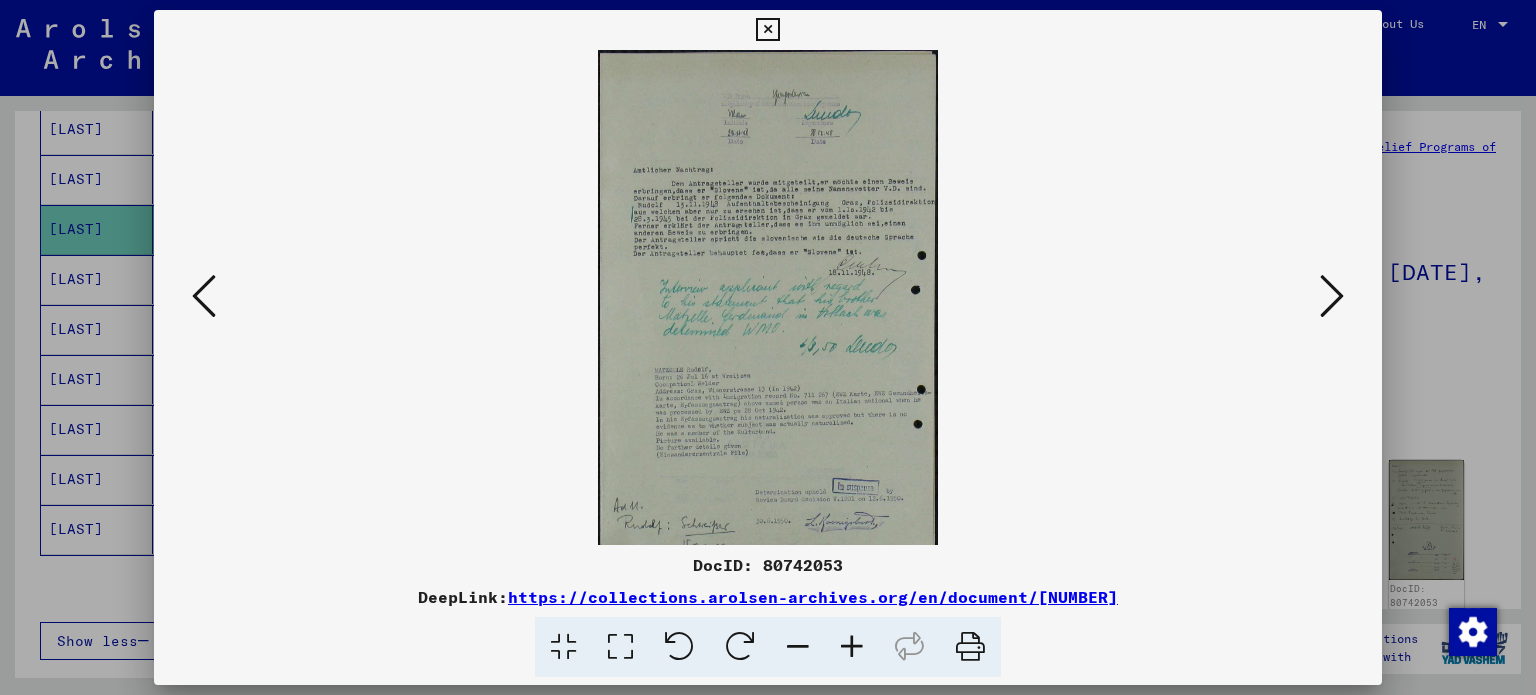 click at bounding box center (852, 647) 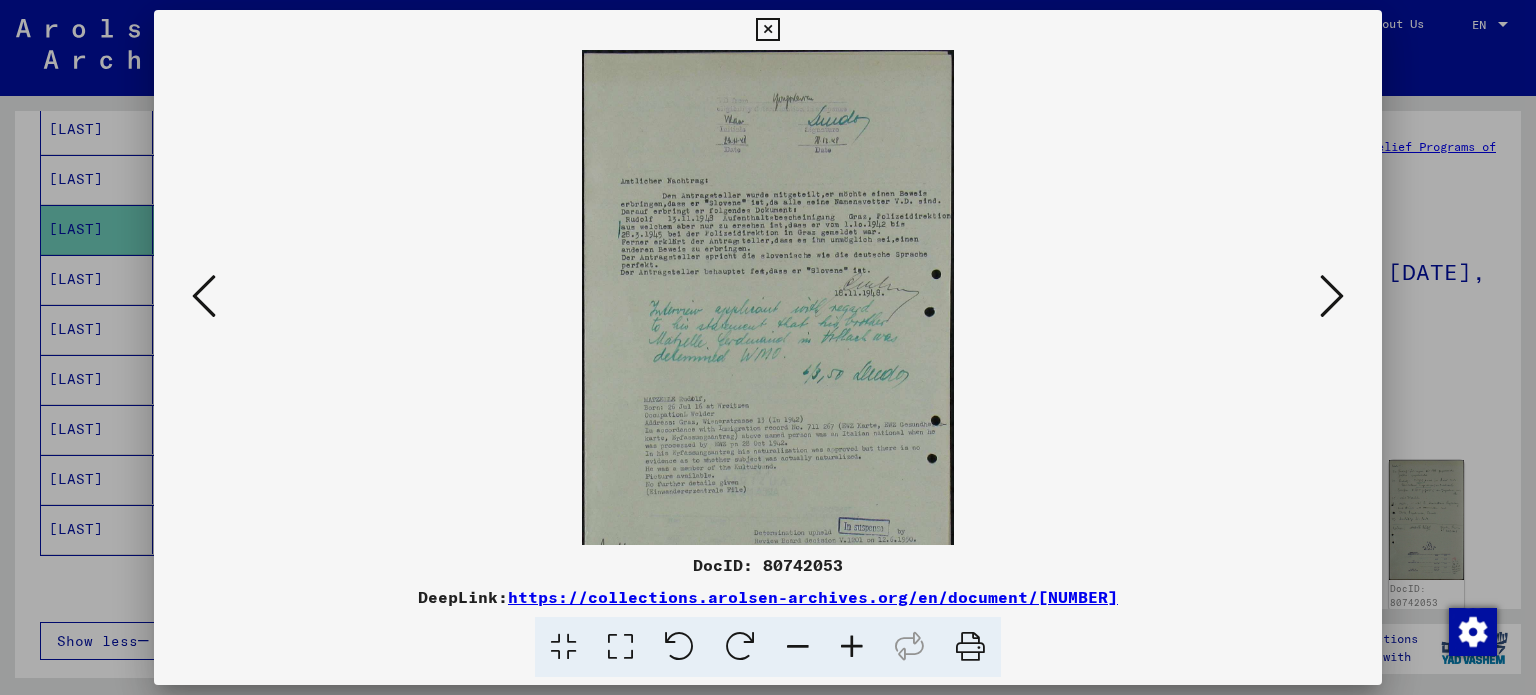 click at bounding box center (852, 647) 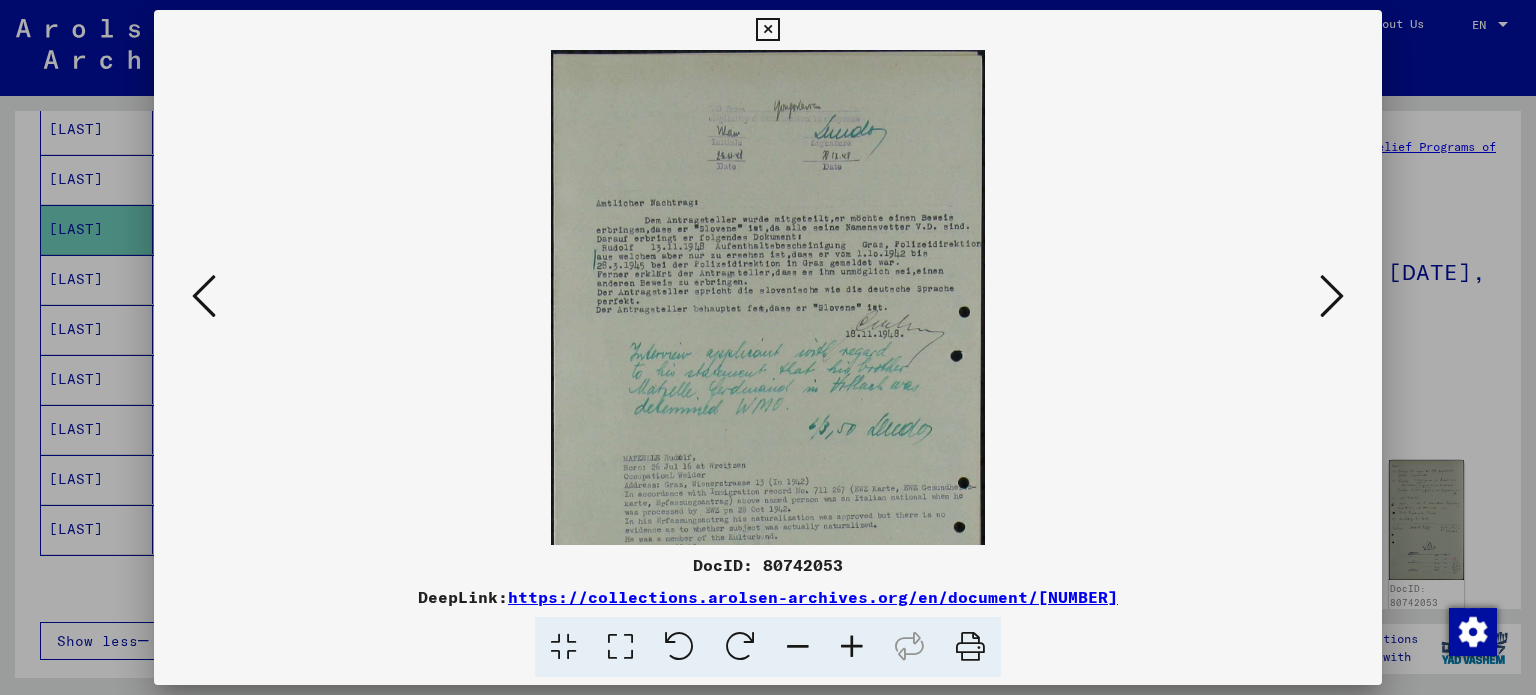 click at bounding box center (852, 647) 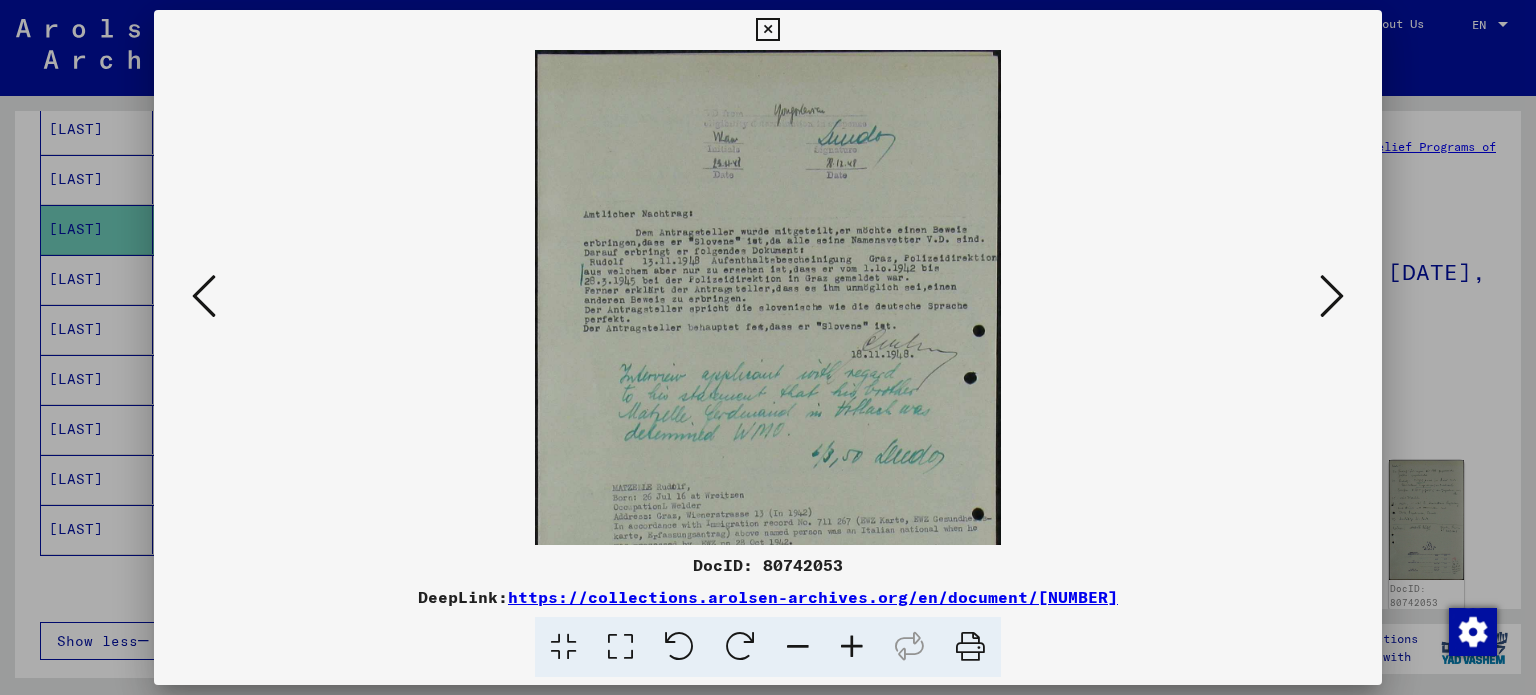 click at bounding box center [852, 647] 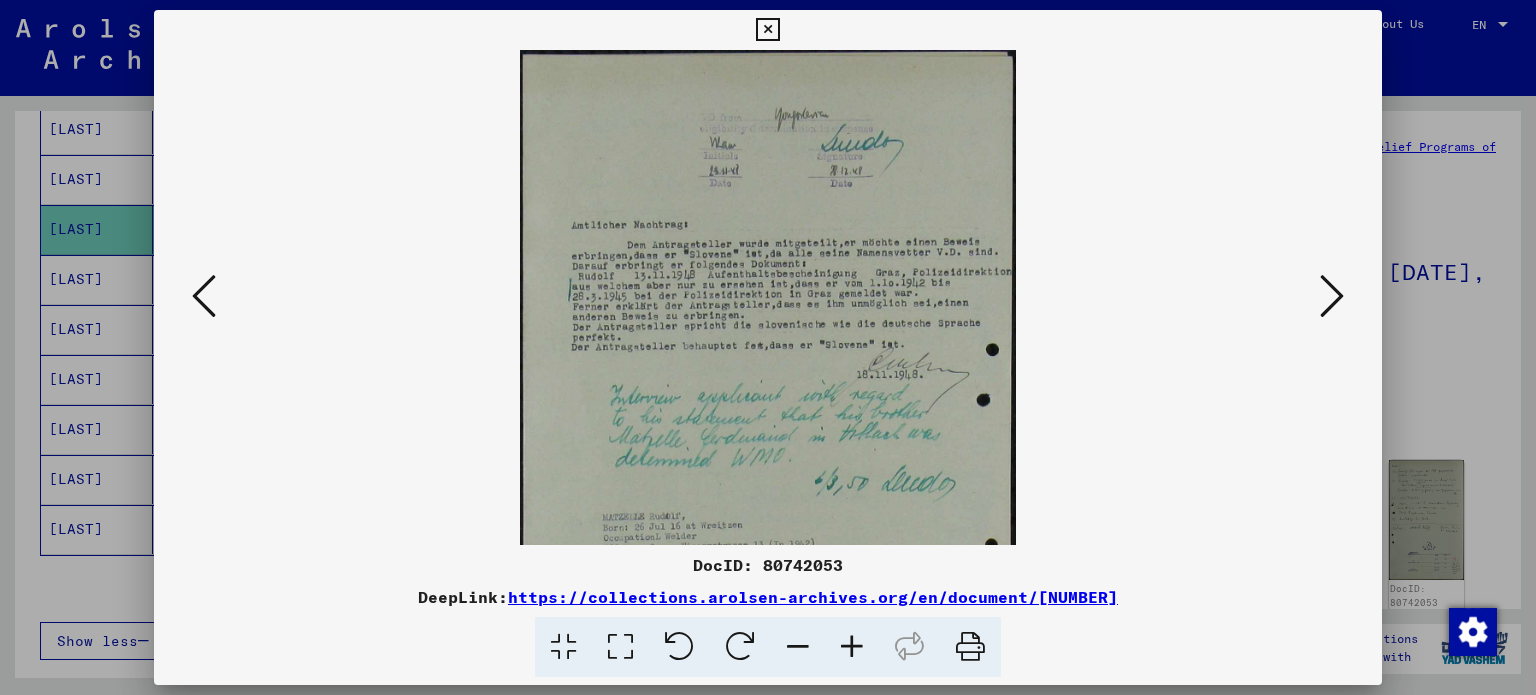 click at bounding box center [852, 647] 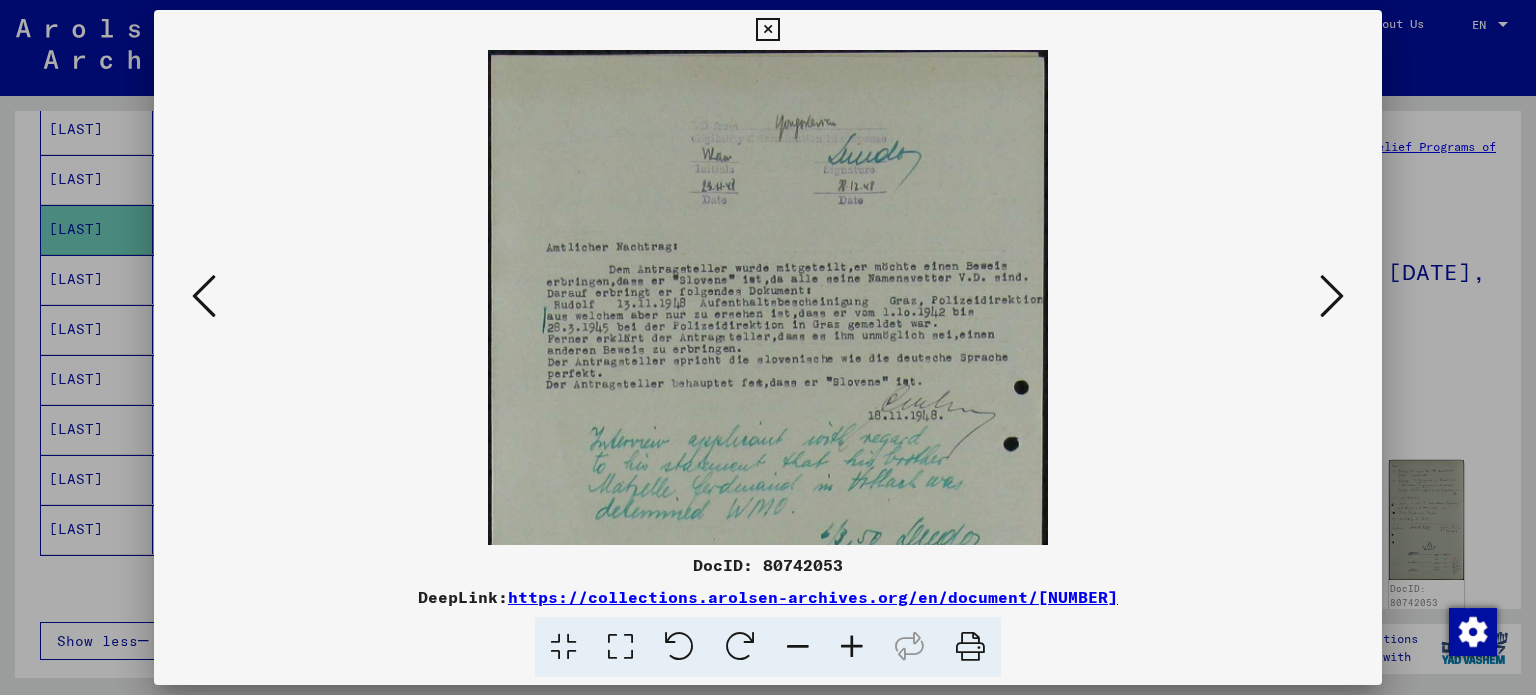 click at bounding box center [852, 647] 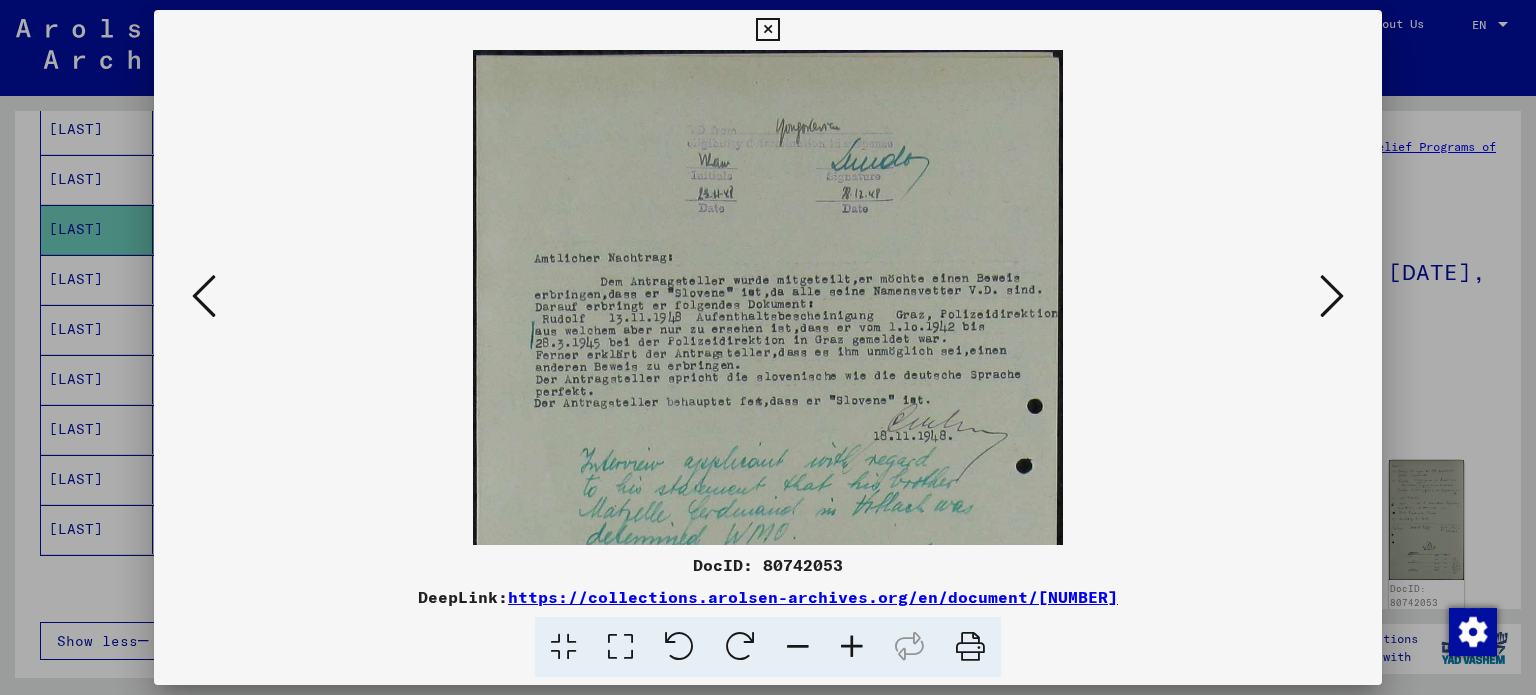 click at bounding box center [852, 647] 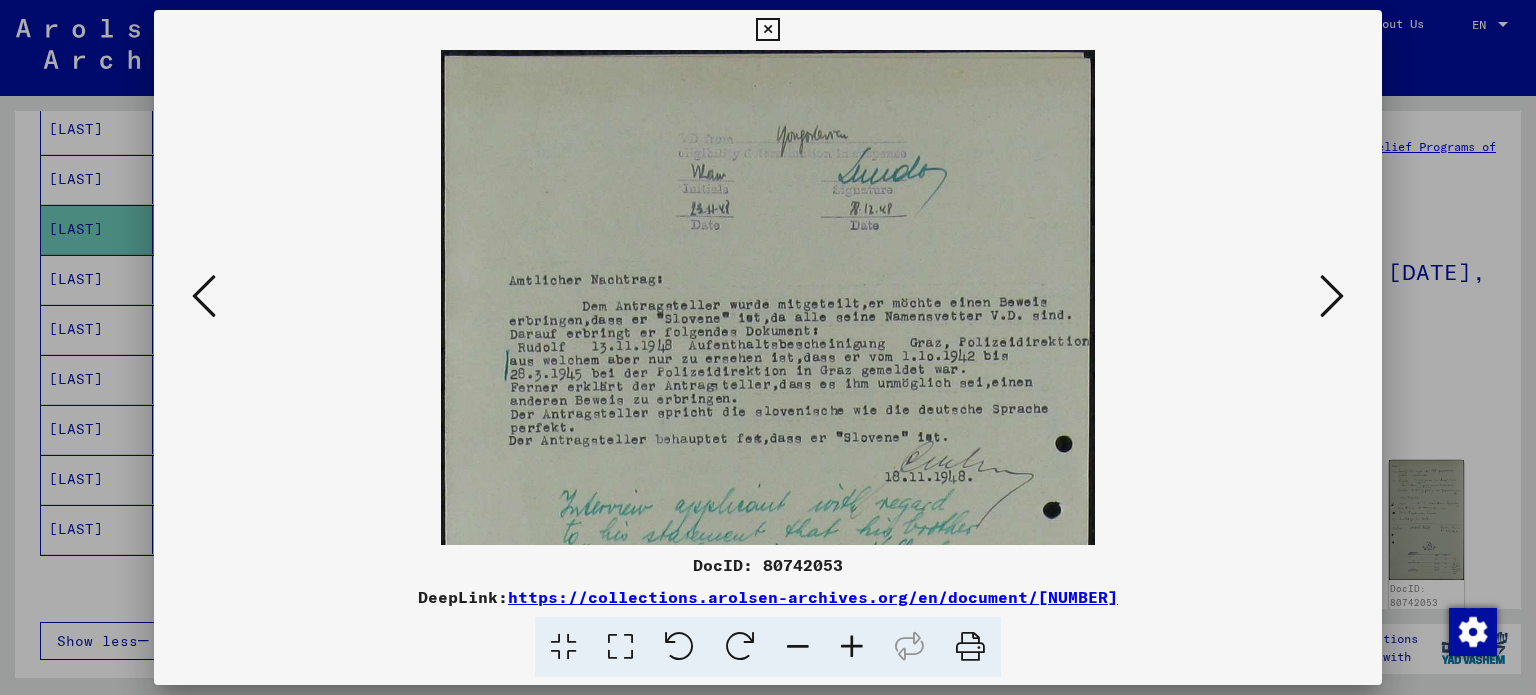 click at bounding box center [852, 647] 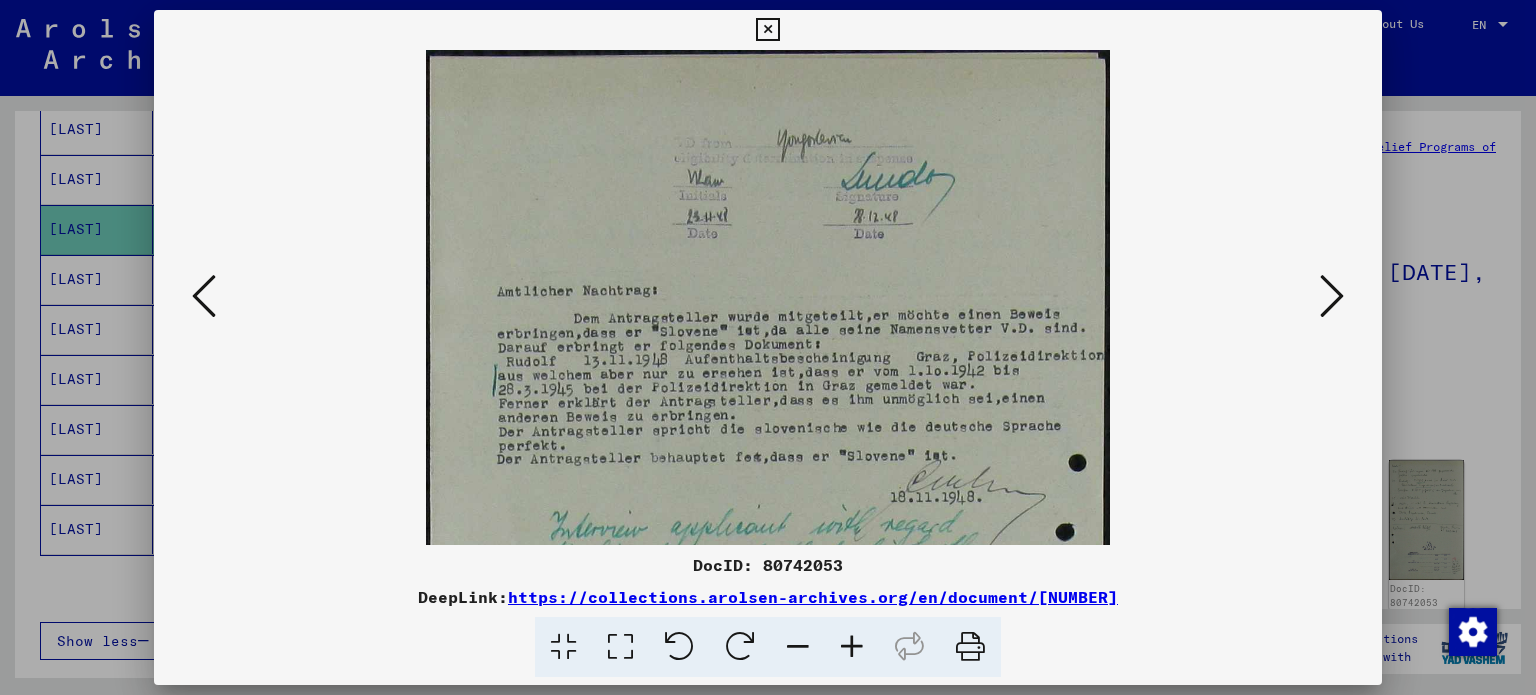 click at bounding box center [852, 647] 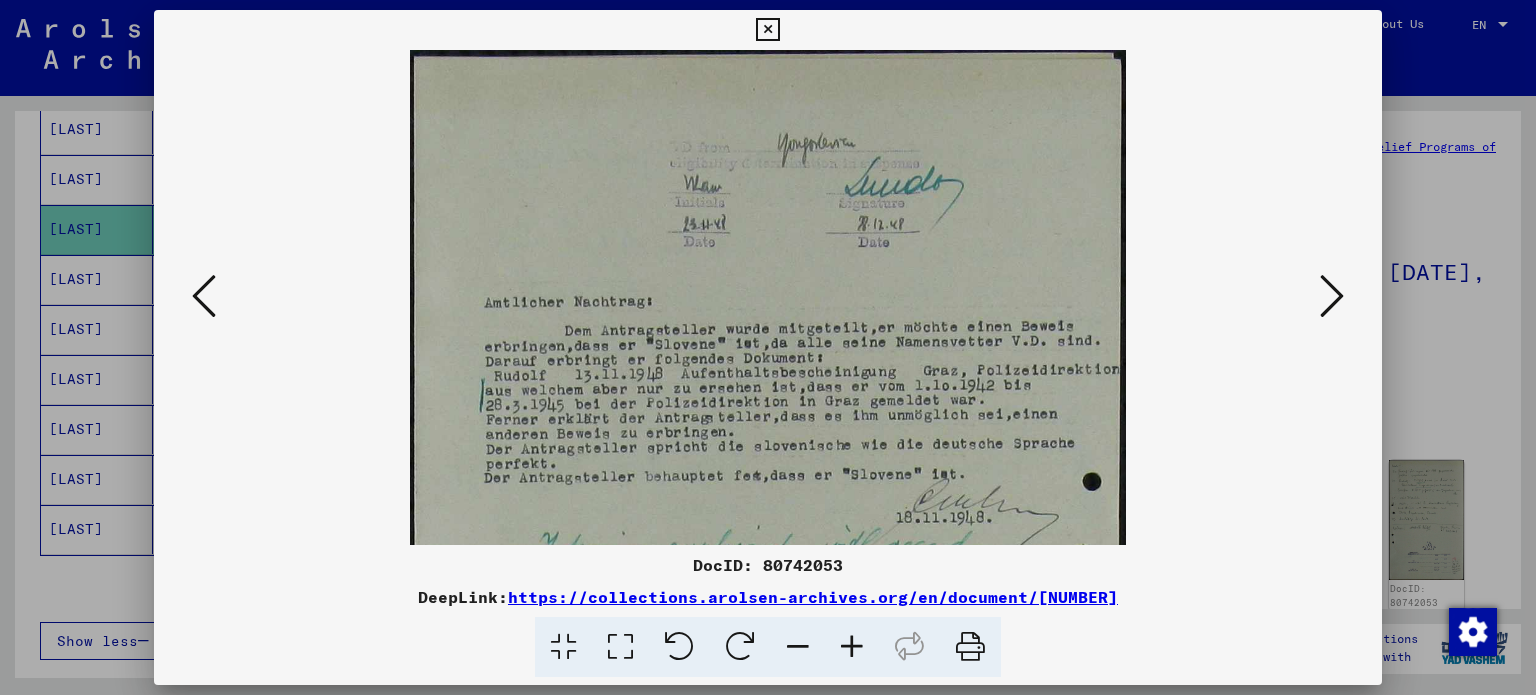 click at bounding box center (852, 647) 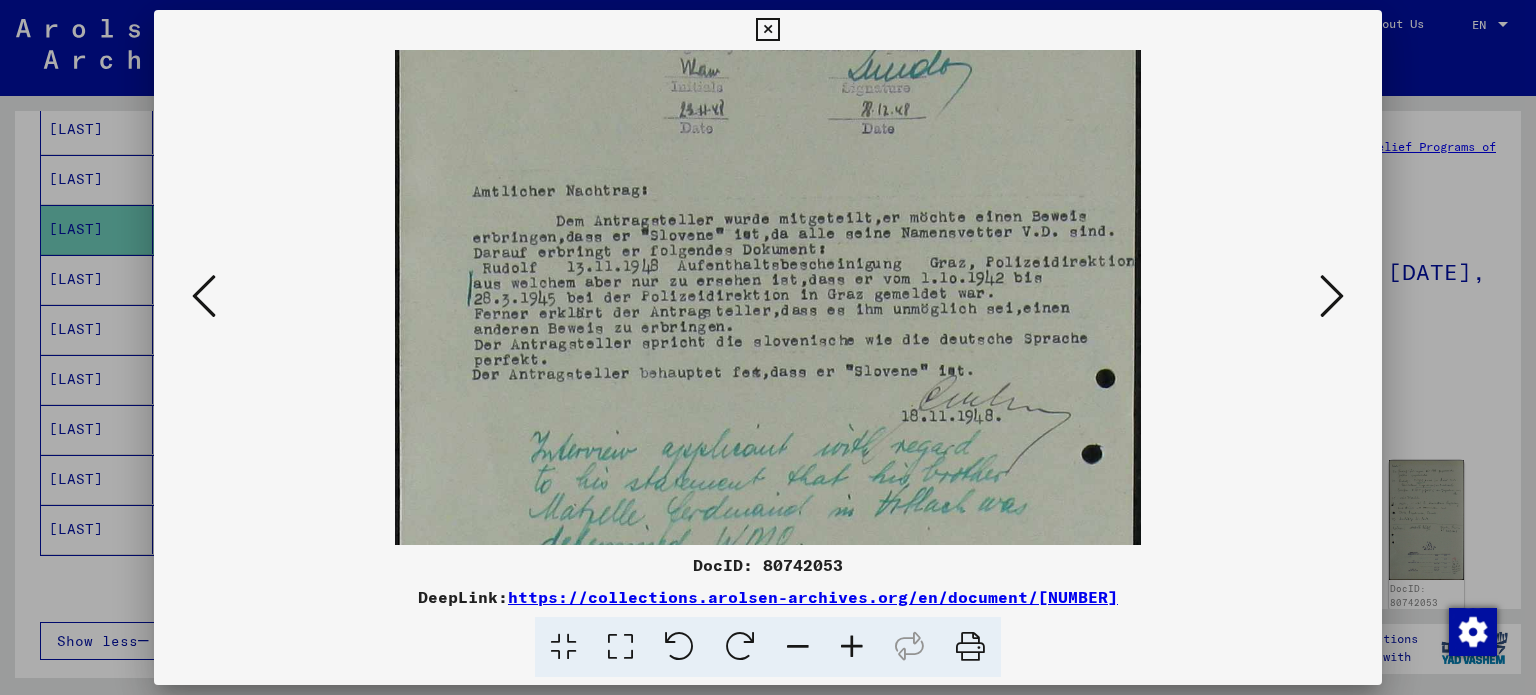 scroll, scrollTop: 239, scrollLeft: 0, axis: vertical 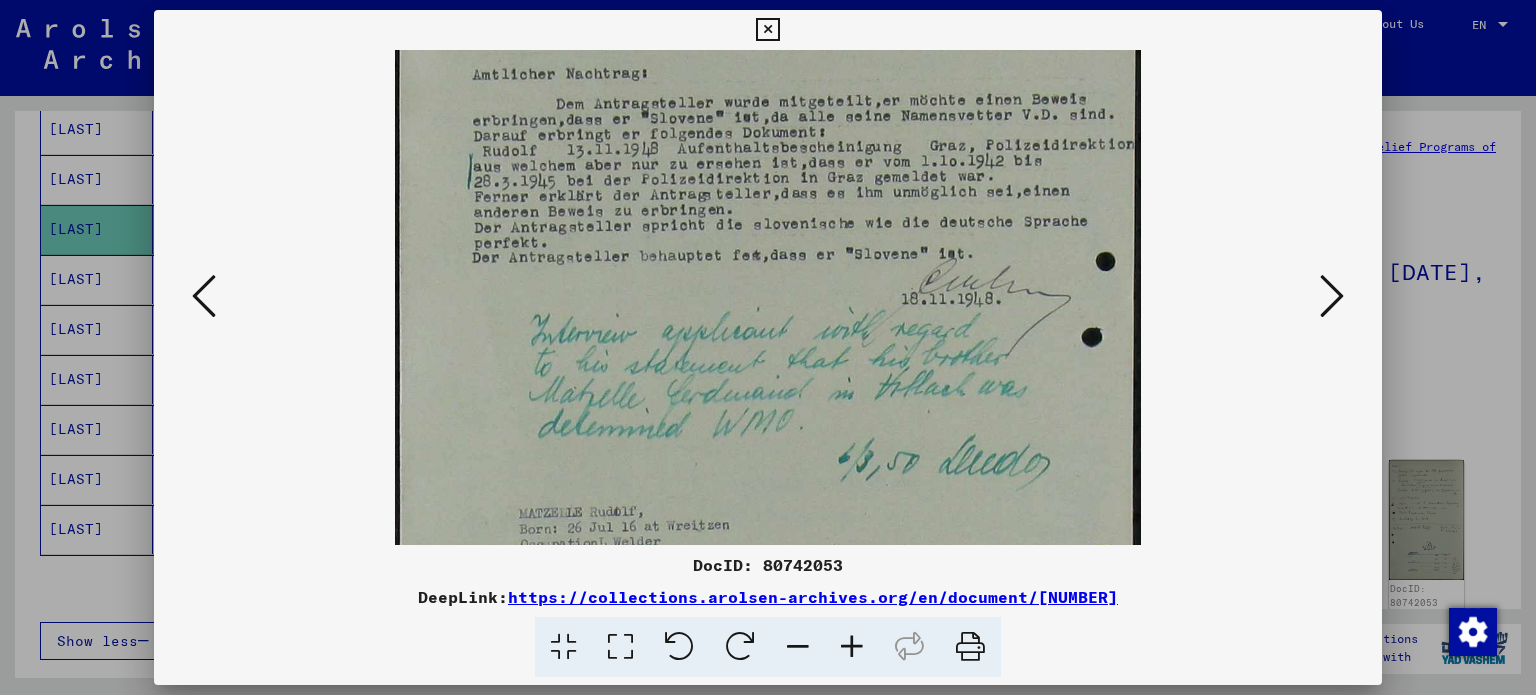 drag, startPoint x: 848, startPoint y: 386, endPoint x: 823, endPoint y: 148, distance: 239.30942 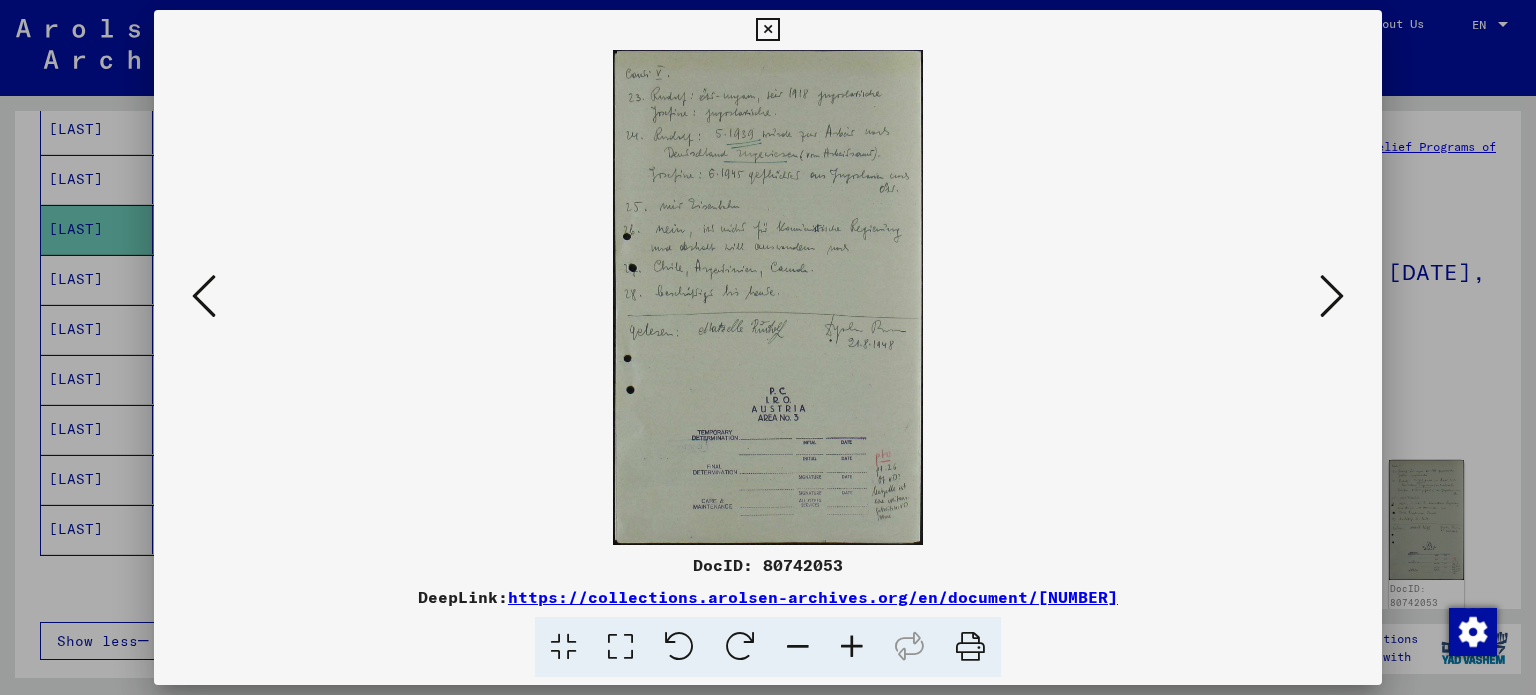 click at bounding box center (1332, 296) 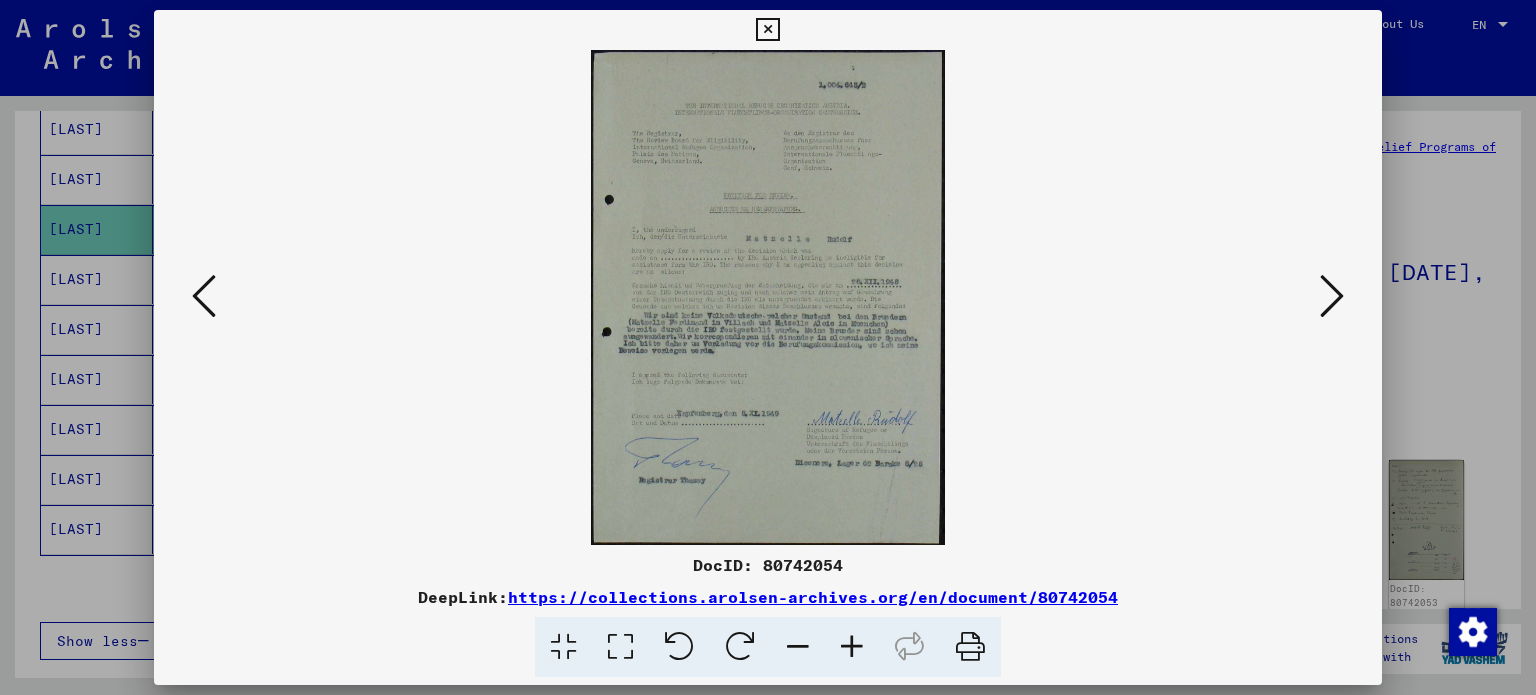 click at bounding box center [1332, 296] 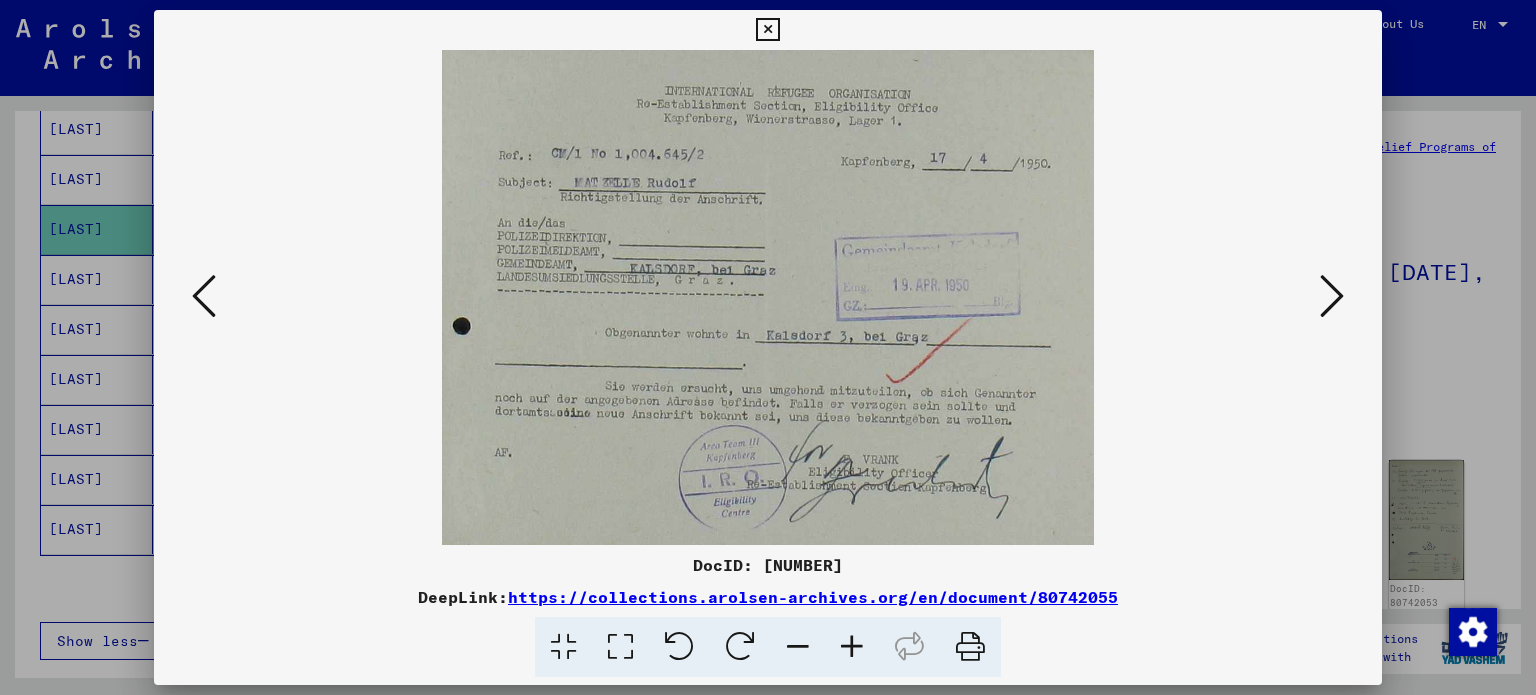 click at bounding box center [1332, 296] 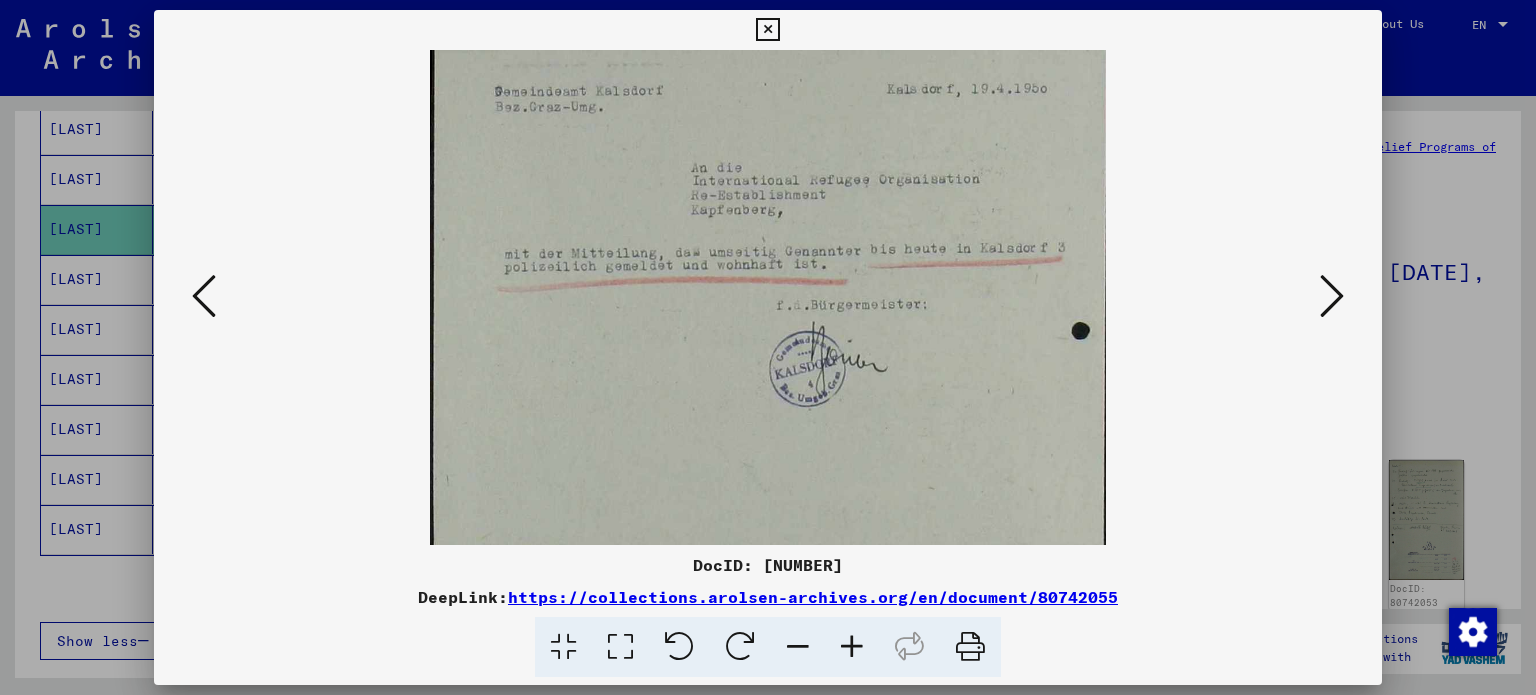 click at bounding box center [1332, 296] 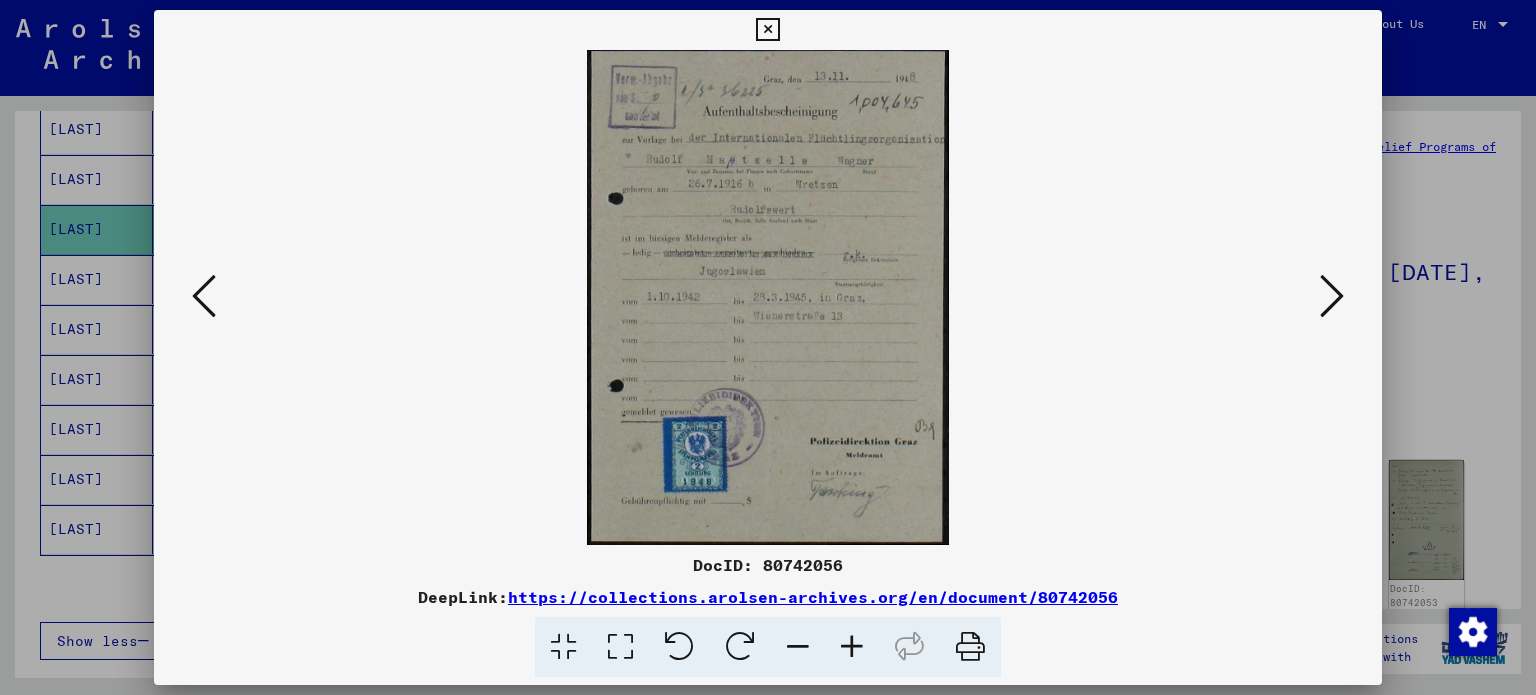 click at bounding box center (852, 647) 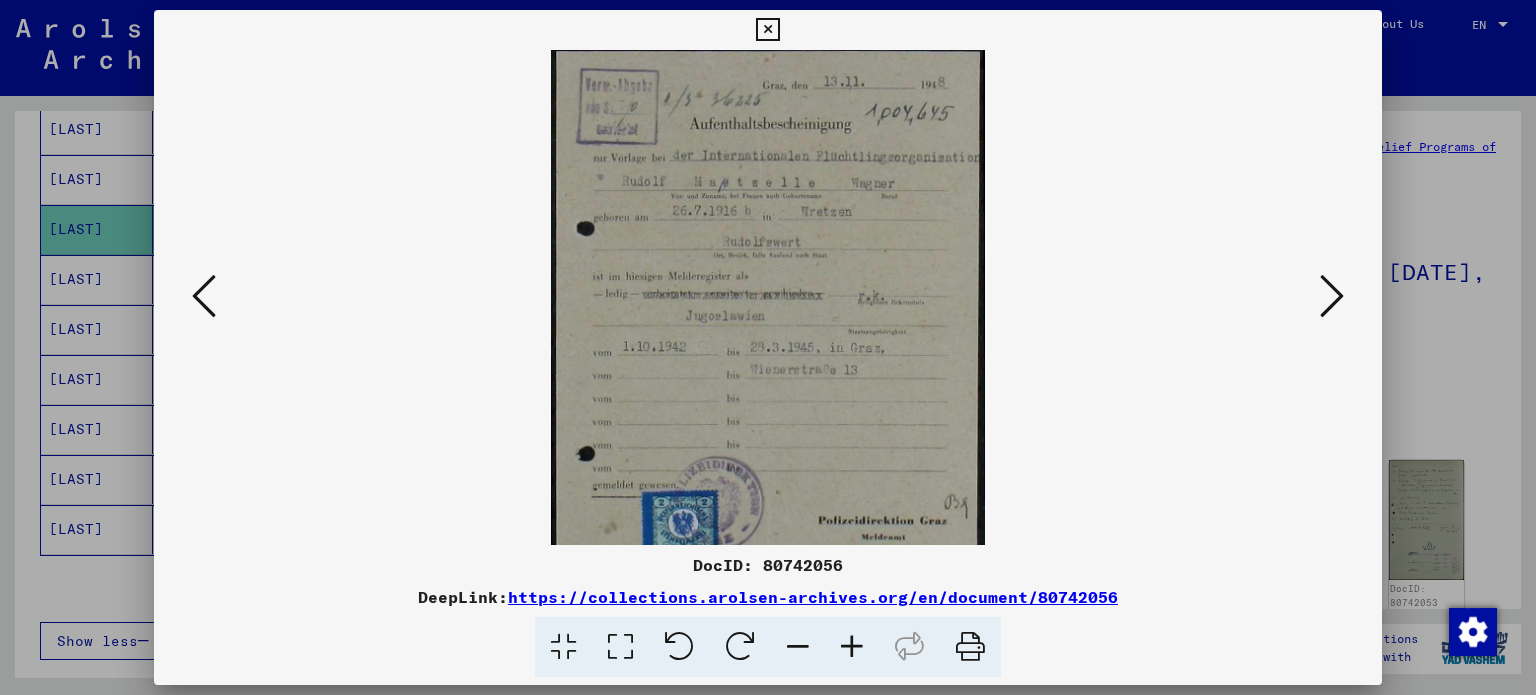 click at bounding box center [852, 647] 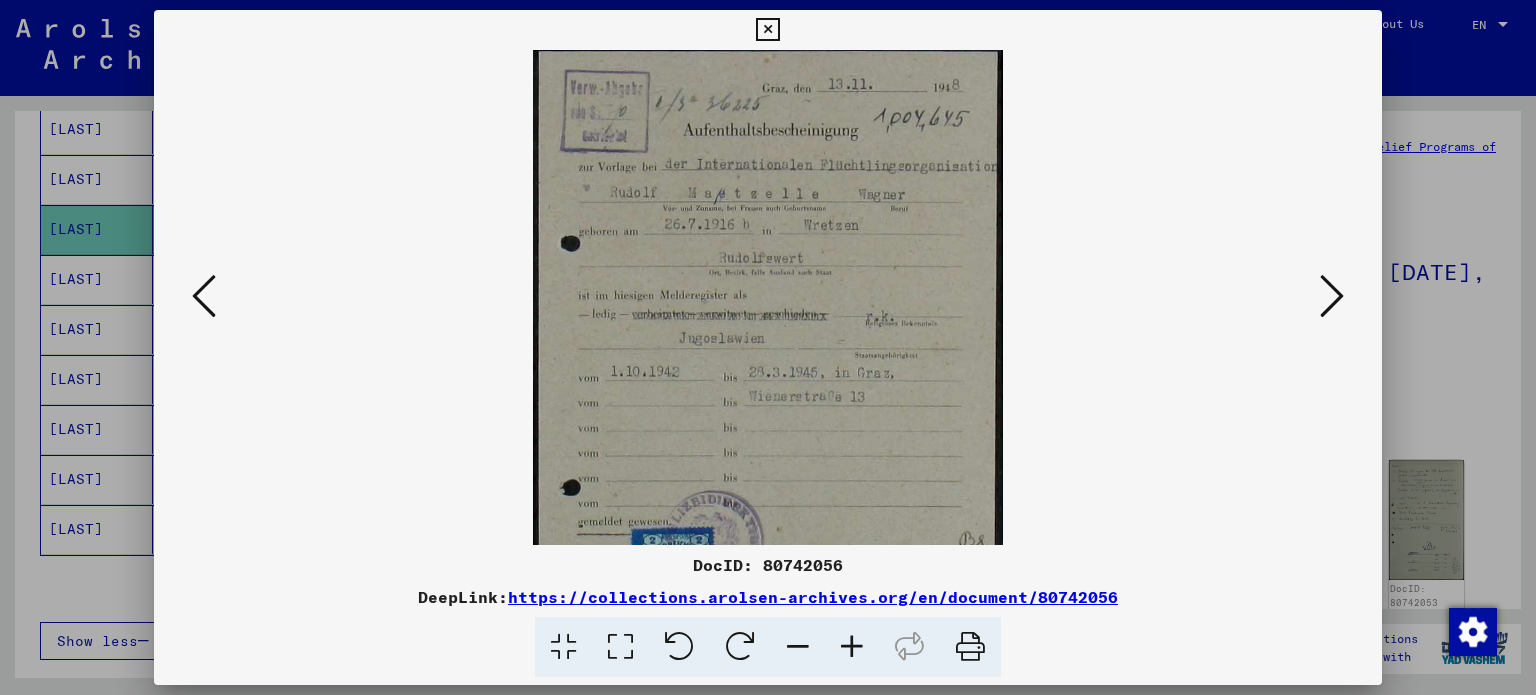 click at bounding box center (852, 647) 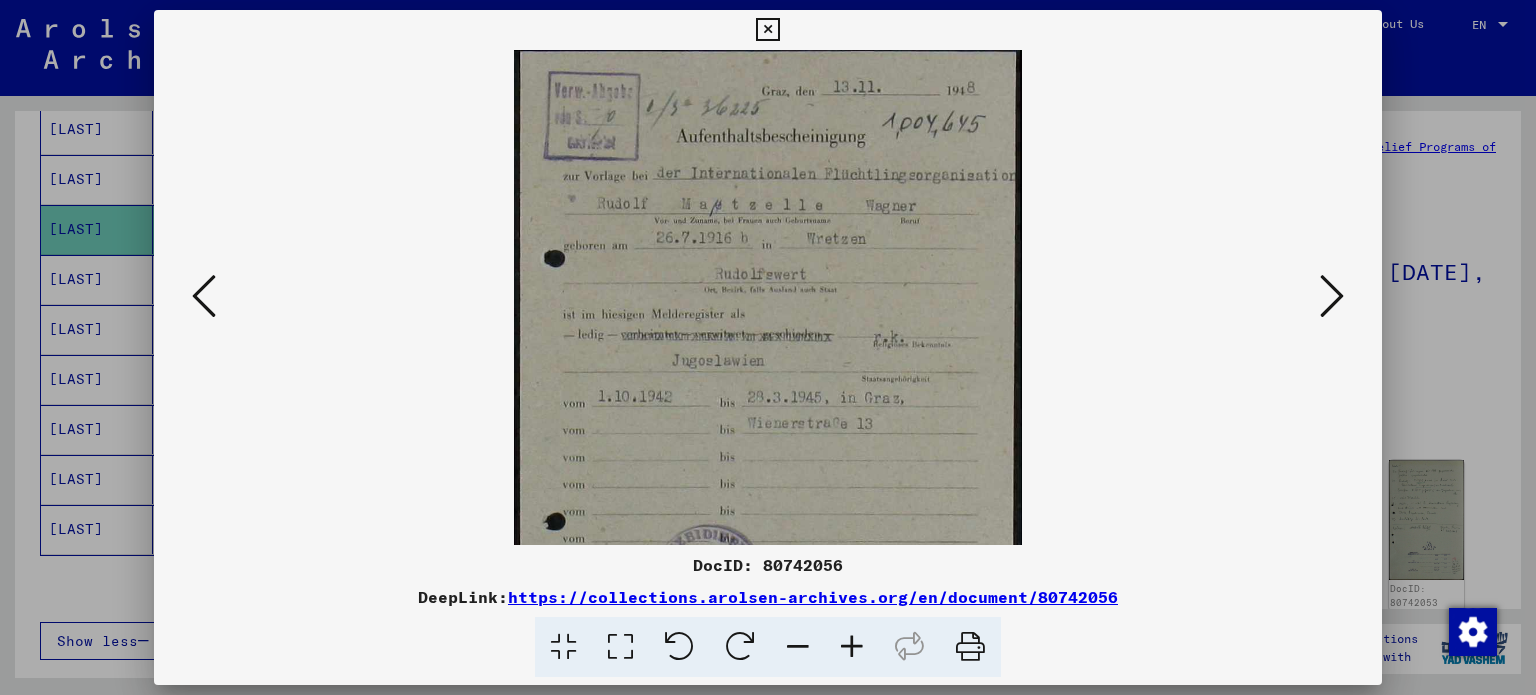 click at bounding box center [852, 647] 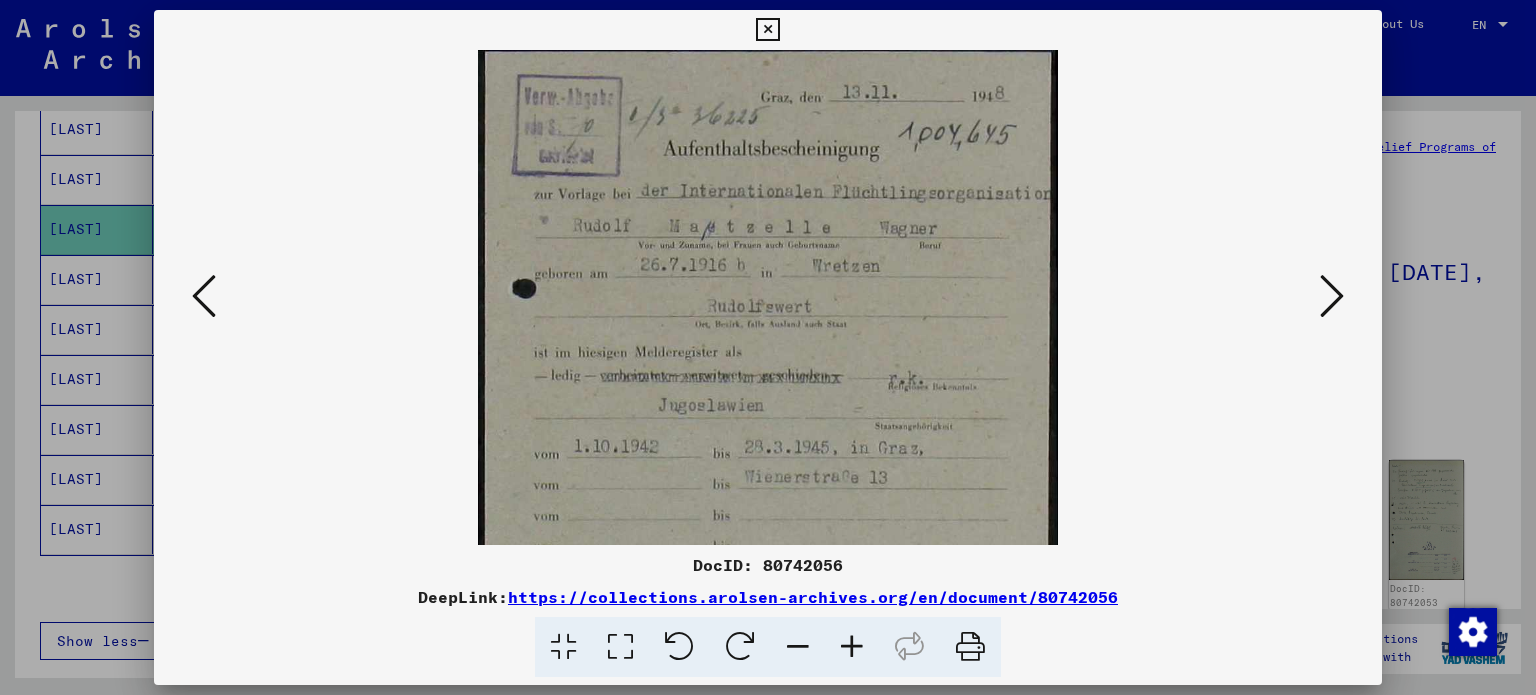 click at bounding box center (852, 647) 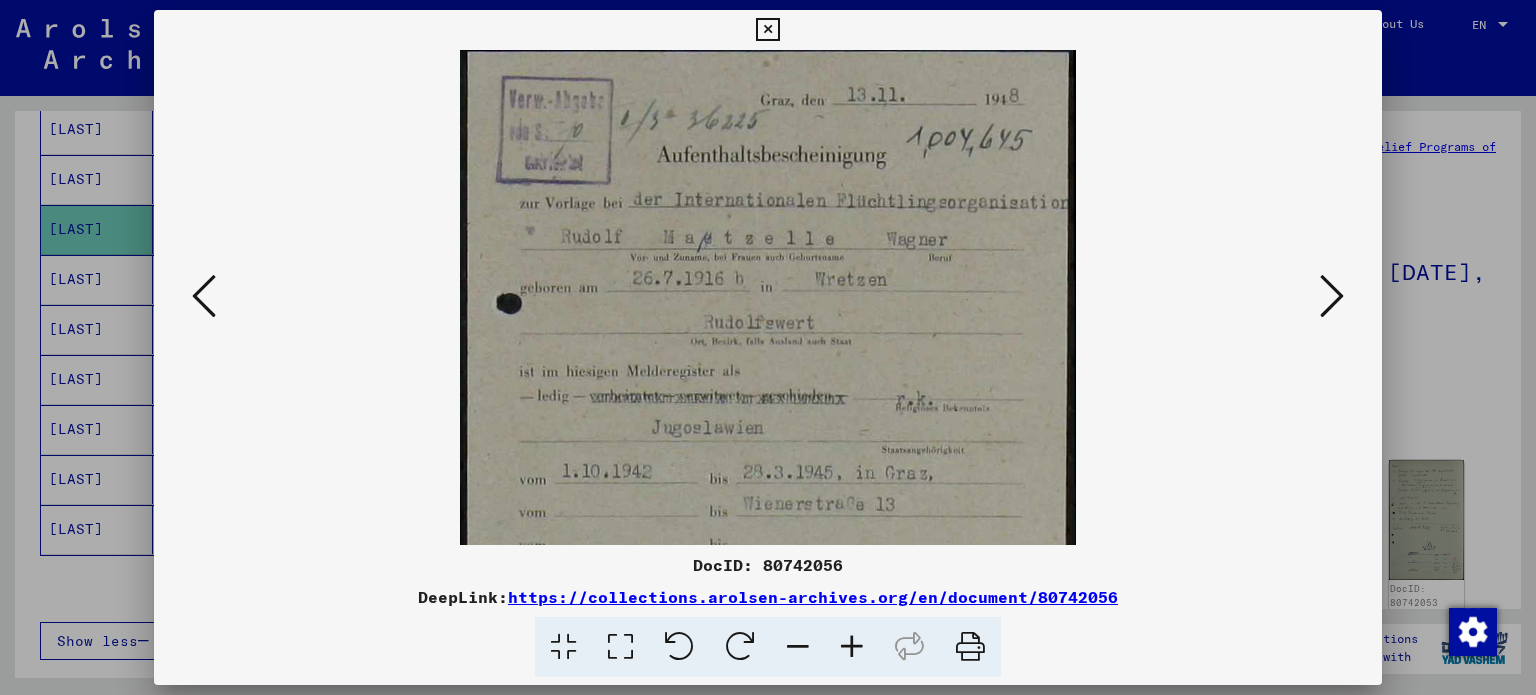 click at bounding box center (852, 647) 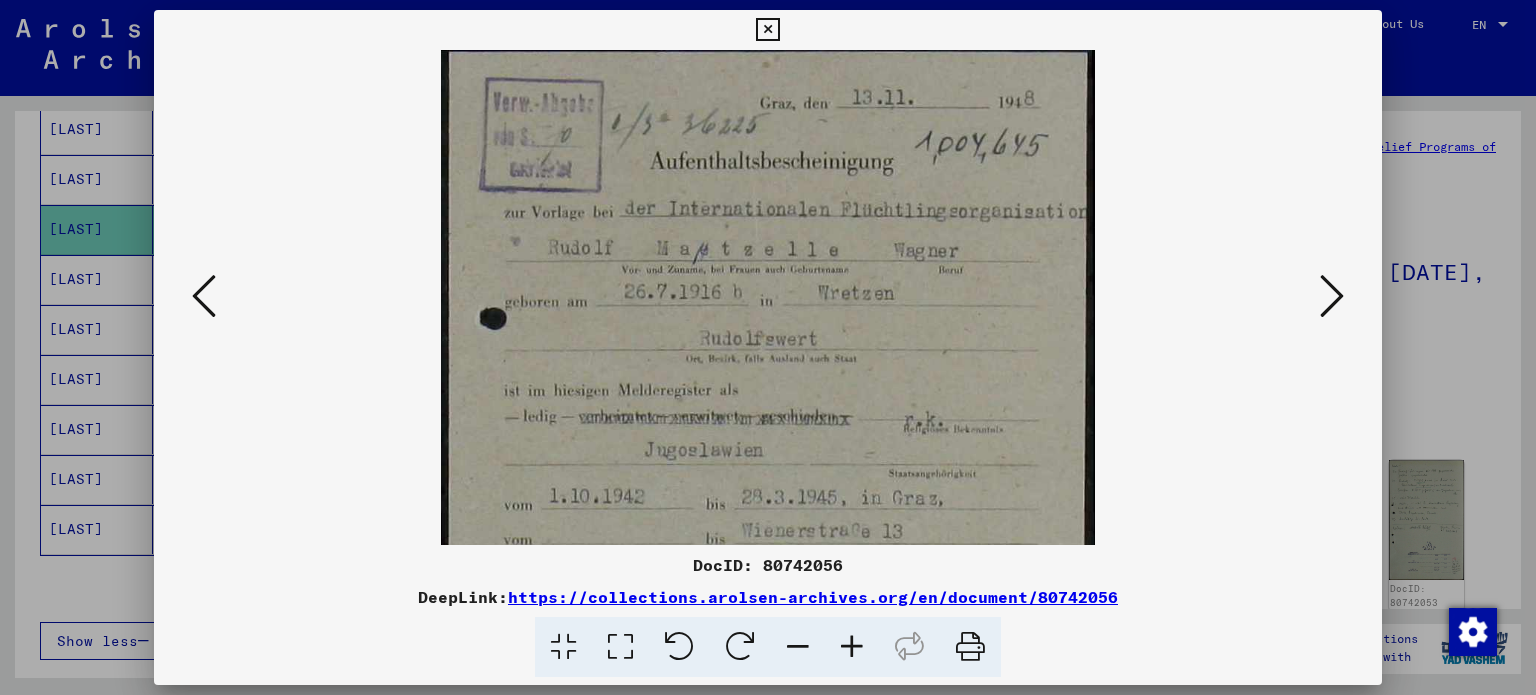 click at bounding box center (852, 647) 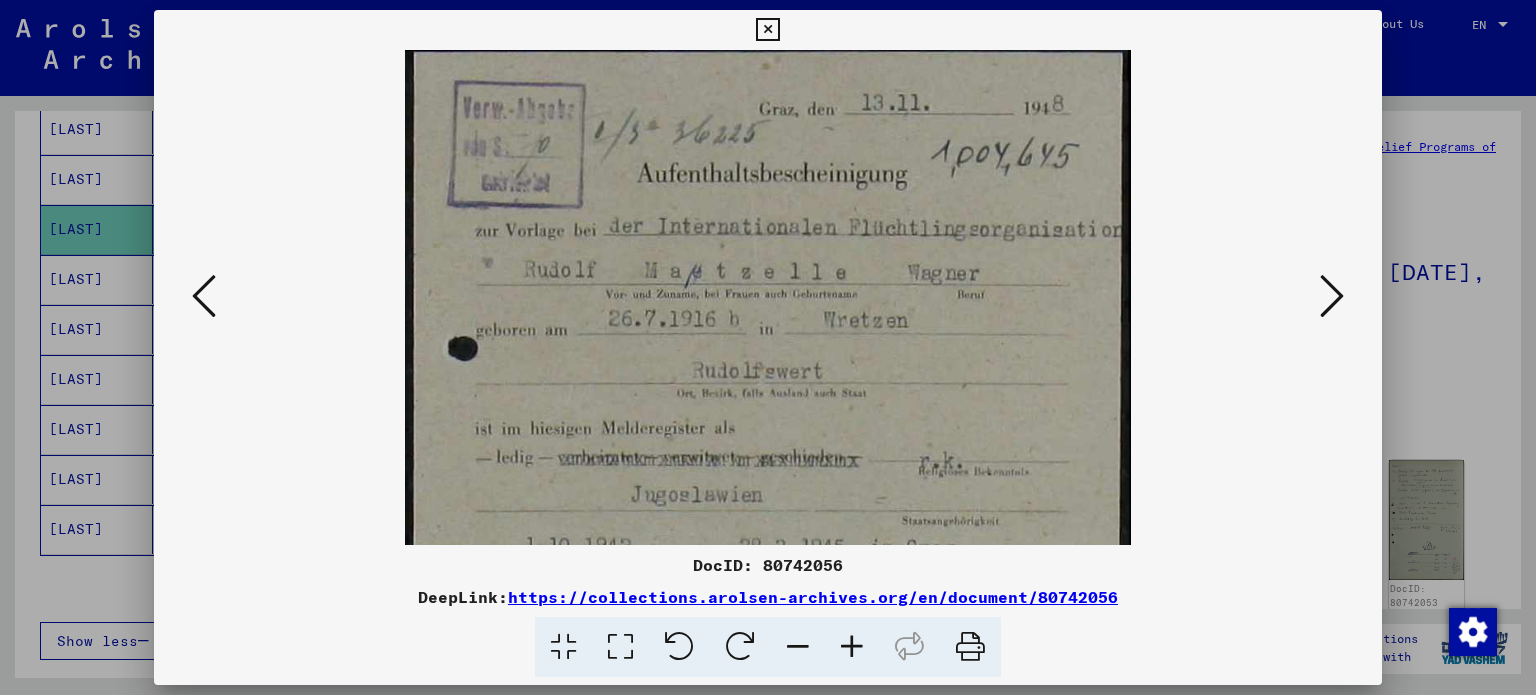 click at bounding box center [852, 647] 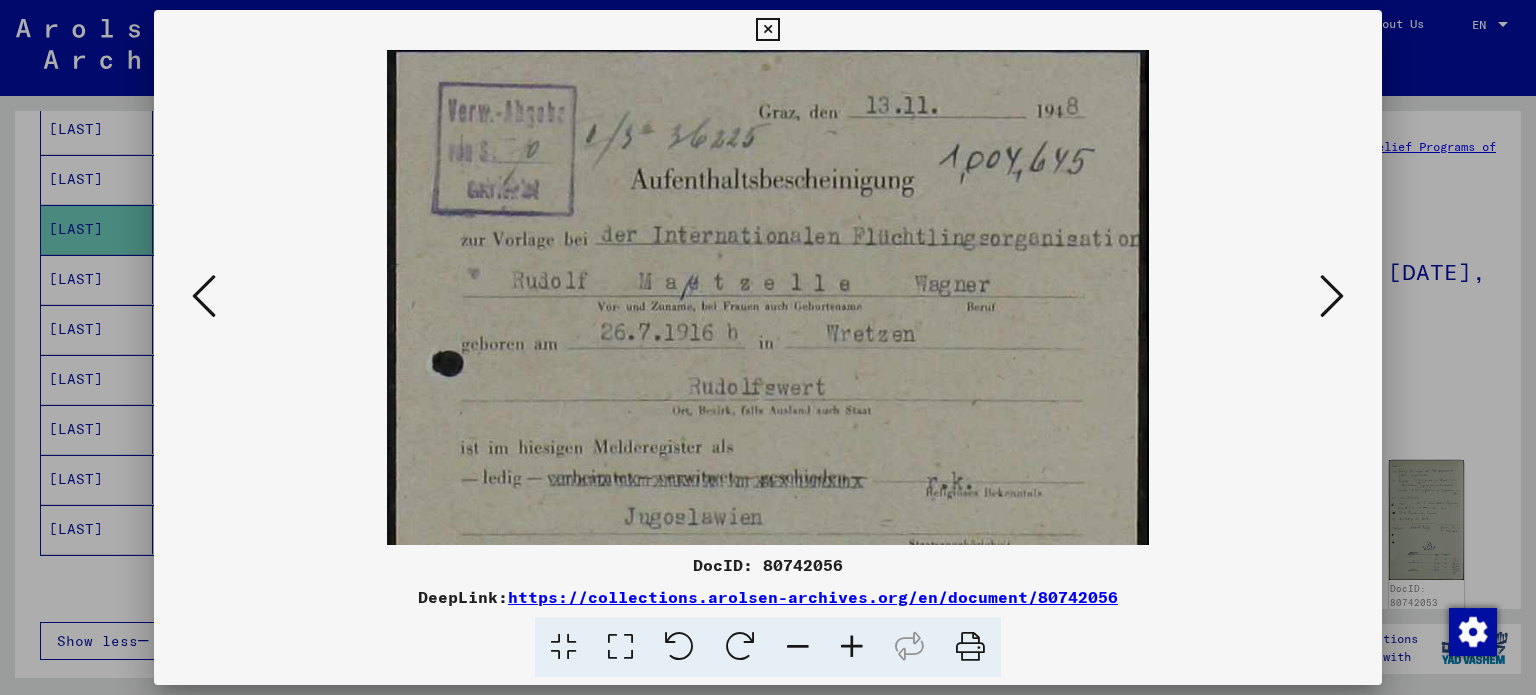 click at bounding box center [852, 647] 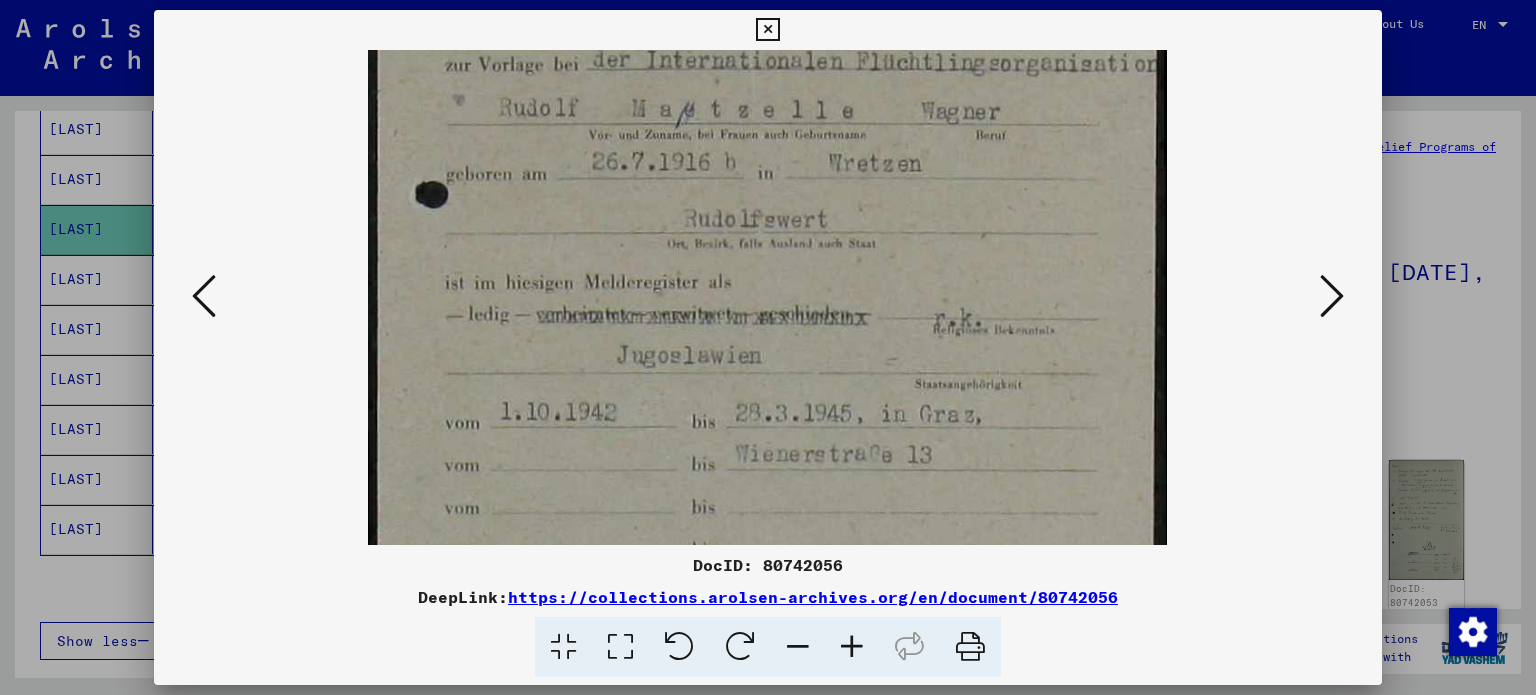 scroll, scrollTop: 186, scrollLeft: 0, axis: vertical 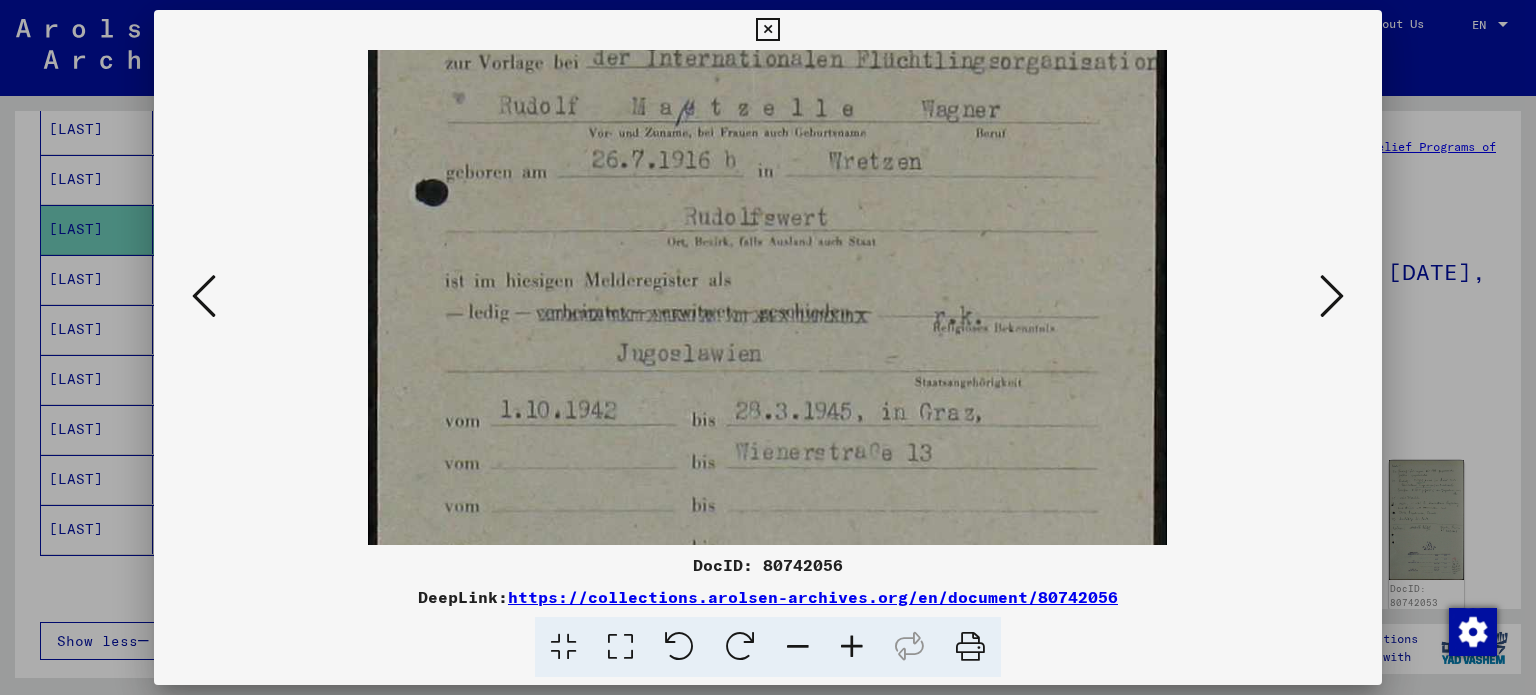 drag, startPoint x: 787, startPoint y: 382, endPoint x: 766, endPoint y: 199, distance: 184.20097 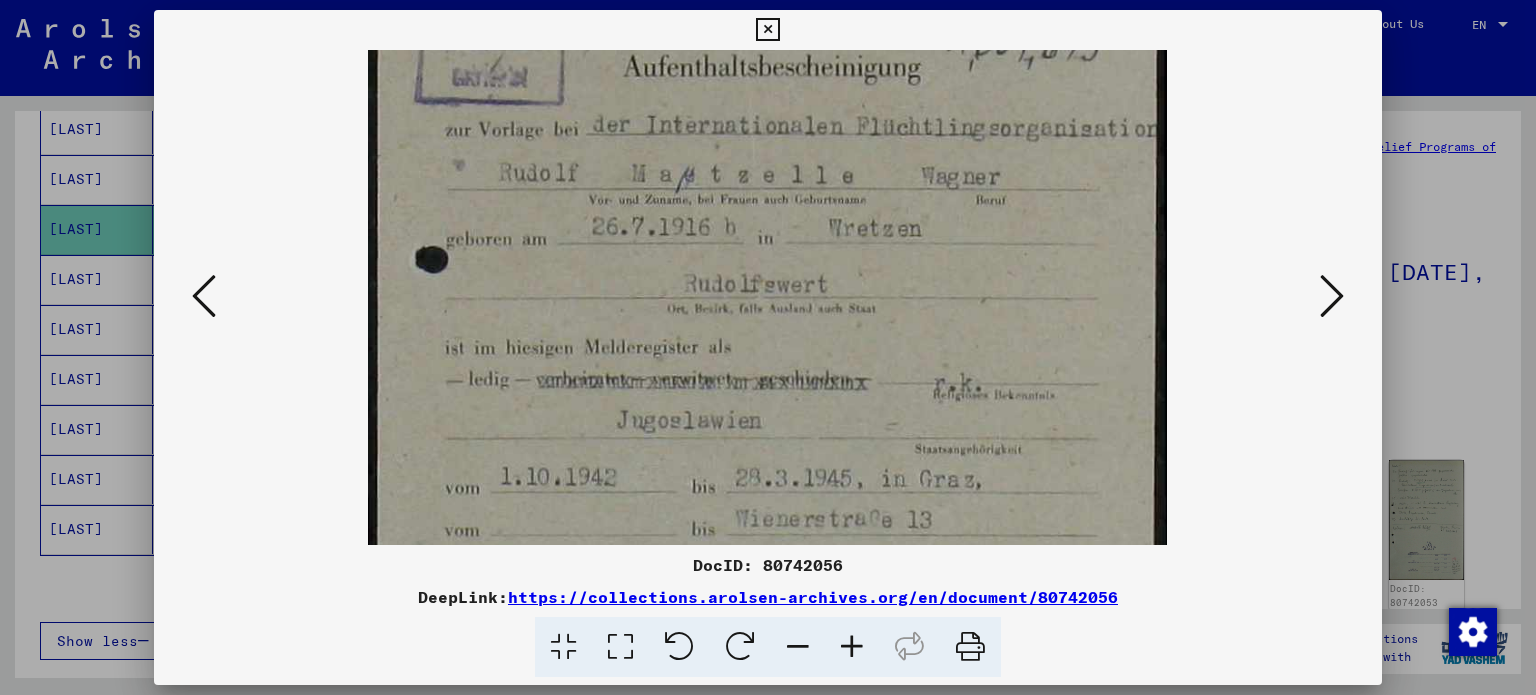 scroll, scrollTop: 103, scrollLeft: 0, axis: vertical 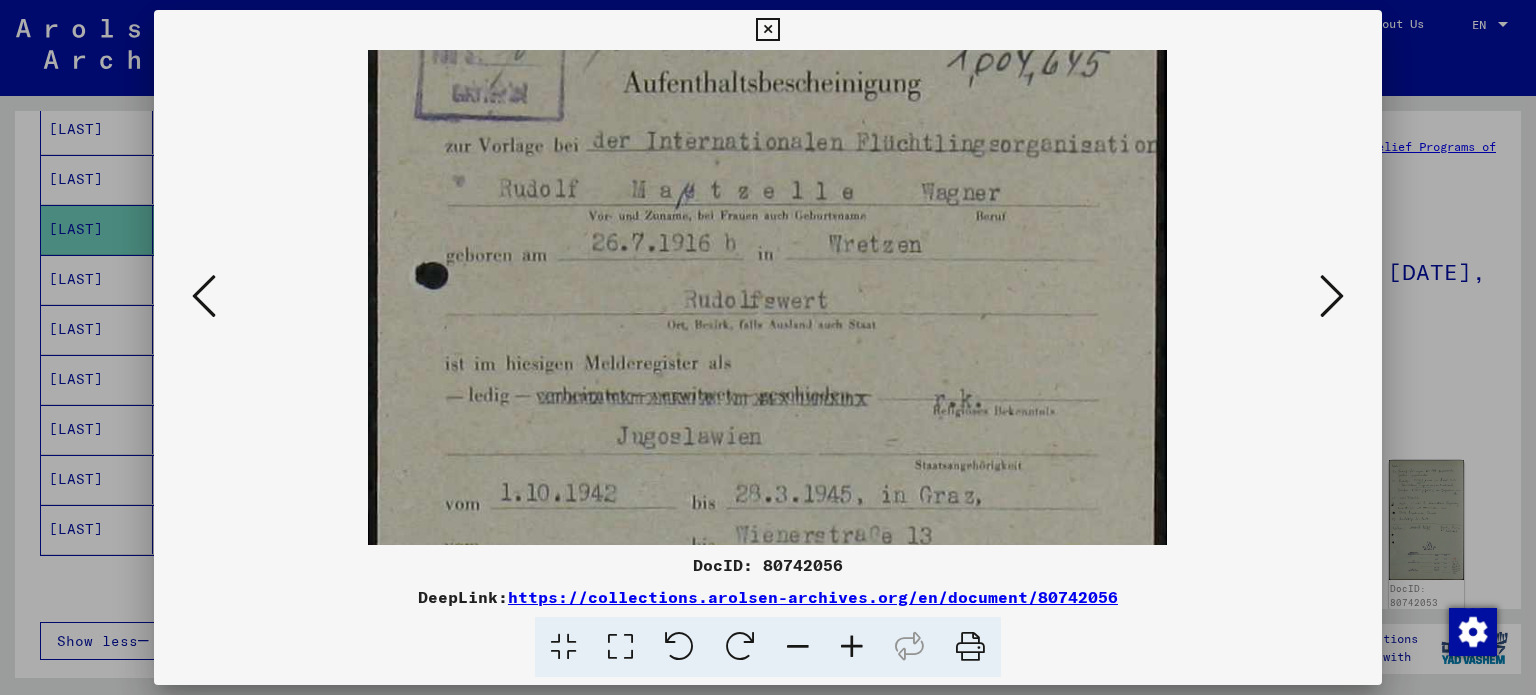 drag, startPoint x: 869, startPoint y: 388, endPoint x: 896, endPoint y: 471, distance: 87.28116 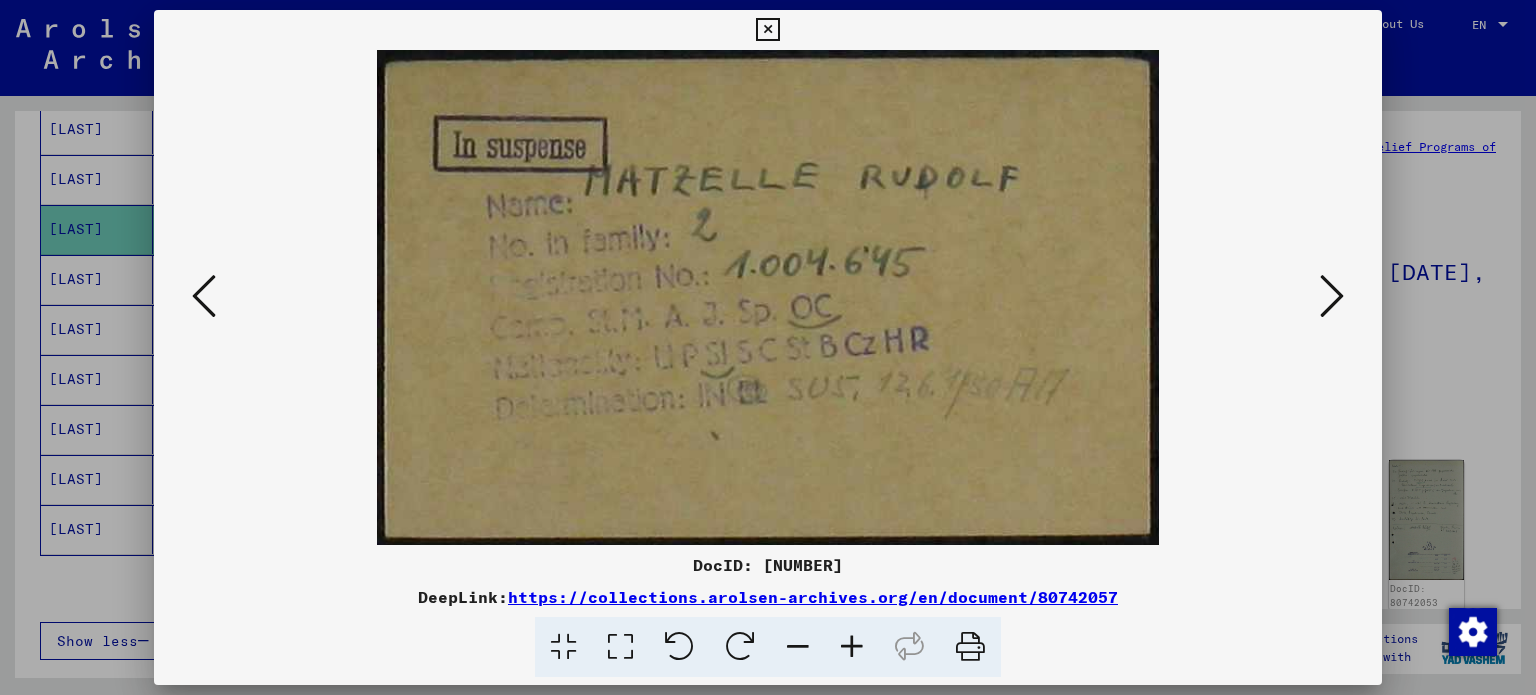 click at bounding box center [1332, 296] 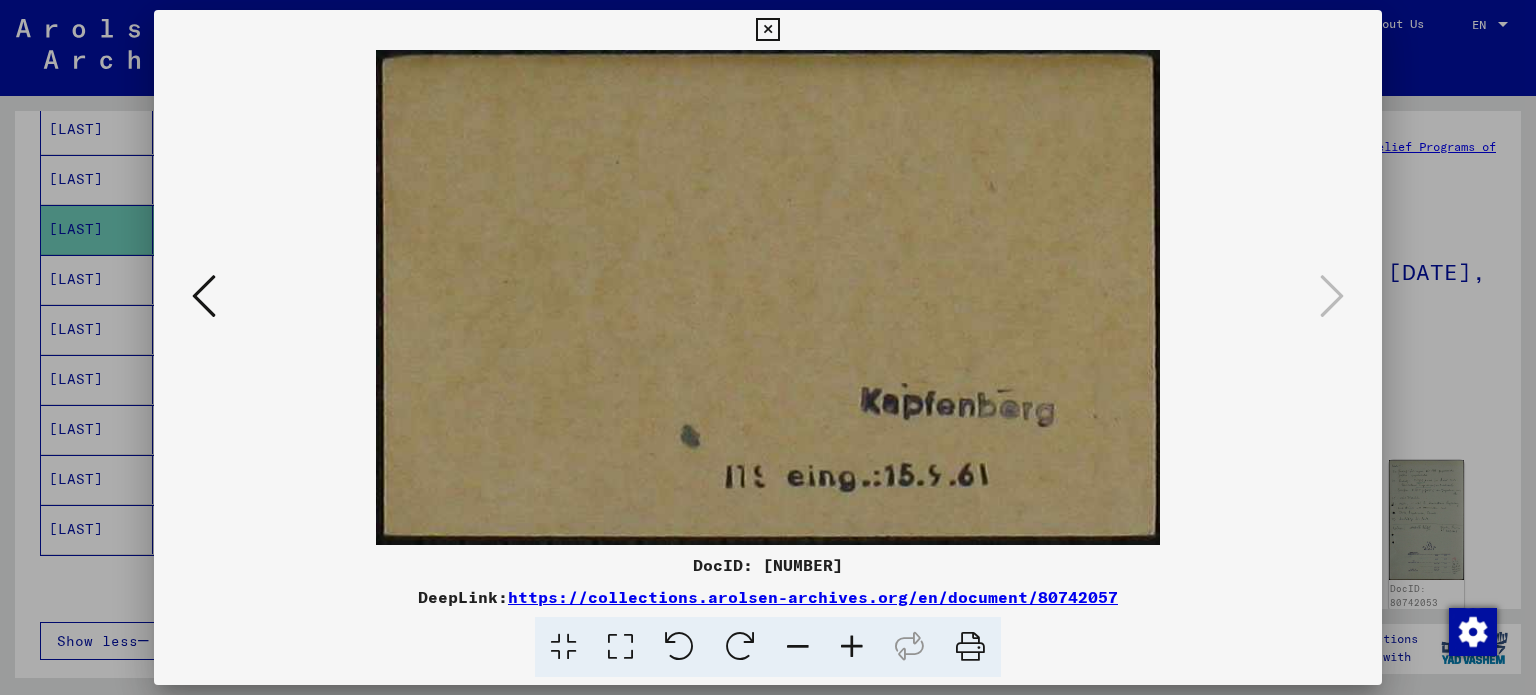 click at bounding box center (768, 347) 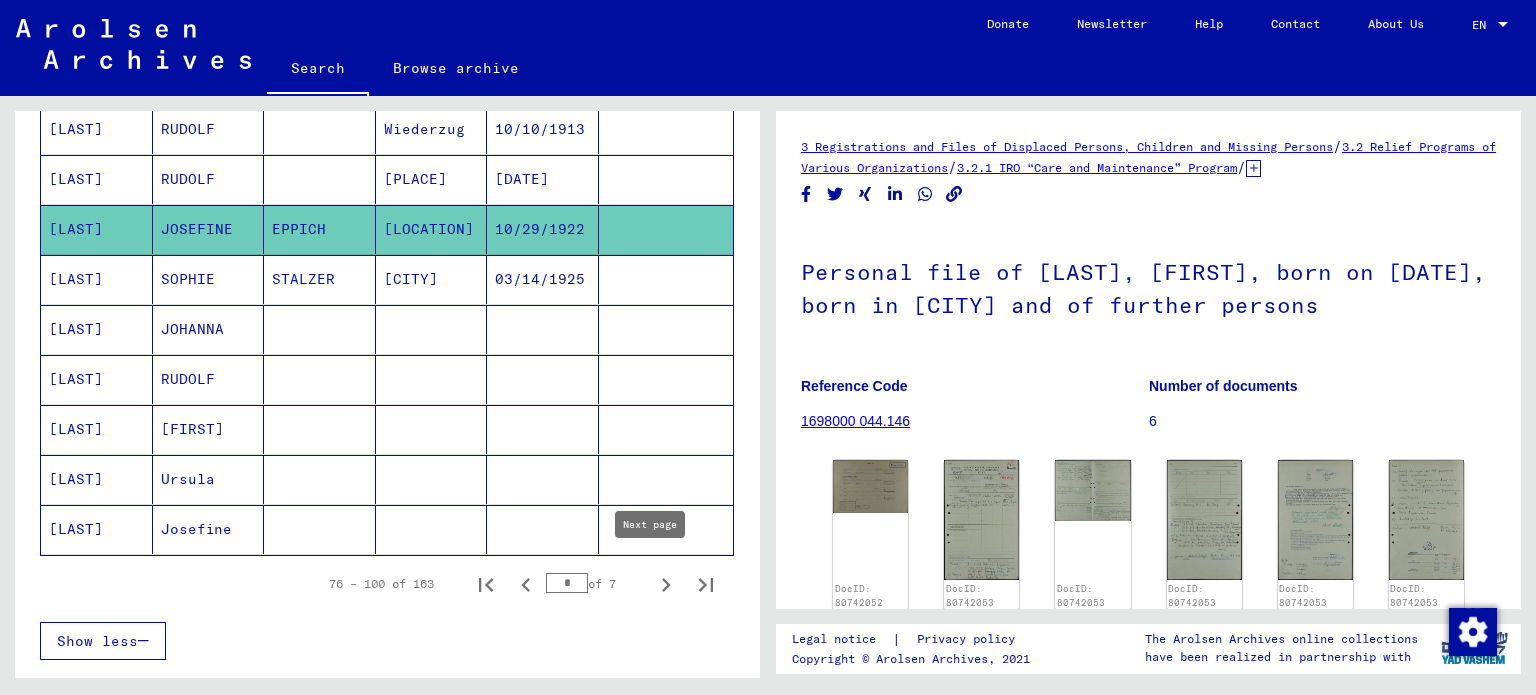 click at bounding box center [666, 584] 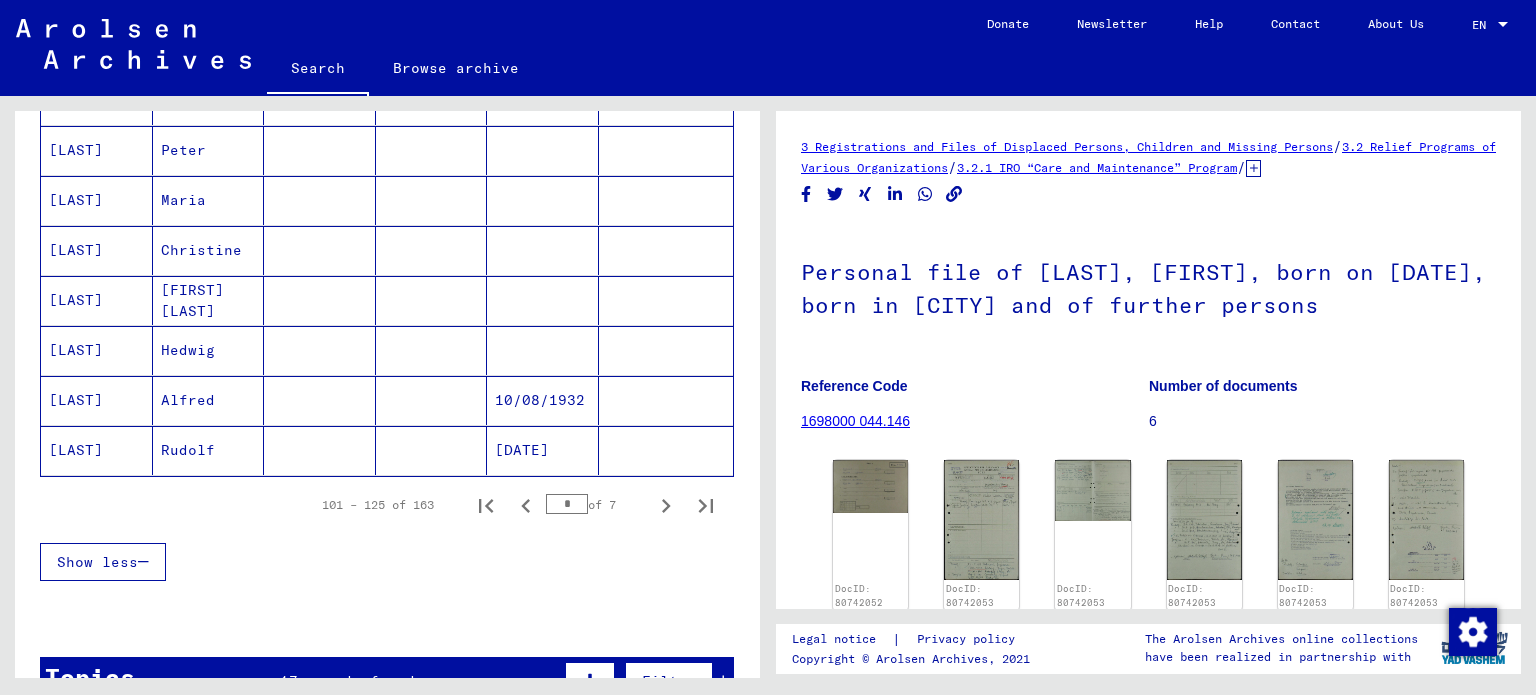 scroll, scrollTop: 1200, scrollLeft: 0, axis: vertical 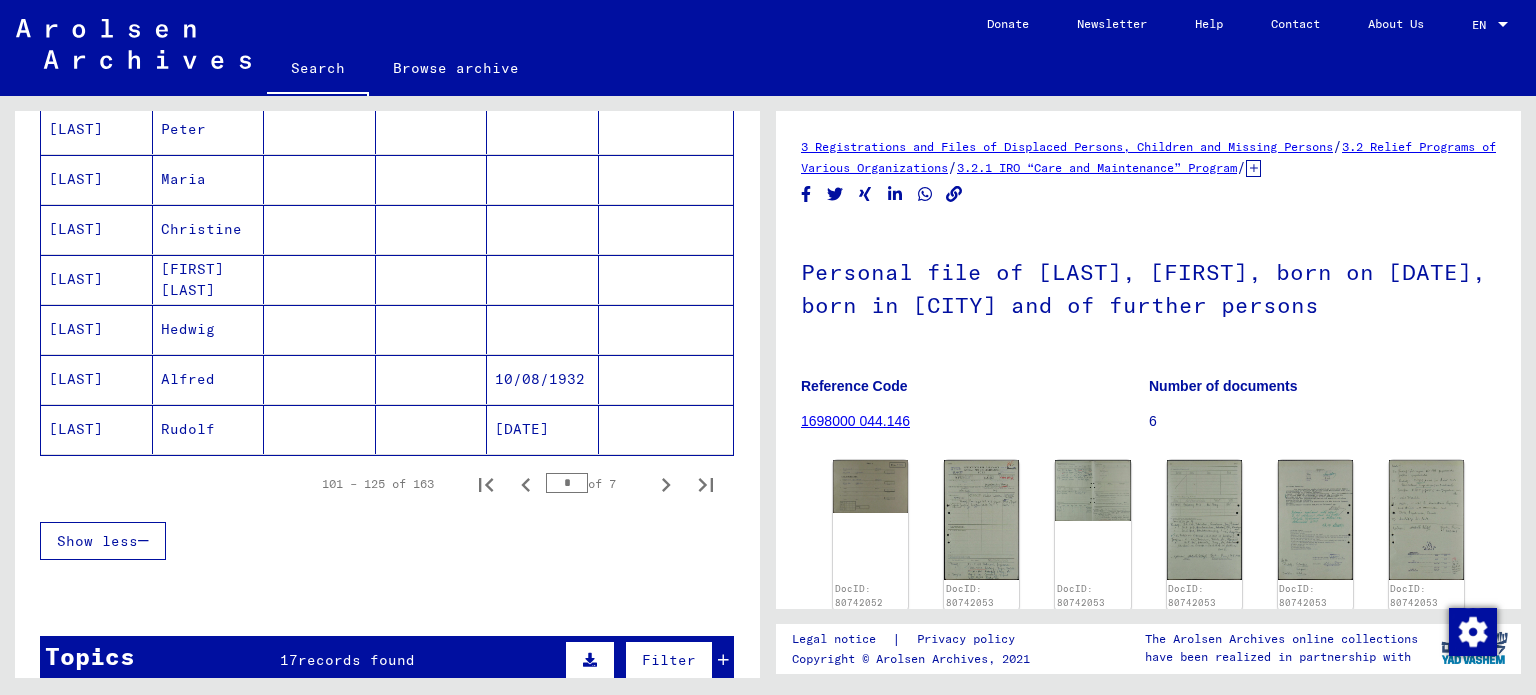 click on "Maria" at bounding box center [209, 229] 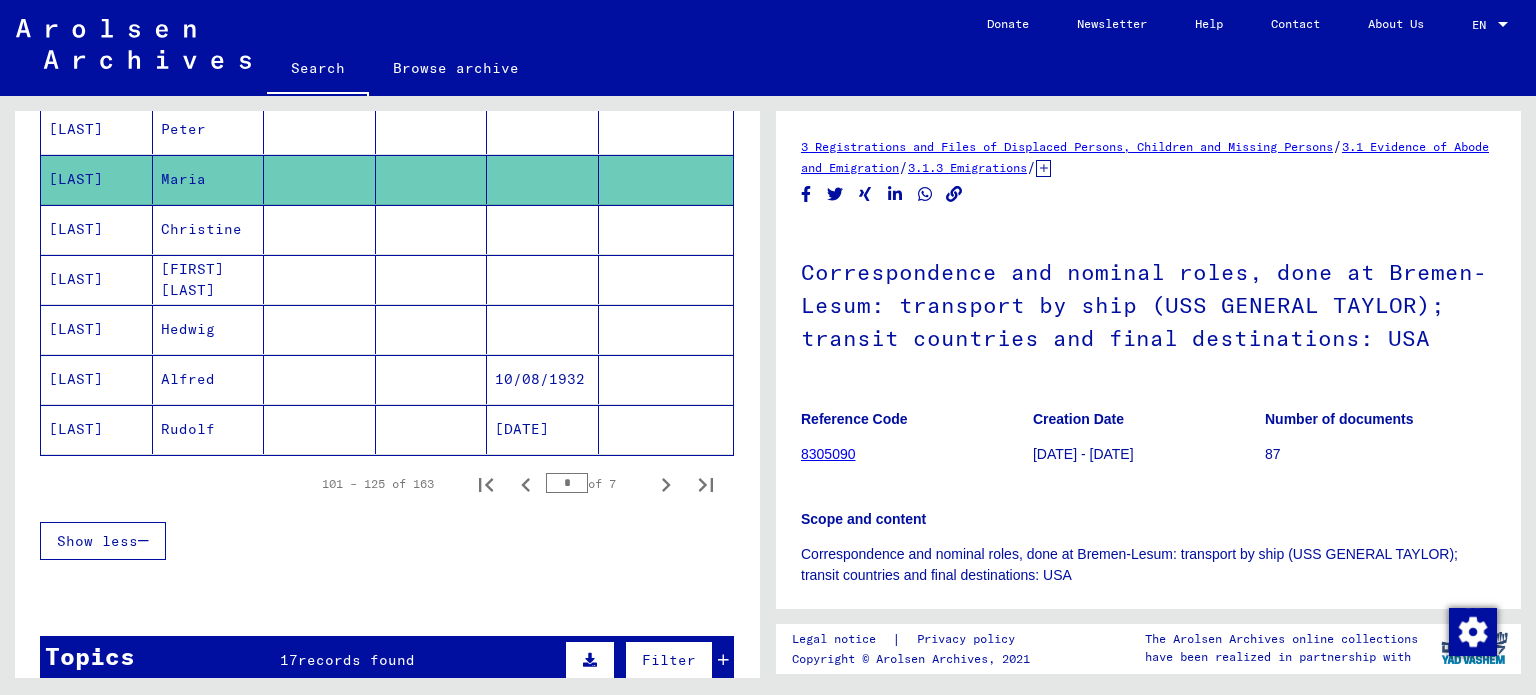 scroll, scrollTop: 0, scrollLeft: 0, axis: both 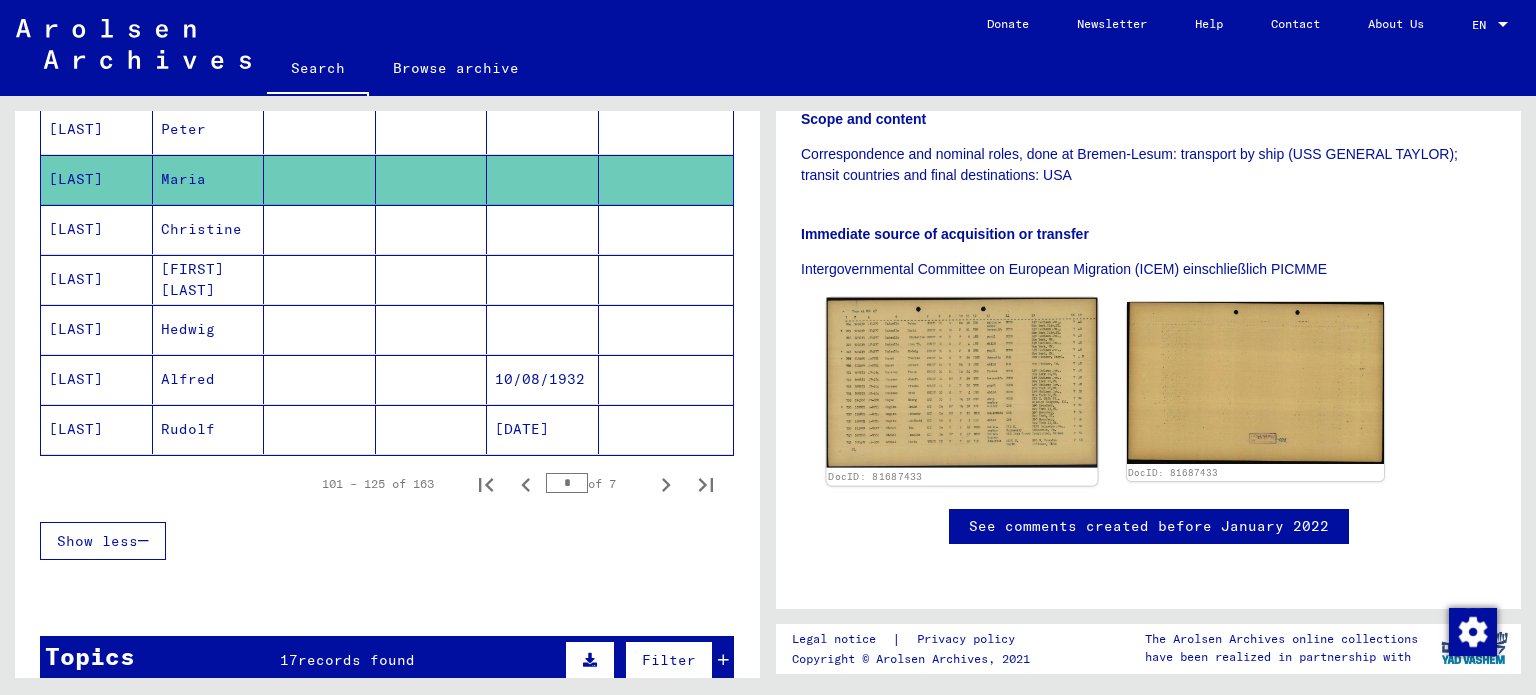click 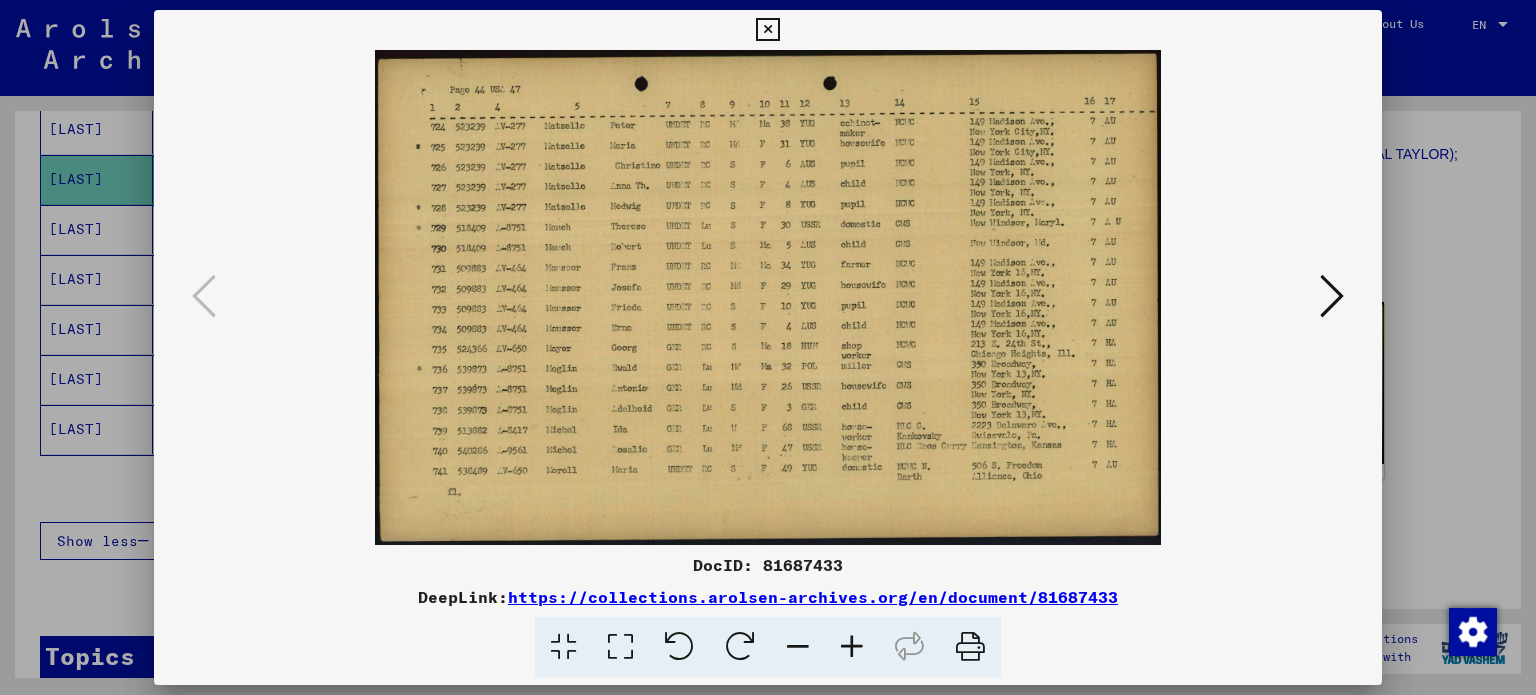 click at bounding box center [852, 647] 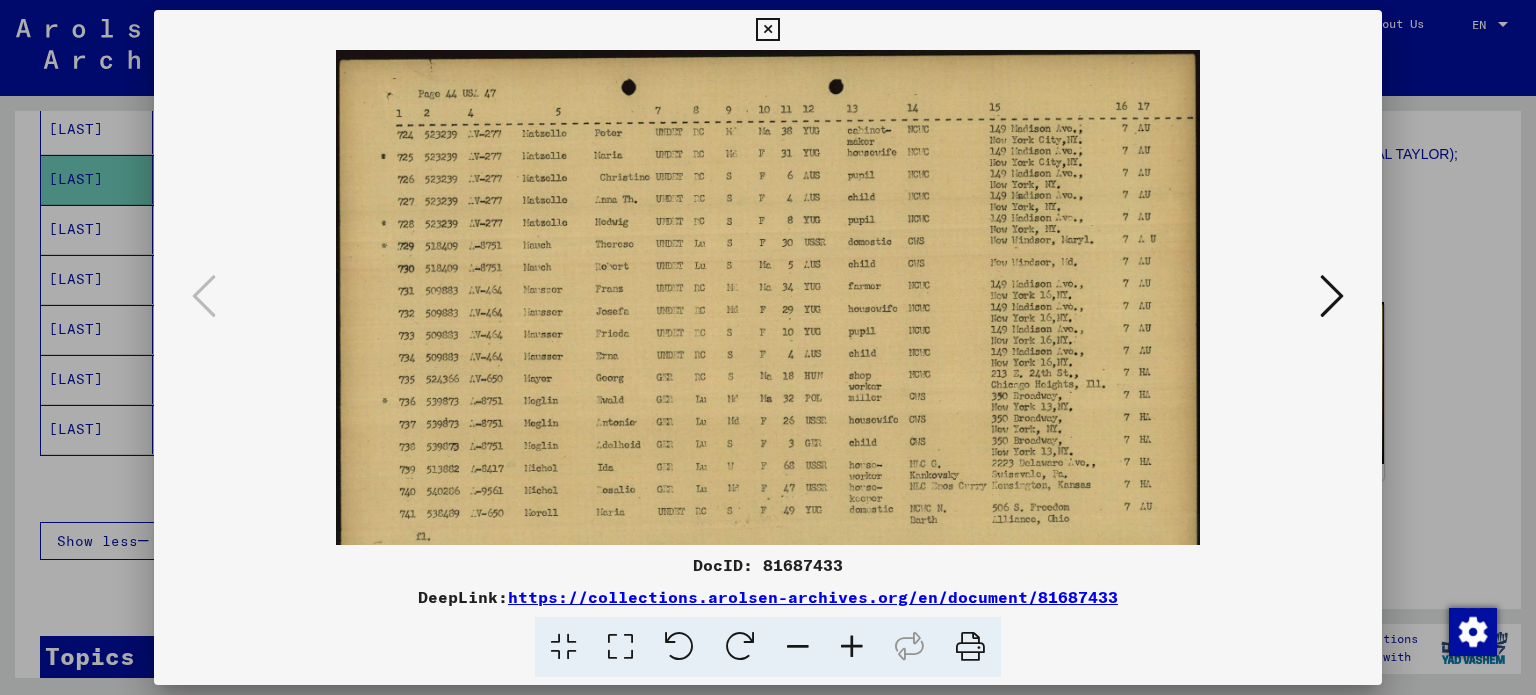 click at bounding box center [852, 647] 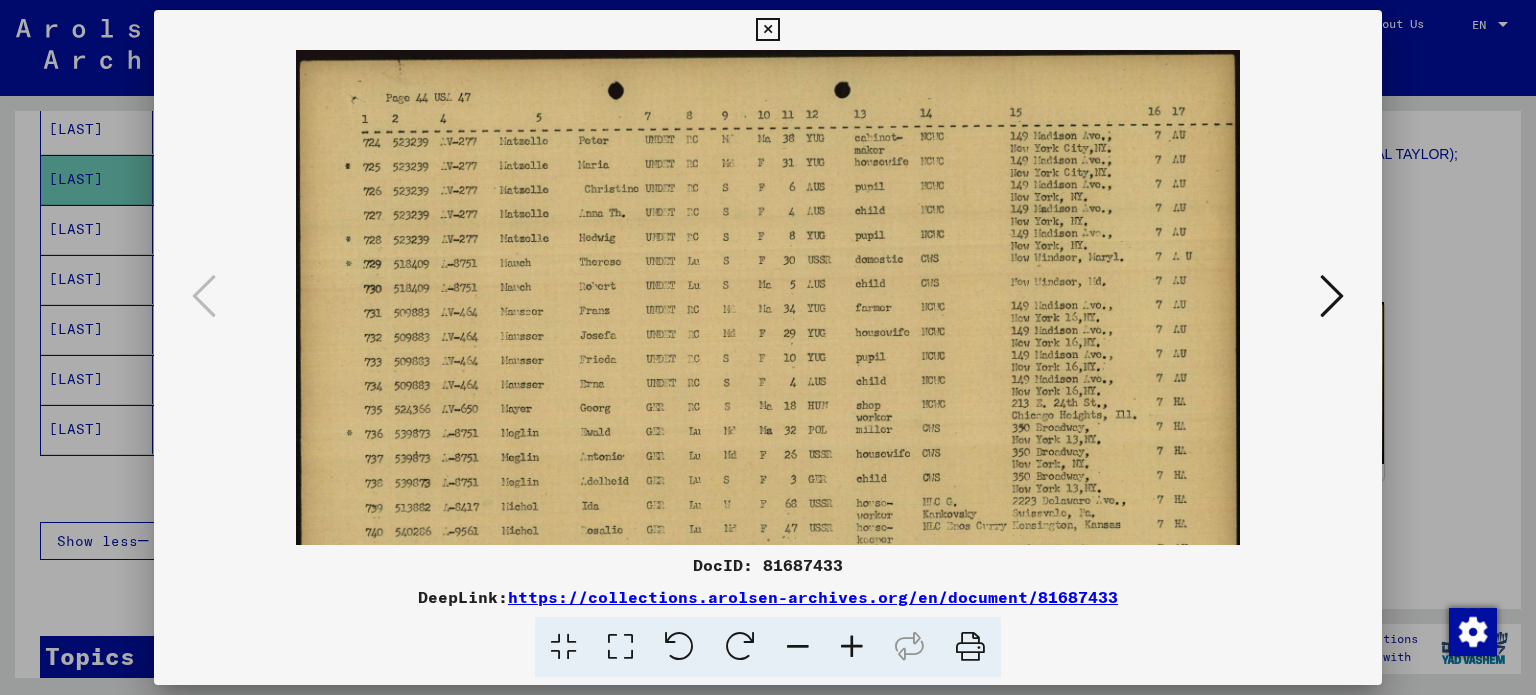 click at bounding box center (852, 647) 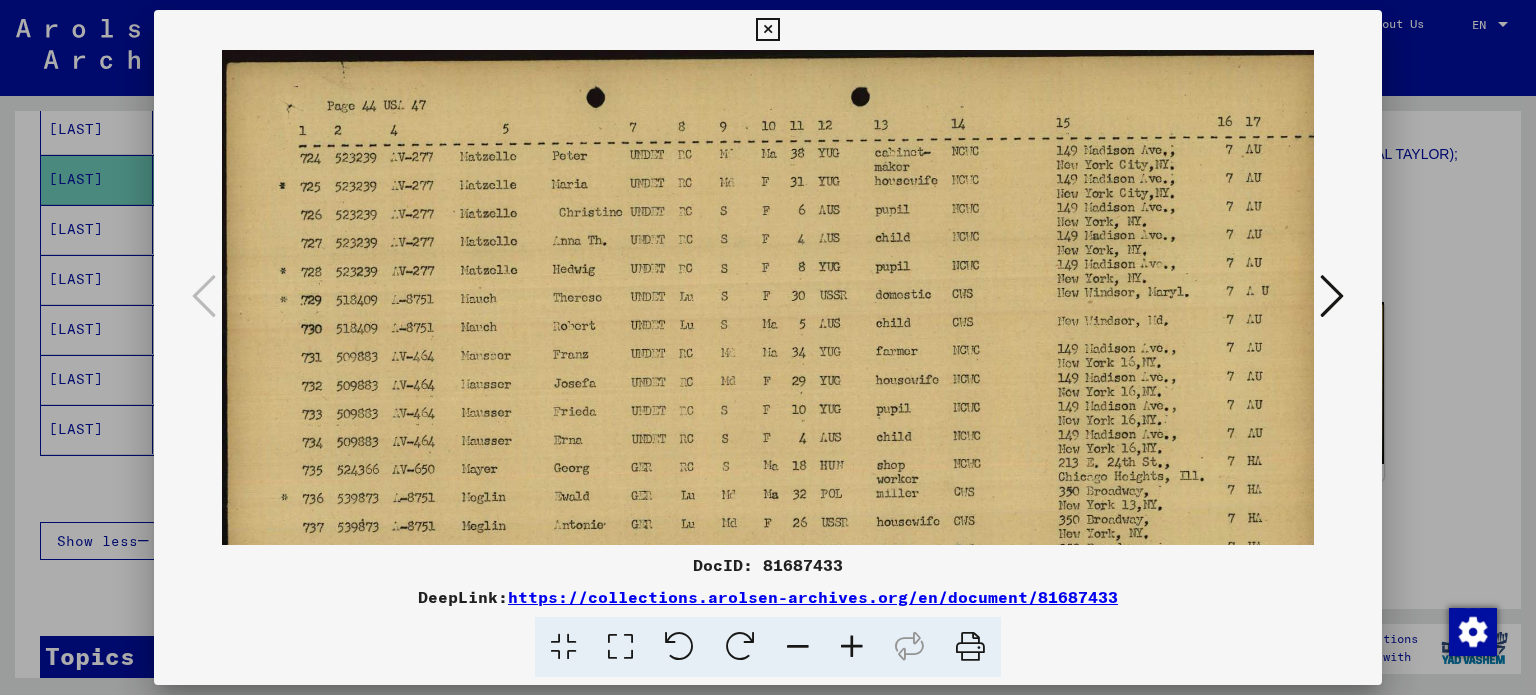 click at bounding box center [852, 647] 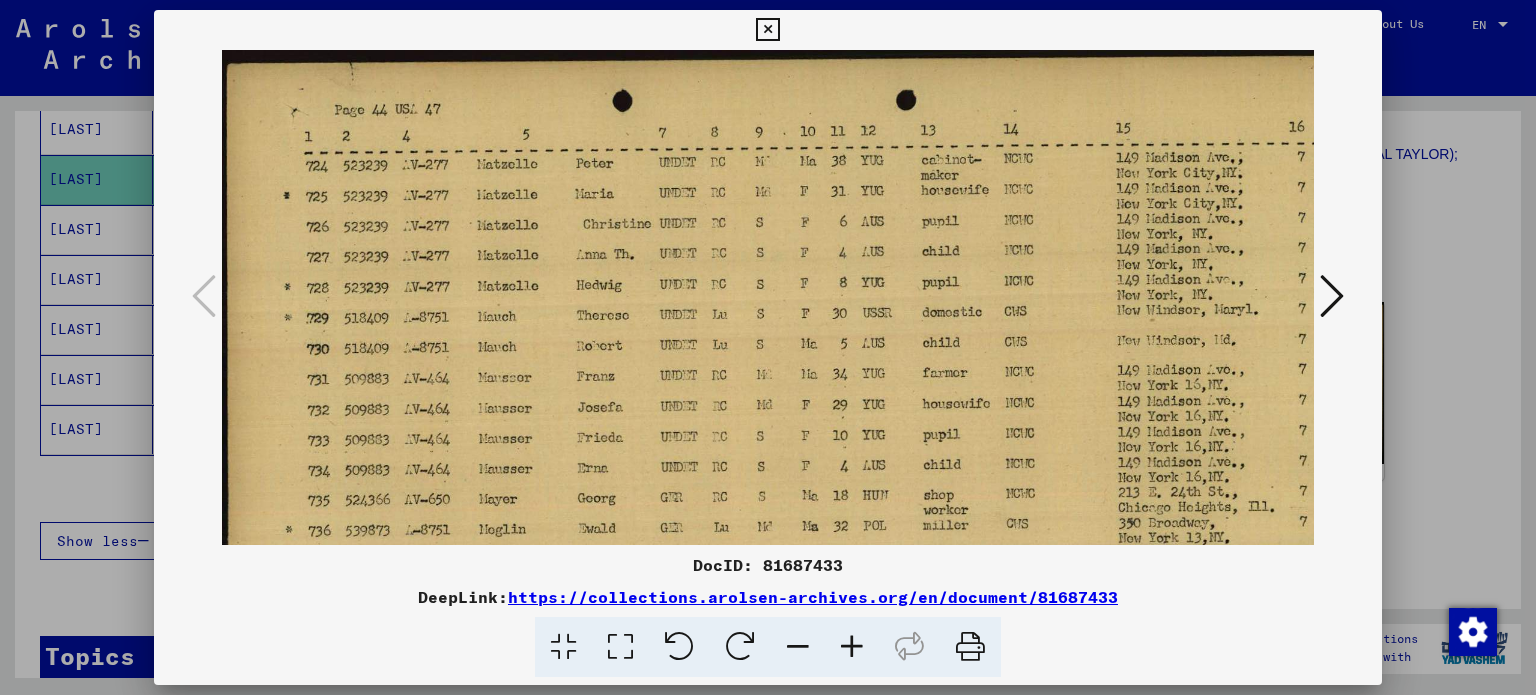 click at bounding box center (852, 647) 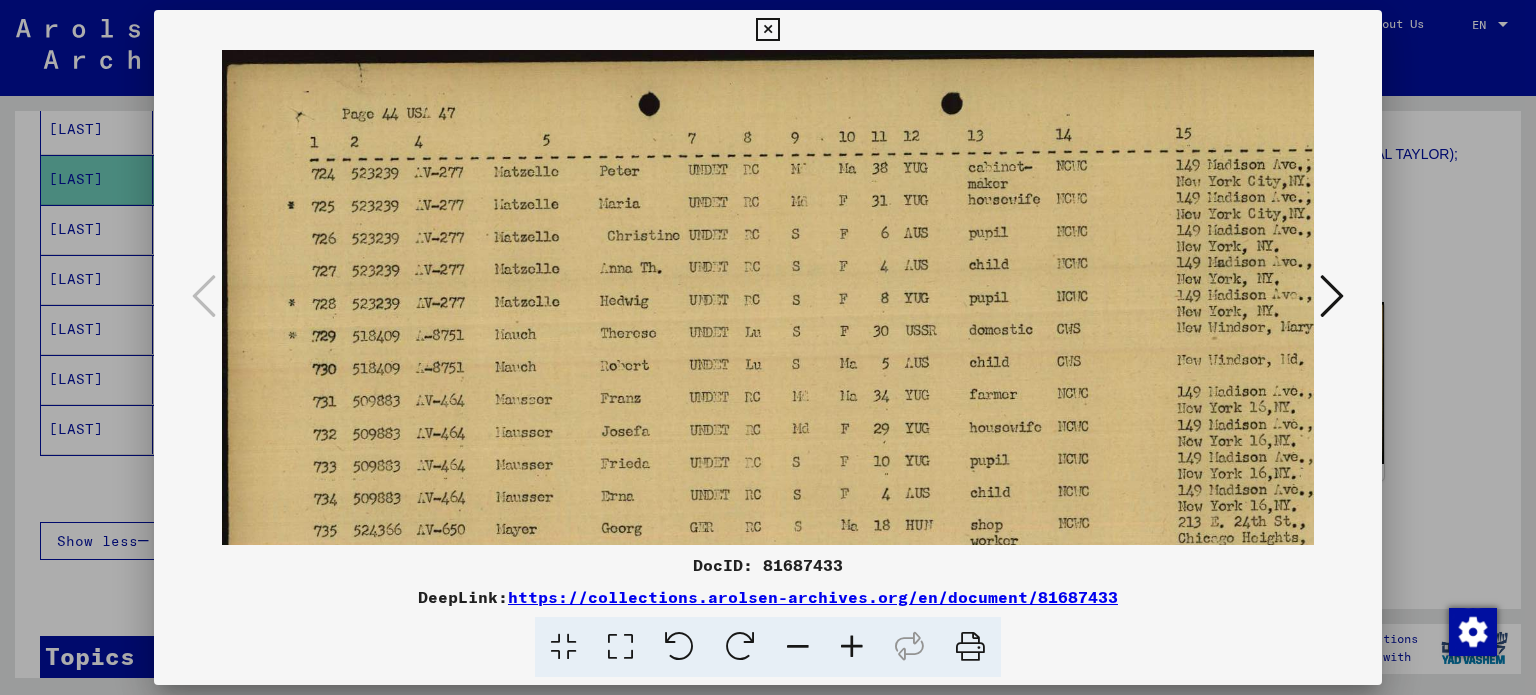 click at bounding box center (852, 647) 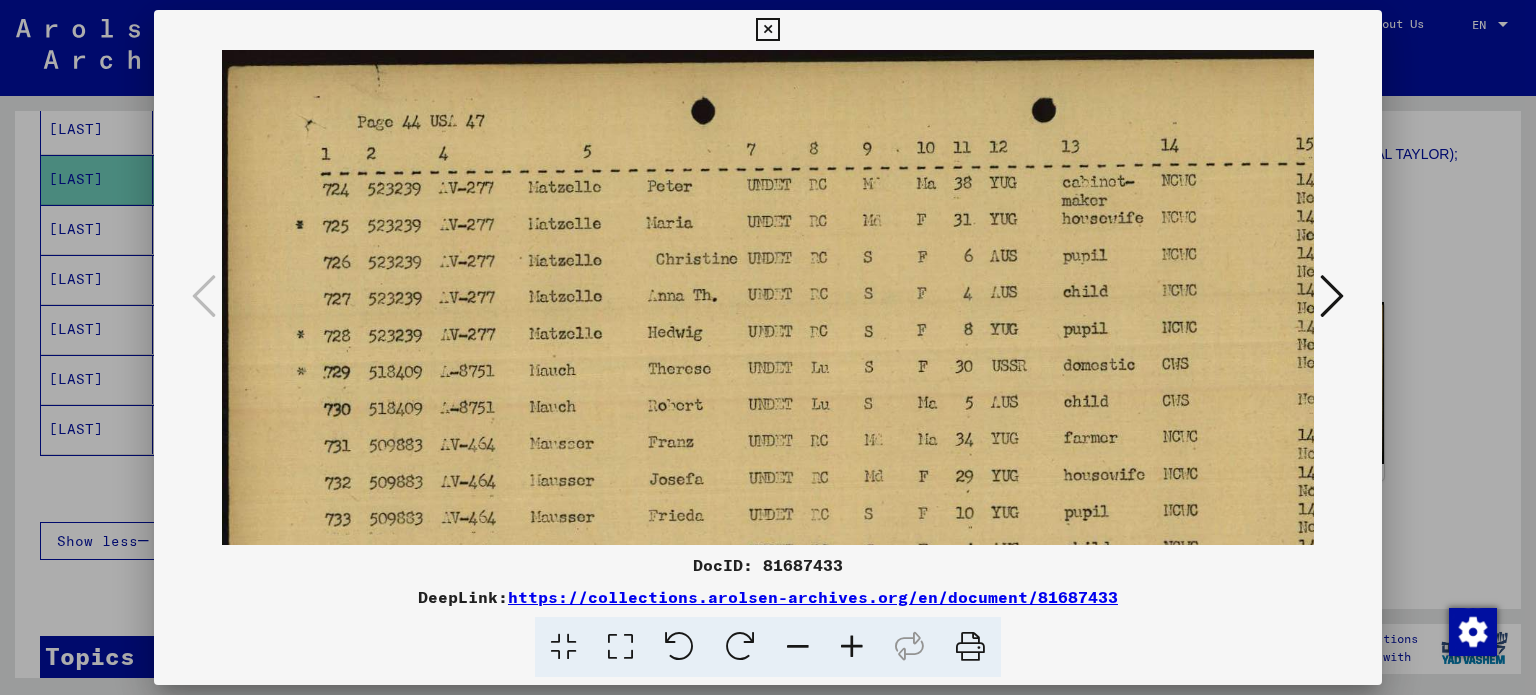 click at bounding box center [852, 647] 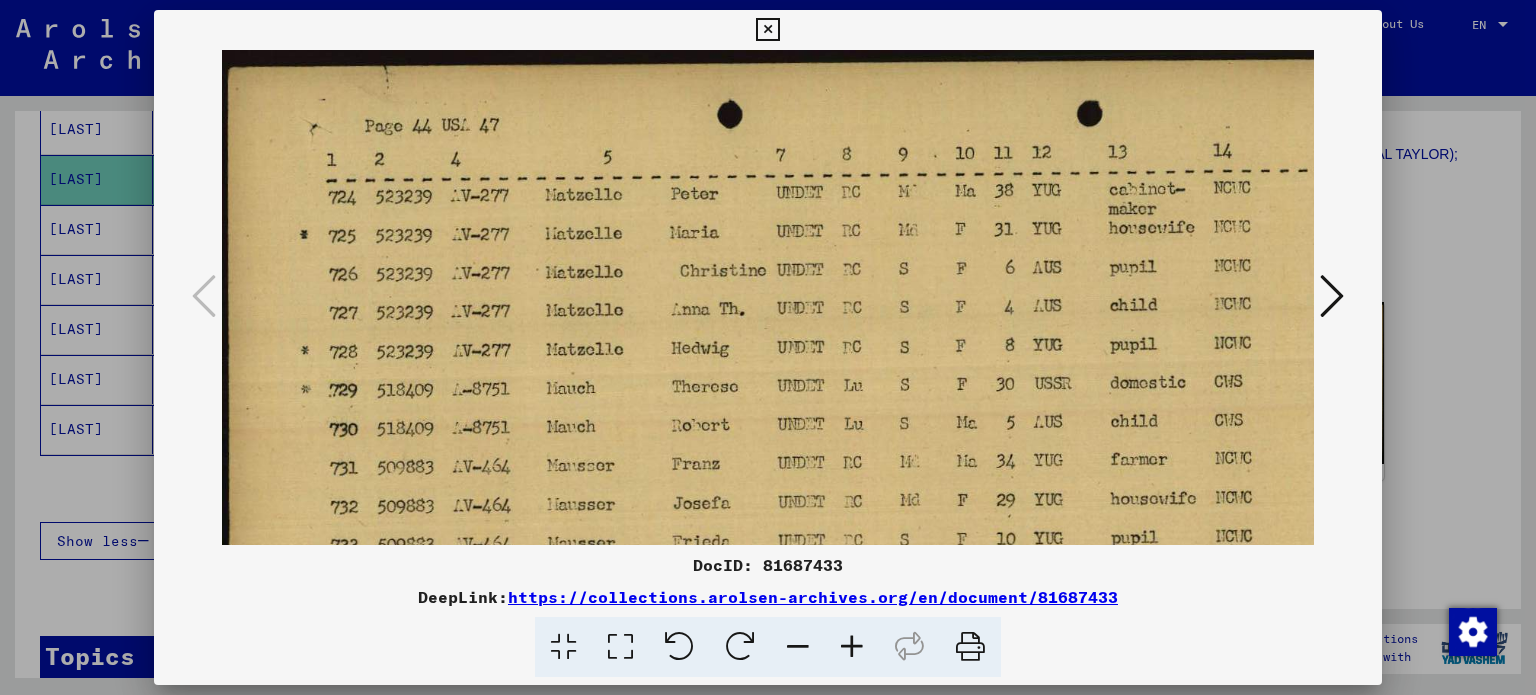 click at bounding box center (852, 647) 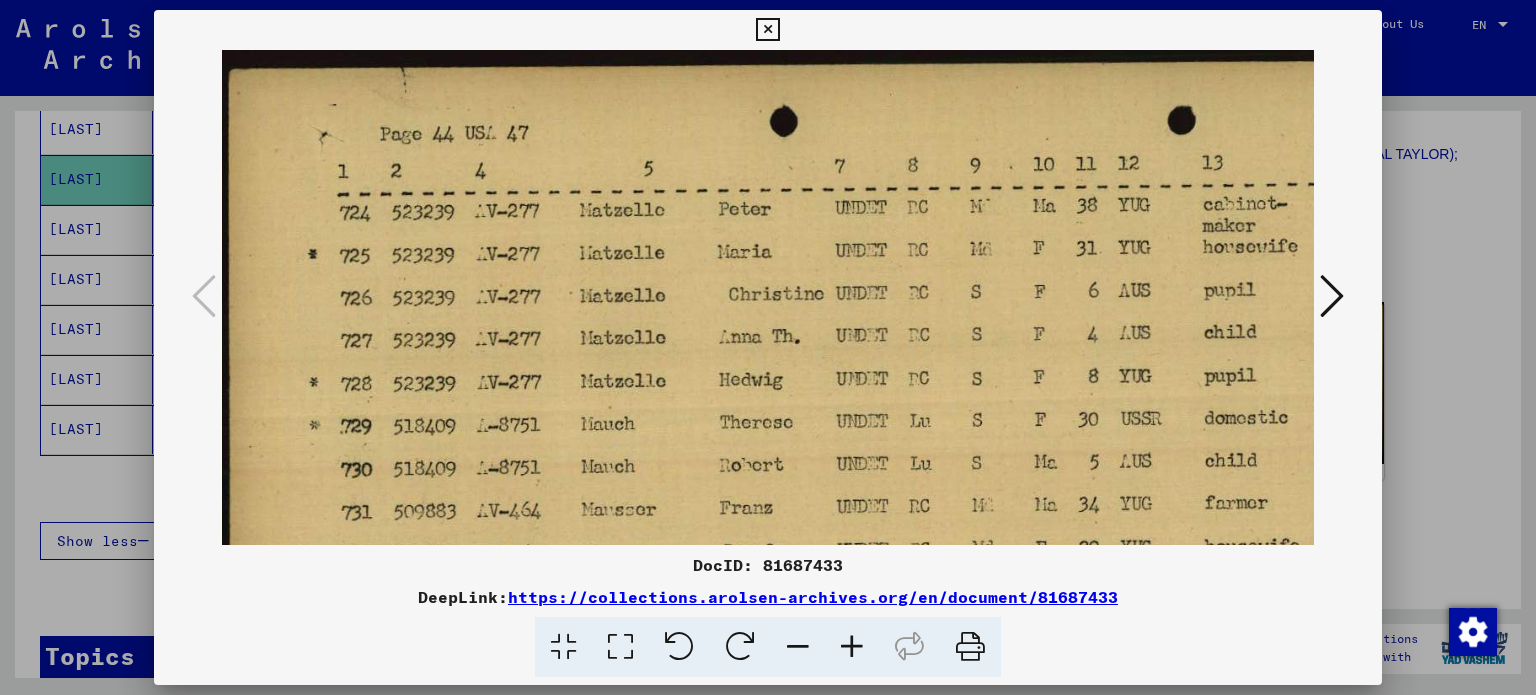 scroll, scrollTop: 290, scrollLeft: 42, axis: both 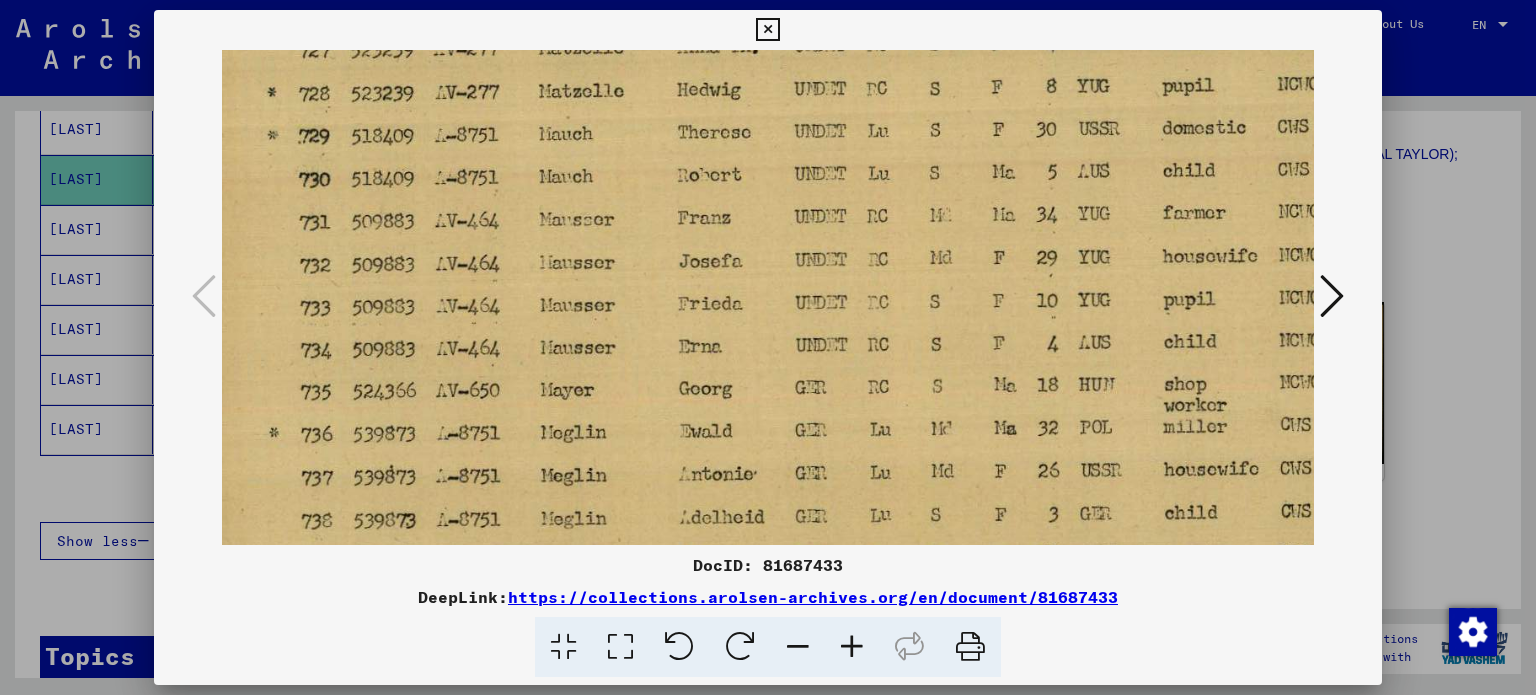 drag, startPoint x: 877, startPoint y: 370, endPoint x: 836, endPoint y: 136, distance: 237.56473 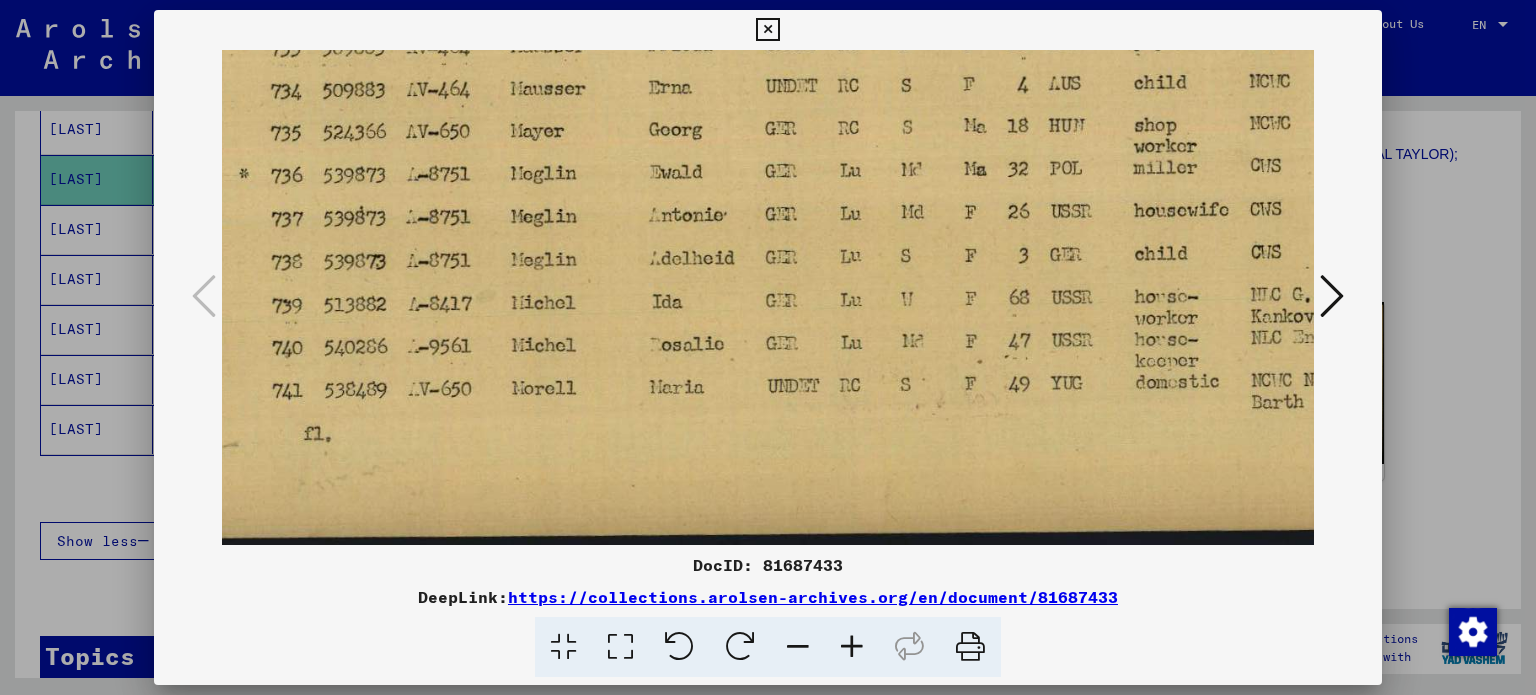 drag, startPoint x: 844, startPoint y: 398, endPoint x: 816, endPoint y: 135, distance: 264.4863 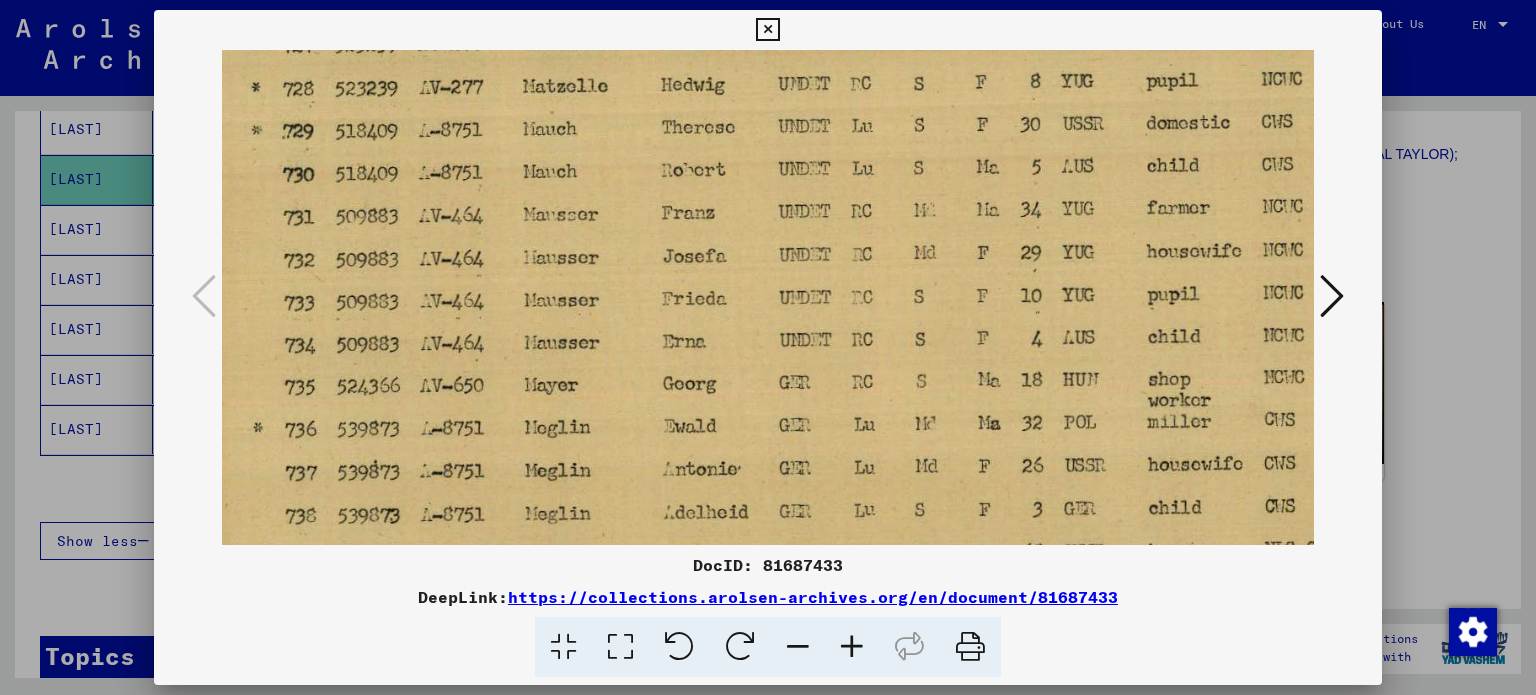 drag, startPoint x: 838, startPoint y: 481, endPoint x: 829, endPoint y: 543, distance: 62.649822 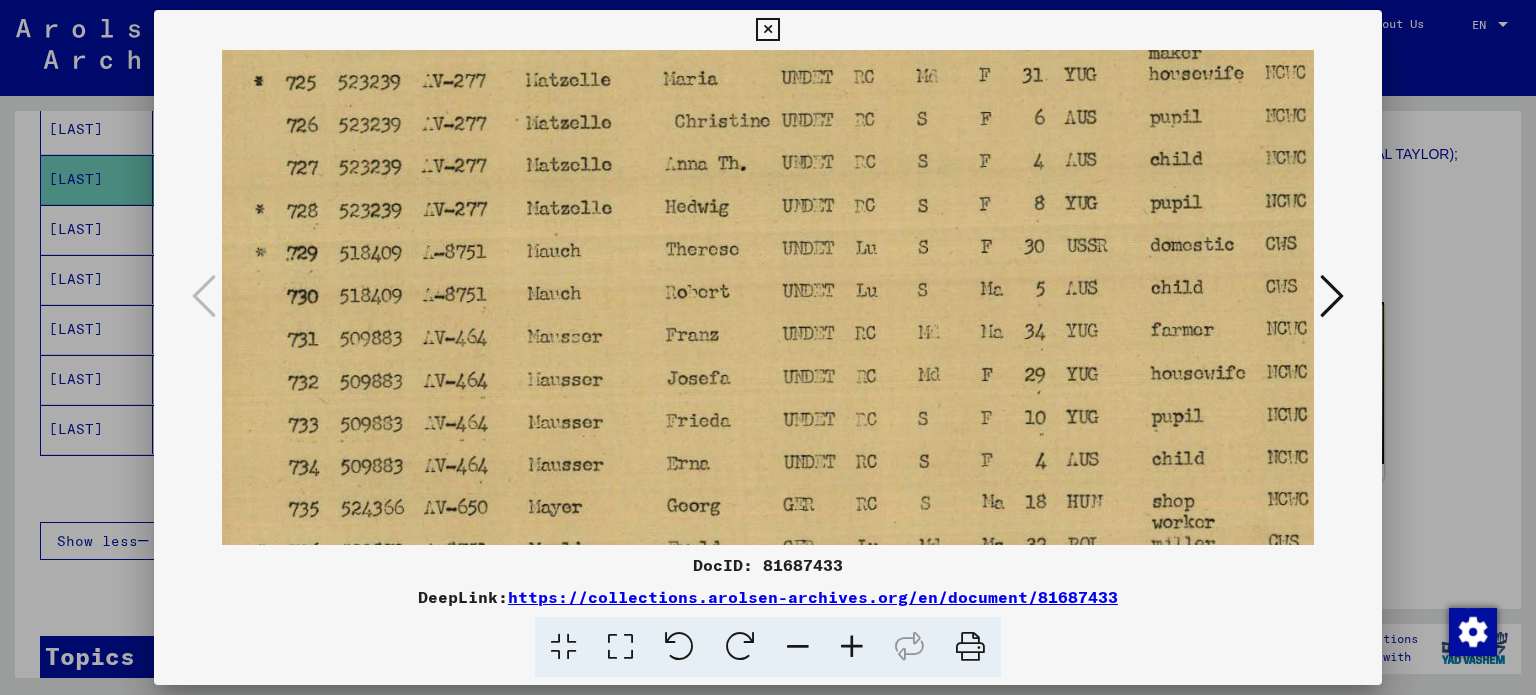 drag, startPoint x: 921, startPoint y: 319, endPoint x: 926, endPoint y: 443, distance: 124.10077 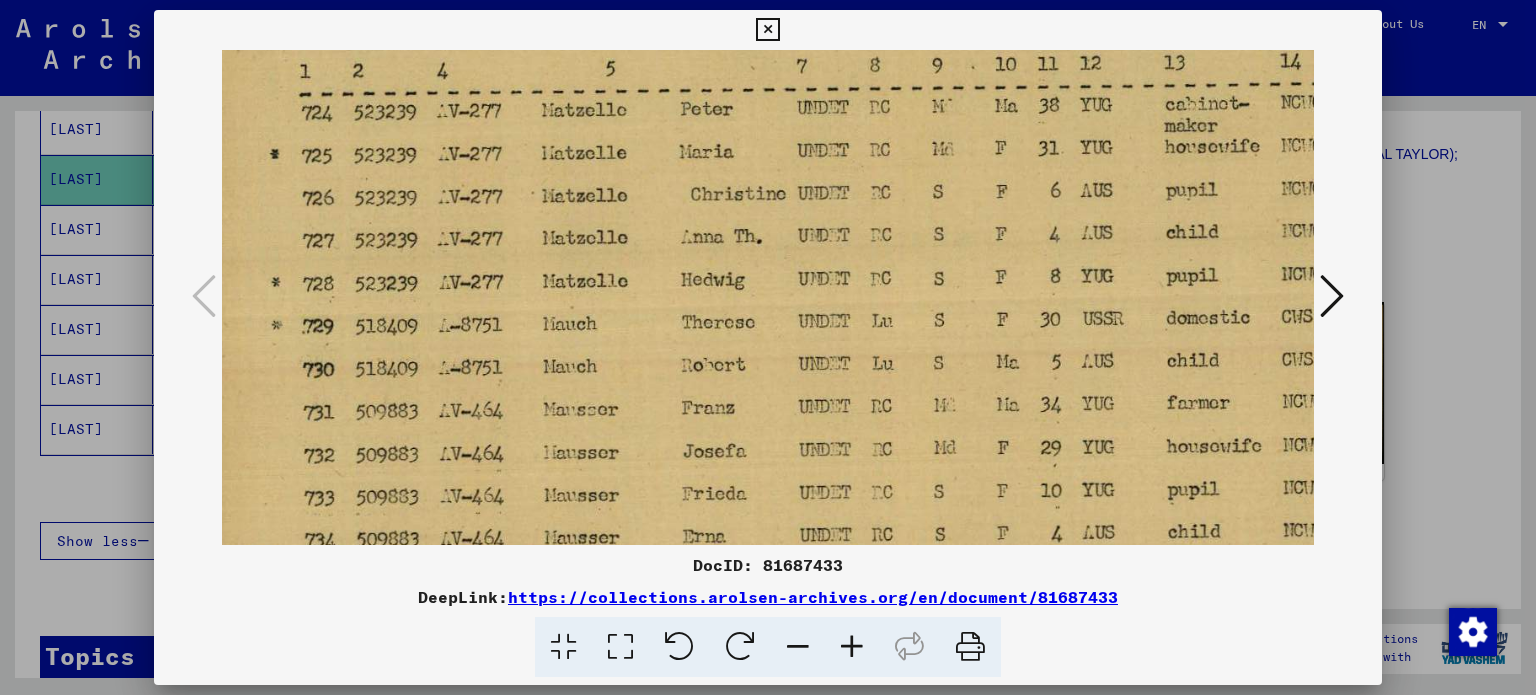scroll, scrollTop: 86, scrollLeft: 36, axis: both 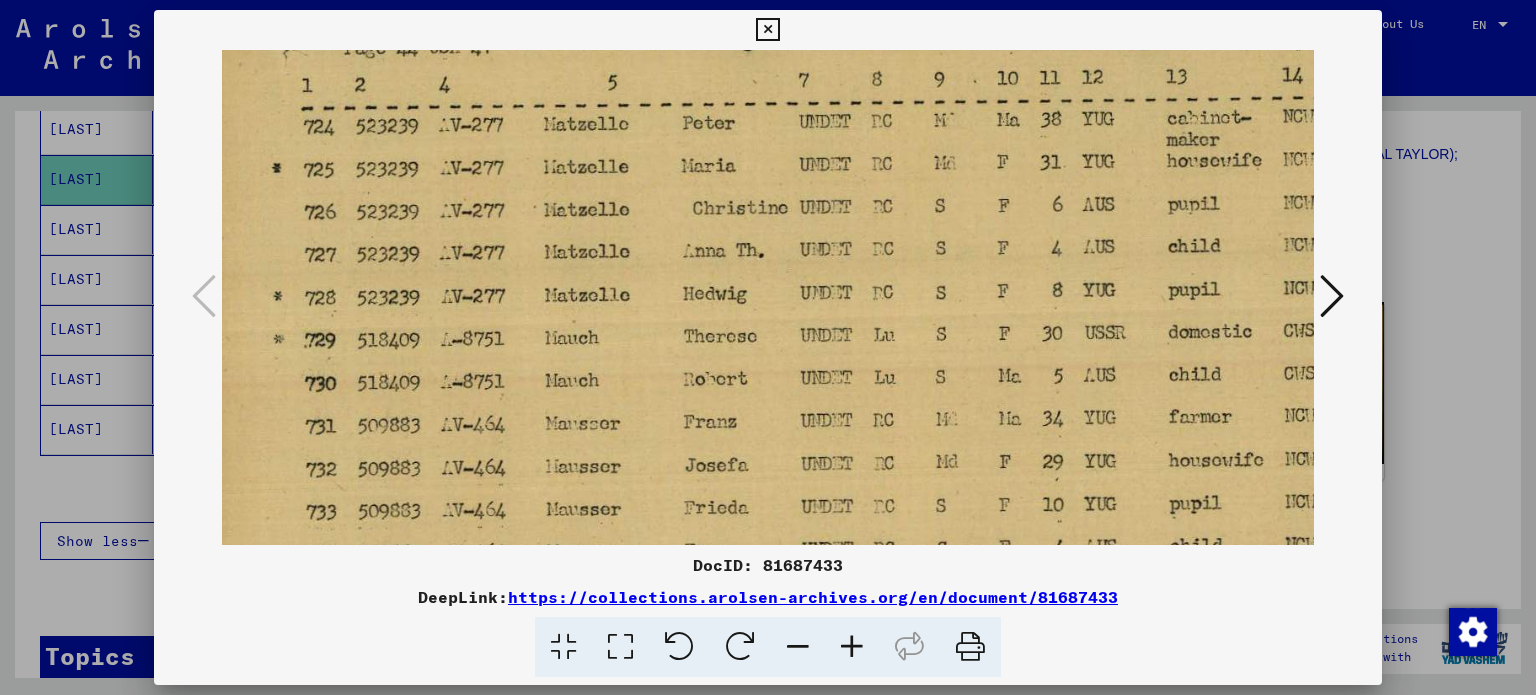 drag, startPoint x: 918, startPoint y: 304, endPoint x: 937, endPoint y: 393, distance: 91.00549 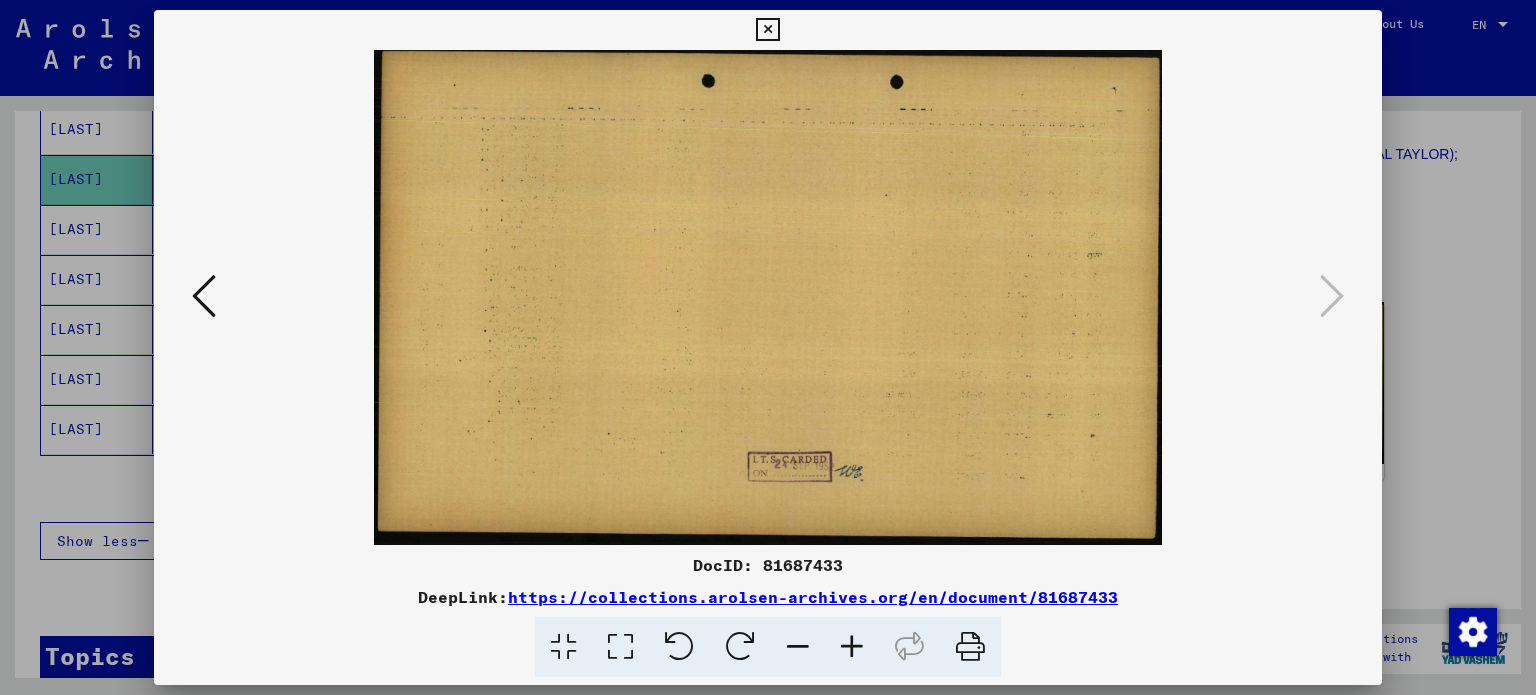 scroll, scrollTop: 0, scrollLeft: 0, axis: both 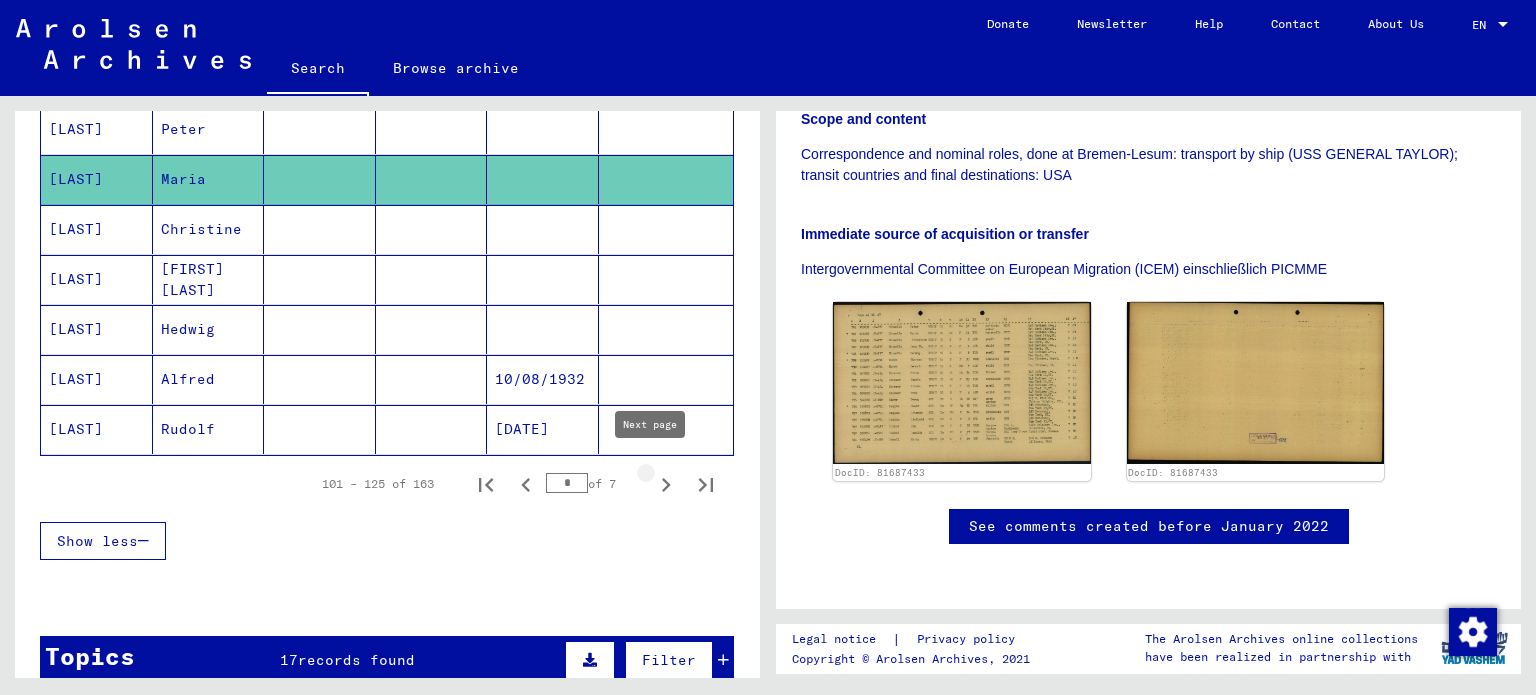 click 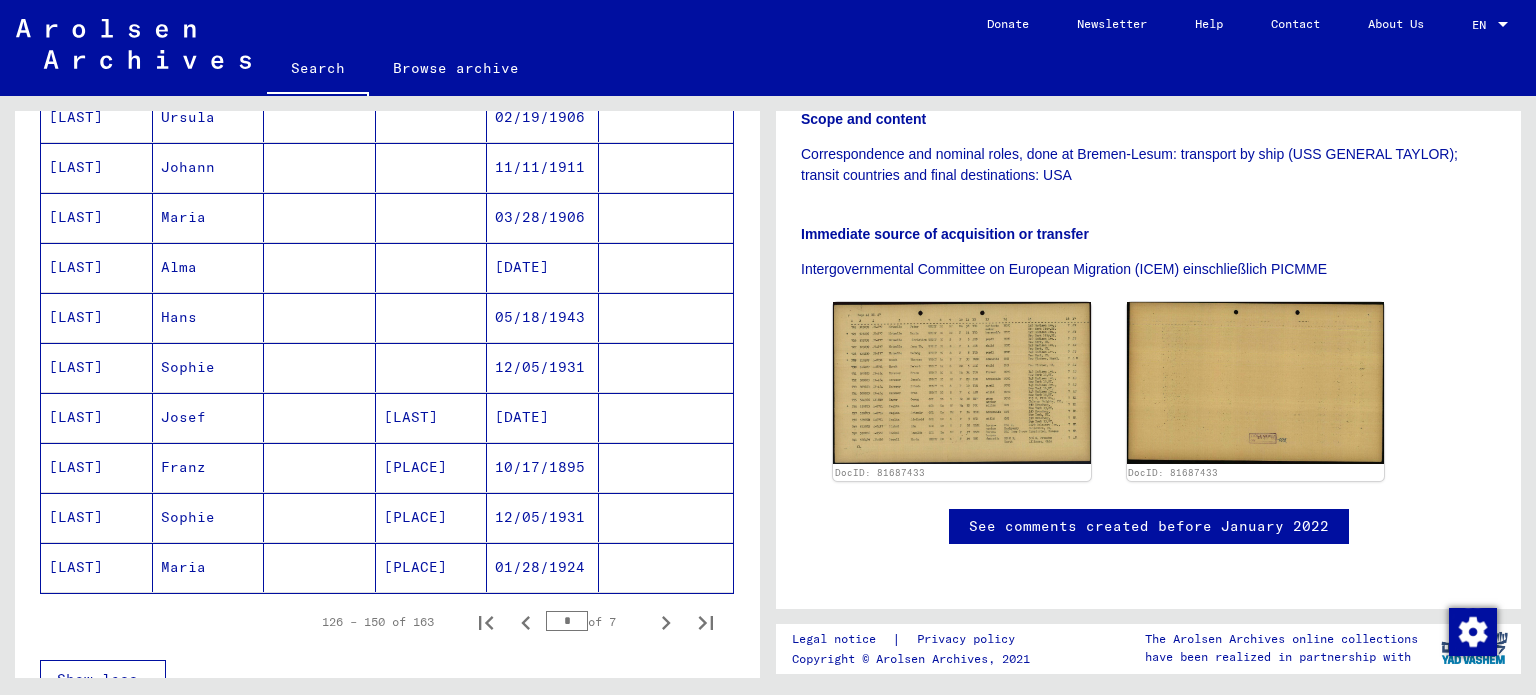 scroll, scrollTop: 1200, scrollLeft: 0, axis: vertical 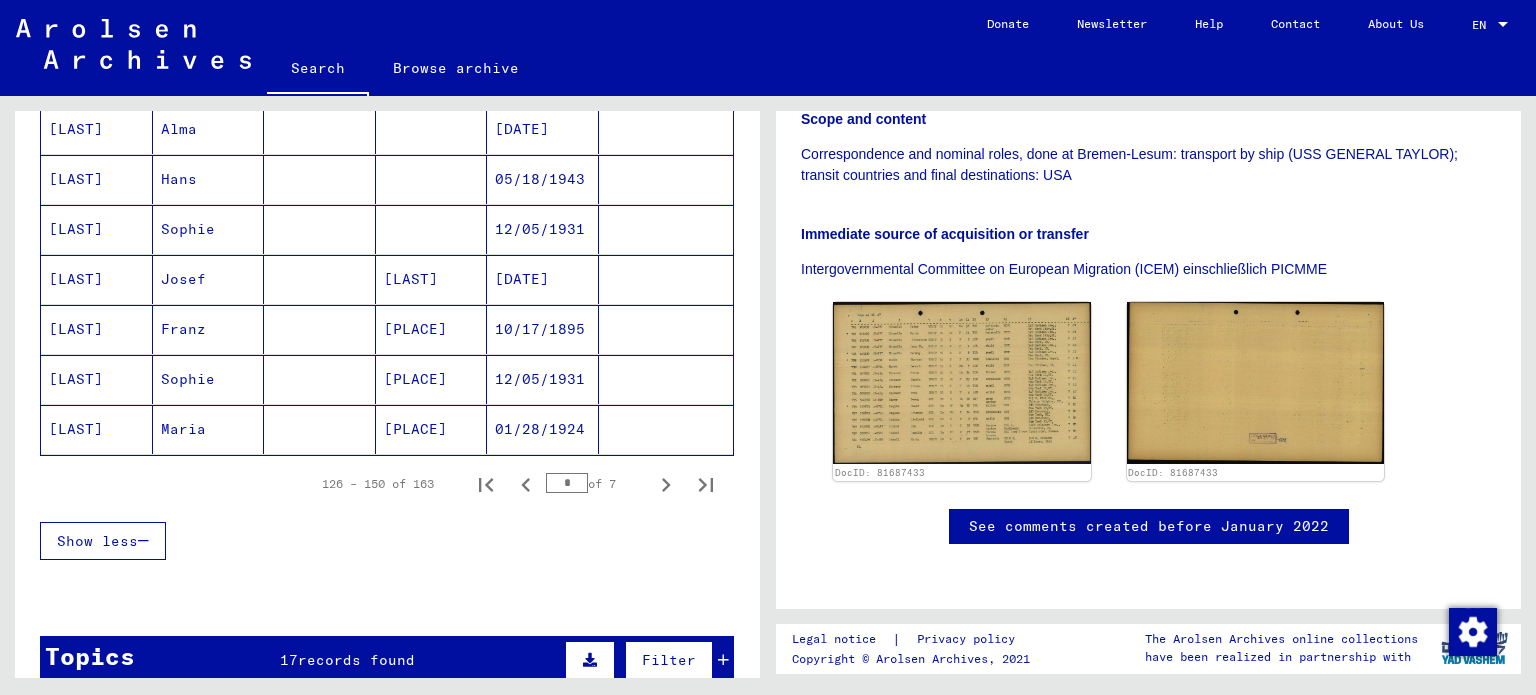 click on "Maria" 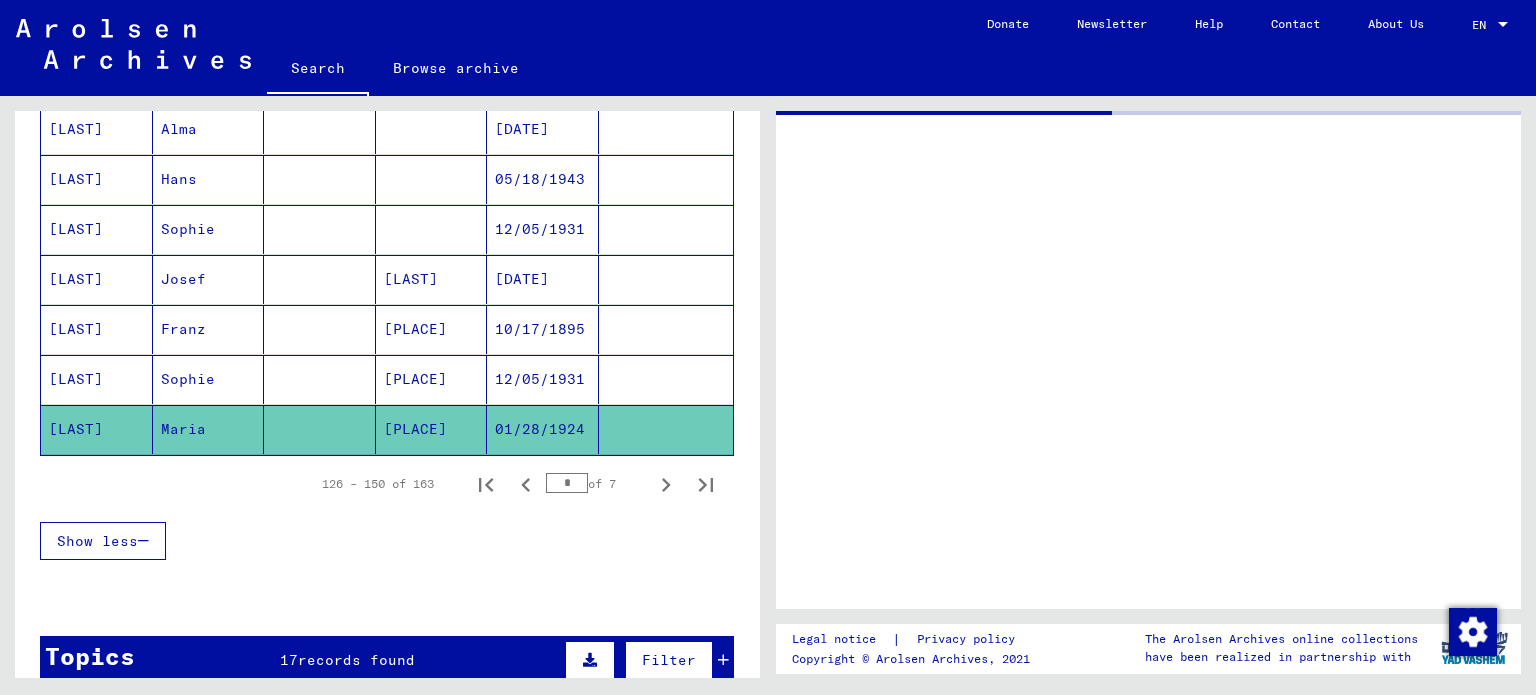 scroll, scrollTop: 0, scrollLeft: 0, axis: both 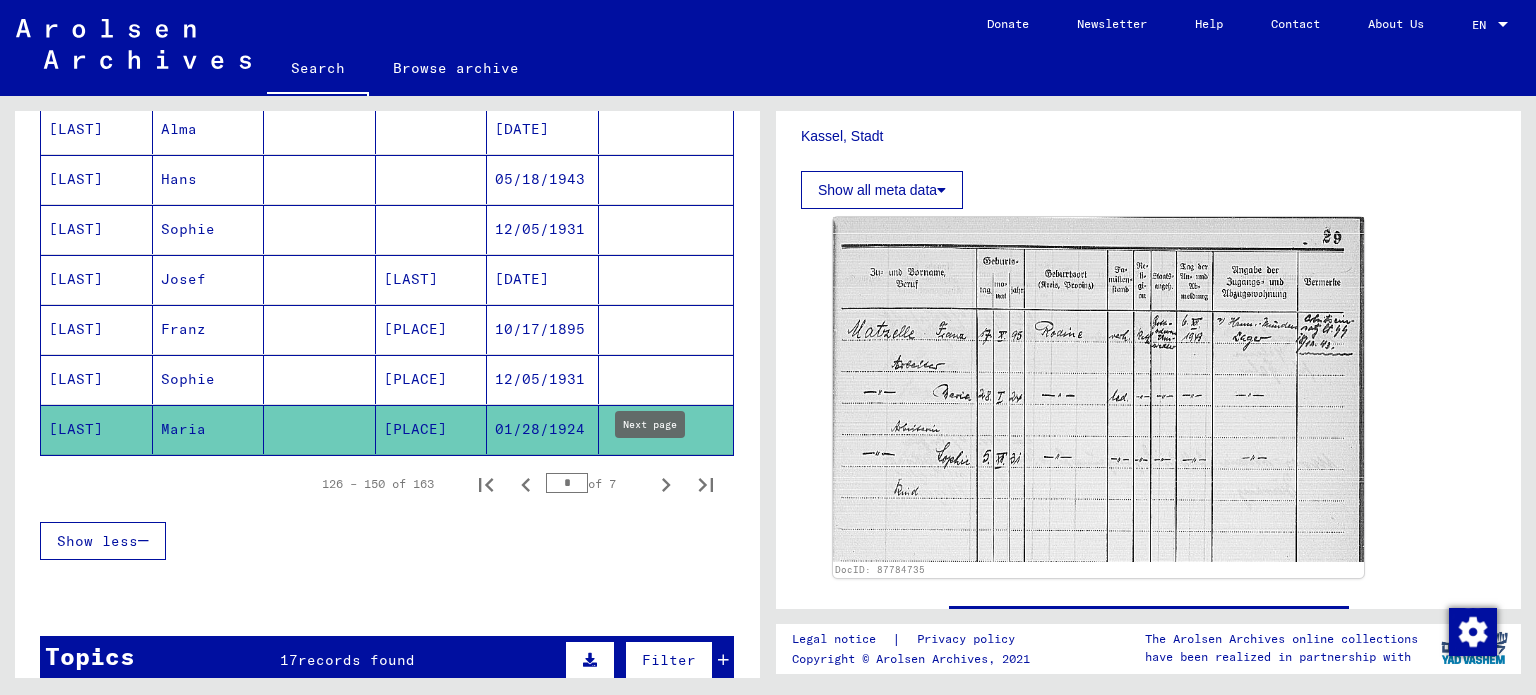 click 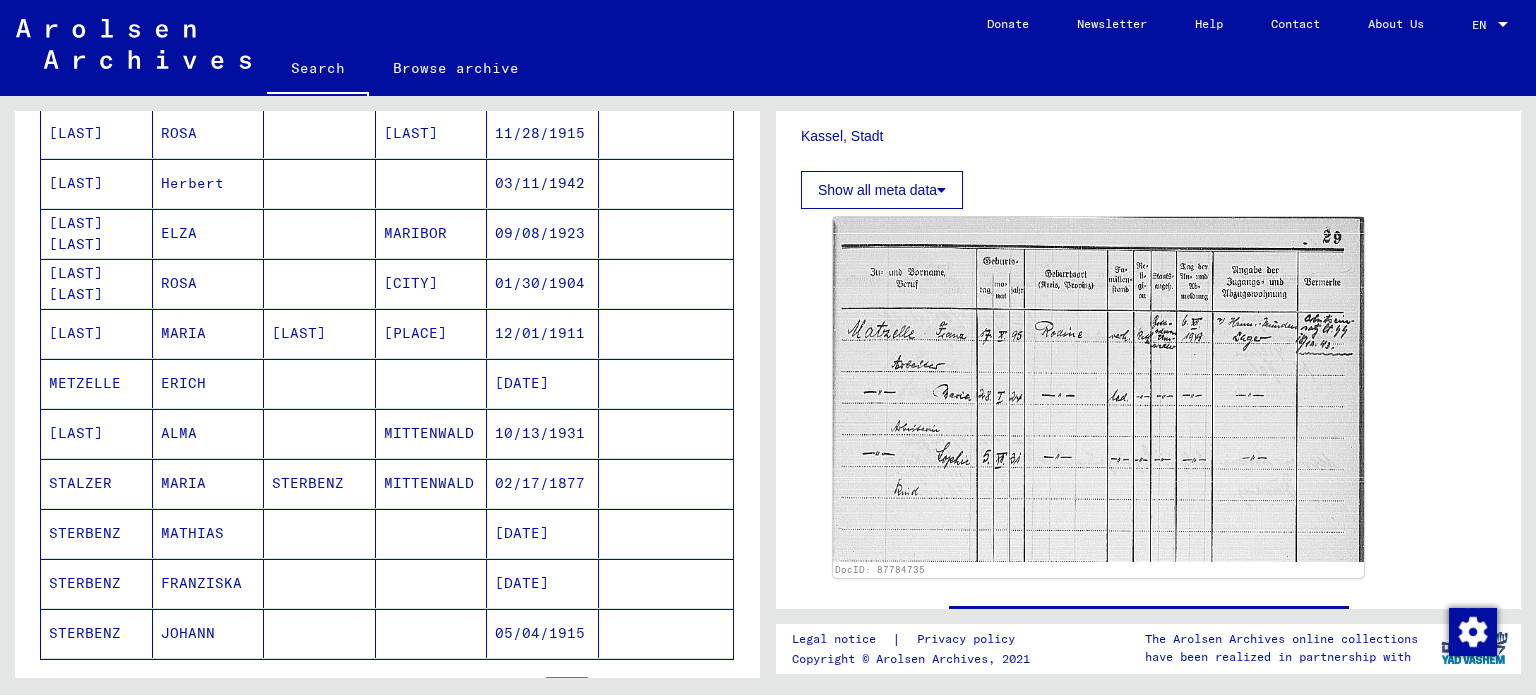 scroll, scrollTop: 337, scrollLeft: 0, axis: vertical 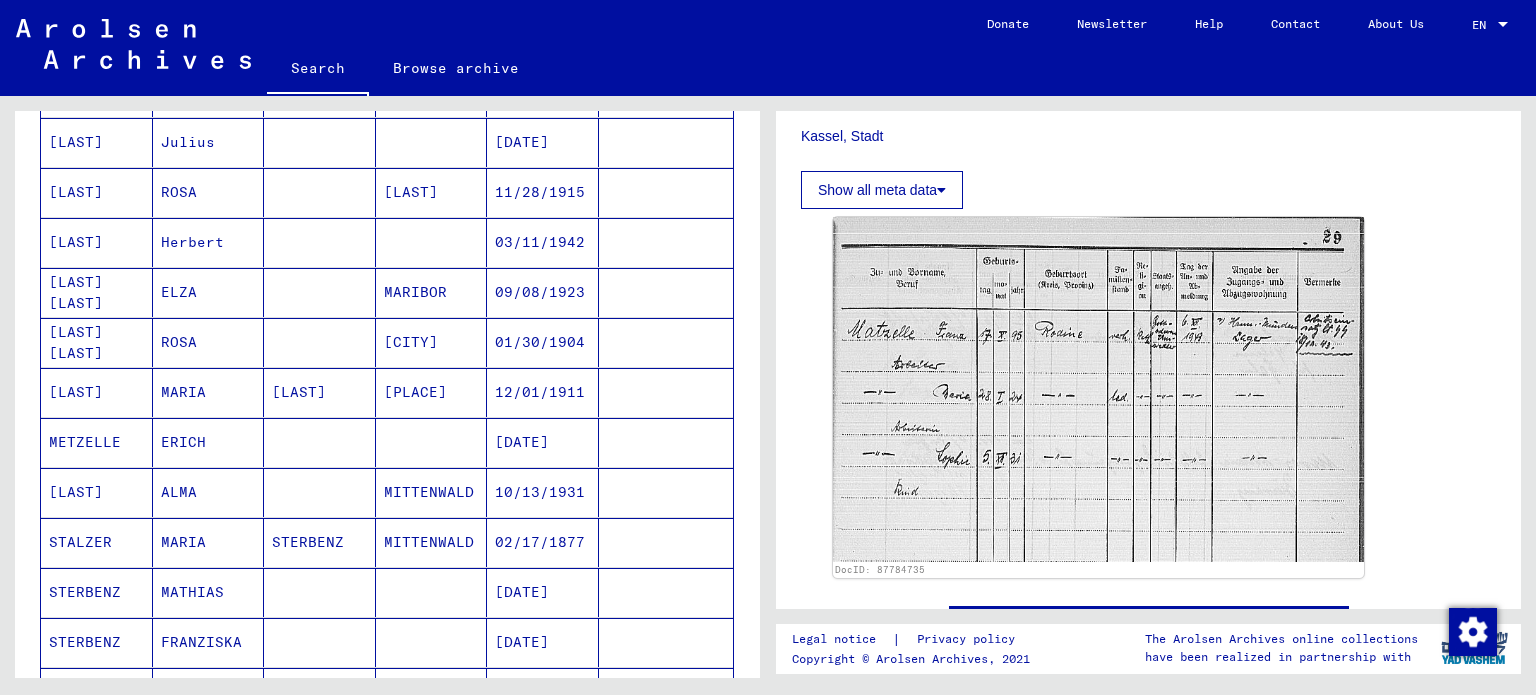 click on "[LAST]" at bounding box center (320, 442) 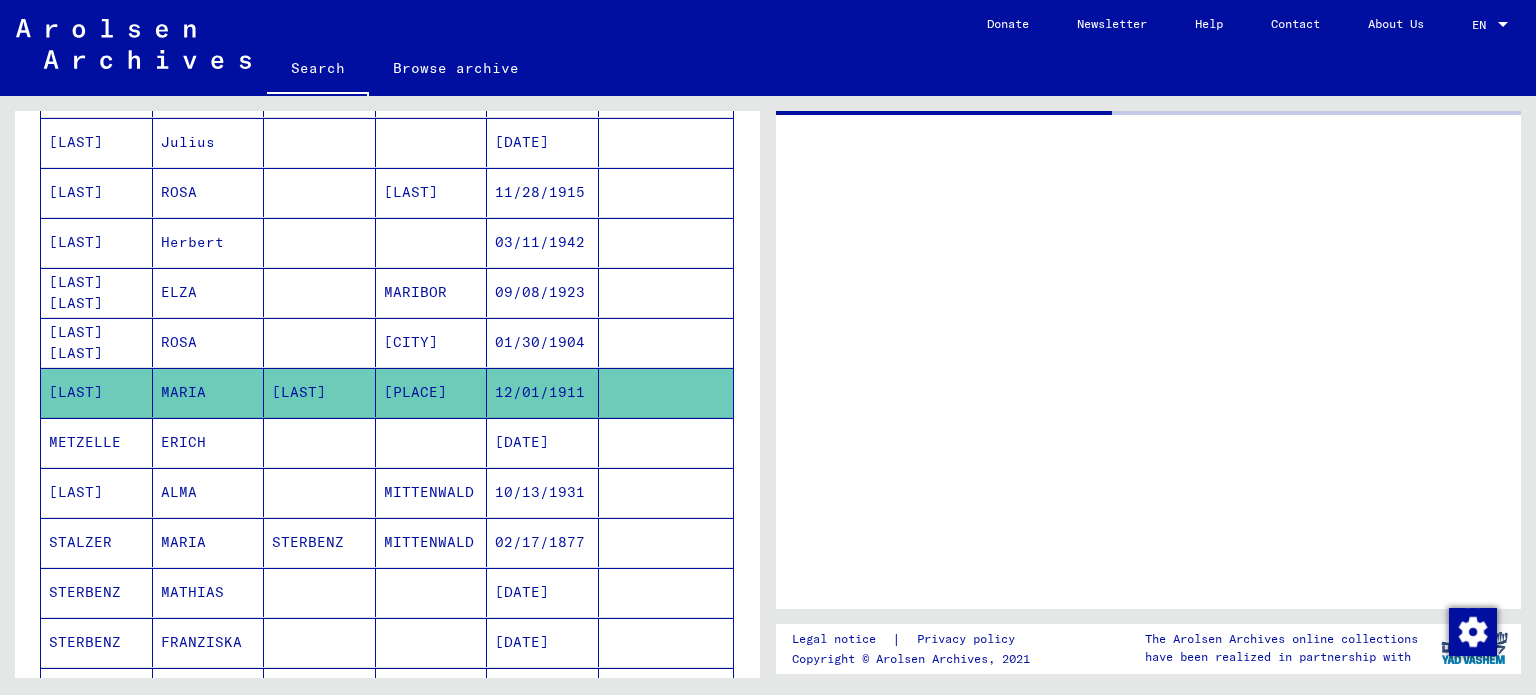 scroll, scrollTop: 0, scrollLeft: 0, axis: both 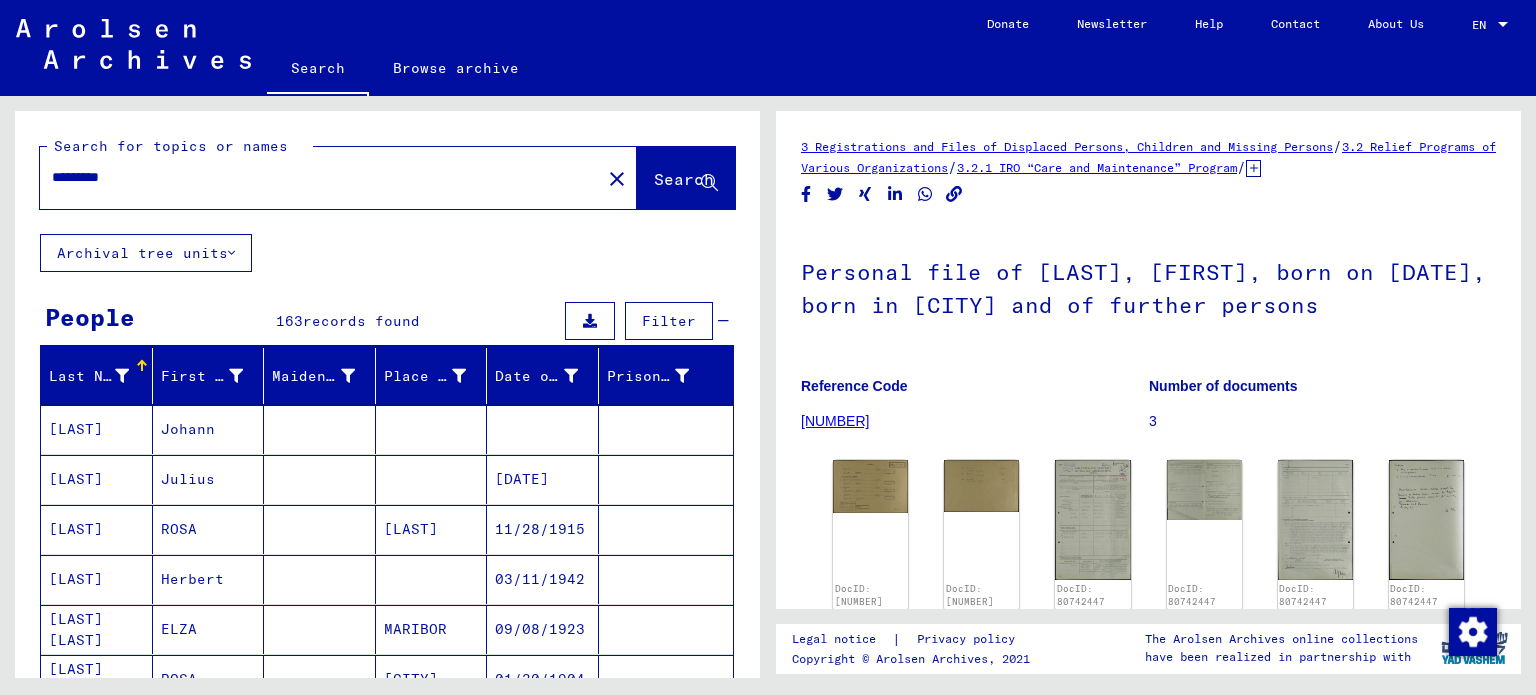 drag, startPoint x: 219, startPoint y: 179, endPoint x: 0, endPoint y: 154, distance: 220.42232 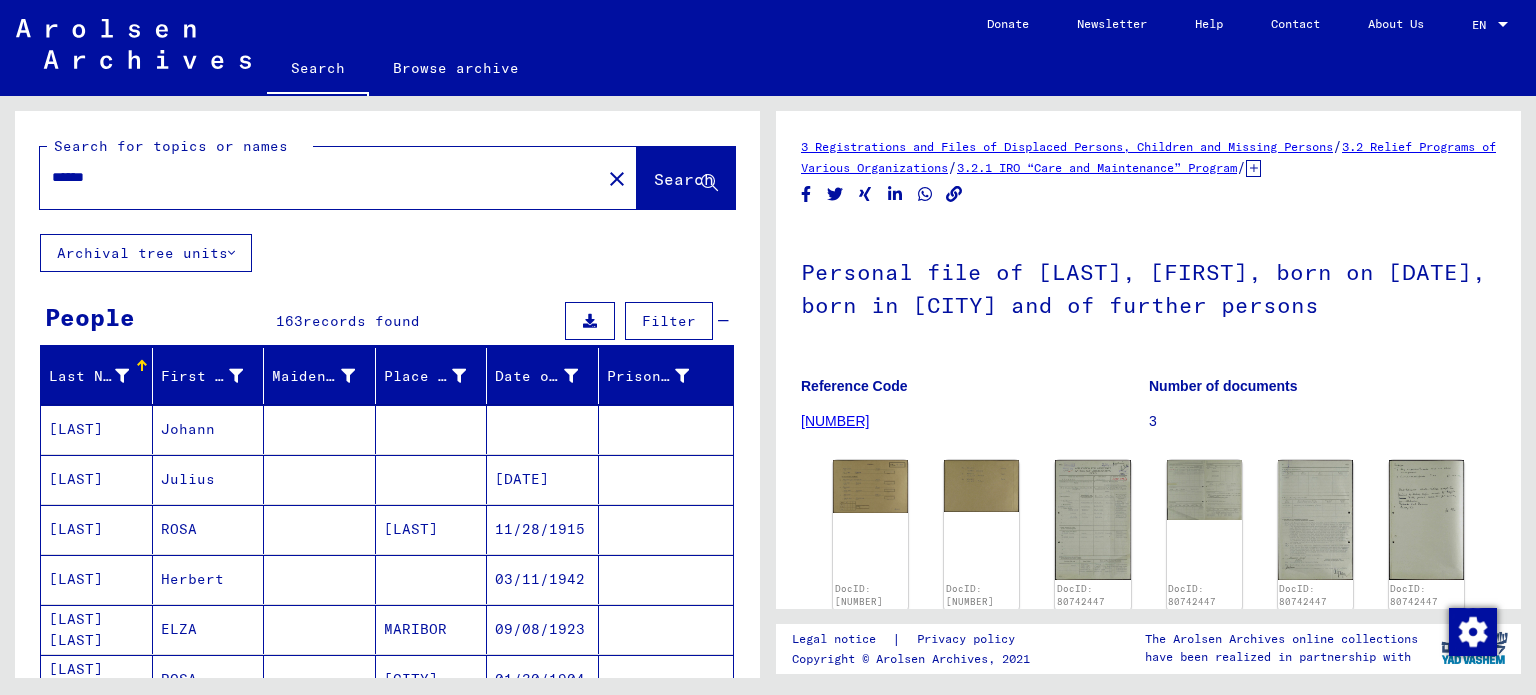 type on "******" 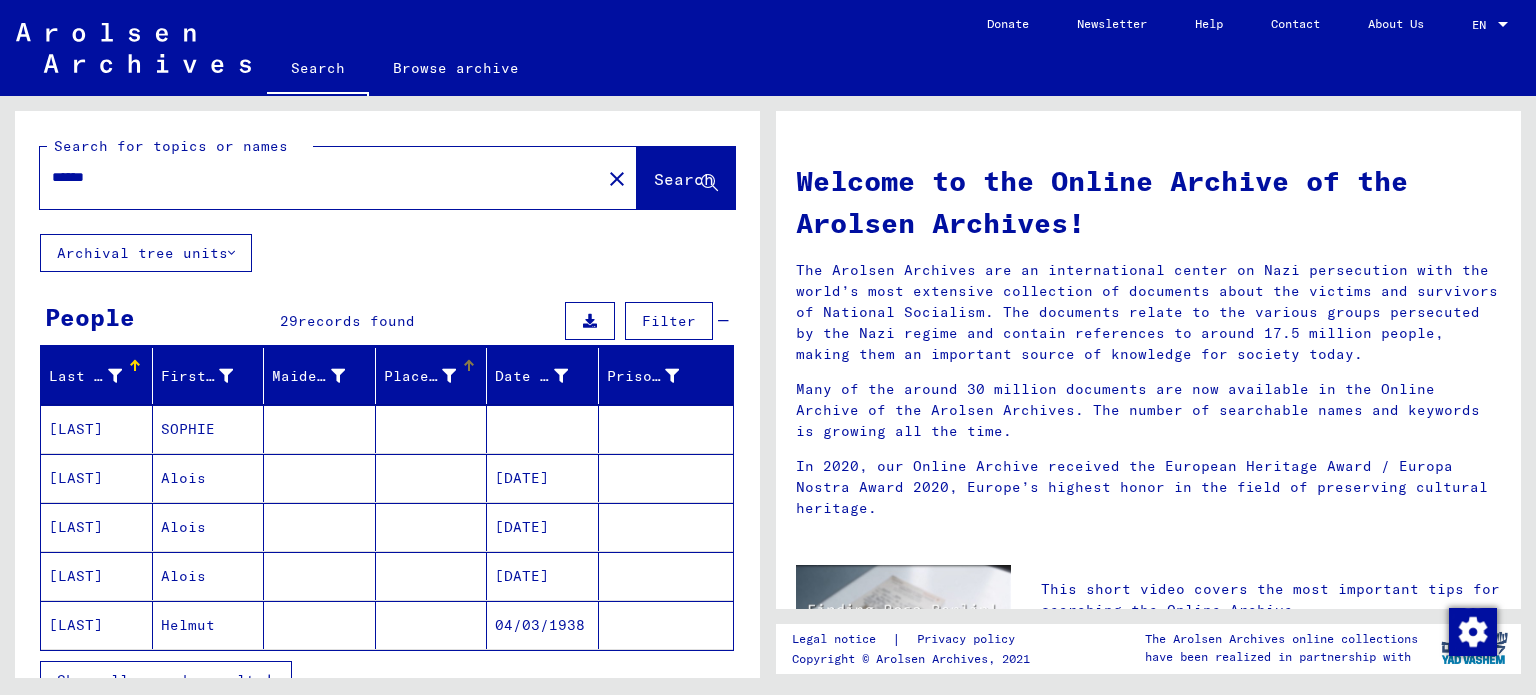 scroll, scrollTop: 100, scrollLeft: 0, axis: vertical 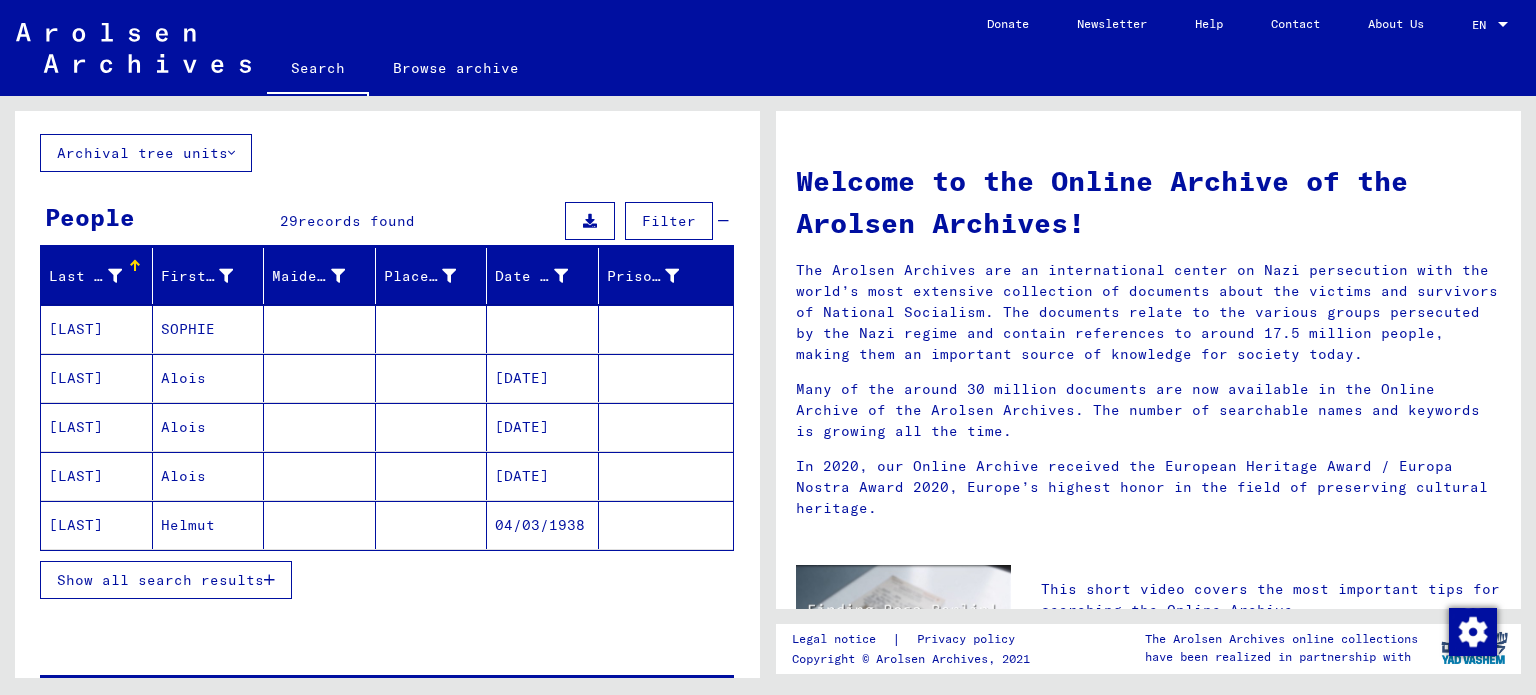 click at bounding box center (269, 580) 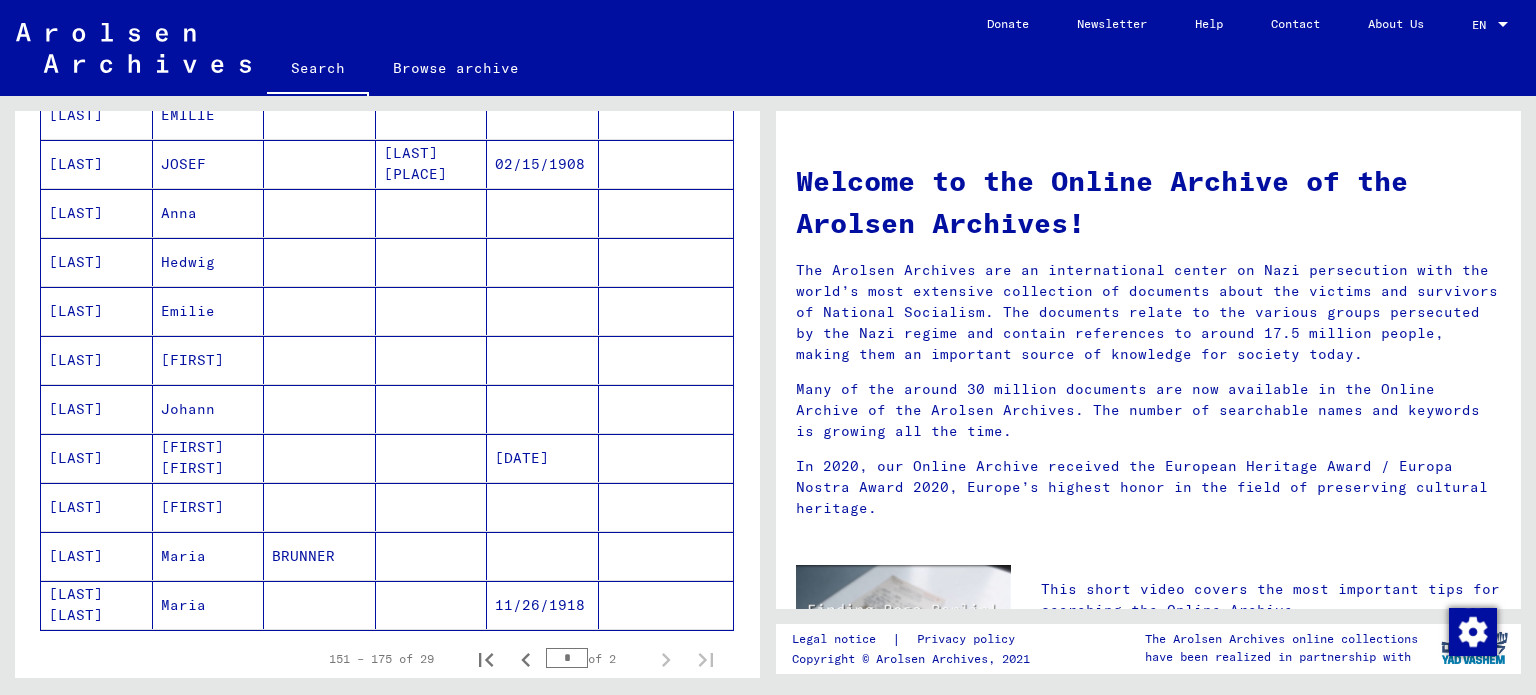 scroll, scrollTop: 1100, scrollLeft: 0, axis: vertical 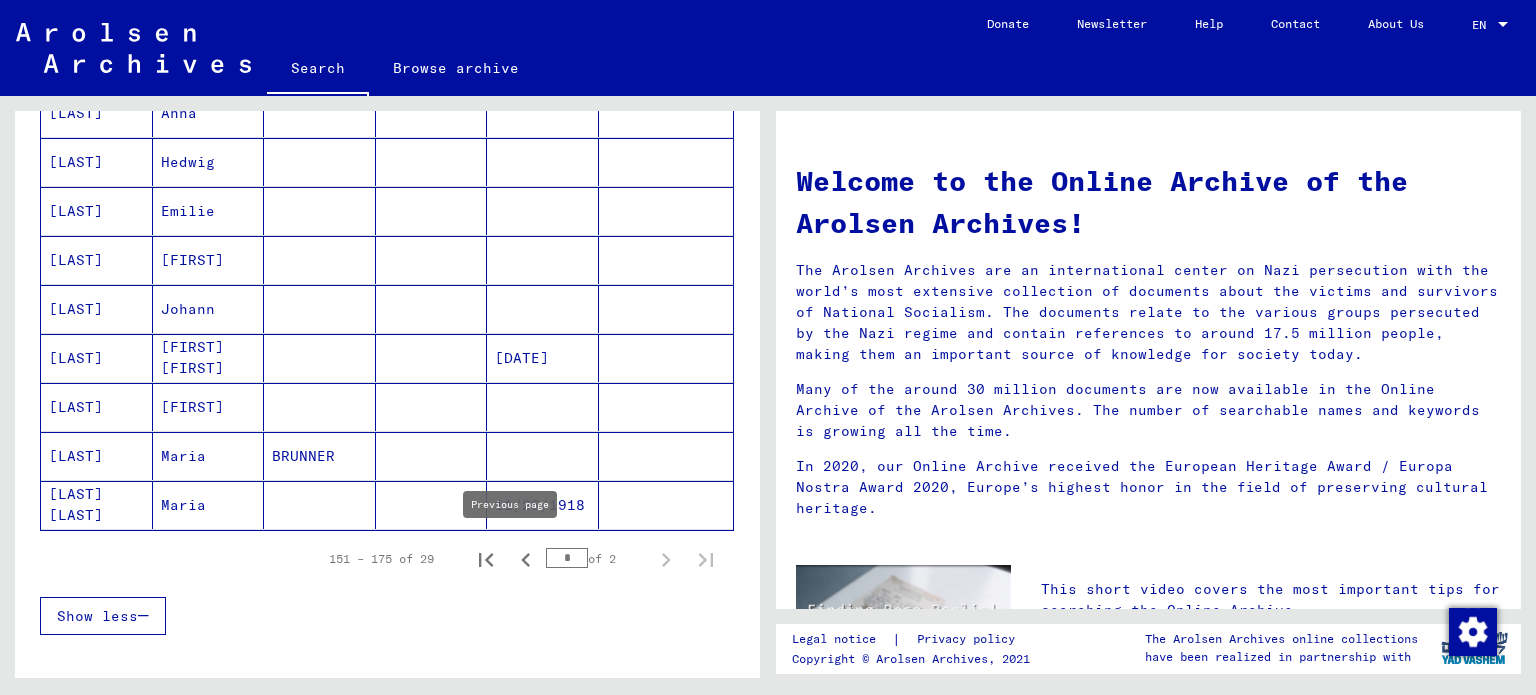 click 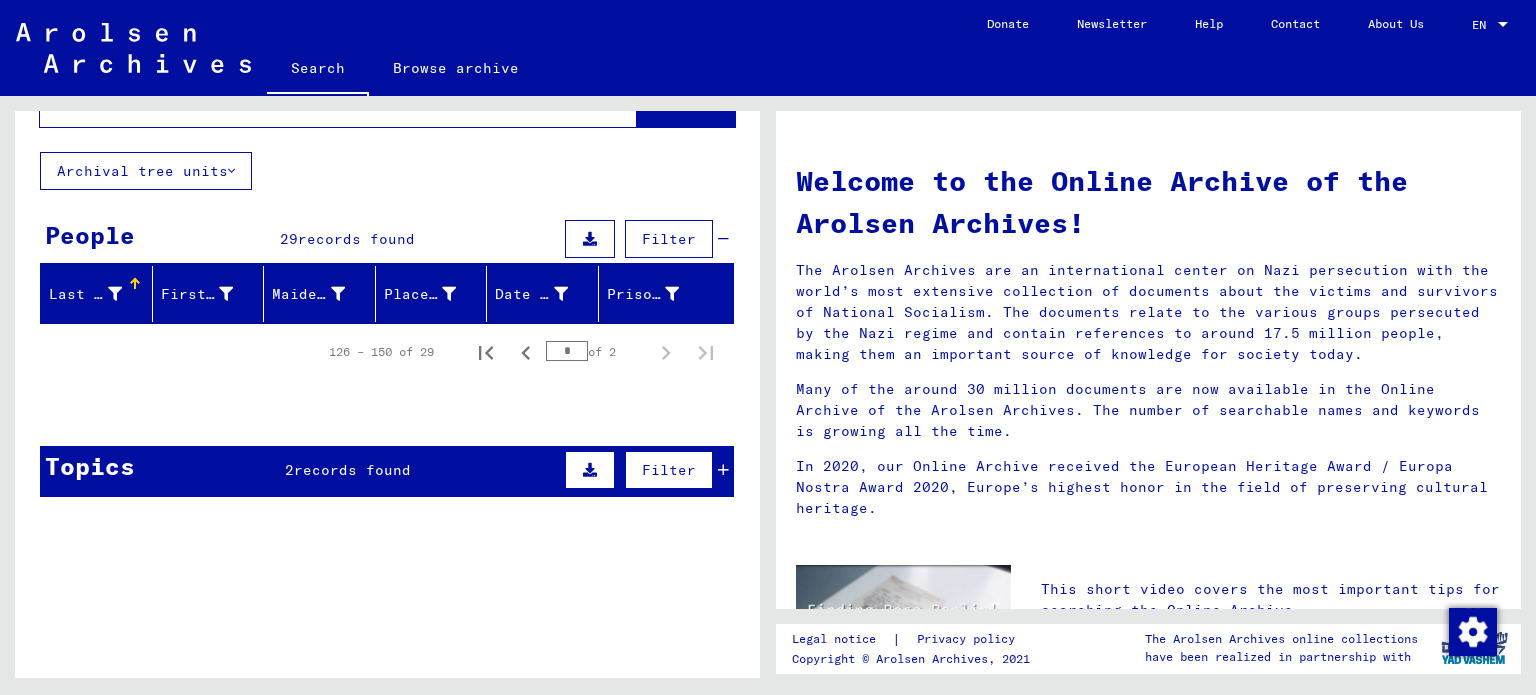 scroll, scrollTop: 0, scrollLeft: 0, axis: both 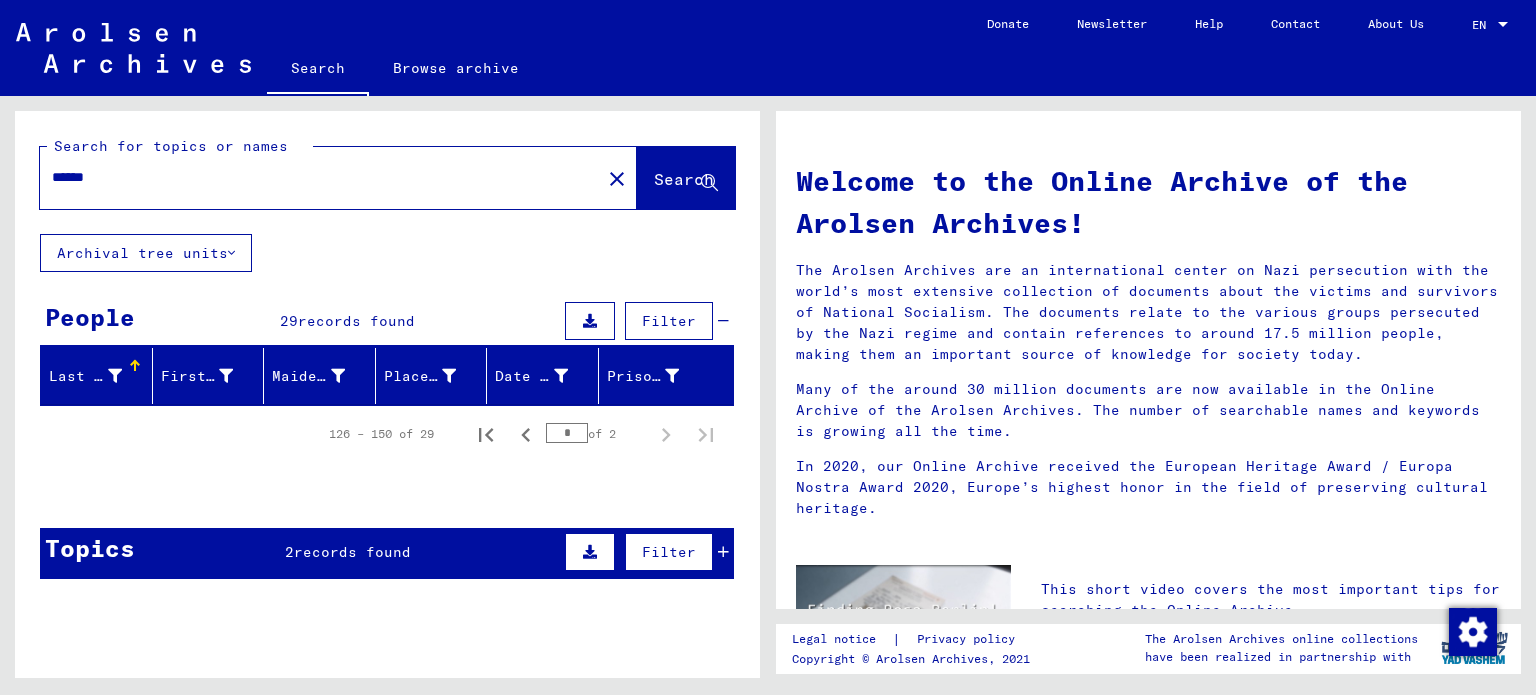 click on "Search" 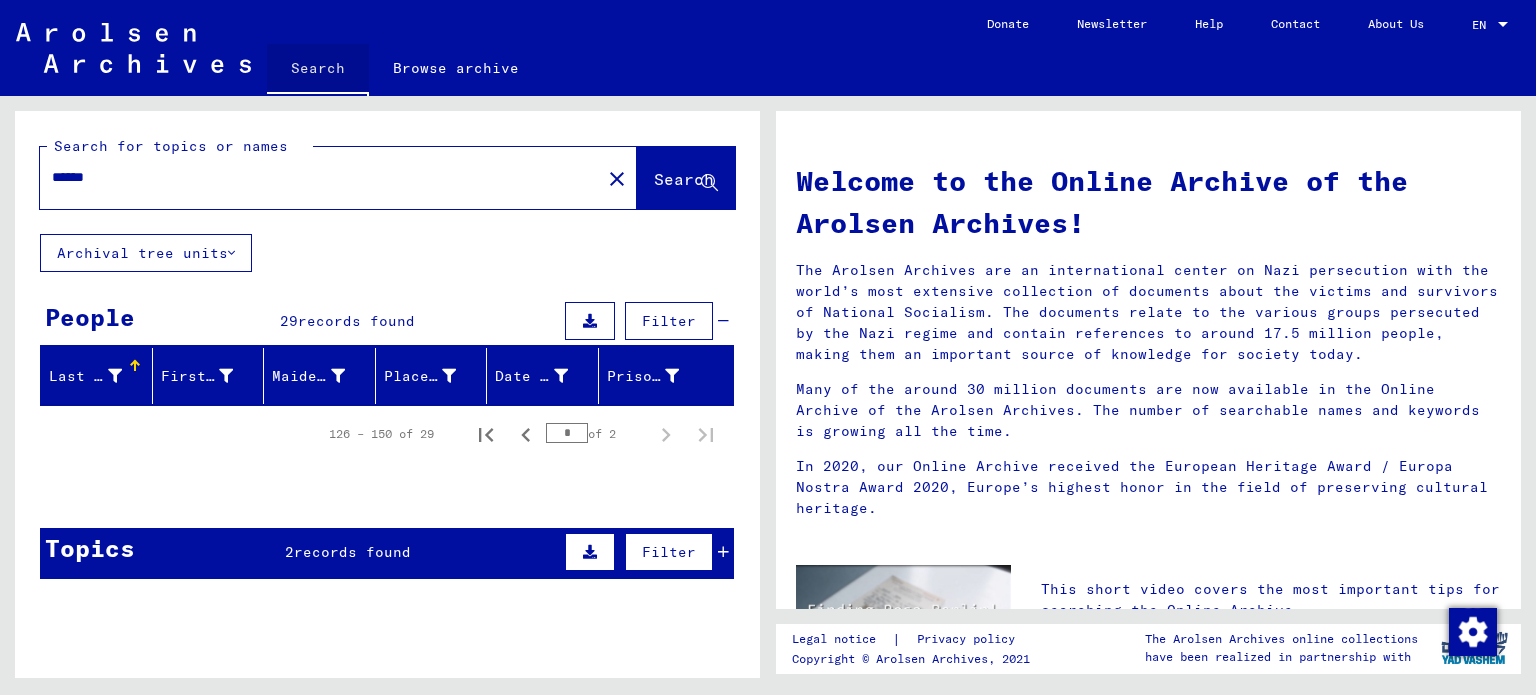 click on "Search" 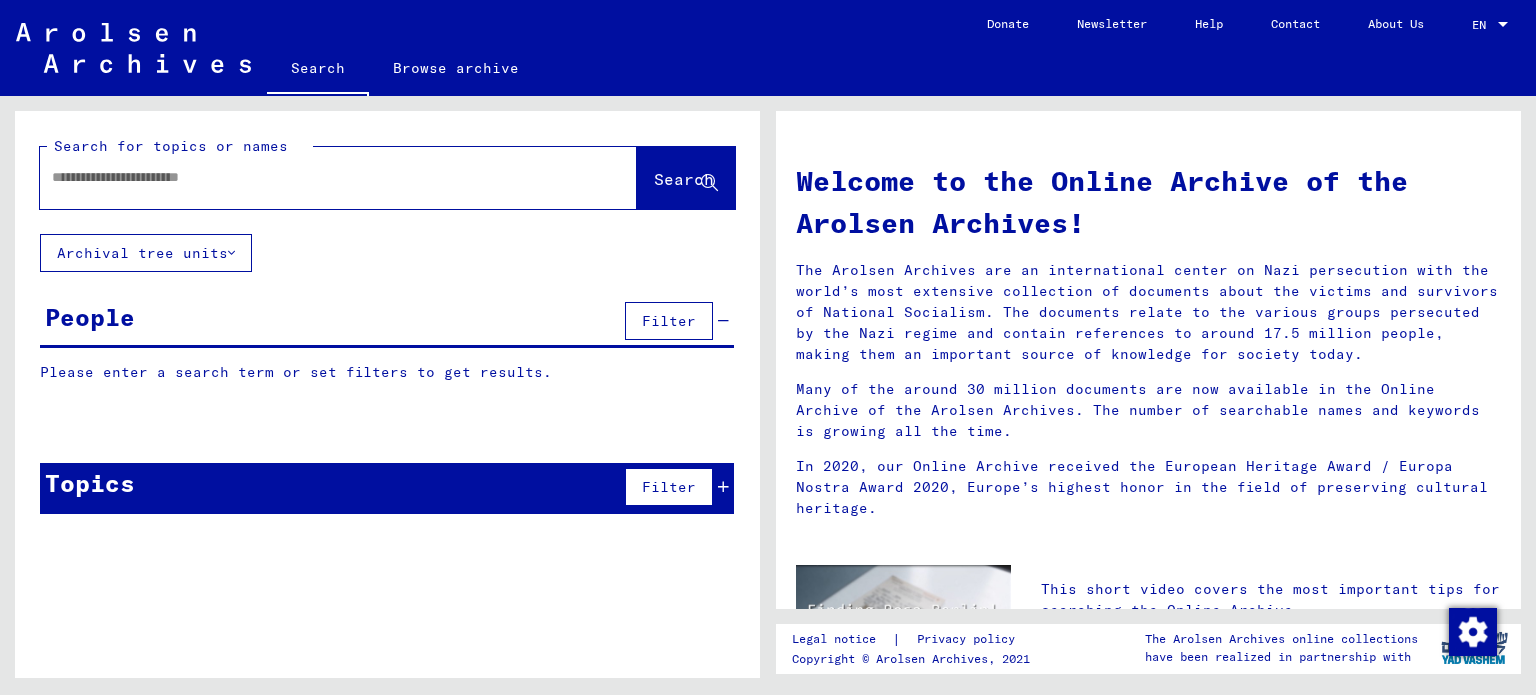 drag, startPoint x: 296, startPoint y: 160, endPoint x: 282, endPoint y: 183, distance: 26.925823 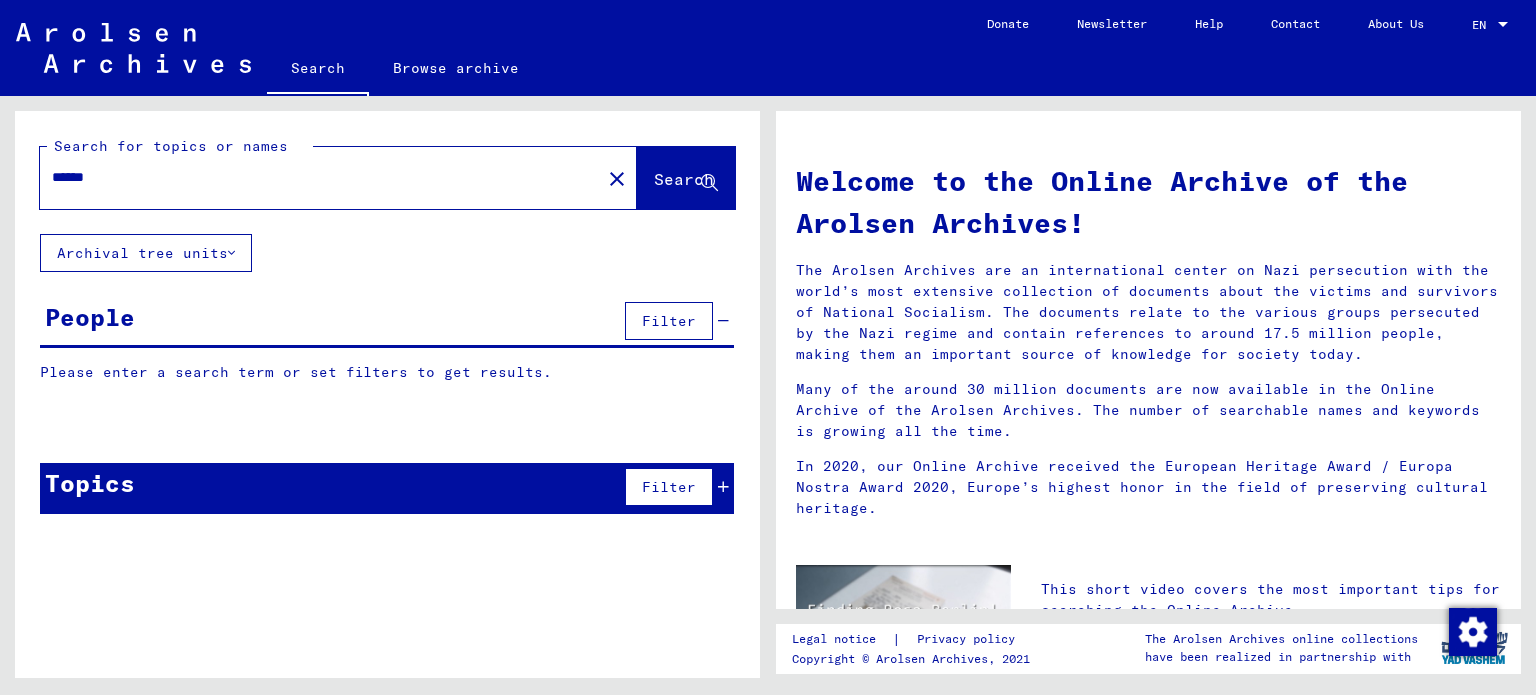 type on "******" 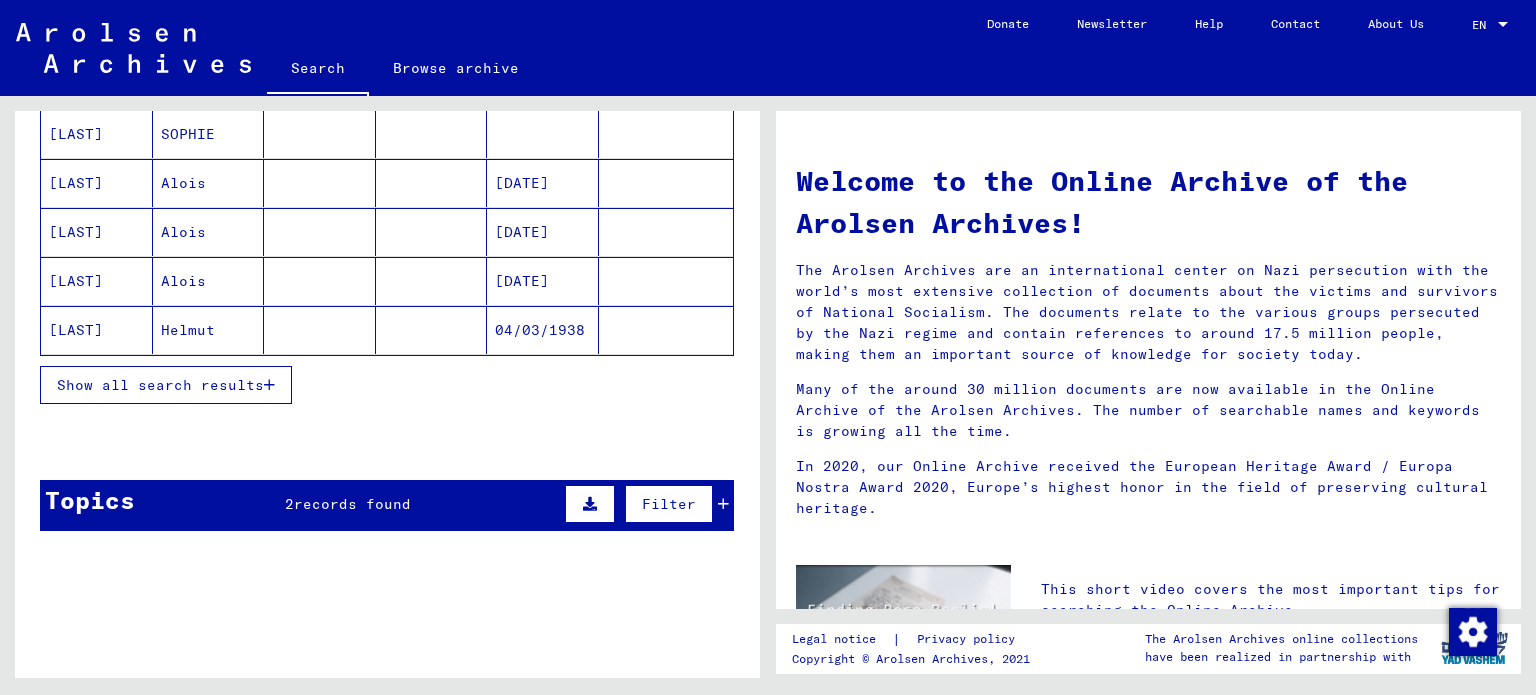 scroll, scrollTop: 300, scrollLeft: 0, axis: vertical 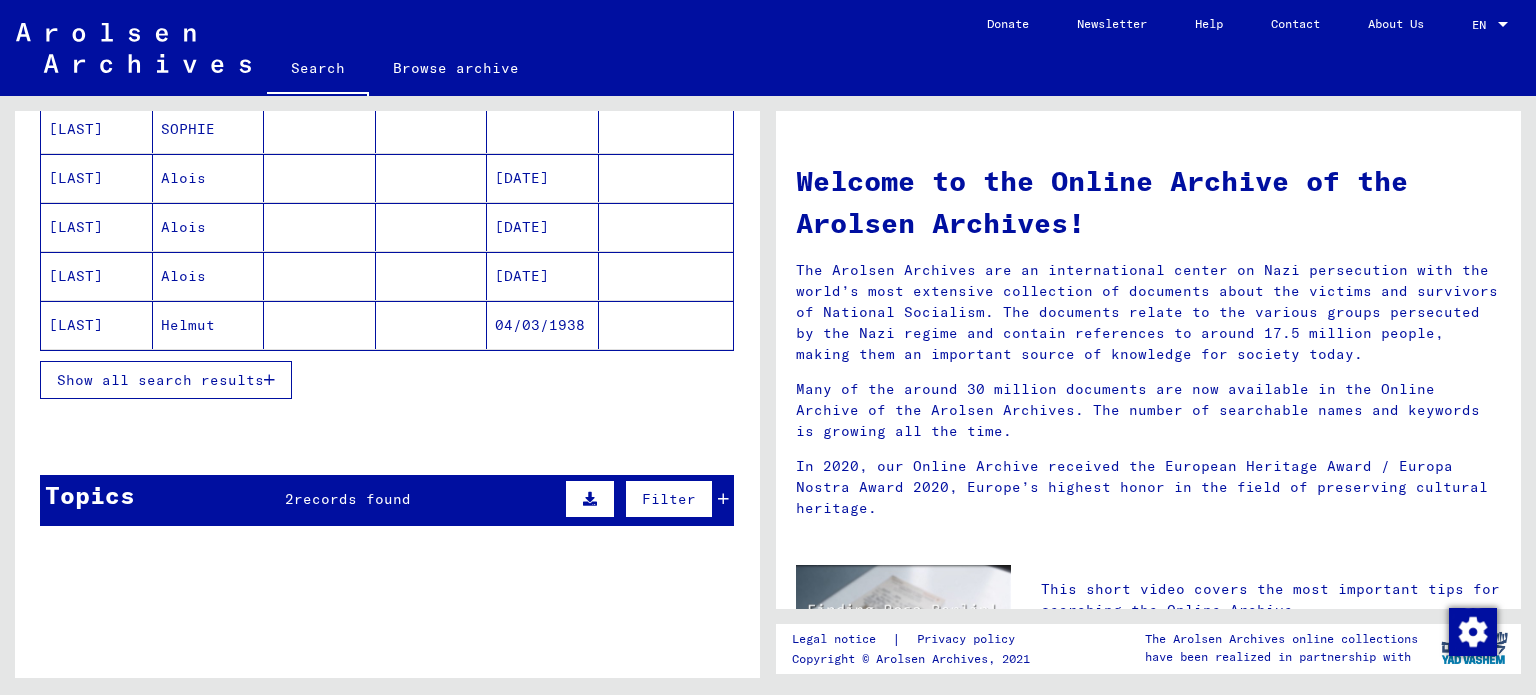 click on "Show all search results" at bounding box center [160, 380] 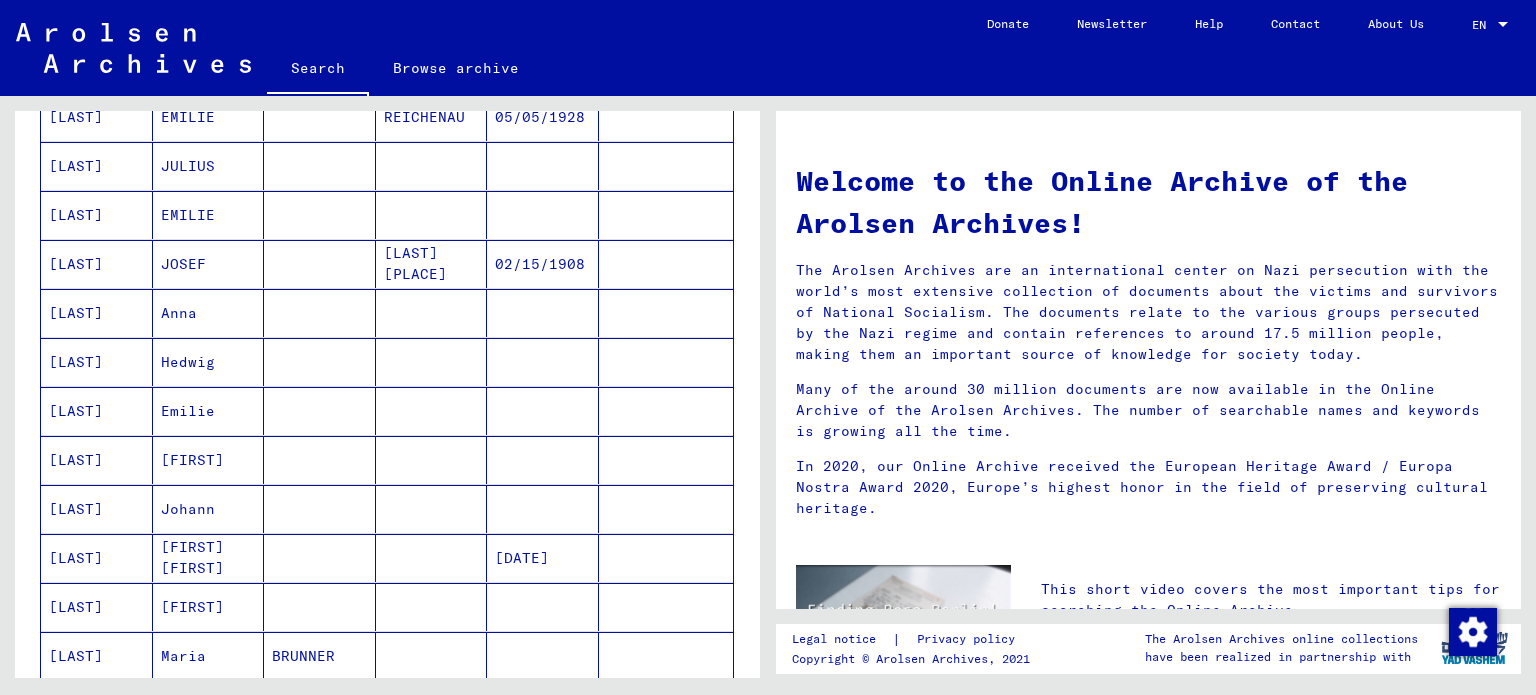 scroll, scrollTop: 1000, scrollLeft: 0, axis: vertical 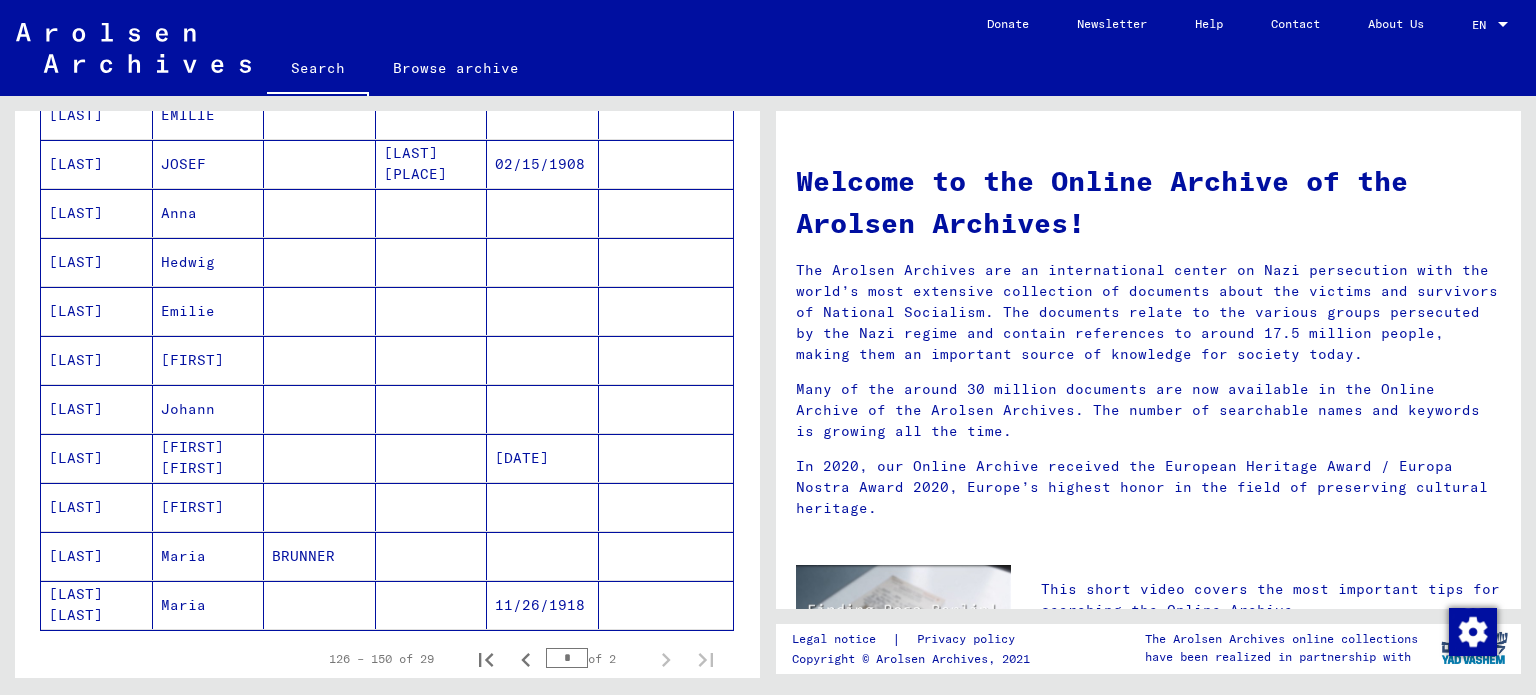 drag, startPoint x: 562, startPoint y: 648, endPoint x: 532, endPoint y: 647, distance: 30.016663 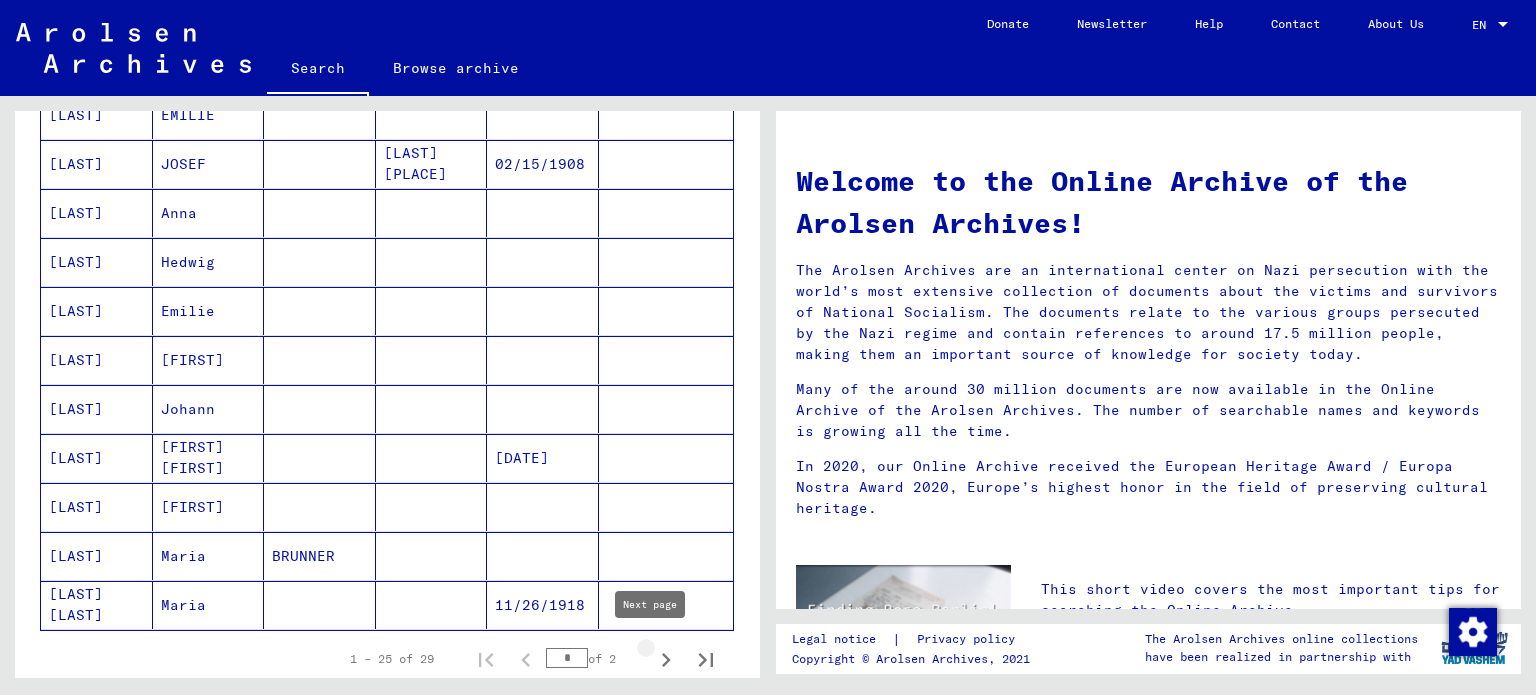 click 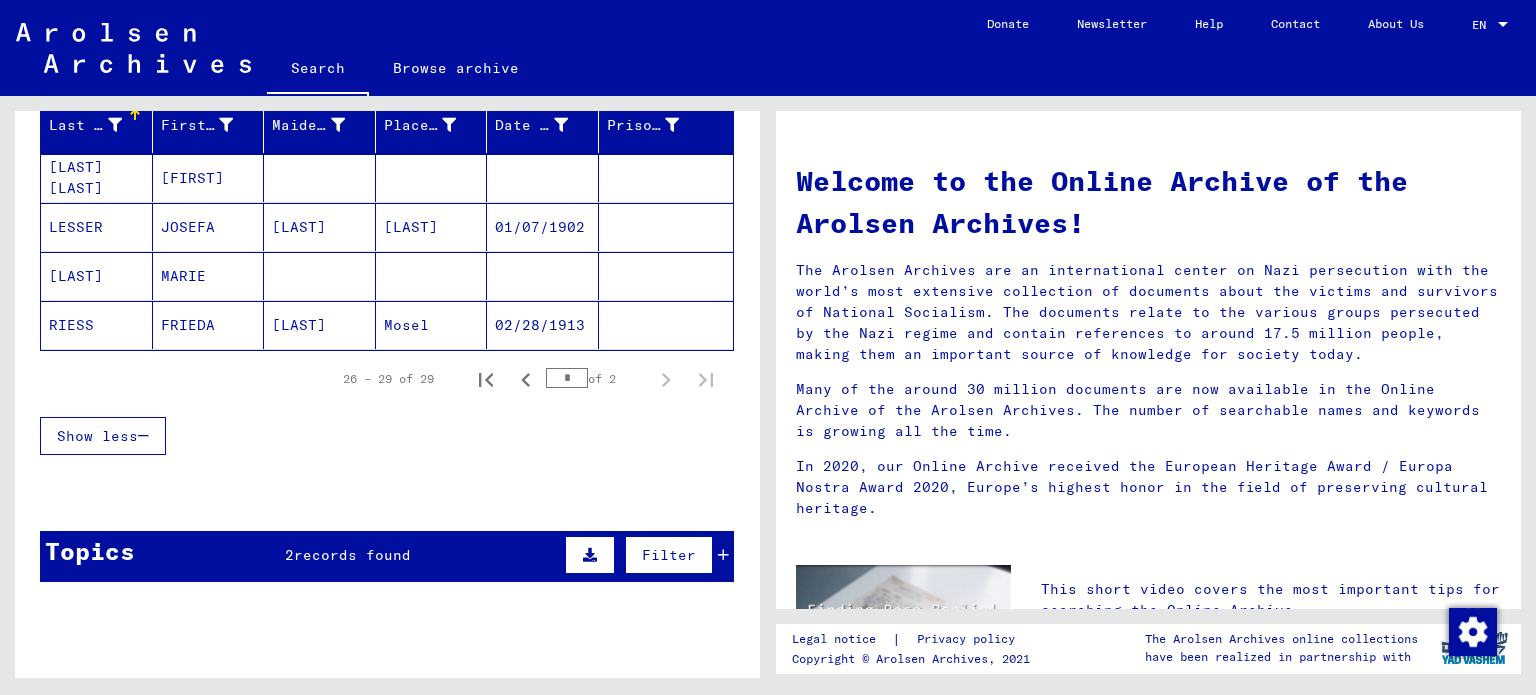 scroll, scrollTop: 112, scrollLeft: 0, axis: vertical 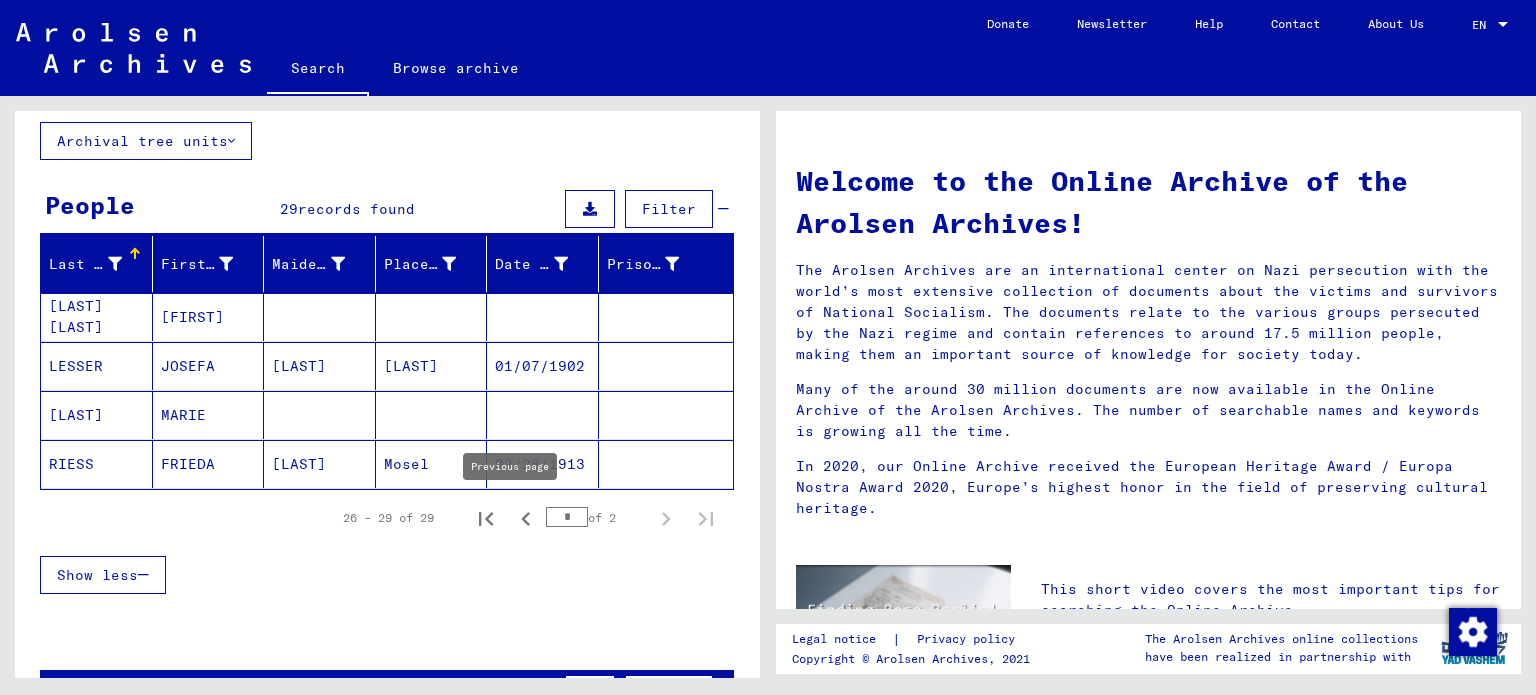 click 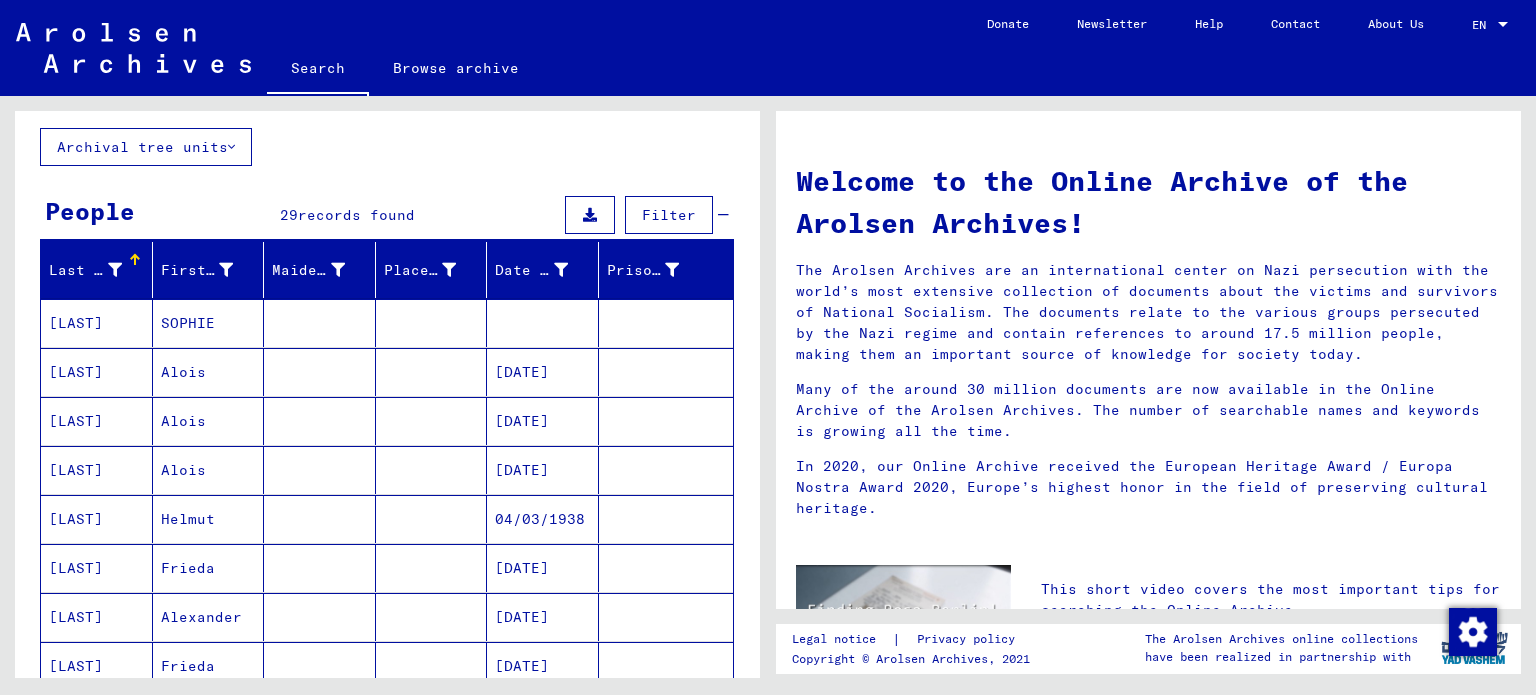 scroll, scrollTop: 0, scrollLeft: 0, axis: both 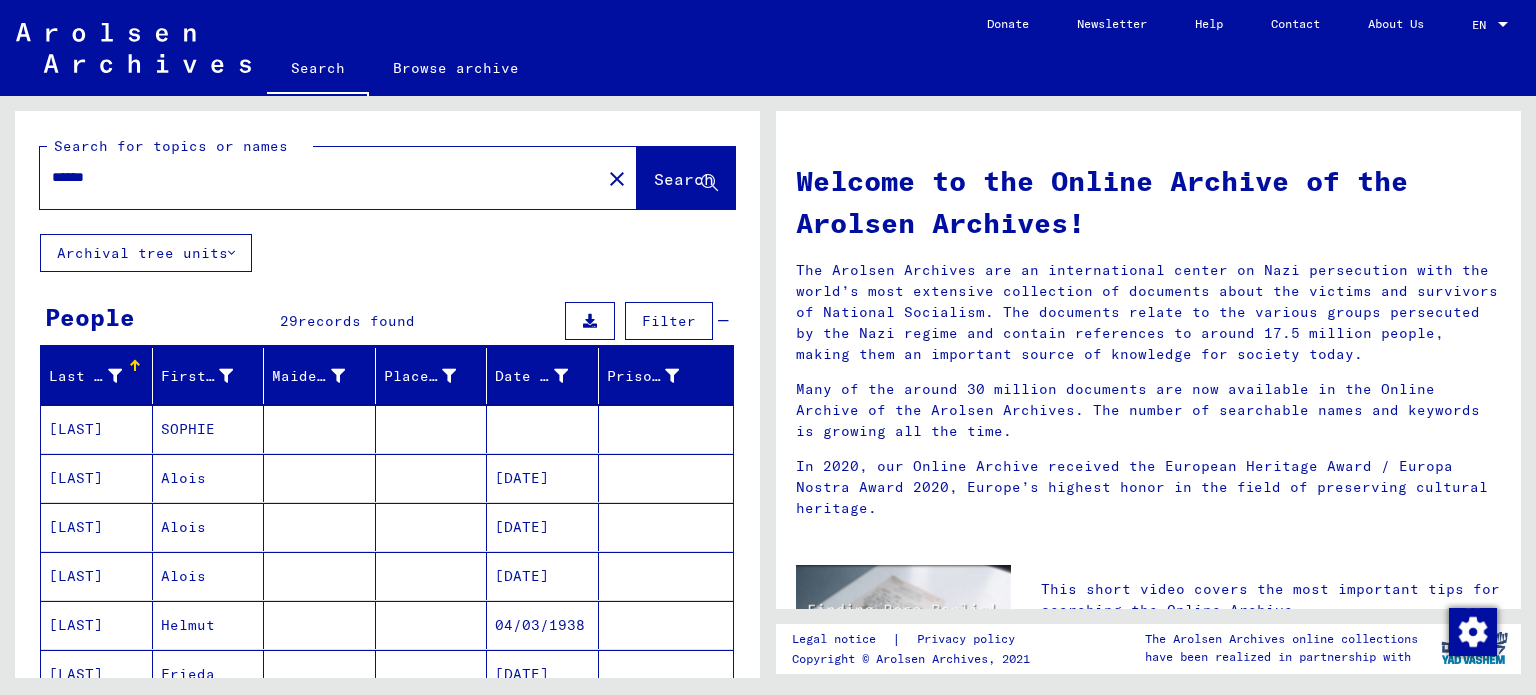 click on "******" at bounding box center (314, 177) 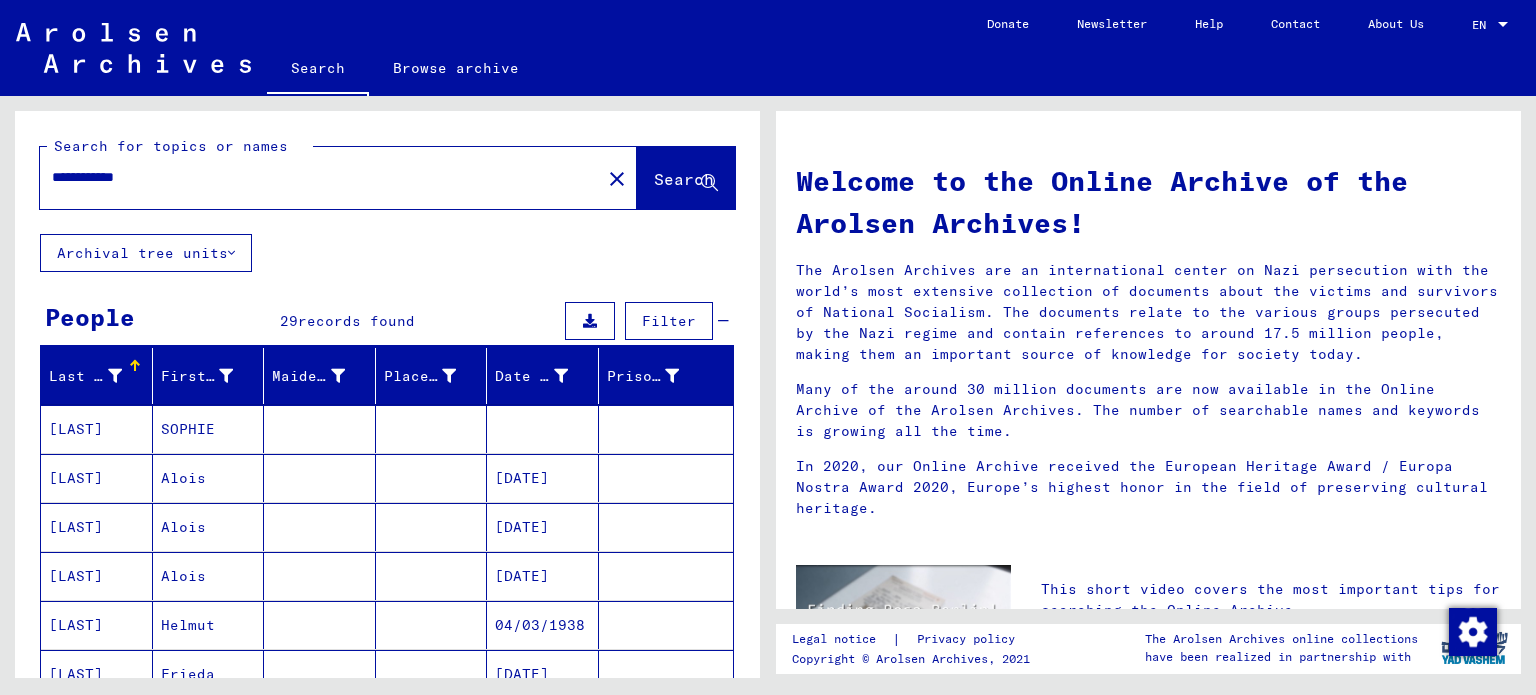 click on "Search" 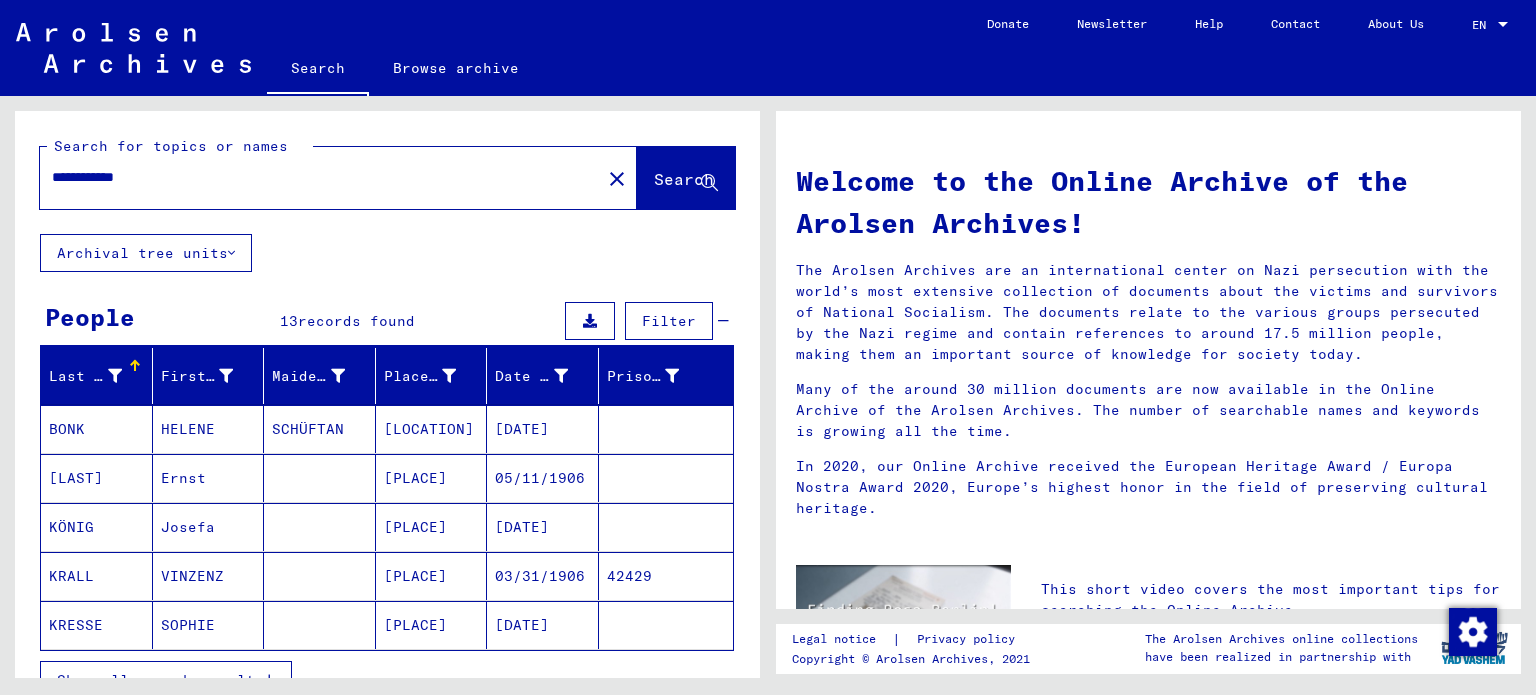 scroll, scrollTop: 100, scrollLeft: 0, axis: vertical 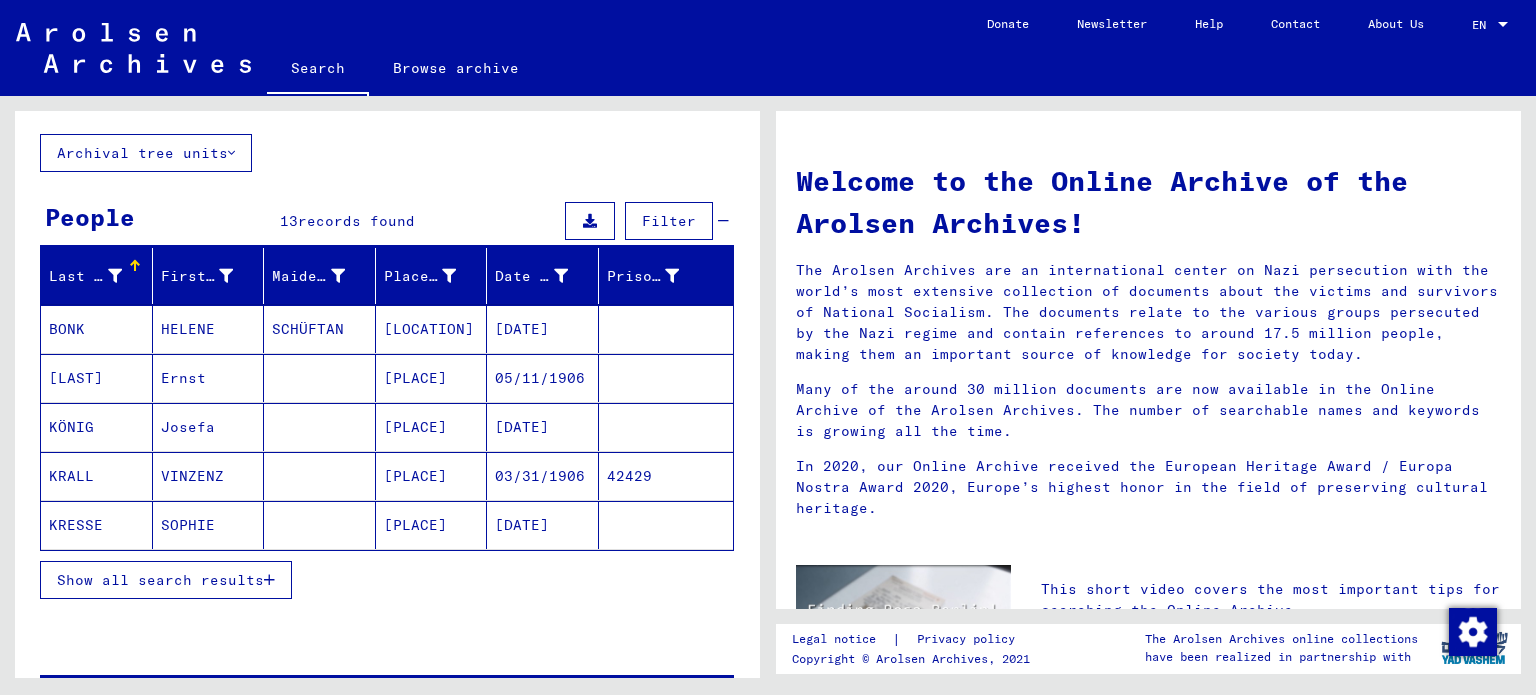 click on "Show all search results" at bounding box center [160, 580] 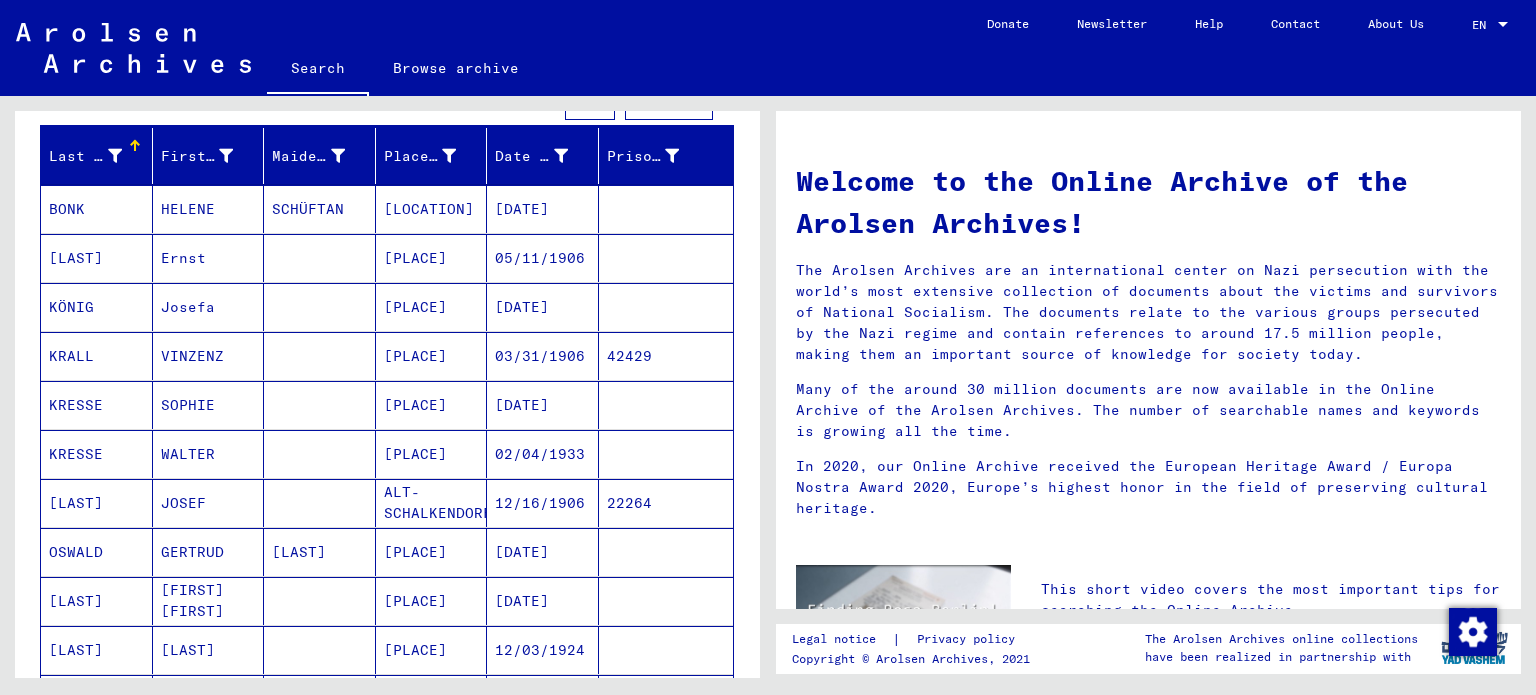 scroll, scrollTop: 200, scrollLeft: 0, axis: vertical 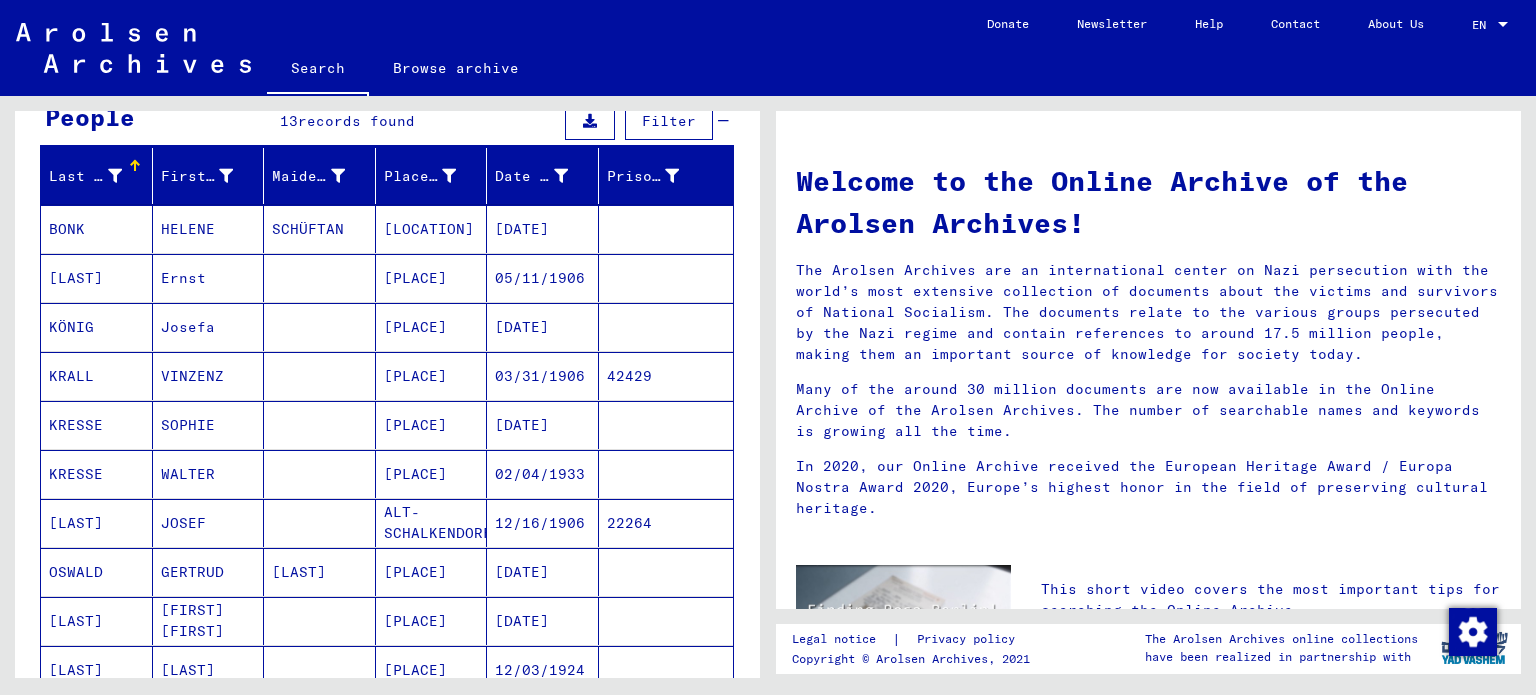 click on "[PLACE]" at bounding box center [432, 327] 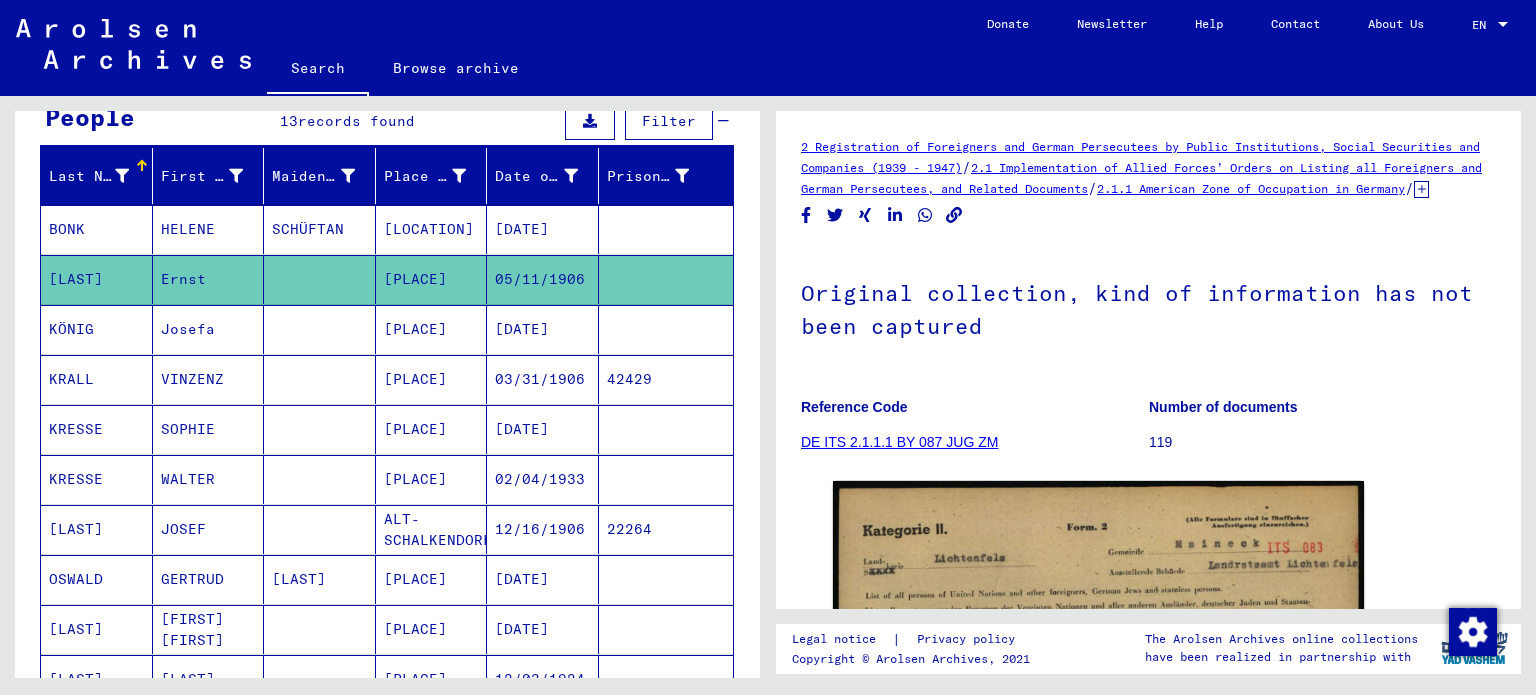 scroll, scrollTop: 0, scrollLeft: 0, axis: both 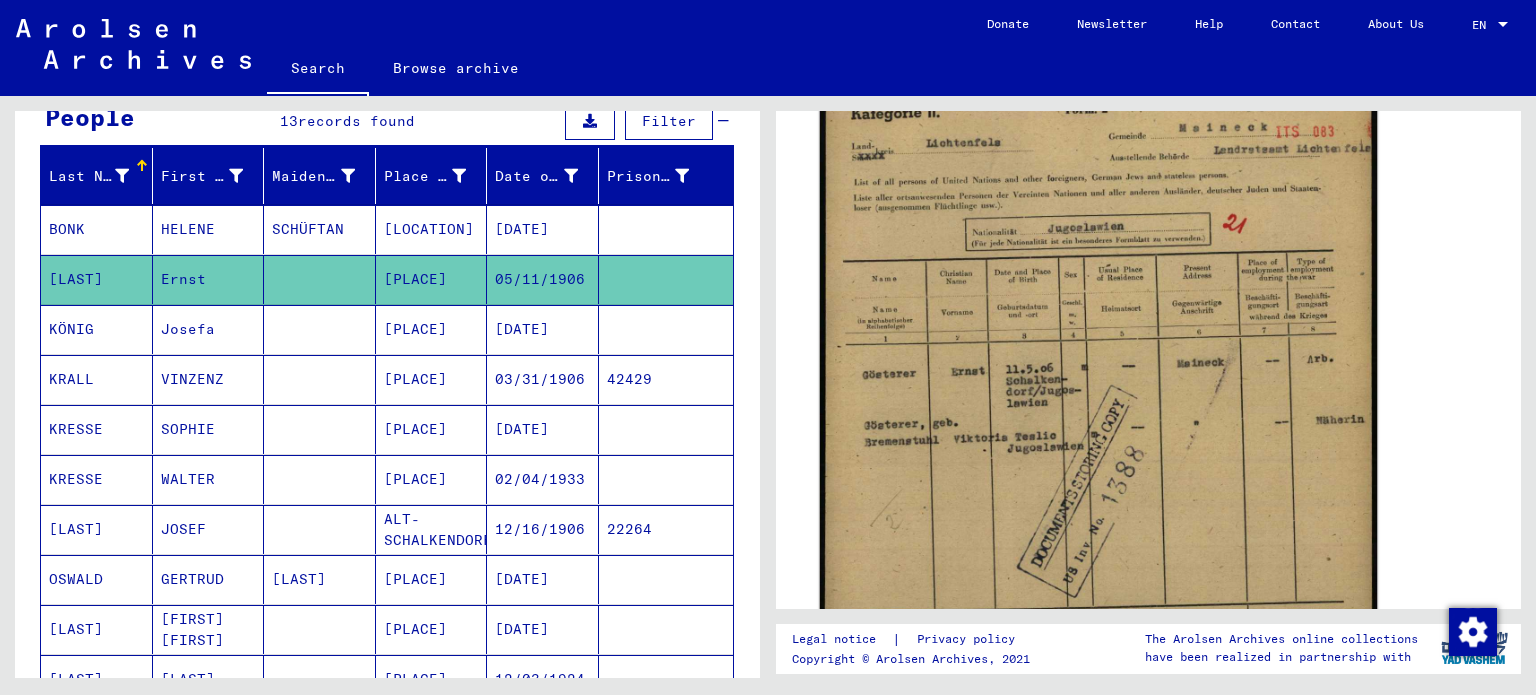 drag, startPoint x: 998, startPoint y: 399, endPoint x: 992, endPoint y: 351, distance: 48.373547 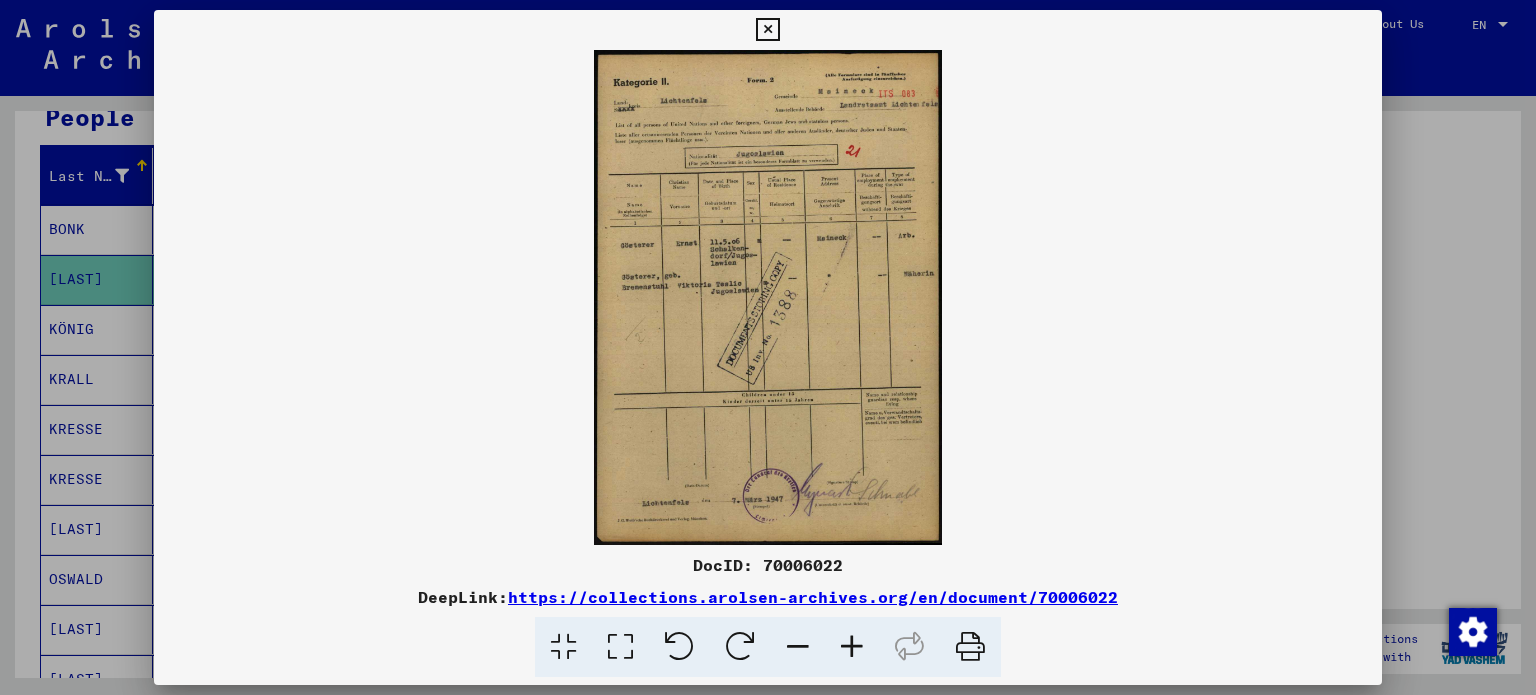 click at bounding box center (852, 647) 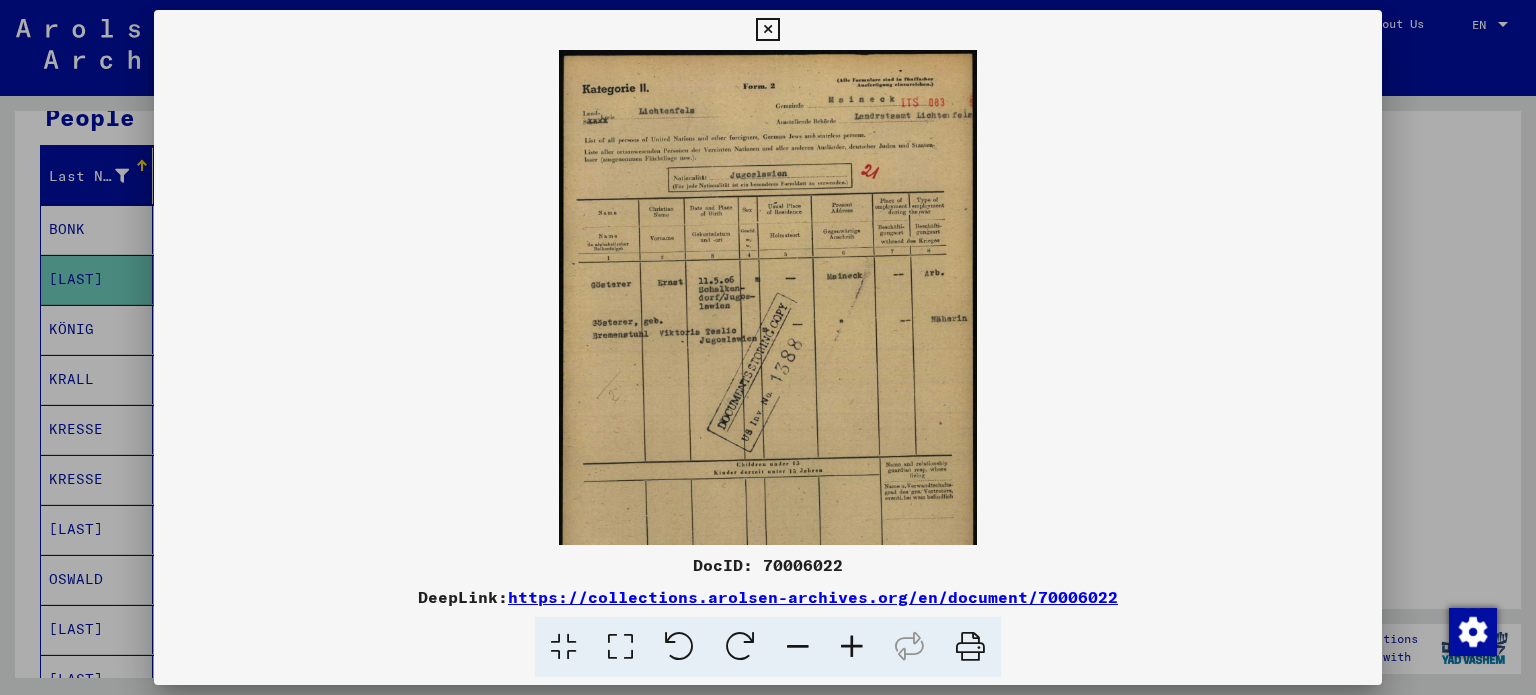 click at bounding box center [852, 647] 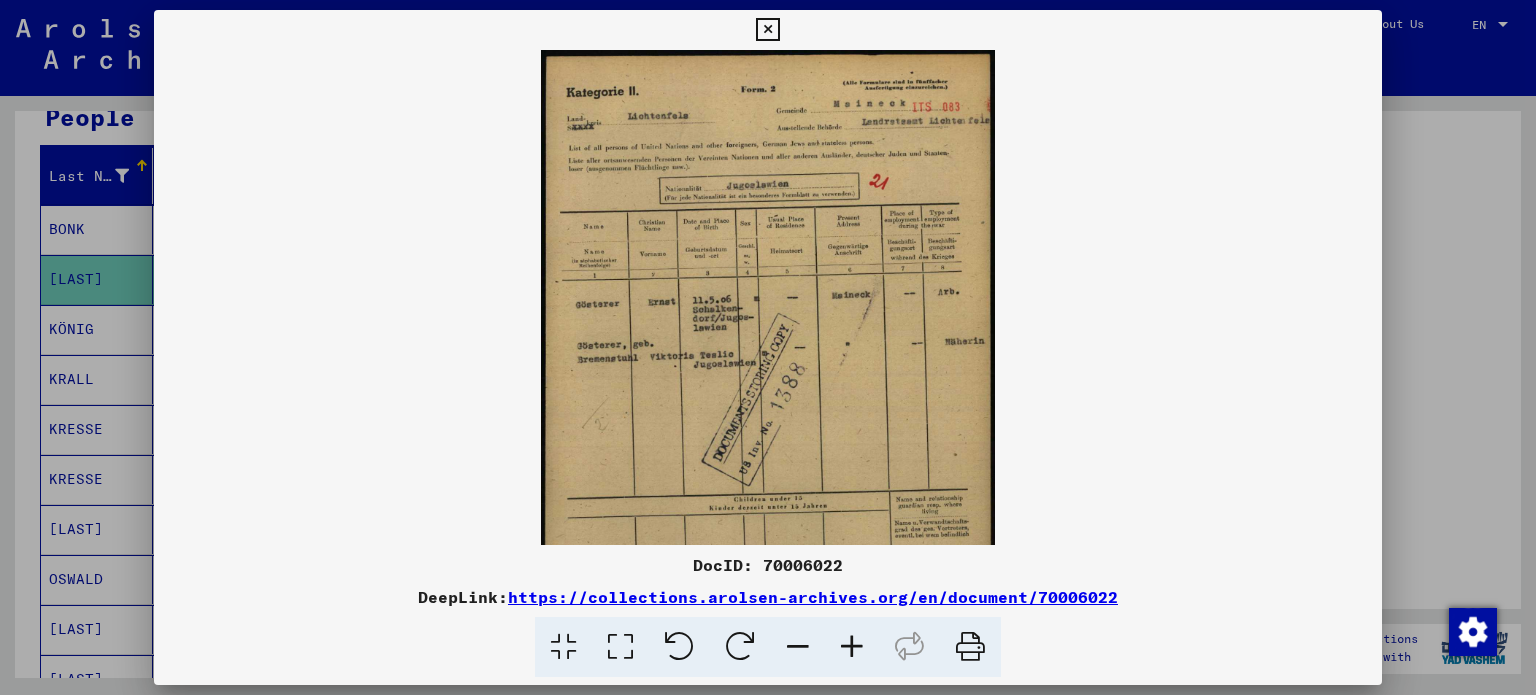 click at bounding box center (852, 647) 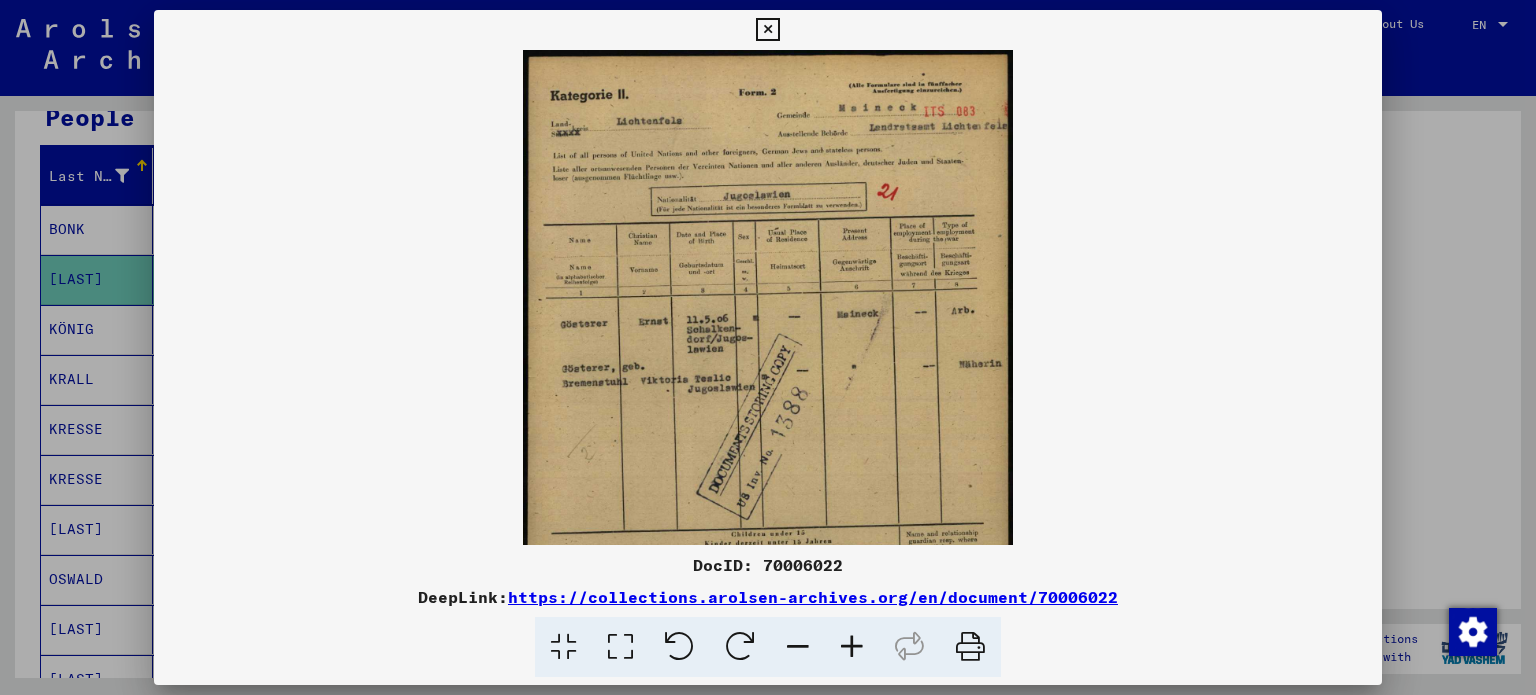 click at bounding box center [852, 647] 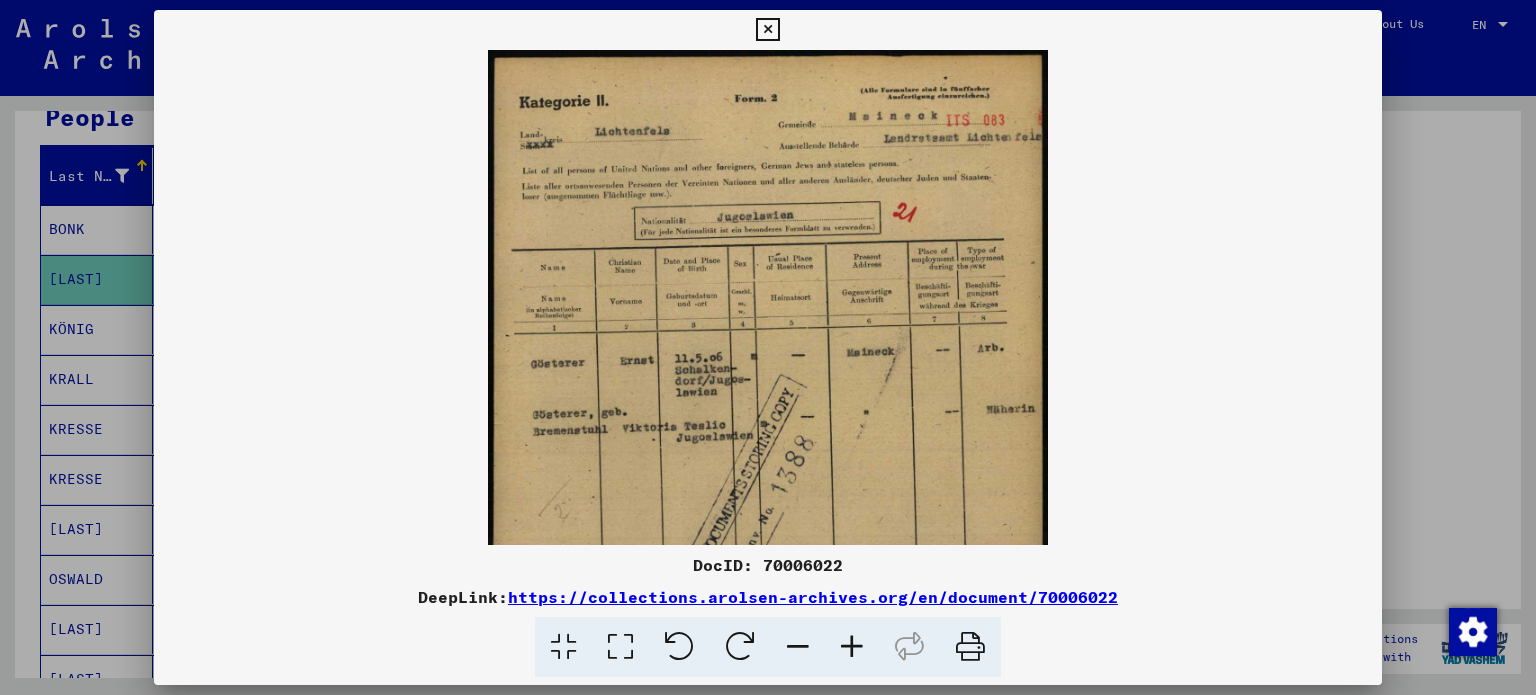 click at bounding box center (852, 647) 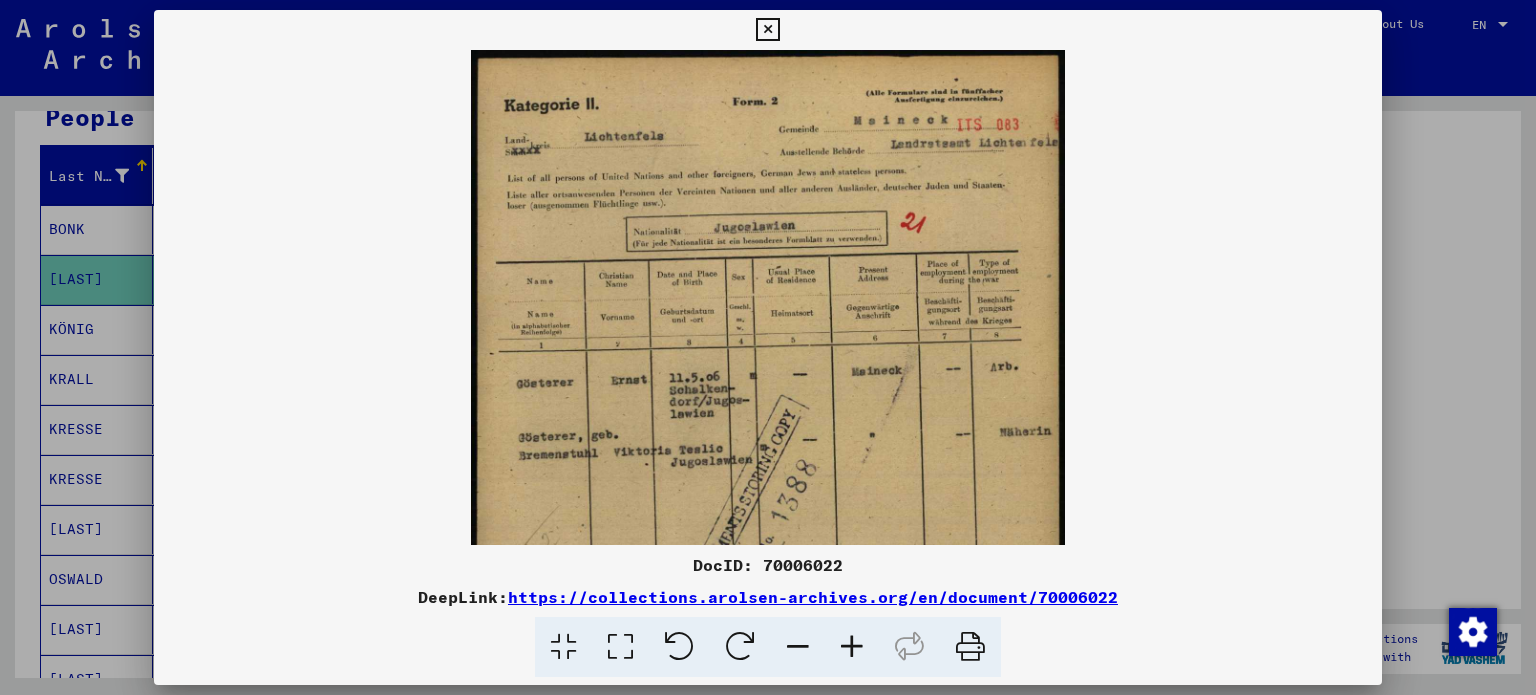click at bounding box center (852, 647) 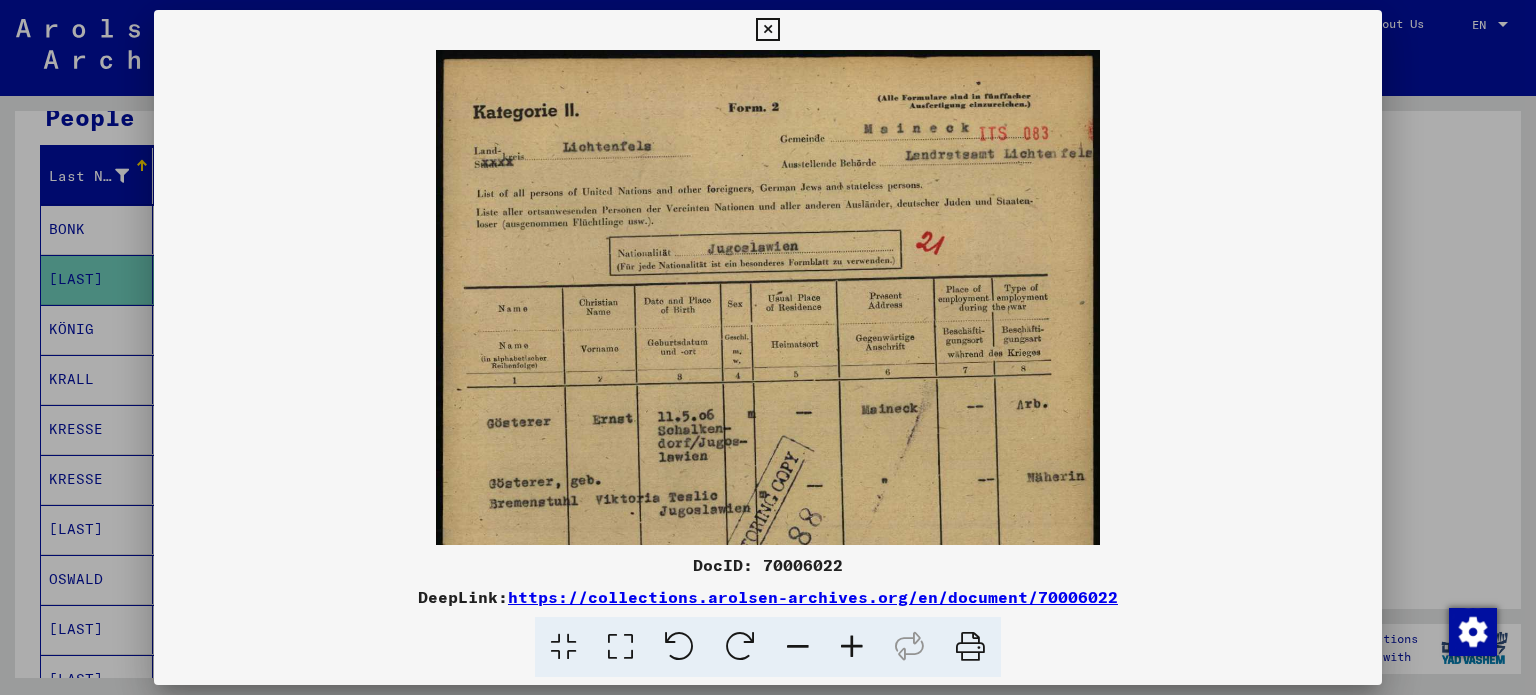 click at bounding box center (852, 647) 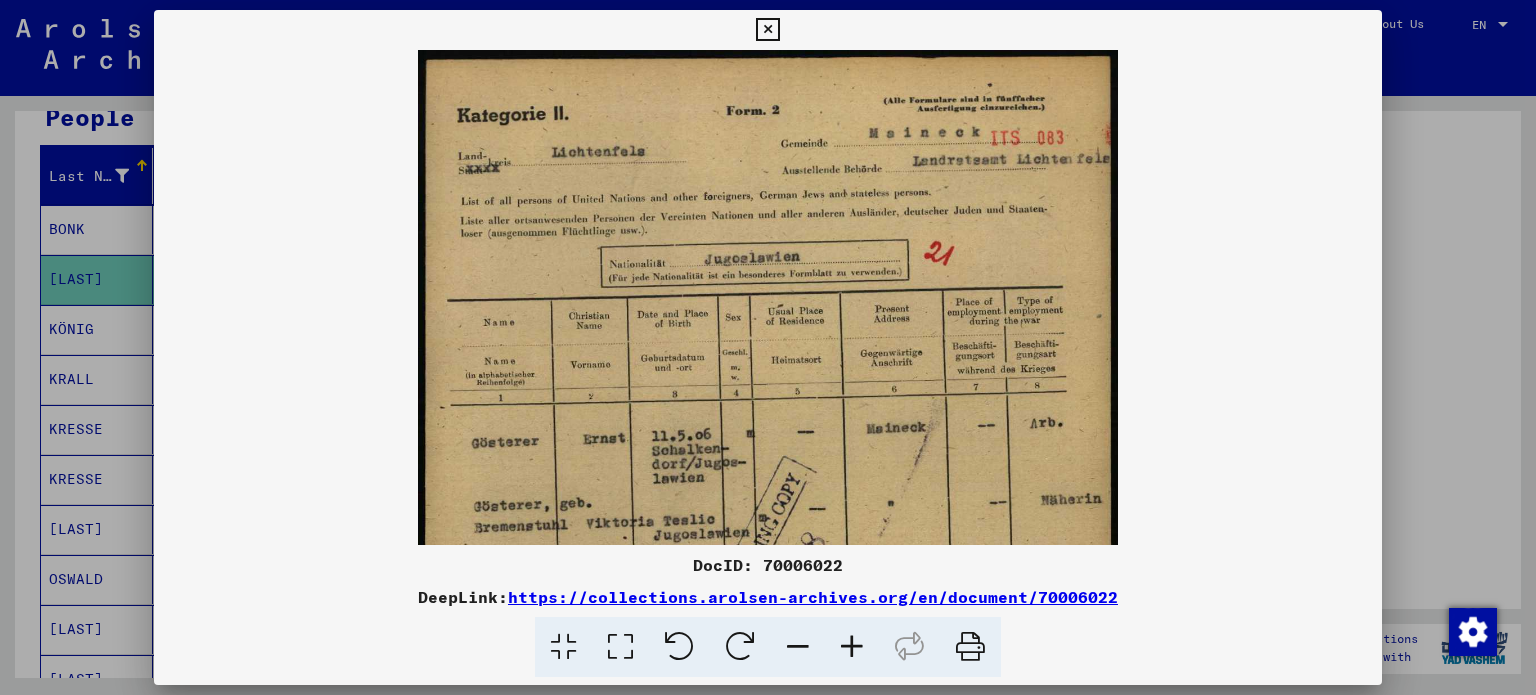 click at bounding box center (852, 647) 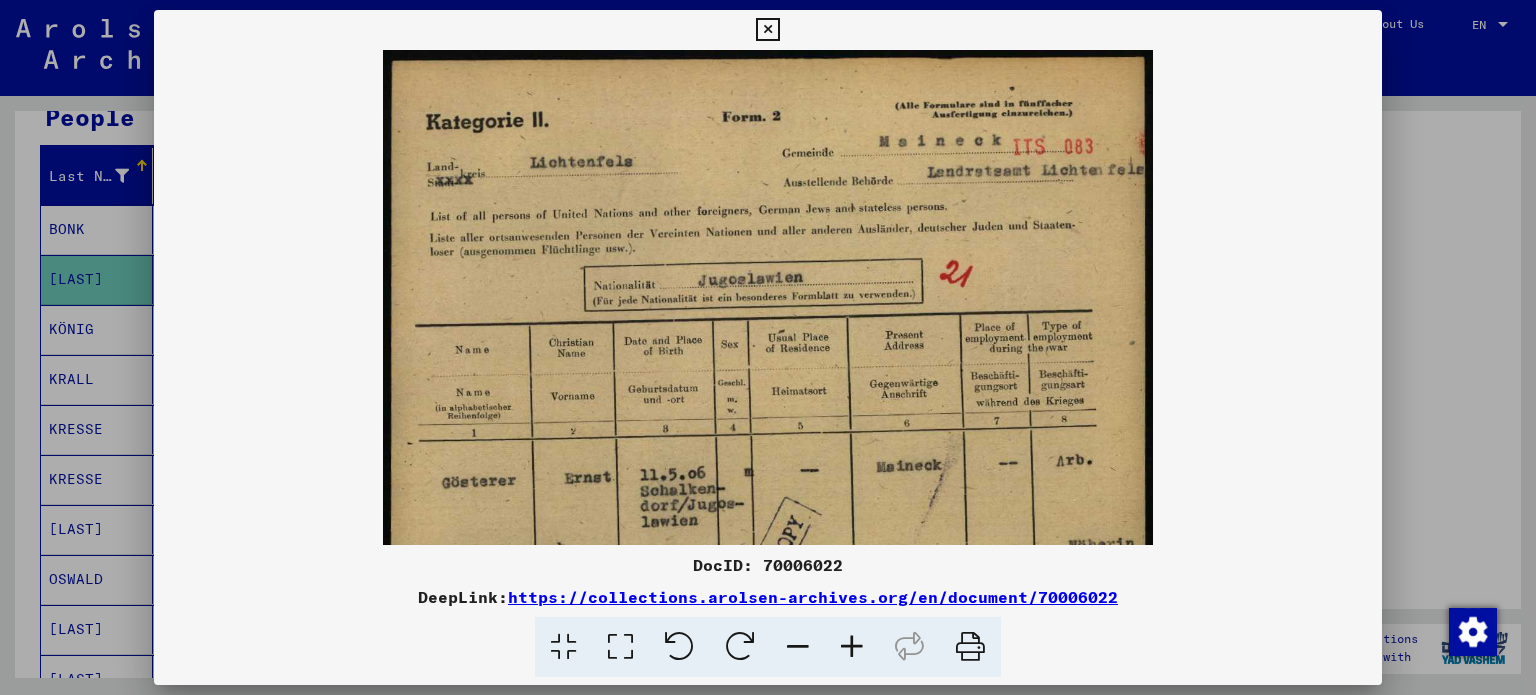 click at bounding box center [852, 647] 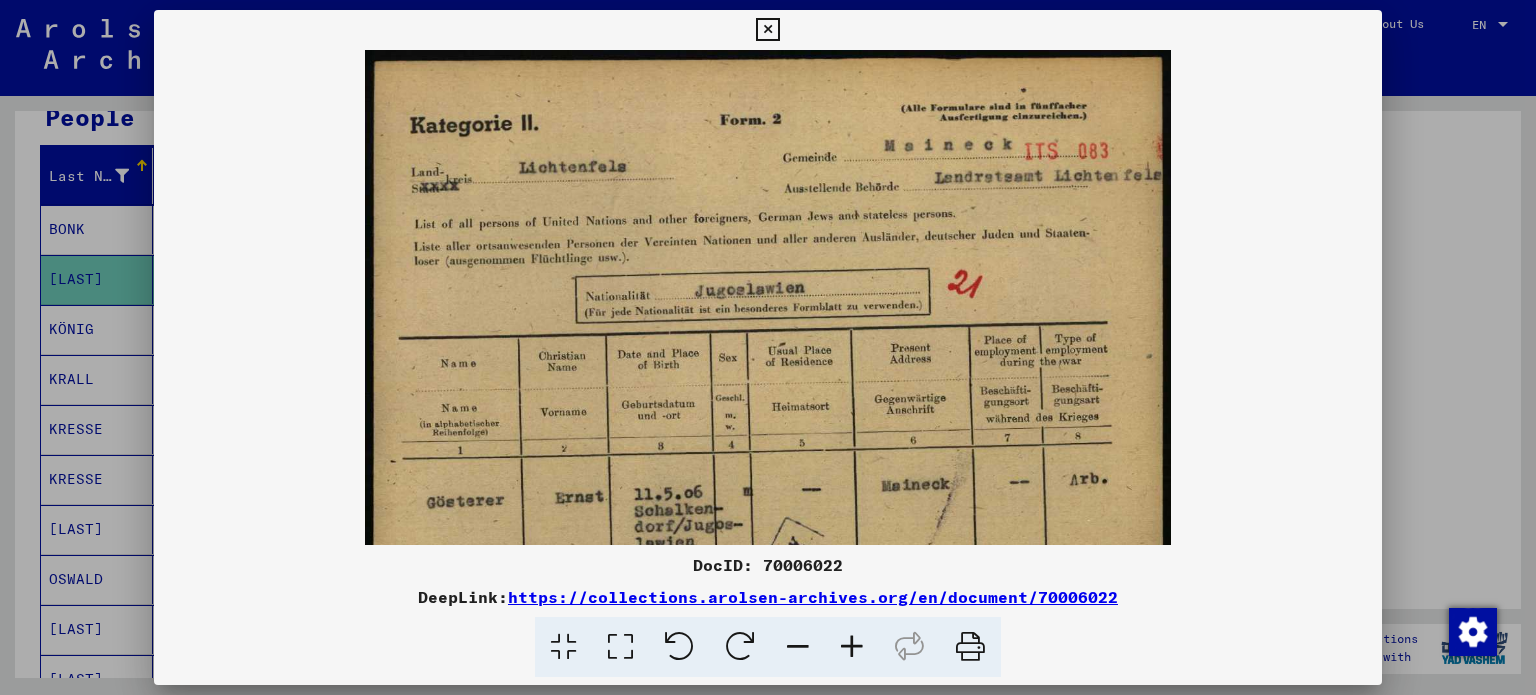 click at bounding box center (852, 647) 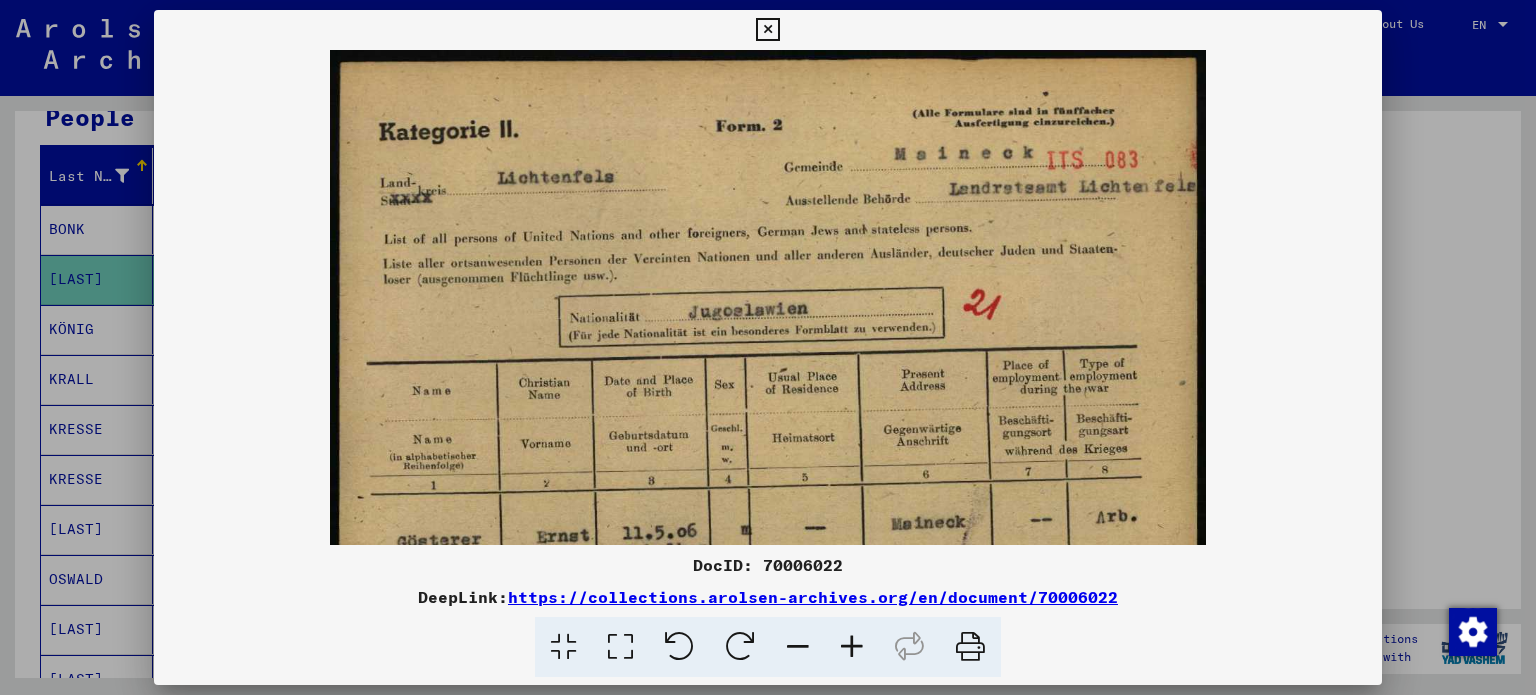 click at bounding box center [852, 647] 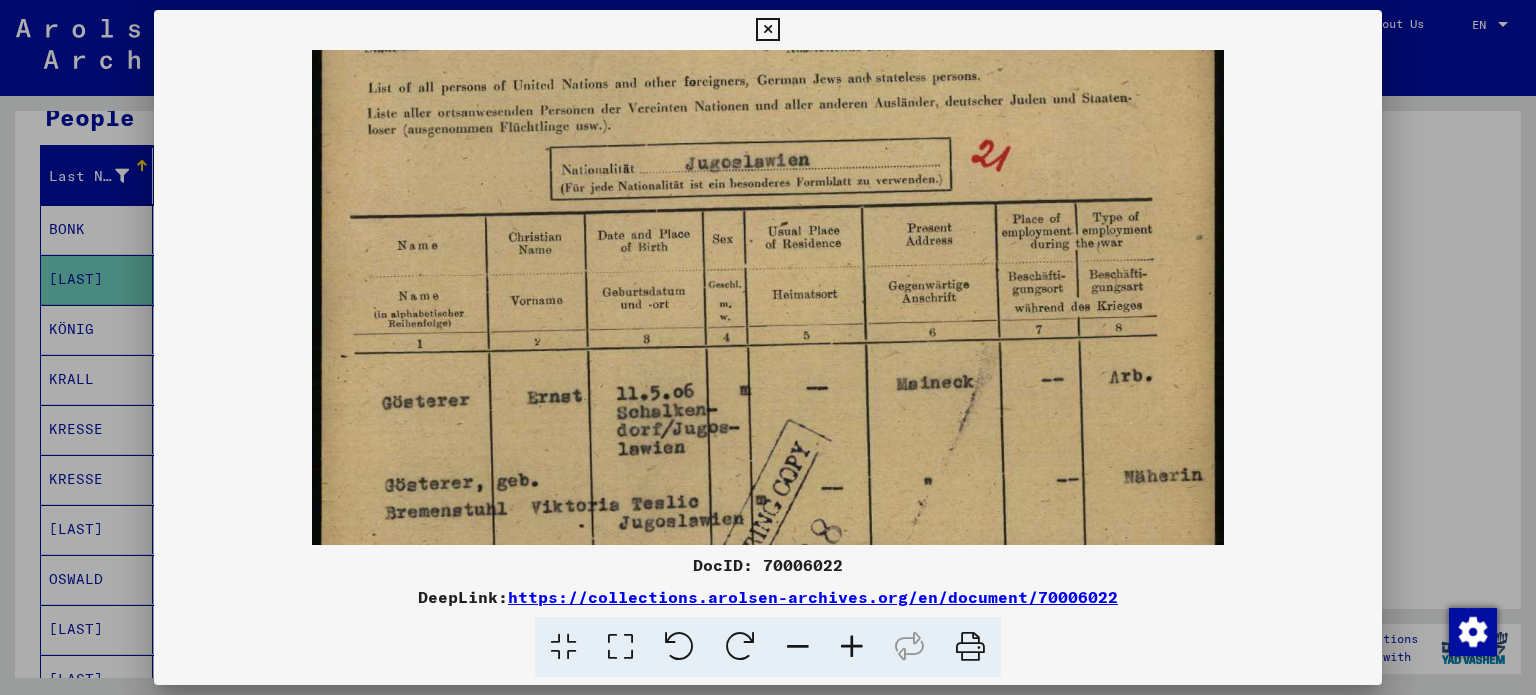 scroll, scrollTop: 164, scrollLeft: 0, axis: vertical 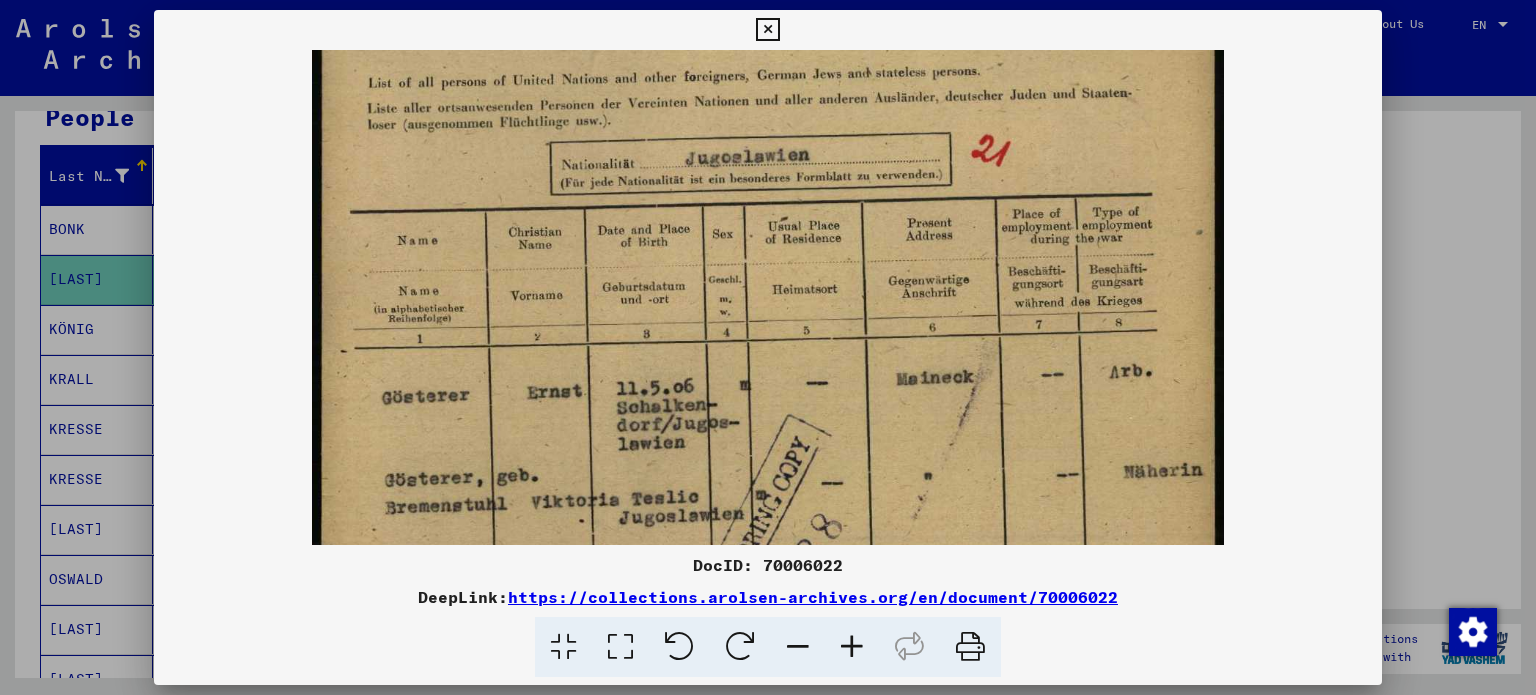 drag, startPoint x: 848, startPoint y: 427, endPoint x: 868, endPoint y: 266, distance: 162.23749 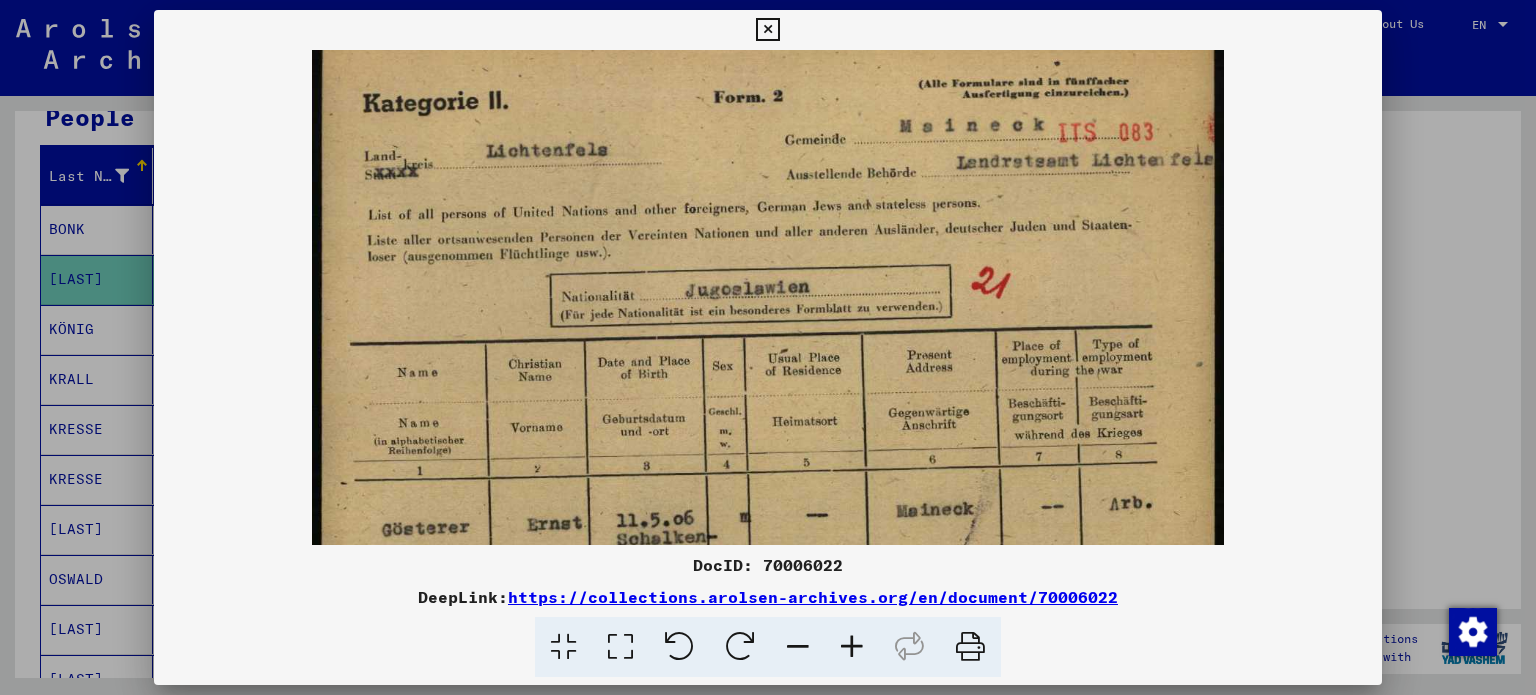 drag, startPoint x: 909, startPoint y: 463, endPoint x: 928, endPoint y: 606, distance: 144.25671 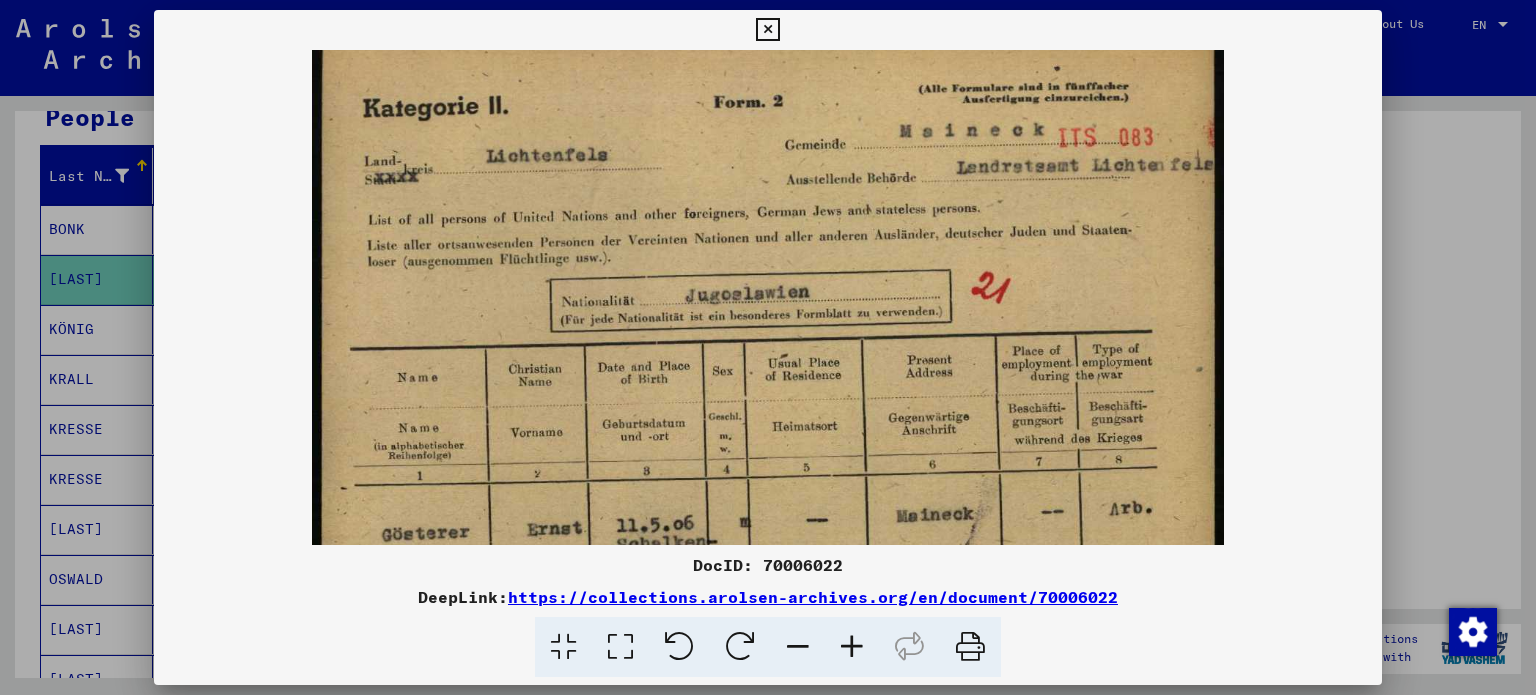 scroll, scrollTop: 0, scrollLeft: 0, axis: both 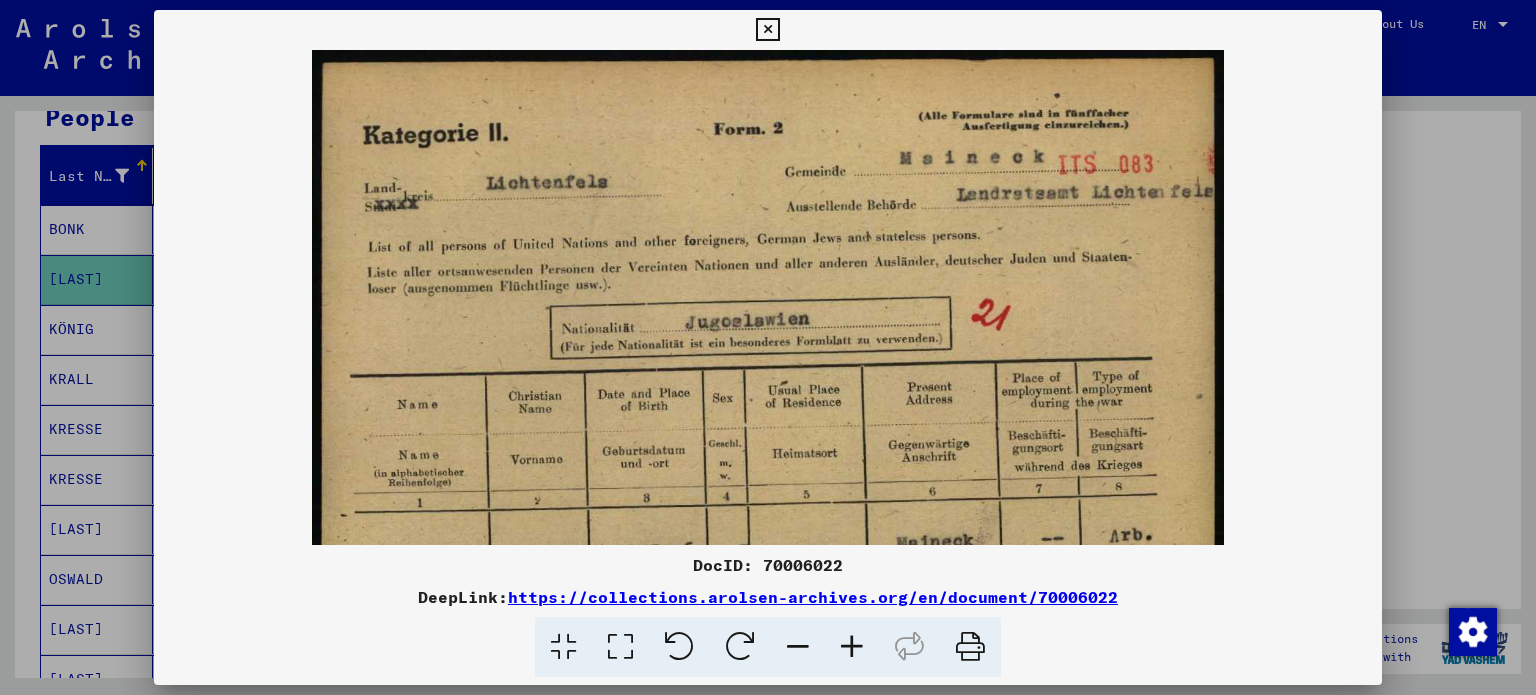 drag, startPoint x: 876, startPoint y: 351, endPoint x: 888, endPoint y: 411, distance: 61.188232 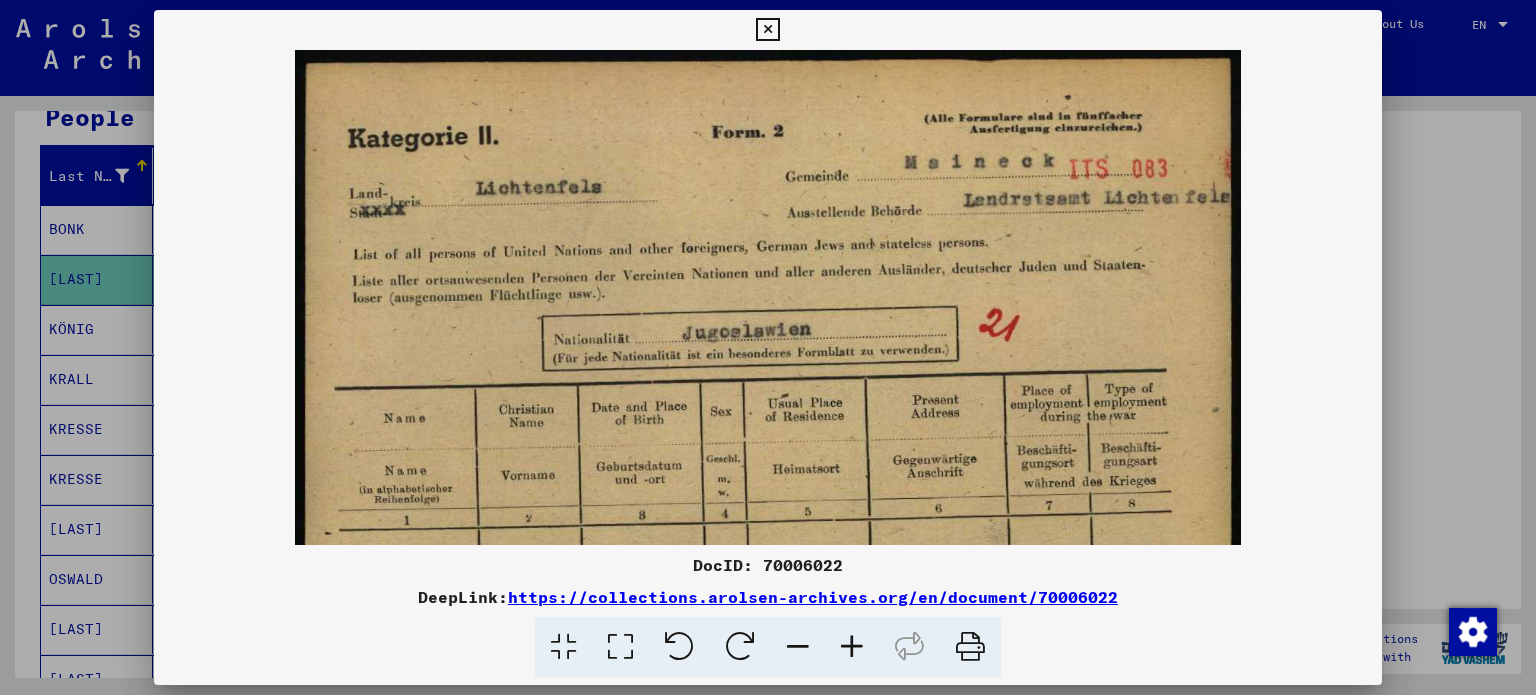 click at bounding box center (852, 647) 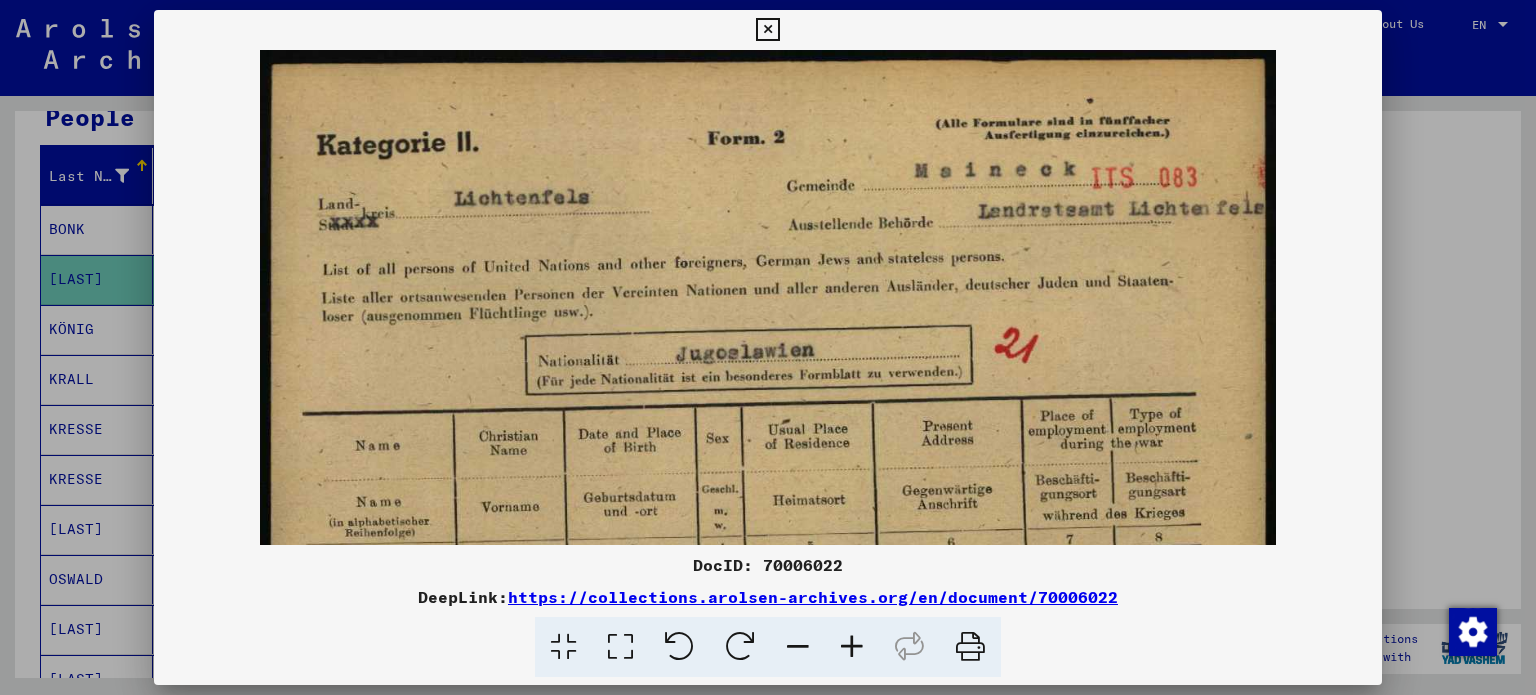 click at bounding box center (852, 647) 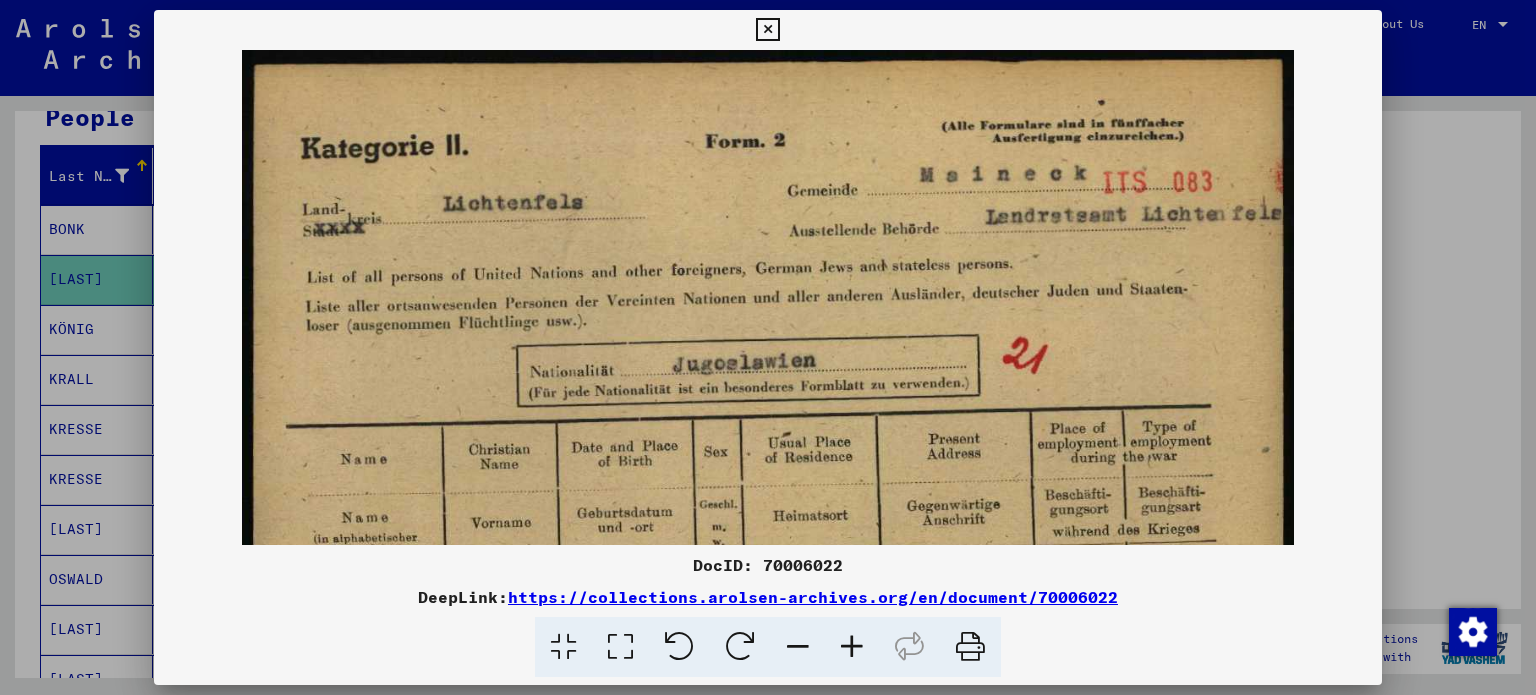 click at bounding box center (852, 647) 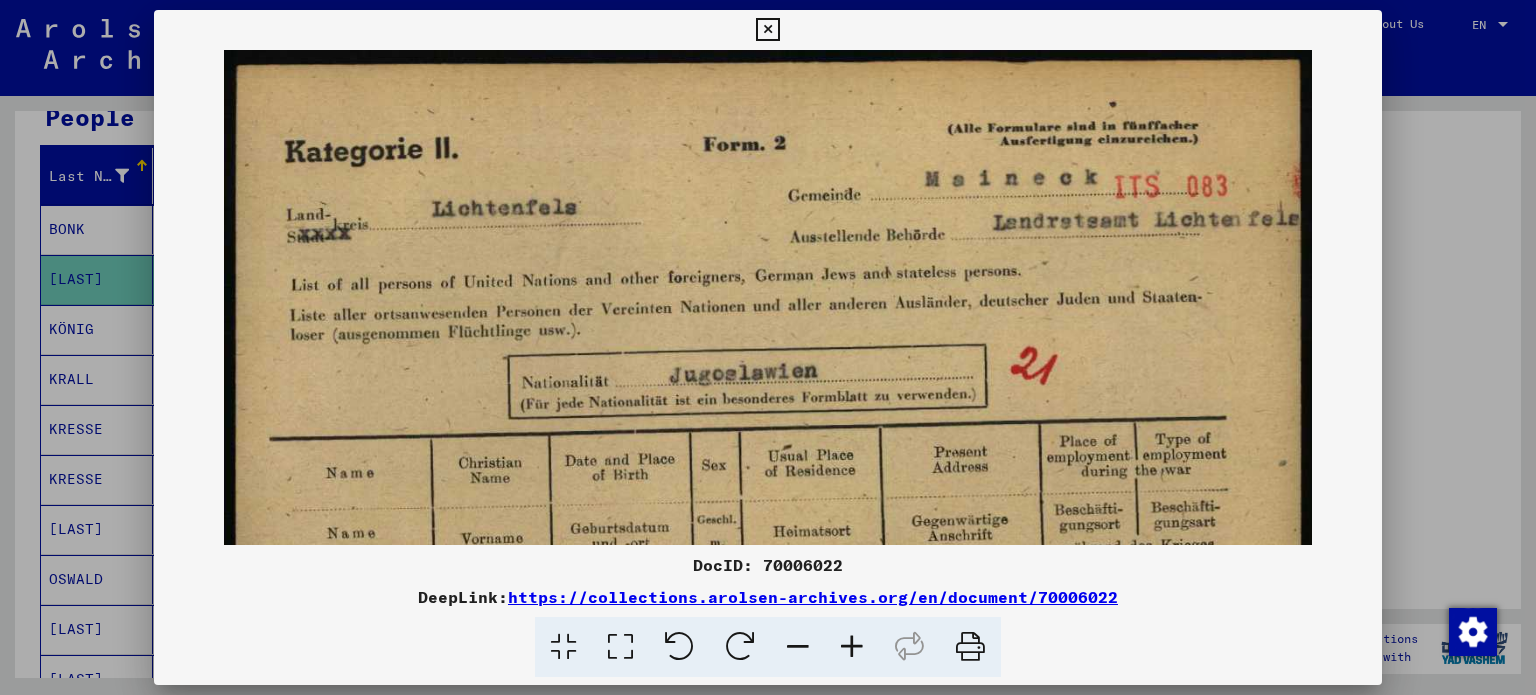 click at bounding box center (852, 647) 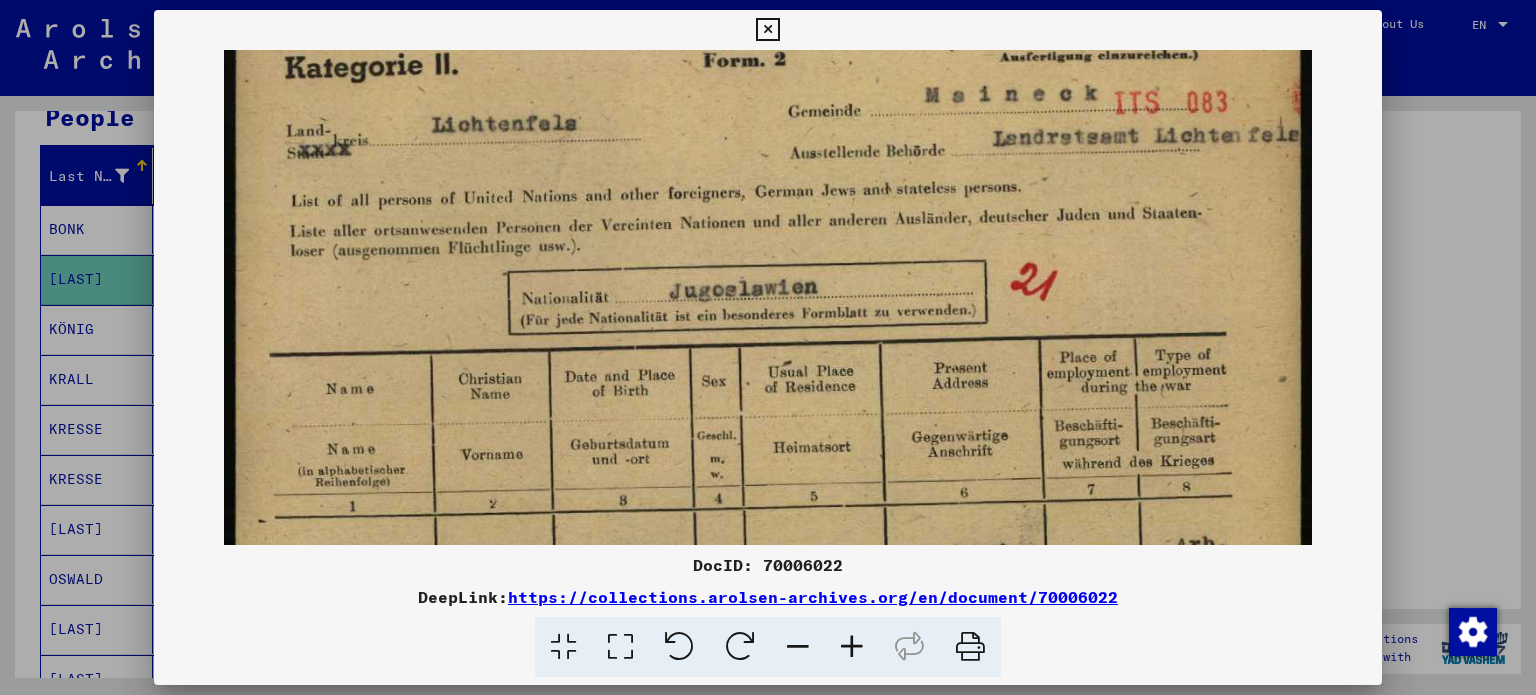 scroll, scrollTop: 98, scrollLeft: 0, axis: vertical 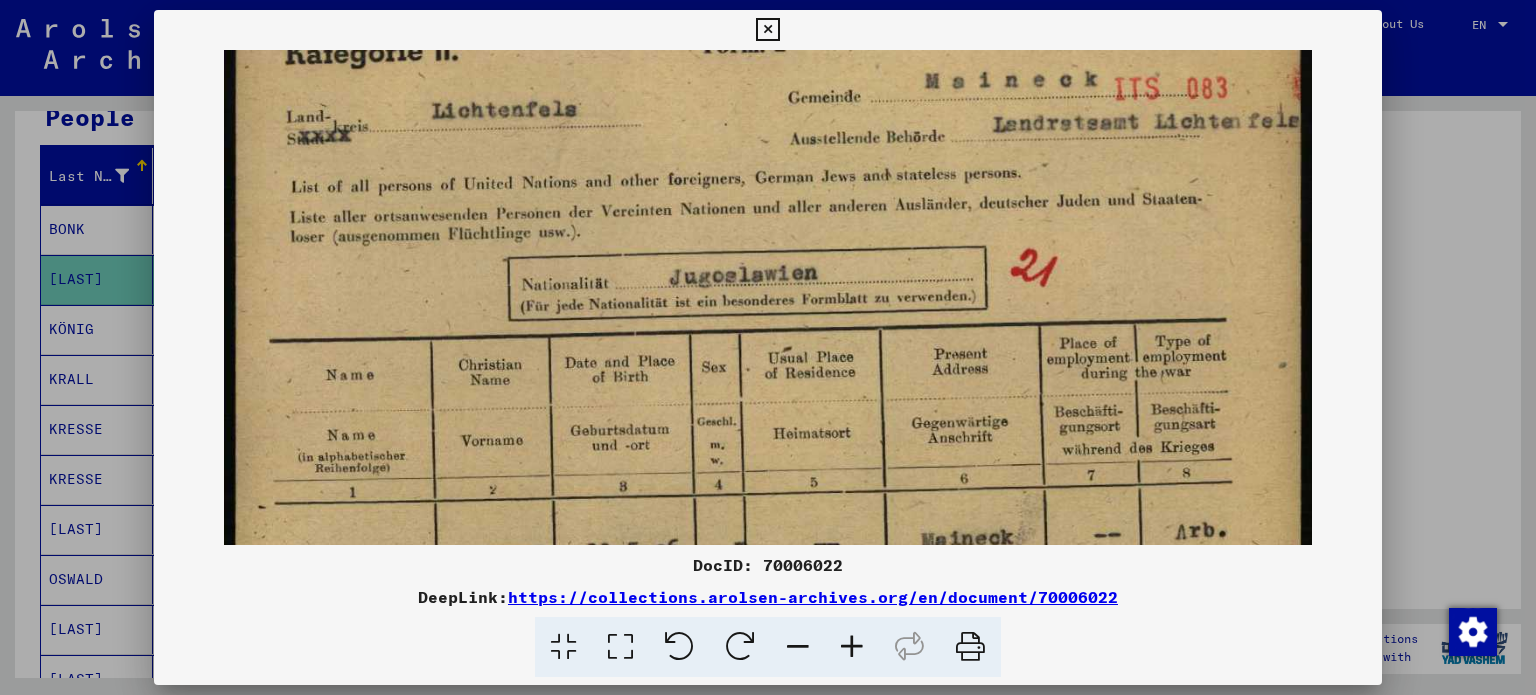 drag, startPoint x: 764, startPoint y: 399, endPoint x: 768, endPoint y: 303, distance: 96.0833 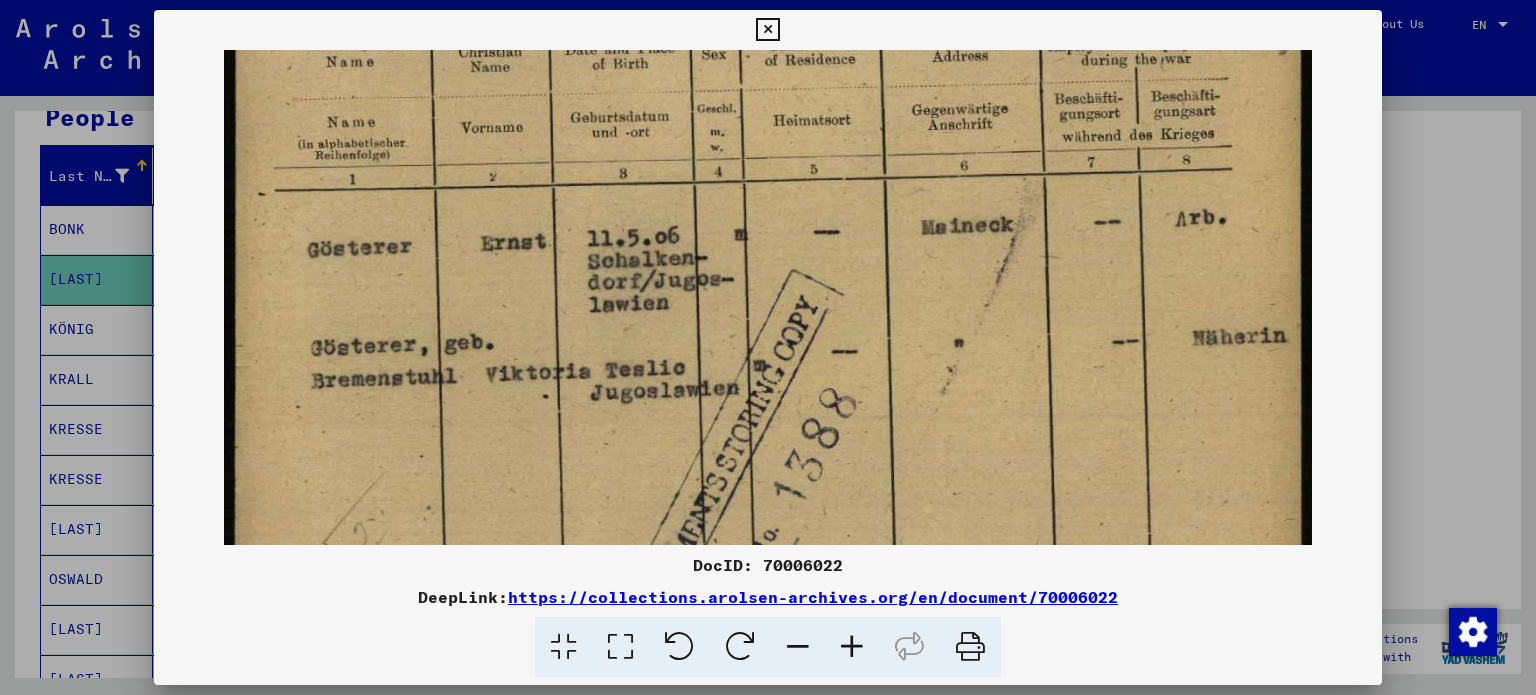 scroll, scrollTop: 420, scrollLeft: 0, axis: vertical 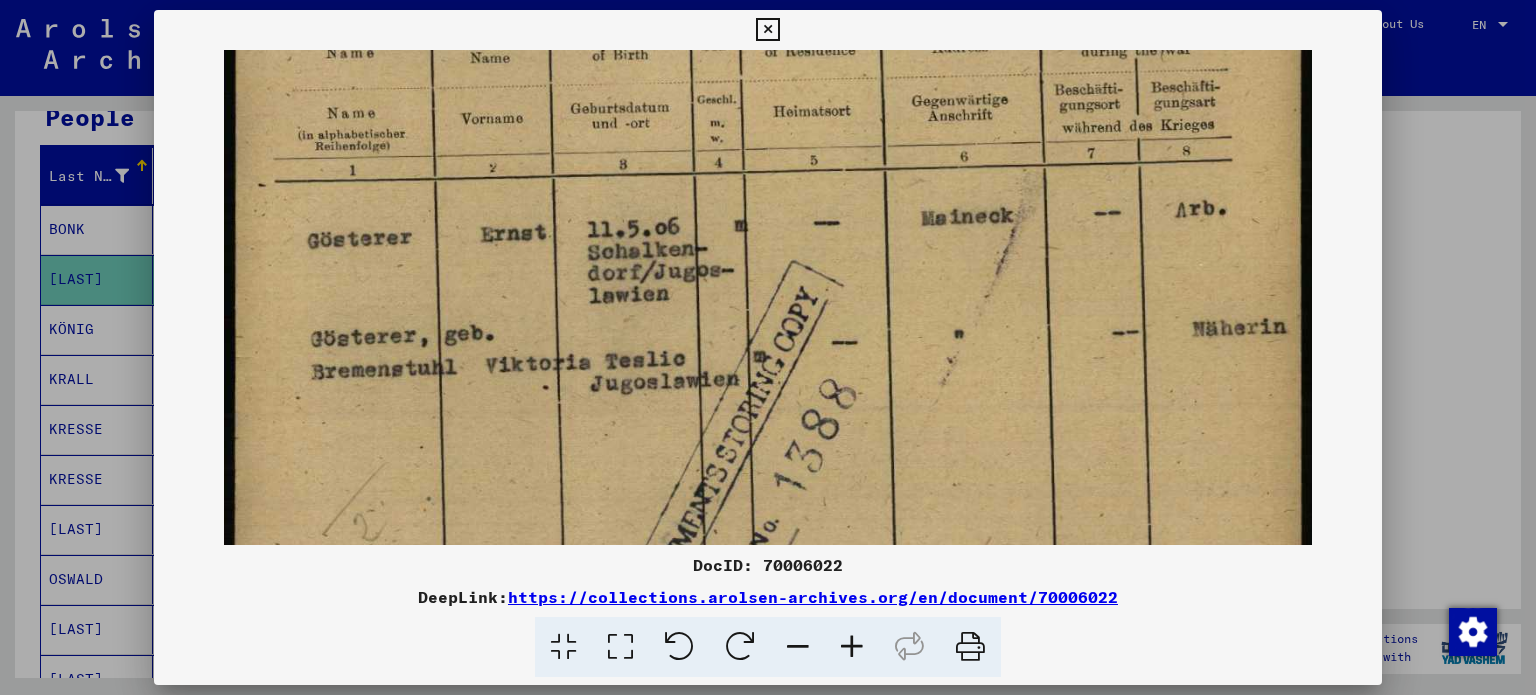 drag, startPoint x: 916, startPoint y: 451, endPoint x: 782, endPoint y: 136, distance: 342.3171 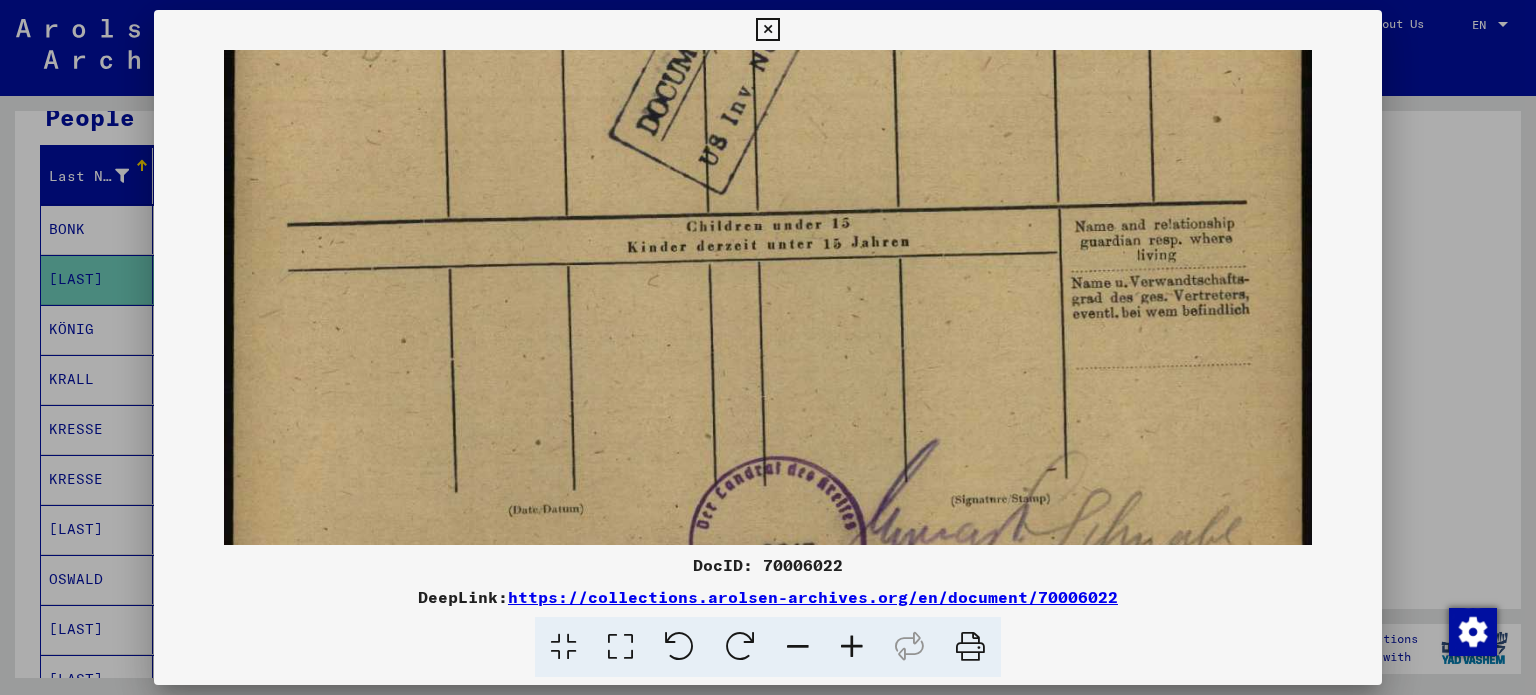 drag, startPoint x: 741, startPoint y: 507, endPoint x: 661, endPoint y: 31, distance: 482.67587 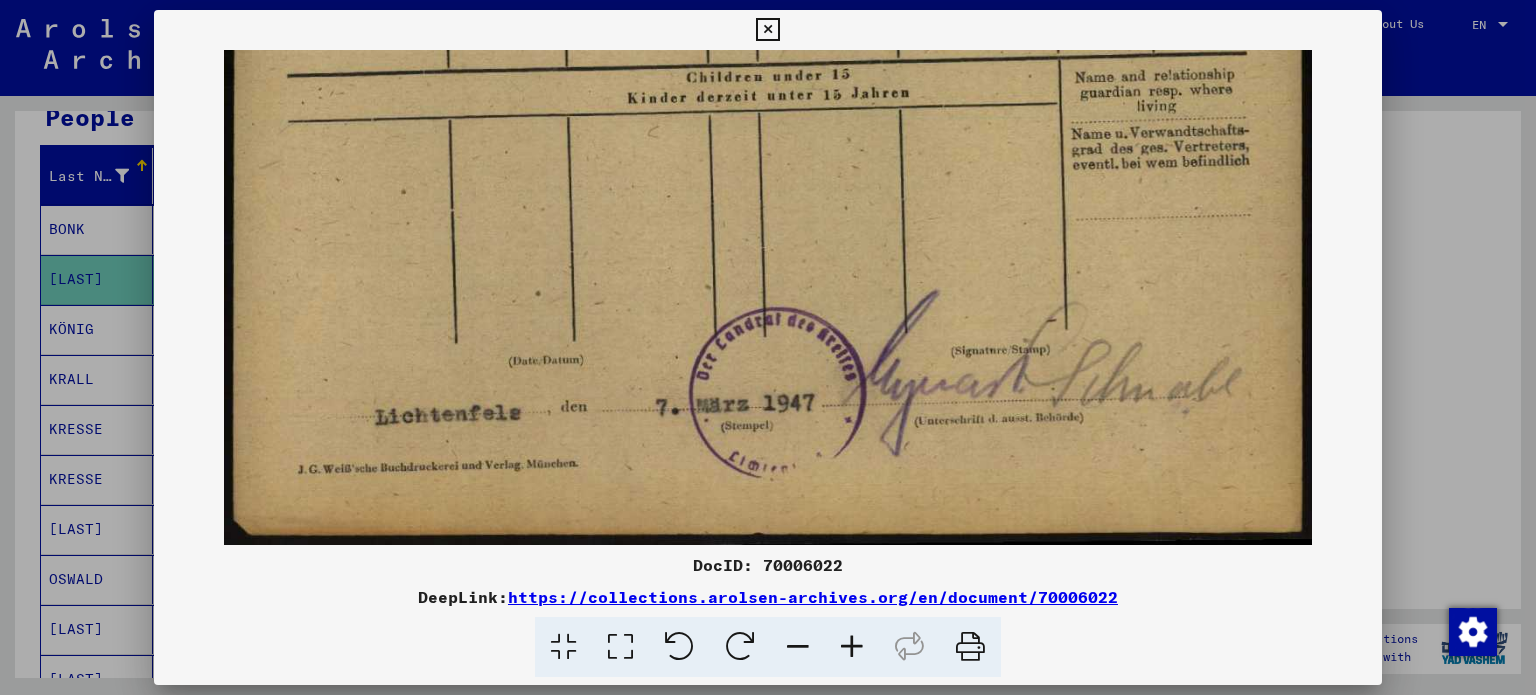 drag, startPoint x: 822, startPoint y: 295, endPoint x: 777, endPoint y: 140, distance: 161.40013 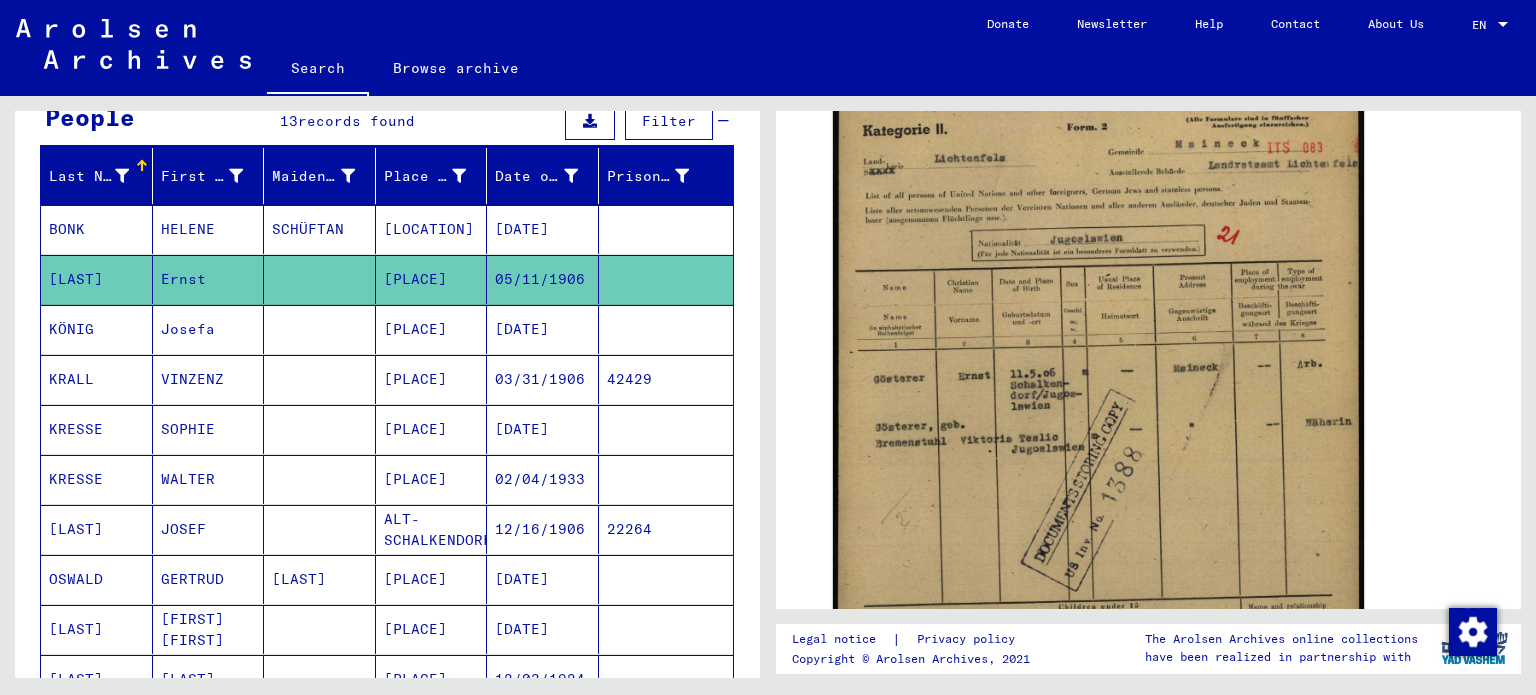 click on "HELENE" at bounding box center [209, 279] 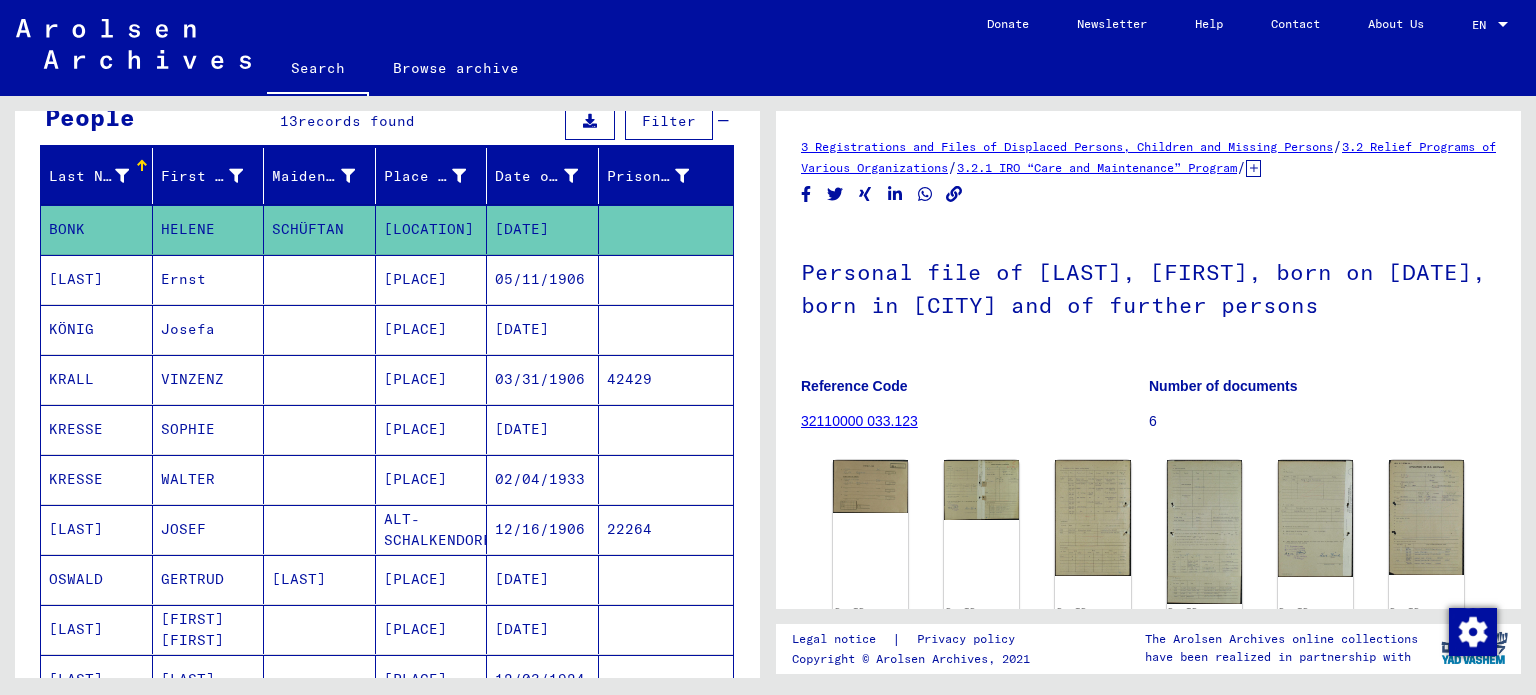 scroll, scrollTop: 0, scrollLeft: 0, axis: both 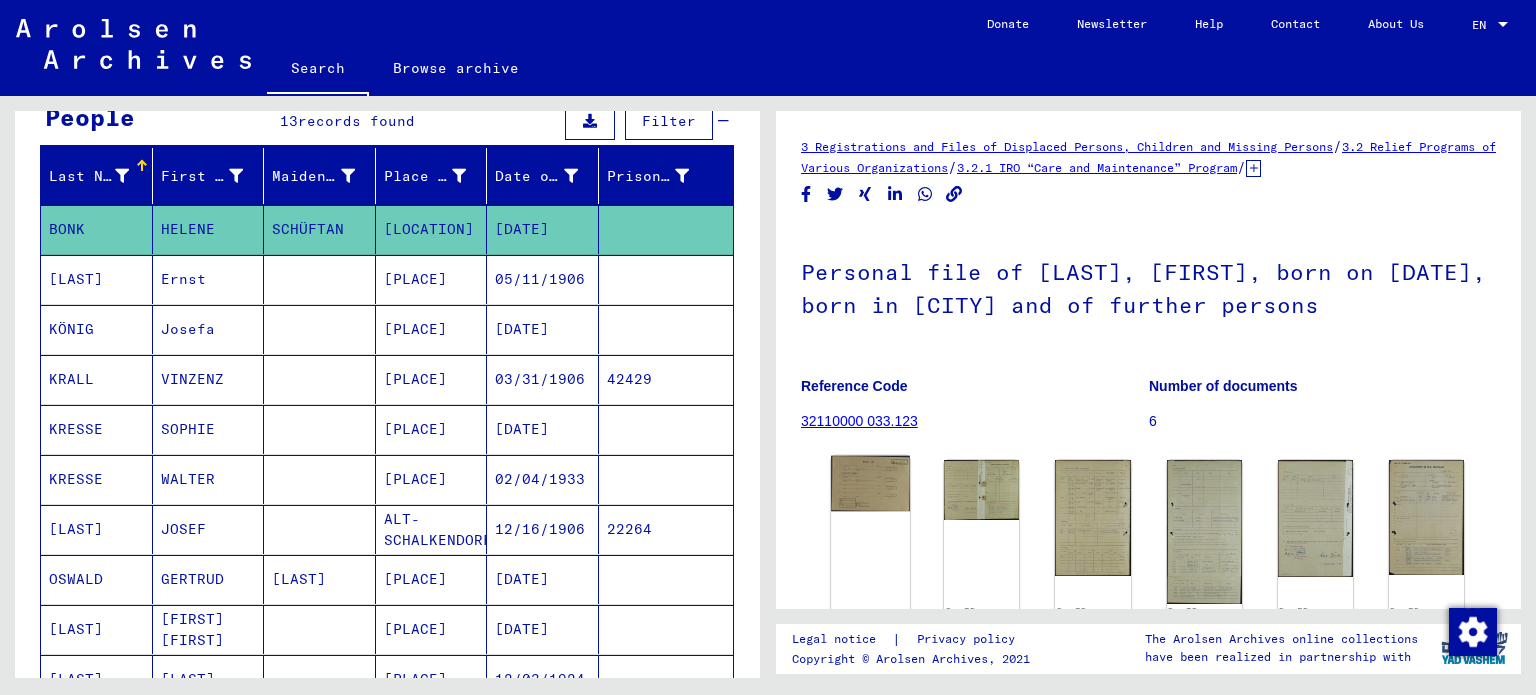 click on "DocID: 78955085" 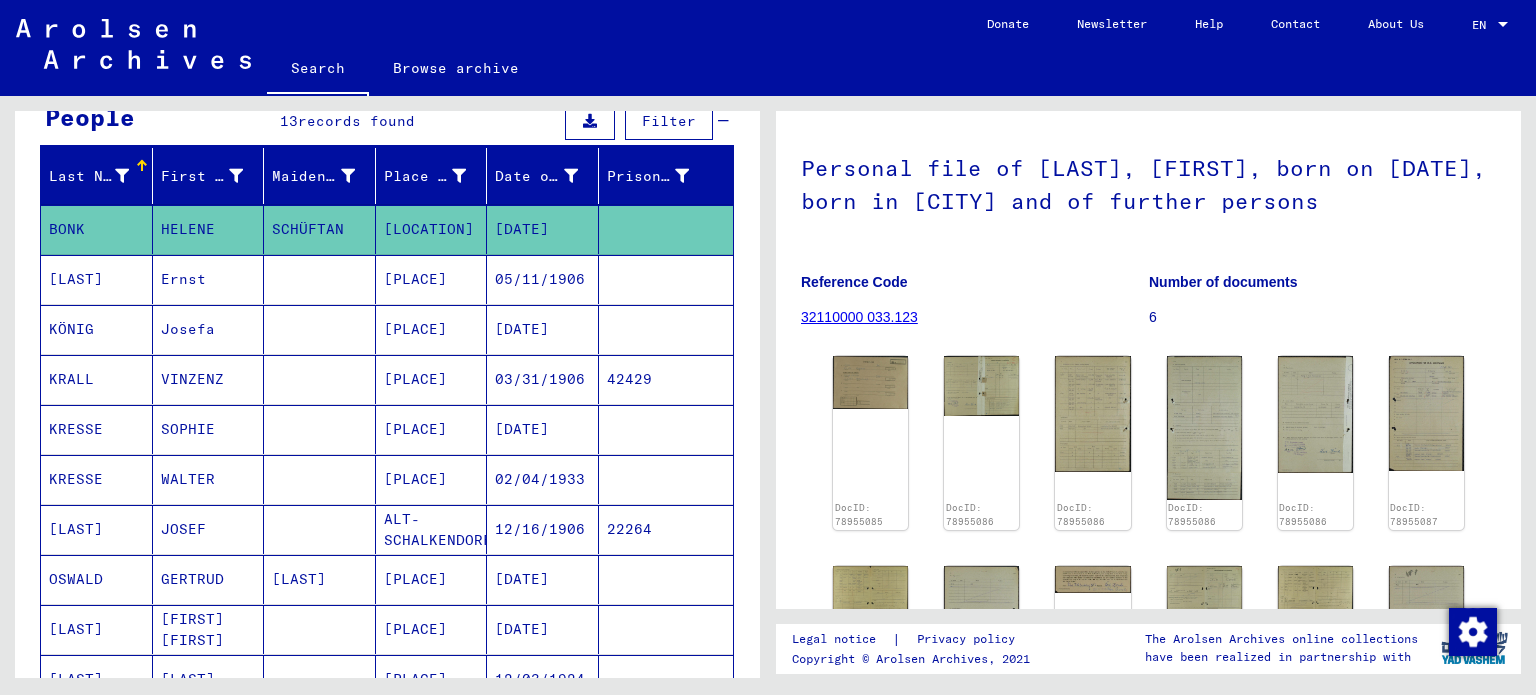 scroll, scrollTop: 100, scrollLeft: 0, axis: vertical 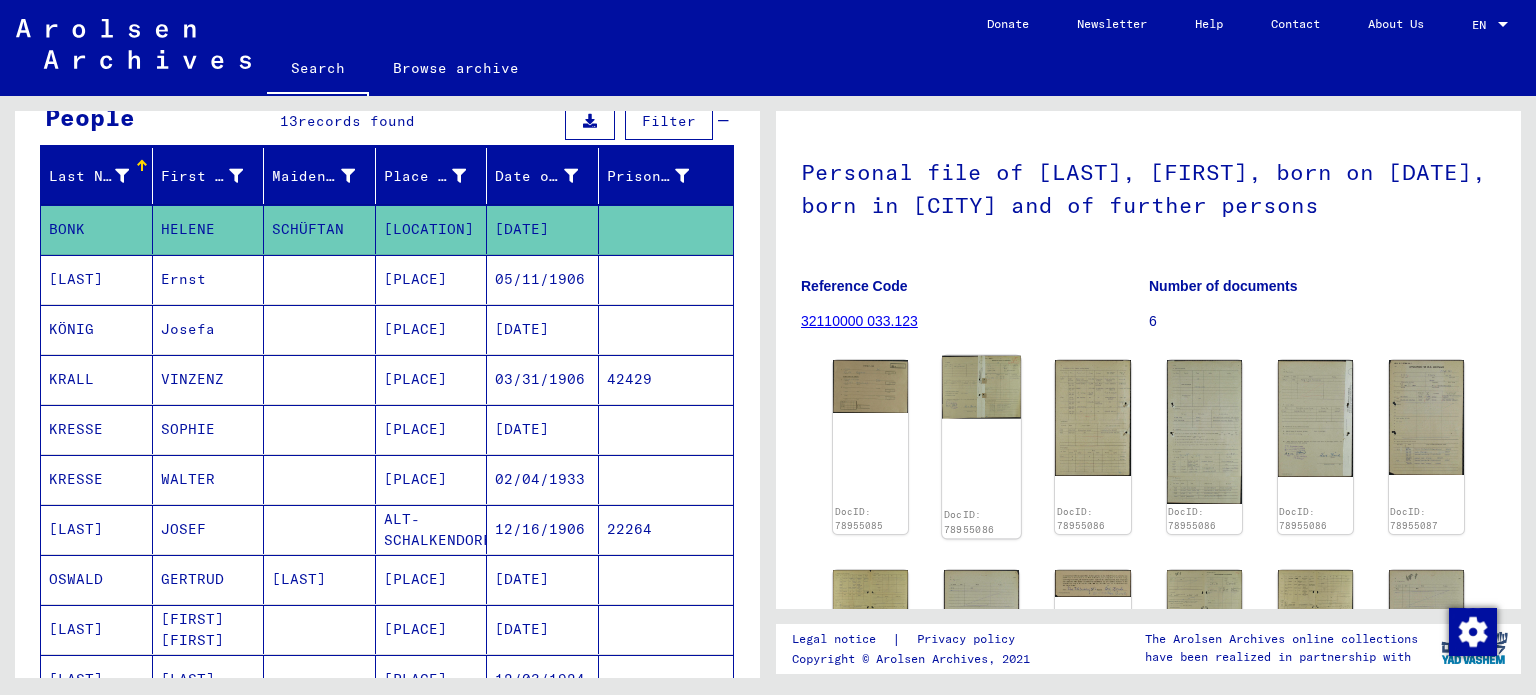 click 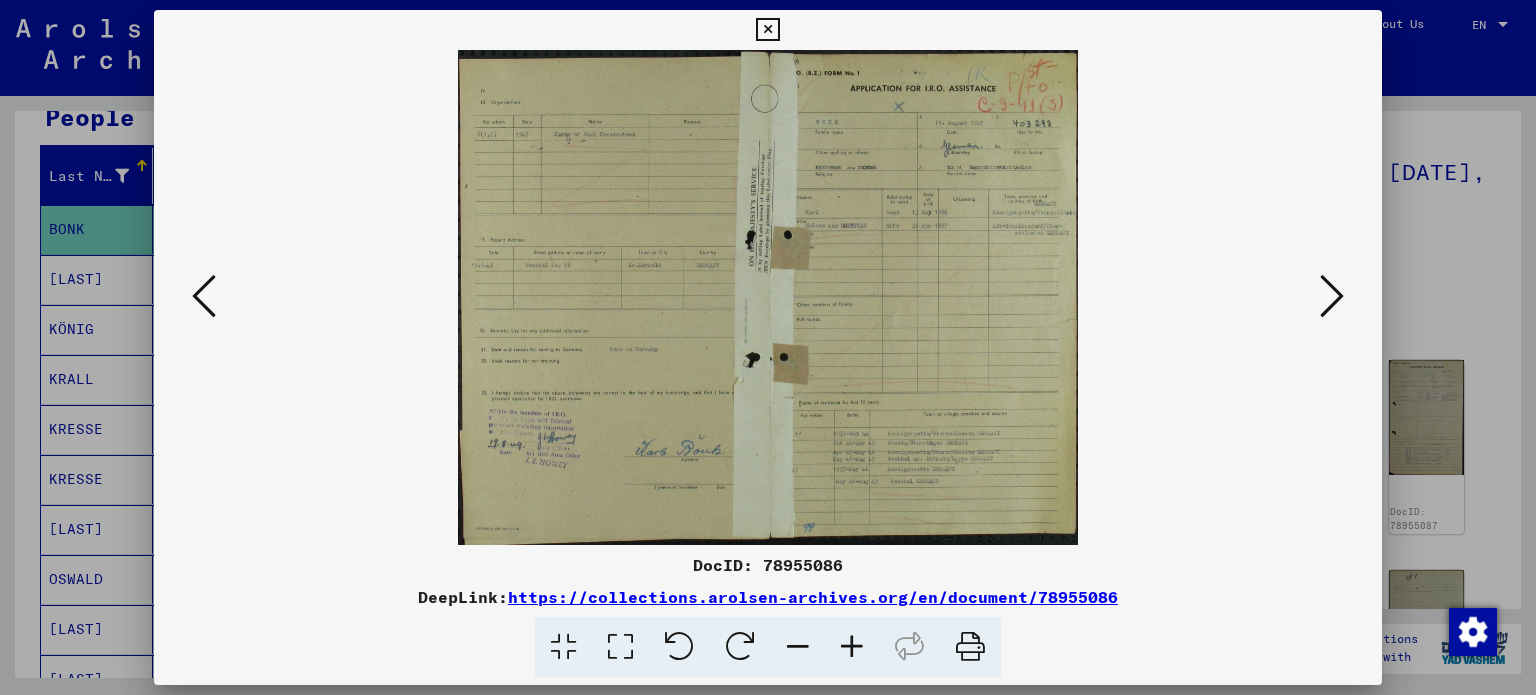 click at bounding box center (852, 647) 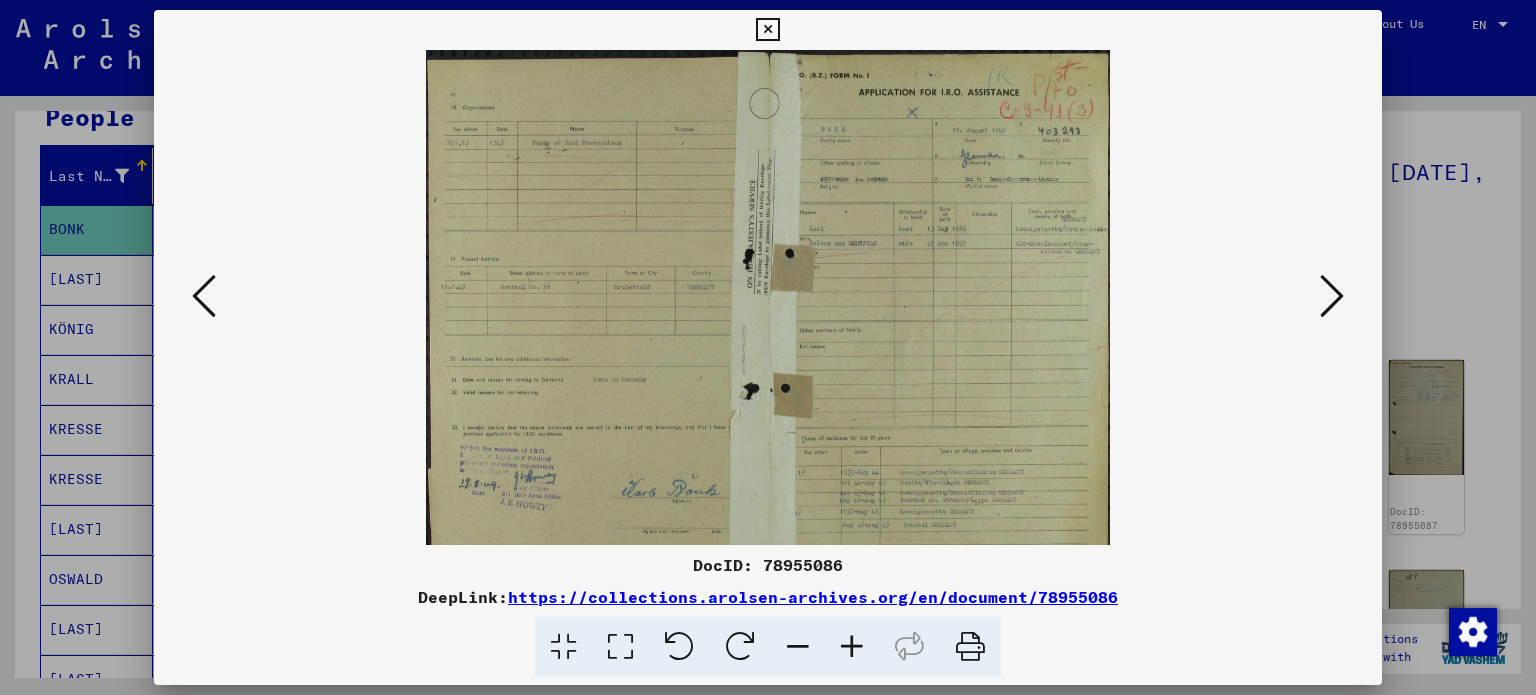 click at bounding box center (852, 647) 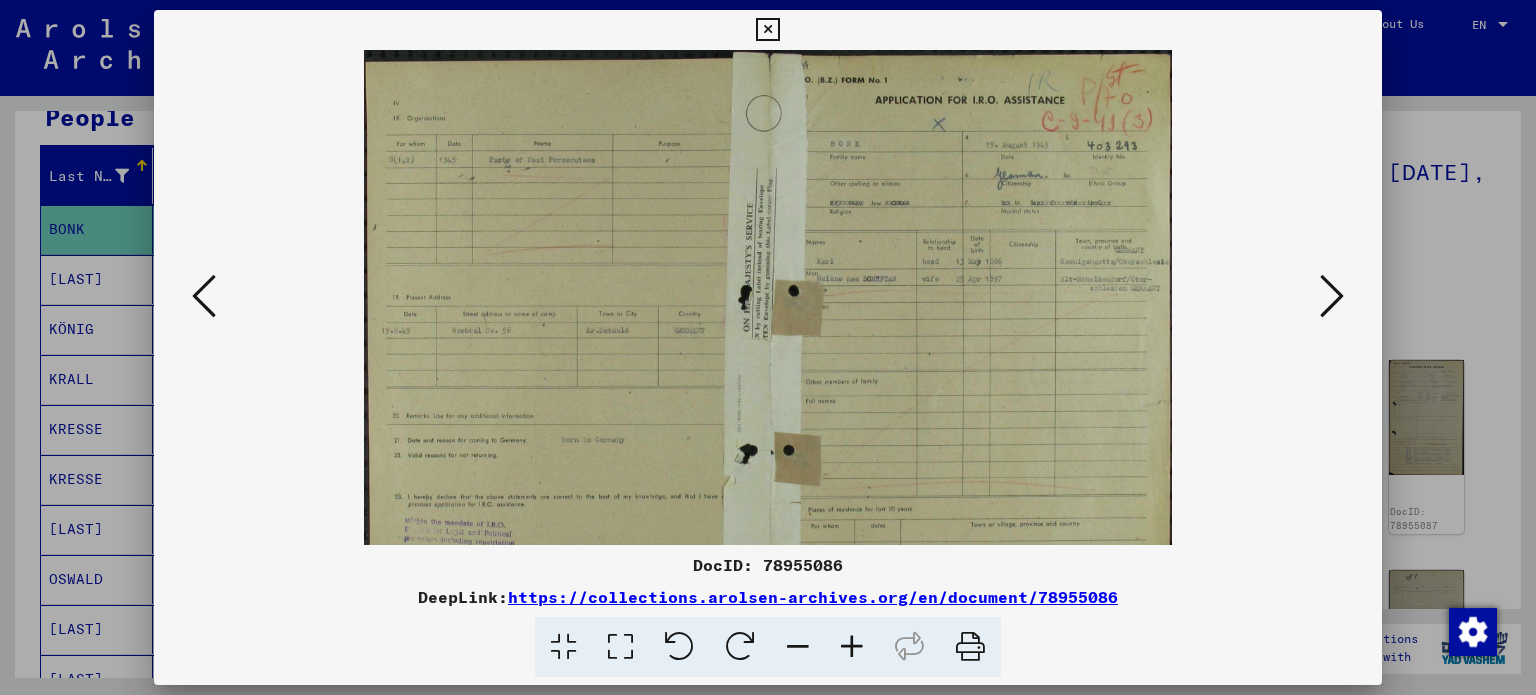 click at bounding box center [852, 647] 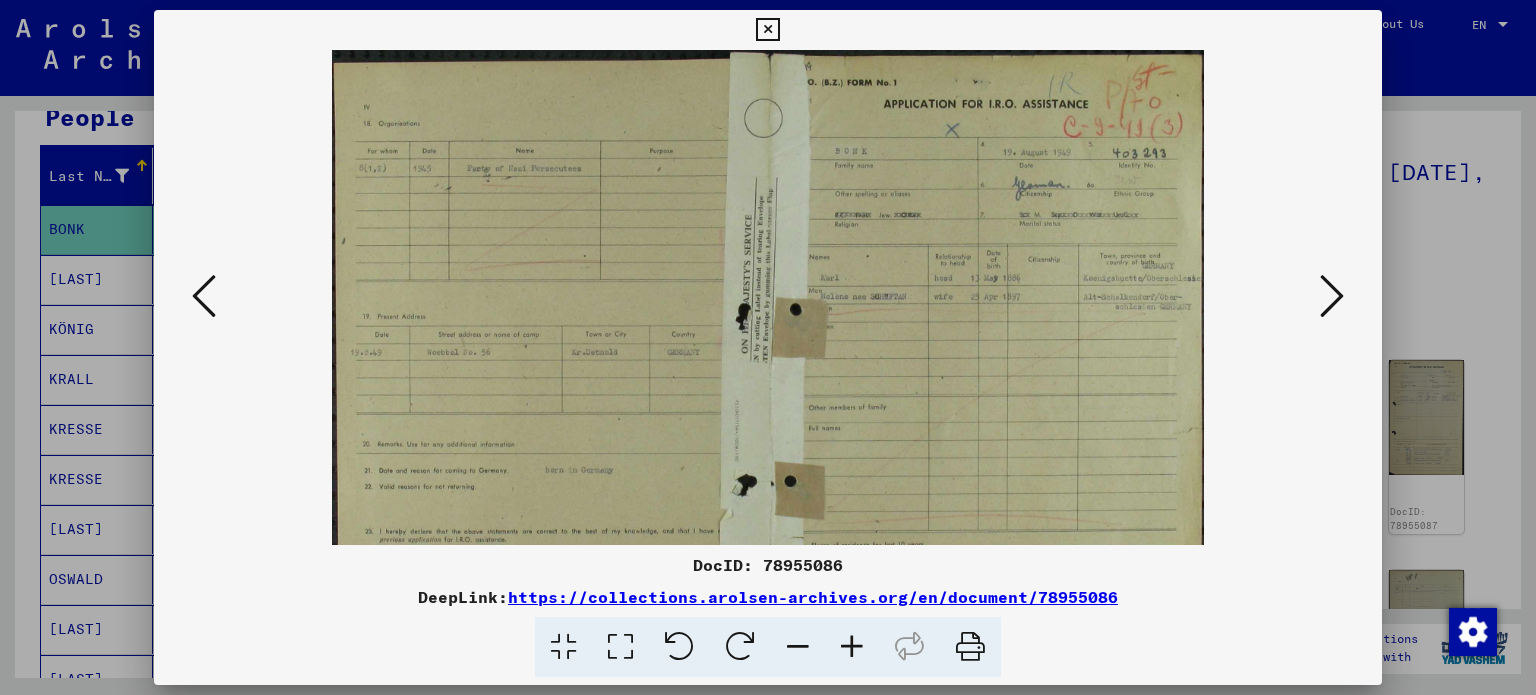 click at bounding box center [852, 647] 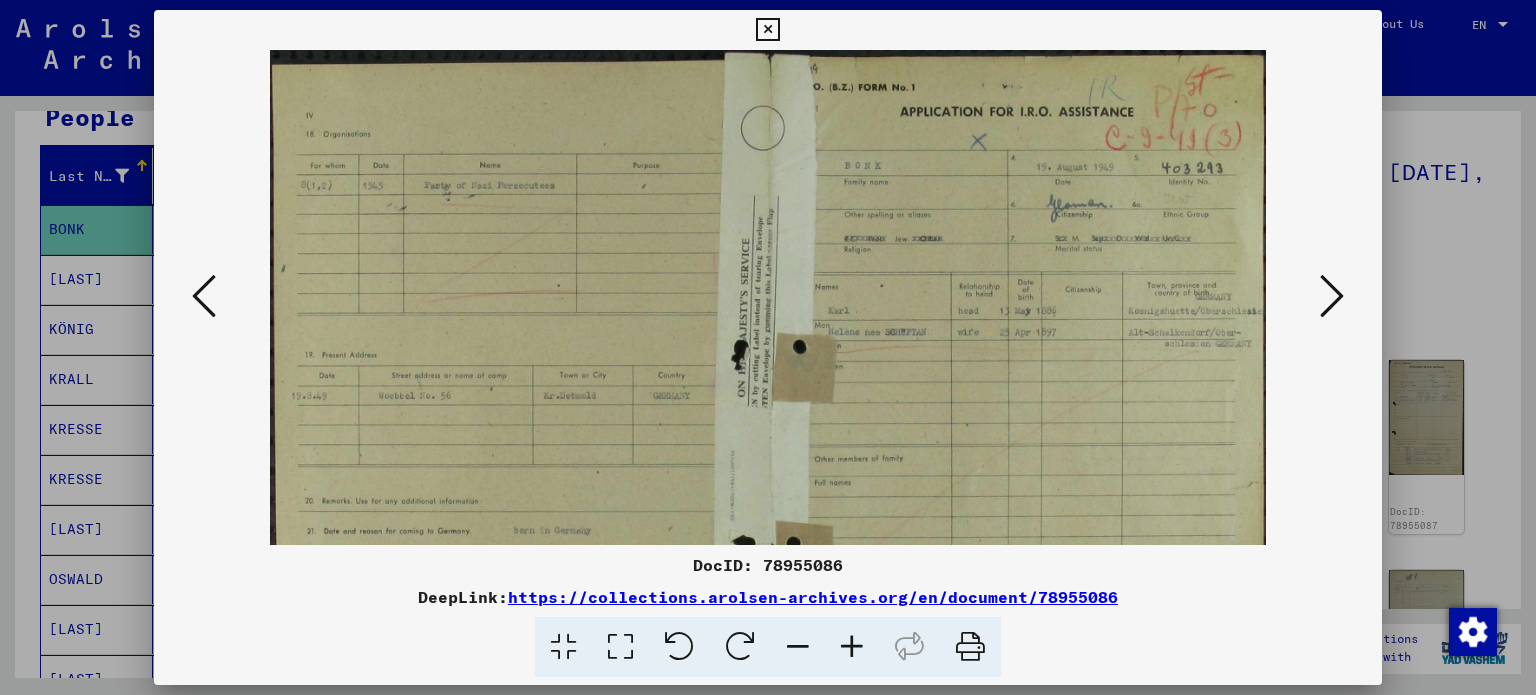 click at bounding box center (852, 647) 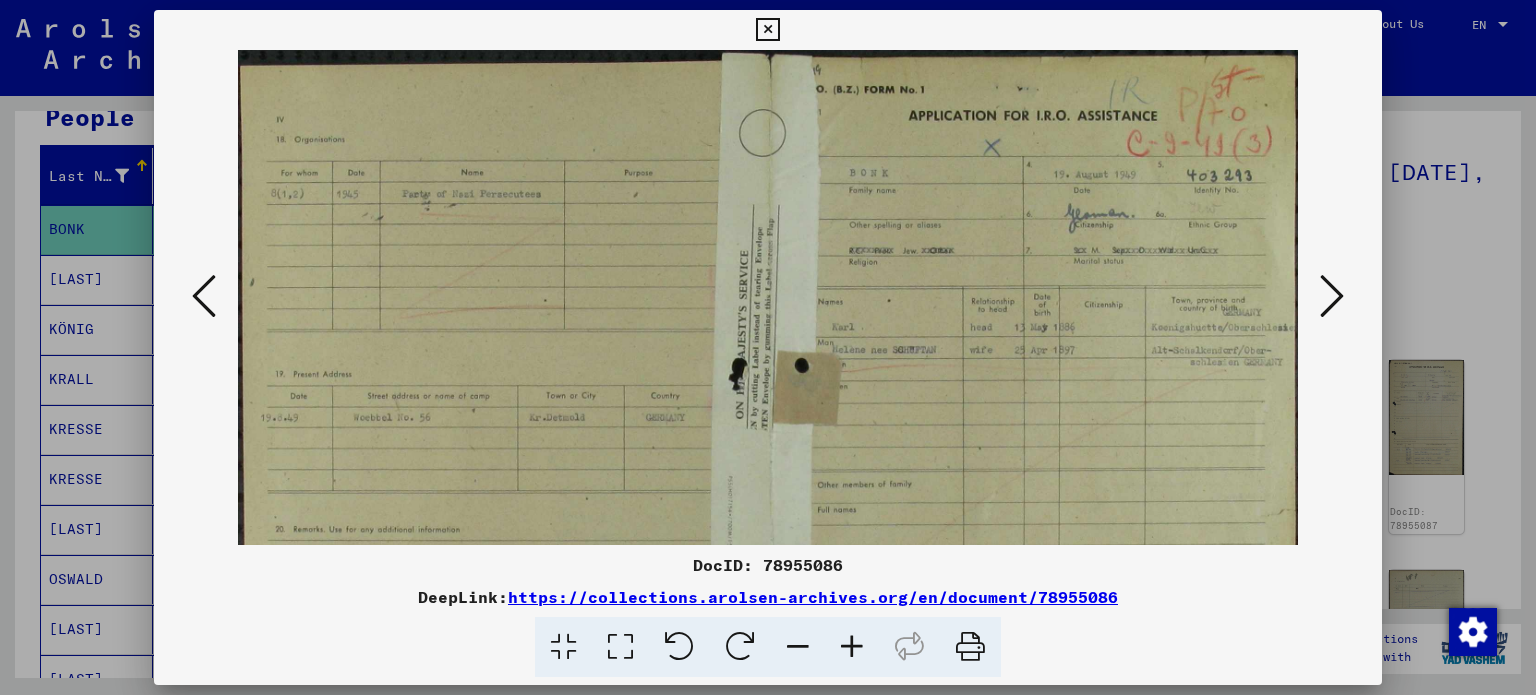 click at bounding box center (852, 647) 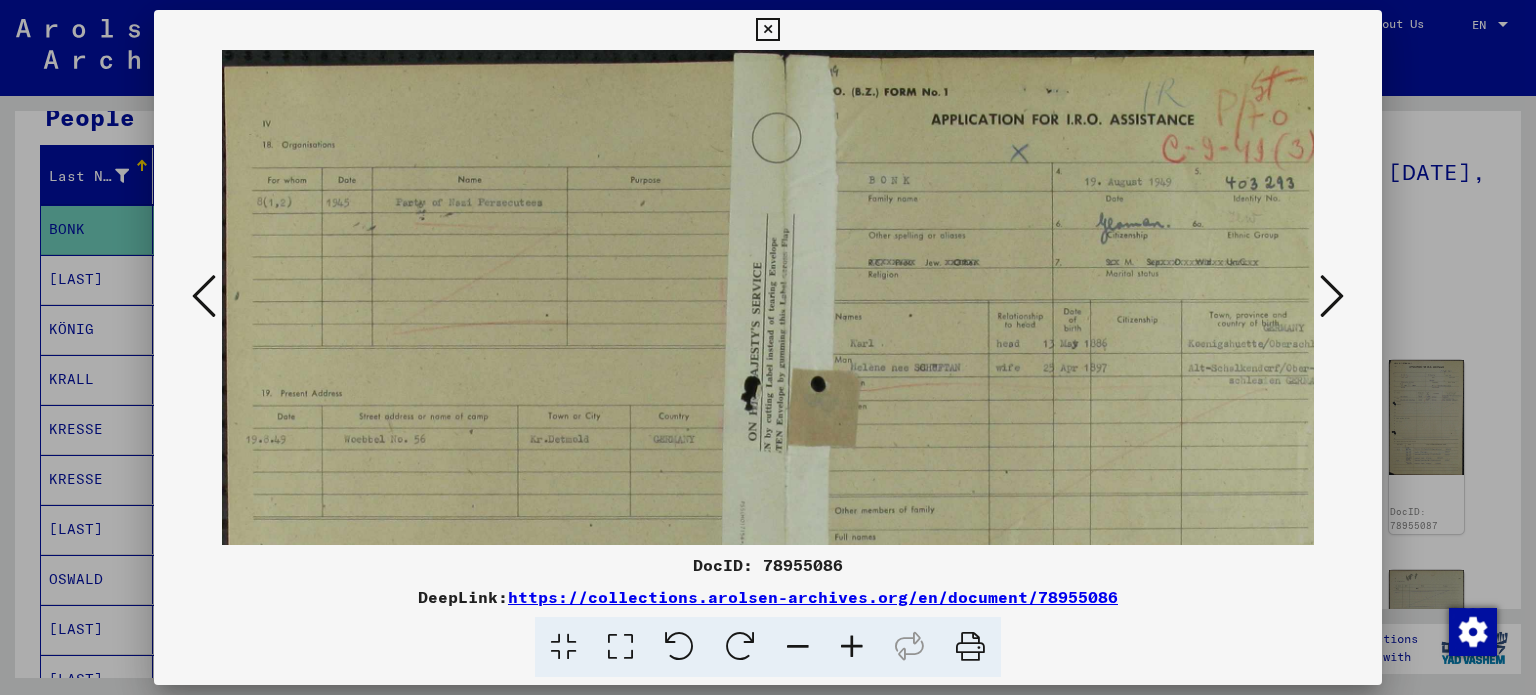 click at bounding box center (852, 647) 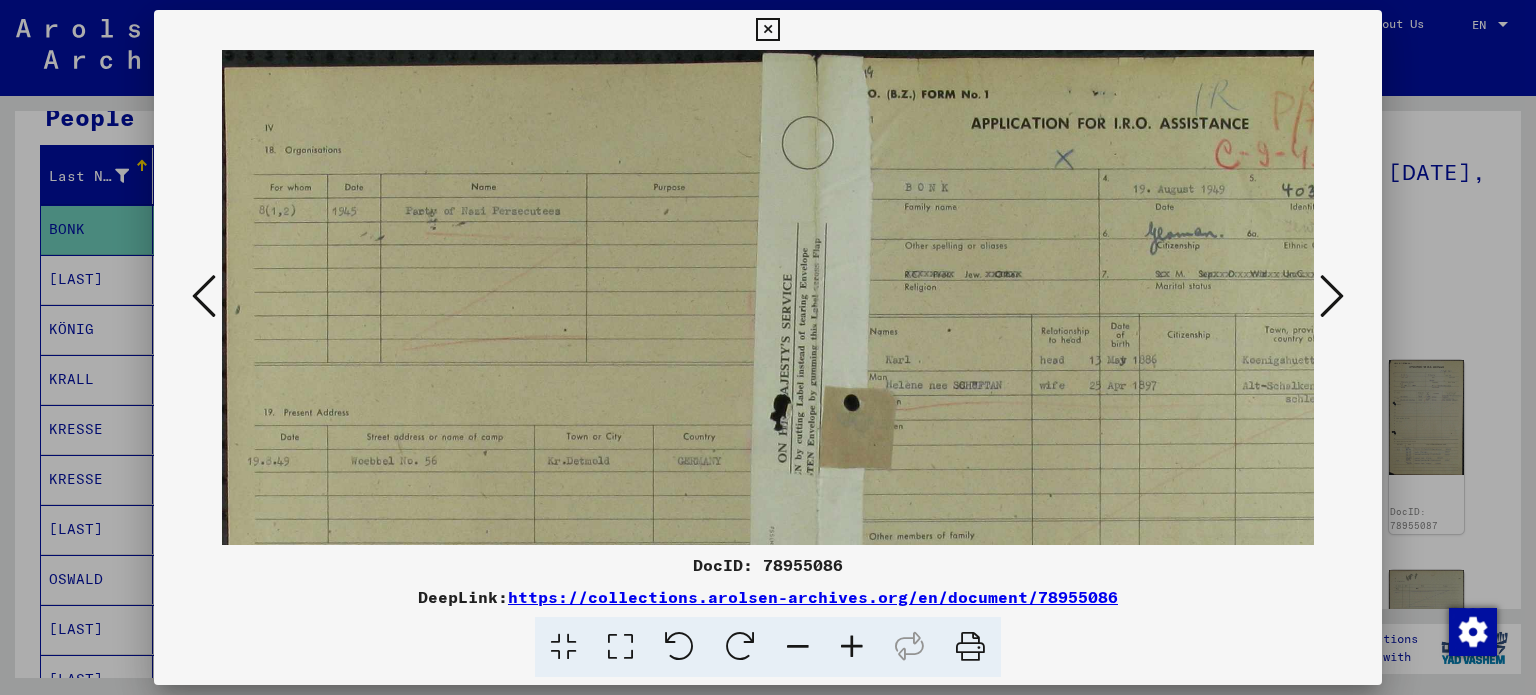 click at bounding box center (852, 647) 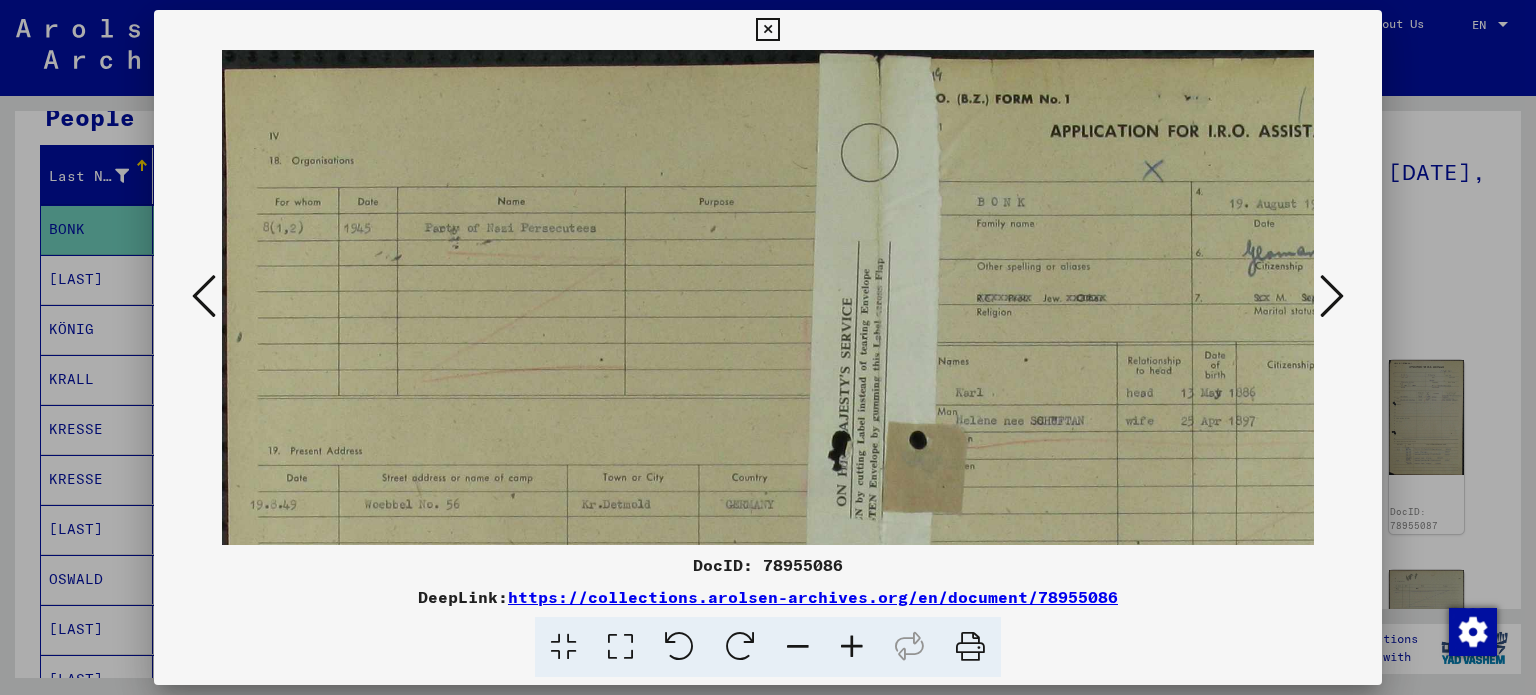 click at bounding box center (852, 647) 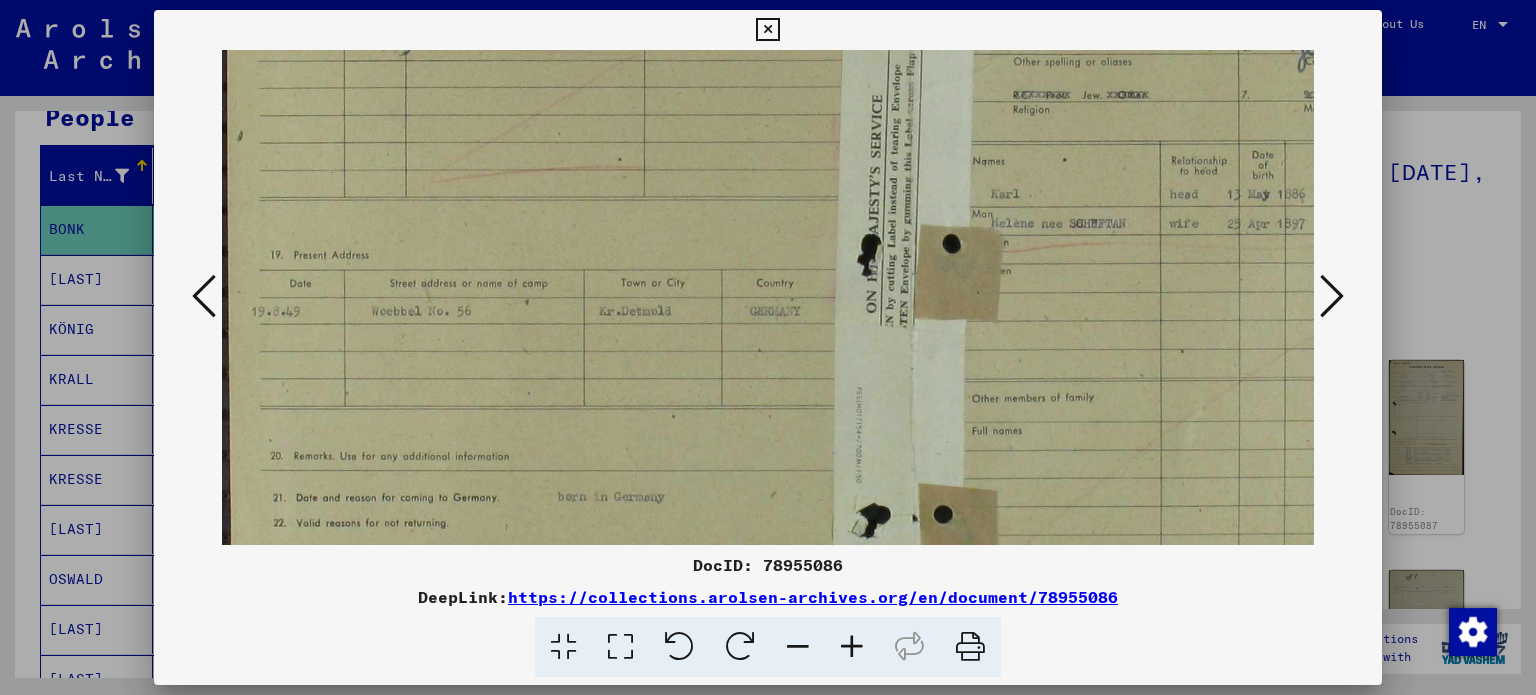 scroll, scrollTop: 234, scrollLeft: 0, axis: vertical 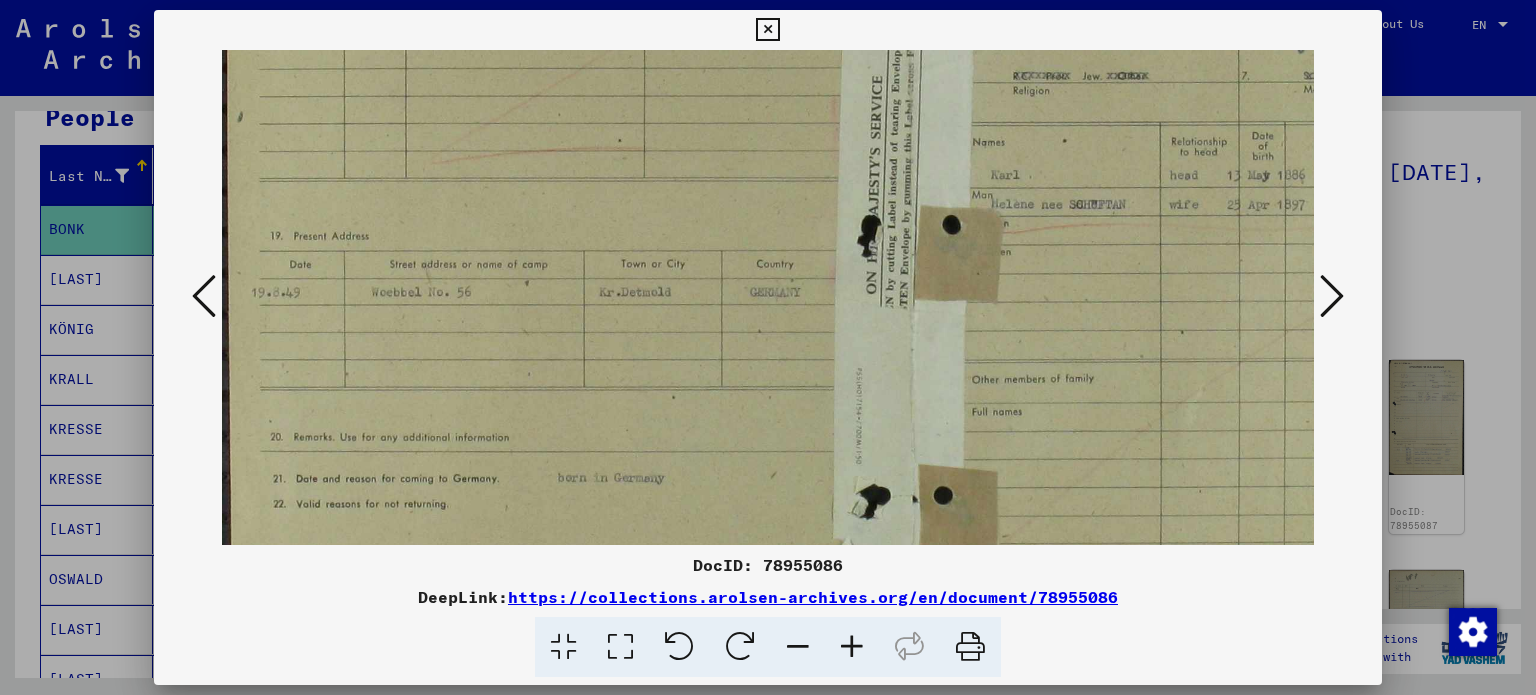 drag, startPoint x: 666, startPoint y: 315, endPoint x: 741, endPoint y: 158, distance: 173.99425 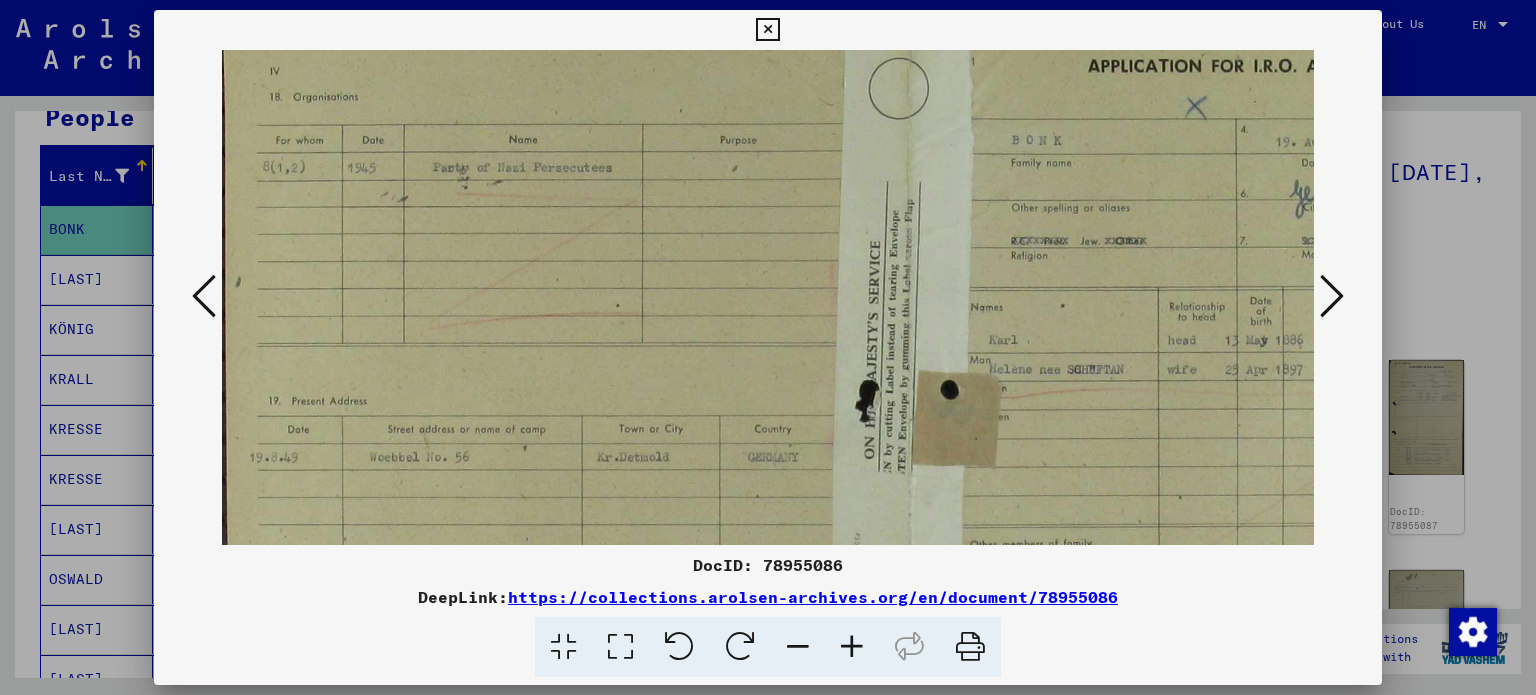 scroll, scrollTop: 53, scrollLeft: 2, axis: both 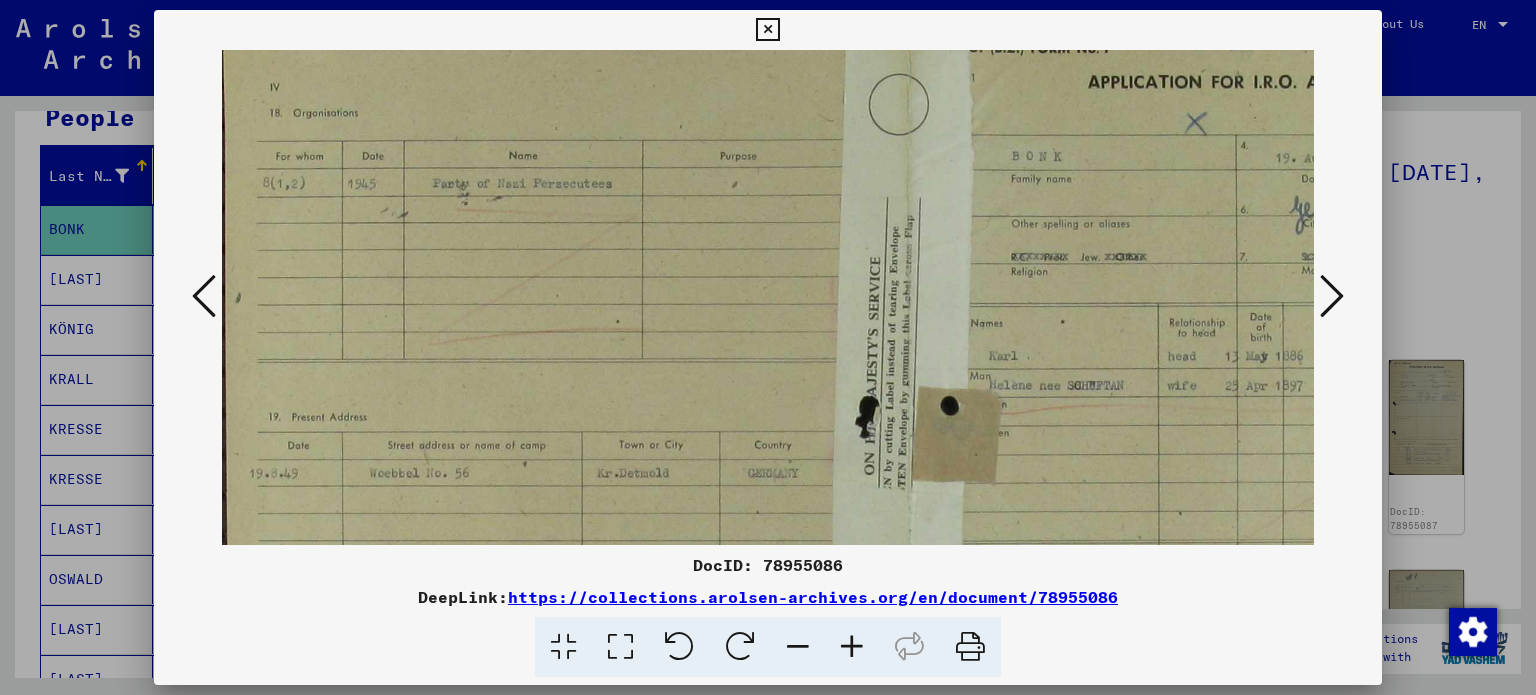drag, startPoint x: 716, startPoint y: 376, endPoint x: 718, endPoint y: 452, distance: 76.02631 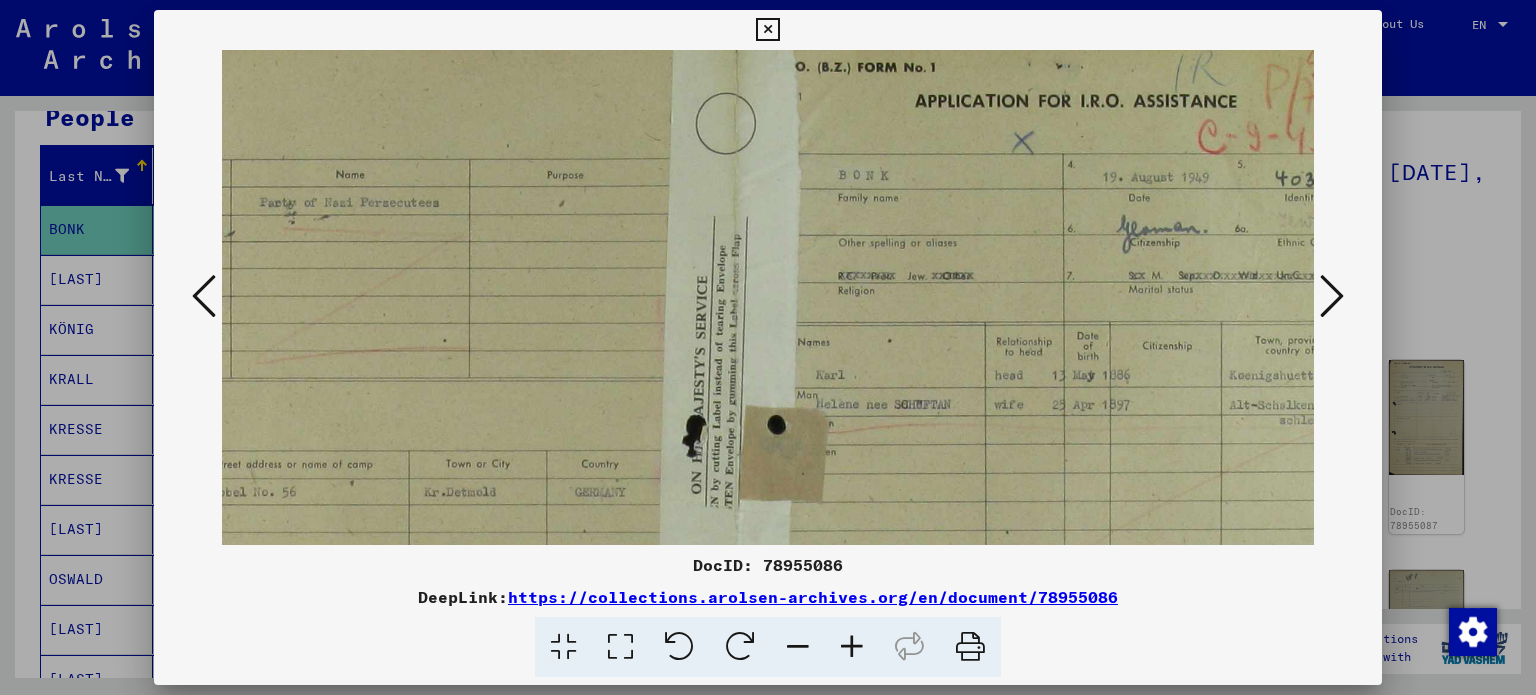 scroll, scrollTop: 29, scrollLeft: 279, axis: both 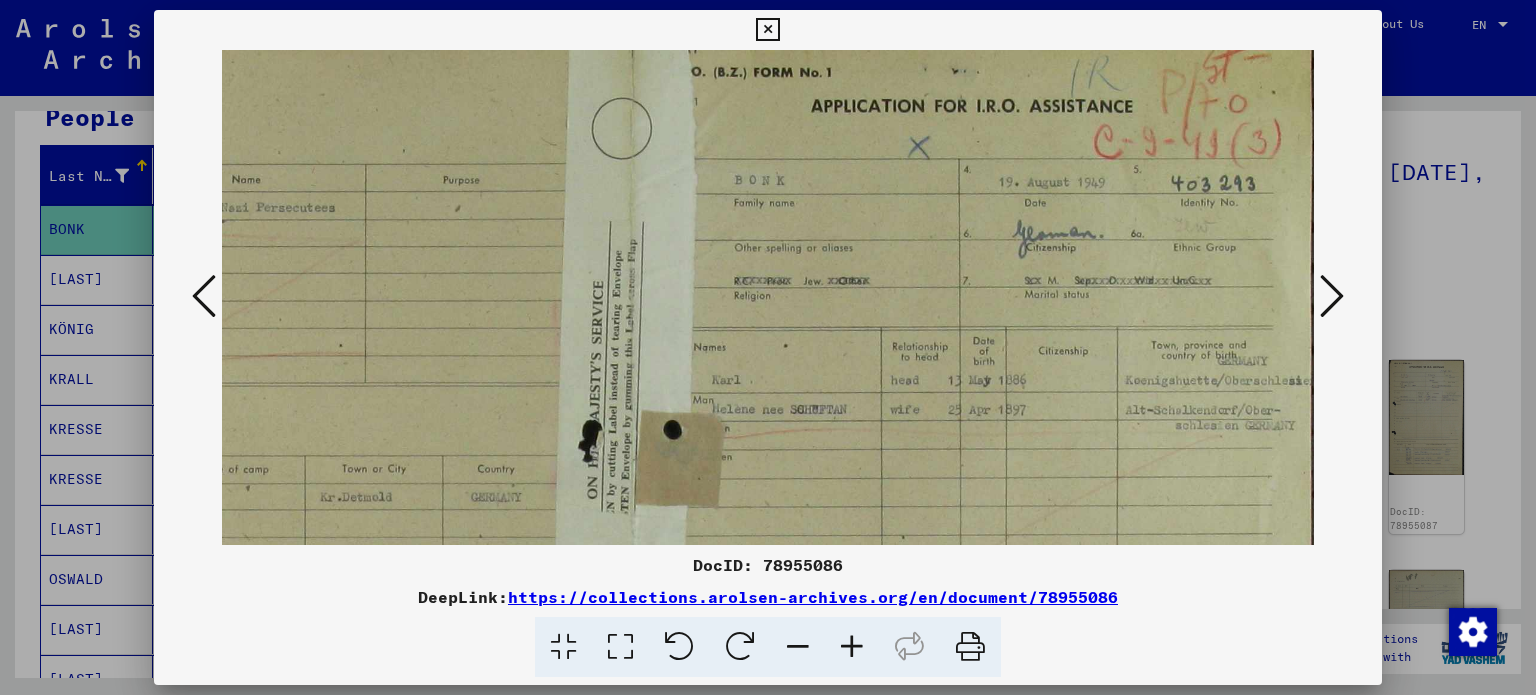 drag, startPoint x: 1048, startPoint y: 297, endPoint x: 700, endPoint y: 324, distance: 349.04584 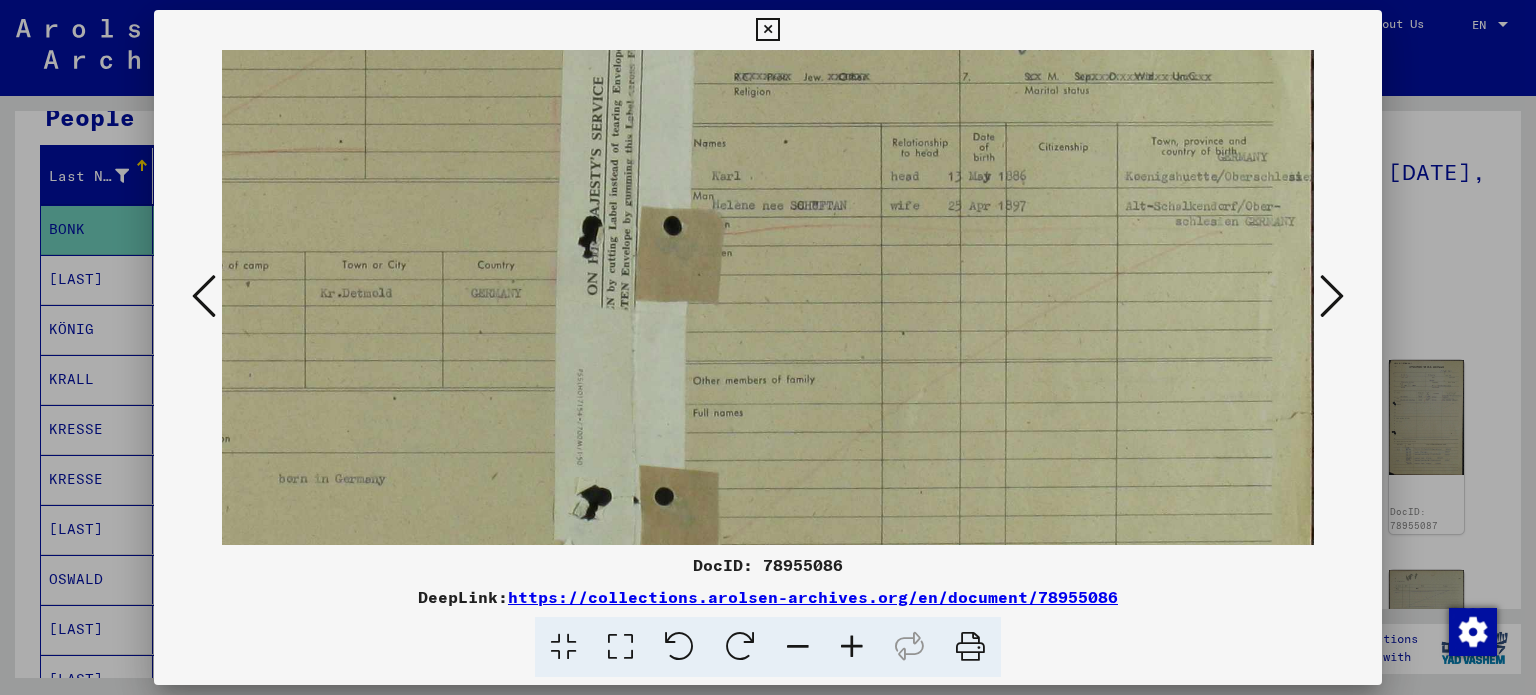 scroll, scrollTop: 238, scrollLeft: 279, axis: both 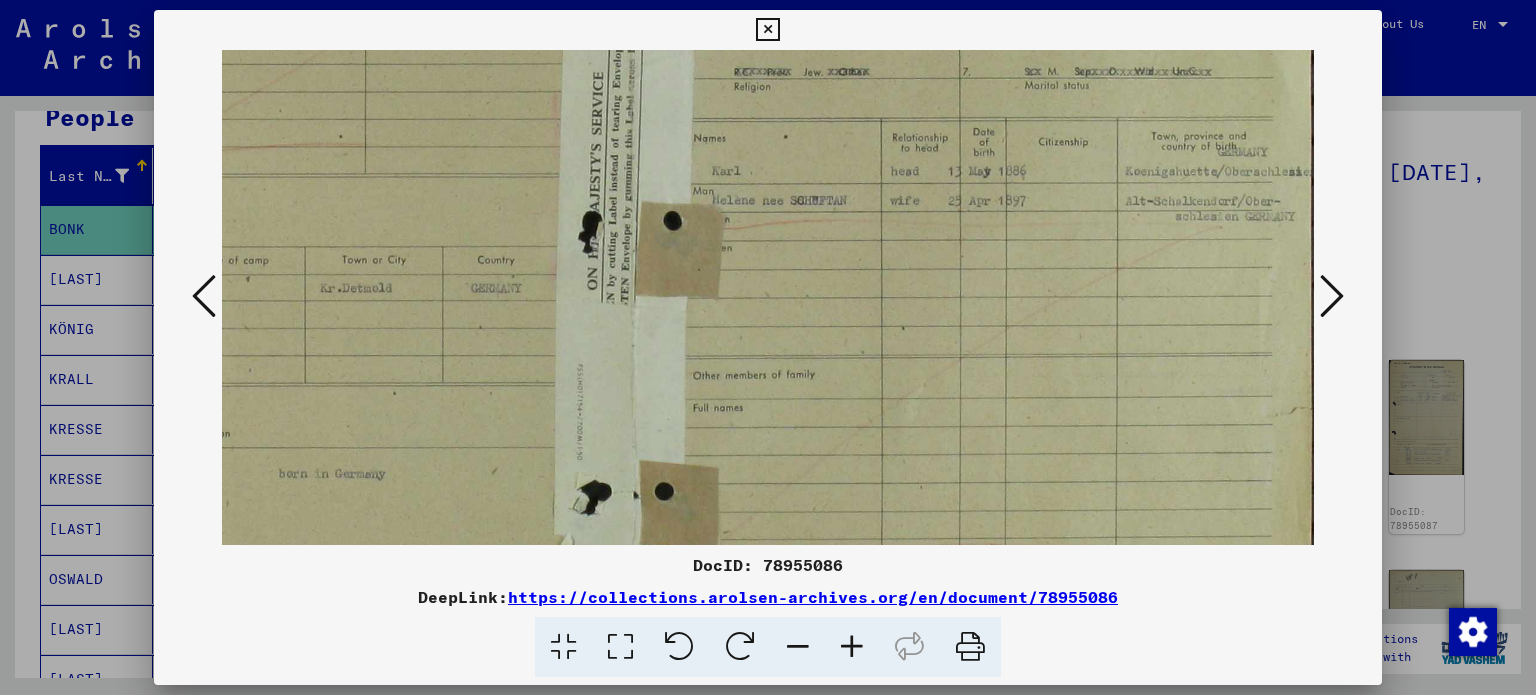 drag, startPoint x: 869, startPoint y: 350, endPoint x: 854, endPoint y: 146, distance: 204.55072 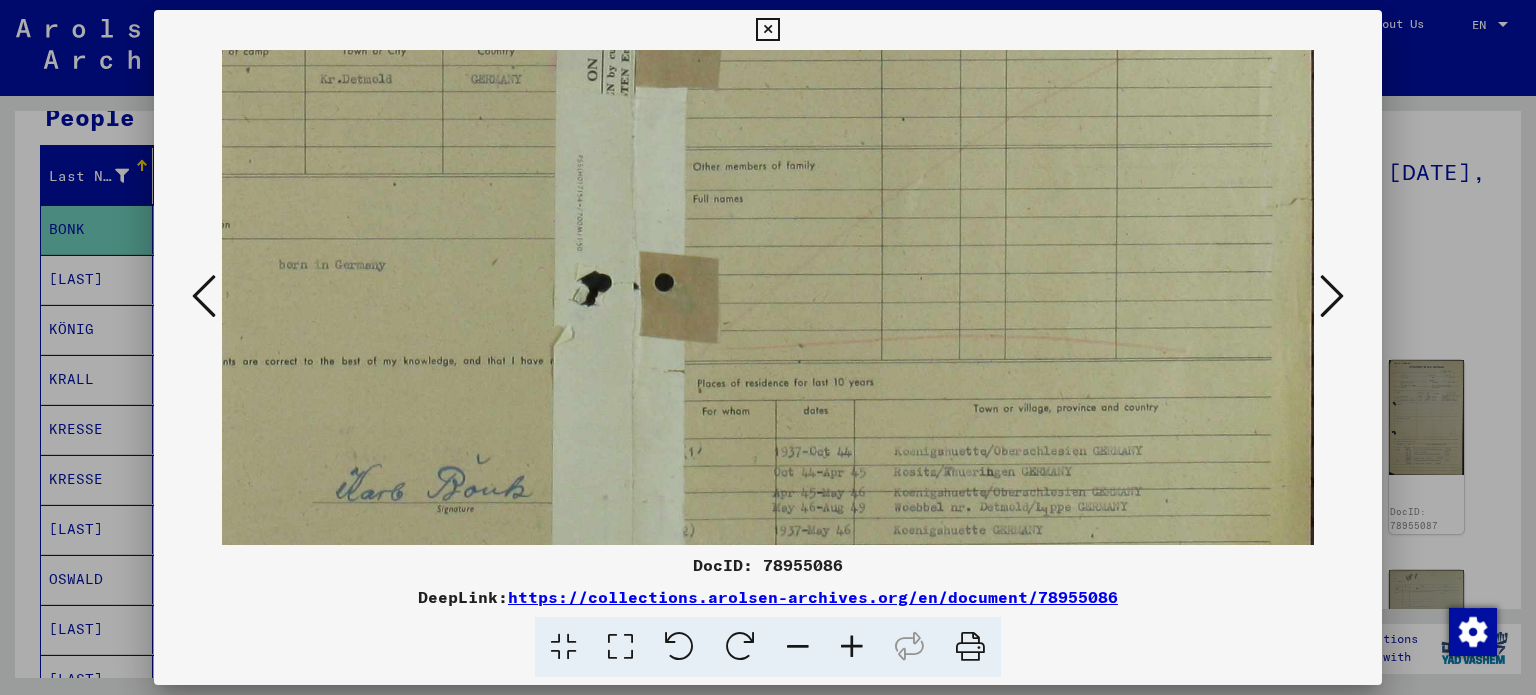 drag, startPoint x: 928, startPoint y: 327, endPoint x: 928, endPoint y: 119, distance: 208 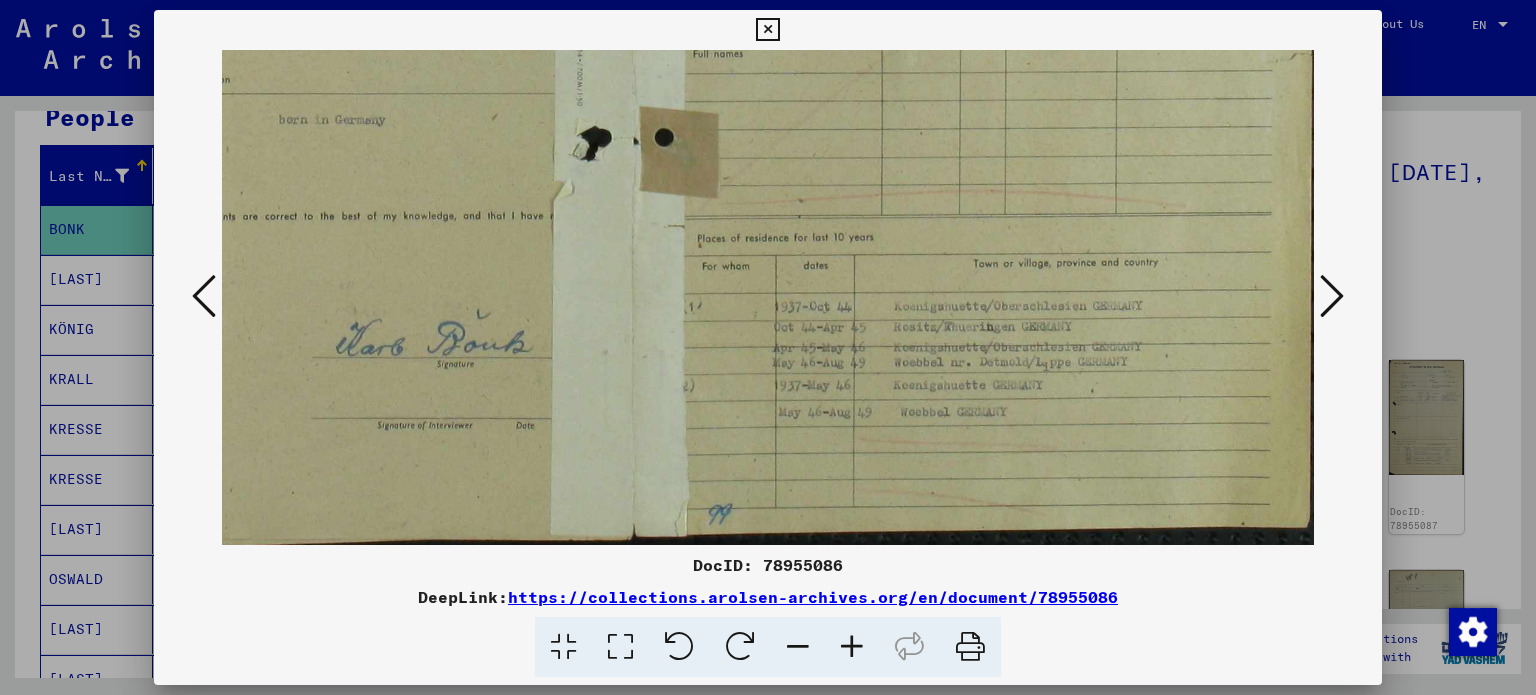 scroll, scrollTop: 600, scrollLeft: 278, axis: both 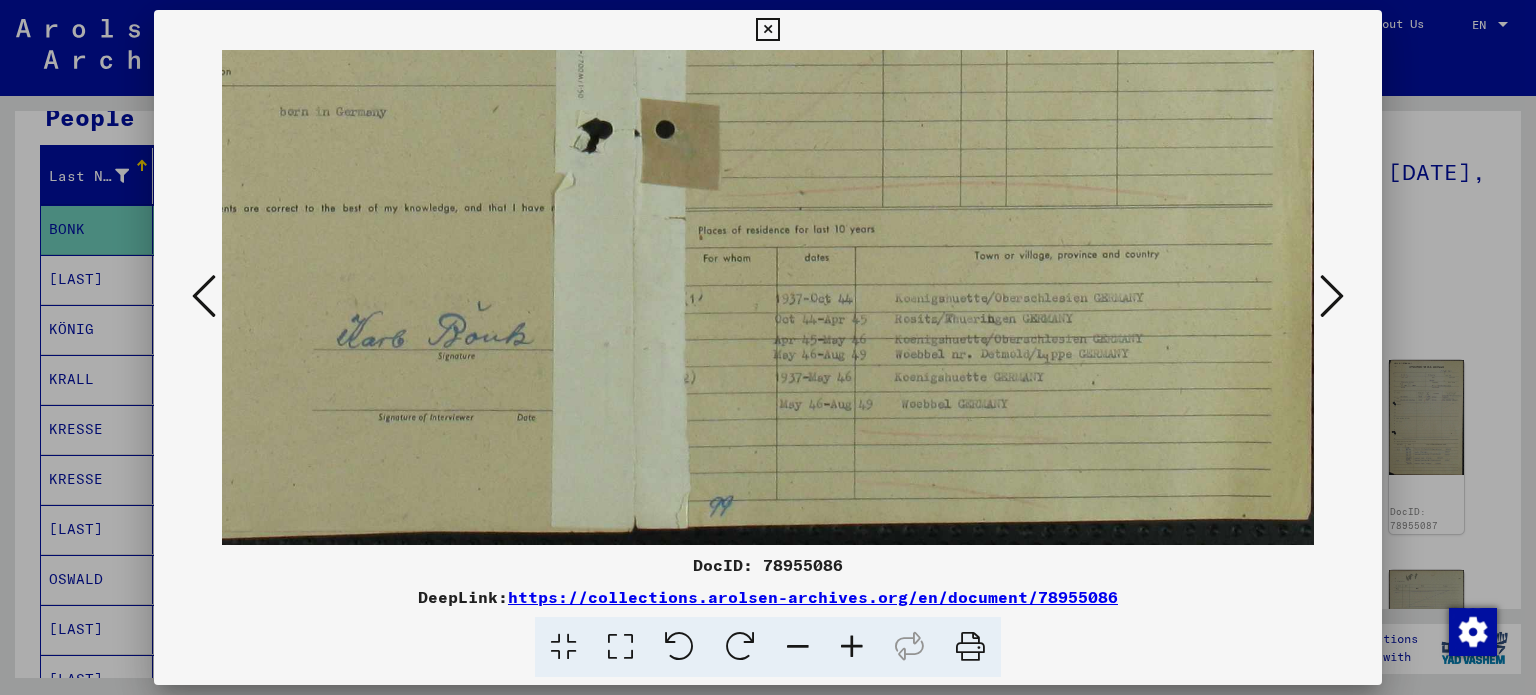 drag, startPoint x: 956, startPoint y: 417, endPoint x: 940, endPoint y: 233, distance: 184.69434 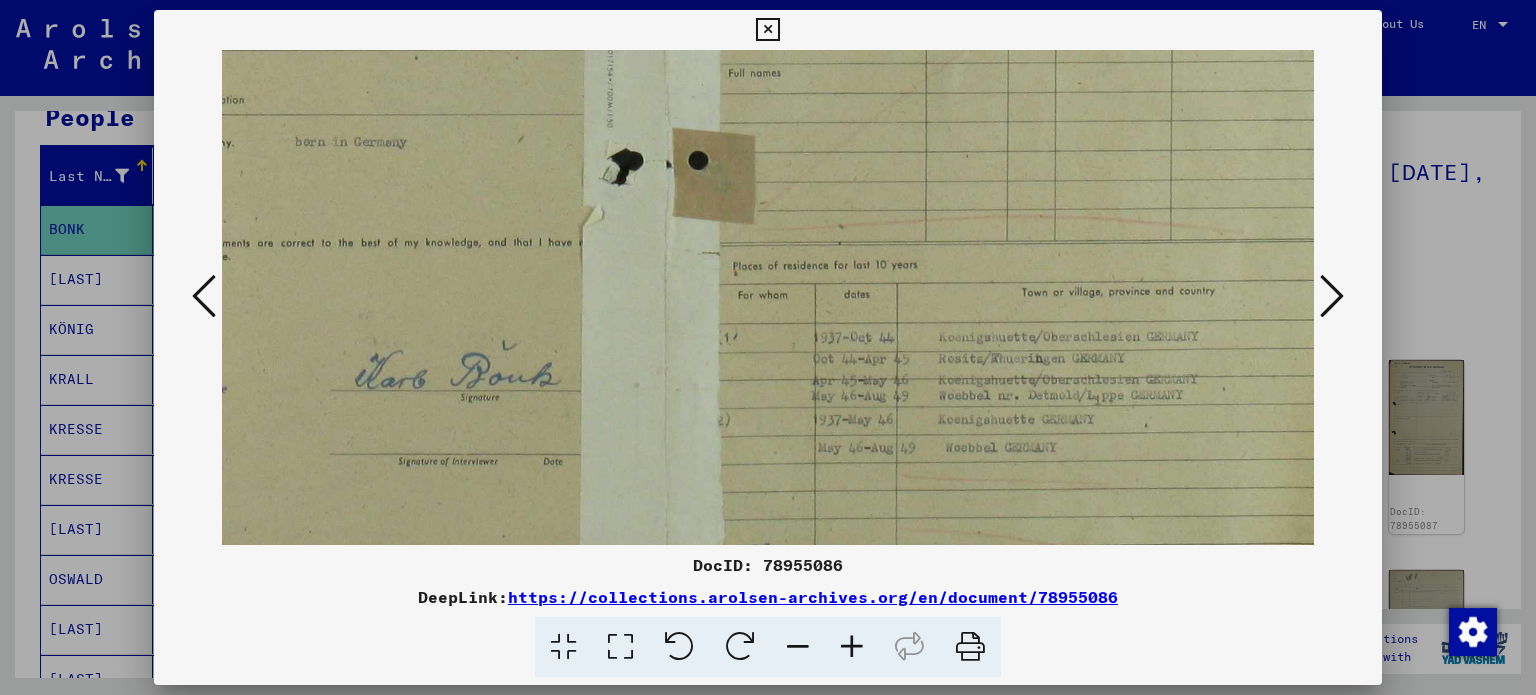 click at bounding box center (852, 647) 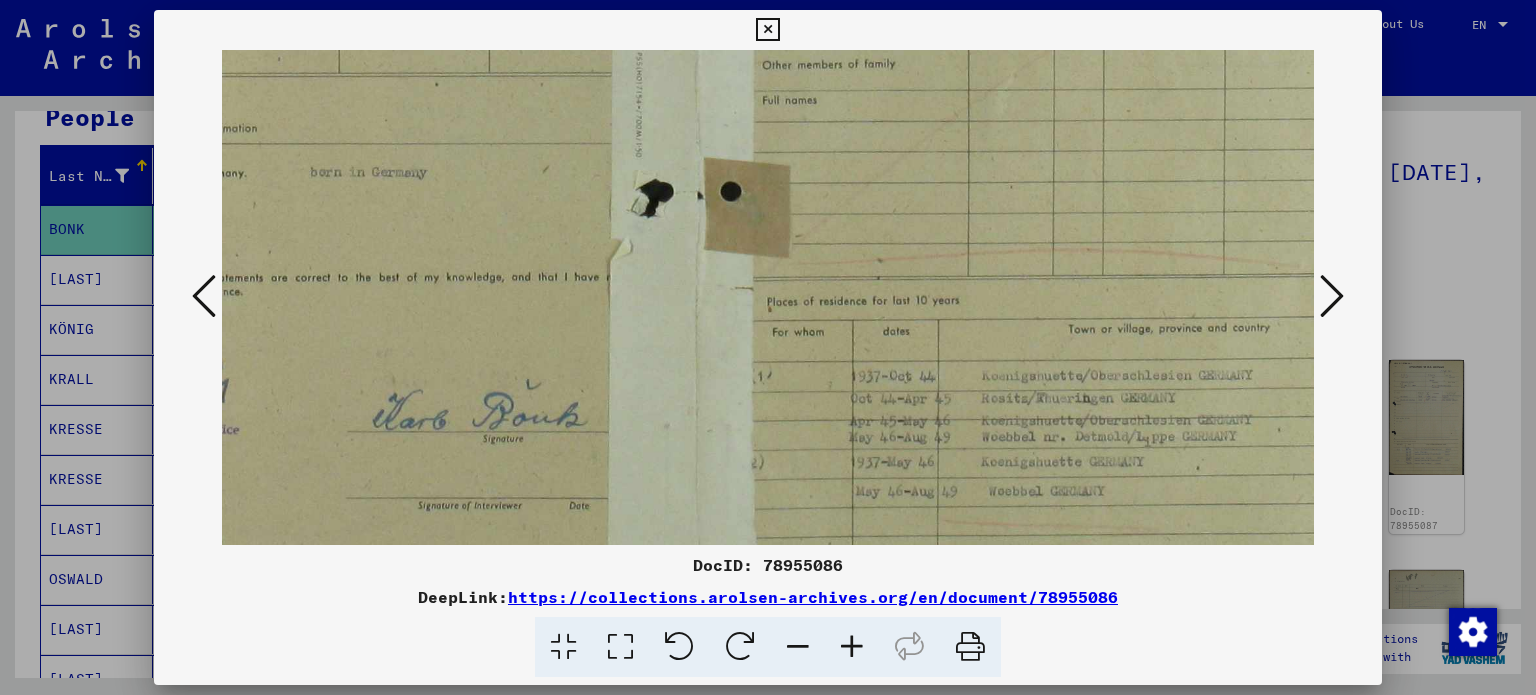 click at bounding box center [852, 647] 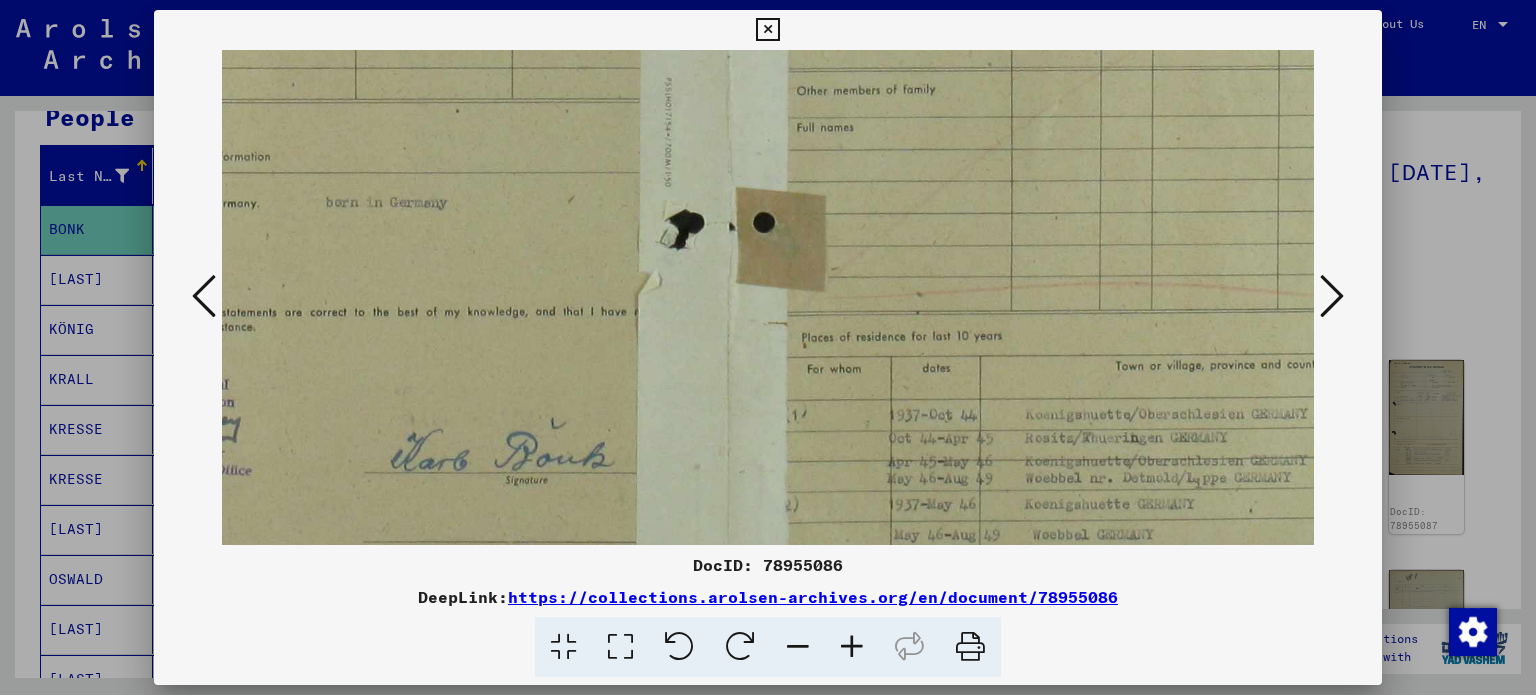 click at bounding box center [852, 647] 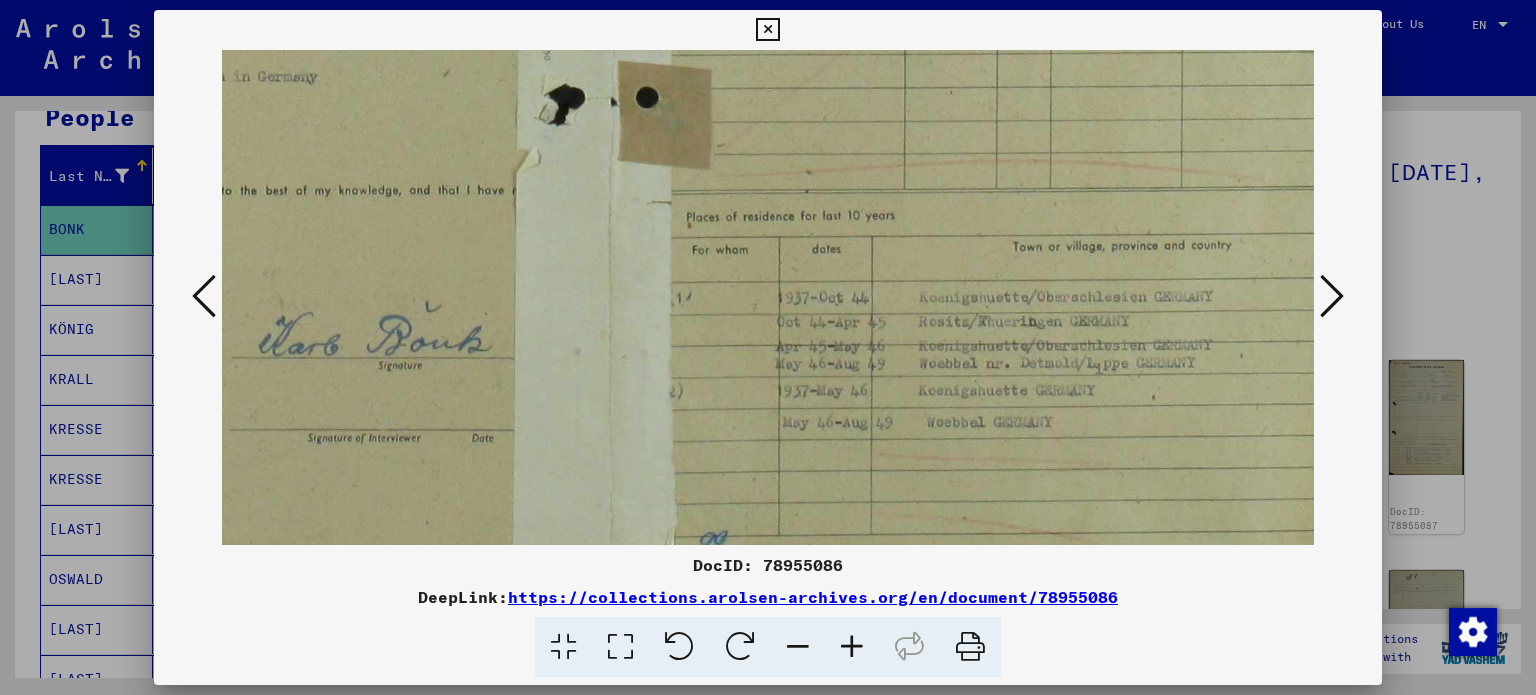 scroll, scrollTop: 762, scrollLeft: 440, axis: both 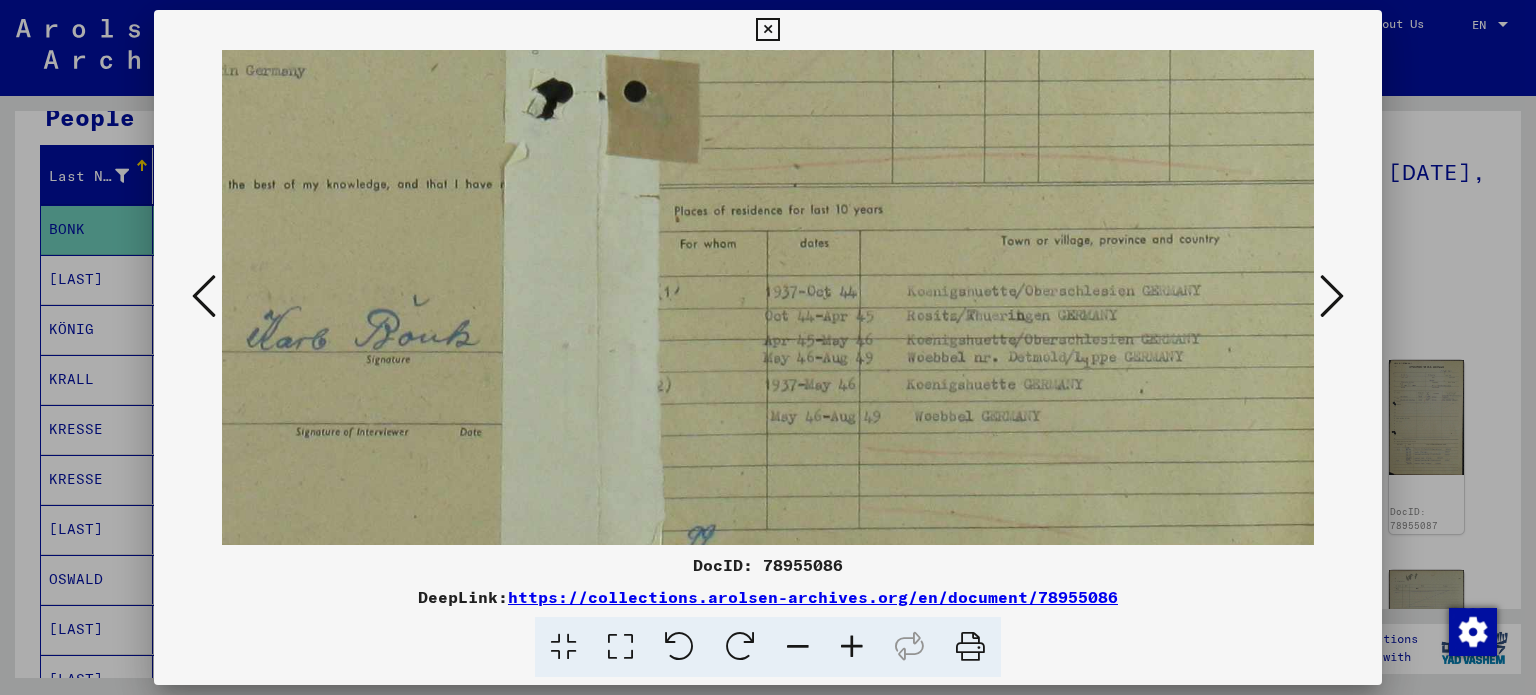 drag, startPoint x: 996, startPoint y: 404, endPoint x: 883, endPoint y: 304, distance: 150.894 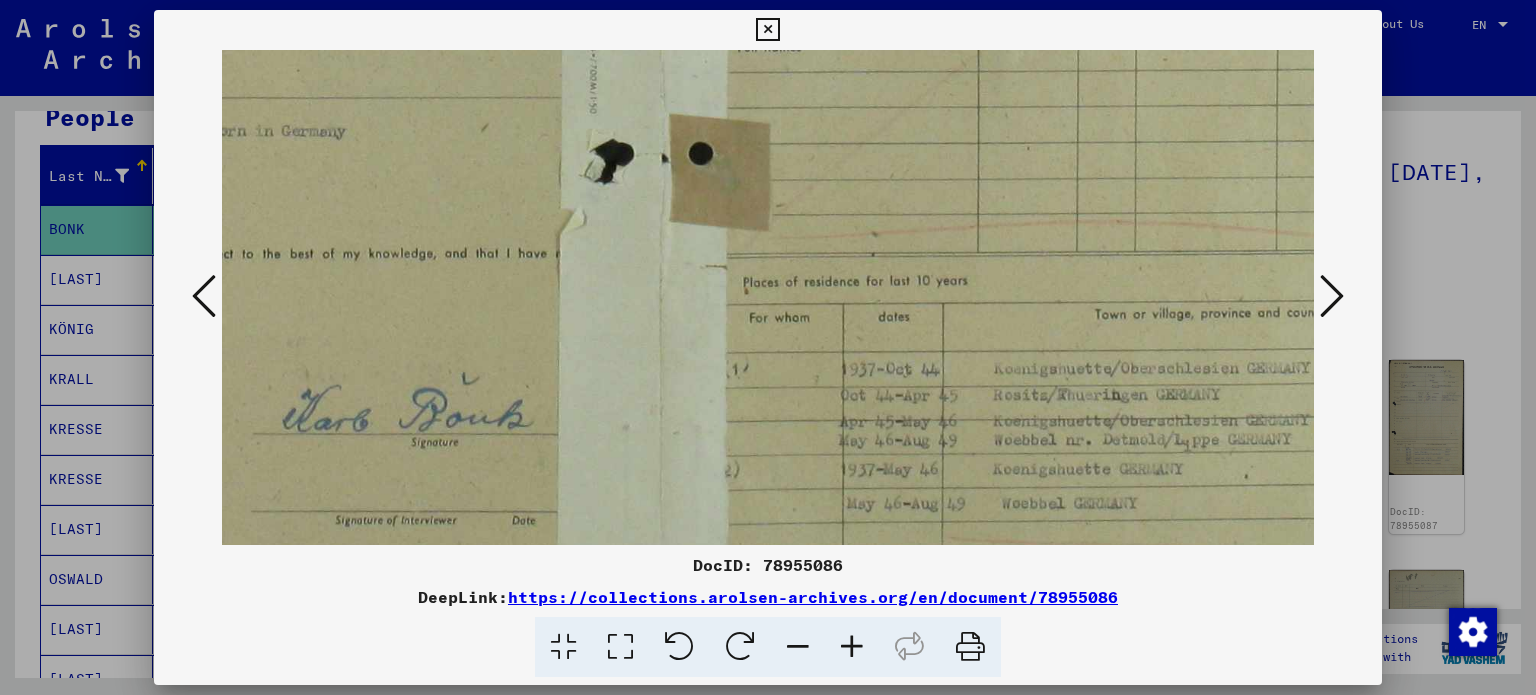click at bounding box center (852, 647) 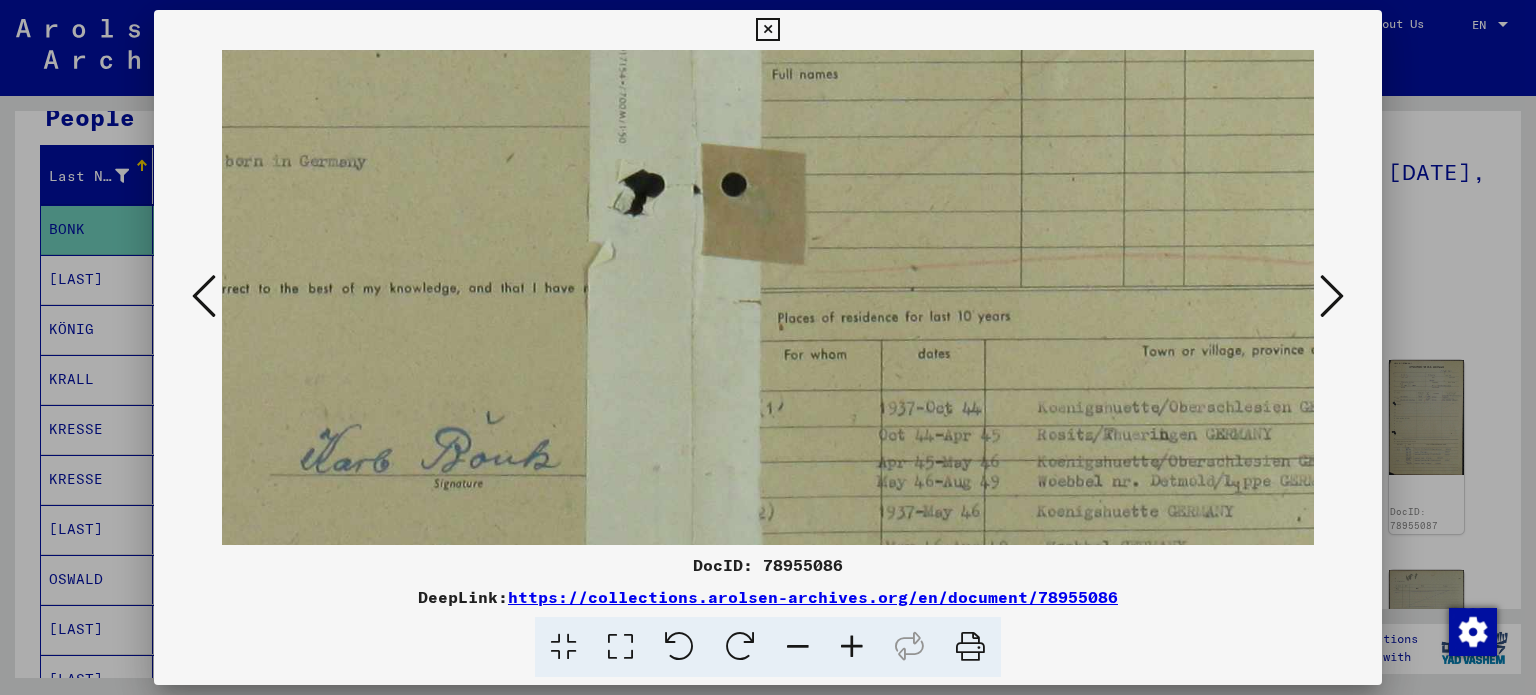 click at bounding box center (852, 647) 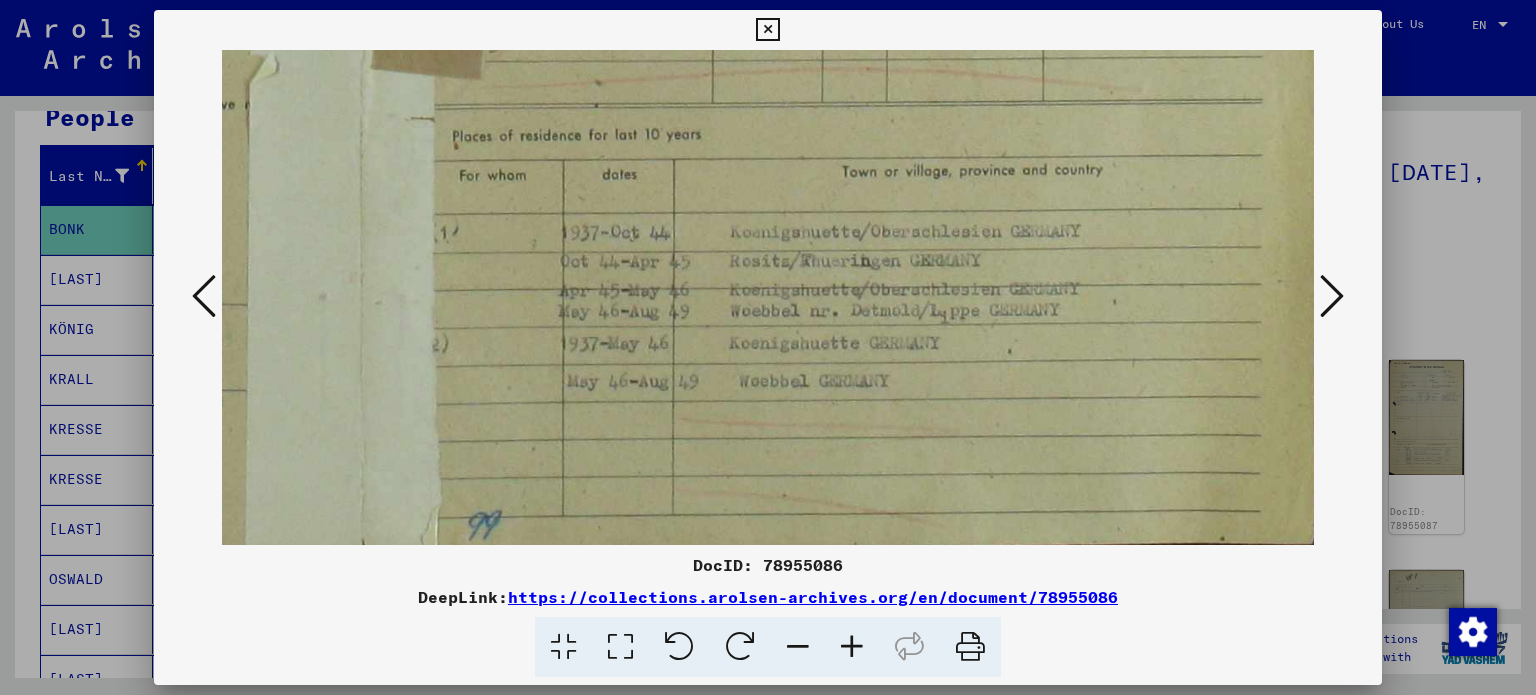 scroll, scrollTop: 1016, scrollLeft: 838, axis: both 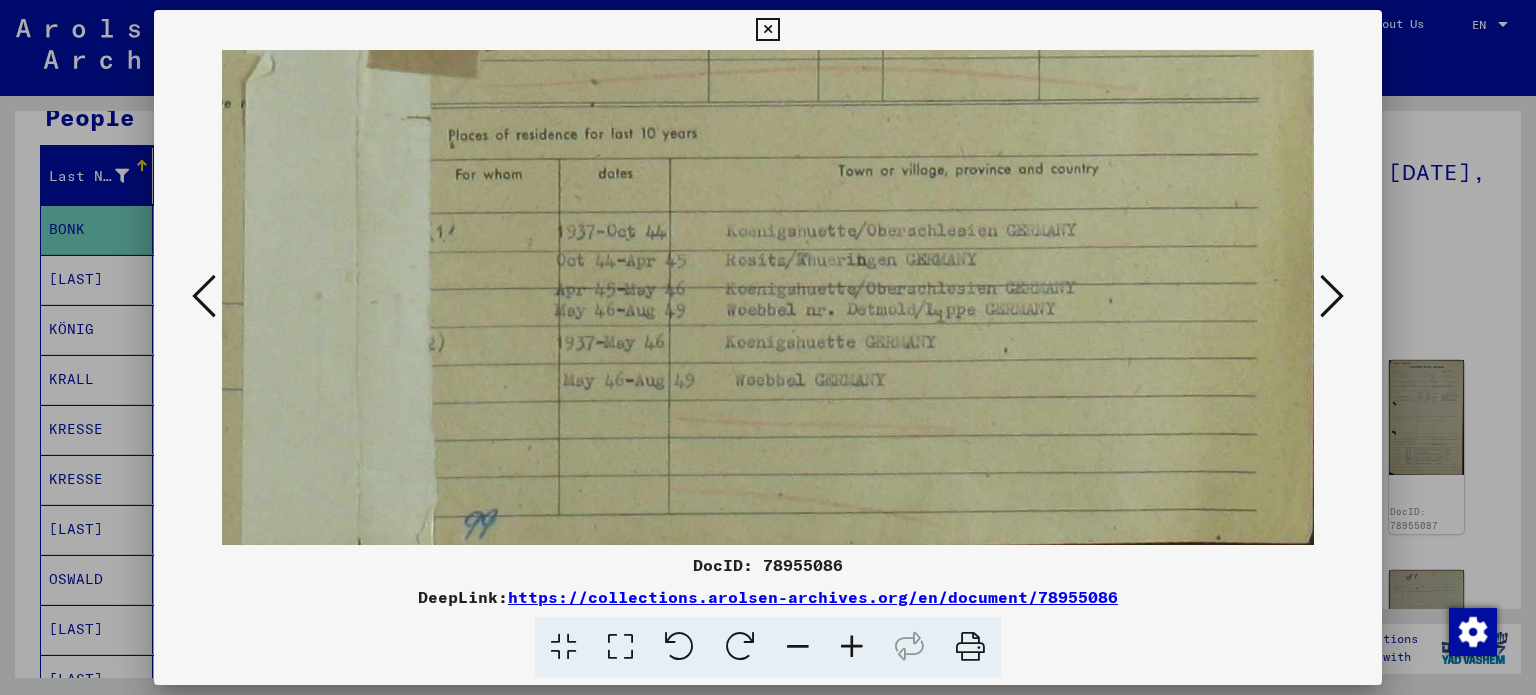 drag, startPoint x: 1088, startPoint y: 439, endPoint x: 691, endPoint y: 188, distance: 469.69138 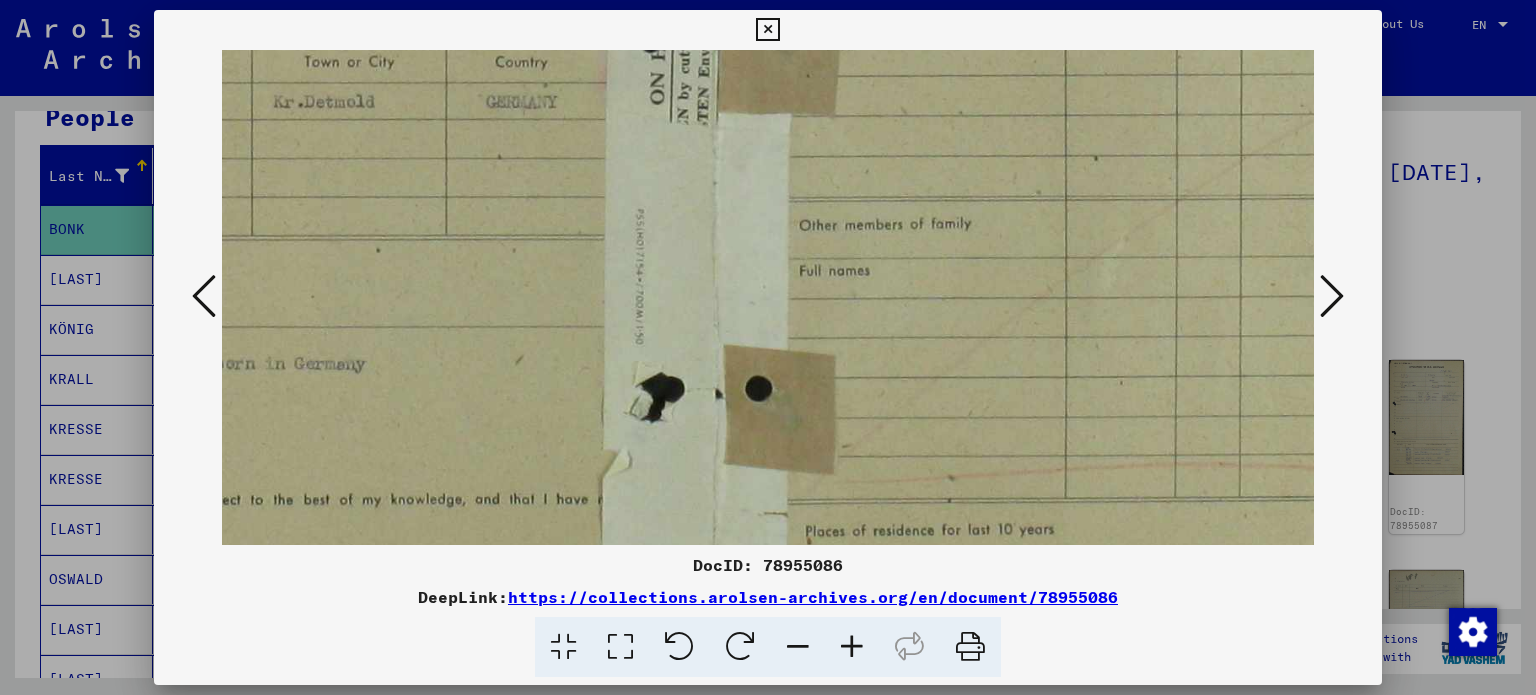 drag, startPoint x: 474, startPoint y: 216, endPoint x: 835, endPoint y: 615, distance: 538.0725 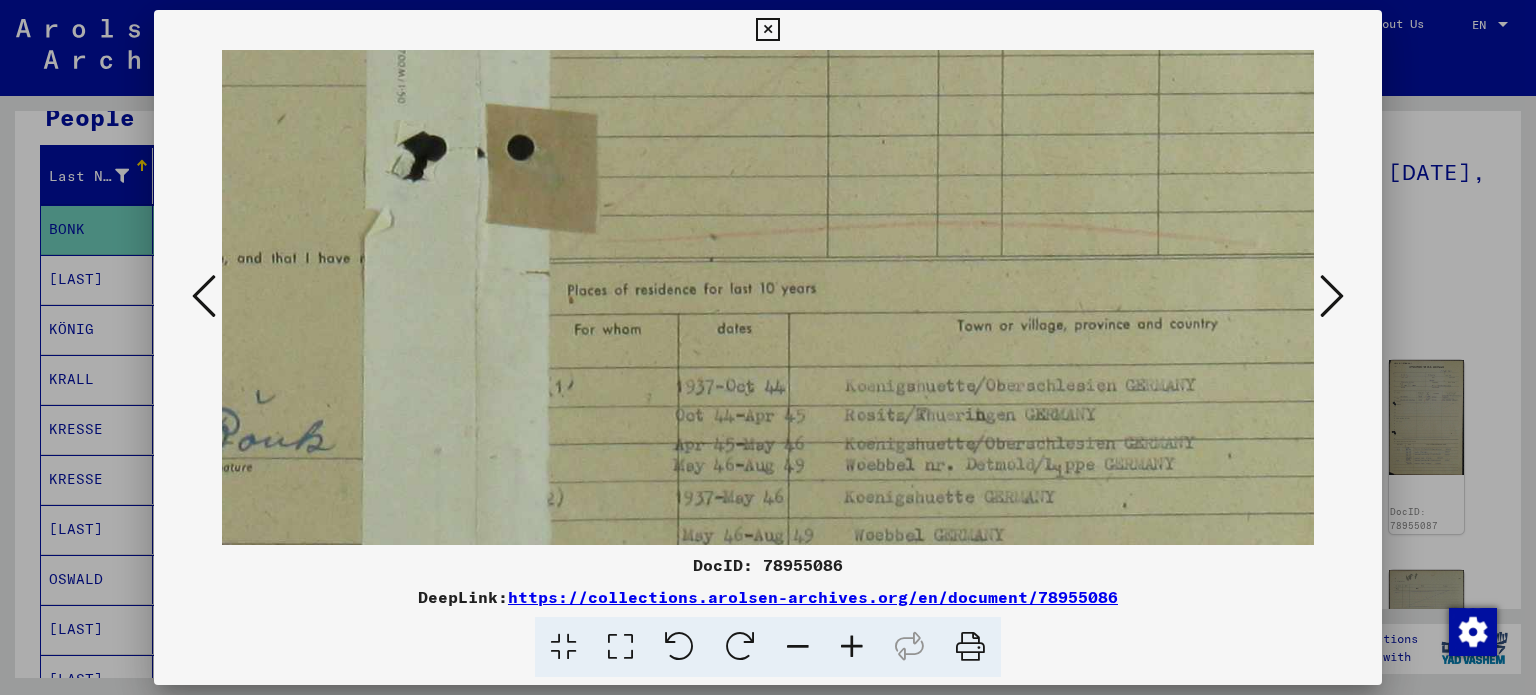 drag, startPoint x: 417, startPoint y: 410, endPoint x: 184, endPoint y: 169, distance: 335.21634 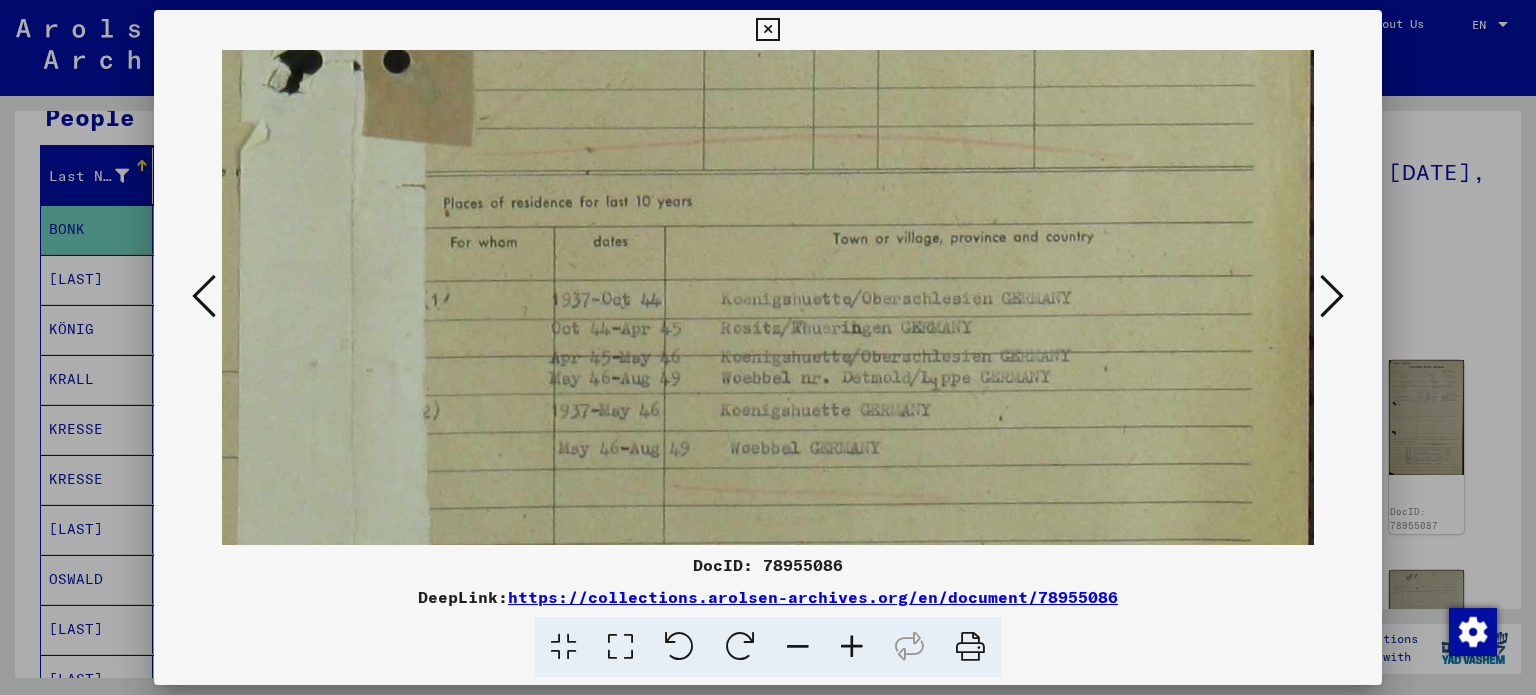 scroll, scrollTop: 952, scrollLeft: 843, axis: both 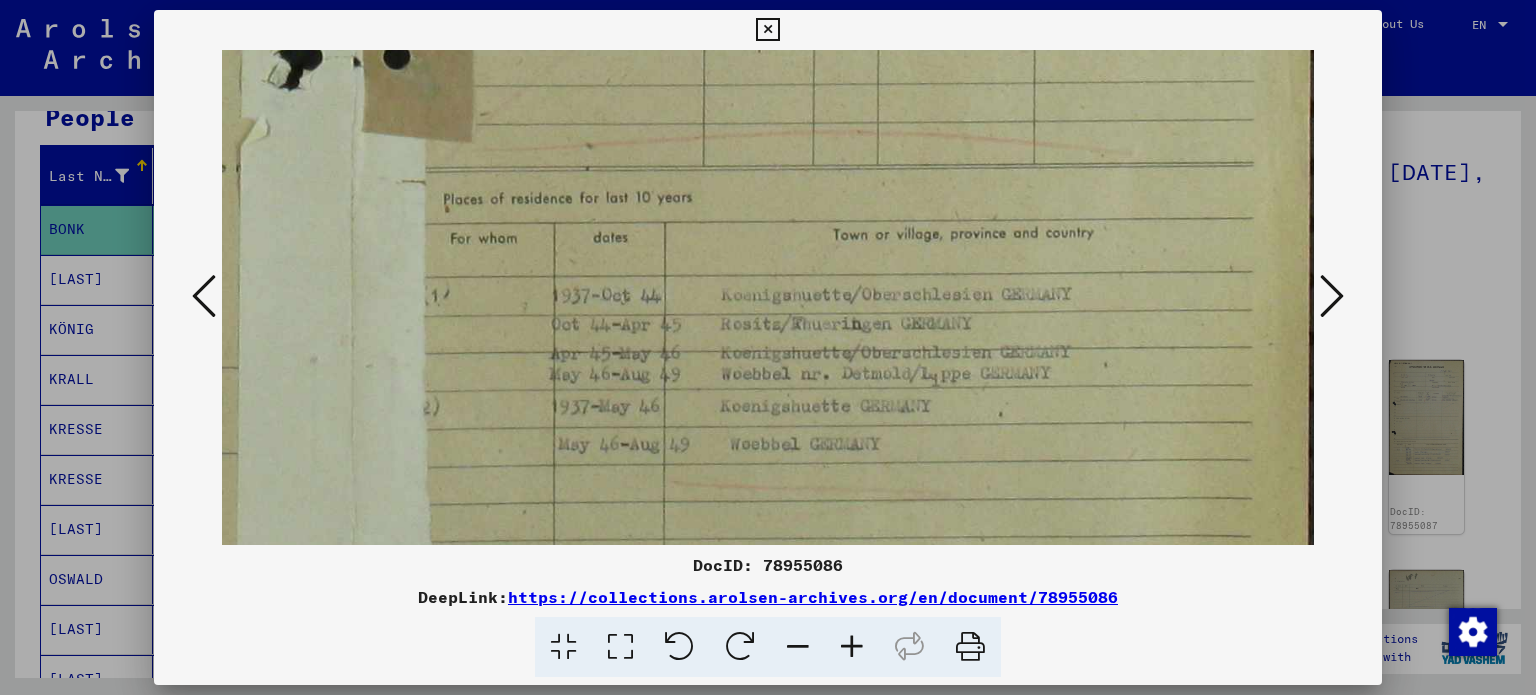 drag, startPoint x: 792, startPoint y: 363, endPoint x: 664, endPoint y: 273, distance: 156.47363 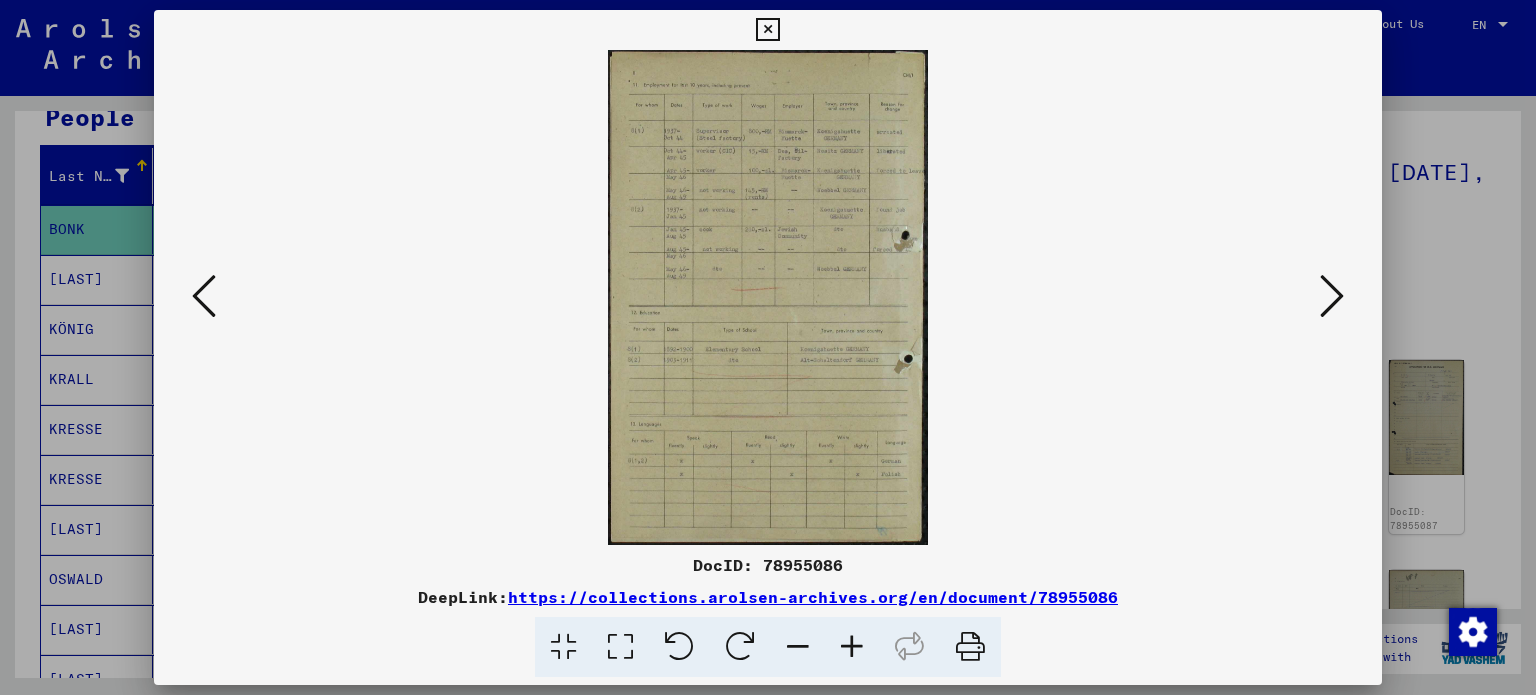 click at bounding box center [852, 647] 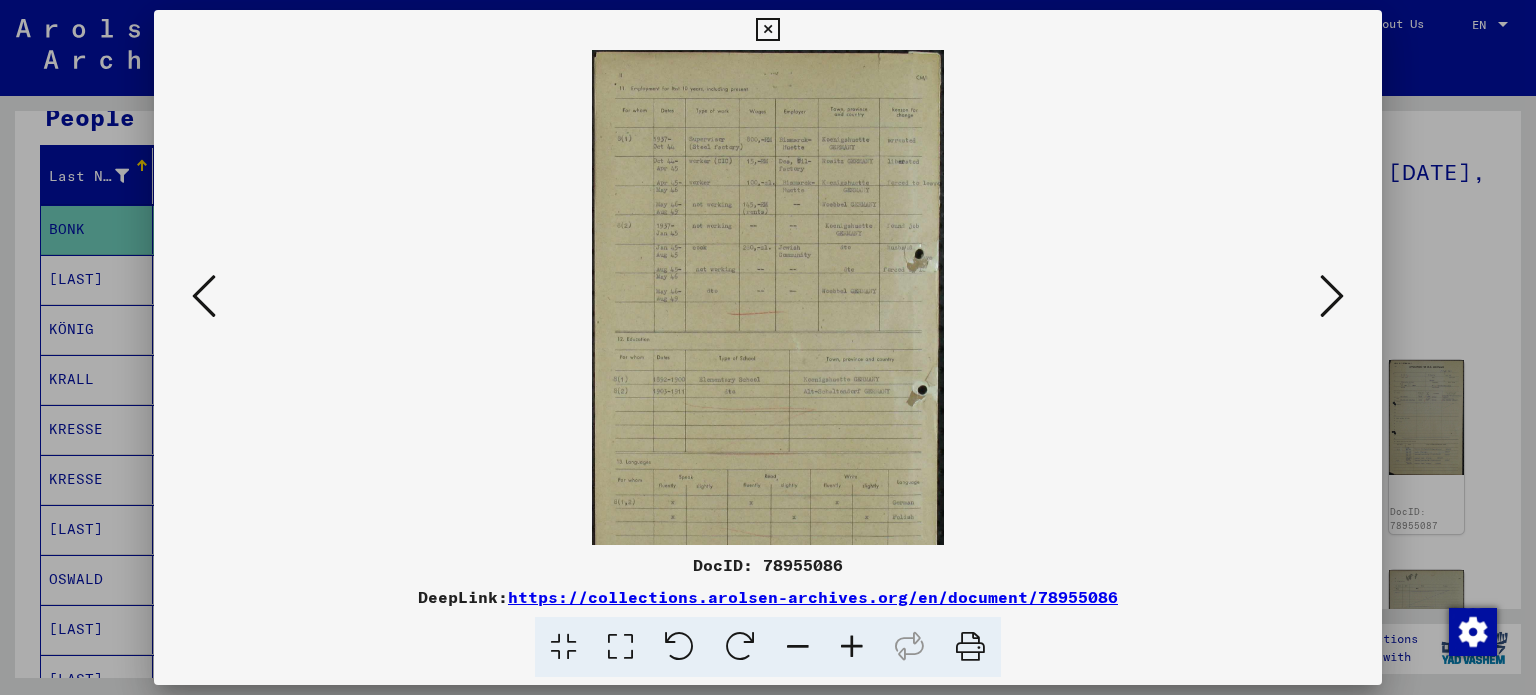 click at bounding box center [852, 647] 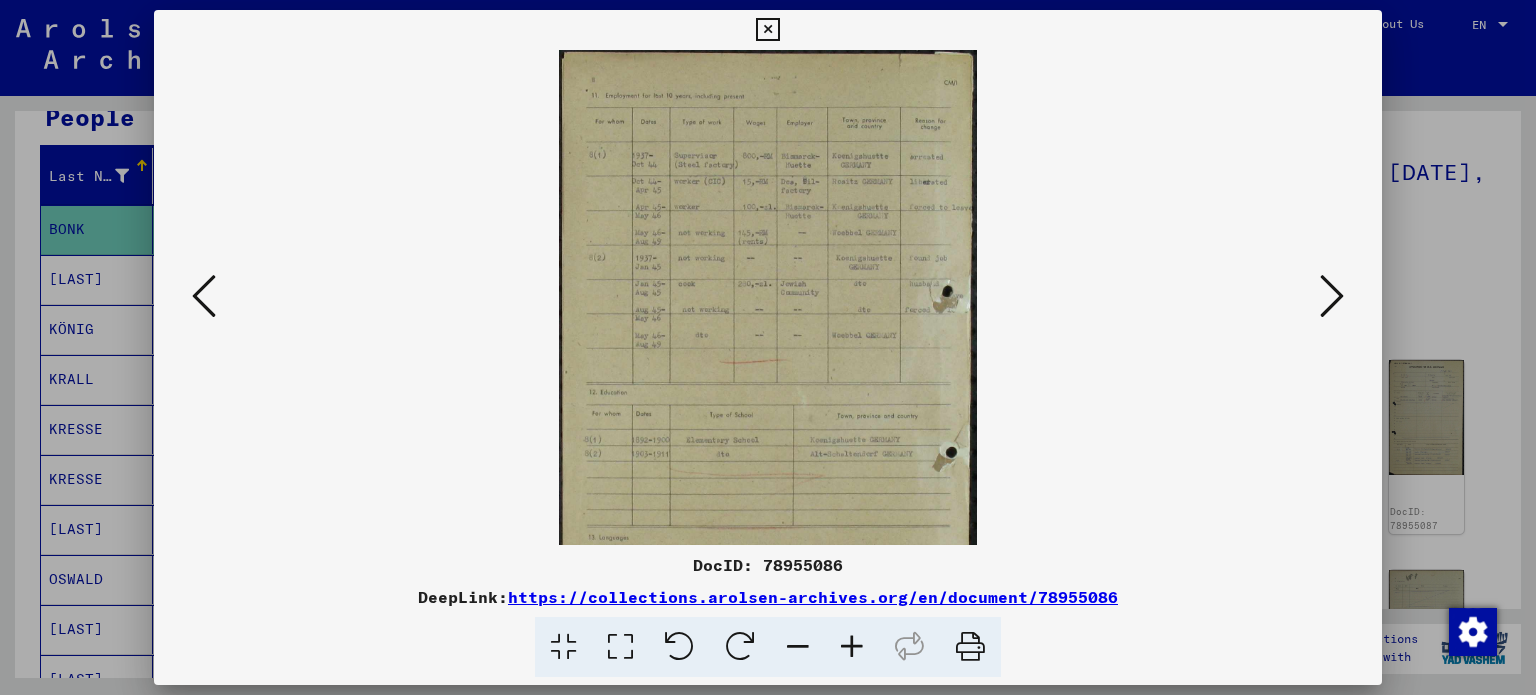 click at bounding box center [852, 647] 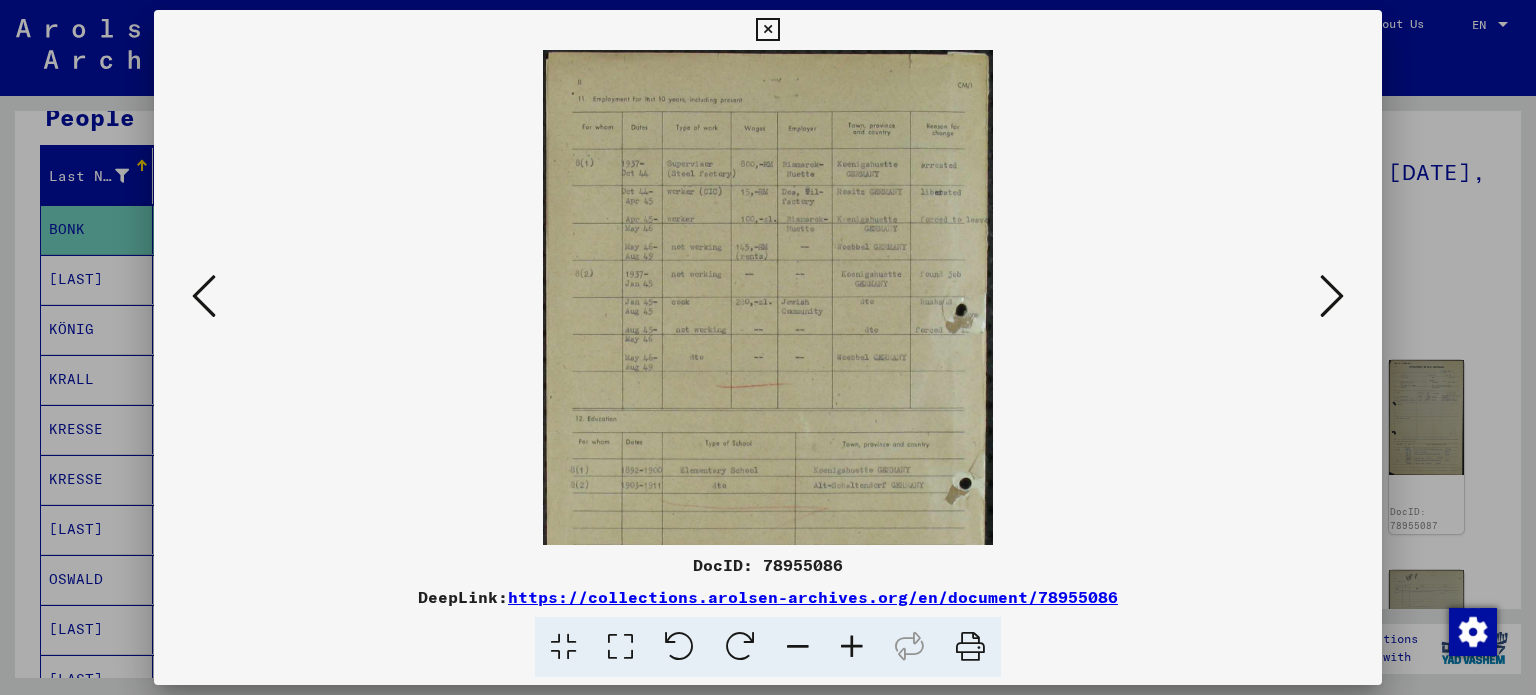 click at bounding box center (852, 647) 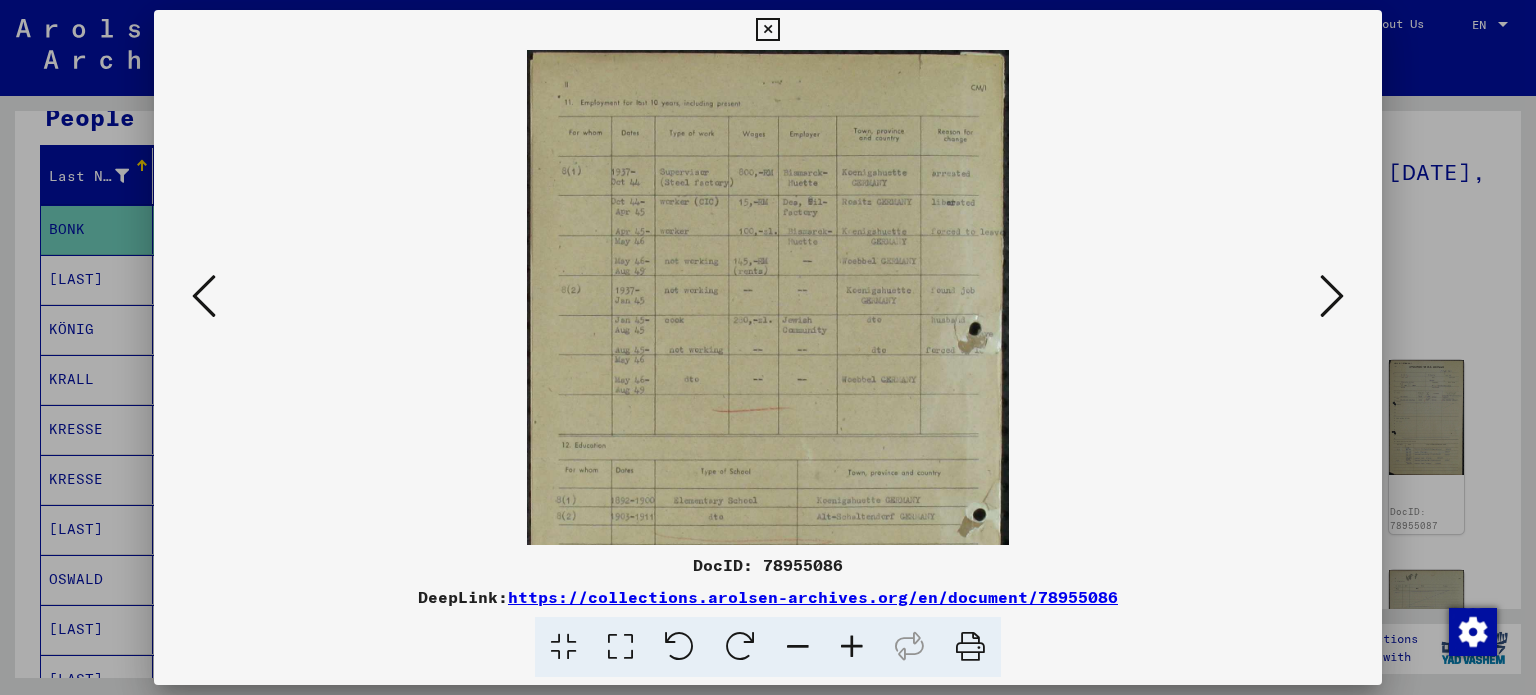 click at bounding box center [852, 647] 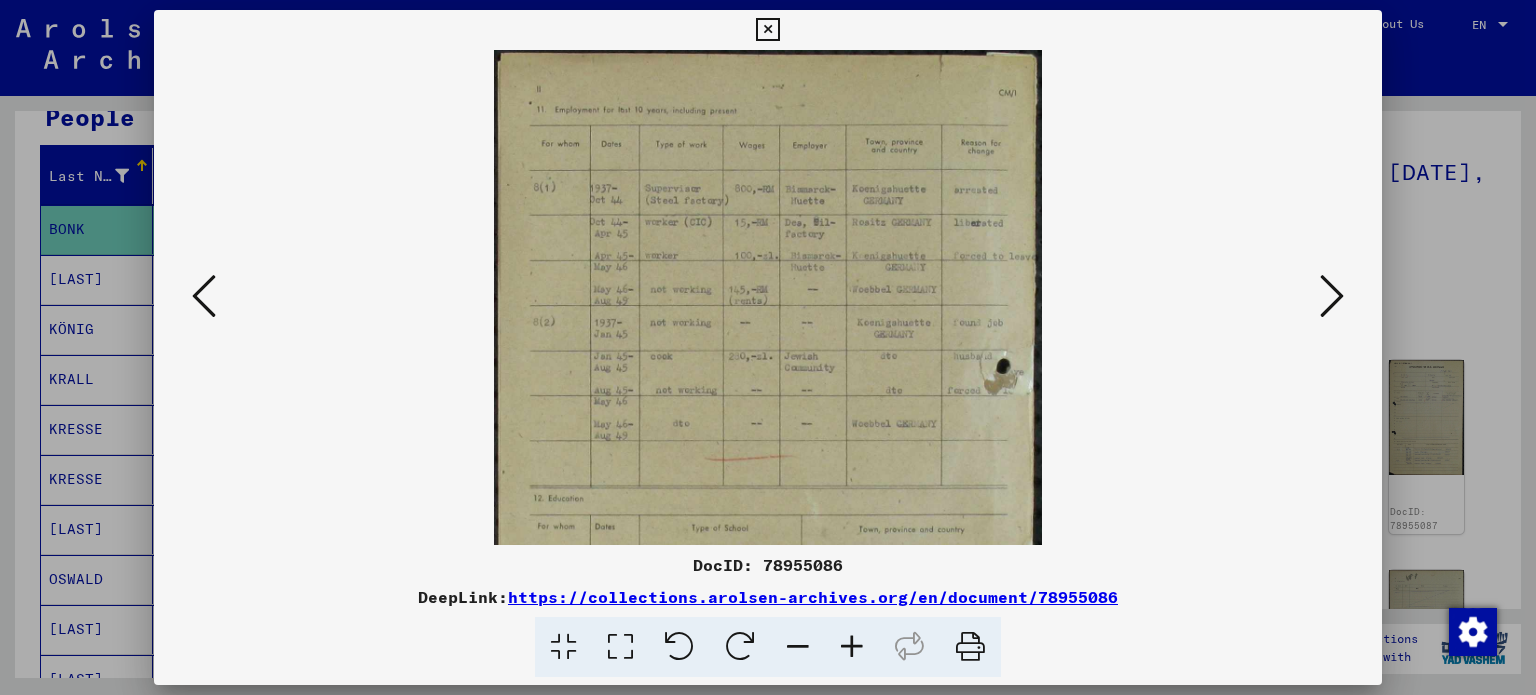 click at bounding box center [852, 647] 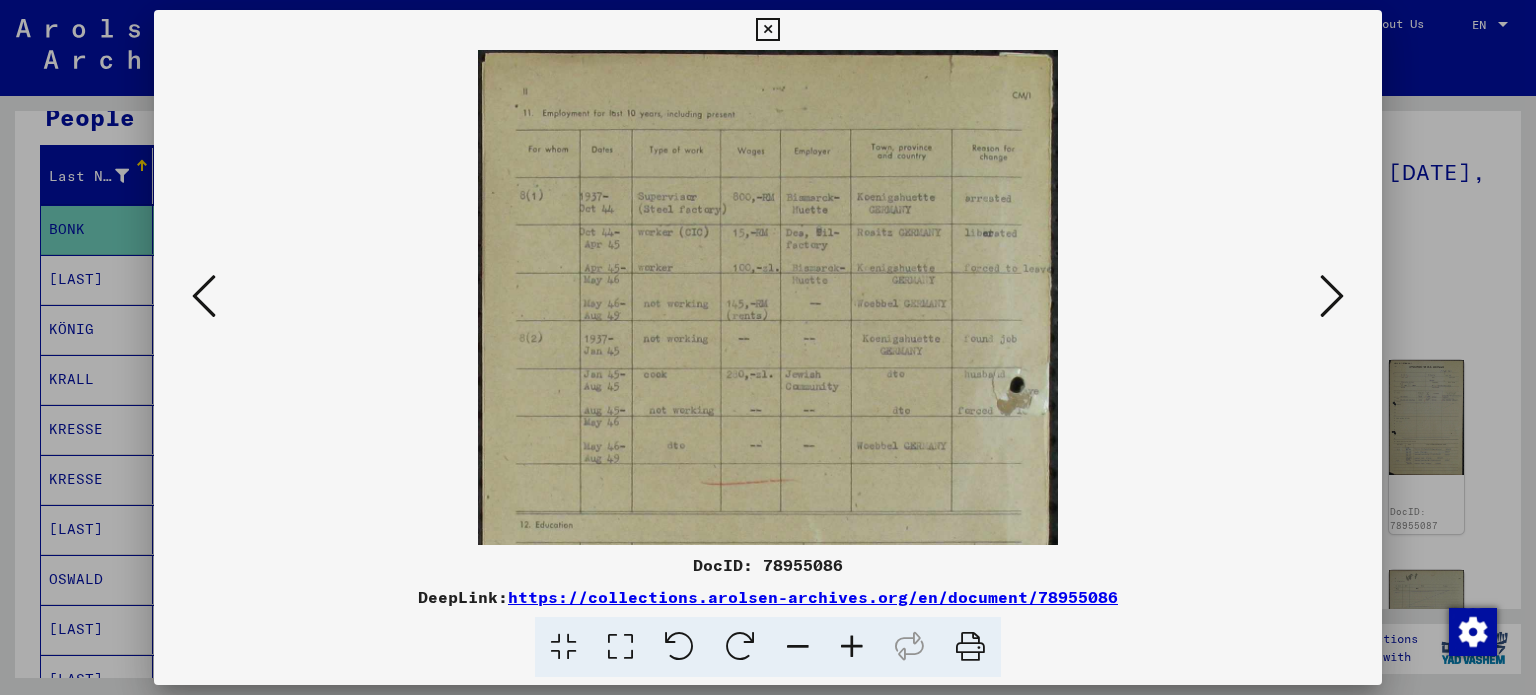 click at bounding box center (852, 647) 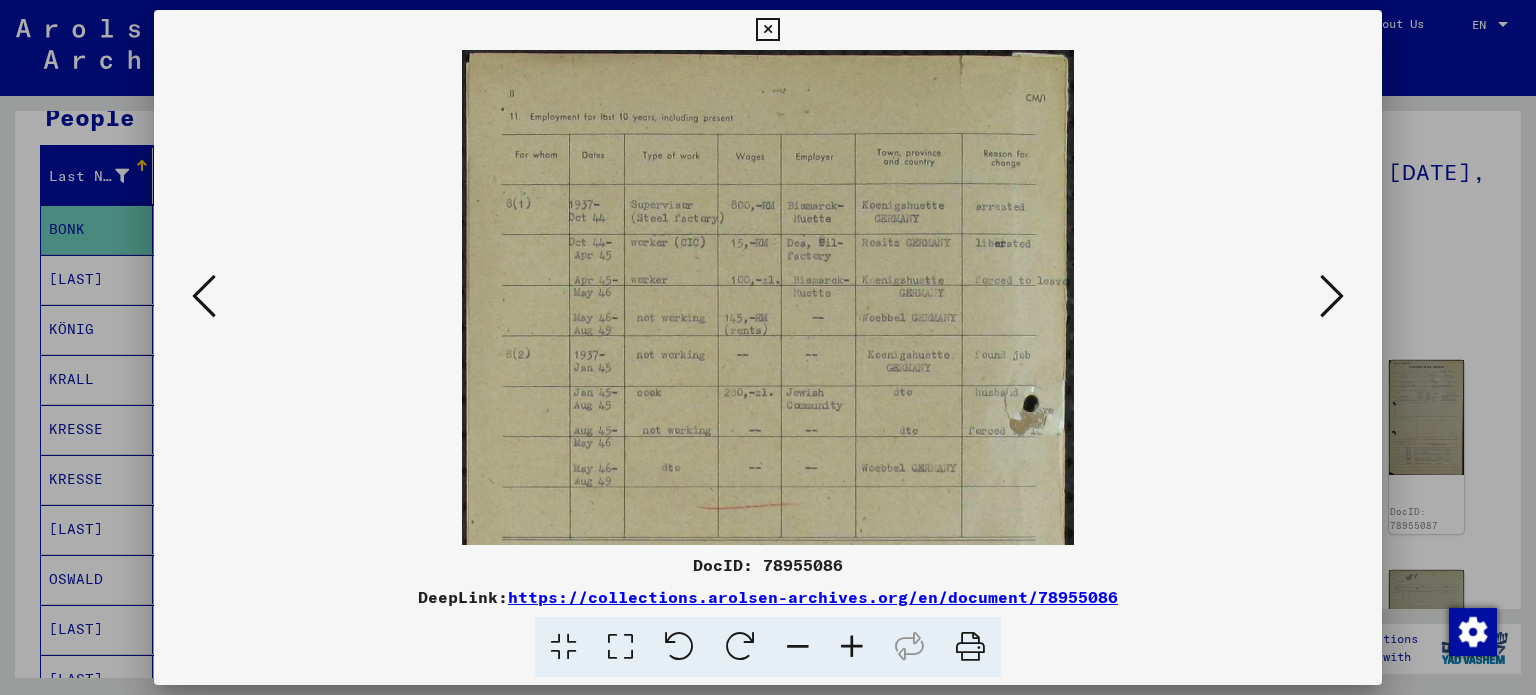click at bounding box center (852, 647) 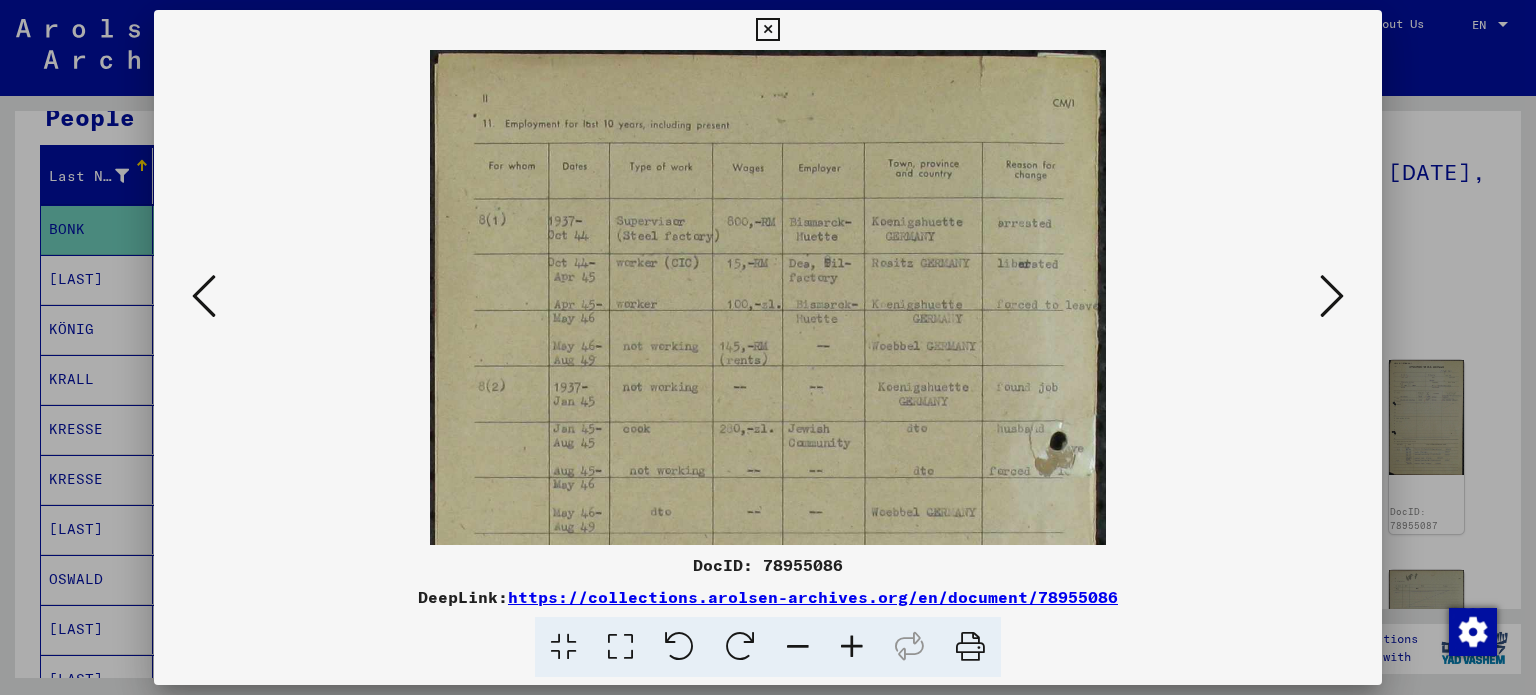 click at bounding box center [852, 647] 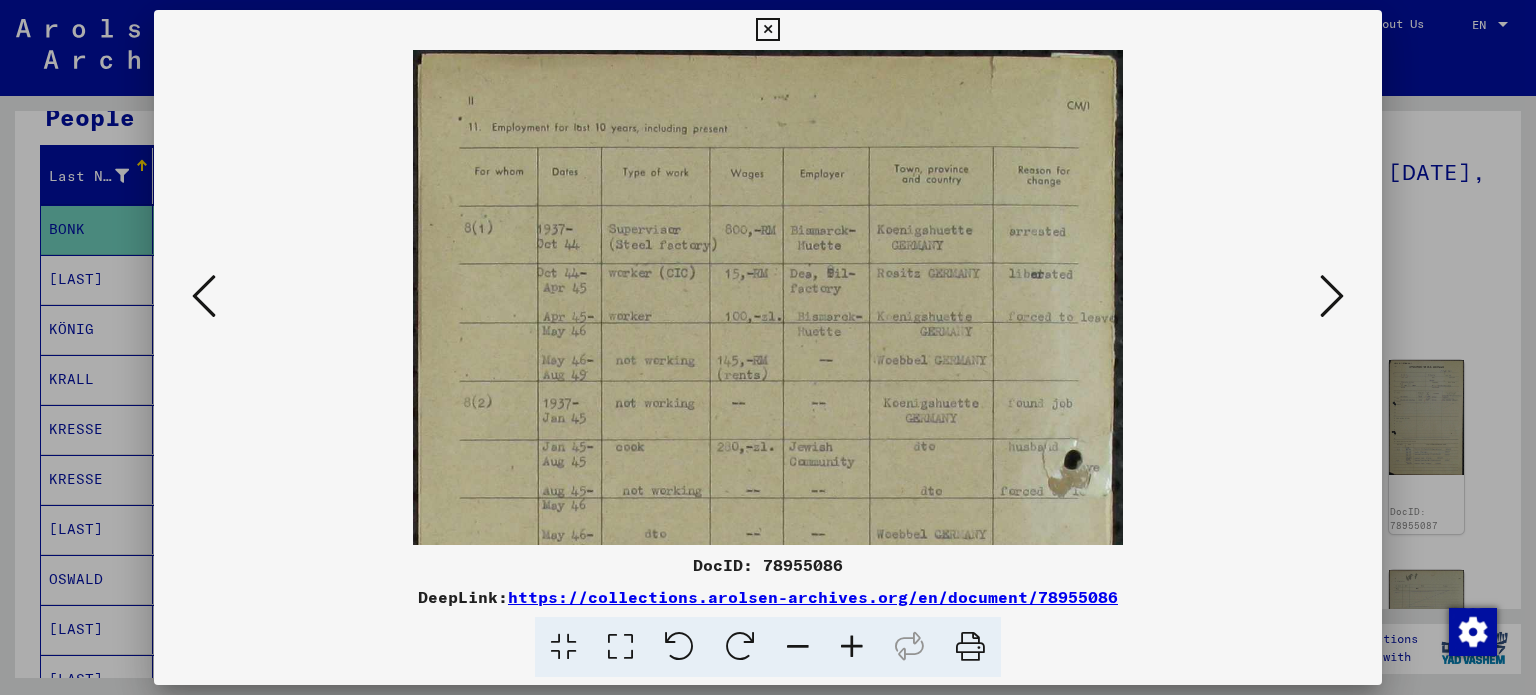click at bounding box center [852, 647] 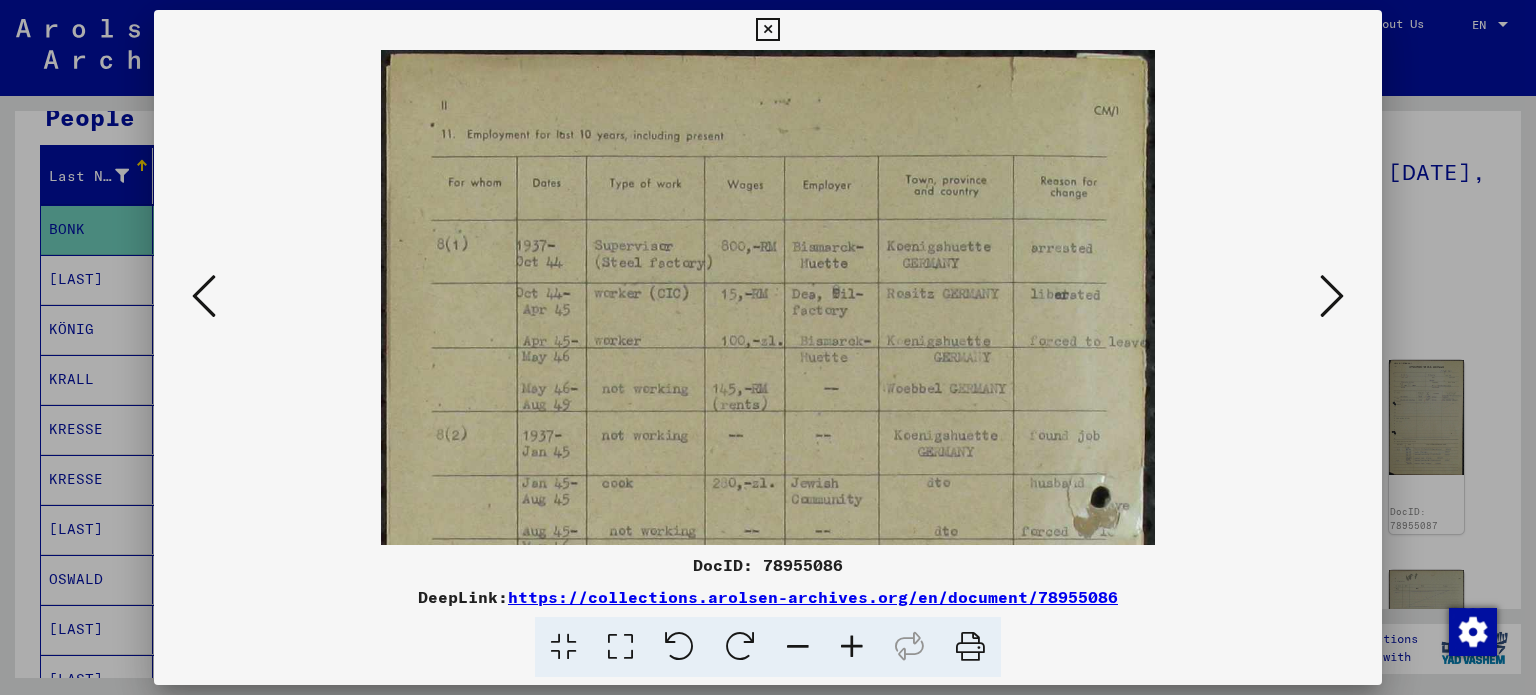 click at bounding box center [852, 647] 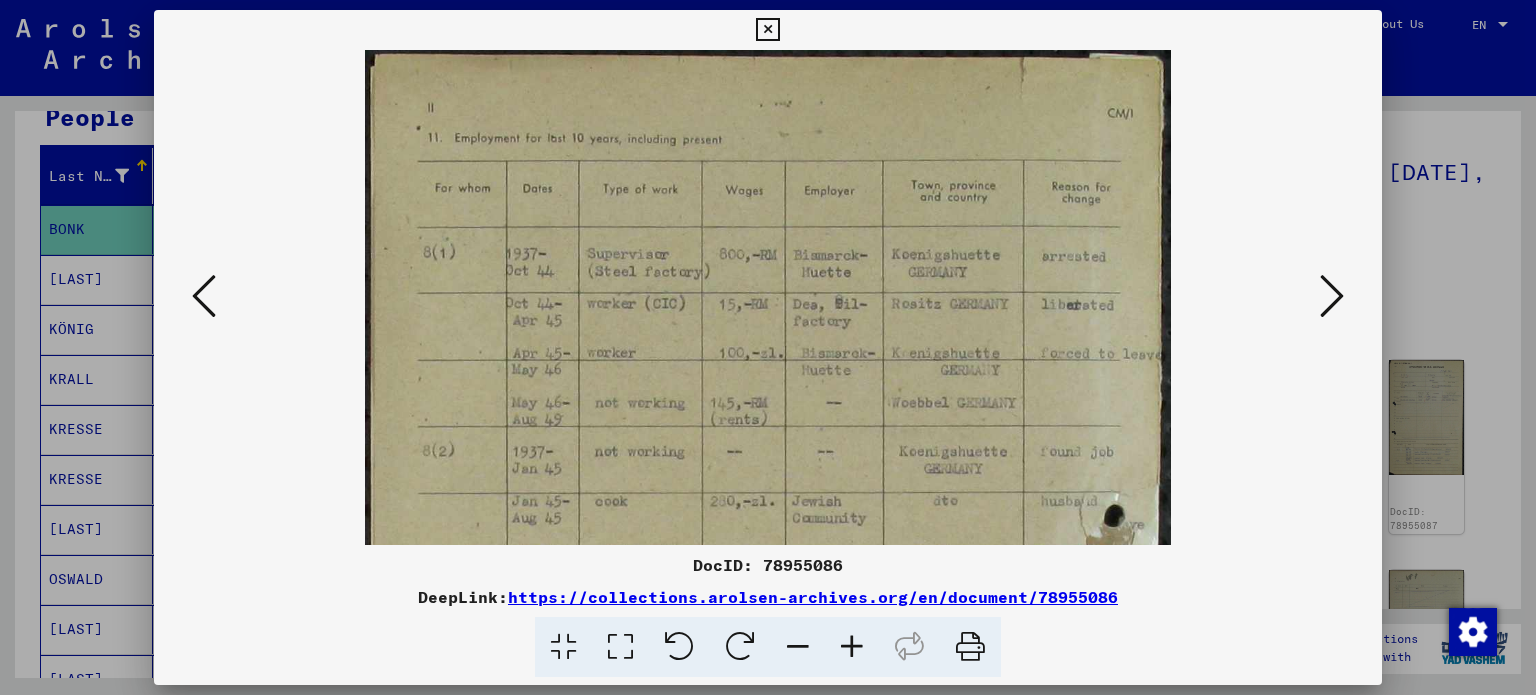 click at bounding box center [852, 647] 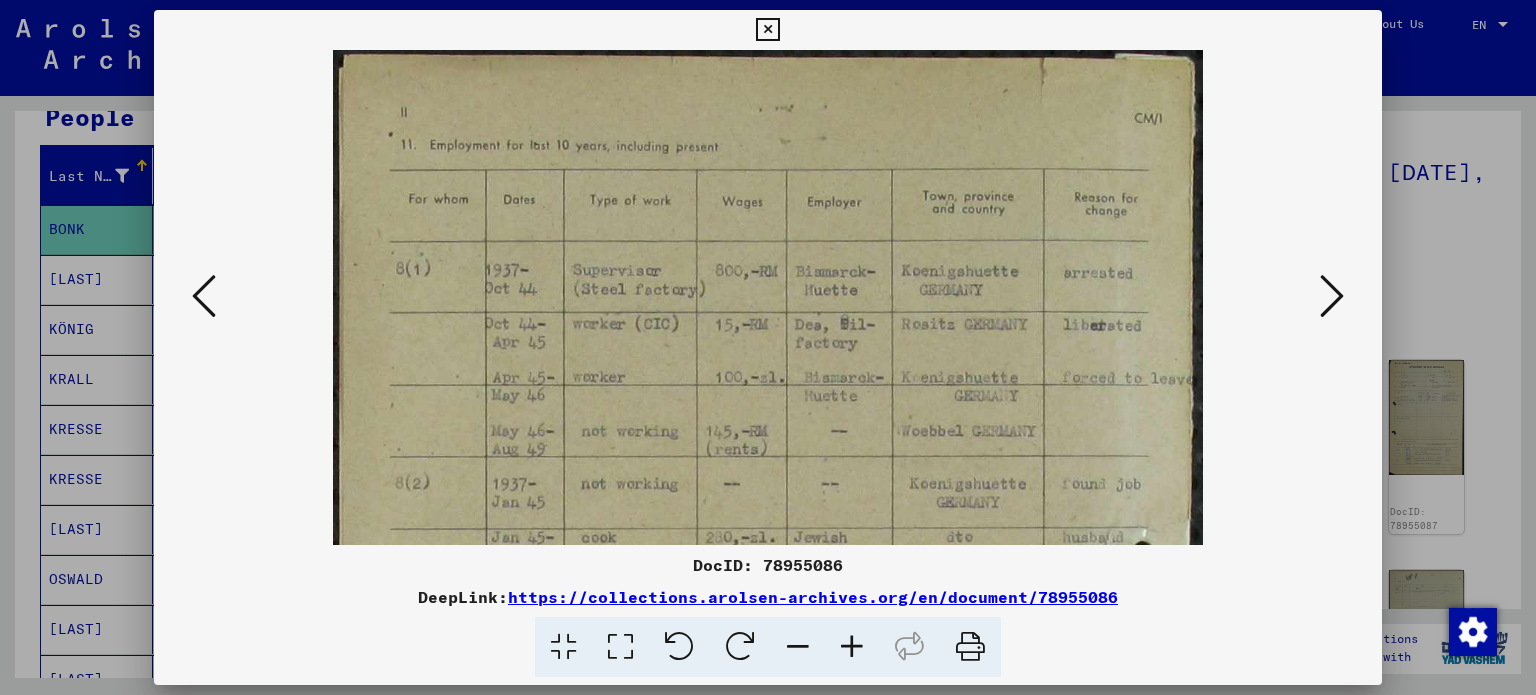 click at bounding box center [852, 647] 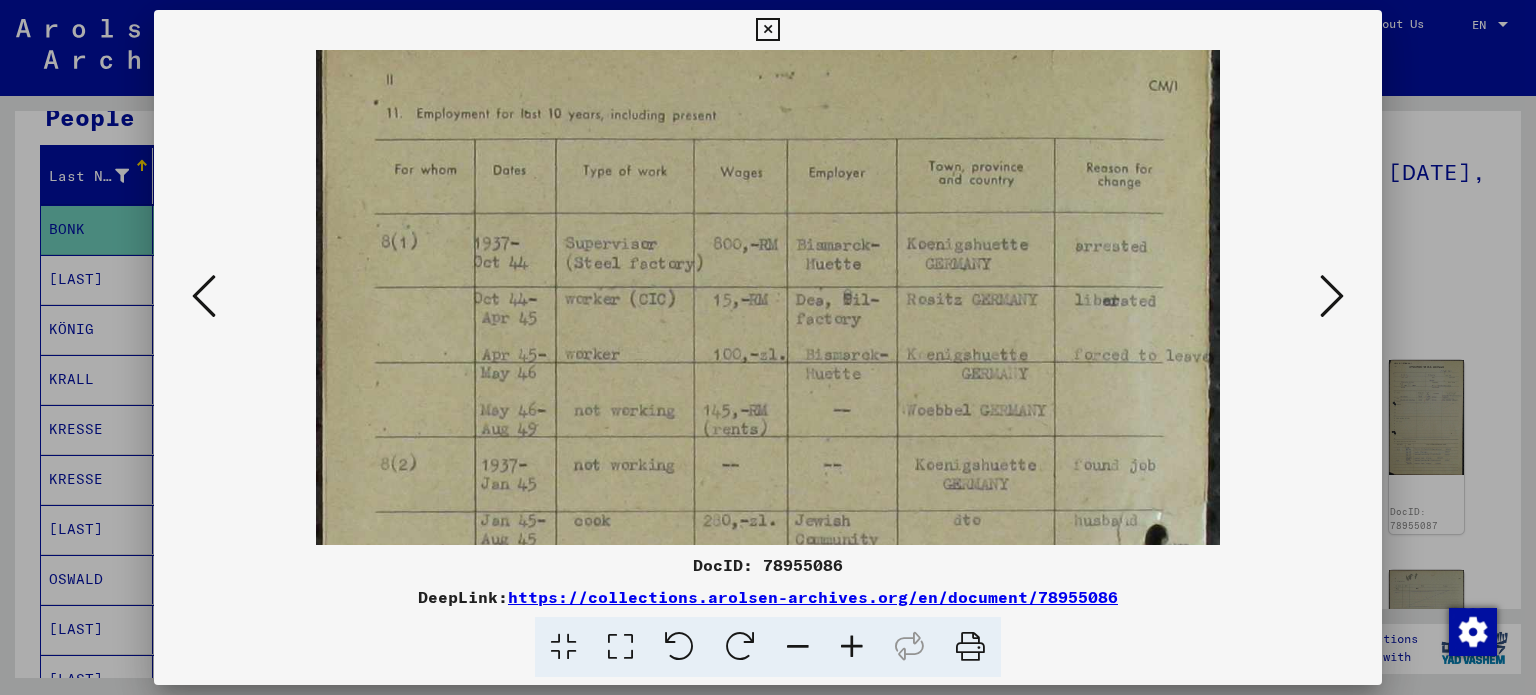 scroll, scrollTop: 36, scrollLeft: 0, axis: vertical 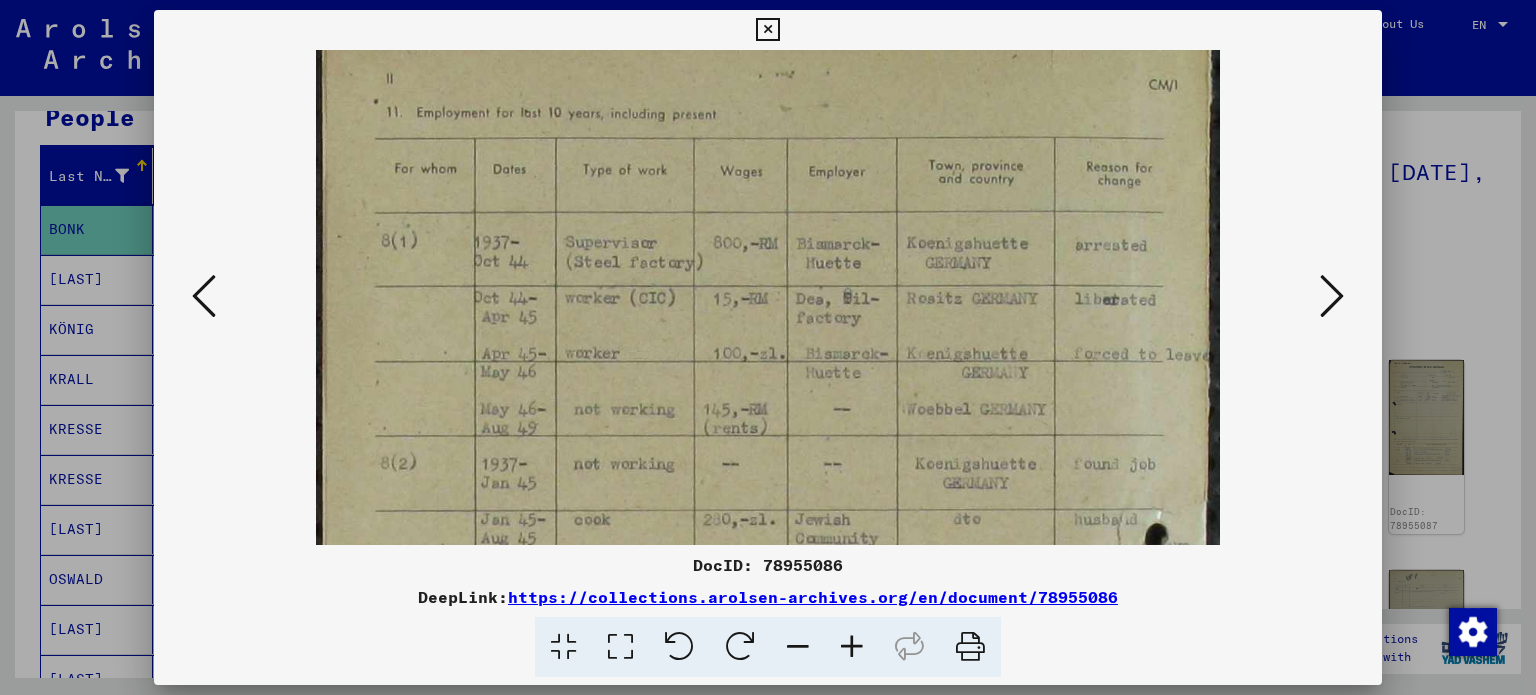 drag, startPoint x: 656, startPoint y: 414, endPoint x: 662, endPoint y: 380, distance: 34.525352 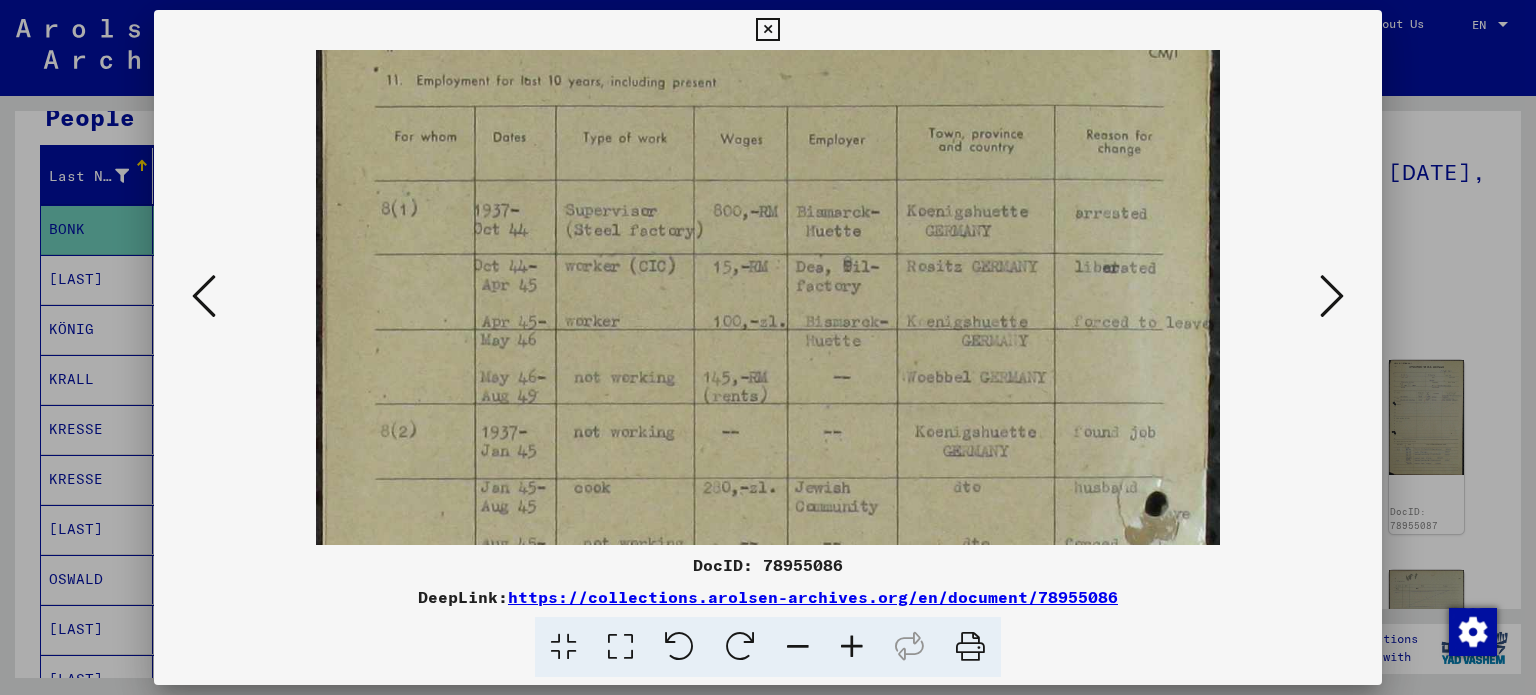 scroll, scrollTop: 117, scrollLeft: 0, axis: vertical 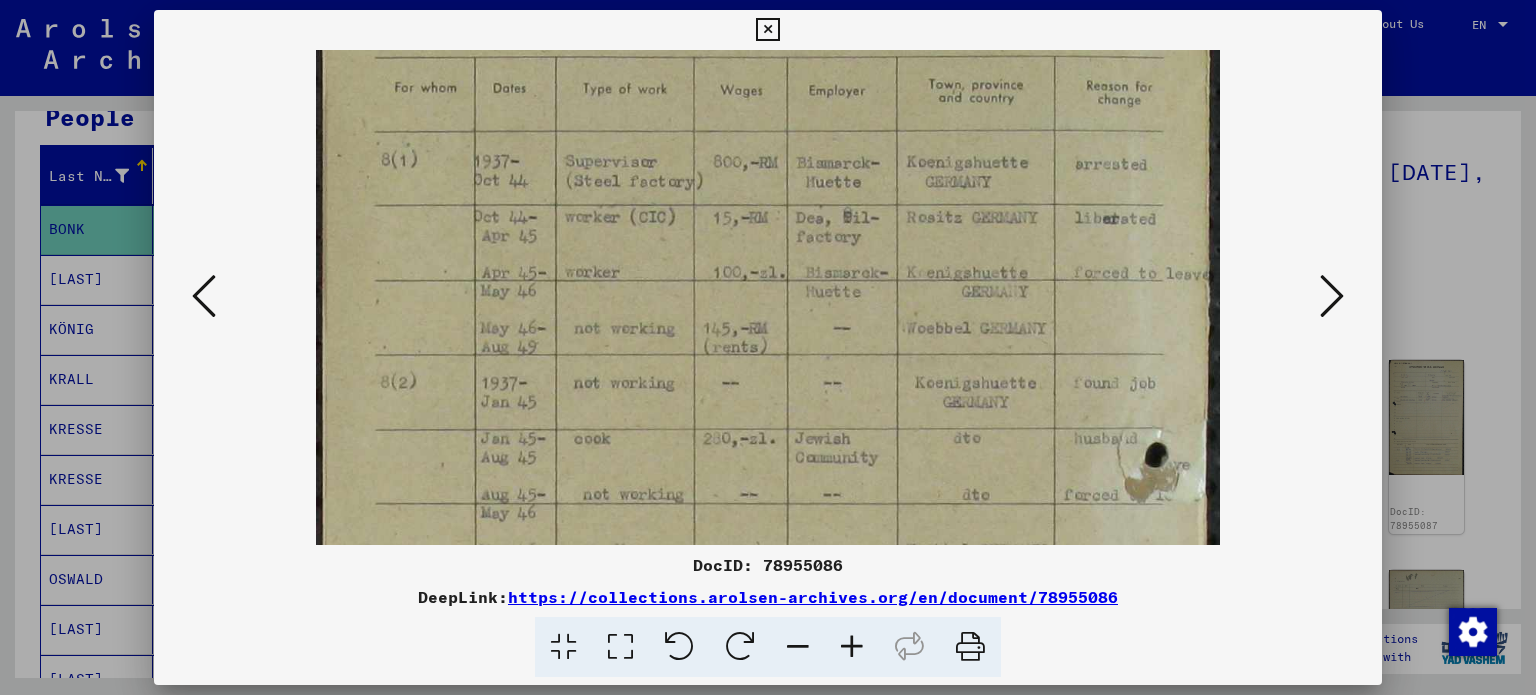 drag, startPoint x: 744, startPoint y: 442, endPoint x: 723, endPoint y: 362, distance: 82.710335 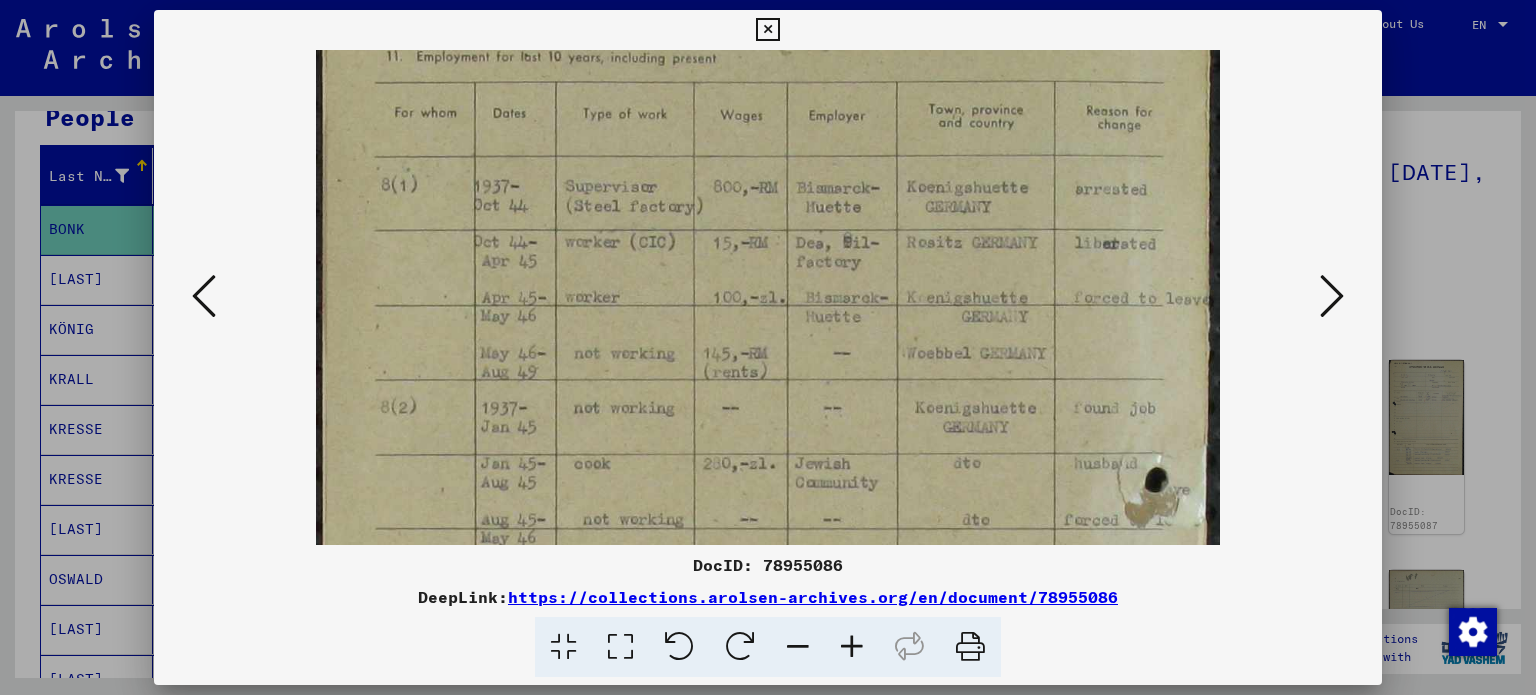 scroll, scrollTop: 91, scrollLeft: 0, axis: vertical 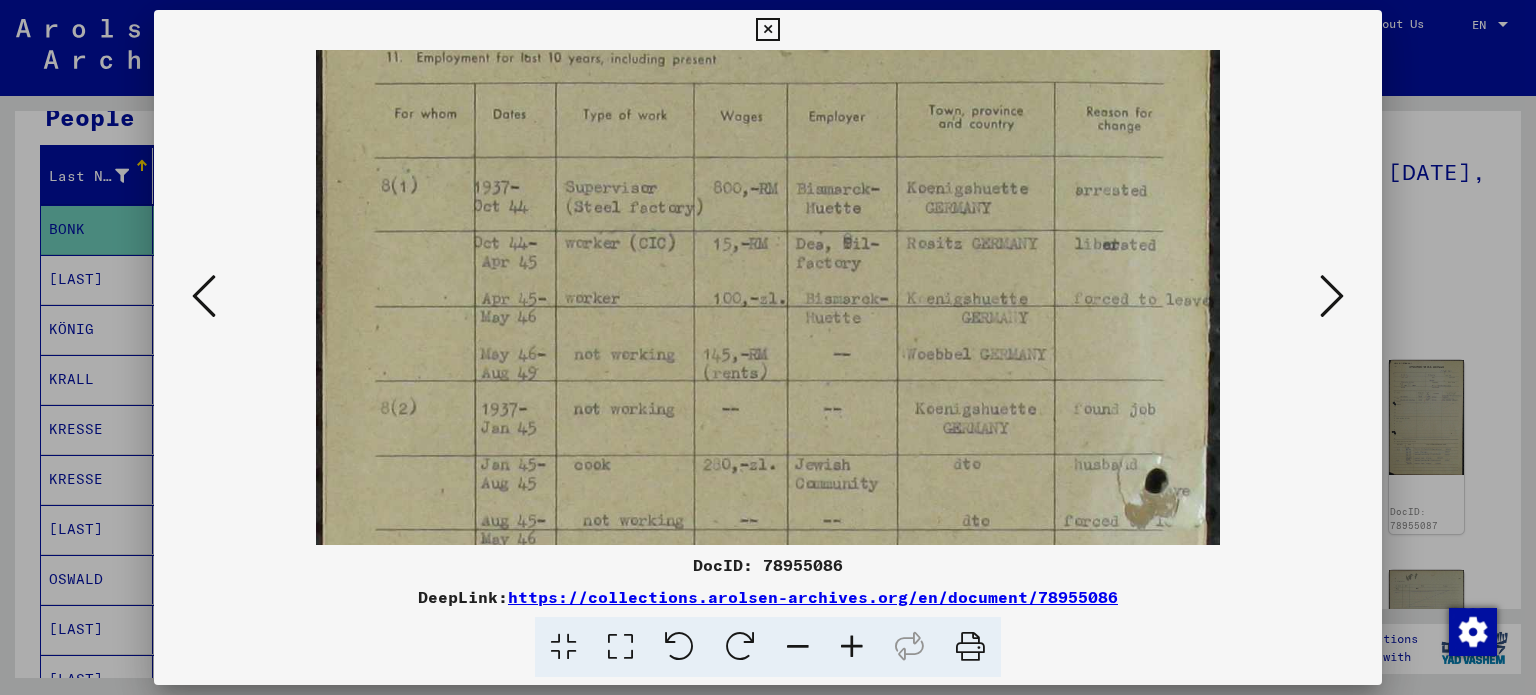drag, startPoint x: 723, startPoint y: 362, endPoint x: 723, endPoint y: 390, distance: 28 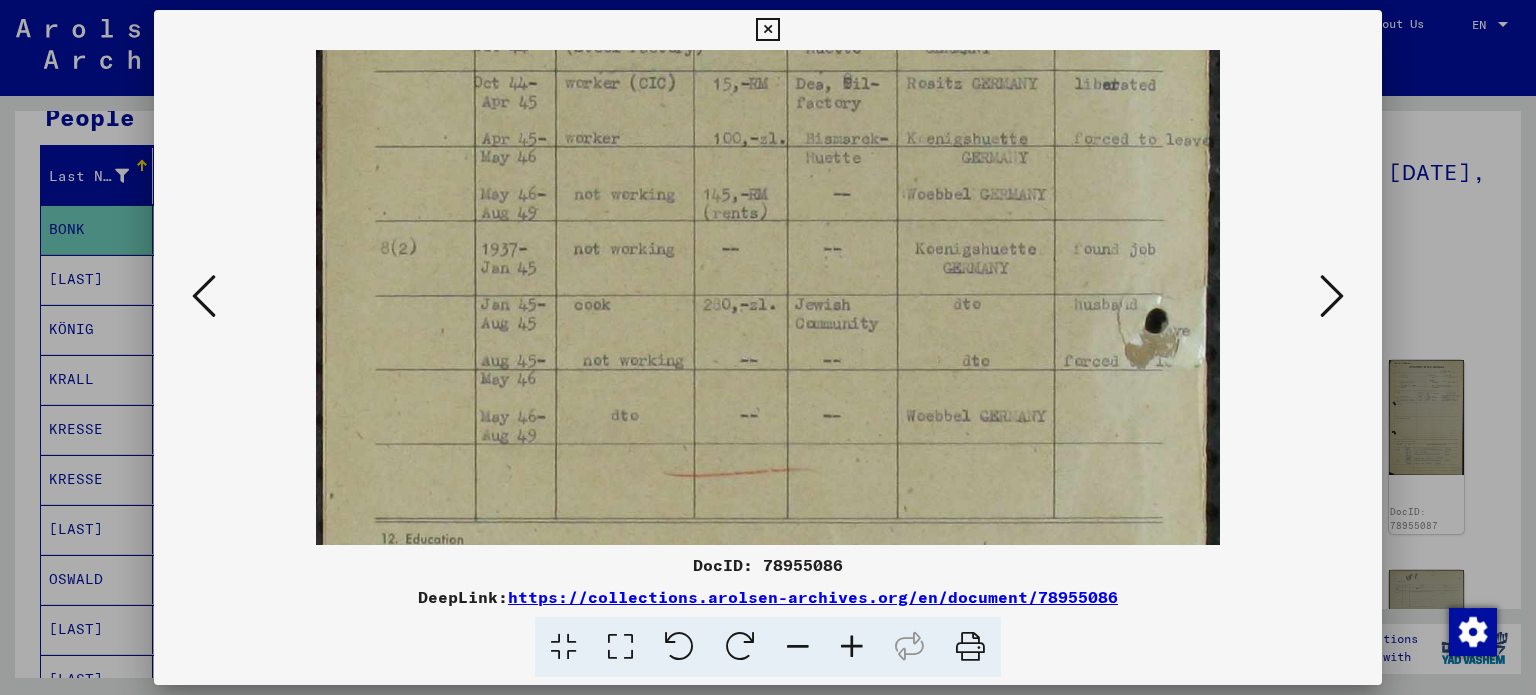 scroll, scrollTop: 258, scrollLeft: 0, axis: vertical 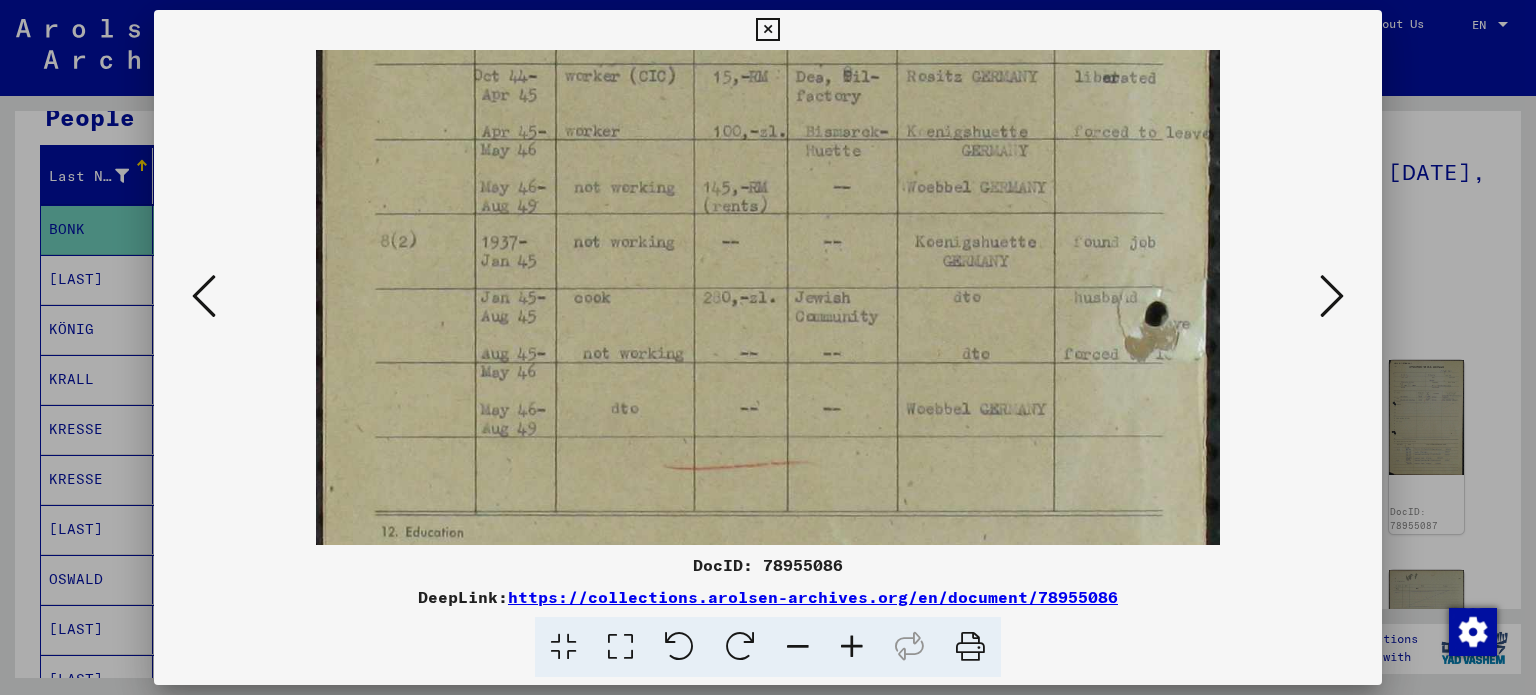 drag, startPoint x: 722, startPoint y: 387, endPoint x: 716, endPoint y: 223, distance: 164.10973 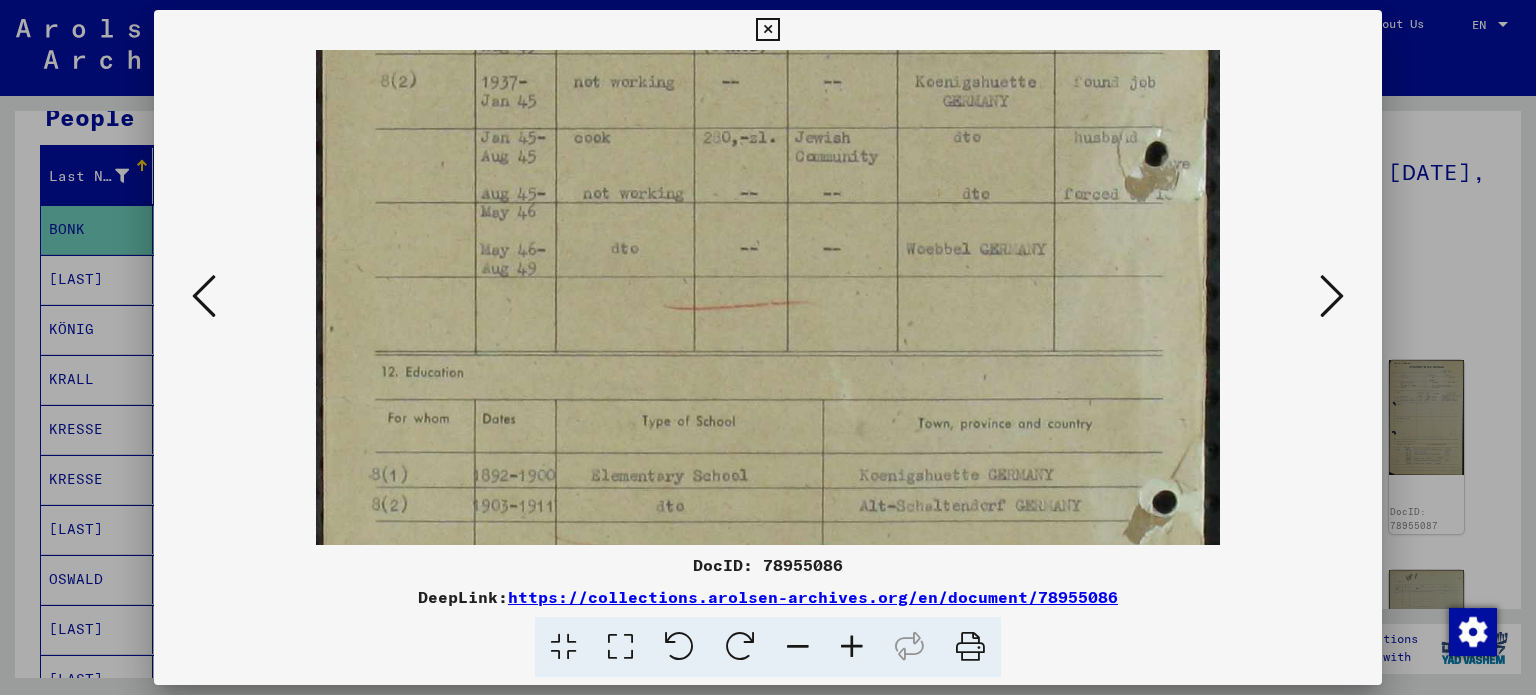 scroll, scrollTop: 435, scrollLeft: 0, axis: vertical 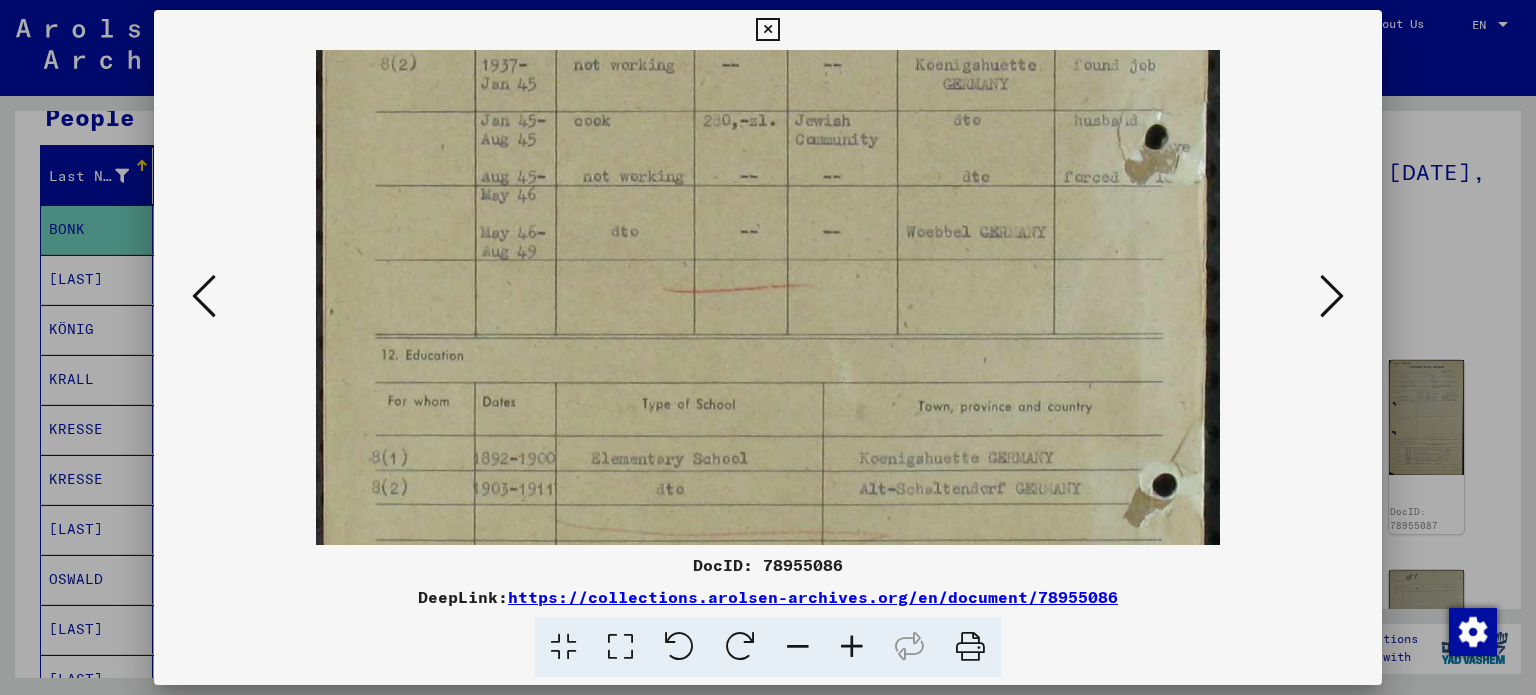 drag, startPoint x: 744, startPoint y: 378, endPoint x: 705, endPoint y: 207, distance: 175.39099 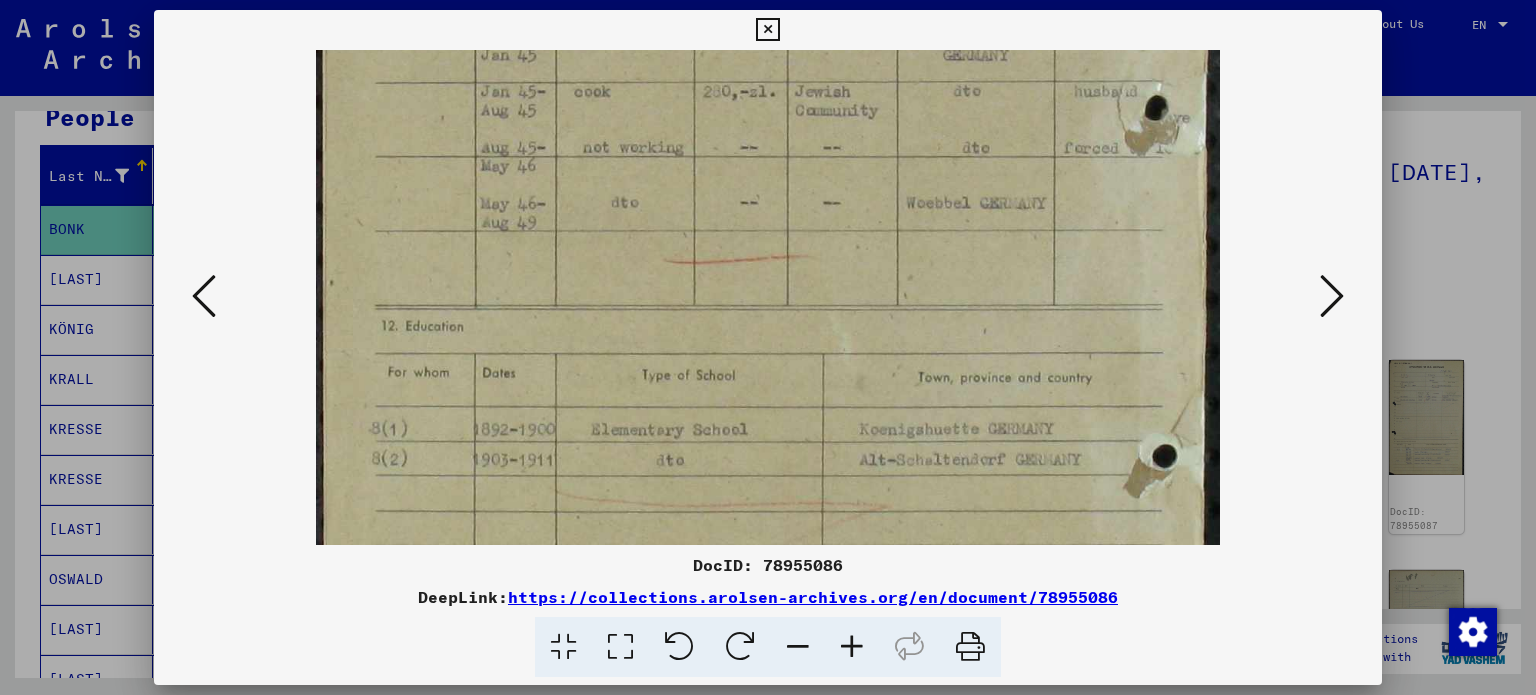 scroll, scrollTop: 472, scrollLeft: 0, axis: vertical 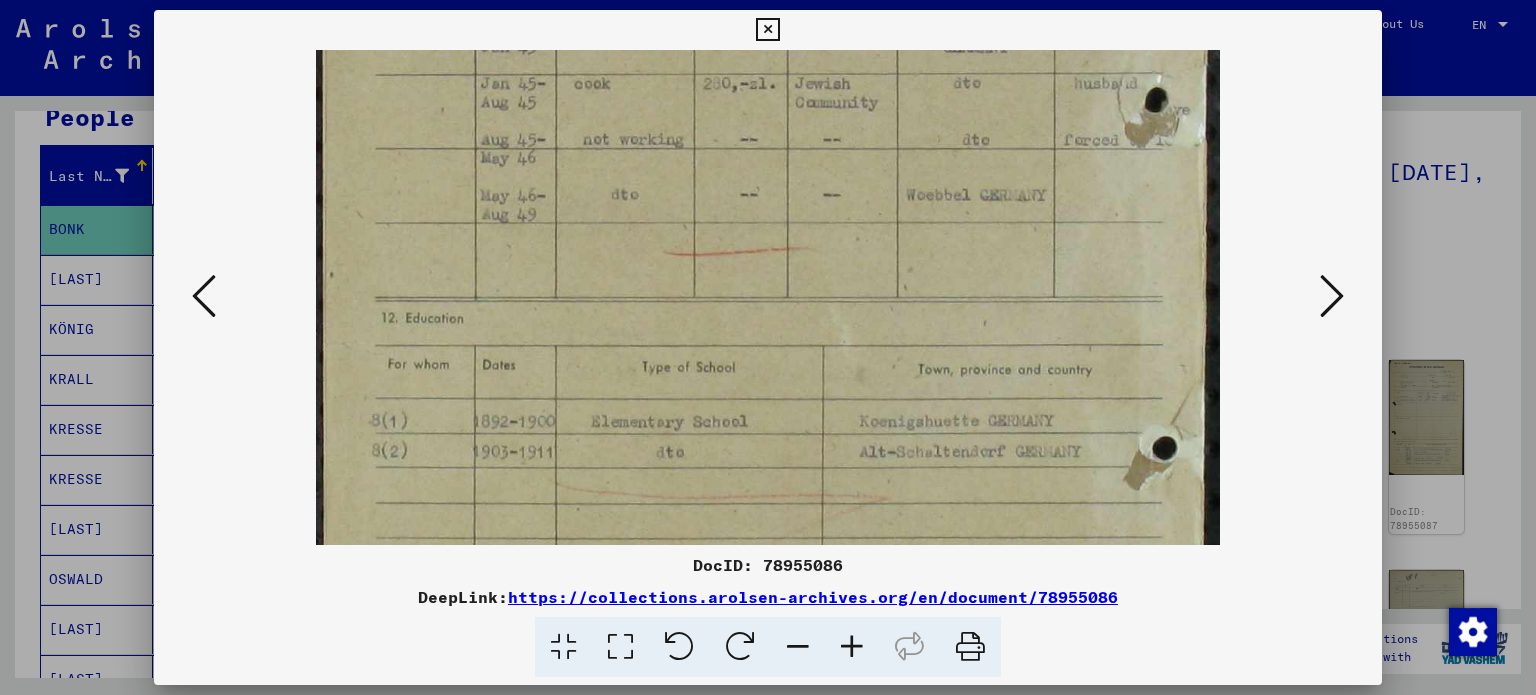 drag, startPoint x: 726, startPoint y: 394, endPoint x: 717, endPoint y: 359, distance: 36.138622 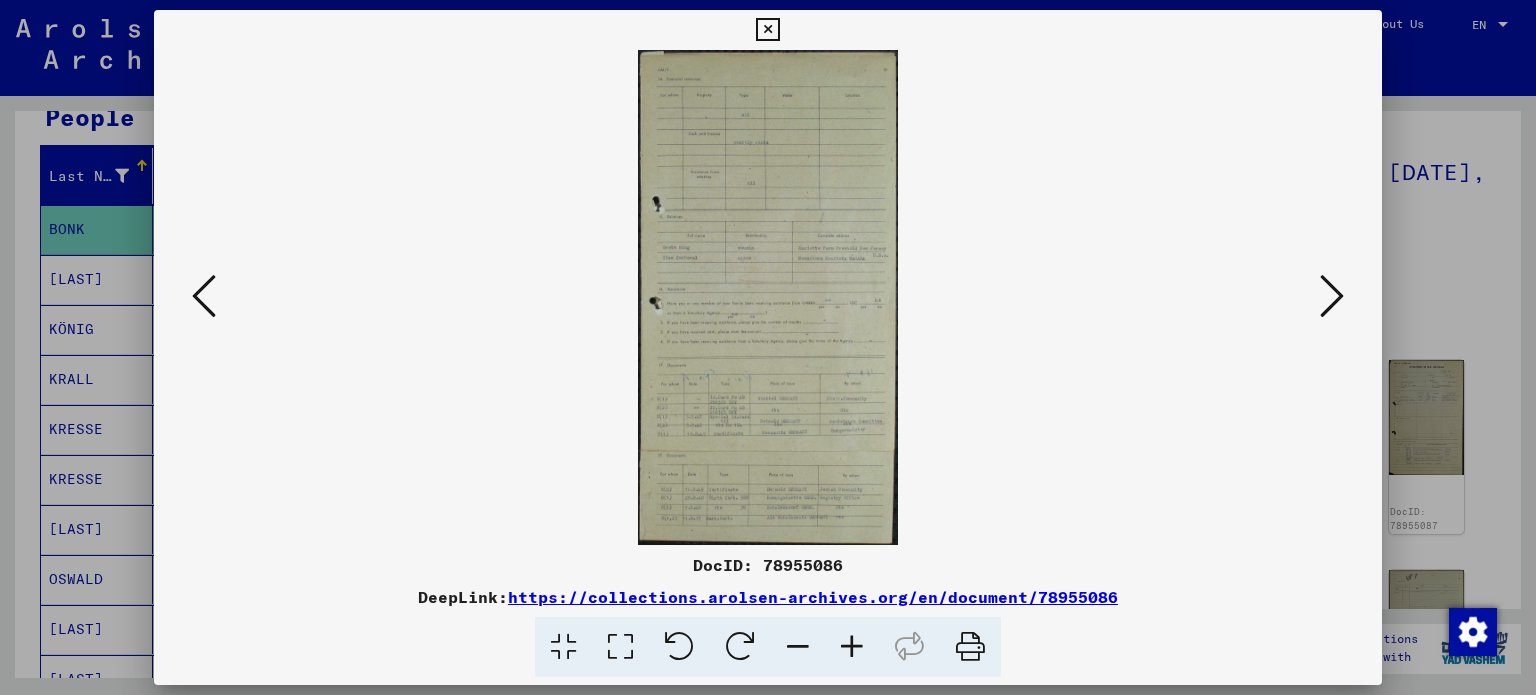 click at bounding box center [1332, 296] 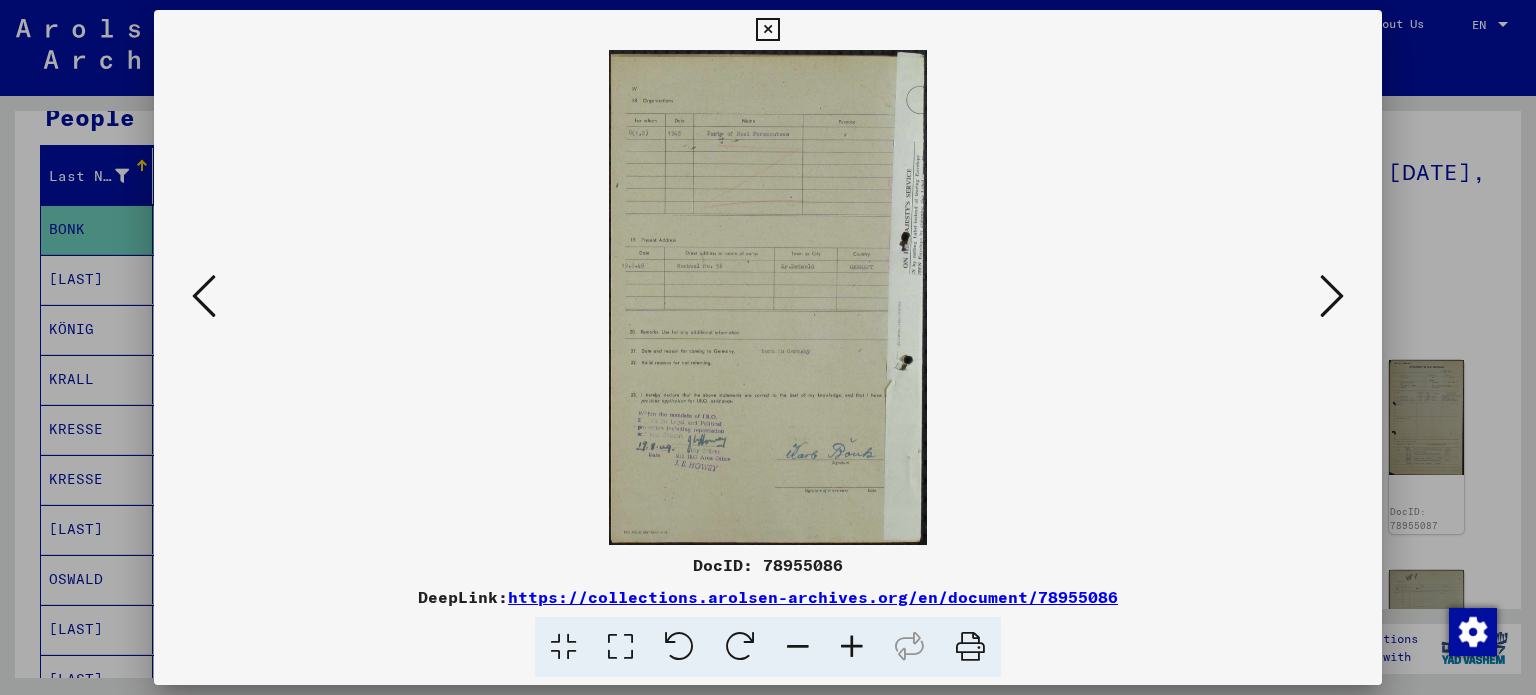 click at bounding box center (1332, 296) 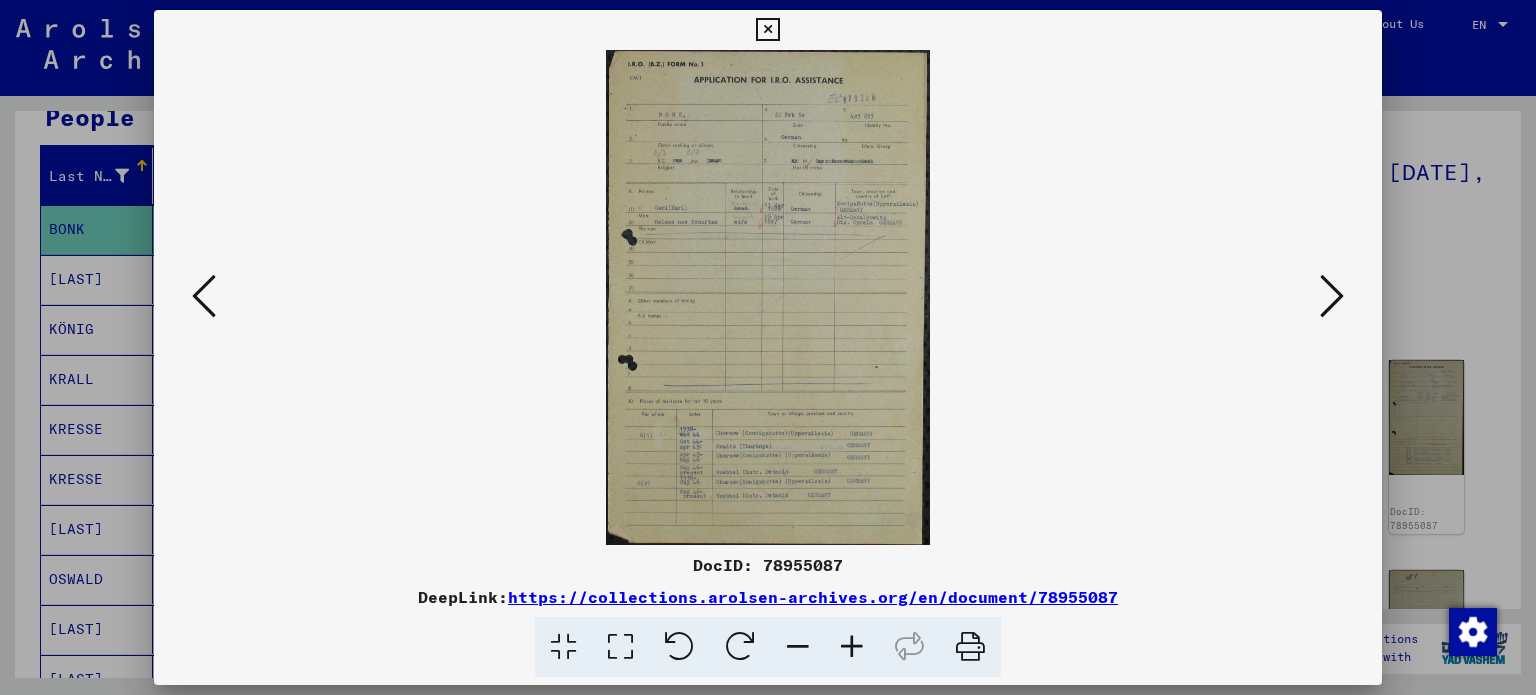 click at bounding box center [1332, 296] 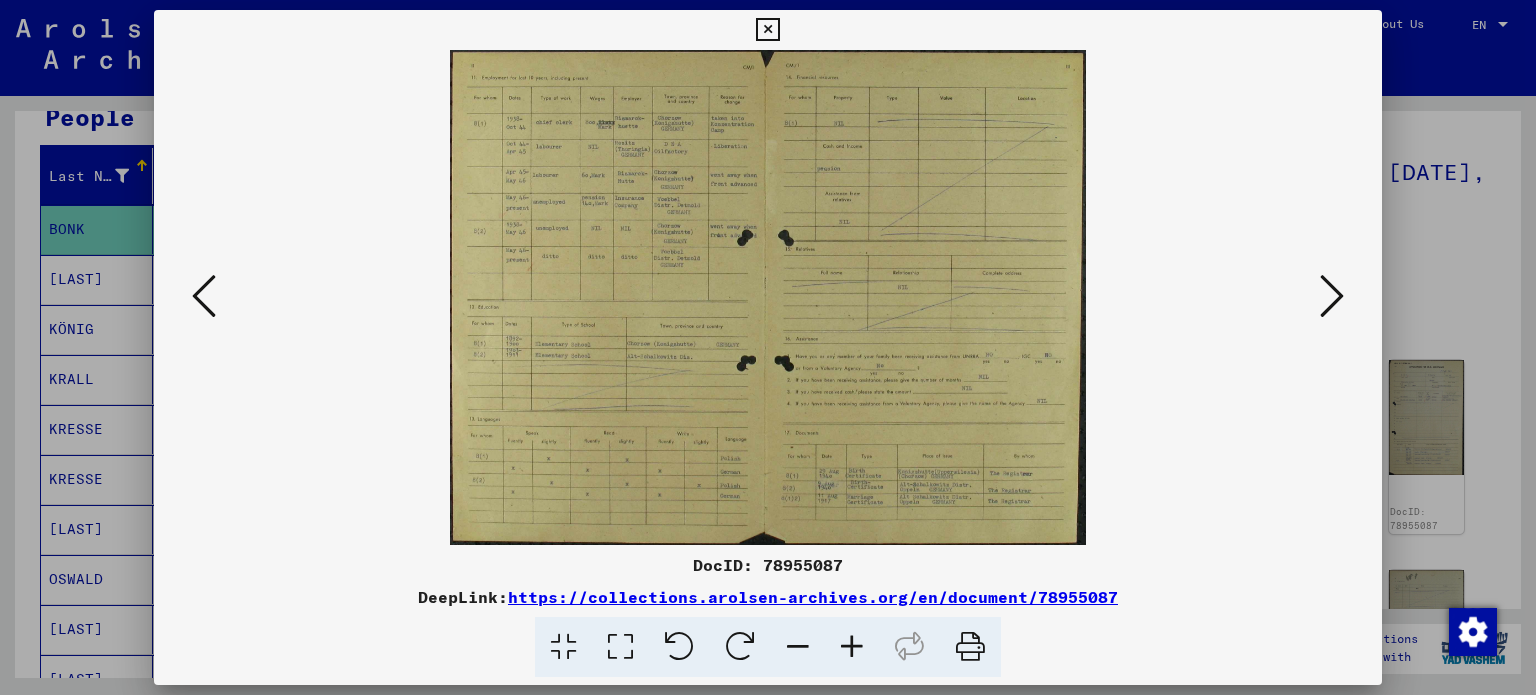 click at bounding box center (1332, 296) 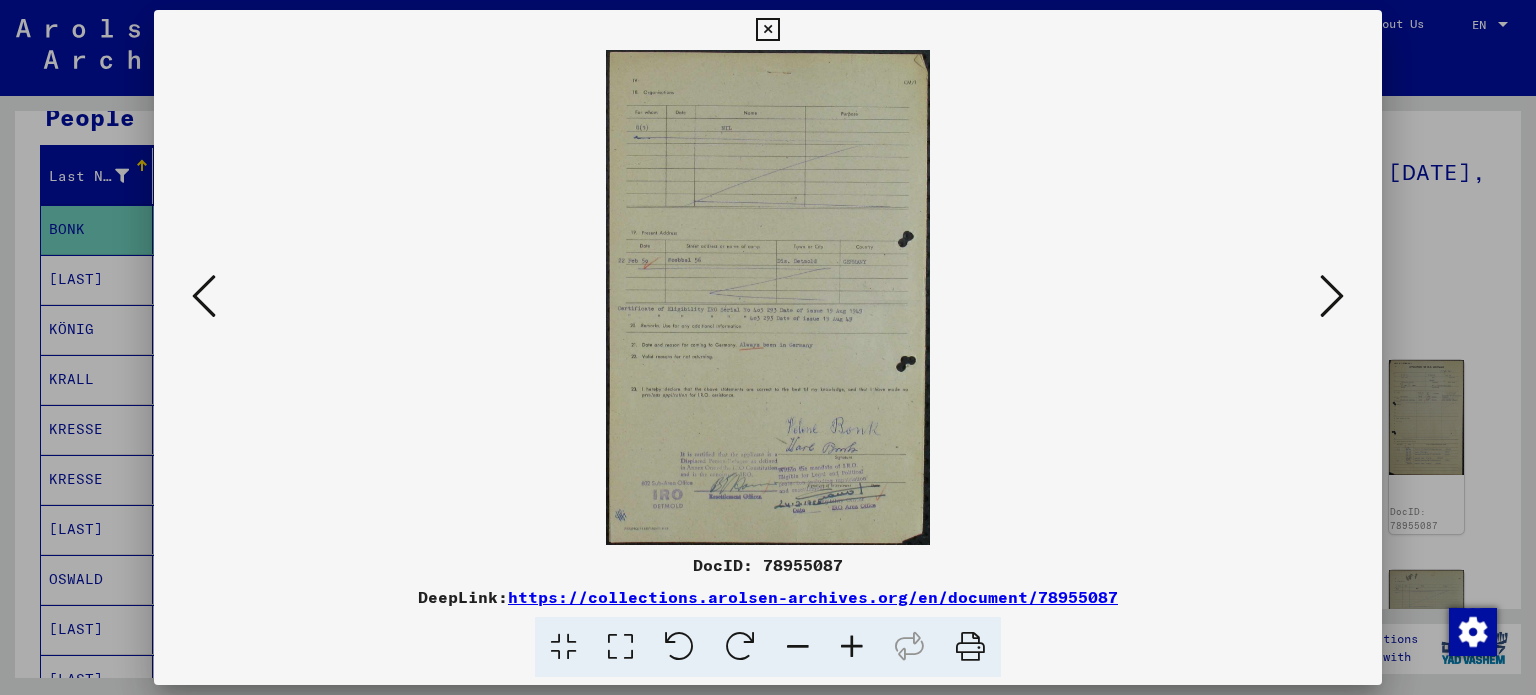 click at bounding box center [1332, 296] 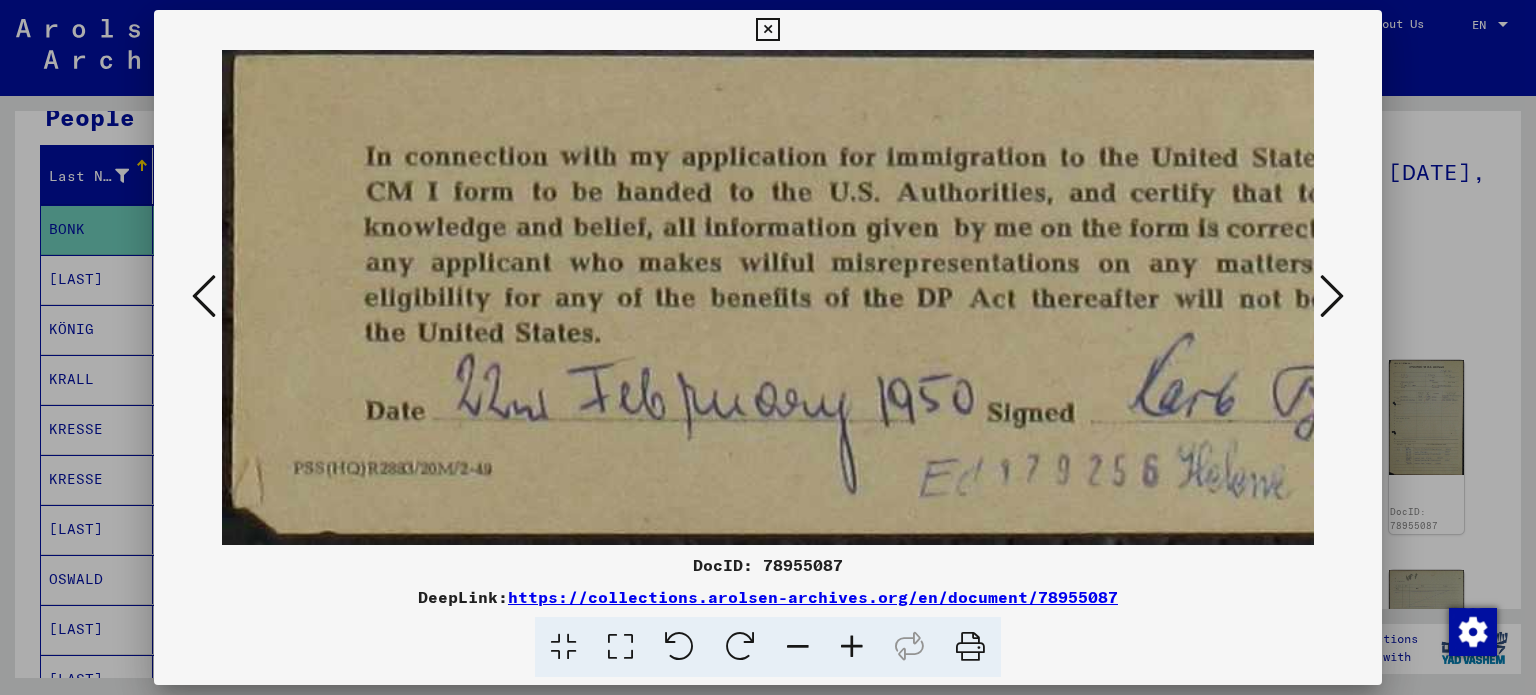 click at bounding box center [1332, 296] 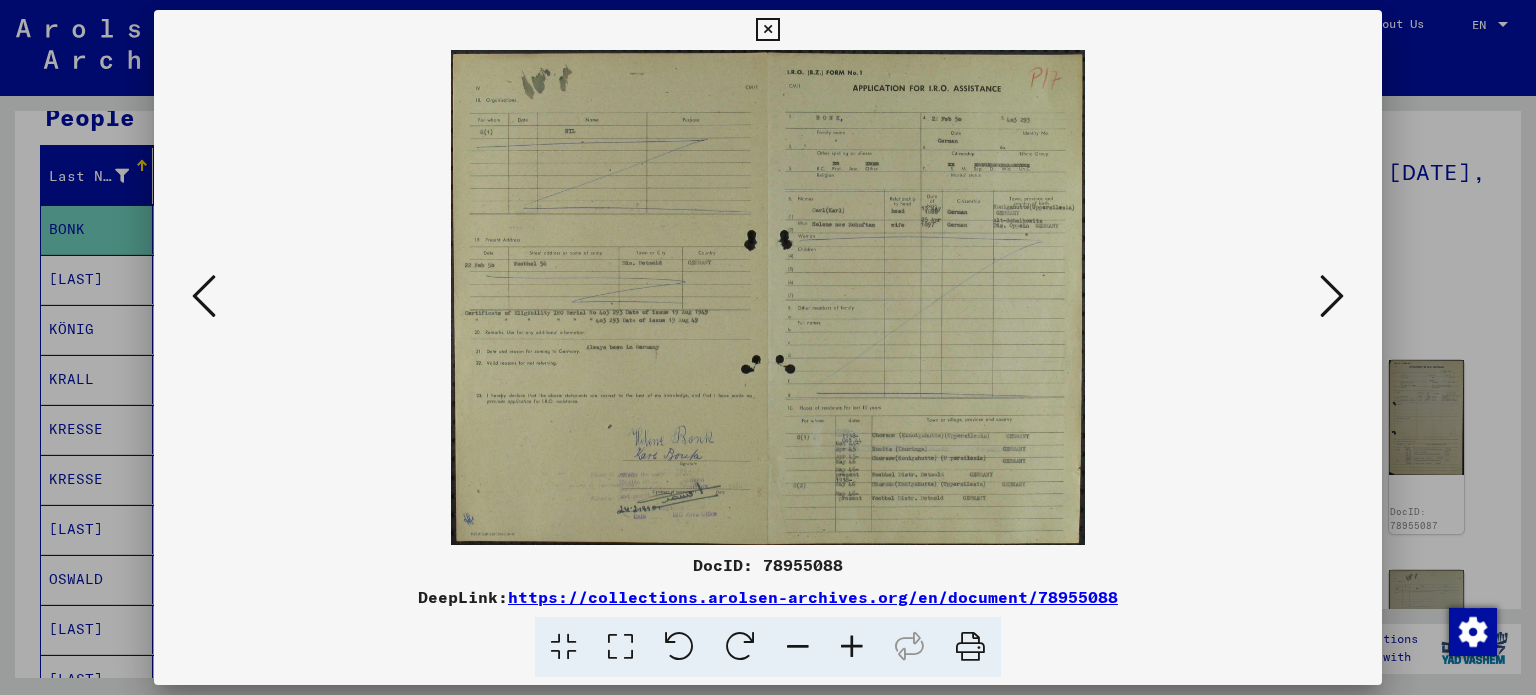 click at bounding box center (768, 347) 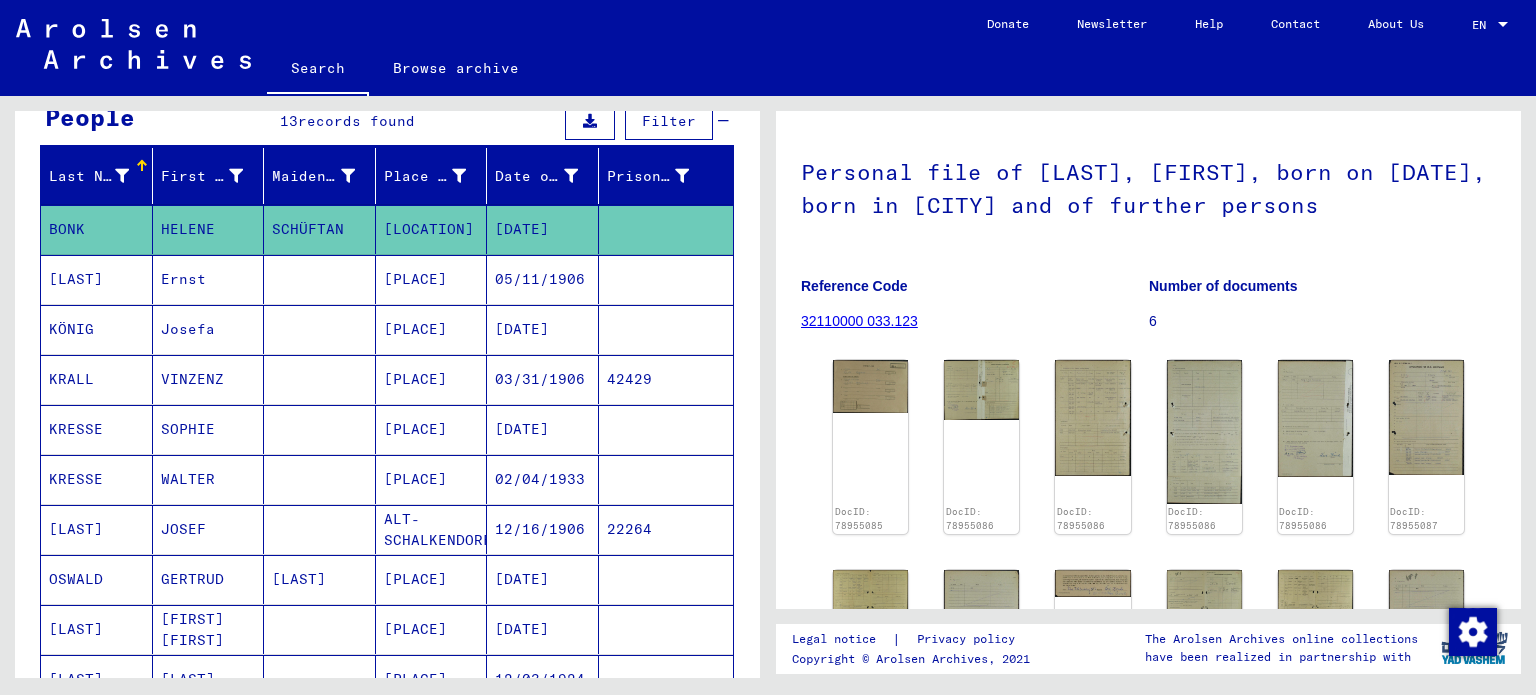 click on "[PLACE]" at bounding box center [432, 379] 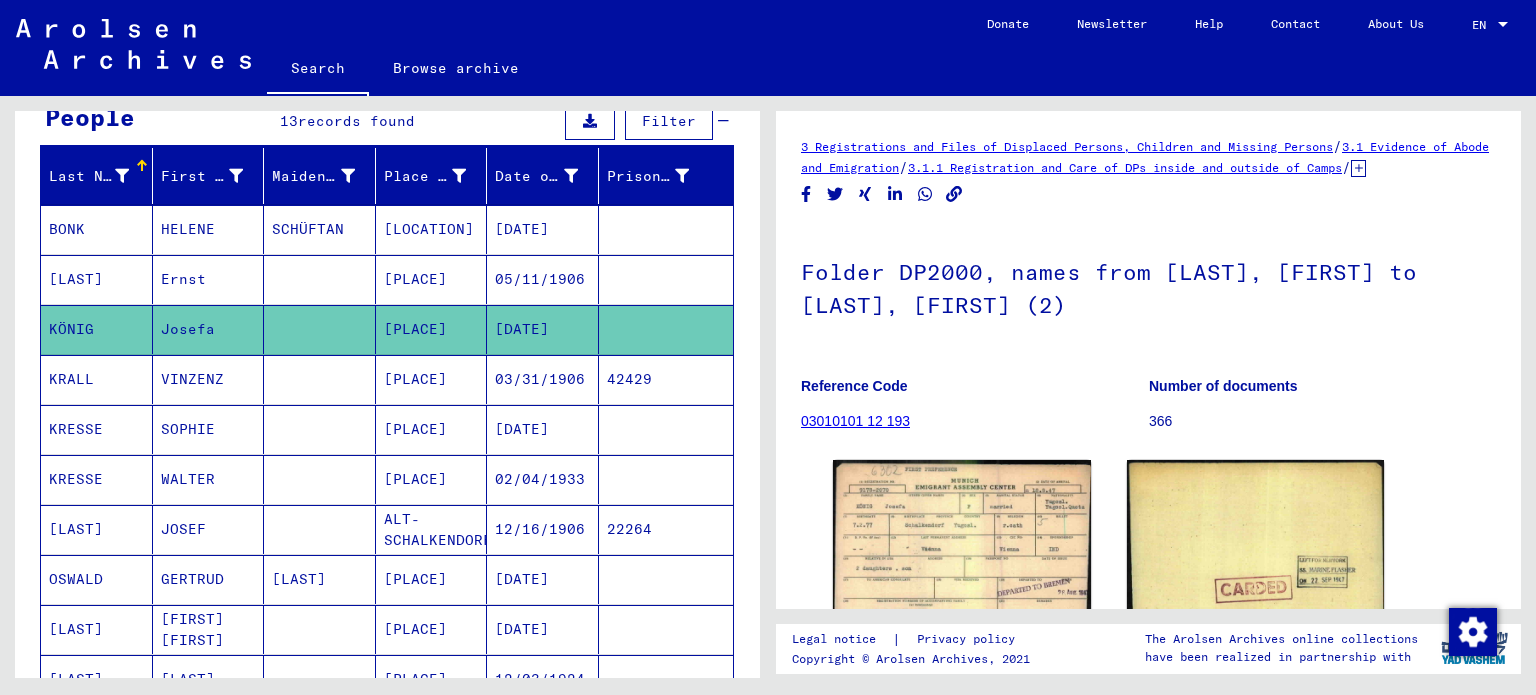 scroll, scrollTop: 0, scrollLeft: 0, axis: both 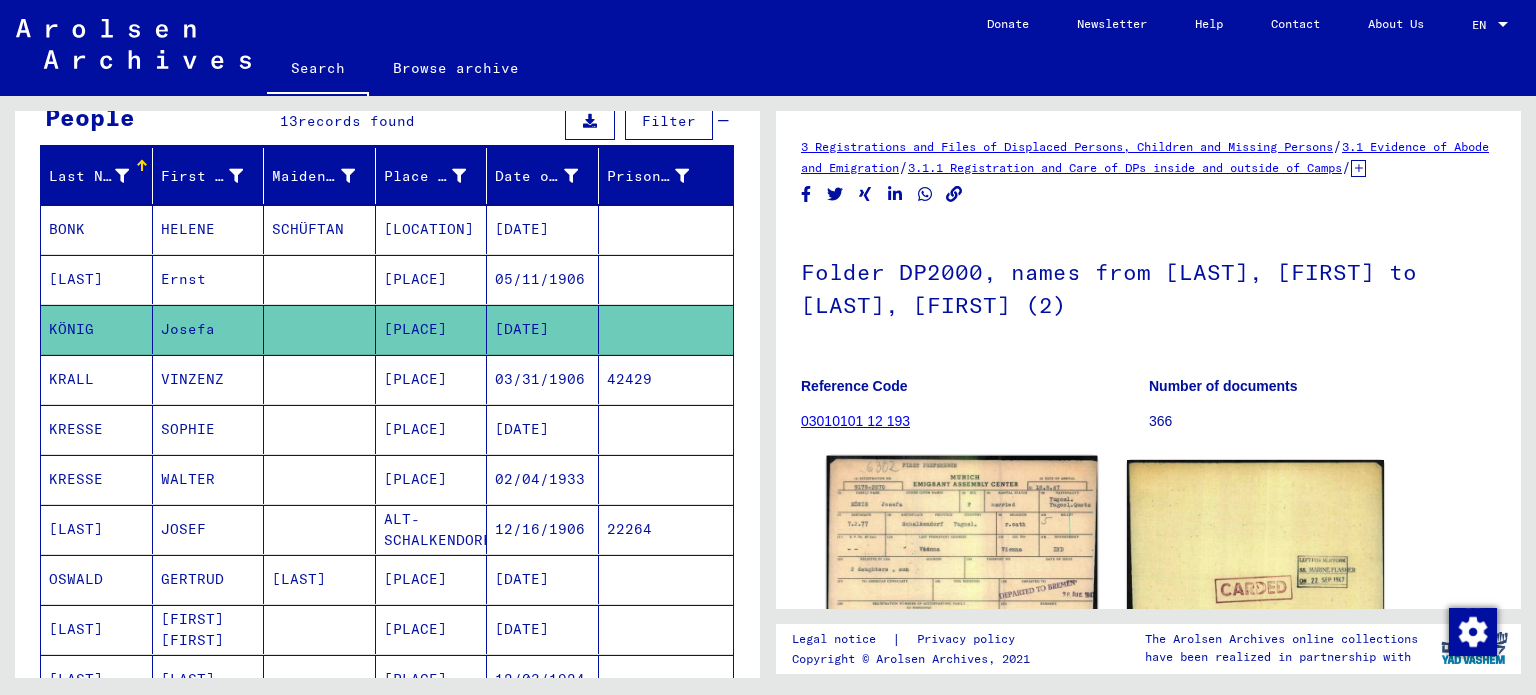 click 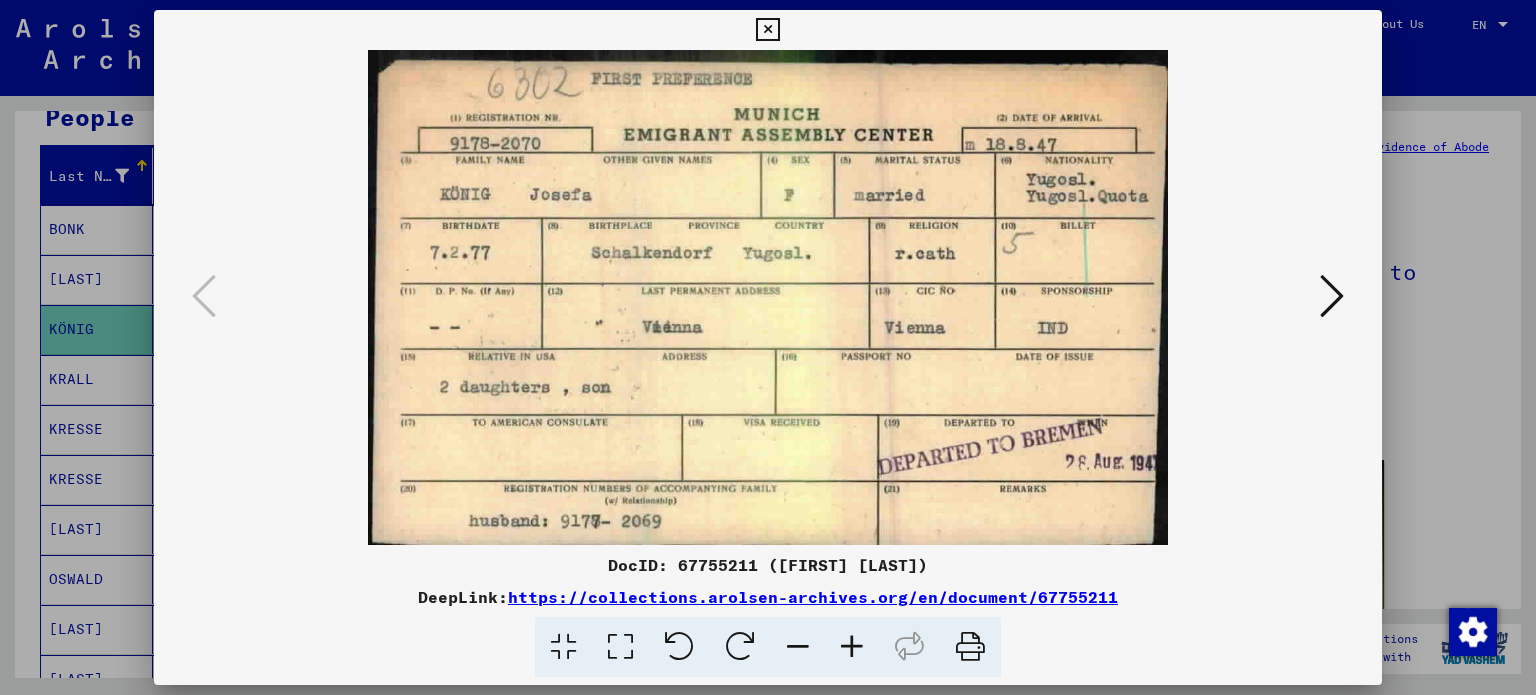 click at bounding box center [1332, 297] 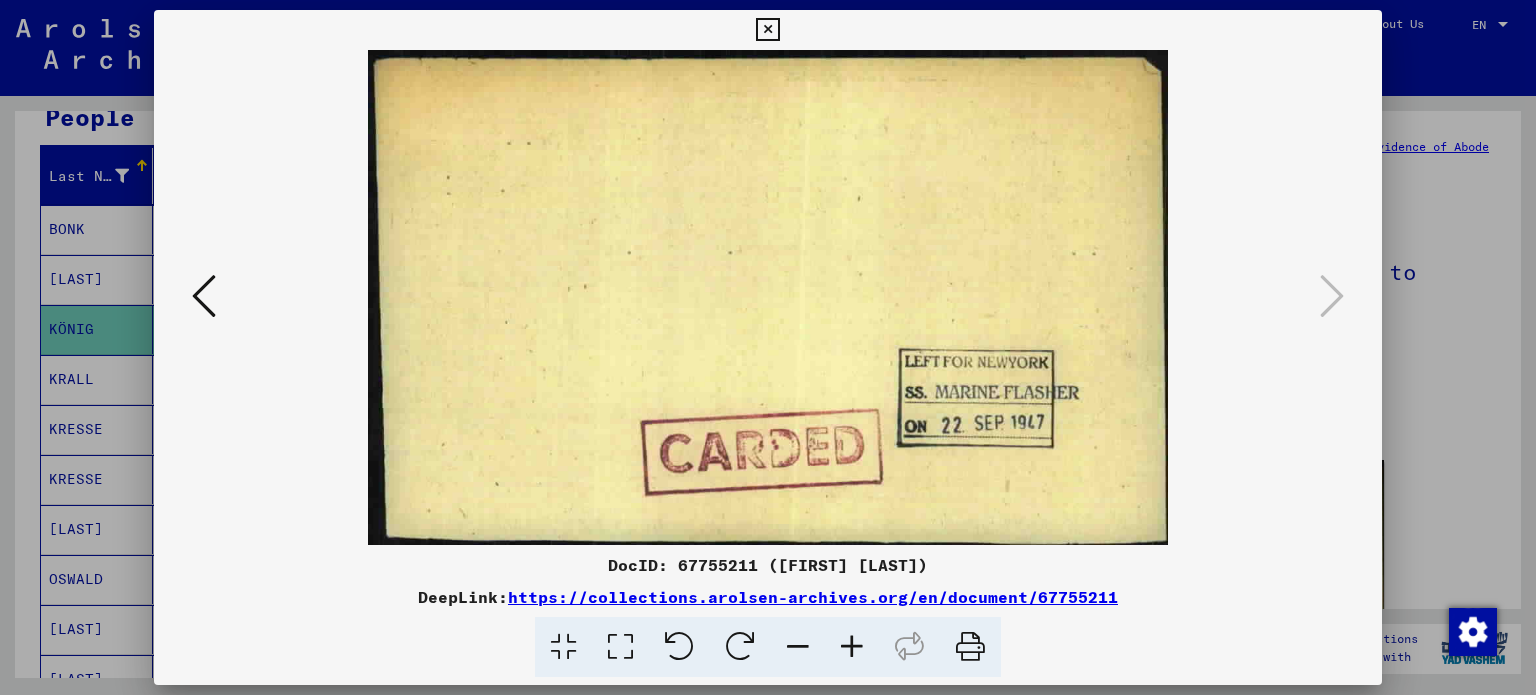 click at bounding box center [768, 347] 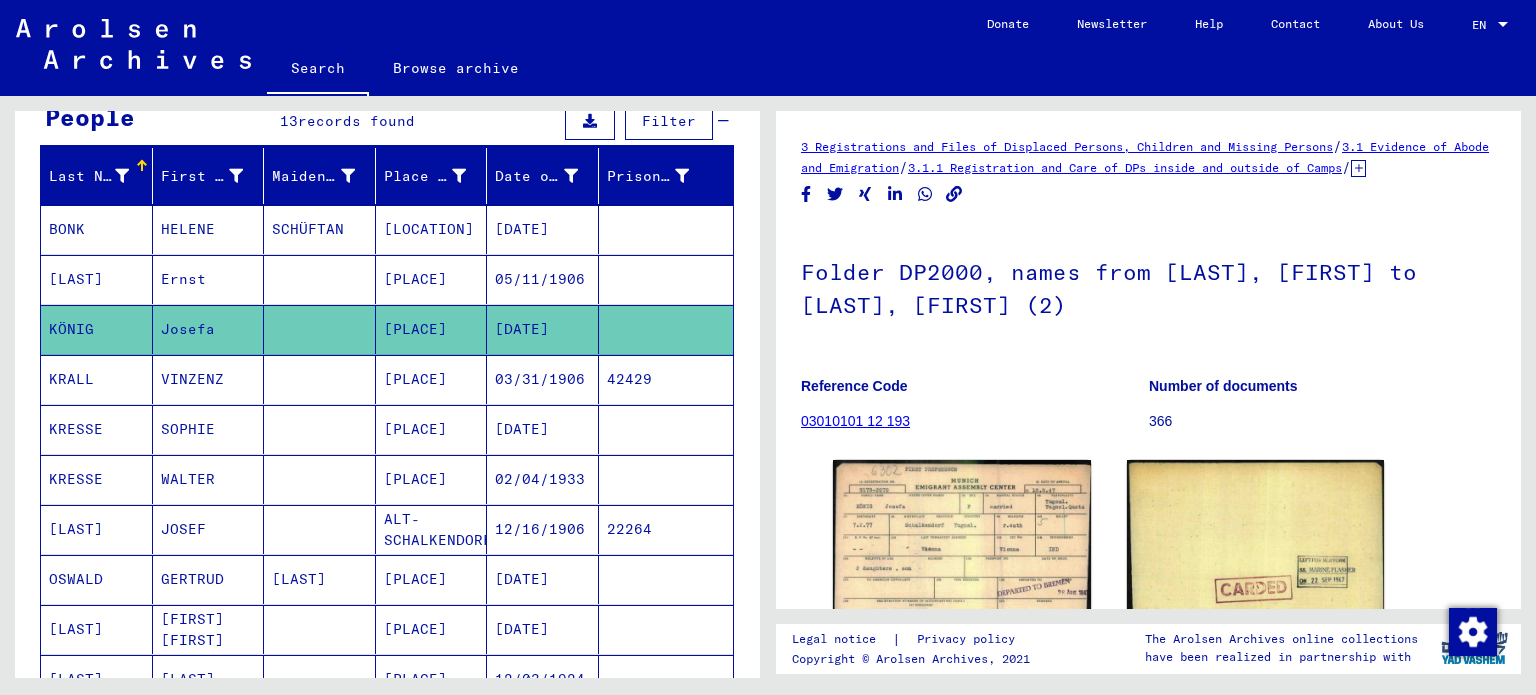 click on "VINZENZ" at bounding box center (209, 429) 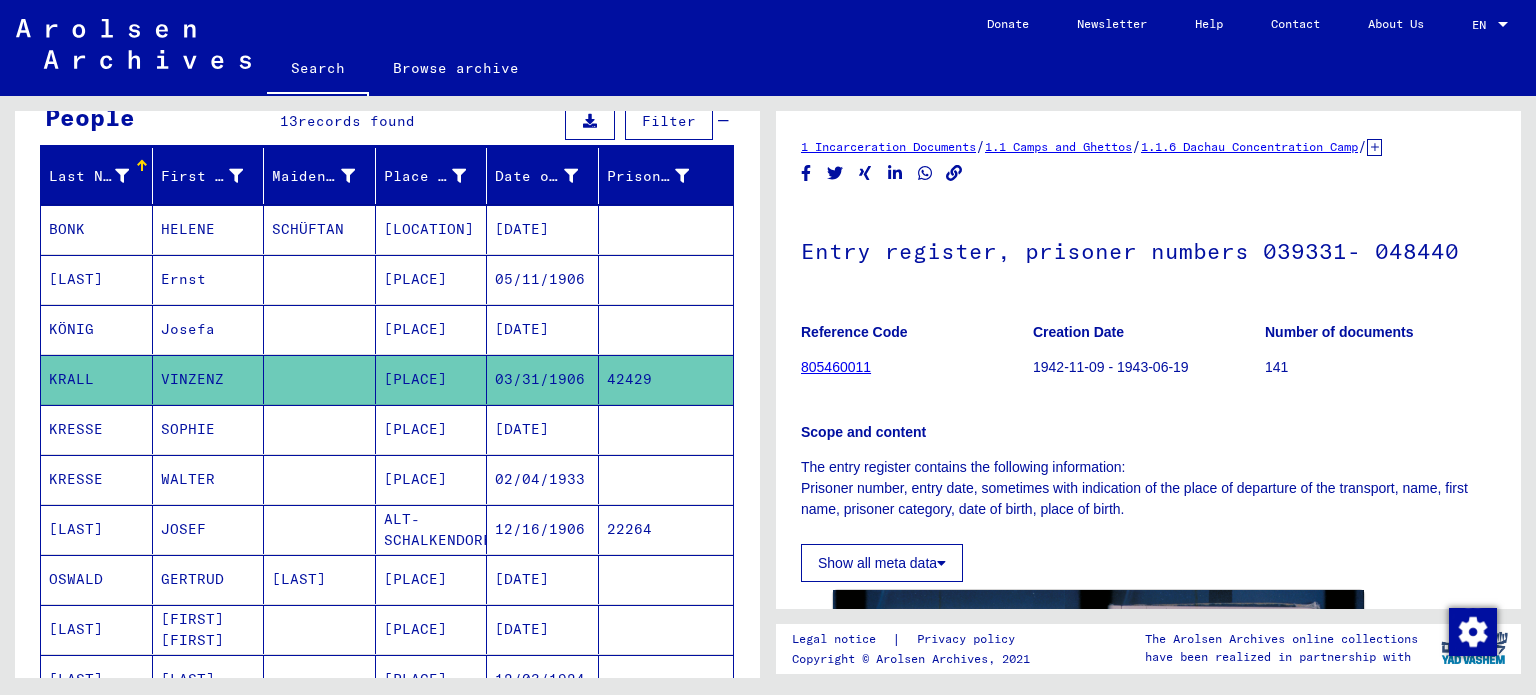 scroll, scrollTop: 0, scrollLeft: 0, axis: both 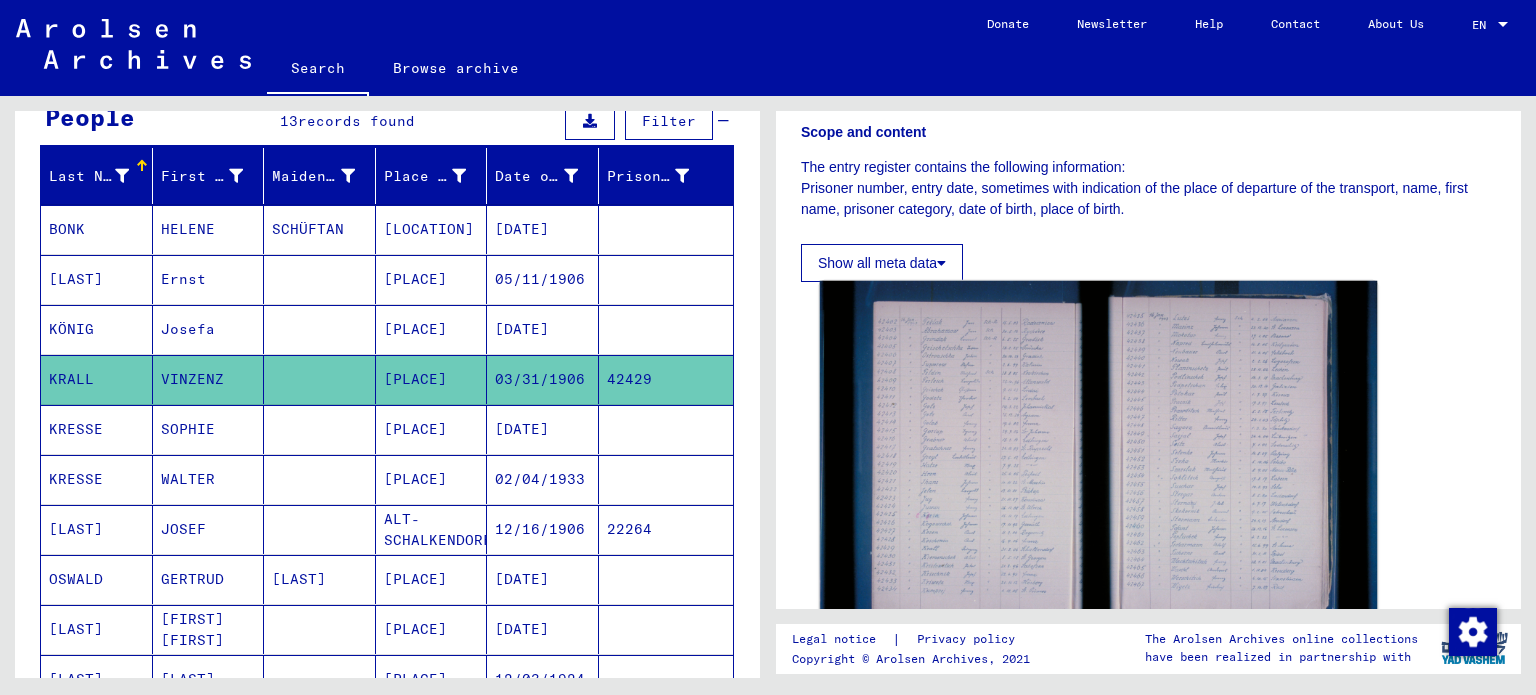 click 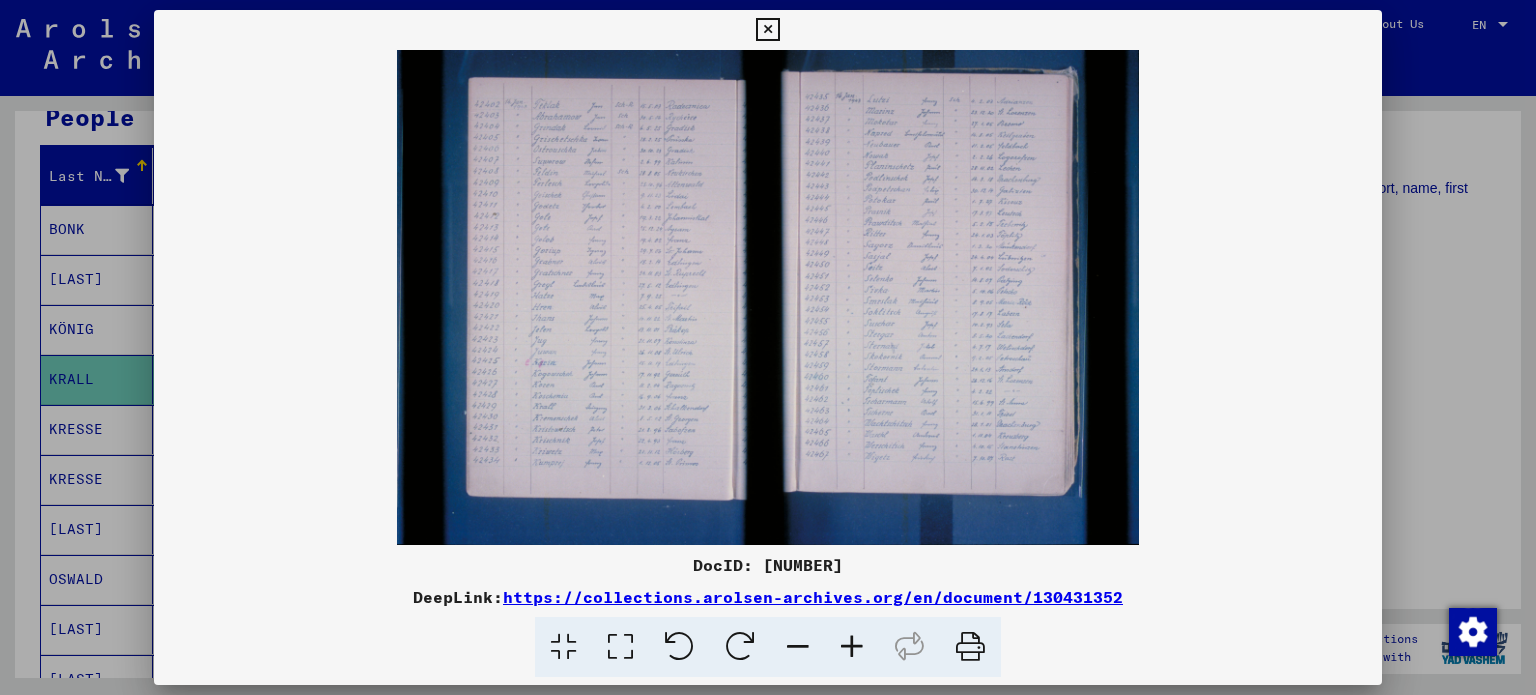 click at bounding box center [852, 647] 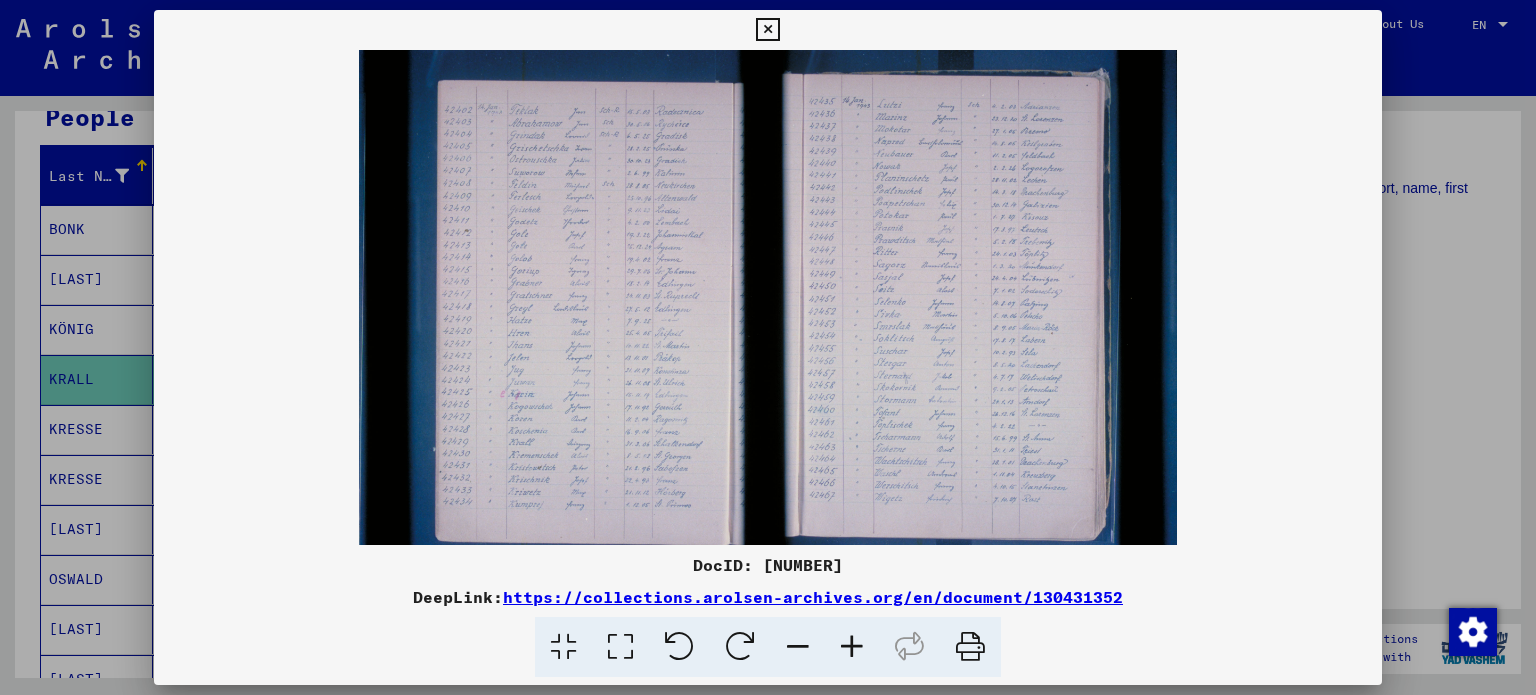 click at bounding box center [852, 647] 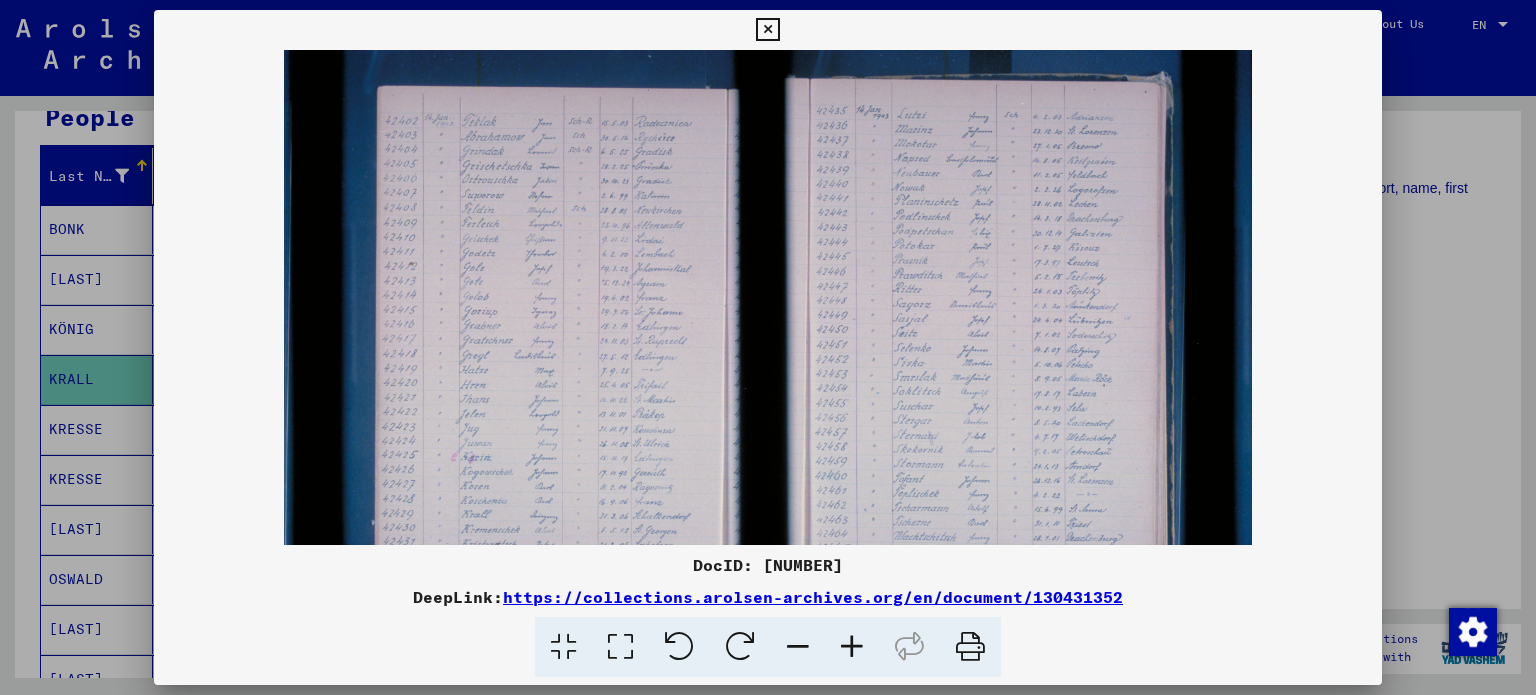 click at bounding box center (852, 647) 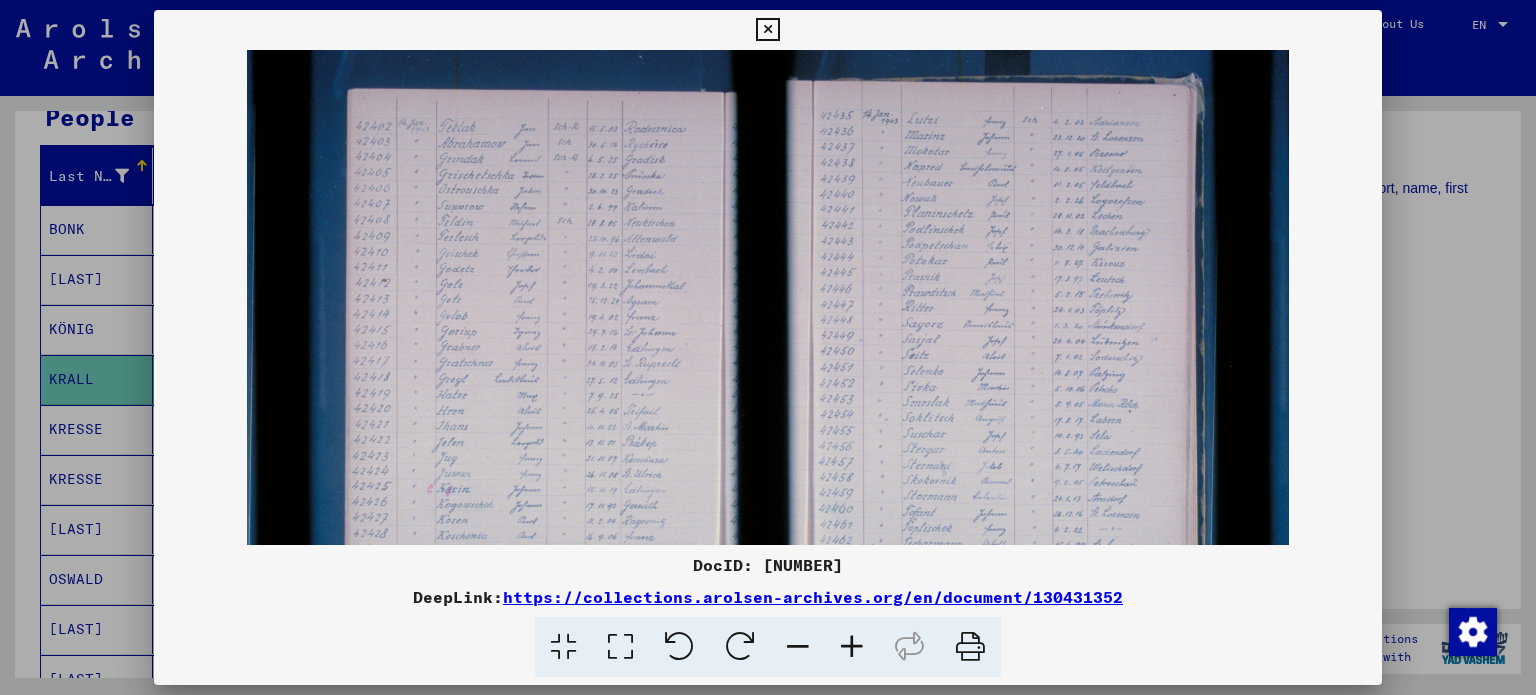 click at bounding box center [852, 647] 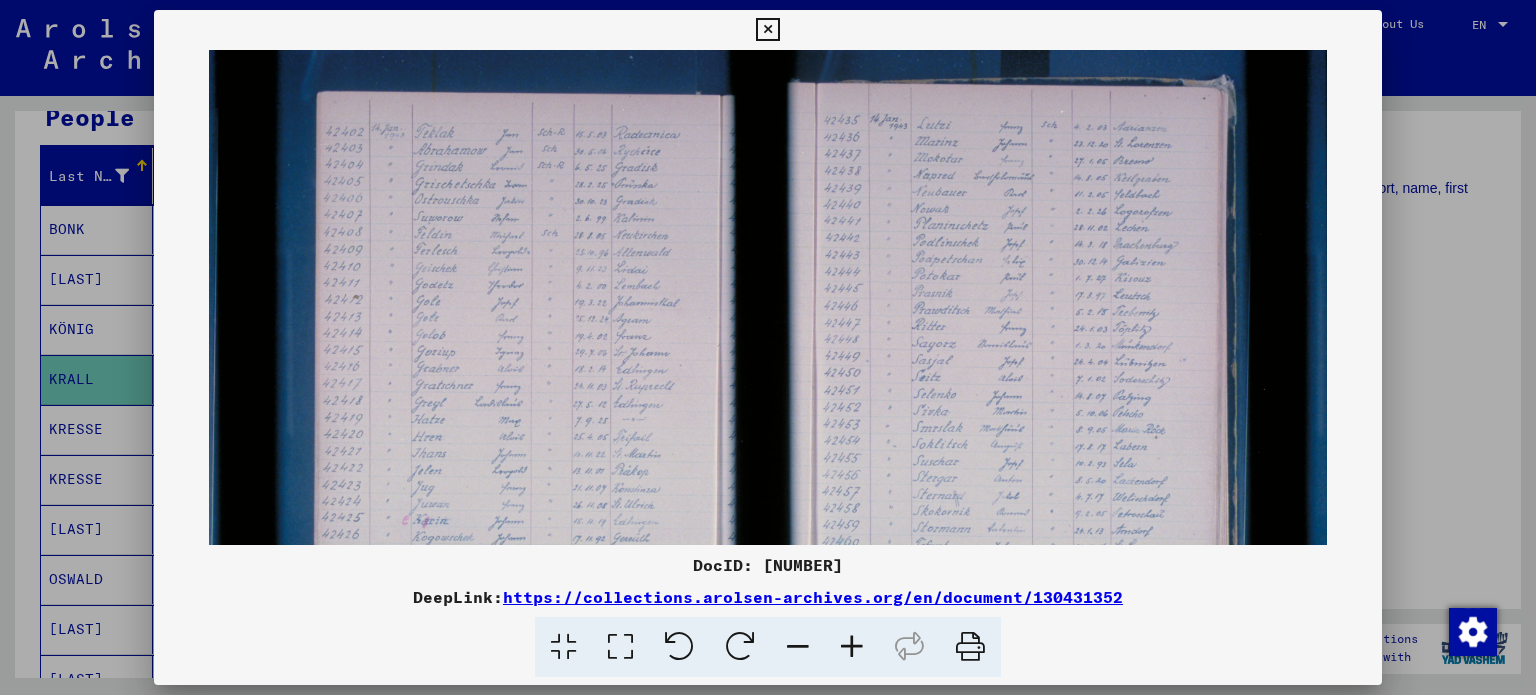 click at bounding box center (852, 647) 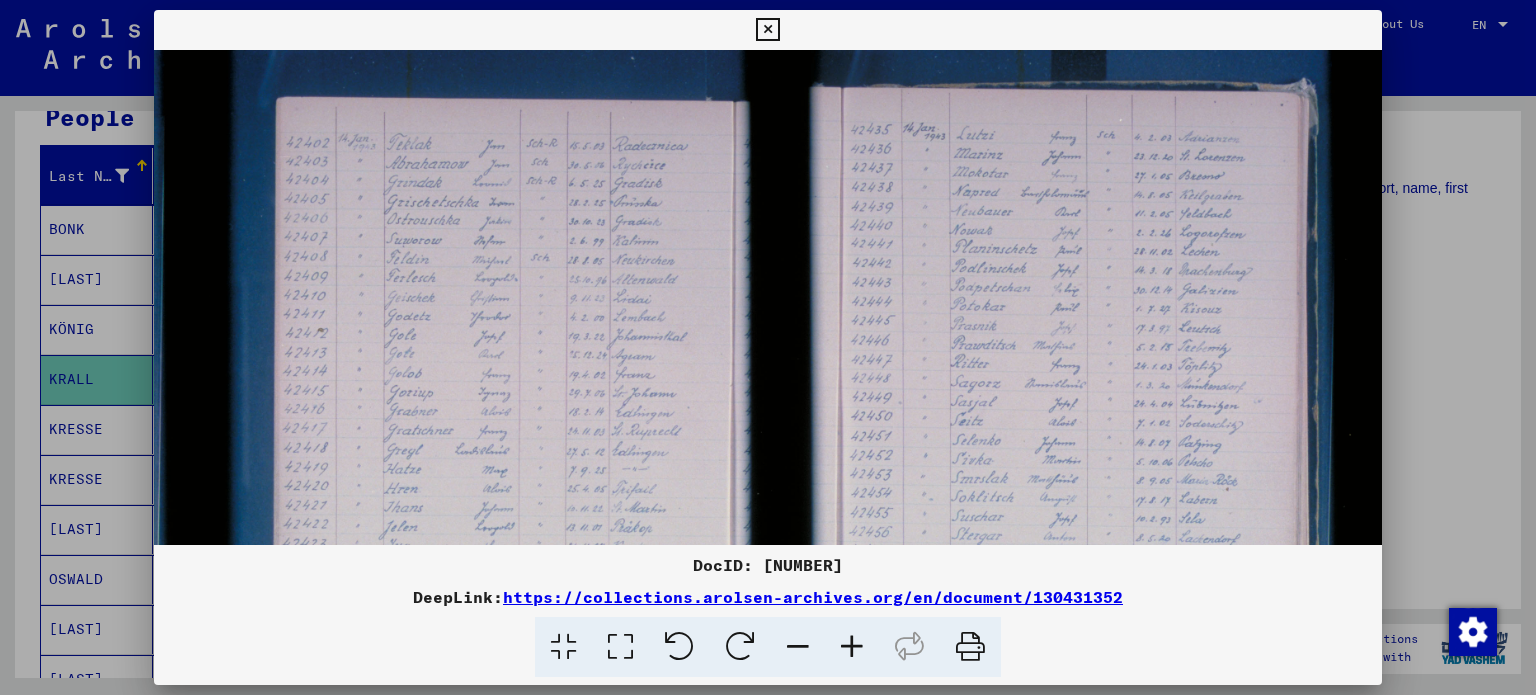 click at bounding box center (852, 647) 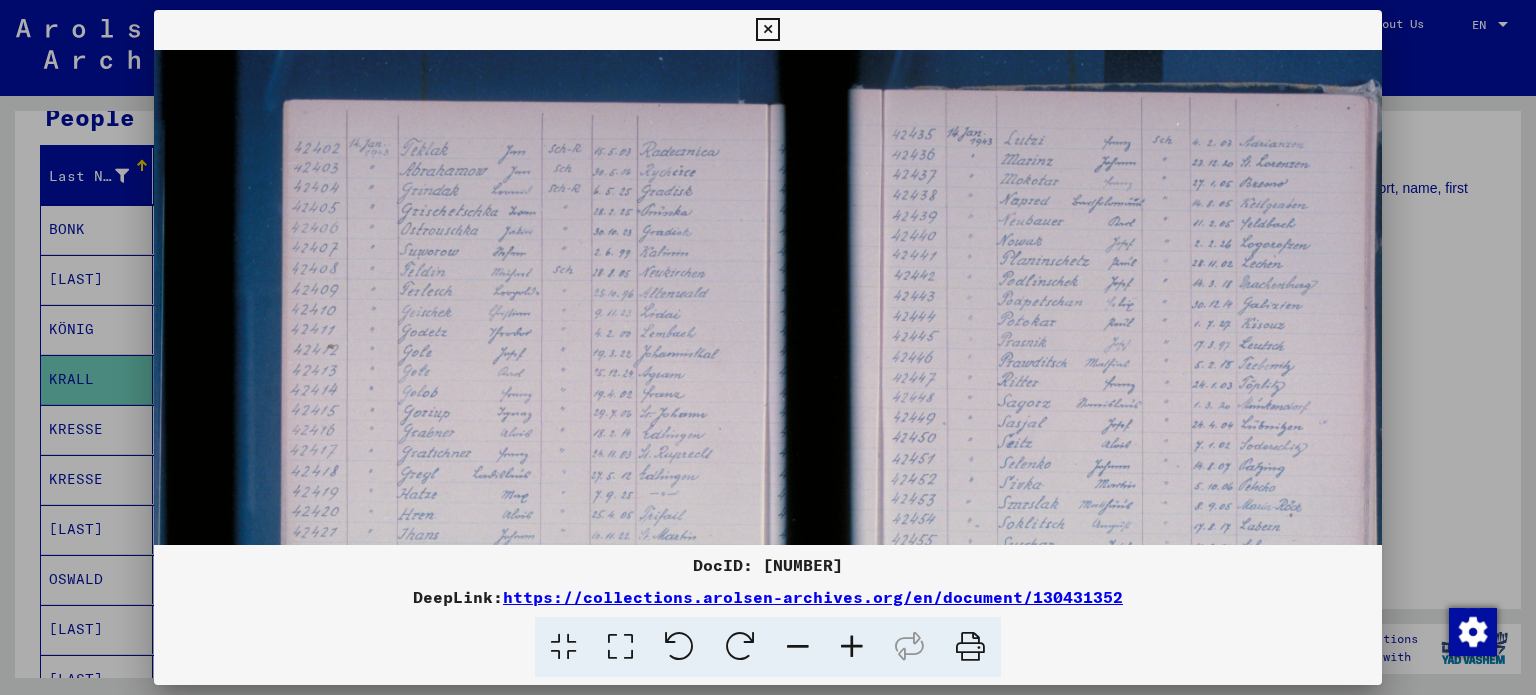 click at bounding box center [852, 647] 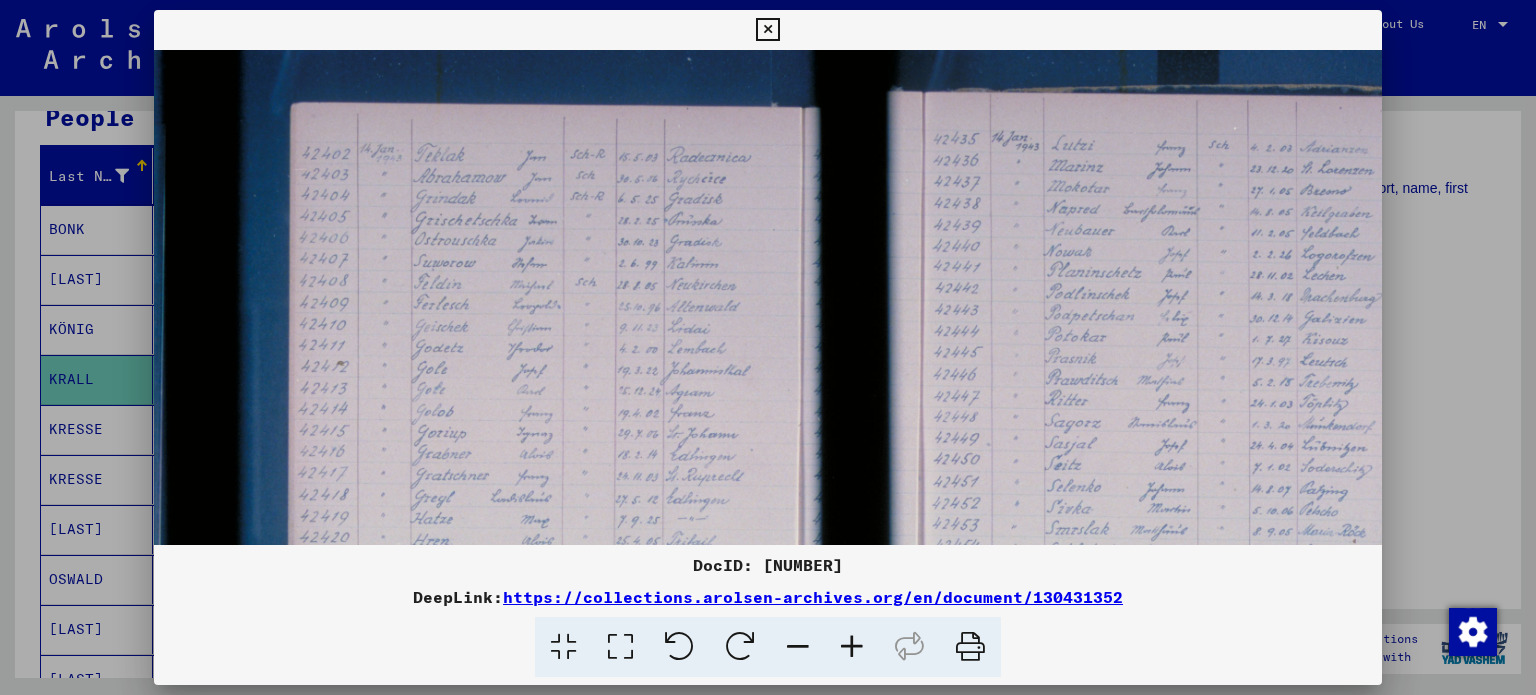 click at bounding box center [852, 647] 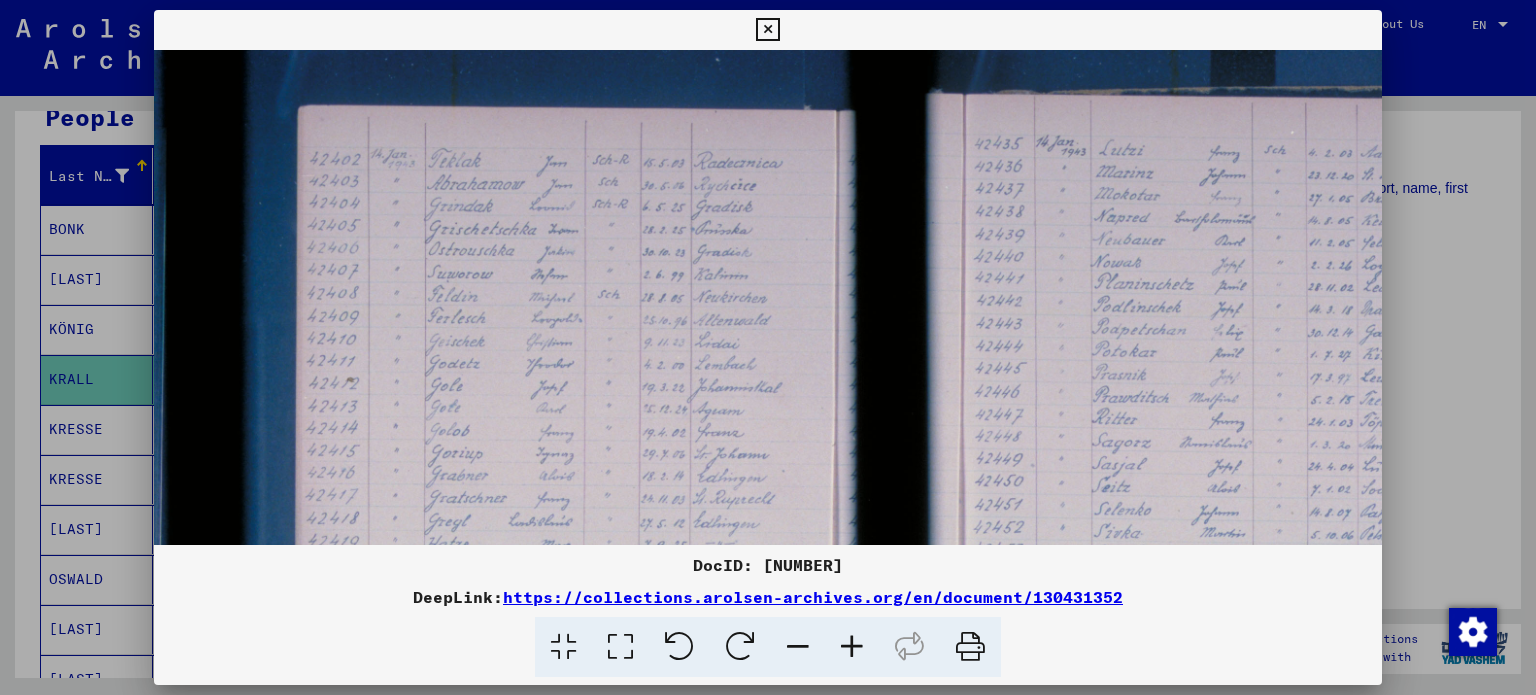 click at bounding box center [852, 647] 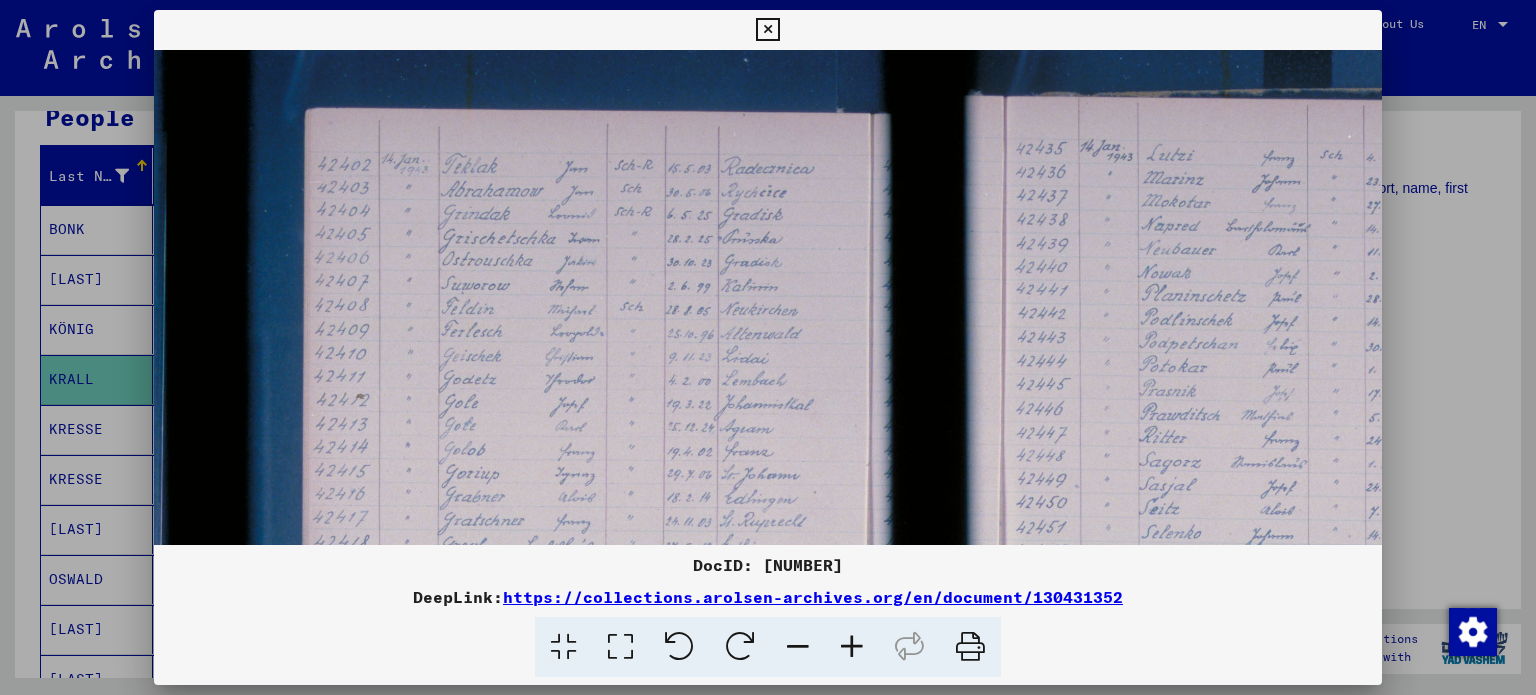 click at bounding box center [852, 647] 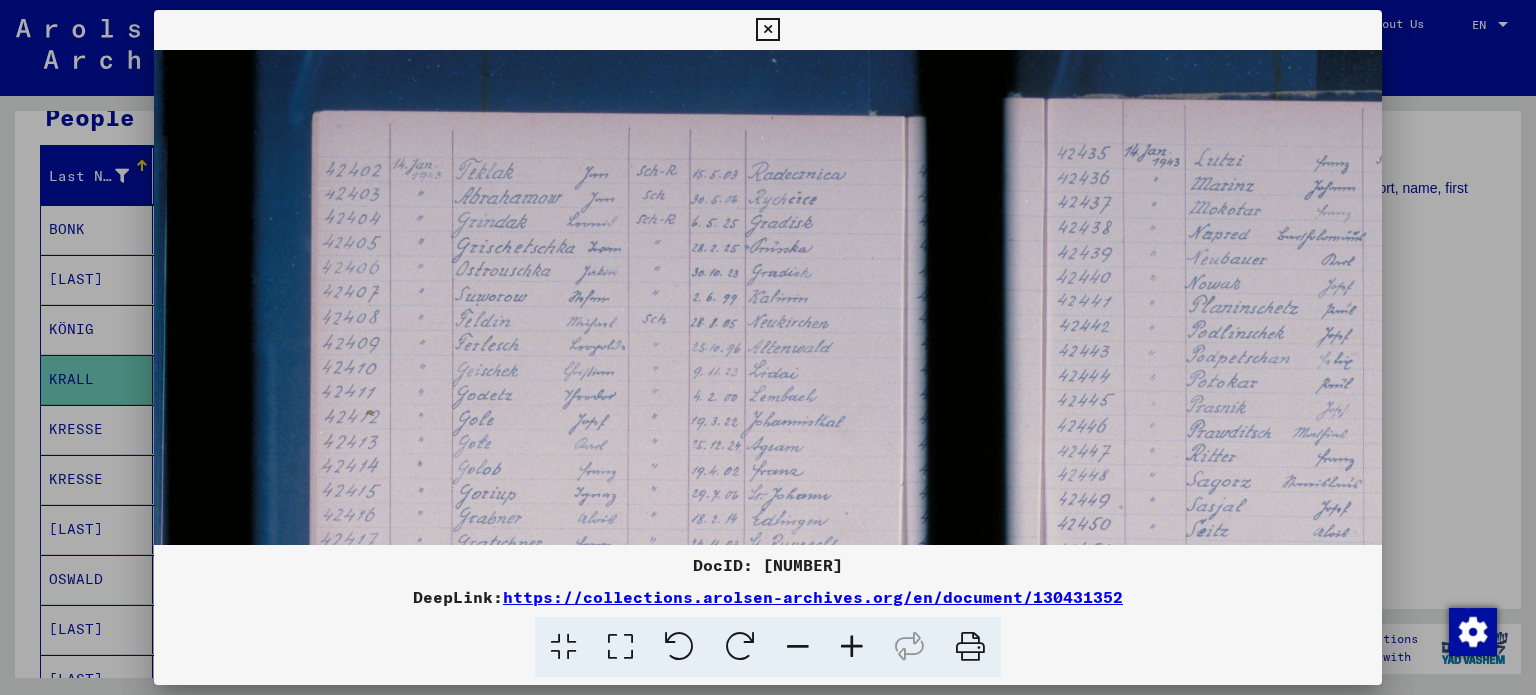 click at bounding box center [852, 647] 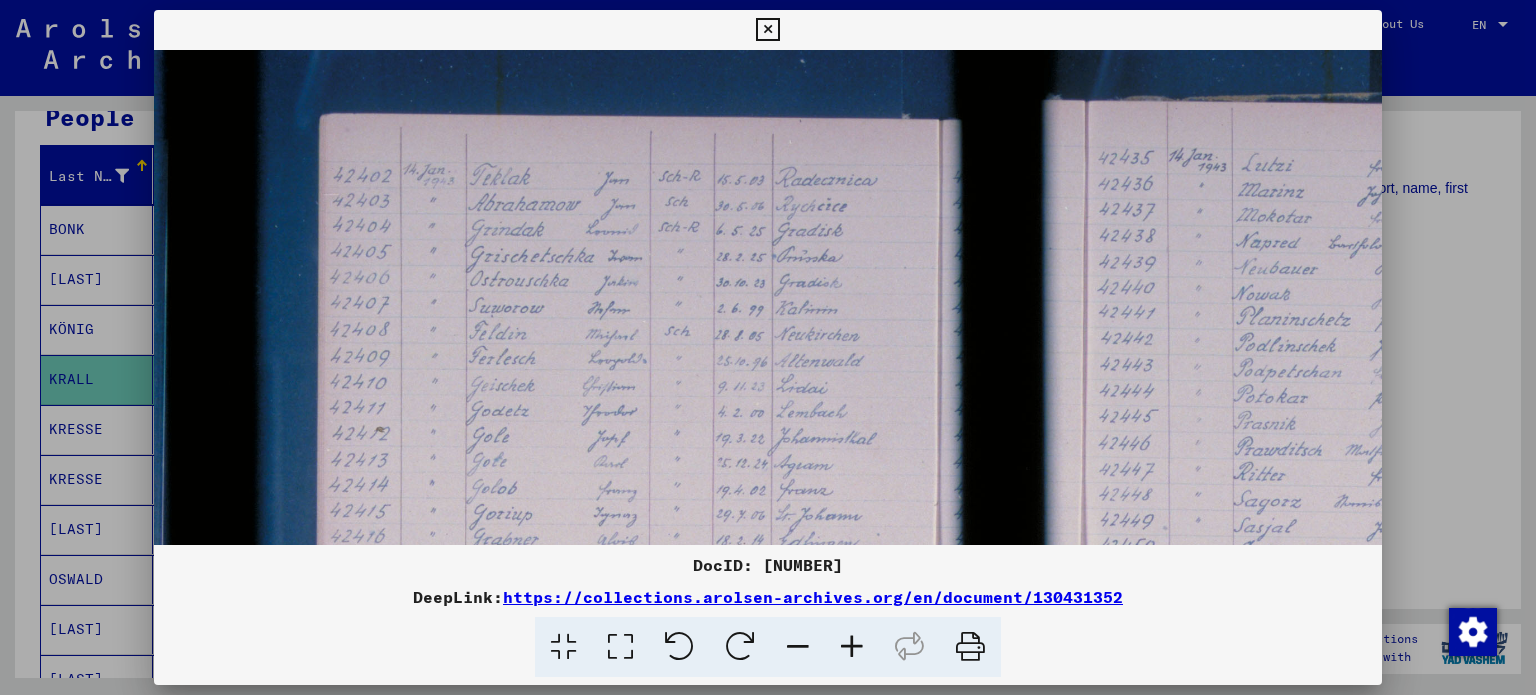 click at bounding box center [852, 647] 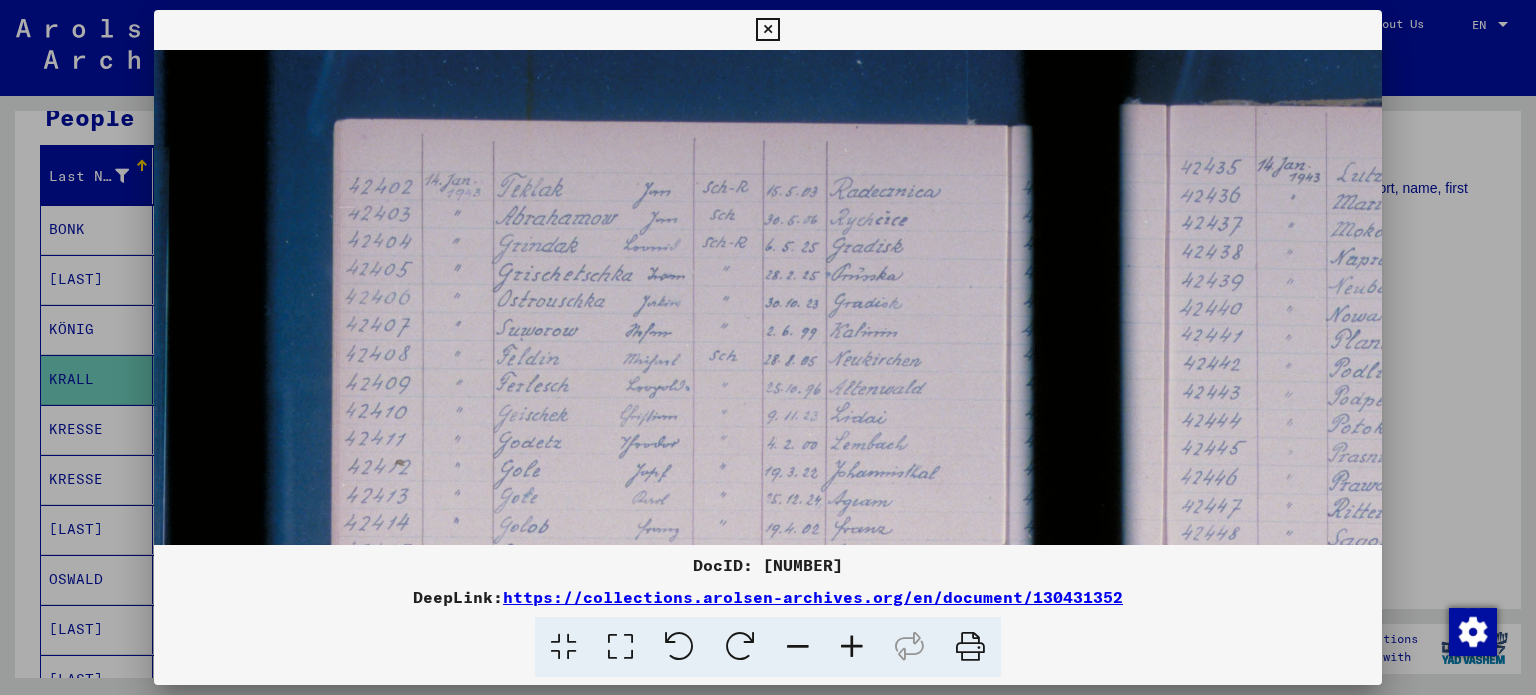 click at bounding box center [852, 647] 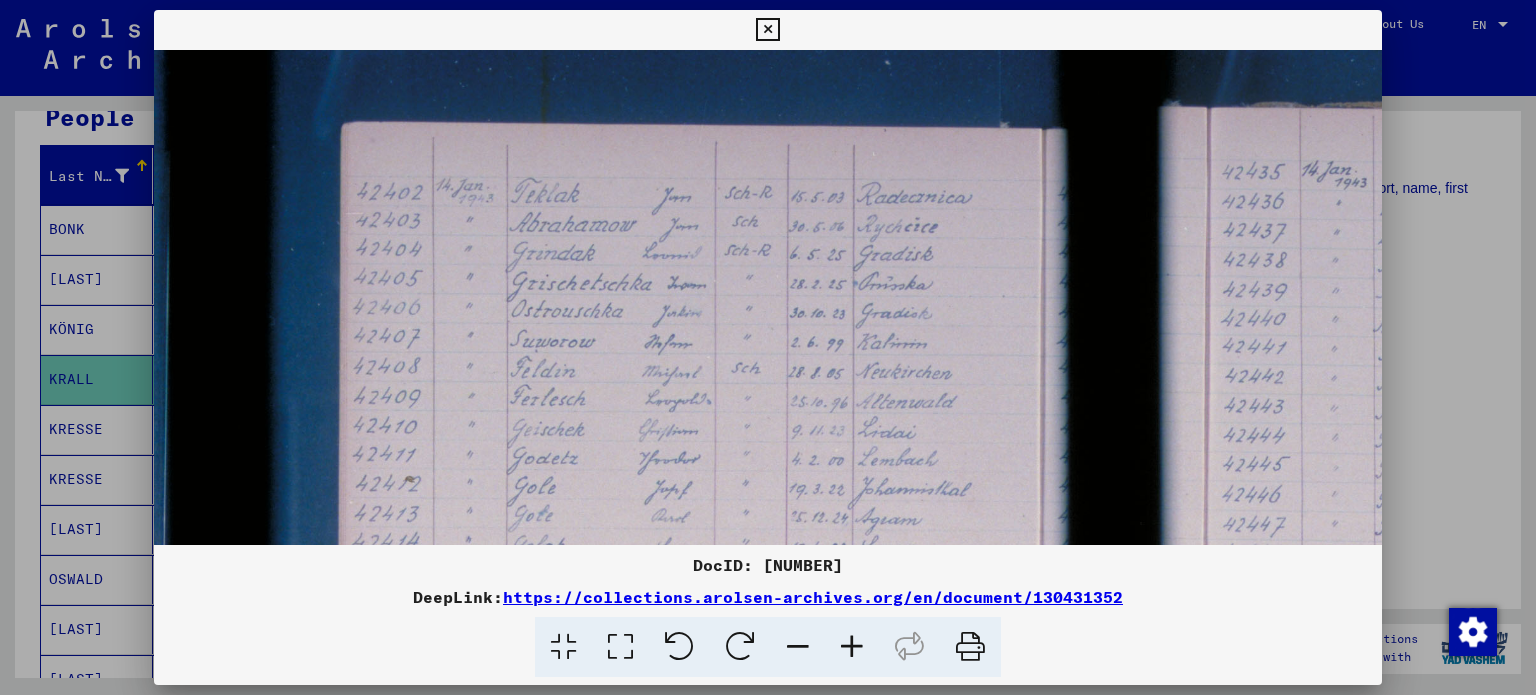 click at bounding box center (852, 647) 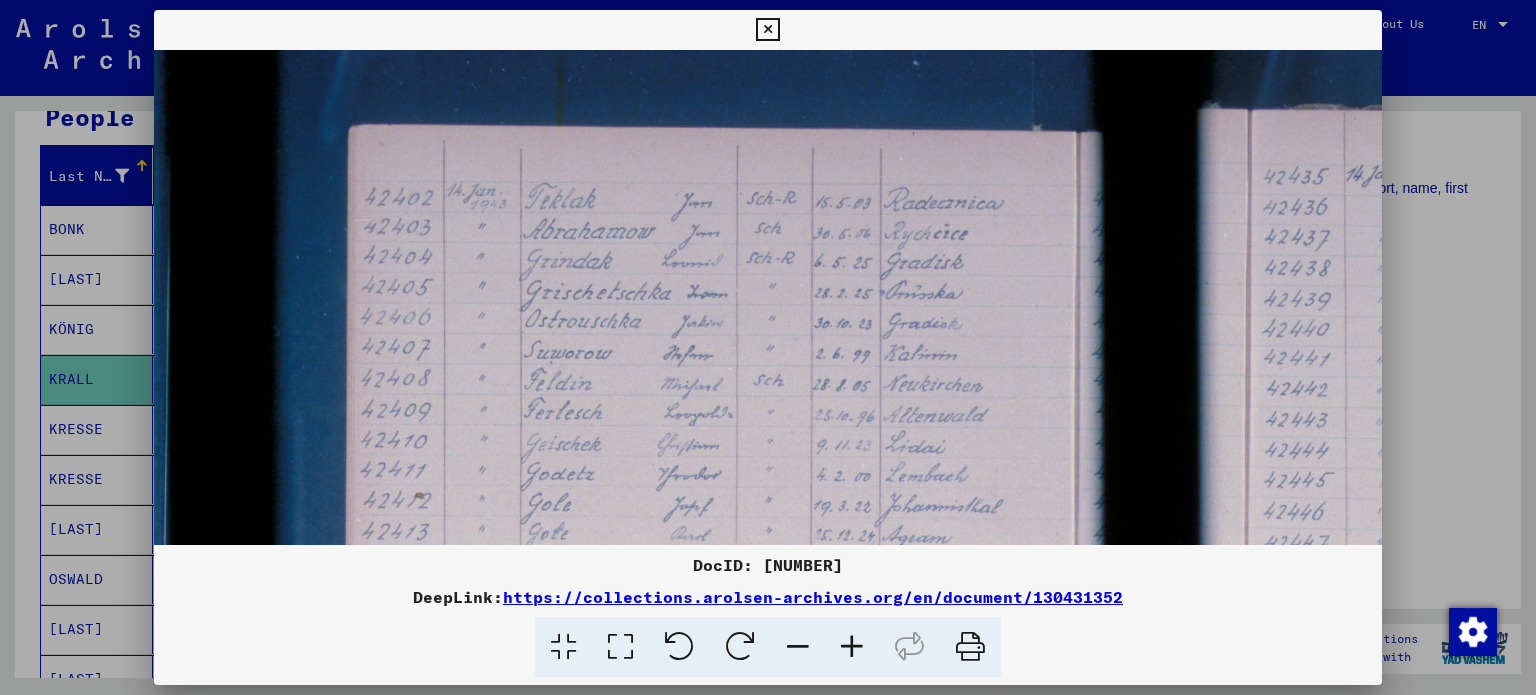 click at bounding box center (852, 647) 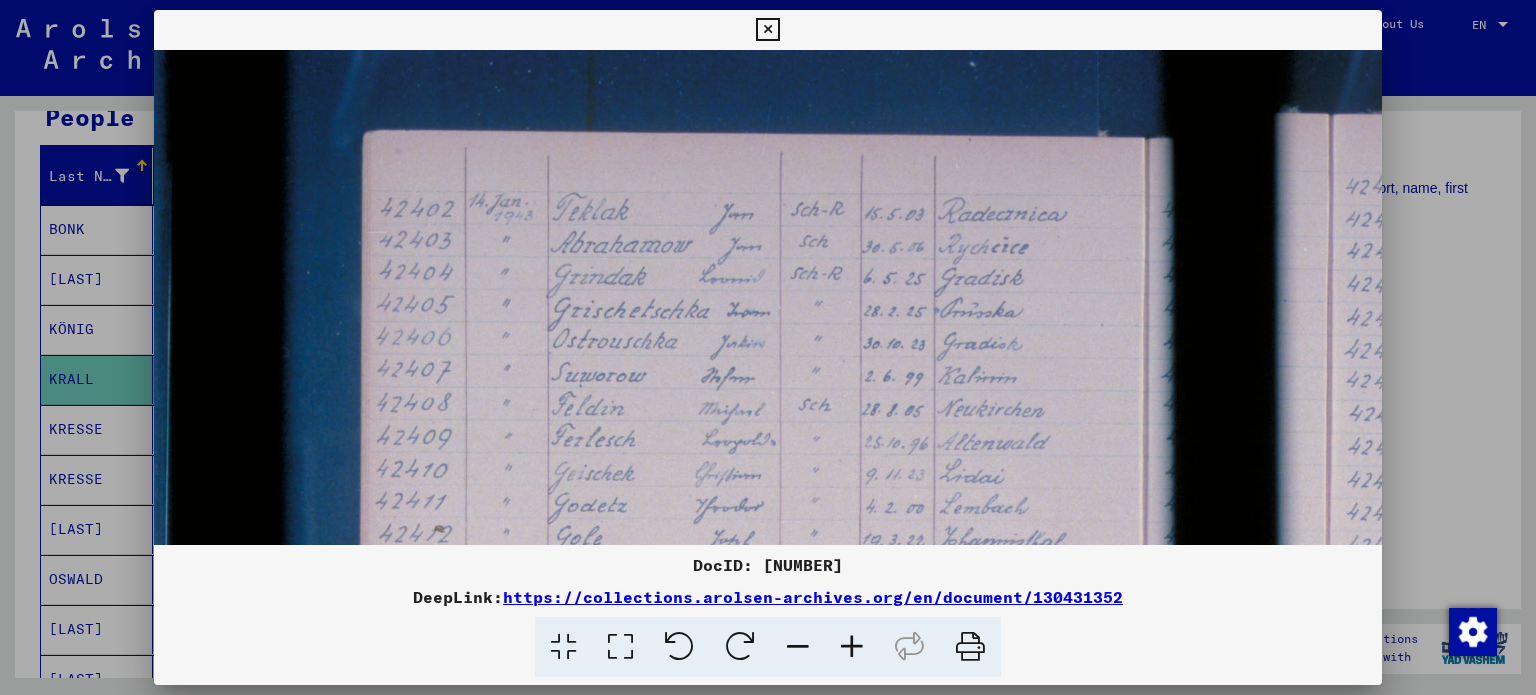 click at bounding box center [852, 647] 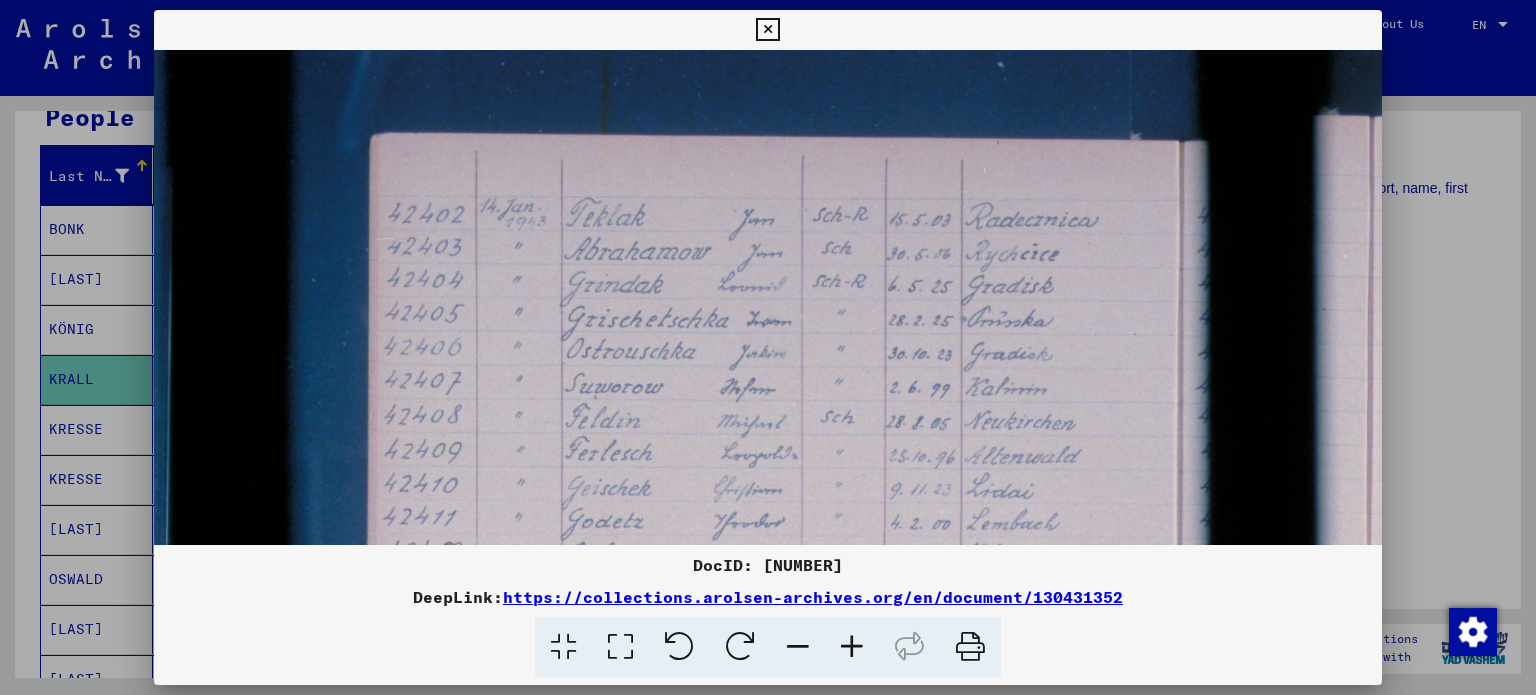 click at bounding box center [852, 647] 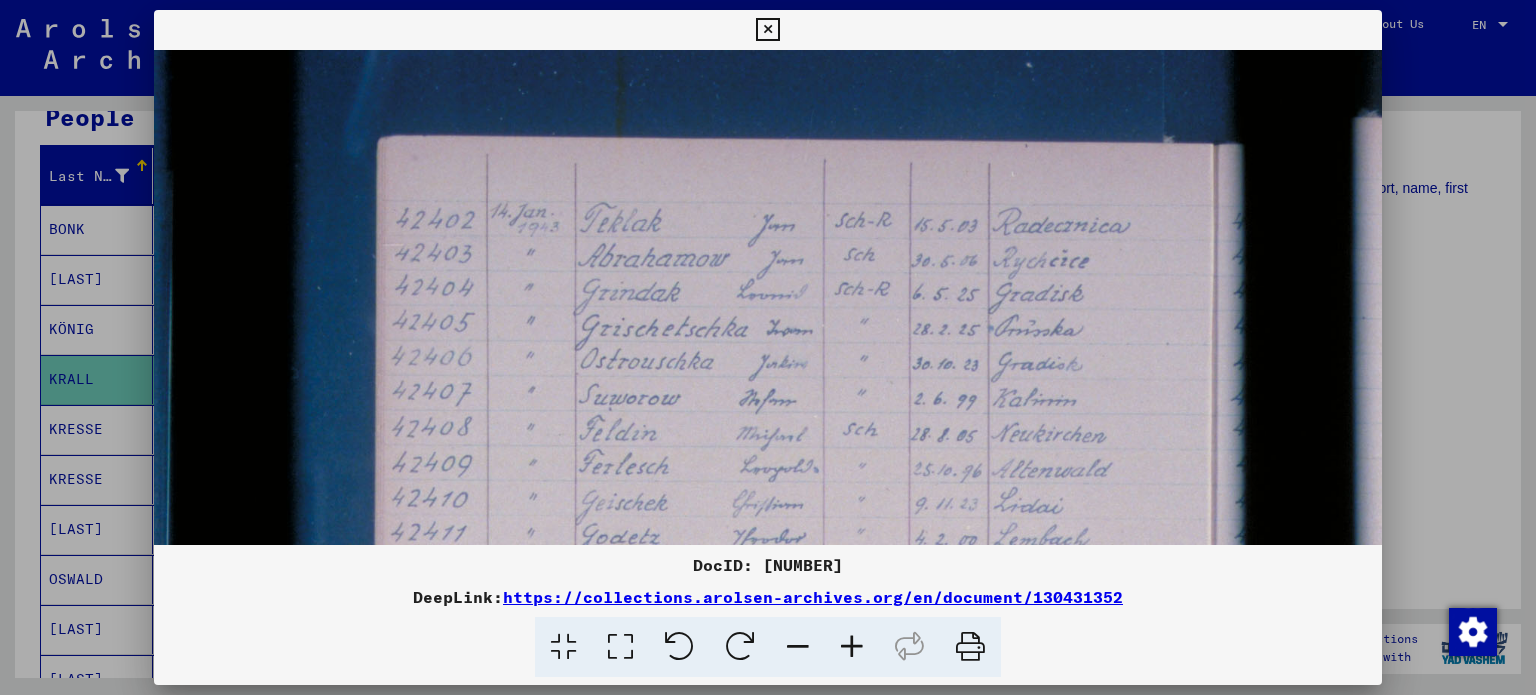click at bounding box center (852, 647) 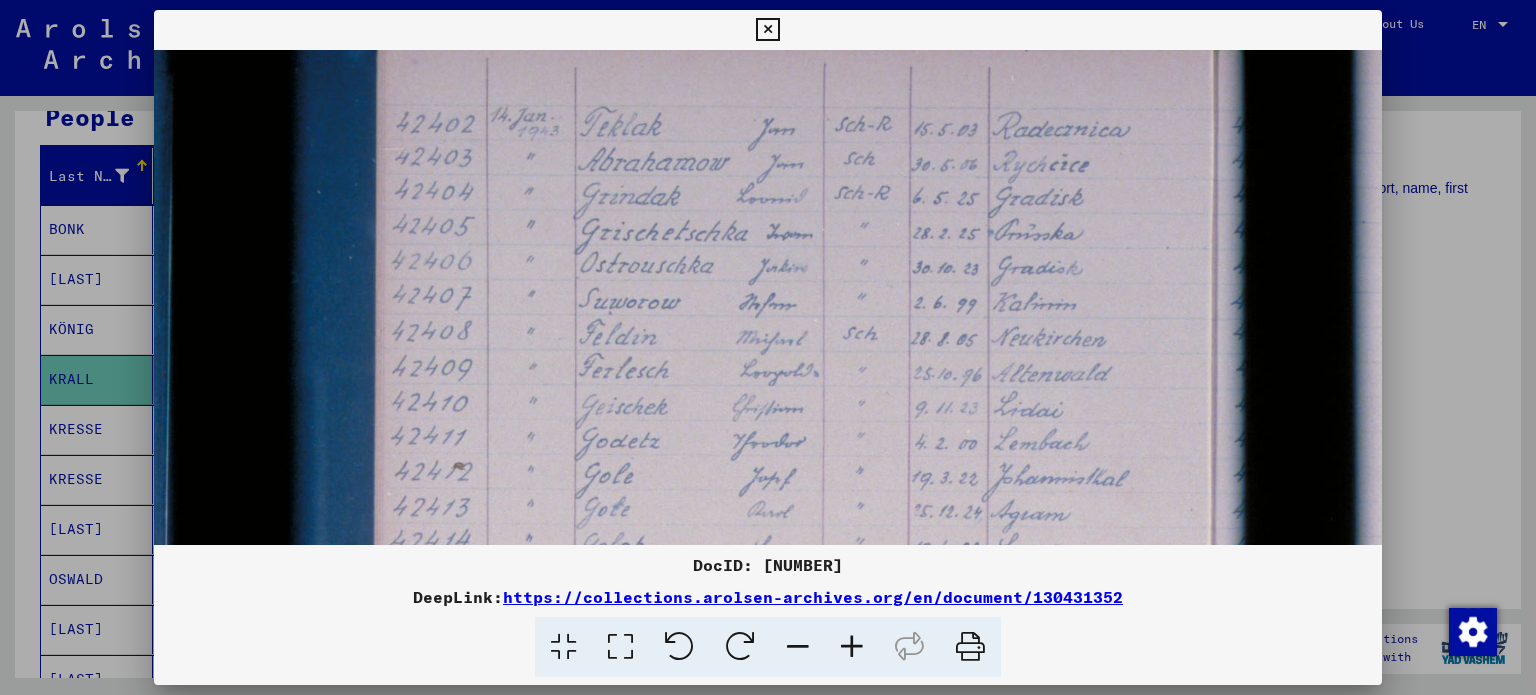 scroll, scrollTop: 105, scrollLeft: 0, axis: vertical 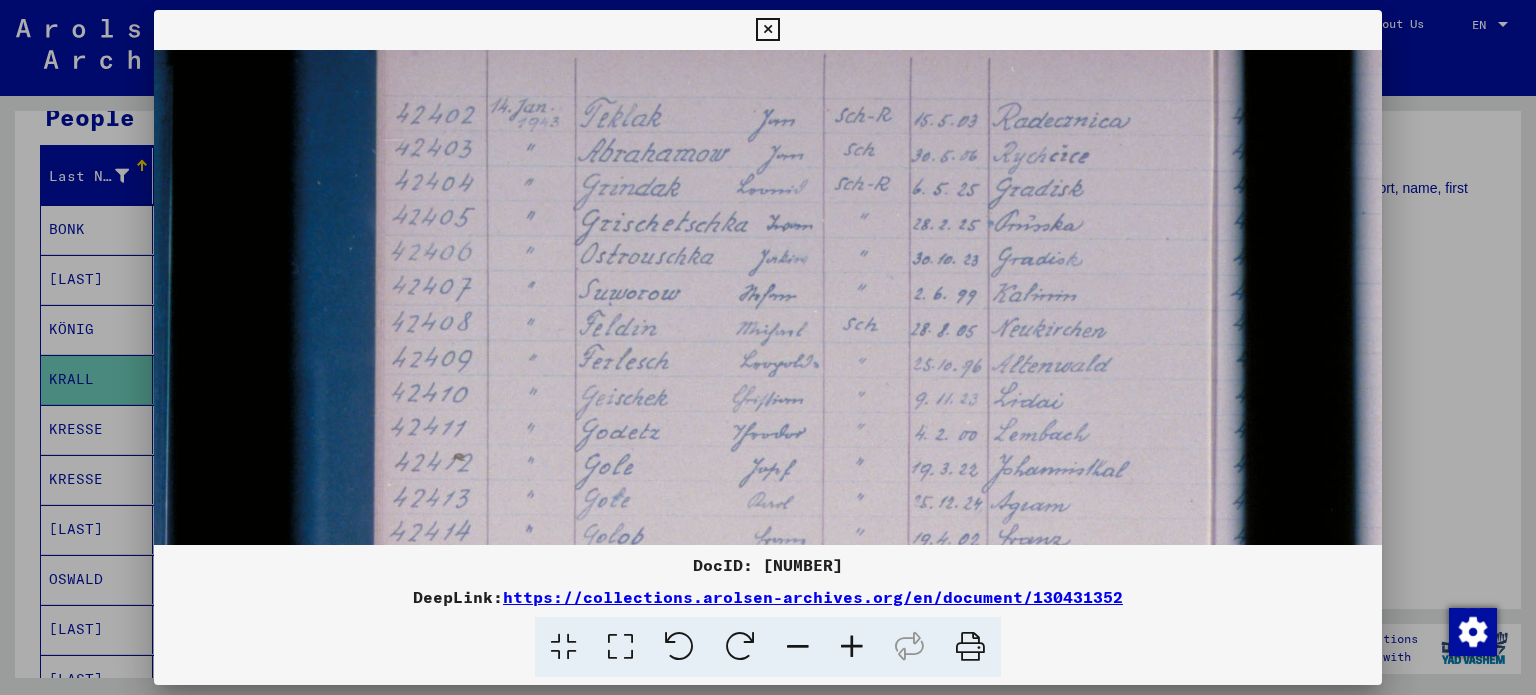 drag, startPoint x: 904, startPoint y: 423, endPoint x: 919, endPoint y: 319, distance: 105.076164 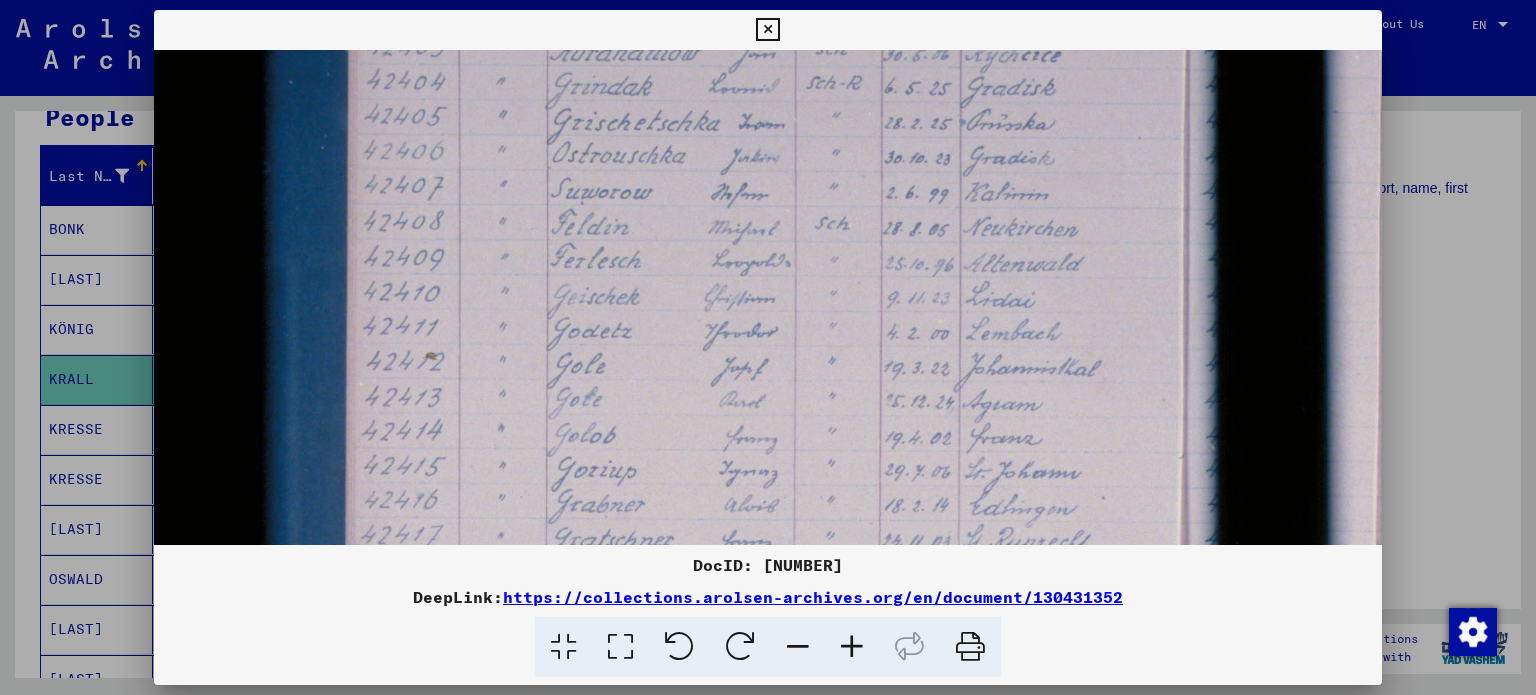 scroll, scrollTop: 208, scrollLeft: 28, axis: both 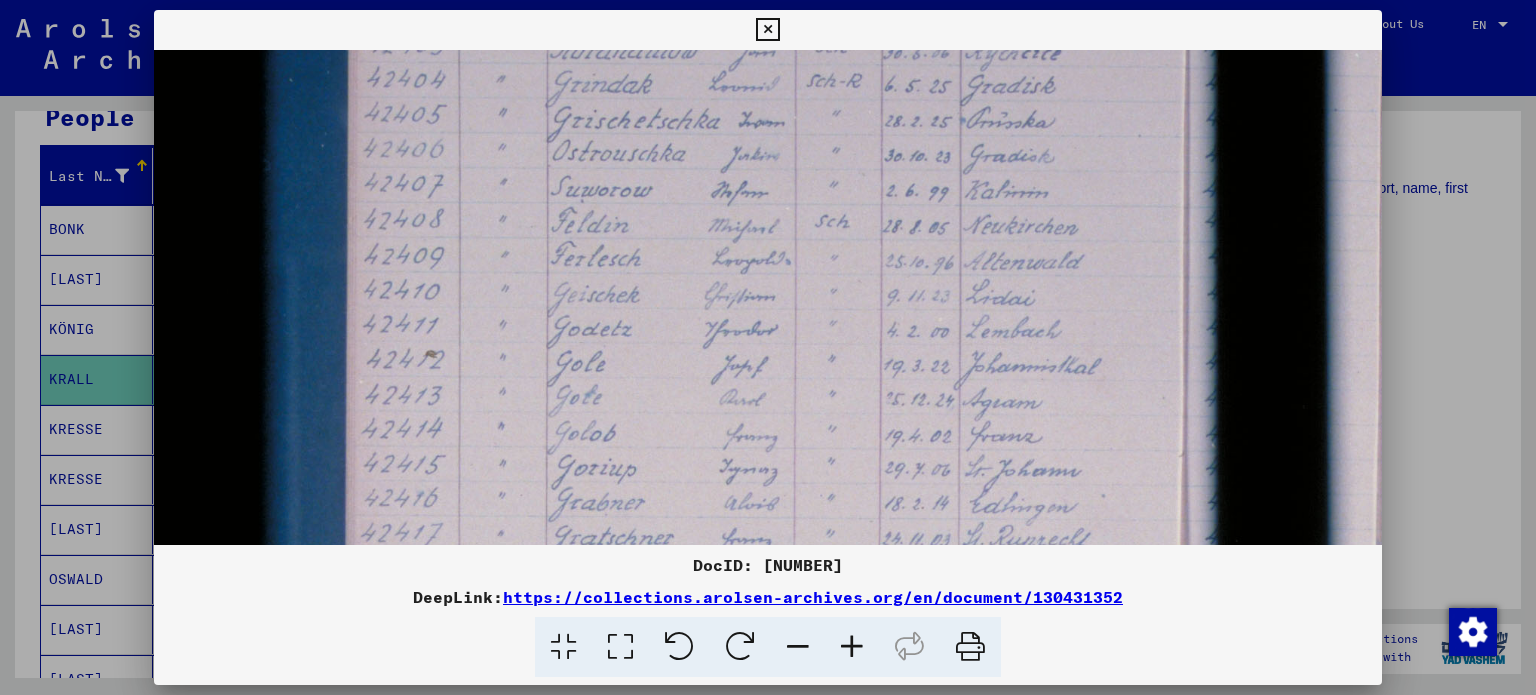 drag, startPoint x: 920, startPoint y: 421, endPoint x: 896, endPoint y: 335, distance: 89.28606 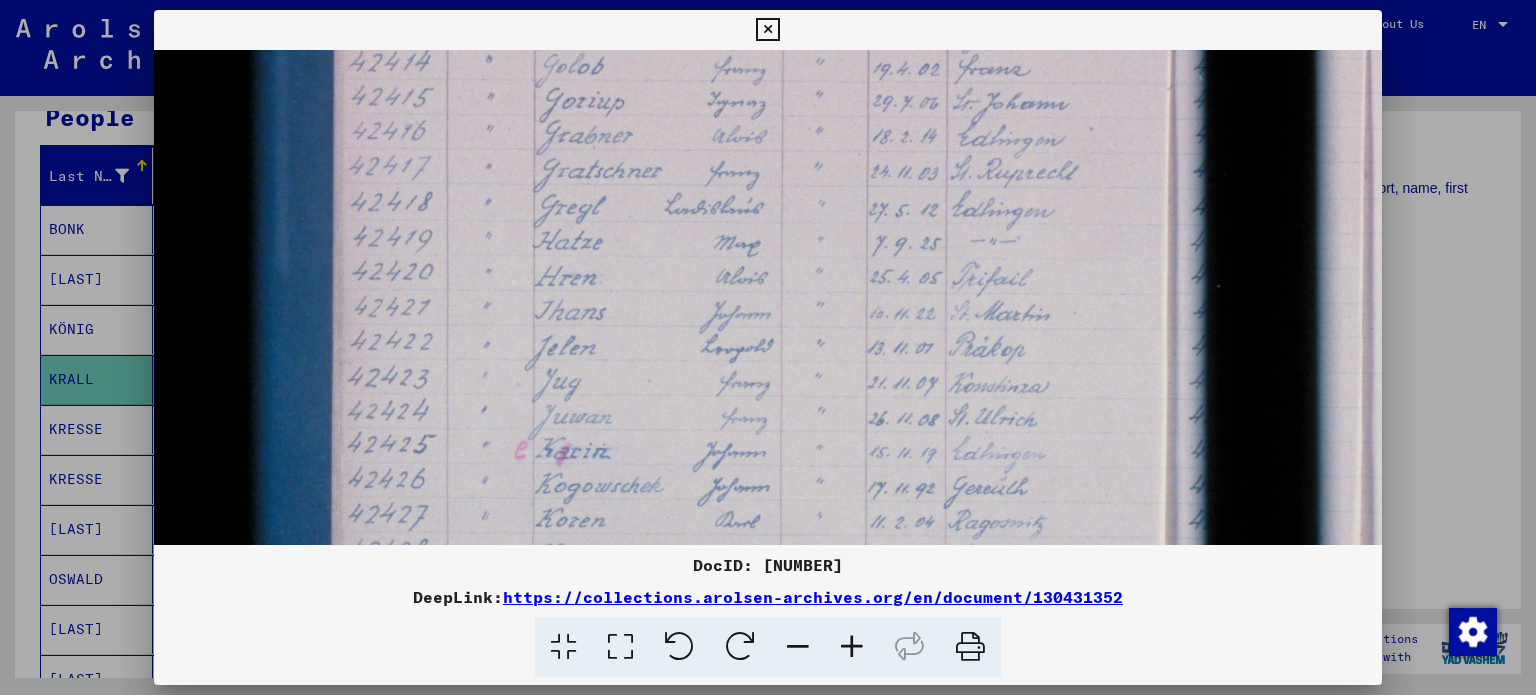 drag, startPoint x: 624, startPoint y: 487, endPoint x: 613, endPoint y: 135, distance: 352.17184 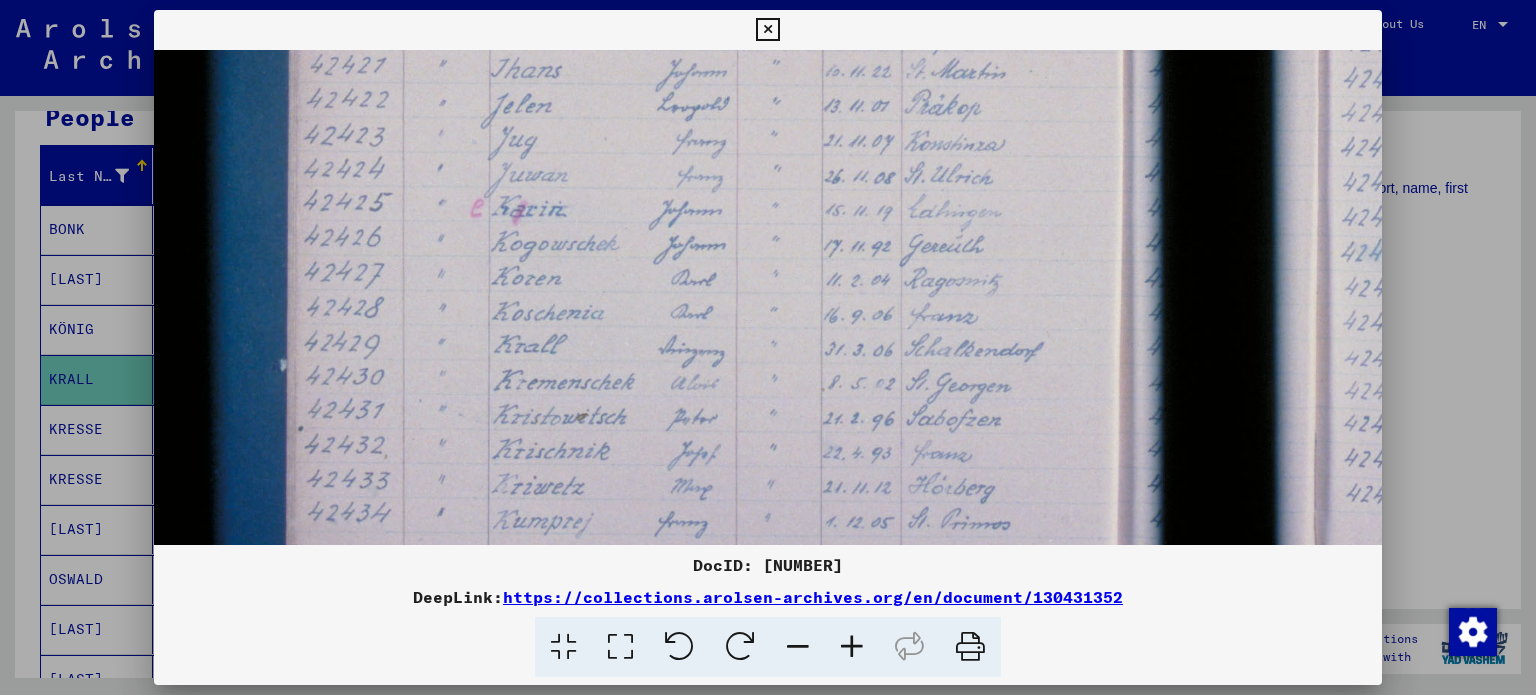 scroll, scrollTop: 825, scrollLeft: 89, axis: both 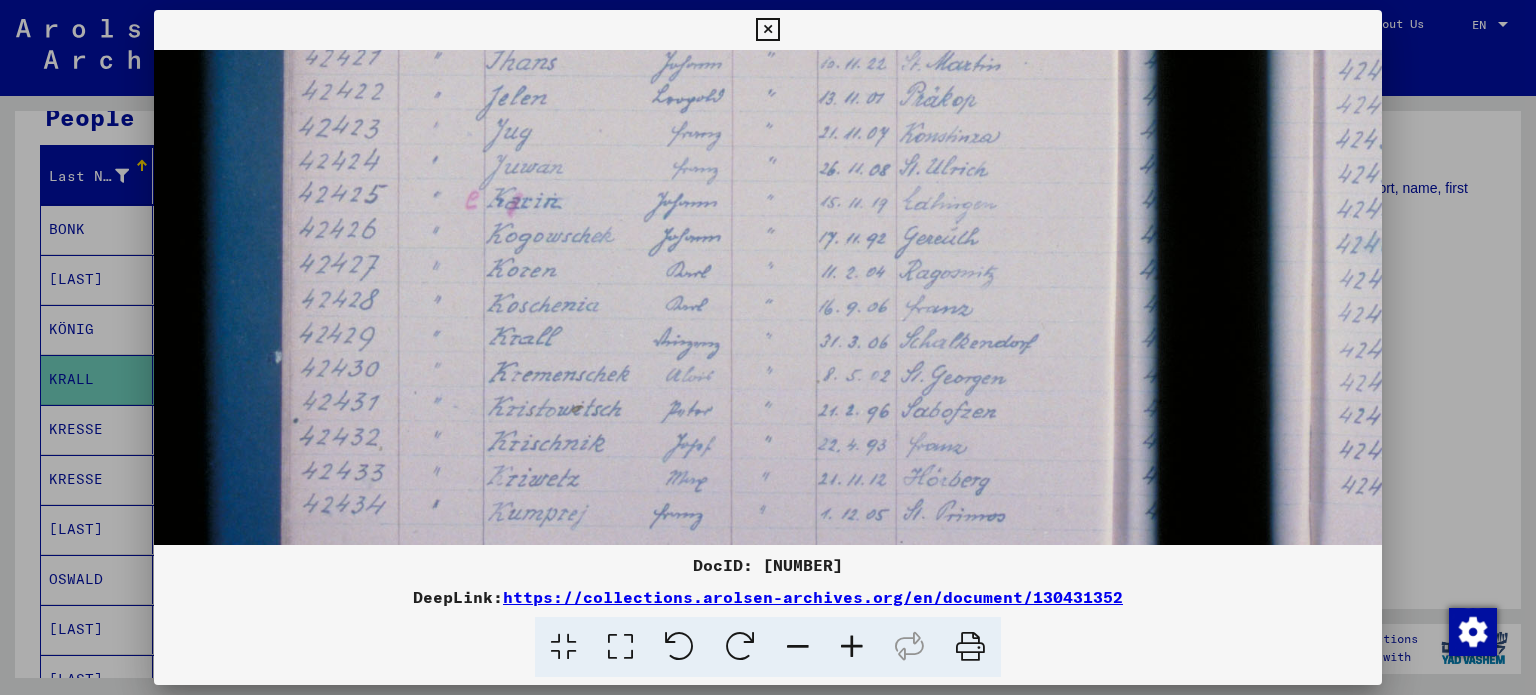 drag, startPoint x: 760, startPoint y: 484, endPoint x: 710, endPoint y: 241, distance: 248.09071 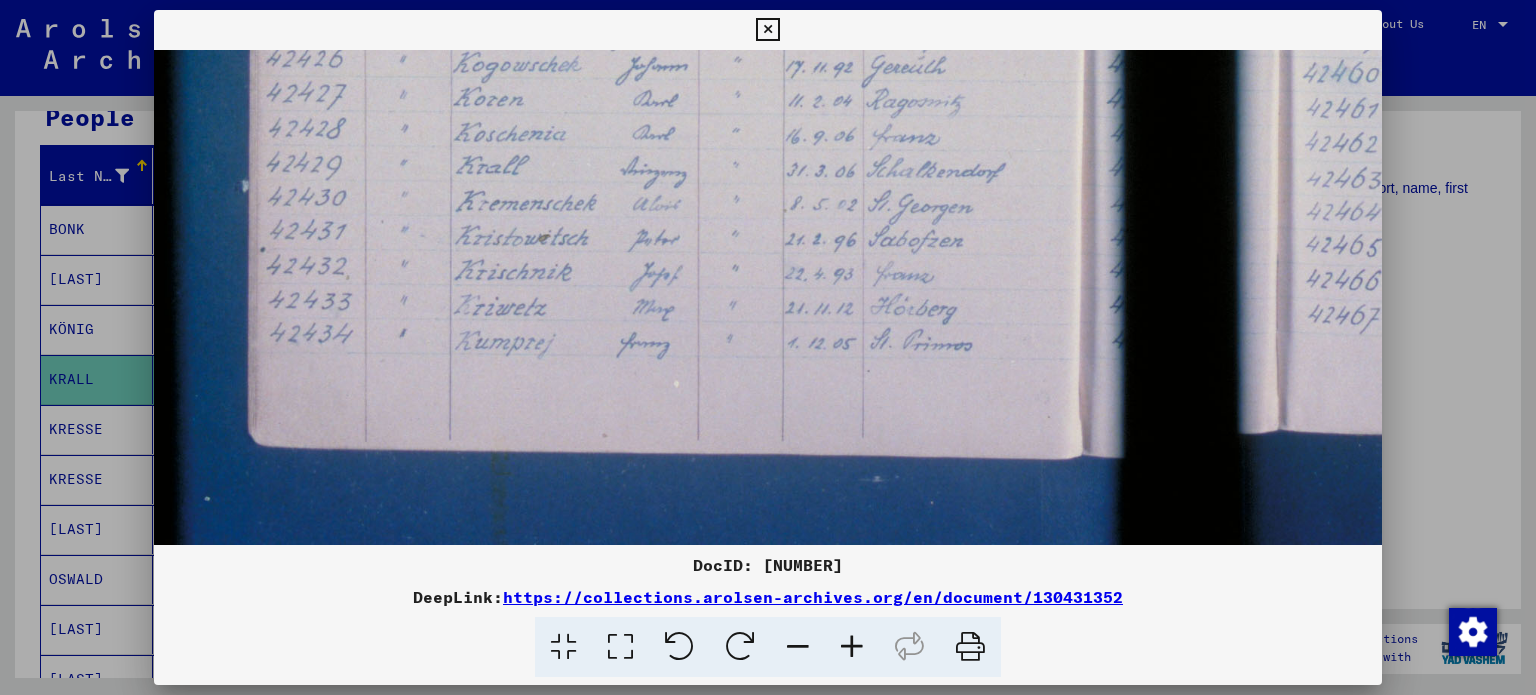 scroll, scrollTop: 1037, scrollLeft: 124, axis: both 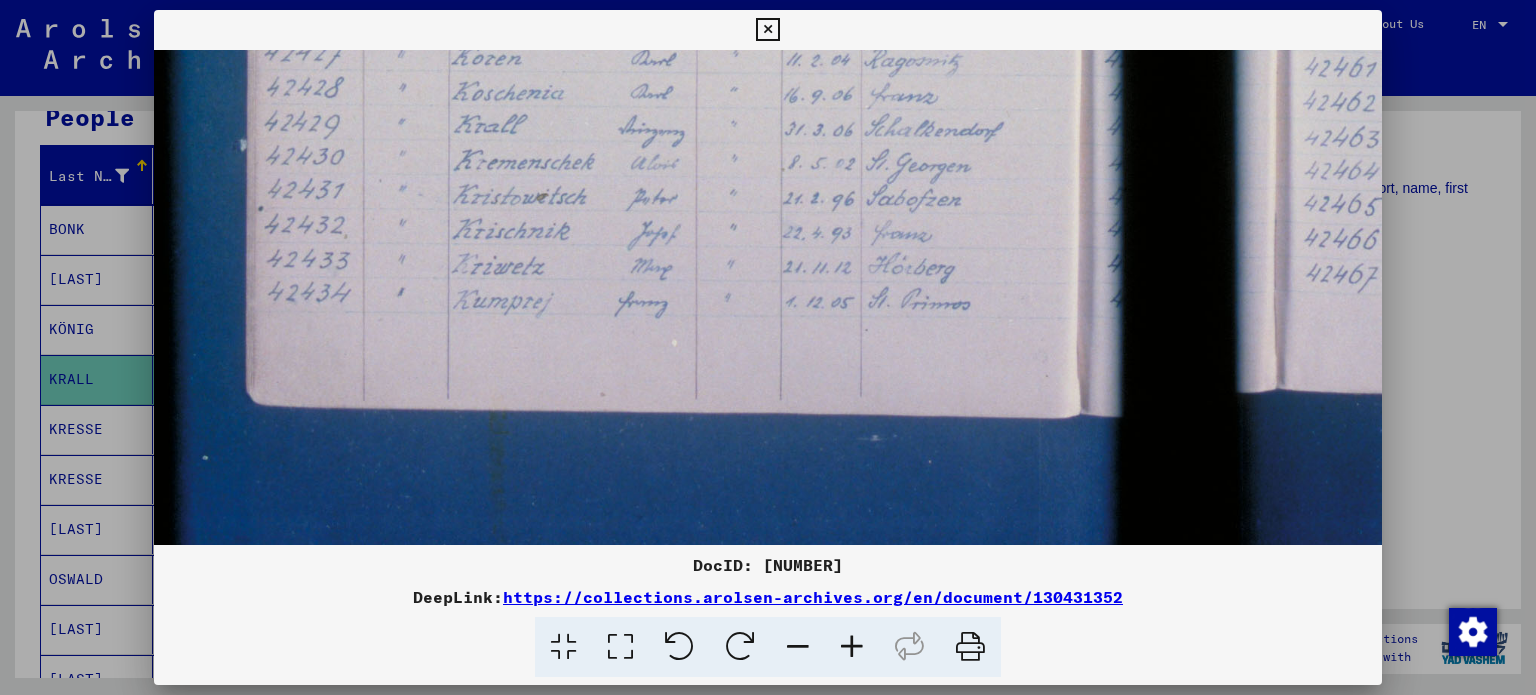 drag, startPoint x: 596, startPoint y: 528, endPoint x: 562, endPoint y: 319, distance: 211.7475 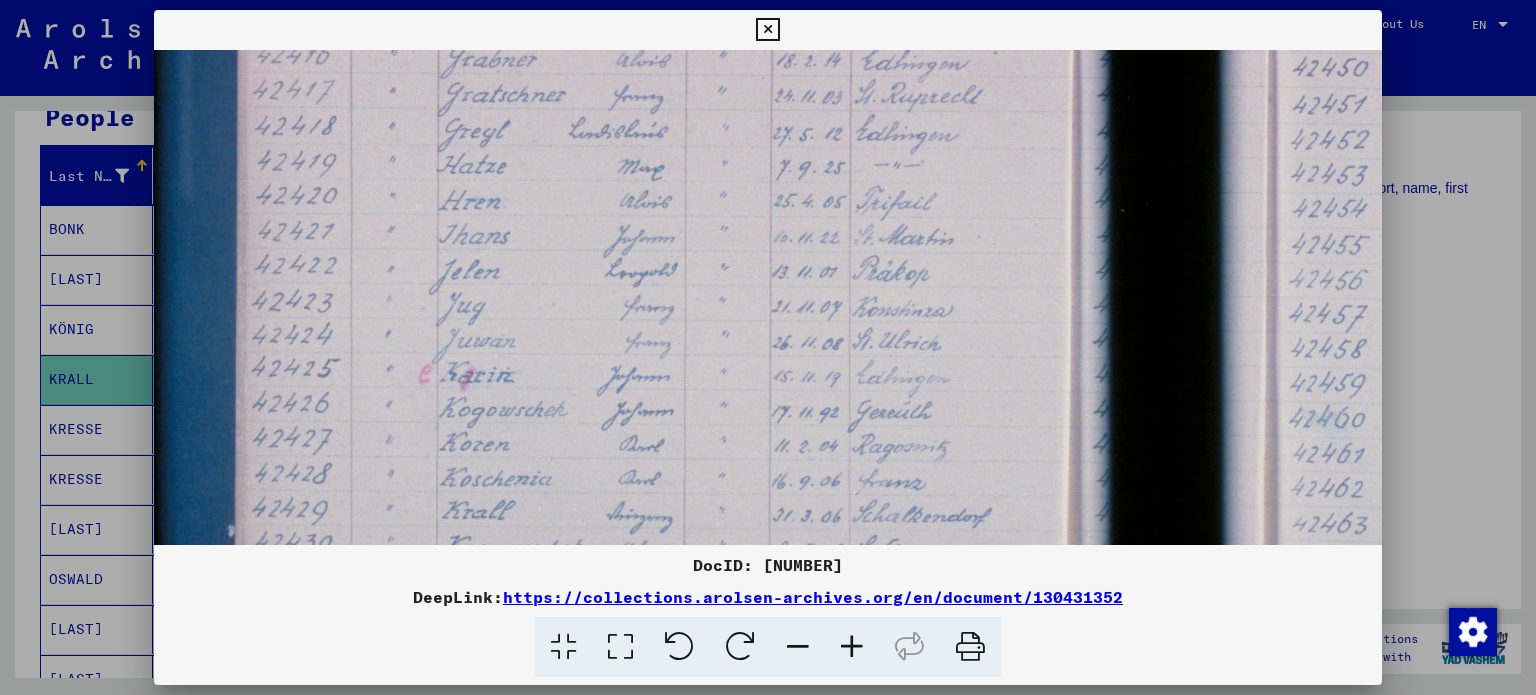 drag, startPoint x: 969, startPoint y: 286, endPoint x: 951, endPoint y: 629, distance: 343.472 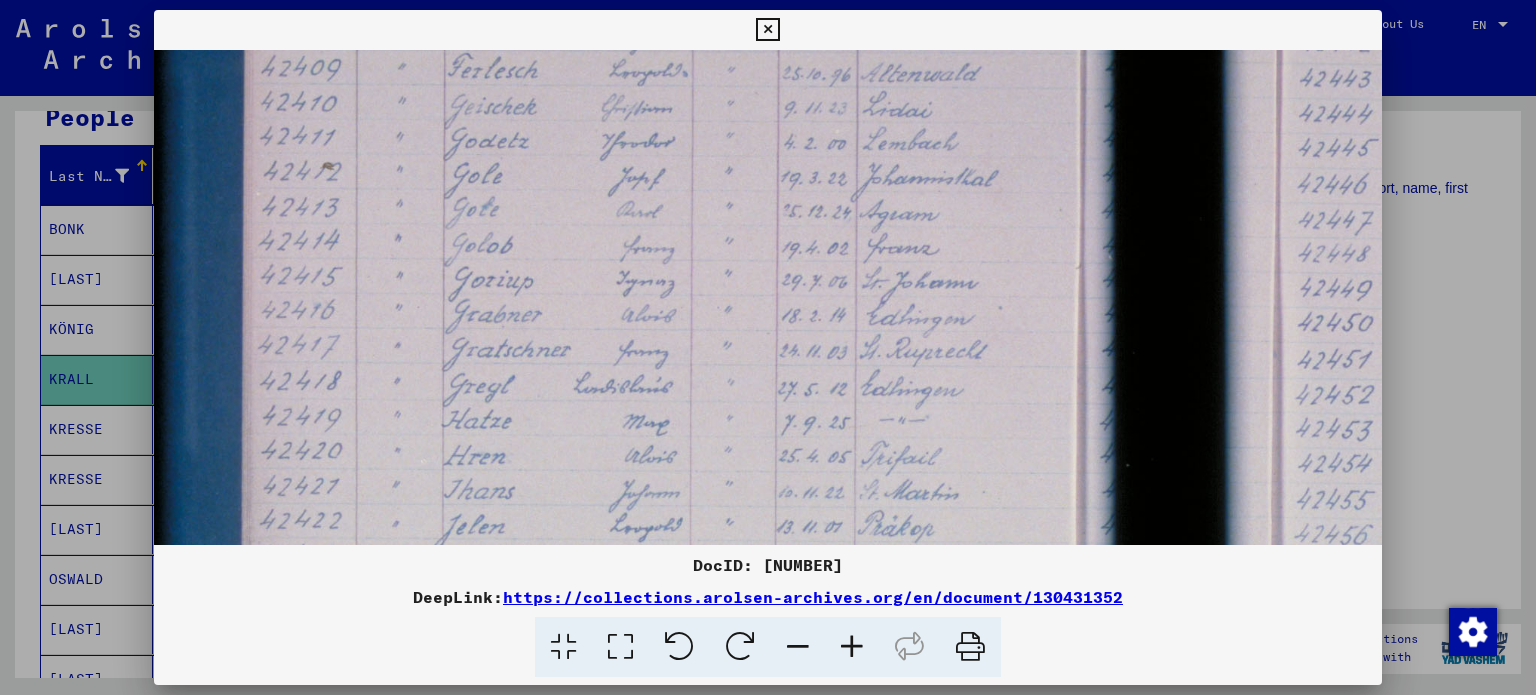 drag, startPoint x: 941, startPoint y: 247, endPoint x: 948, endPoint y: 550, distance: 303.08084 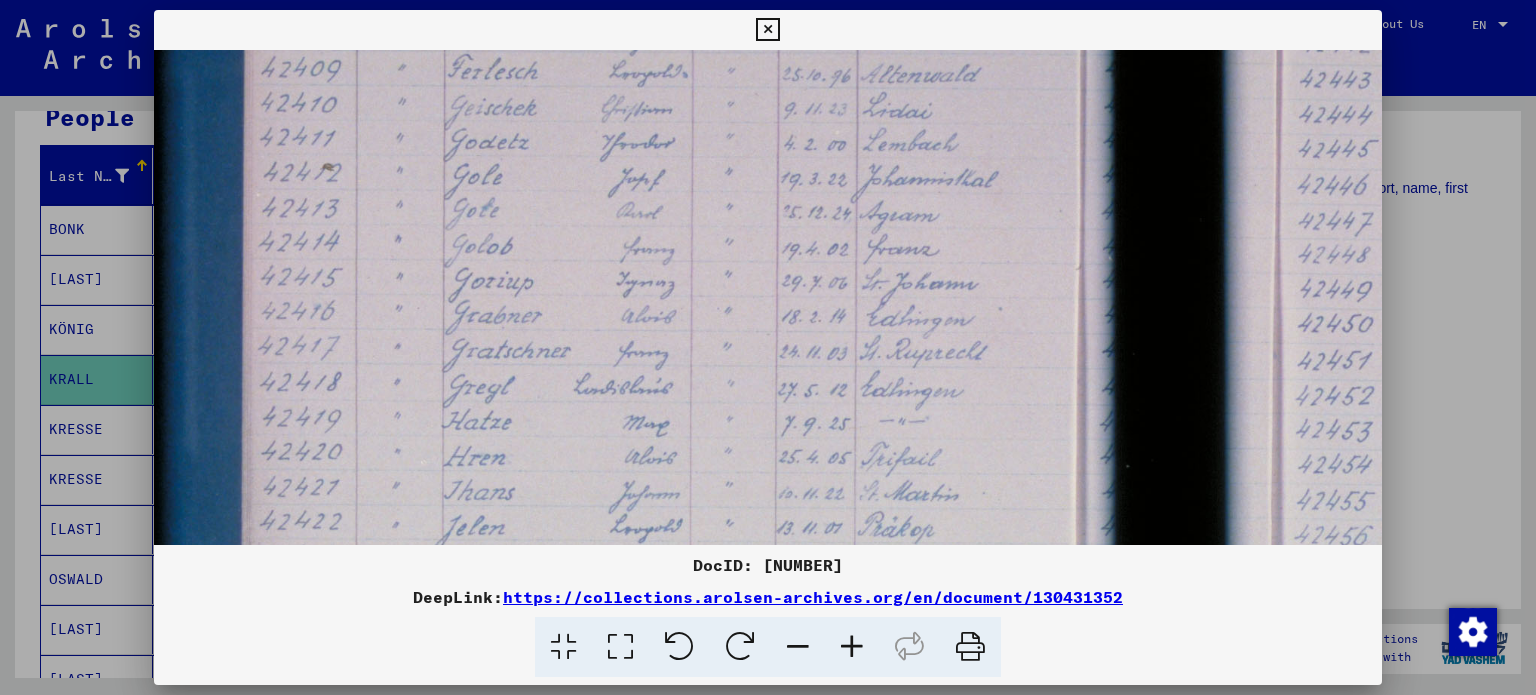 click at bounding box center [1182, 427] 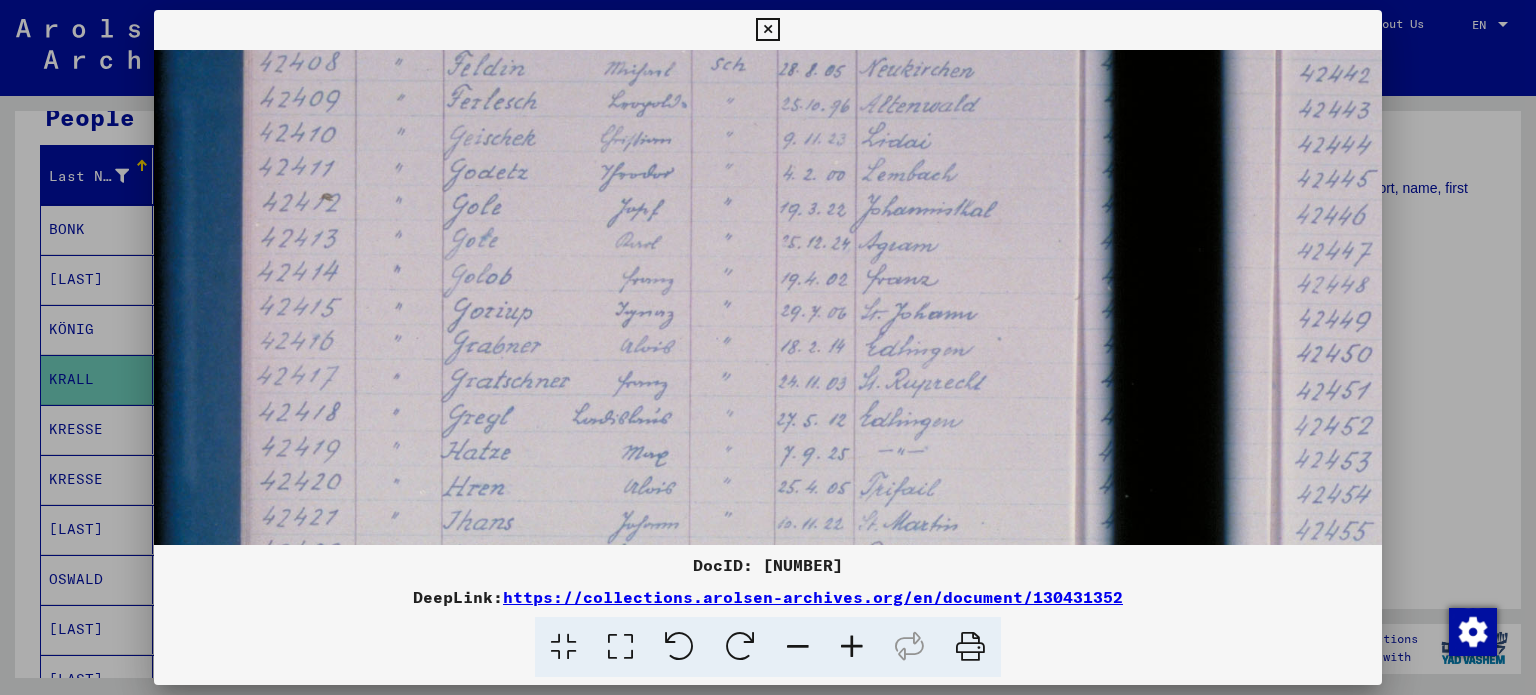 scroll, scrollTop: 65, scrollLeft: 113, axis: both 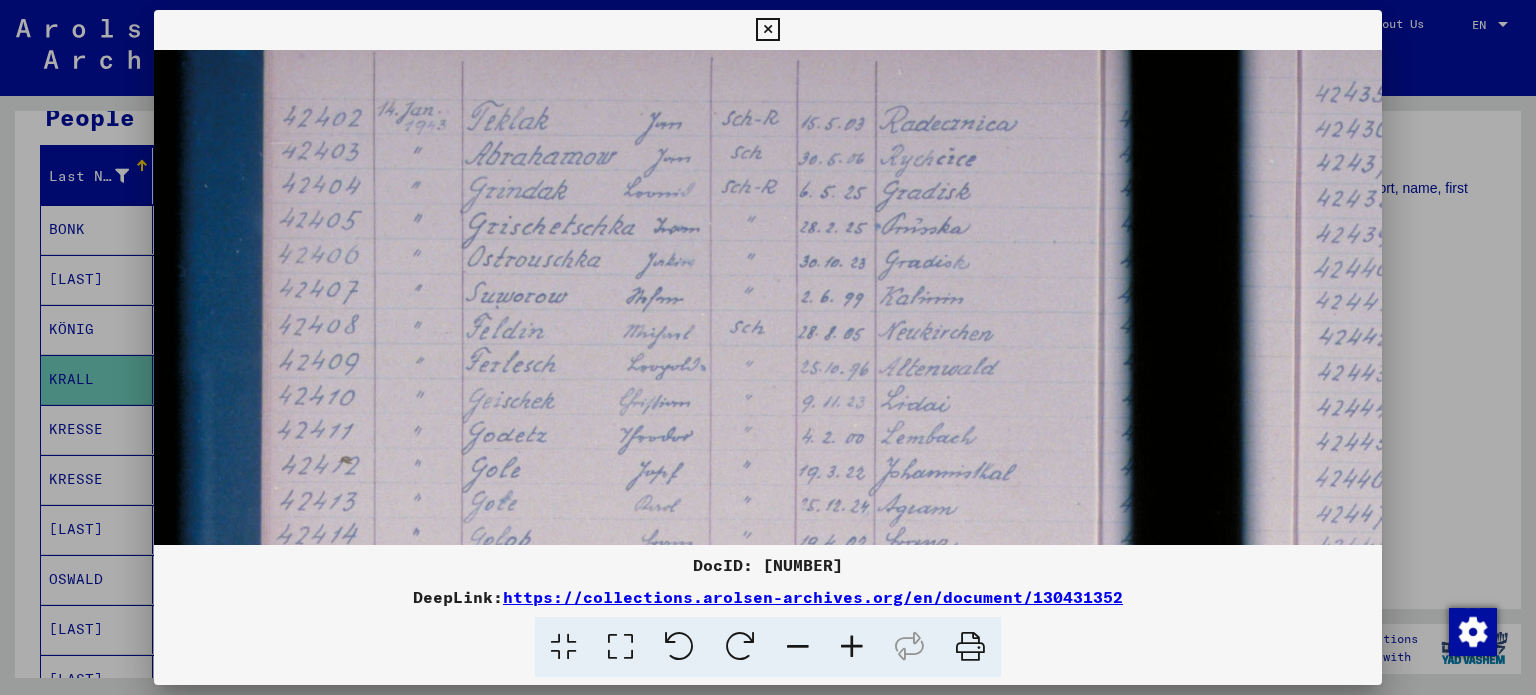 drag, startPoint x: 935, startPoint y: 271, endPoint x: 938, endPoint y: 528, distance: 257.01752 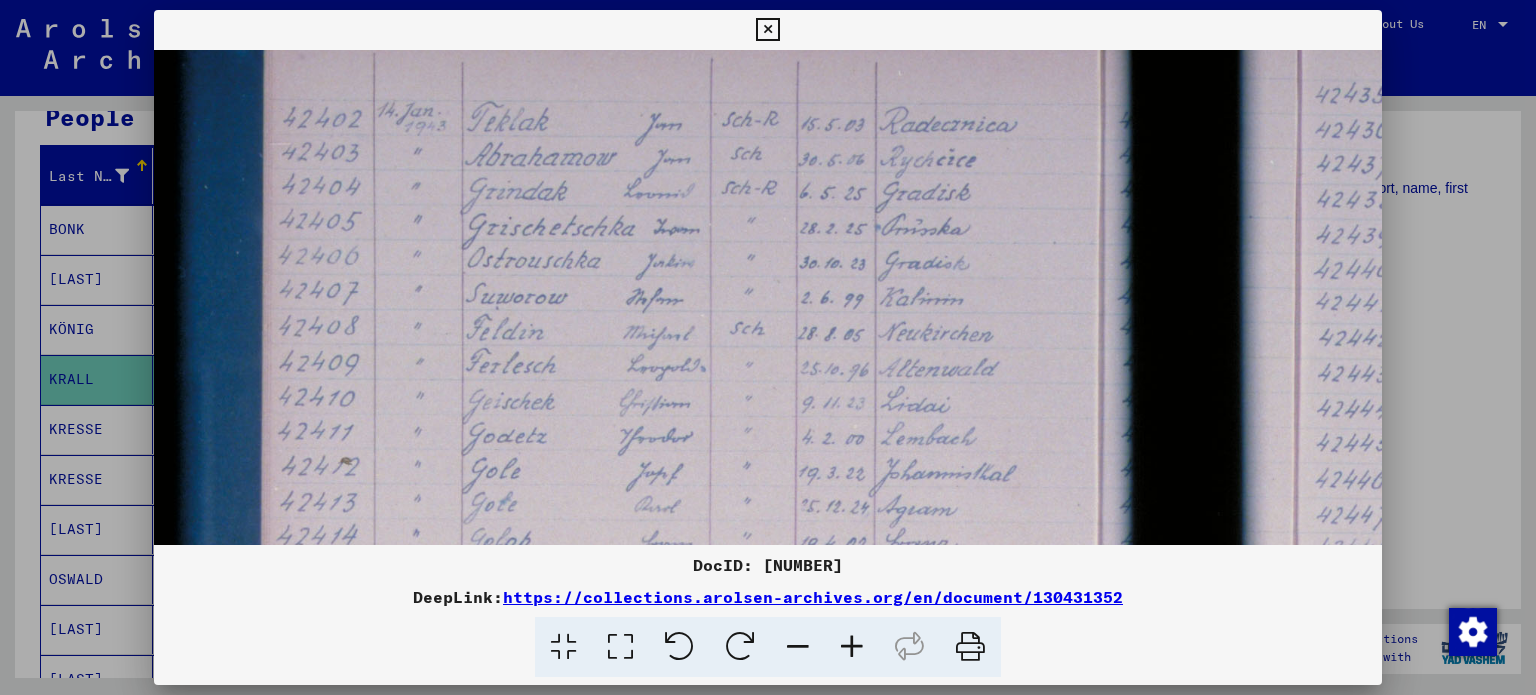 click at bounding box center (1200, 721) 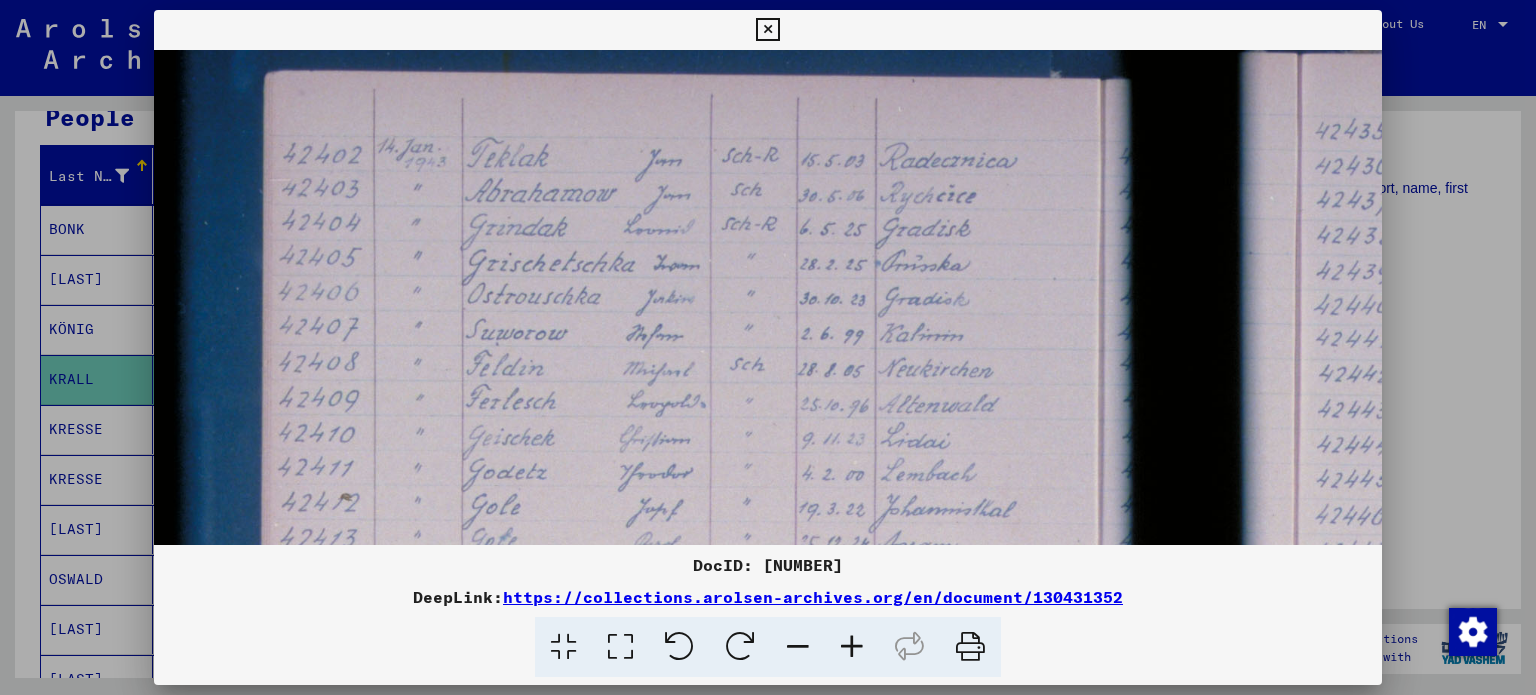 scroll, scrollTop: 0, scrollLeft: 92, axis: horizontal 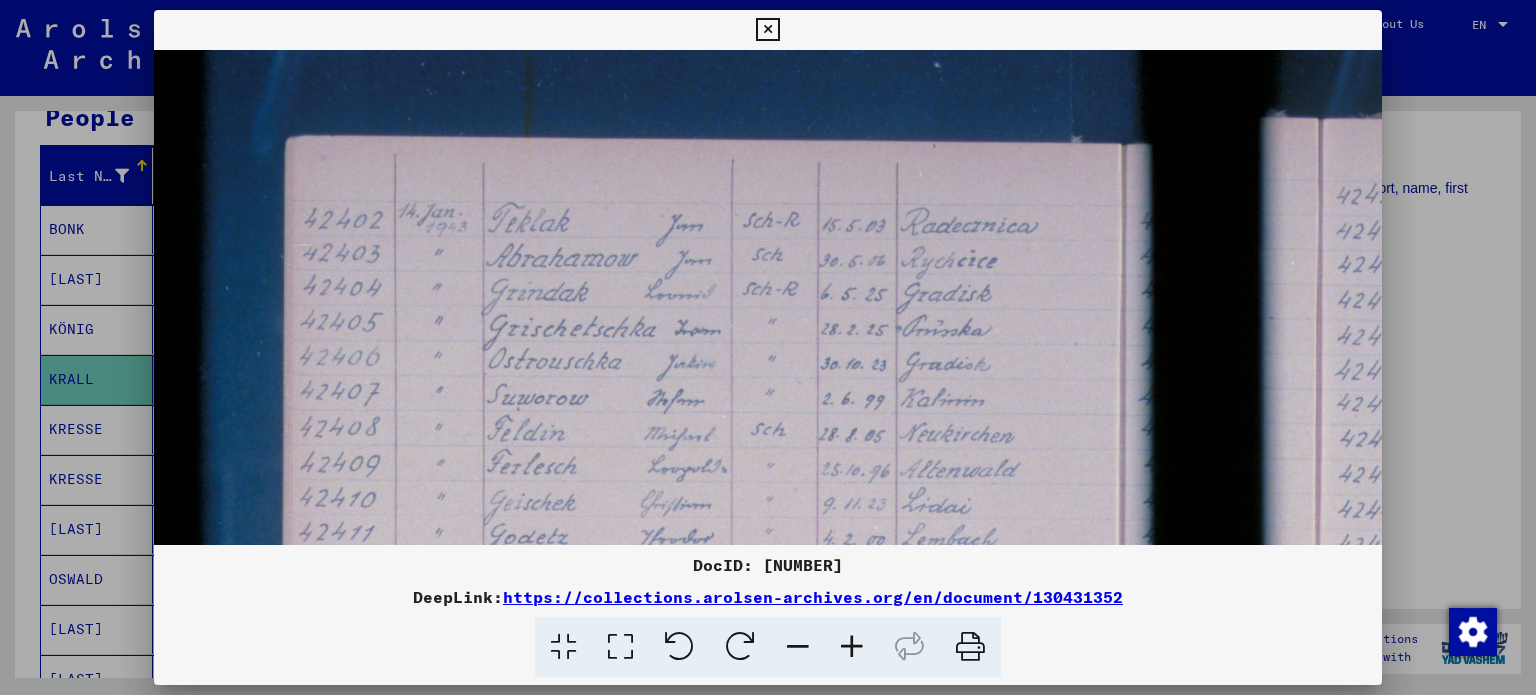 click at bounding box center [1221, 822] 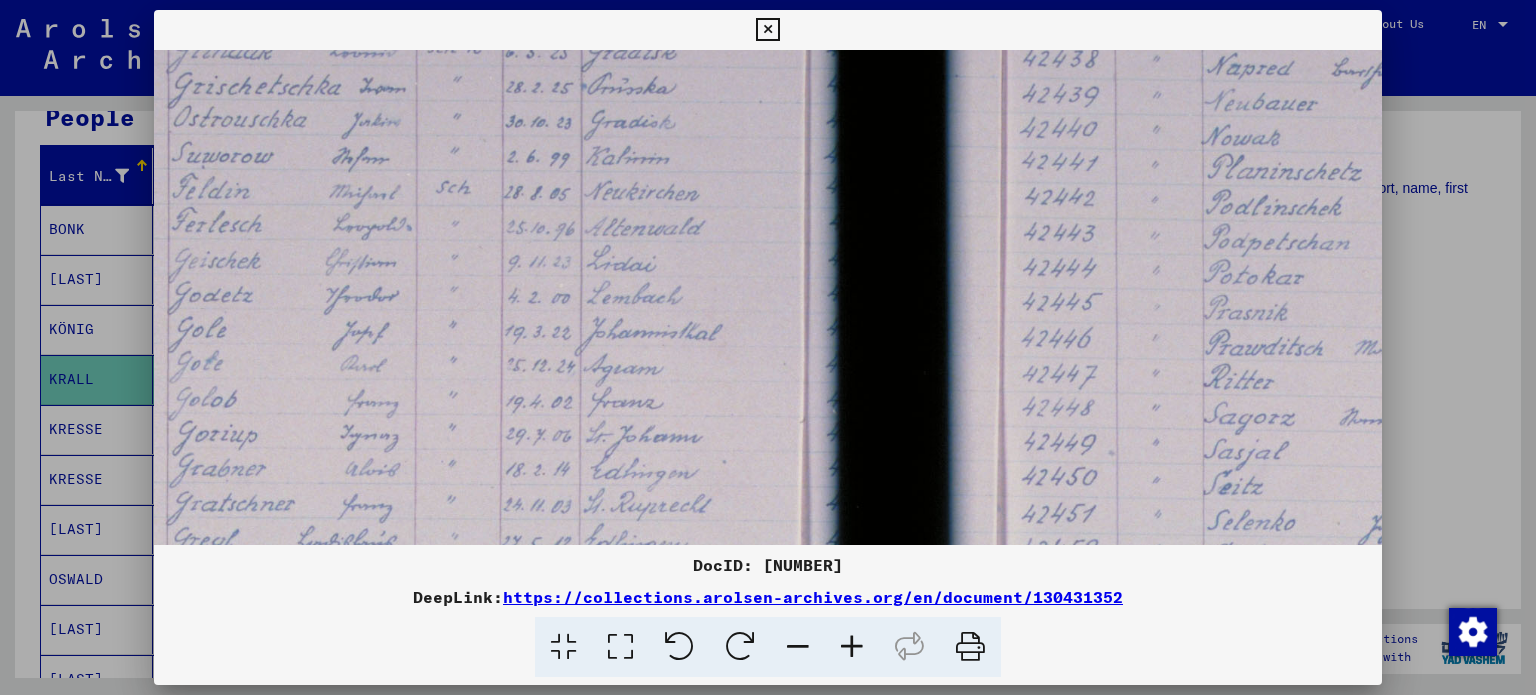 drag, startPoint x: 1042, startPoint y: 415, endPoint x: 703, endPoint y: 174, distance: 415.9351 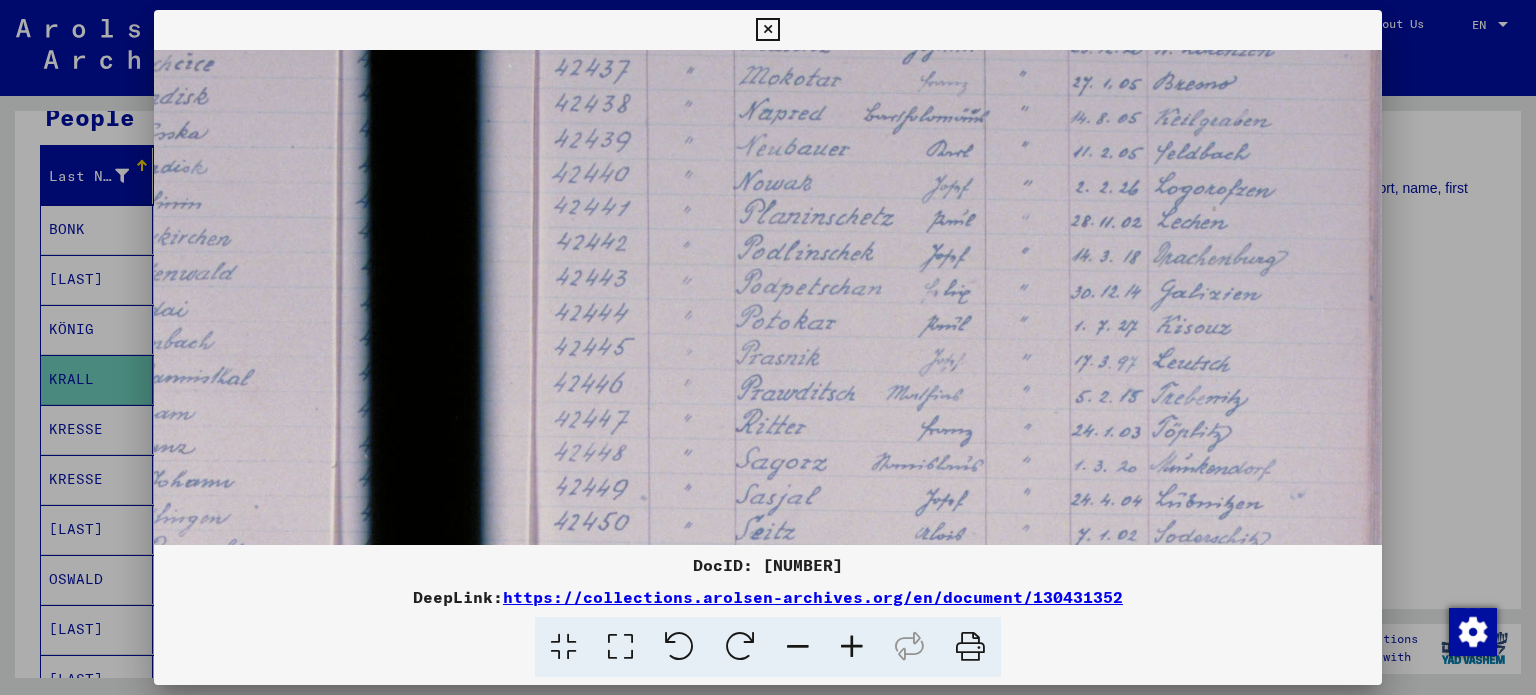 drag, startPoint x: 1068, startPoint y: 279, endPoint x: 620, endPoint y: 328, distance: 450.67172 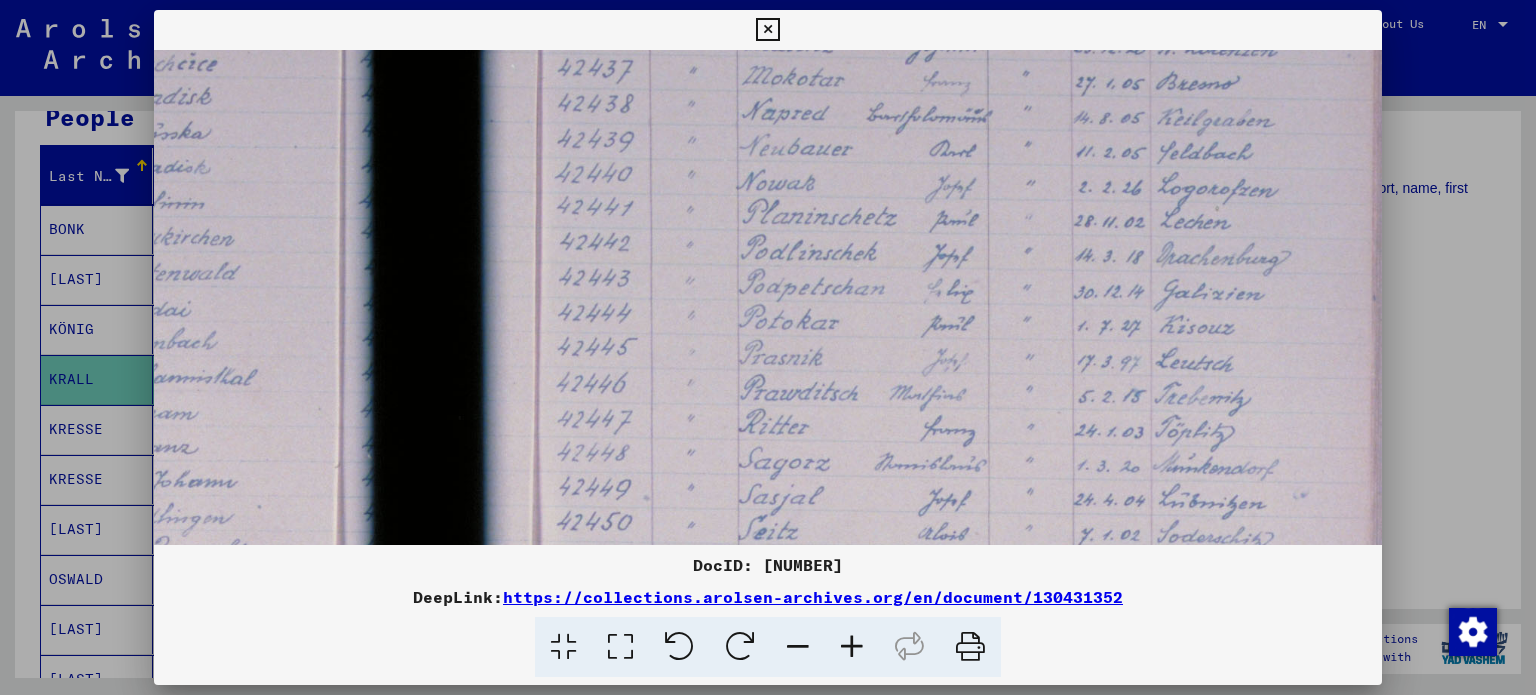 scroll, scrollTop: 204, scrollLeft: 835, axis: both 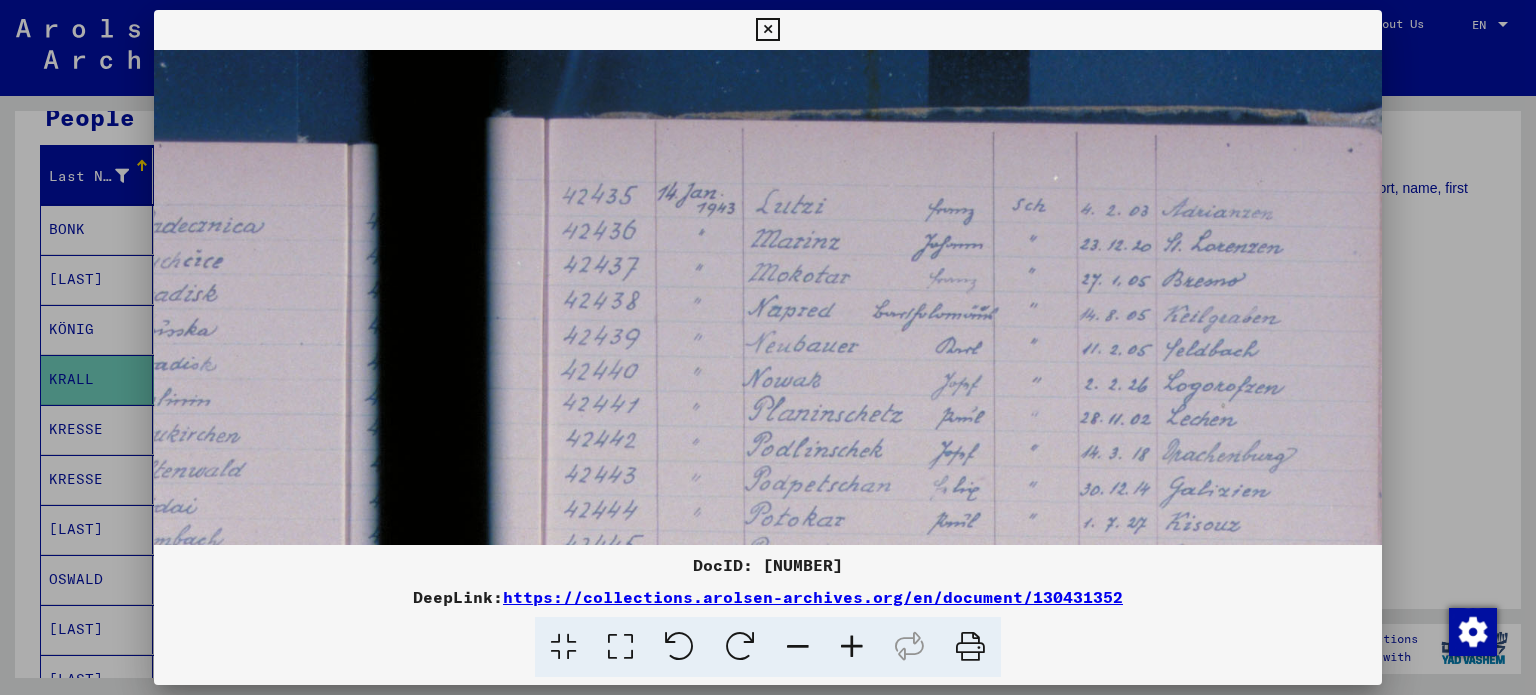 drag, startPoint x: 725, startPoint y: 742, endPoint x: 620, endPoint y: 742, distance: 105 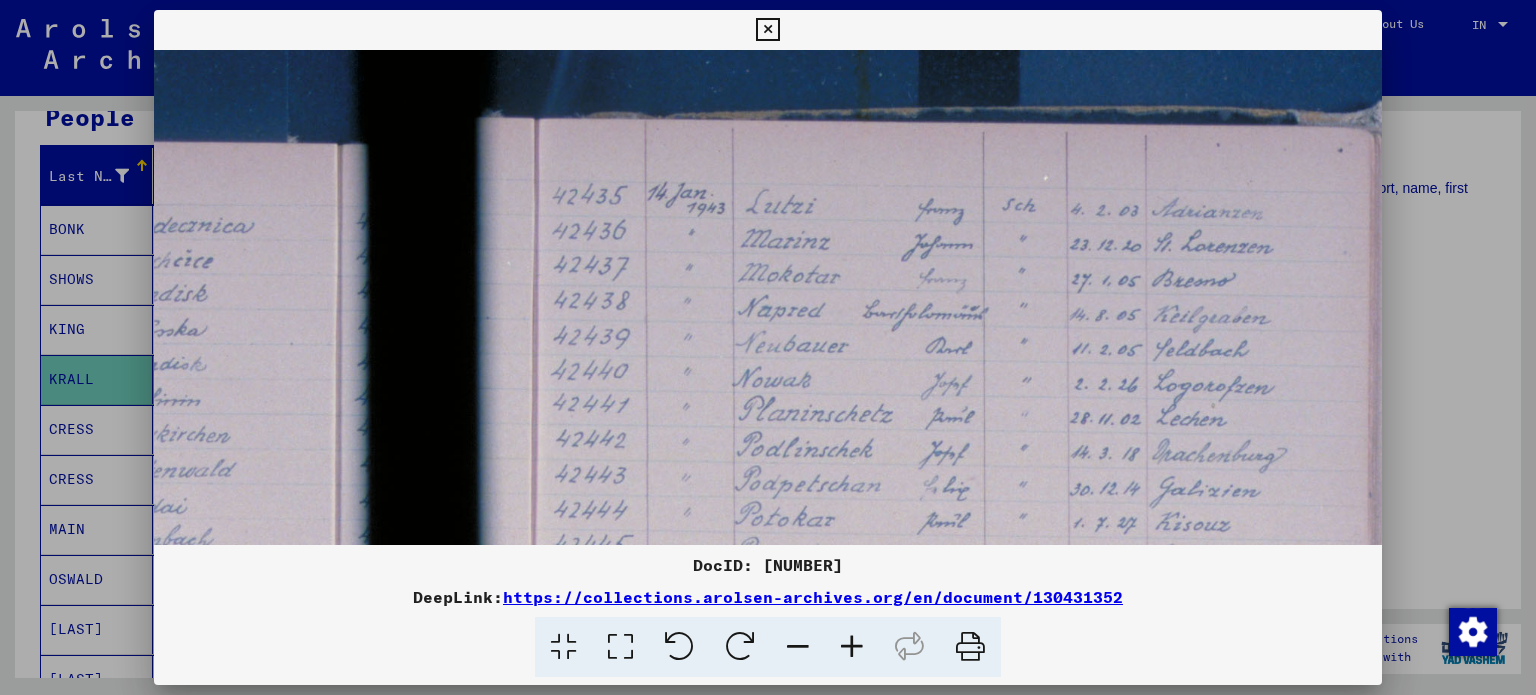 click at bounding box center [437, 822] 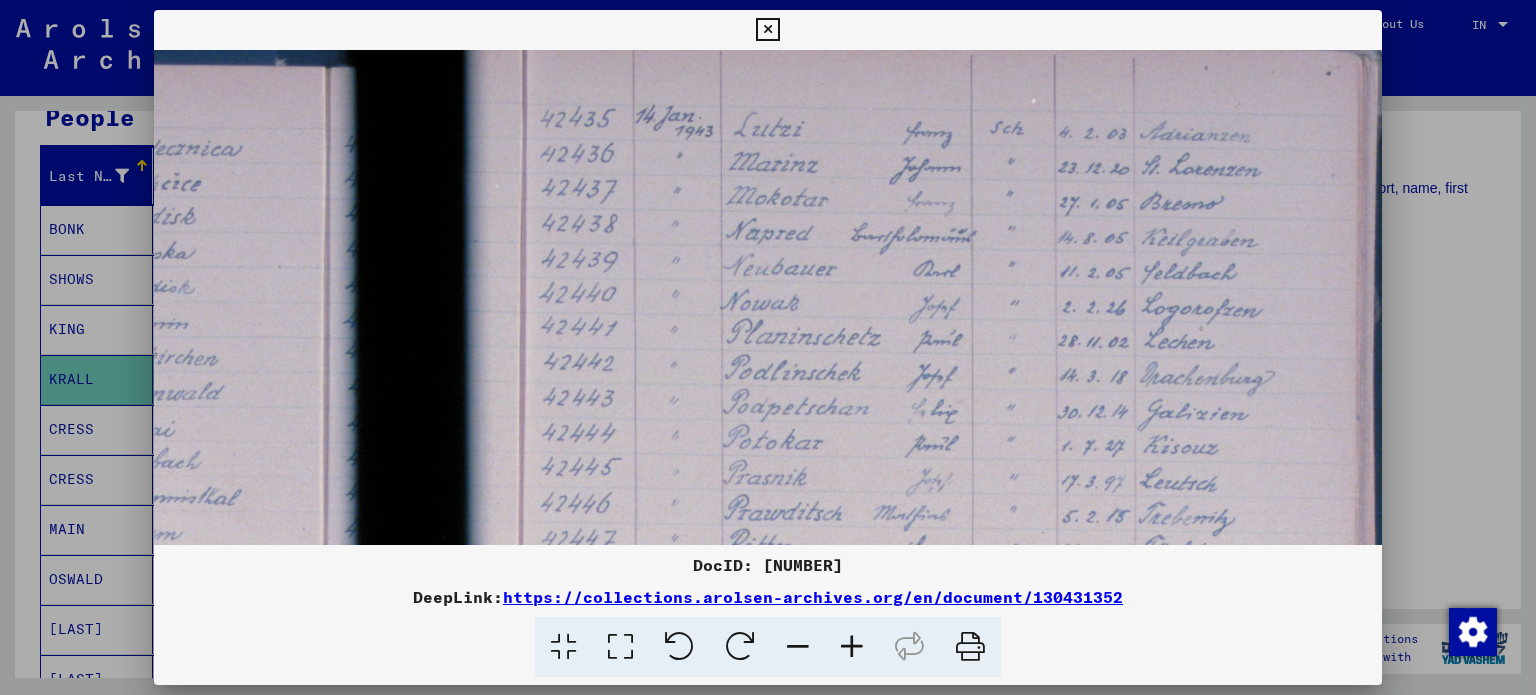 scroll, scrollTop: 77, scrollLeft: 888, axis: both 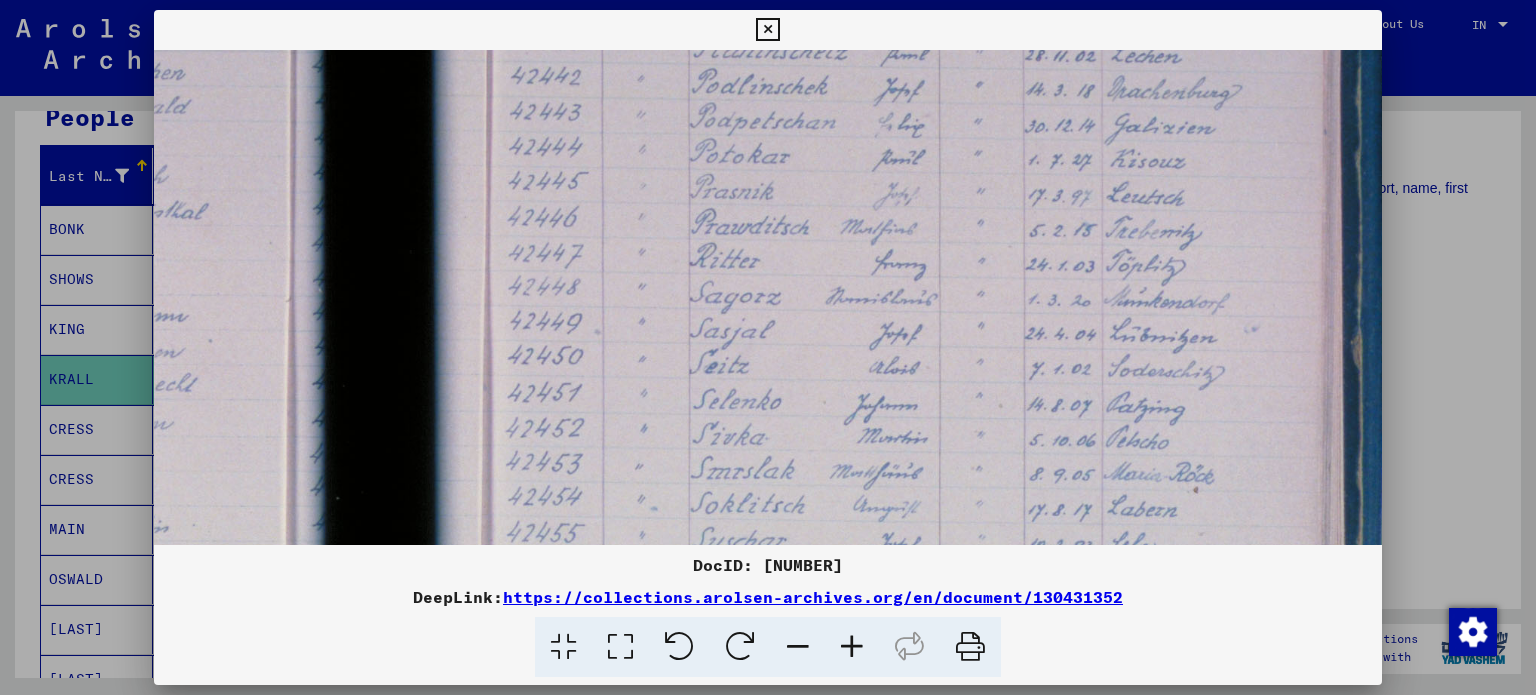 drag, startPoint x: 1167, startPoint y: 426, endPoint x: 1130, endPoint y: 142, distance: 286.40005 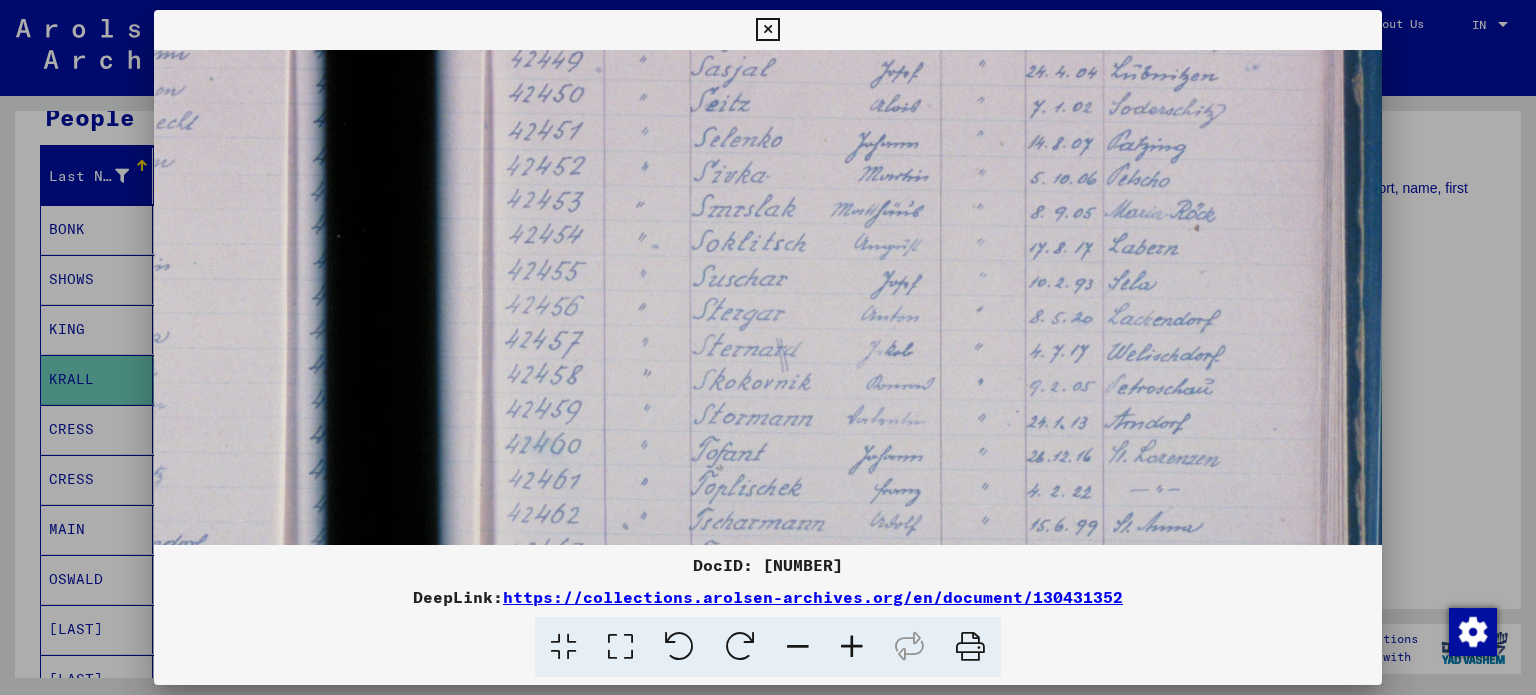 drag, startPoint x: 1066, startPoint y: 375, endPoint x: 1072, endPoint y: 121, distance: 254.07086 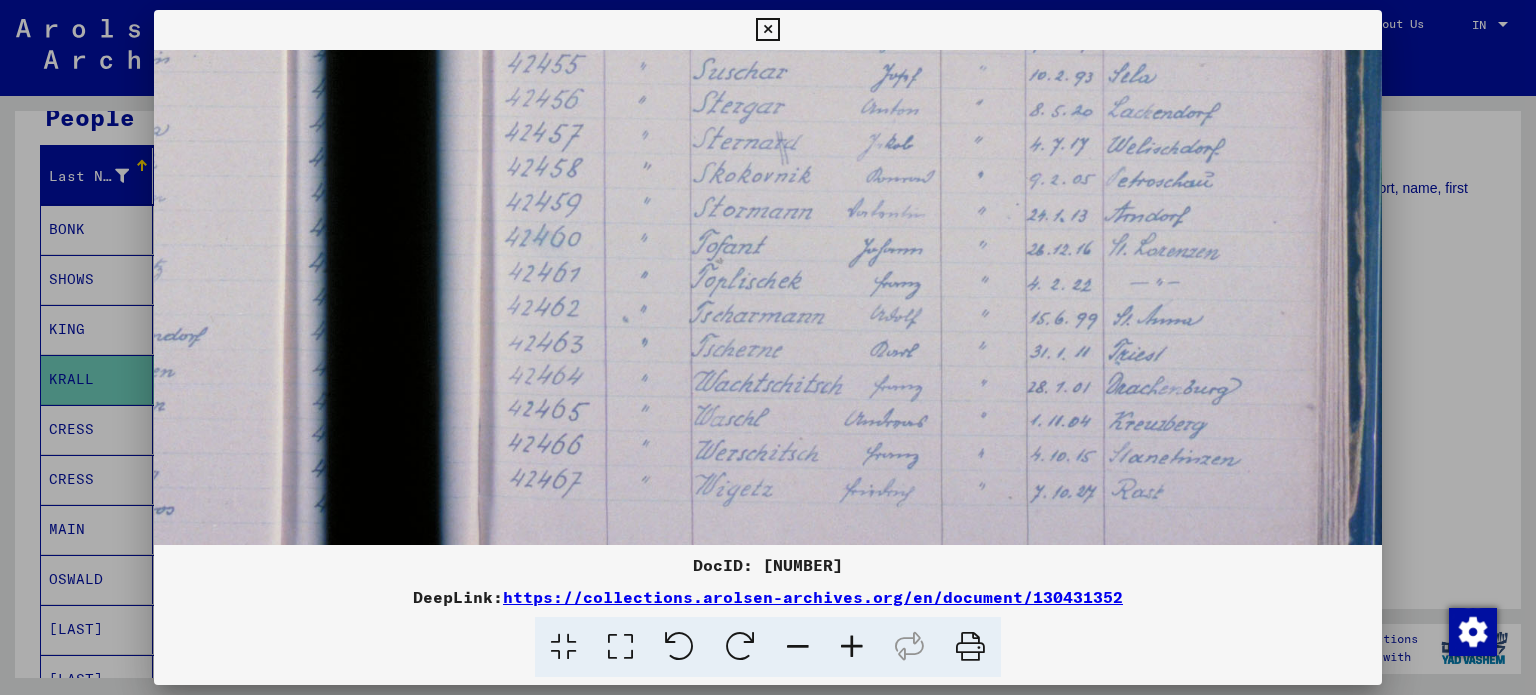 drag, startPoint x: 1051, startPoint y: 385, endPoint x: 1052, endPoint y: 181, distance: 204.00246 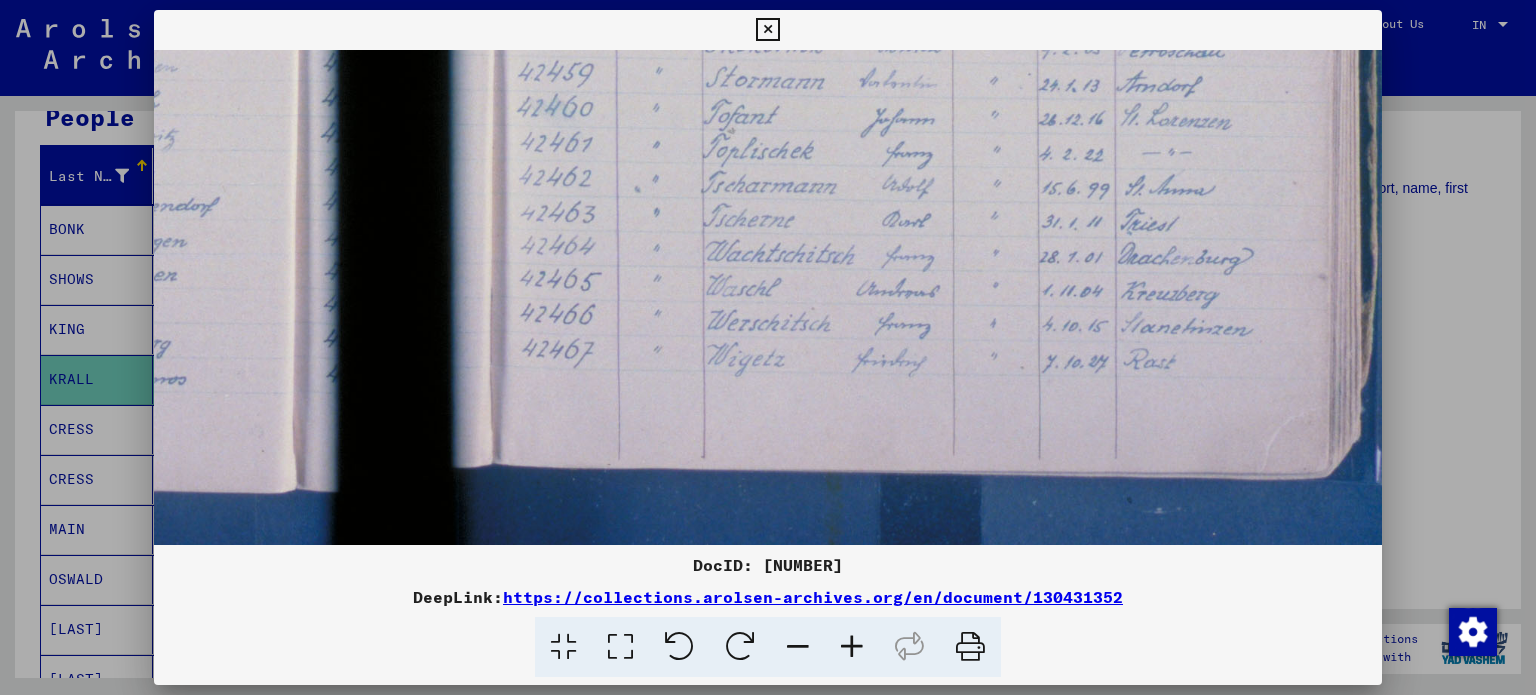 scroll, scrollTop: 989, scrollLeft: 904, axis: both 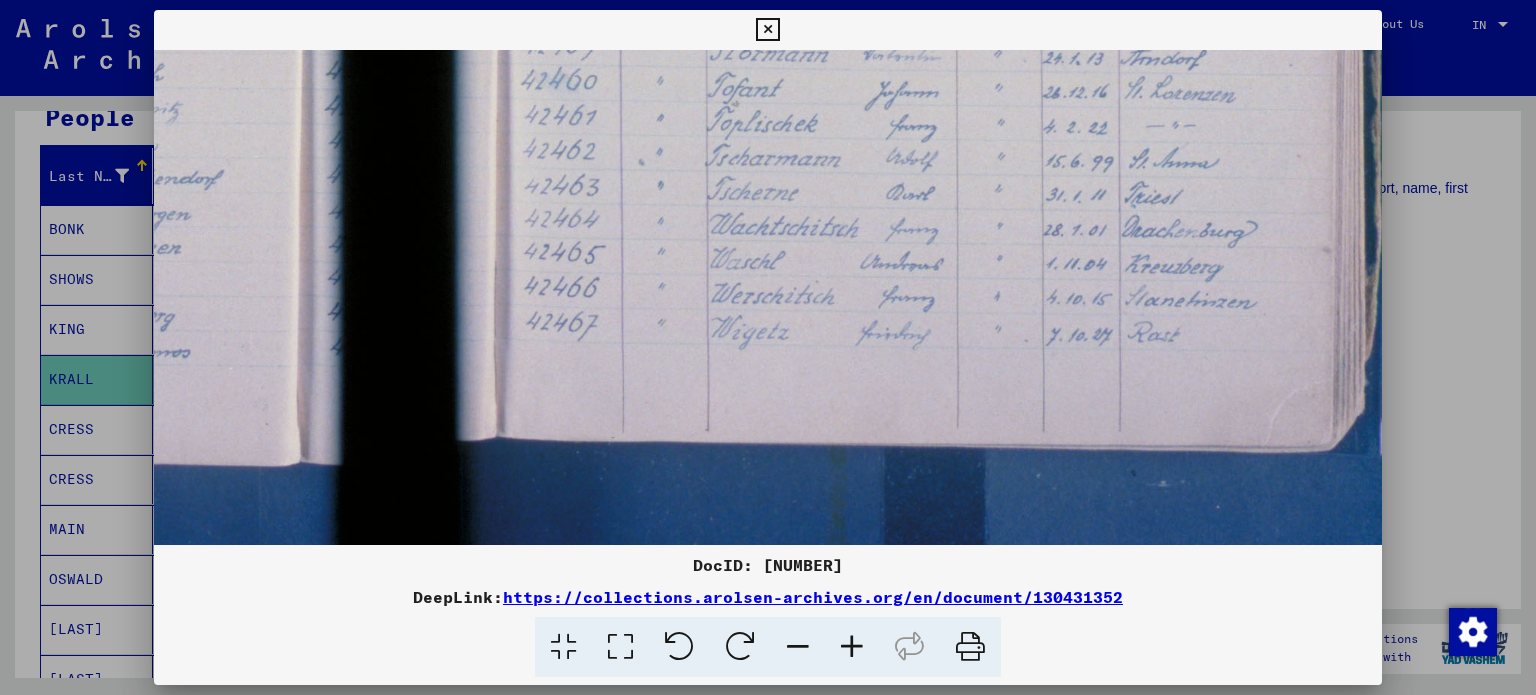 drag, startPoint x: 1052, startPoint y: 371, endPoint x: 1060, endPoint y: 228, distance: 143.2236 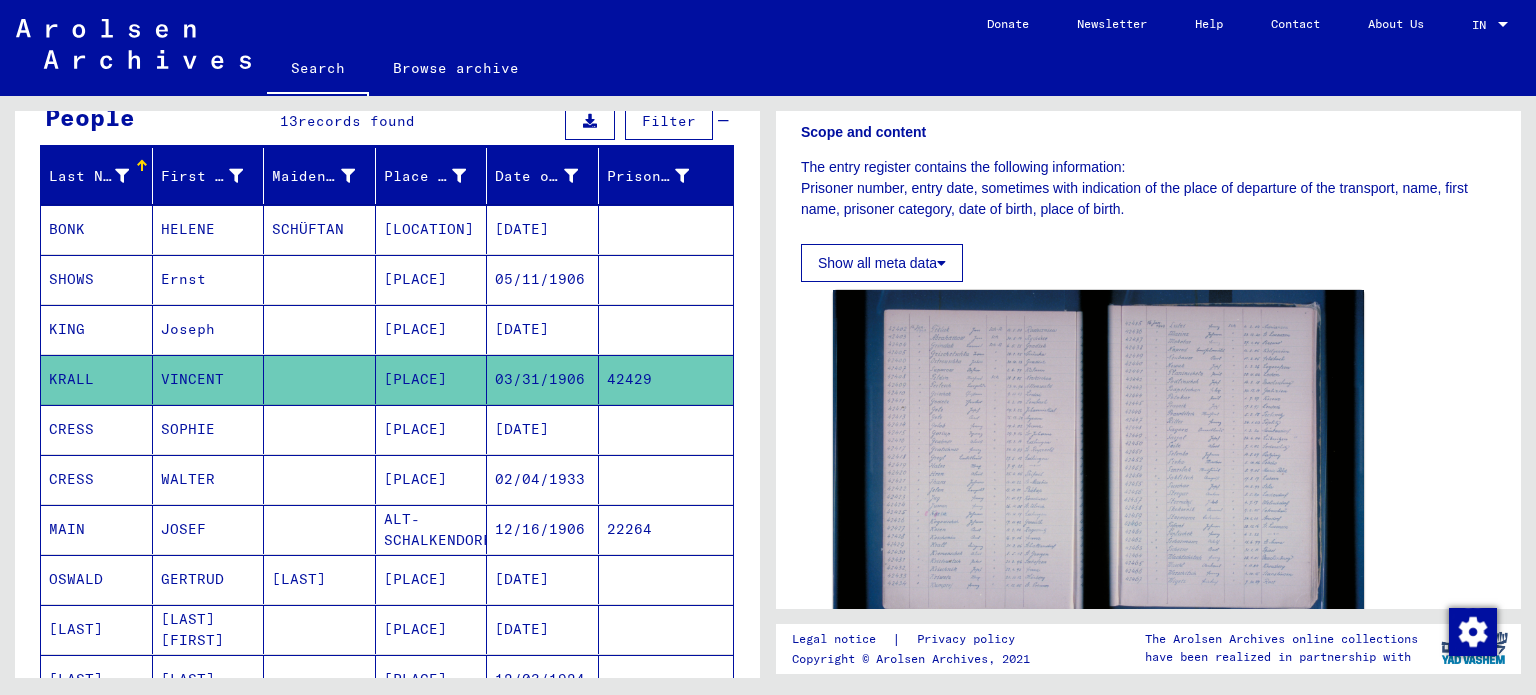 click at bounding box center (320, 479) 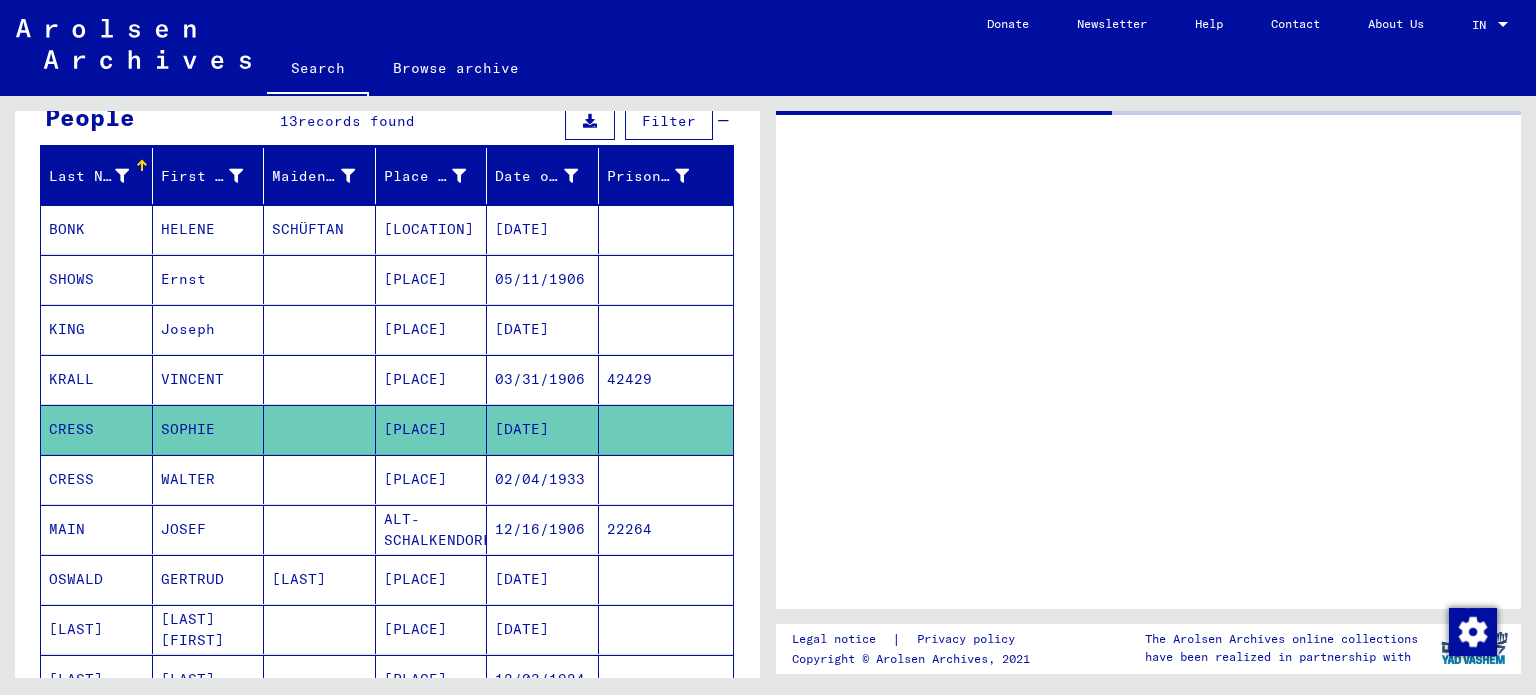 scroll, scrollTop: 0, scrollLeft: 0, axis: both 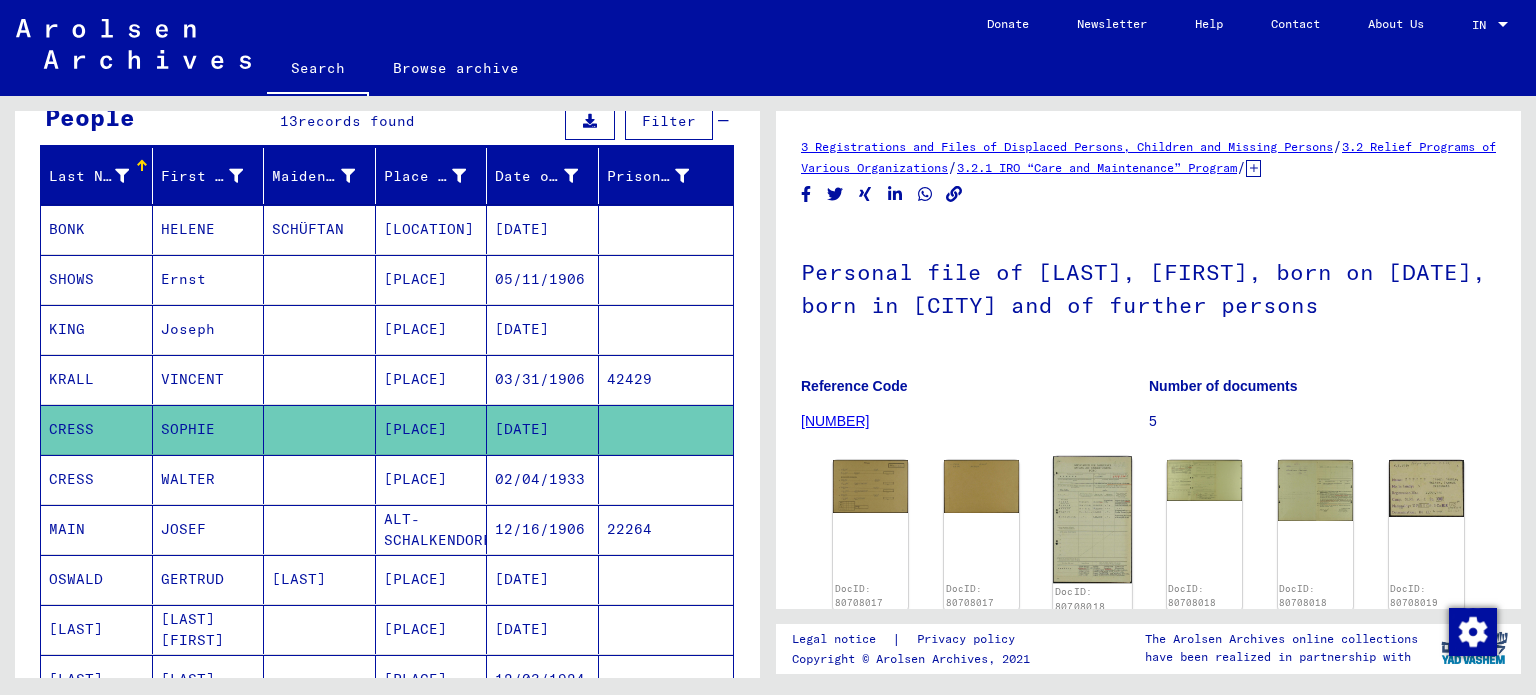 click 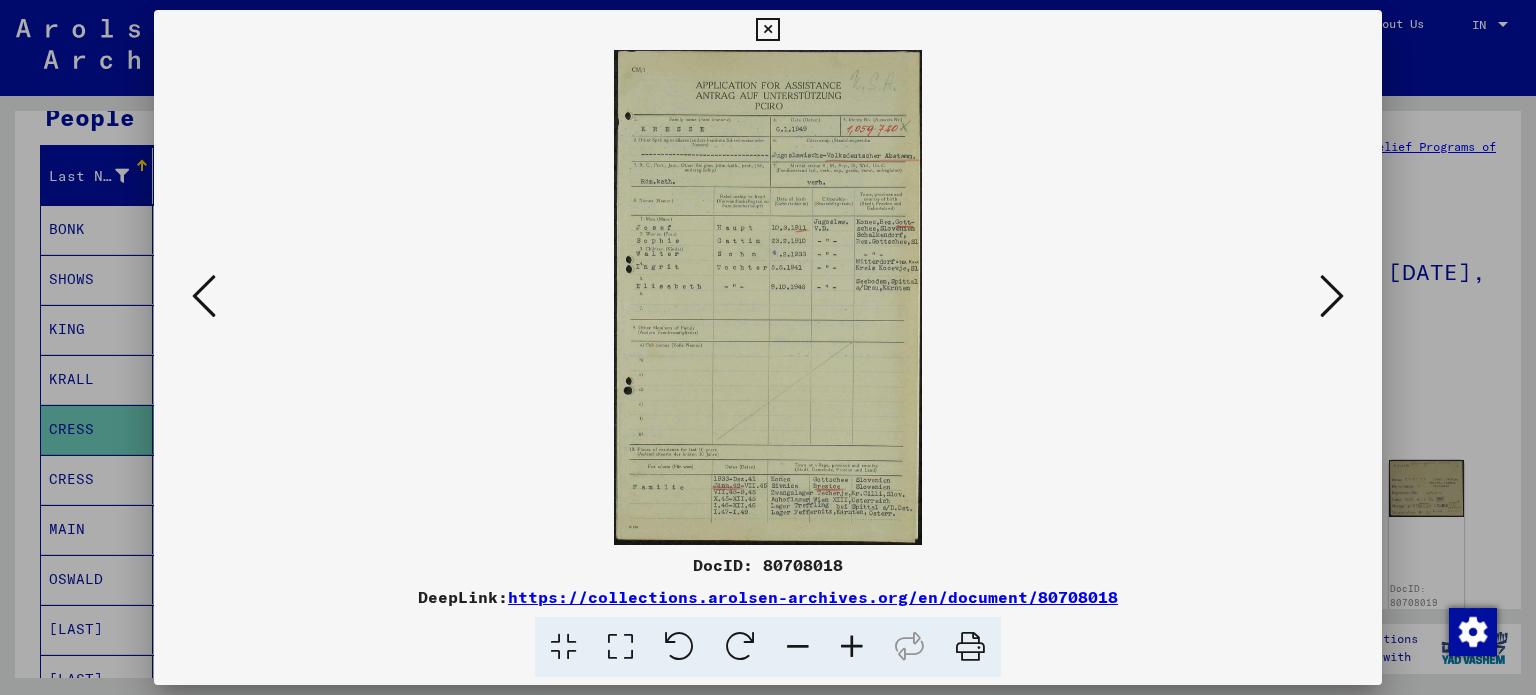 click at bounding box center [852, 647] 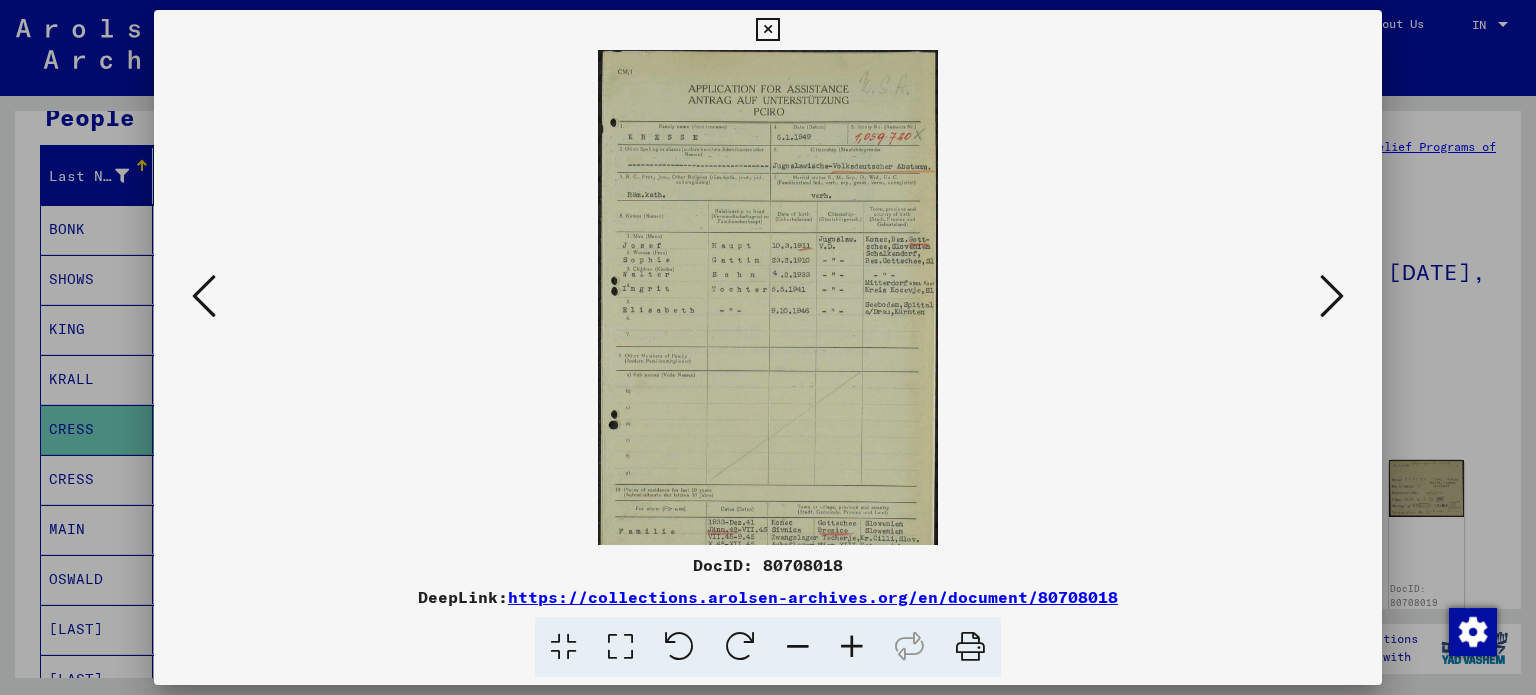 click at bounding box center (852, 647) 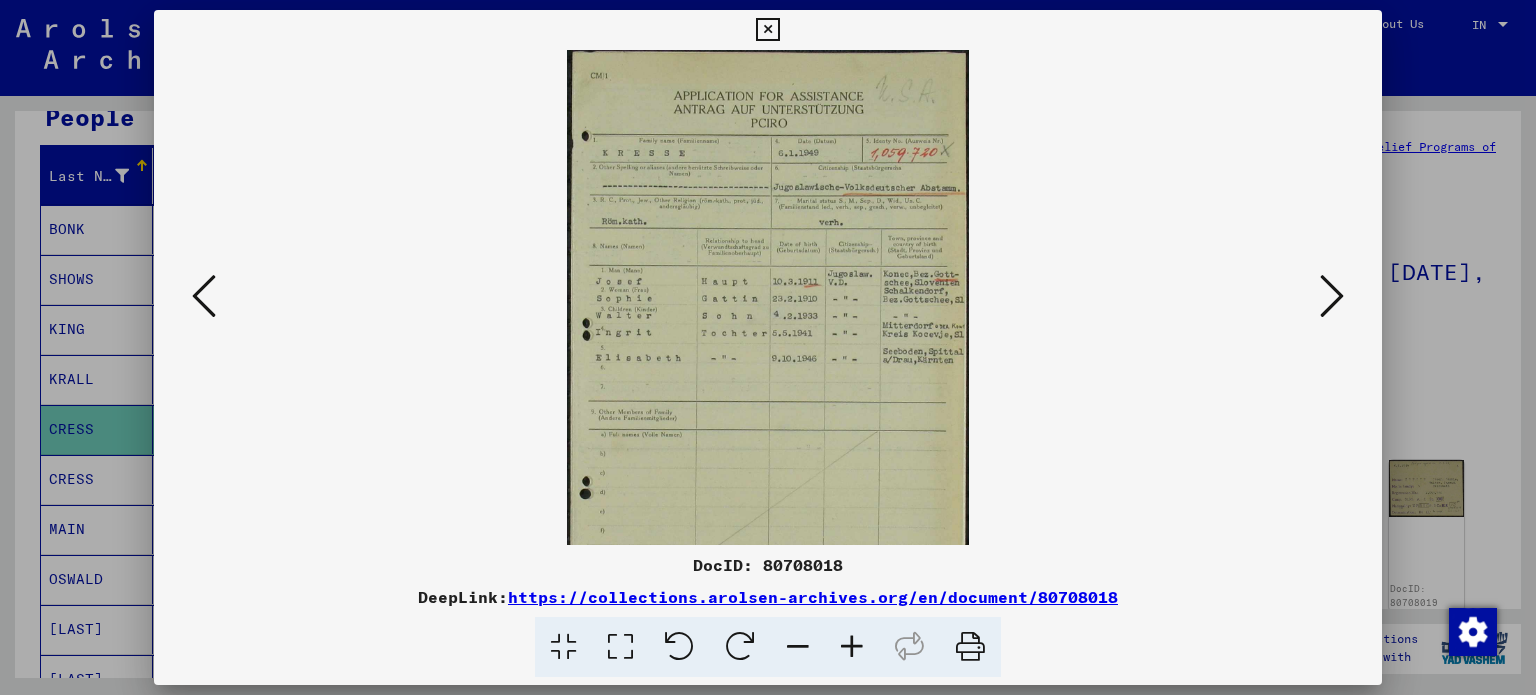 click at bounding box center [852, 647] 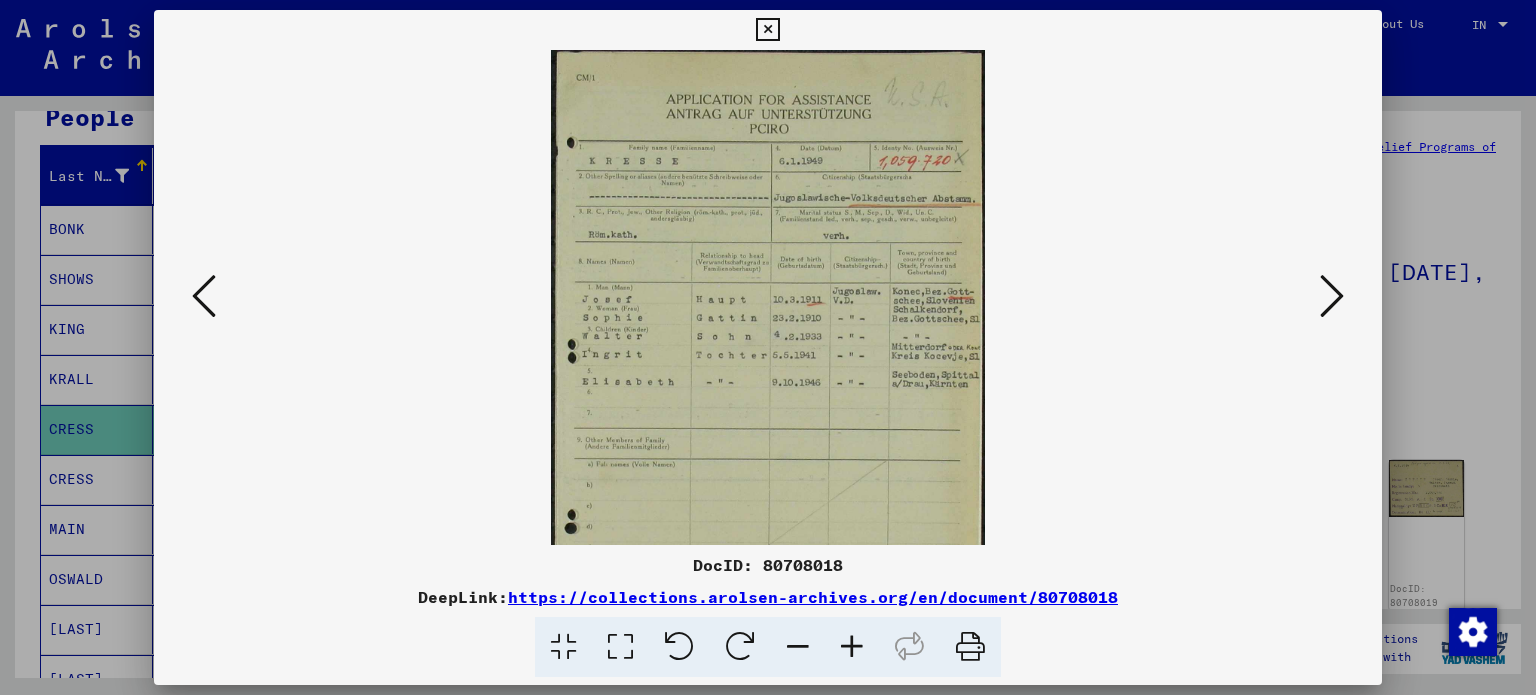 click at bounding box center (852, 647) 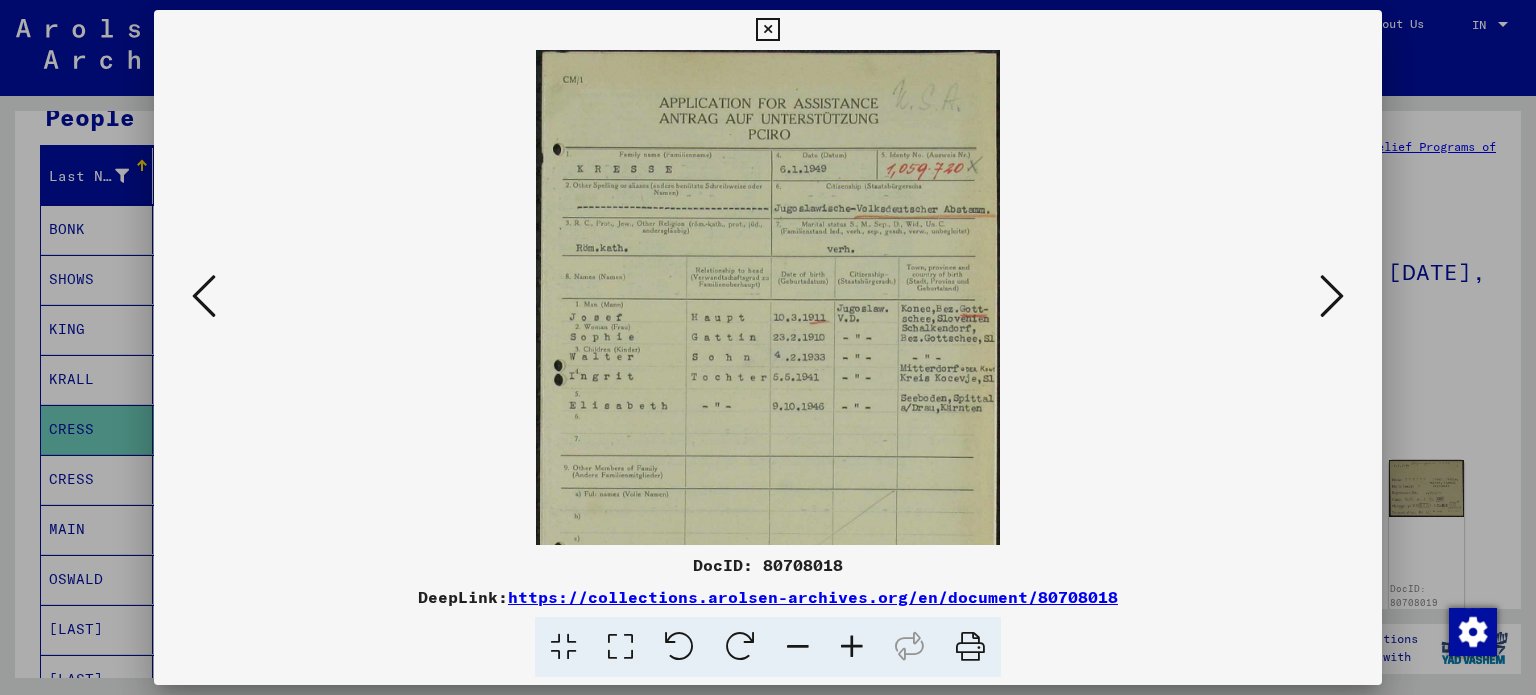 click at bounding box center [852, 647] 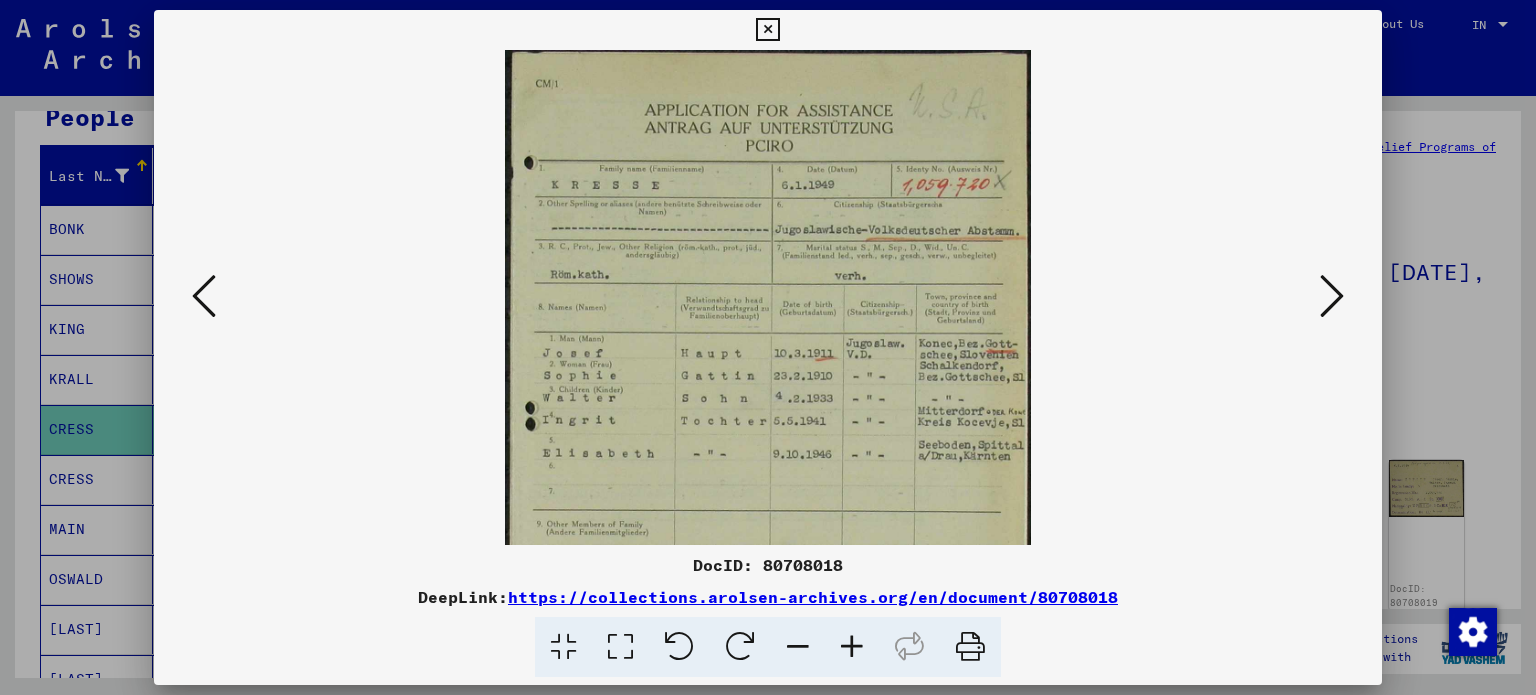 click at bounding box center (852, 647) 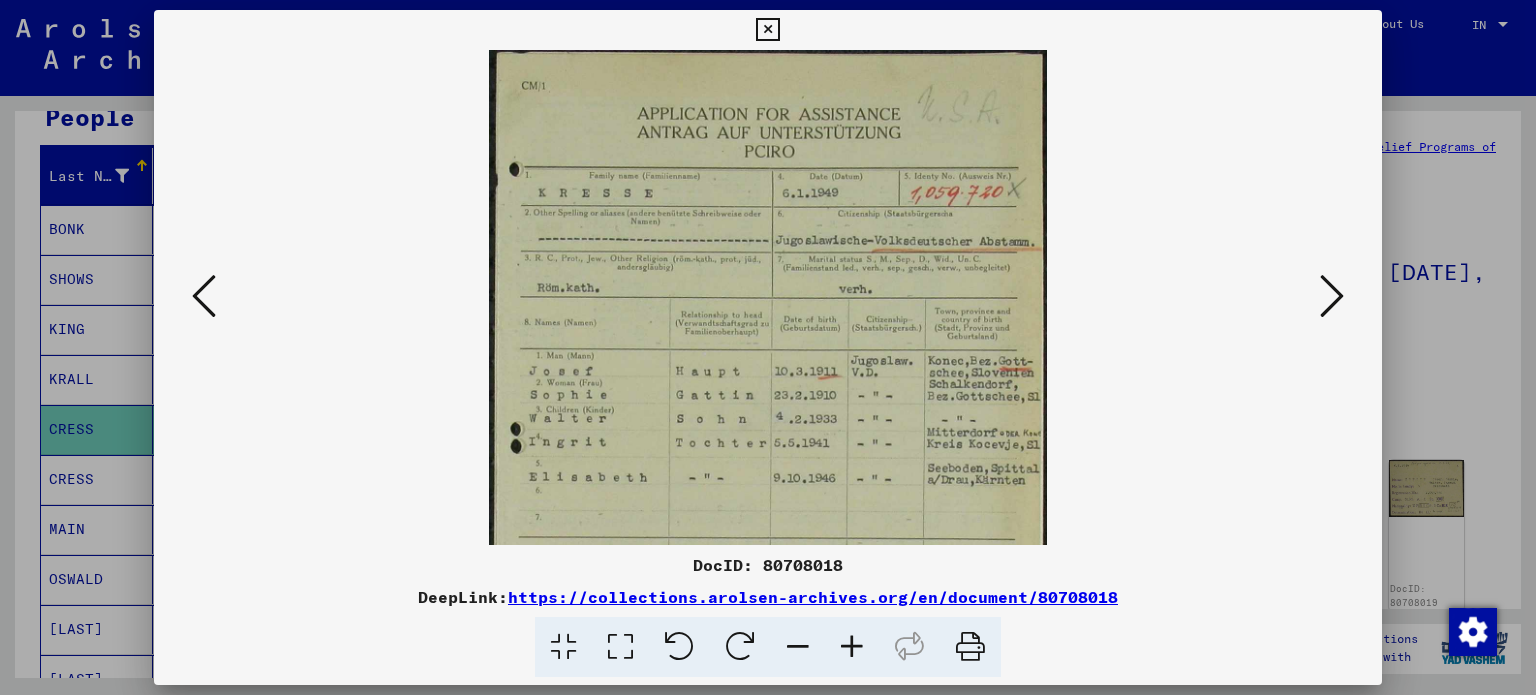 click at bounding box center (852, 647) 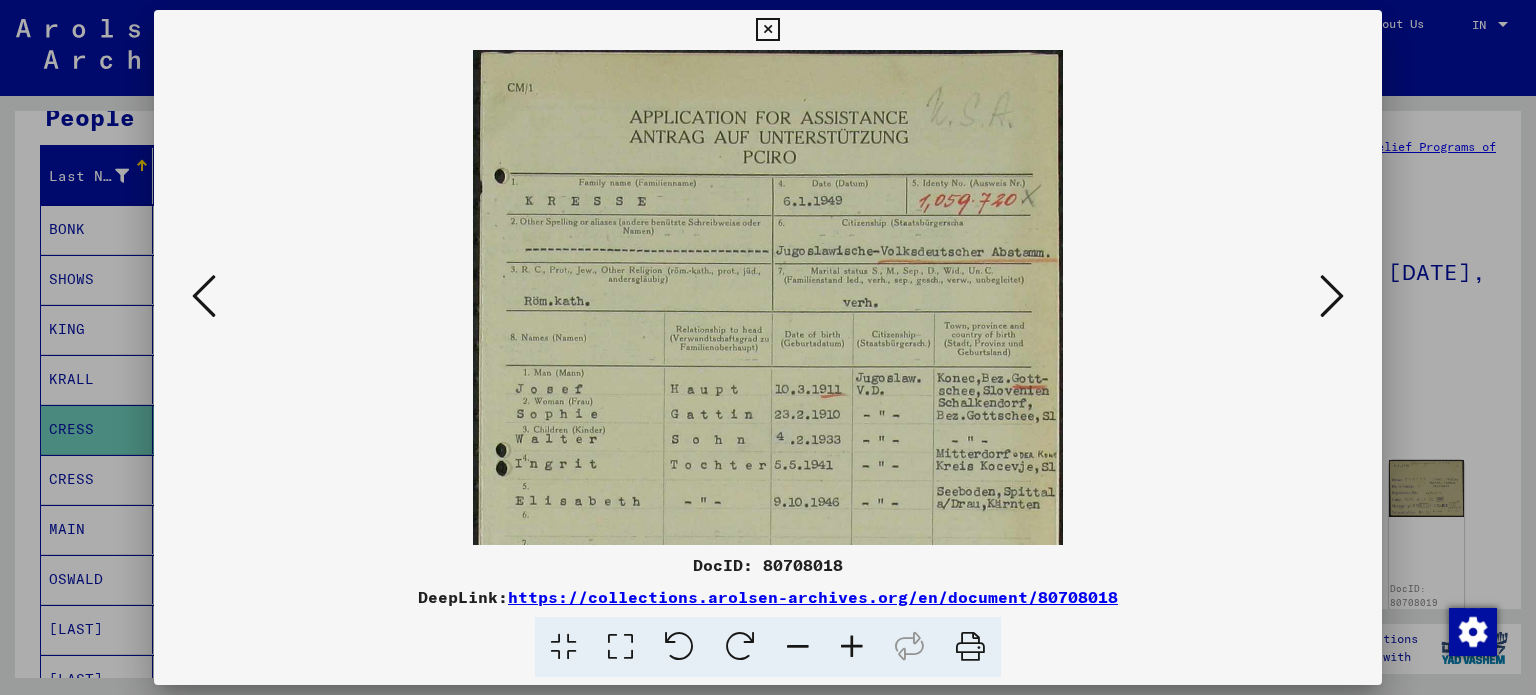 click at bounding box center [852, 647] 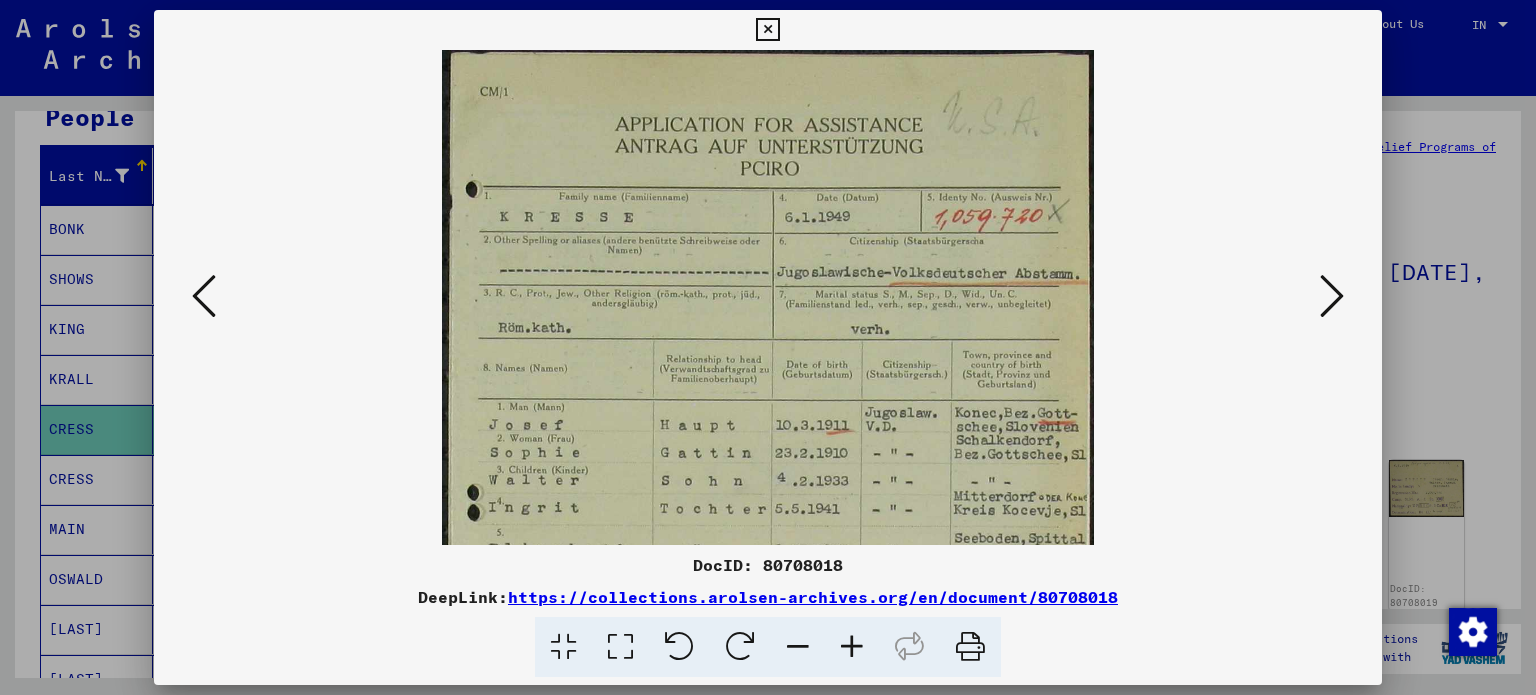 click at bounding box center [852, 647] 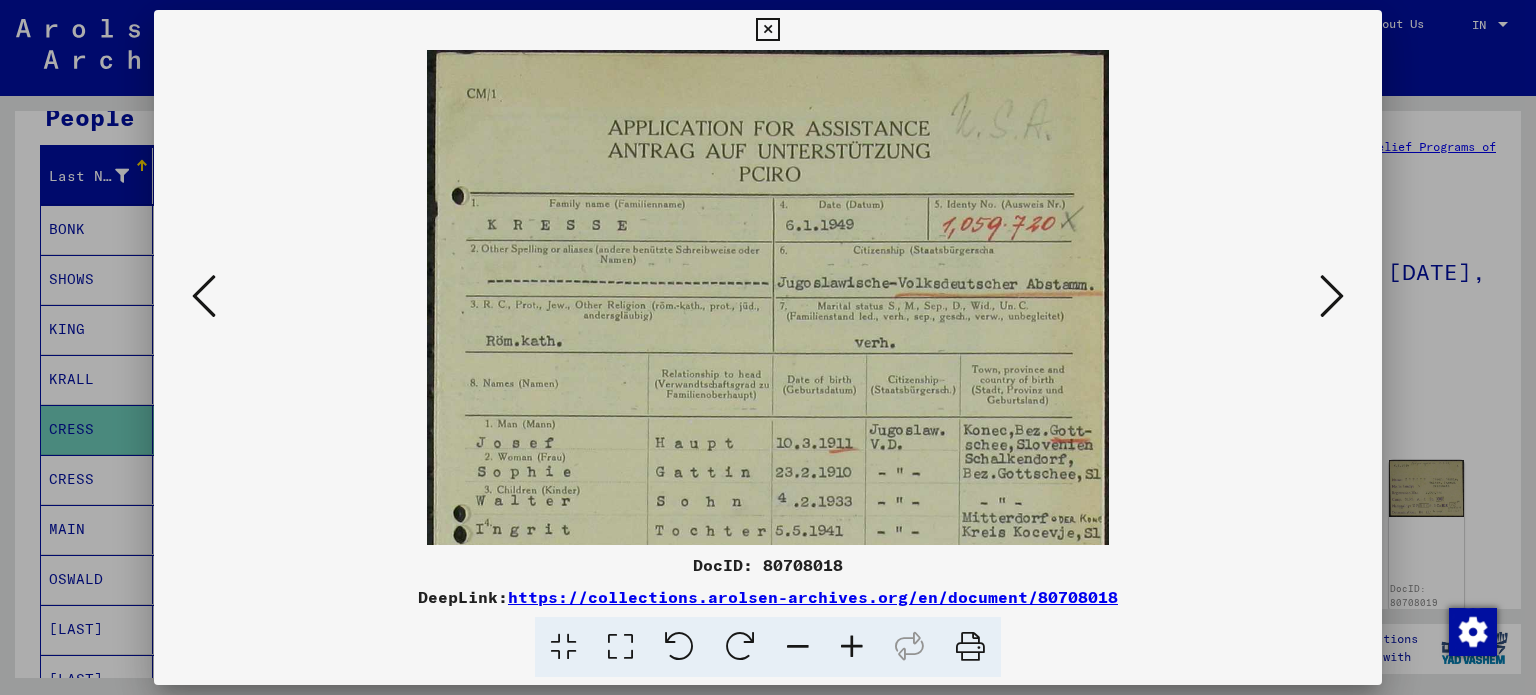 click at bounding box center [852, 647] 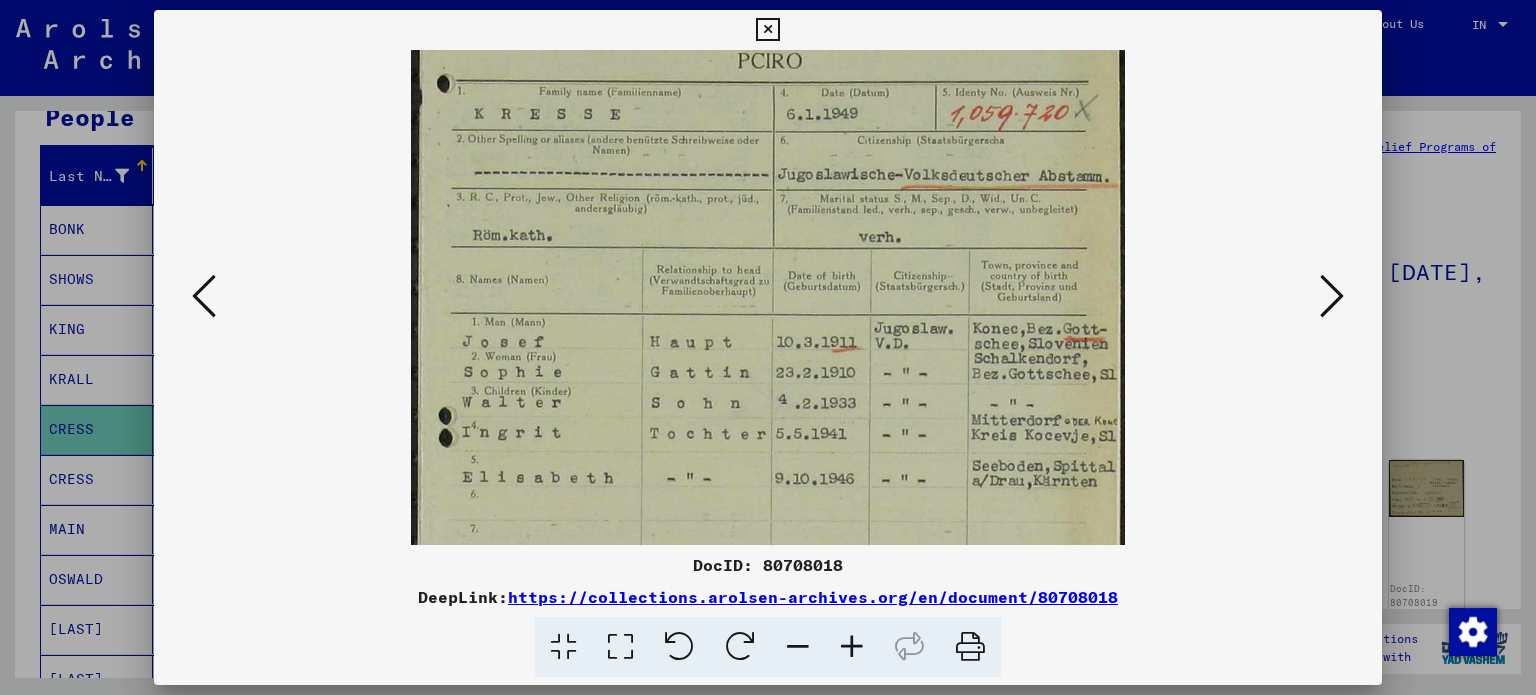 scroll, scrollTop: 120, scrollLeft: 0, axis: vertical 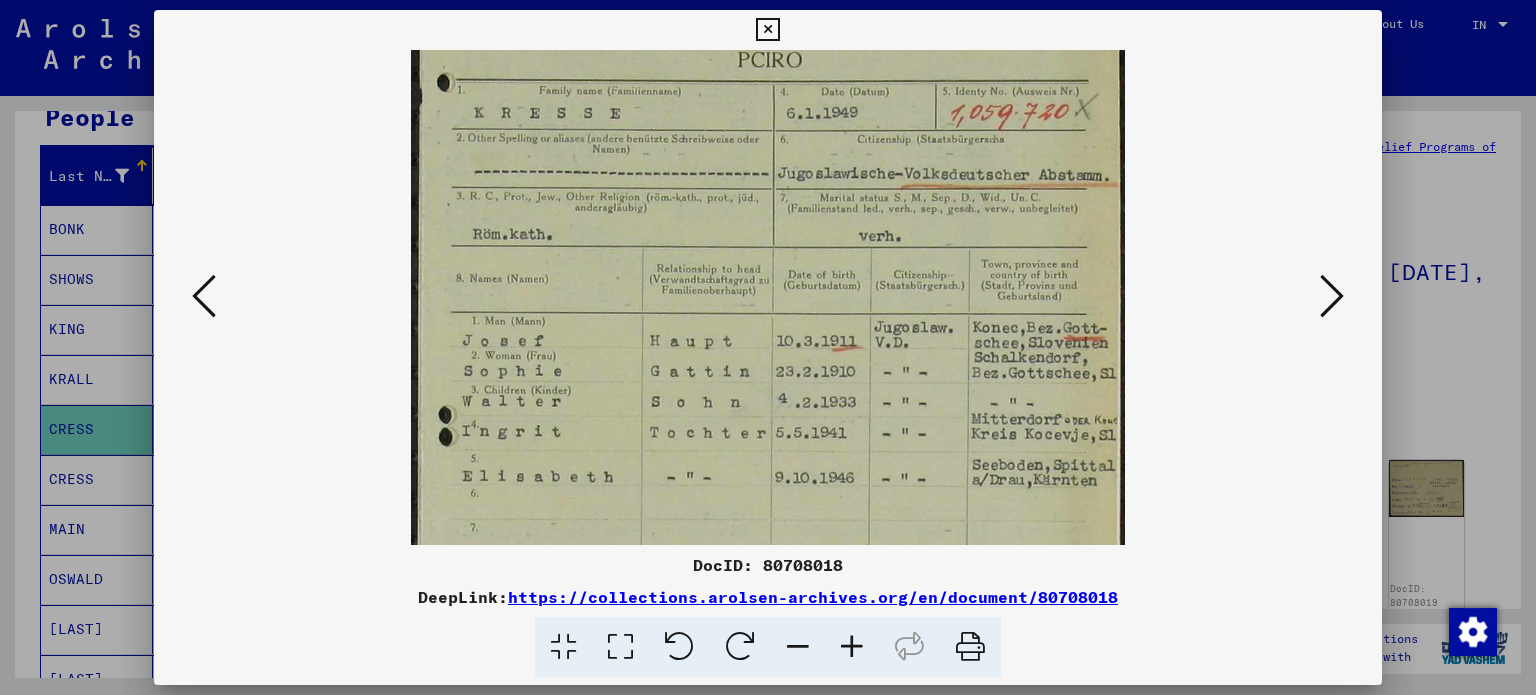 drag, startPoint x: 726, startPoint y: 392, endPoint x: 701, endPoint y: 309, distance: 86.683334 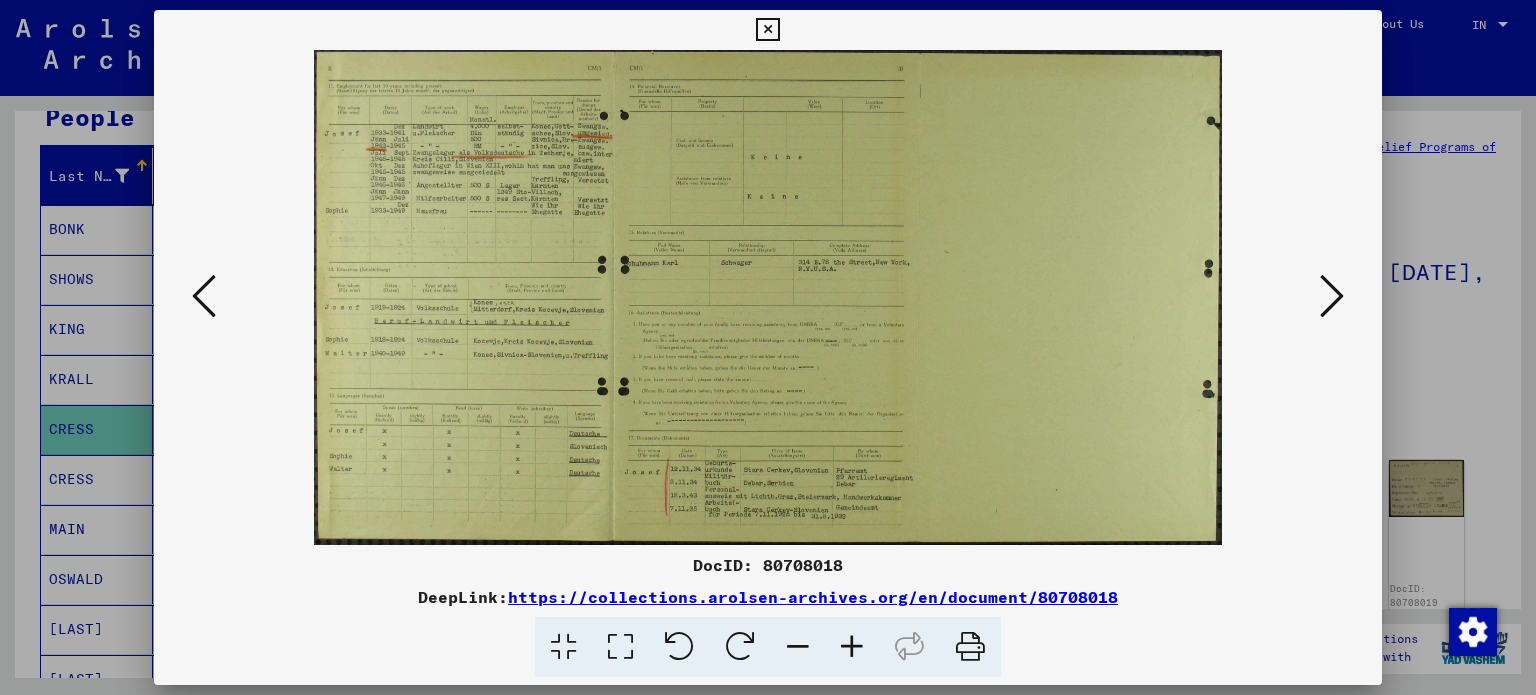 scroll, scrollTop: 0, scrollLeft: 0, axis: both 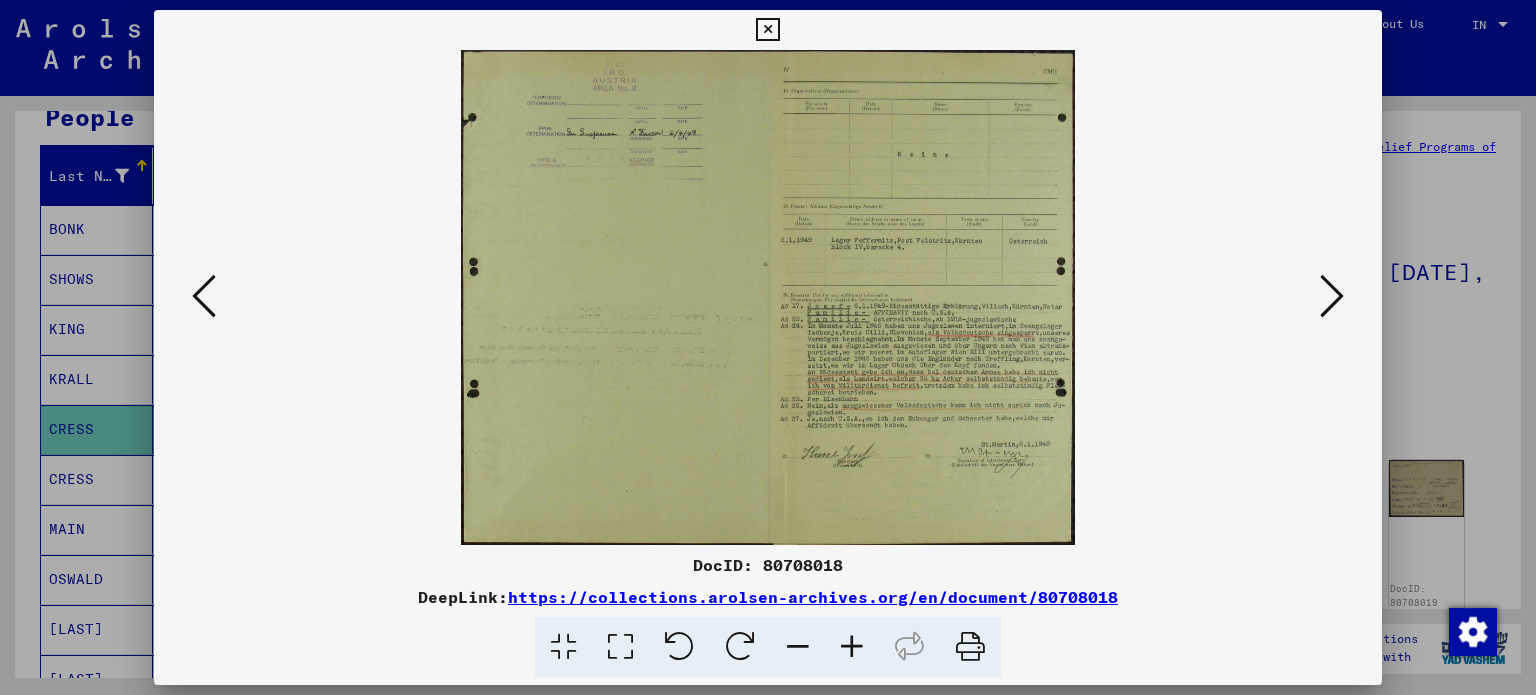 click at bounding box center (204, 296) 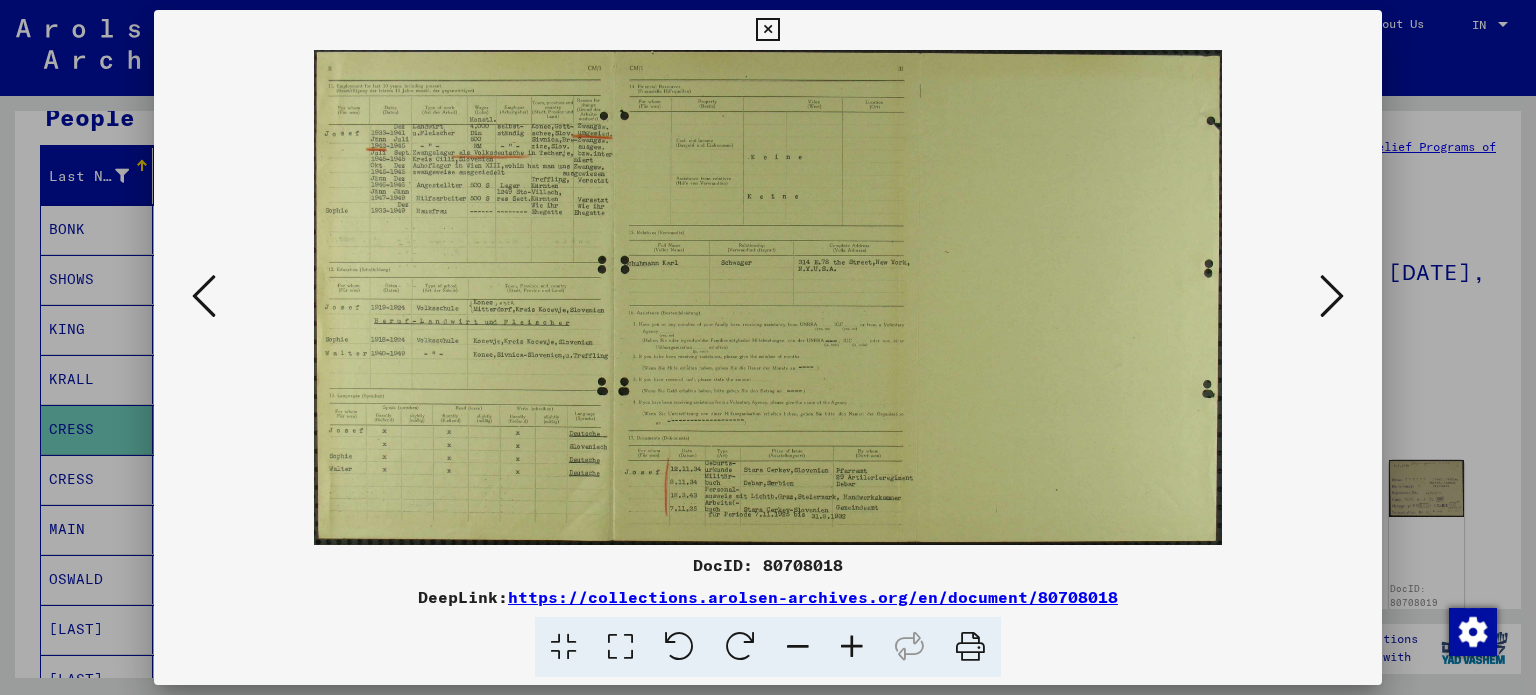 click at bounding box center [852, 647] 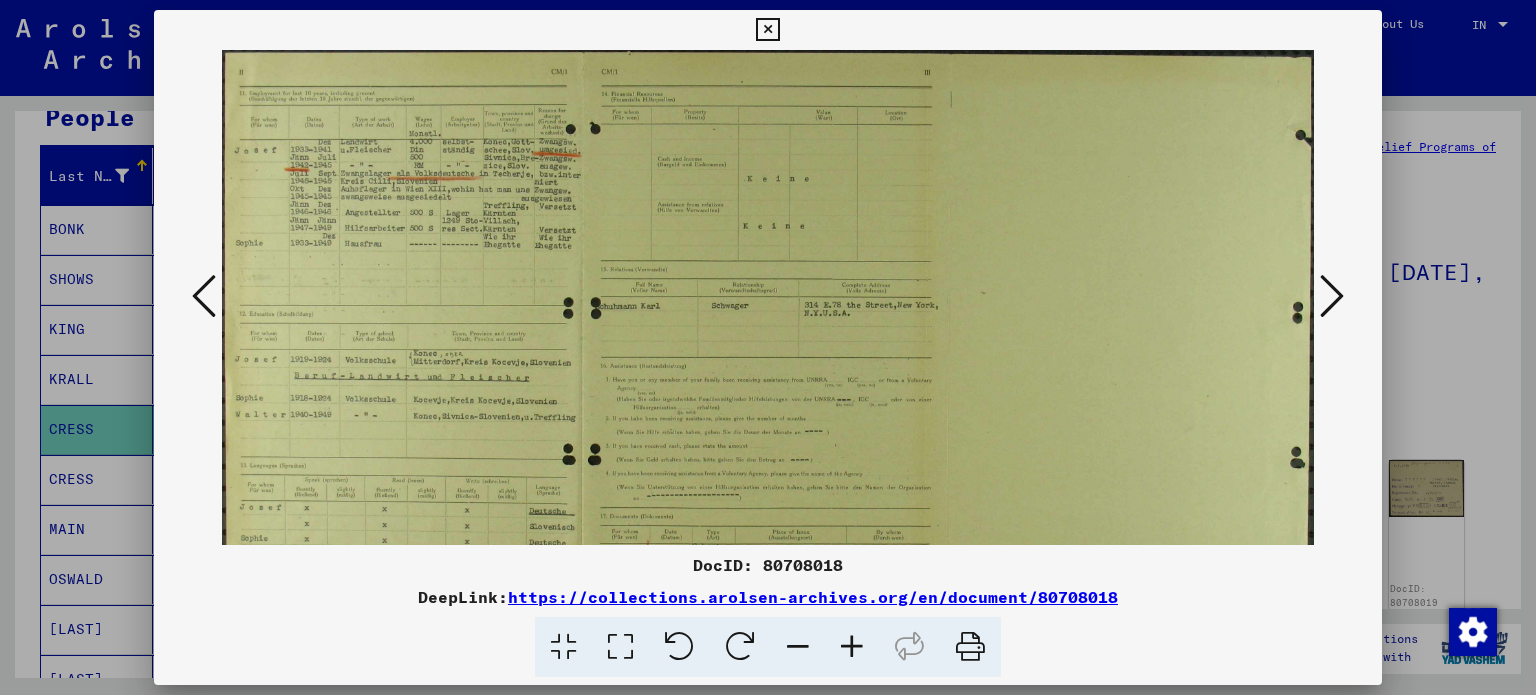 click at bounding box center (852, 647) 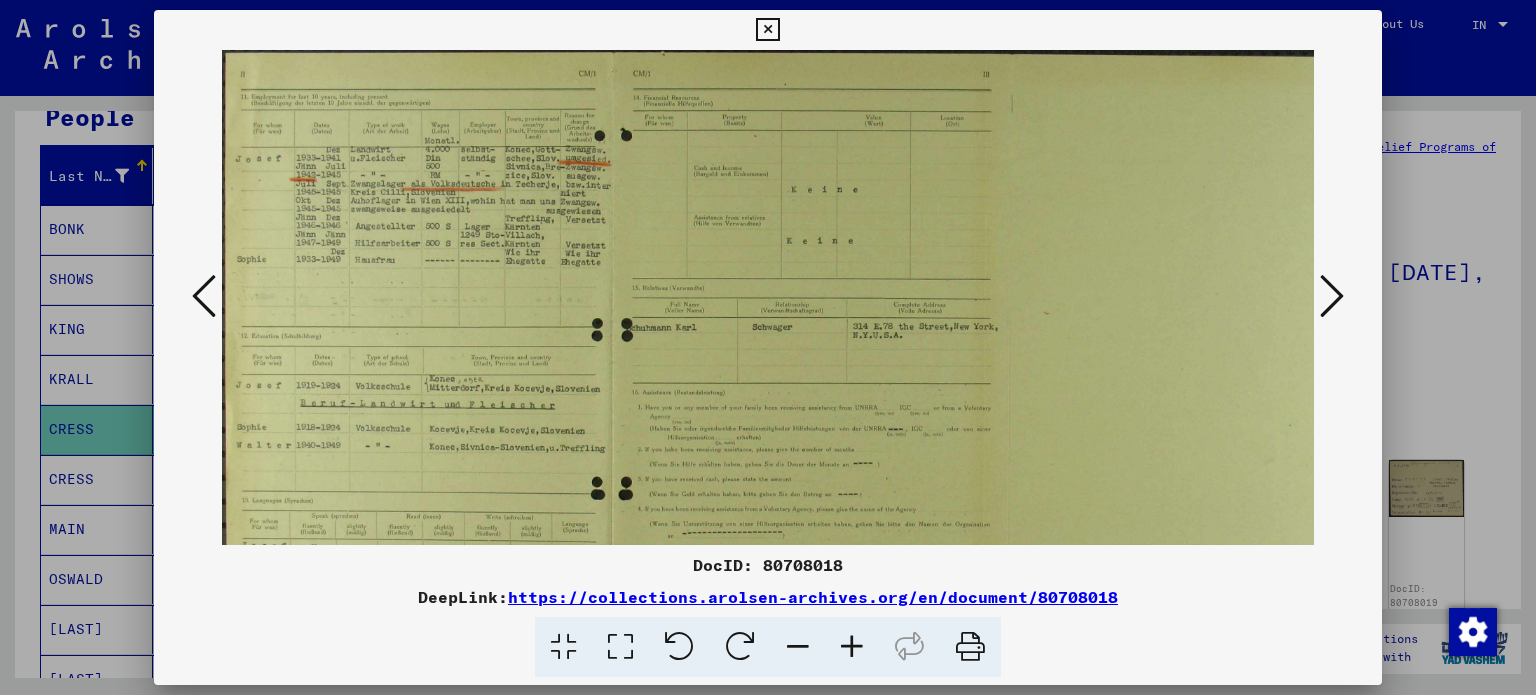 click at bounding box center (852, 647) 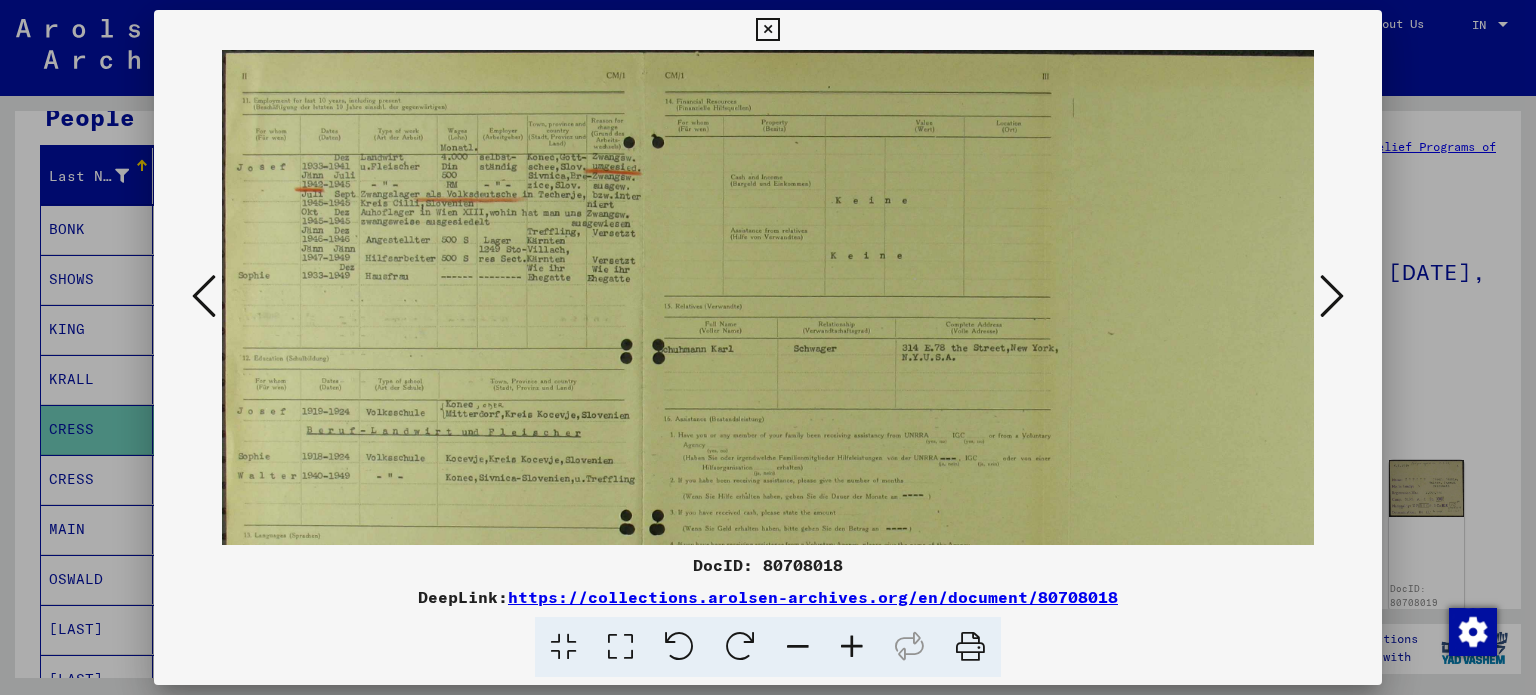 click at bounding box center (852, 647) 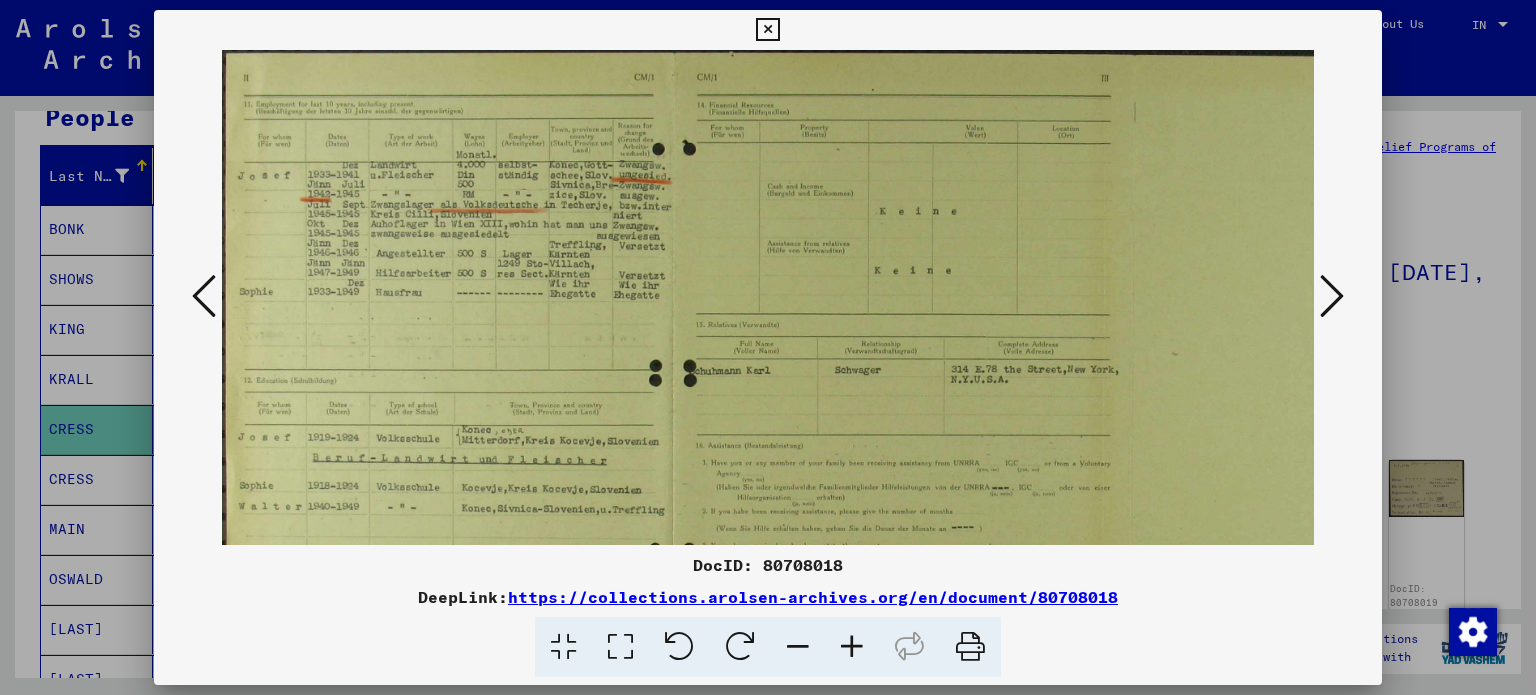 click at bounding box center [852, 647] 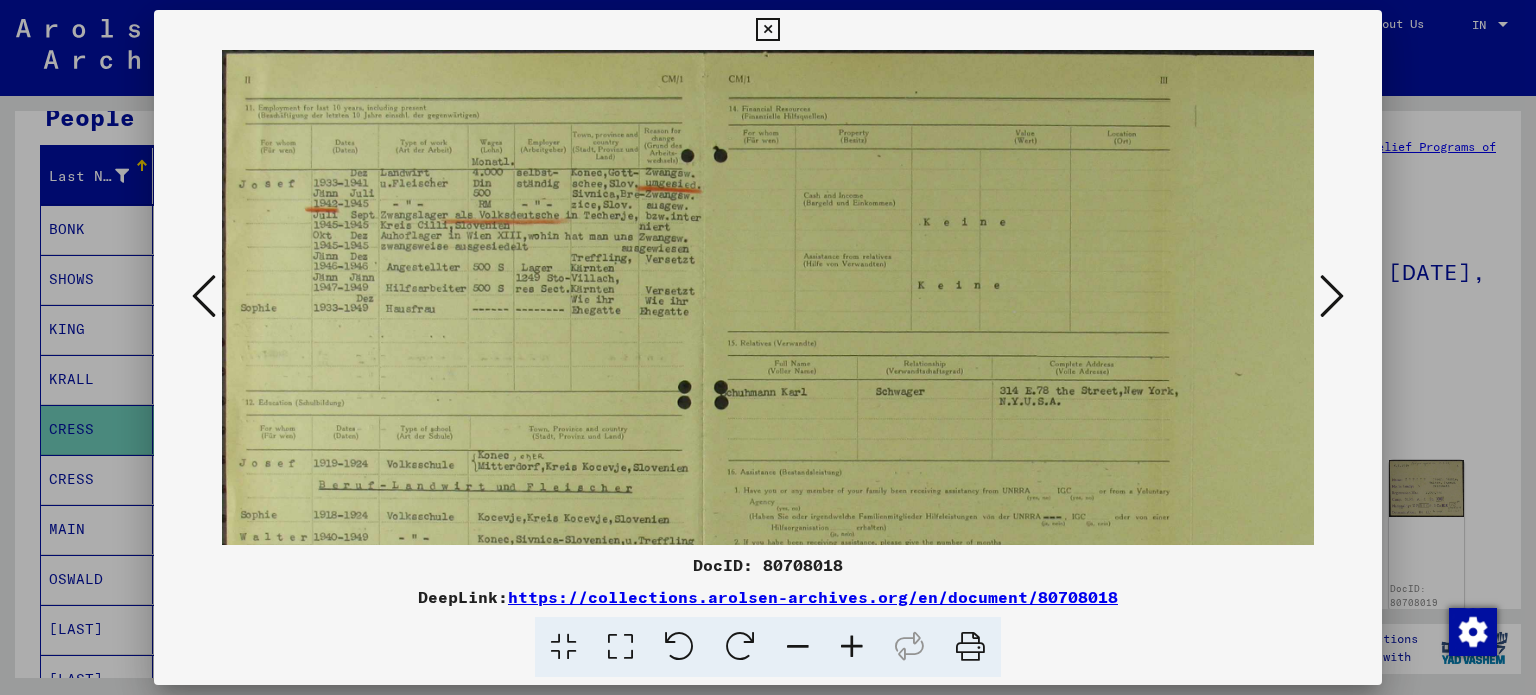 click at bounding box center (852, 647) 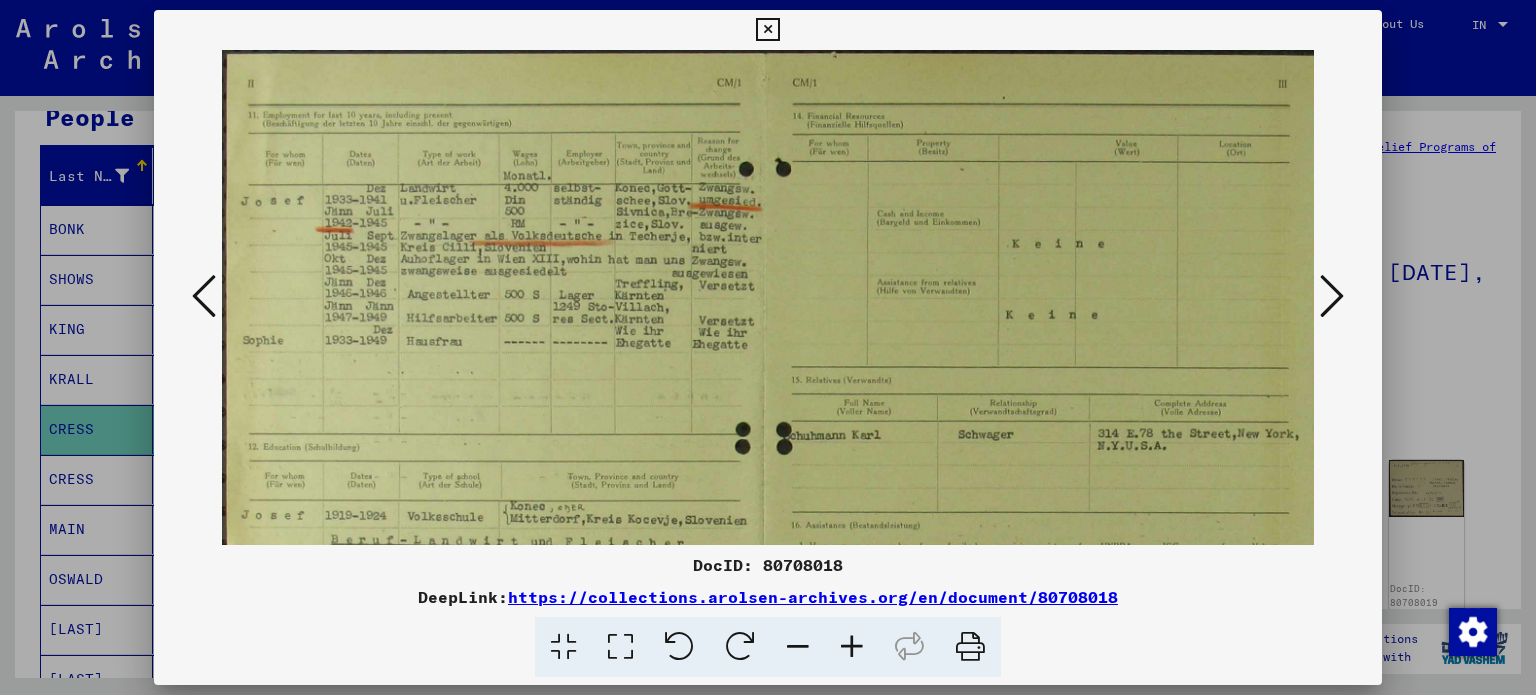 click at bounding box center (852, 647) 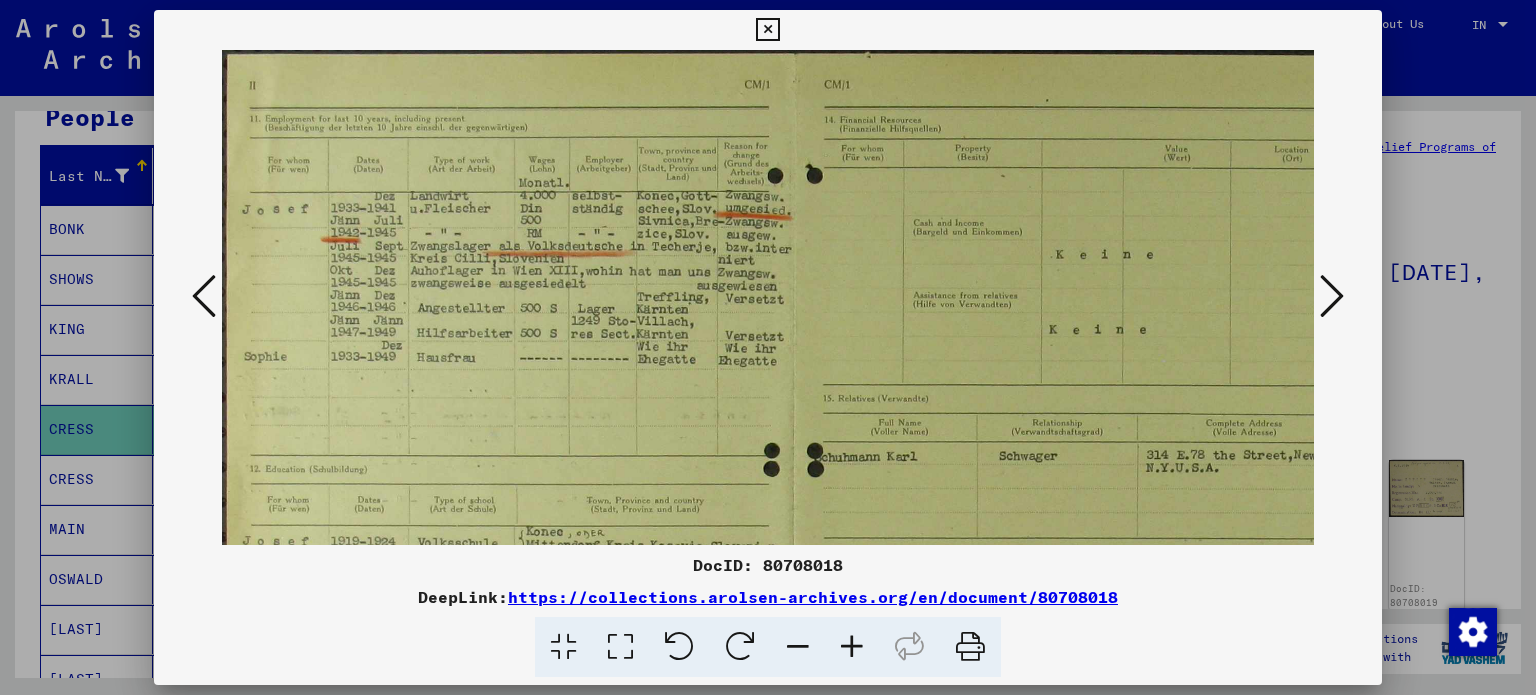 click at bounding box center [852, 647] 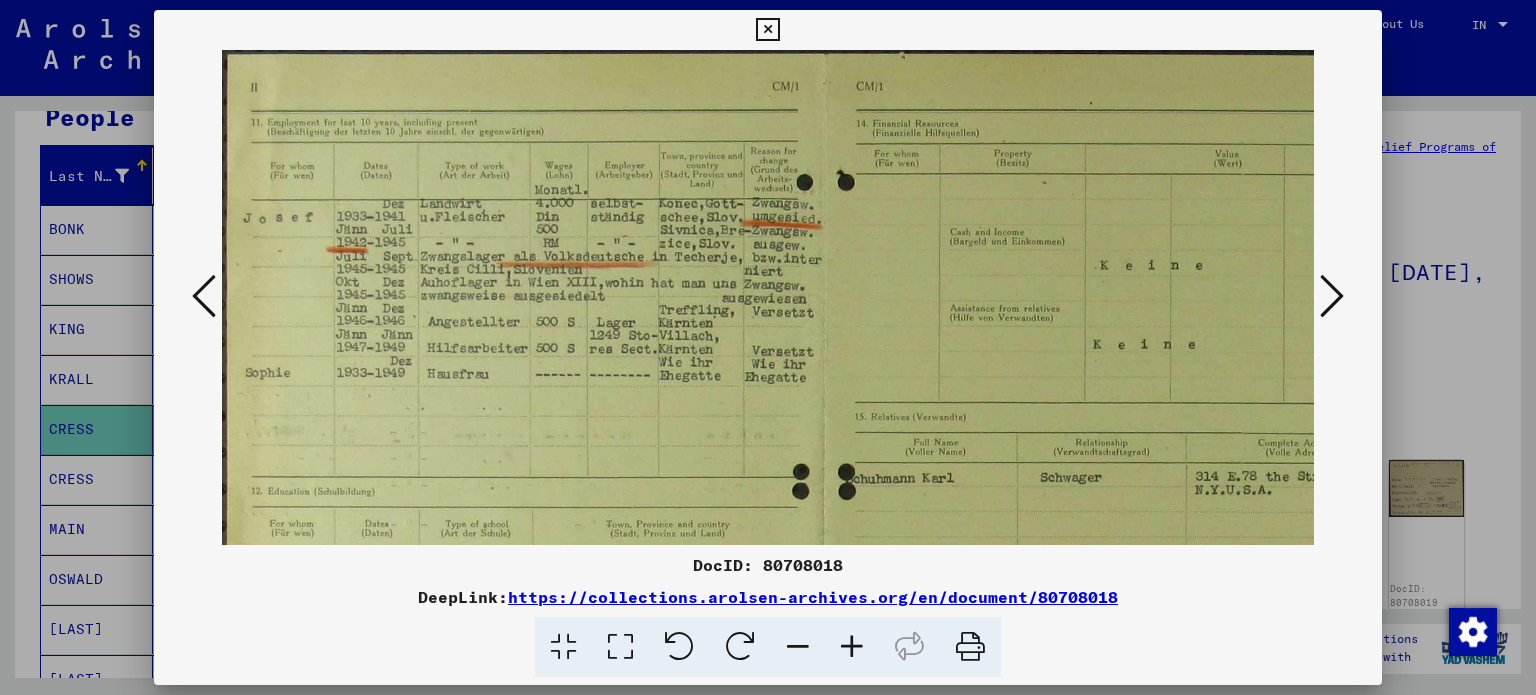 click at bounding box center (852, 647) 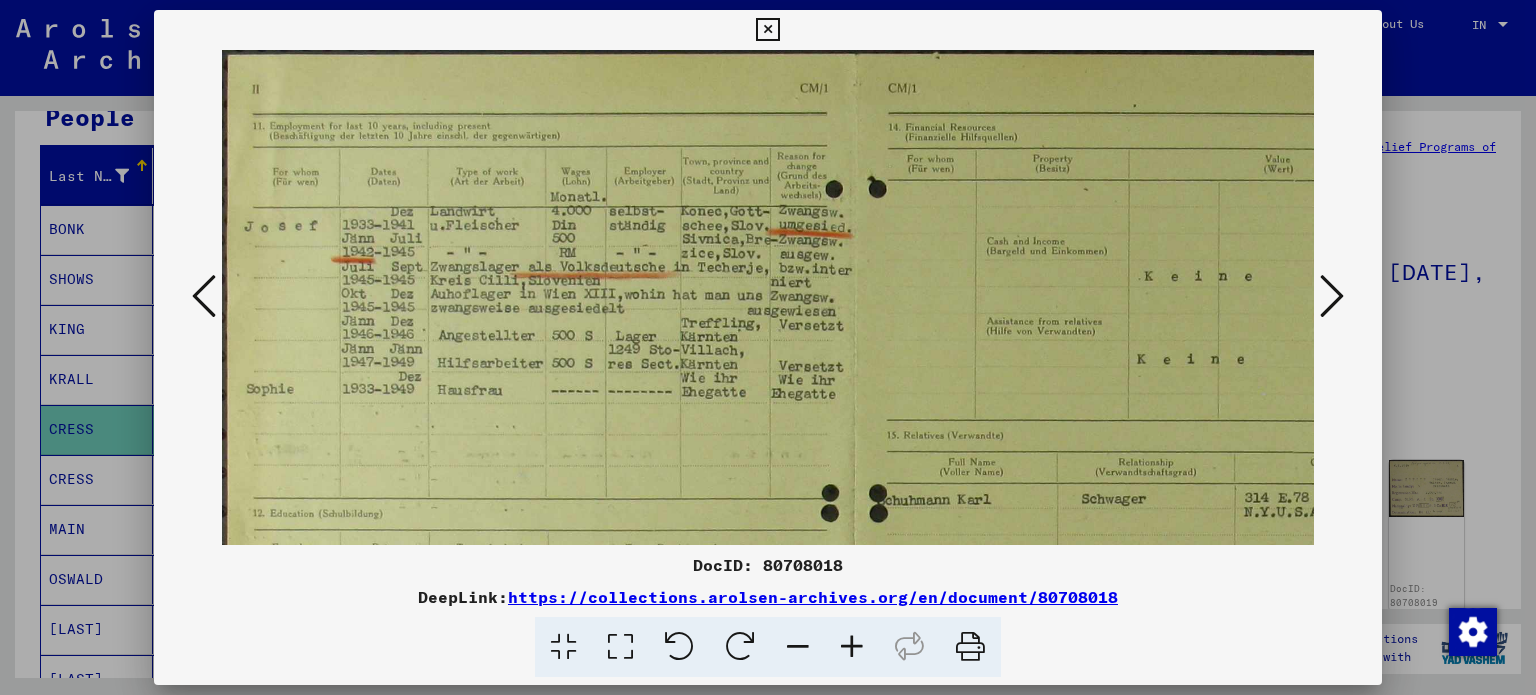 click at bounding box center (852, 647) 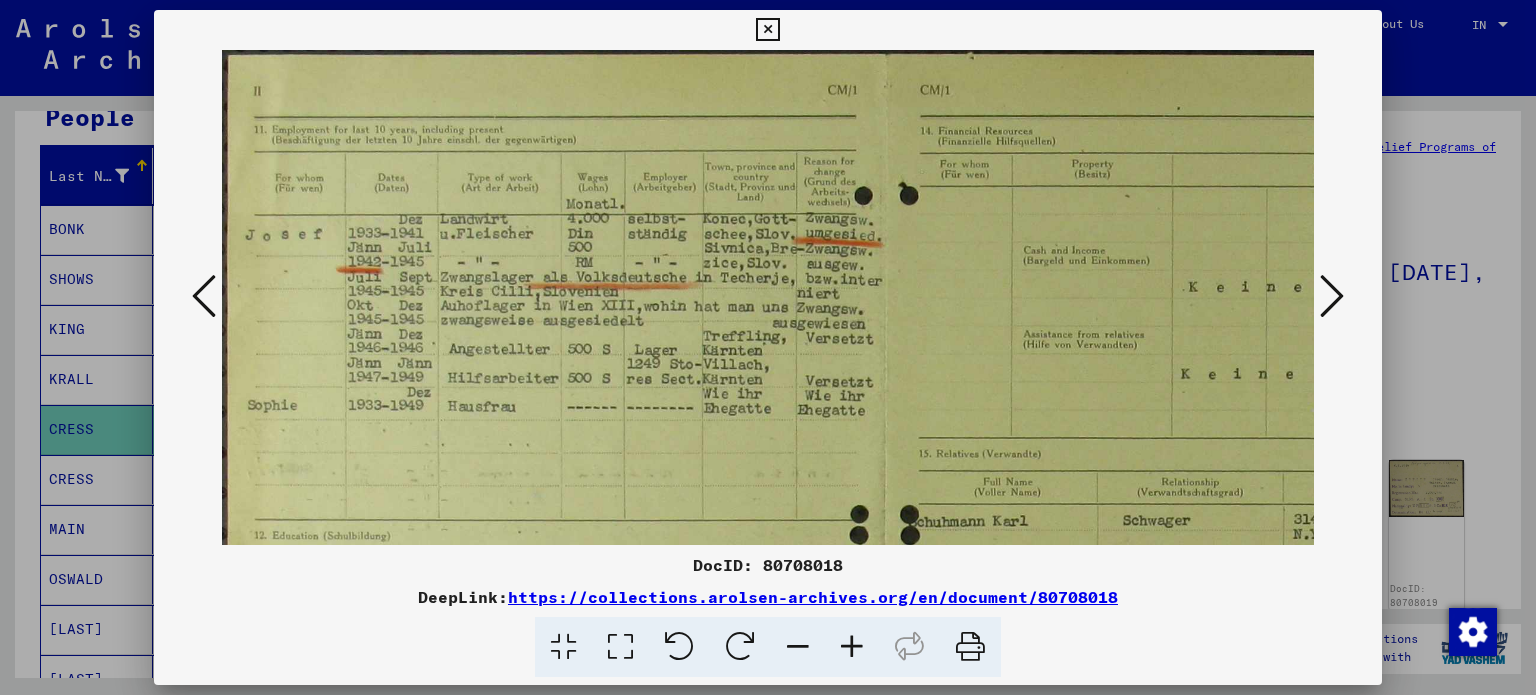click at bounding box center [852, 647] 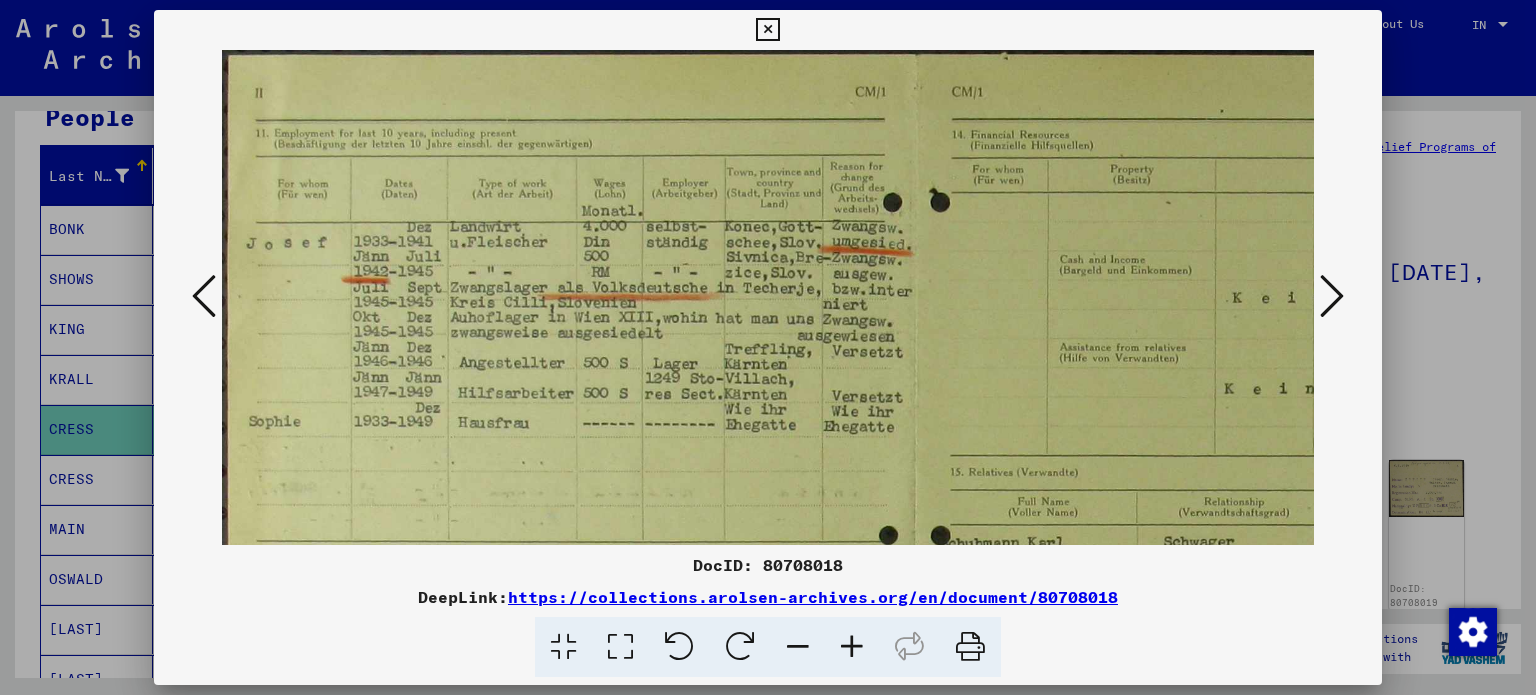 click at bounding box center (852, 647) 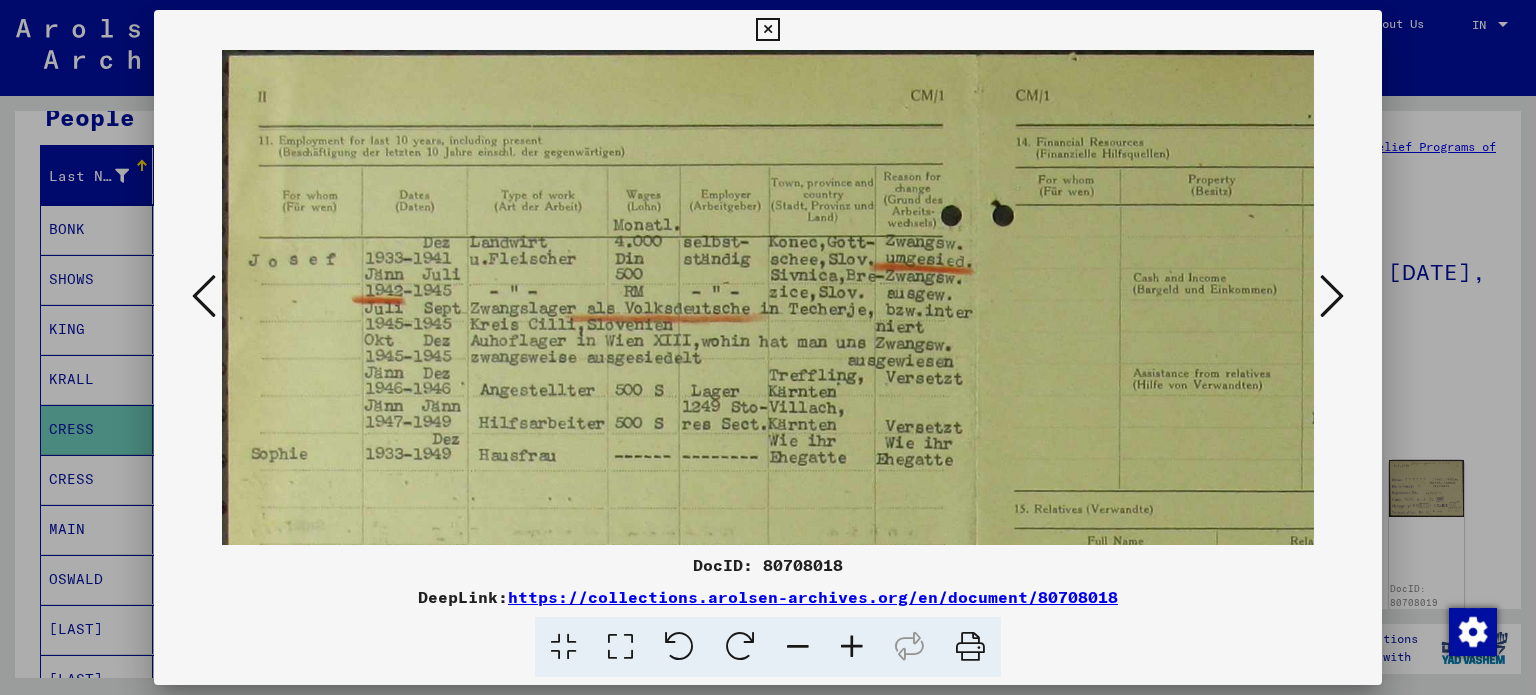 click at bounding box center [852, 647] 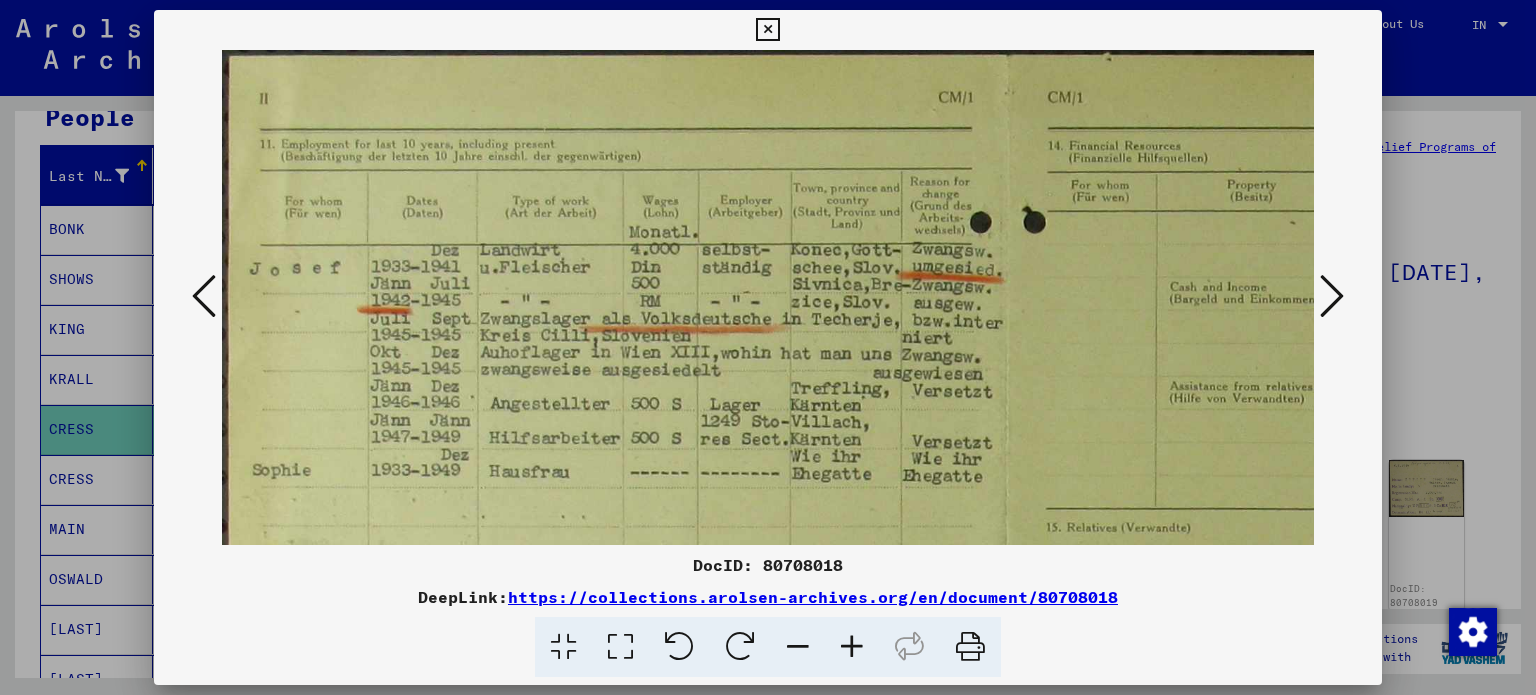 click at bounding box center [852, 647] 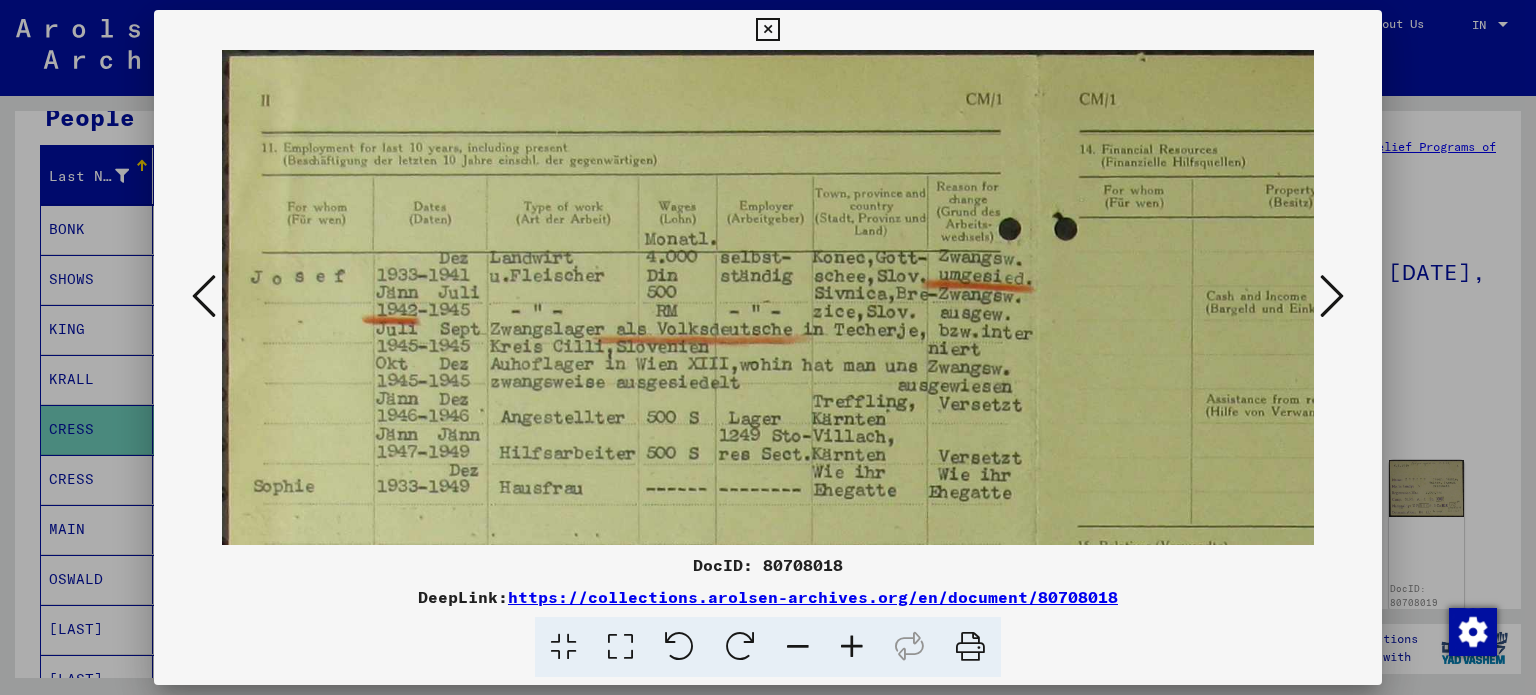 click at bounding box center (852, 647) 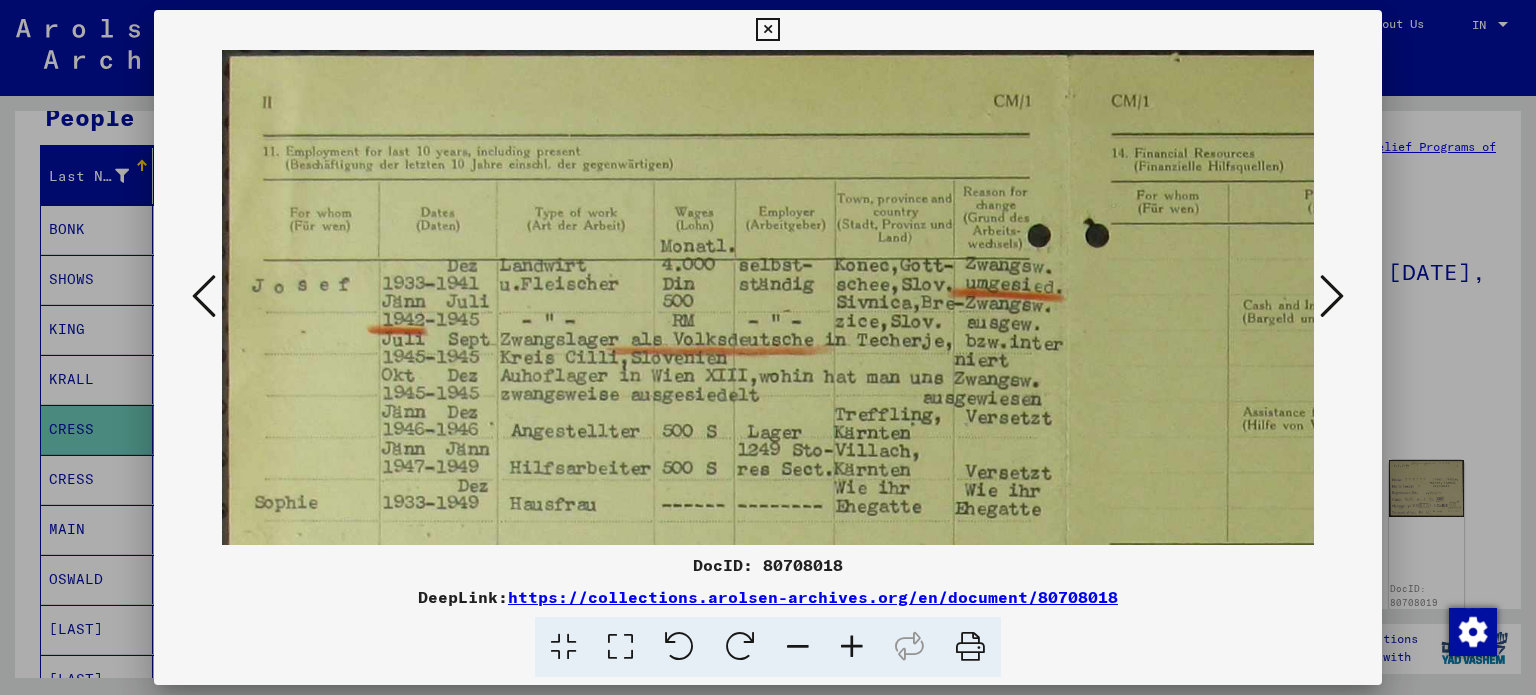 click at bounding box center (852, 647) 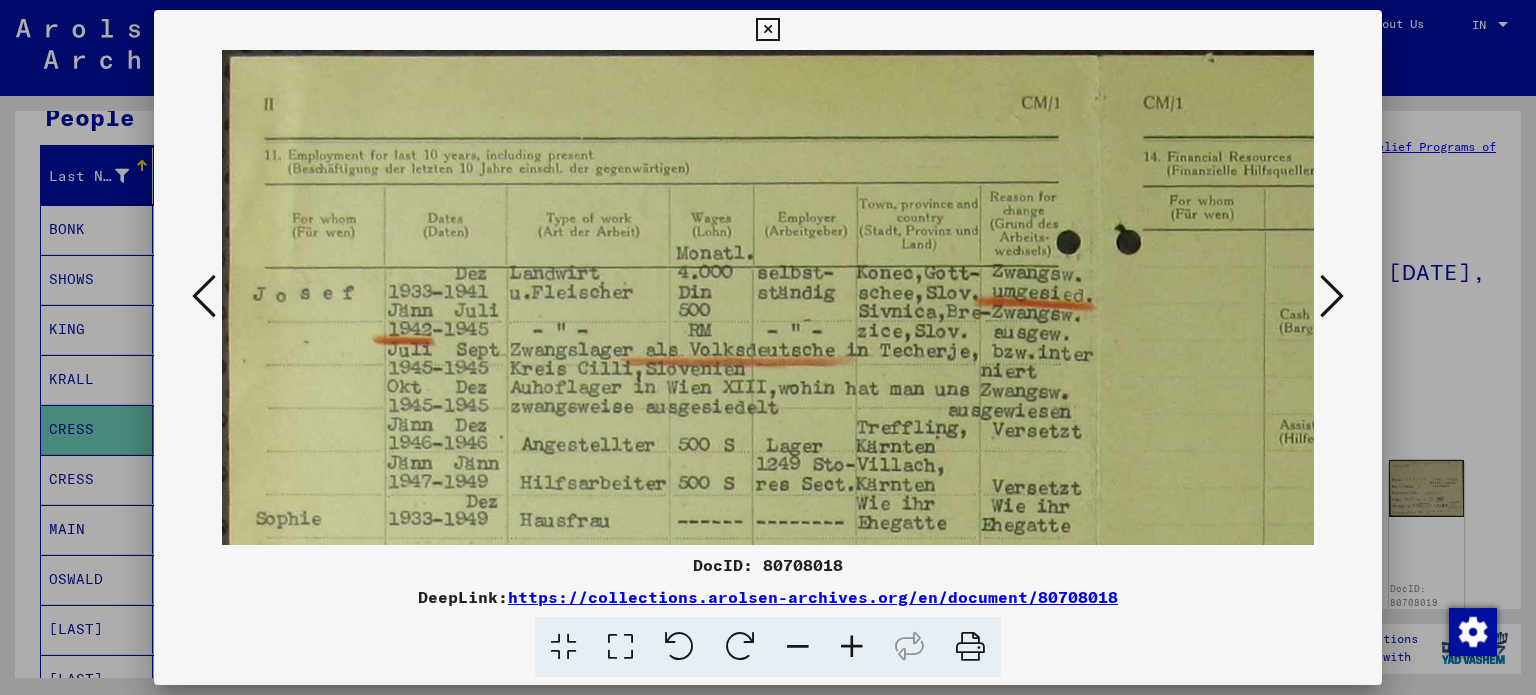 click at bounding box center [852, 647] 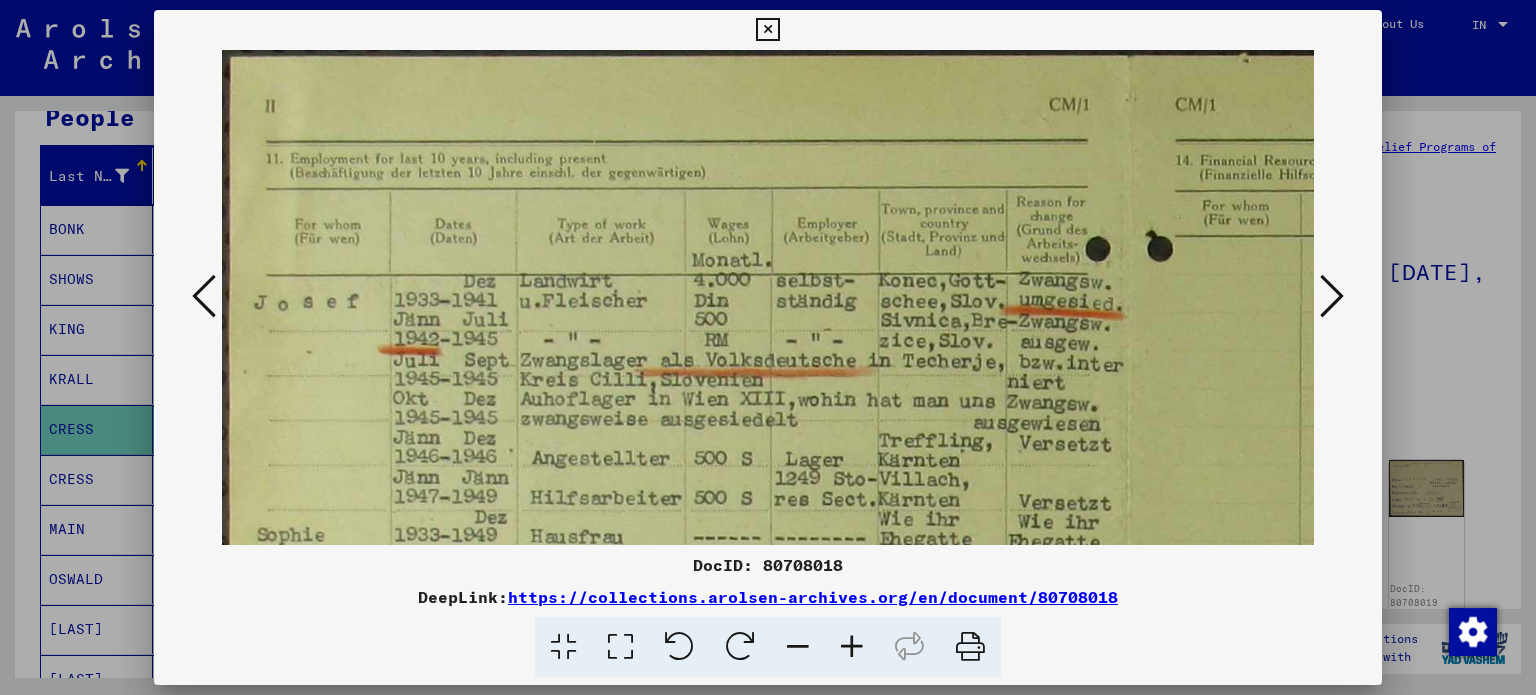 click at bounding box center (852, 647) 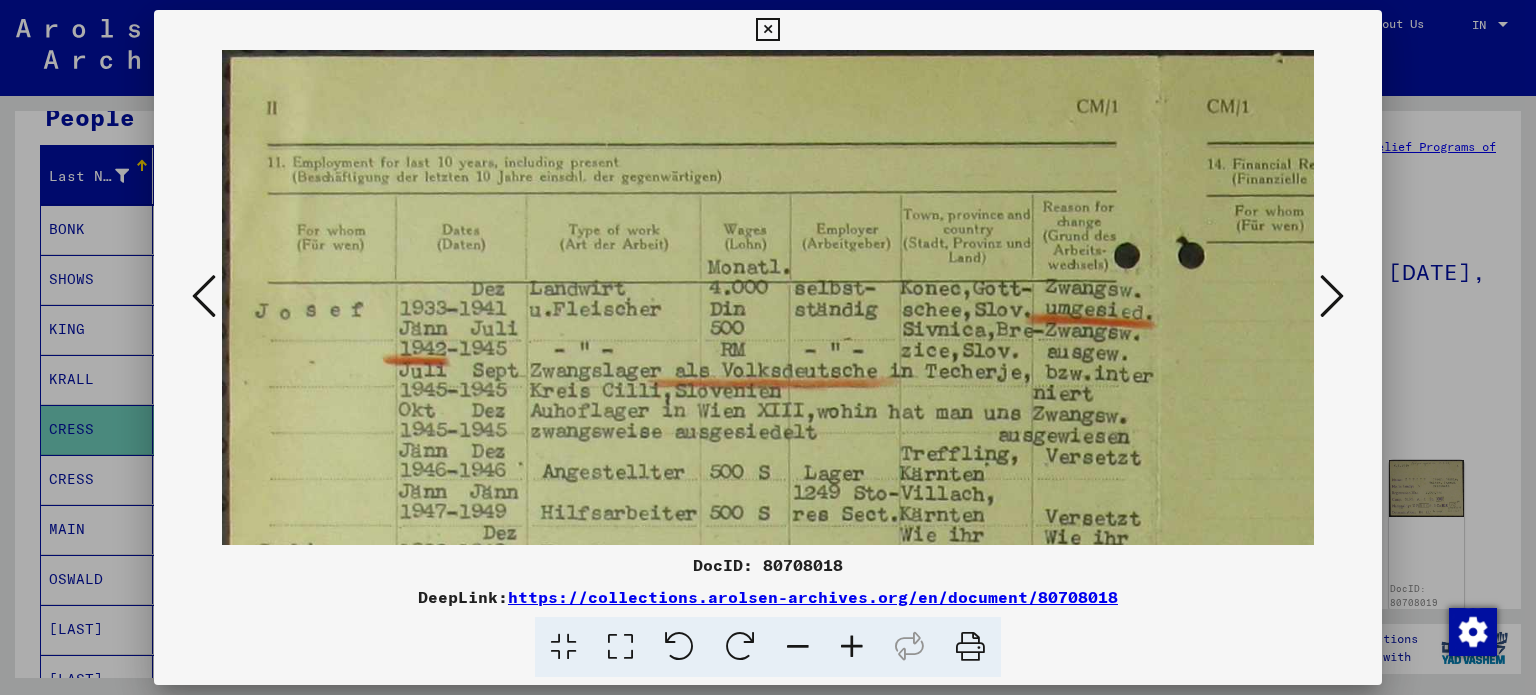 click at bounding box center (852, 647) 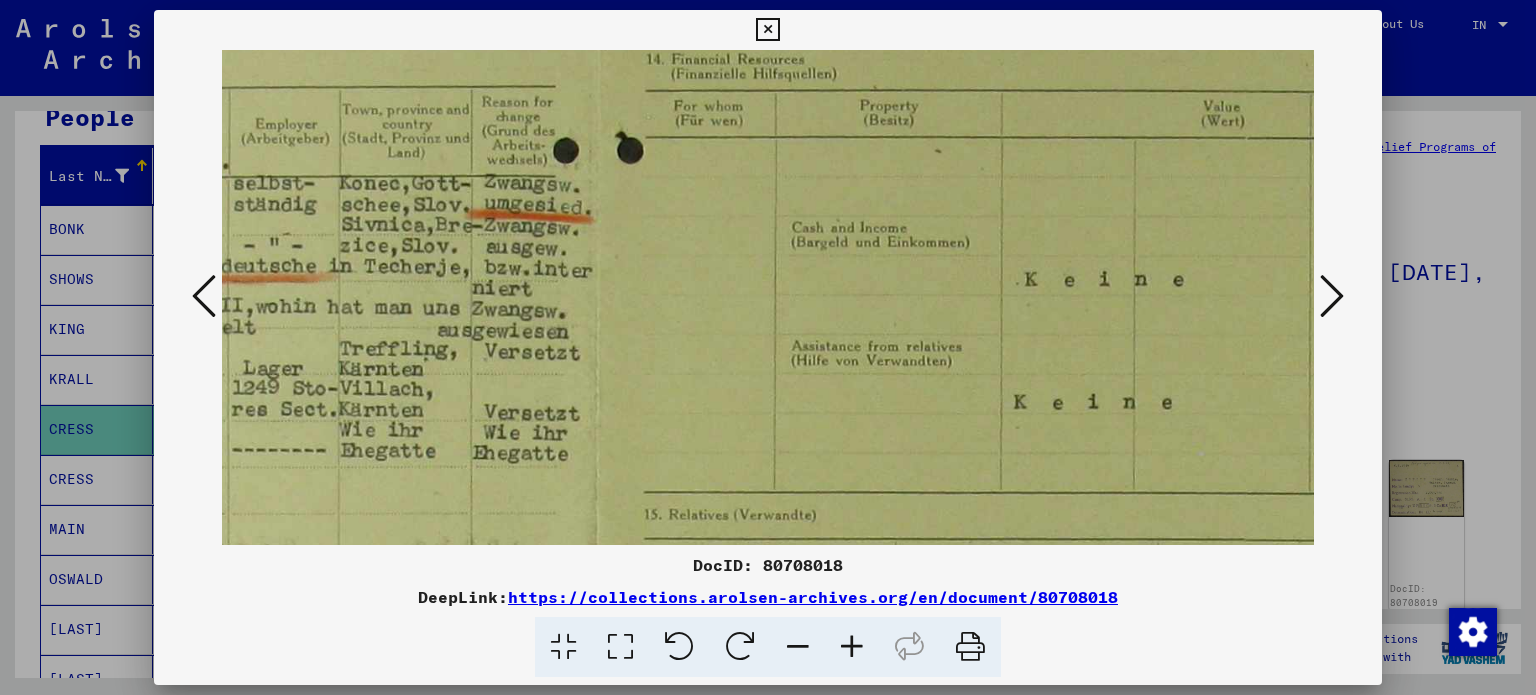 drag, startPoint x: 899, startPoint y: 410, endPoint x: 341, endPoint y: 310, distance: 566.8898 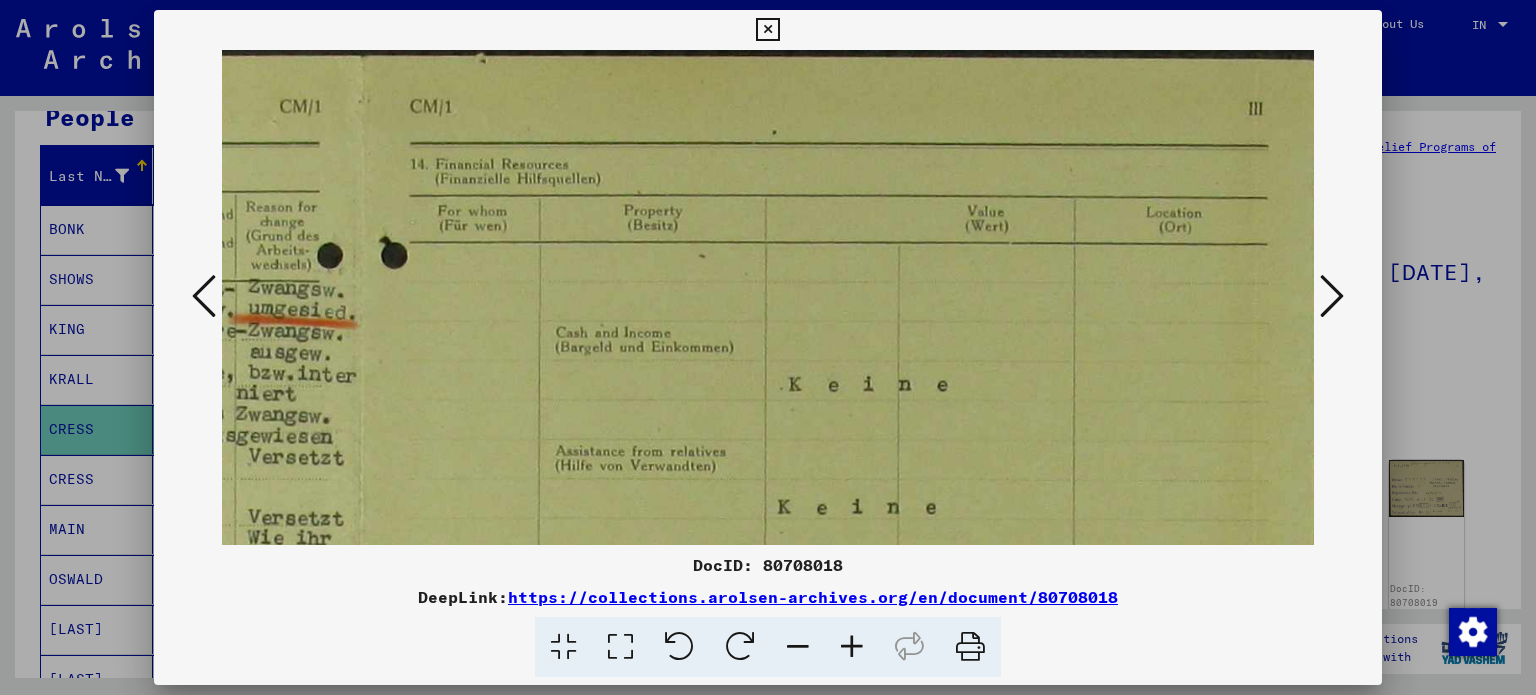 drag, startPoint x: 840, startPoint y: 262, endPoint x: 615, endPoint y: 455, distance: 296.4355 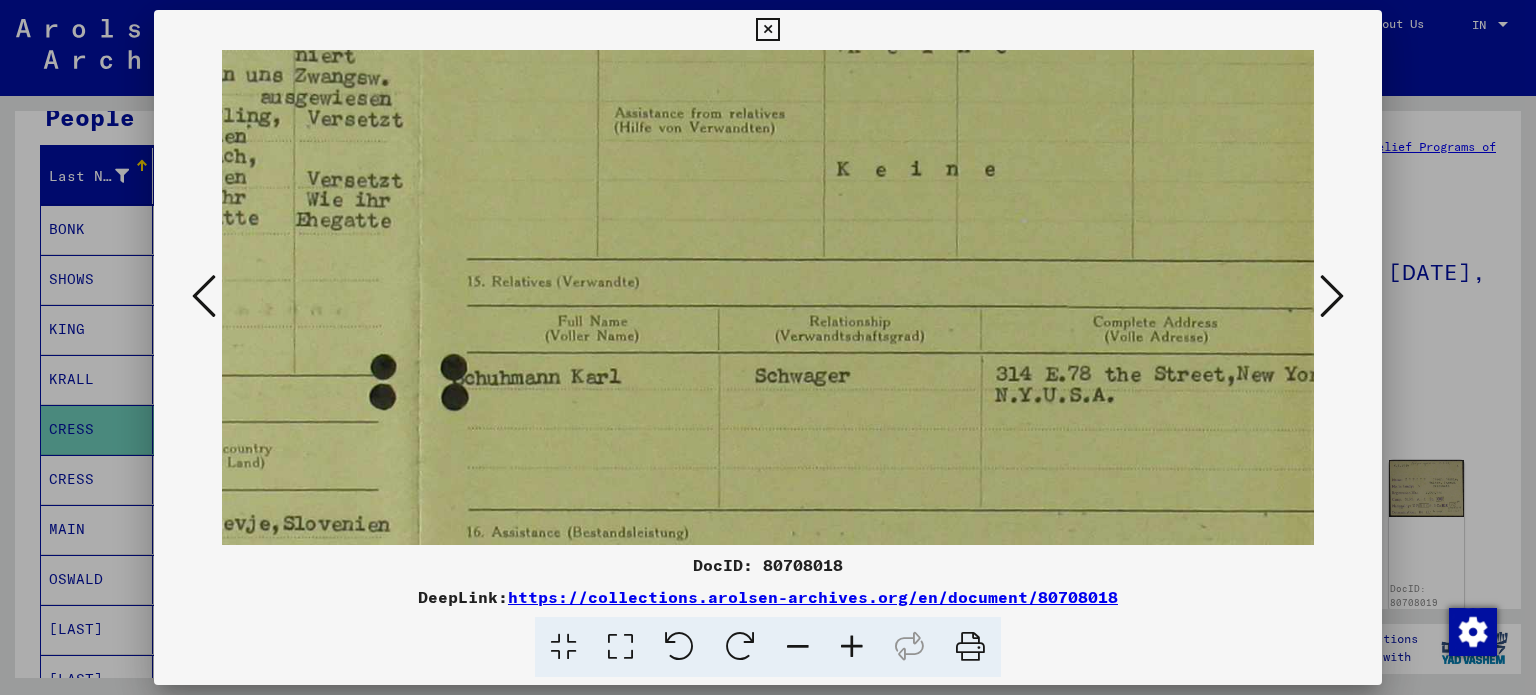 drag, startPoint x: 989, startPoint y: 351, endPoint x: 1053, endPoint y: 8, distance: 348.91977 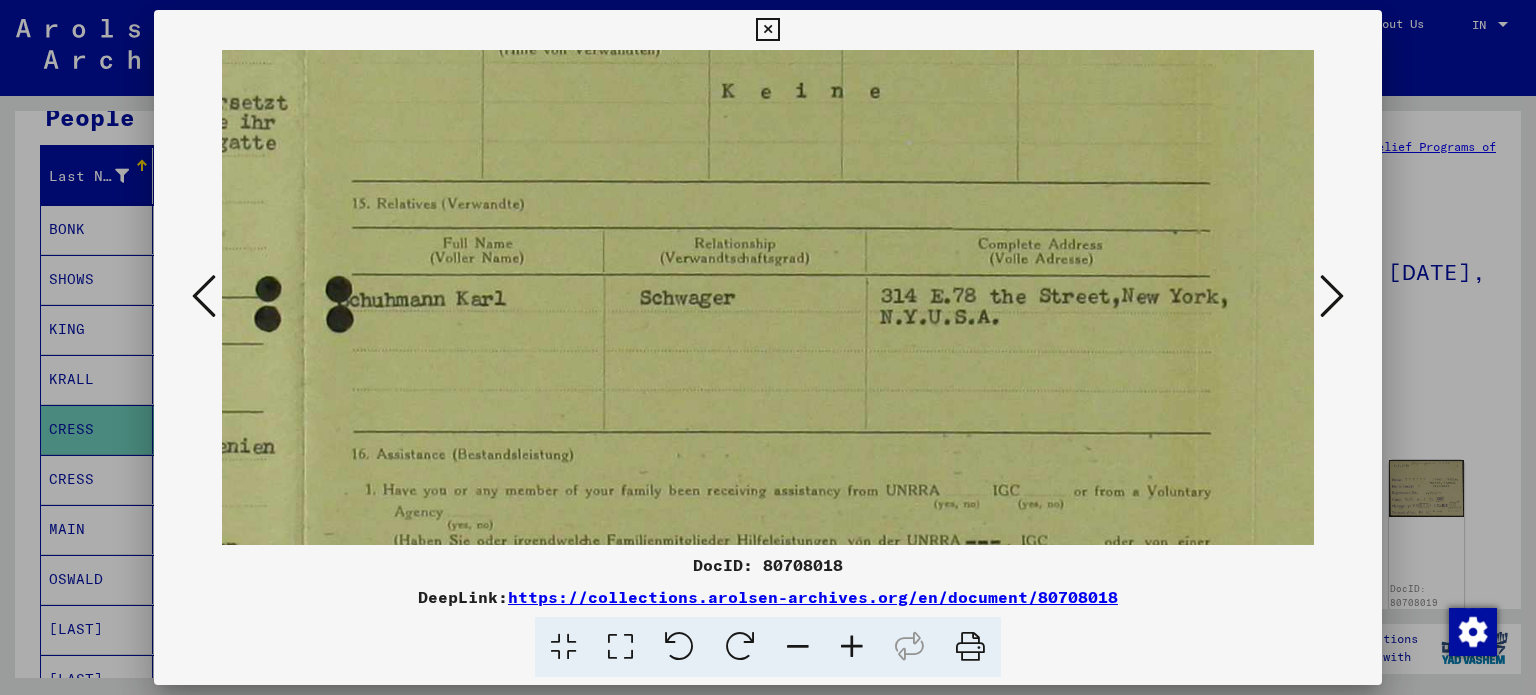 scroll, scrollTop: 426, scrollLeft: 821, axis: both 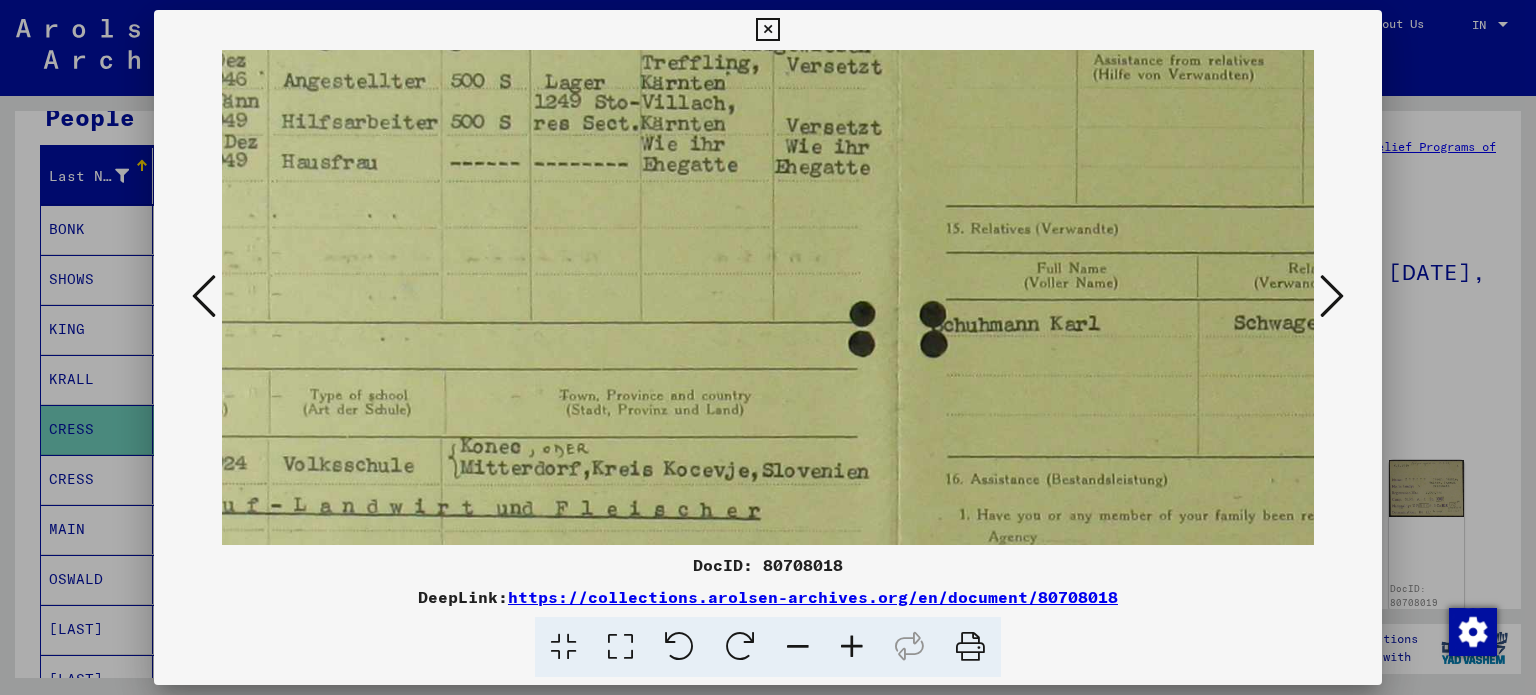 drag, startPoint x: 878, startPoint y: 437, endPoint x: 1368, endPoint y: 394, distance: 491.88312 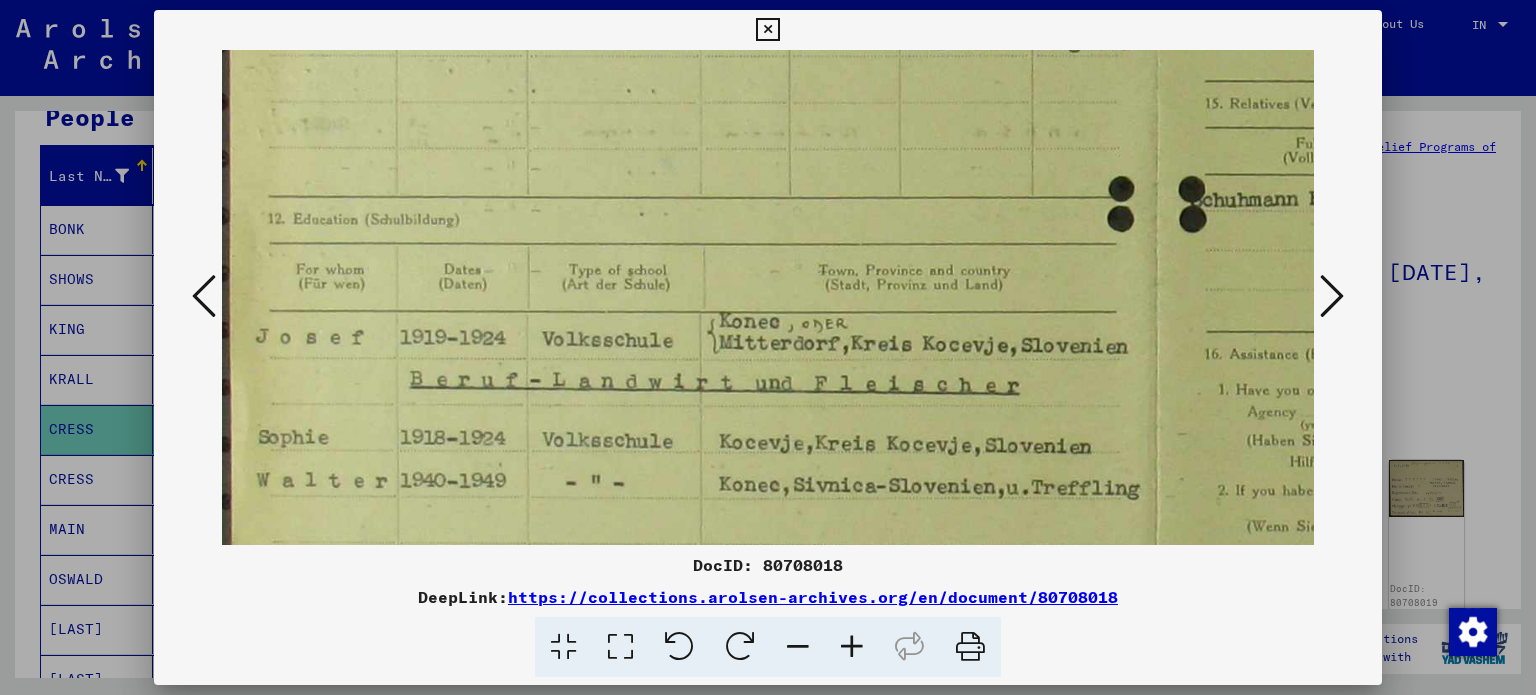scroll, scrollTop: 536, scrollLeft: 1, axis: both 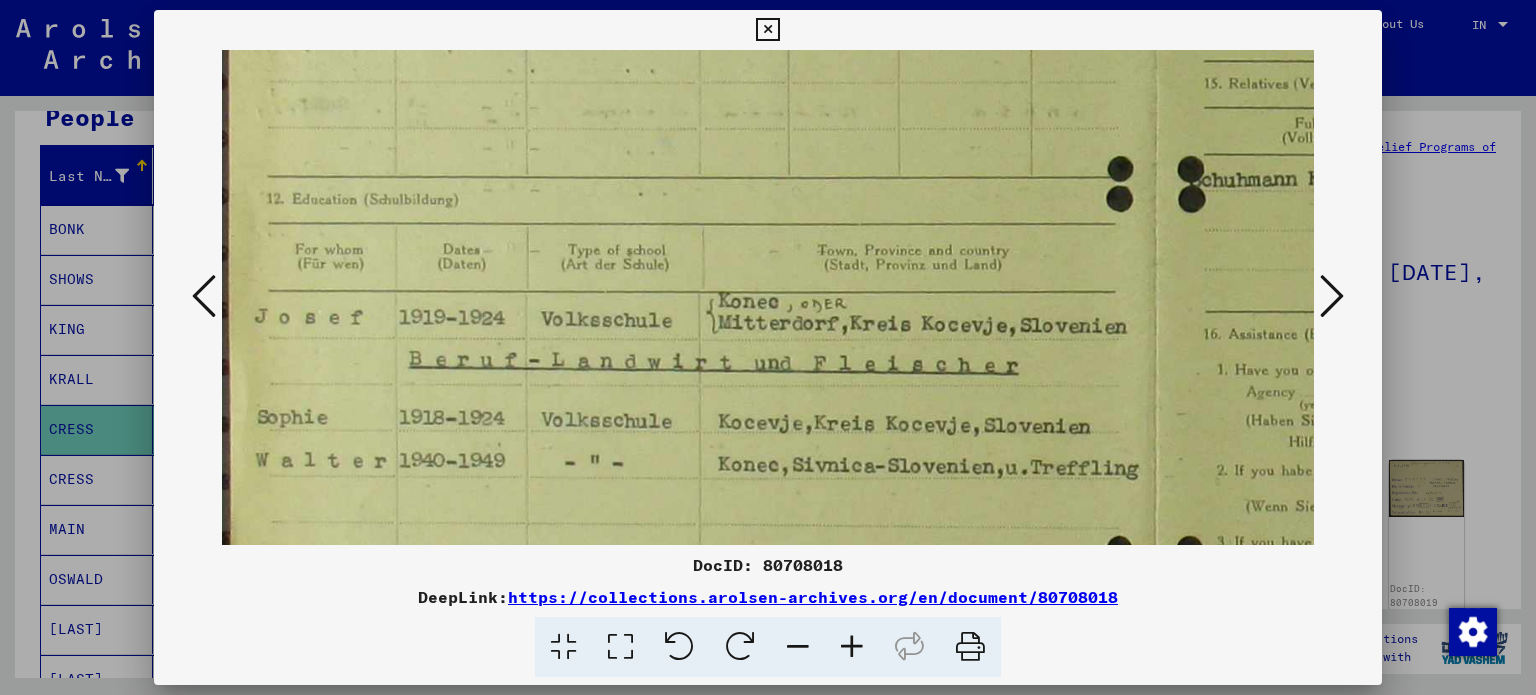 drag, startPoint x: 423, startPoint y: 293, endPoint x: 833, endPoint y: 153, distance: 433.2436 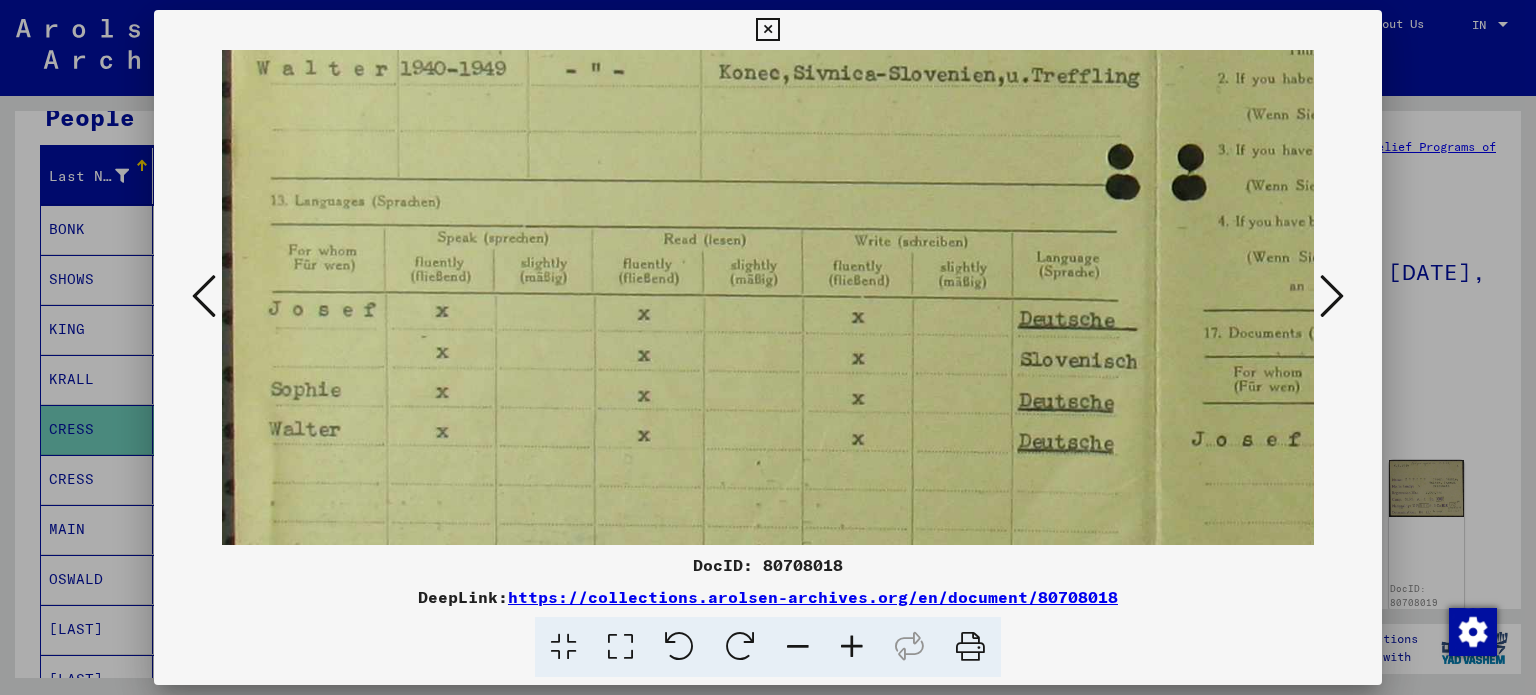 scroll, scrollTop: 932, scrollLeft: 0, axis: vertical 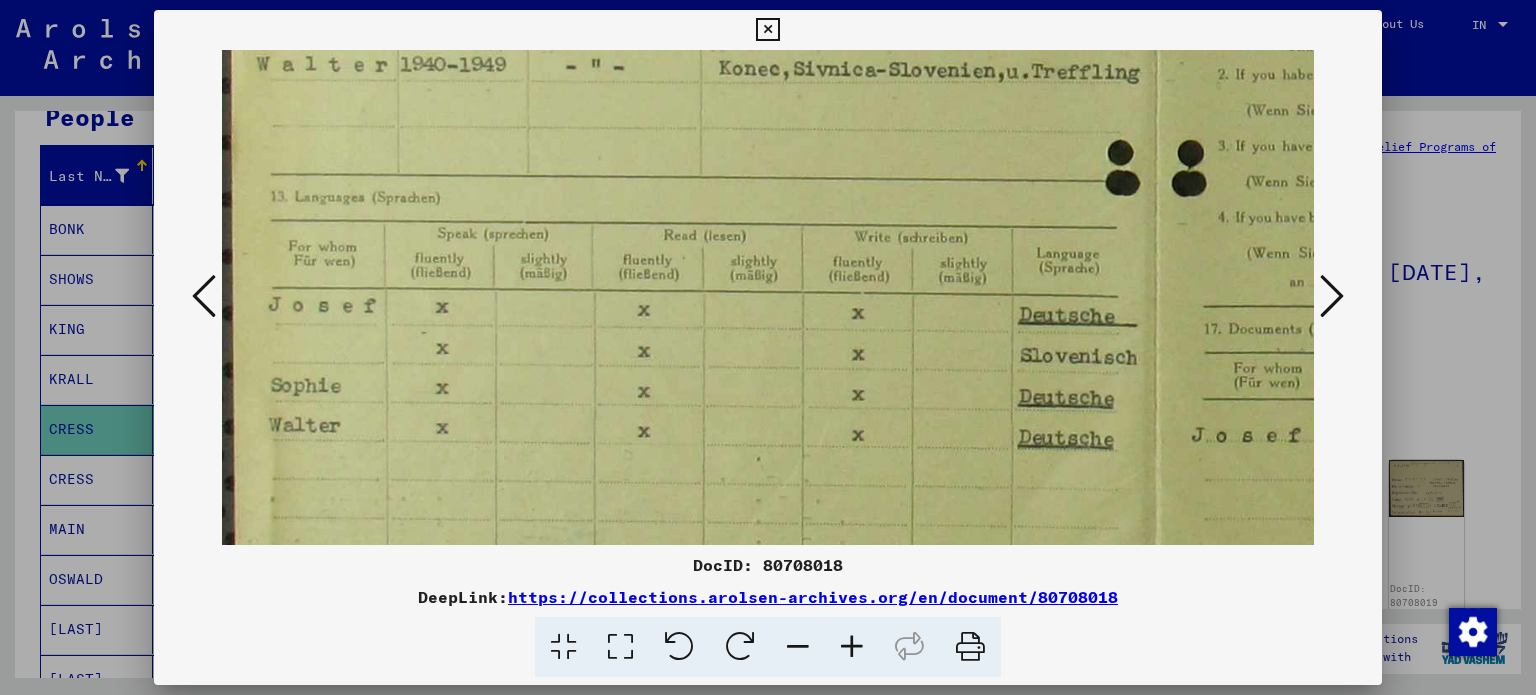 drag, startPoint x: 504, startPoint y: 476, endPoint x: 568, endPoint y: 87, distance: 394.2296 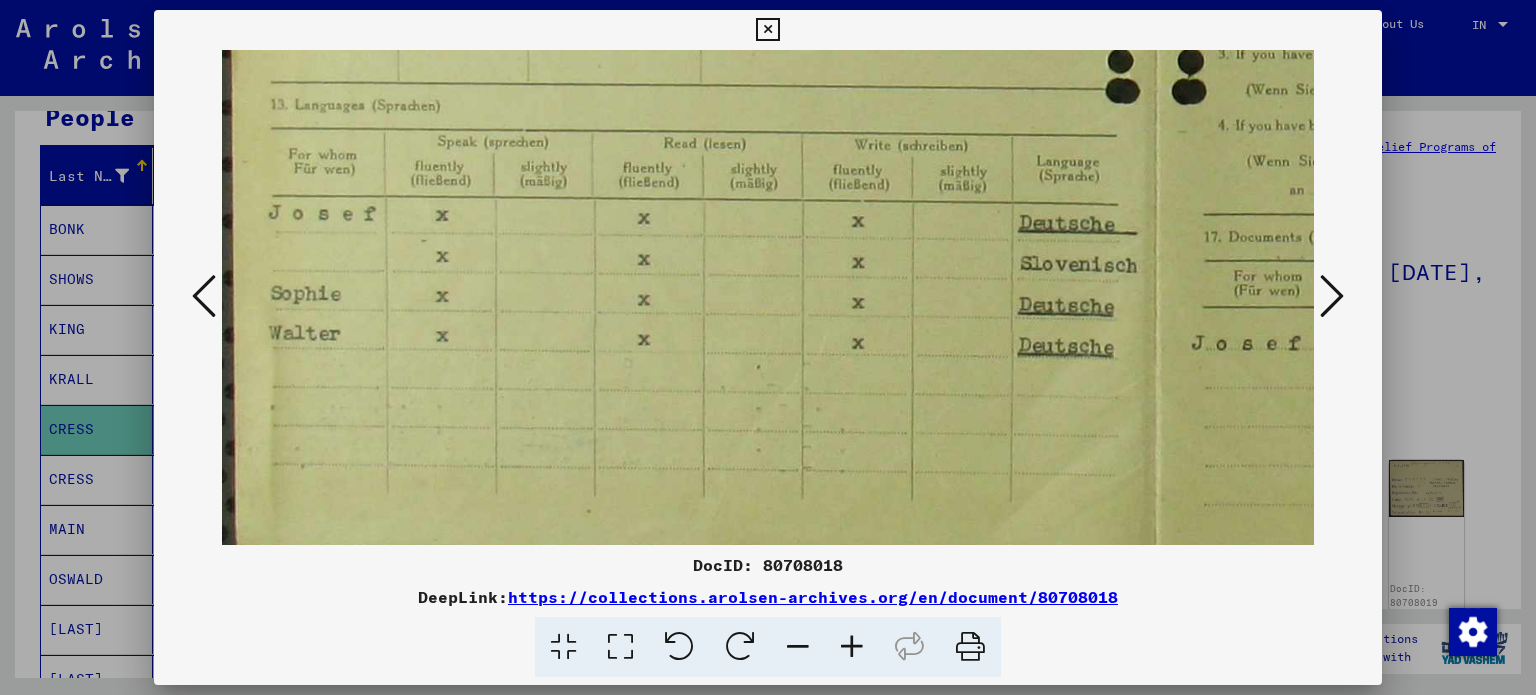 scroll, scrollTop: 1049, scrollLeft: 0, axis: vertical 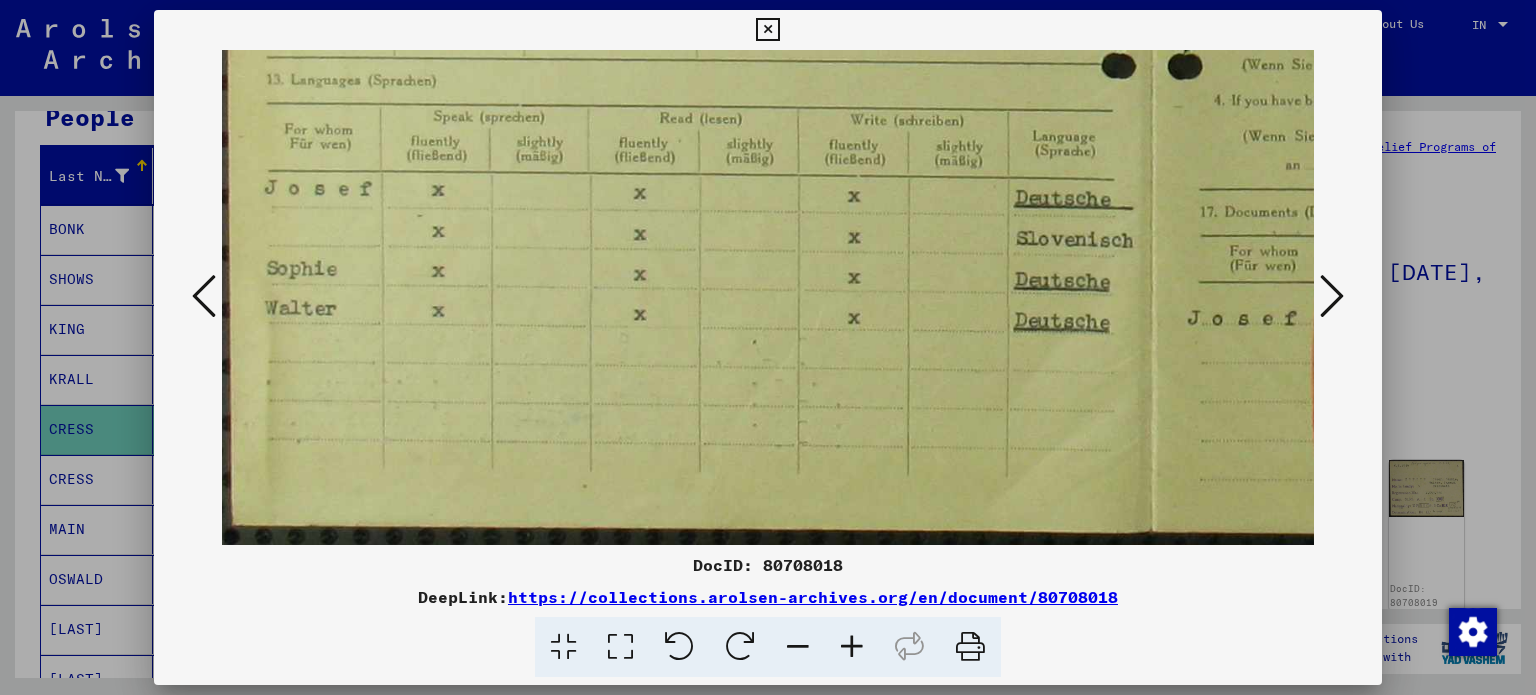 drag, startPoint x: 666, startPoint y: 453, endPoint x: 677, endPoint y: 293, distance: 160.37769 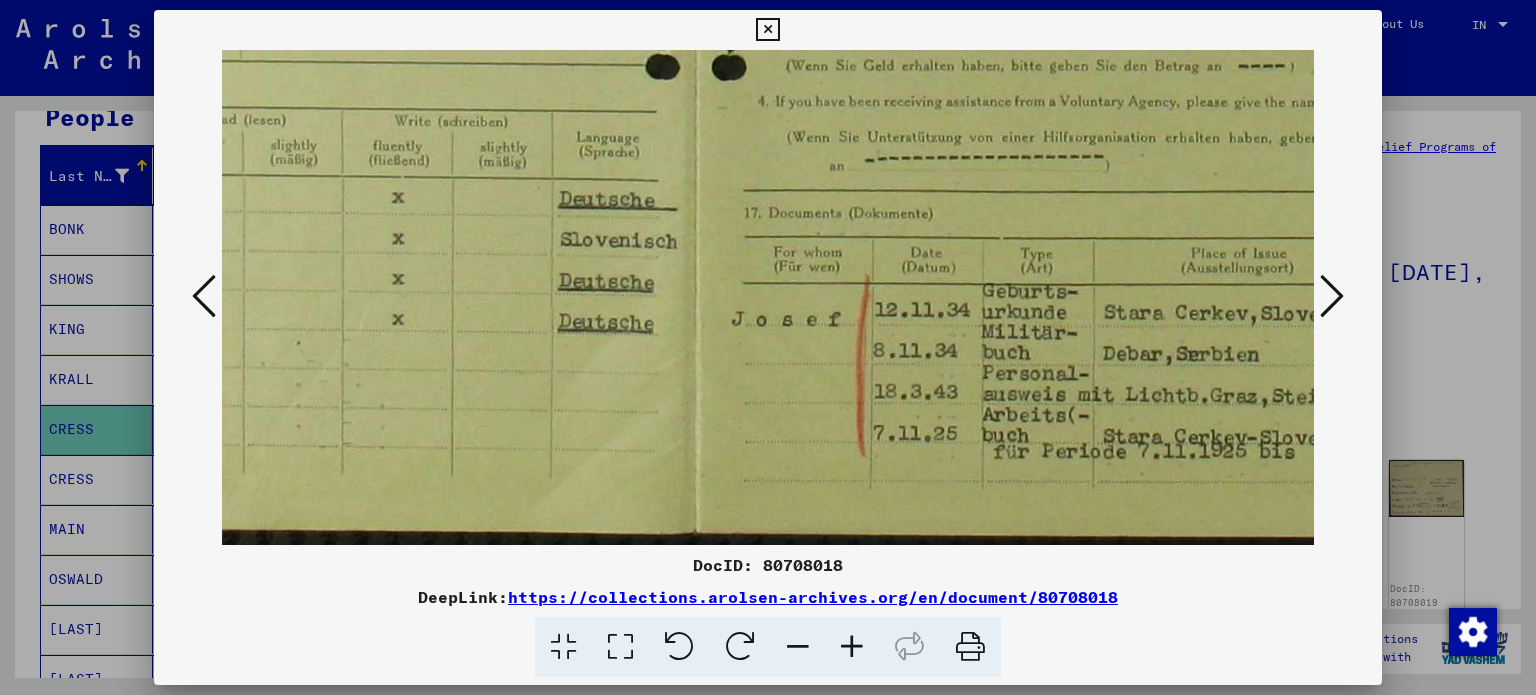 scroll, scrollTop: 1048, scrollLeft: 517, axis: both 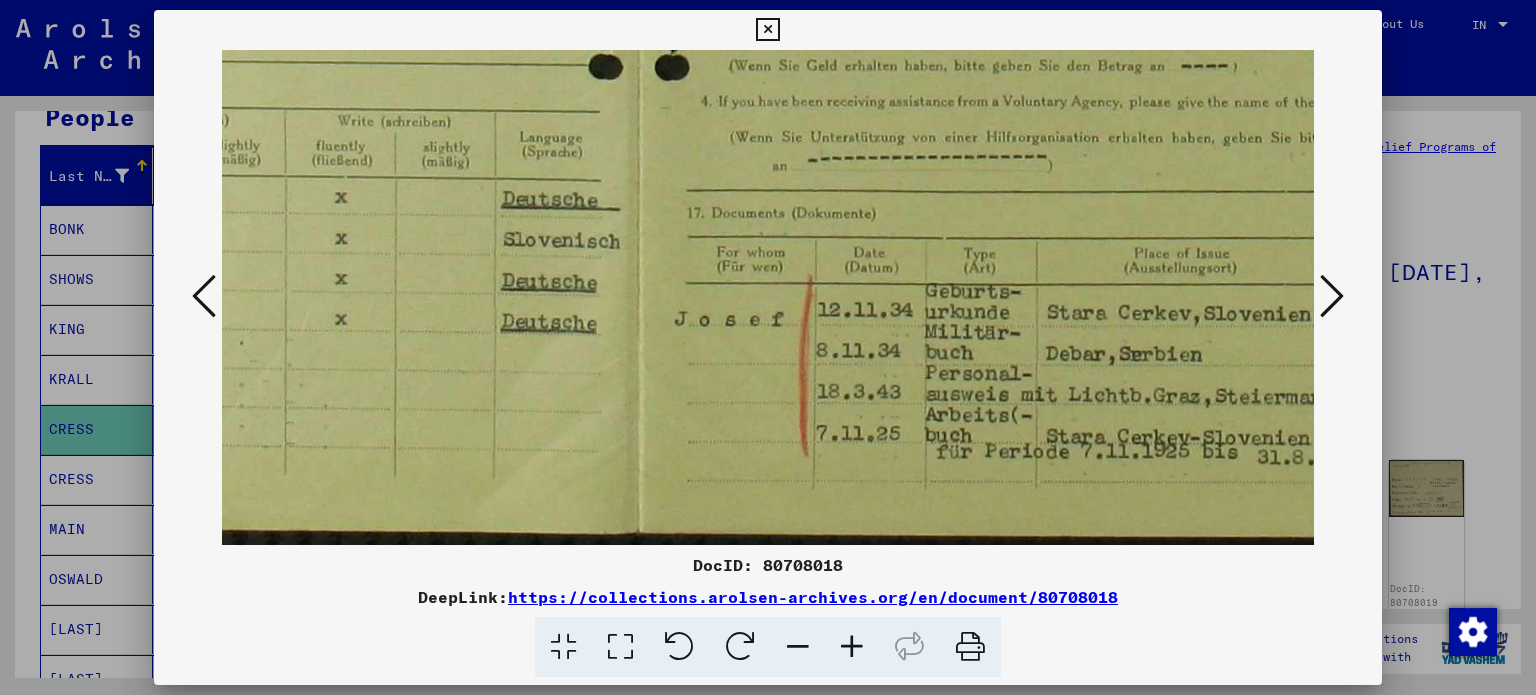 drag, startPoint x: 1004, startPoint y: 372, endPoint x: 495, endPoint y: 351, distance: 509.433 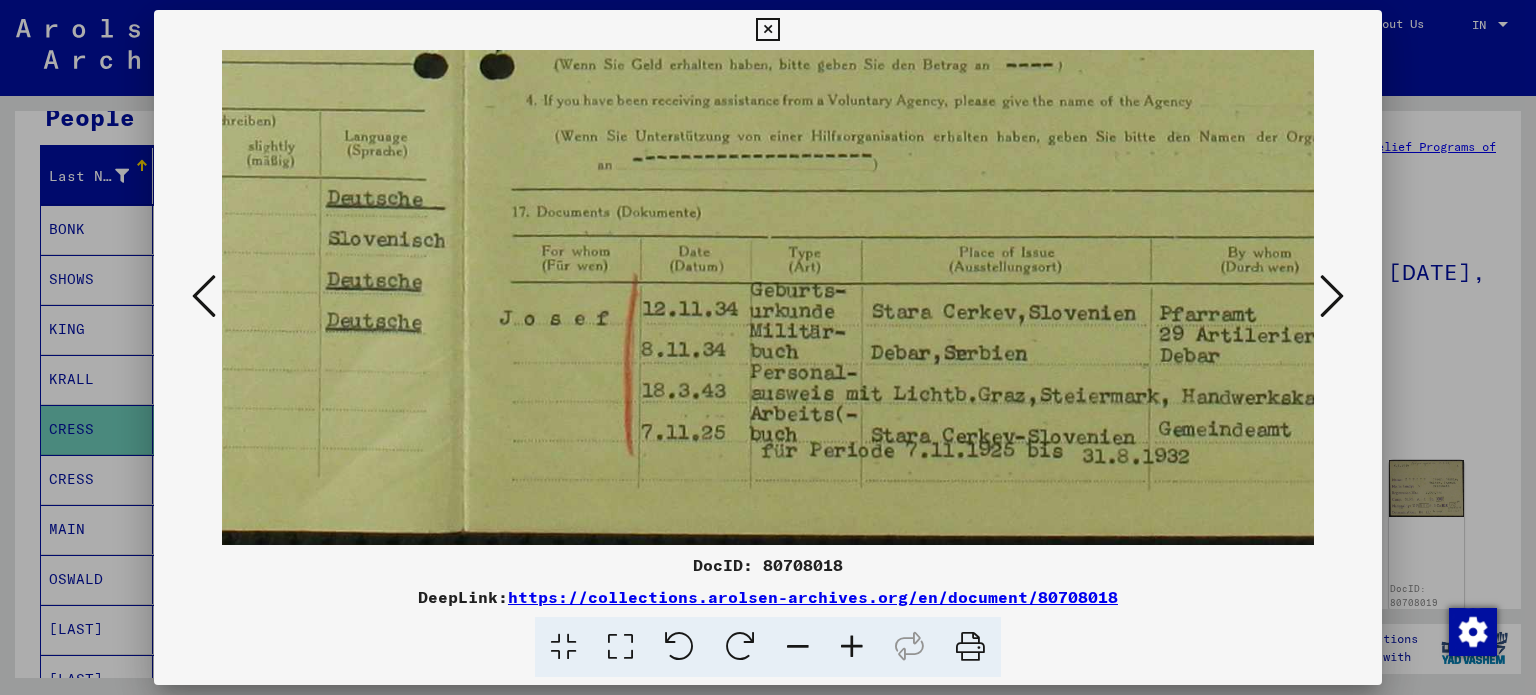 scroll, scrollTop: 1049, scrollLeft: 717, axis: both 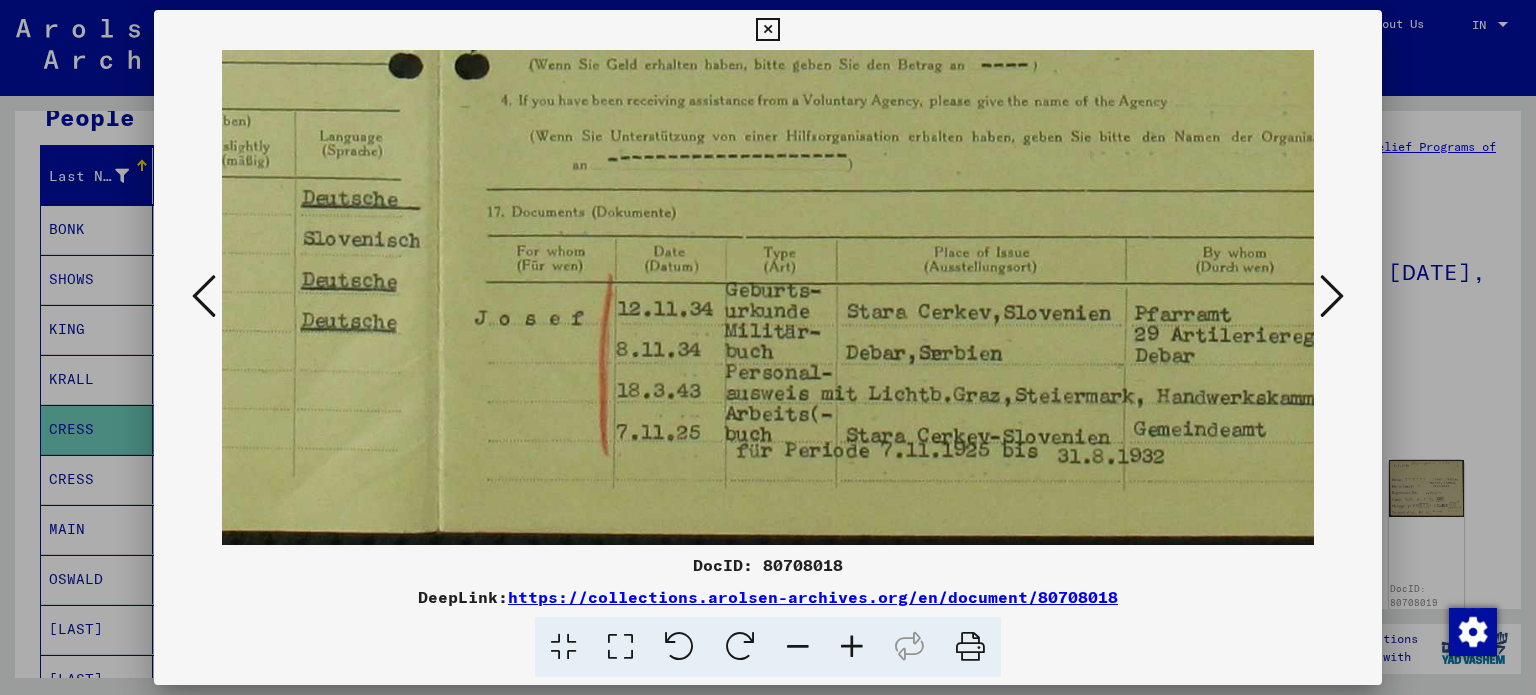 drag, startPoint x: 1008, startPoint y: 331, endPoint x: 812, endPoint y: 319, distance: 196.367 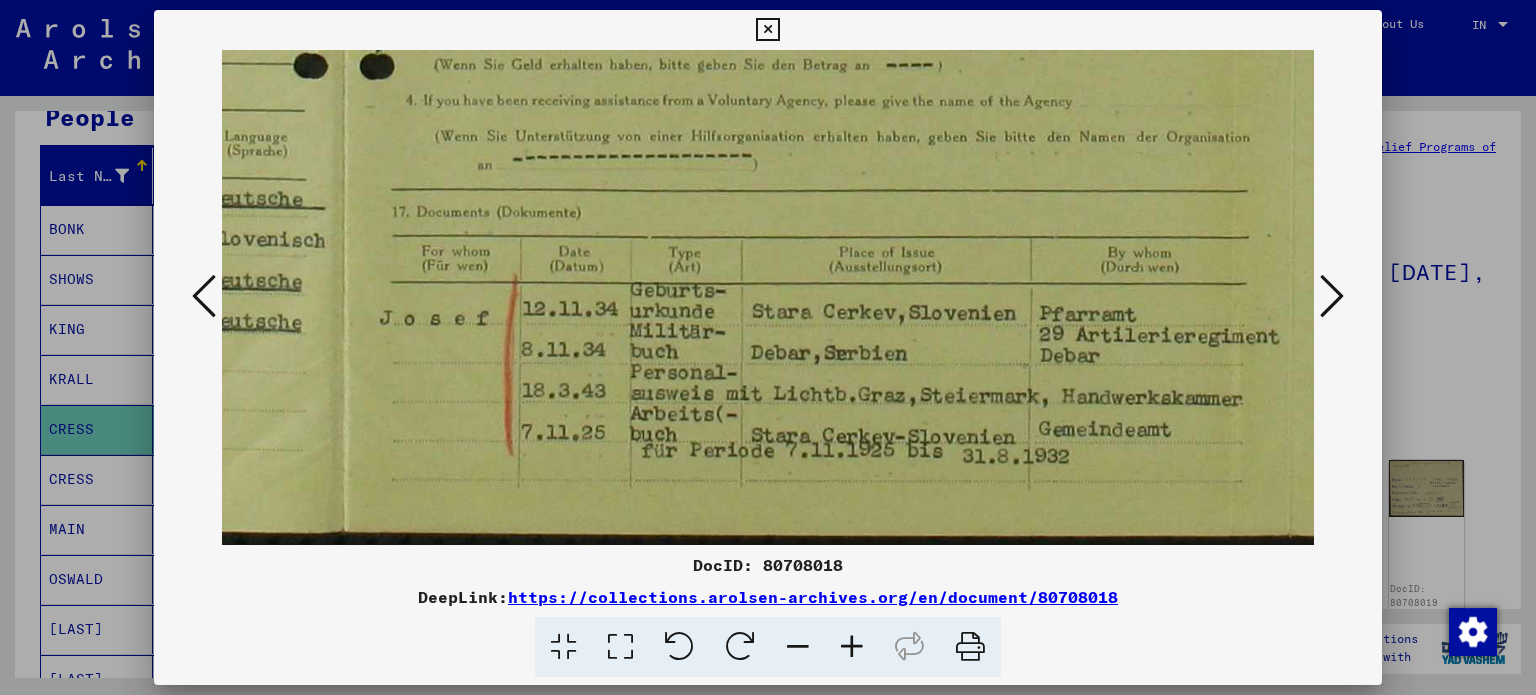 scroll, scrollTop: 1049, scrollLeft: 845, axis: both 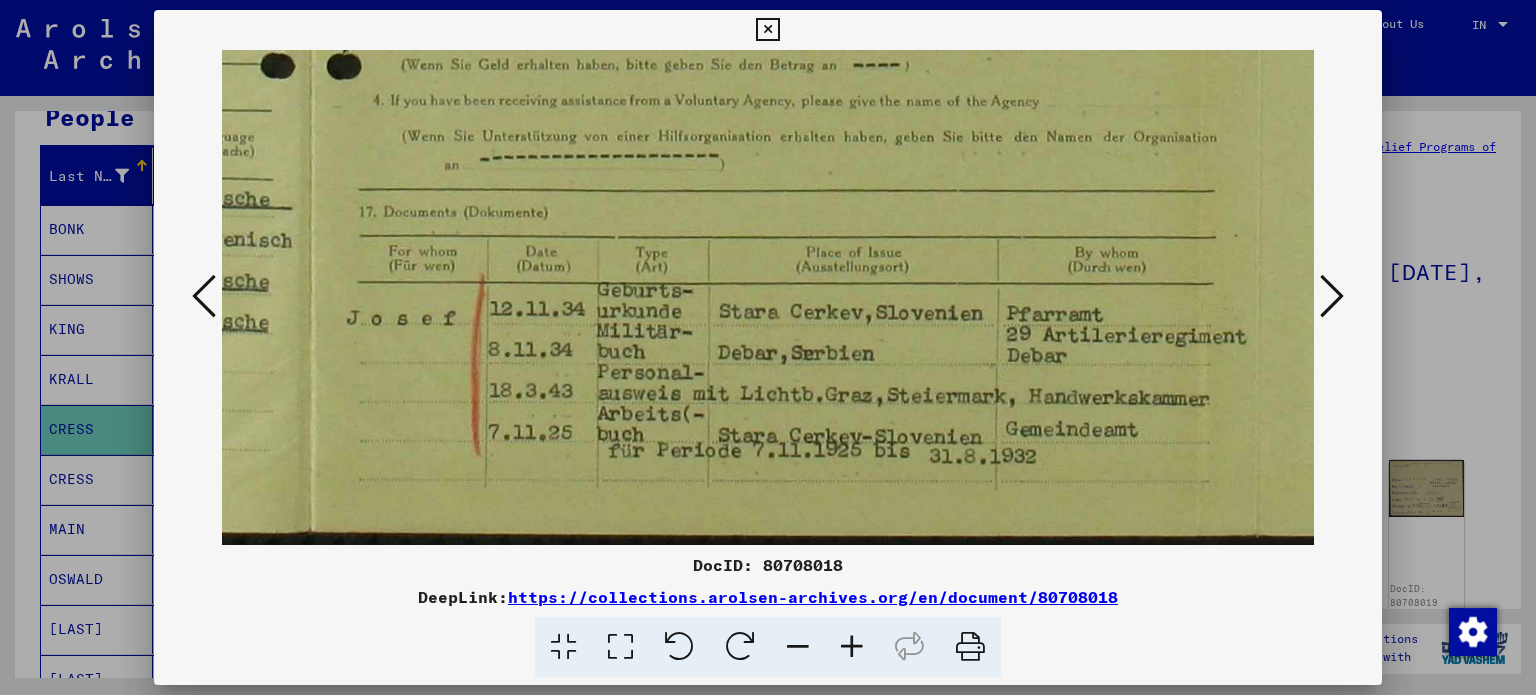 drag, startPoint x: 1011, startPoint y: 335, endPoint x: 884, endPoint y: 329, distance: 127.141655 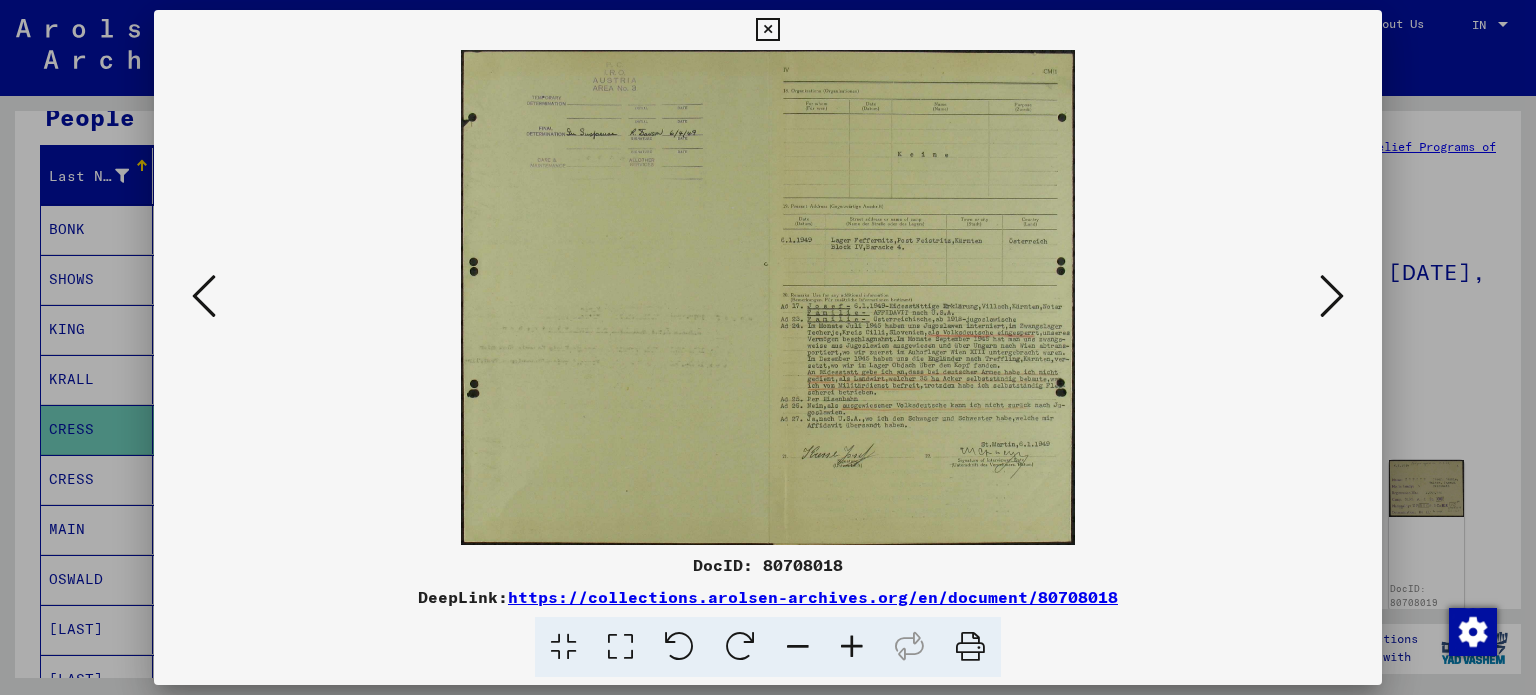 click at bounding box center (852, 647) 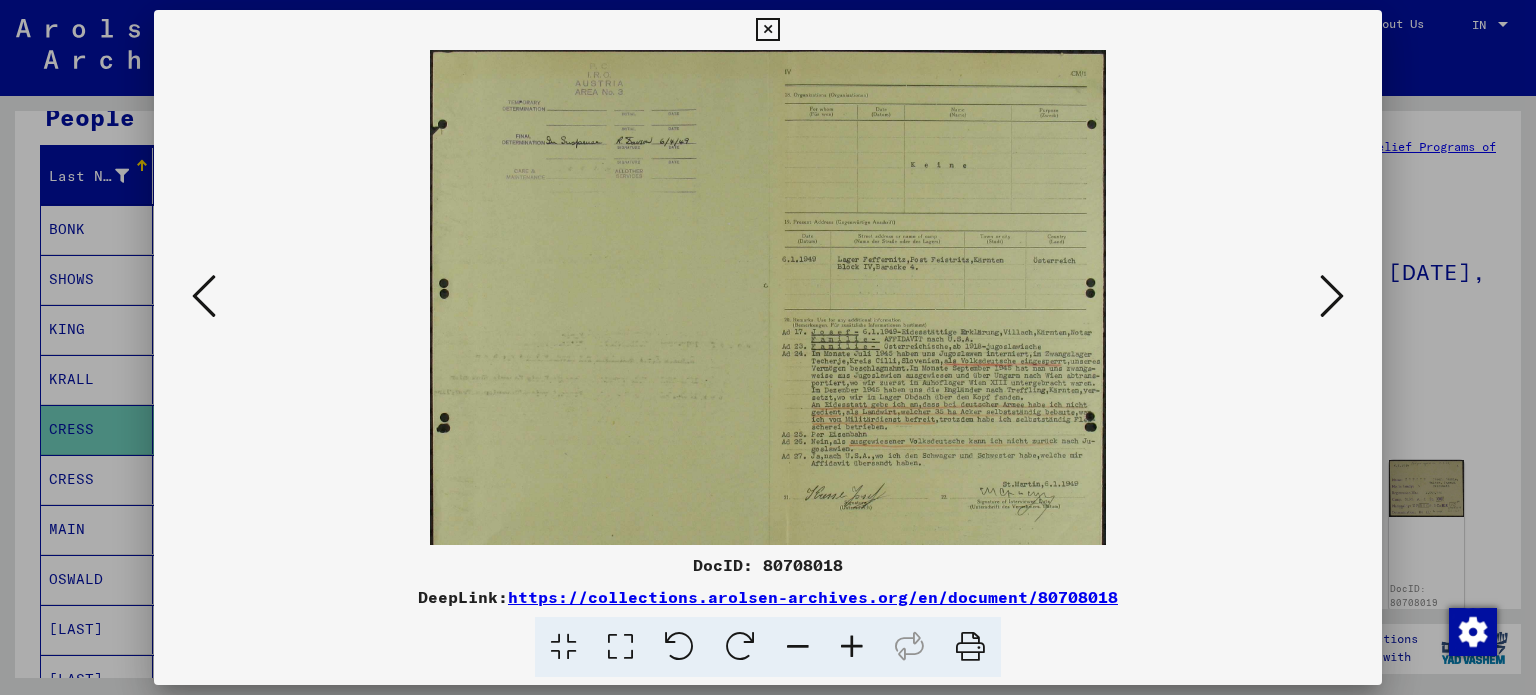 click at bounding box center [852, 647] 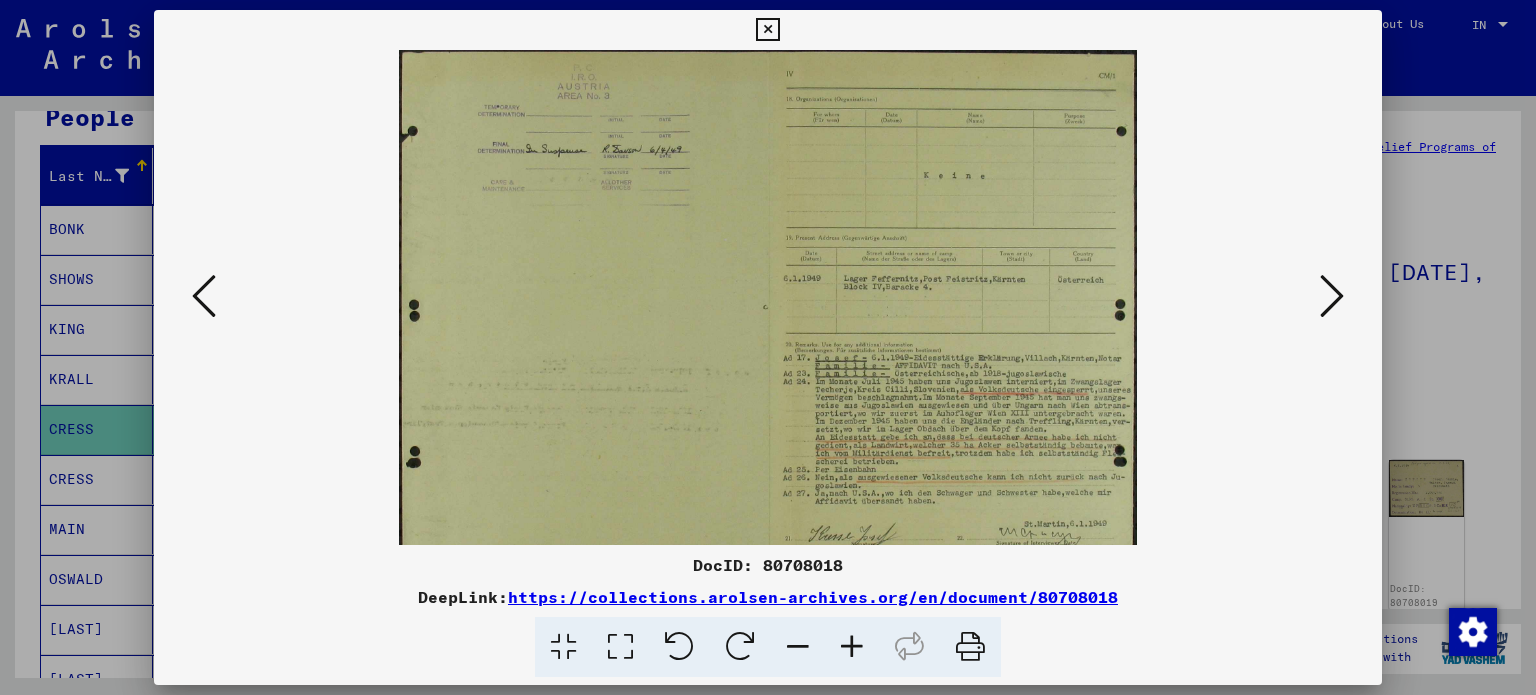 click at bounding box center [852, 647] 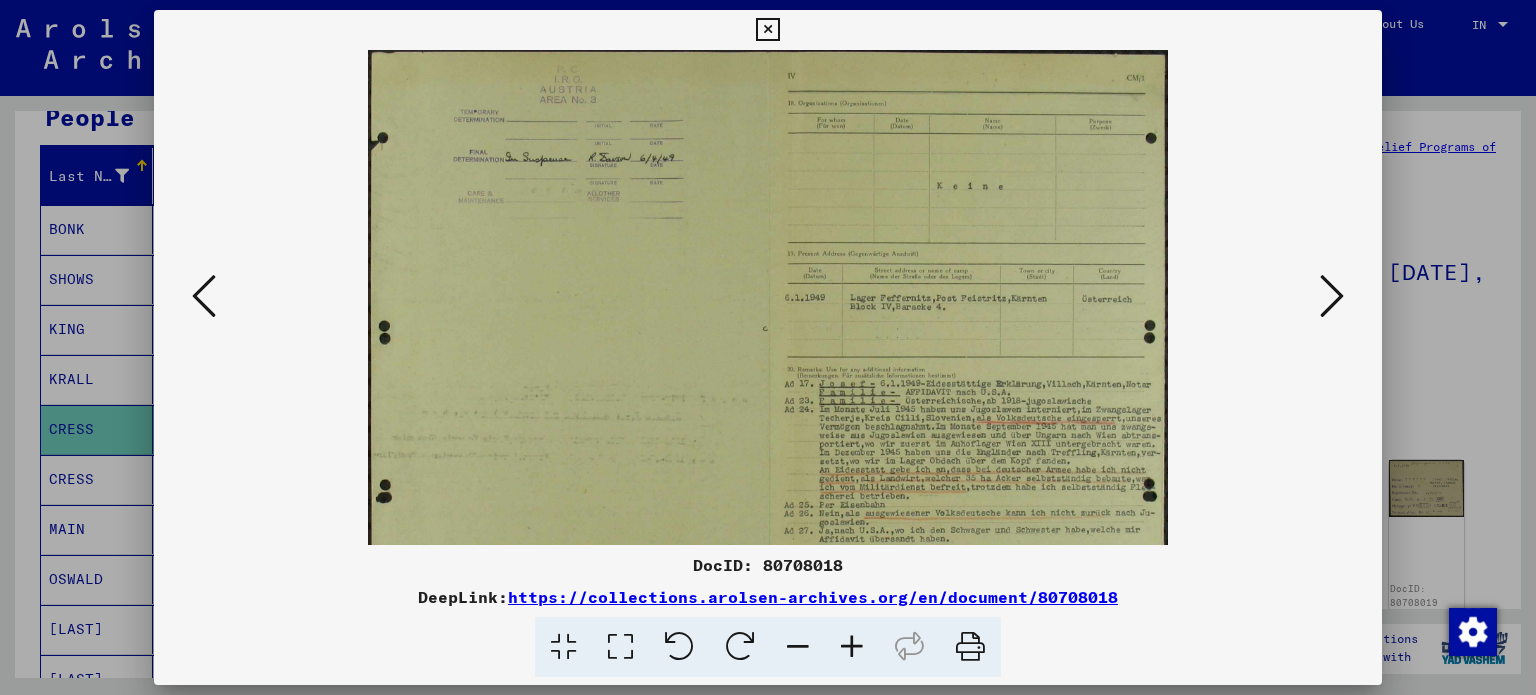 click at bounding box center [852, 647] 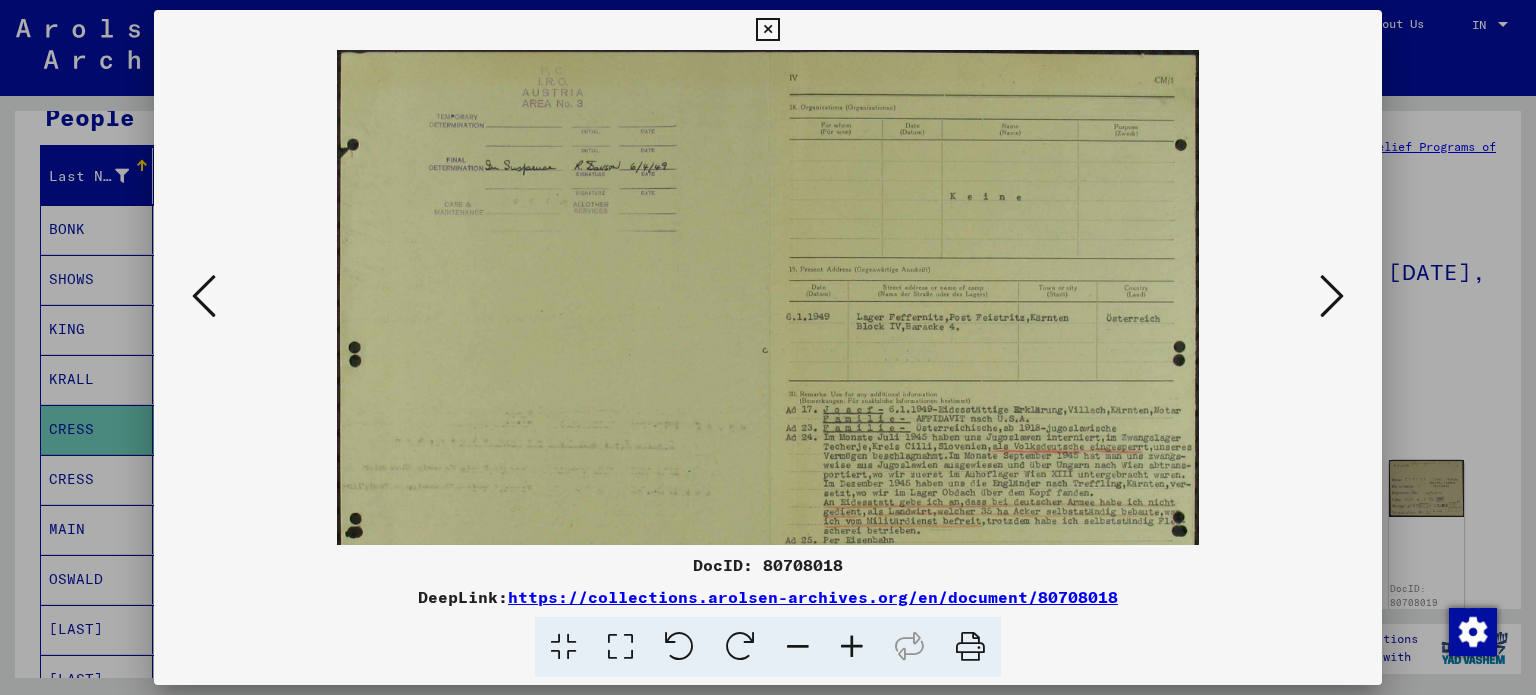 click at bounding box center (852, 647) 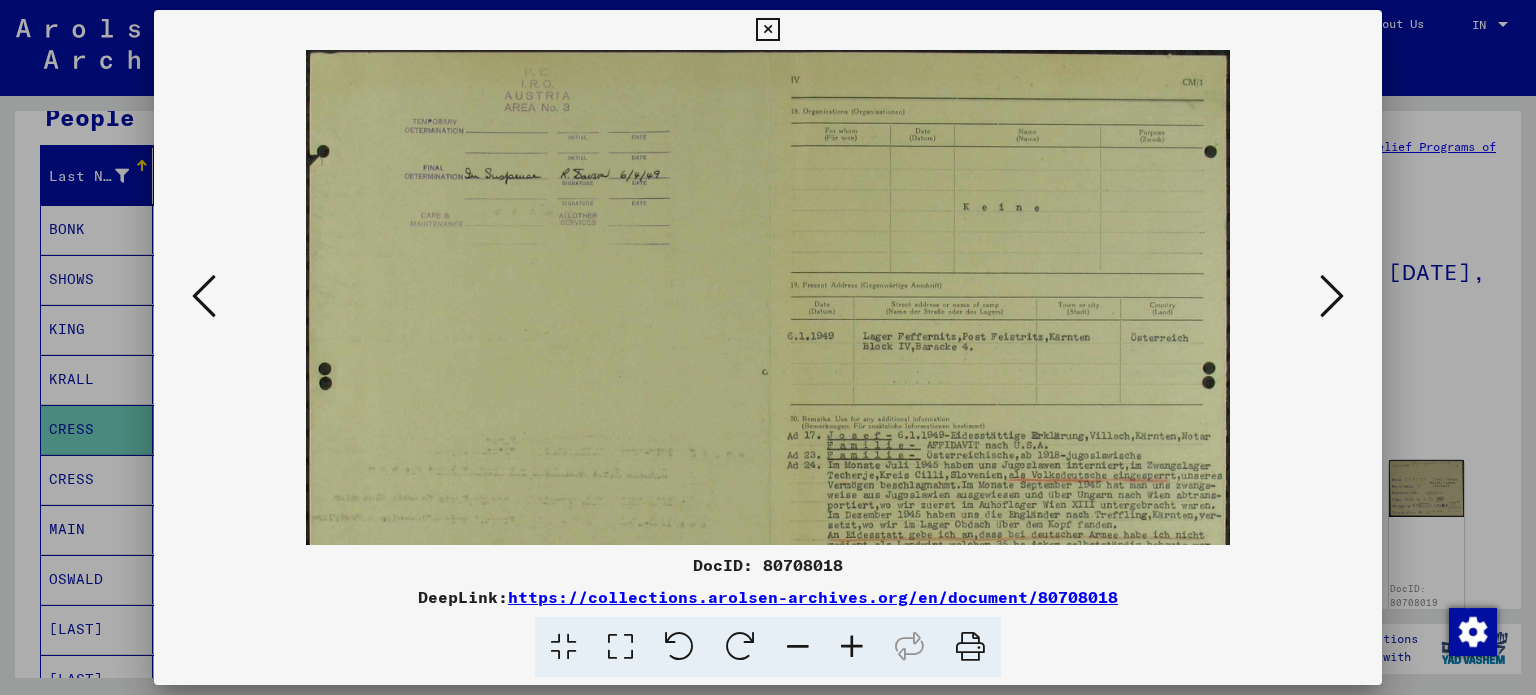 click at bounding box center [852, 647] 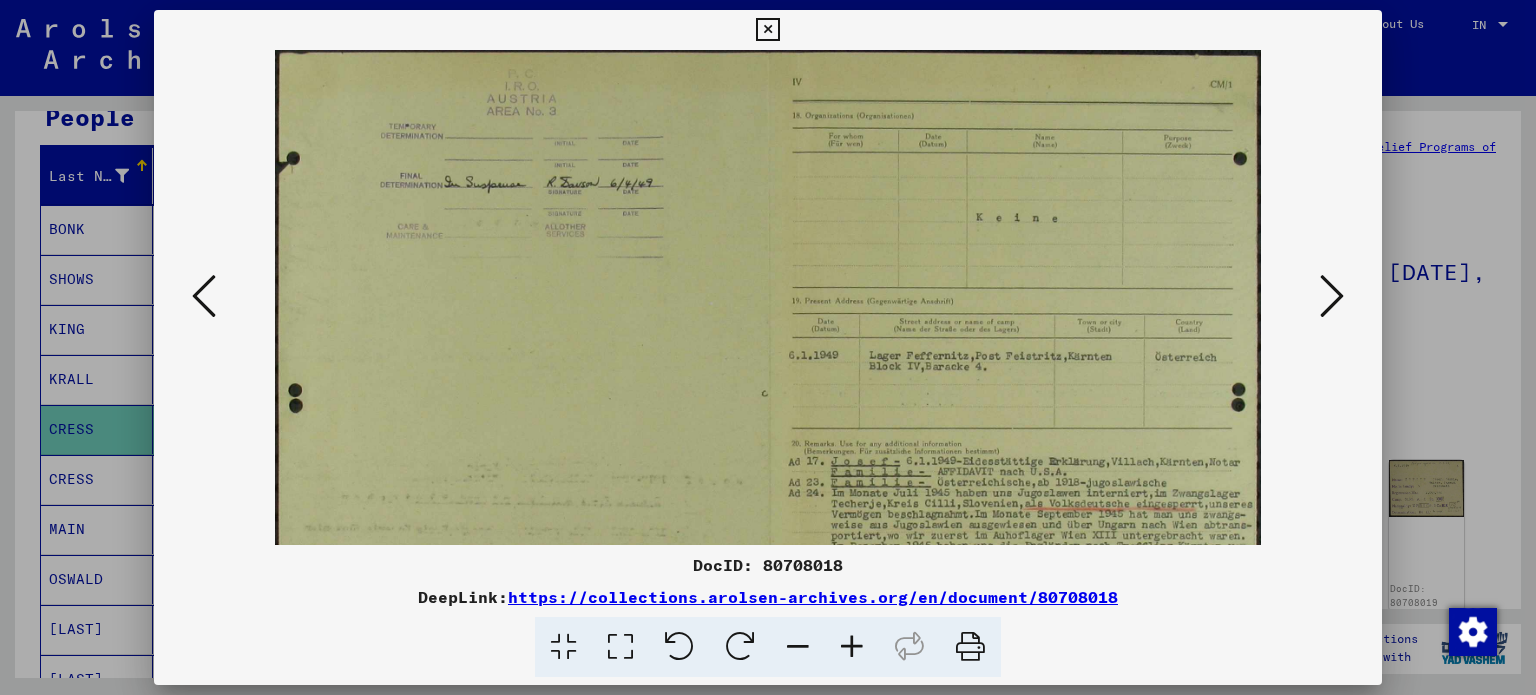 click at bounding box center [852, 647] 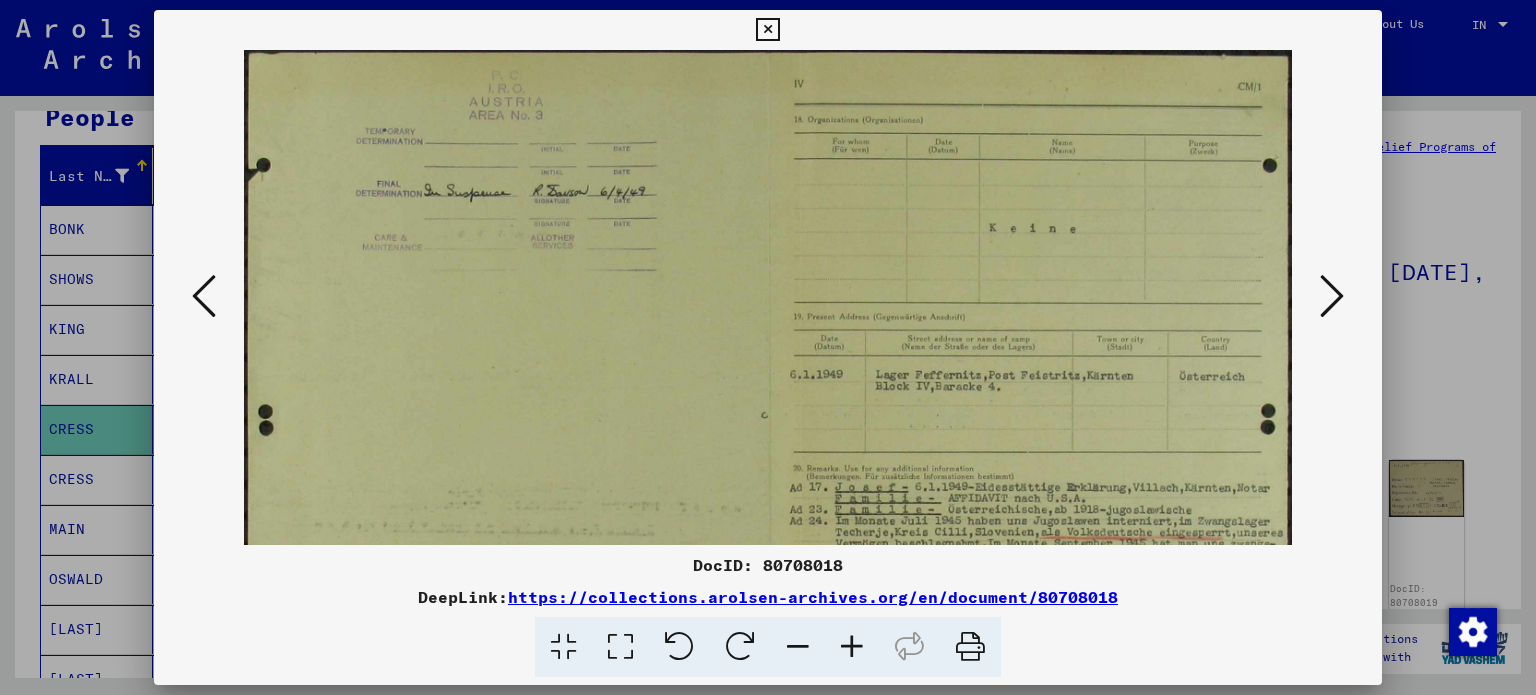 click at bounding box center (852, 647) 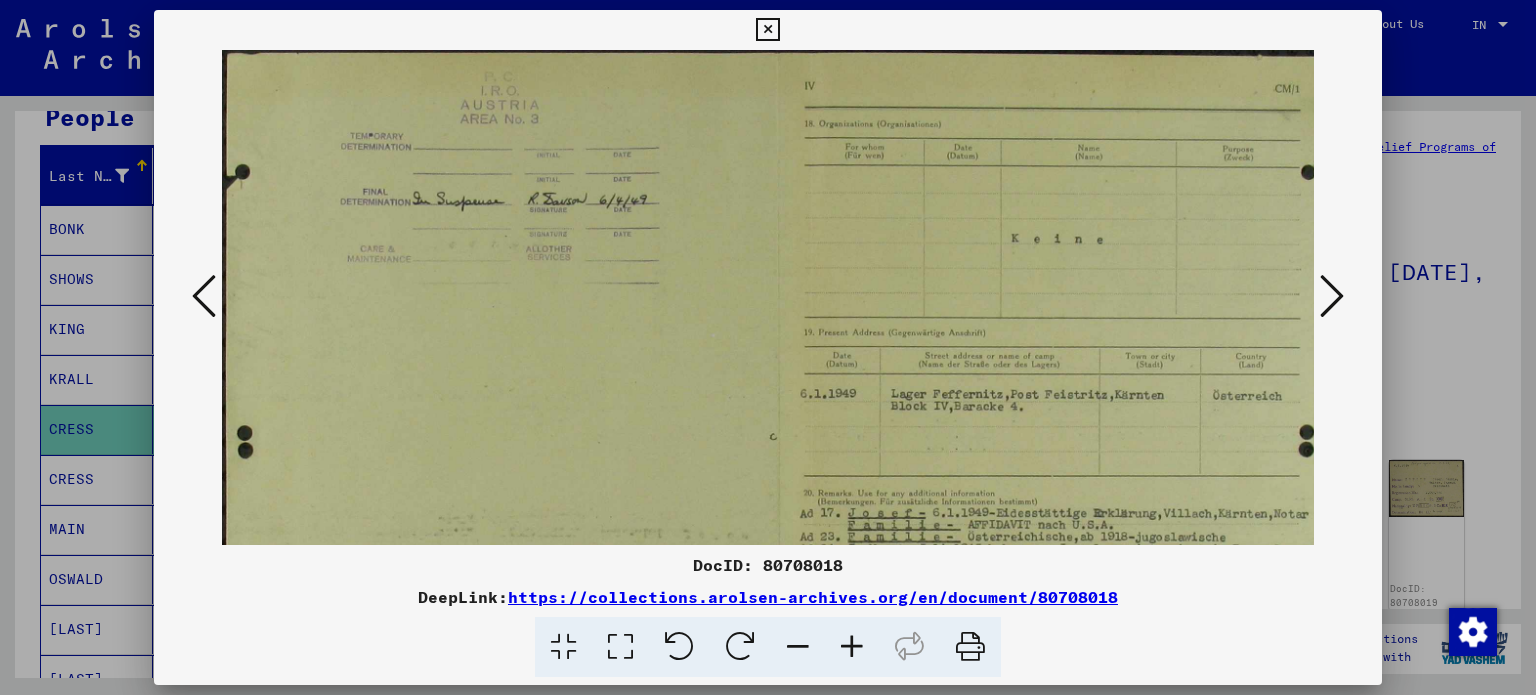click at bounding box center (852, 647) 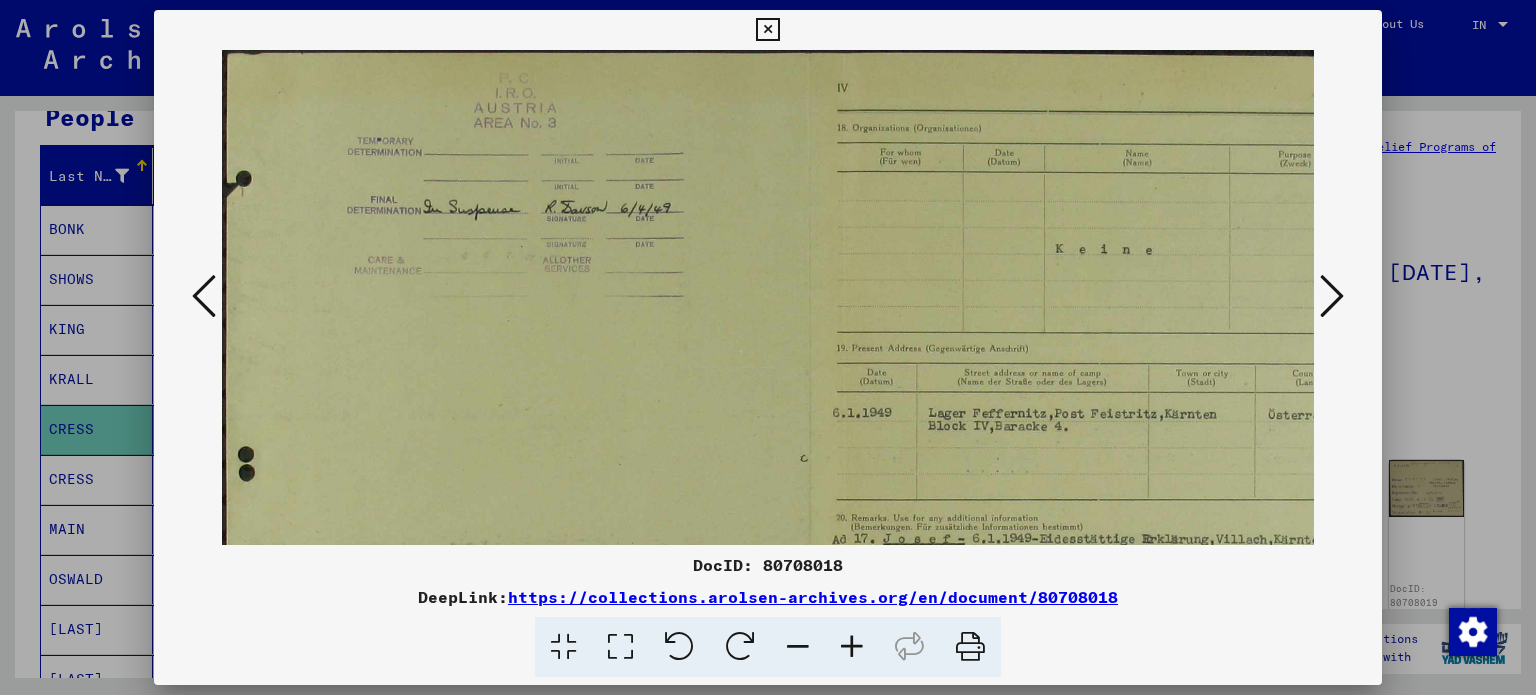 click at bounding box center [852, 647] 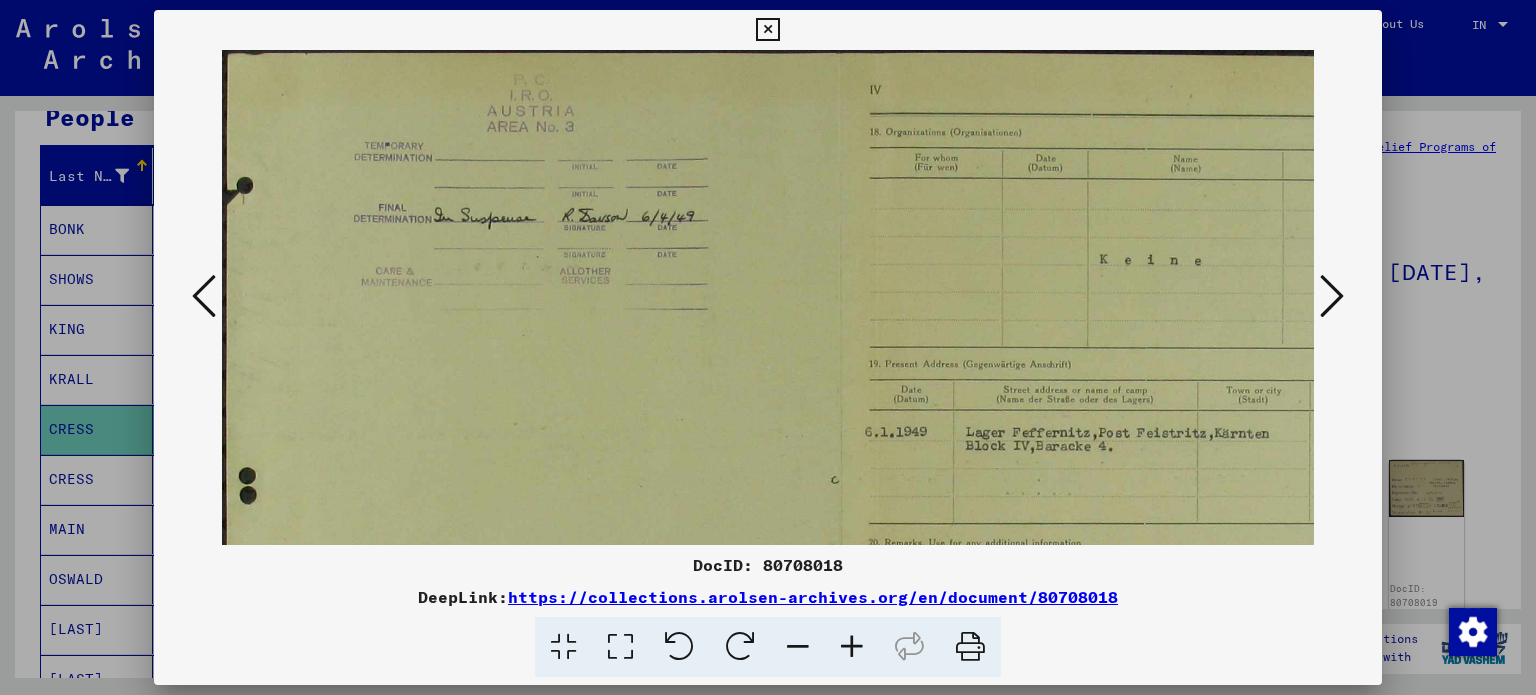 click at bounding box center (852, 647) 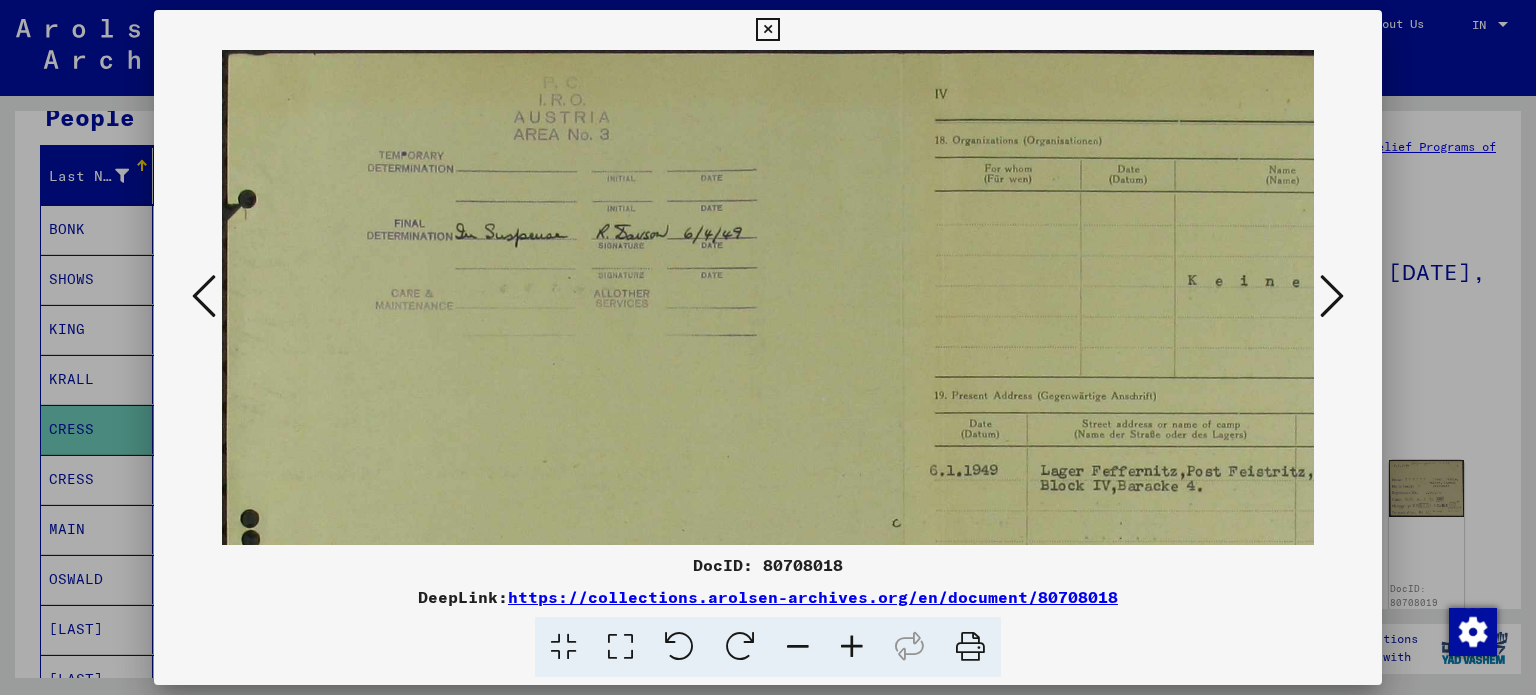 click at bounding box center [852, 647] 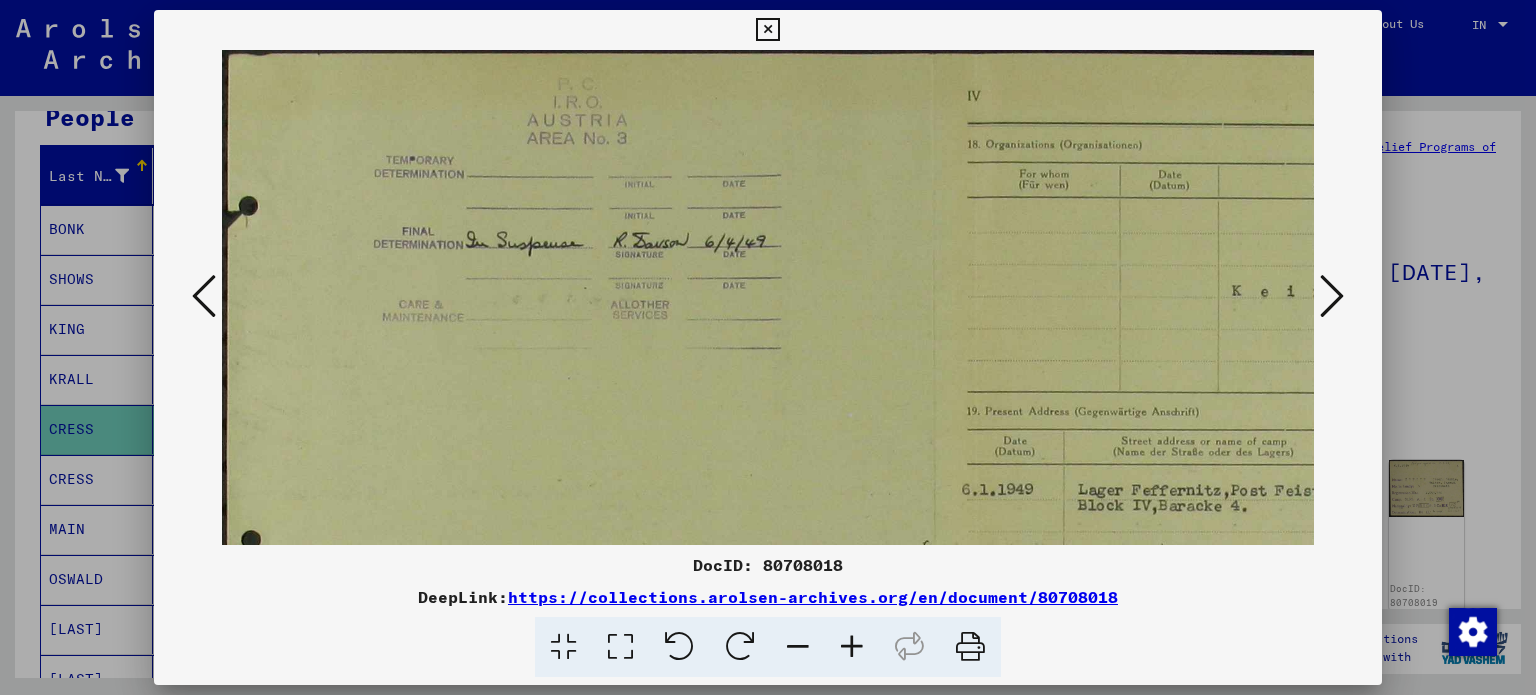 click at bounding box center (852, 647) 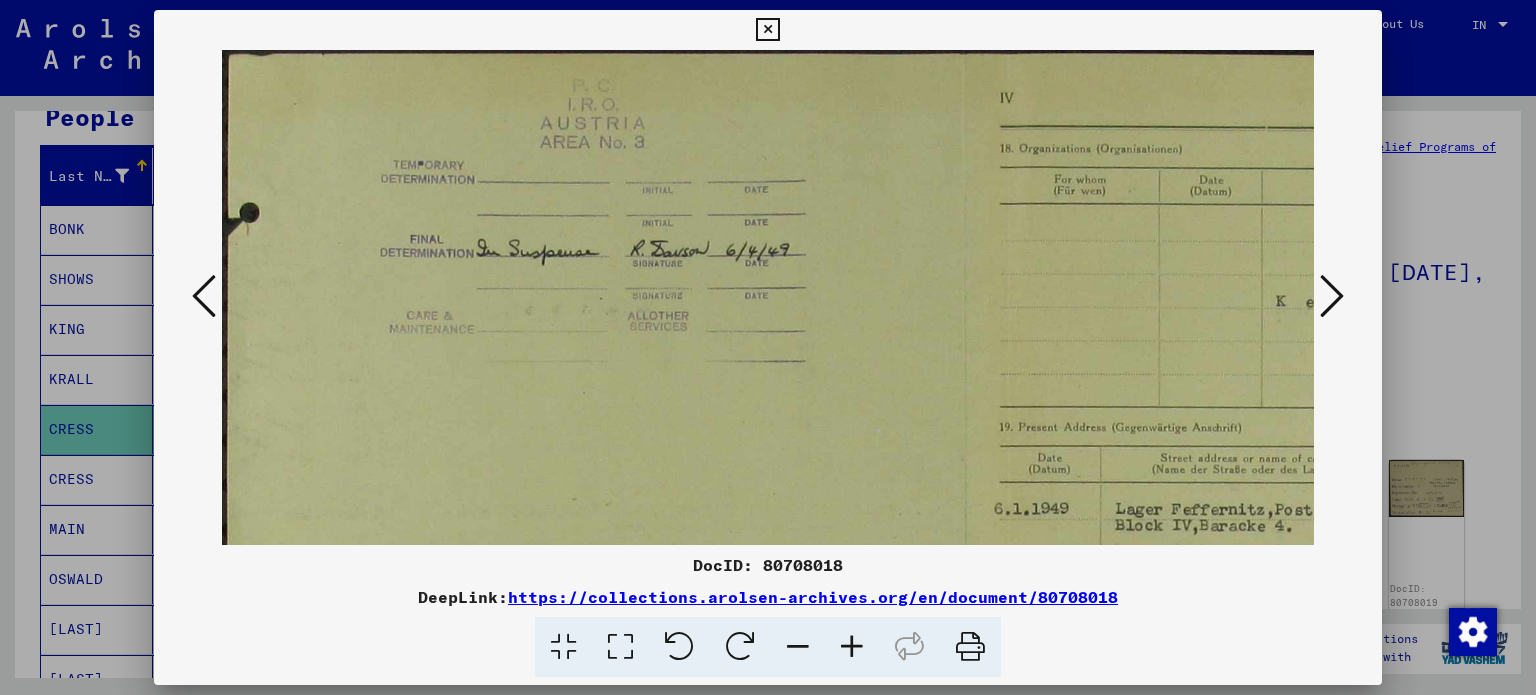 click at bounding box center [852, 647] 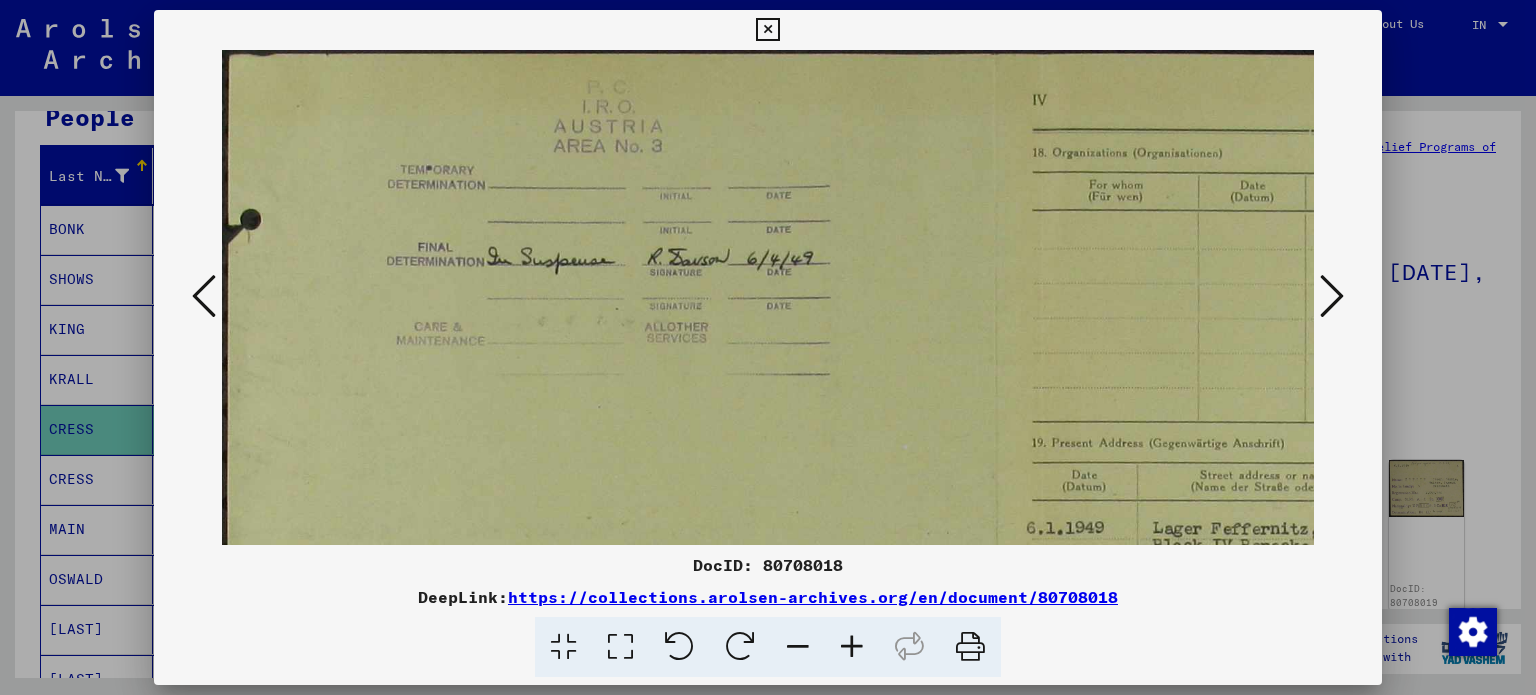click at bounding box center [852, 647] 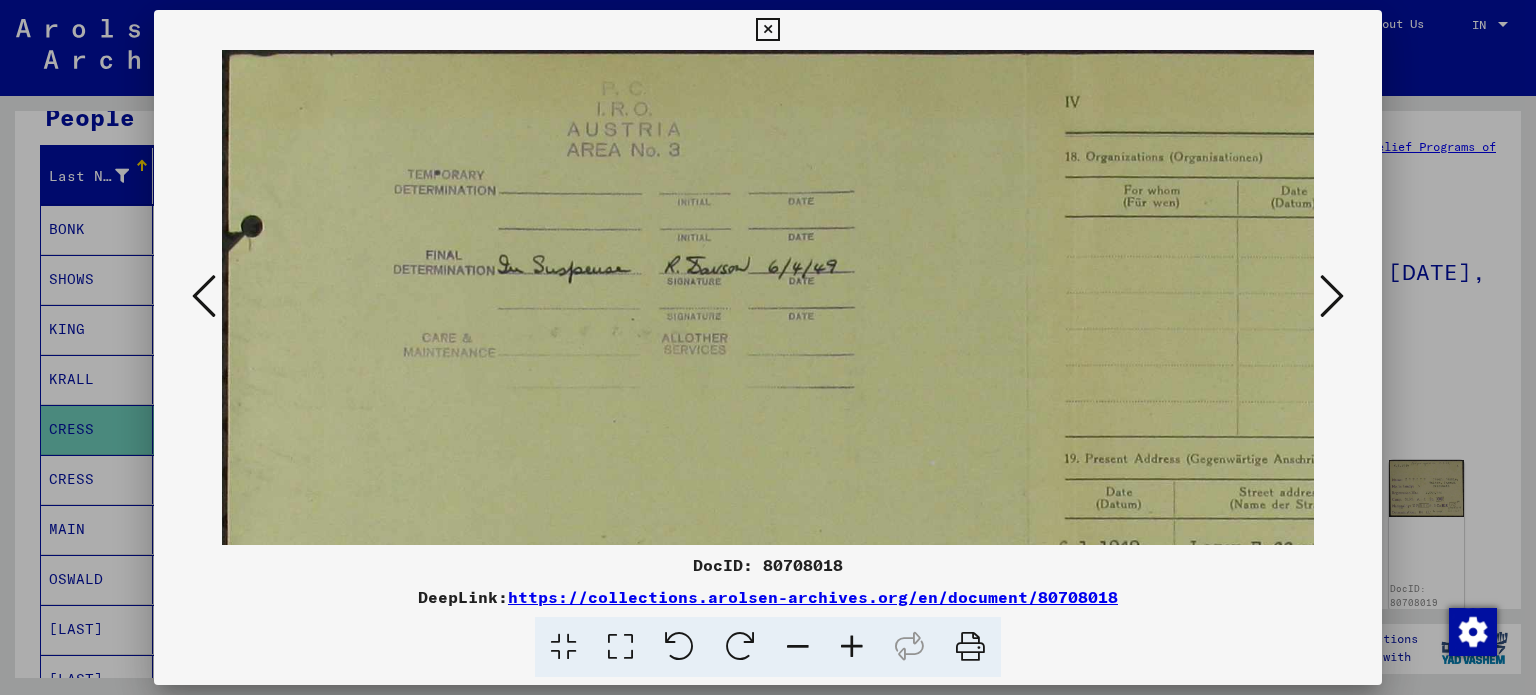 click at bounding box center [852, 647] 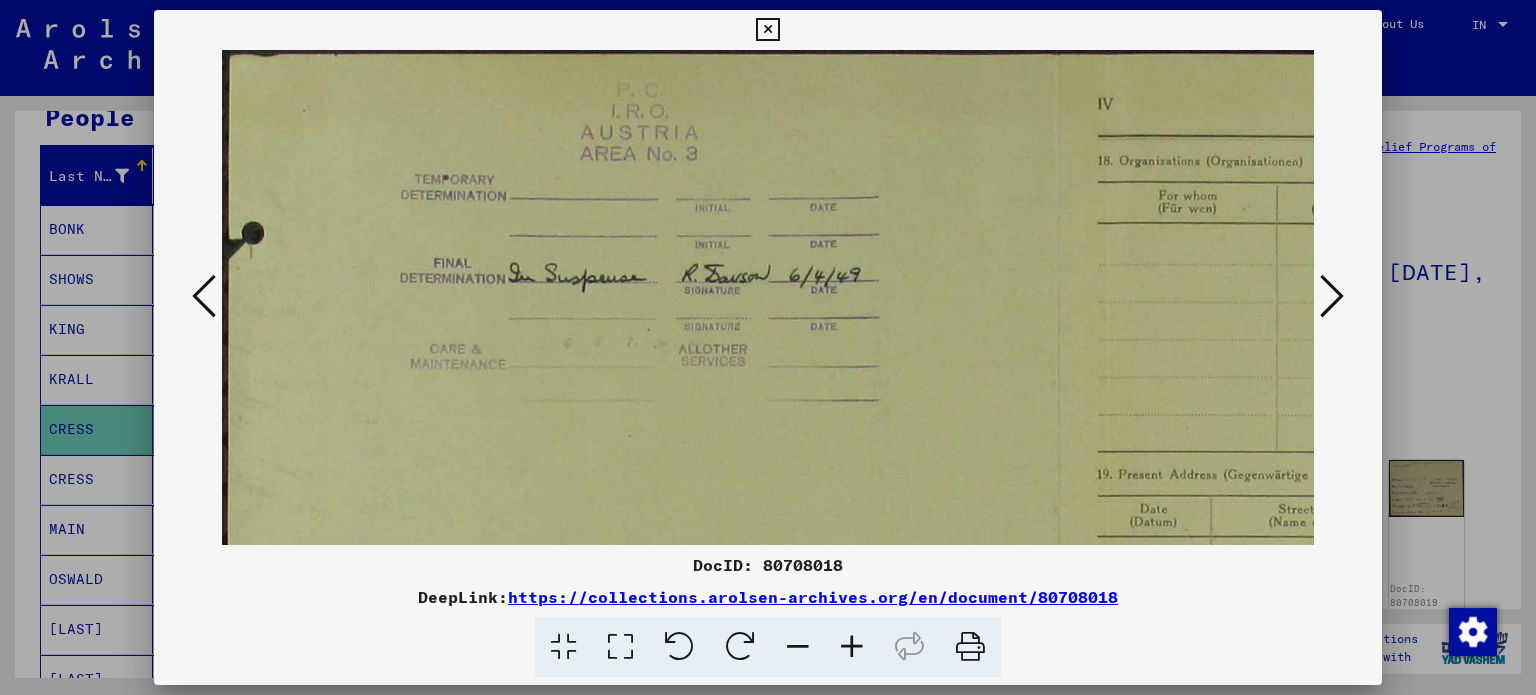click at bounding box center (852, 647) 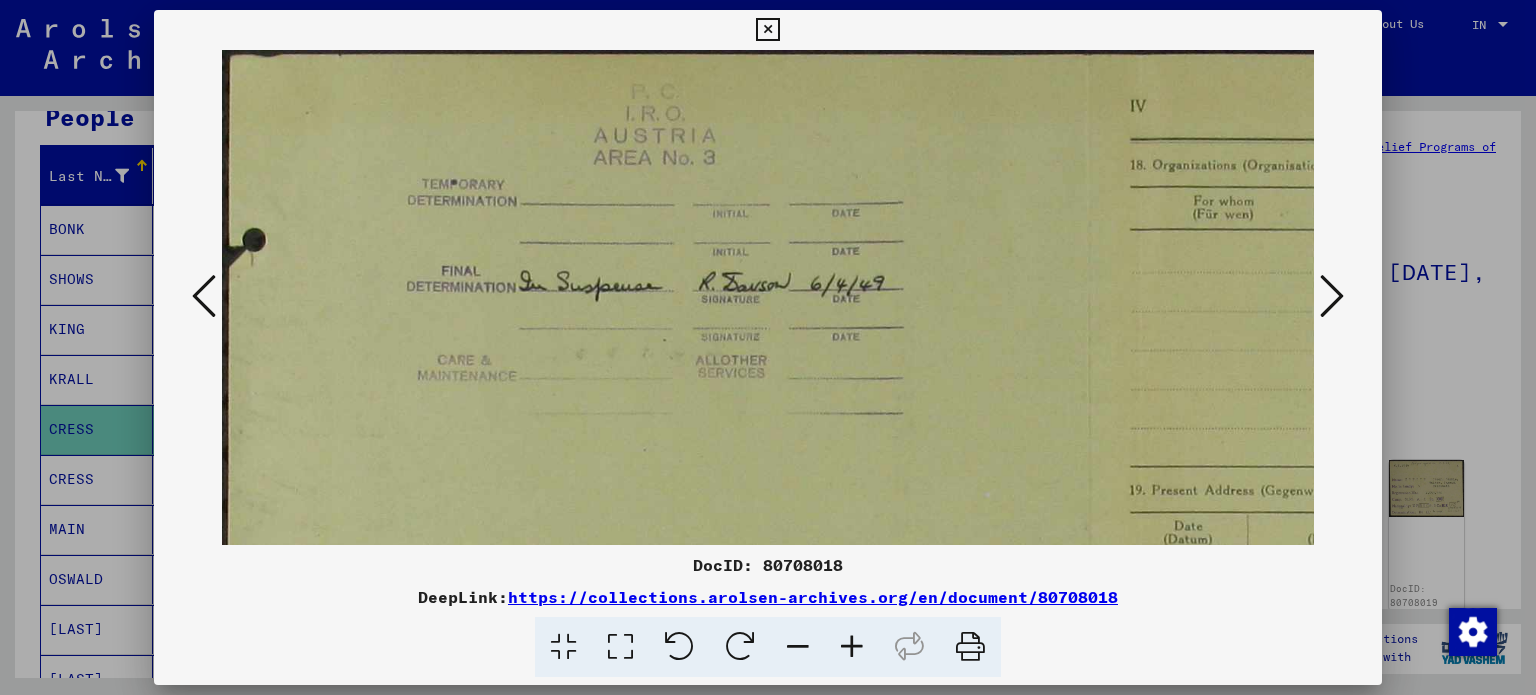 click at bounding box center (852, 647) 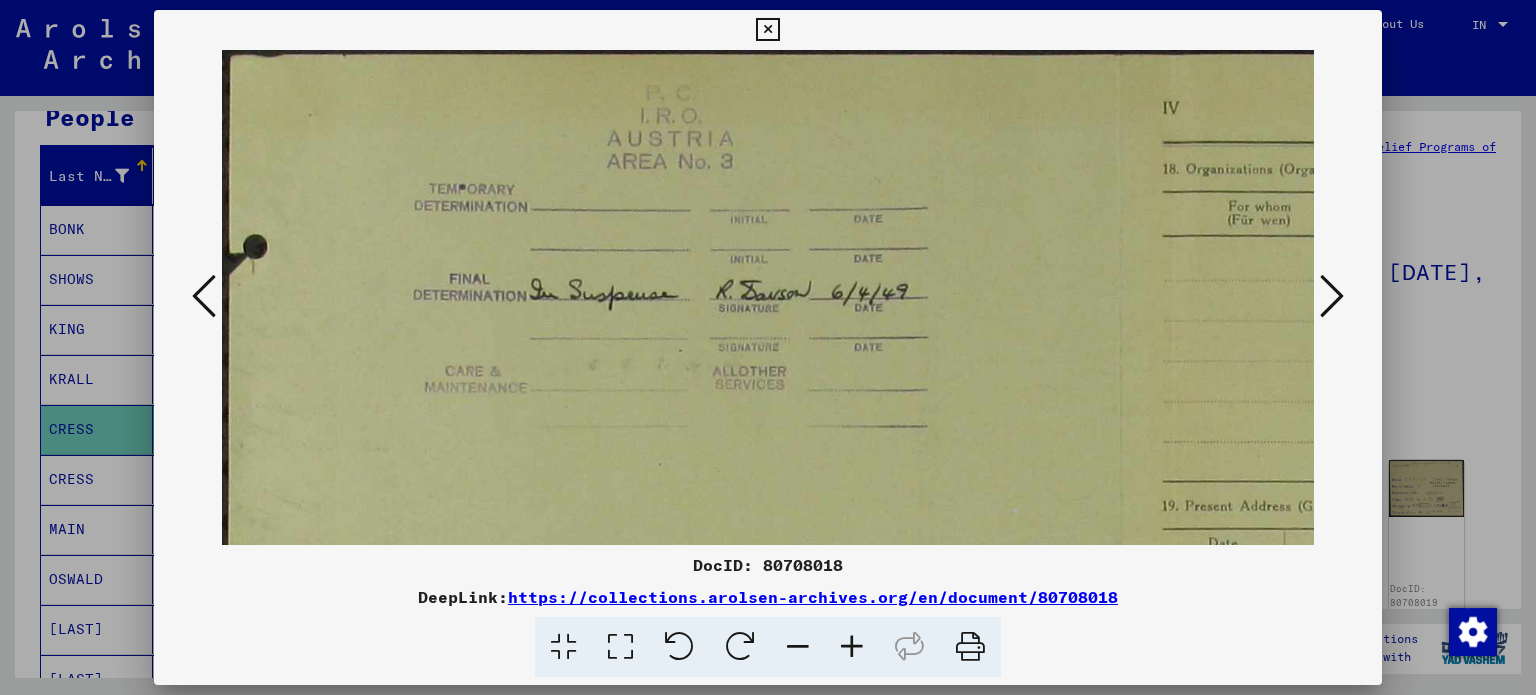 click at bounding box center (852, 647) 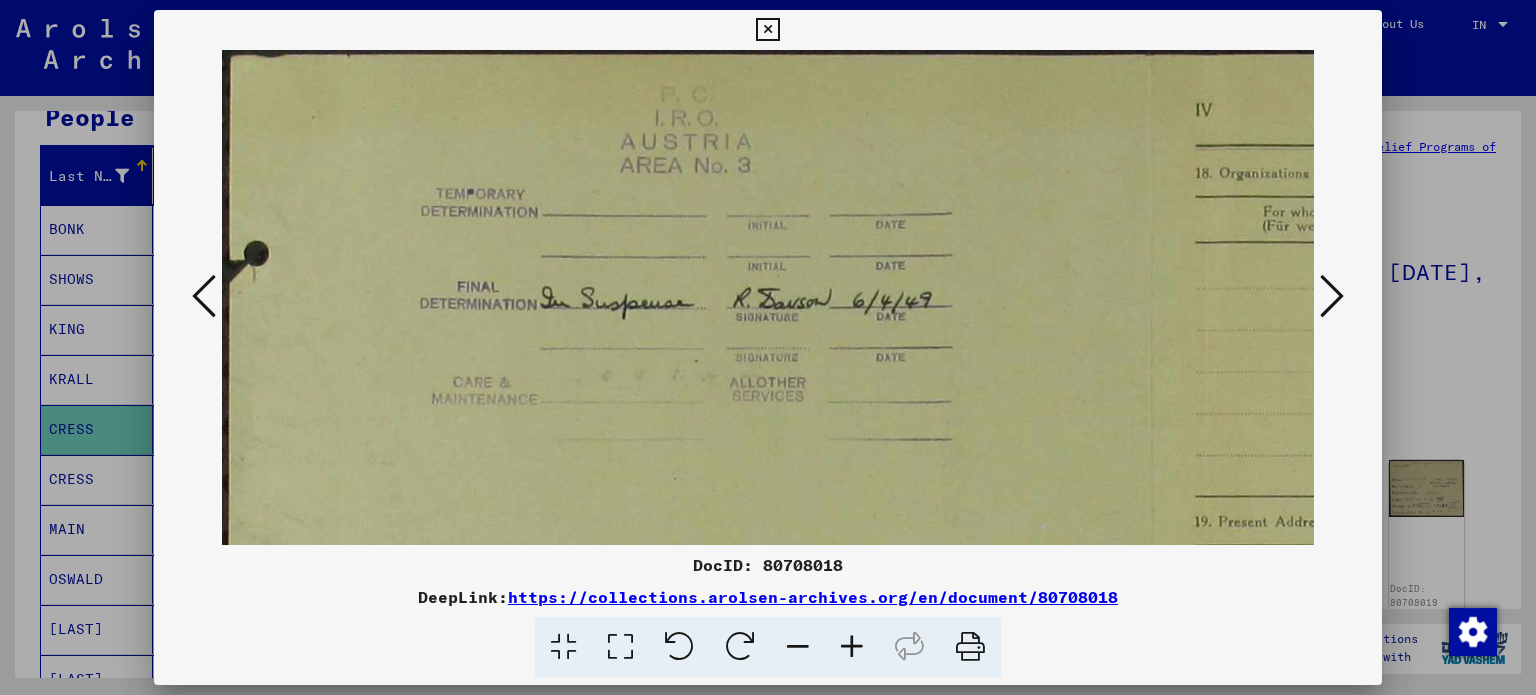click at bounding box center [852, 647] 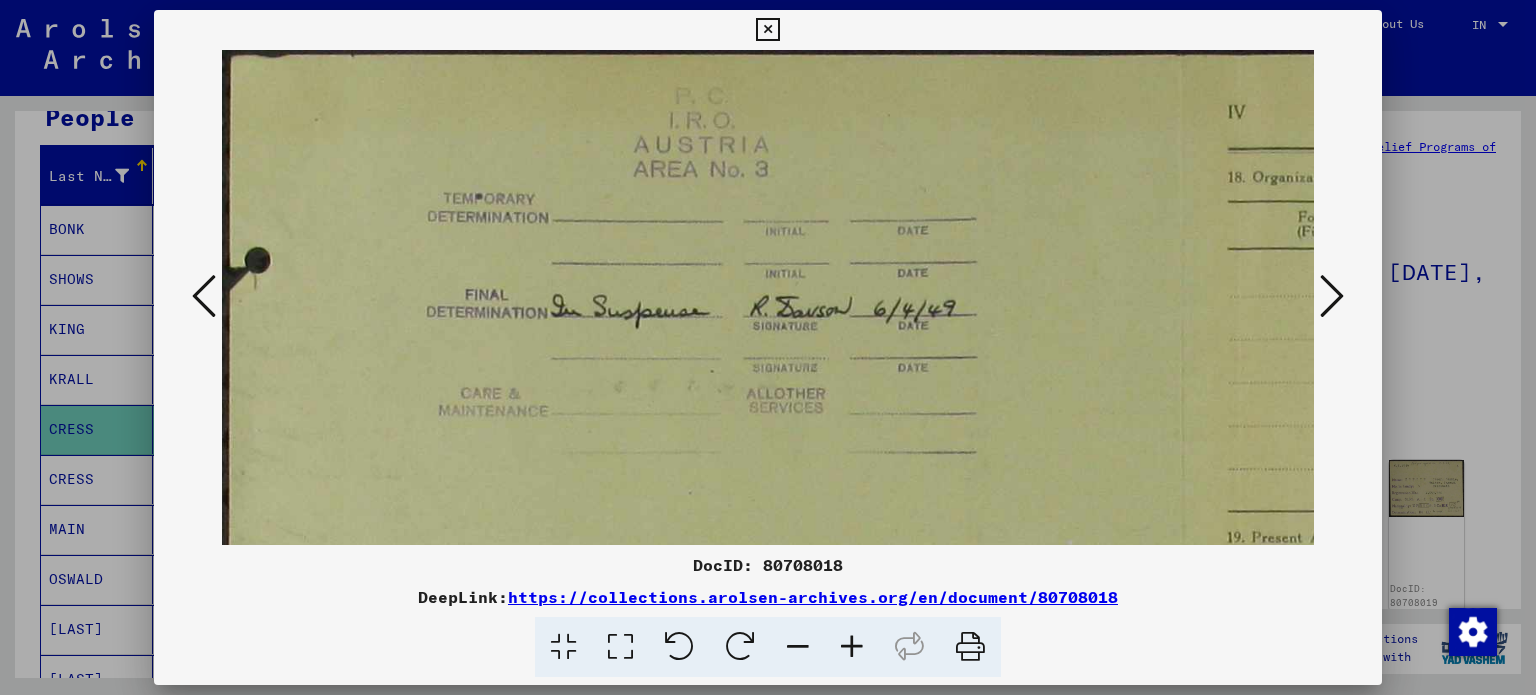 click at bounding box center [852, 647] 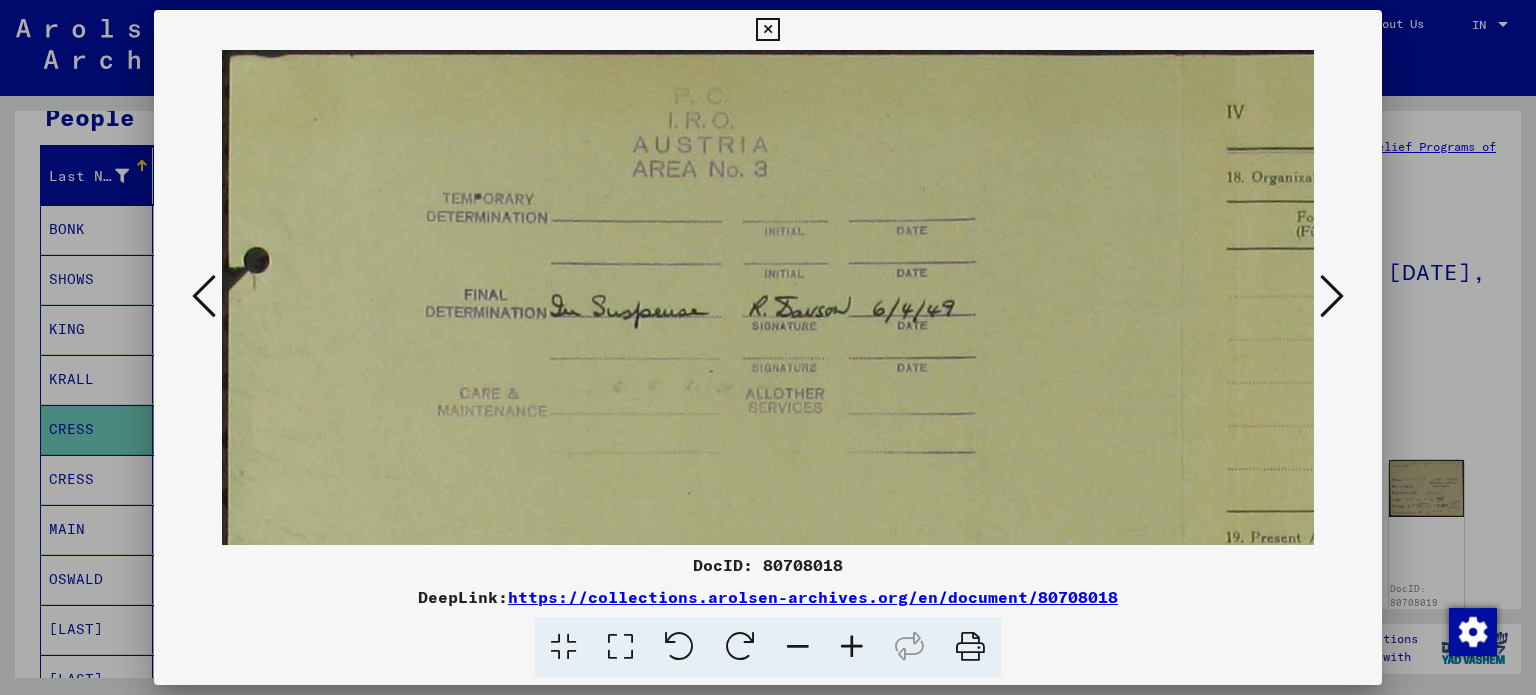scroll, scrollTop: 0, scrollLeft: 0, axis: both 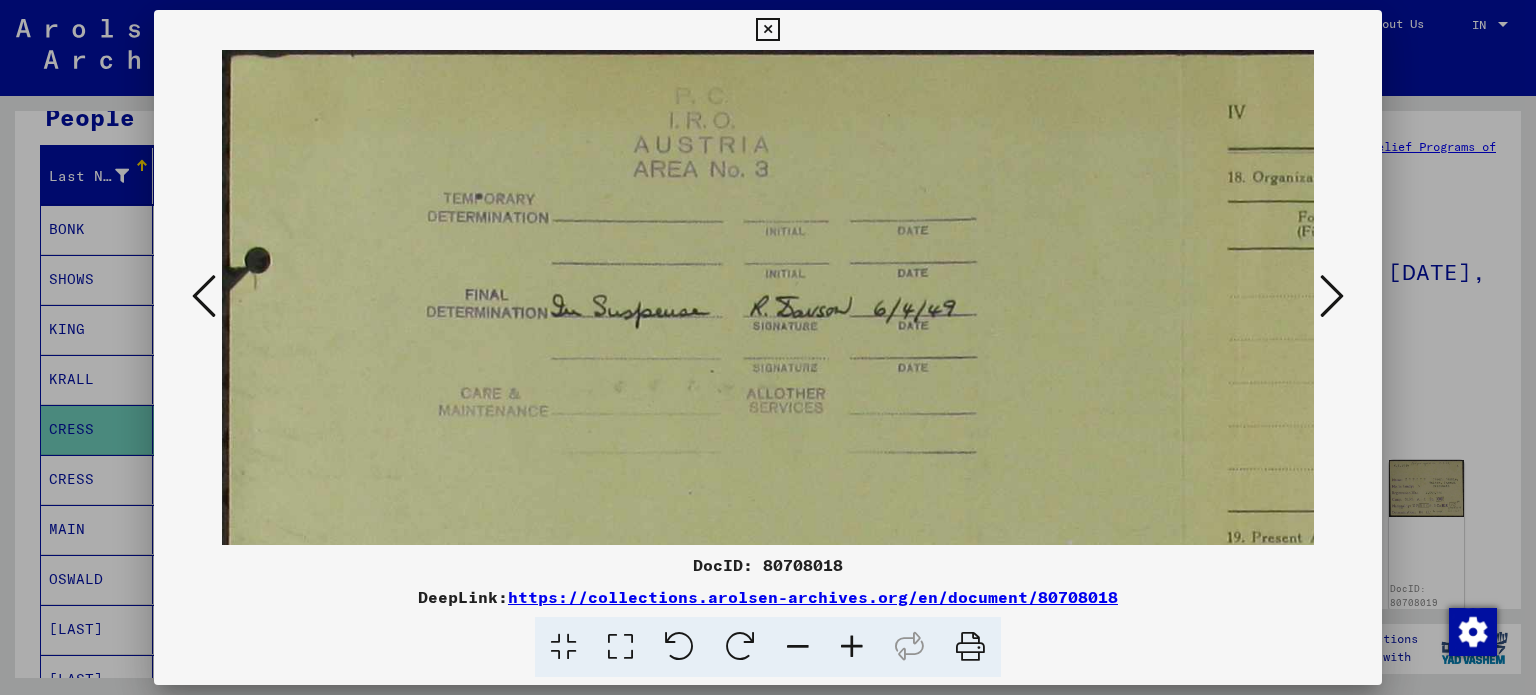 drag, startPoint x: 989, startPoint y: 424, endPoint x: 993, endPoint y: 476, distance: 52.153618 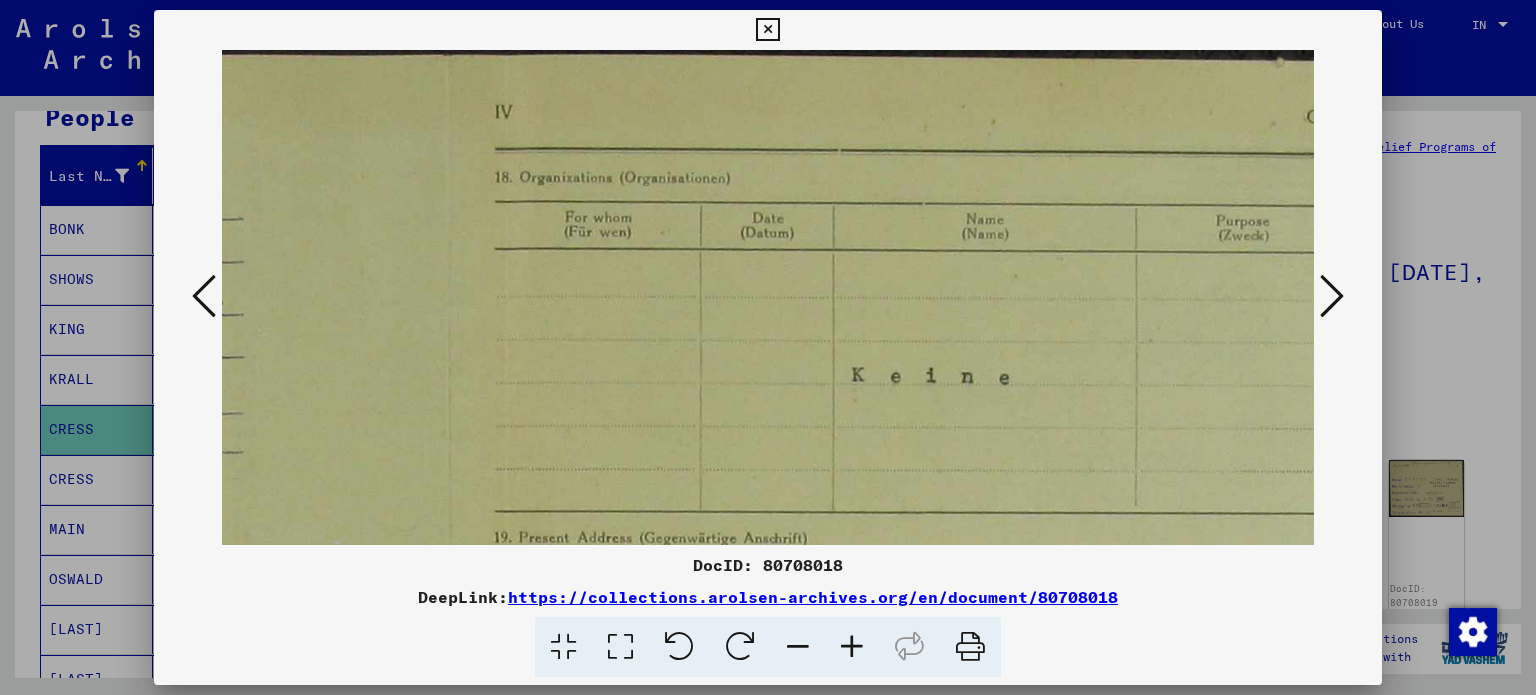 scroll, scrollTop: 0, scrollLeft: 756, axis: horizontal 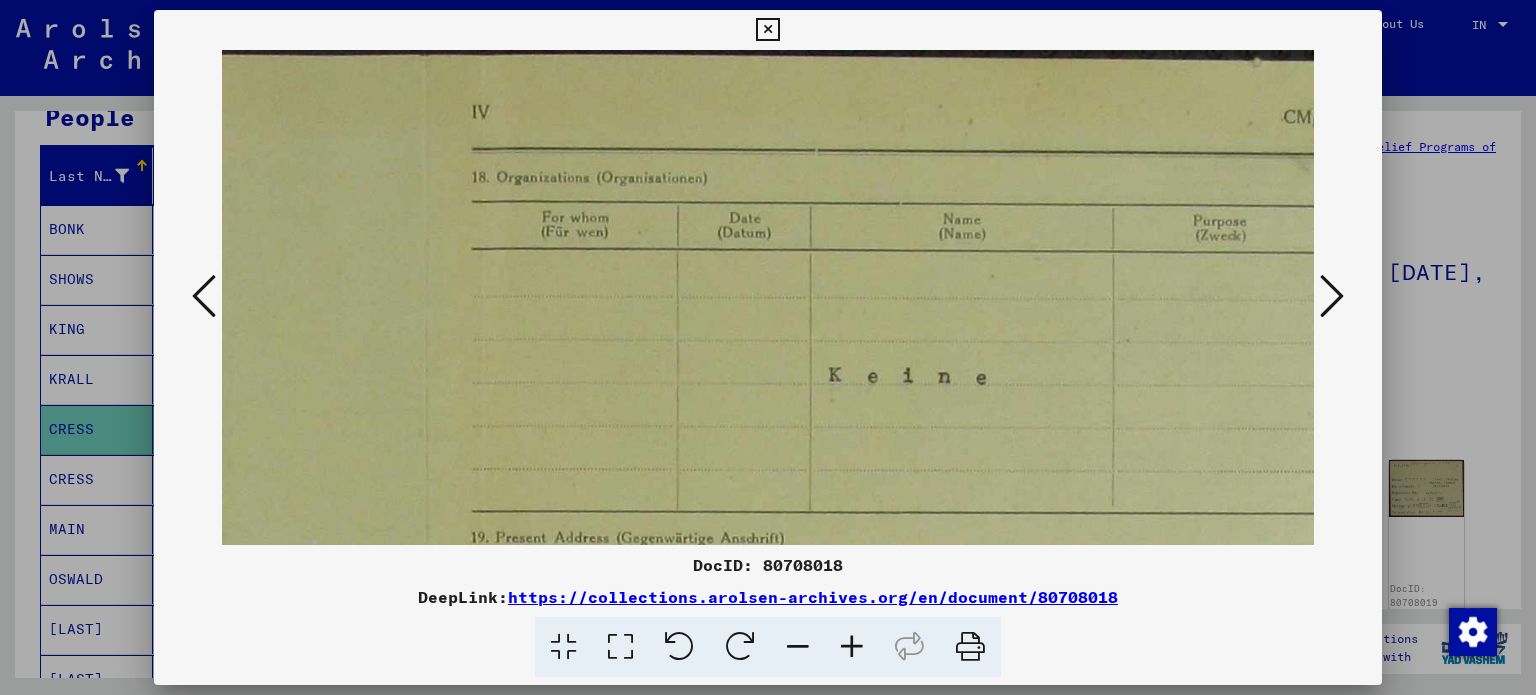drag, startPoint x: 1123, startPoint y: 385, endPoint x: 375, endPoint y: 413, distance: 748.52386 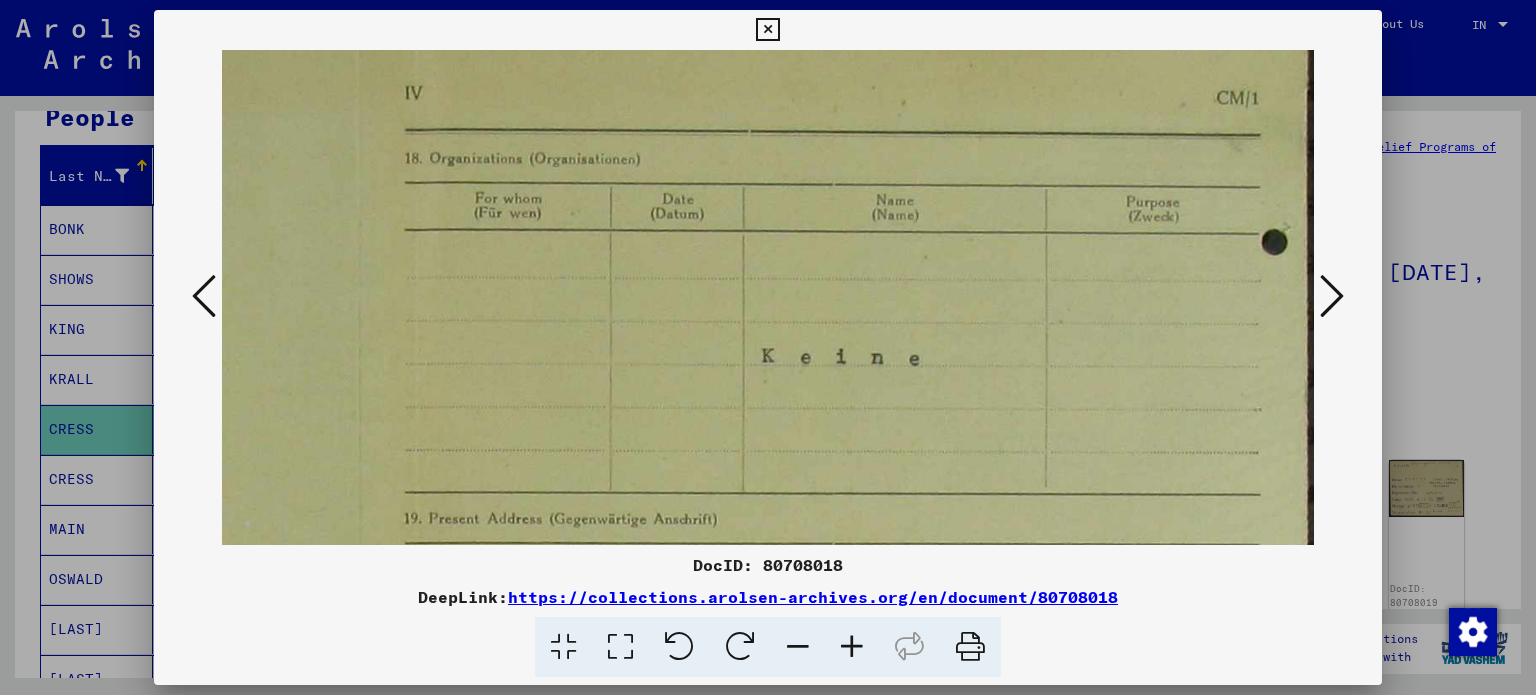 drag, startPoint x: 1049, startPoint y: 403, endPoint x: 572, endPoint y: 389, distance: 477.2054 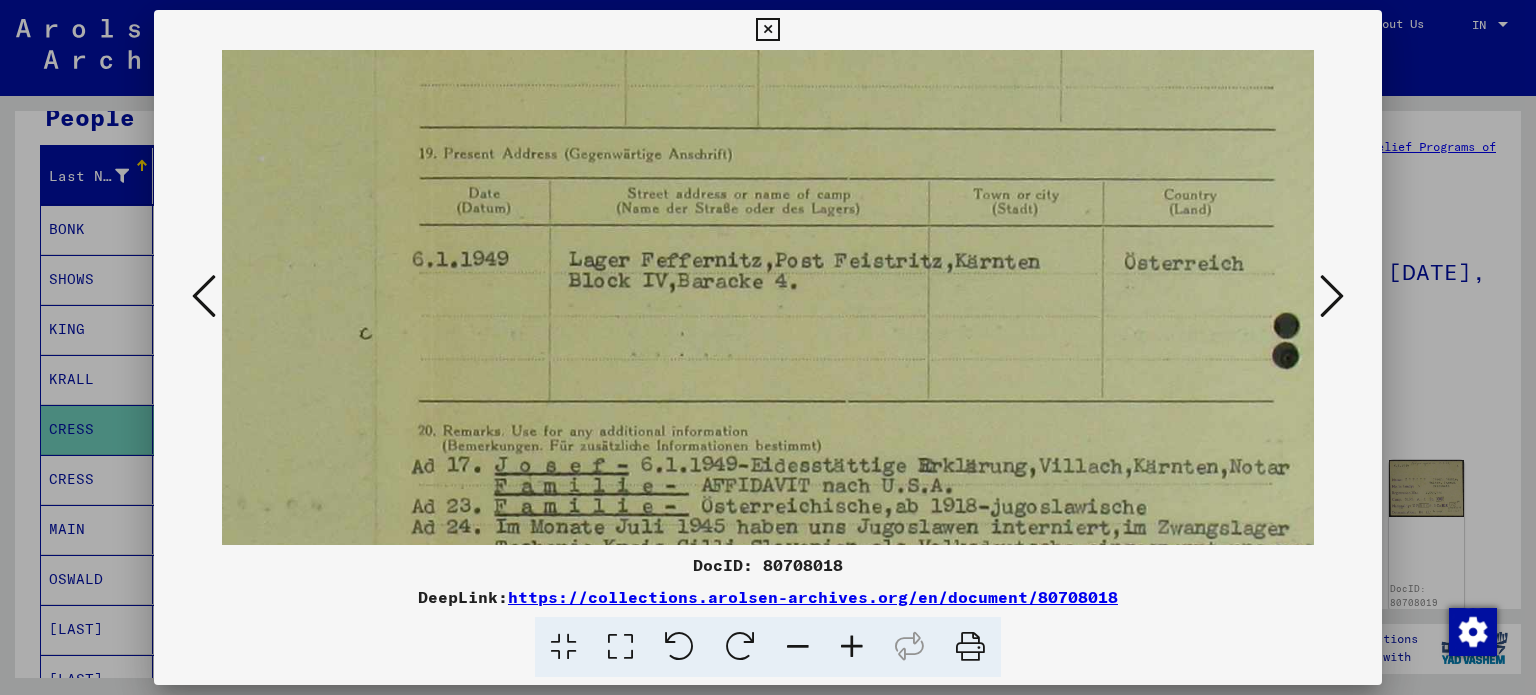 drag, startPoint x: 833, startPoint y: 433, endPoint x: 848, endPoint y: 71, distance: 362.31064 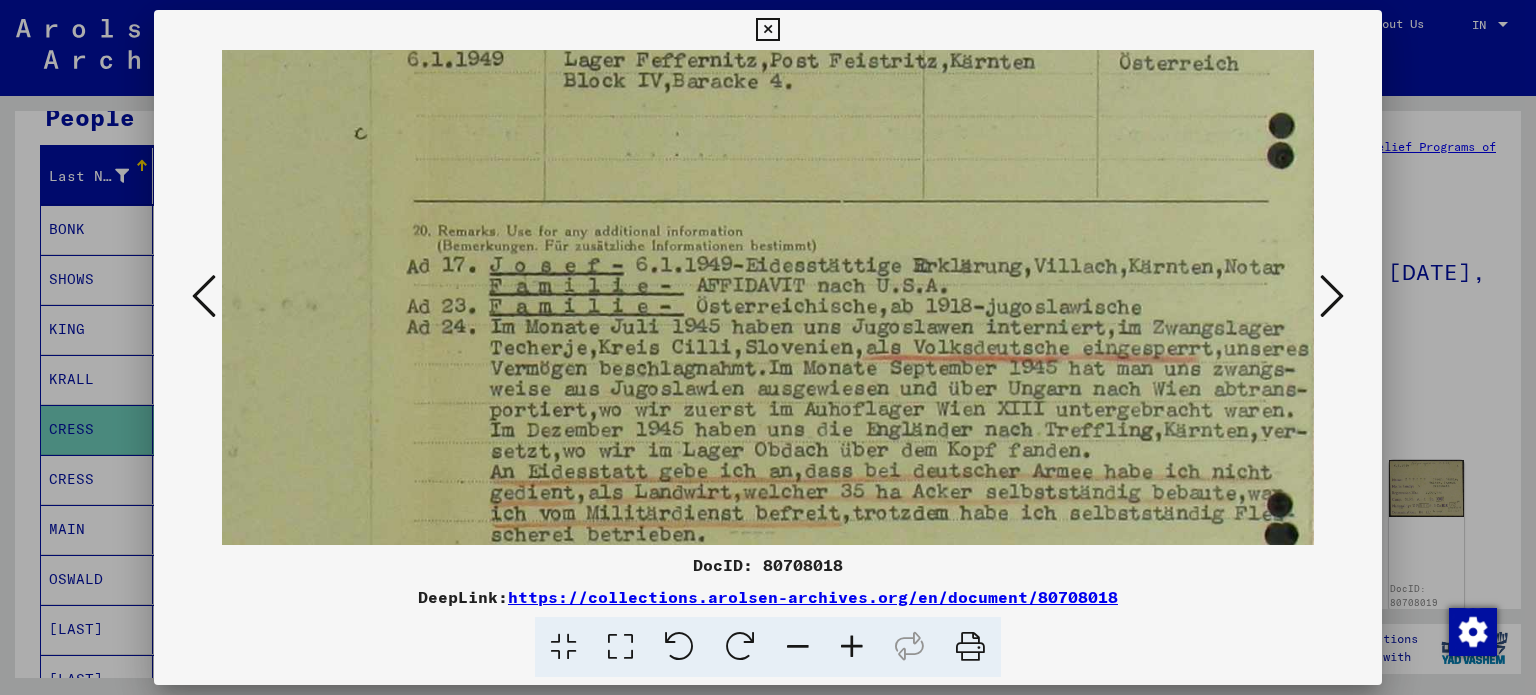 scroll, scrollTop: 590, scrollLeft: 813, axis: both 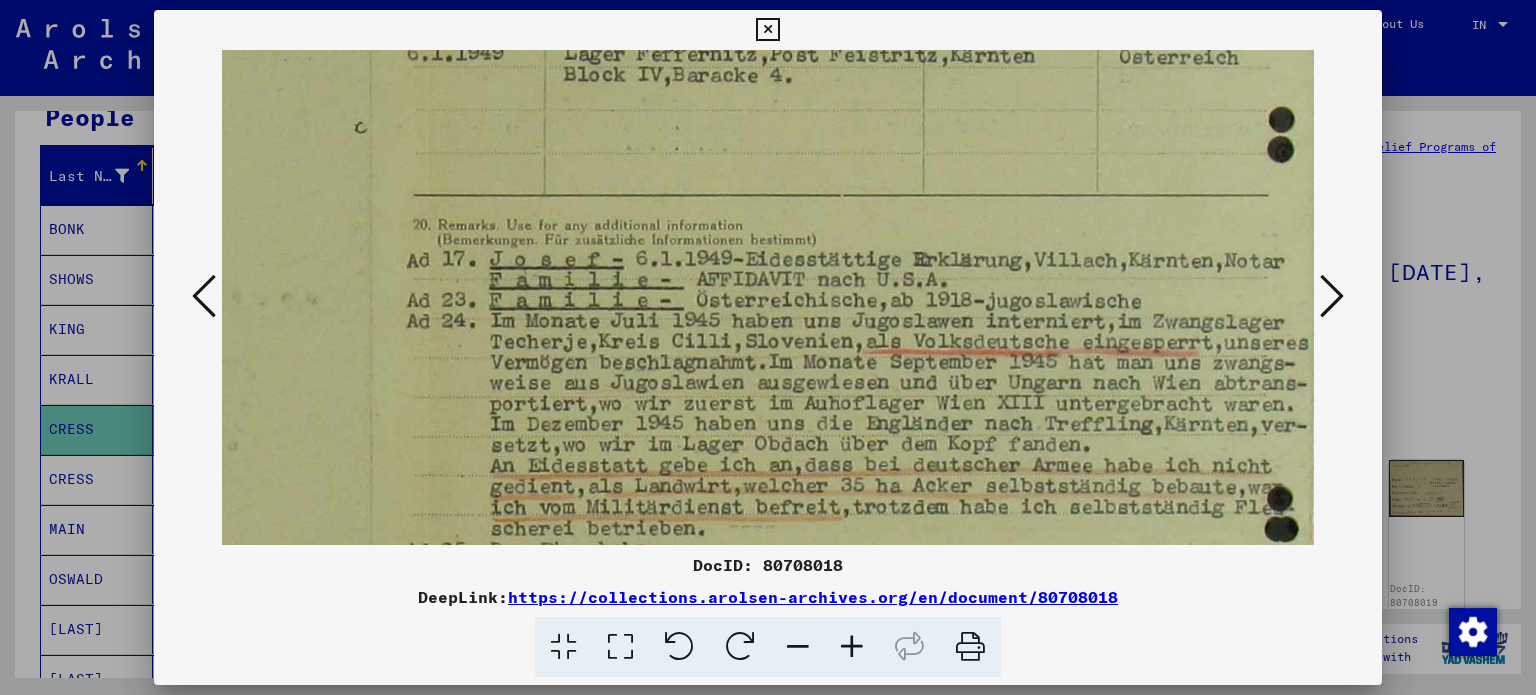 drag, startPoint x: 847, startPoint y: 331, endPoint x: 840, endPoint y: 136, distance: 195.1256 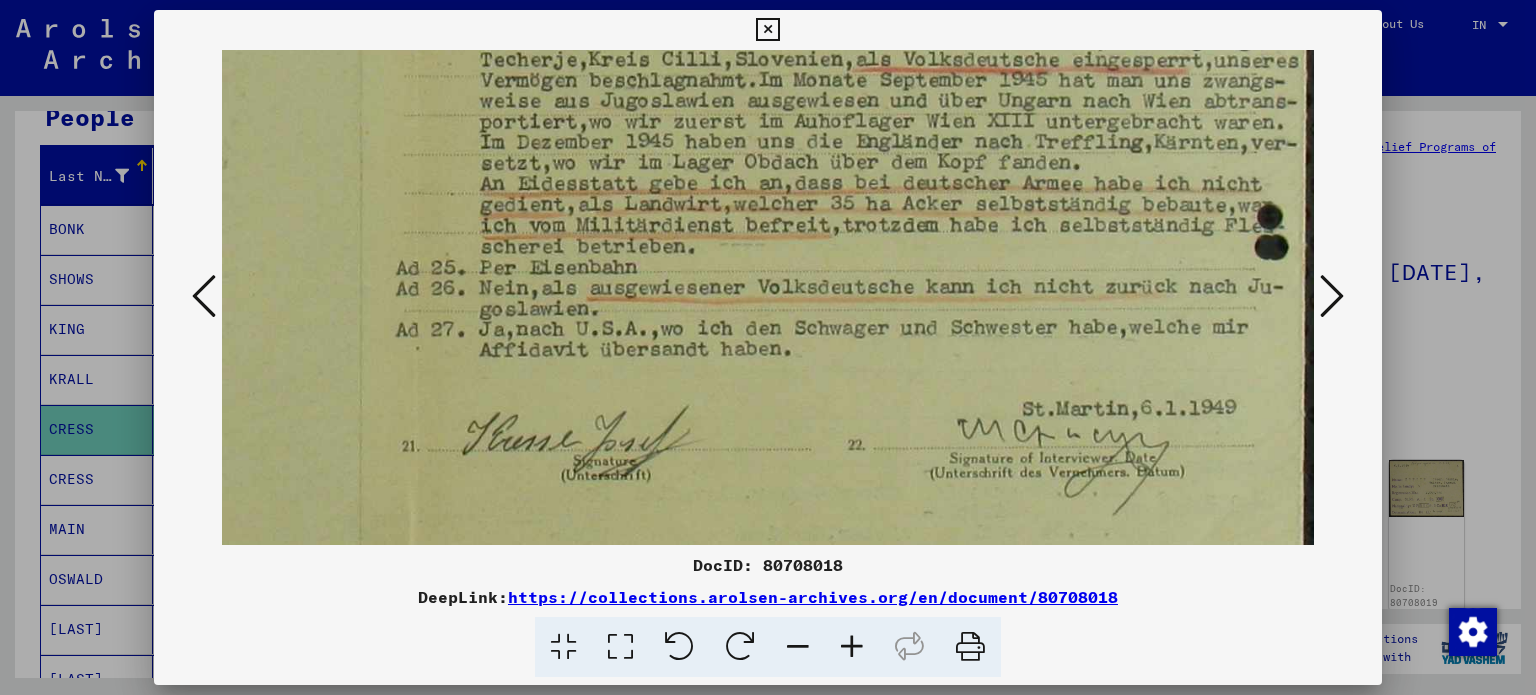 scroll, scrollTop: 879, scrollLeft: 823, axis: both 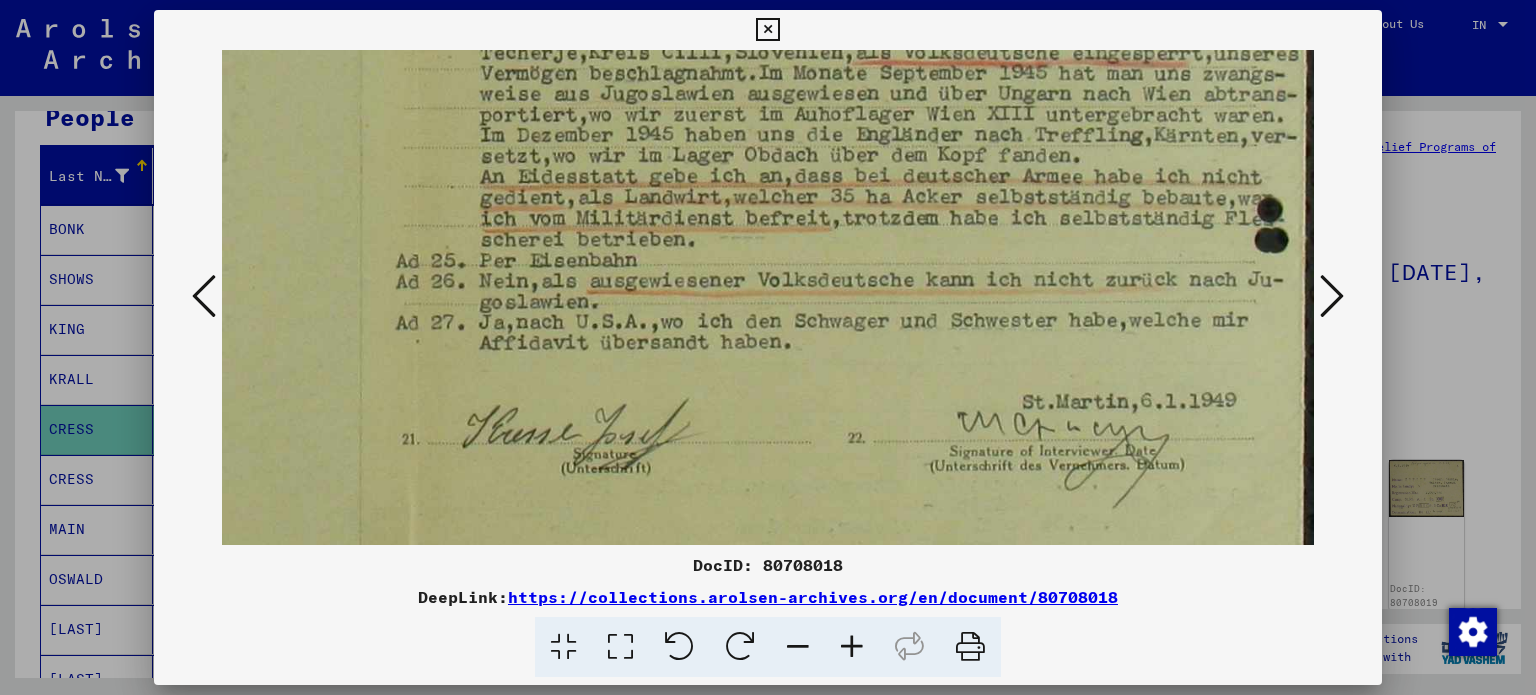 drag, startPoint x: 852, startPoint y: 394, endPoint x: 788, endPoint y: 118, distance: 283.32315 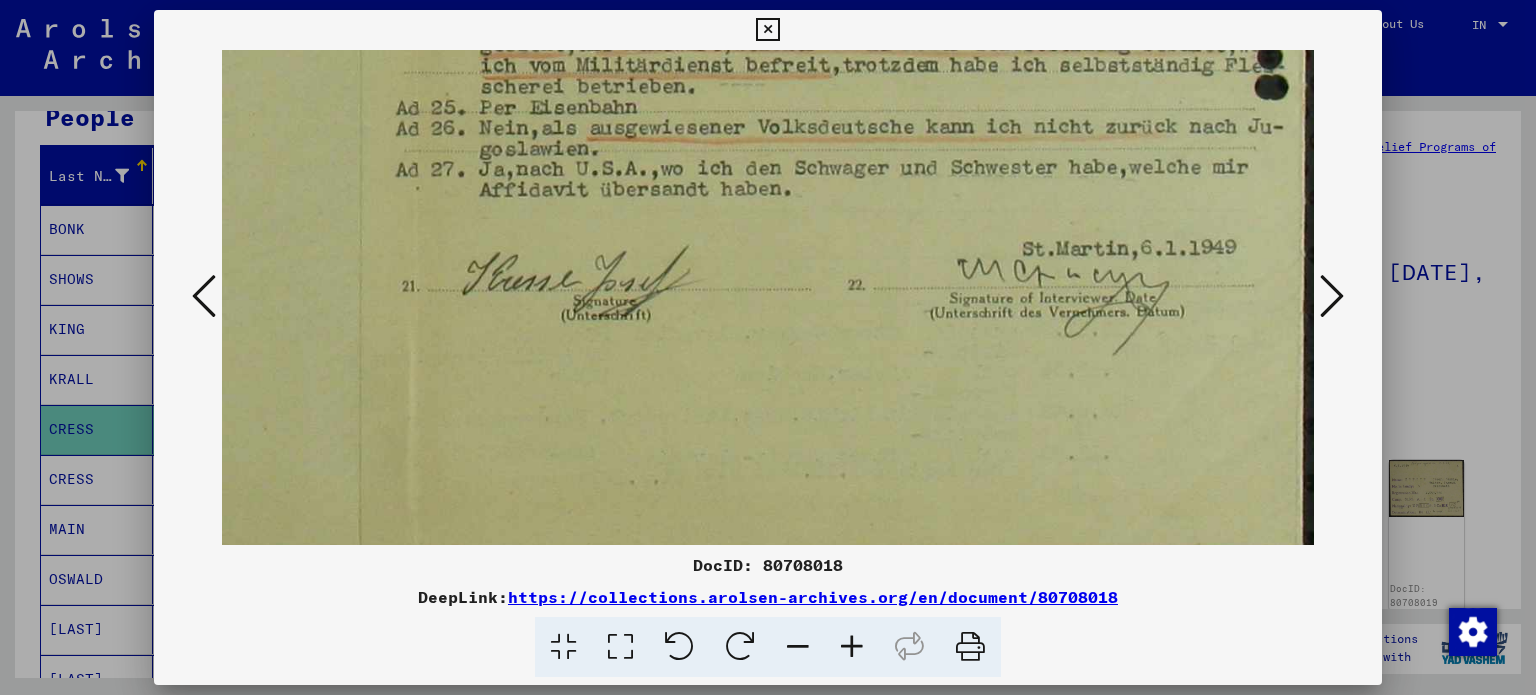 scroll, scrollTop: 1049, scrollLeft: 823, axis: both 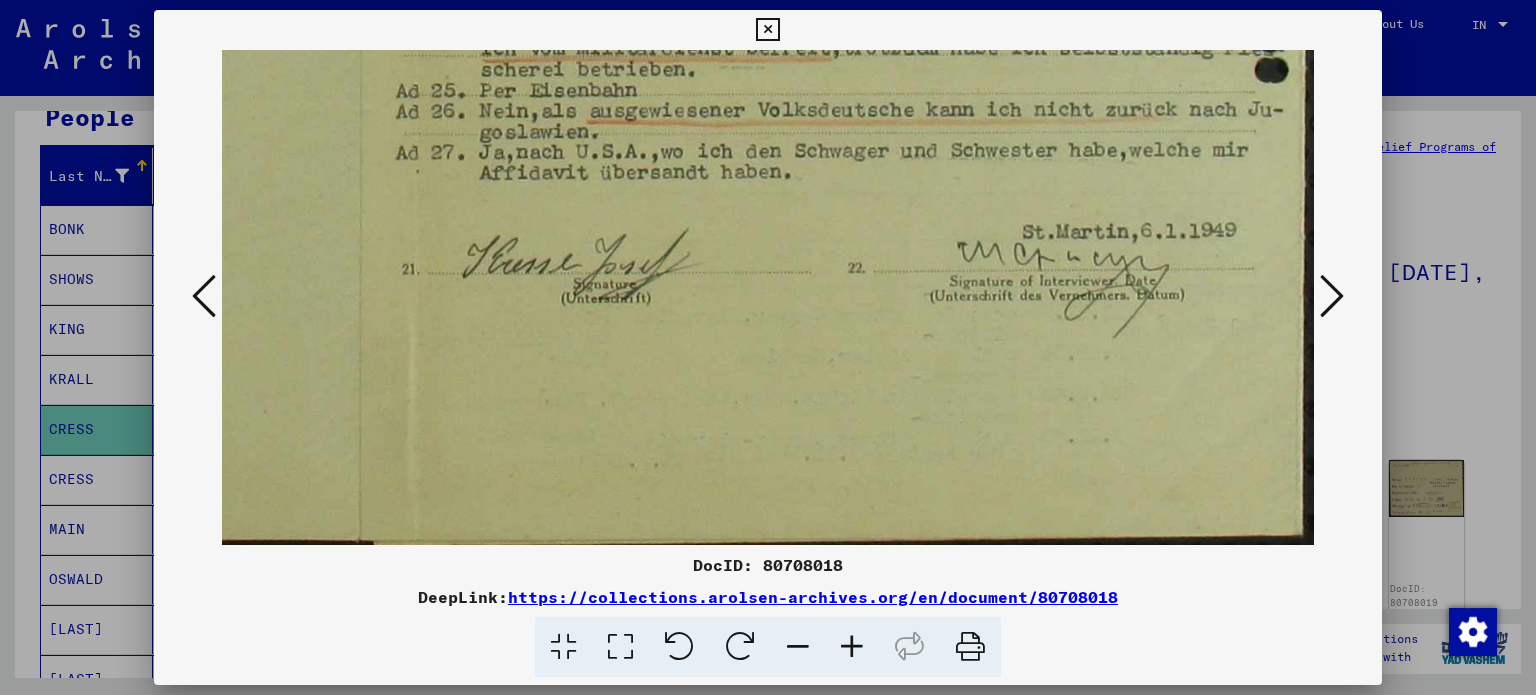 drag, startPoint x: 851, startPoint y: 432, endPoint x: 815, endPoint y: 252, distance: 183.5647 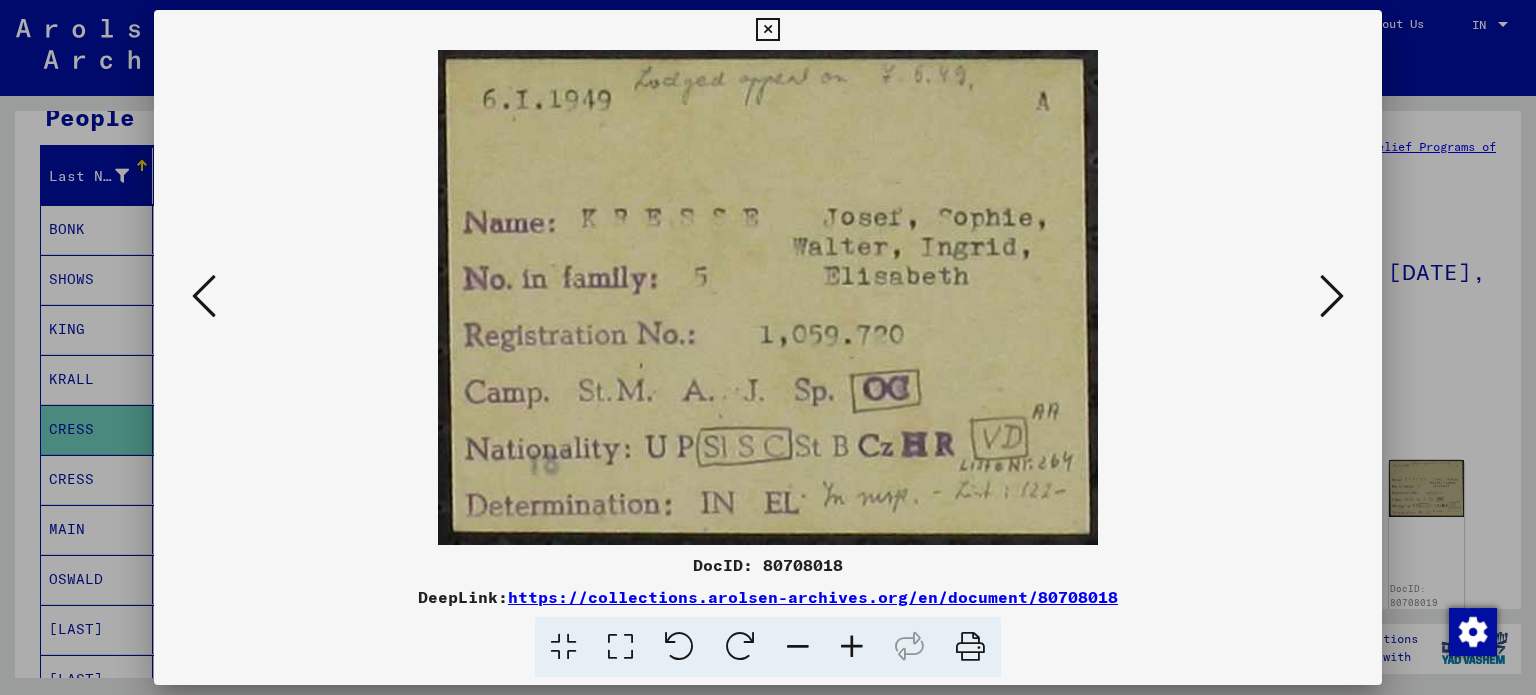 click at bounding box center [1332, 296] 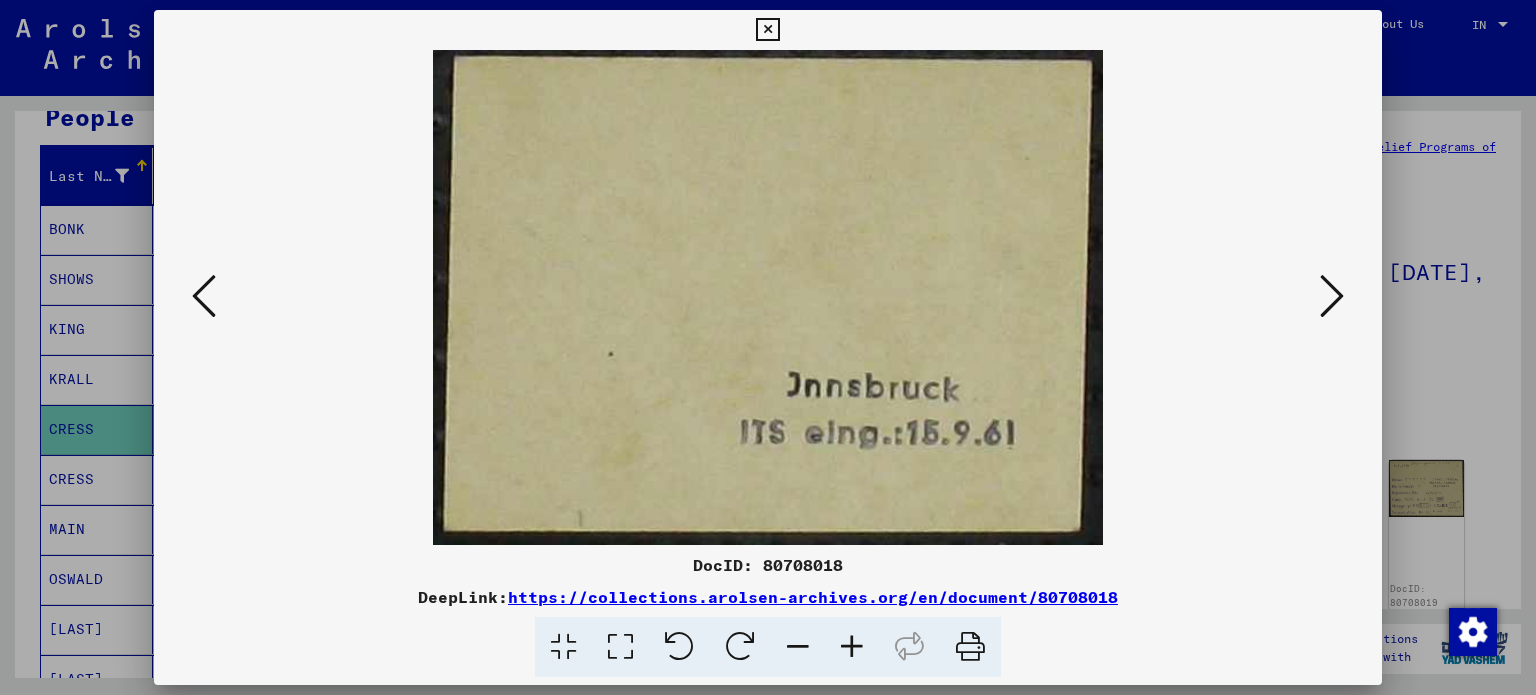 click at bounding box center (1332, 296) 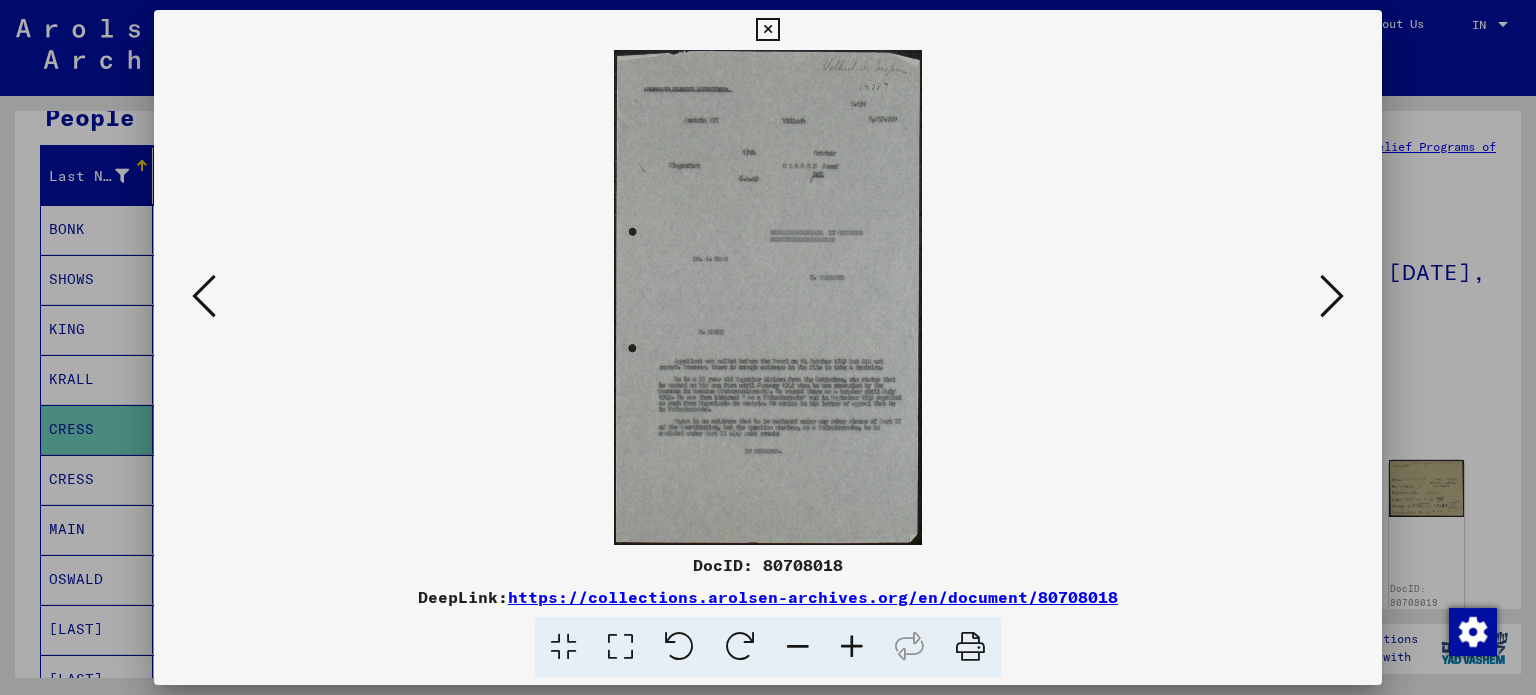 click at bounding box center (852, 647) 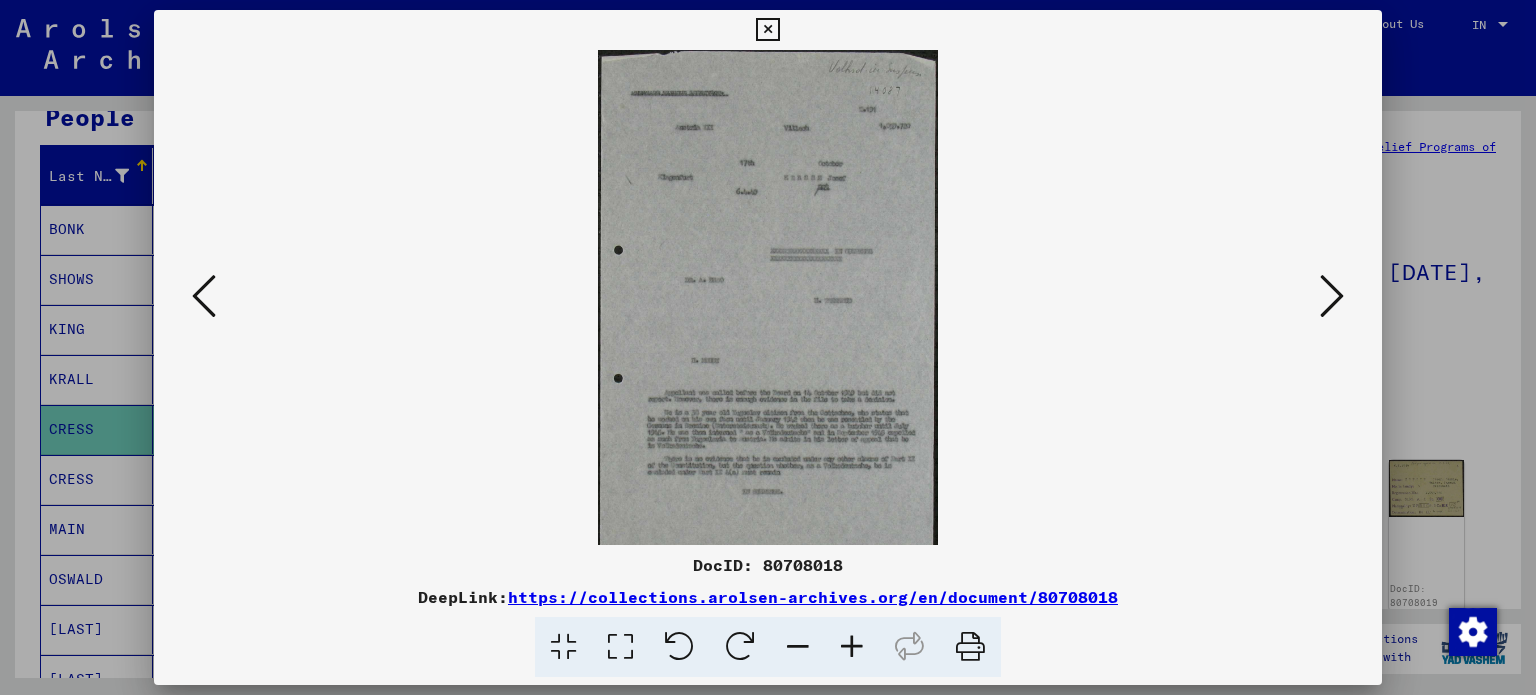 click at bounding box center (852, 647) 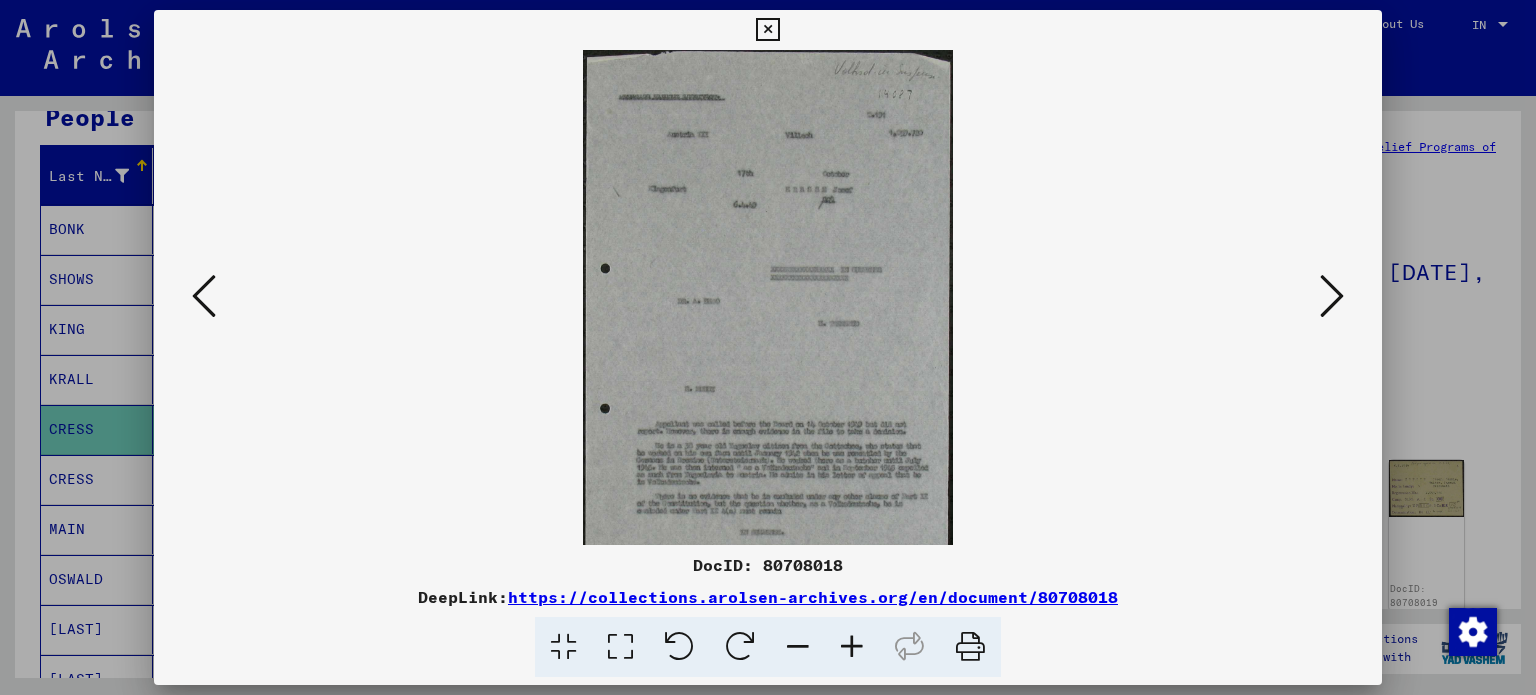 click at bounding box center (852, 647) 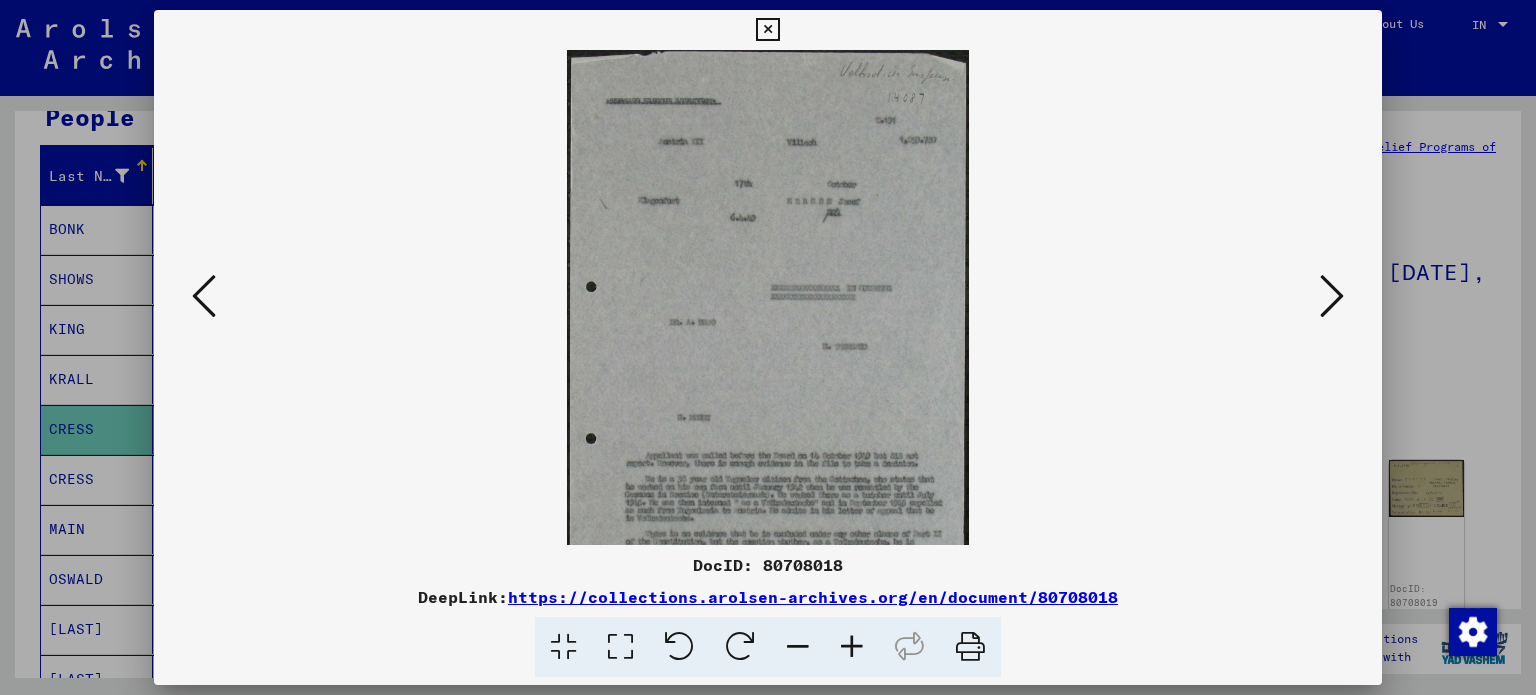 click at bounding box center [852, 647] 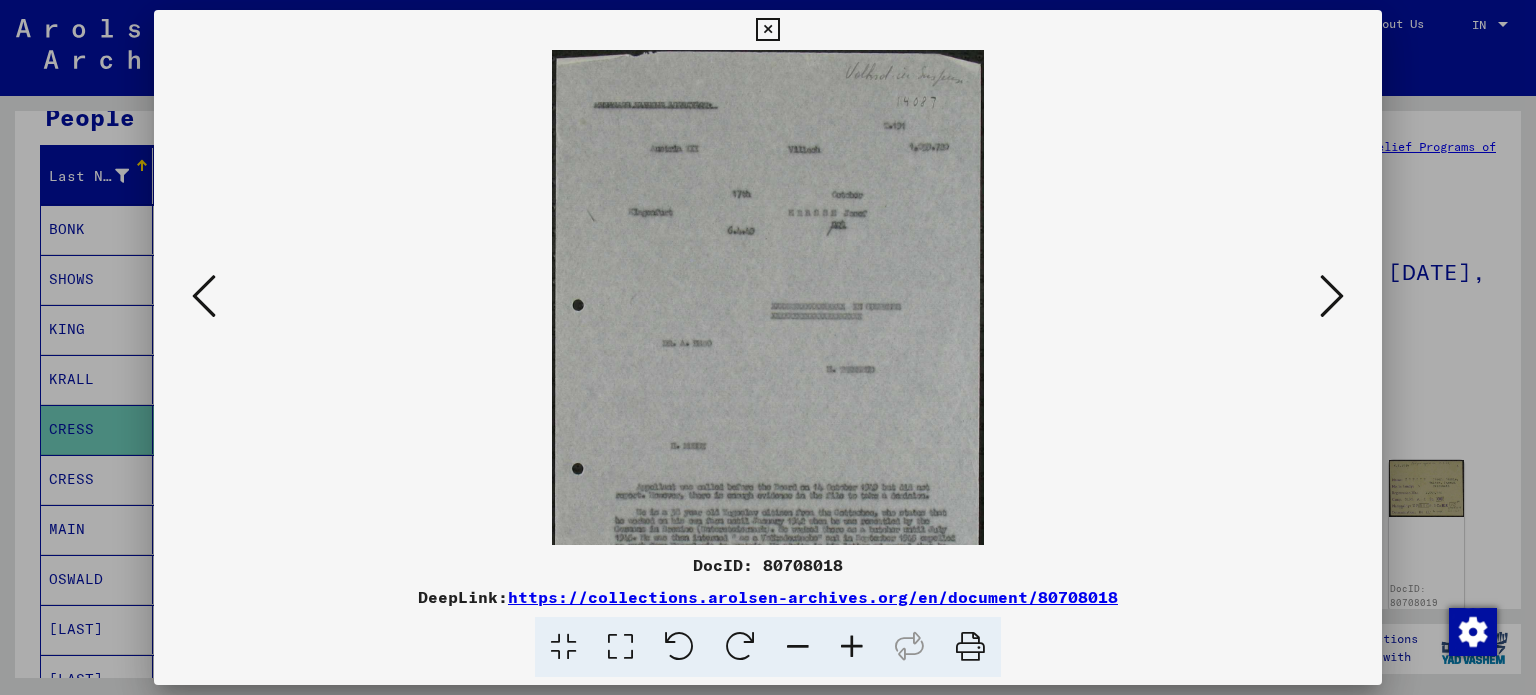 click at bounding box center (852, 647) 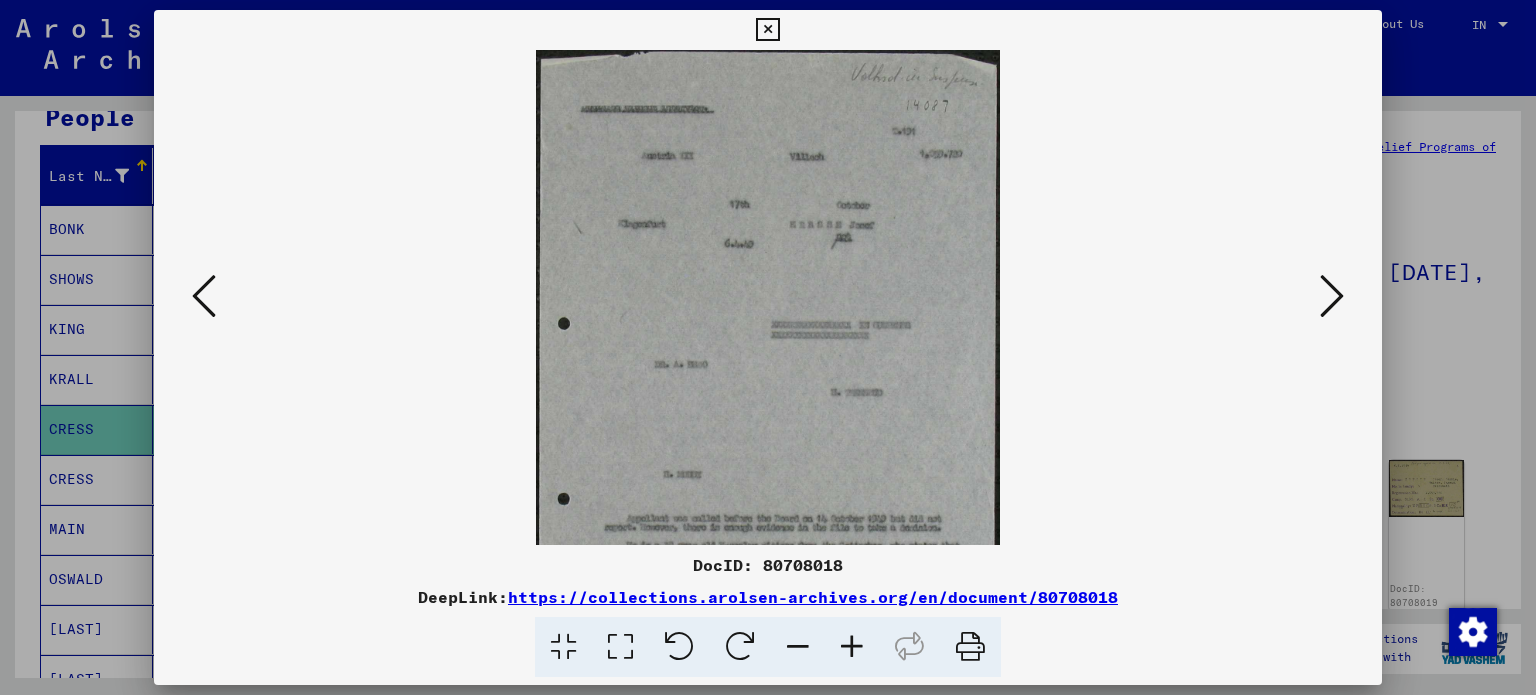 click at bounding box center (852, 647) 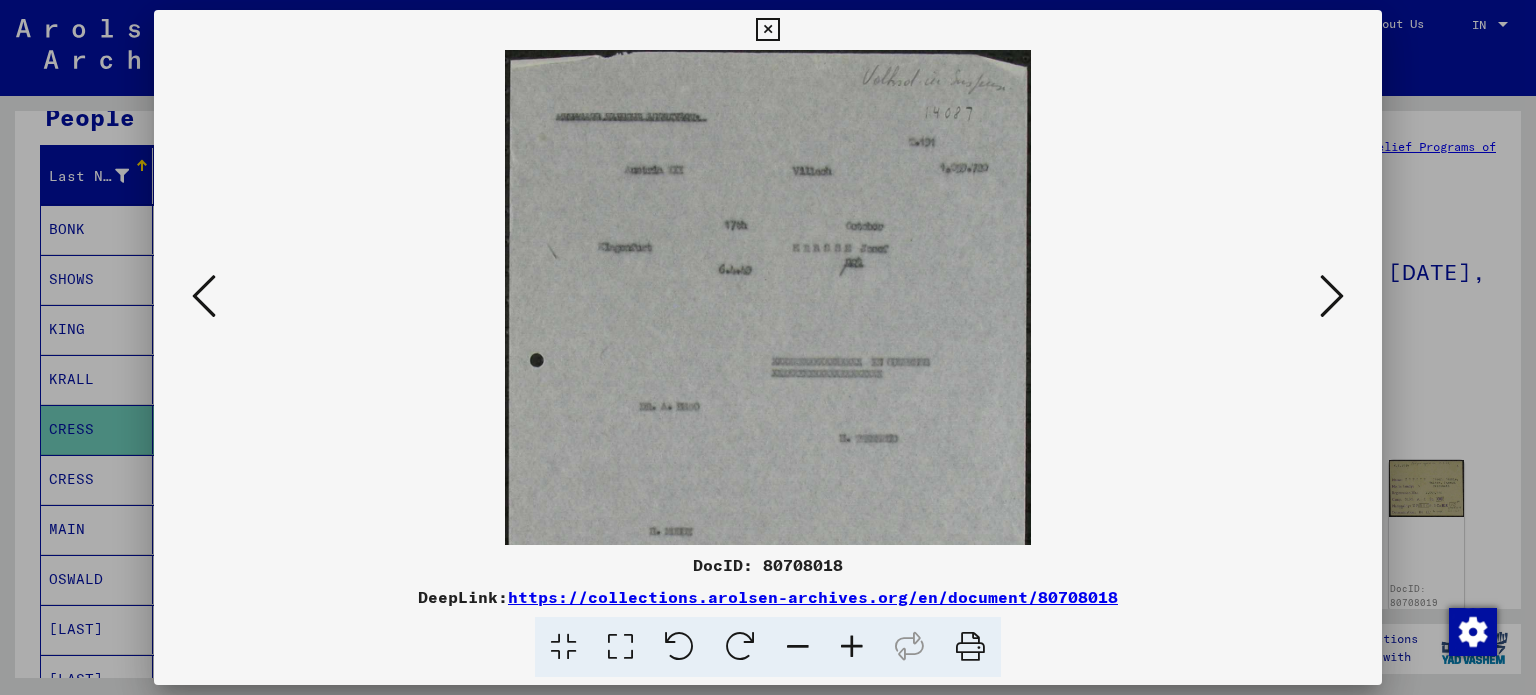 click at bounding box center [852, 647] 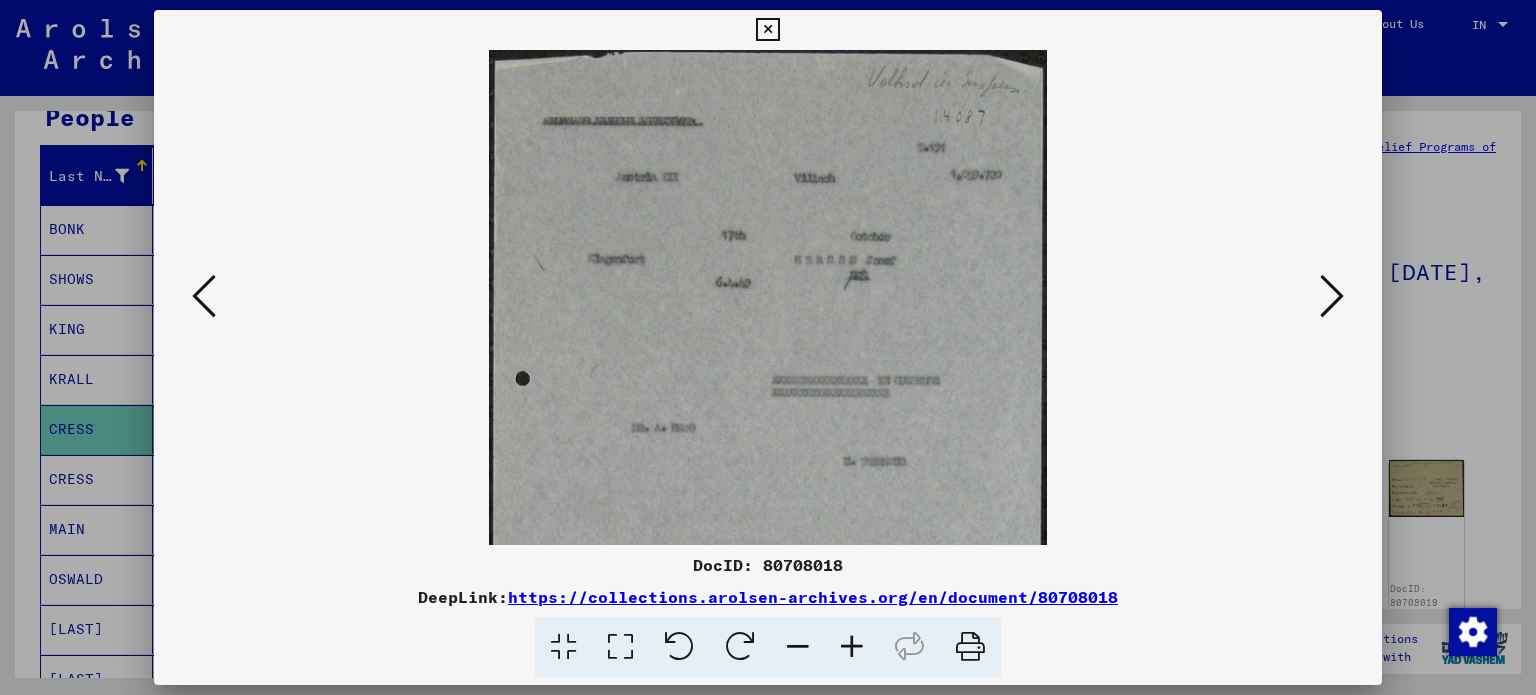 click at bounding box center [852, 647] 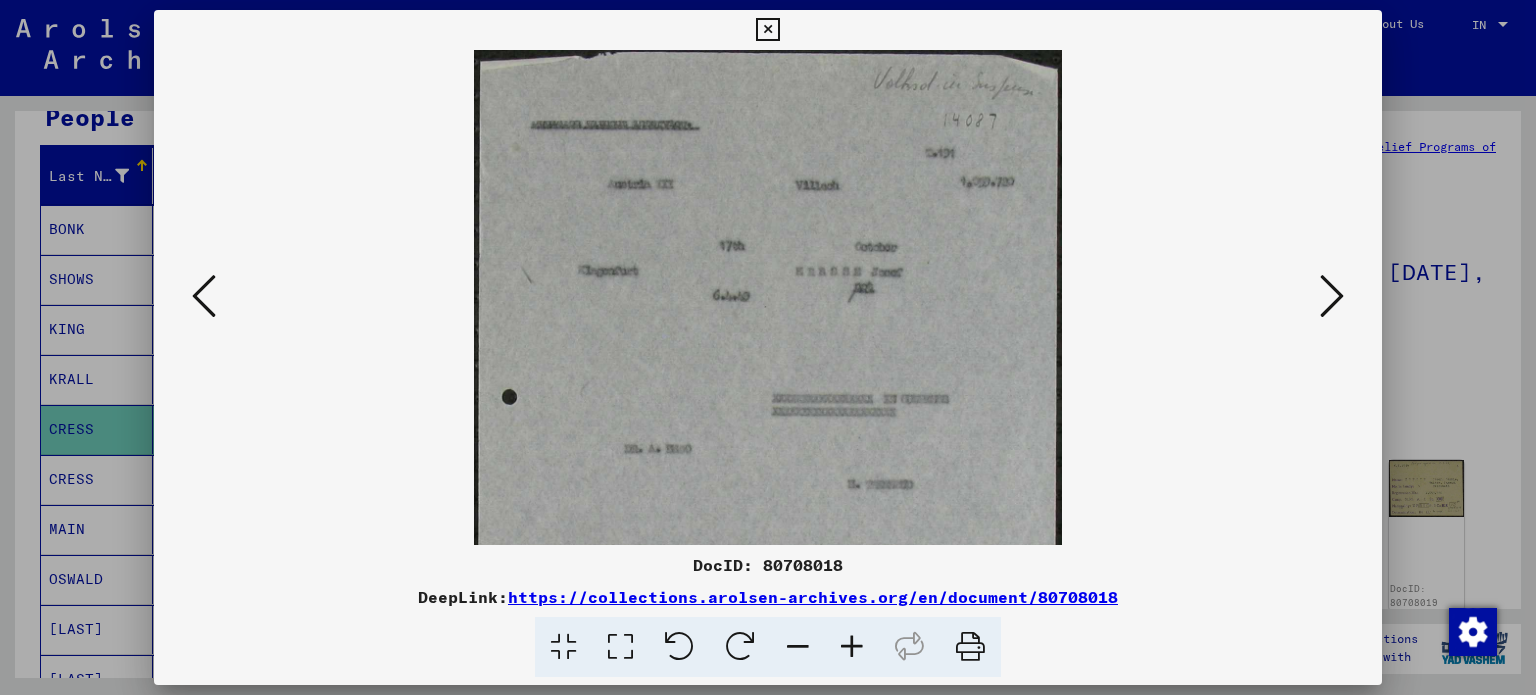 click at bounding box center (852, 647) 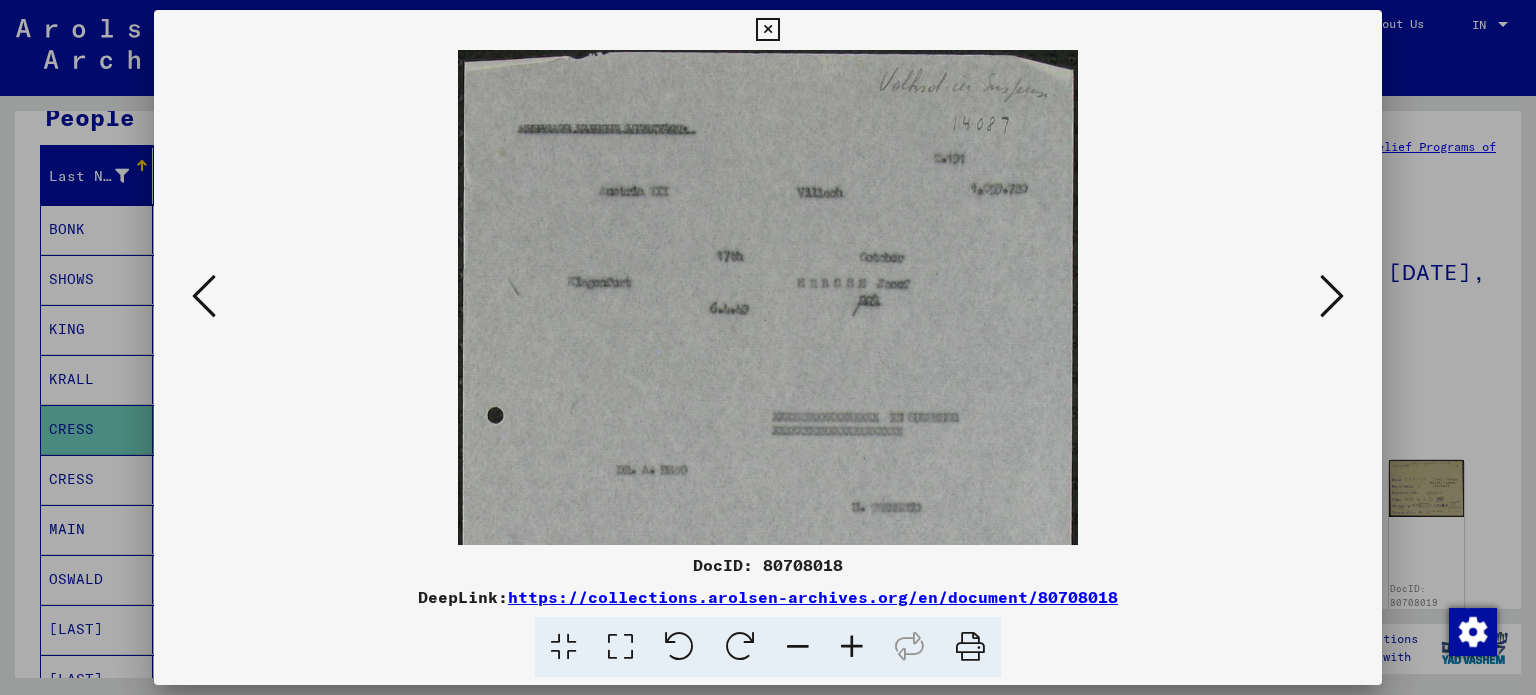 click at bounding box center [852, 647] 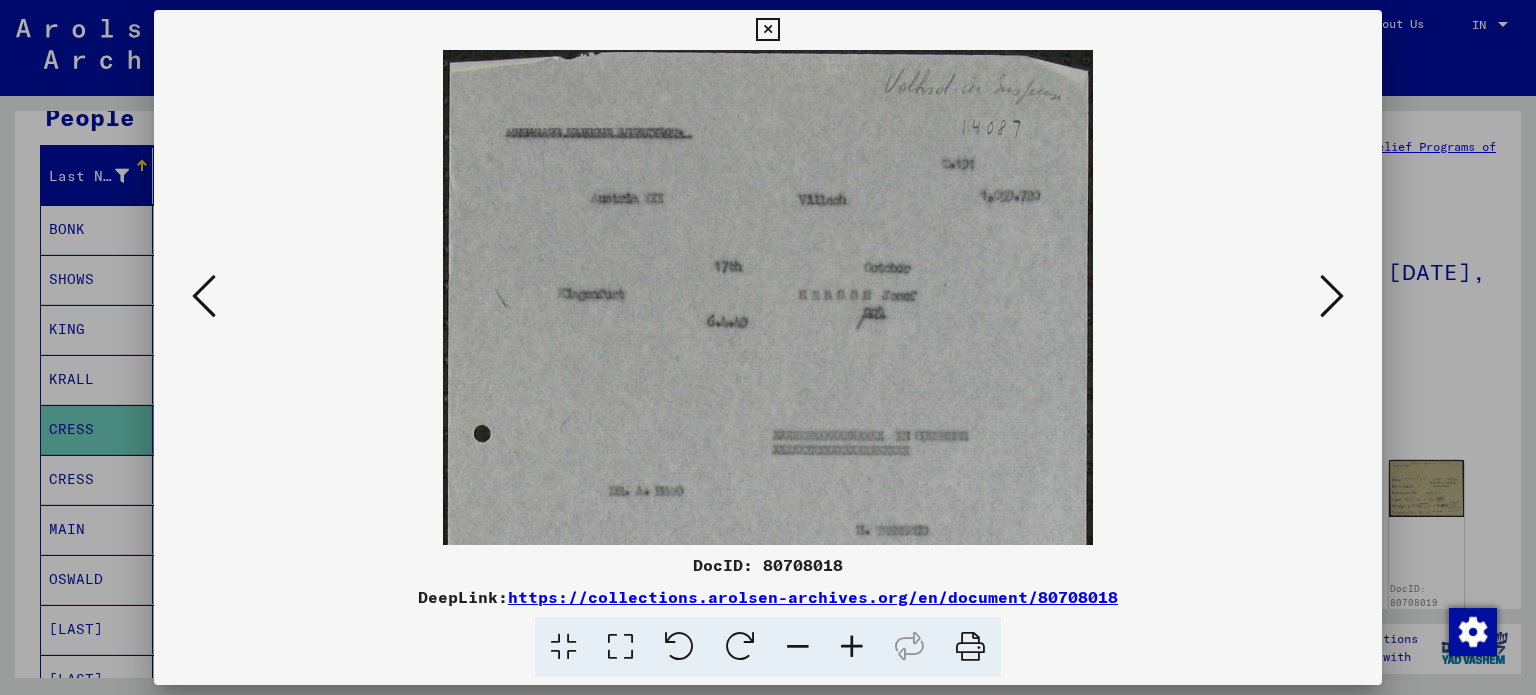 click at bounding box center [852, 647] 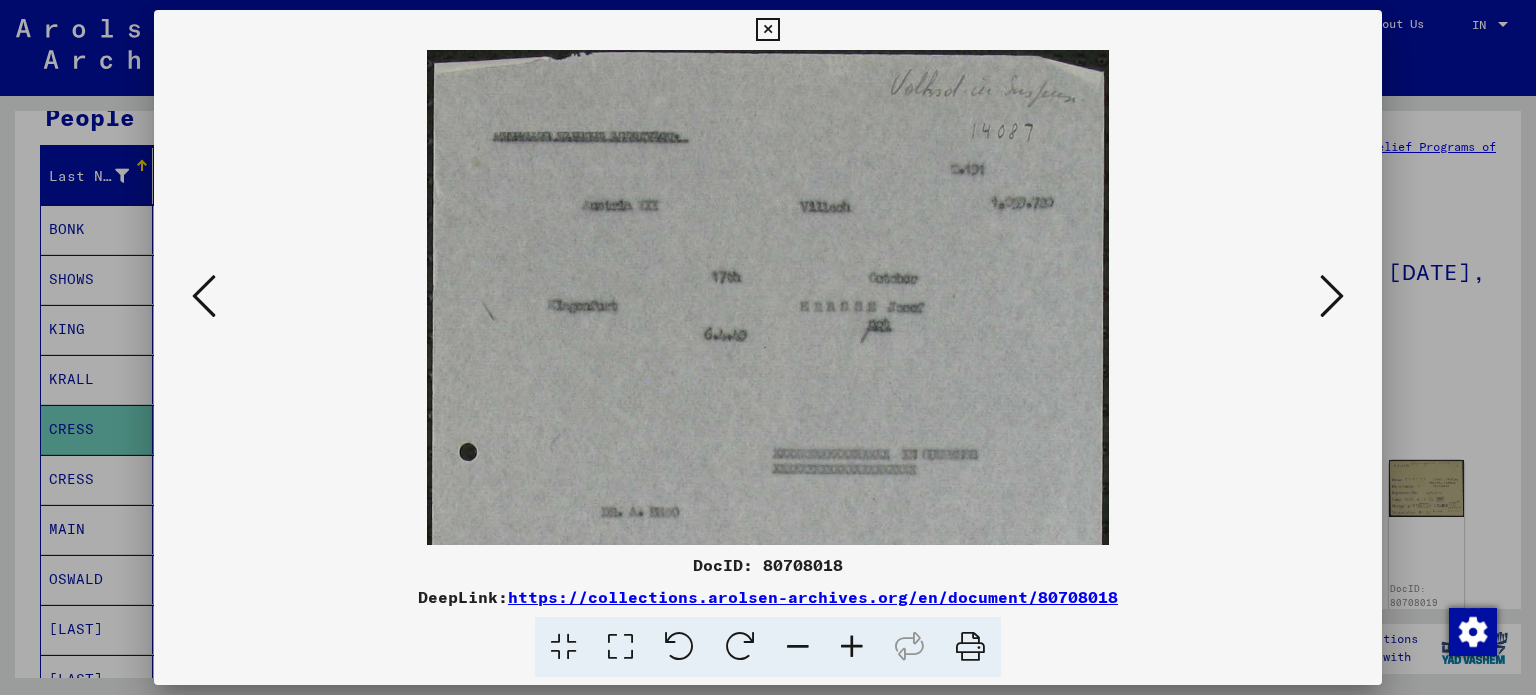 click at bounding box center [852, 647] 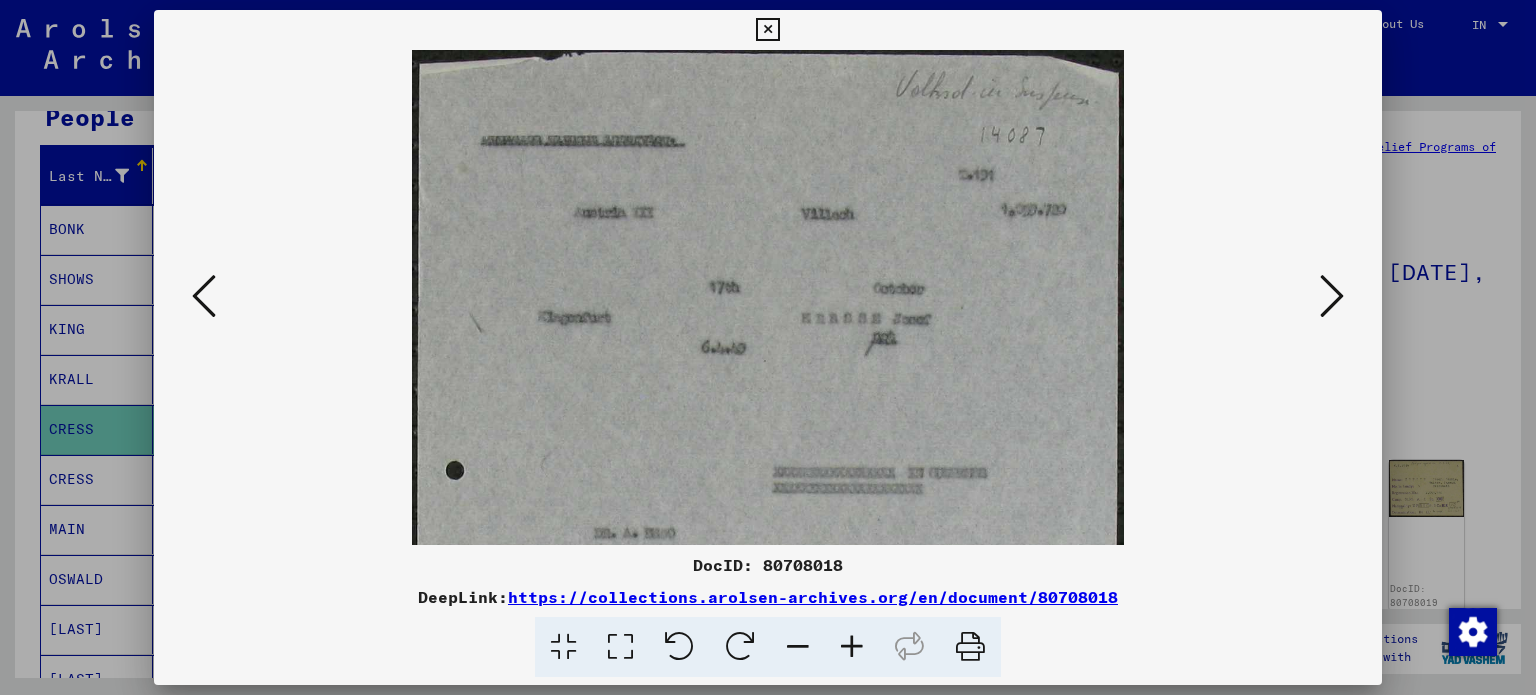 click at bounding box center (852, 647) 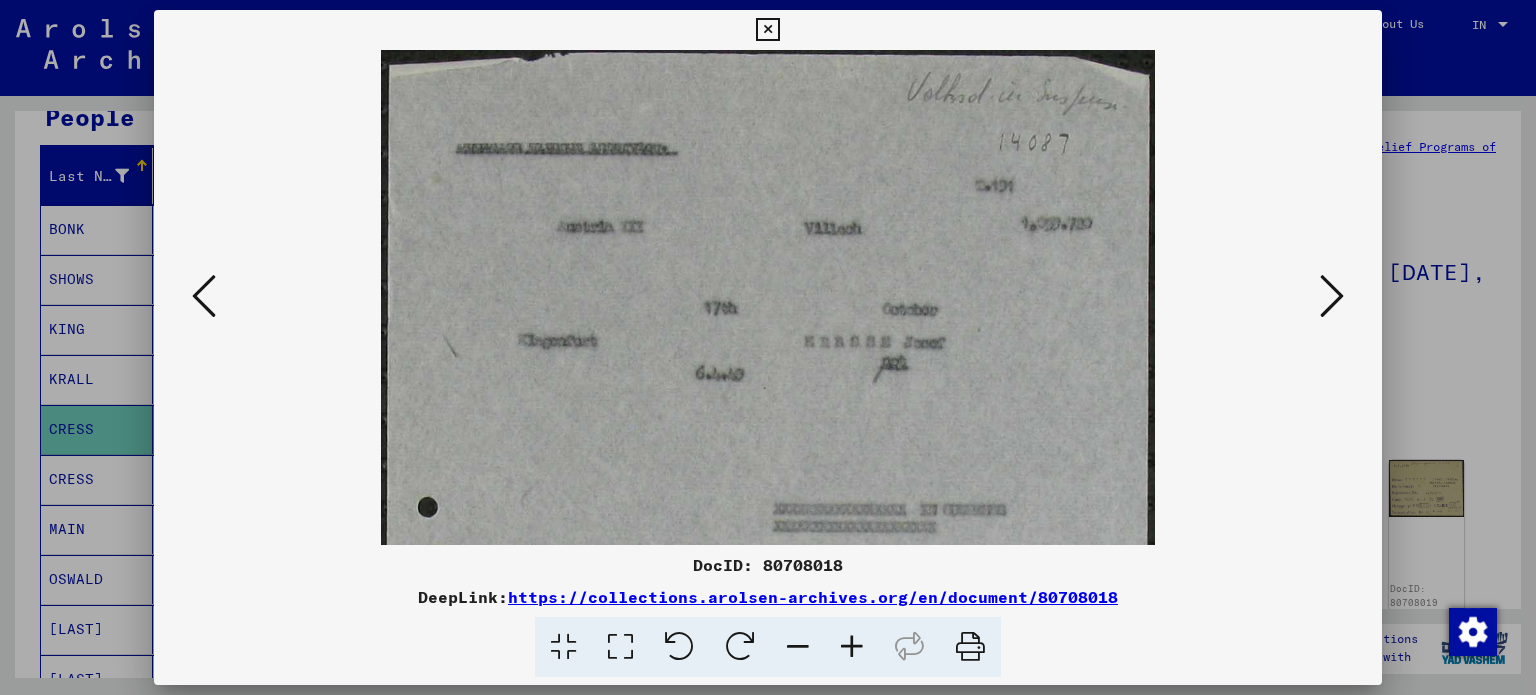 click at bounding box center (852, 647) 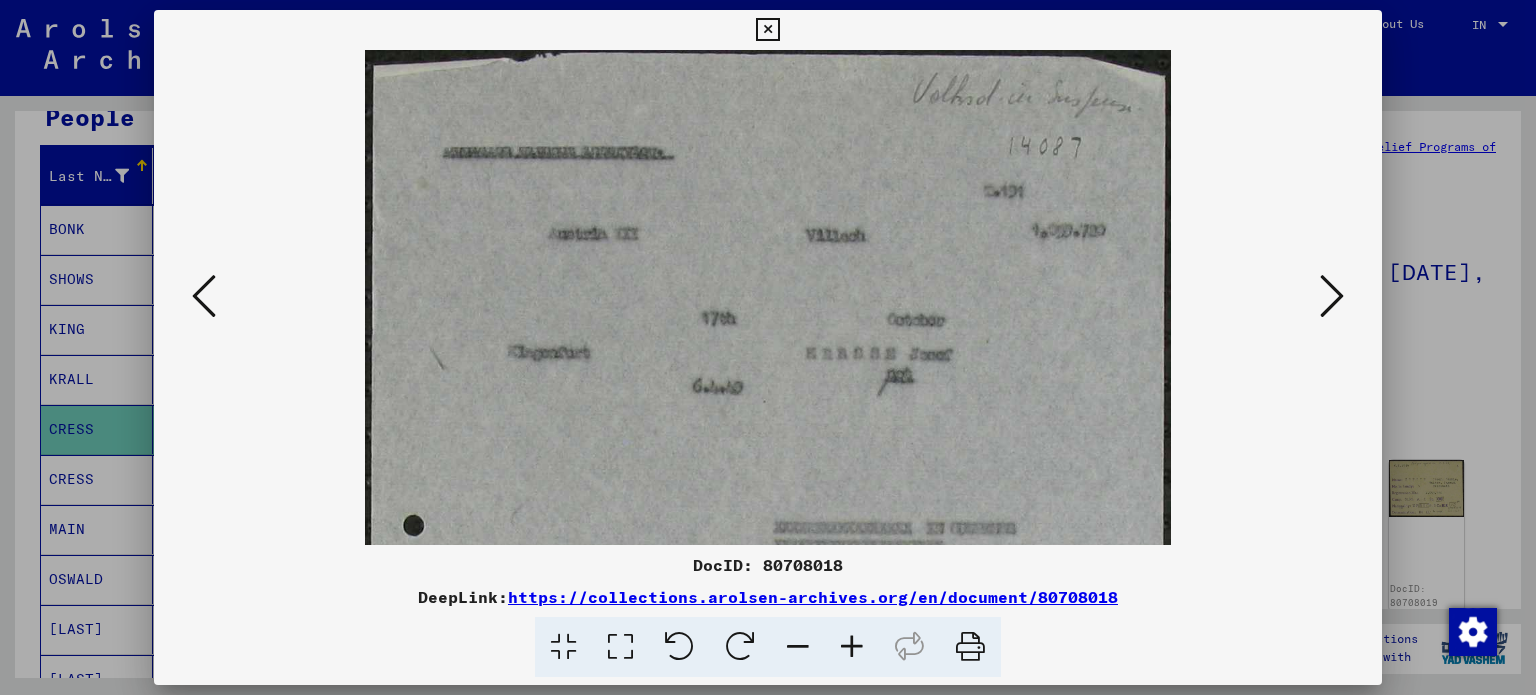 click at bounding box center [852, 647] 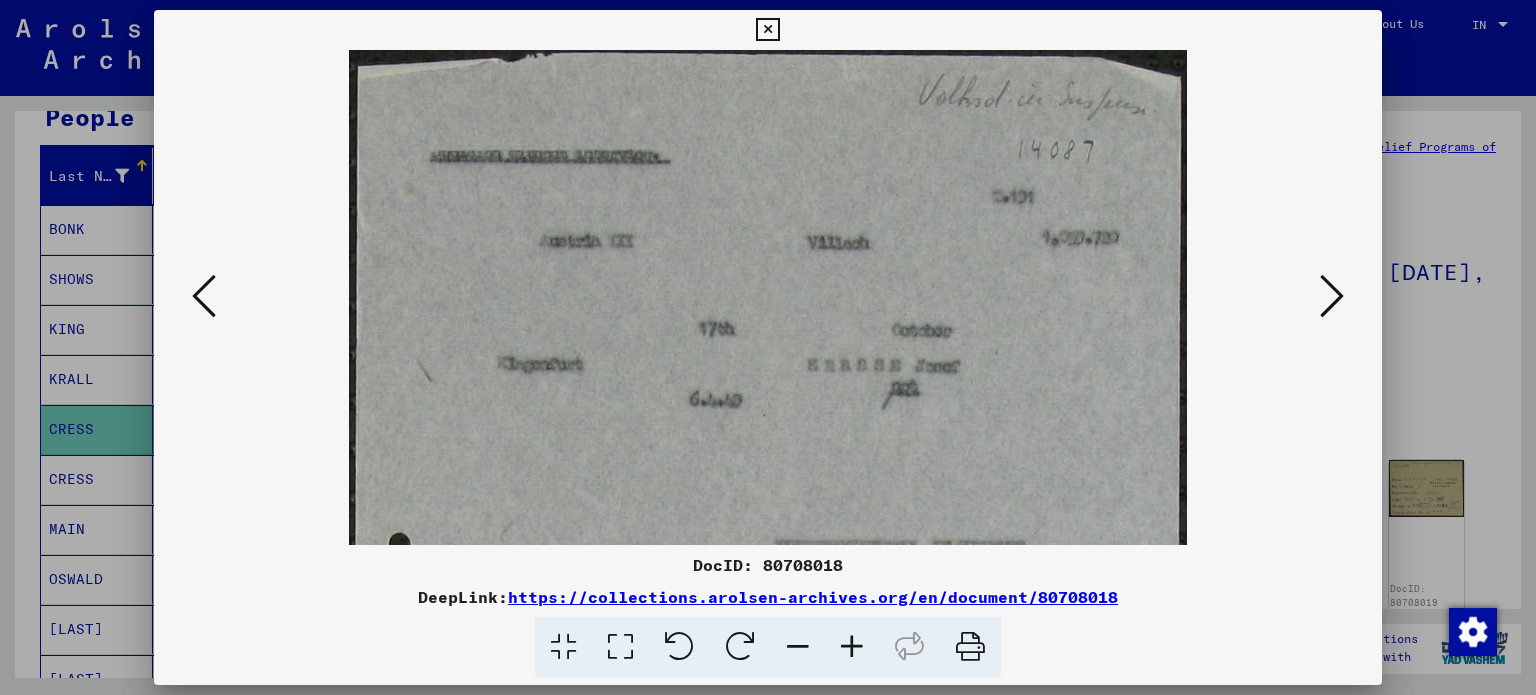 click at bounding box center [852, 647] 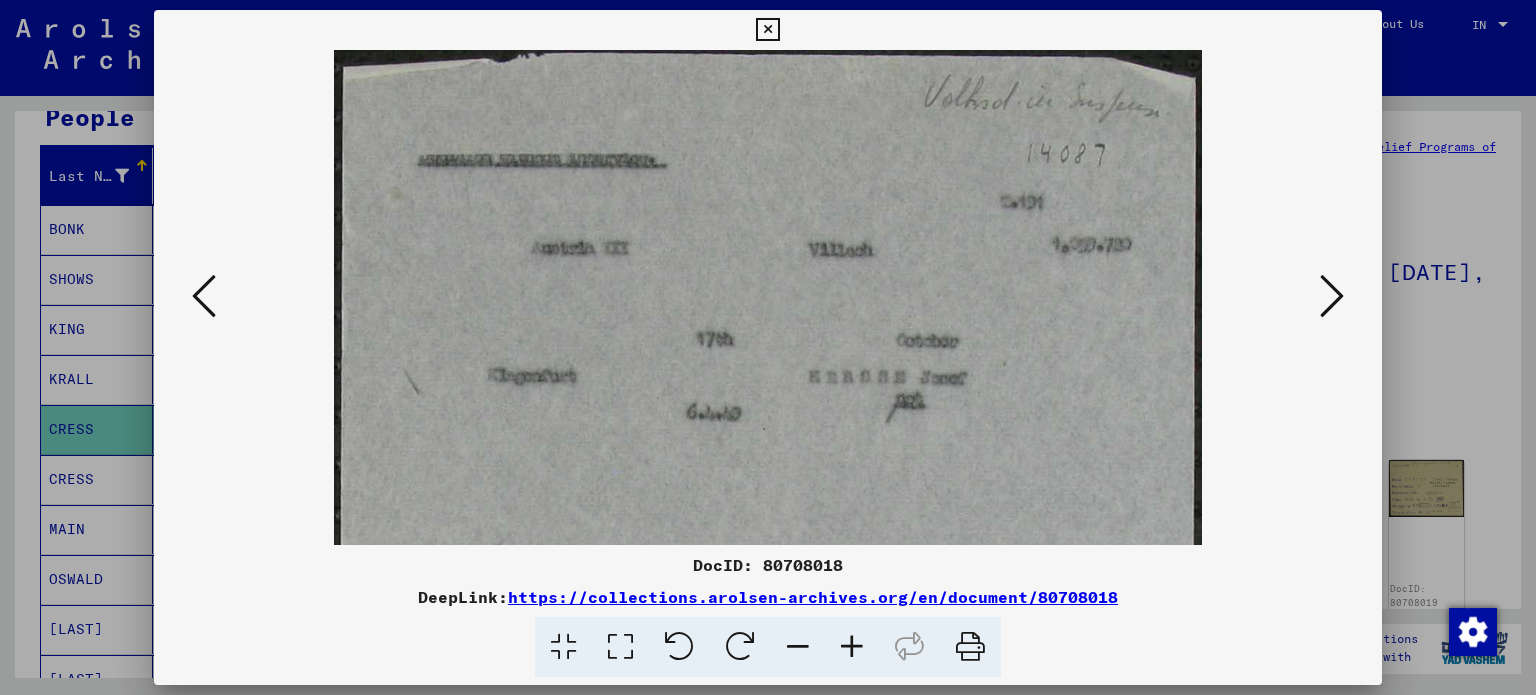 click at bounding box center [852, 647] 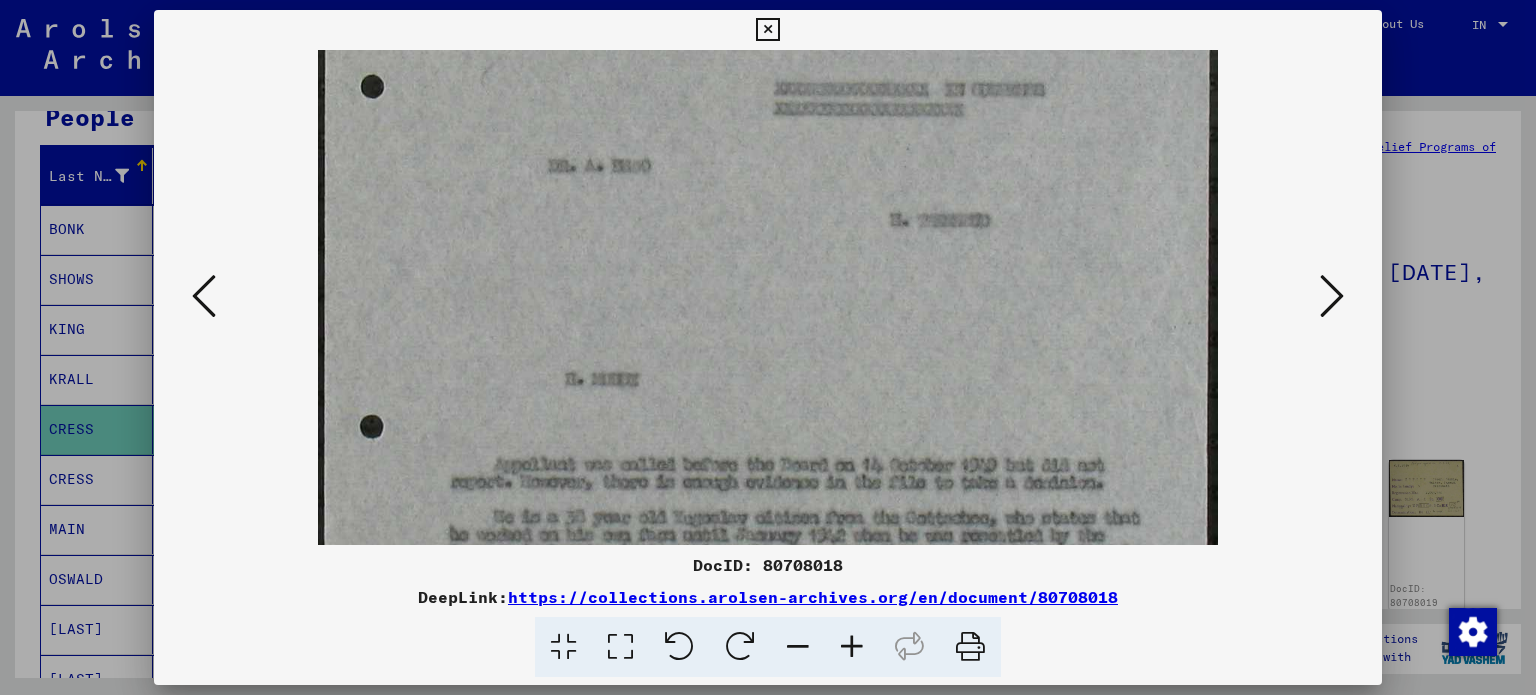 drag, startPoint x: 960, startPoint y: 435, endPoint x: 892, endPoint y: -57, distance: 496.67697 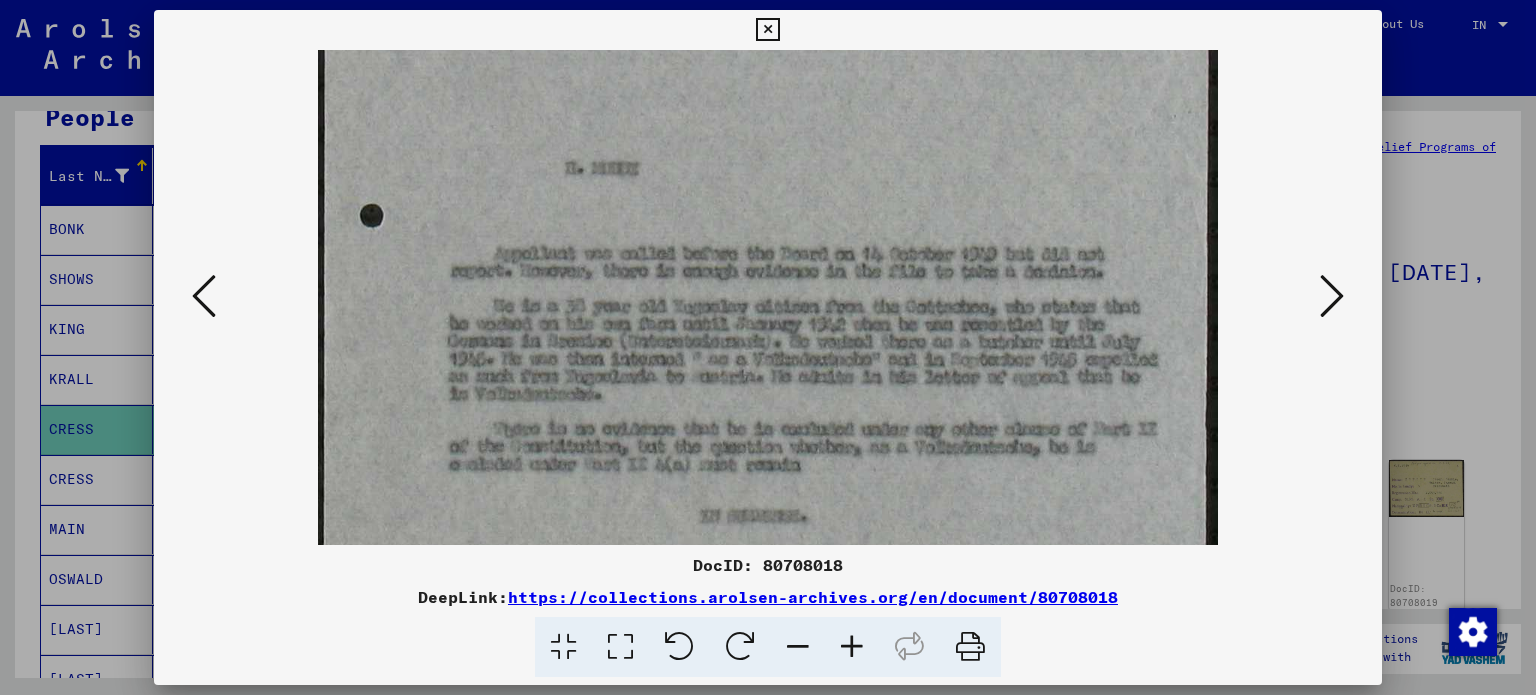 drag, startPoint x: 887, startPoint y: 386, endPoint x: 862, endPoint y: 176, distance: 211.48286 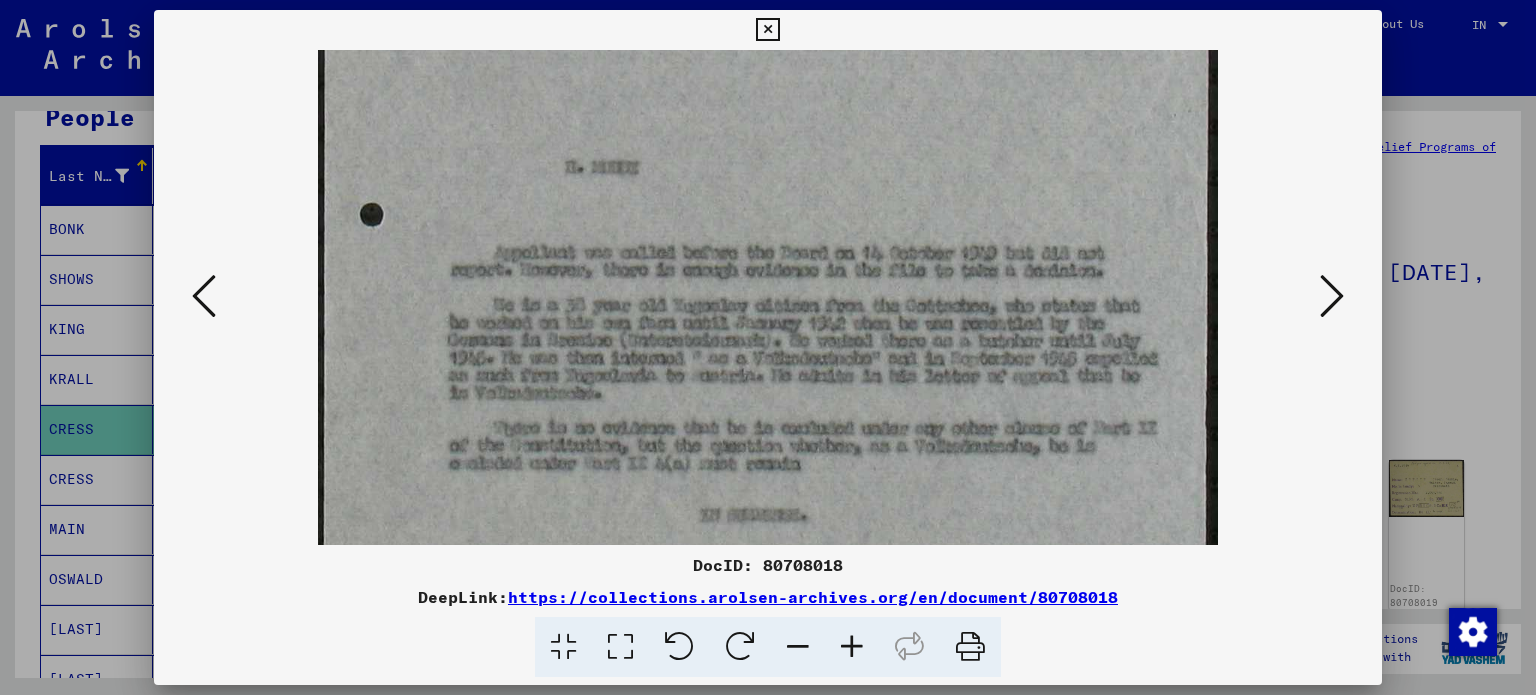 click at bounding box center (767, 66) 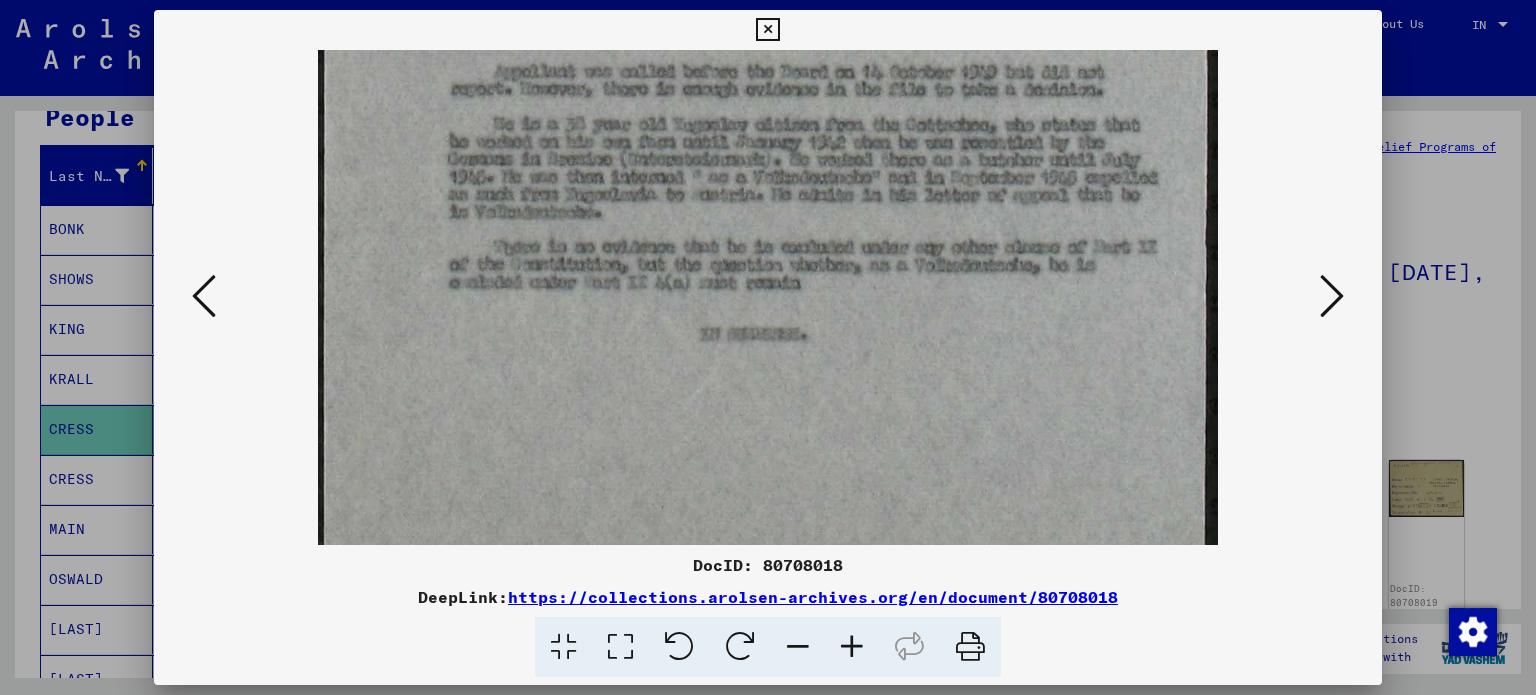 scroll, scrollTop: 949, scrollLeft: 0, axis: vertical 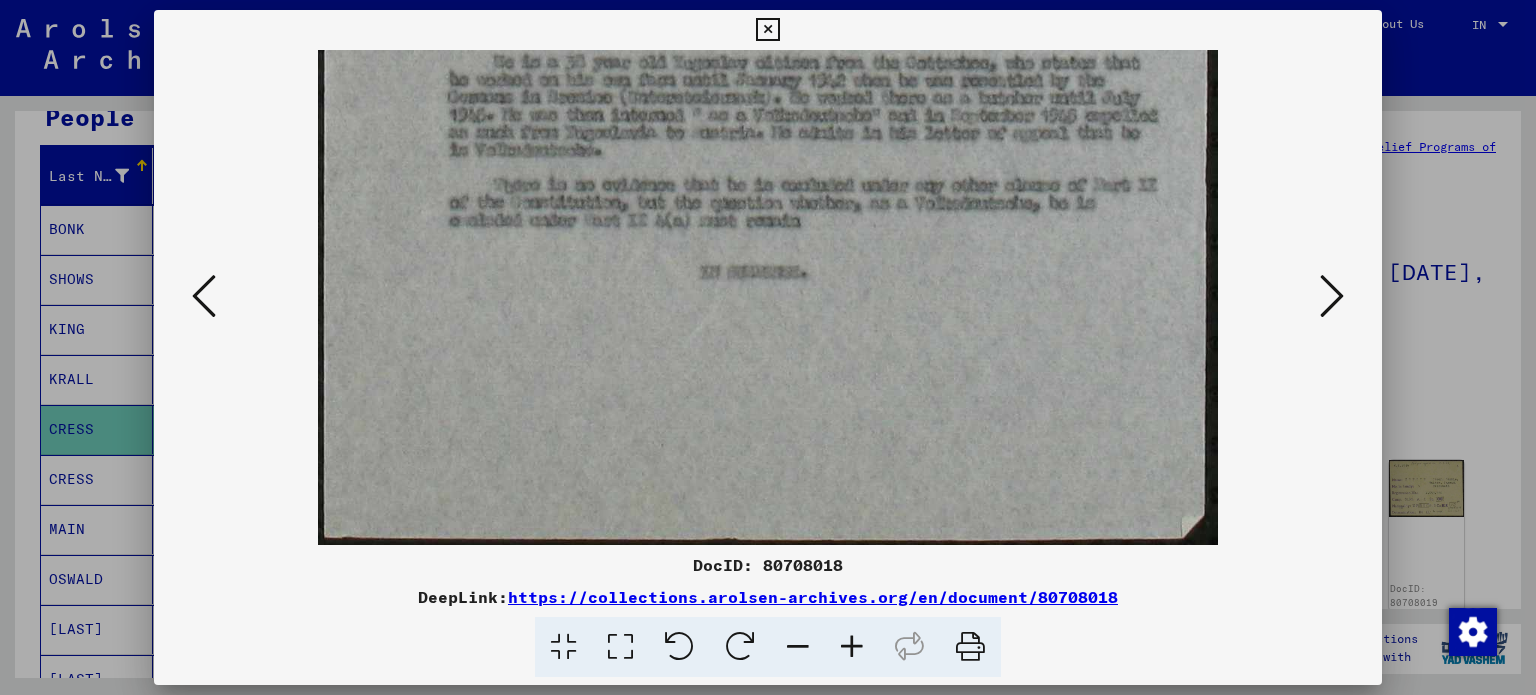 drag, startPoint x: 912, startPoint y: 451, endPoint x: 936, endPoint y: 219, distance: 233.23808 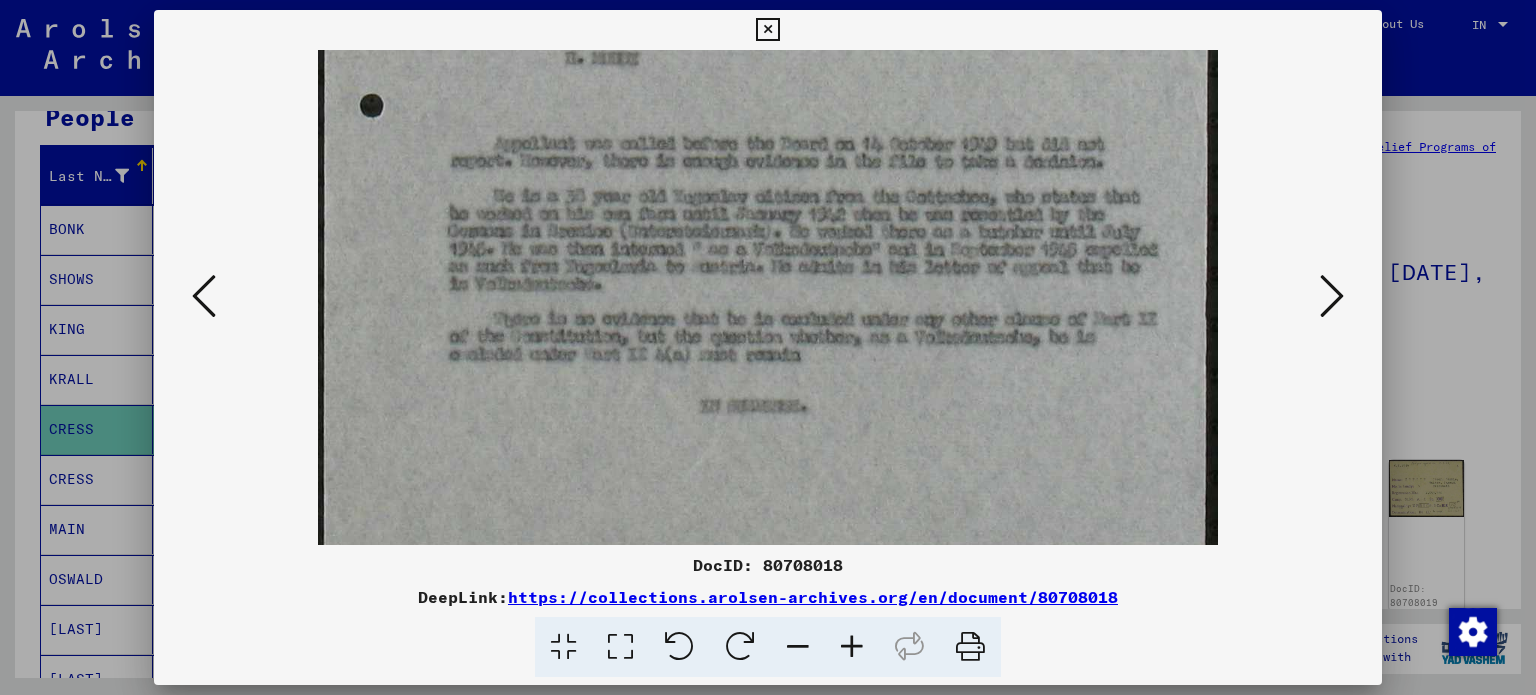 scroll, scrollTop: 750, scrollLeft: 0, axis: vertical 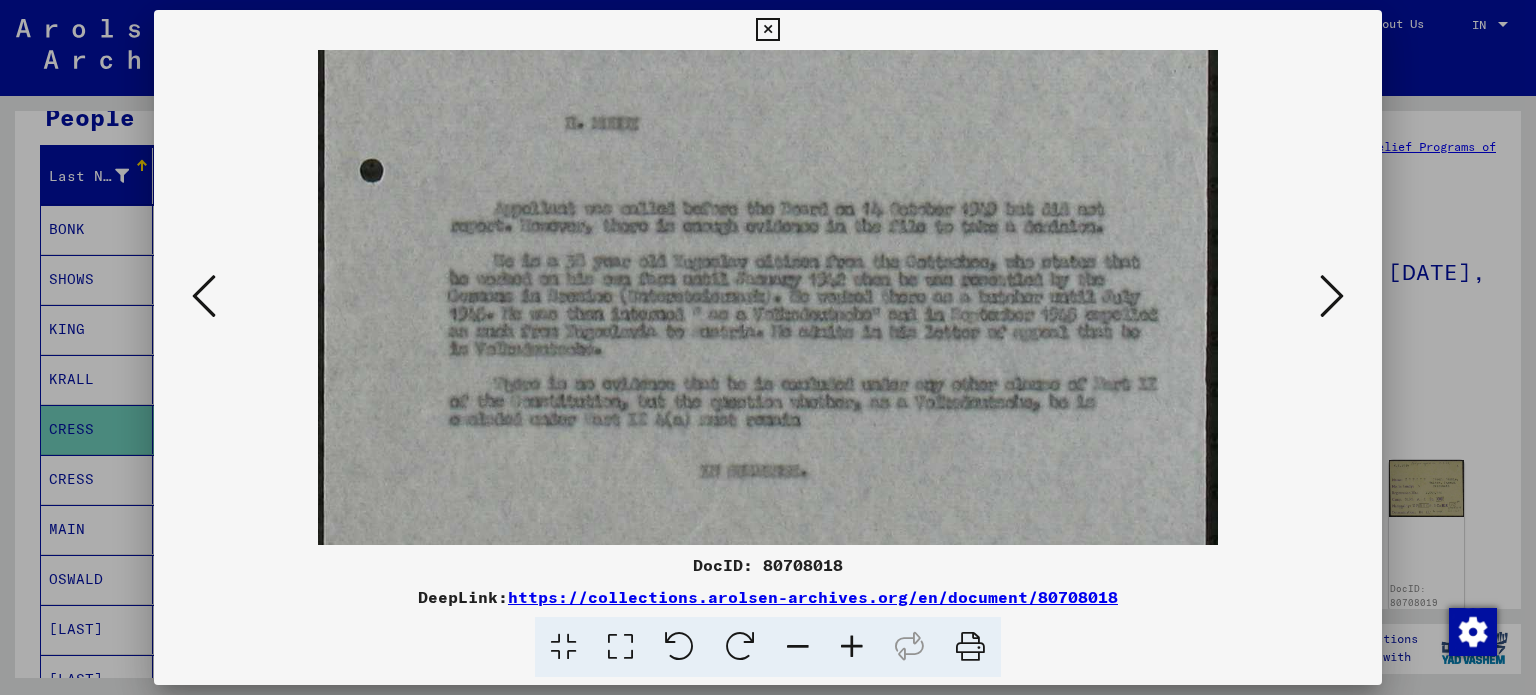 drag, startPoint x: 1009, startPoint y: 299, endPoint x: 960, endPoint y: 500, distance: 206.88644 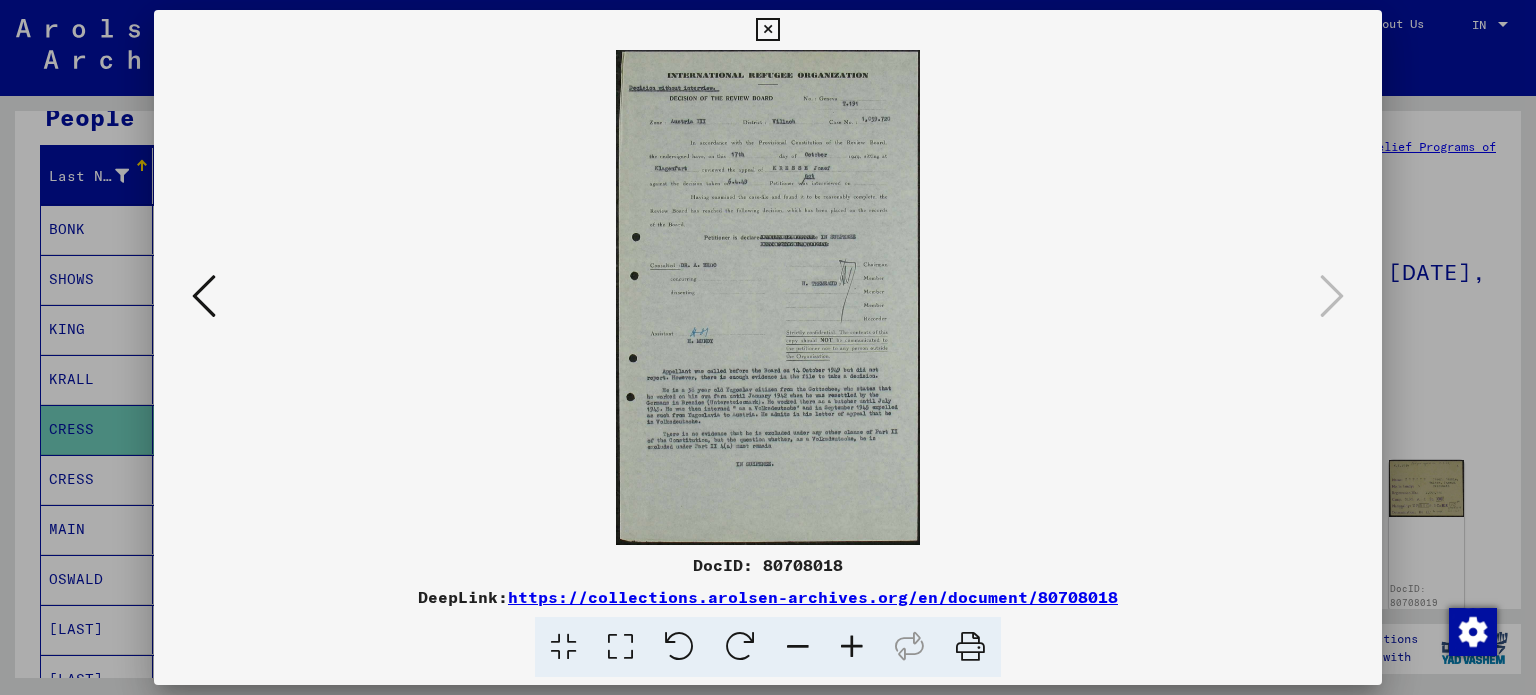 click at bounding box center (852, 647) 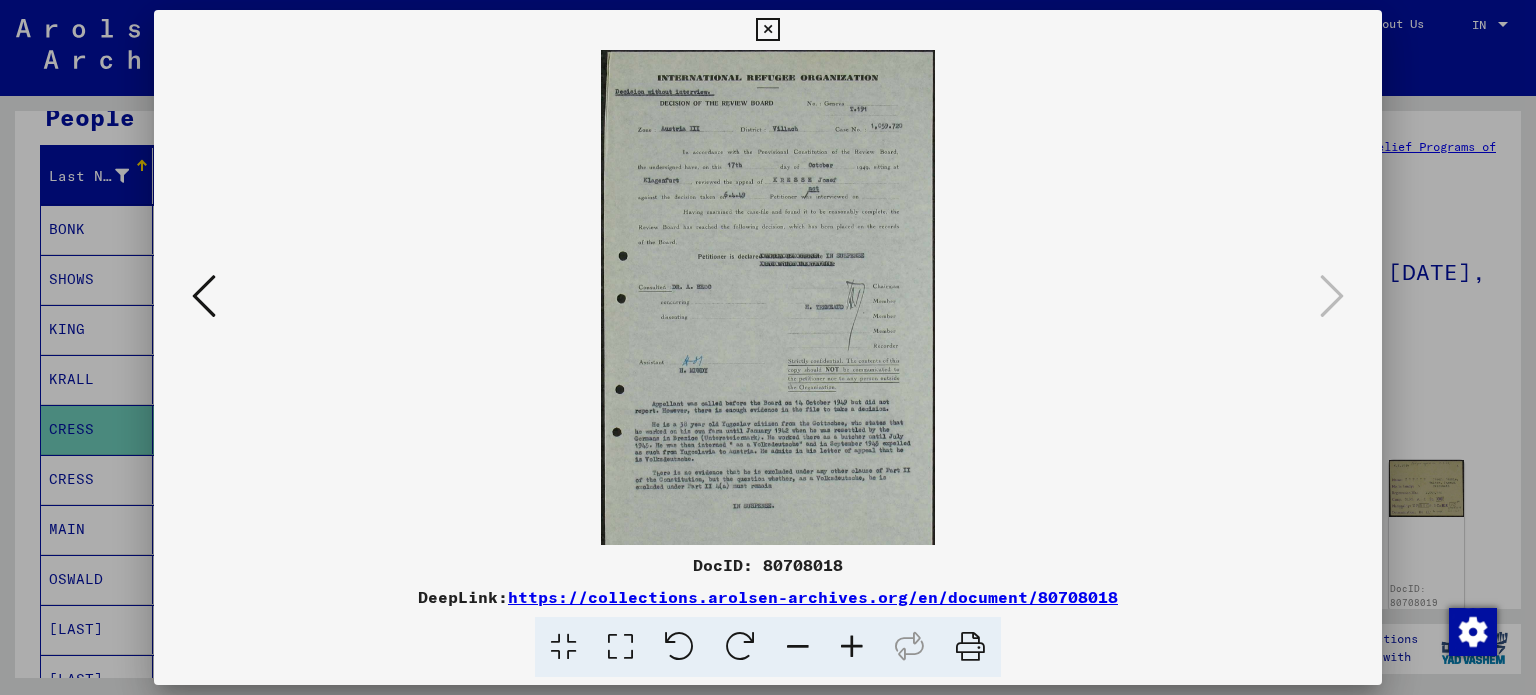 click at bounding box center (852, 647) 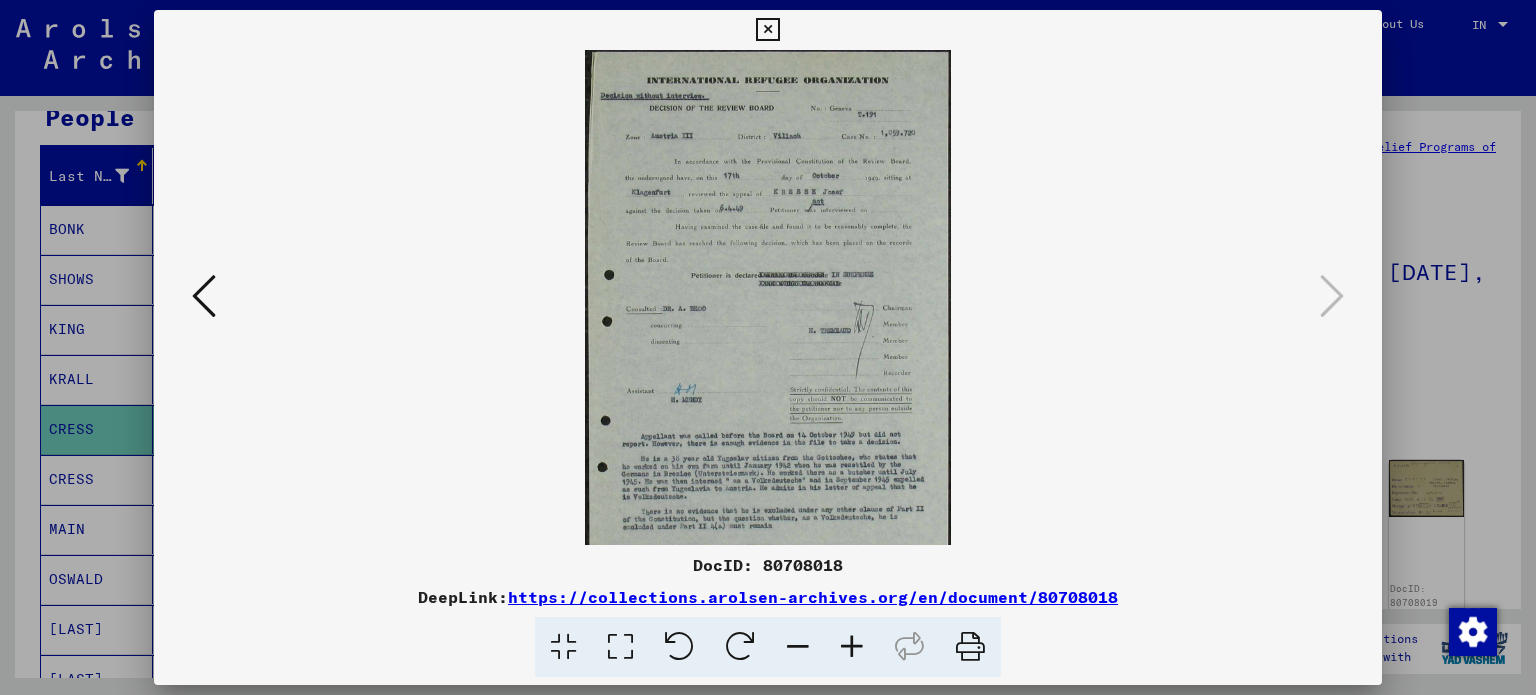 click at bounding box center [852, 647] 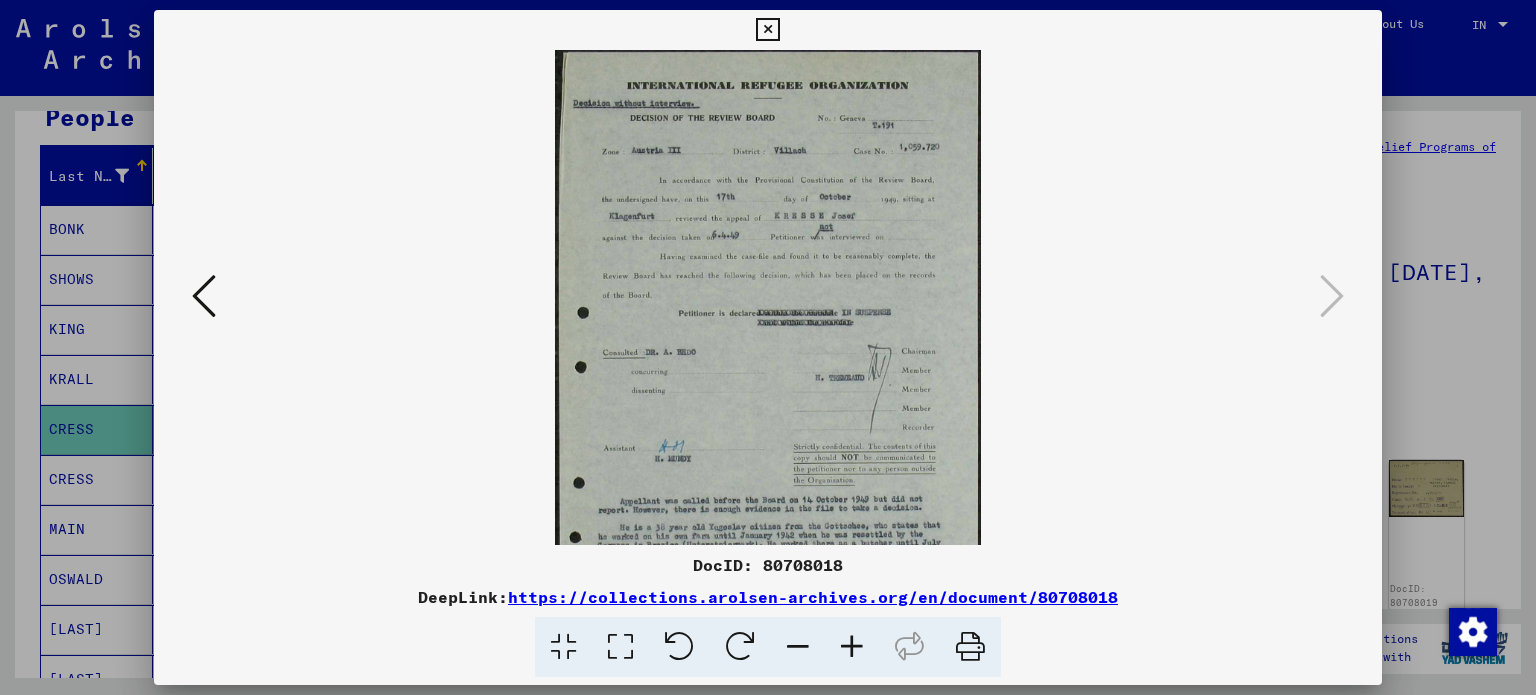 click at bounding box center (852, 647) 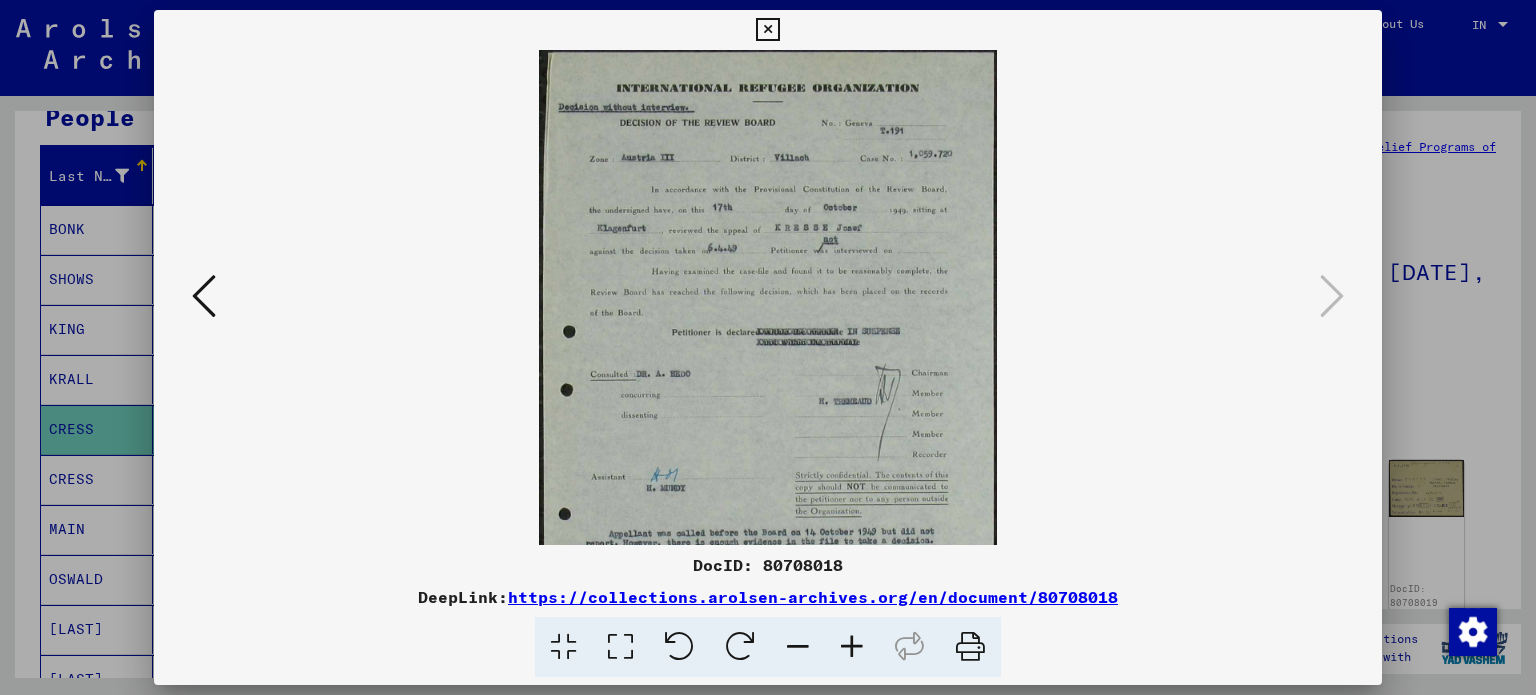 click at bounding box center (852, 647) 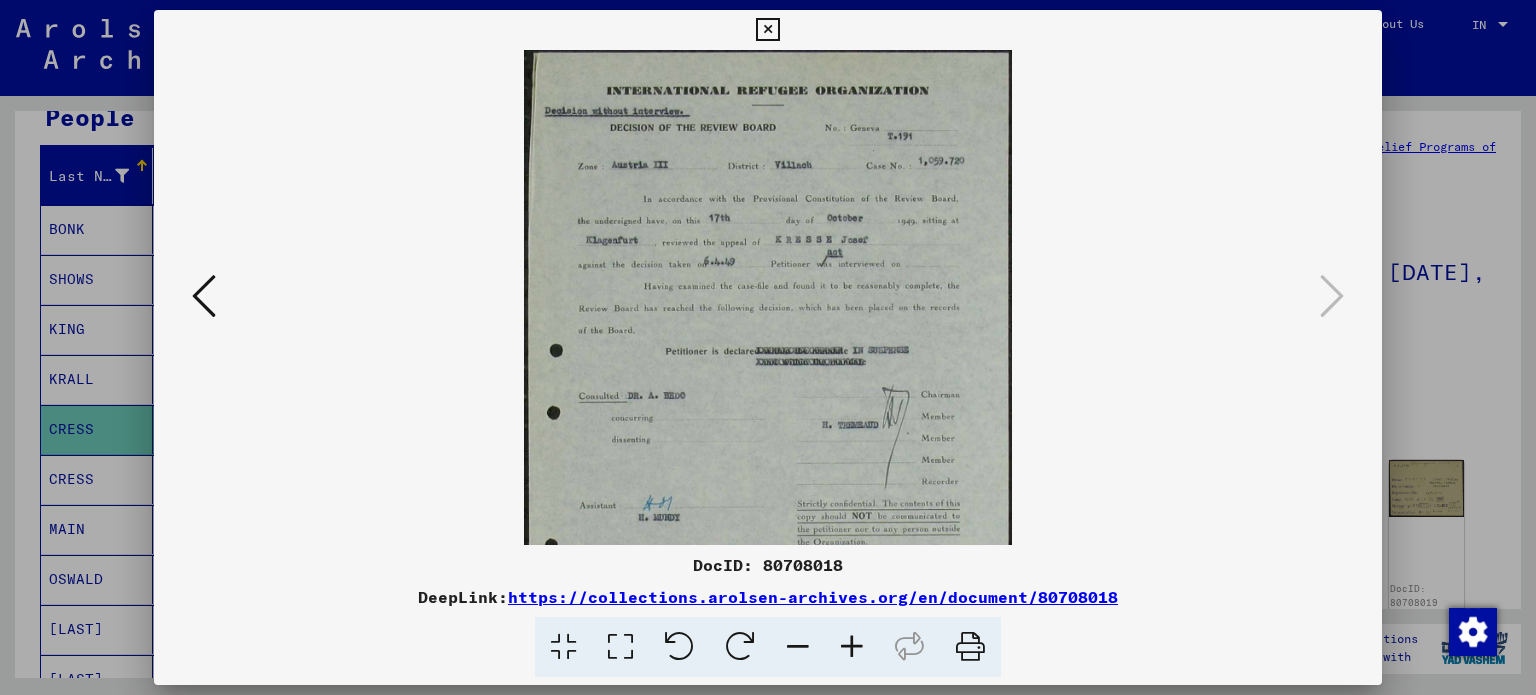 click at bounding box center [852, 647] 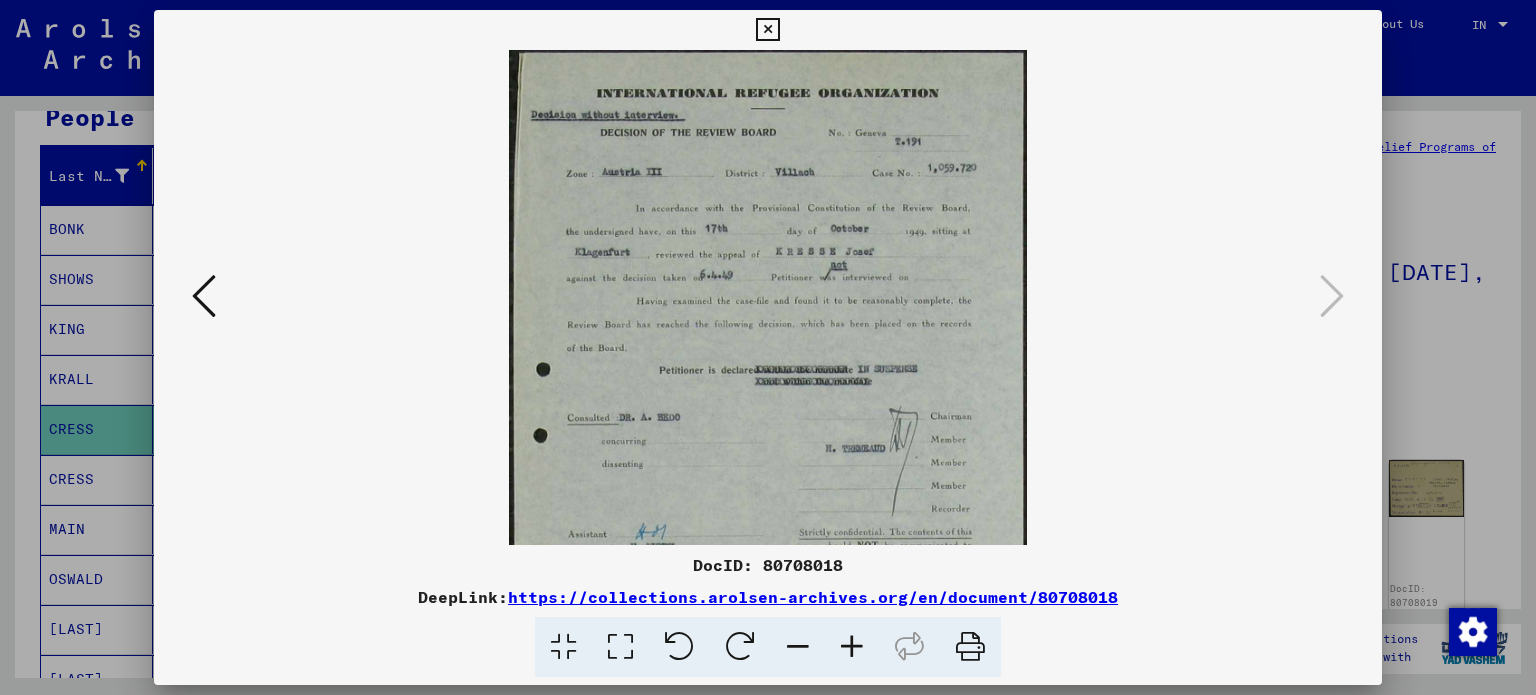 click at bounding box center [852, 647] 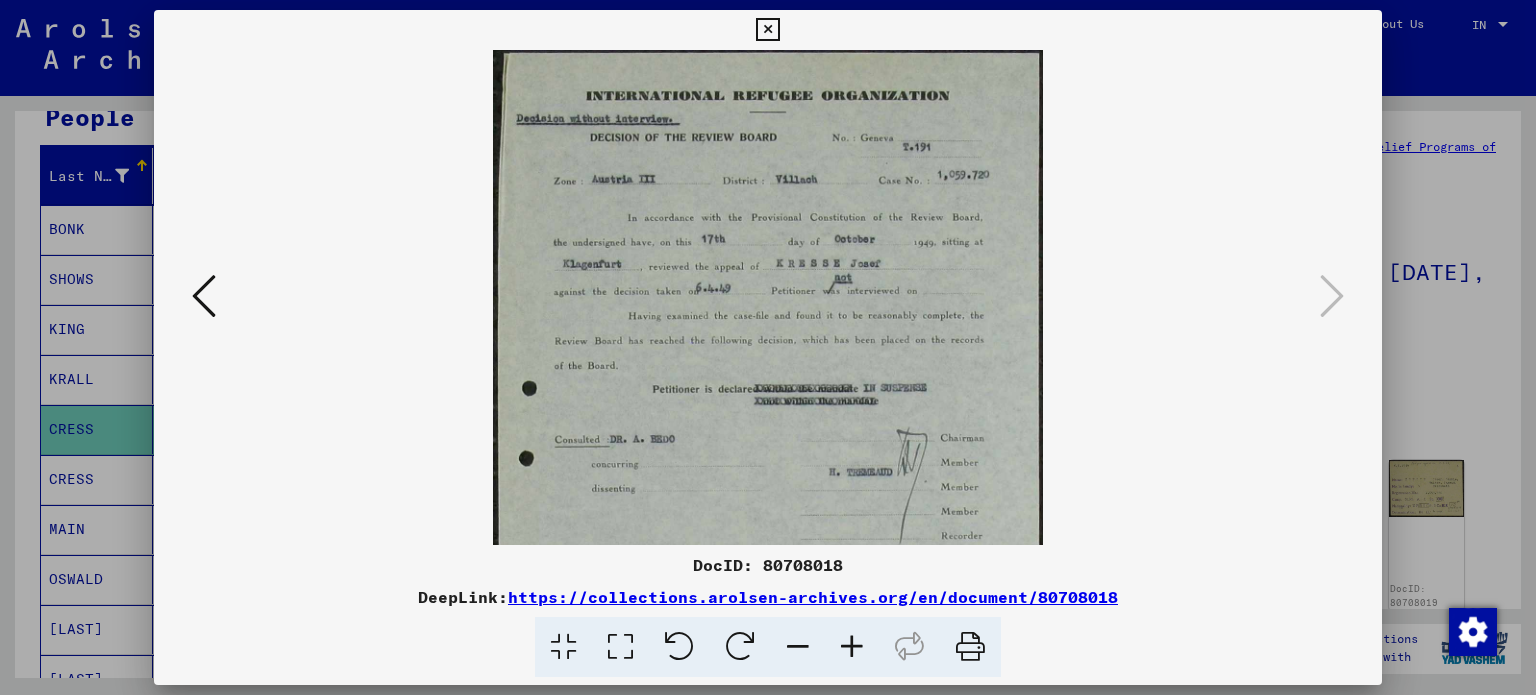 click at bounding box center [852, 647] 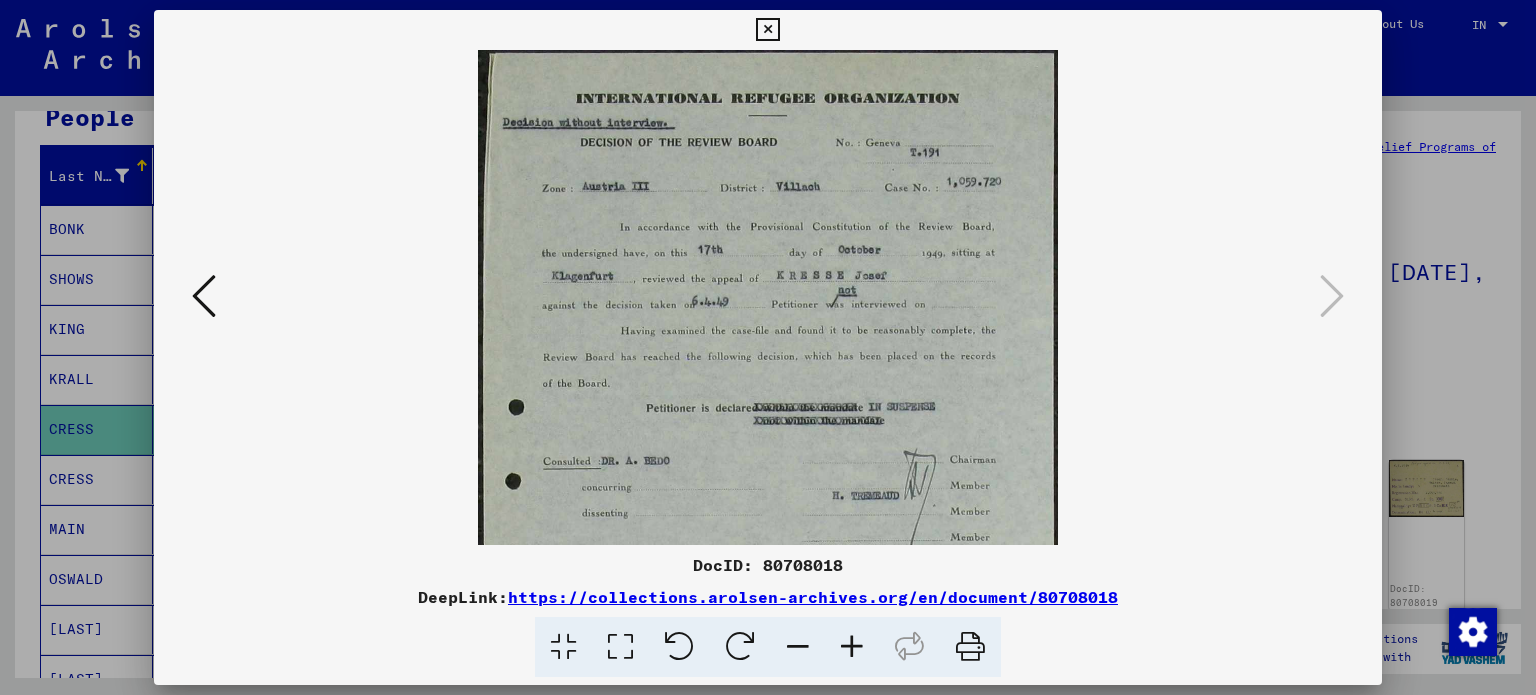 click at bounding box center (852, 647) 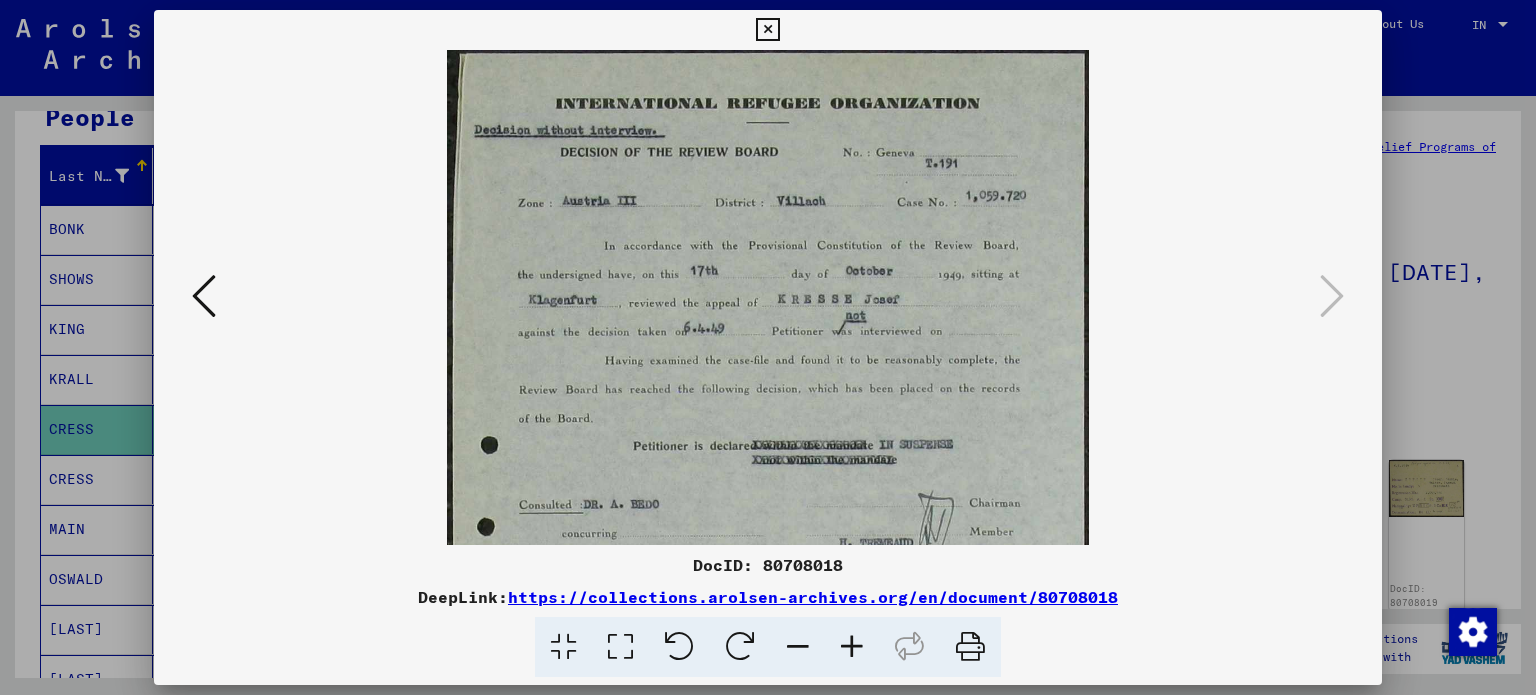 click at bounding box center [852, 647] 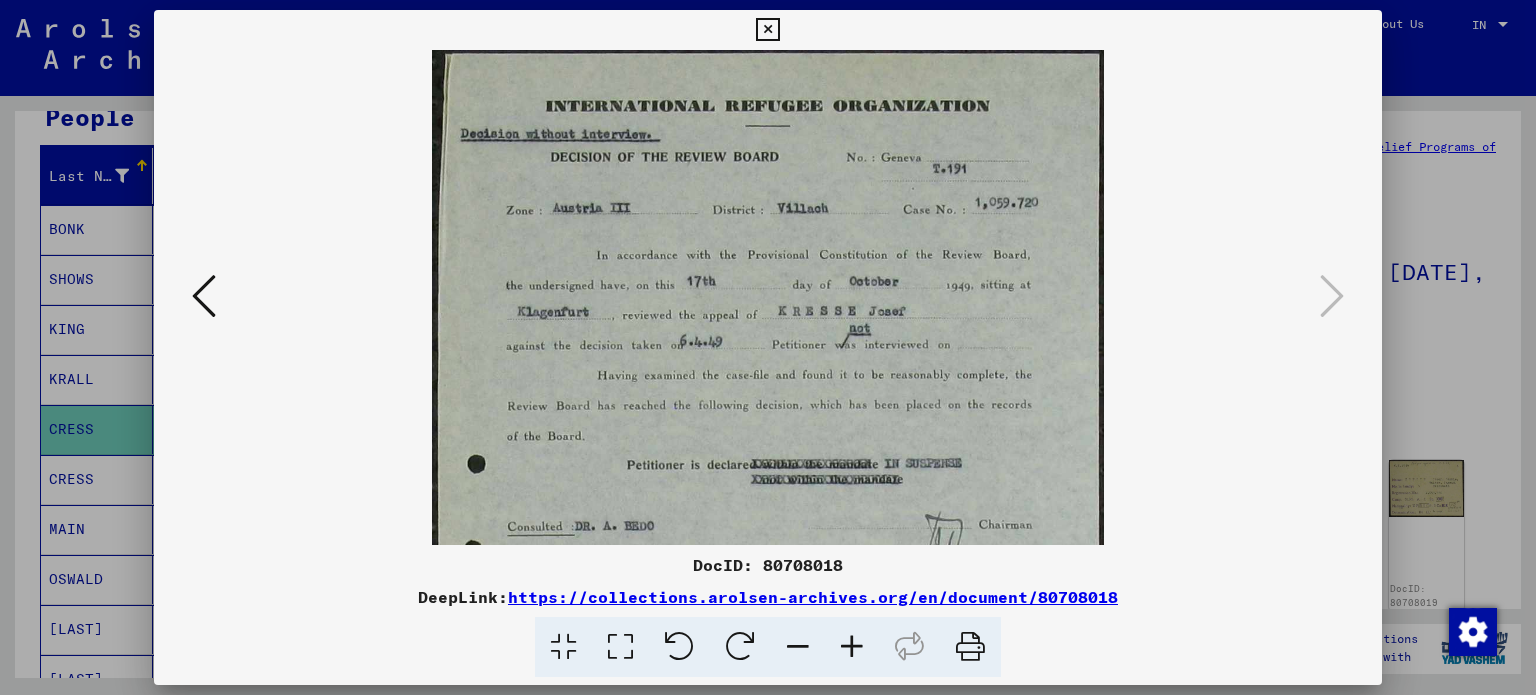 click at bounding box center [852, 647] 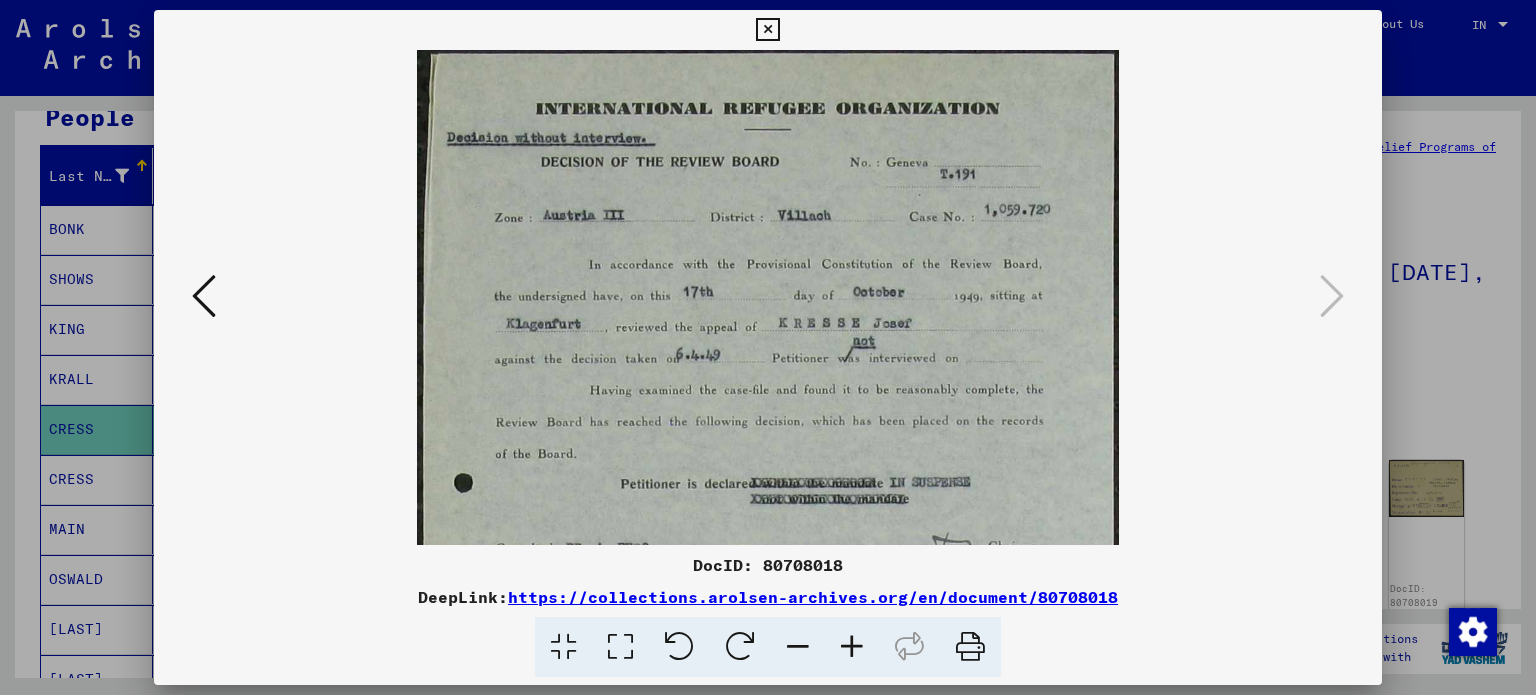 click at bounding box center (852, 647) 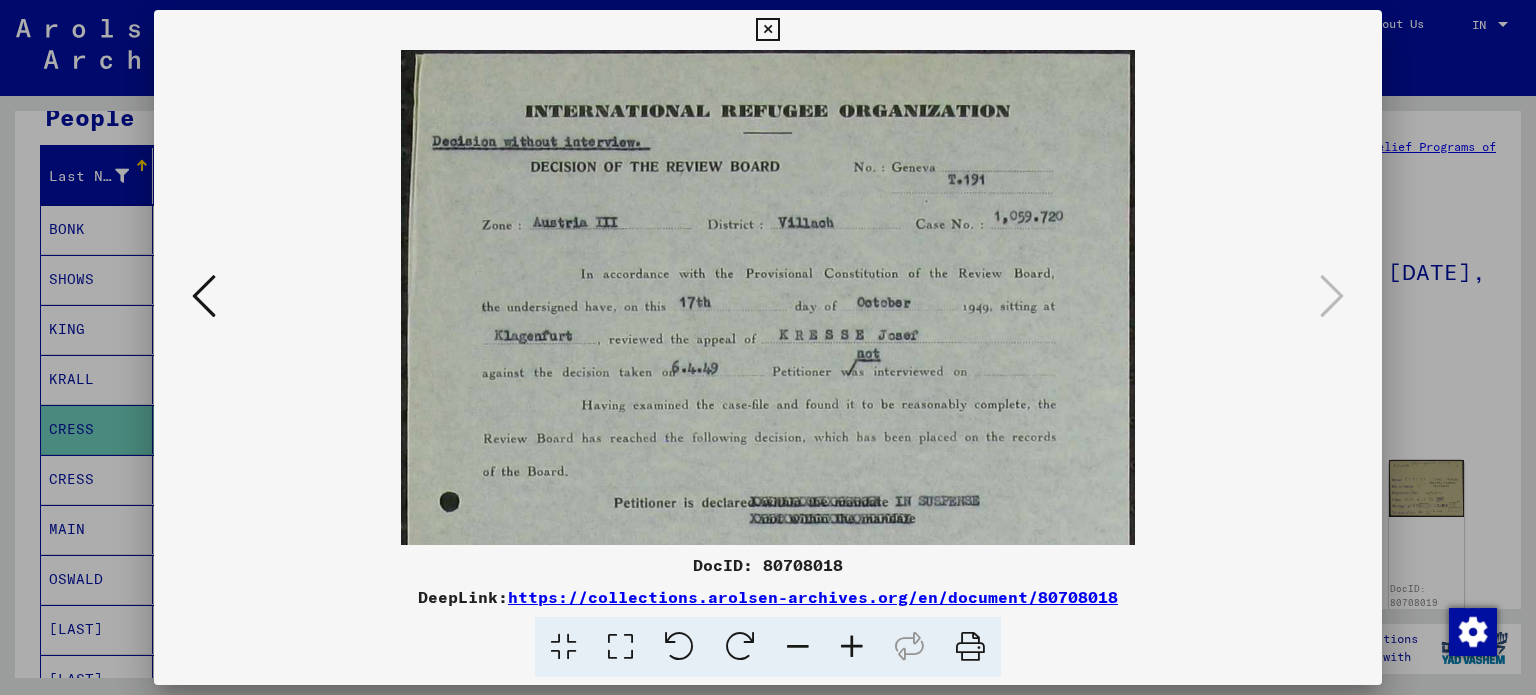 click at bounding box center (852, 647) 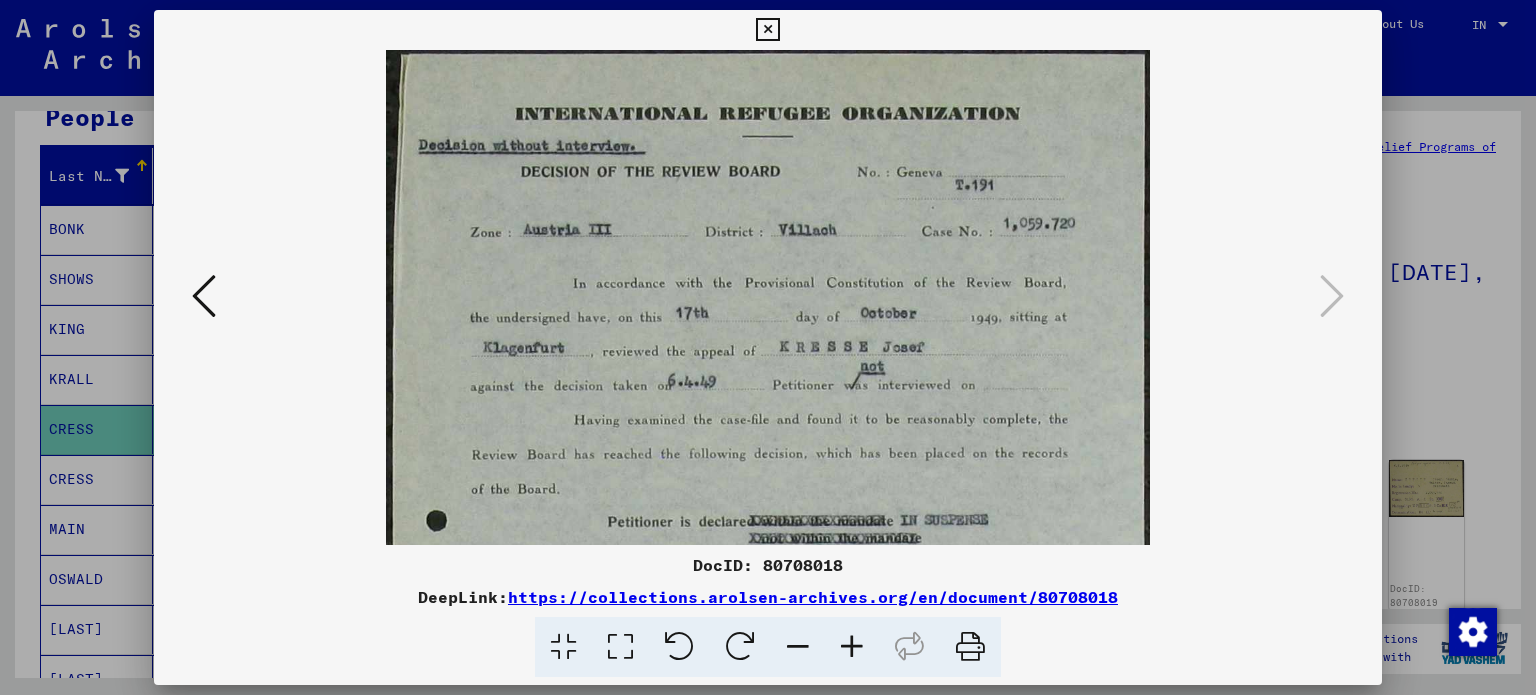 click at bounding box center [852, 647] 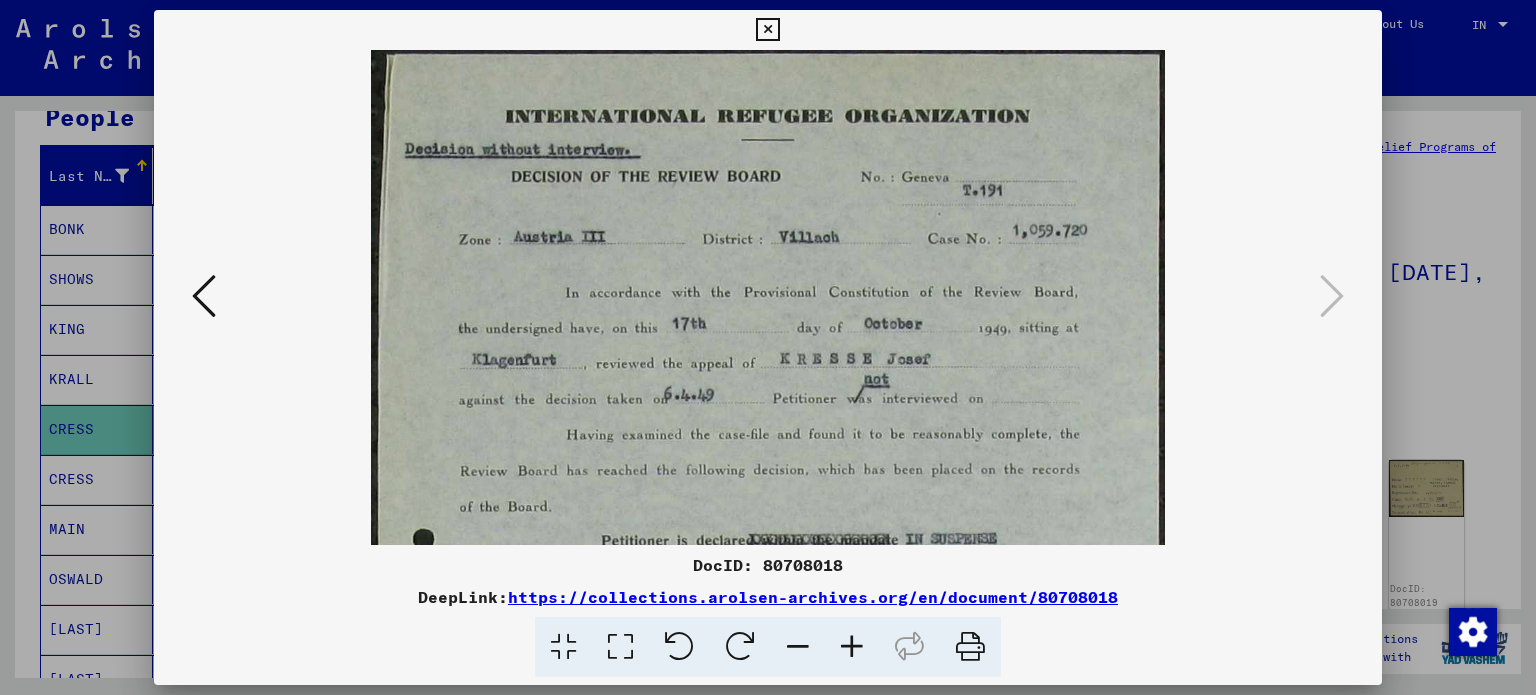 click at bounding box center [852, 647] 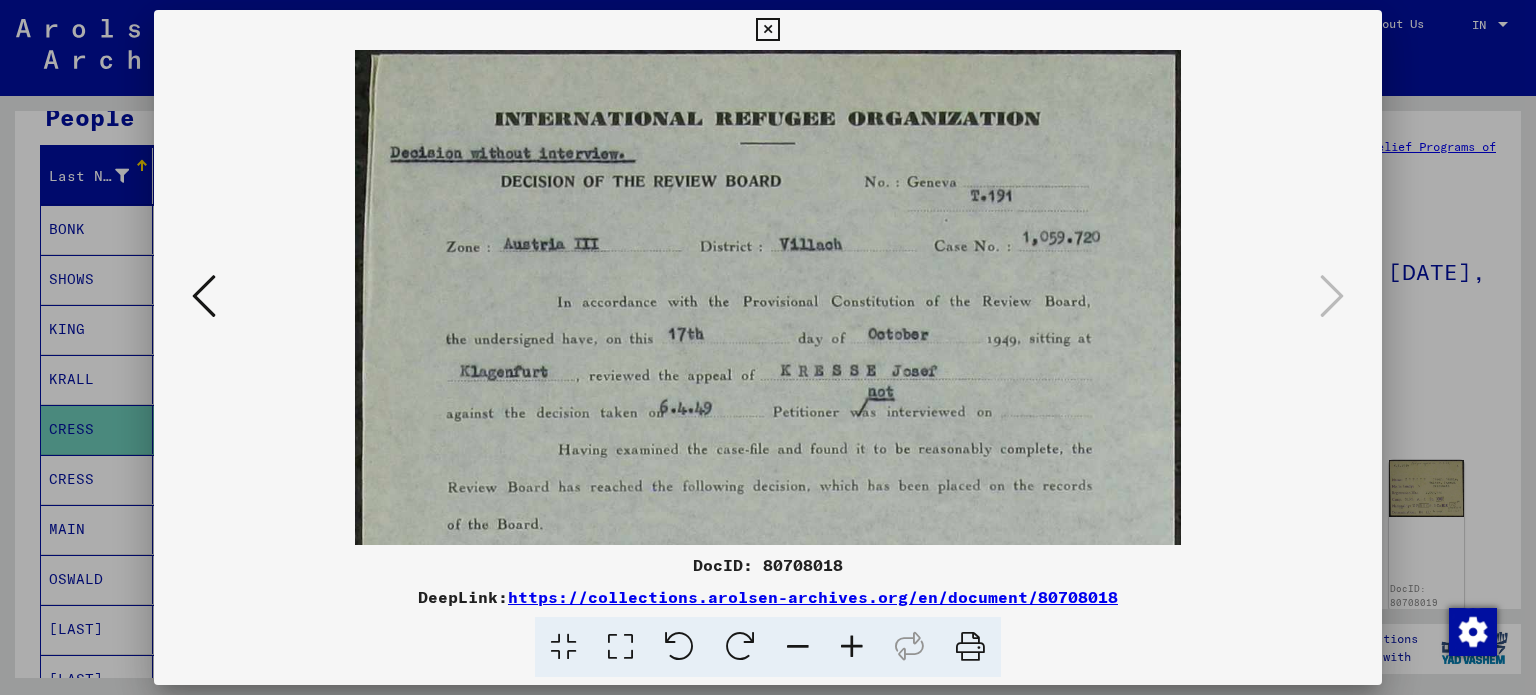 click at bounding box center (852, 647) 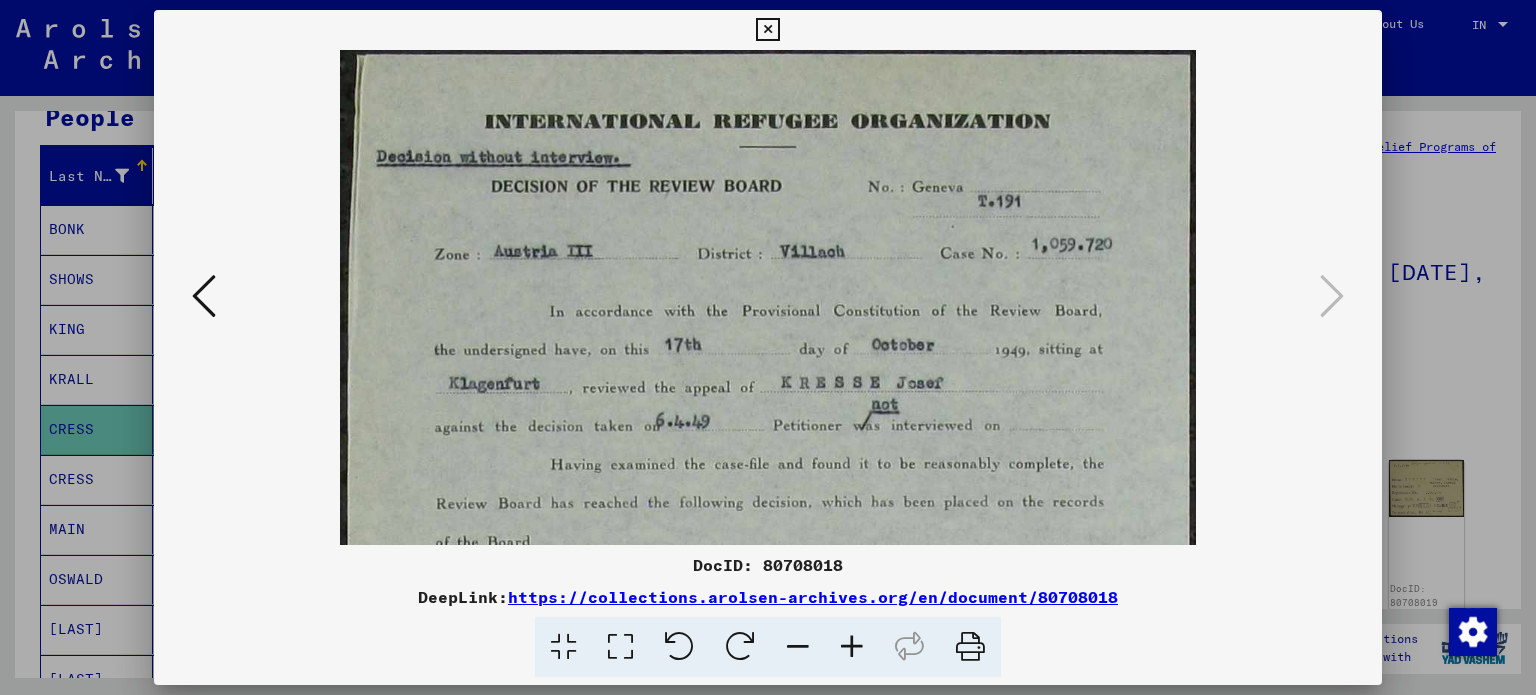 click at bounding box center (852, 647) 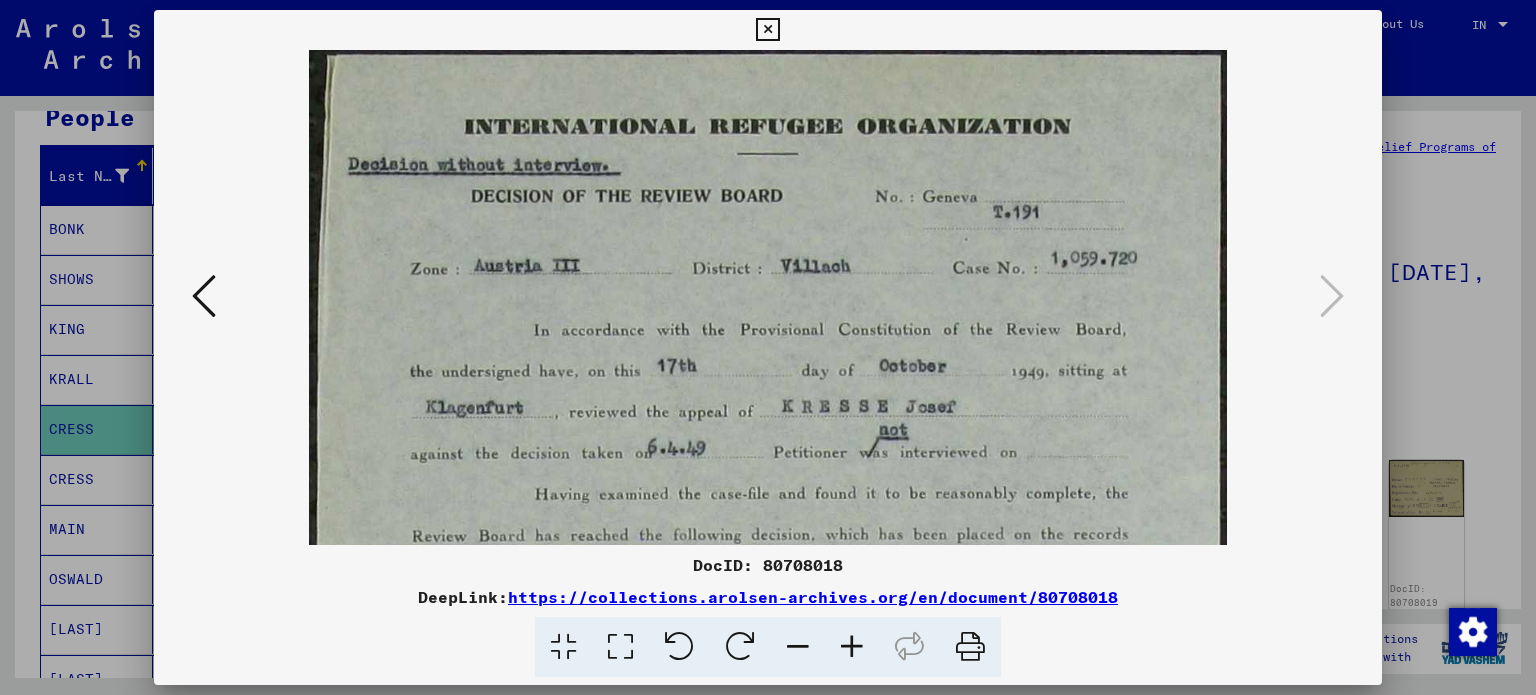 click at bounding box center [852, 647] 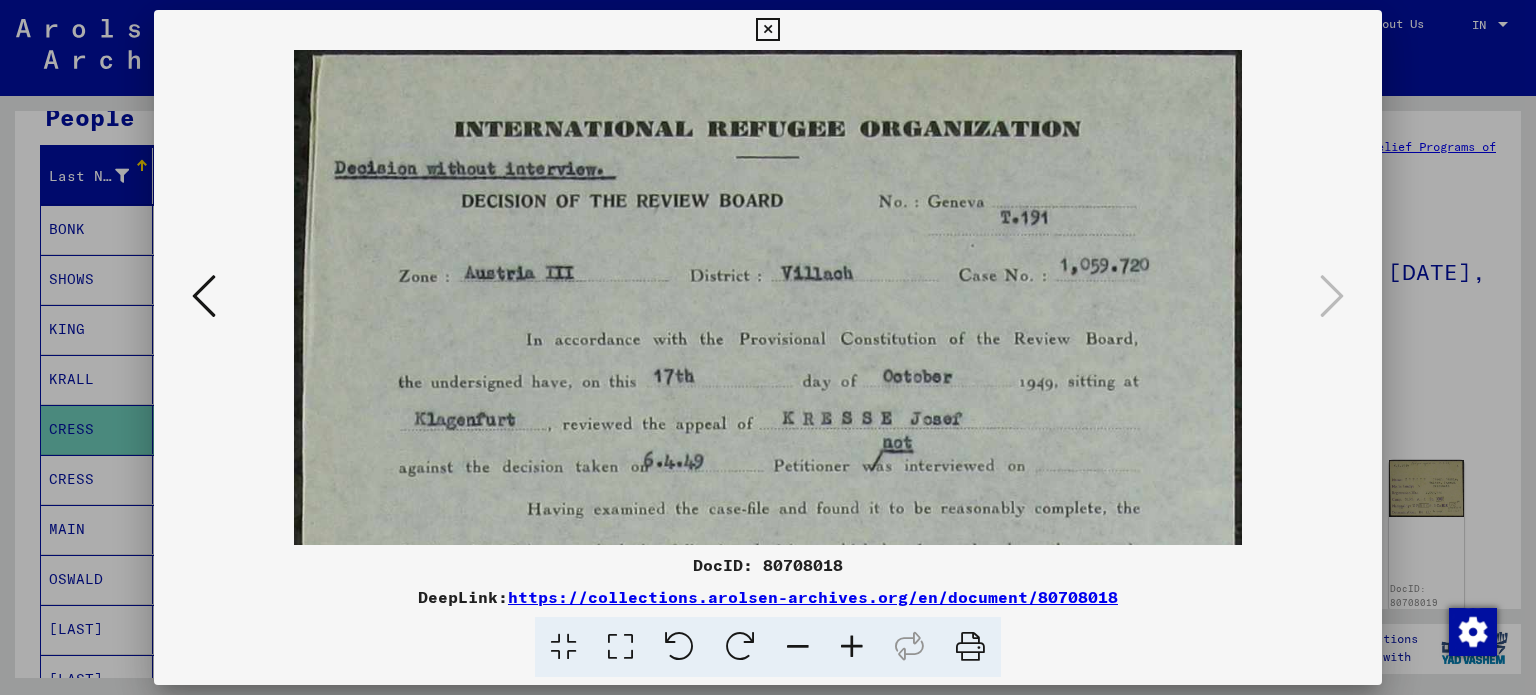 click at bounding box center (852, 647) 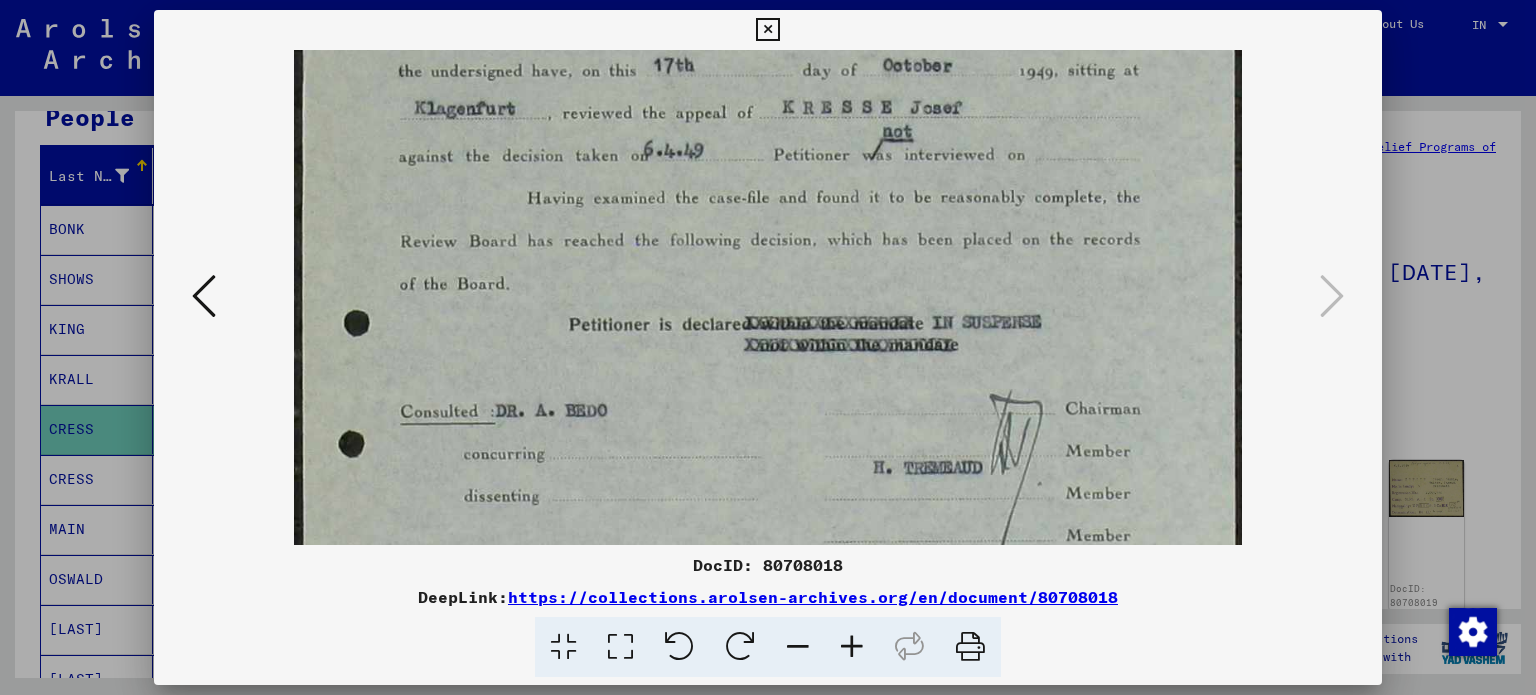 drag, startPoint x: 953, startPoint y: 489, endPoint x: 948, endPoint y: 183, distance: 306.04083 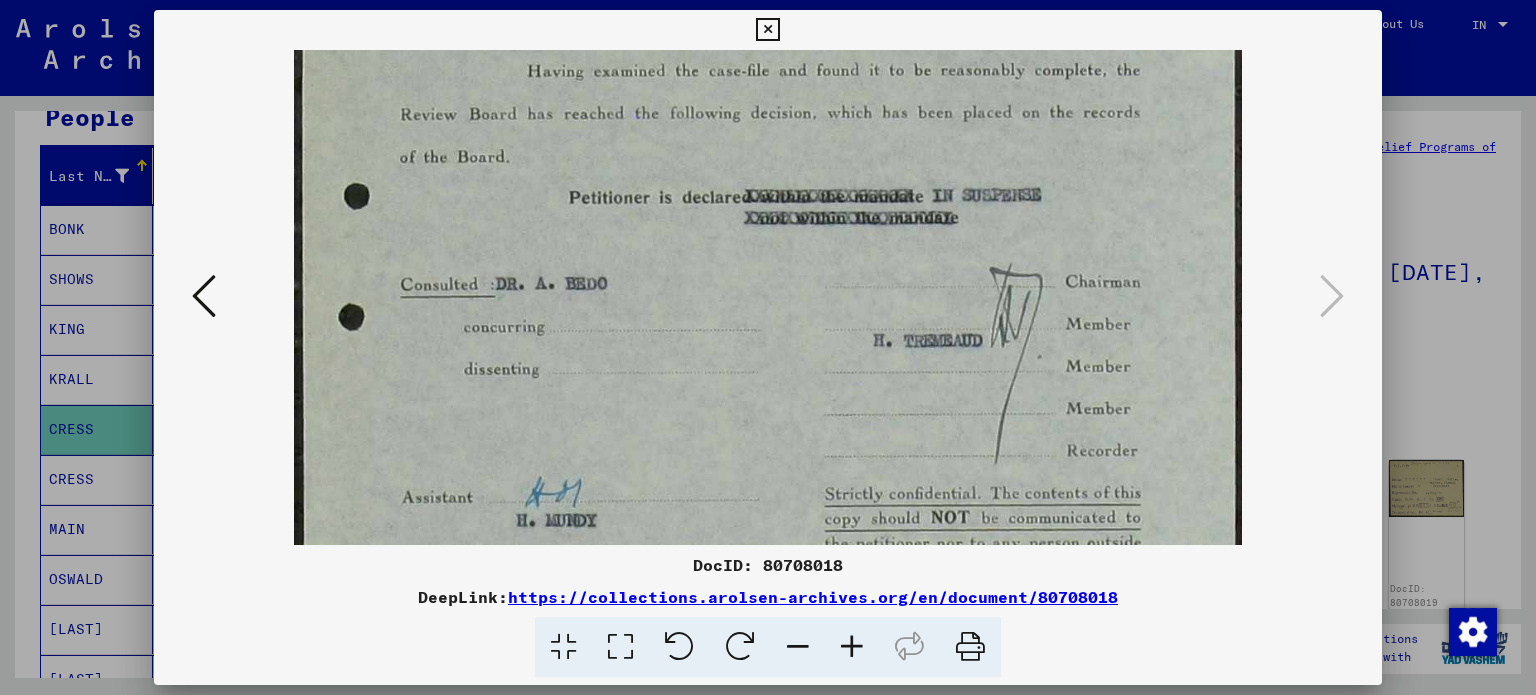 scroll, scrollTop: 489, scrollLeft: 0, axis: vertical 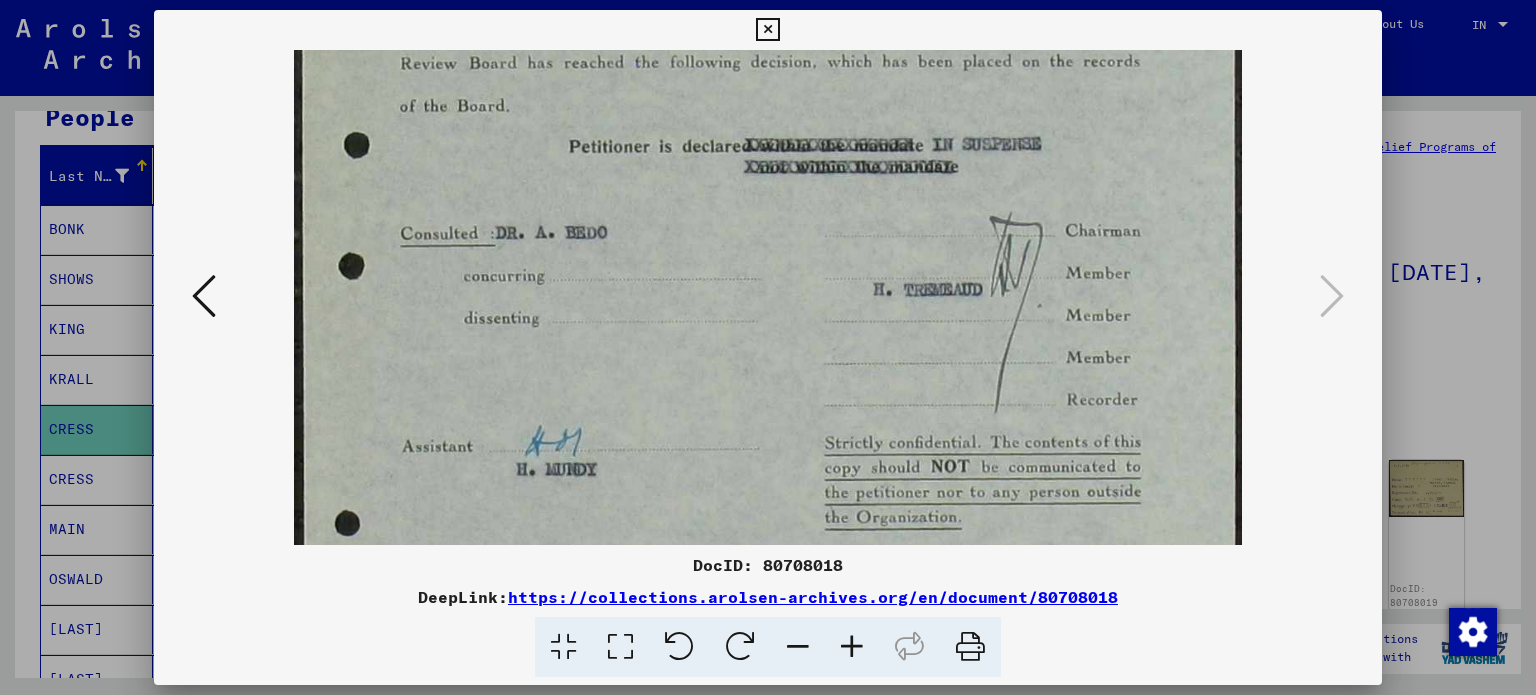drag, startPoint x: 885, startPoint y: 451, endPoint x: 956, endPoint y: 273, distance: 191.63768 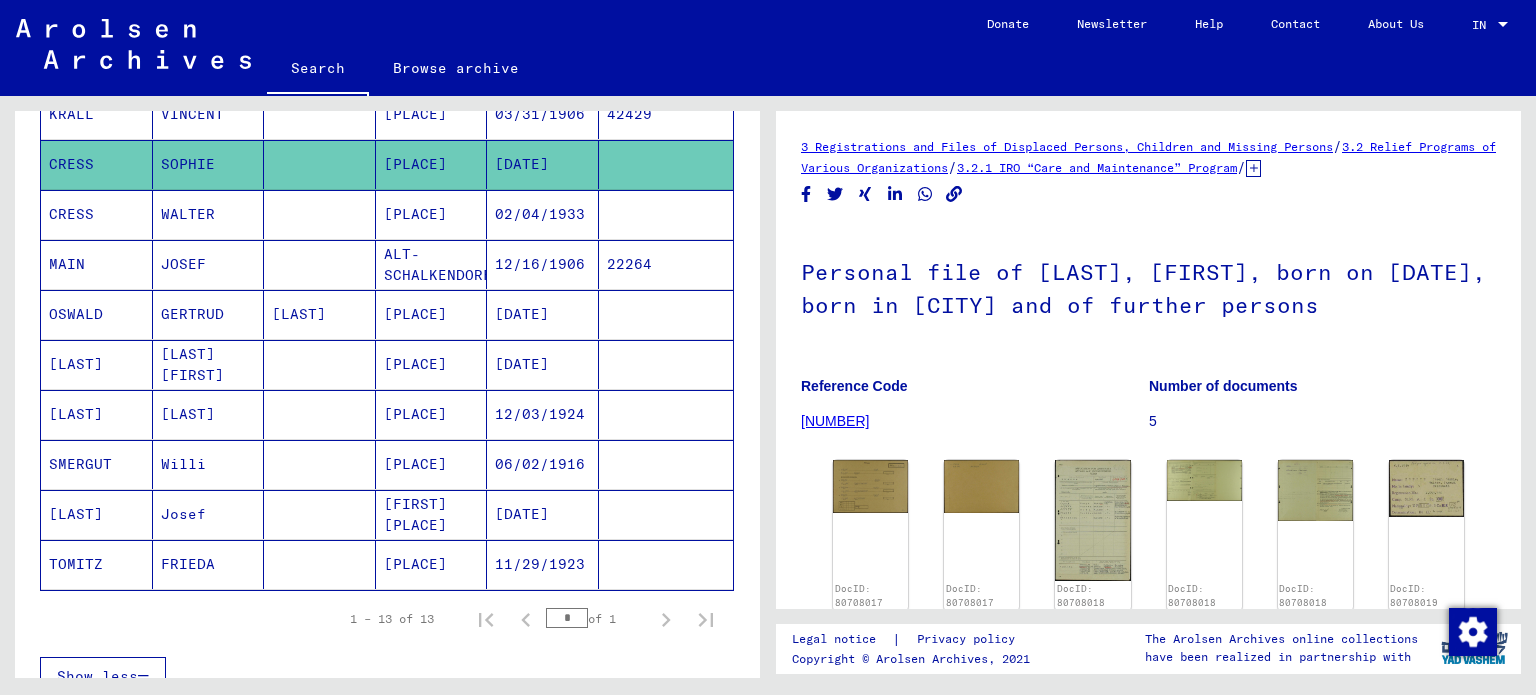 scroll, scrollTop: 500, scrollLeft: 0, axis: vertical 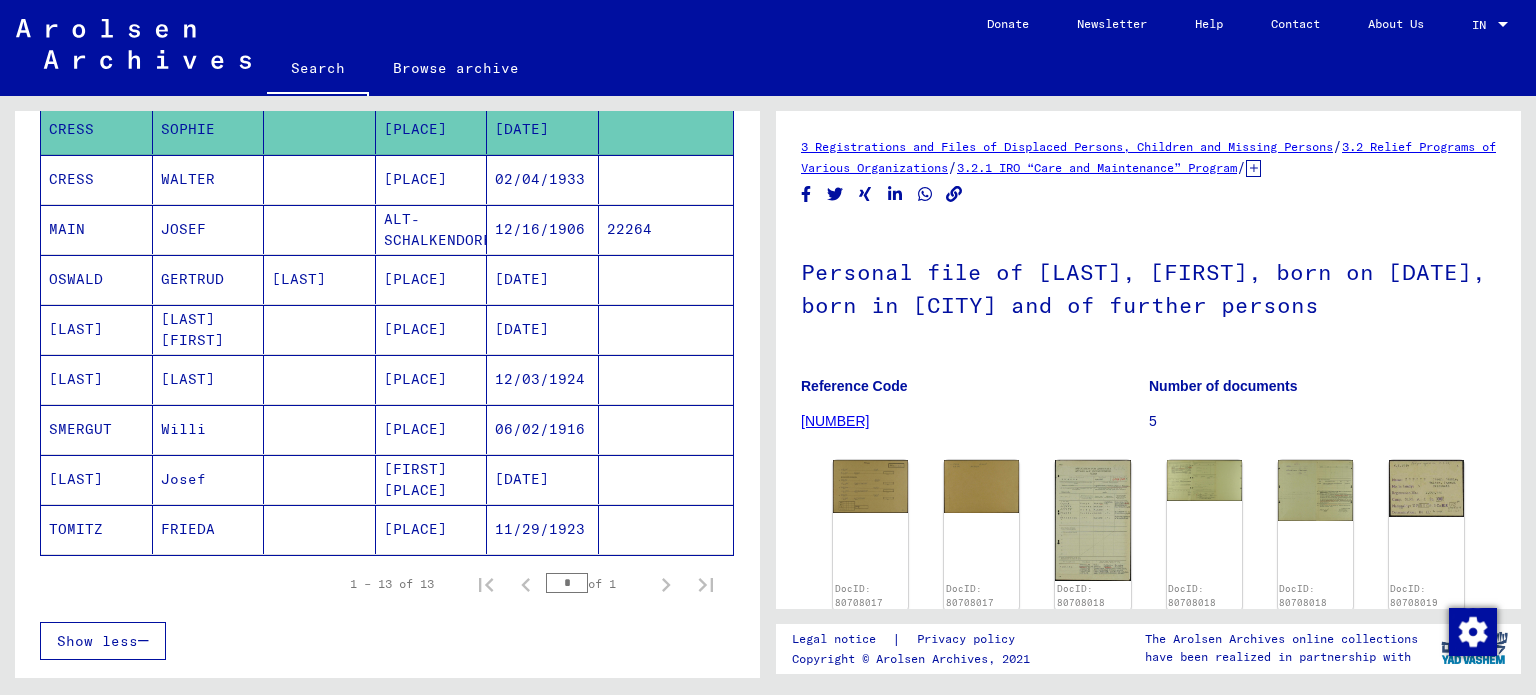 click on "FRIEDA" 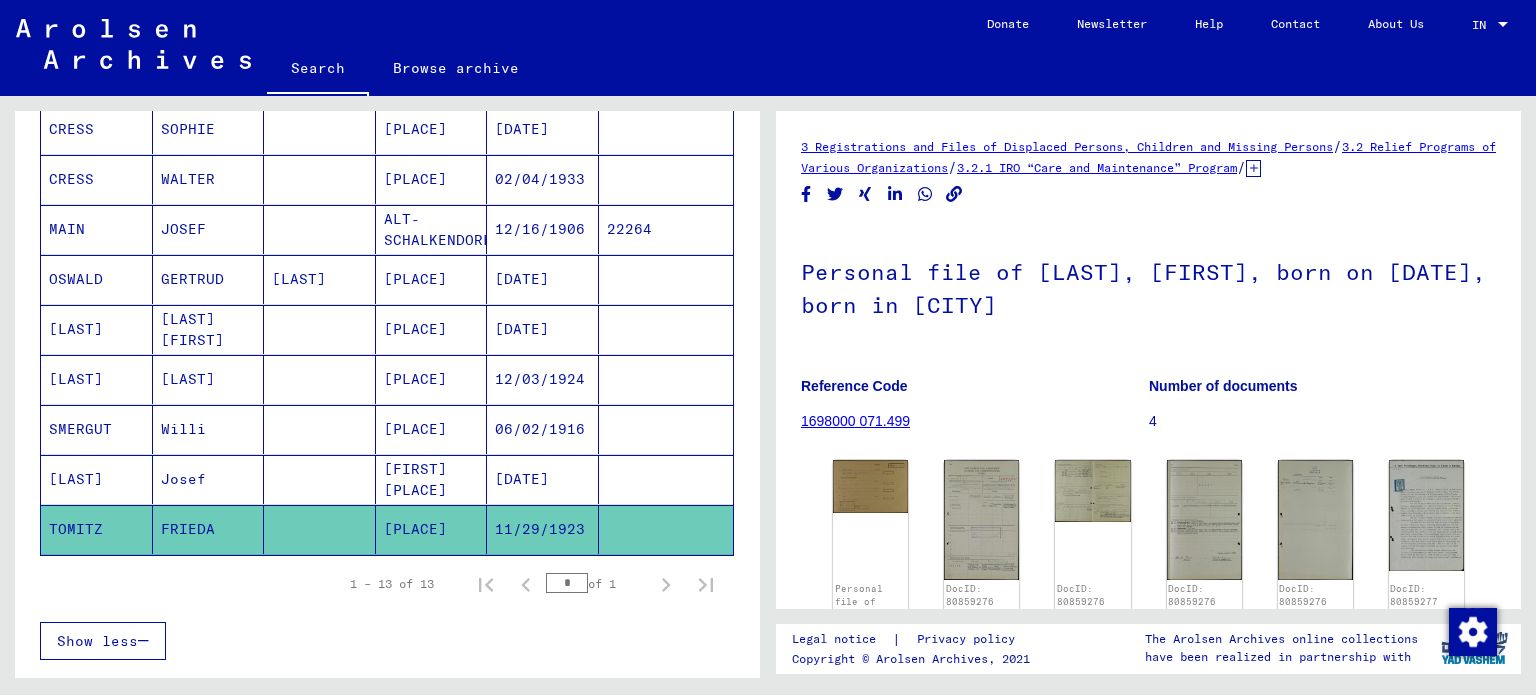 scroll, scrollTop: 0, scrollLeft: 0, axis: both 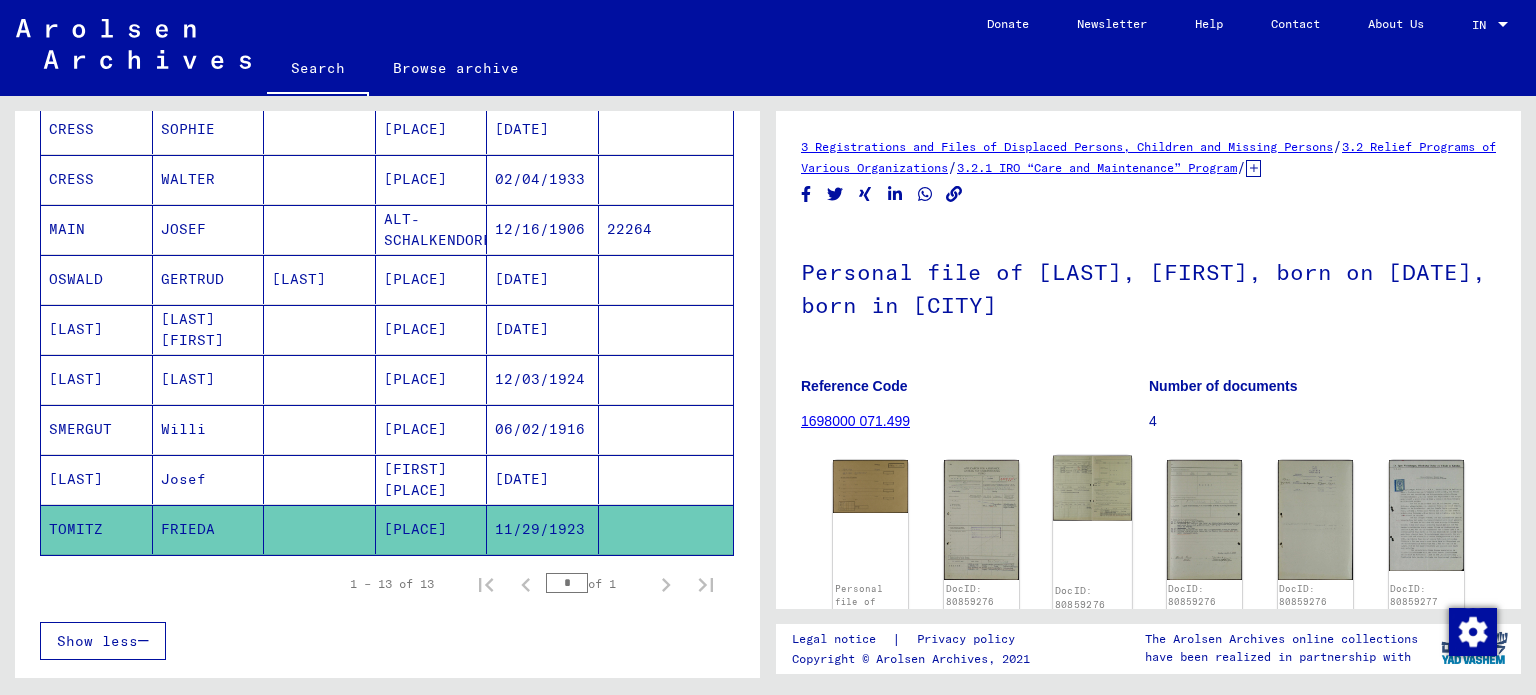 click 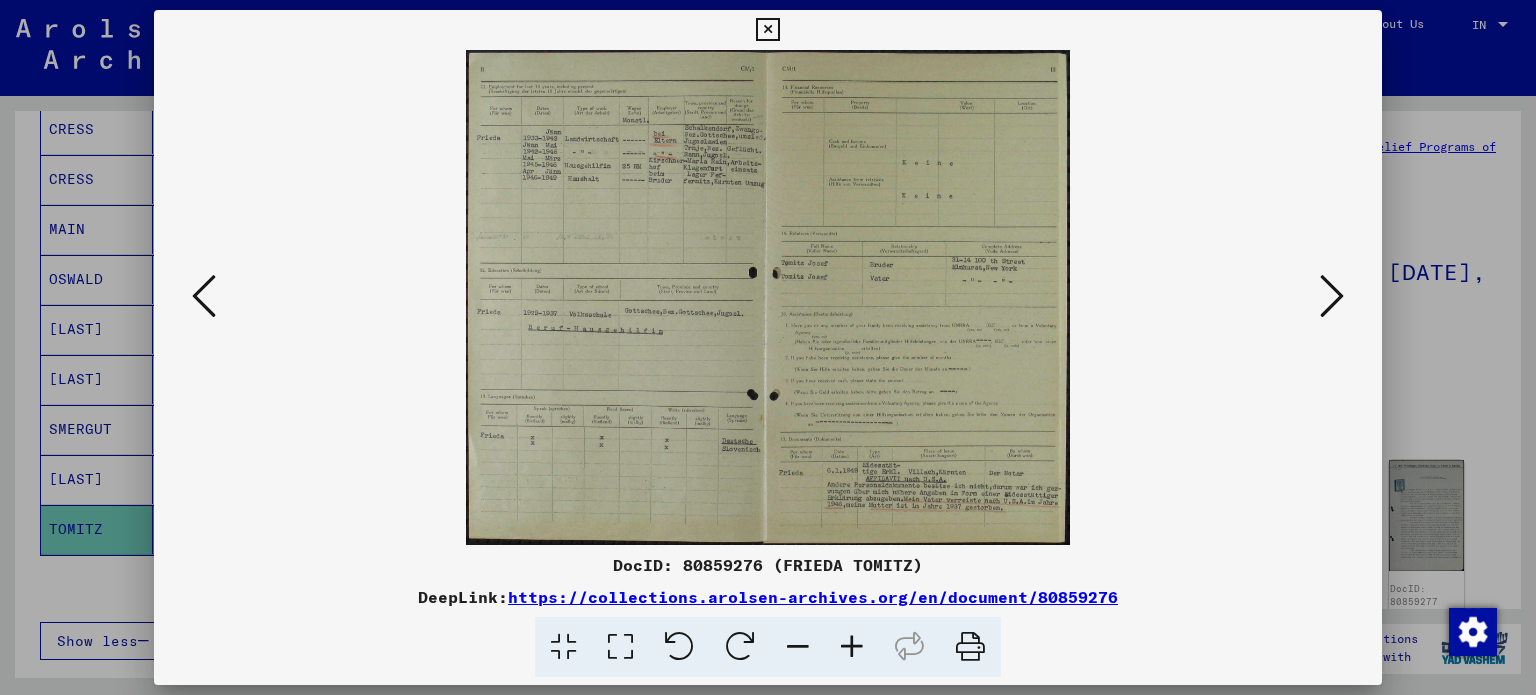 click at bounding box center (852, 647) 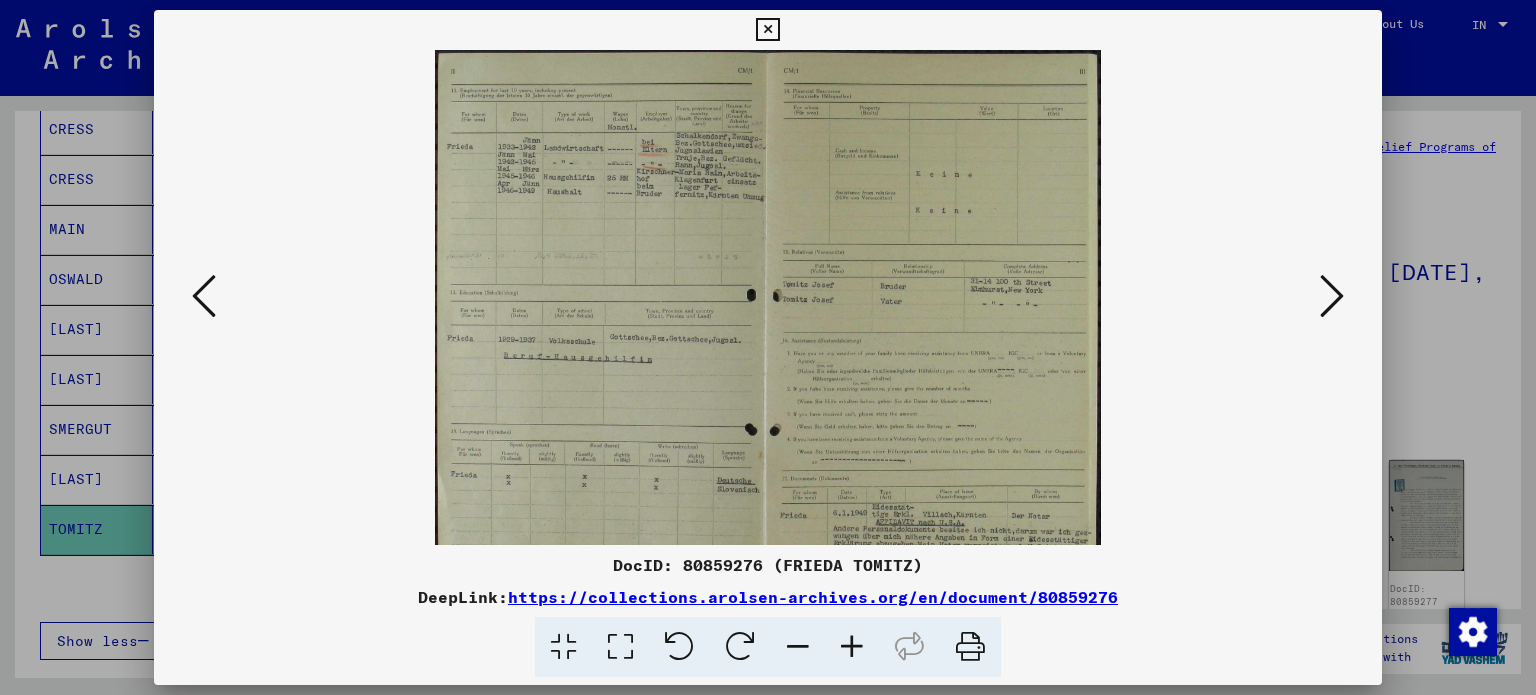 click at bounding box center (852, 647) 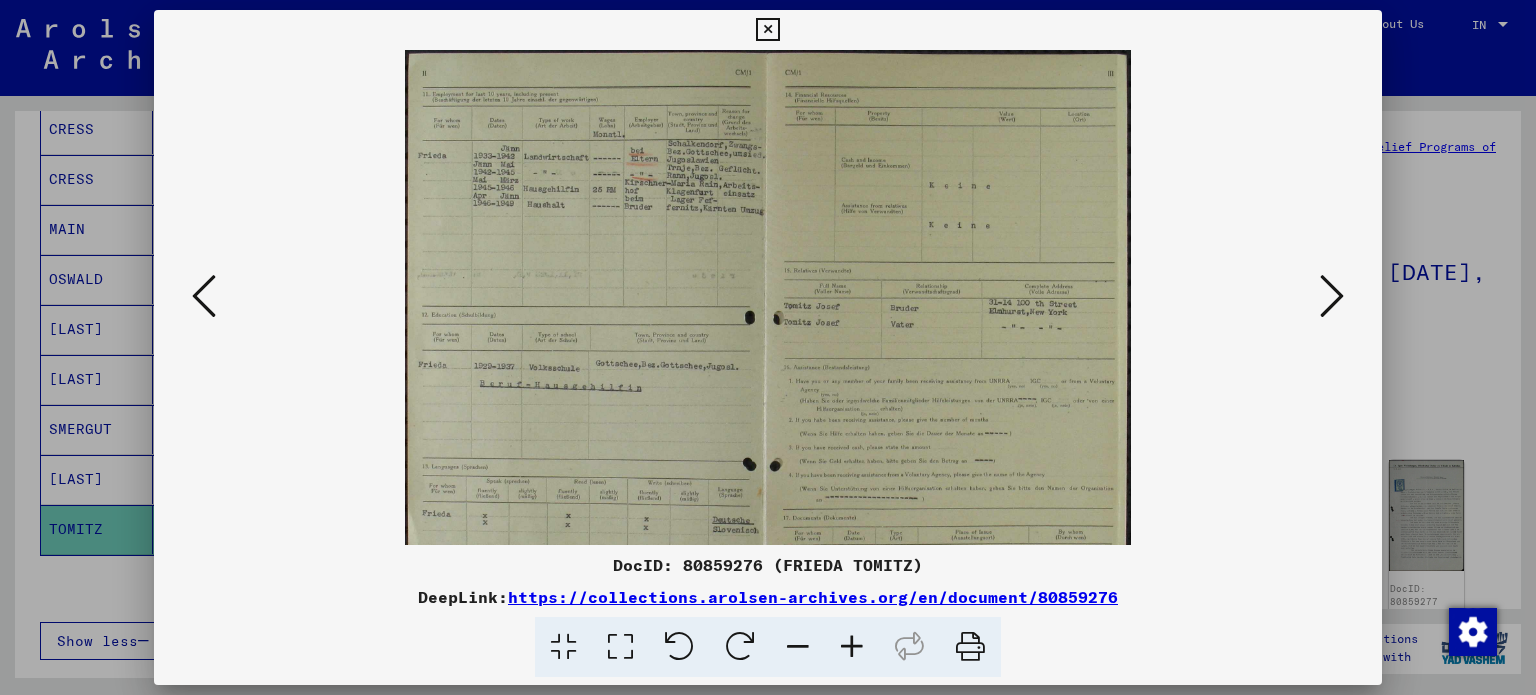 click at bounding box center (852, 647) 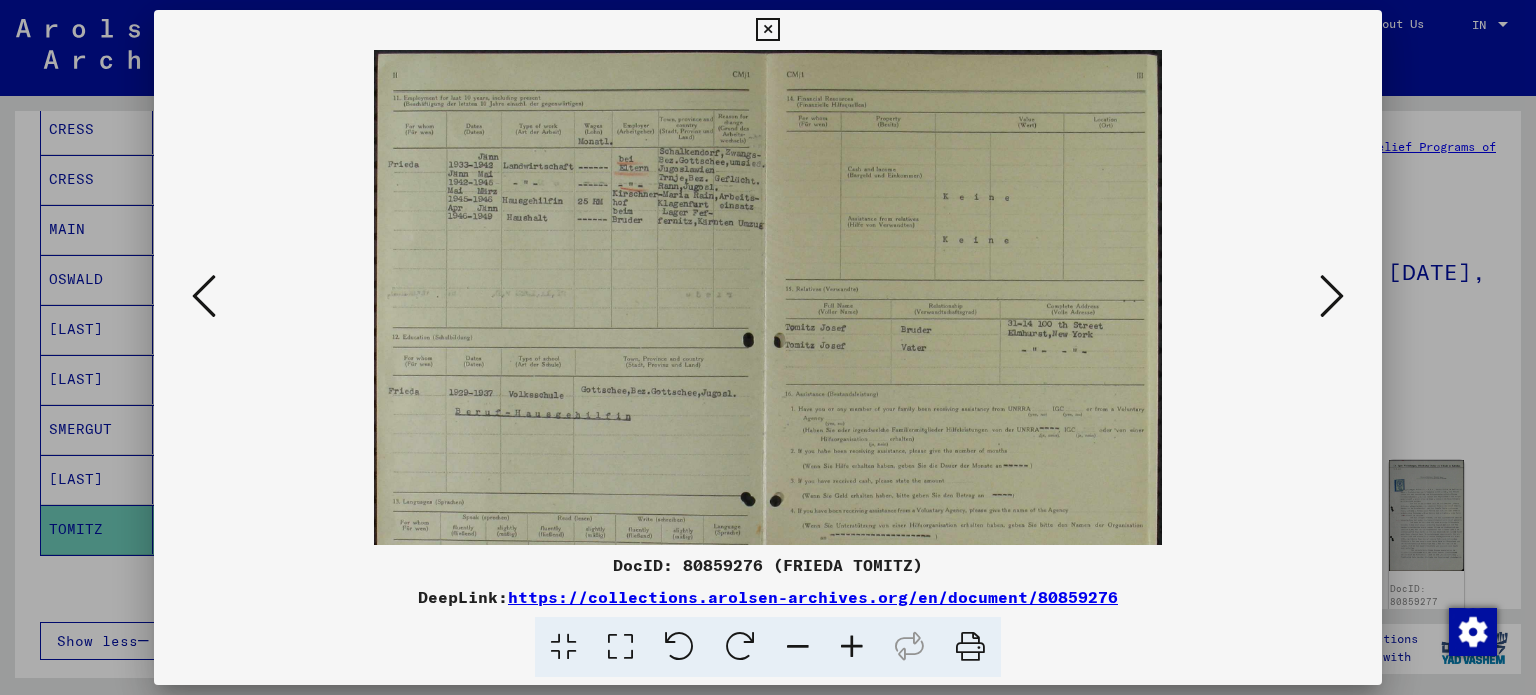 click at bounding box center [852, 647] 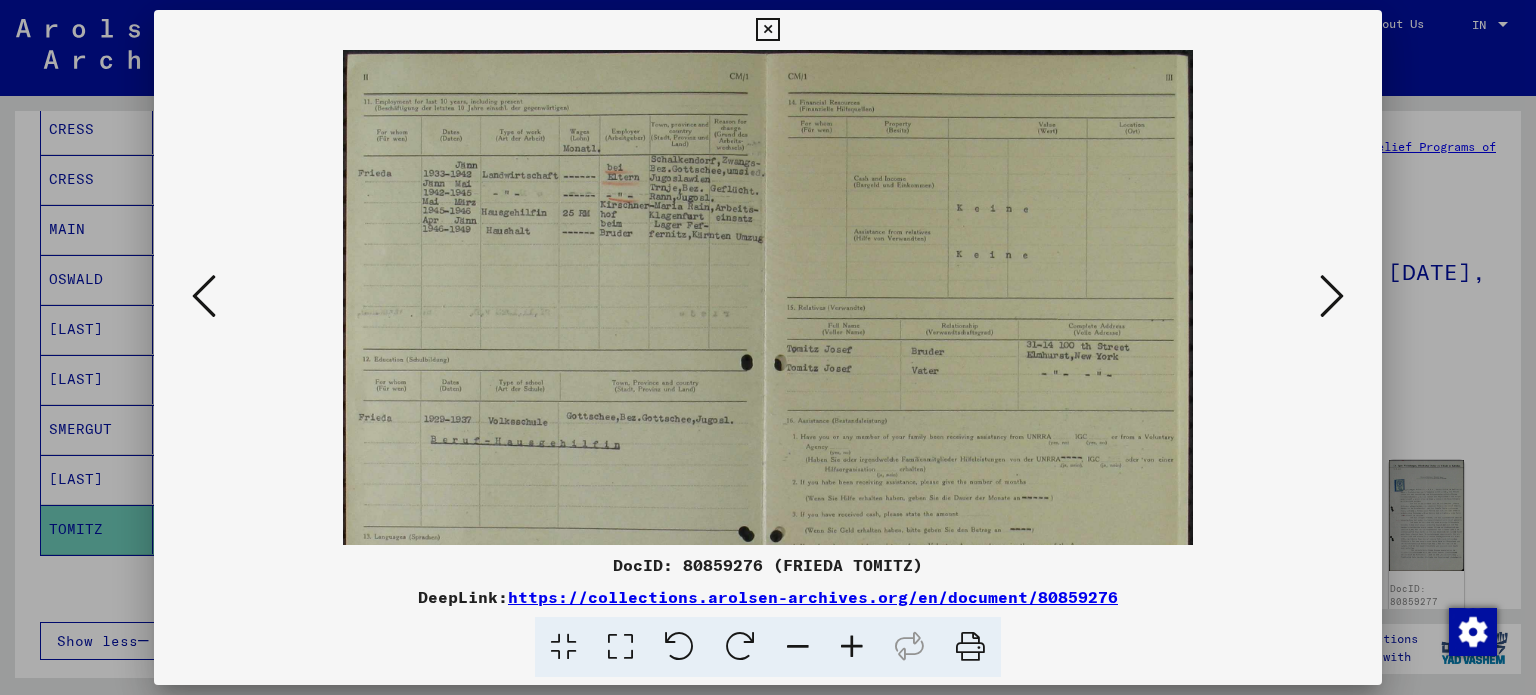 click at bounding box center (852, 647) 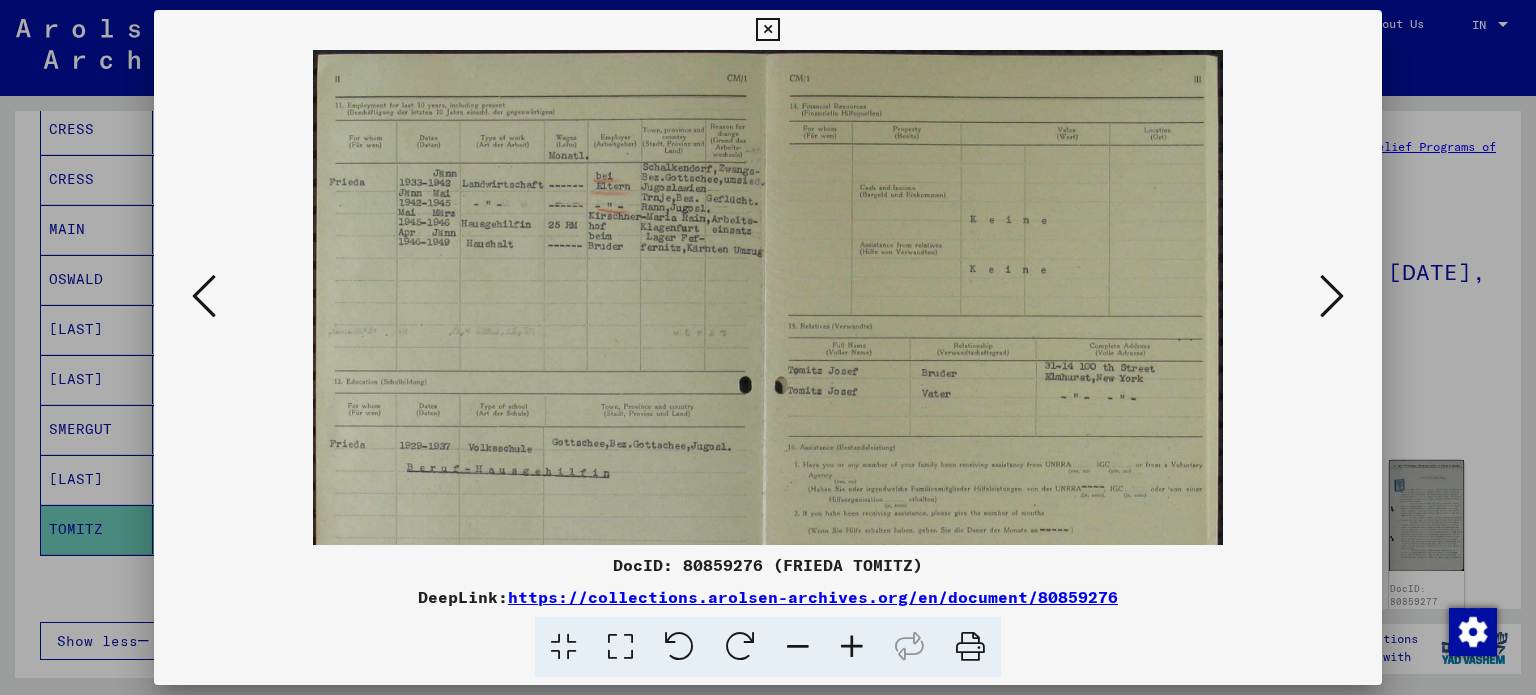 click at bounding box center [852, 647] 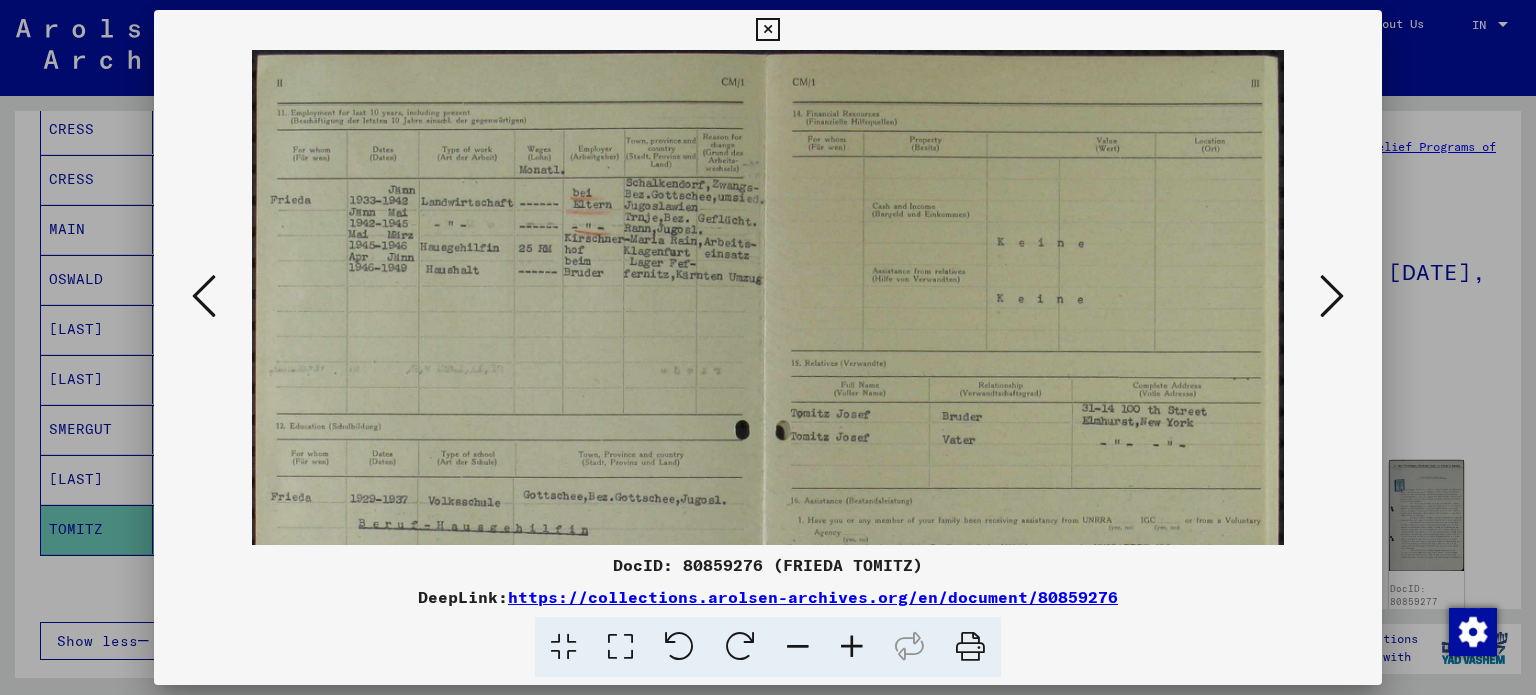 click at bounding box center (852, 647) 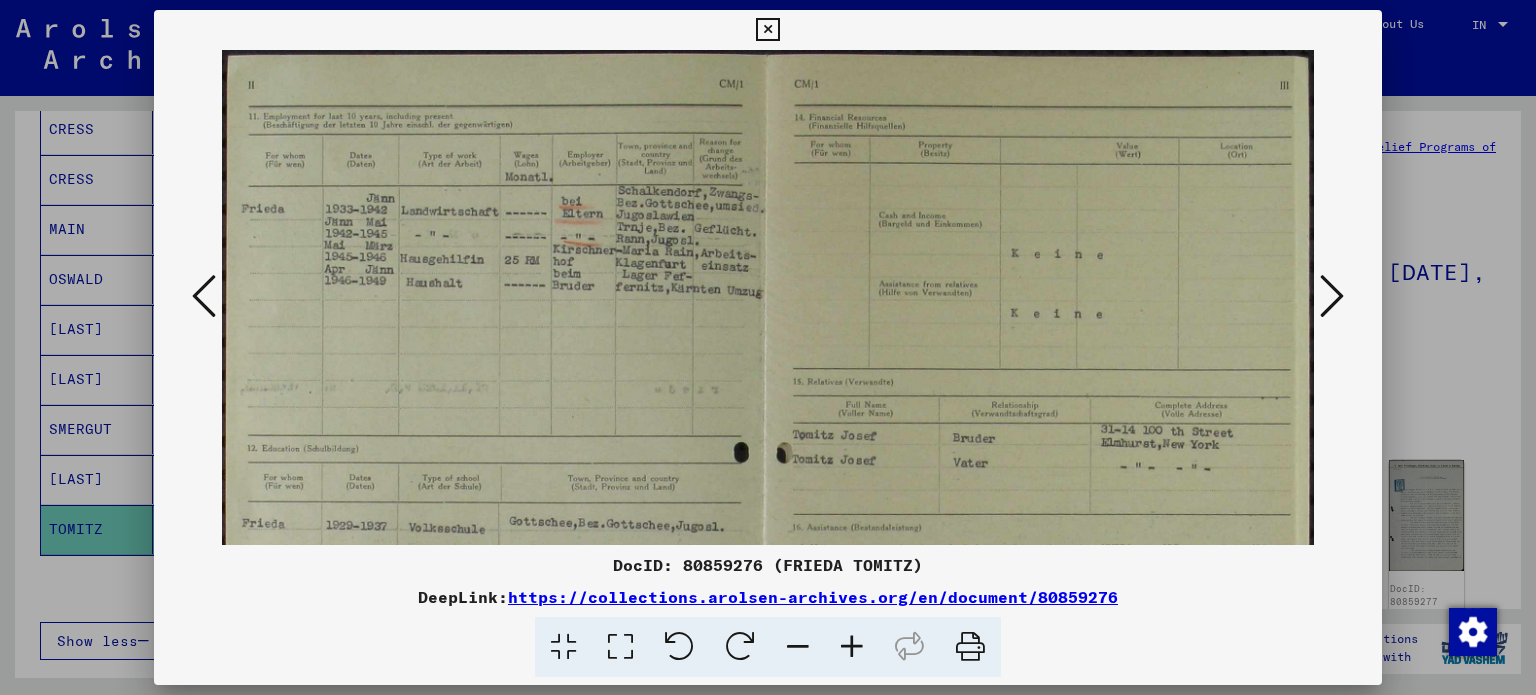 click at bounding box center [852, 647] 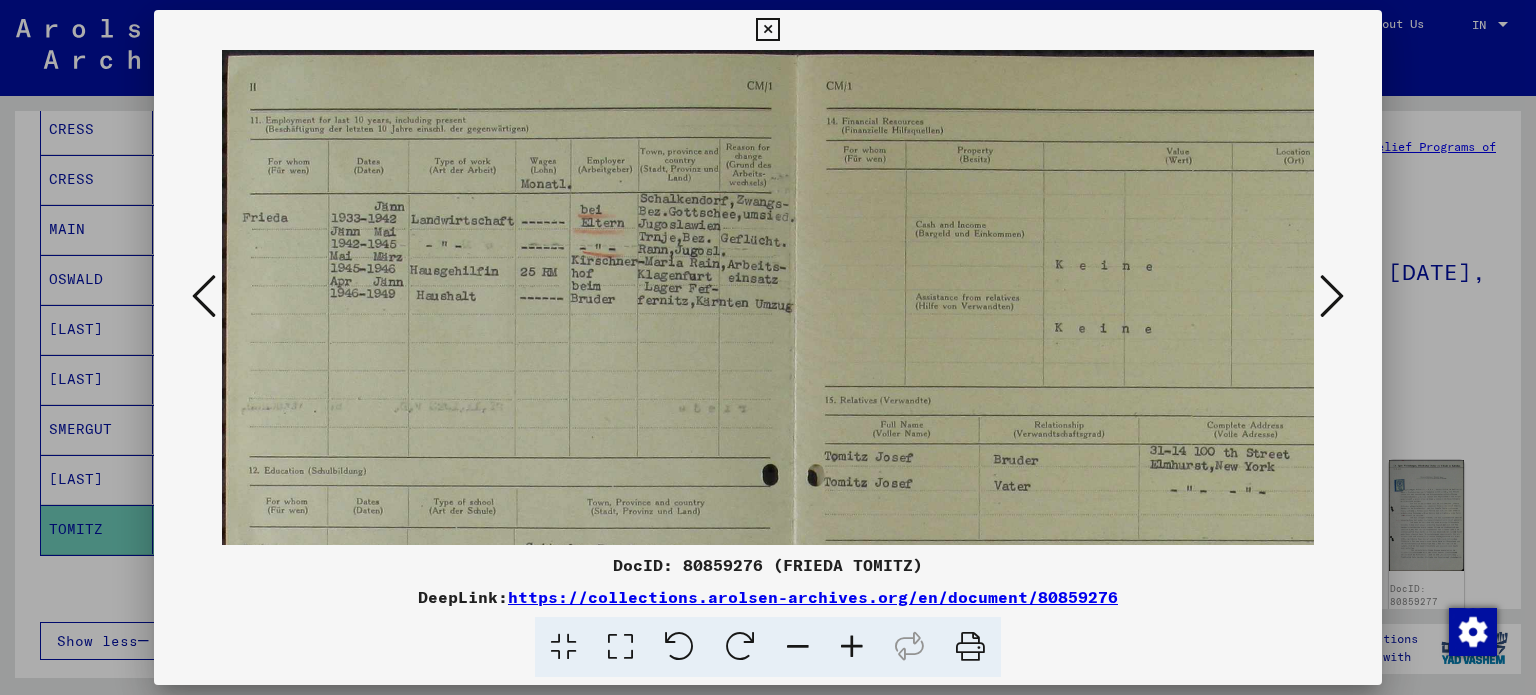 click at bounding box center (852, 647) 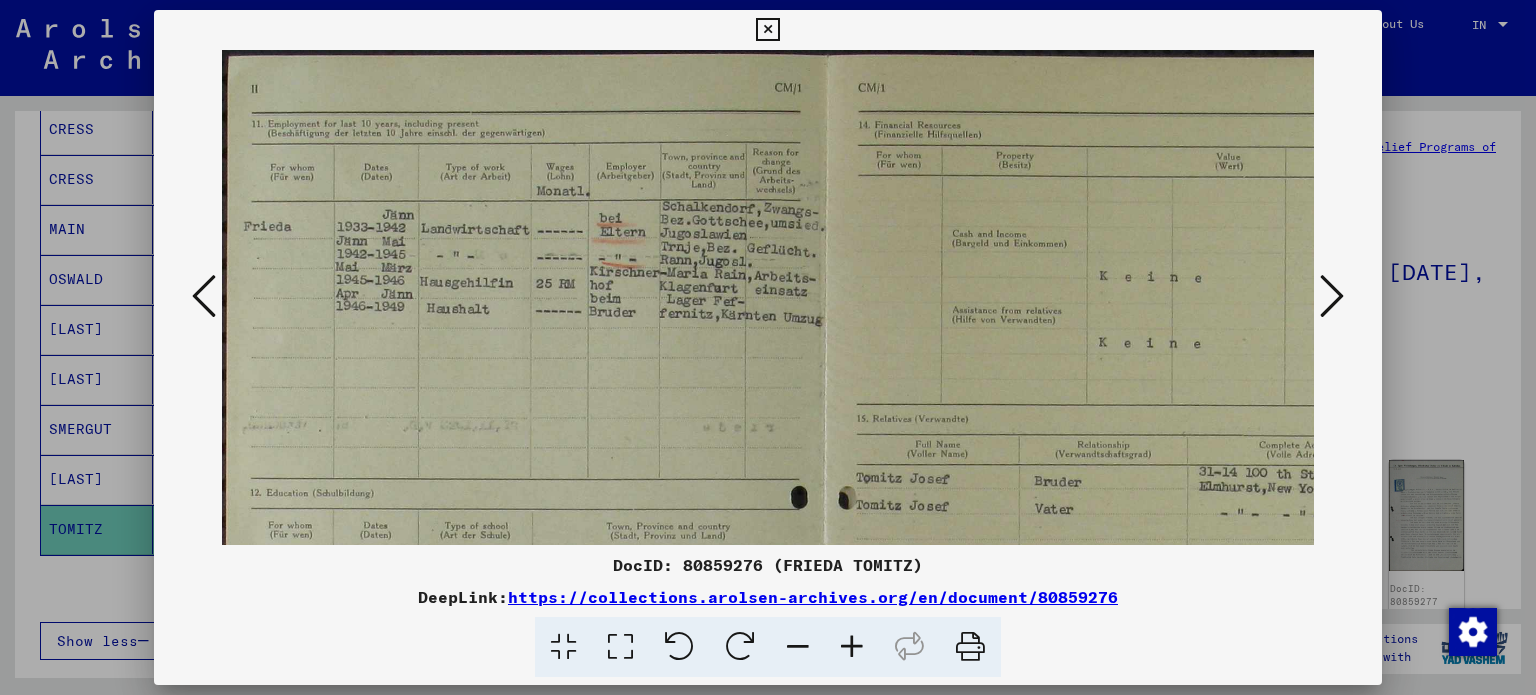 click at bounding box center [852, 647] 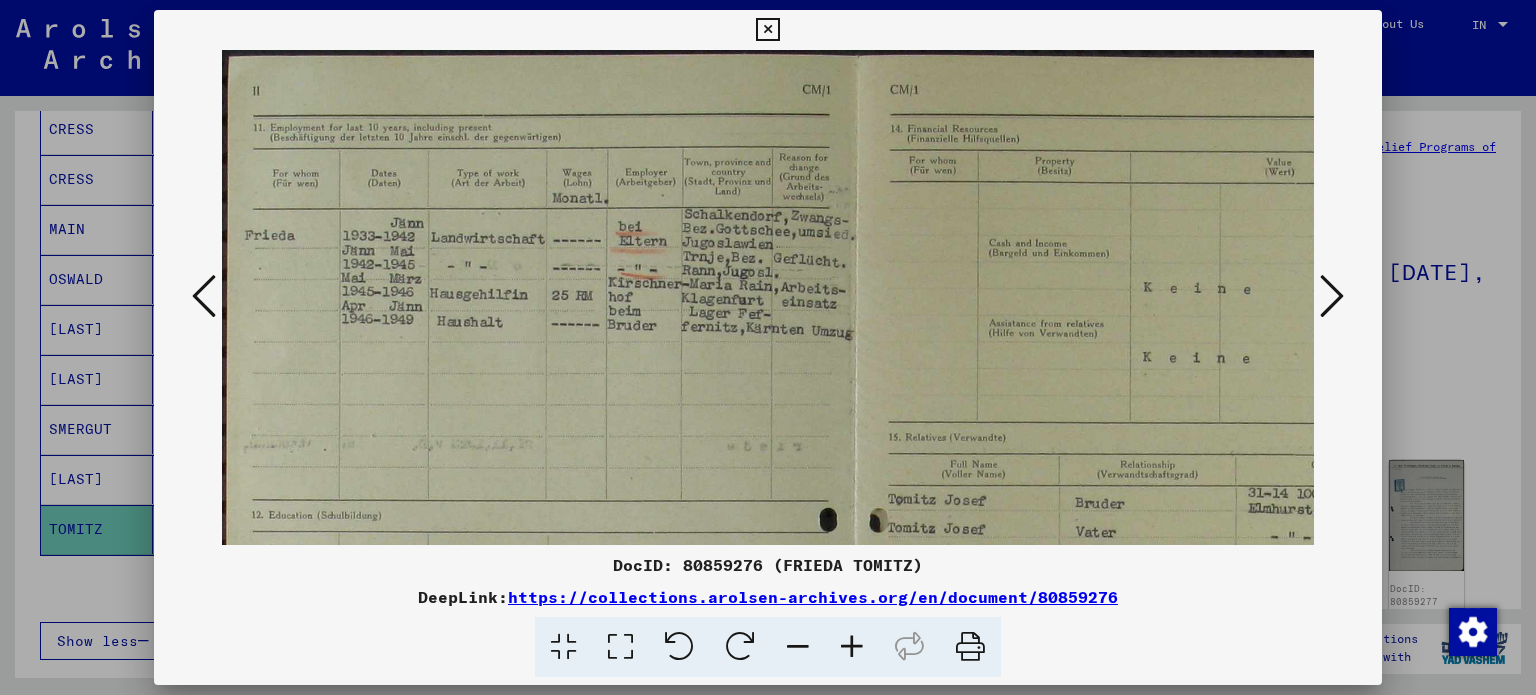click at bounding box center (852, 647) 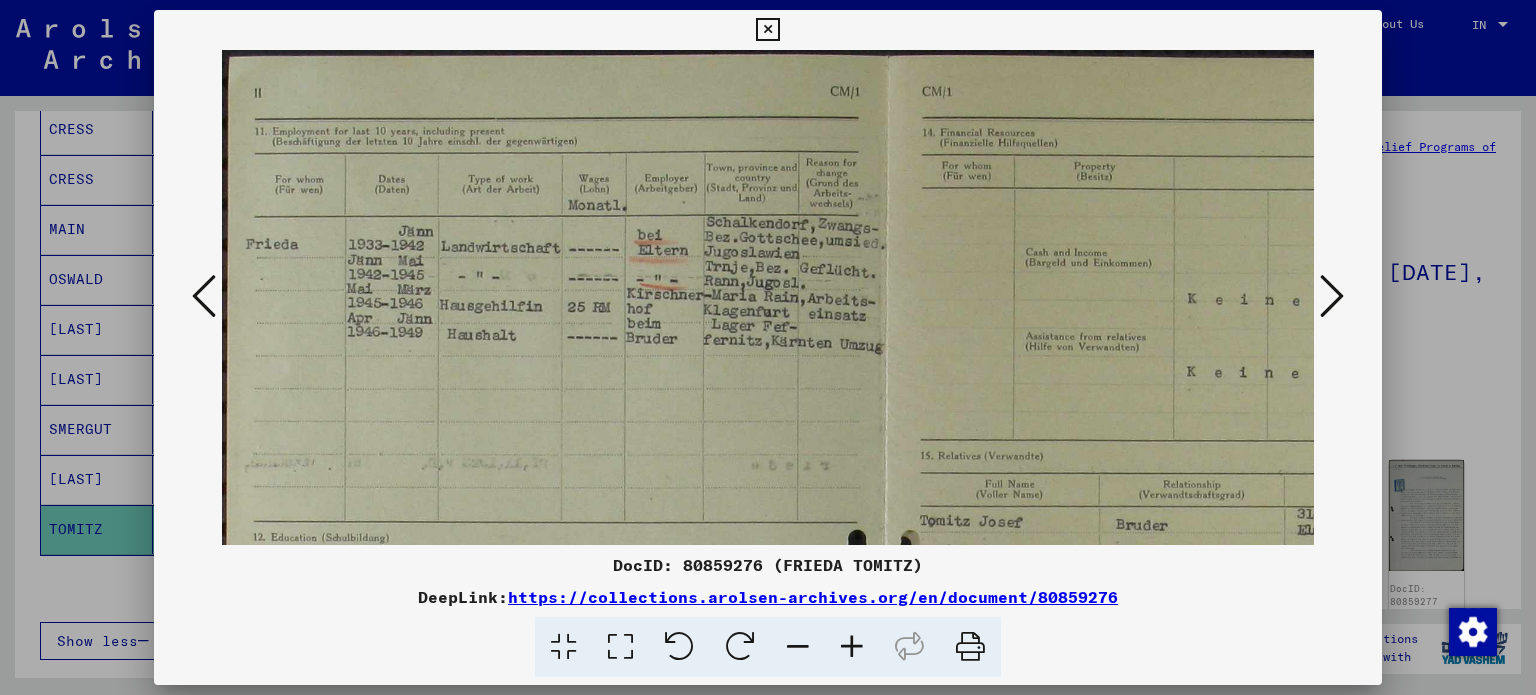 click at bounding box center (852, 647) 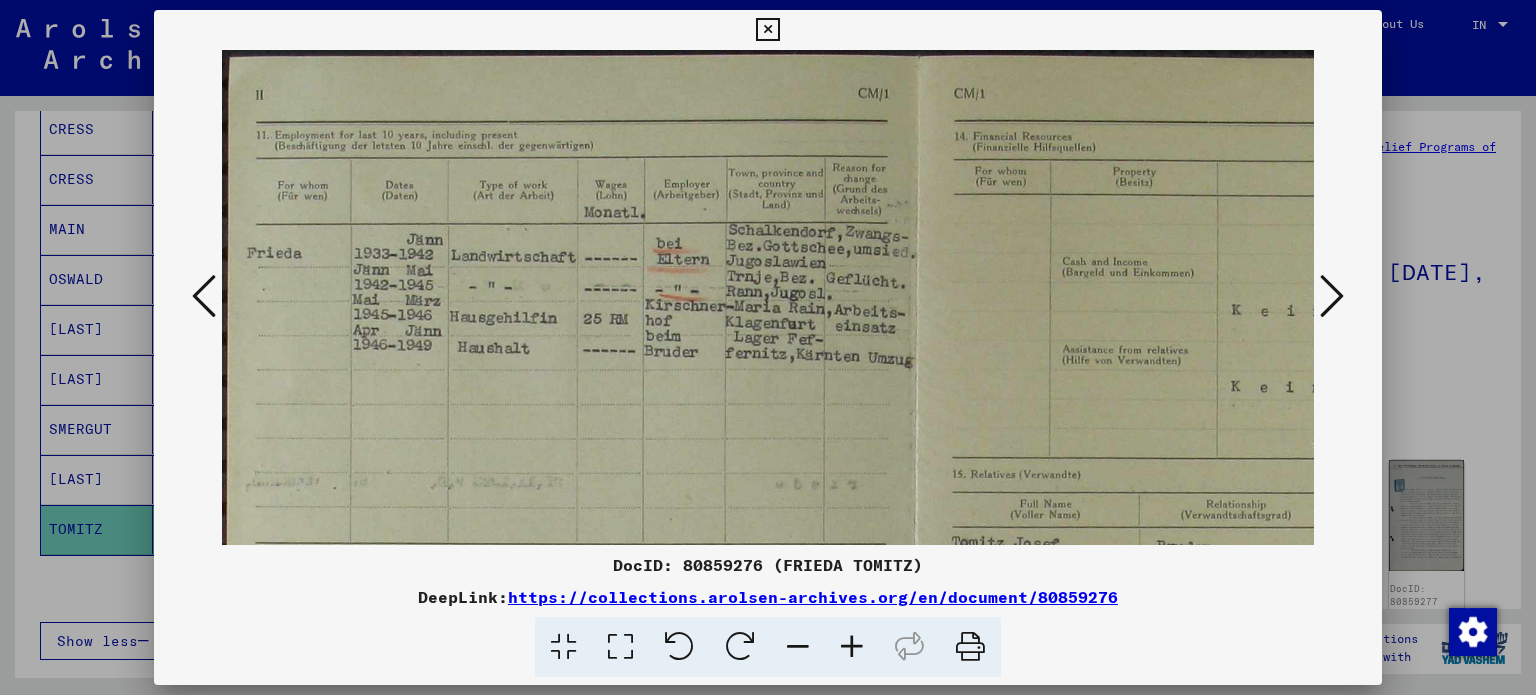 click at bounding box center [852, 647] 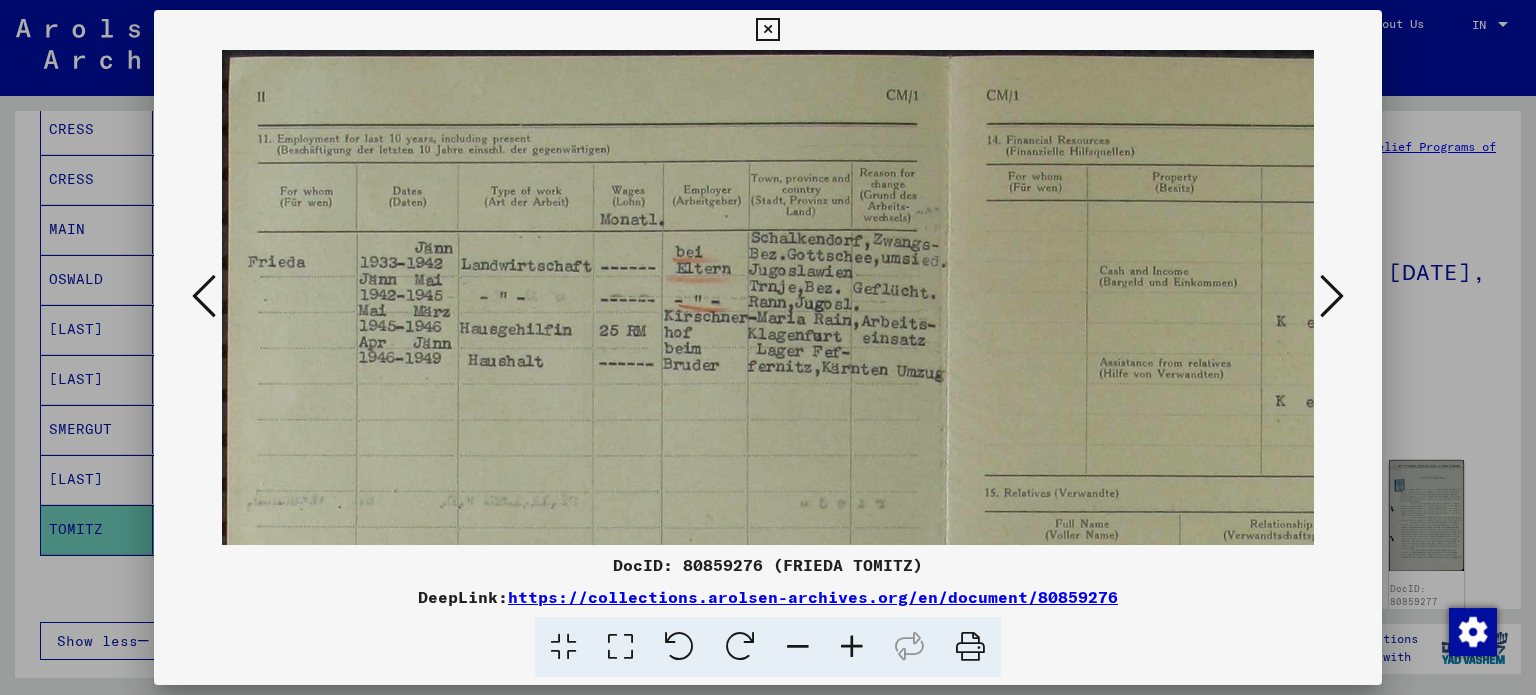 click at bounding box center [852, 647] 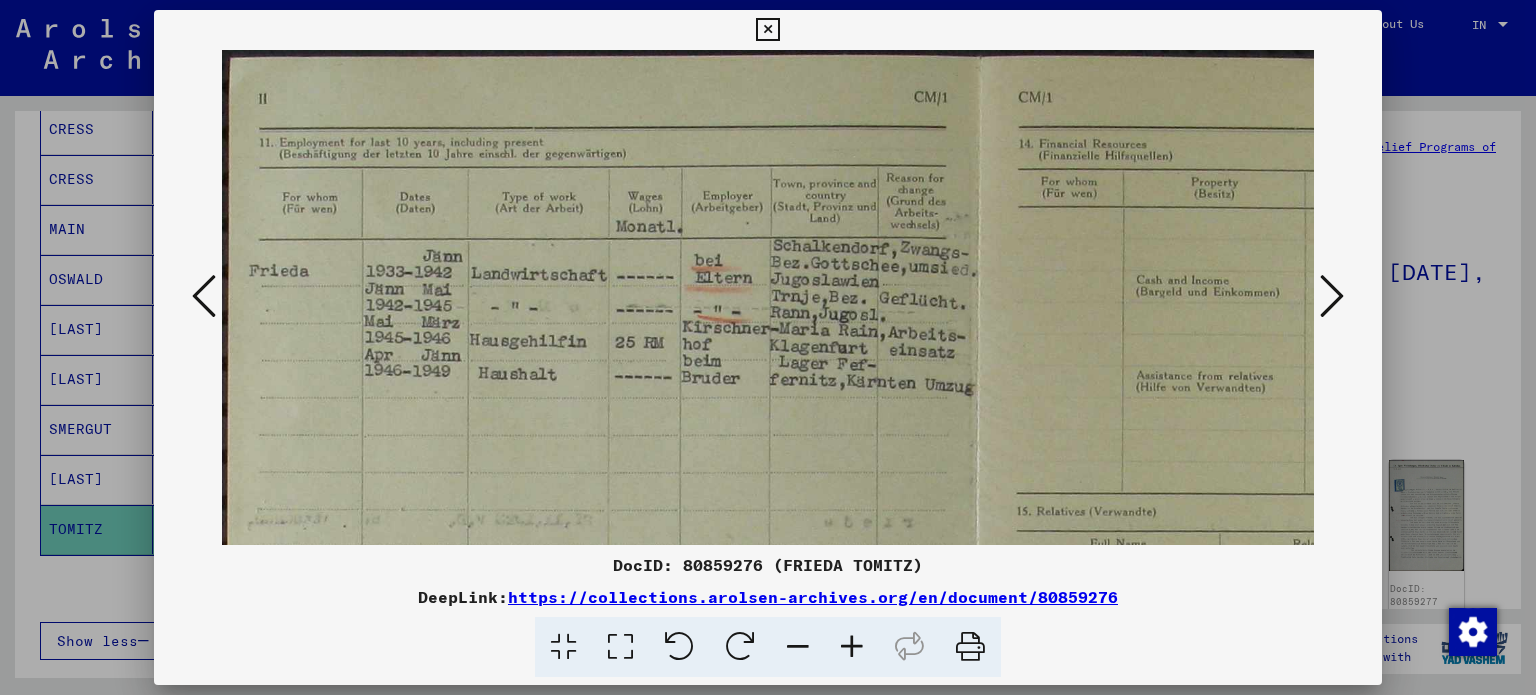 click at bounding box center [852, 647] 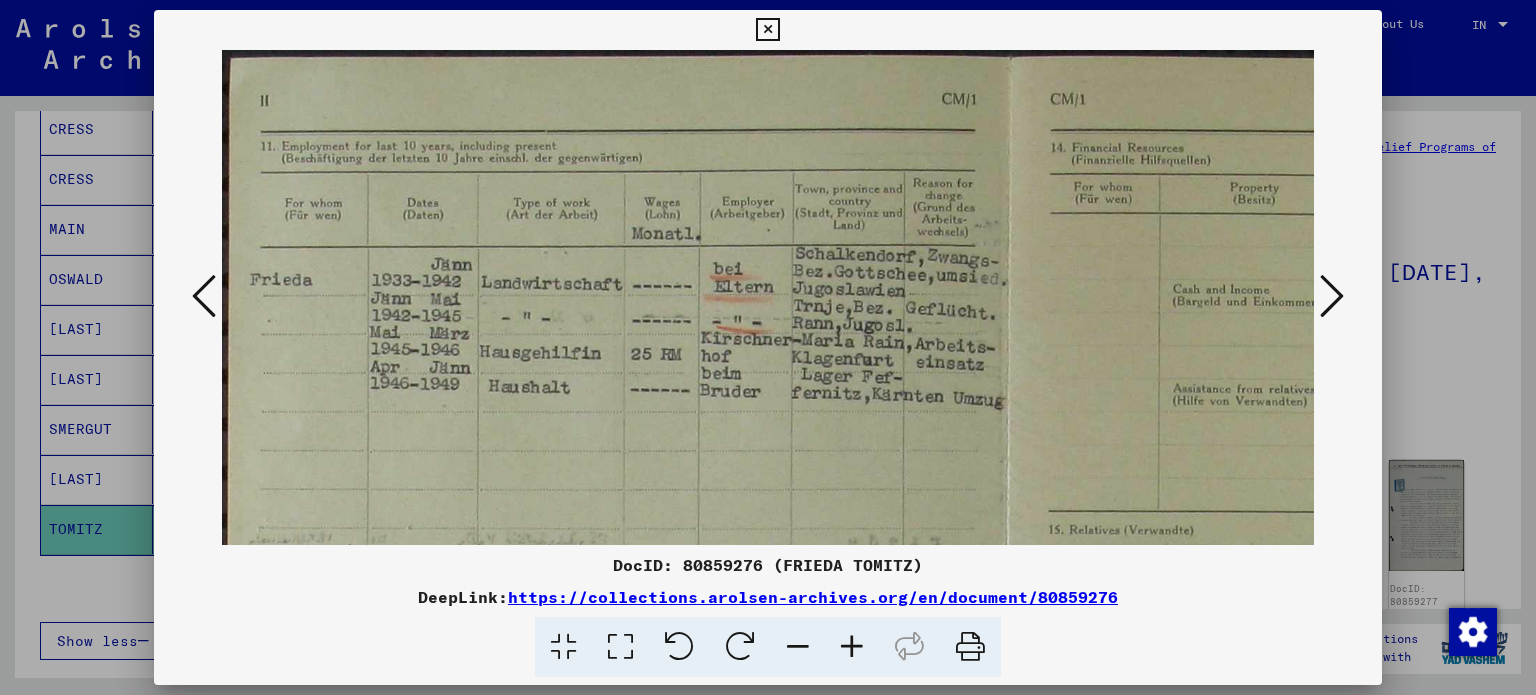 click at bounding box center (852, 647) 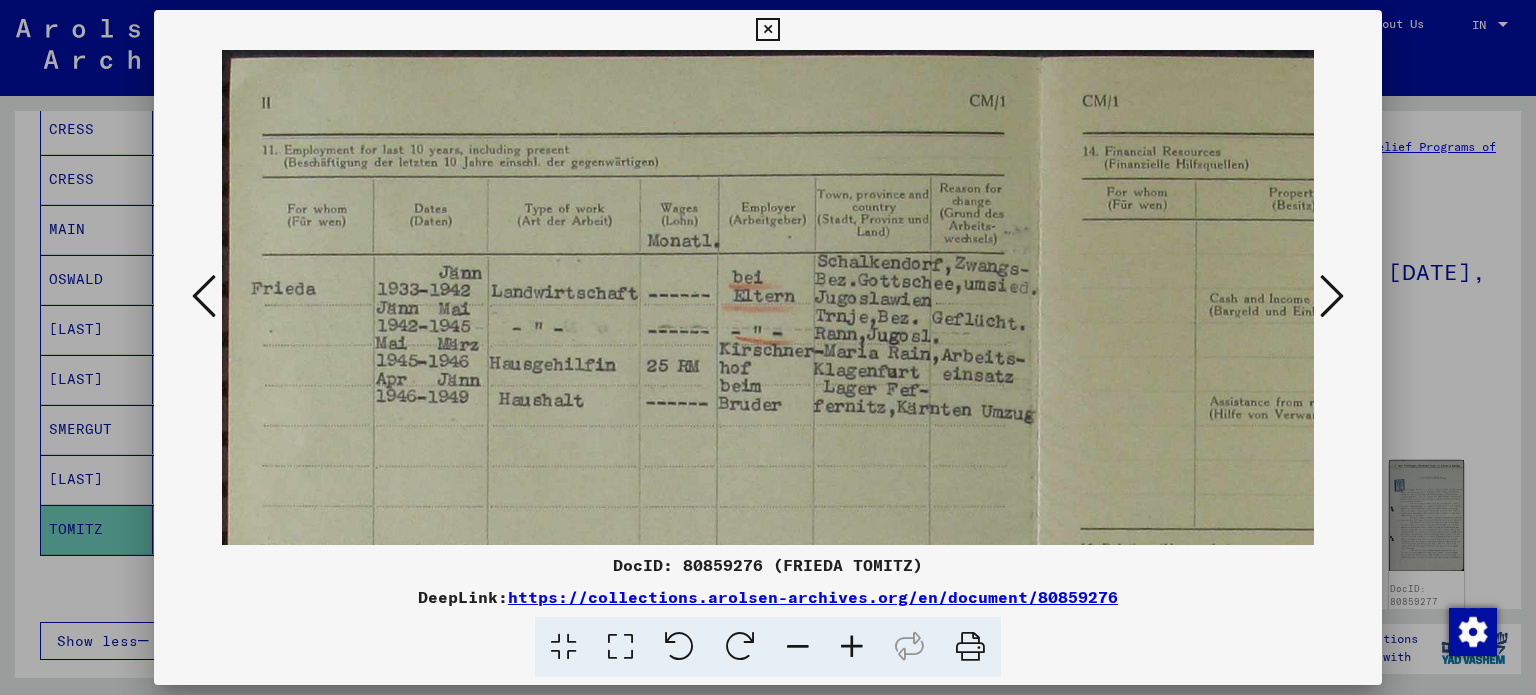click at bounding box center [852, 647] 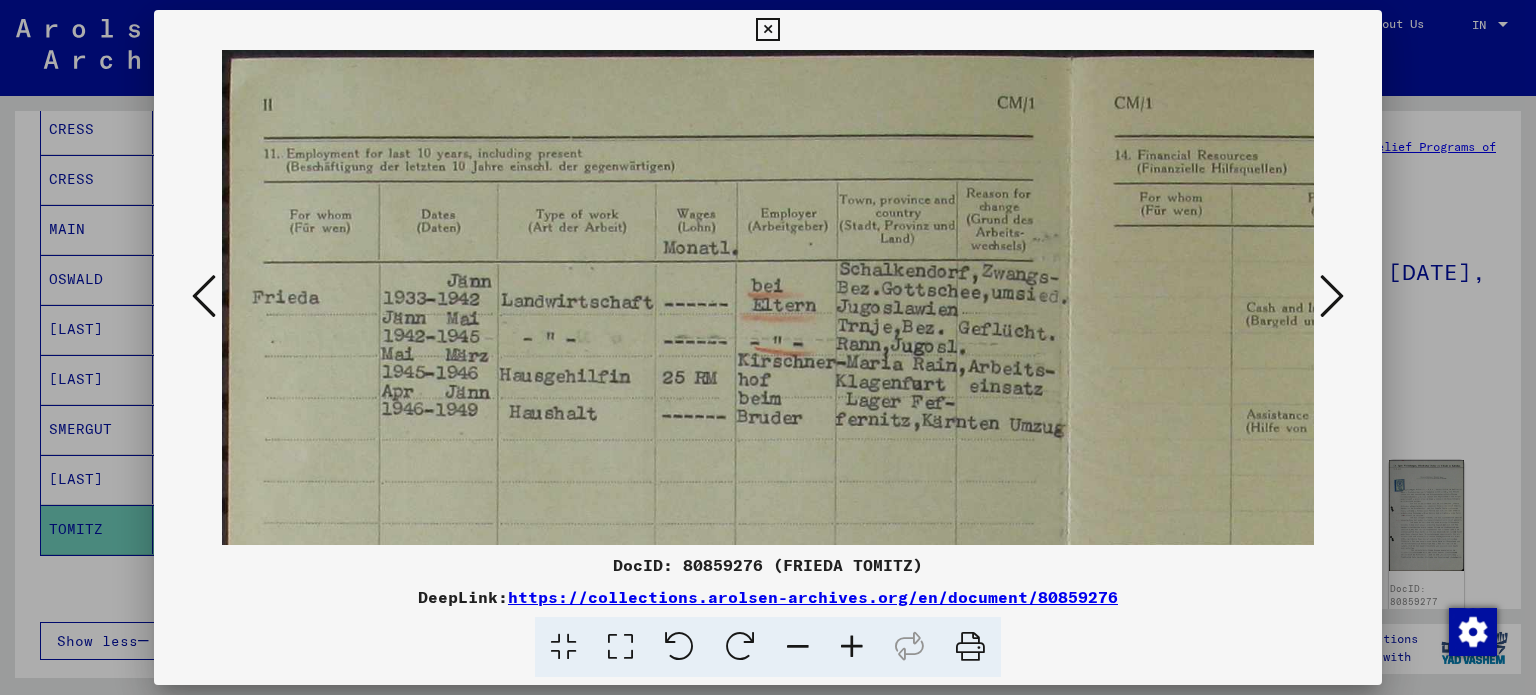click at bounding box center [852, 647] 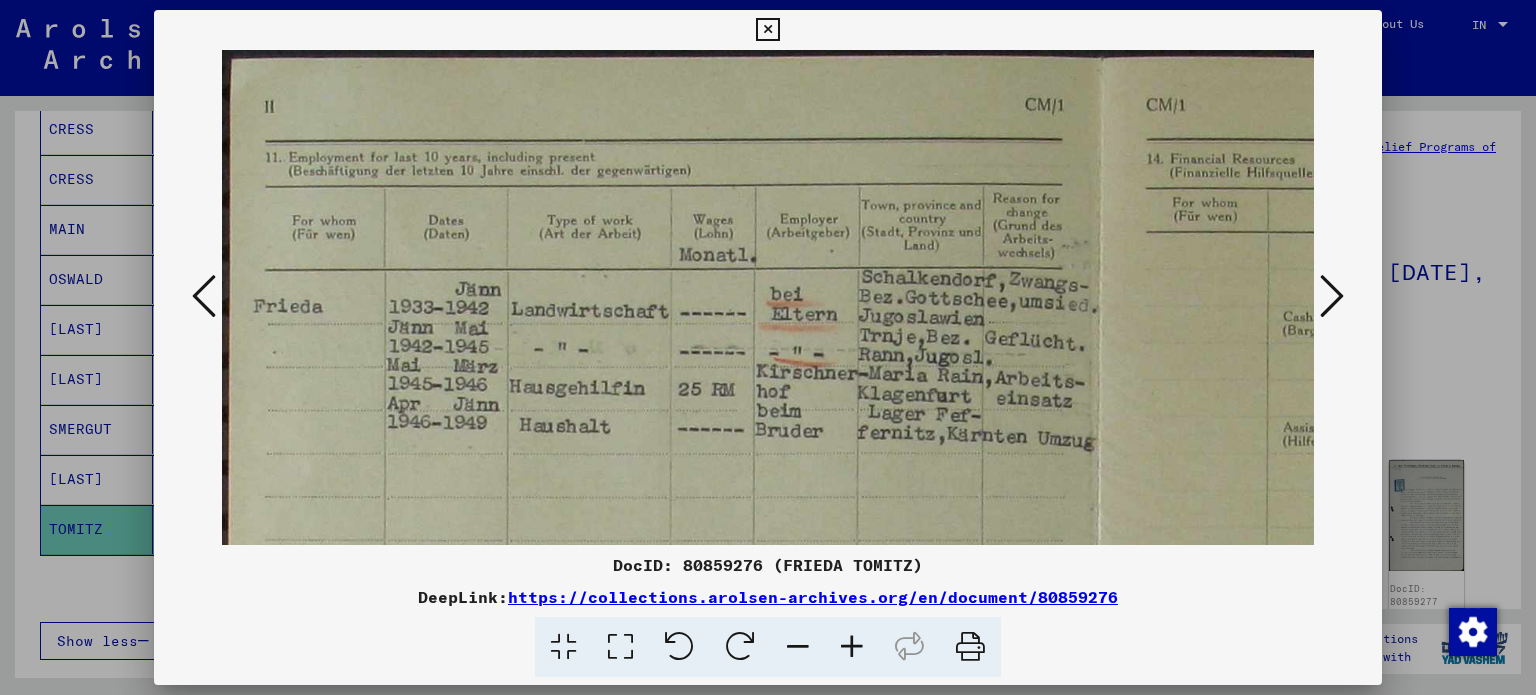 click at bounding box center [852, 647] 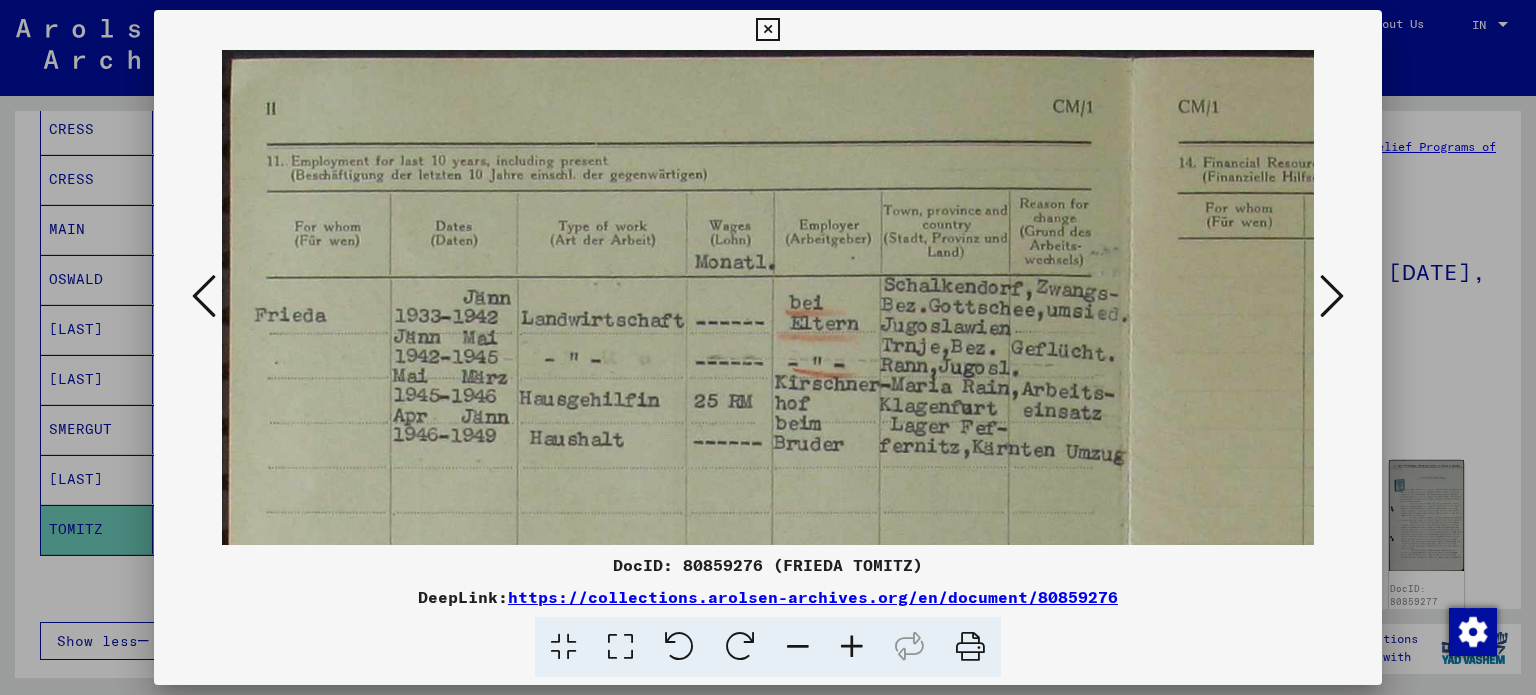 click at bounding box center (852, 647) 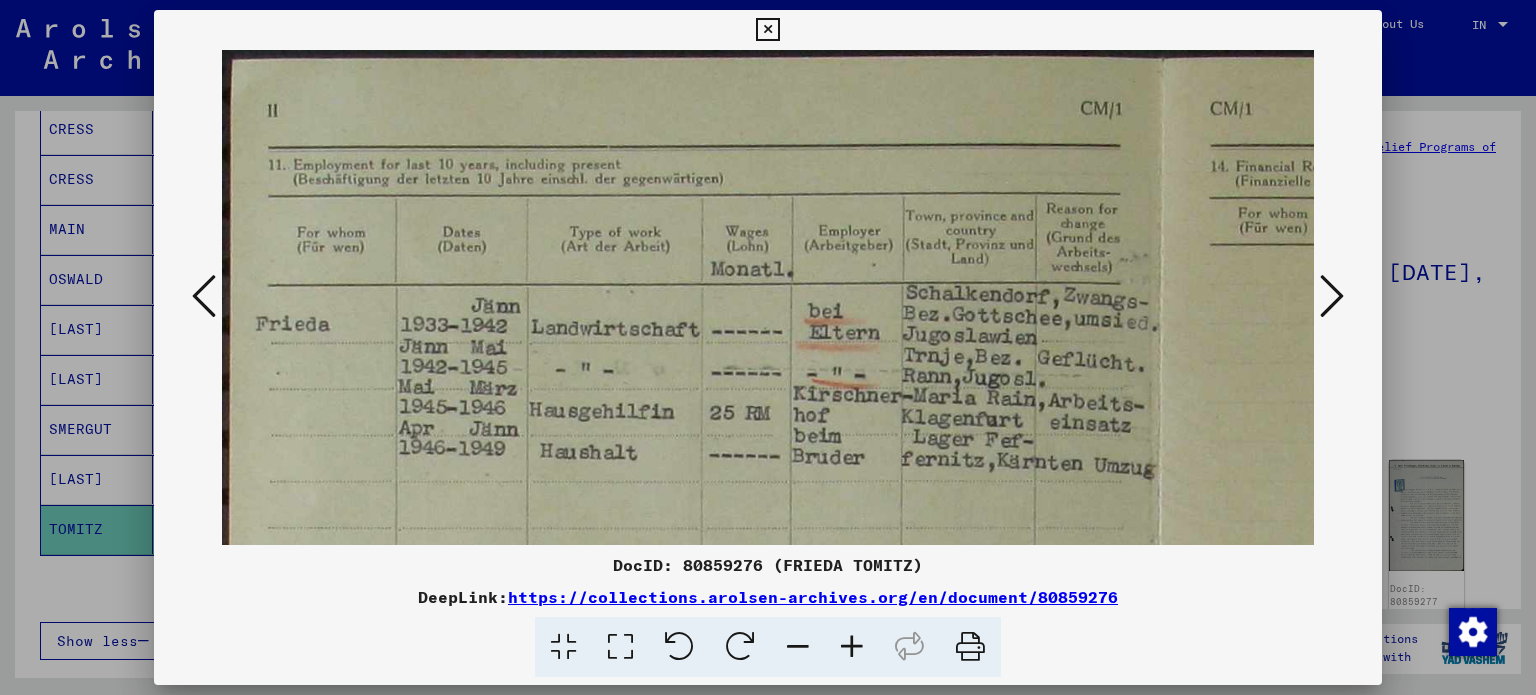 click at bounding box center [852, 647] 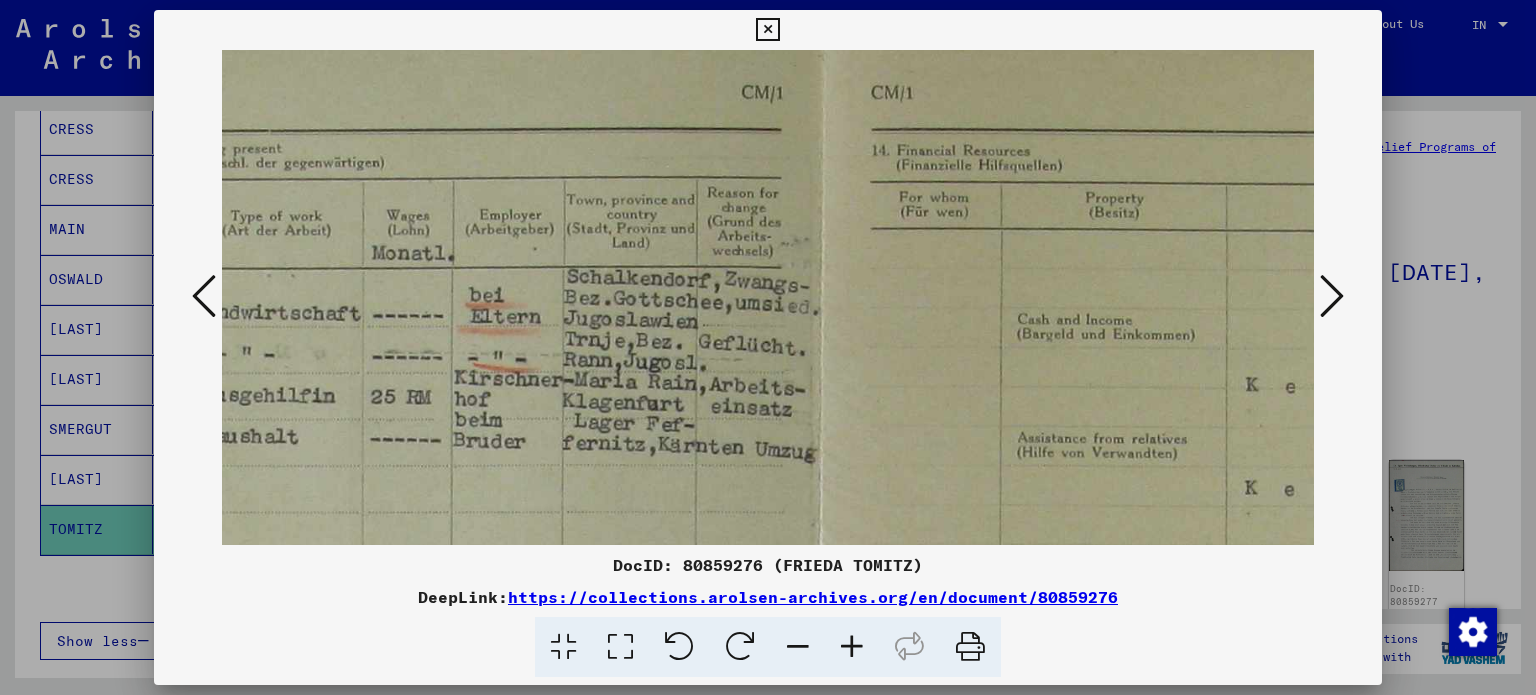 scroll, scrollTop: 0, scrollLeft: 496, axis: horizontal 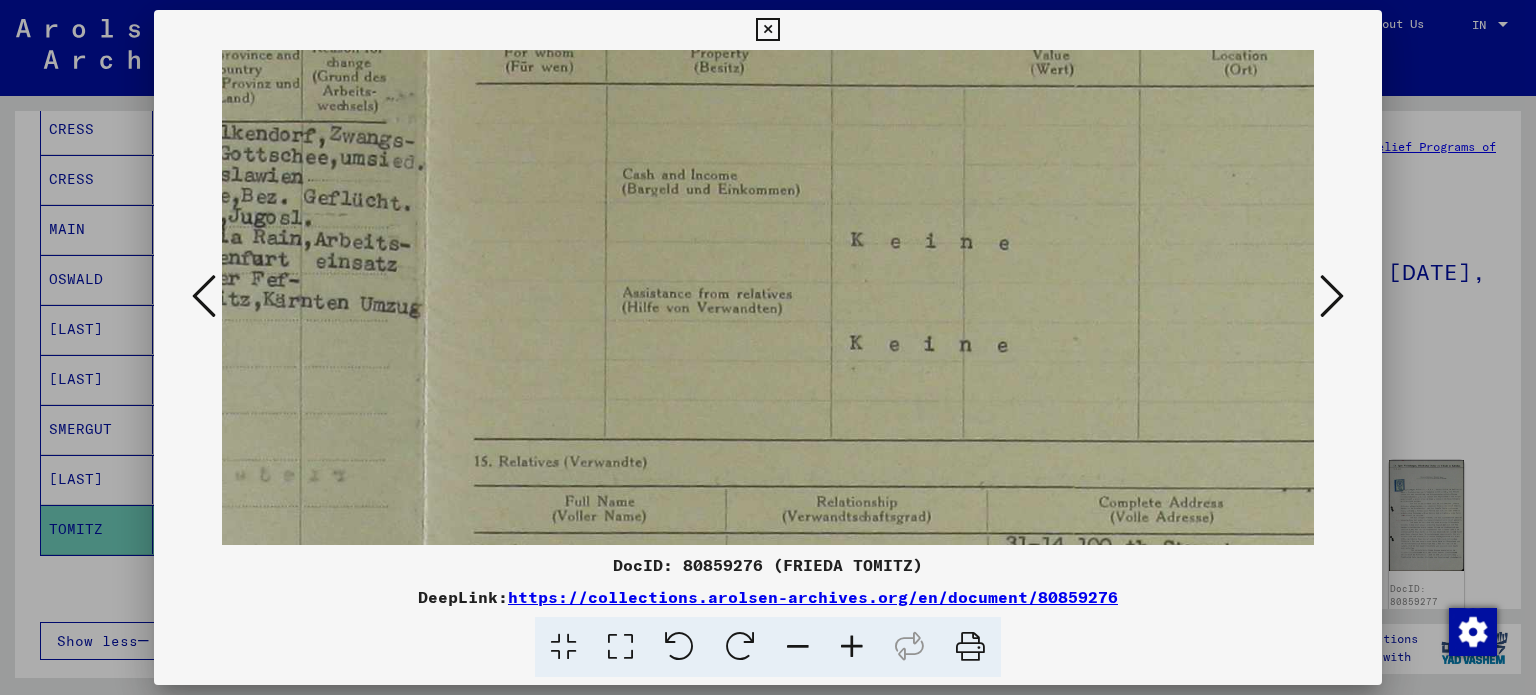 drag, startPoint x: 1206, startPoint y: 432, endPoint x: 499, endPoint y: 287, distance: 721.716 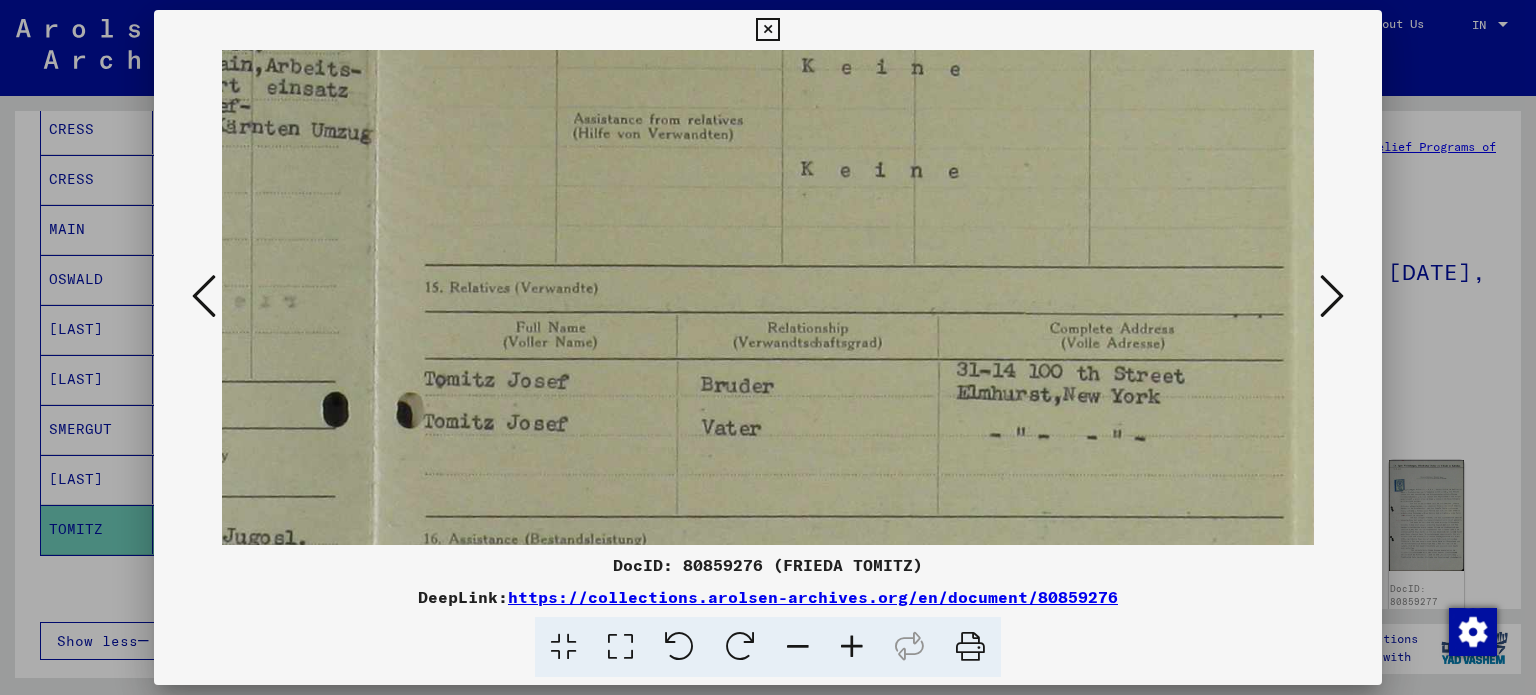 scroll, scrollTop: 383, scrollLeft: 772, axis: both 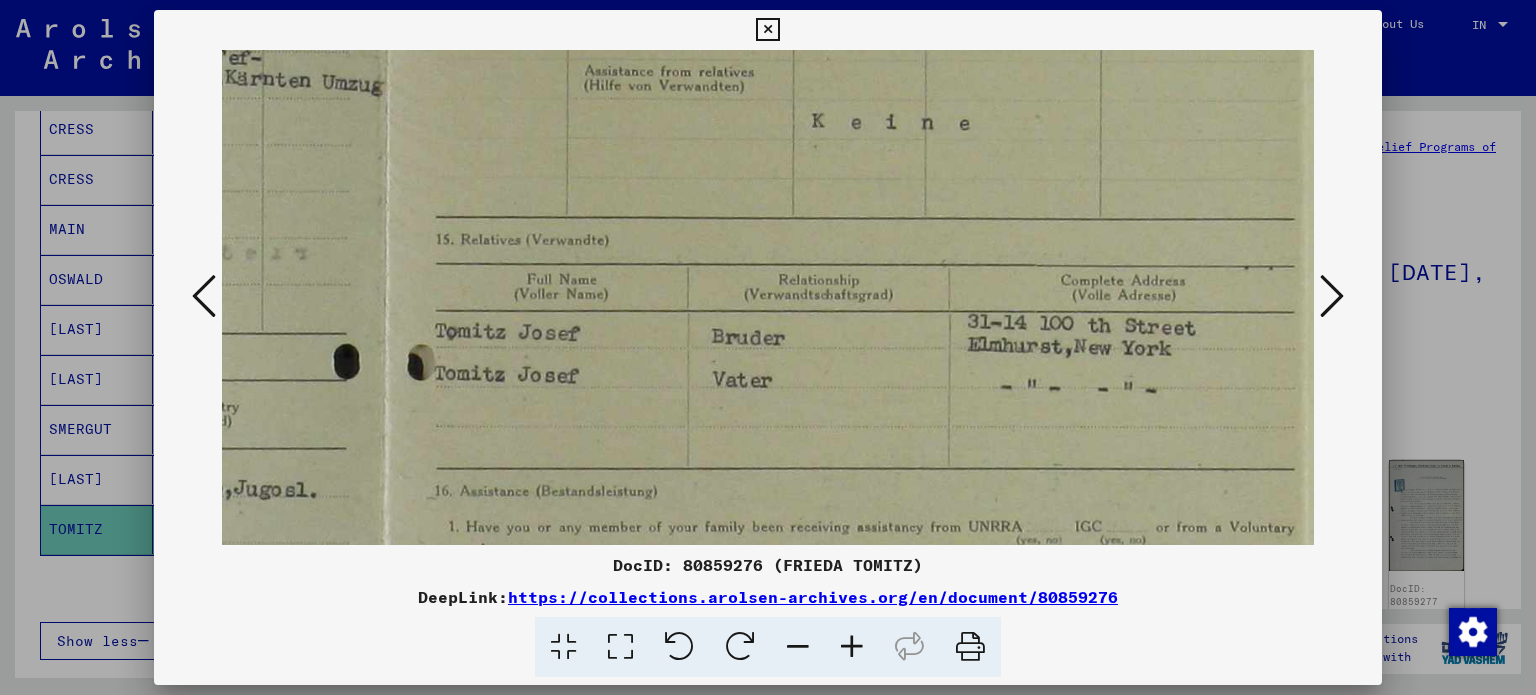 drag, startPoint x: 1032, startPoint y: 331, endPoint x: 956, endPoint y: 111, distance: 232.75739 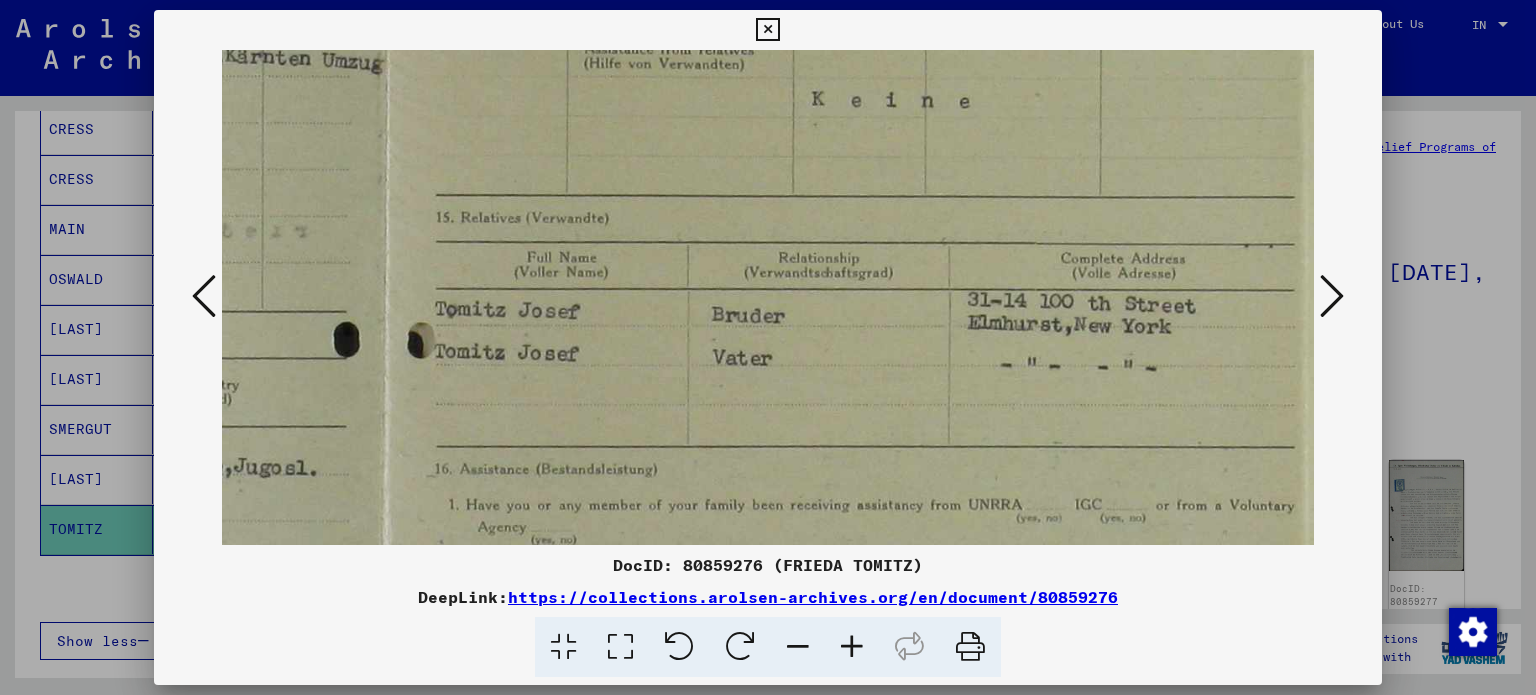 scroll, scrollTop: 408, scrollLeft: 768, axis: both 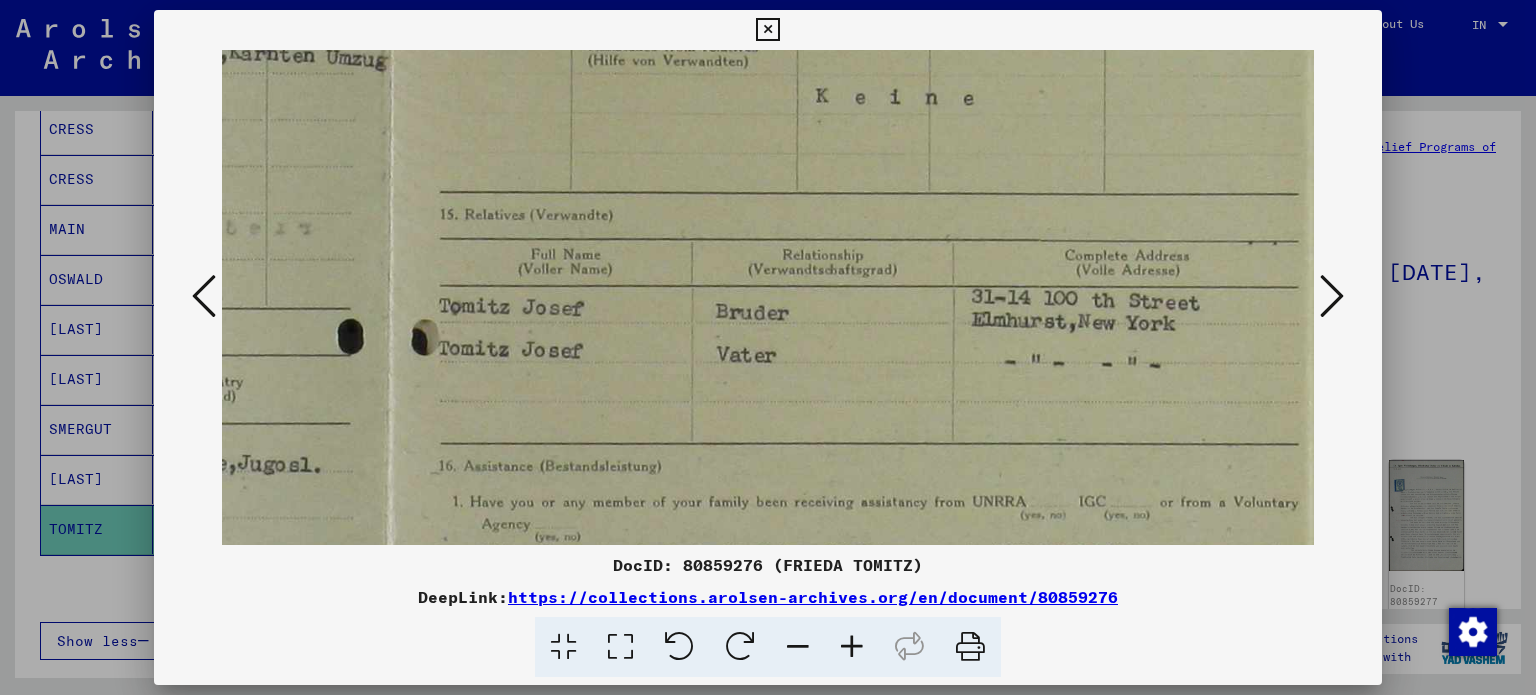drag, startPoint x: 935, startPoint y: 424, endPoint x: 912, endPoint y: 400, distance: 33.24154 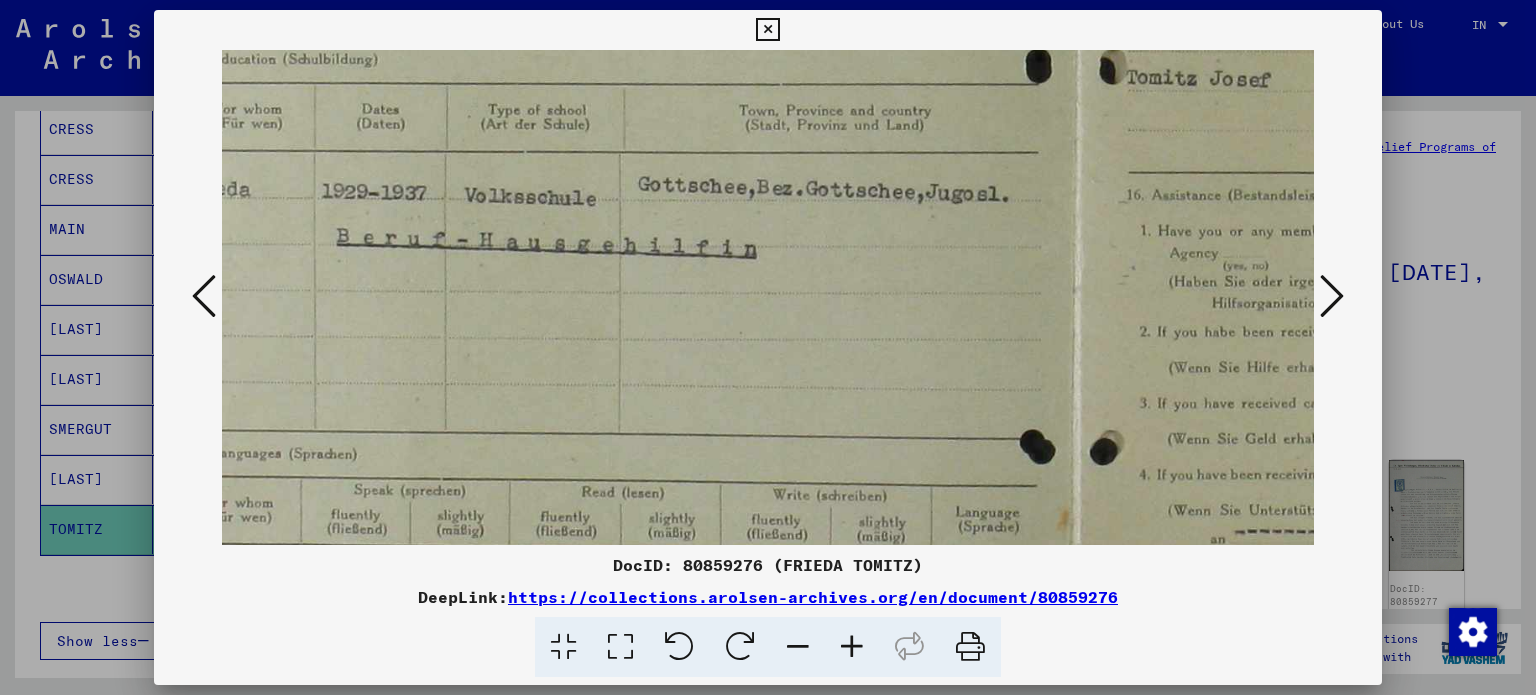 scroll, scrollTop: 683, scrollLeft: 74, axis: both 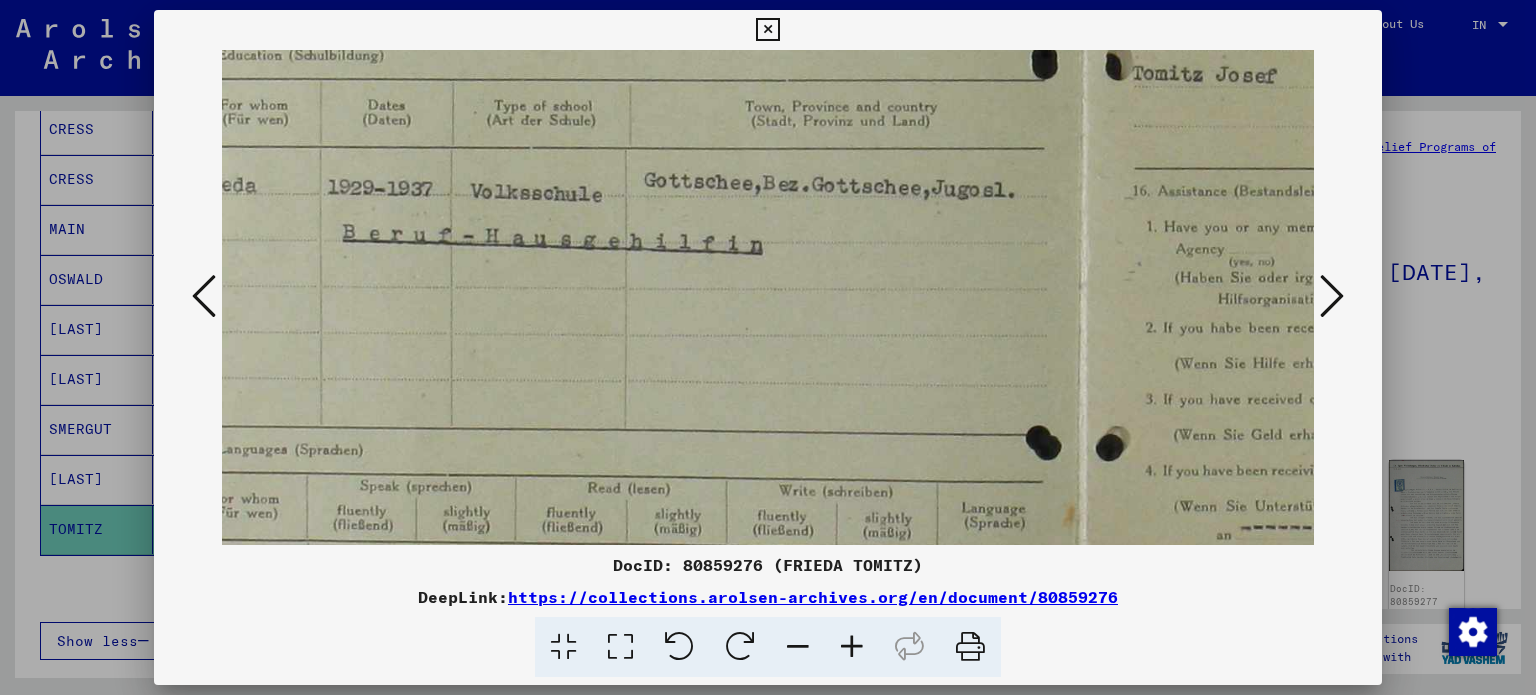 drag, startPoint x: 783, startPoint y: 403, endPoint x: 1483, endPoint y: 131, distance: 750.9887 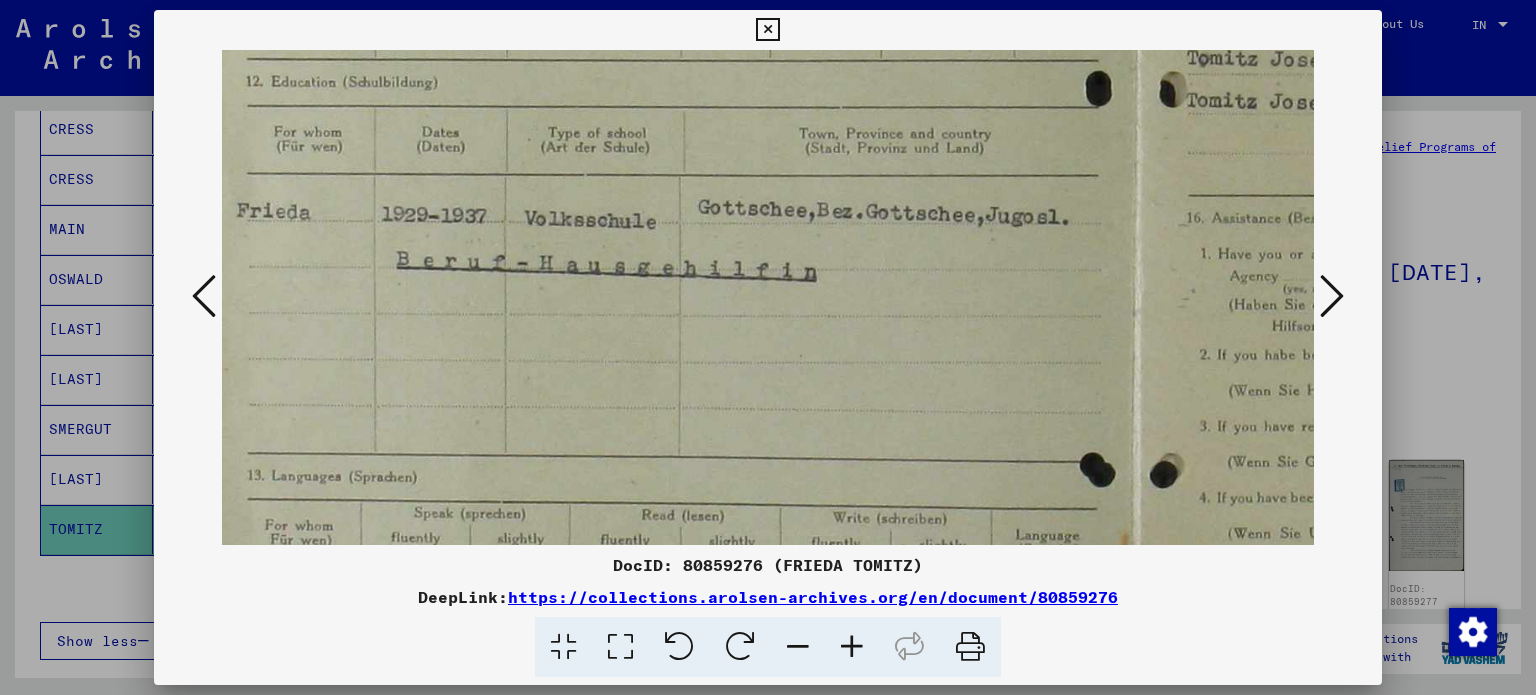 scroll, scrollTop: 648, scrollLeft: 19, axis: both 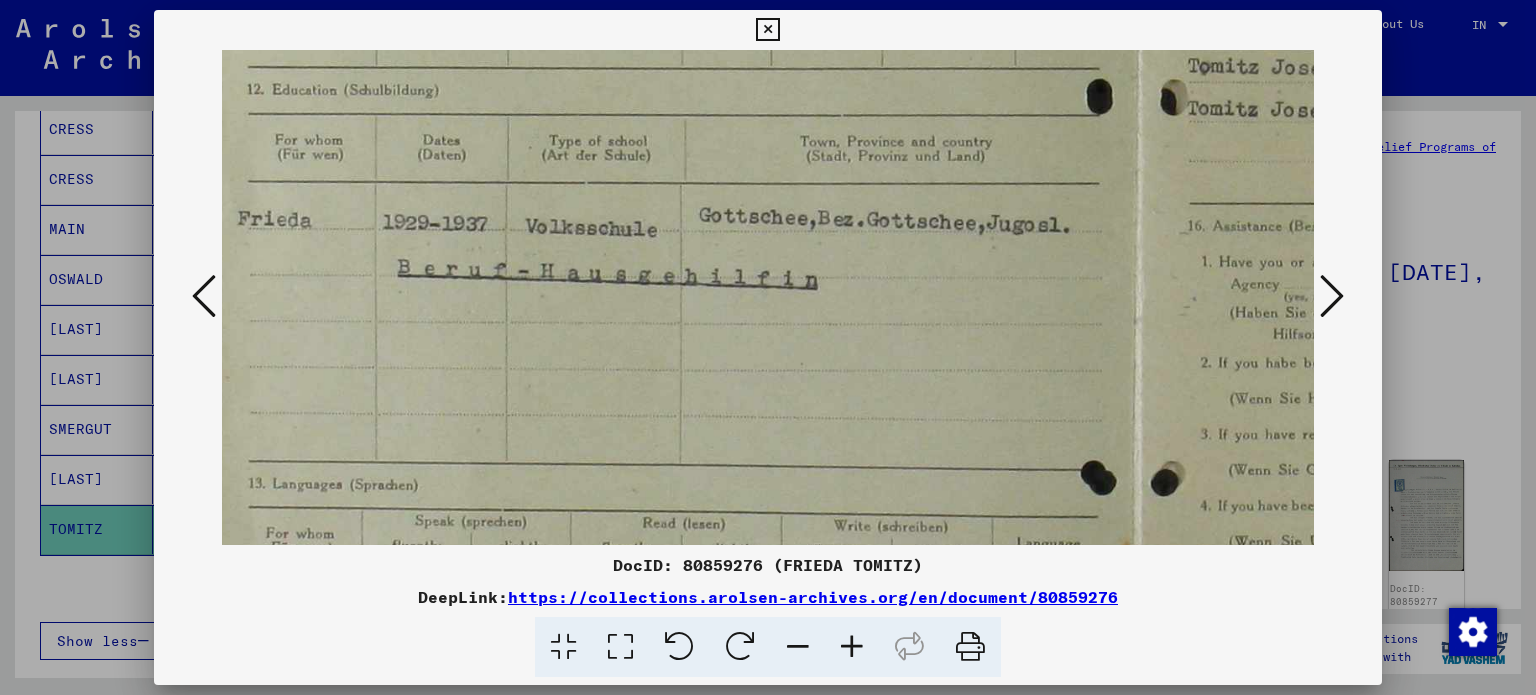 drag, startPoint x: 599, startPoint y: 359, endPoint x: 656, endPoint y: 395, distance: 67.41662 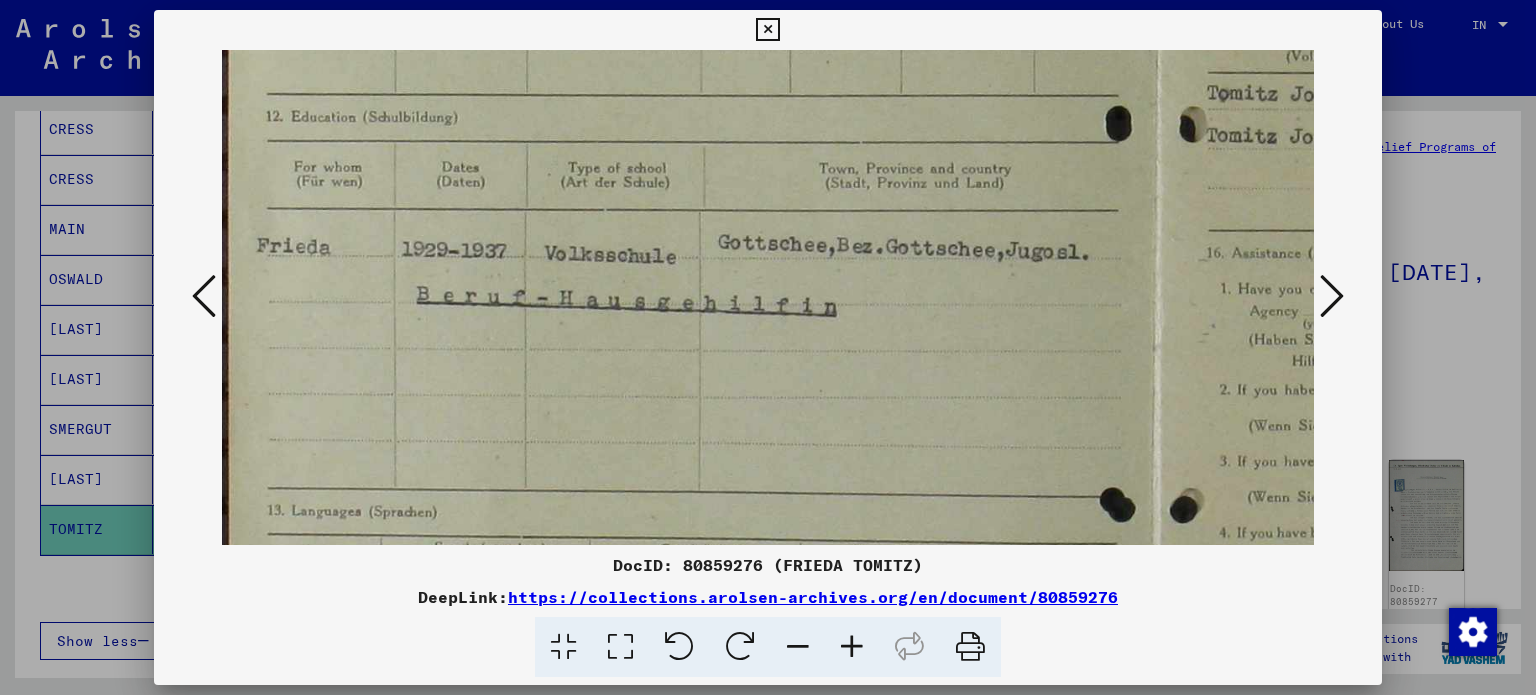 scroll, scrollTop: 597, scrollLeft: 0, axis: vertical 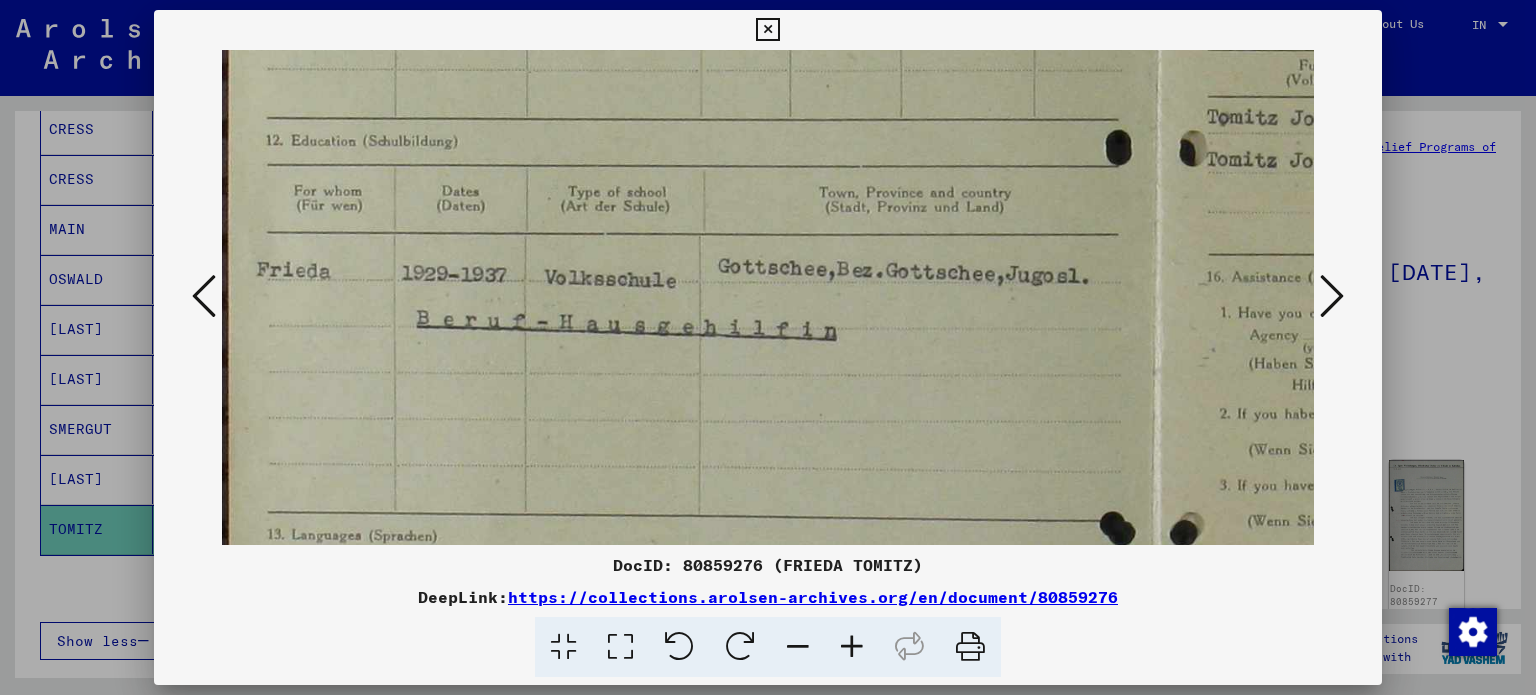 drag, startPoint x: 645, startPoint y: 383, endPoint x: 832, endPoint y: 436, distance: 194.36563 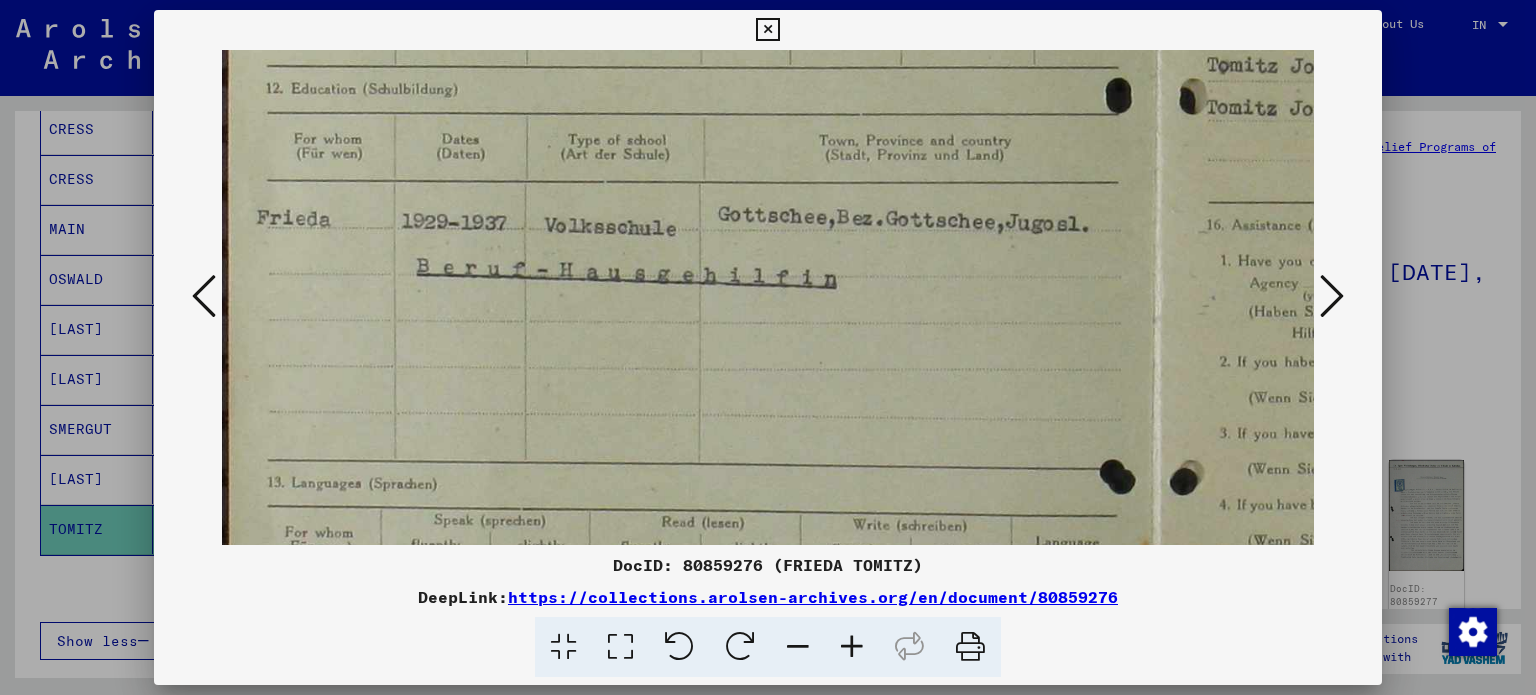 scroll, scrollTop: 671, scrollLeft: 0, axis: vertical 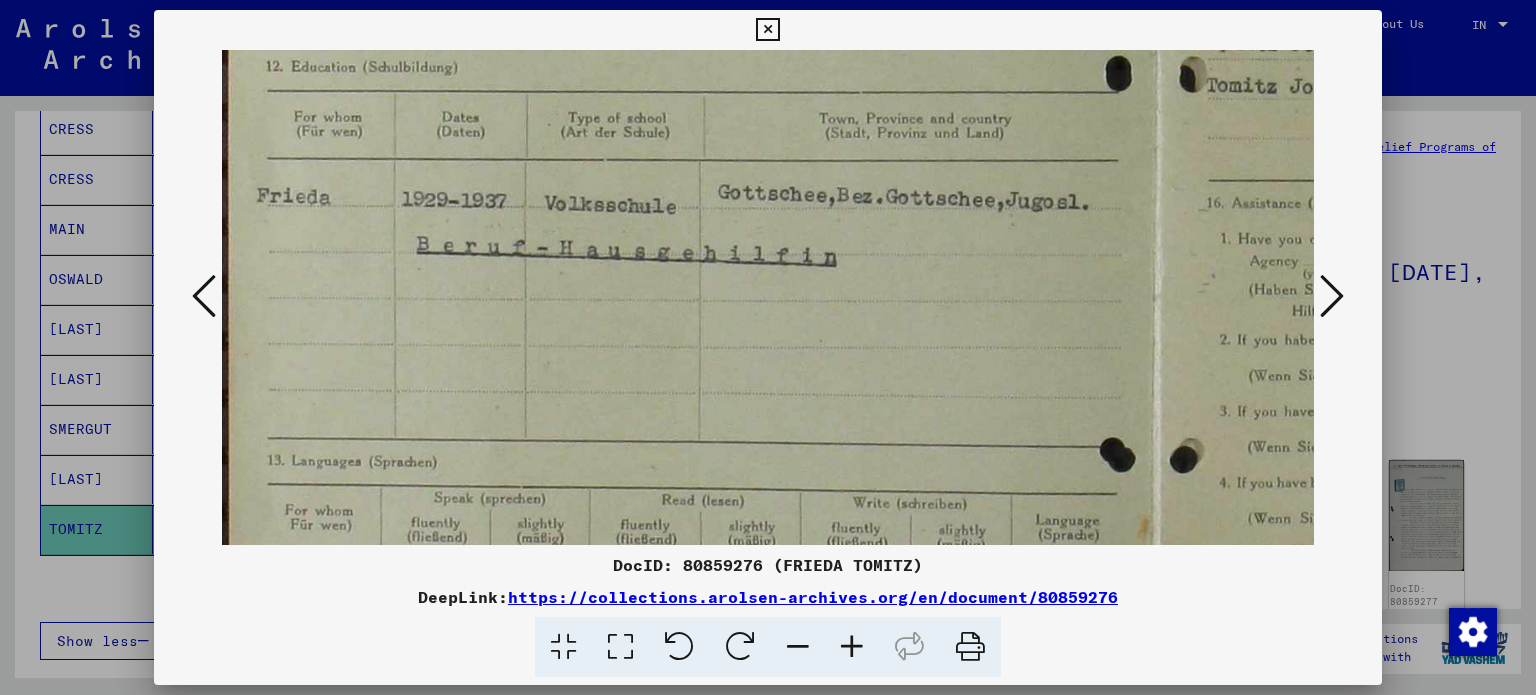drag, startPoint x: 884, startPoint y: 446, endPoint x: 937, endPoint y: 376, distance: 87.80091 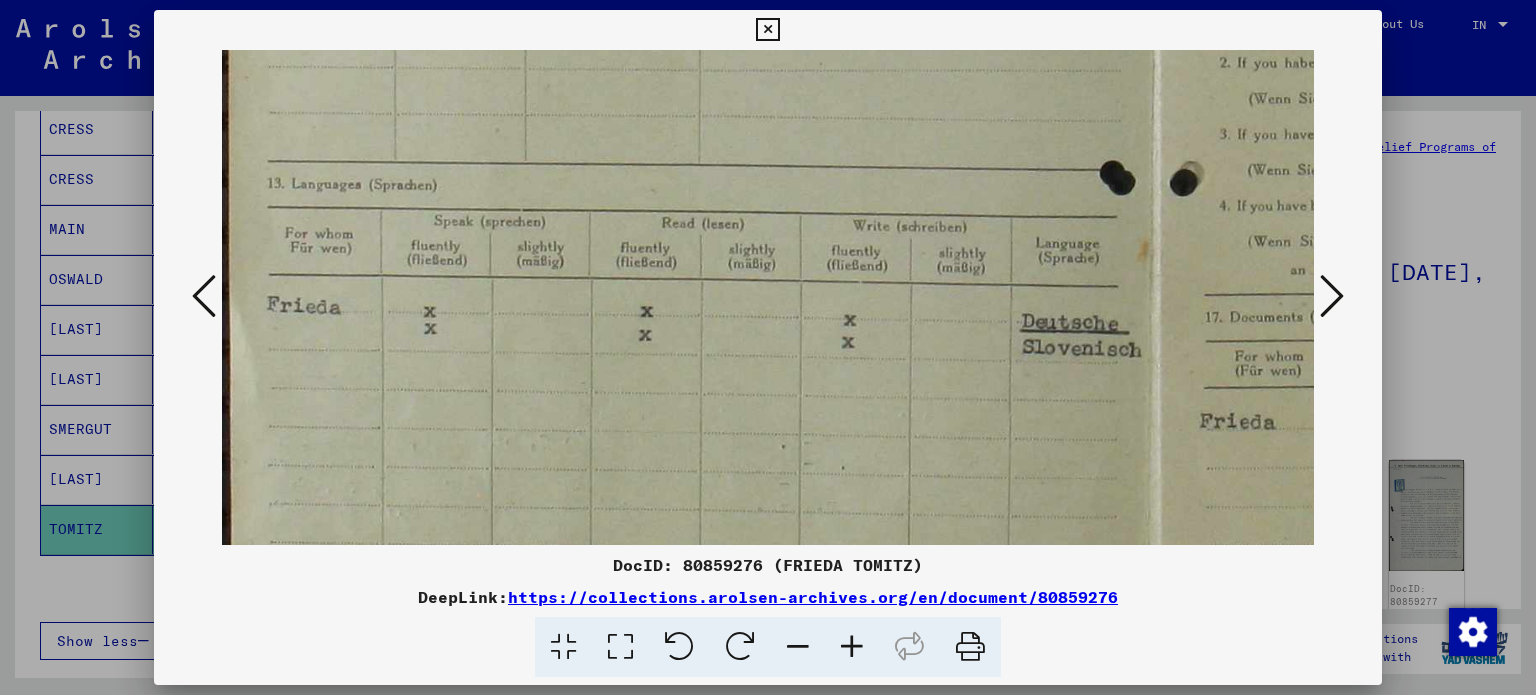 scroll, scrollTop: 957, scrollLeft: 0, axis: vertical 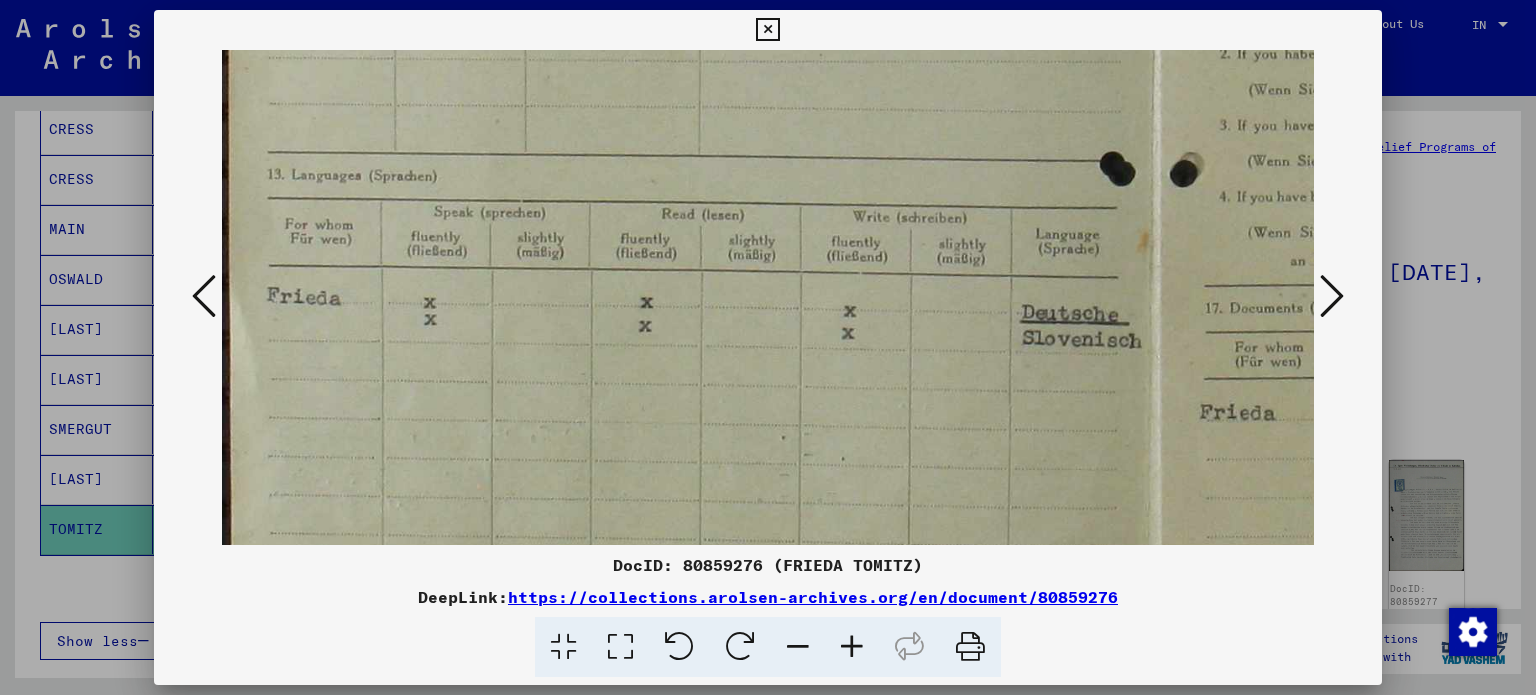 drag, startPoint x: 1107, startPoint y: 379, endPoint x: 1119, endPoint y: 99, distance: 280.25702 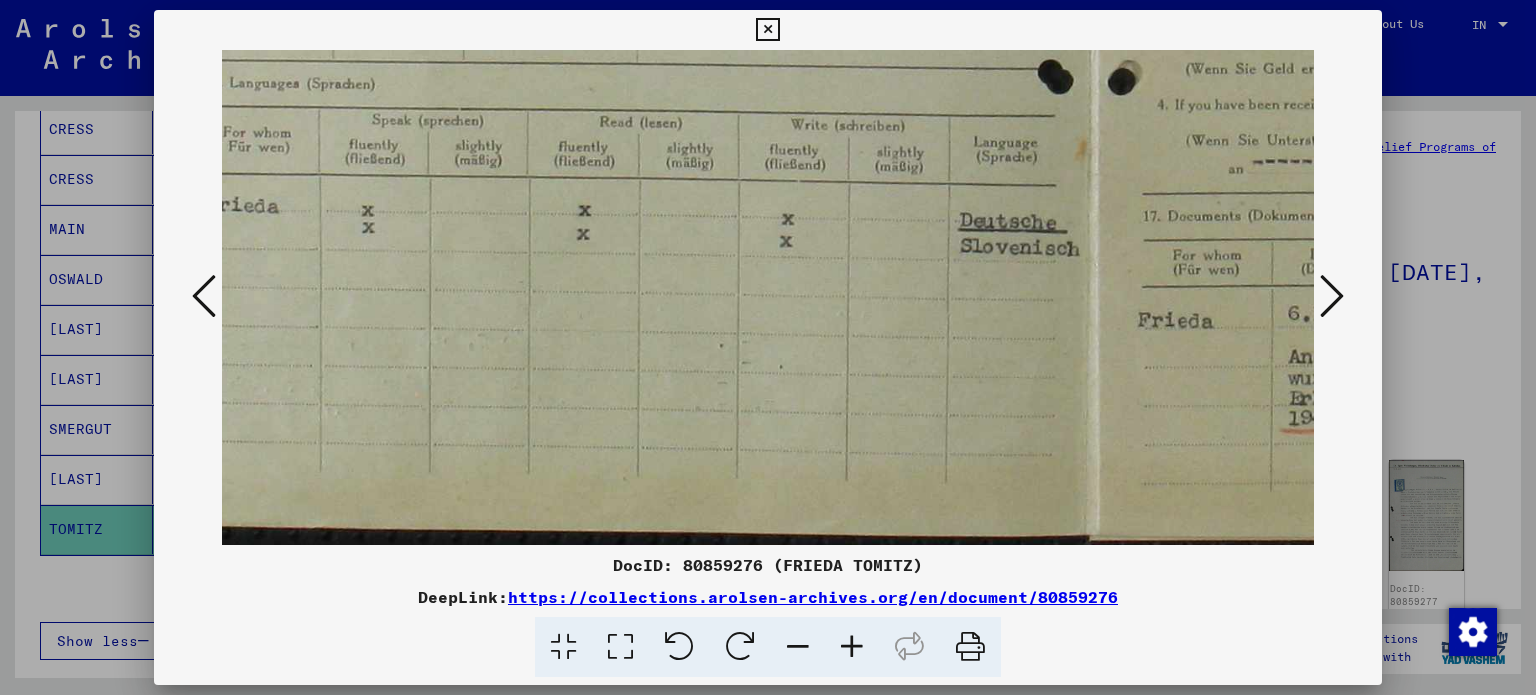 drag, startPoint x: 1067, startPoint y: 429, endPoint x: 1013, endPoint y: 178, distance: 256.74307 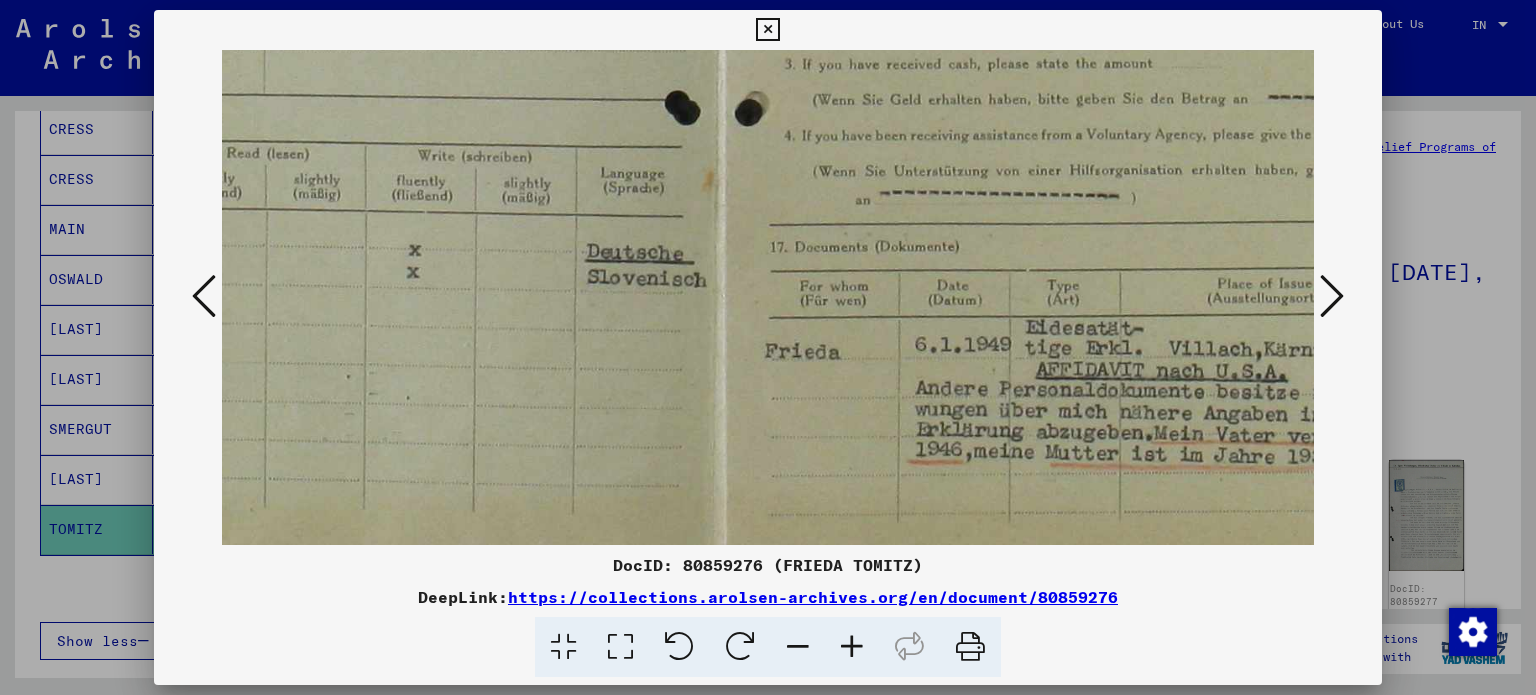 scroll, scrollTop: 1014, scrollLeft: 483, axis: both 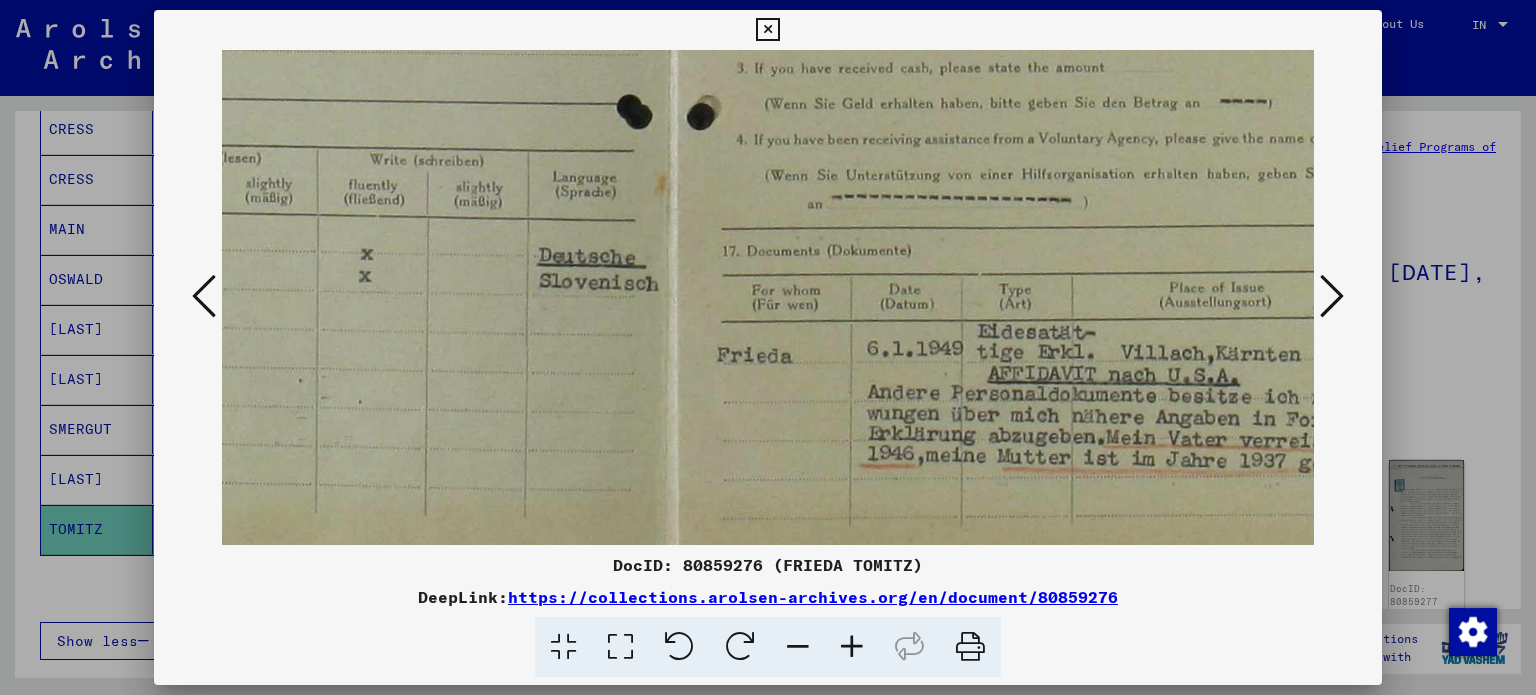 drag, startPoint x: 1239, startPoint y: 376, endPoint x: 821, endPoint y: 405, distance: 419.00476 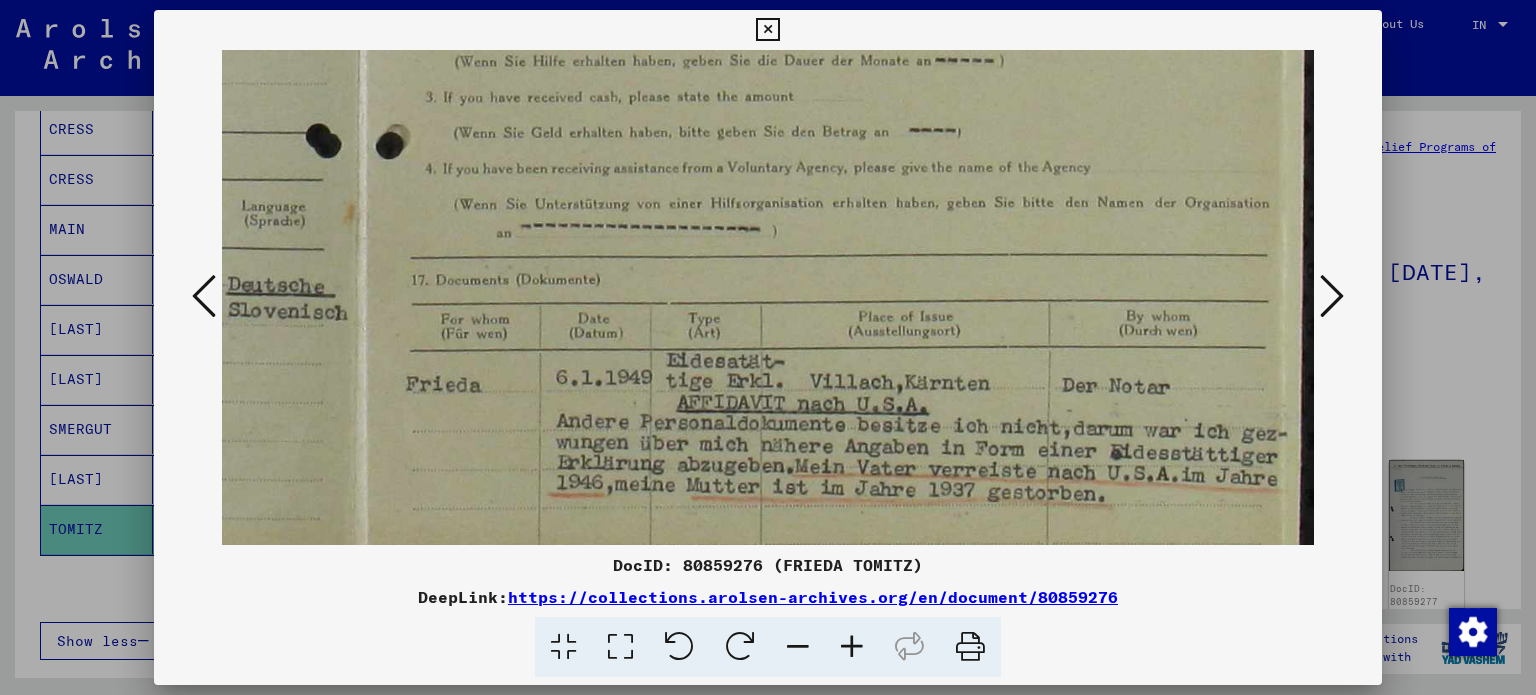scroll, scrollTop: 983, scrollLeft: 794, axis: both 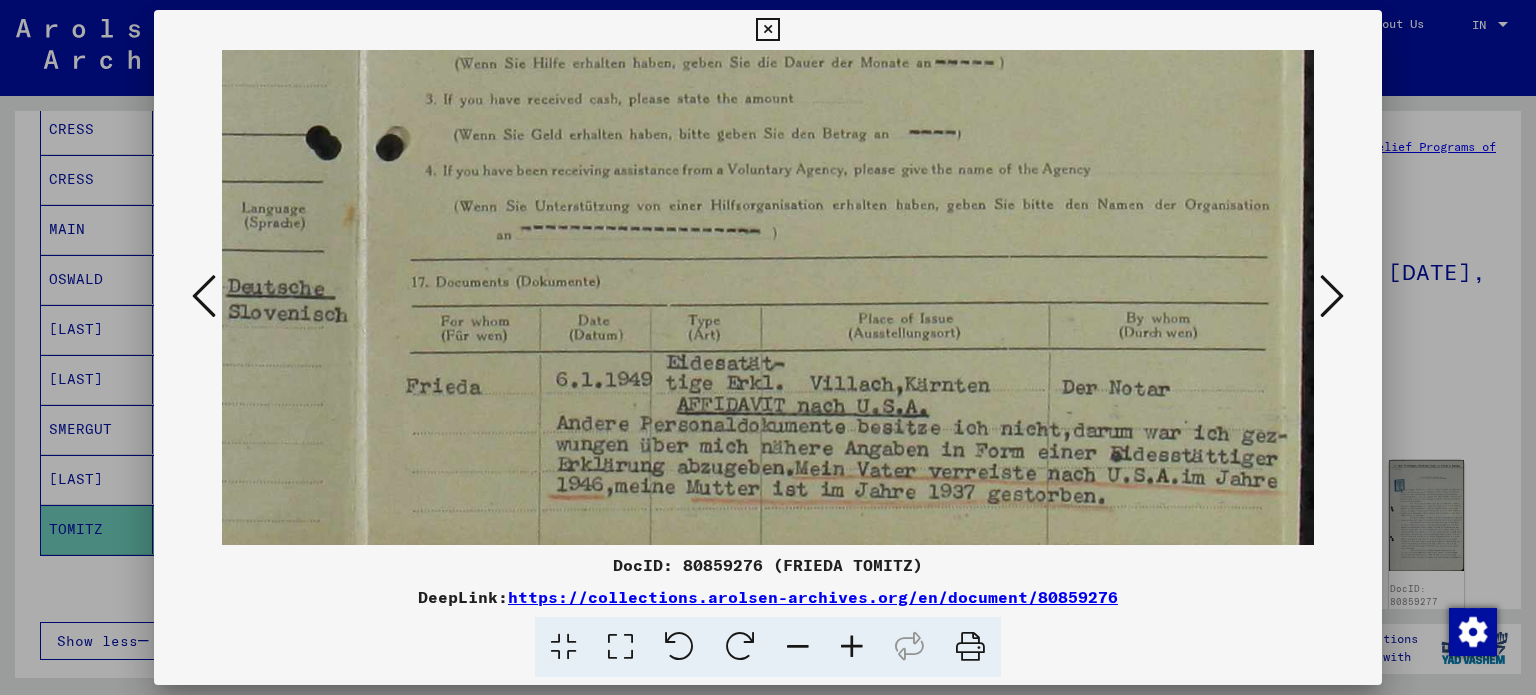 drag, startPoint x: 1157, startPoint y: 241, endPoint x: 804, endPoint y: 274, distance: 354.53912 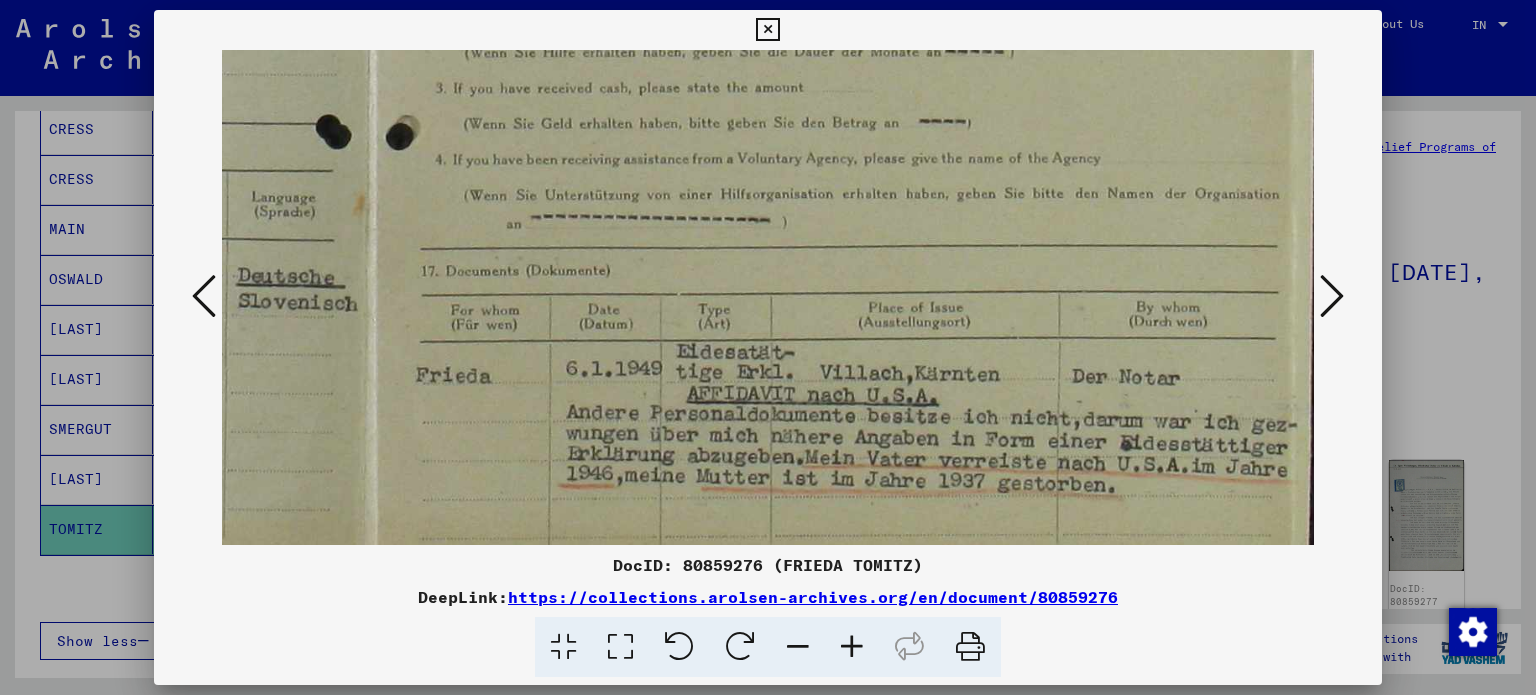 scroll, scrollTop: 1003, scrollLeft: 781, axis: both 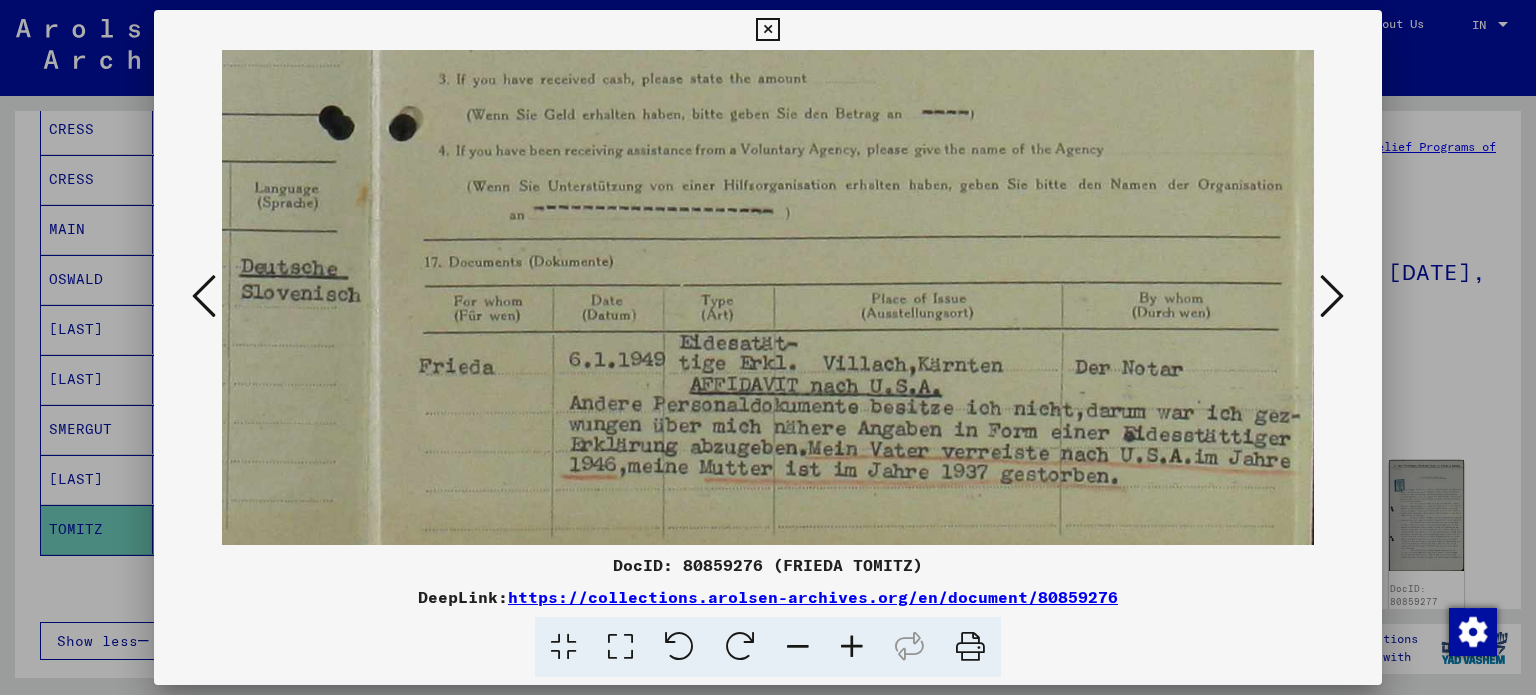 drag, startPoint x: 824, startPoint y: 246, endPoint x: 839, endPoint y: 227, distance: 24.207438 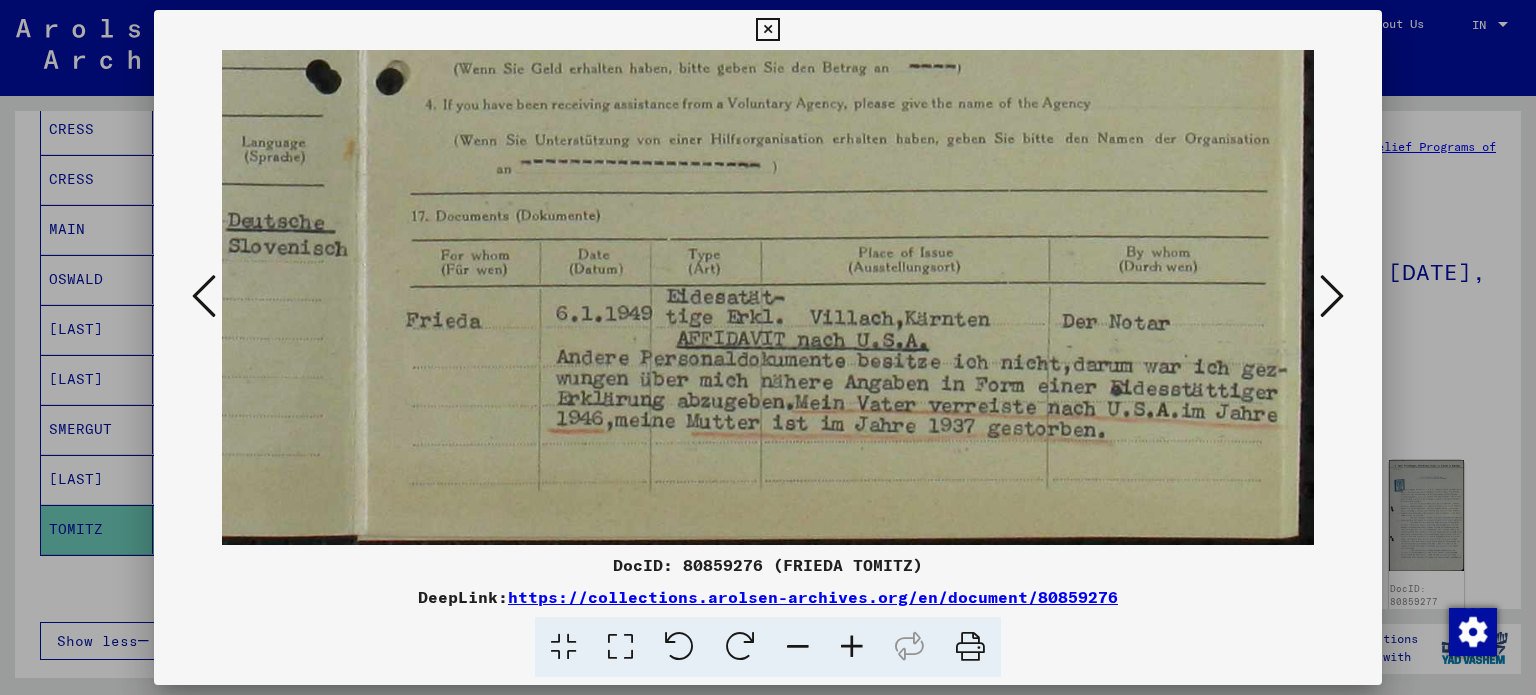 drag, startPoint x: 1172, startPoint y: 495, endPoint x: 1147, endPoint y: 293, distance: 203.54115 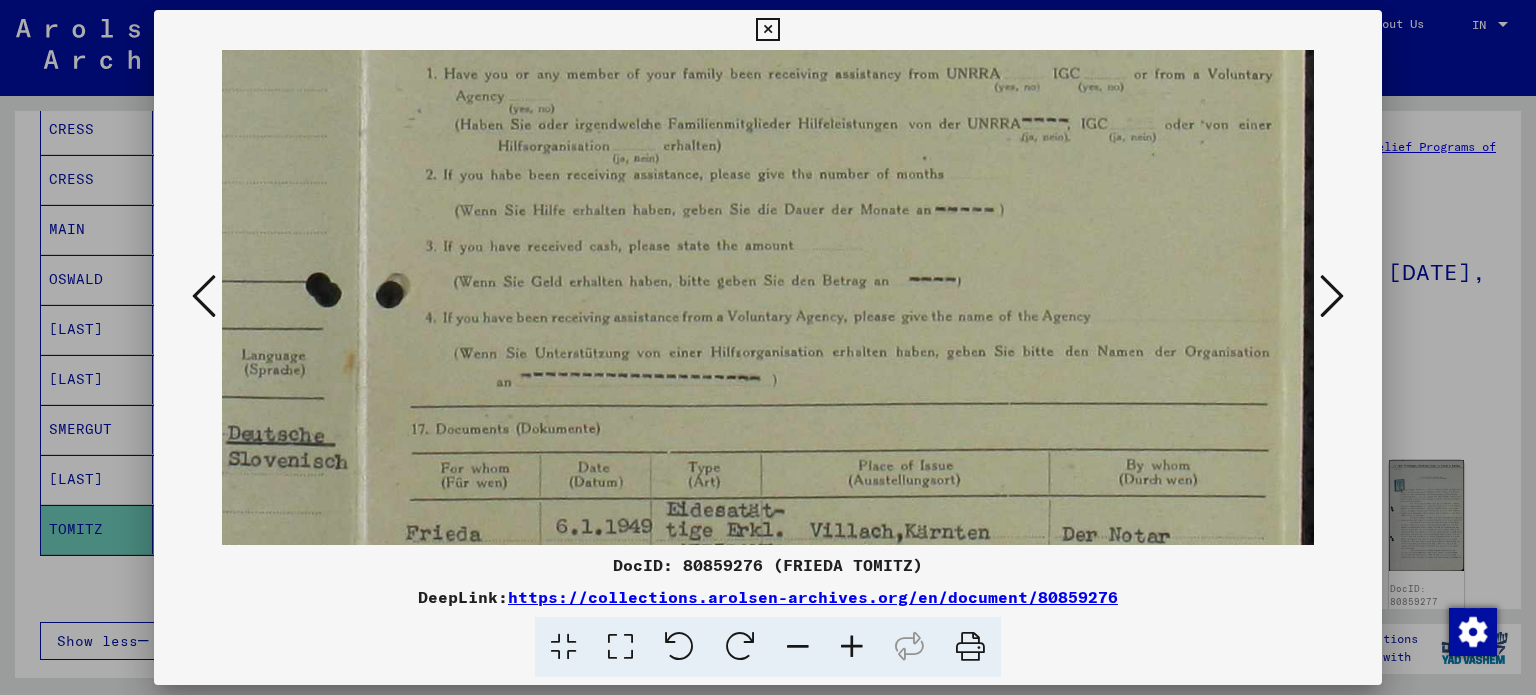 drag, startPoint x: 1121, startPoint y: 351, endPoint x: 1051, endPoint y: 571, distance: 230.86794 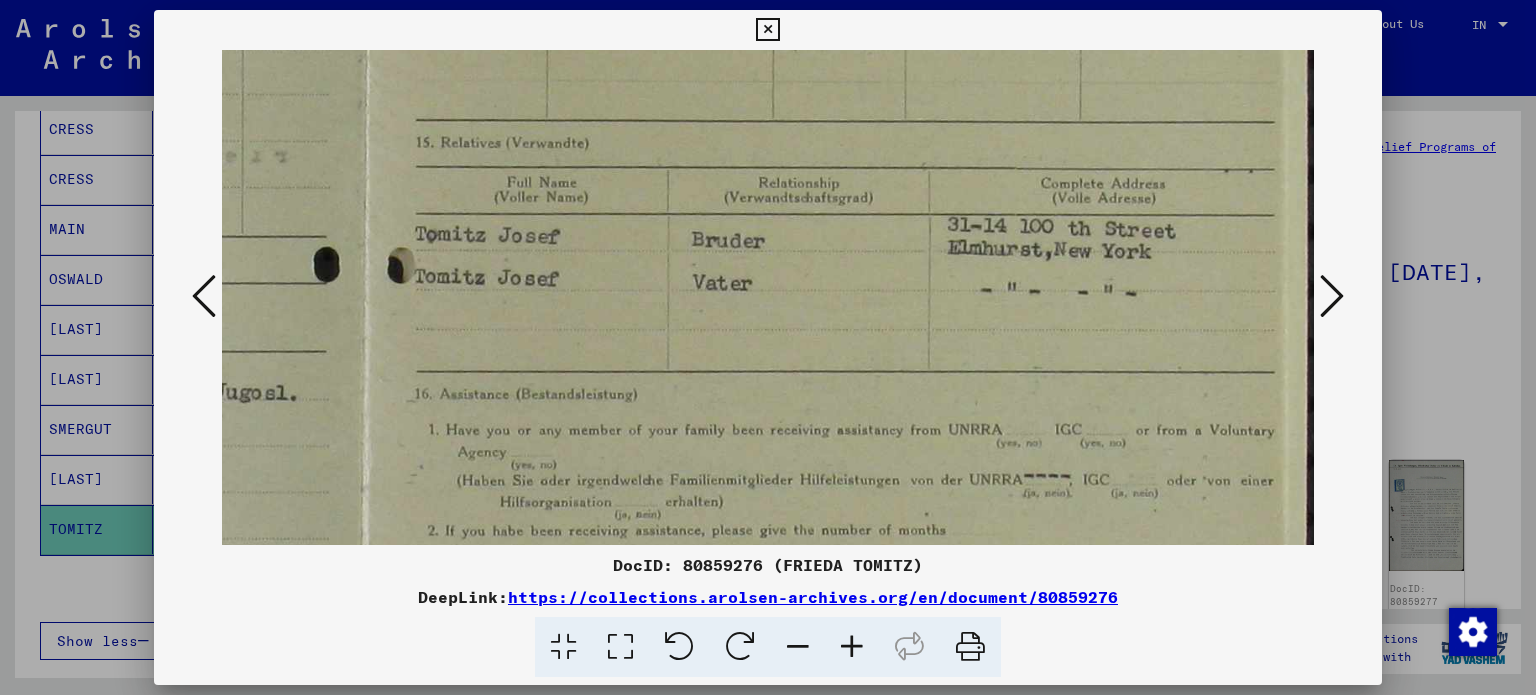 drag, startPoint x: 939, startPoint y: 251, endPoint x: 942, endPoint y: 611, distance: 360.0125 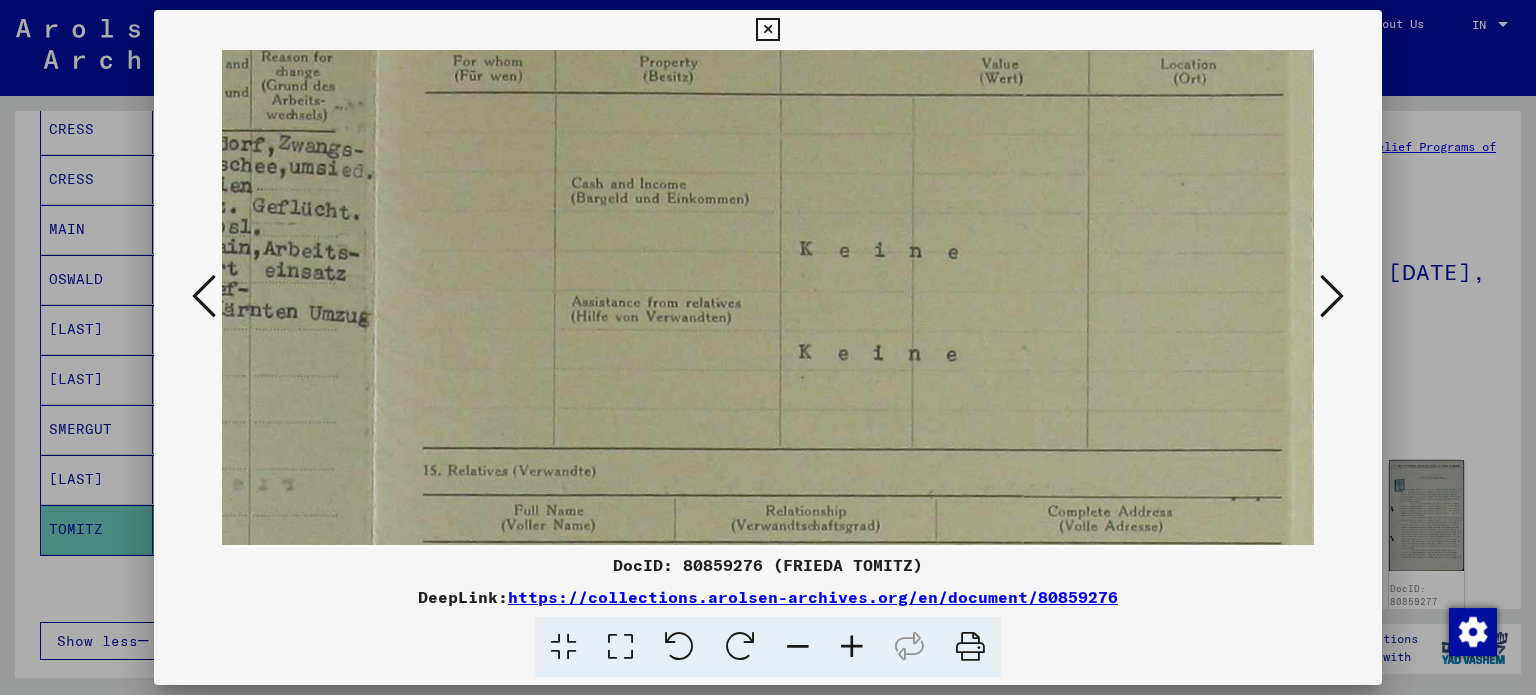 drag, startPoint x: 800, startPoint y: 280, endPoint x: 808, endPoint y: 618, distance: 338.09467 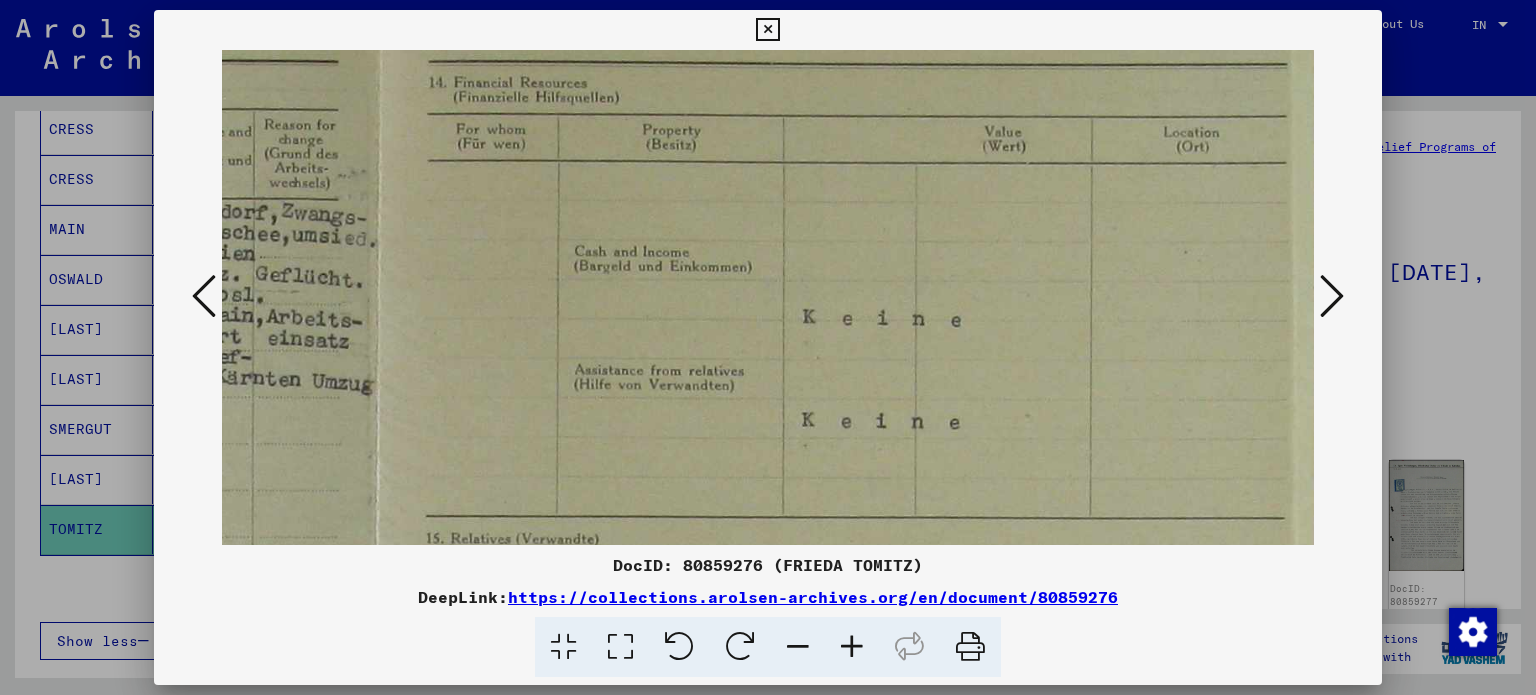 scroll, scrollTop: 2, scrollLeft: 776, axis: both 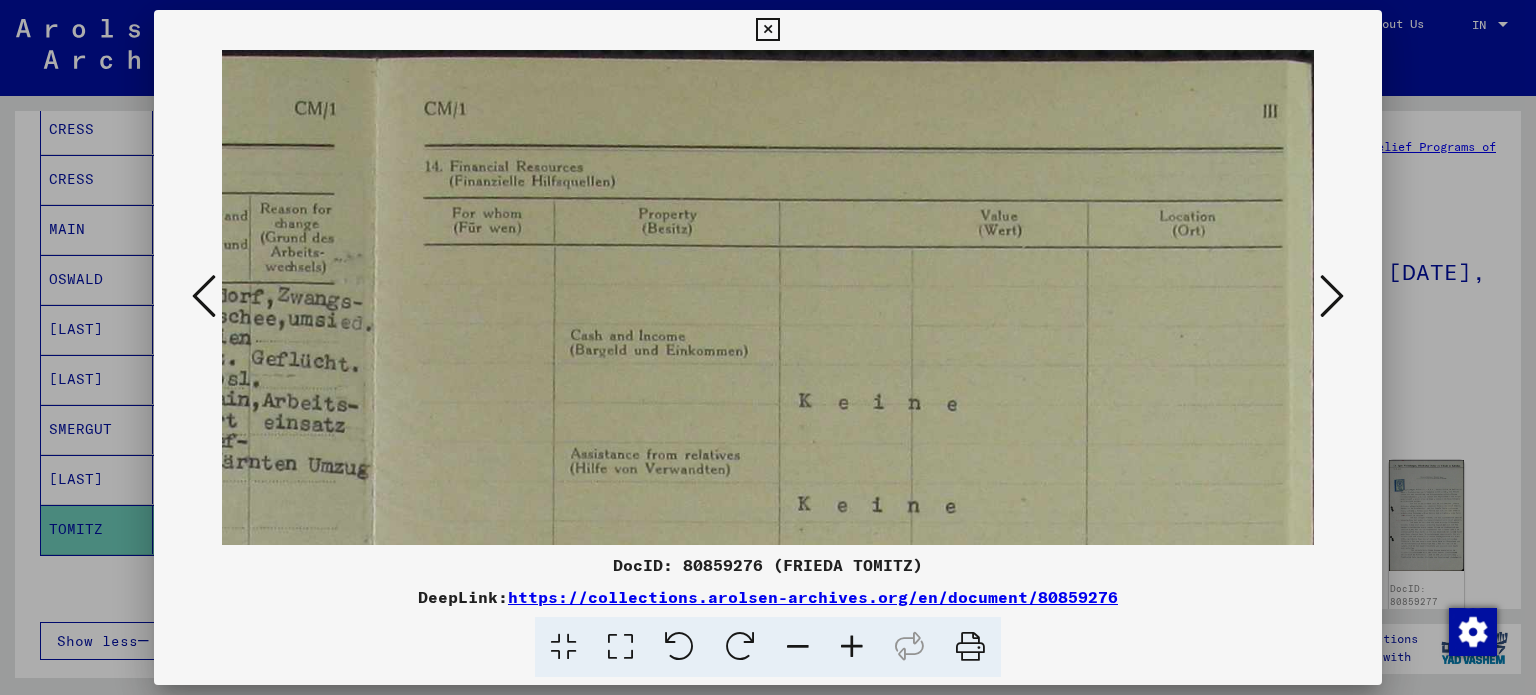 drag, startPoint x: 844, startPoint y: 251, endPoint x: 845, endPoint y: 520, distance: 269.00186 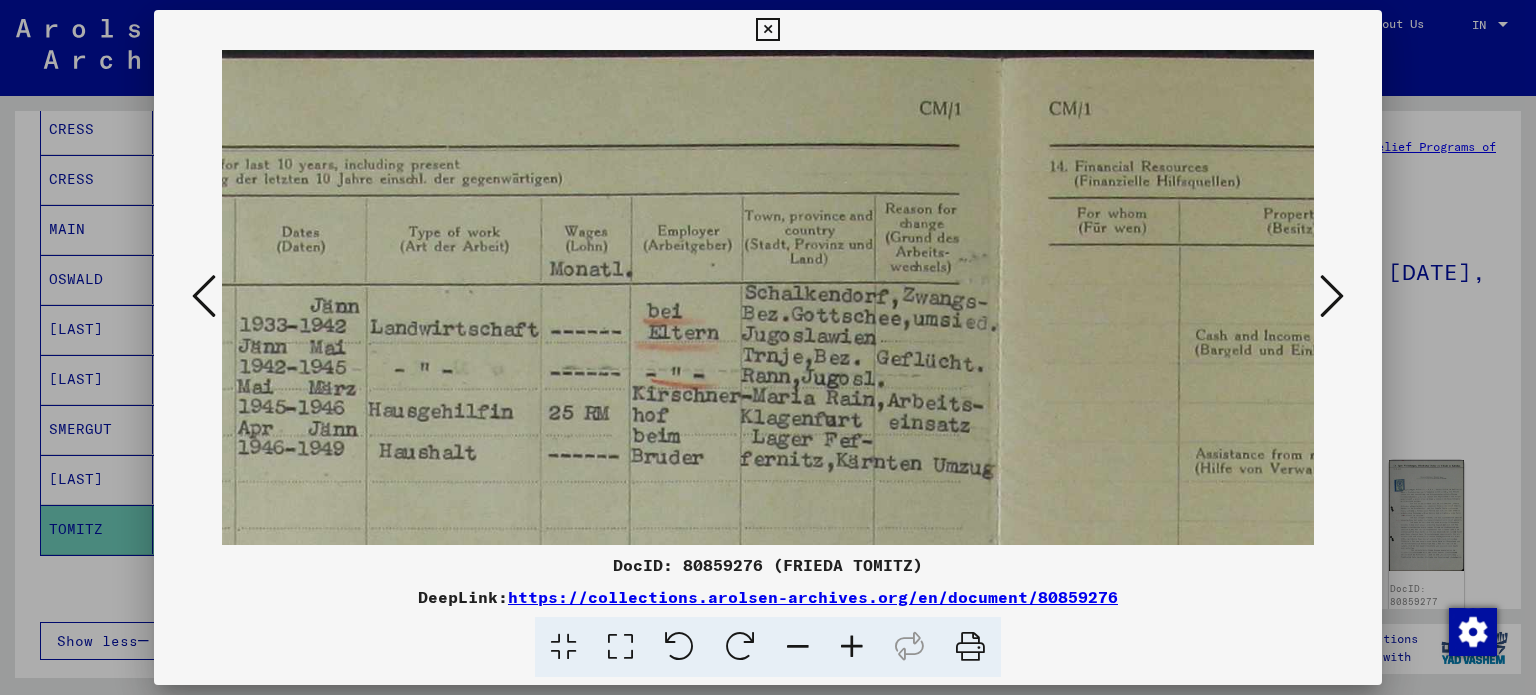 drag, startPoint x: 665, startPoint y: 288, endPoint x: 1327, endPoint y: 367, distance: 666.6971 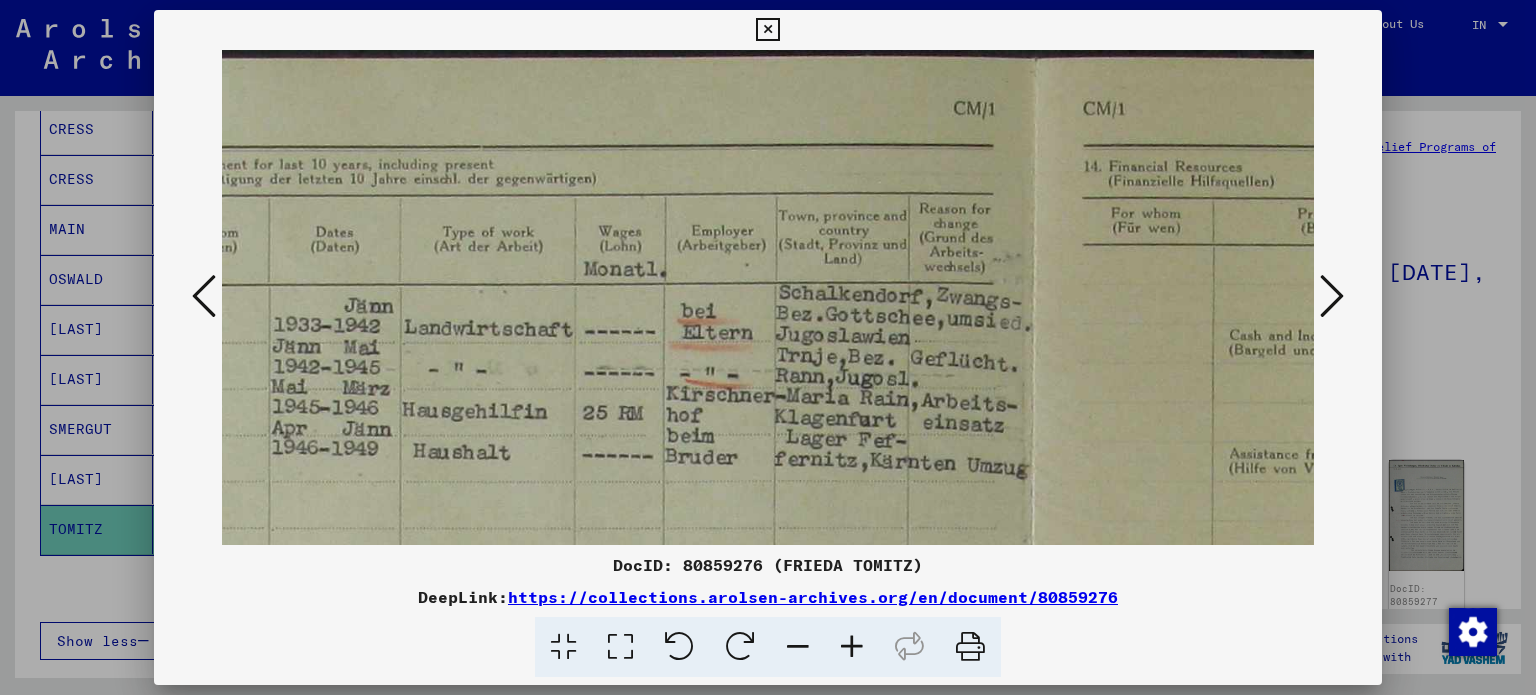 scroll, scrollTop: 0, scrollLeft: 0, axis: both 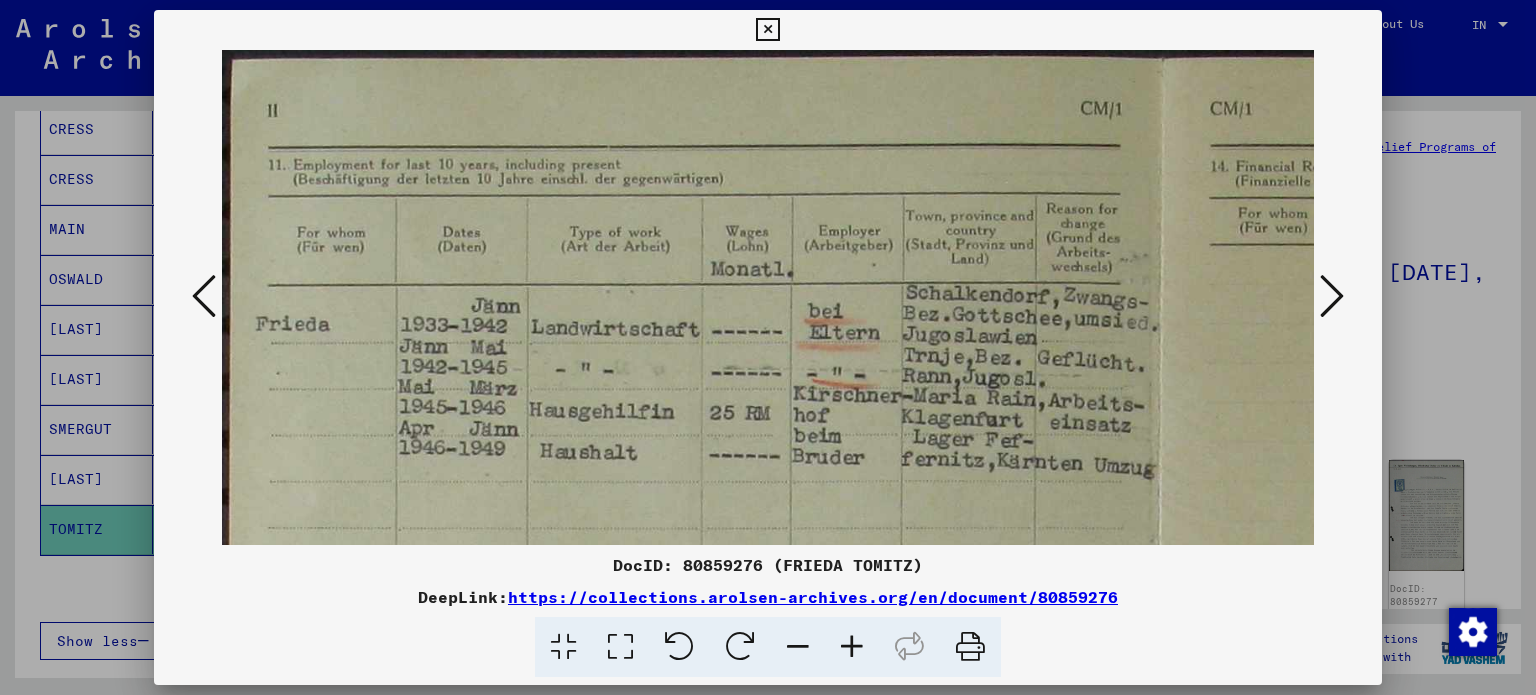 drag, startPoint x: 412, startPoint y: 239, endPoint x: 723, endPoint y: 251, distance: 311.2314 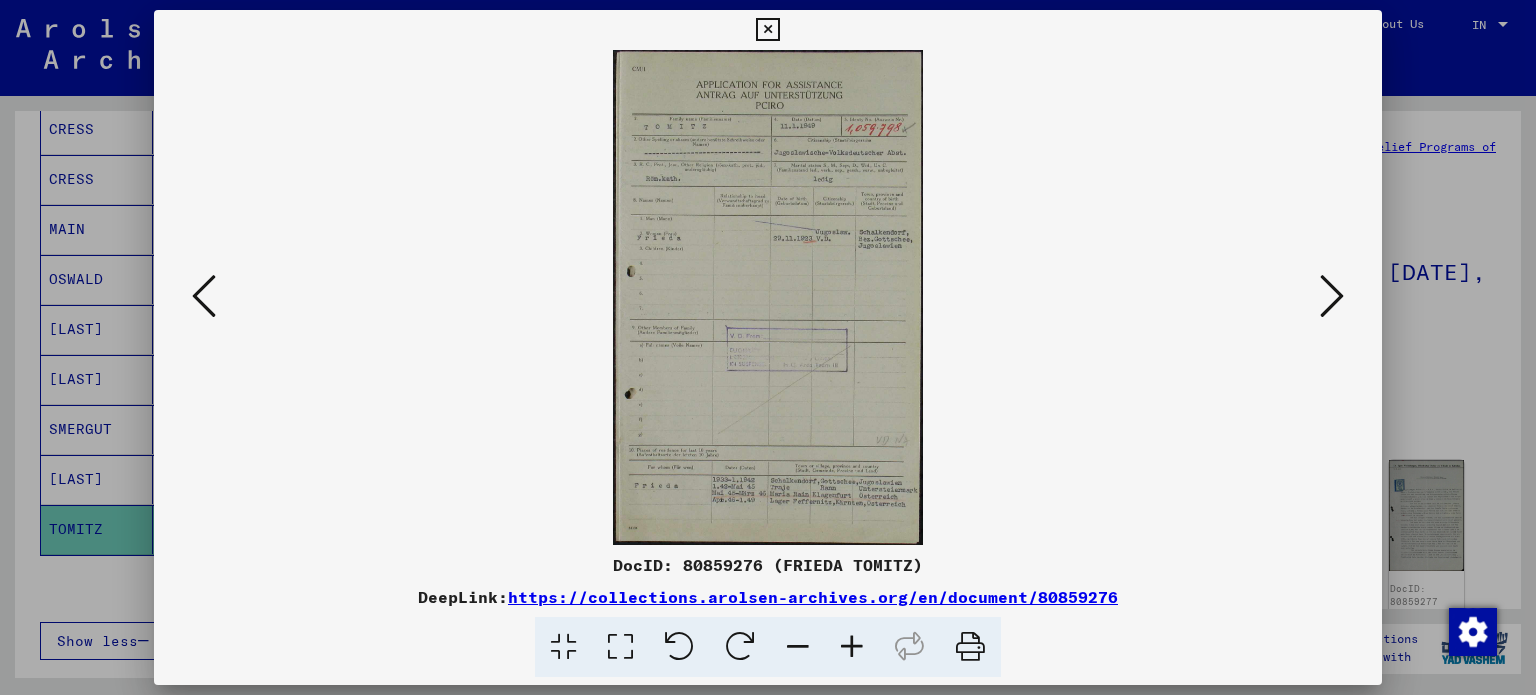 click at bounding box center [852, 647] 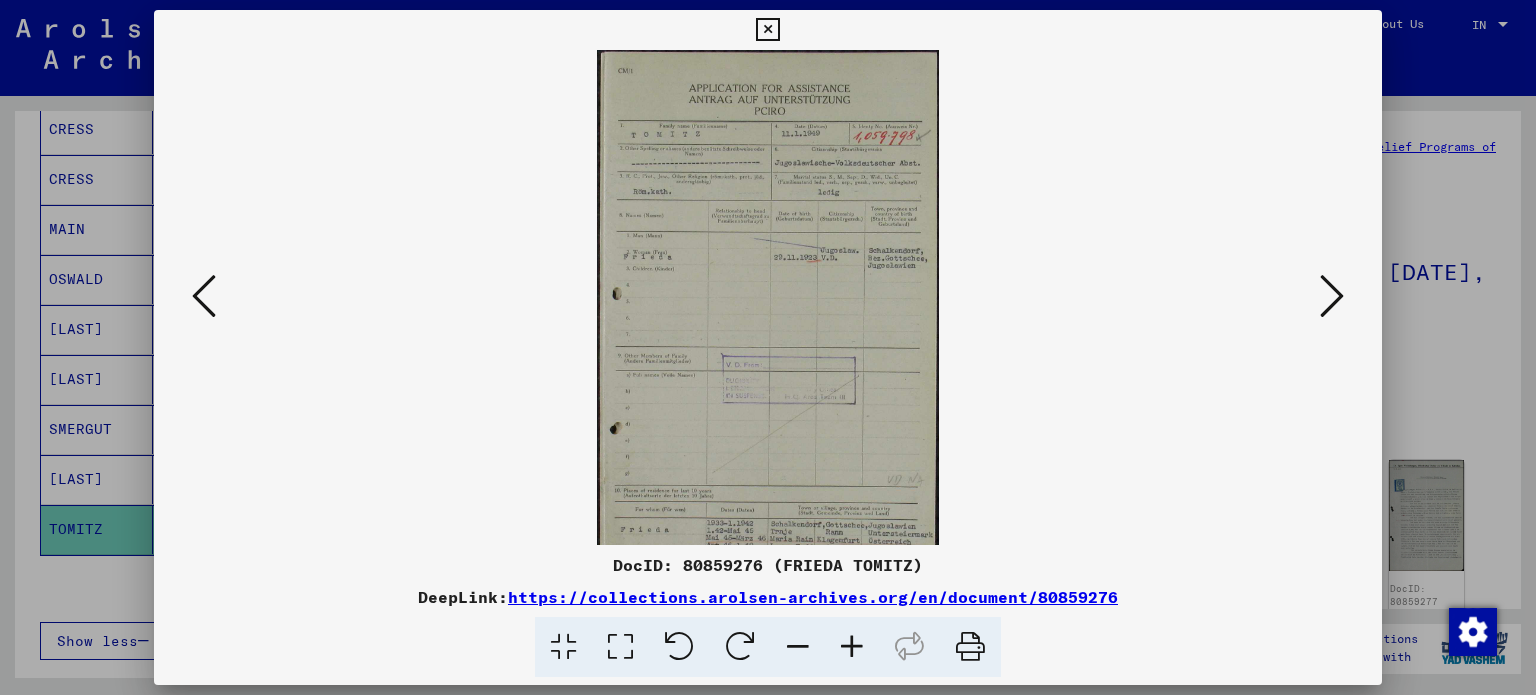 click at bounding box center [852, 647] 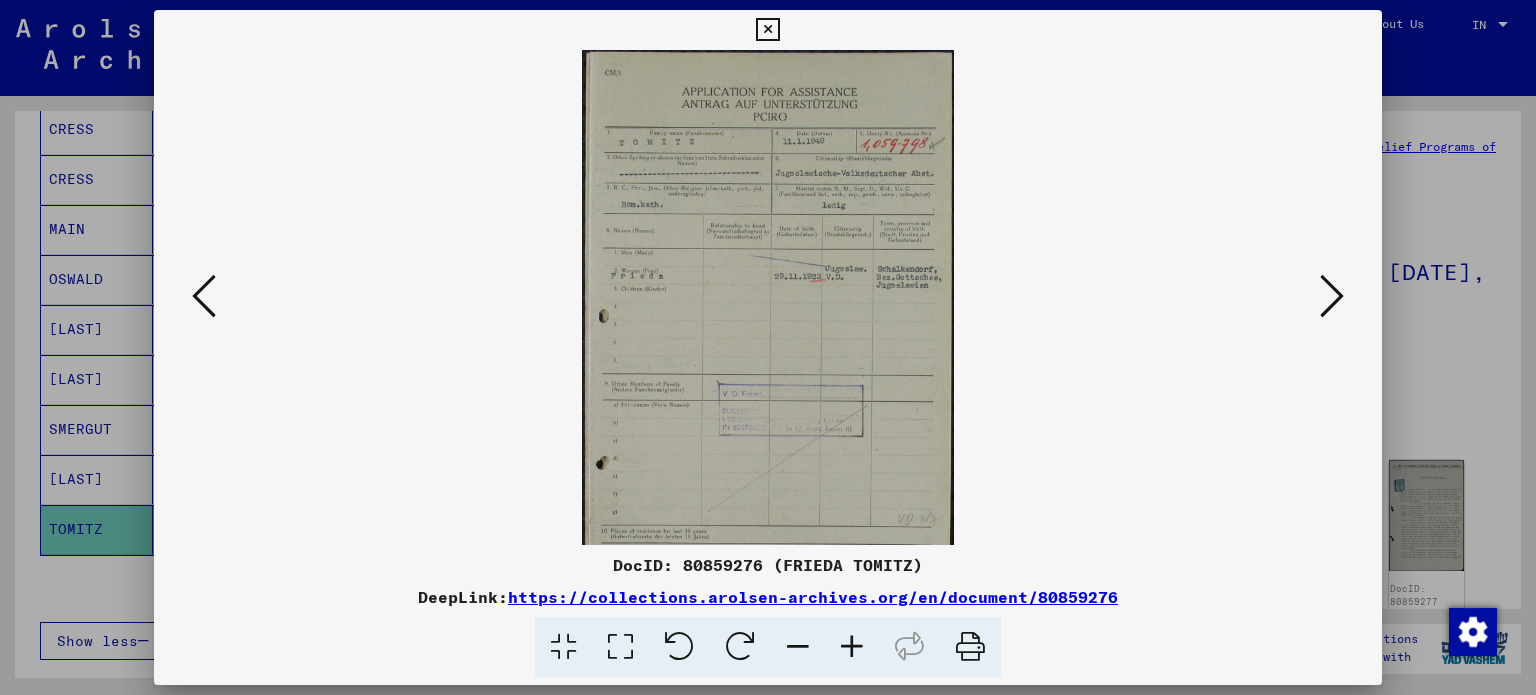 click at bounding box center [852, 647] 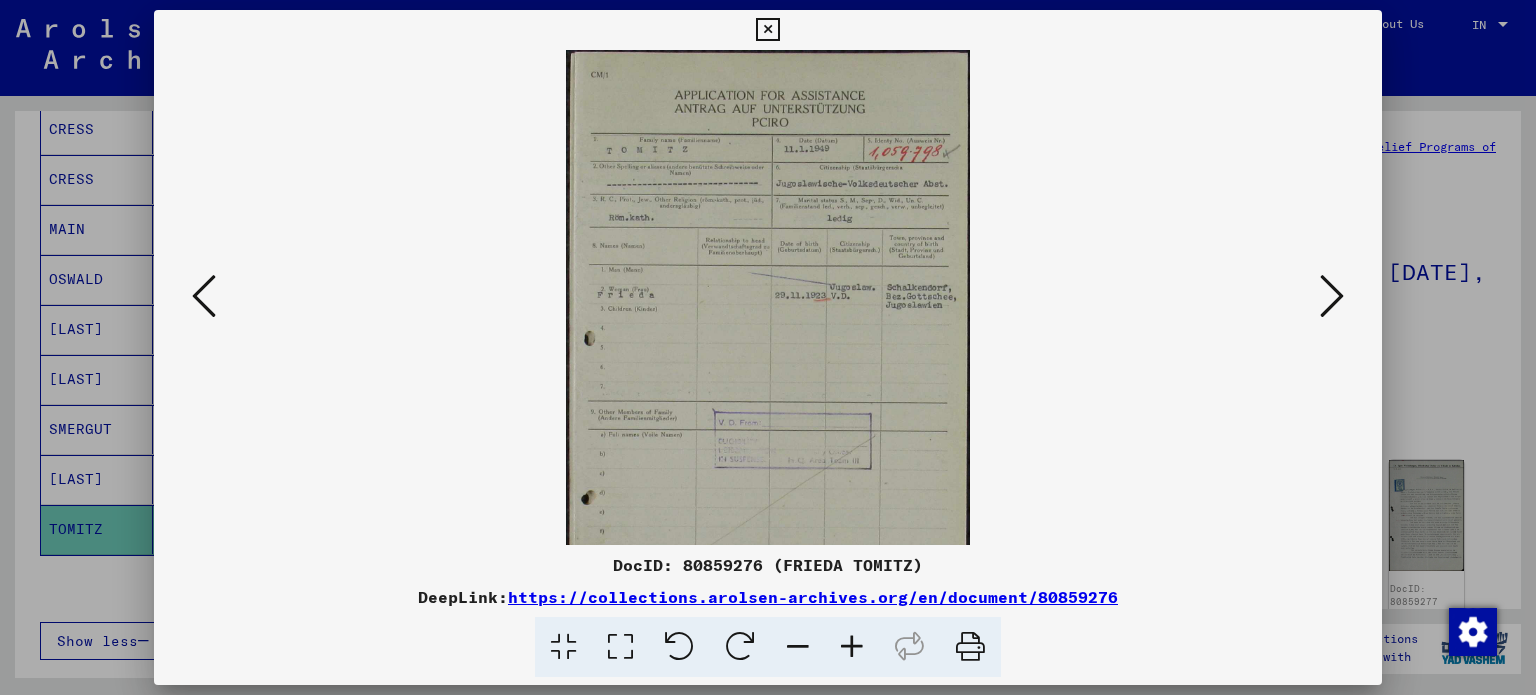 click at bounding box center (852, 647) 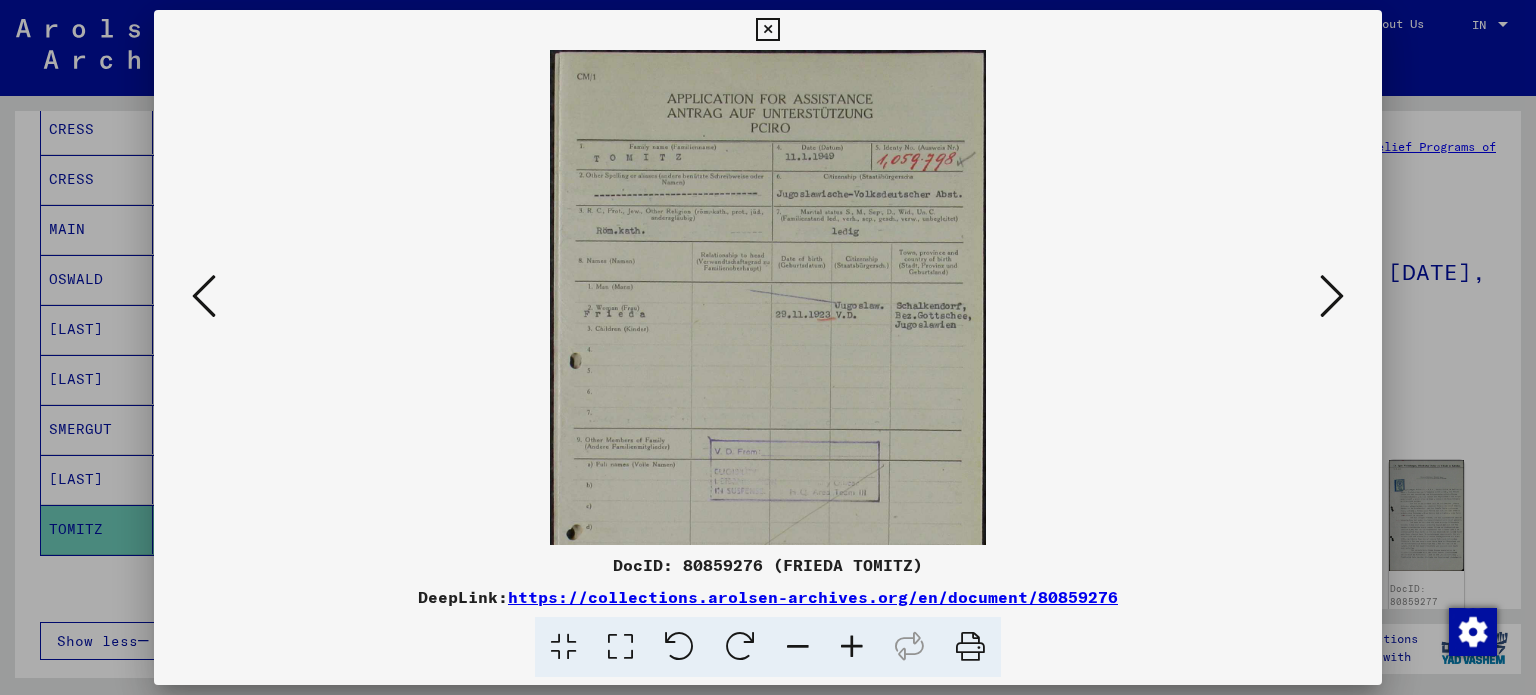 click at bounding box center (852, 647) 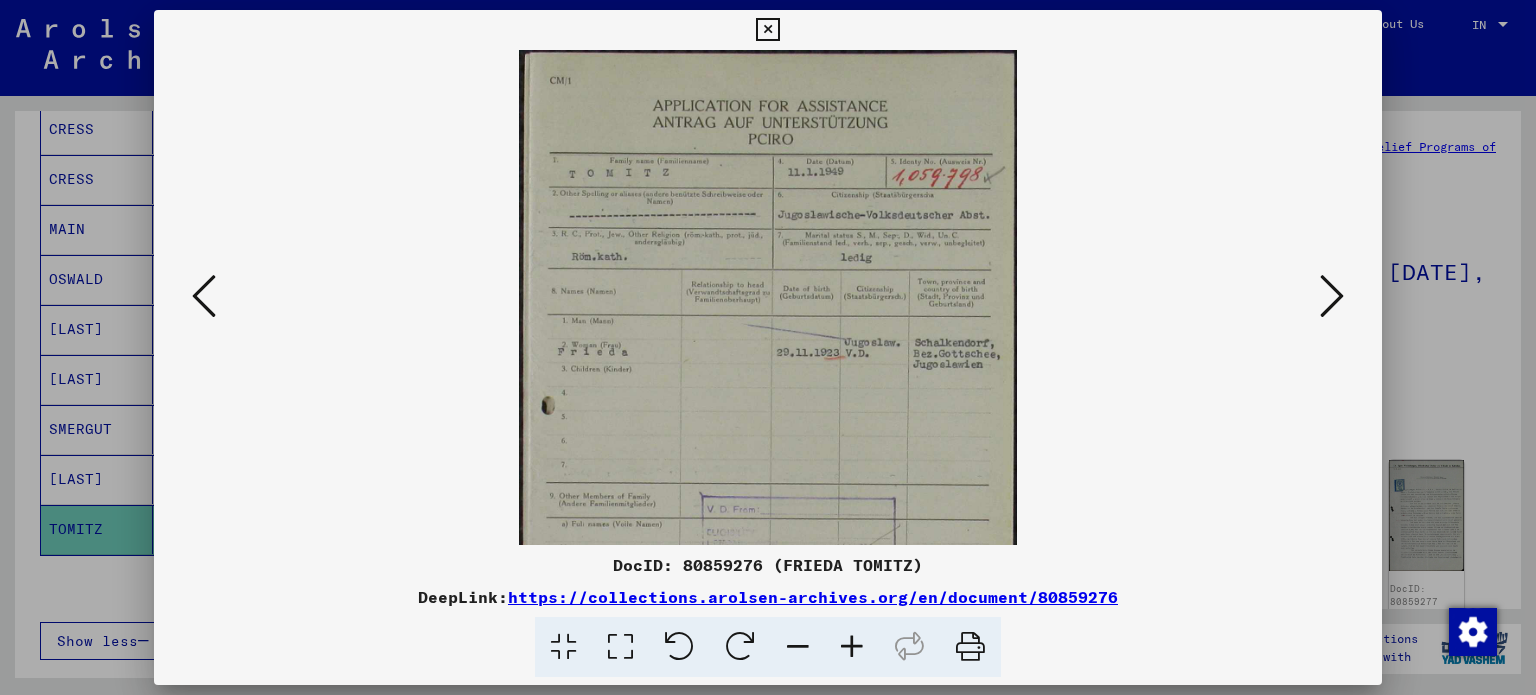 click at bounding box center (852, 647) 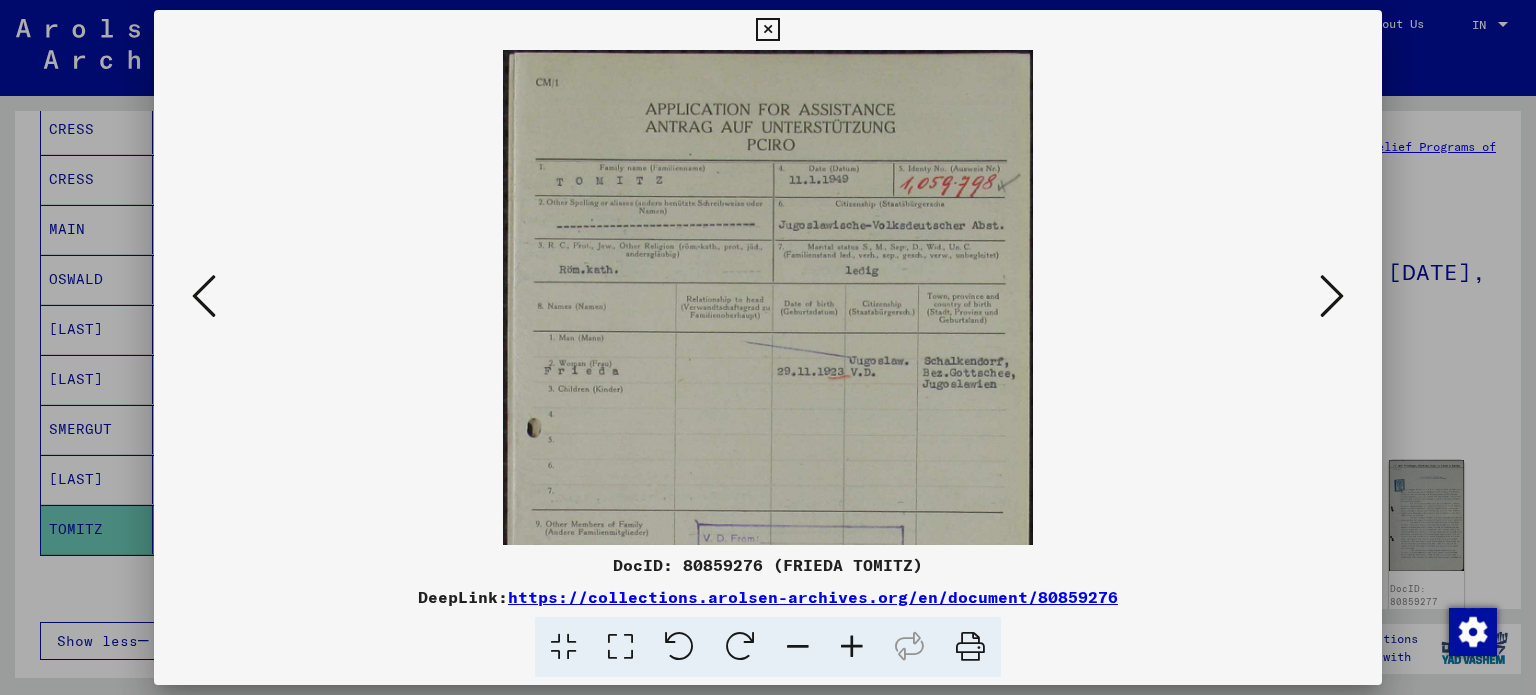 click at bounding box center (852, 647) 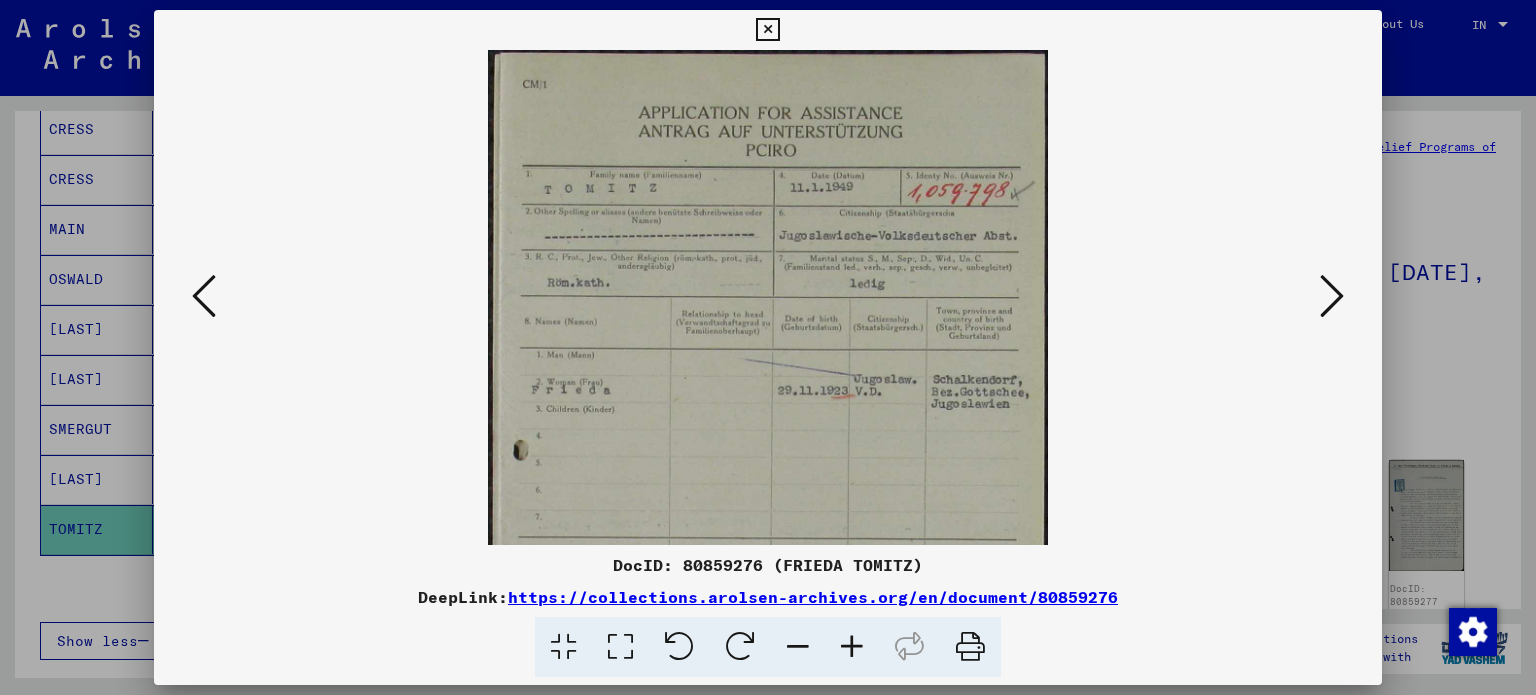 click at bounding box center [852, 647] 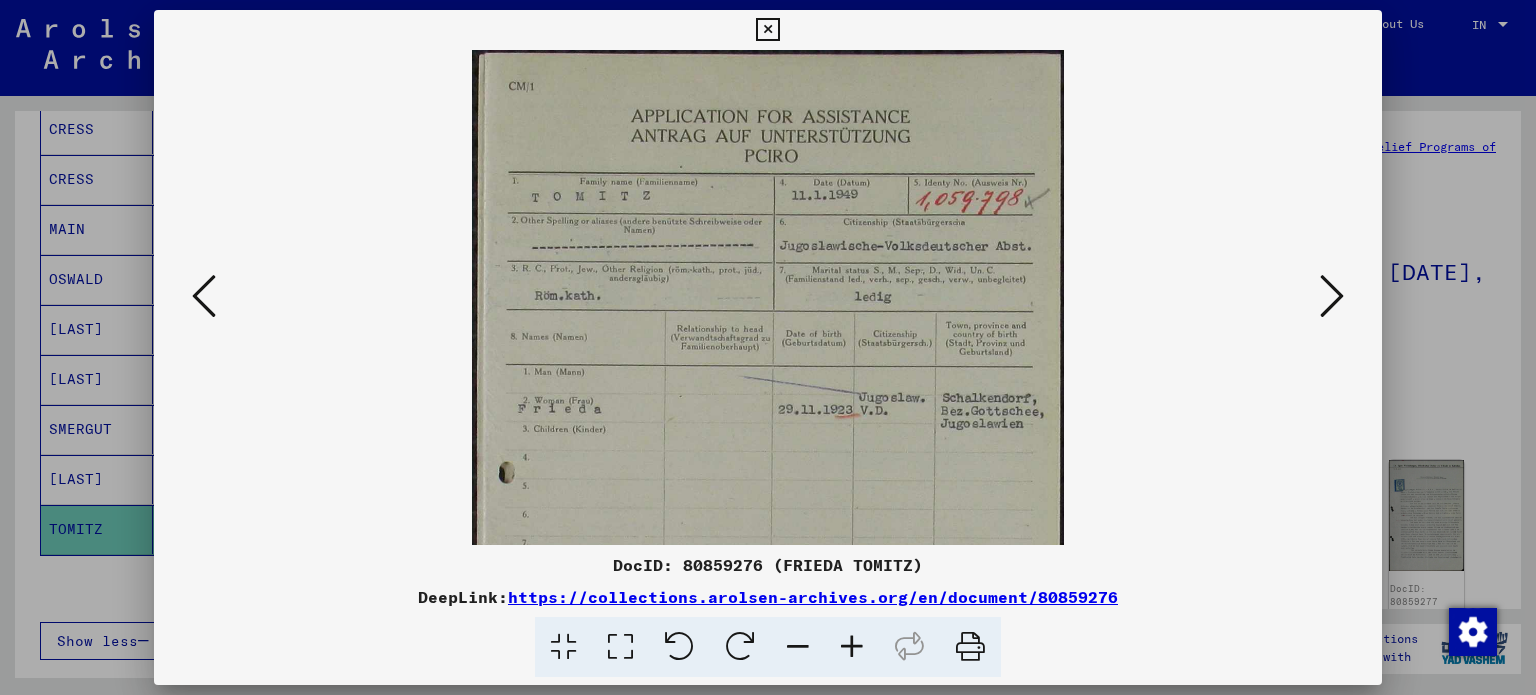 click at bounding box center [852, 647] 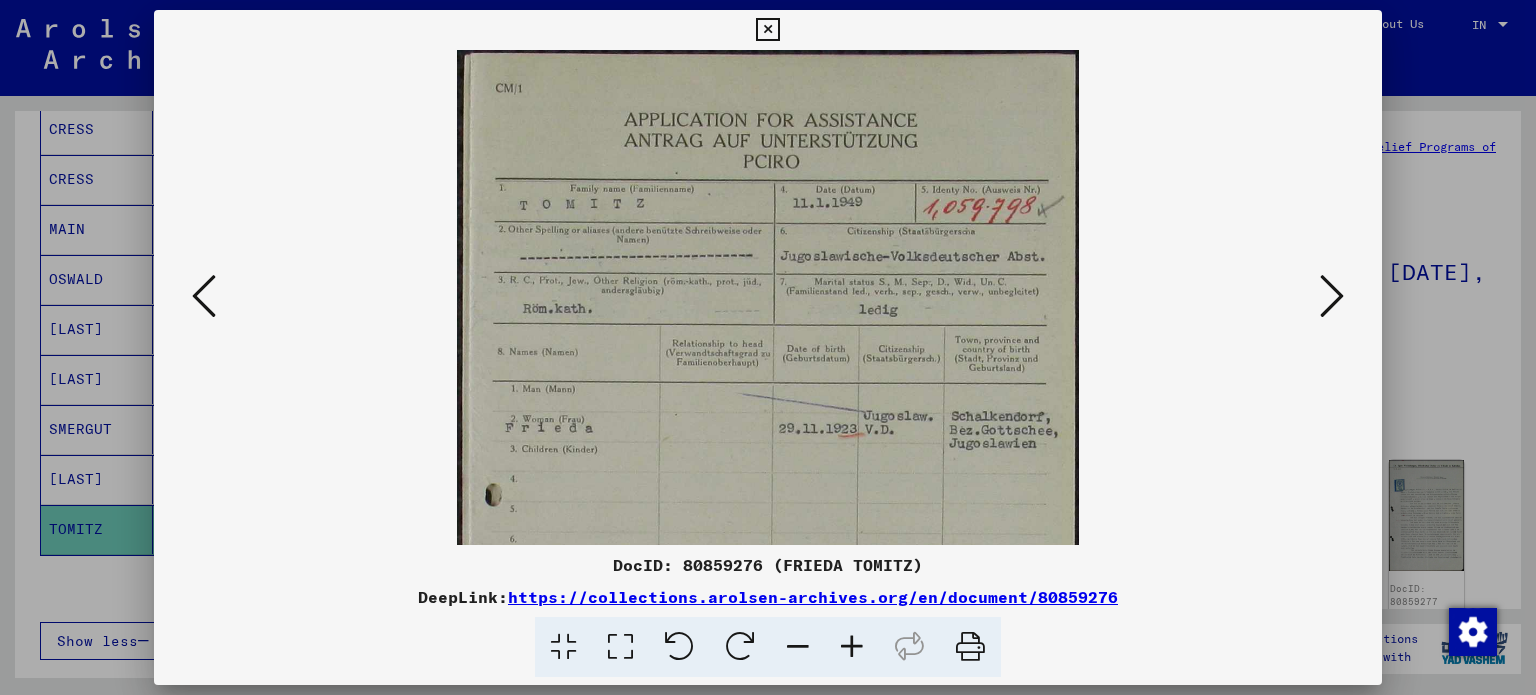 click at bounding box center [852, 647] 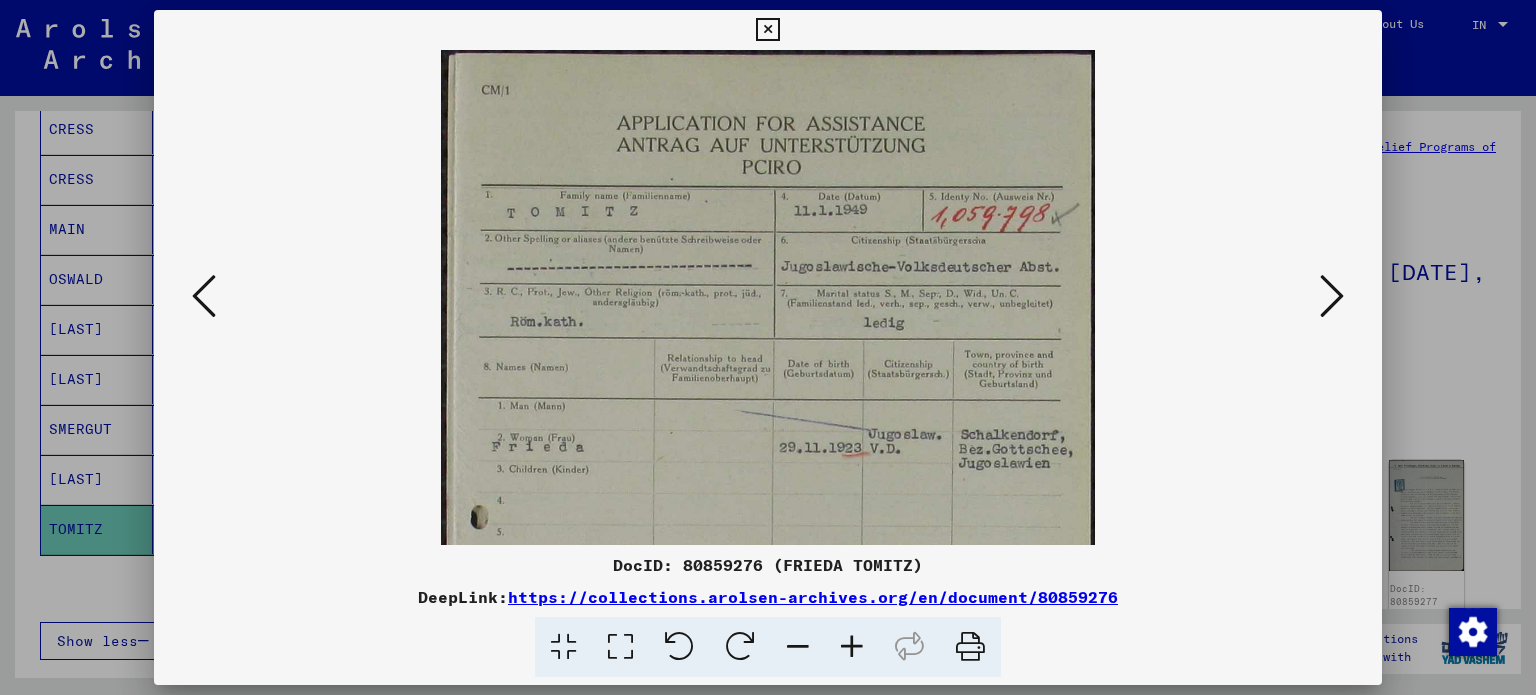 click at bounding box center [852, 647] 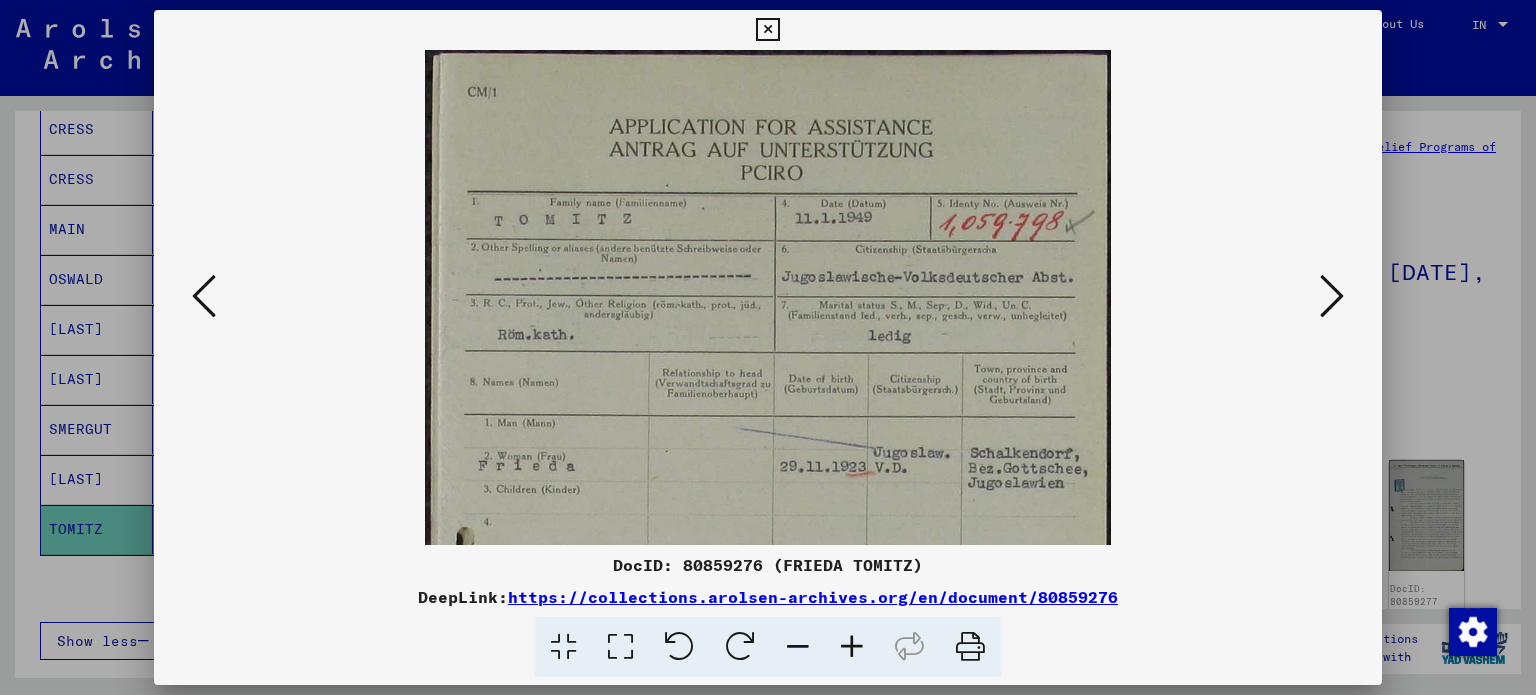 click at bounding box center (852, 647) 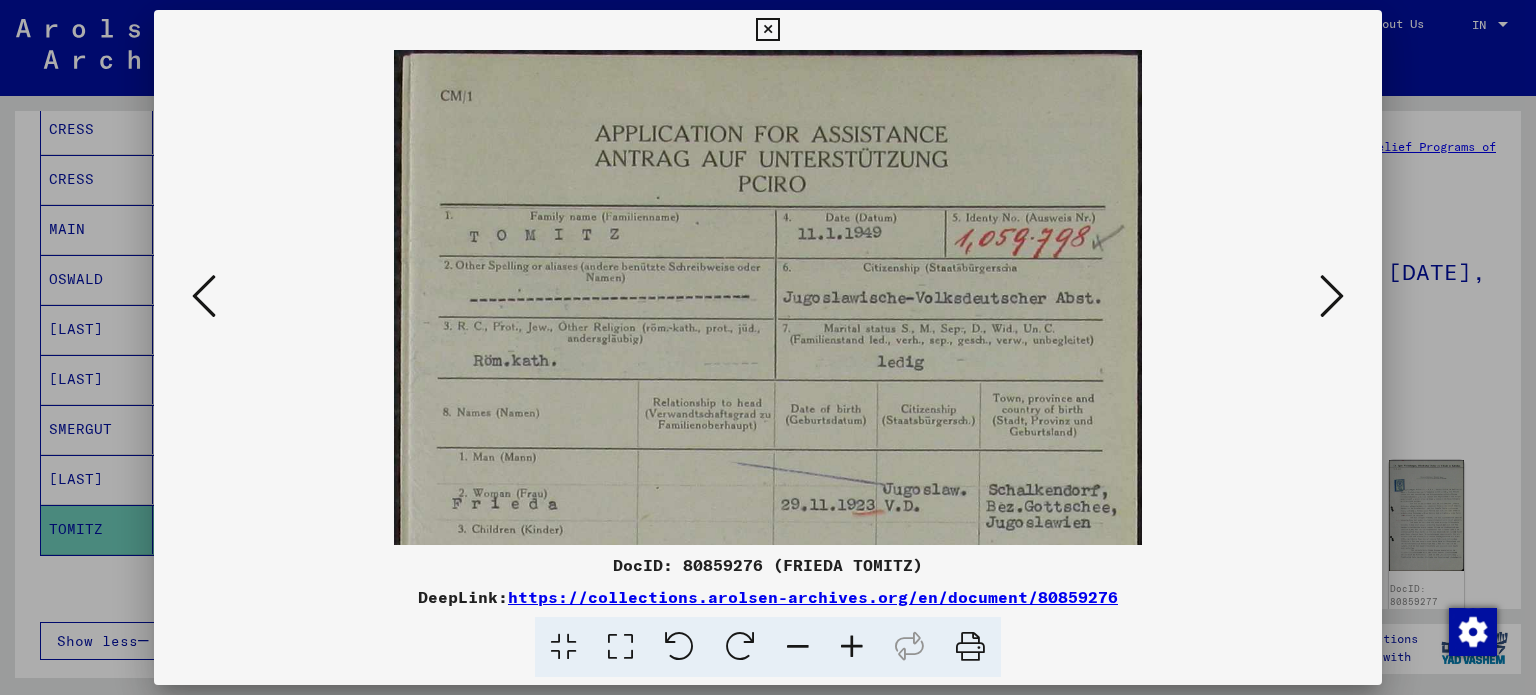 click at bounding box center (852, 647) 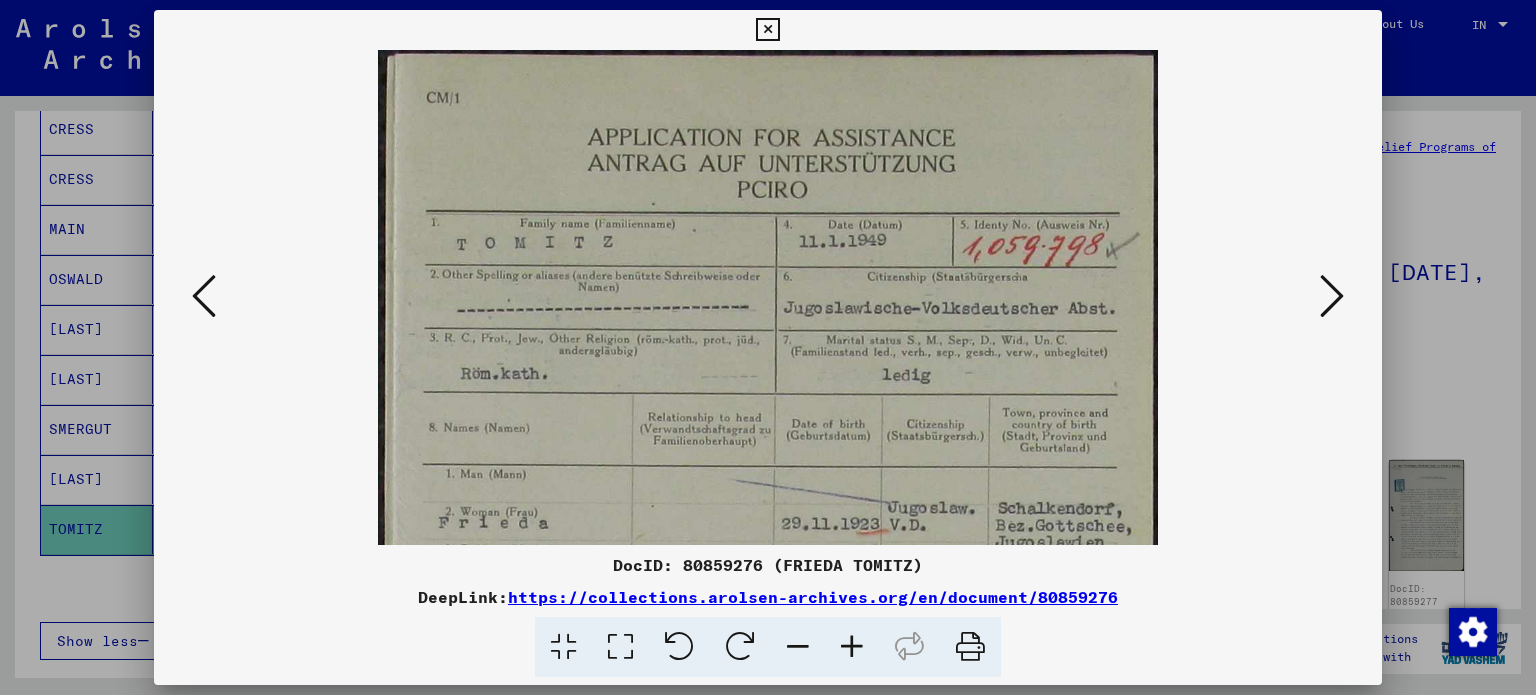 click at bounding box center (852, 647) 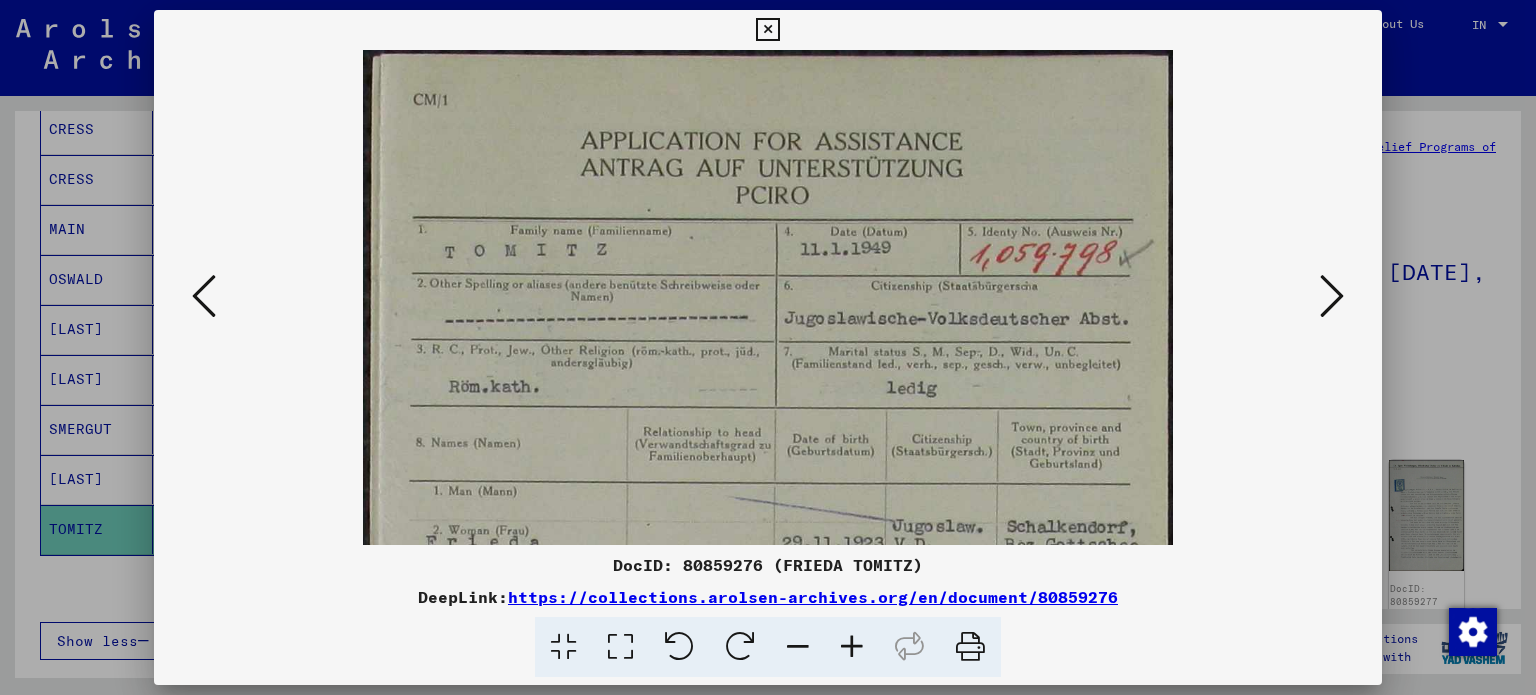 click at bounding box center (852, 647) 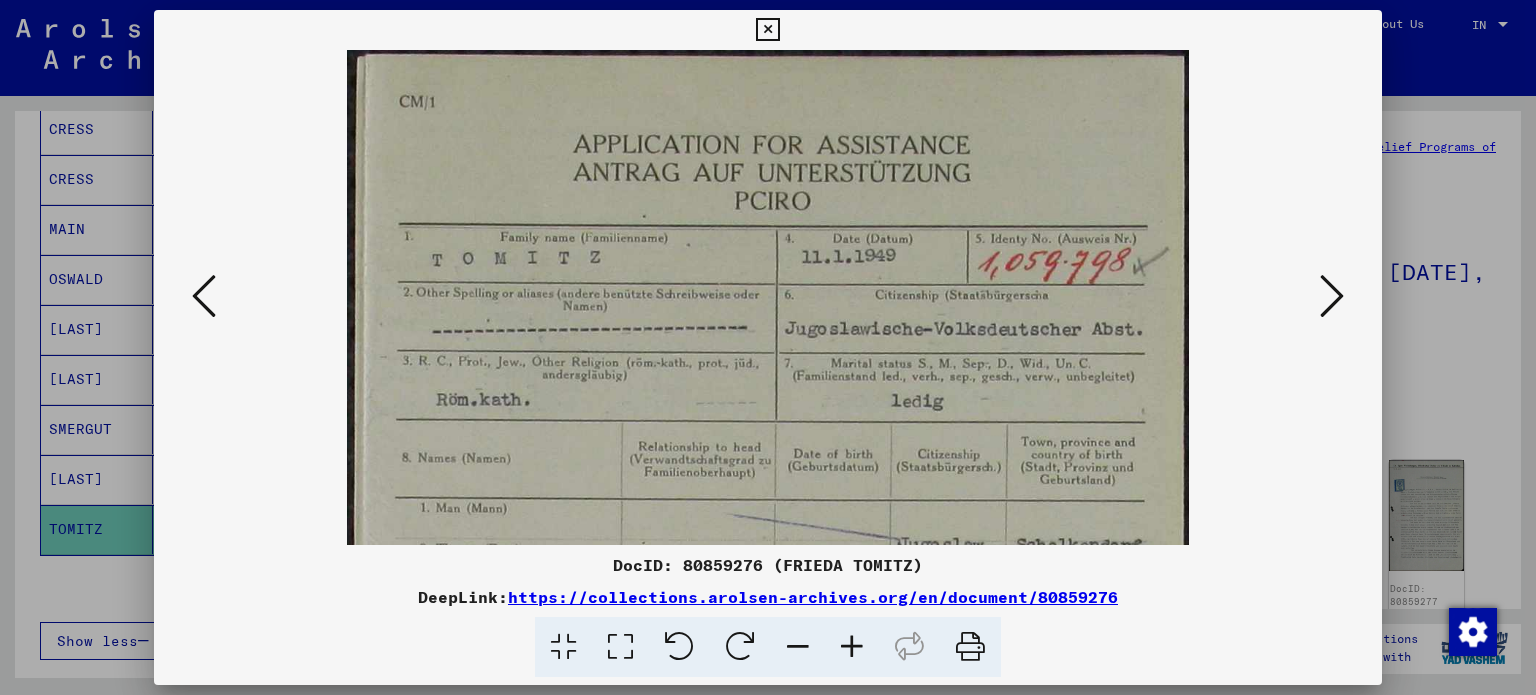 click at bounding box center (852, 647) 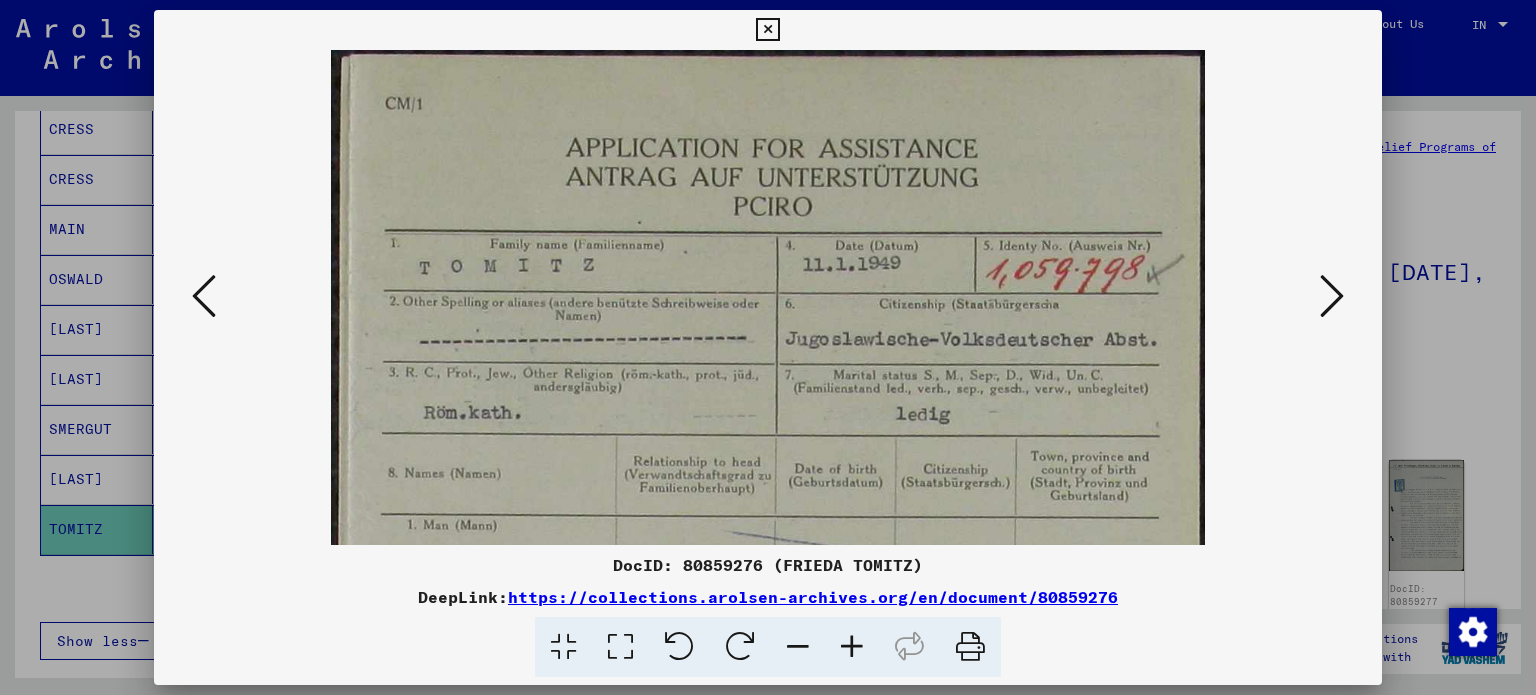 click at bounding box center (852, 647) 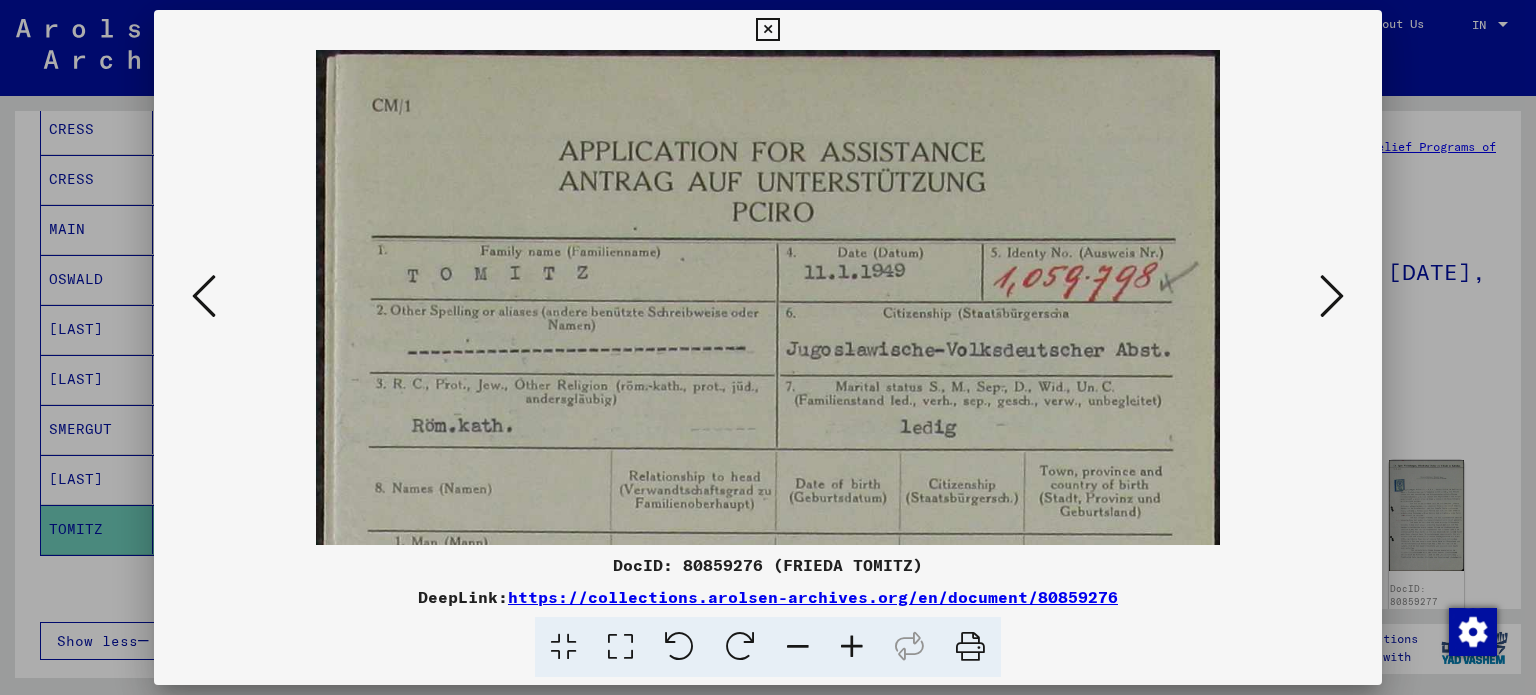 click at bounding box center (852, 647) 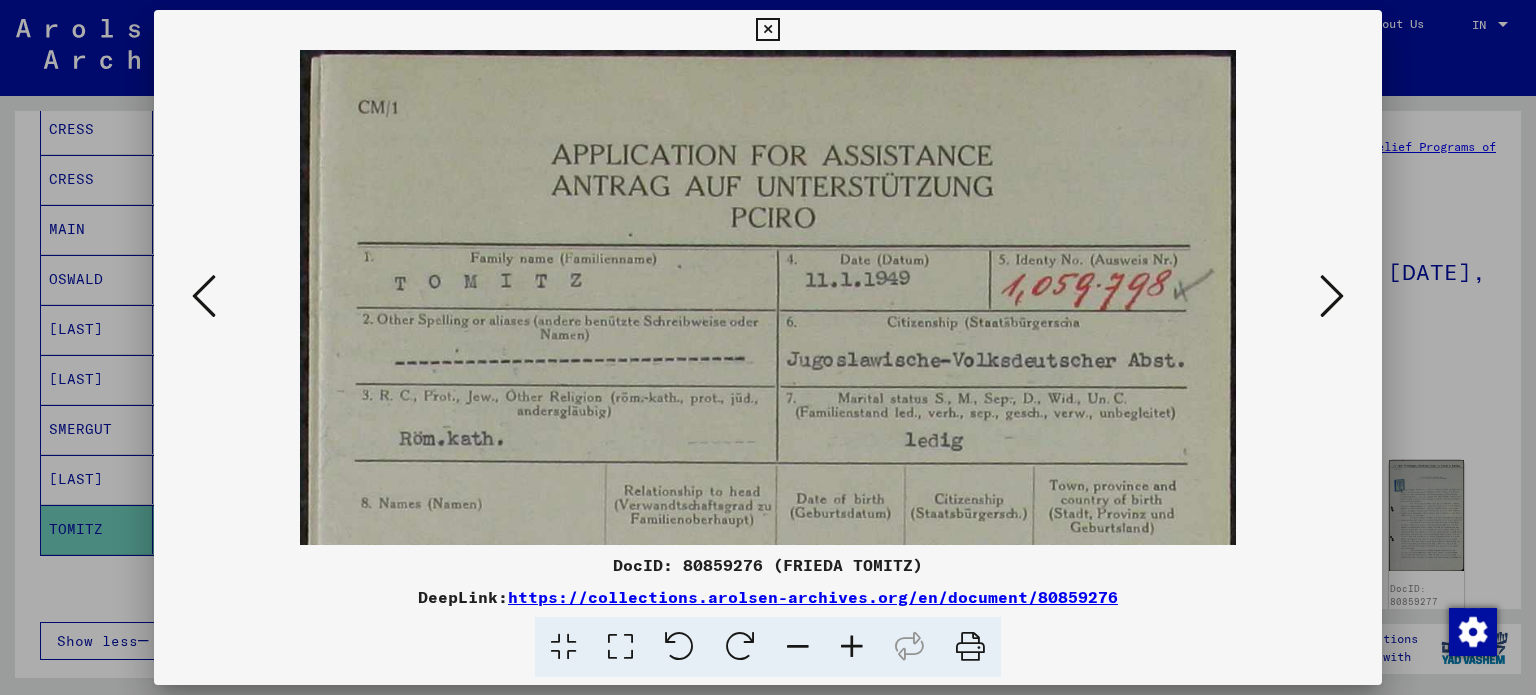 click at bounding box center (852, 647) 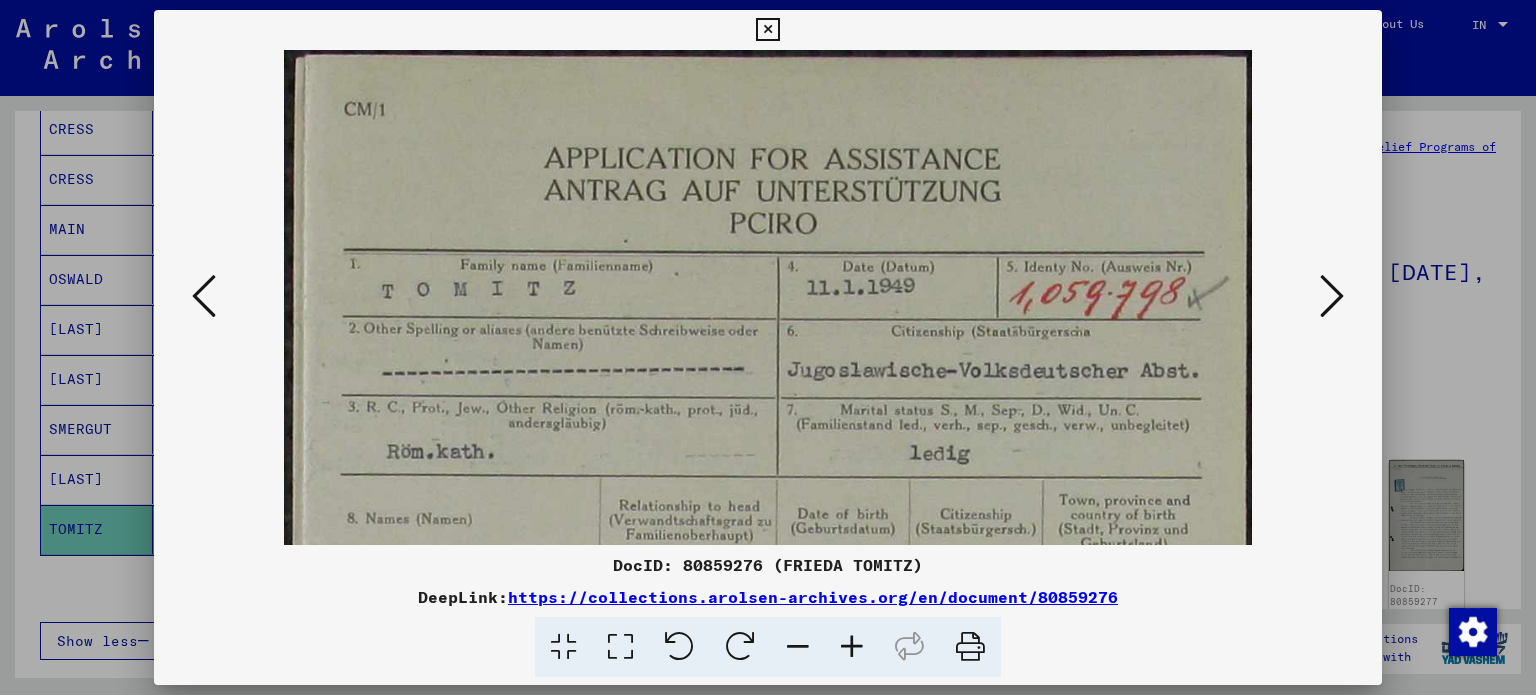 click at bounding box center [852, 647] 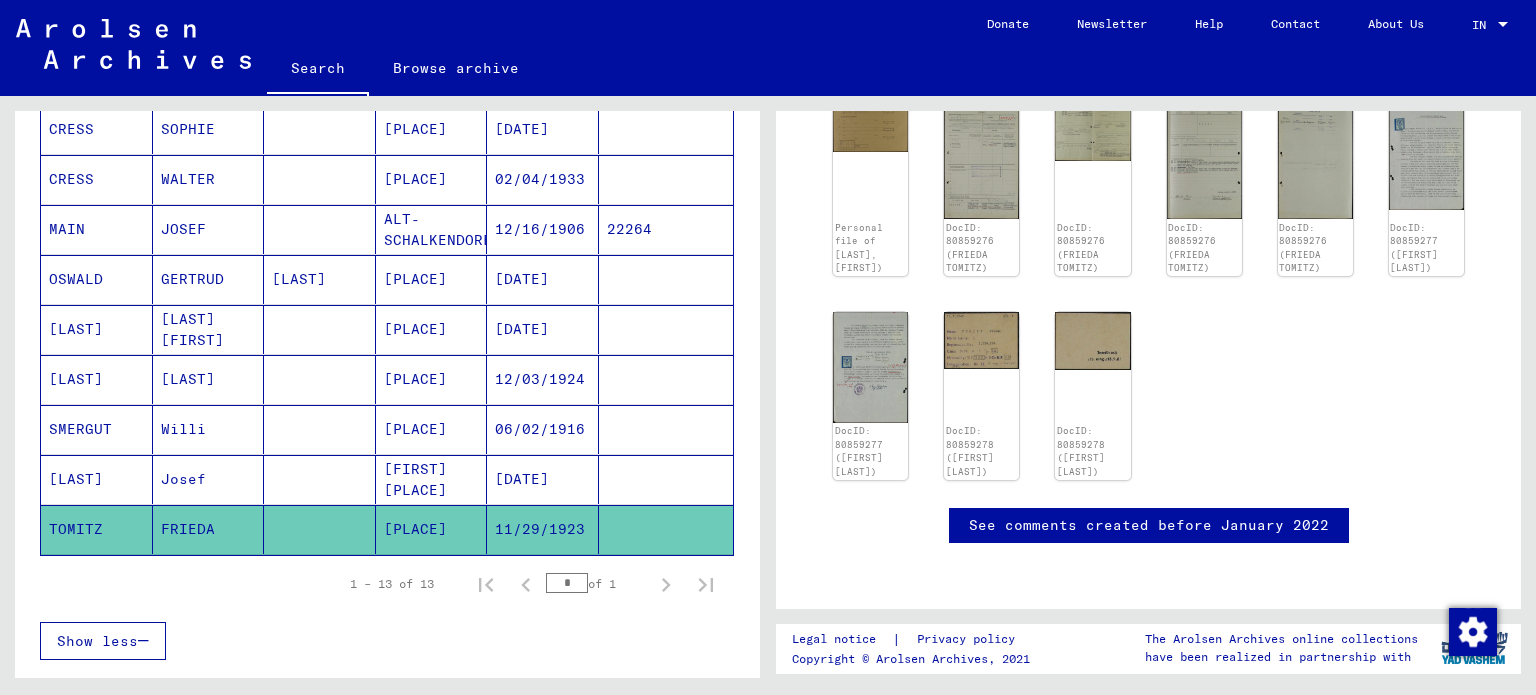 scroll, scrollTop: 700, scrollLeft: 0, axis: vertical 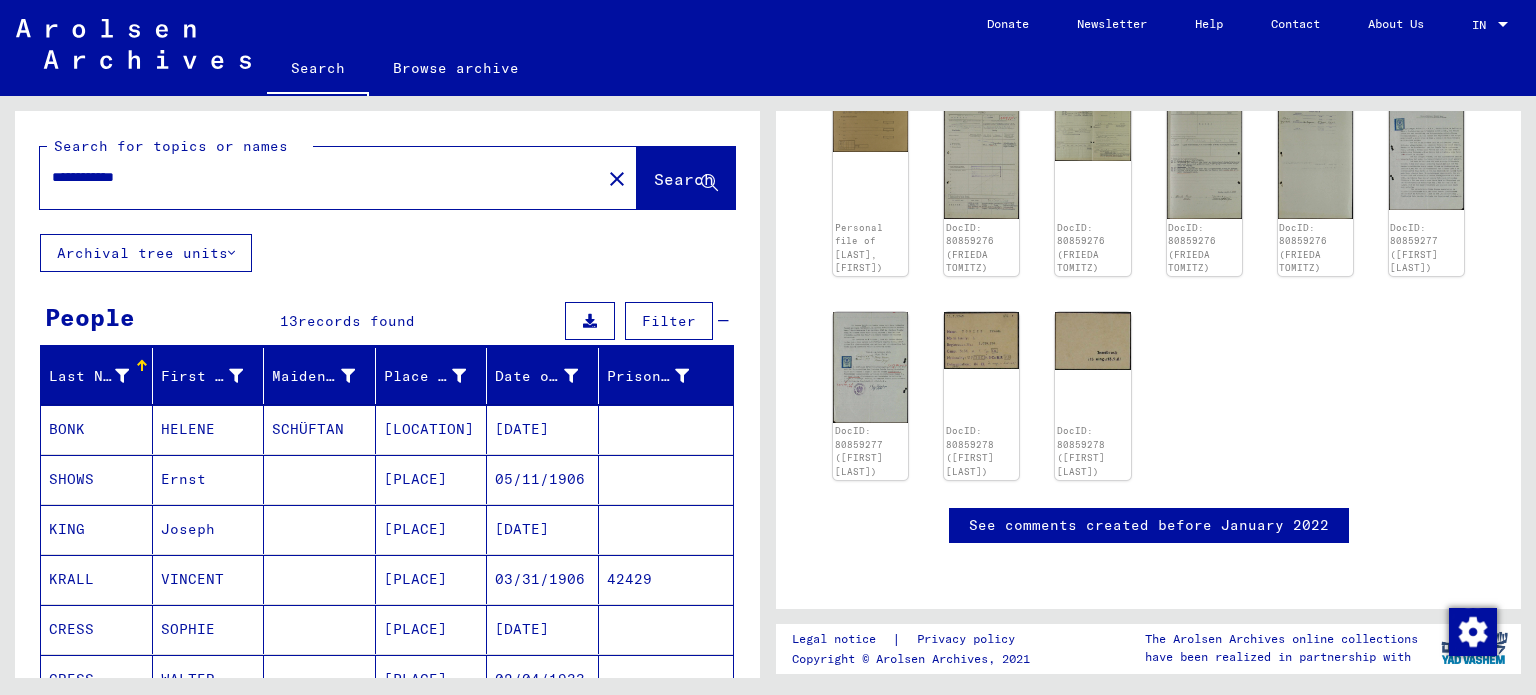 drag, startPoint x: 202, startPoint y: 187, endPoint x: 62, endPoint y: 195, distance: 140.22838 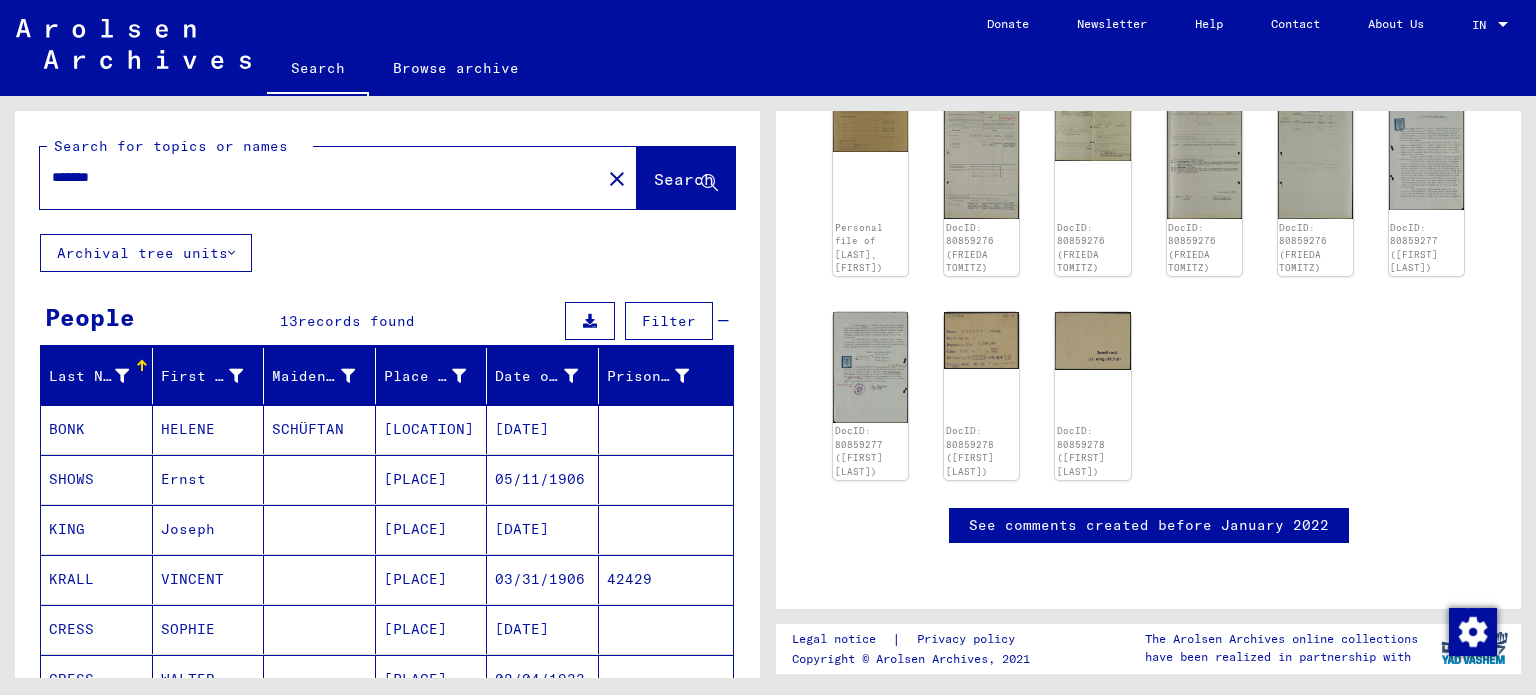 type on "*******" 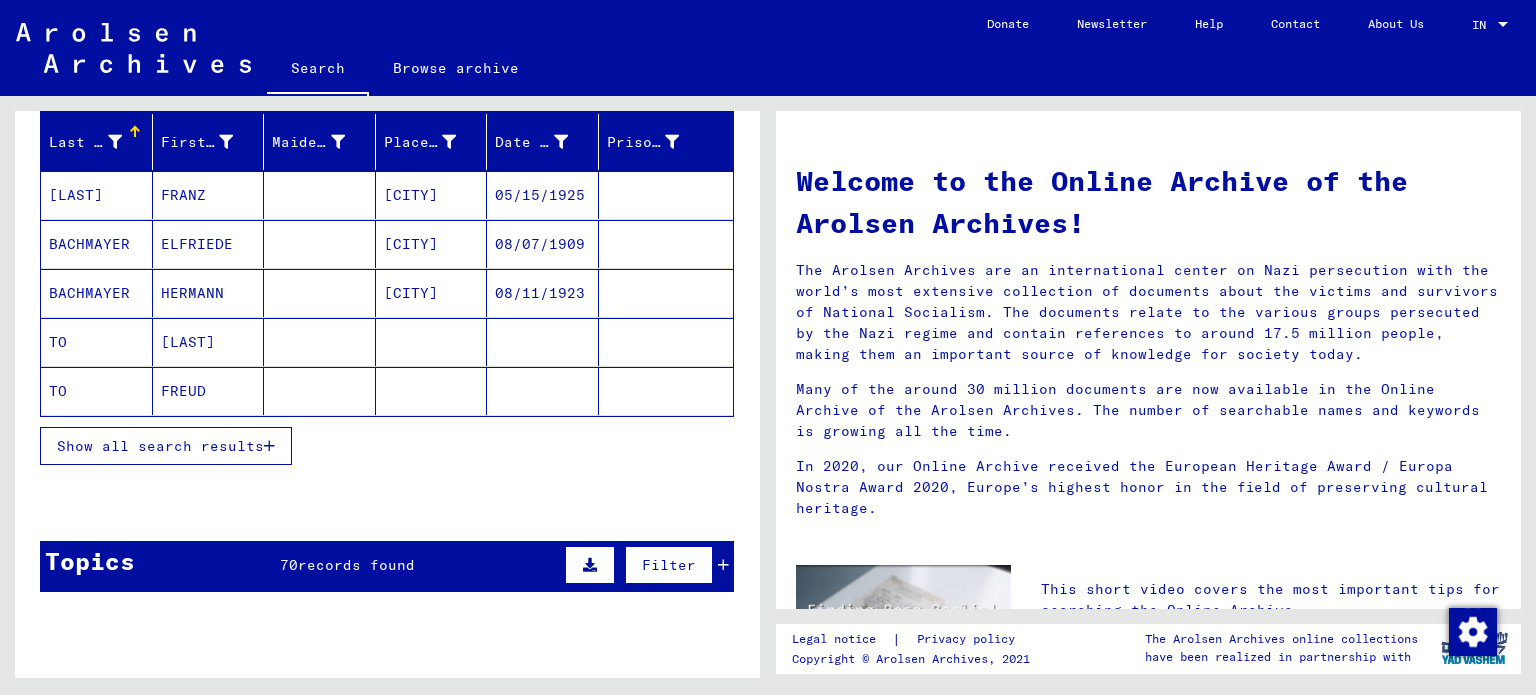 scroll, scrollTop: 200, scrollLeft: 0, axis: vertical 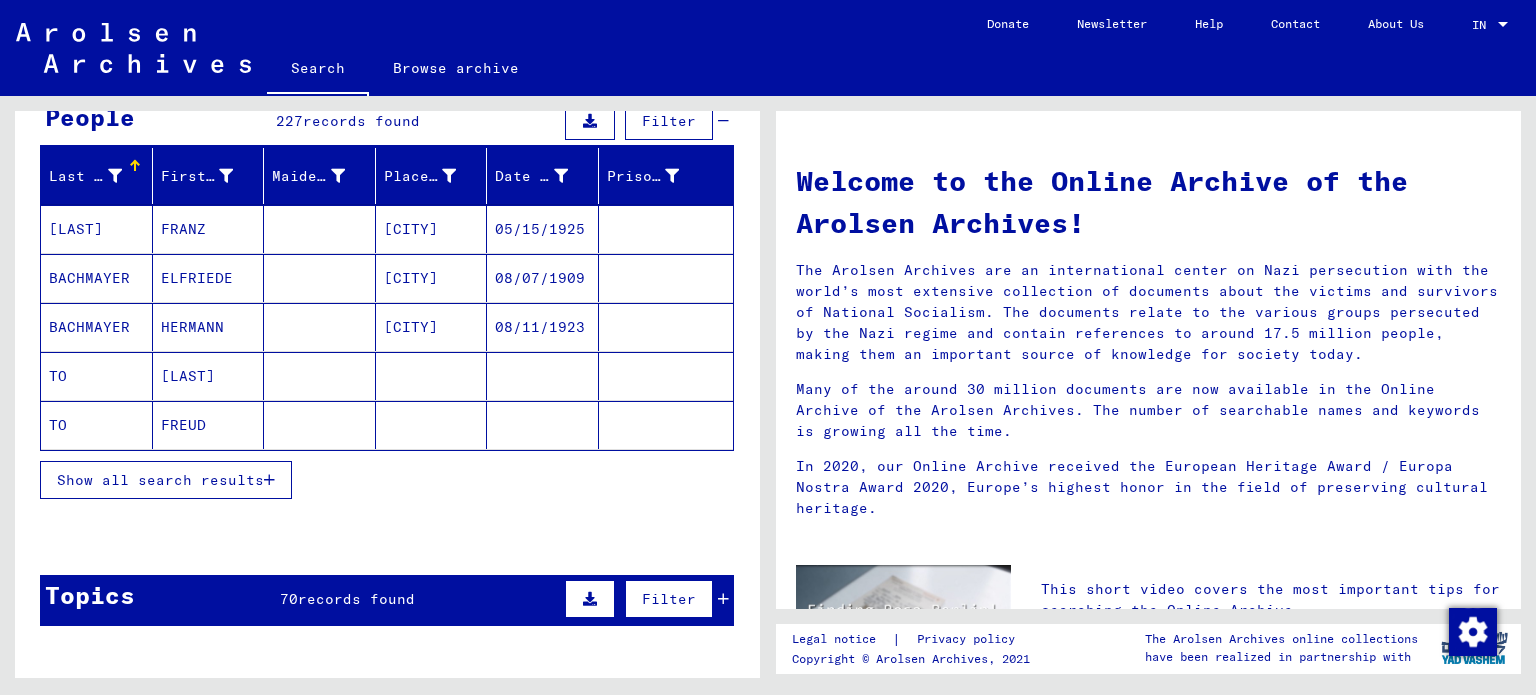 click at bounding box center (269, 480) 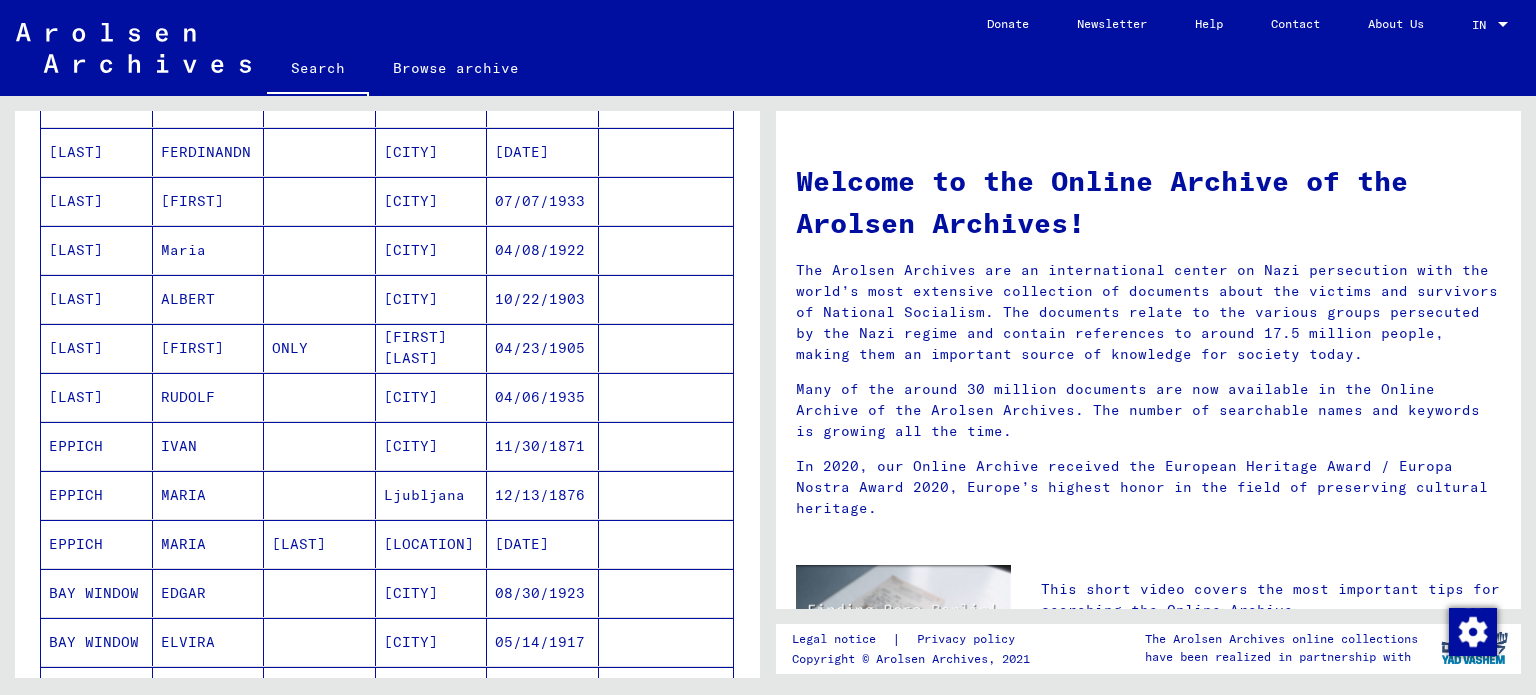 scroll, scrollTop: 800, scrollLeft: 0, axis: vertical 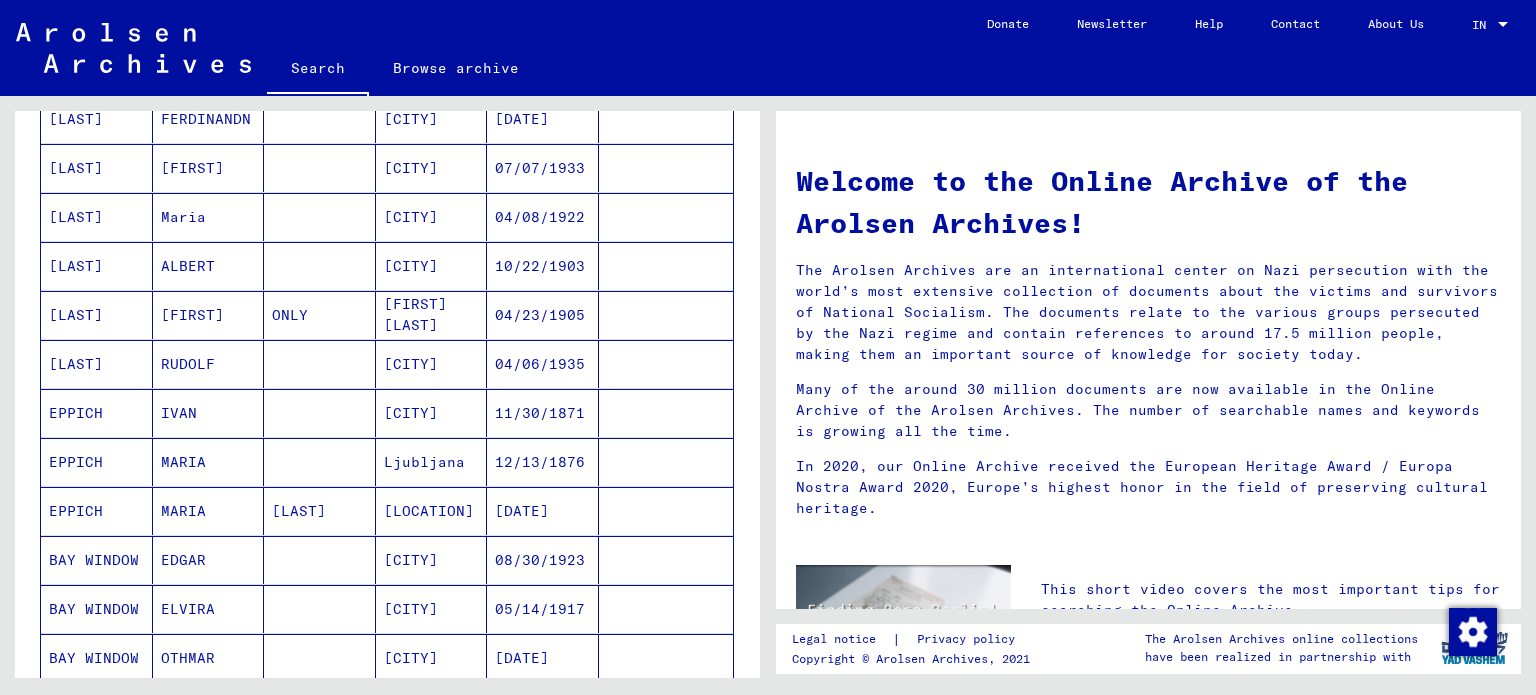 click on "EPPICH" at bounding box center [97, 462] 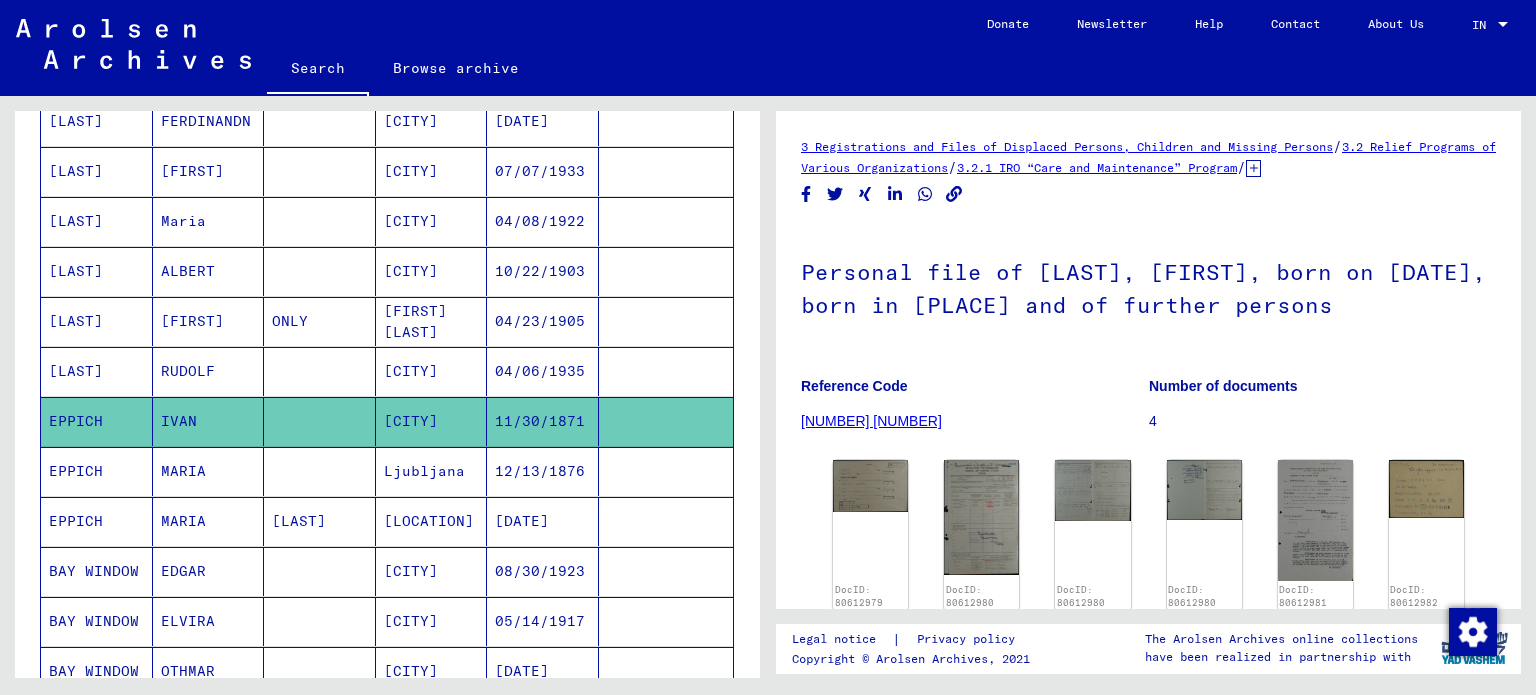scroll, scrollTop: 0, scrollLeft: 0, axis: both 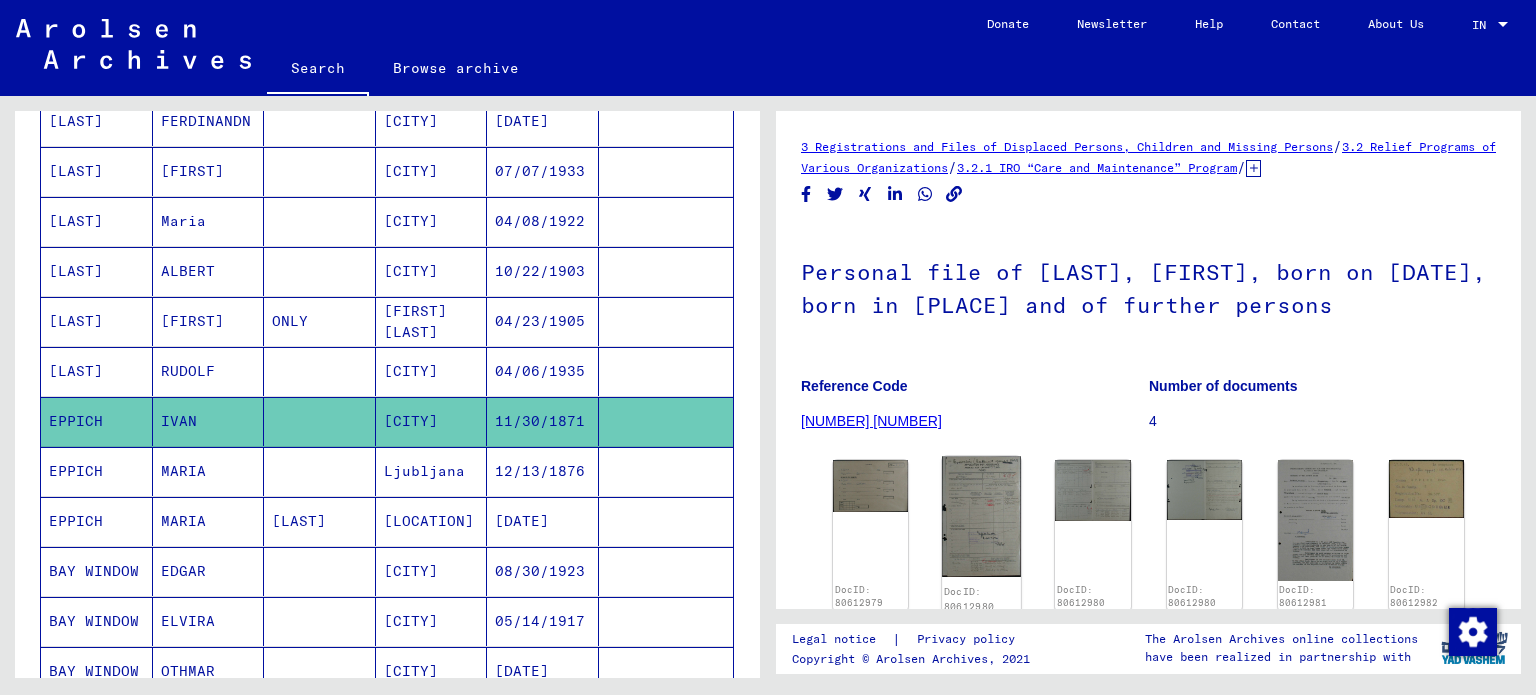click 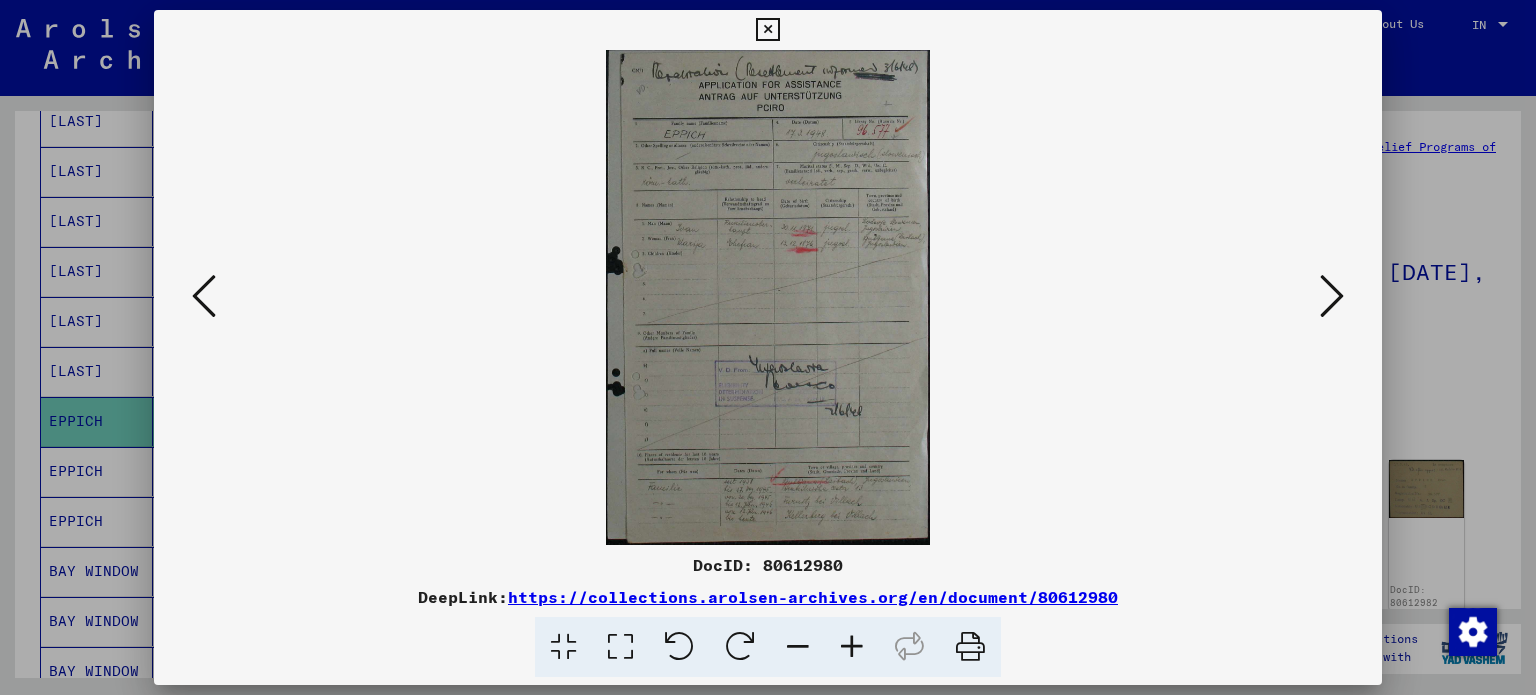 click at bounding box center [852, 647] 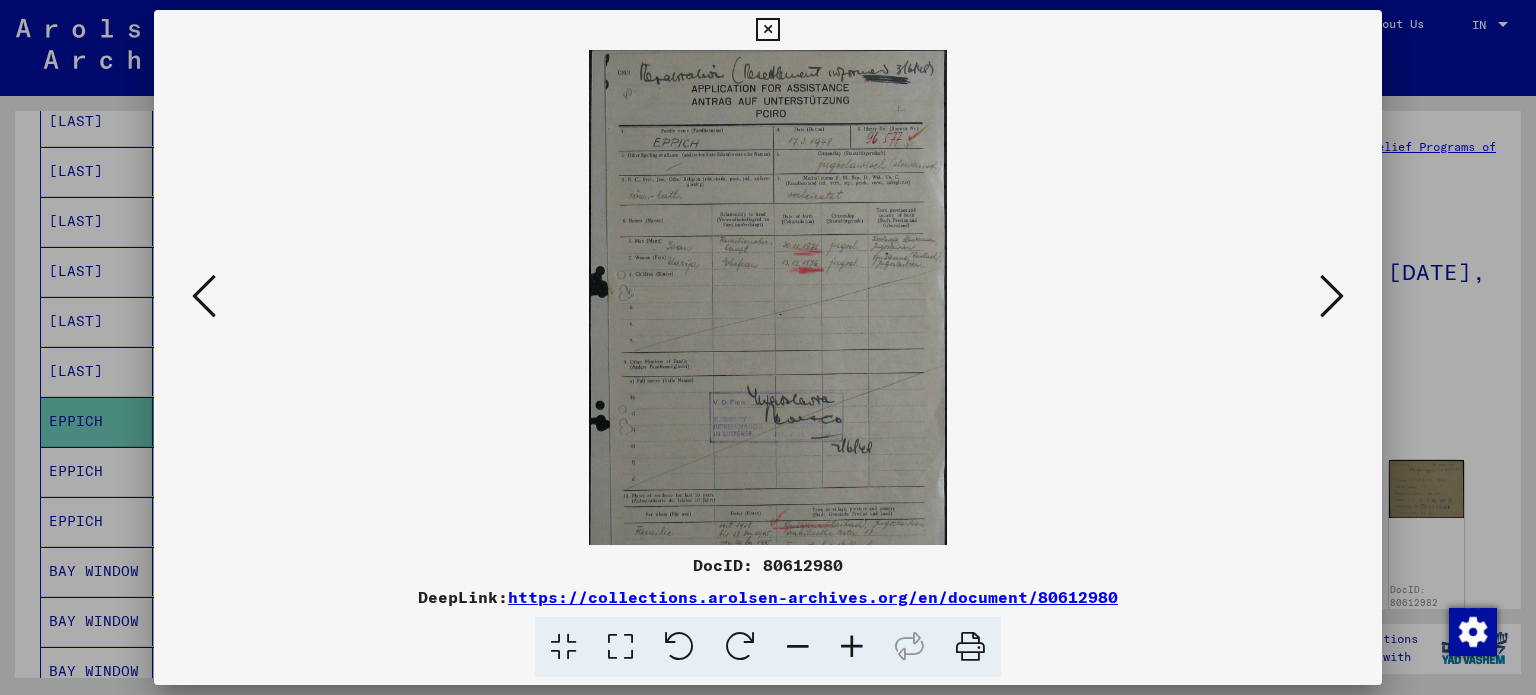click at bounding box center (852, 647) 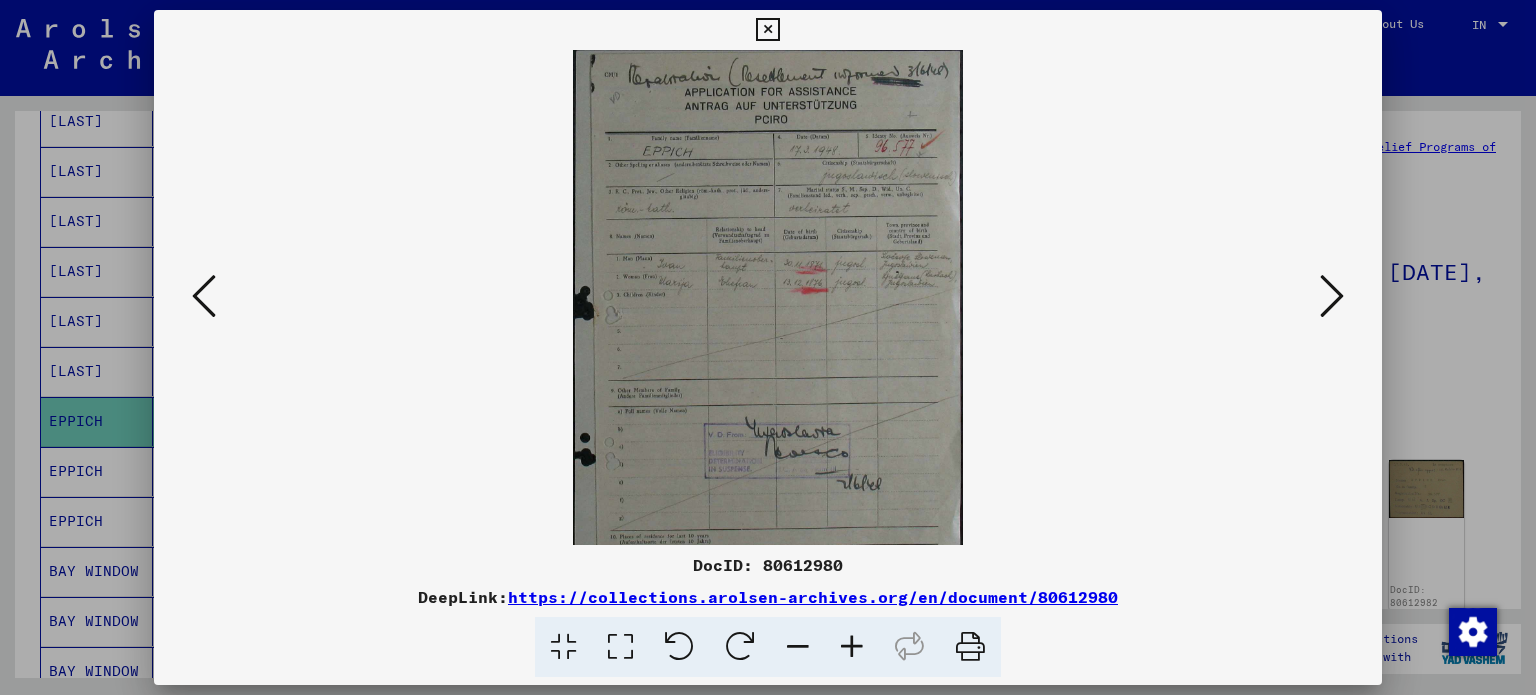click at bounding box center [852, 647] 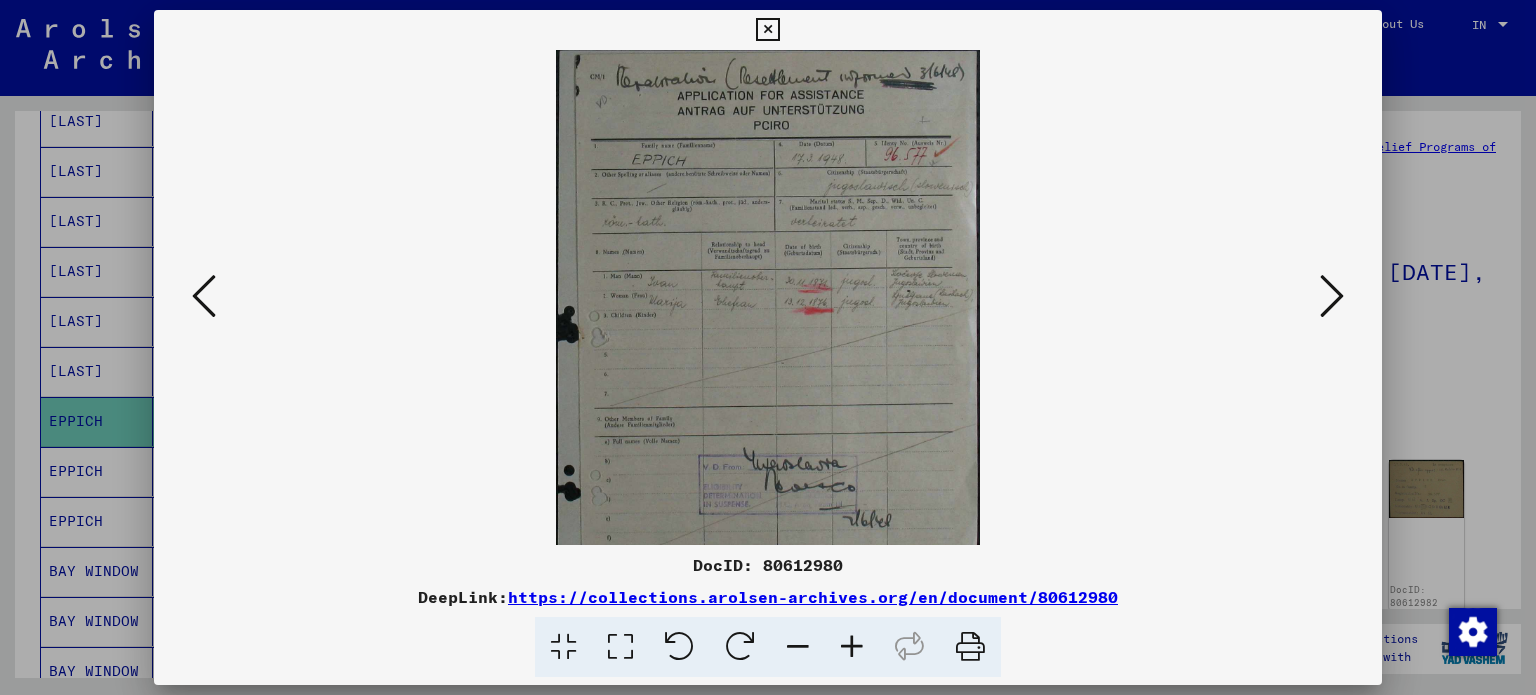click at bounding box center [852, 647] 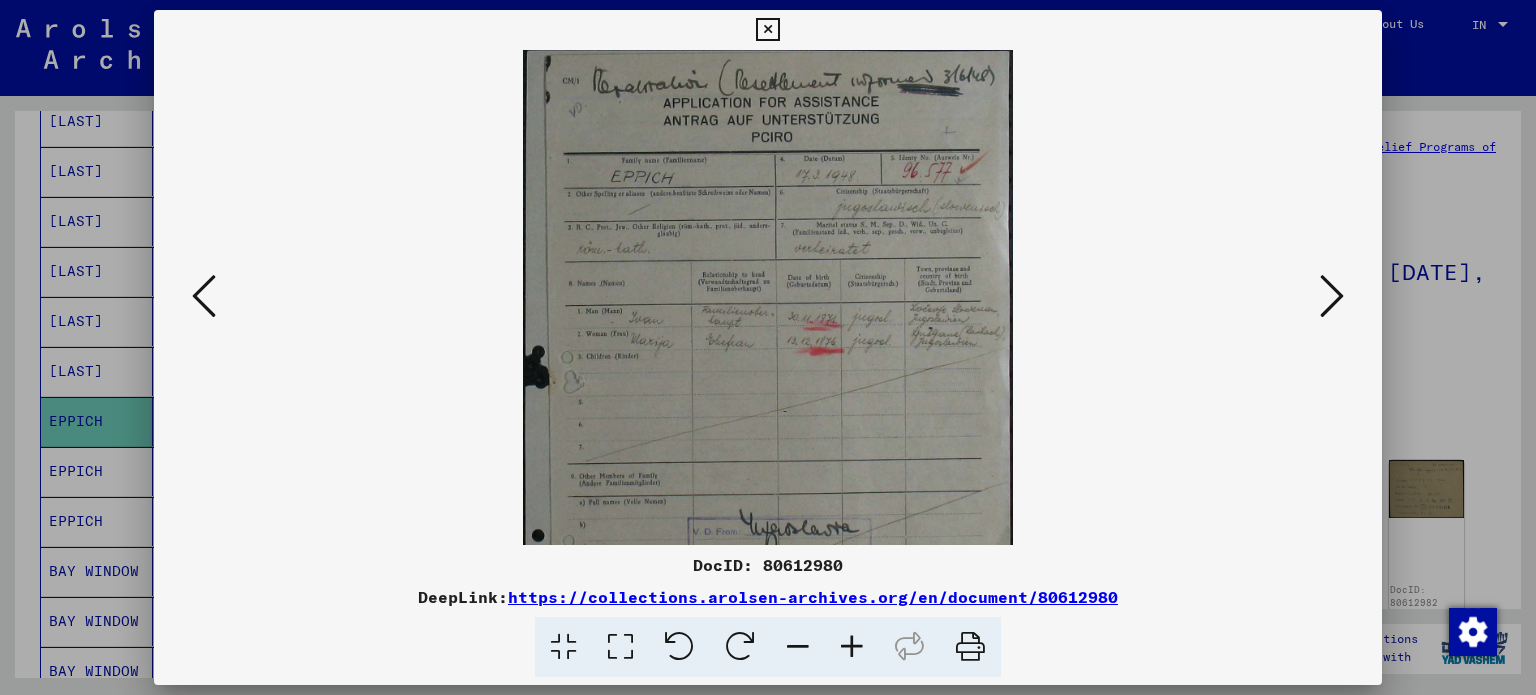 click at bounding box center (852, 647) 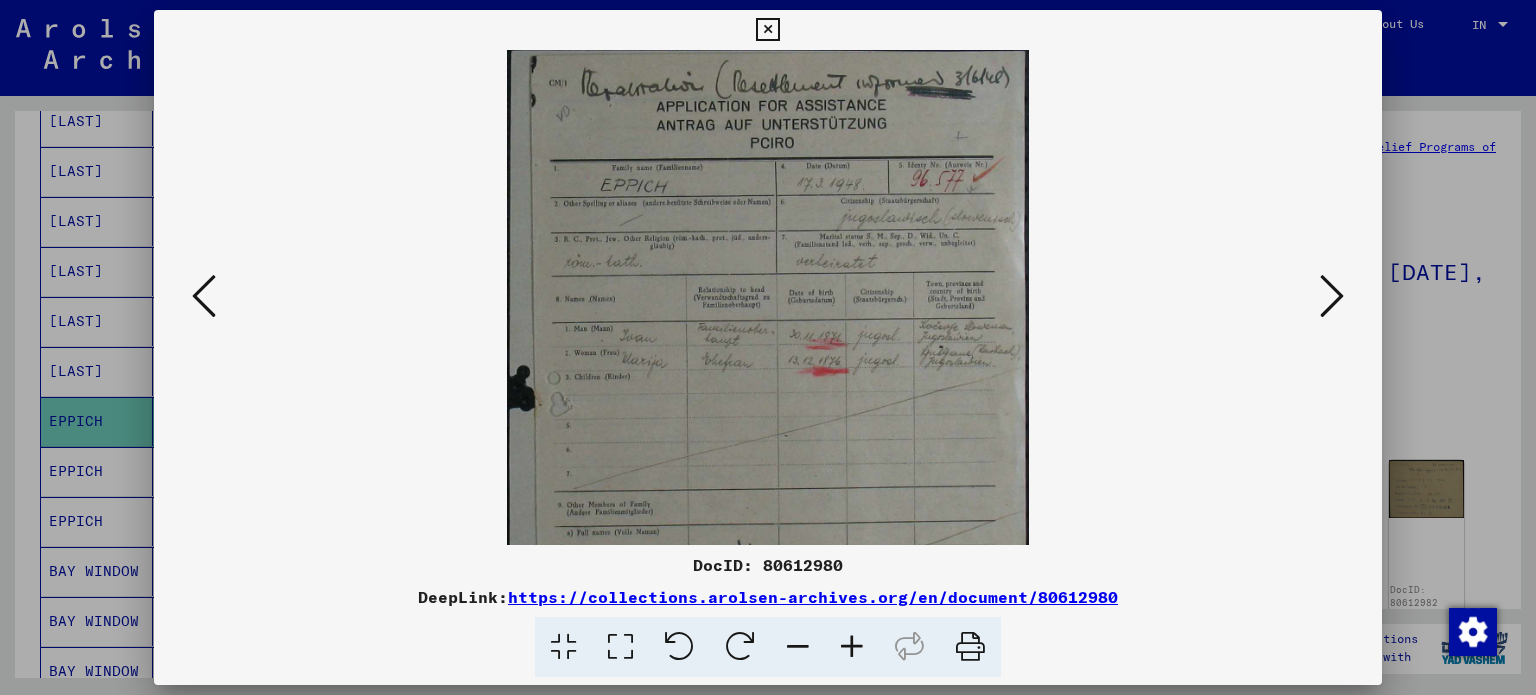 click at bounding box center [852, 647] 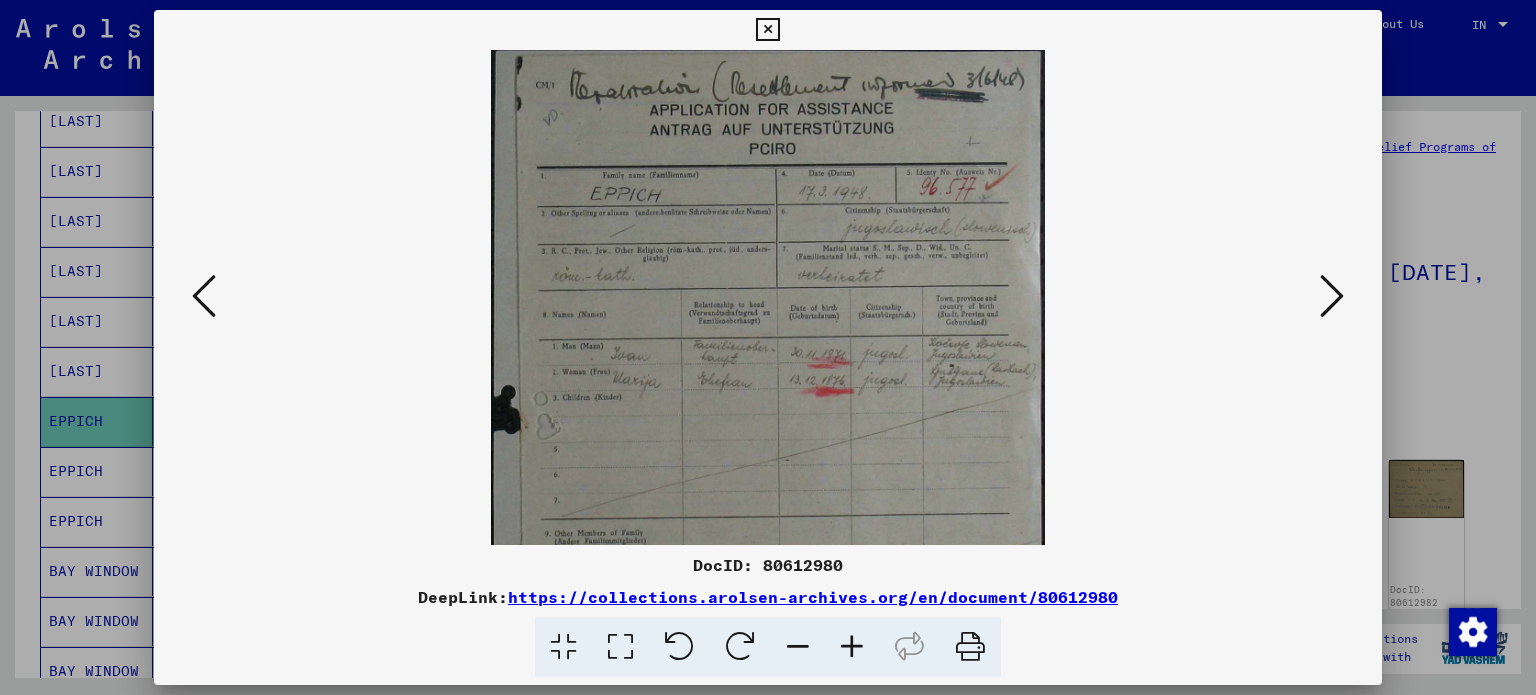 click at bounding box center (852, 647) 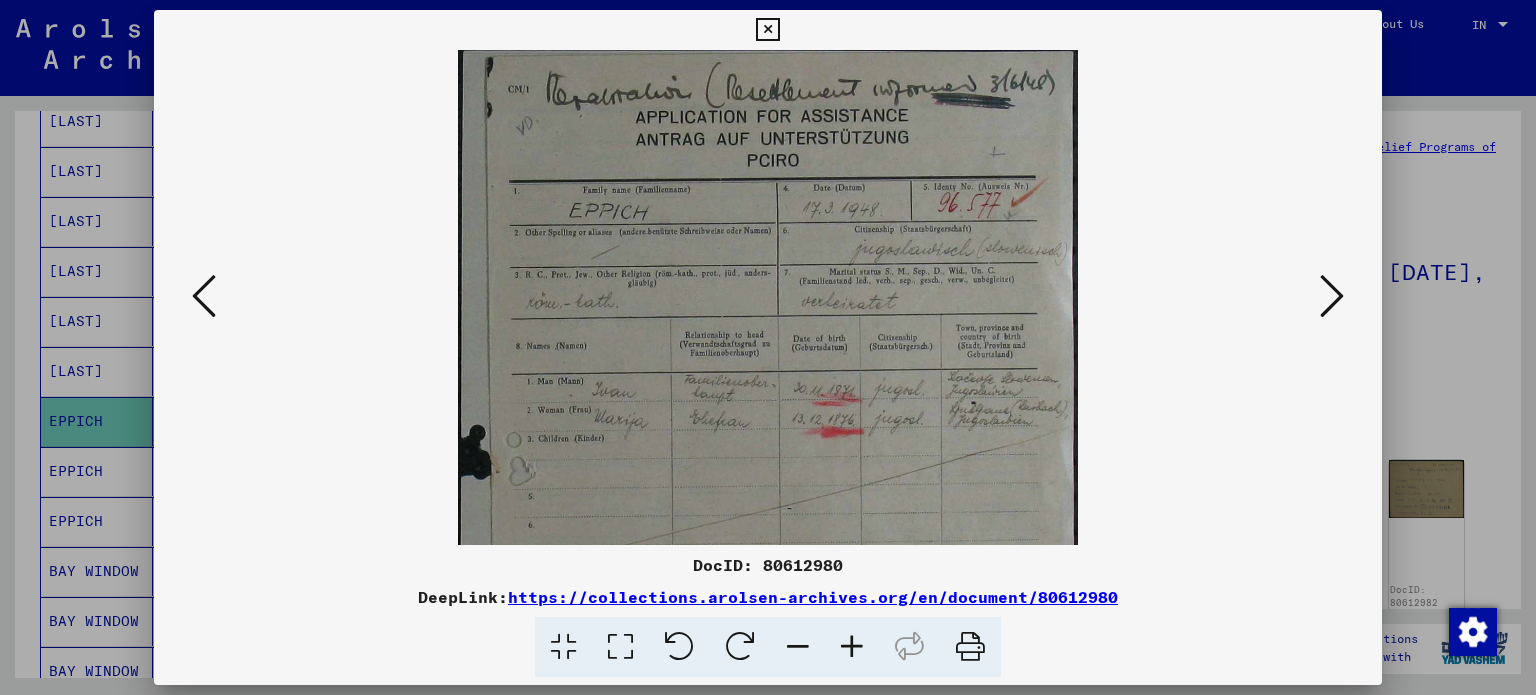 click at bounding box center [852, 647] 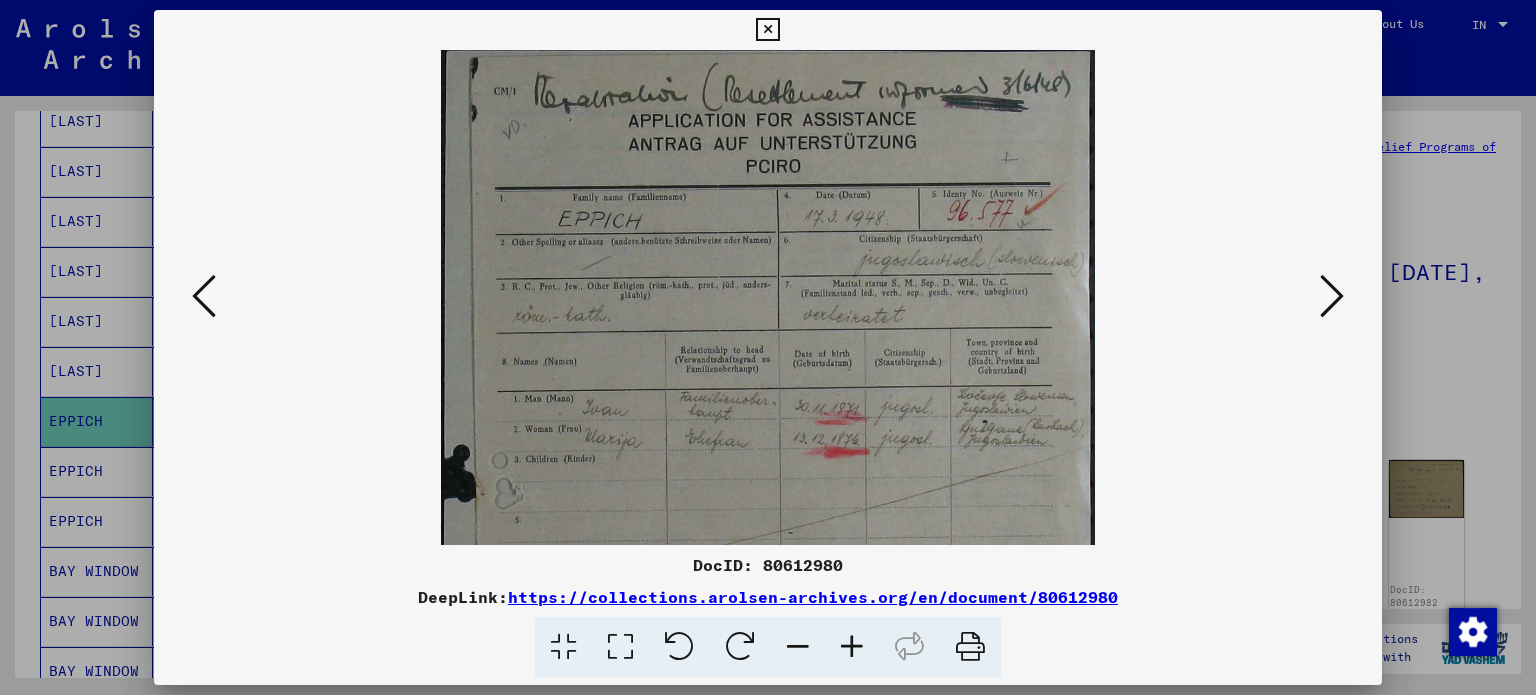 click at bounding box center [852, 647] 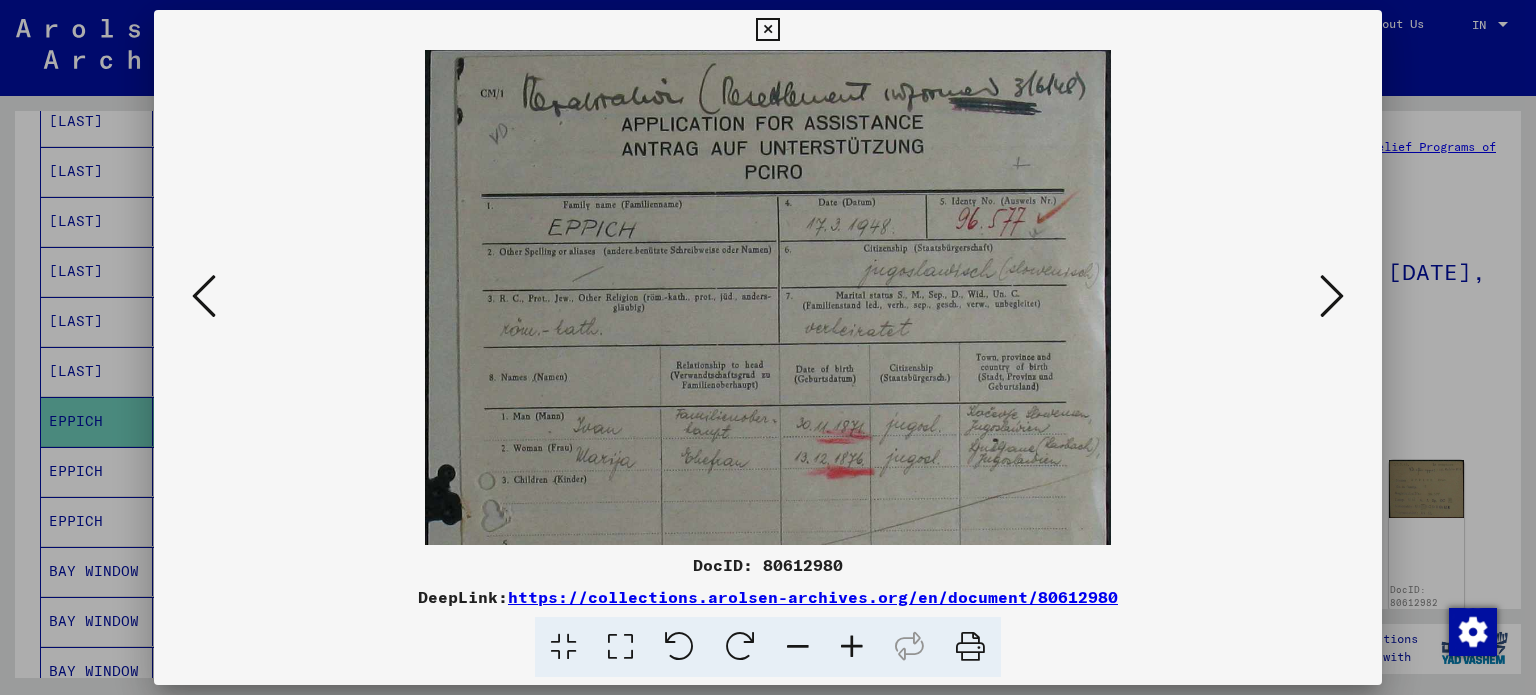 click at bounding box center (852, 647) 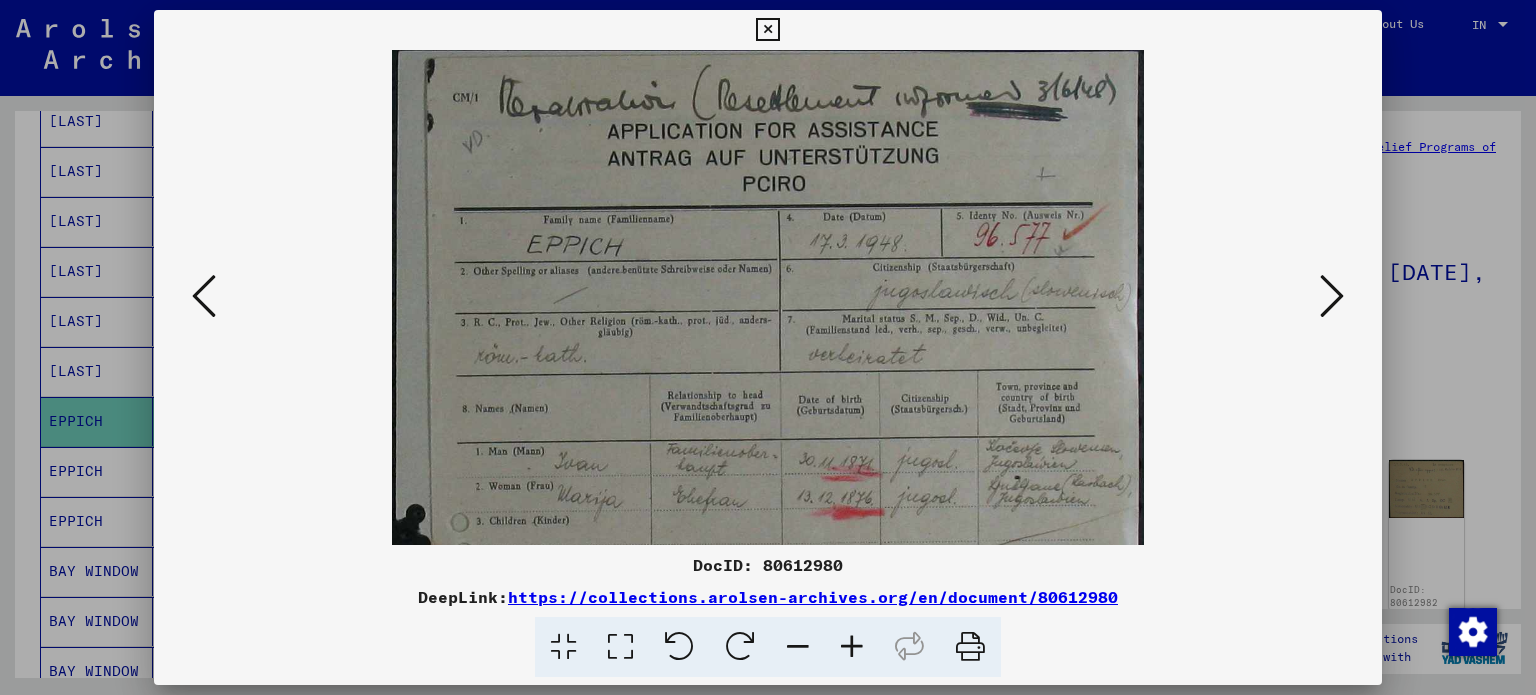 click at bounding box center [852, 647] 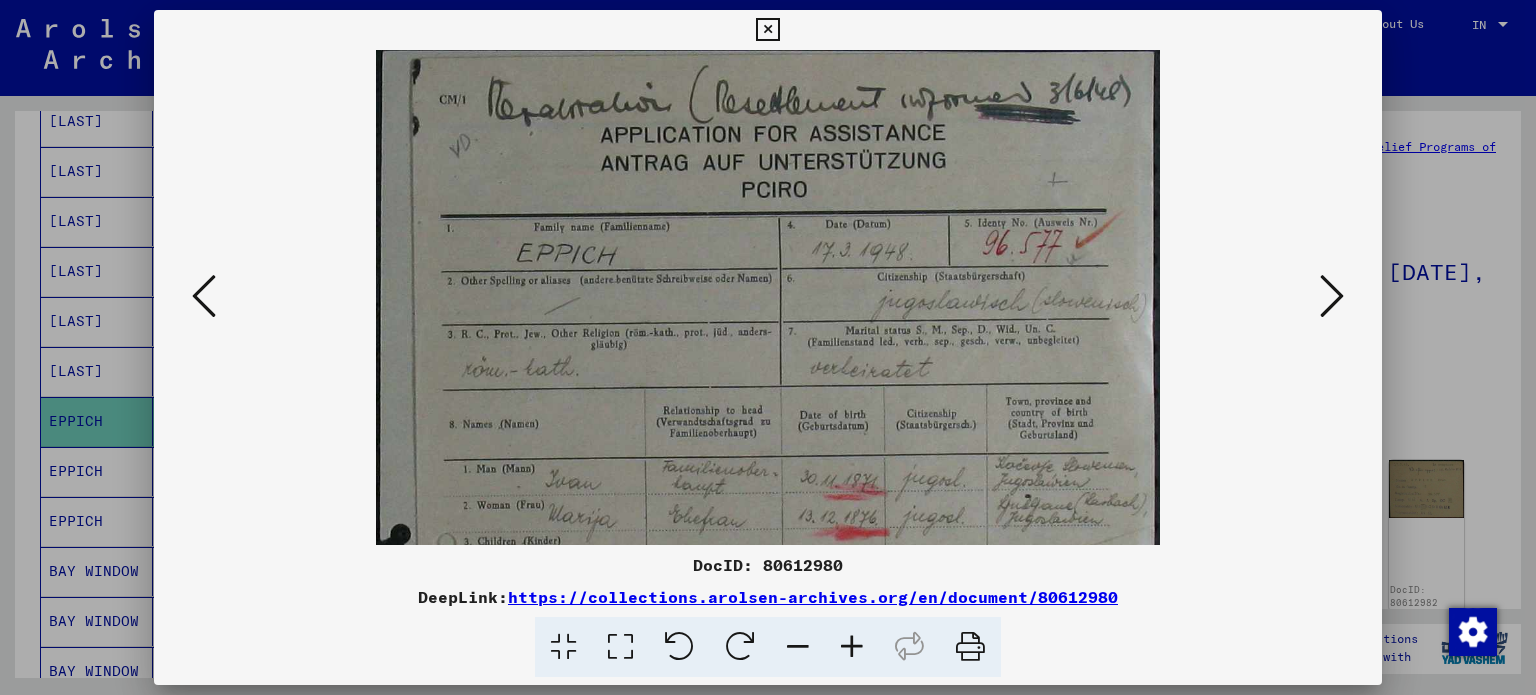 click at bounding box center [852, 647] 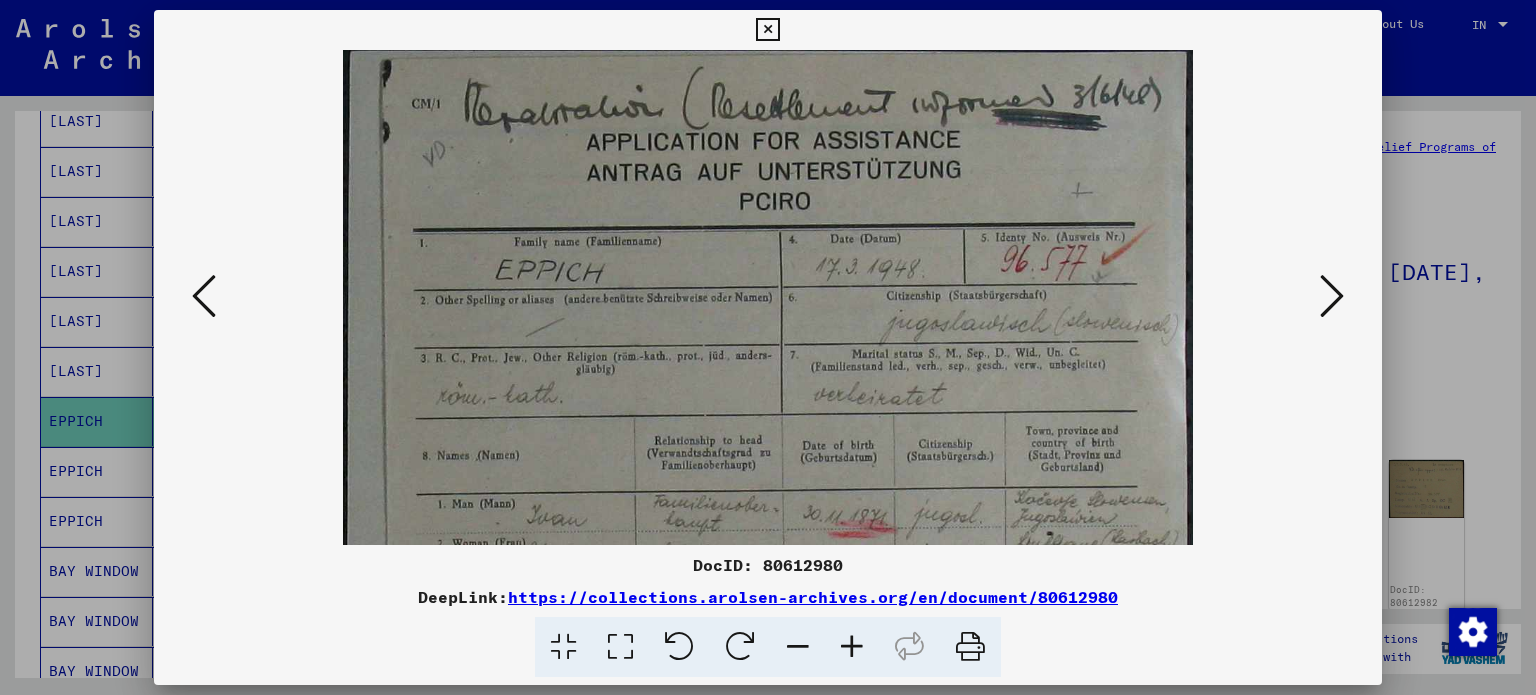 click at bounding box center [852, 647] 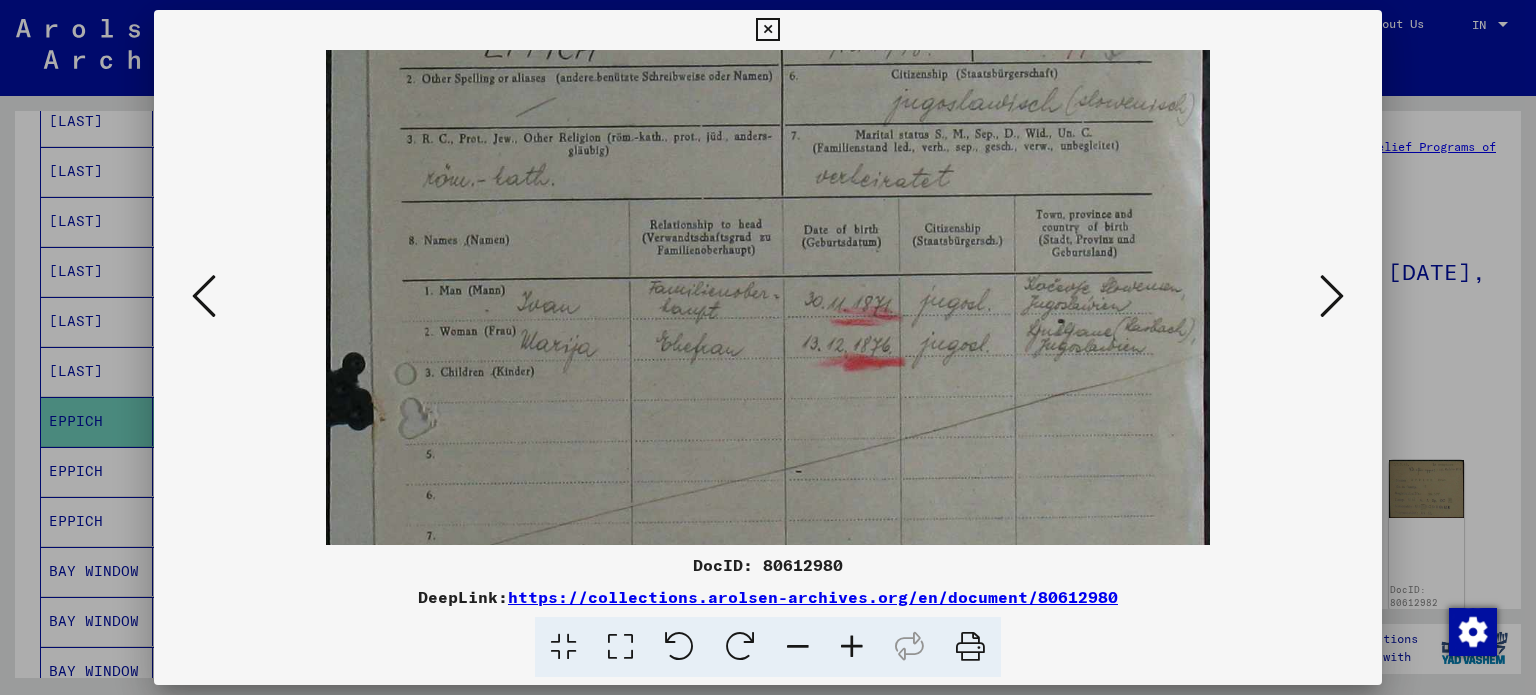 scroll, scrollTop: 233, scrollLeft: 0, axis: vertical 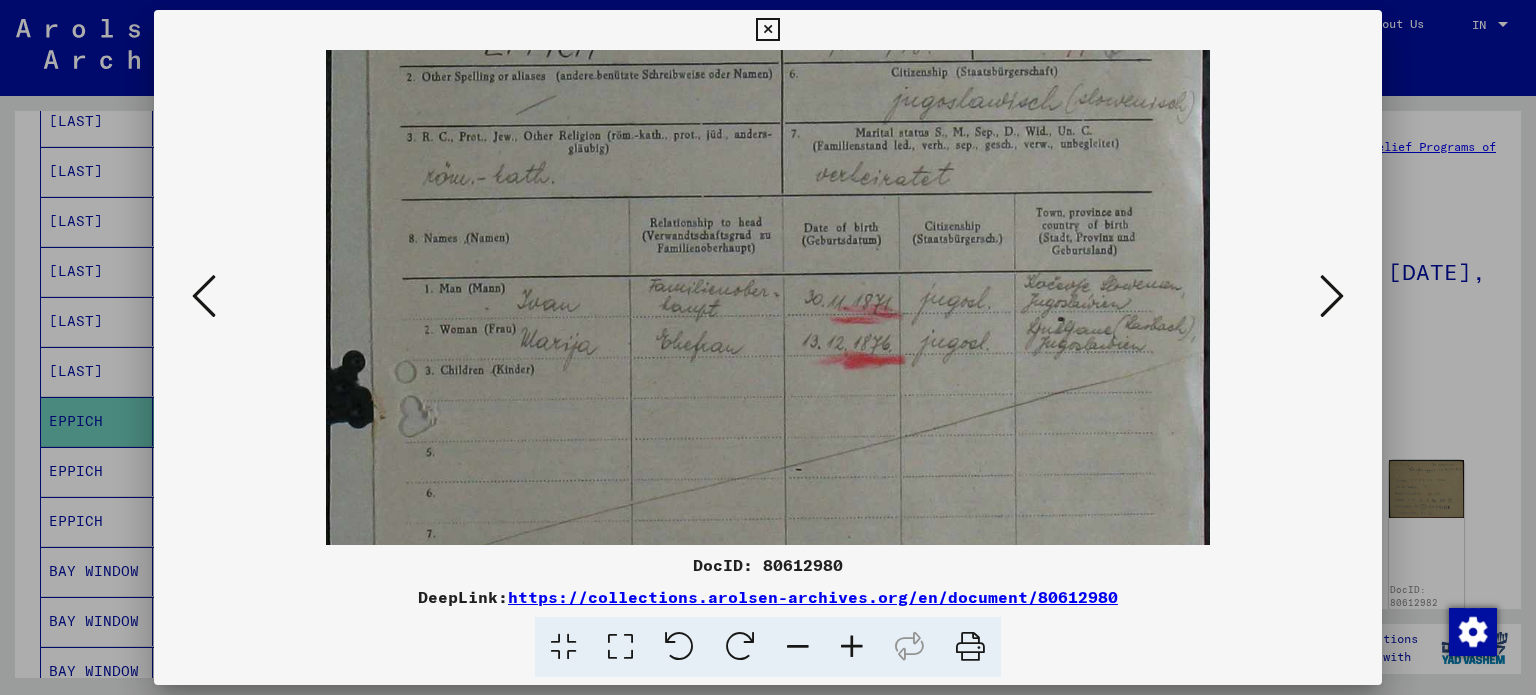 drag, startPoint x: 842, startPoint y: 339, endPoint x: 828, endPoint y: 142, distance: 197.49684 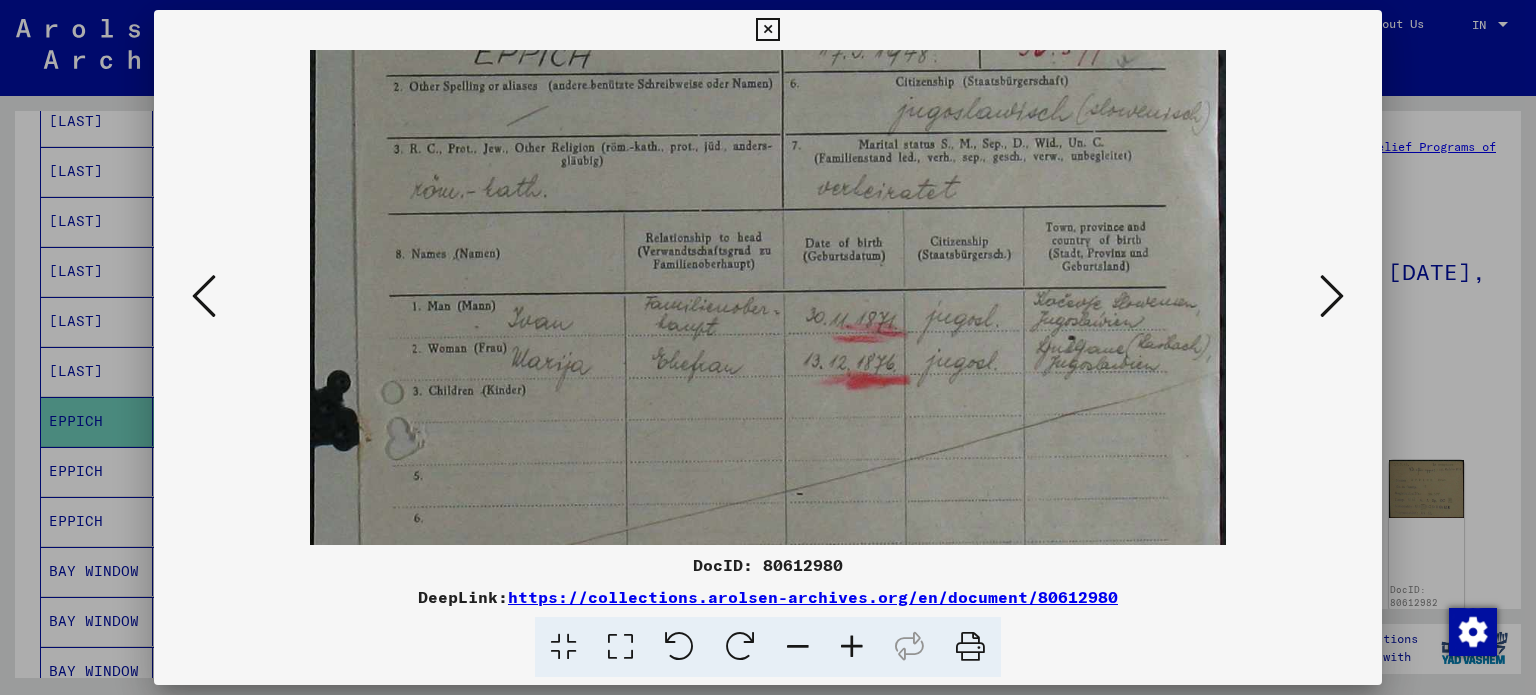 click at bounding box center [852, 647] 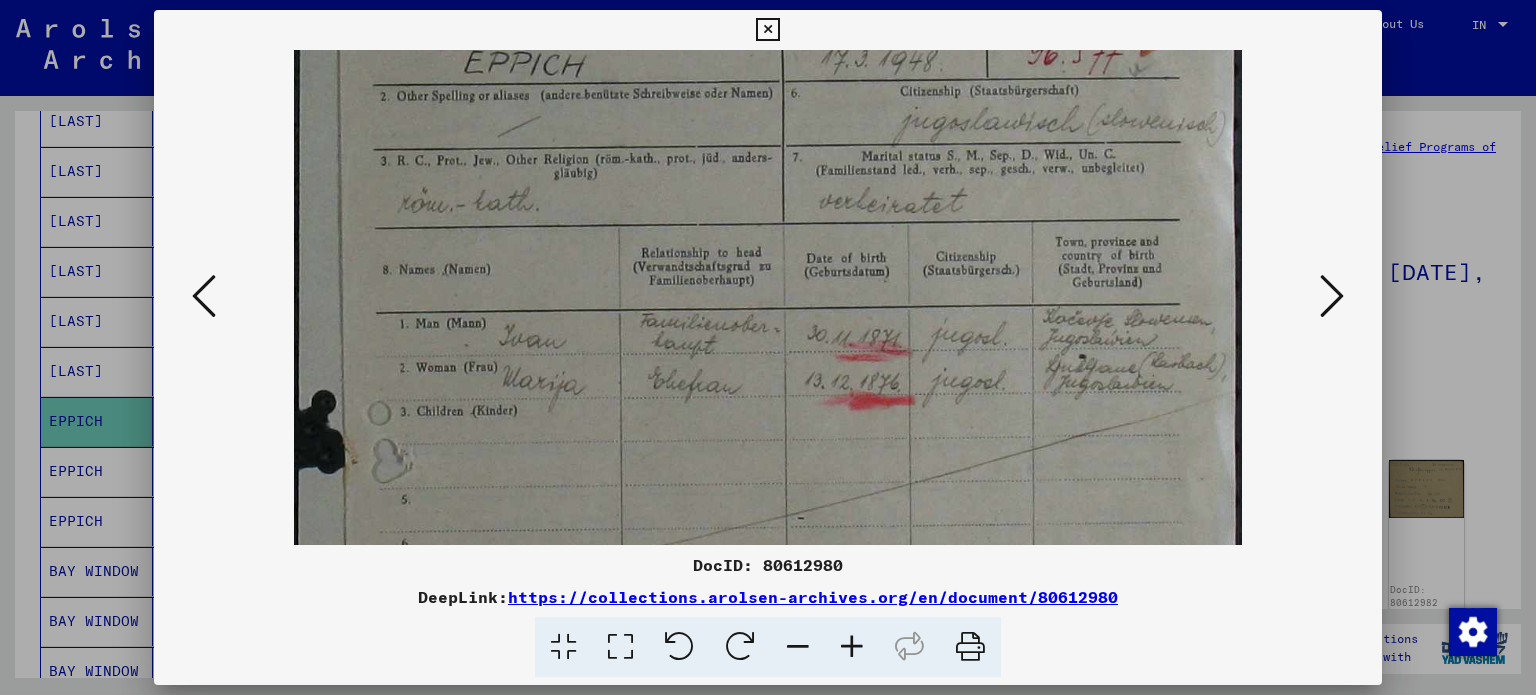 click at bounding box center [852, 647] 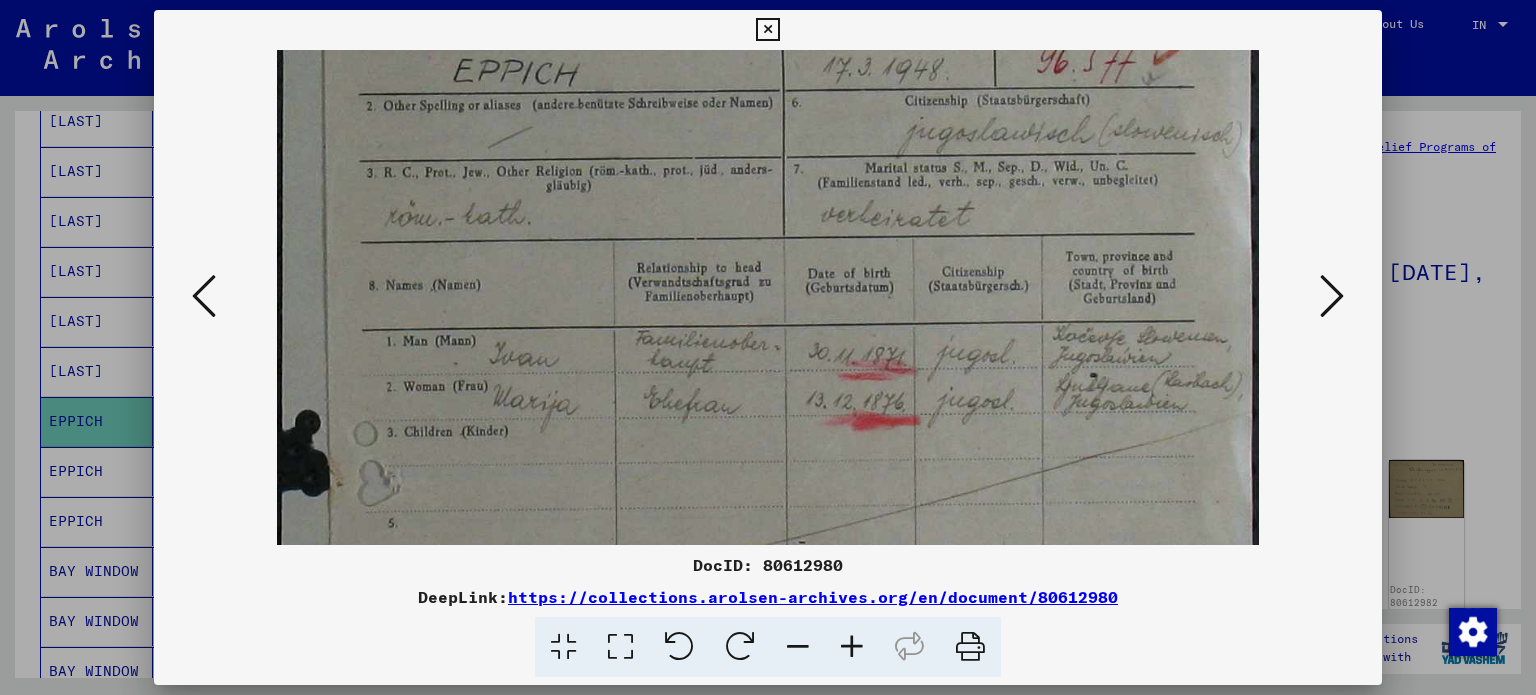 click at bounding box center (852, 647) 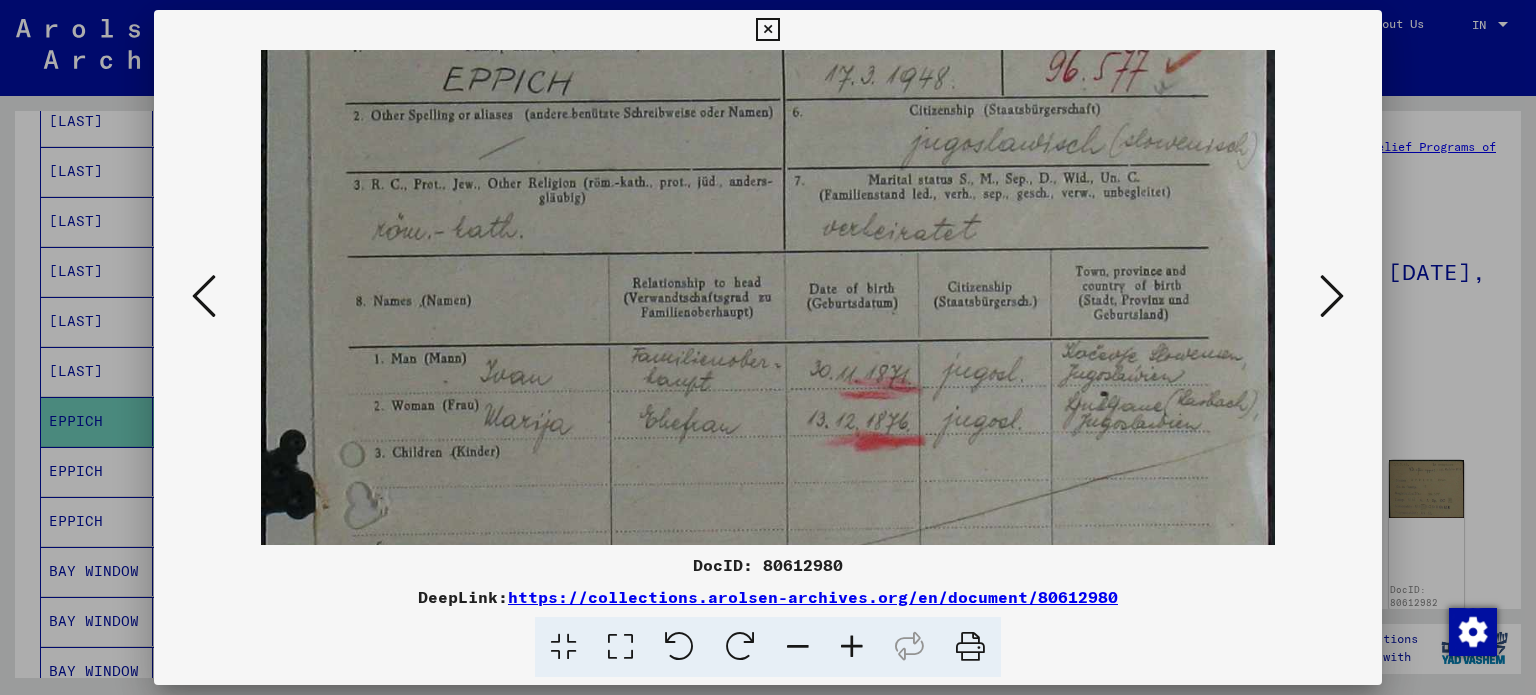 click at bounding box center (852, 647) 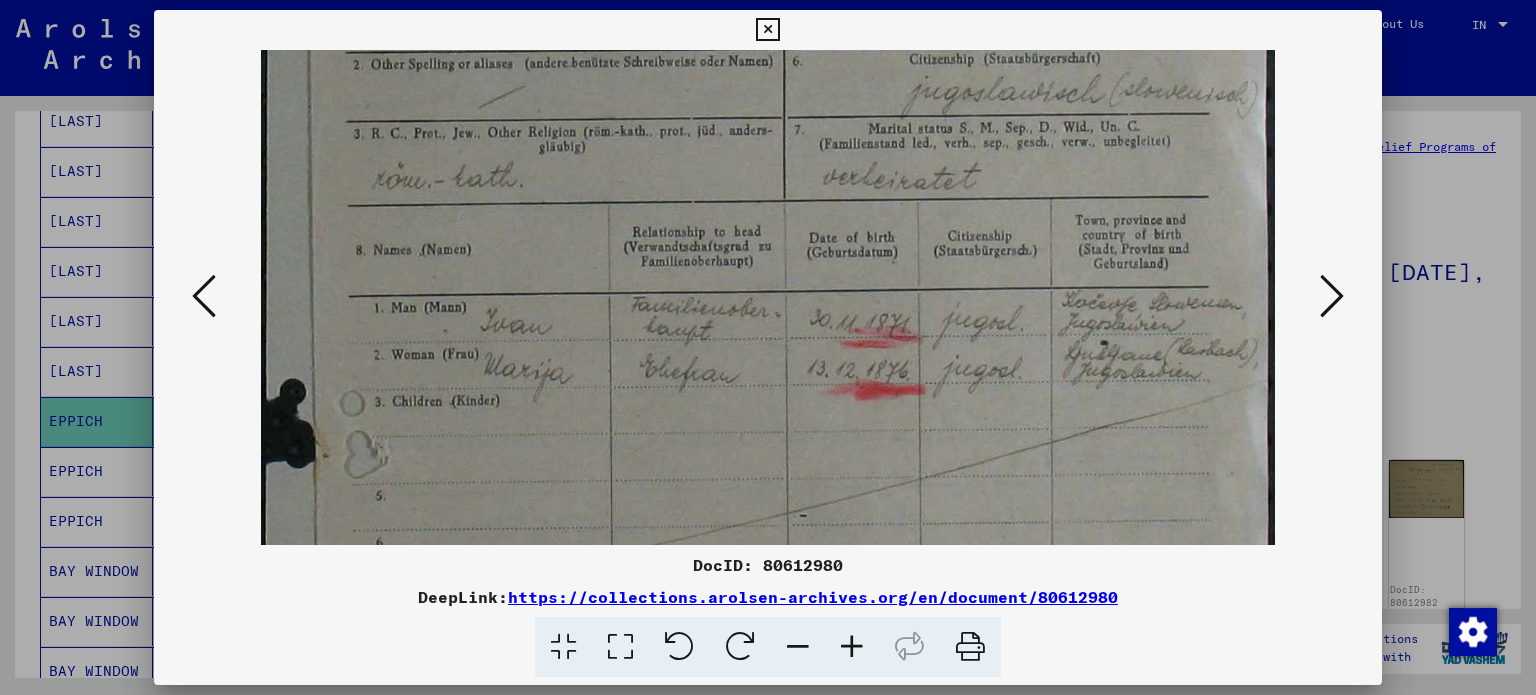 scroll, scrollTop: 293, scrollLeft: 0, axis: vertical 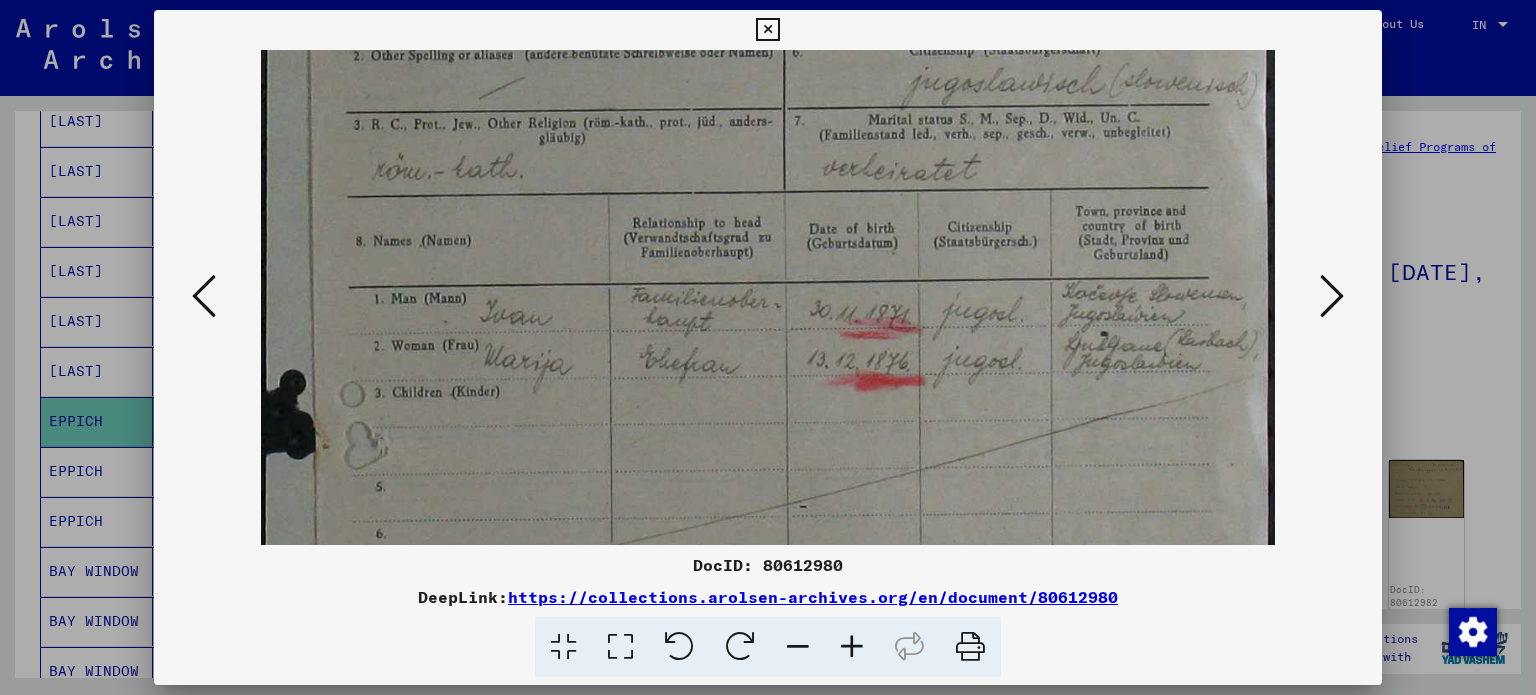 drag, startPoint x: 671, startPoint y: 371, endPoint x: 689, endPoint y: 313, distance: 60.728905 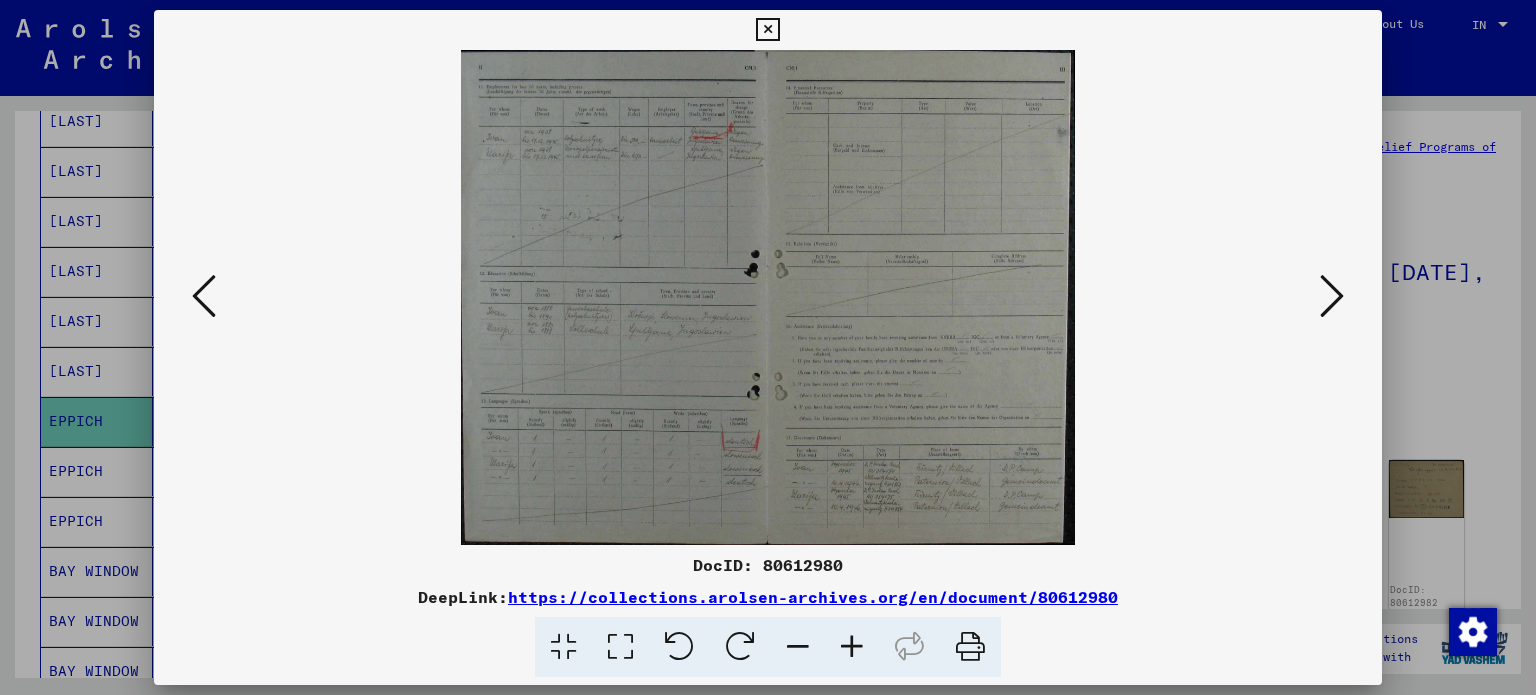 scroll, scrollTop: 0, scrollLeft: 0, axis: both 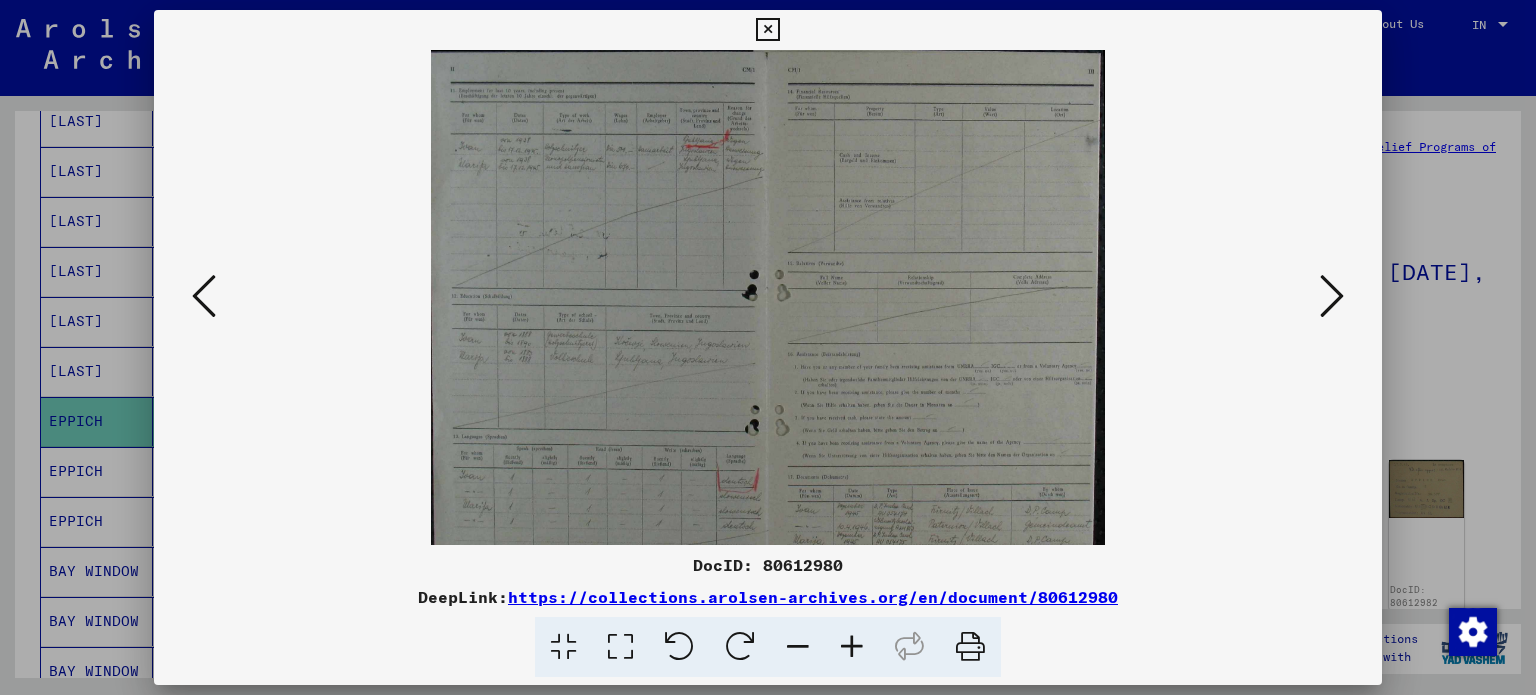 click at bounding box center [852, 647] 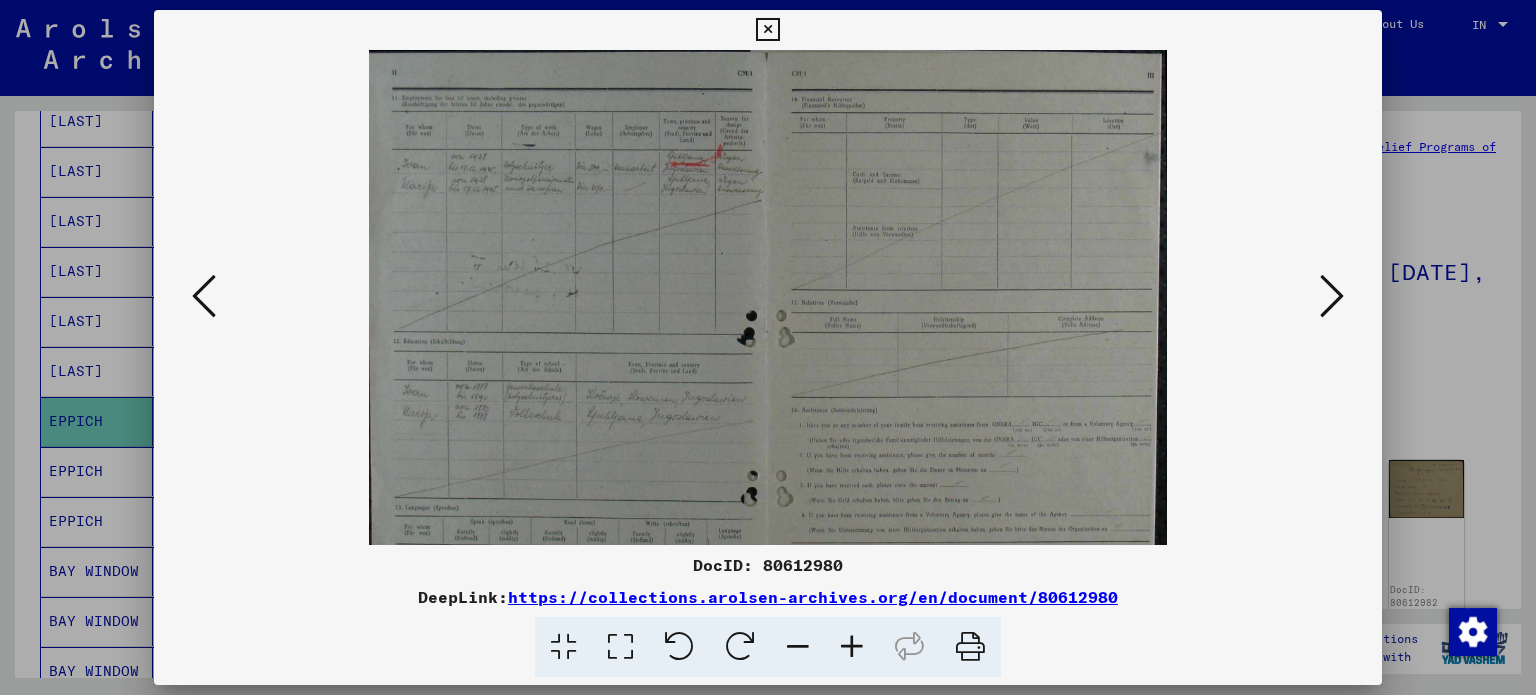 click at bounding box center (852, 647) 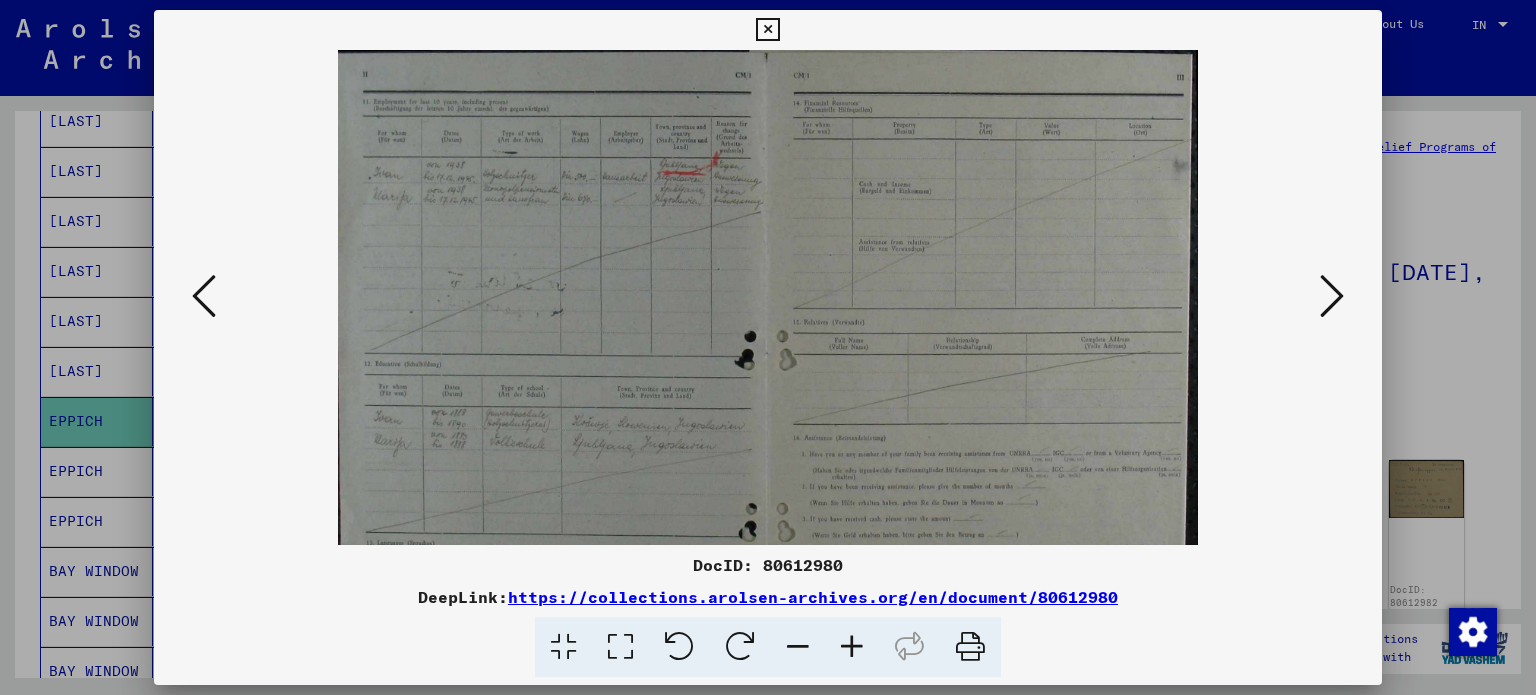 click at bounding box center [852, 647] 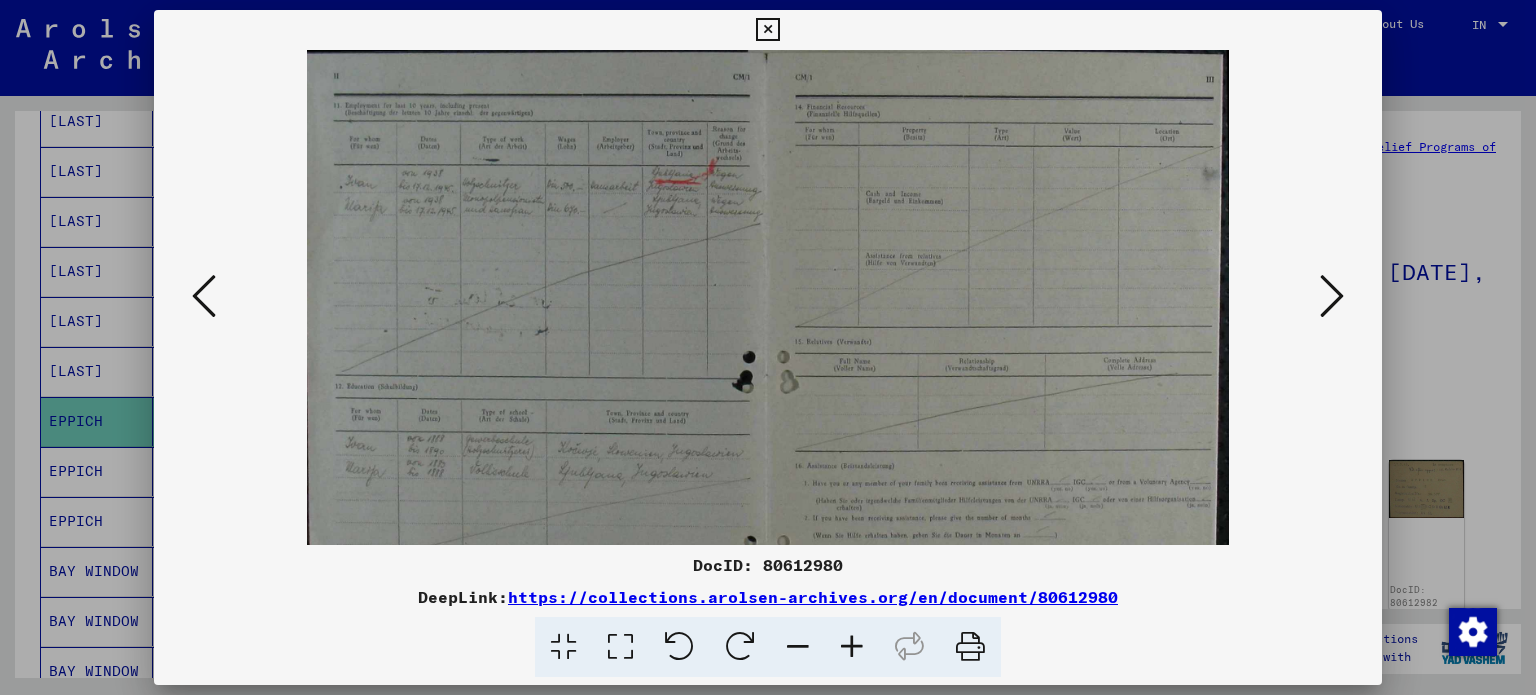 click at bounding box center [852, 647] 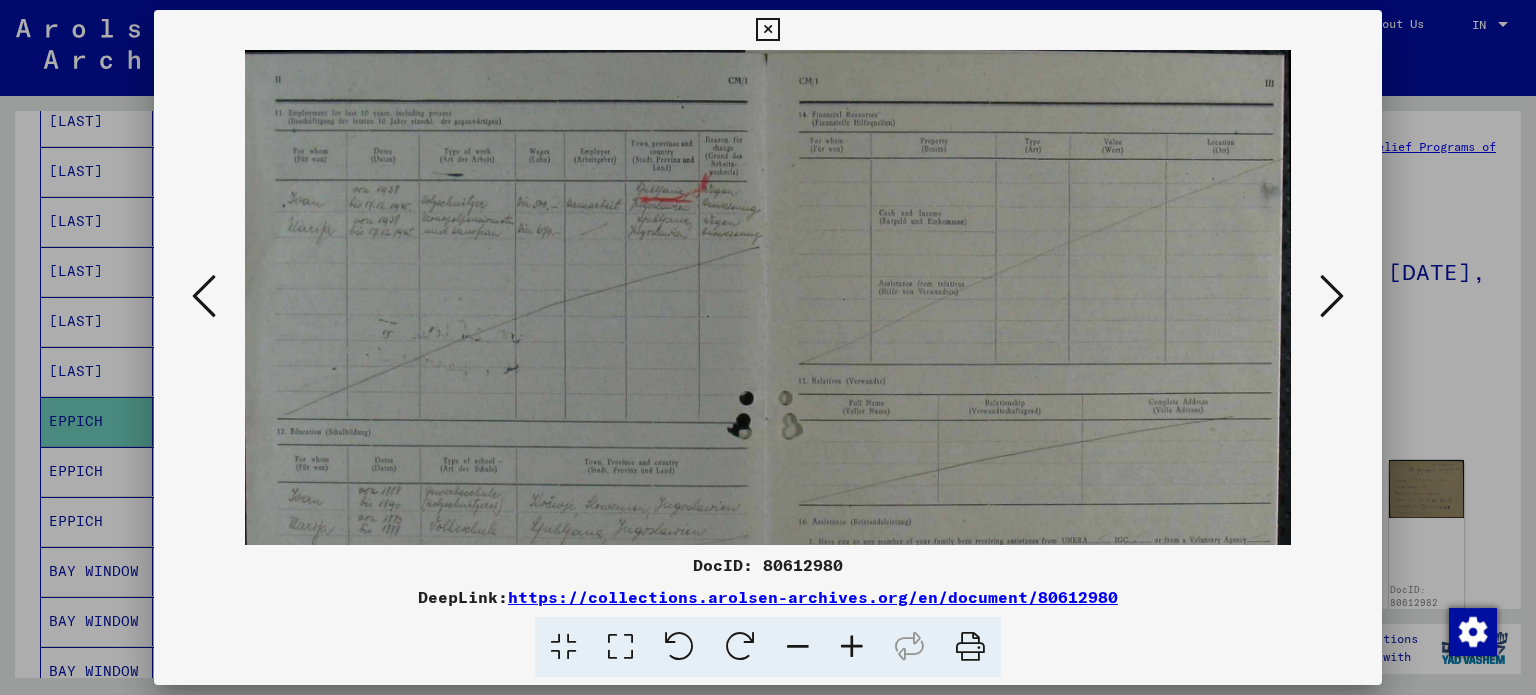 click at bounding box center [852, 647] 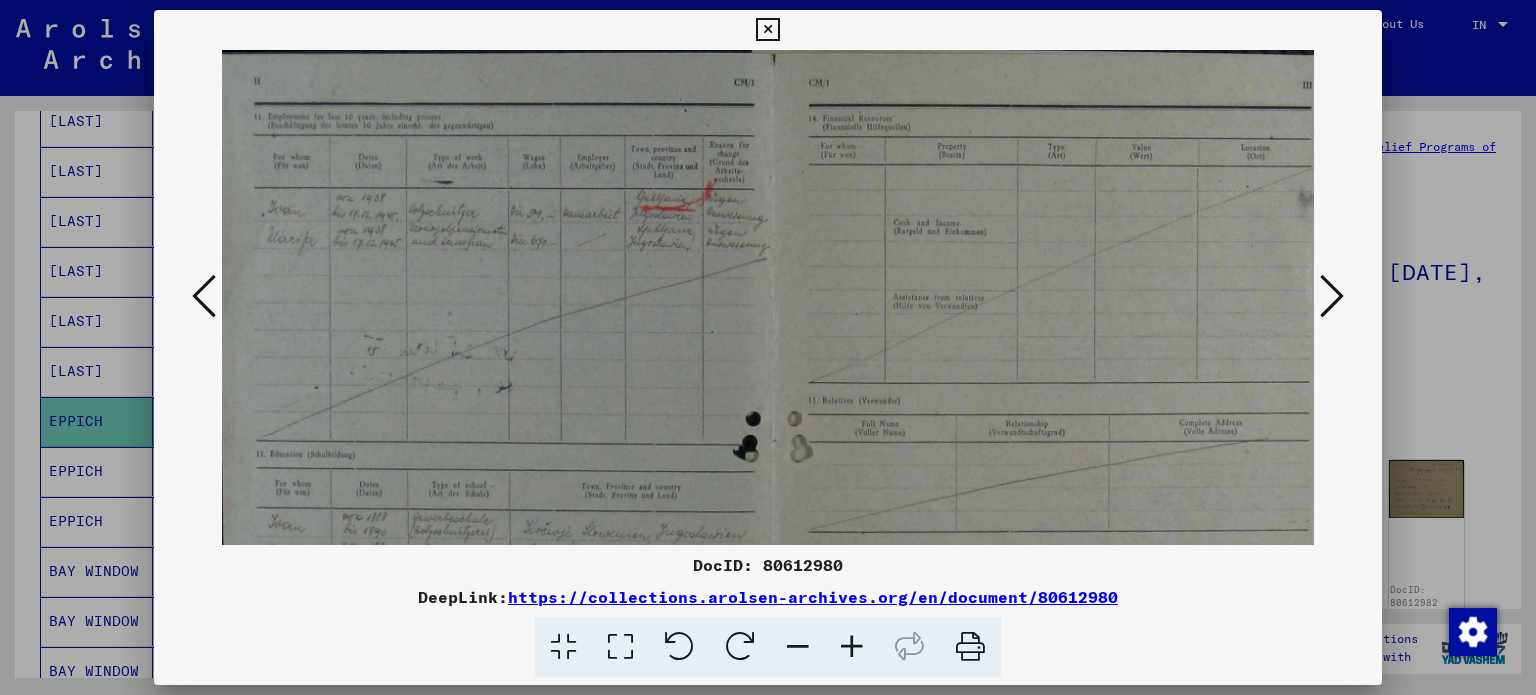 click at bounding box center (852, 647) 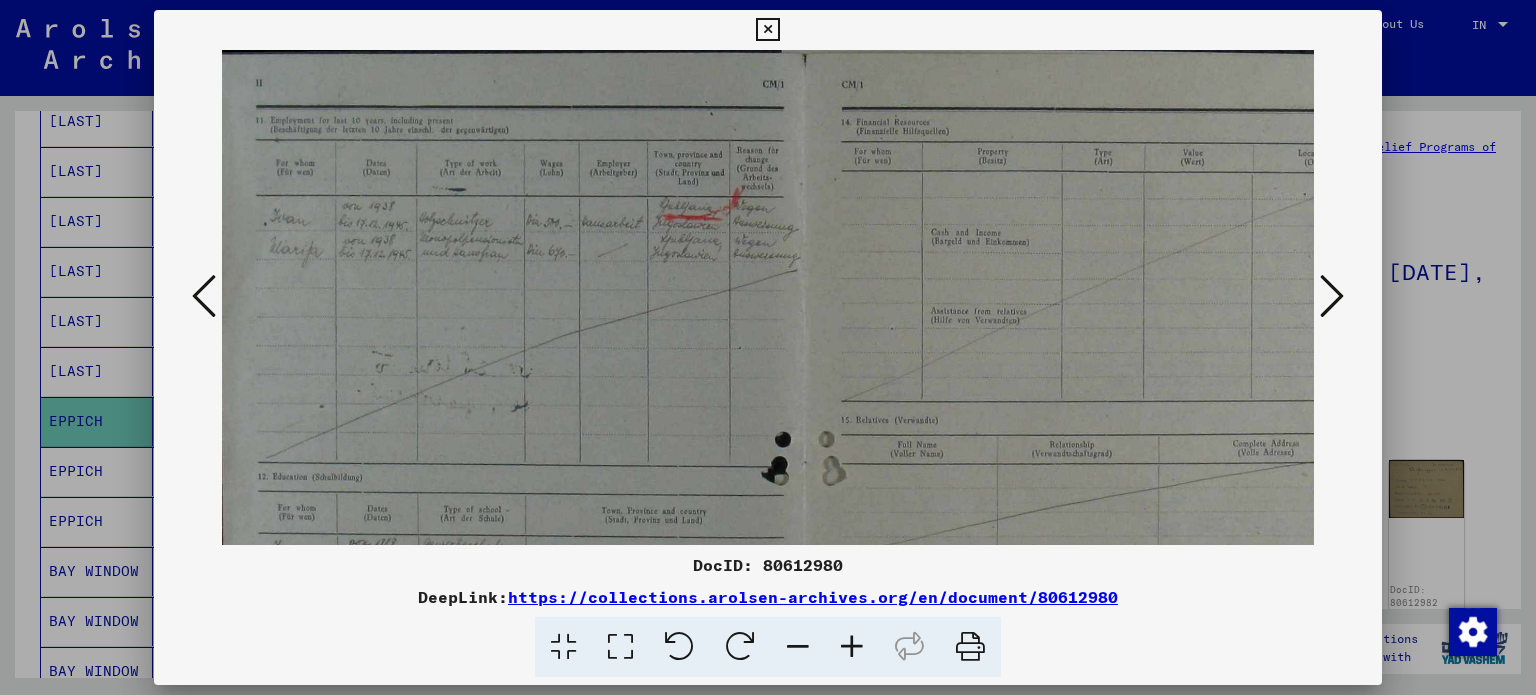 click at bounding box center [852, 647] 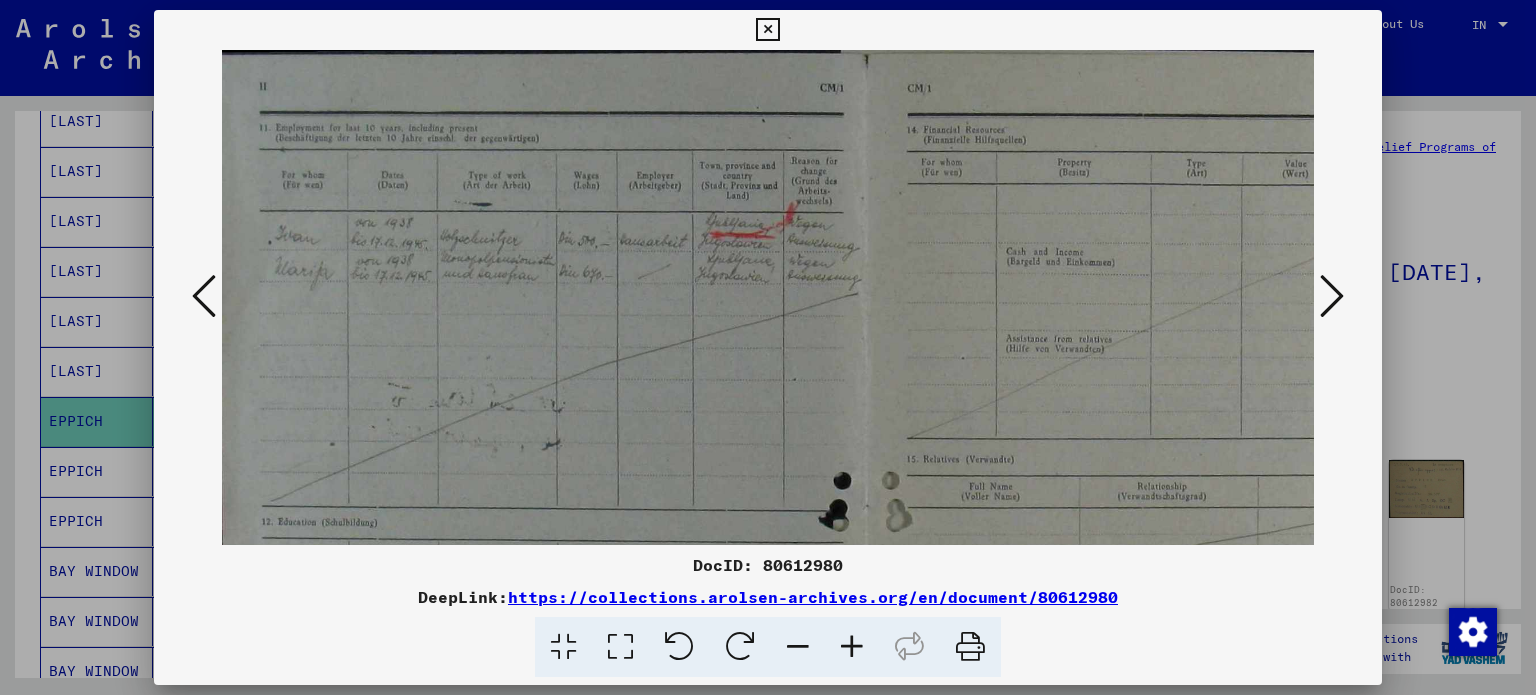 click at bounding box center [852, 647] 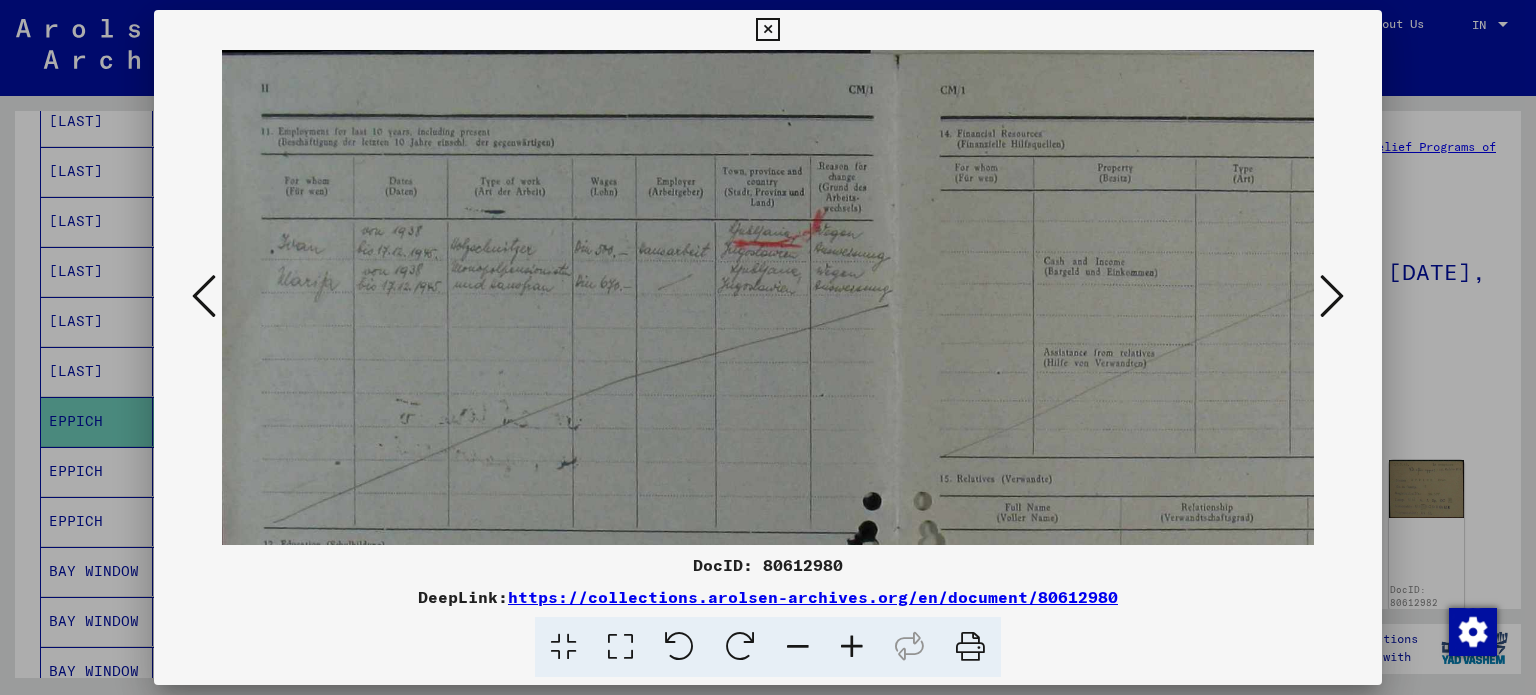 click at bounding box center (852, 647) 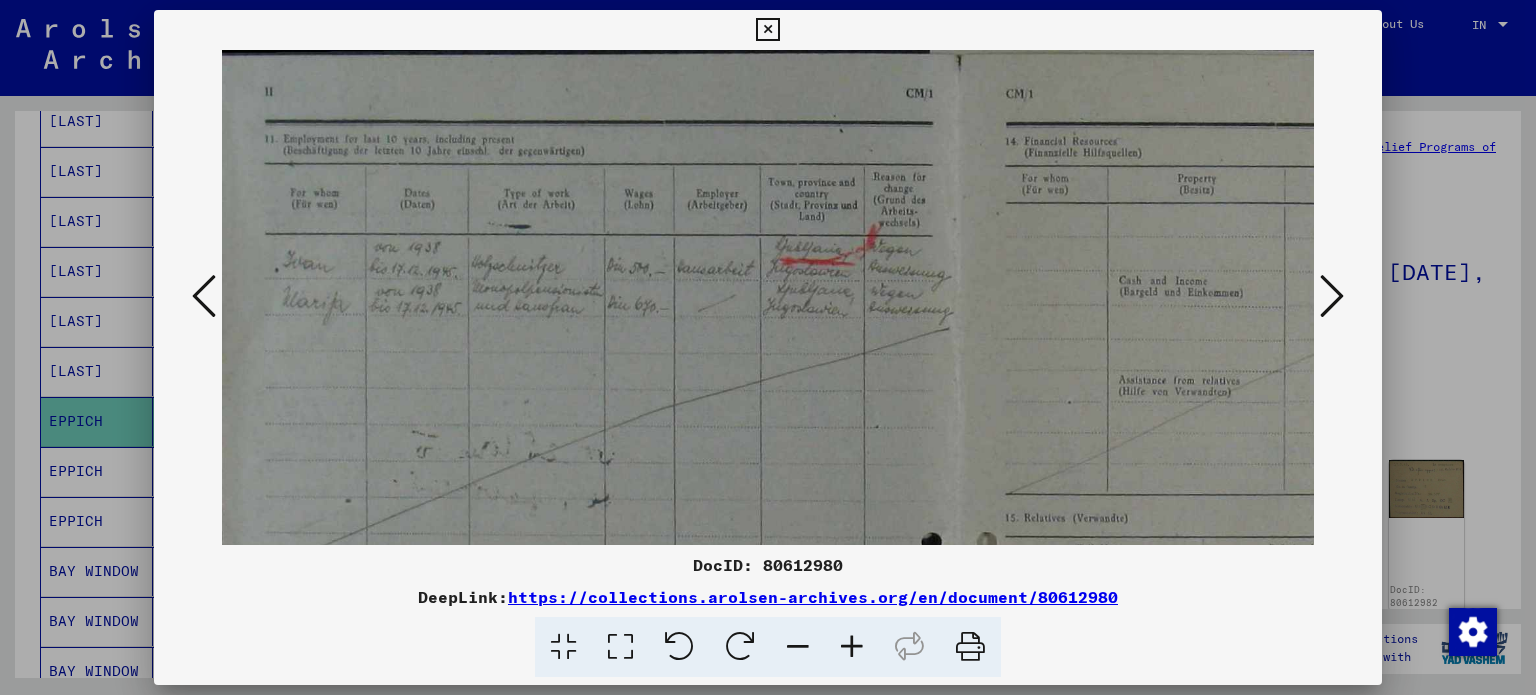 click at bounding box center [852, 647] 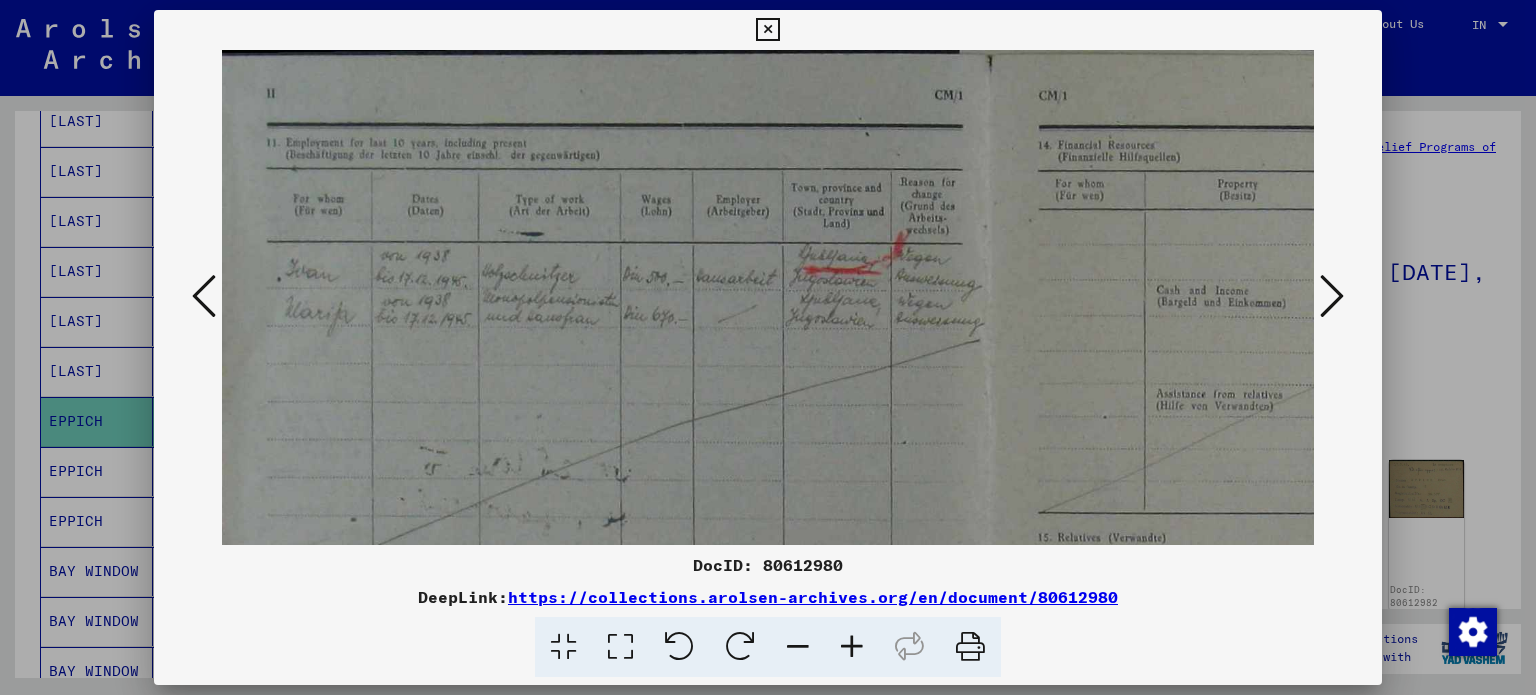 click at bounding box center (852, 647) 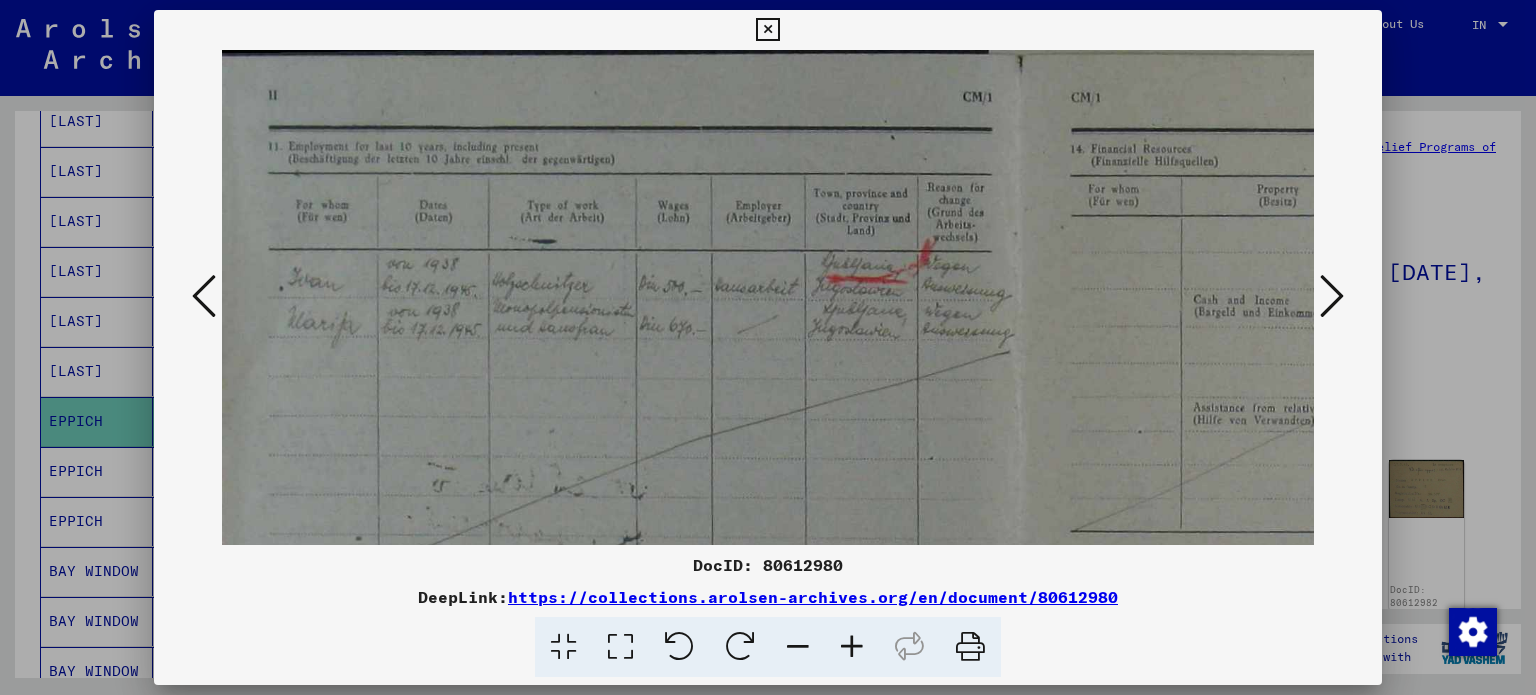 click at bounding box center (852, 647) 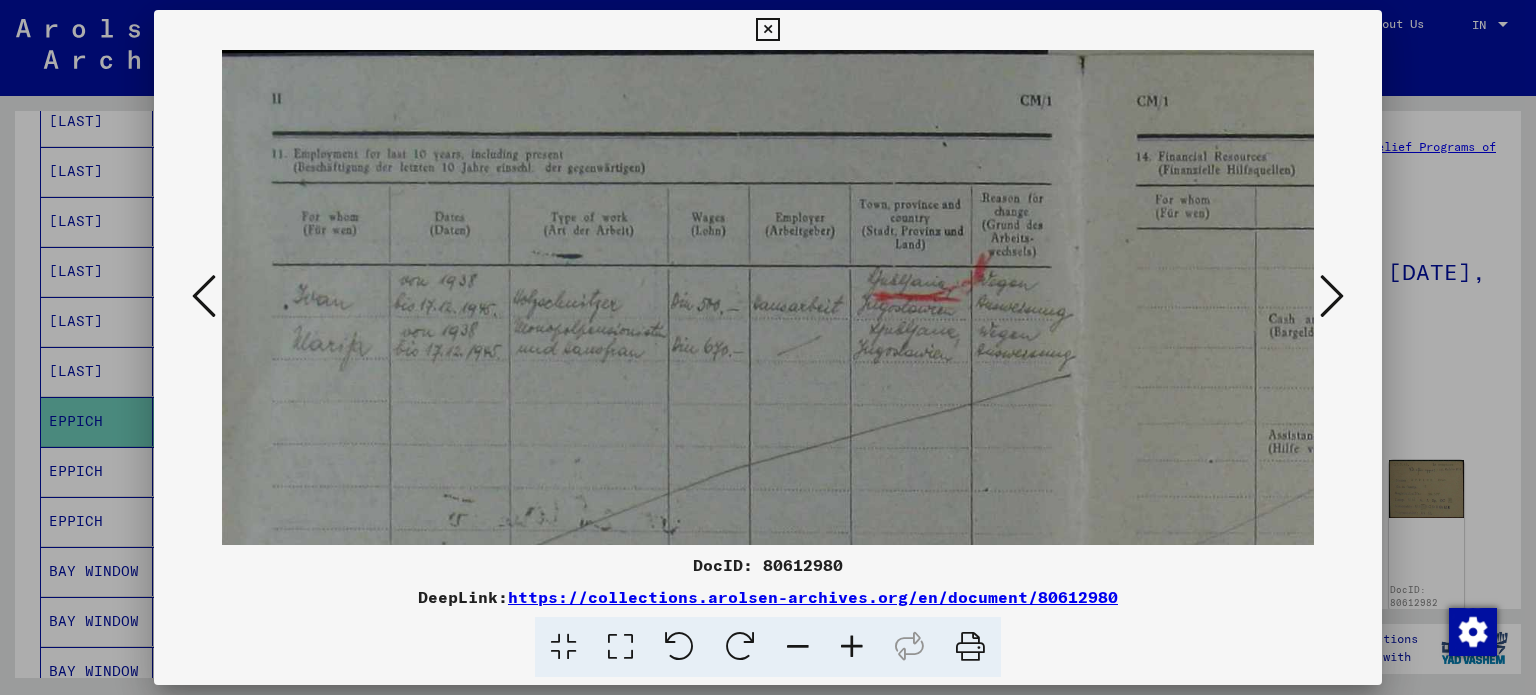 click at bounding box center [852, 647] 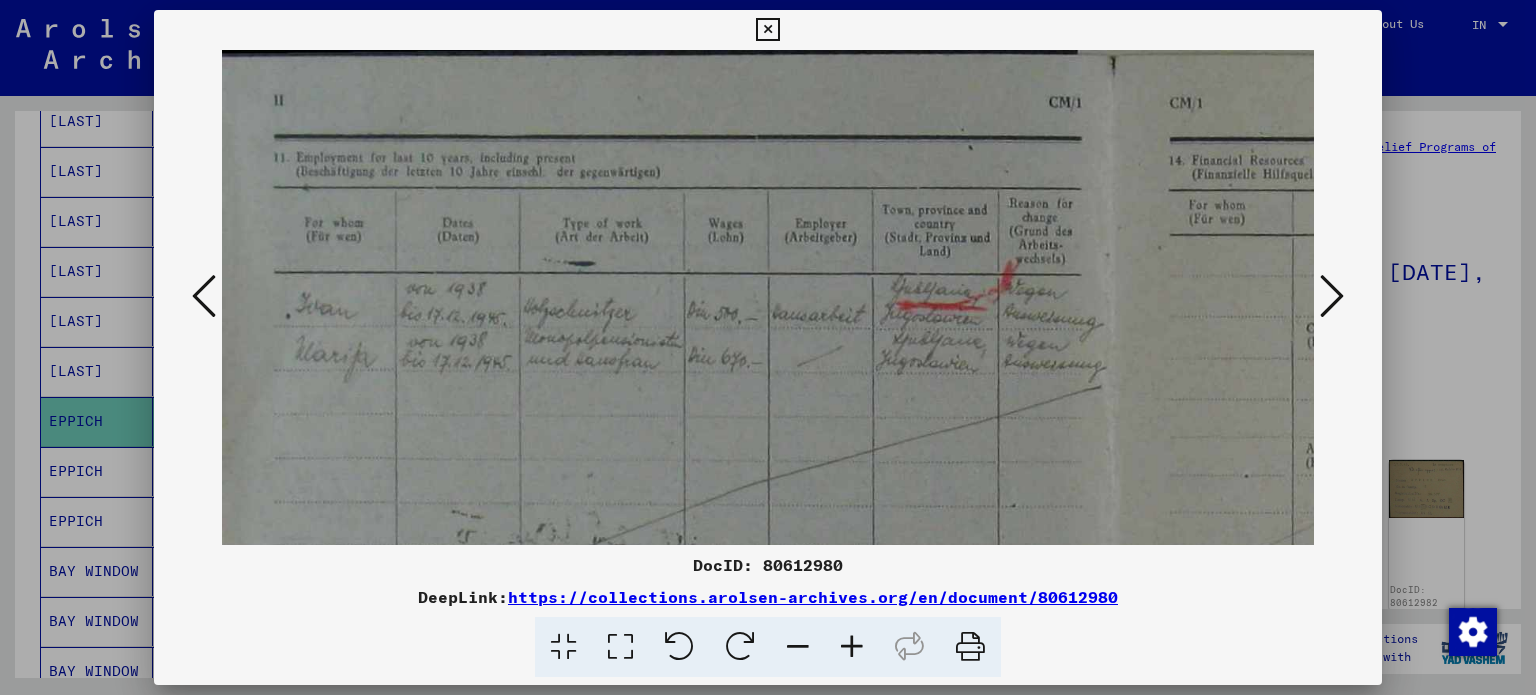 click at bounding box center [852, 647] 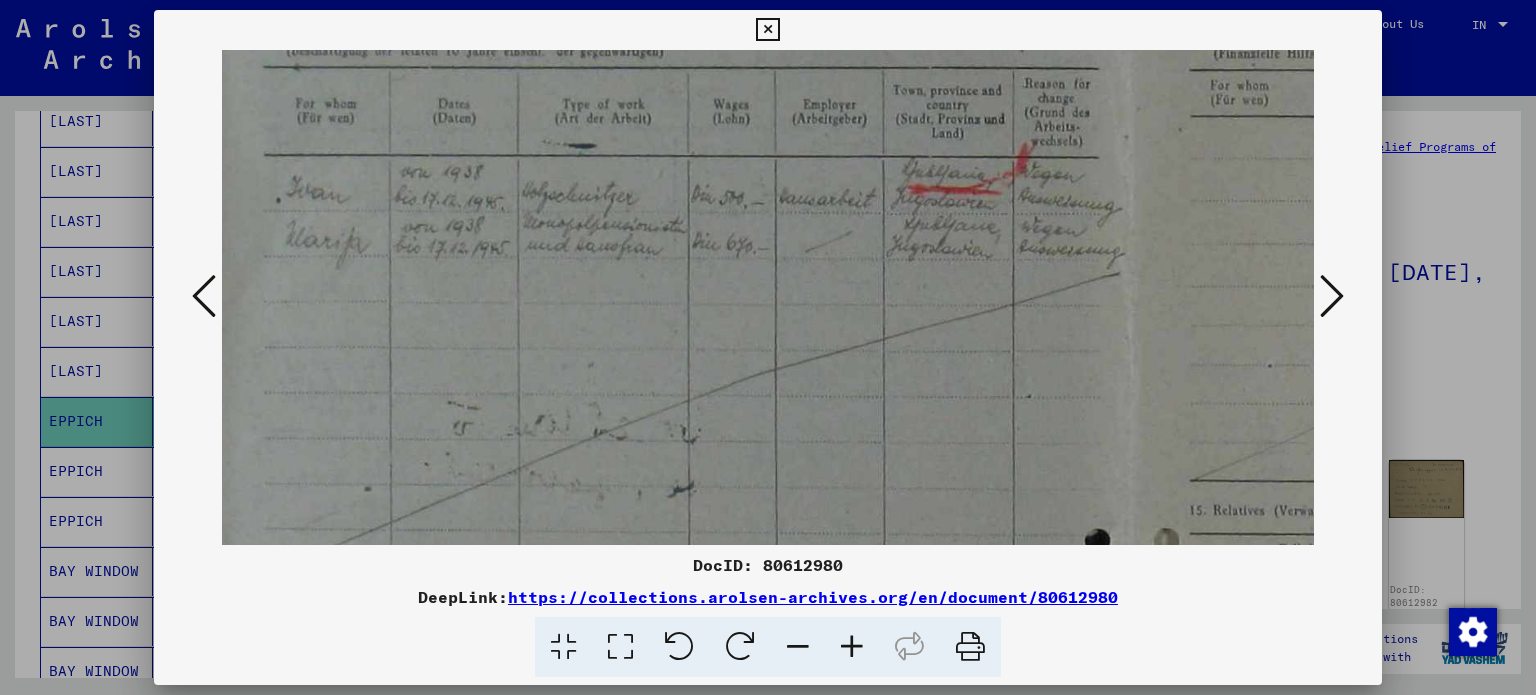 scroll, scrollTop: 273, scrollLeft: 43, axis: both 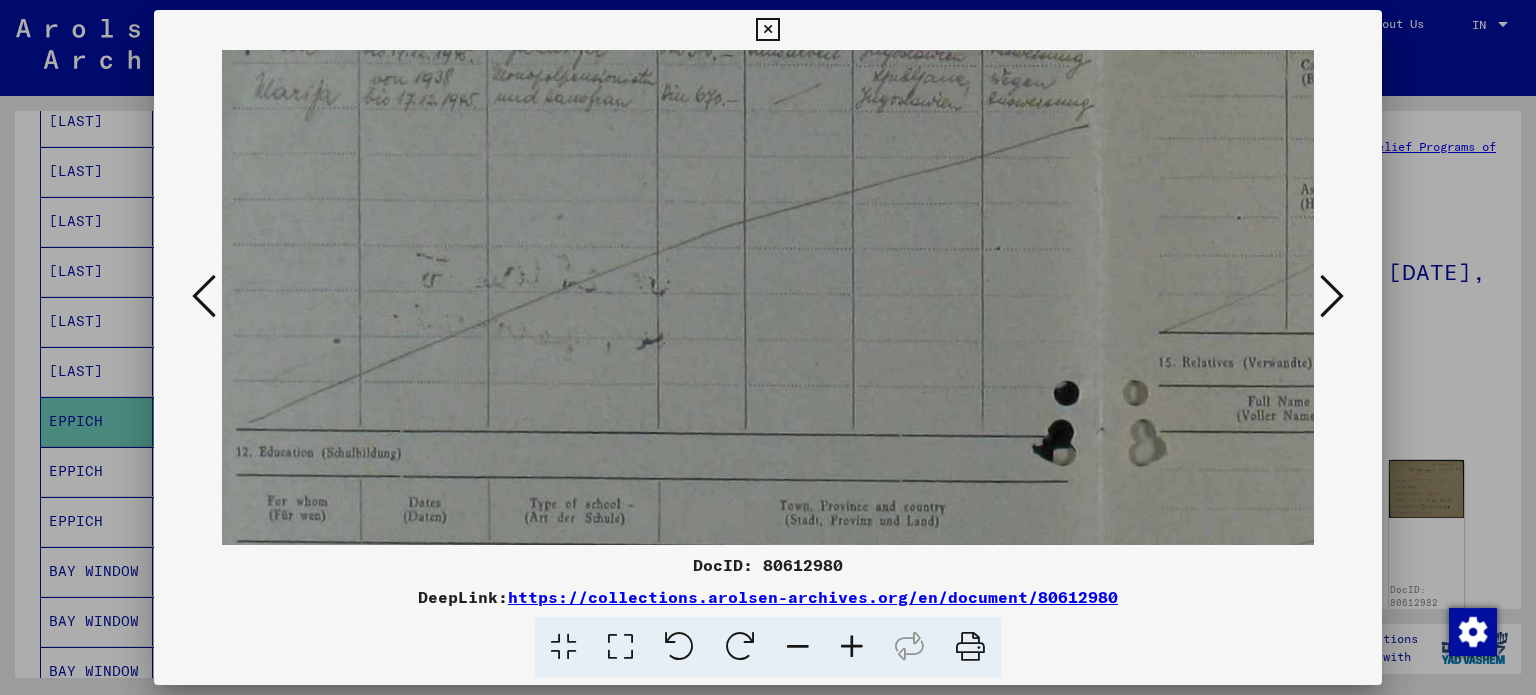 drag, startPoint x: 668, startPoint y: 371, endPoint x: 631, endPoint y: 99, distance: 274.505 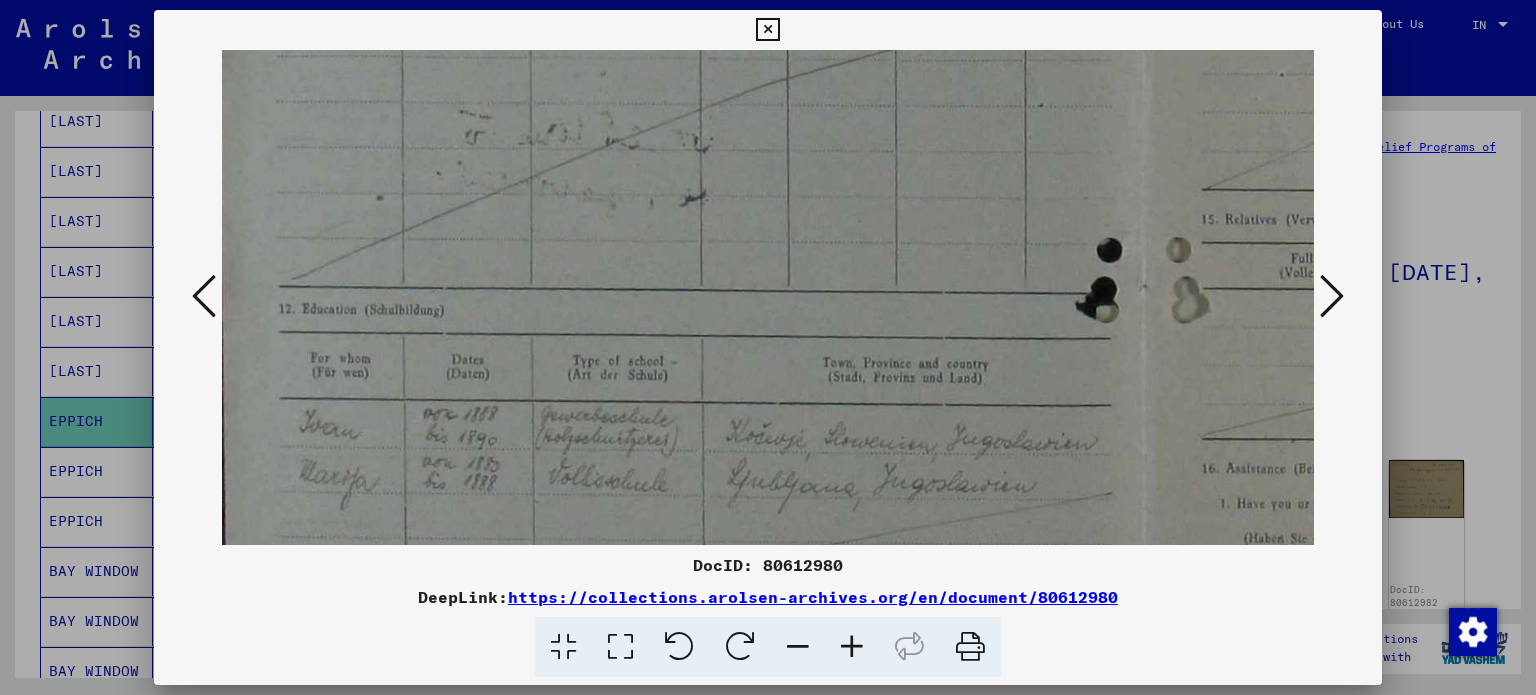 scroll, scrollTop: 422, scrollLeft: 0, axis: vertical 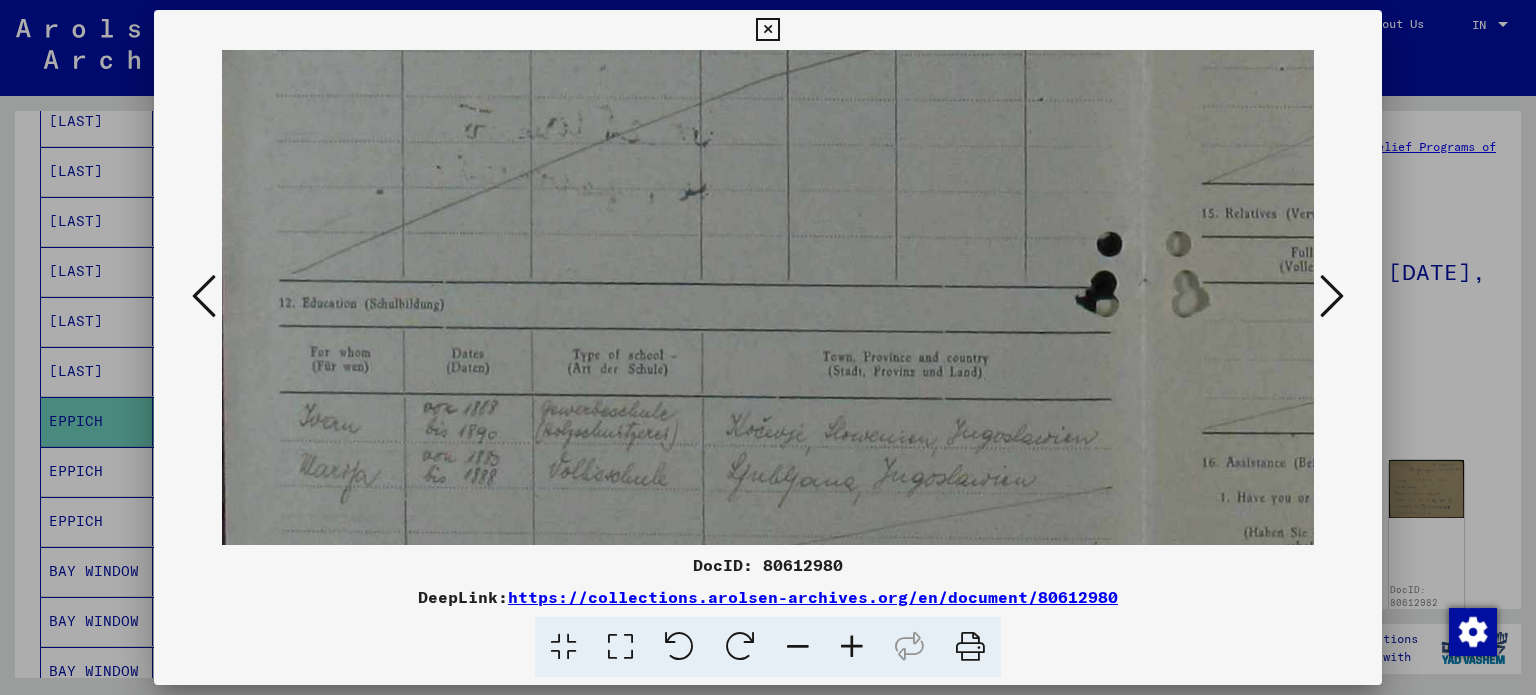 drag, startPoint x: 640, startPoint y: 406, endPoint x: 720, endPoint y: 259, distance: 167.3589 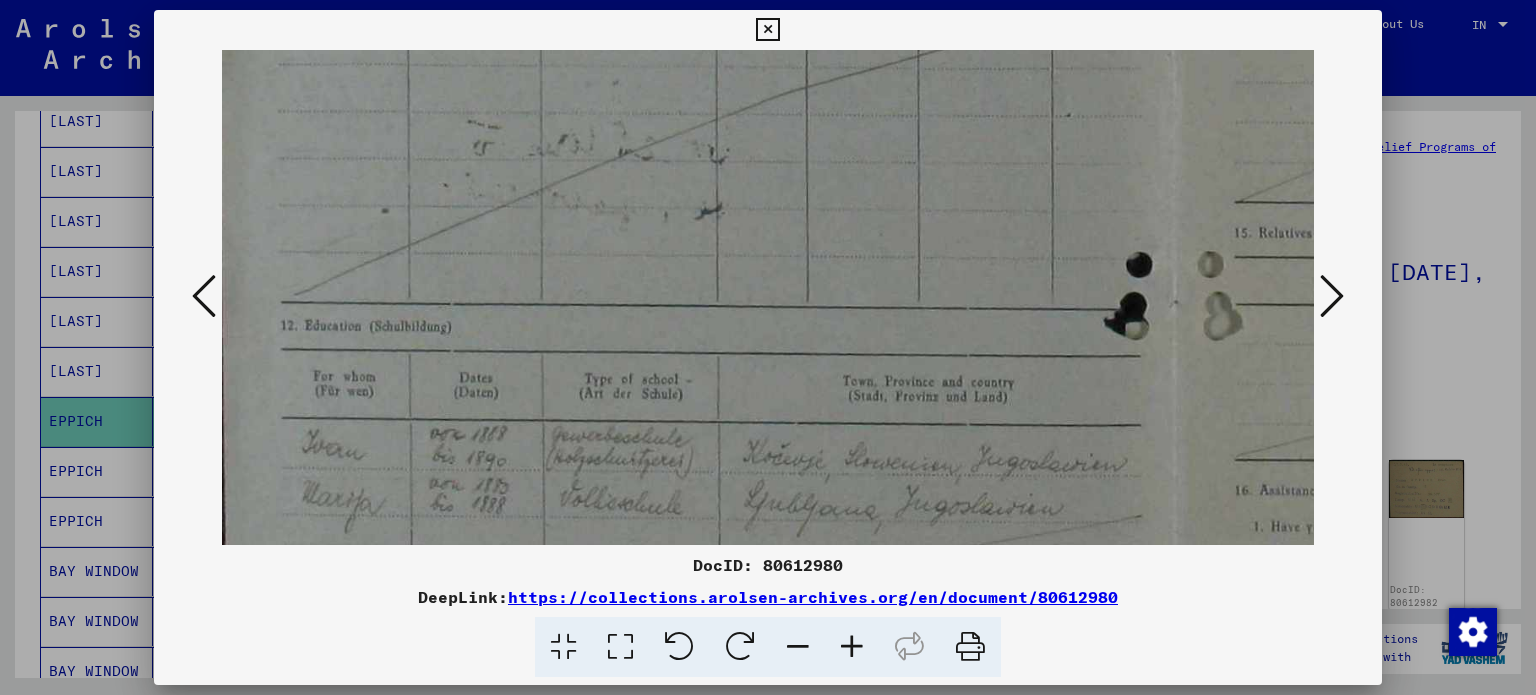 click at bounding box center [852, 647] 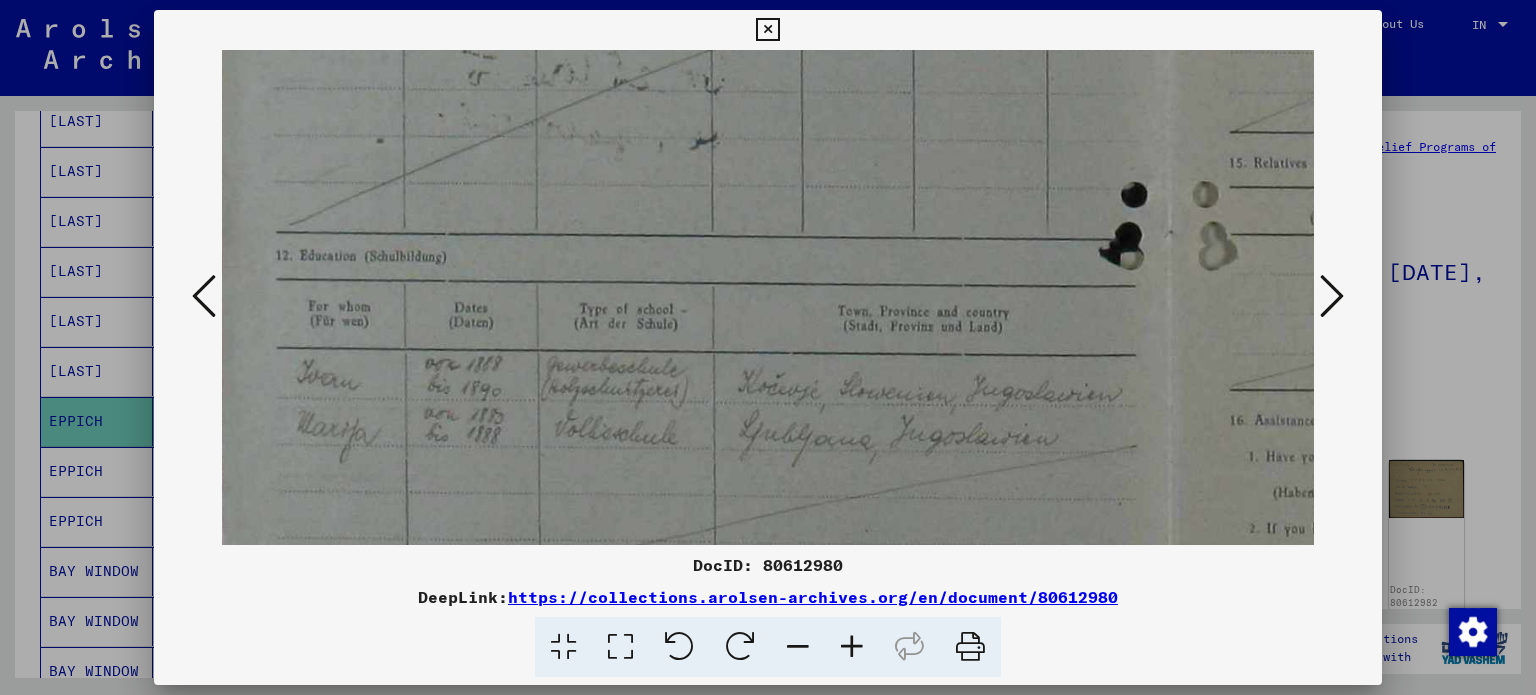scroll, scrollTop: 530, scrollLeft: 15, axis: both 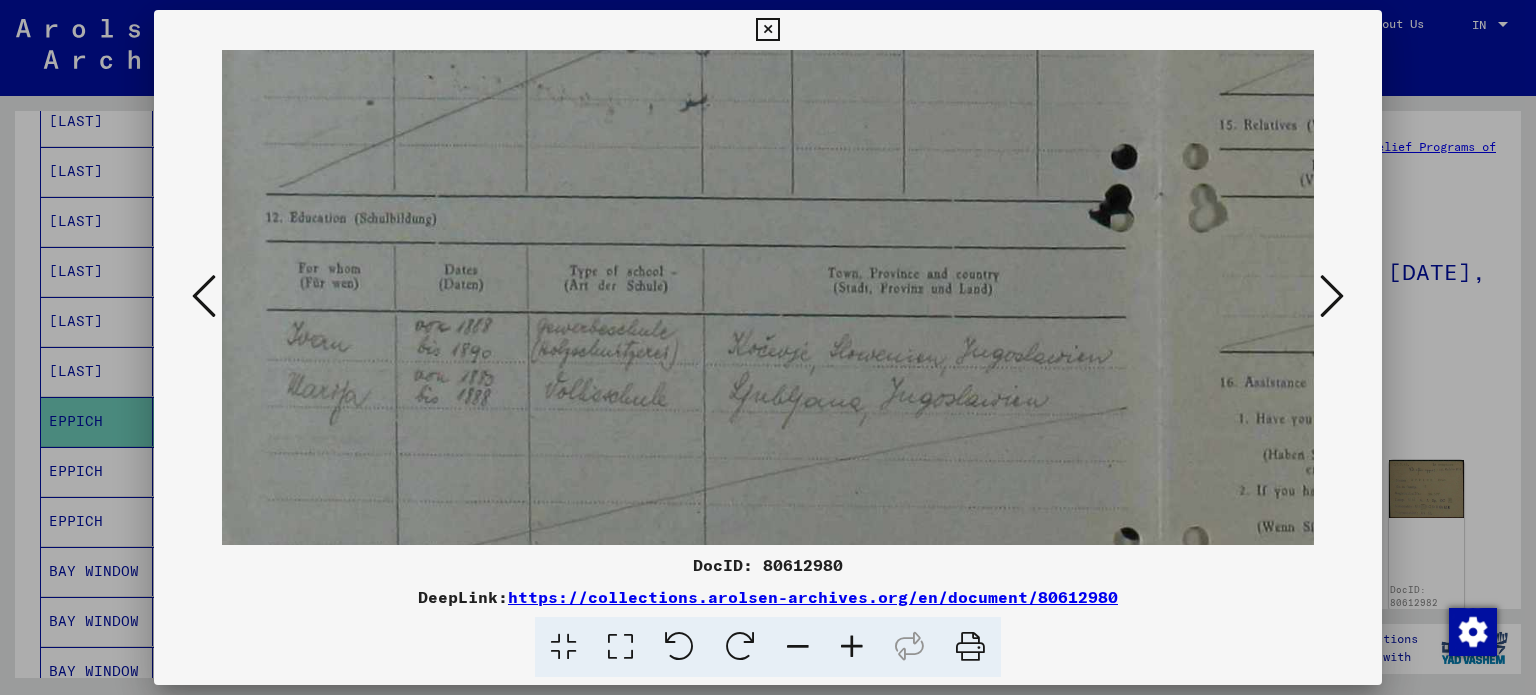 drag, startPoint x: 818, startPoint y: 499, endPoint x: 804, endPoint y: 392, distance: 107.912 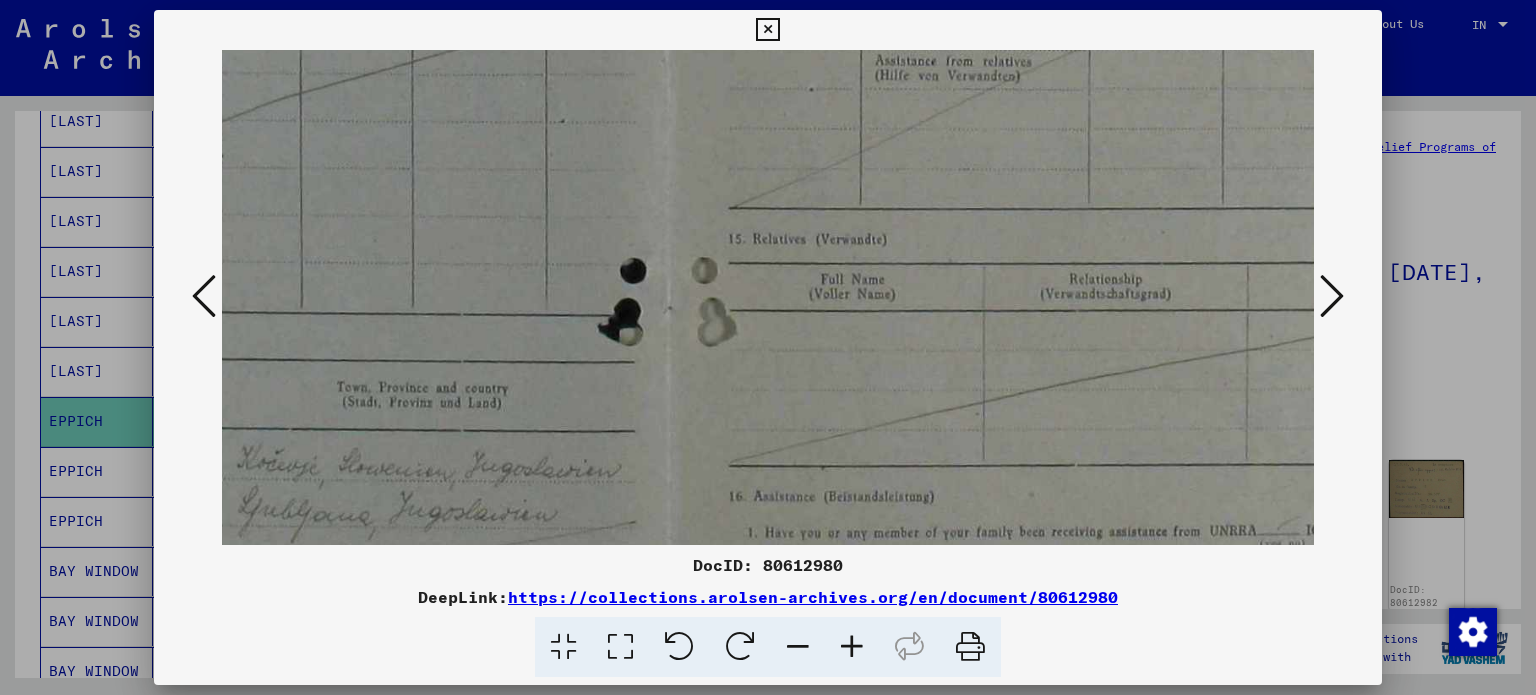 drag, startPoint x: 1108, startPoint y: 384, endPoint x: 618, endPoint y: 499, distance: 503.31403 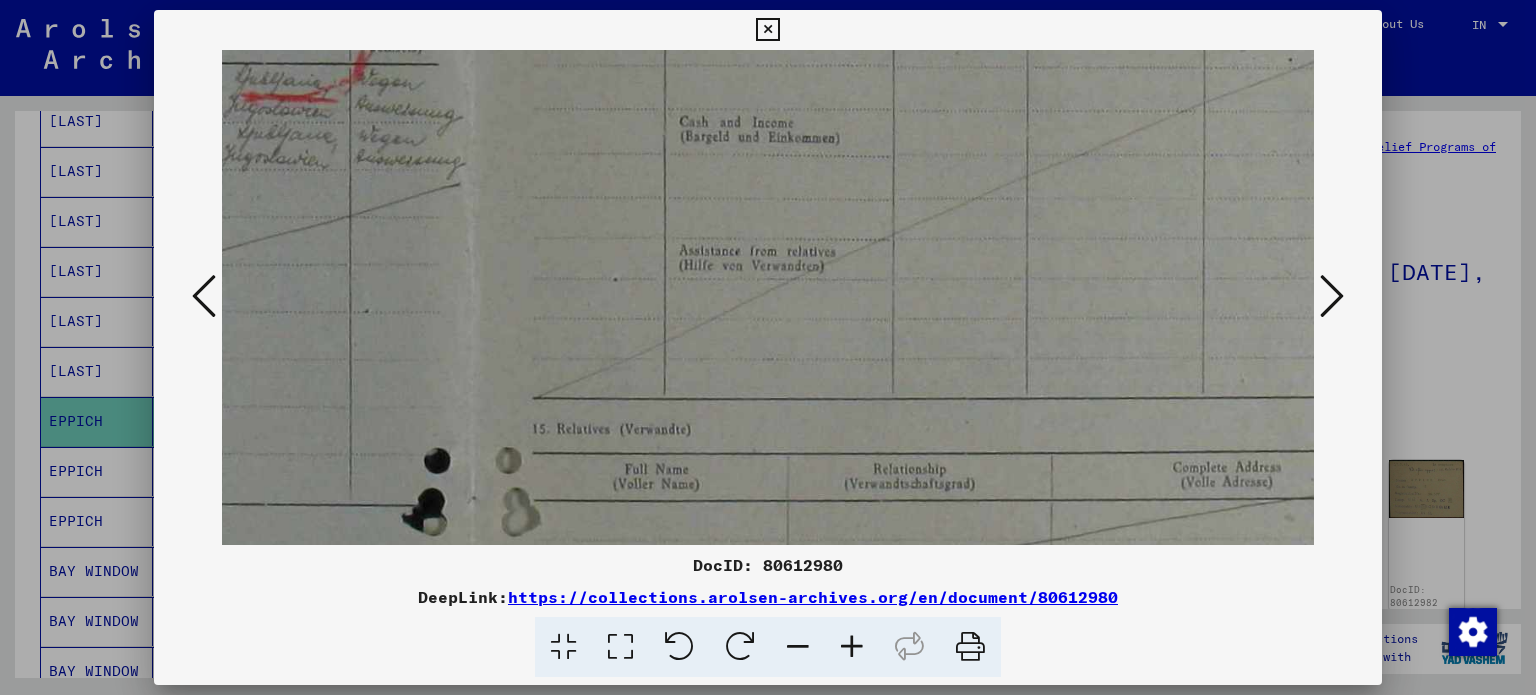 drag, startPoint x: 941, startPoint y: 283, endPoint x: 748, endPoint y: 480, distance: 275.78616 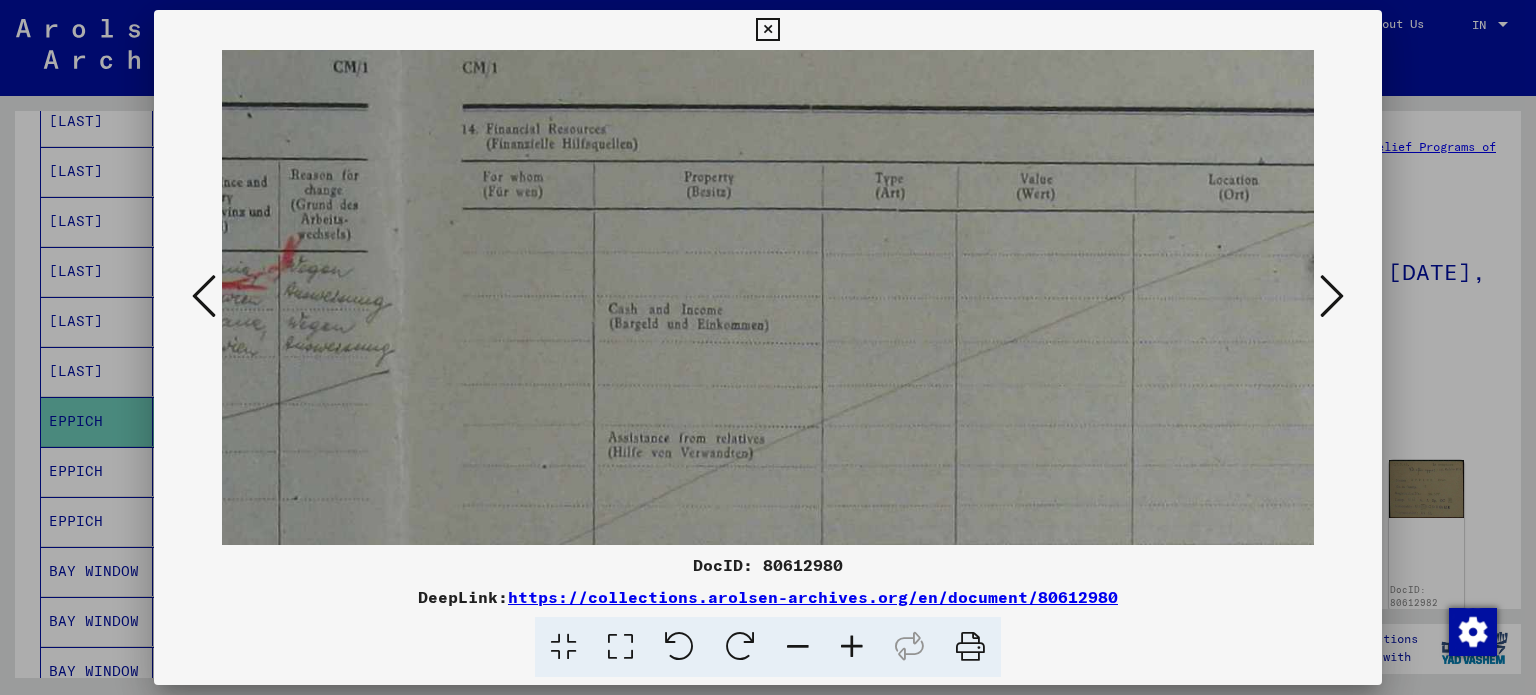 scroll, scrollTop: 0, scrollLeft: 820, axis: horizontal 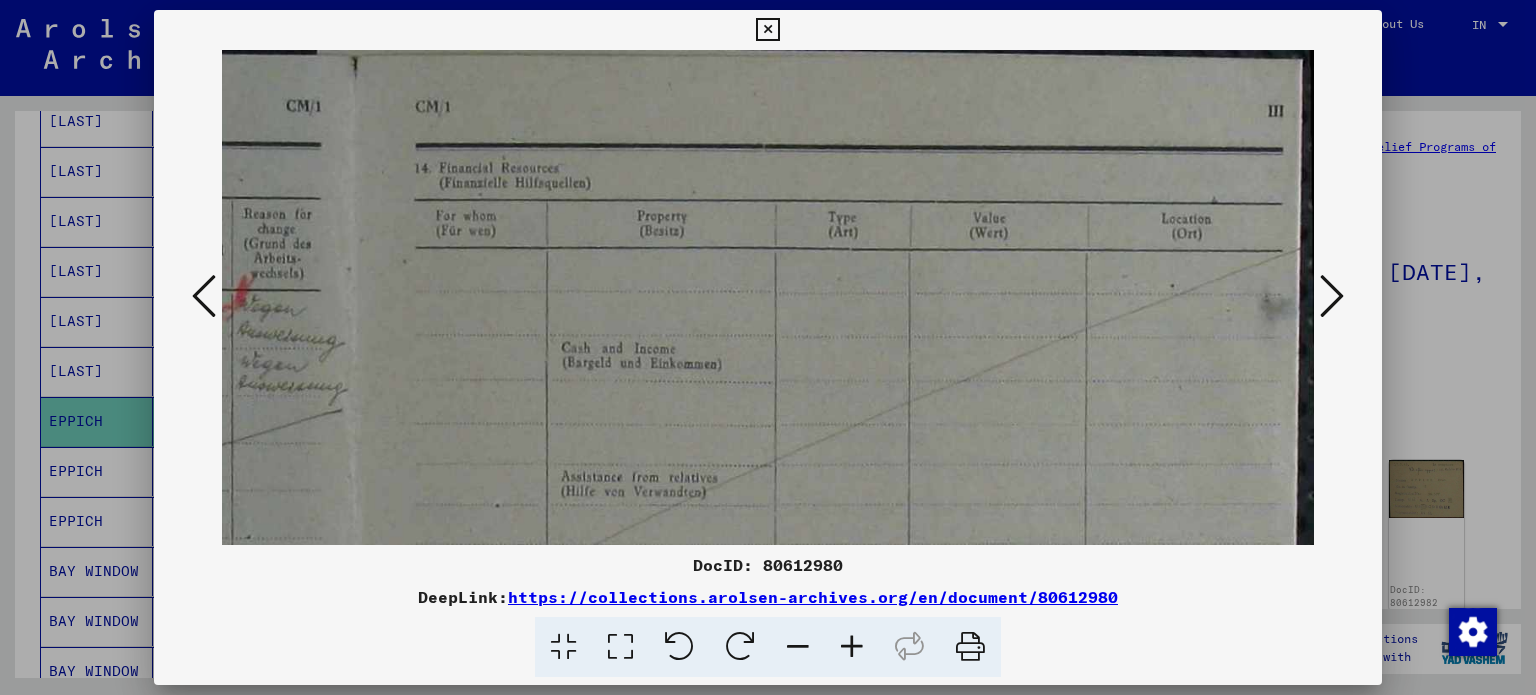 drag, startPoint x: 904, startPoint y: 239, endPoint x: 765, endPoint y: 521, distance: 314.39624 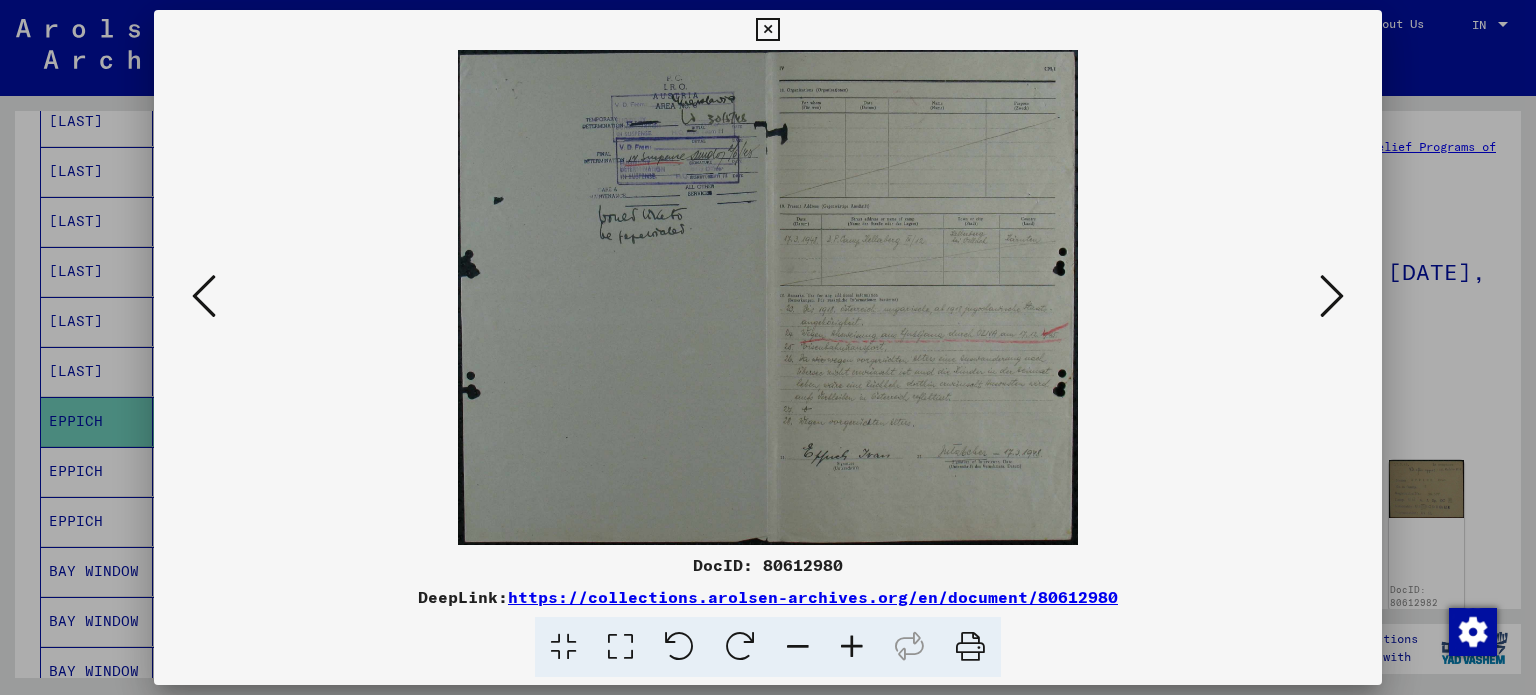 click at bounding box center [852, 647] 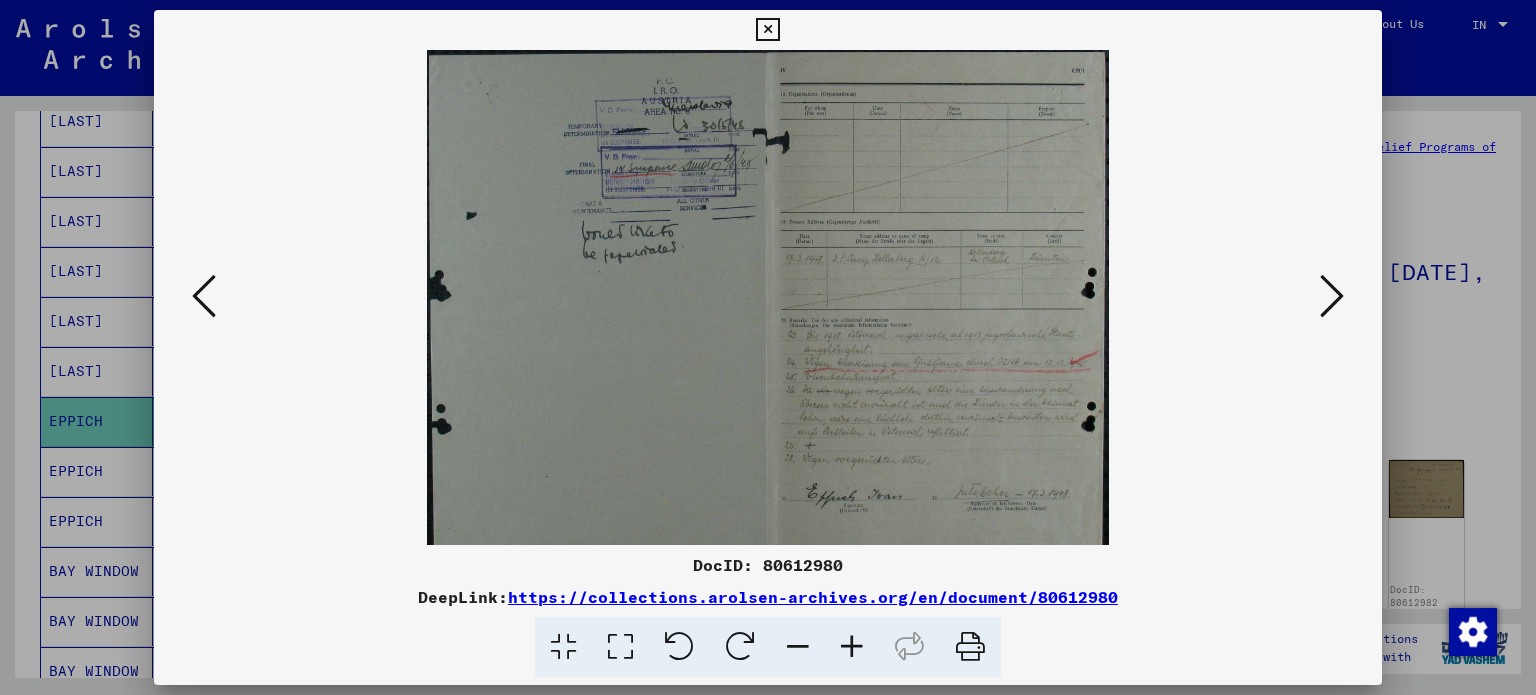 click at bounding box center [852, 647] 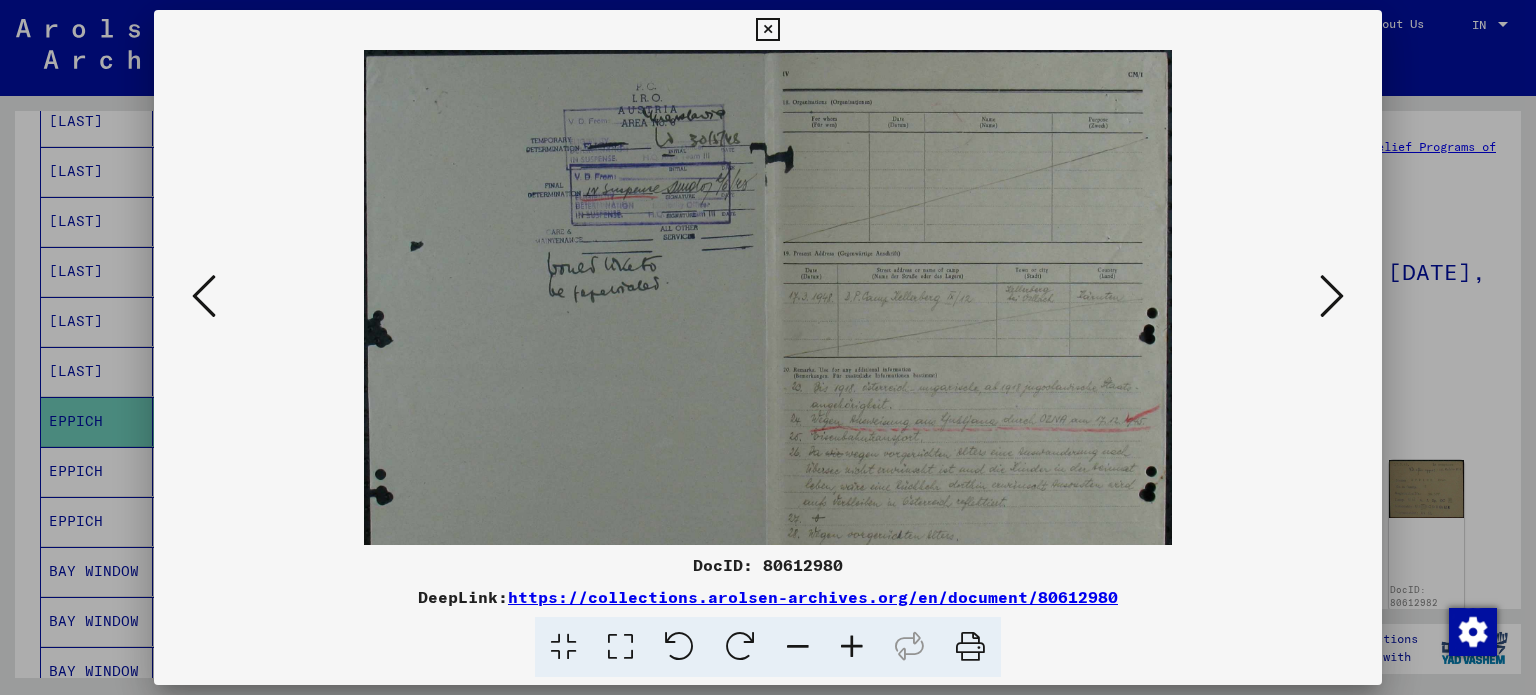 click at bounding box center [852, 647] 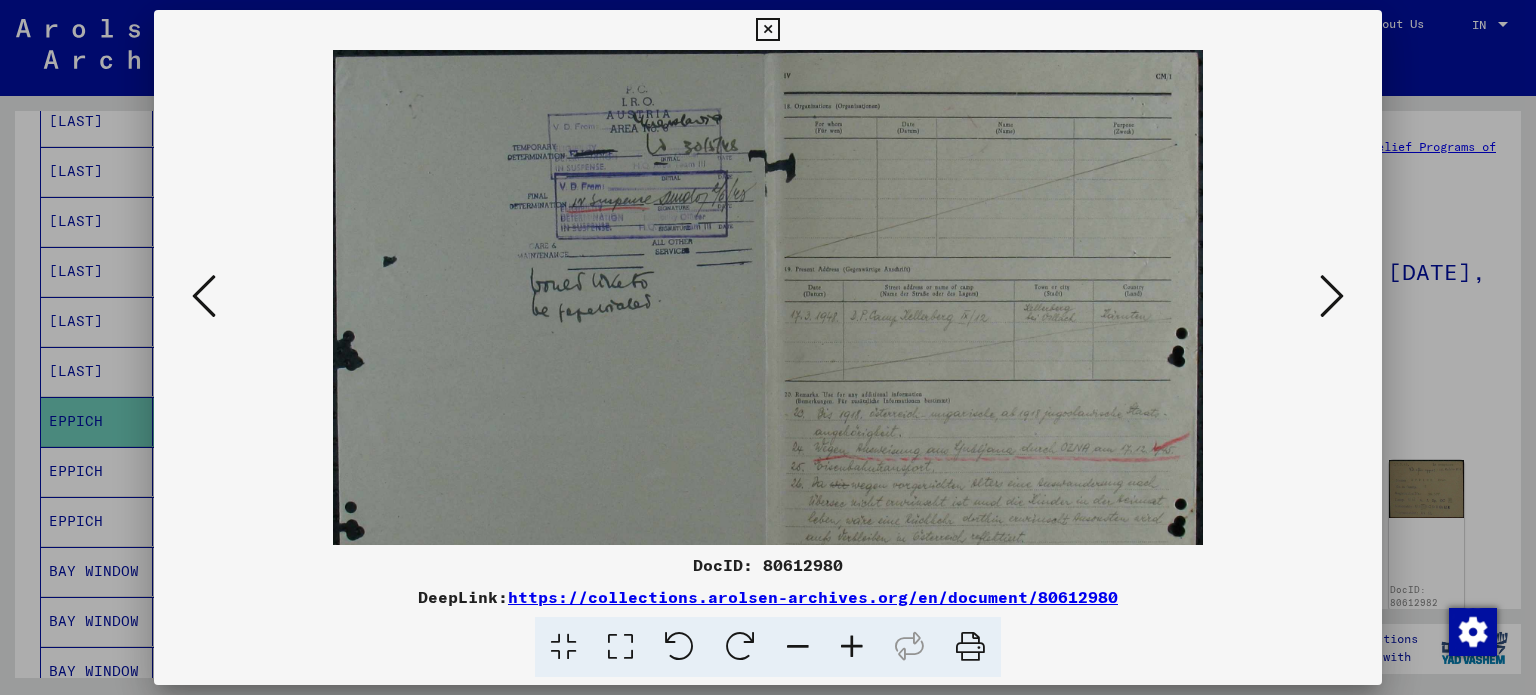 click at bounding box center [852, 647] 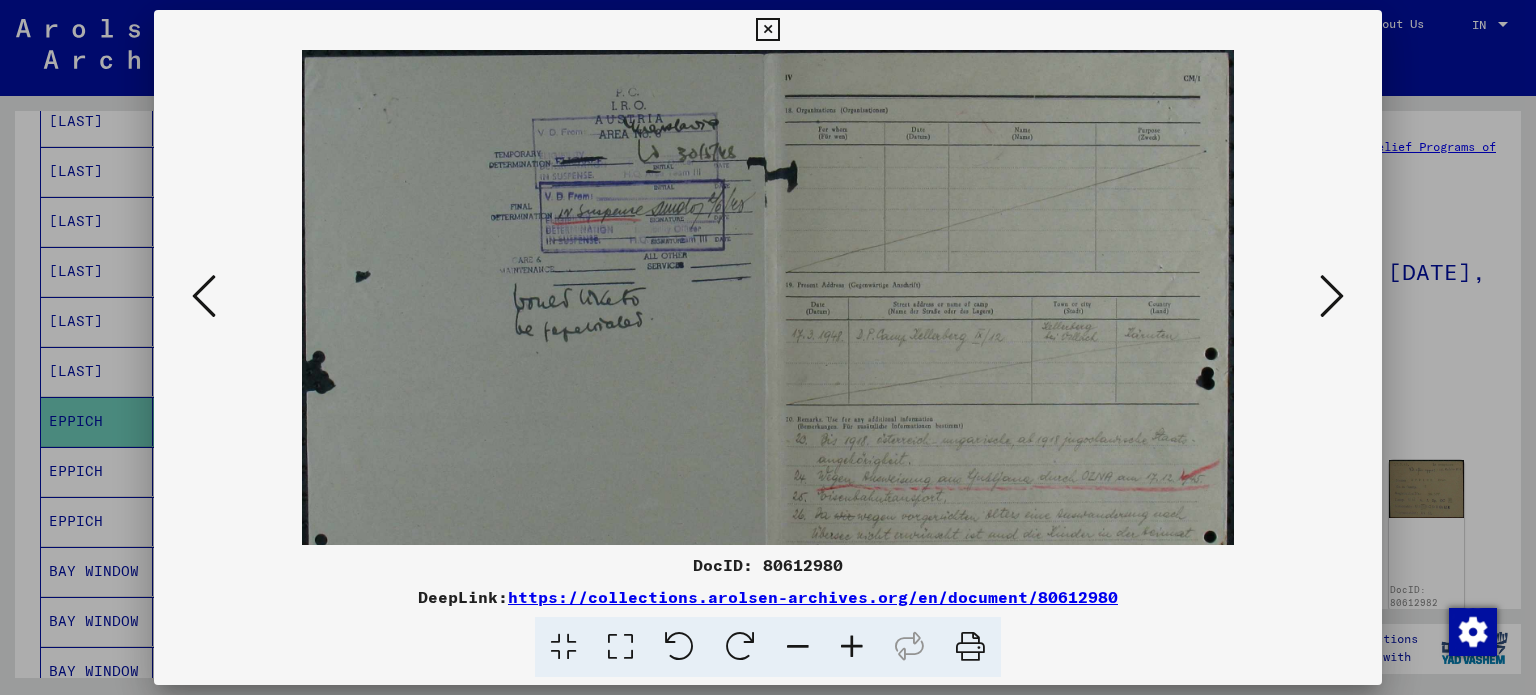 click at bounding box center [852, 647] 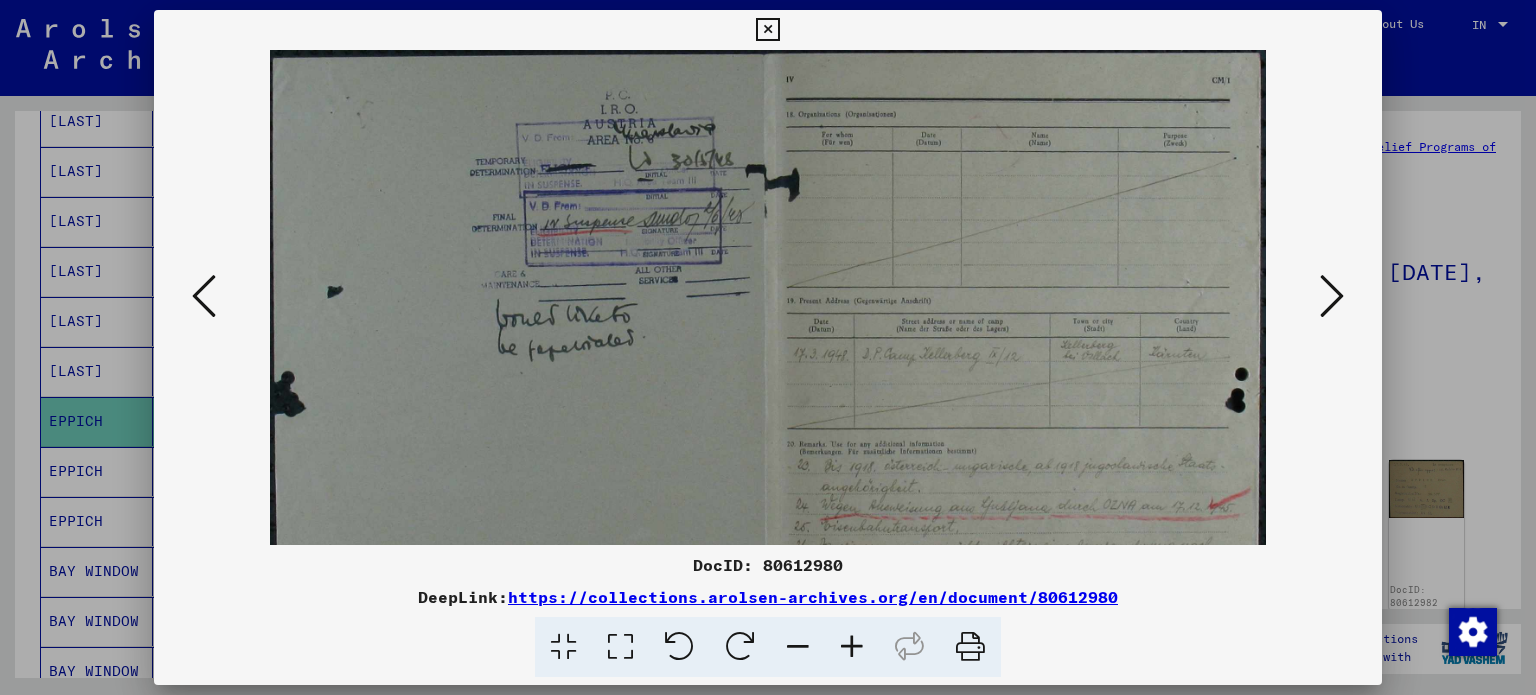 click at bounding box center [852, 647] 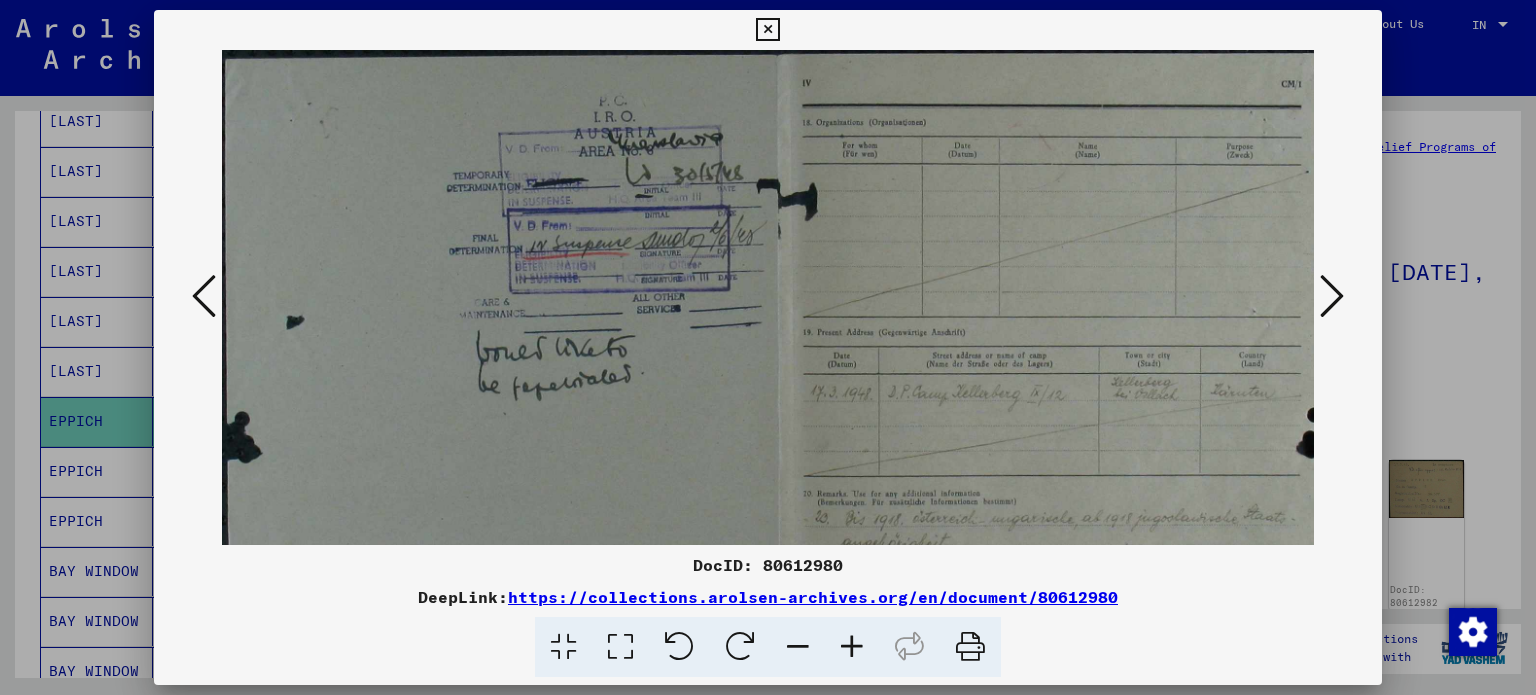 click at bounding box center [852, 647] 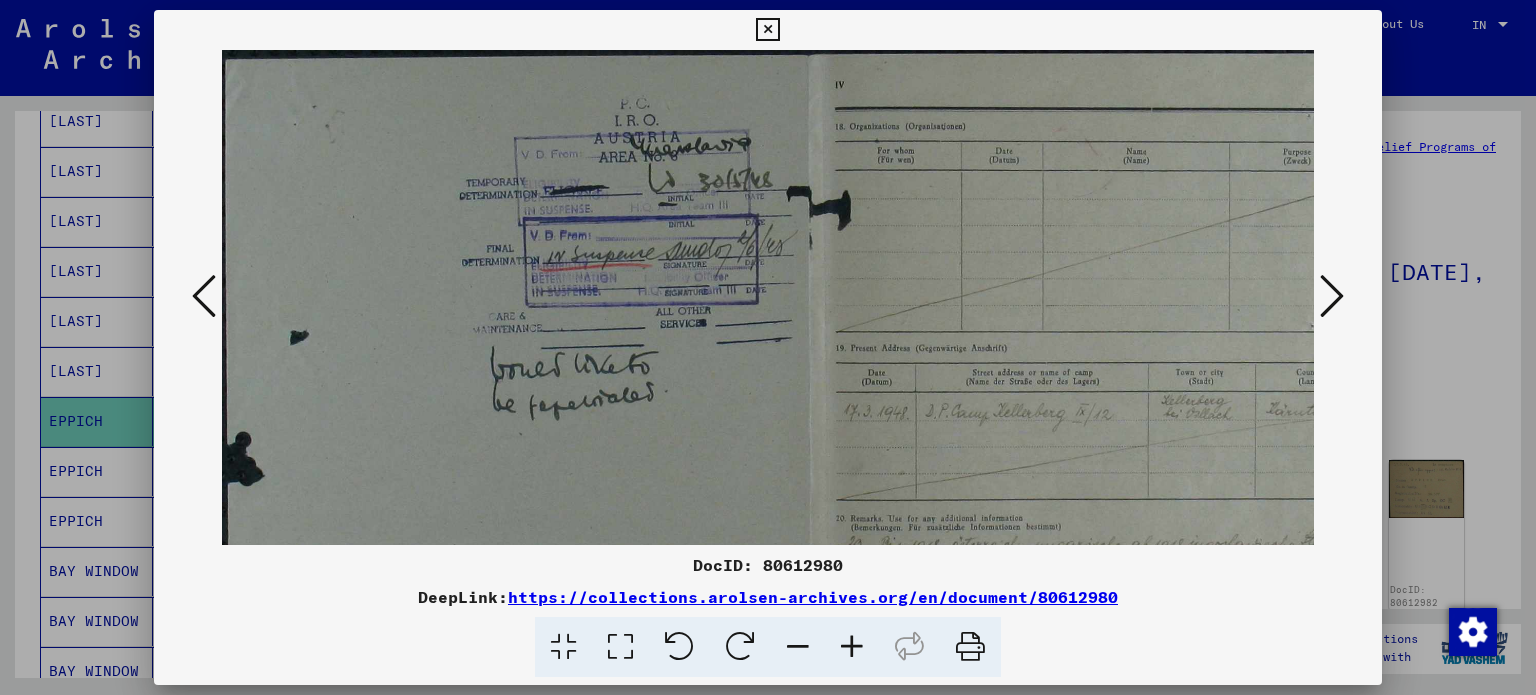 click at bounding box center [852, 647] 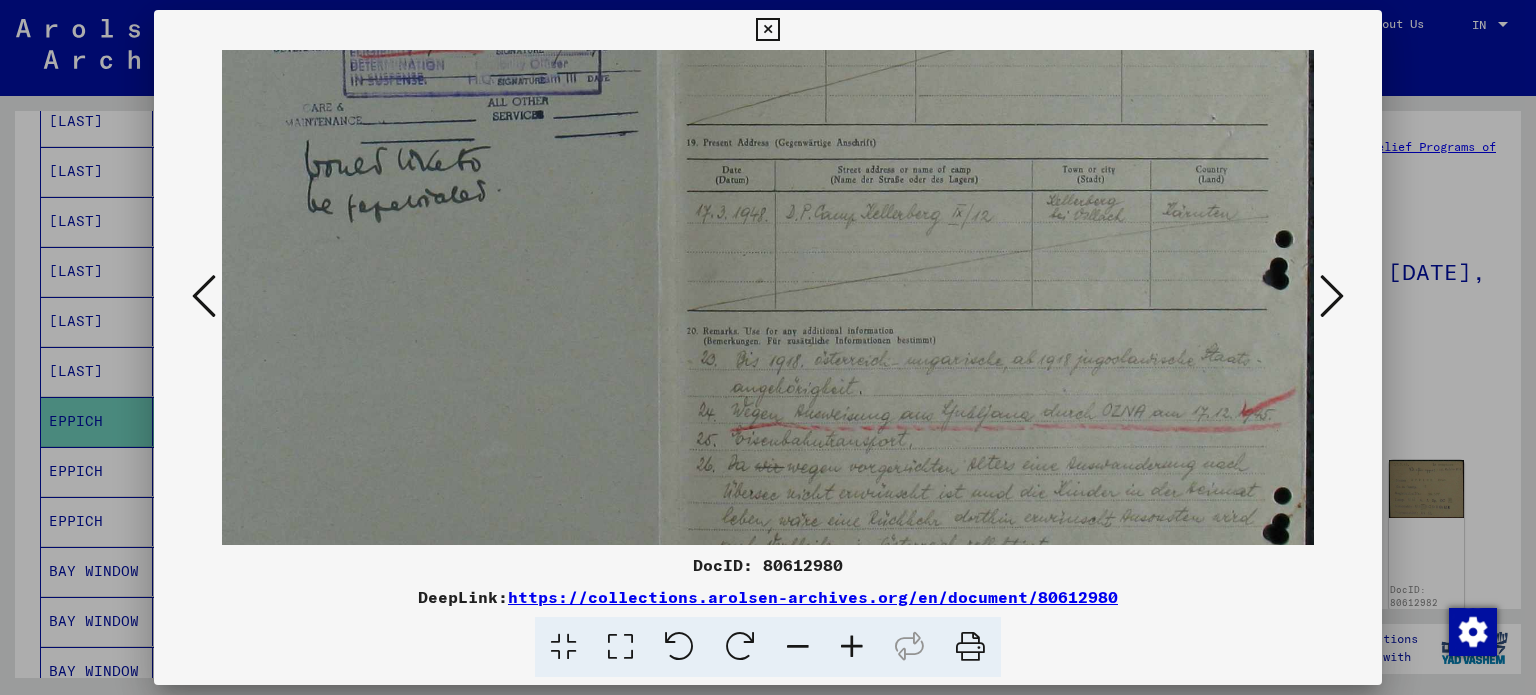 scroll, scrollTop: 238, scrollLeft: 214, axis: both 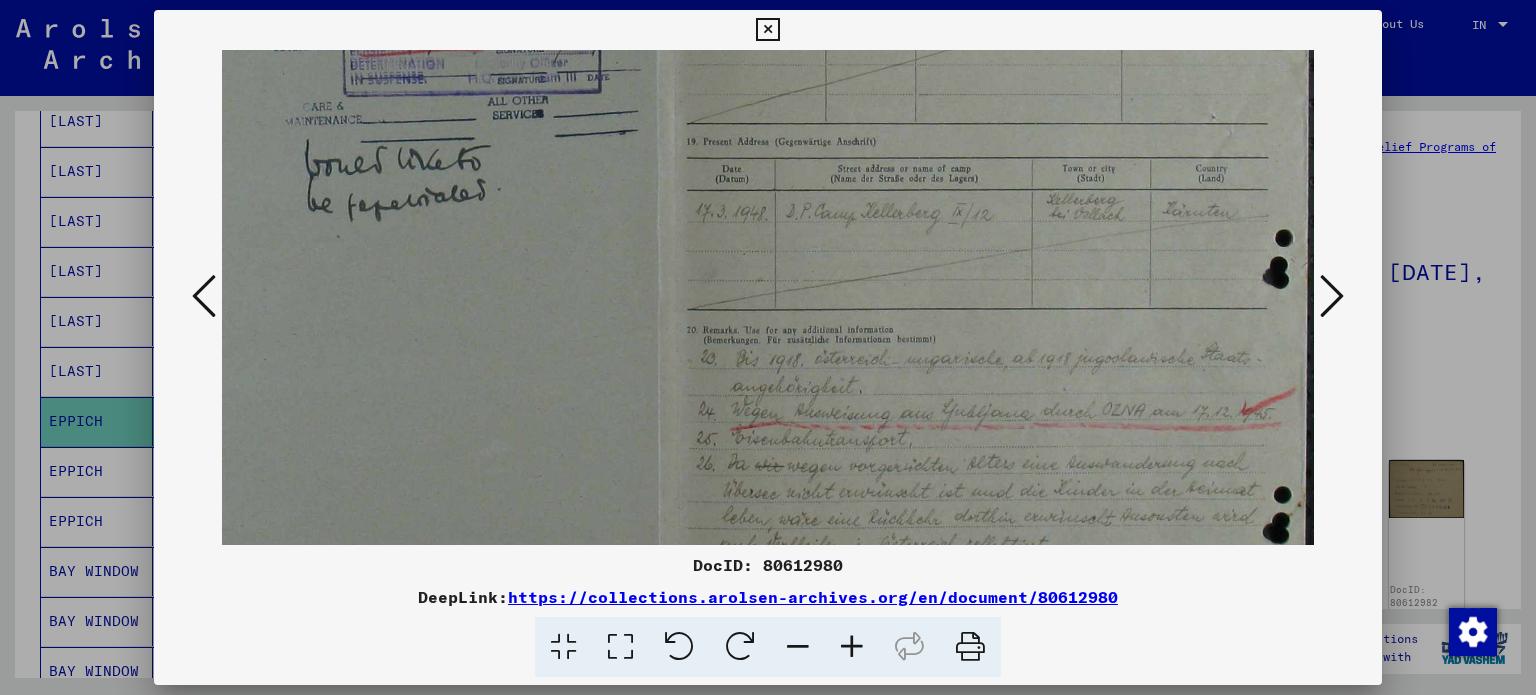 drag, startPoint x: 1164, startPoint y: 432, endPoint x: 858, endPoint y: 197, distance: 385.8251 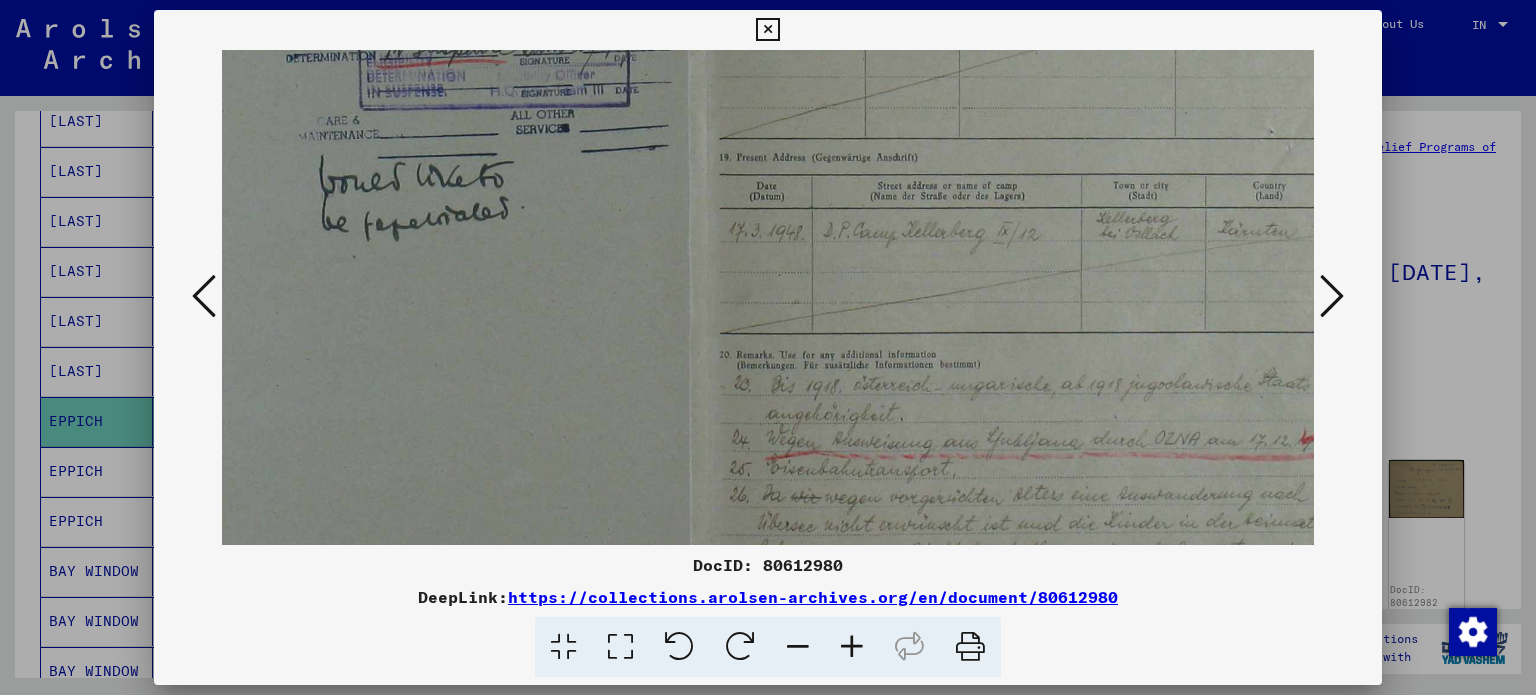 click at bounding box center (852, 647) 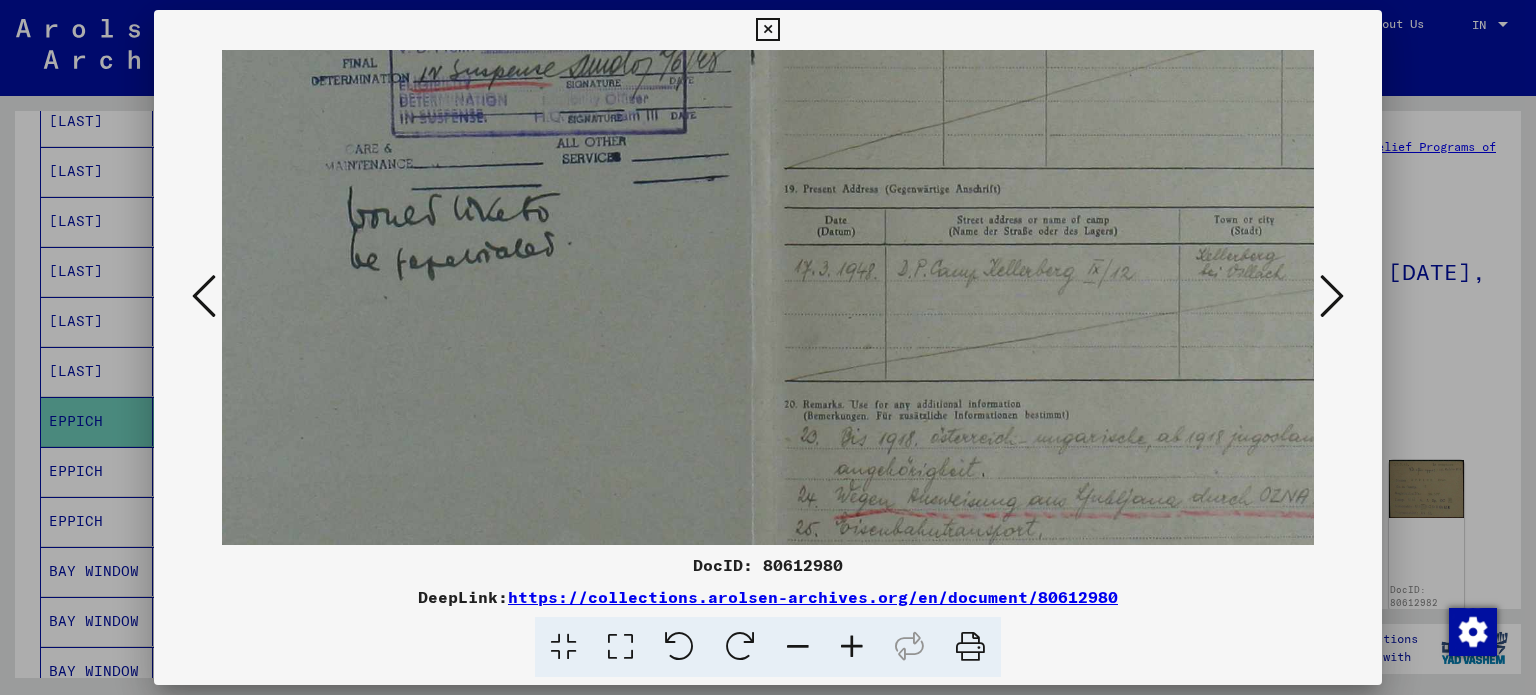 click at bounding box center [852, 647] 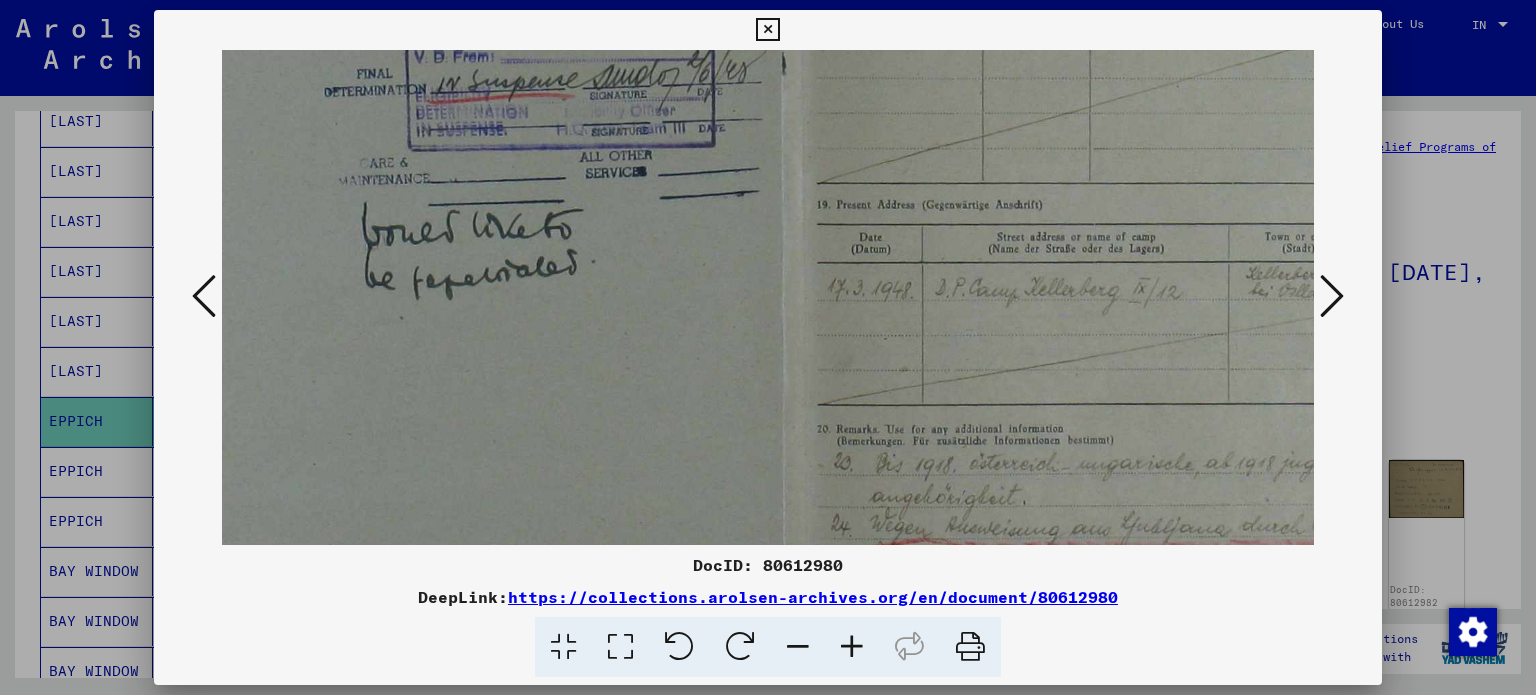 click at bounding box center [852, 647] 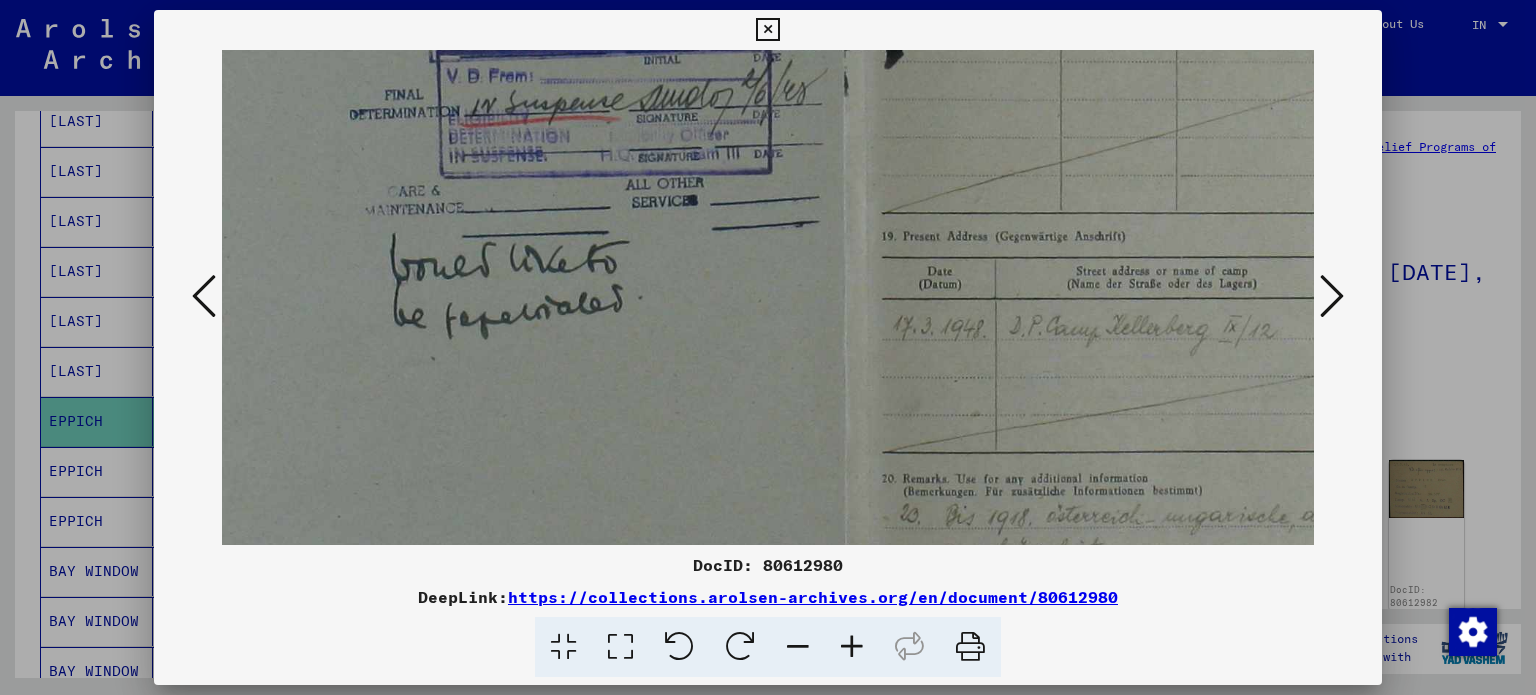 click at bounding box center [852, 647] 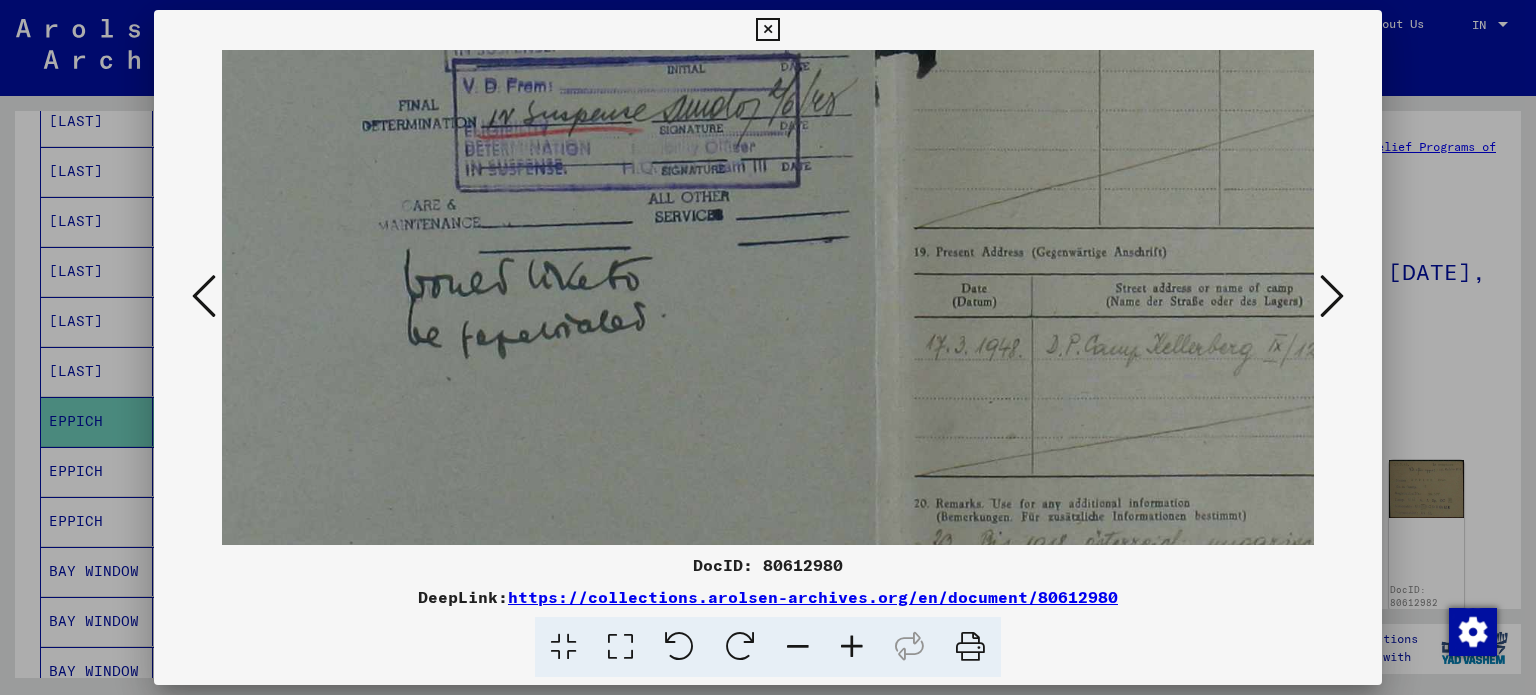 click at bounding box center [852, 647] 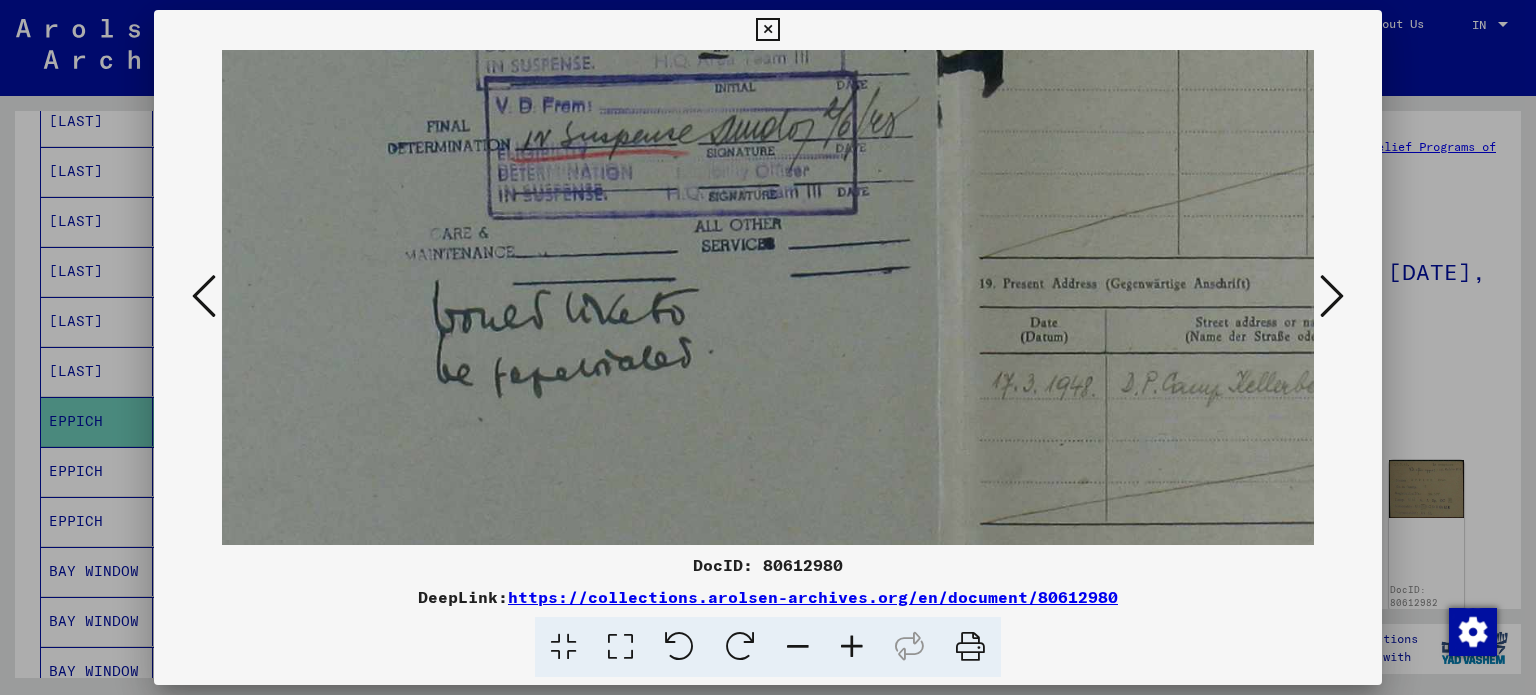 click at bounding box center [852, 647] 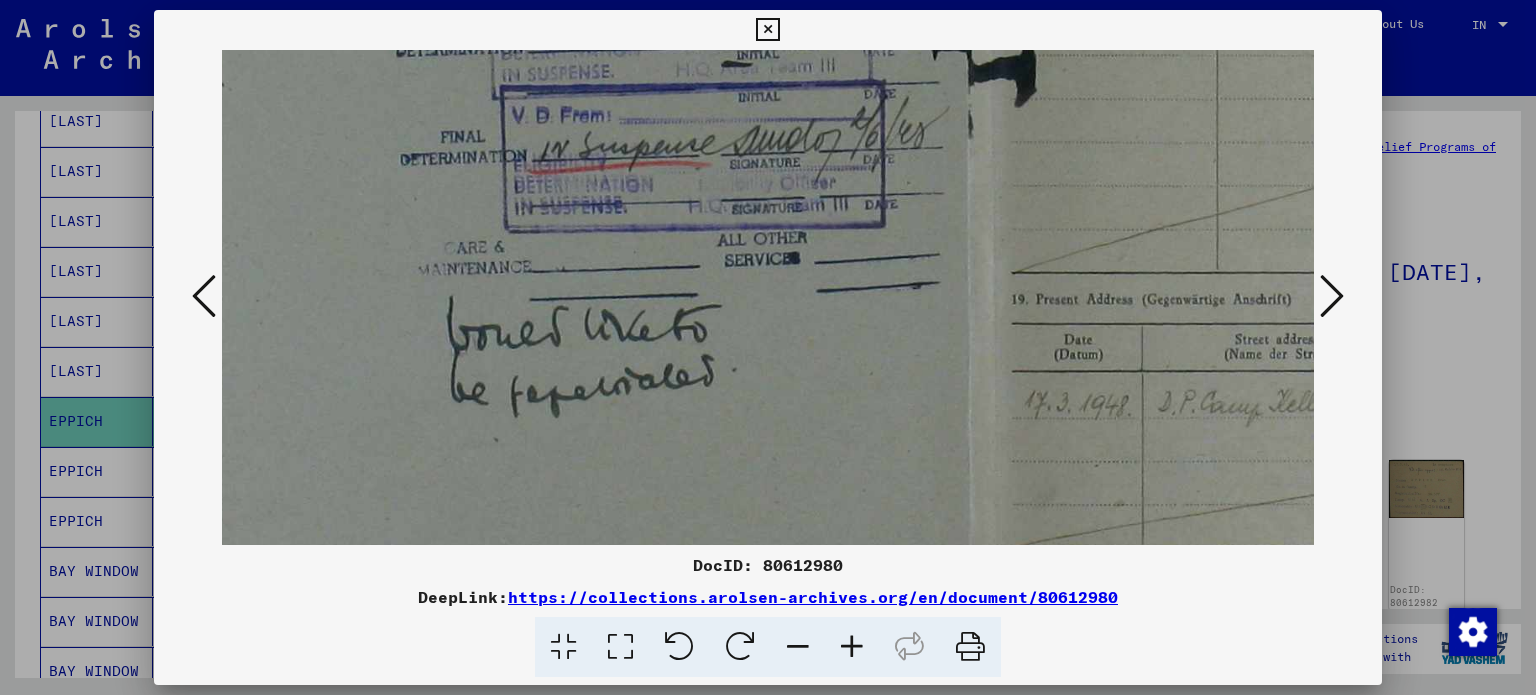 click at bounding box center [852, 647] 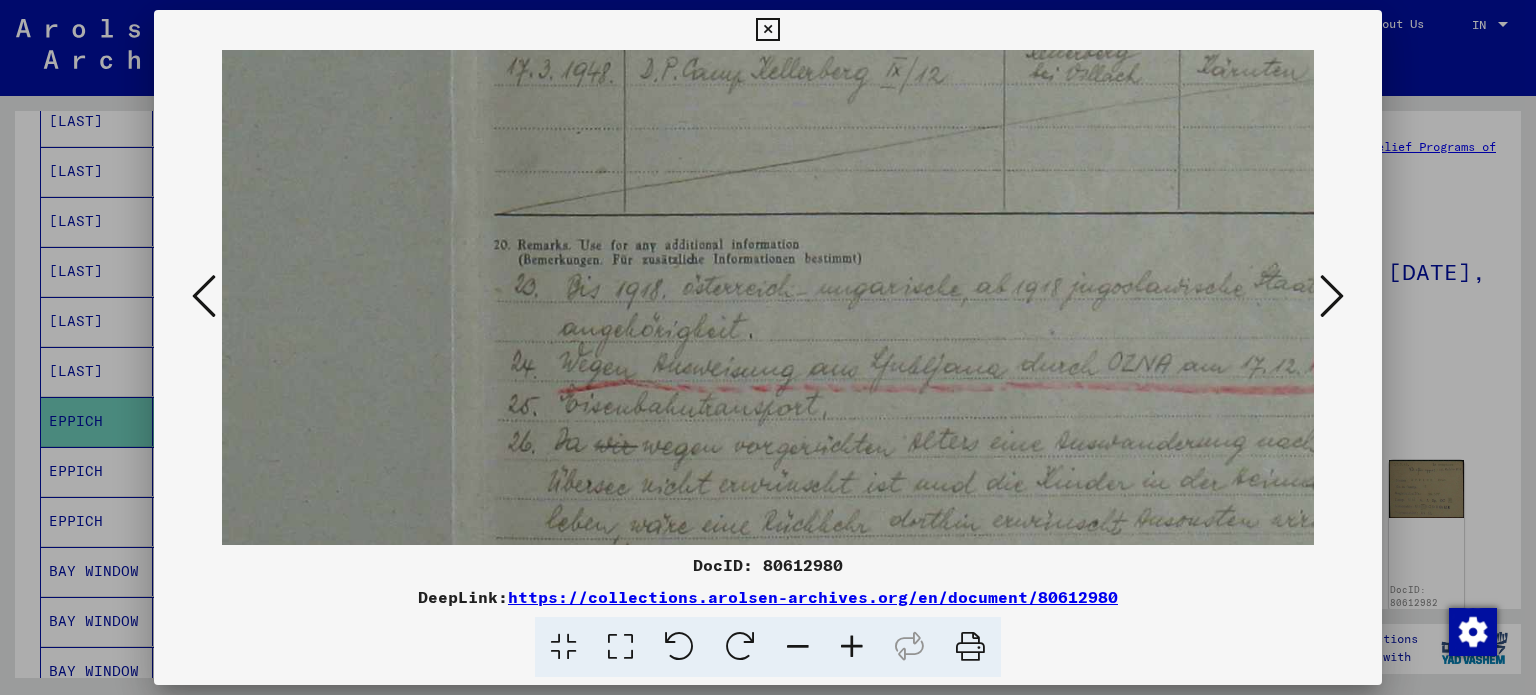 scroll, scrollTop: 573, scrollLeft: 733, axis: both 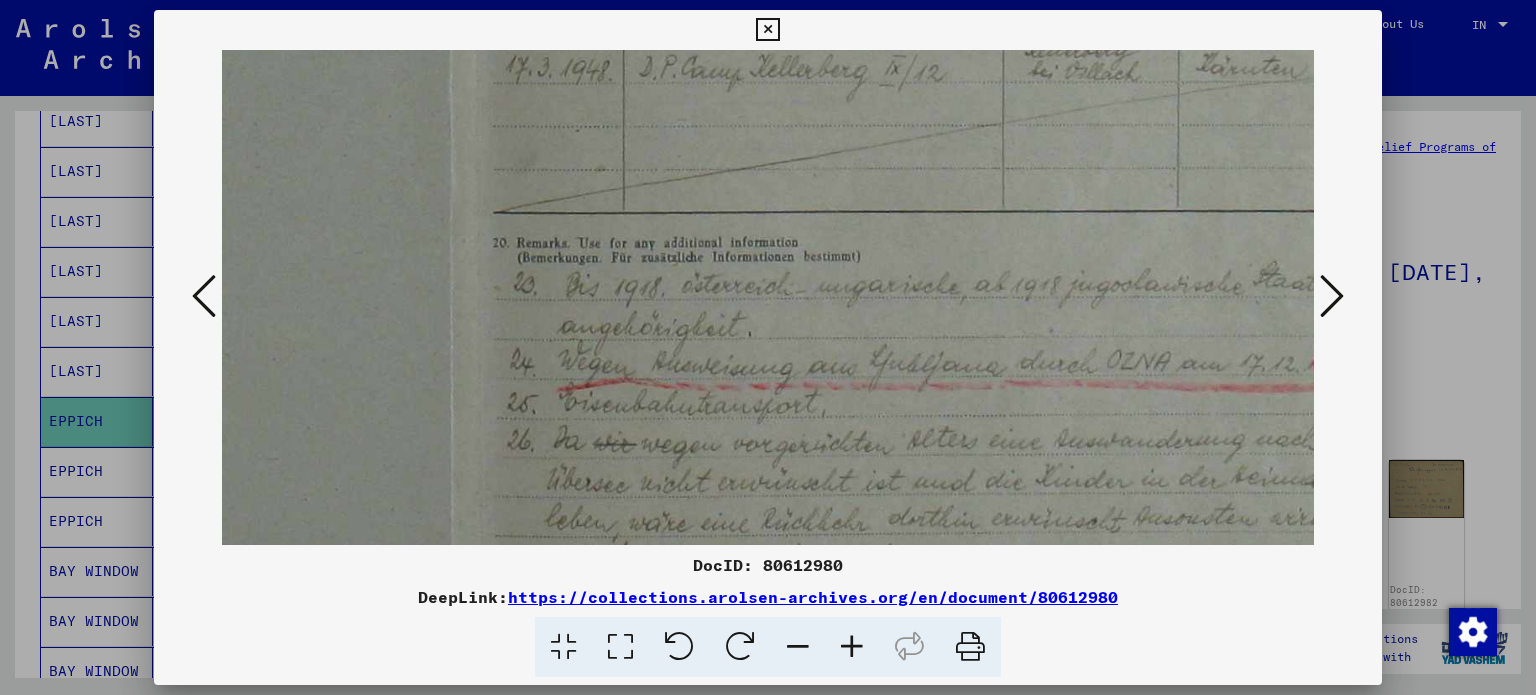 drag, startPoint x: 1130, startPoint y: 431, endPoint x: 612, endPoint y: 99, distance: 615.2626 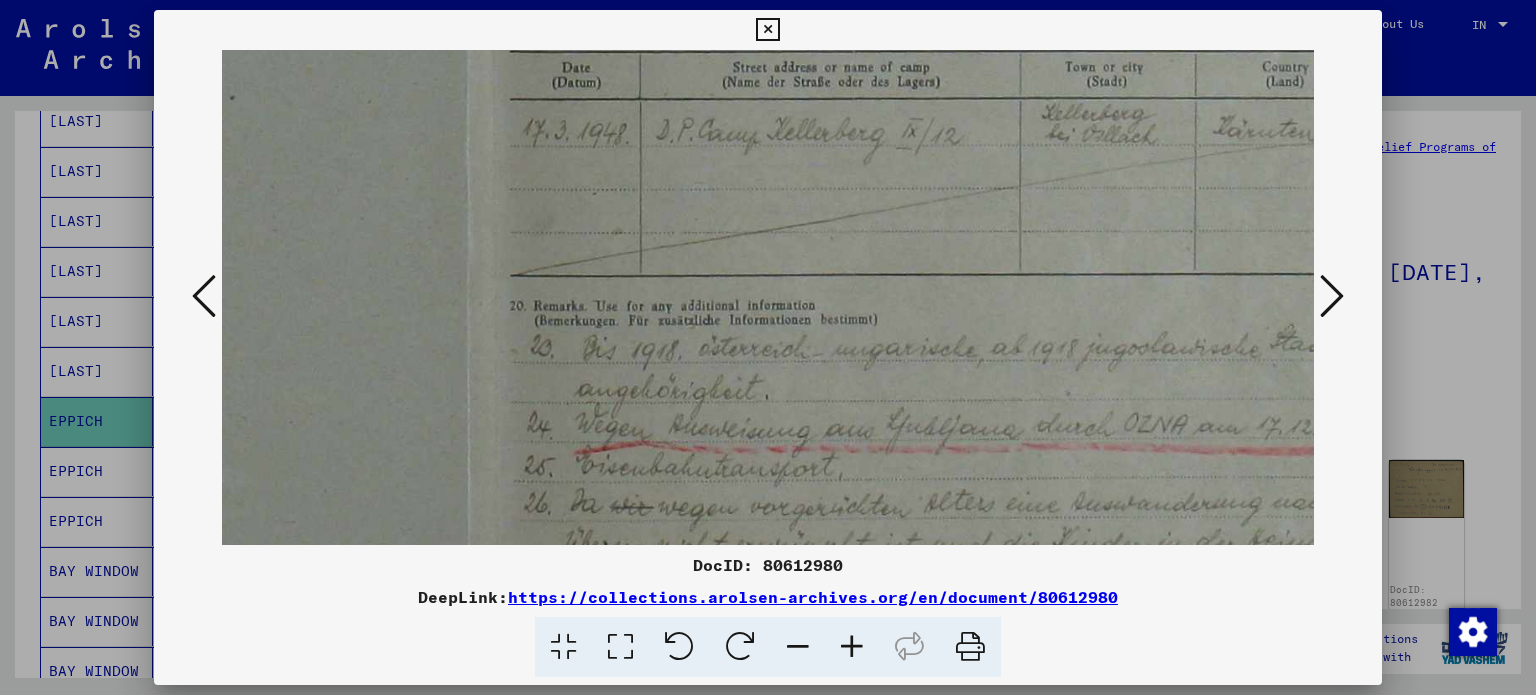 scroll, scrollTop: 501, scrollLeft: 715, axis: both 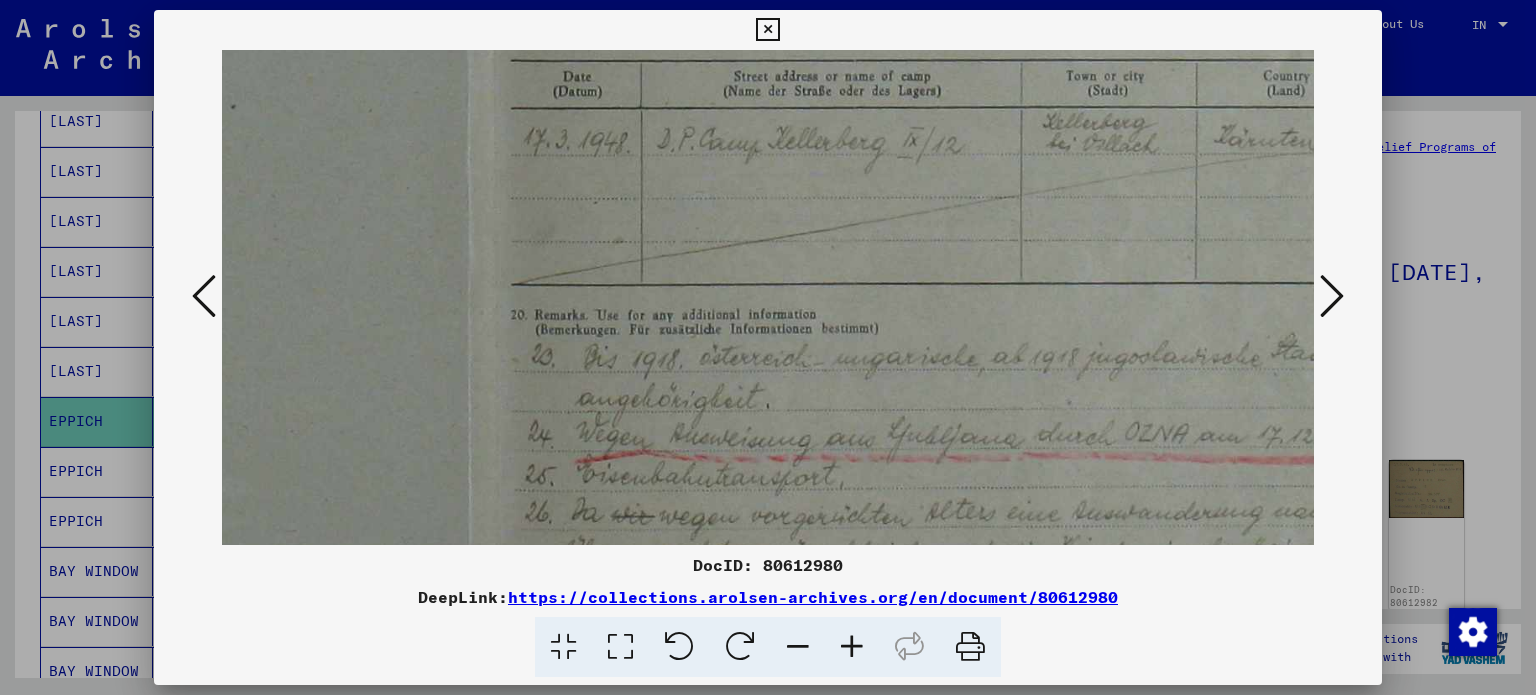 drag, startPoint x: 736, startPoint y: 313, endPoint x: 755, endPoint y: 387, distance: 76.40026 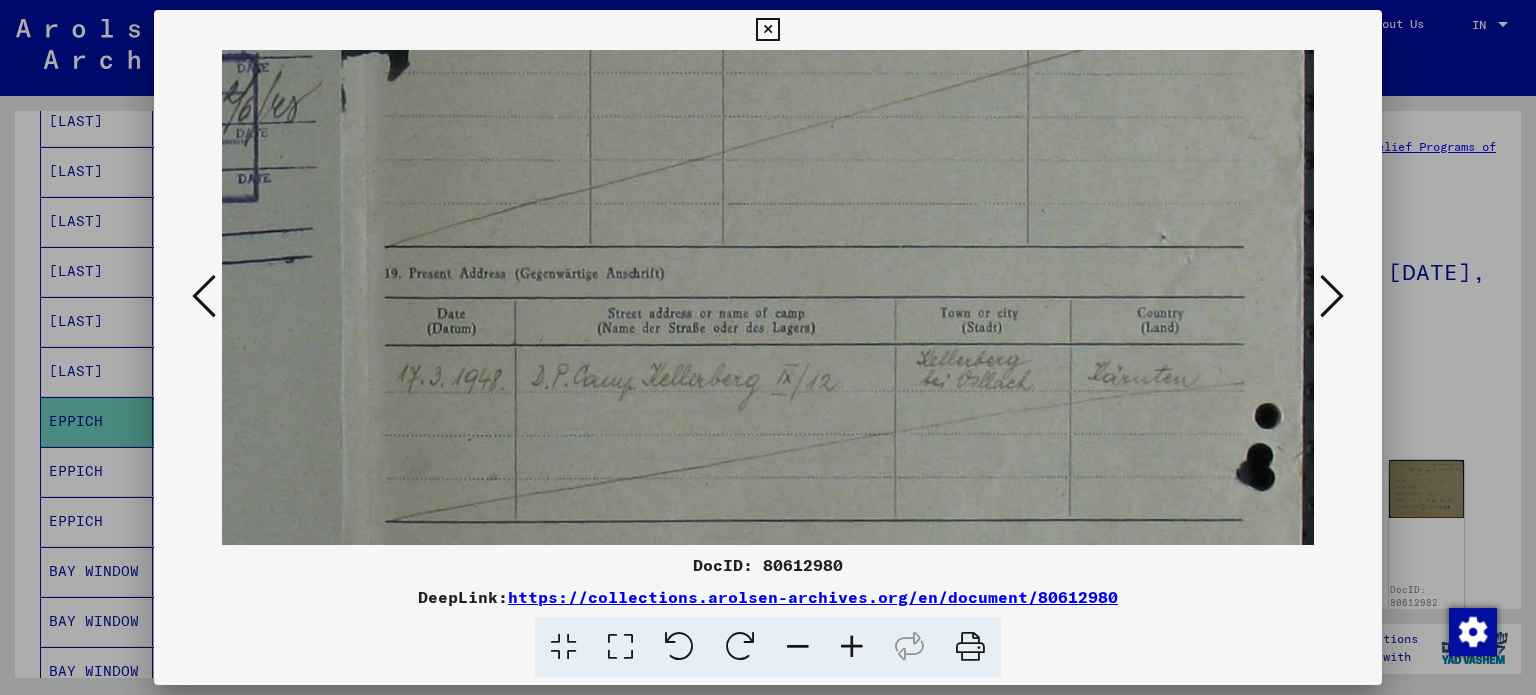 scroll, scrollTop: 257, scrollLeft: 841, axis: both 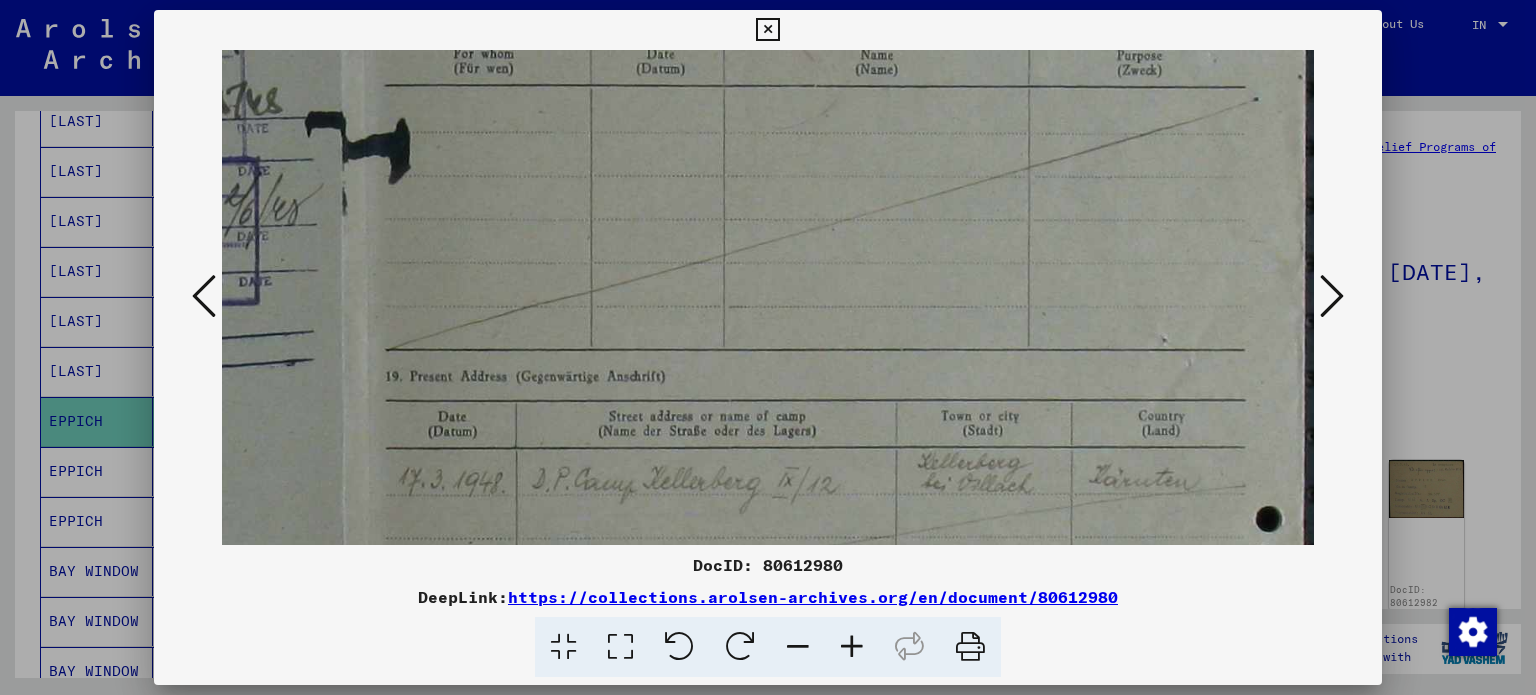 drag, startPoint x: 941, startPoint y: 207, endPoint x: 818, endPoint y: 553, distance: 367.21246 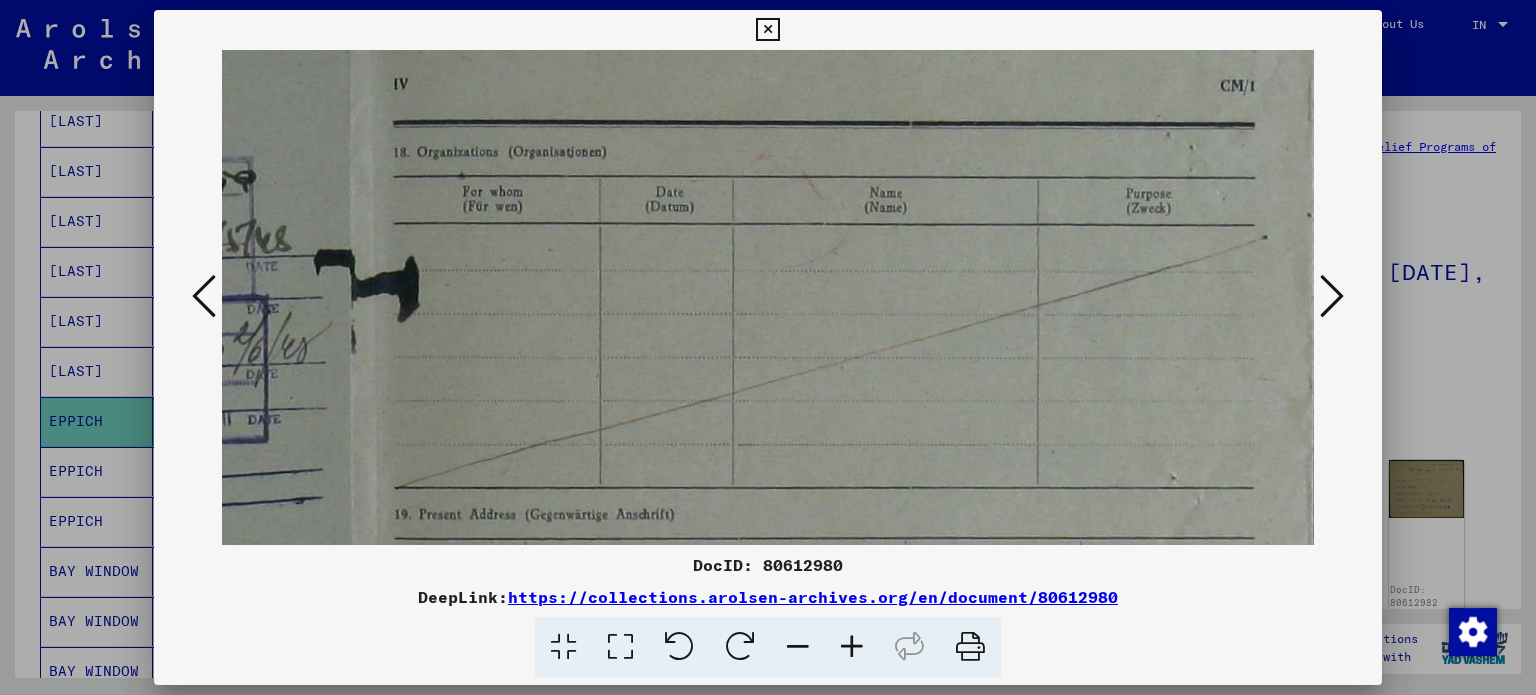 scroll, scrollTop: 0, scrollLeft: 825, axis: horizontal 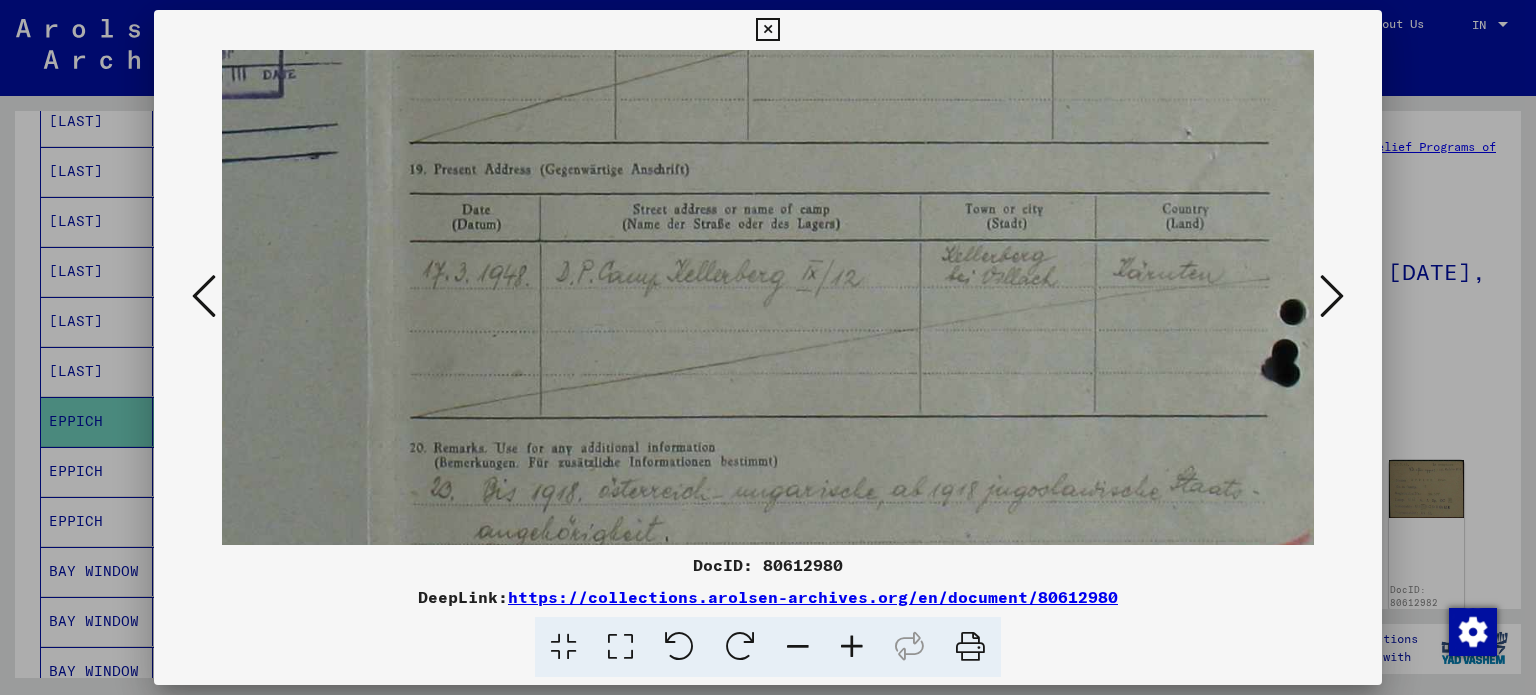 drag, startPoint x: 793, startPoint y: 293, endPoint x: 810, endPoint y: 72, distance: 221.65288 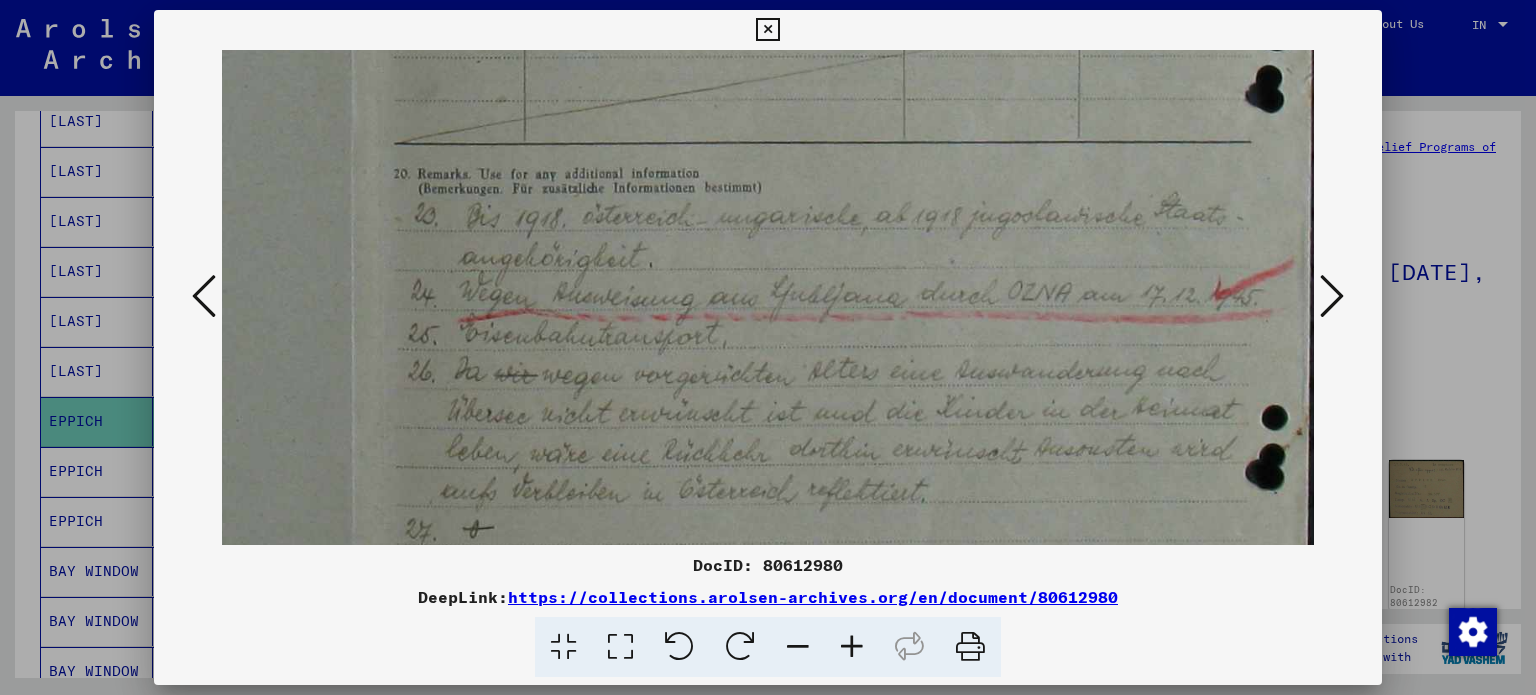 drag, startPoint x: 866, startPoint y: 411, endPoint x: 852, endPoint y: 127, distance: 284.34485 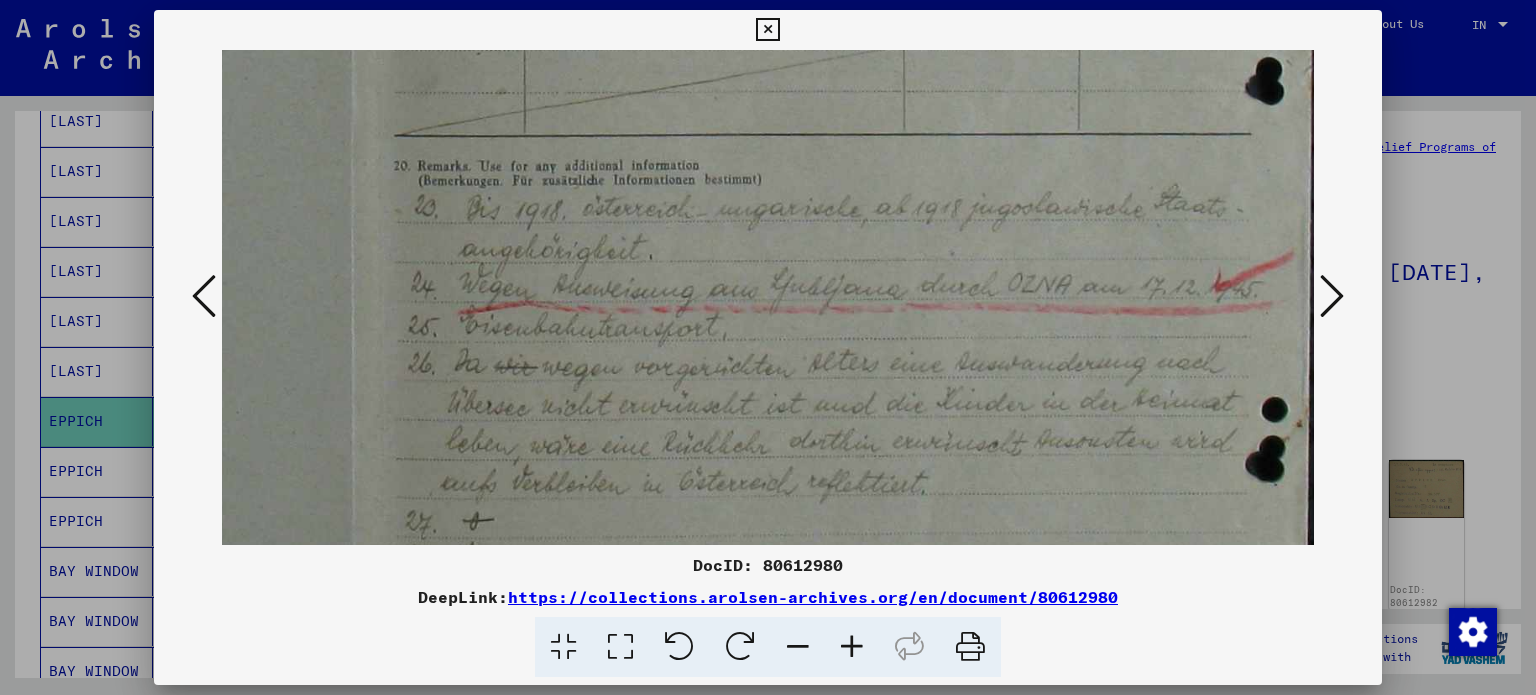 click at bounding box center [1332, 296] 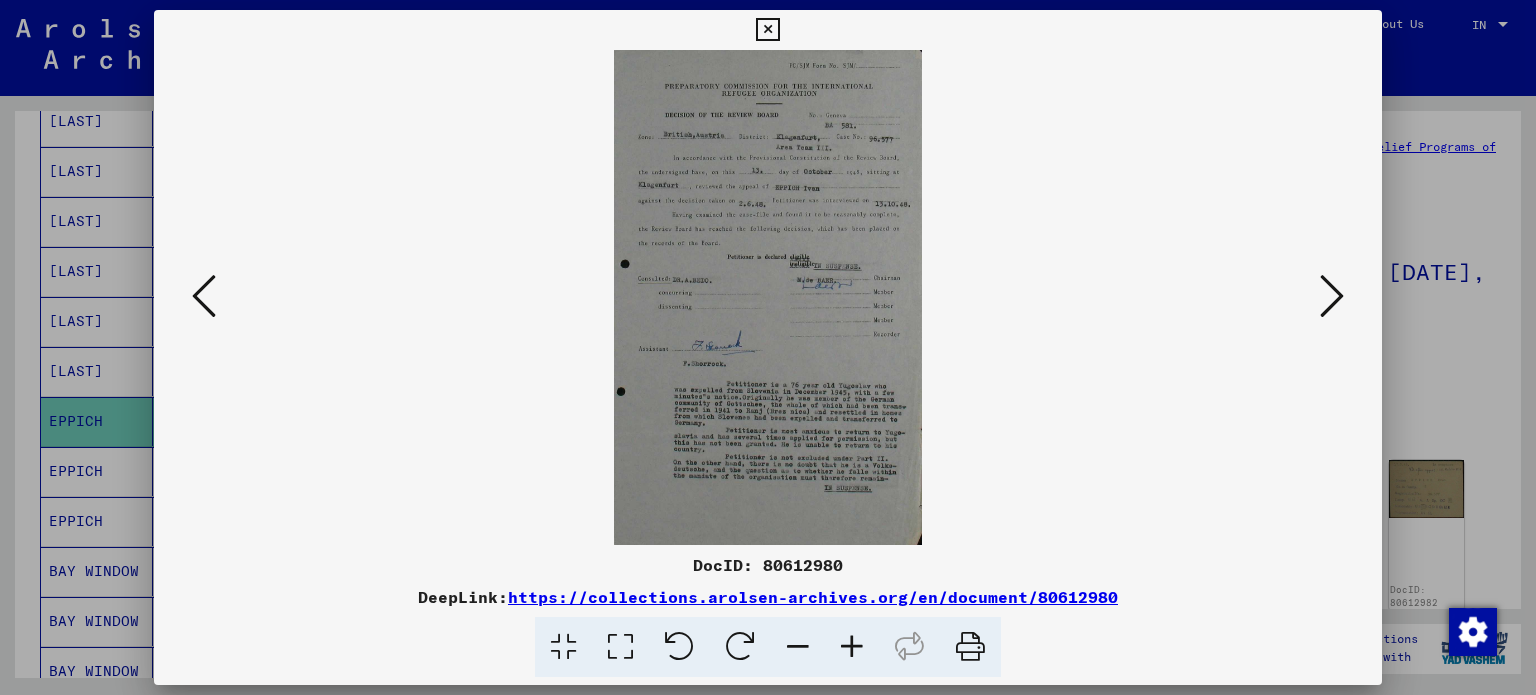 scroll, scrollTop: 0, scrollLeft: 0, axis: both 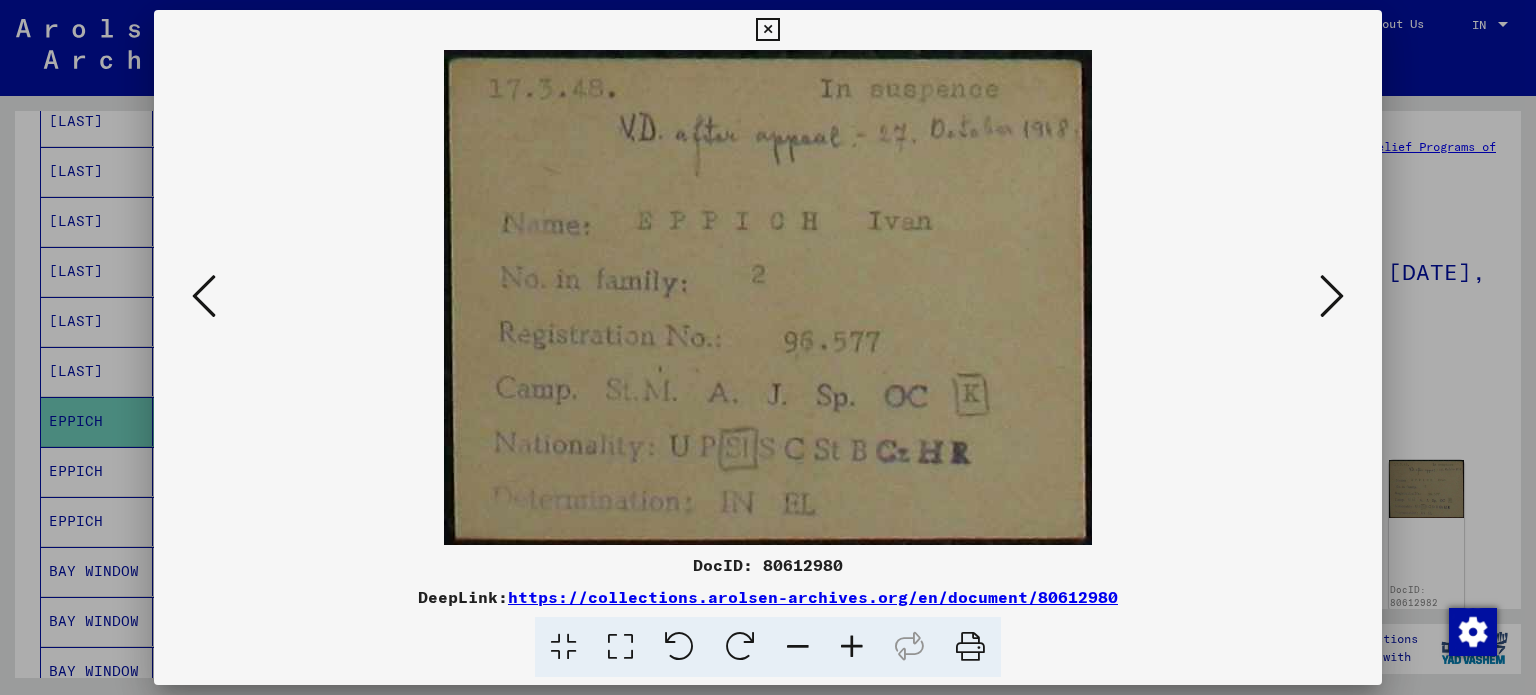 click at bounding box center (204, 297) 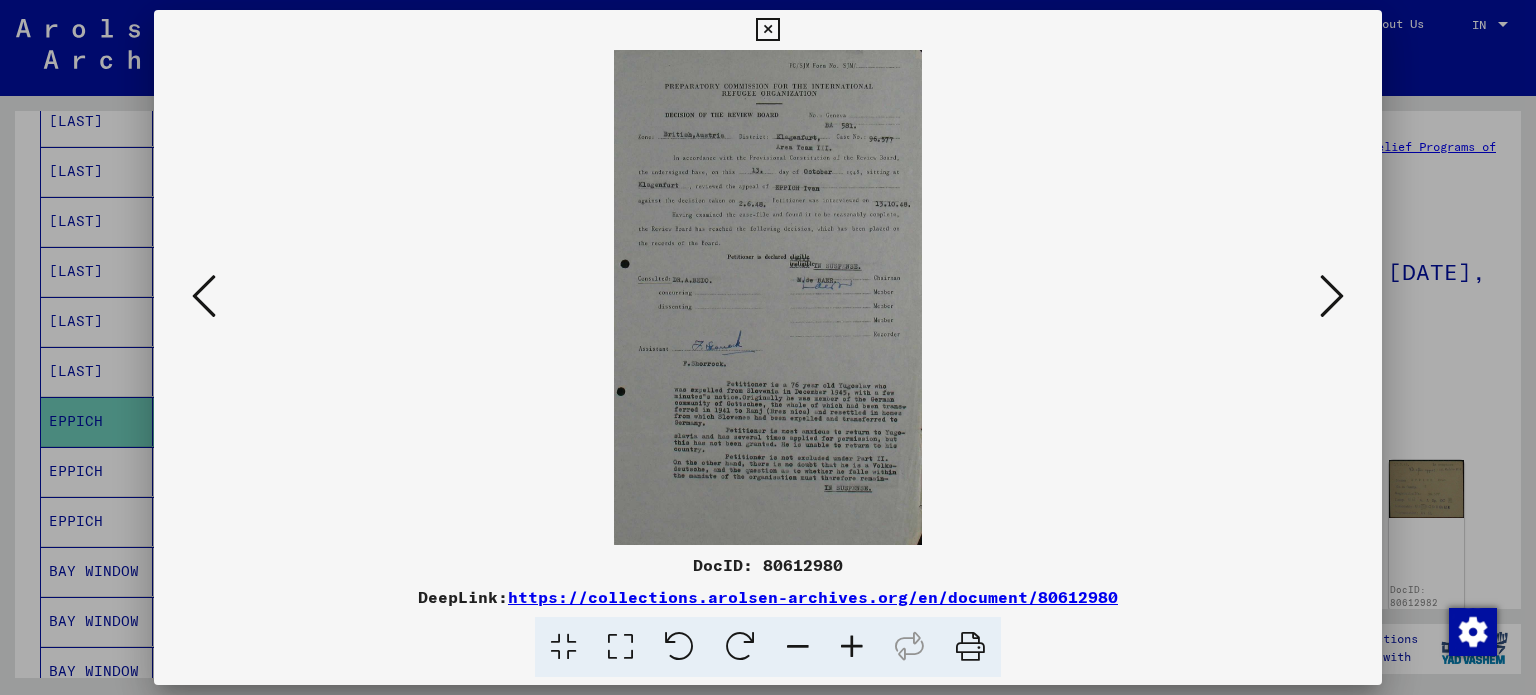 click at bounding box center [852, 647] 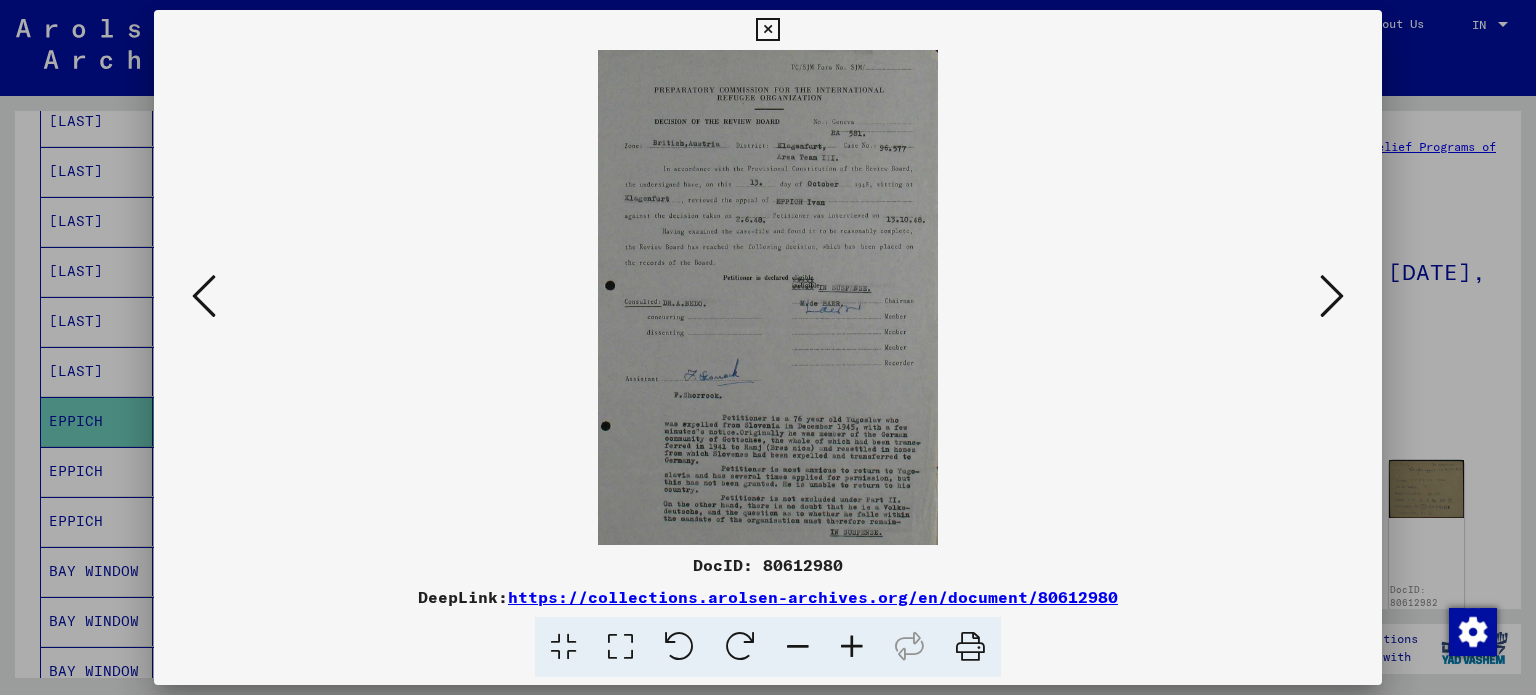 click at bounding box center [852, 647] 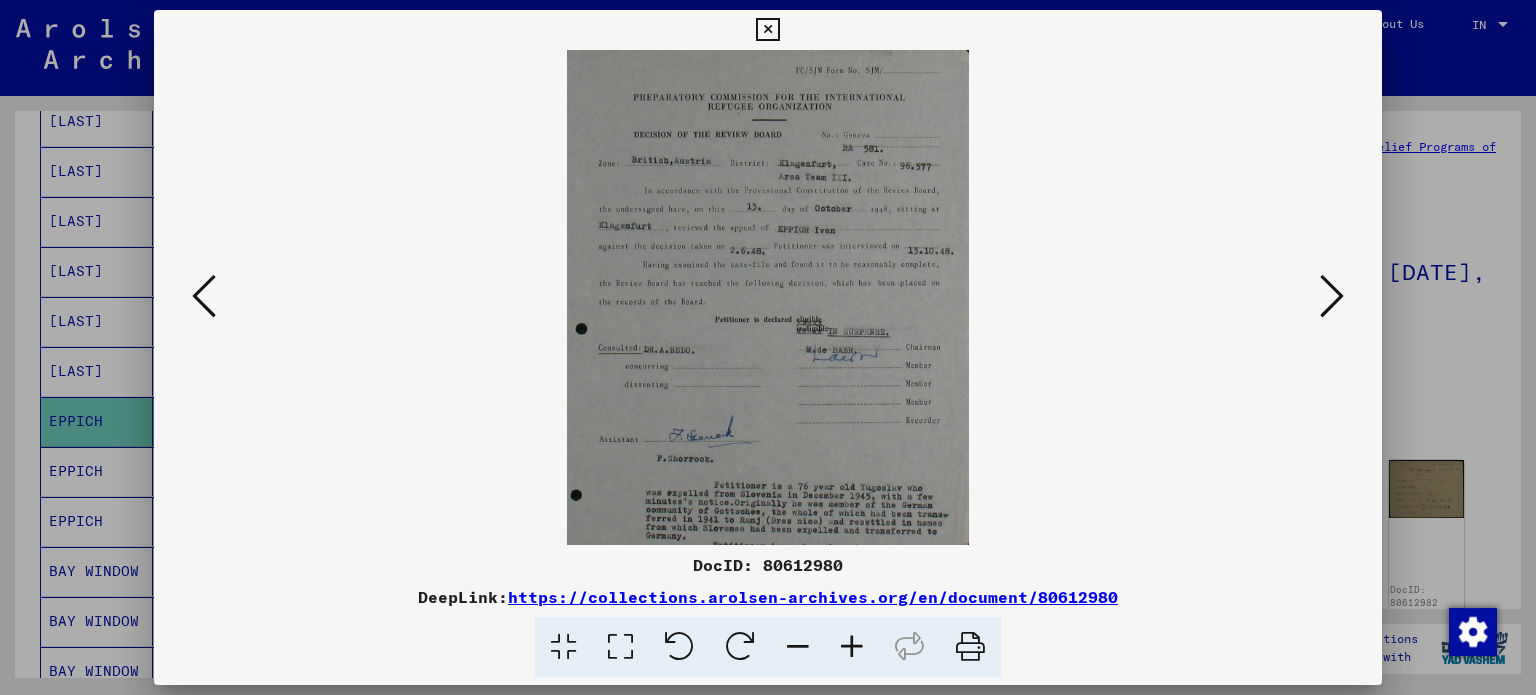 click at bounding box center [852, 647] 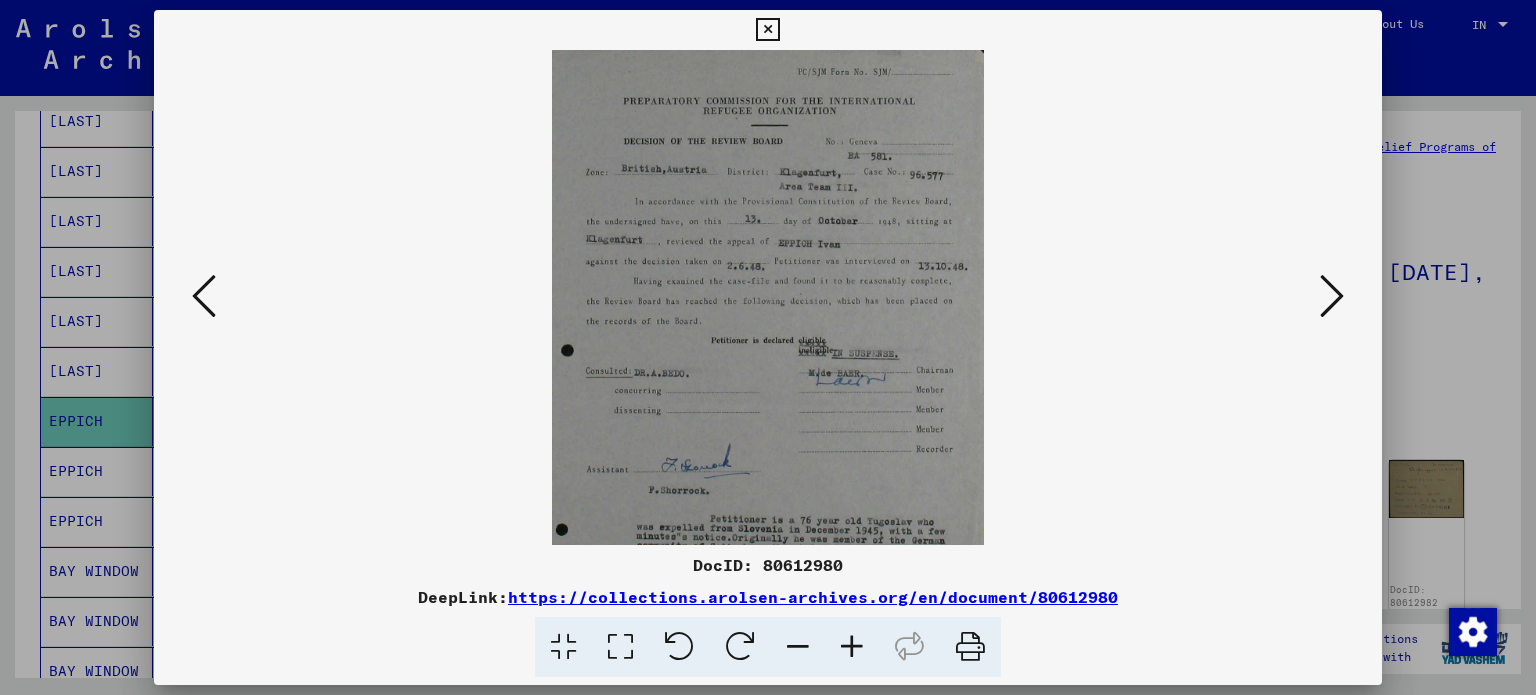 click at bounding box center (852, 647) 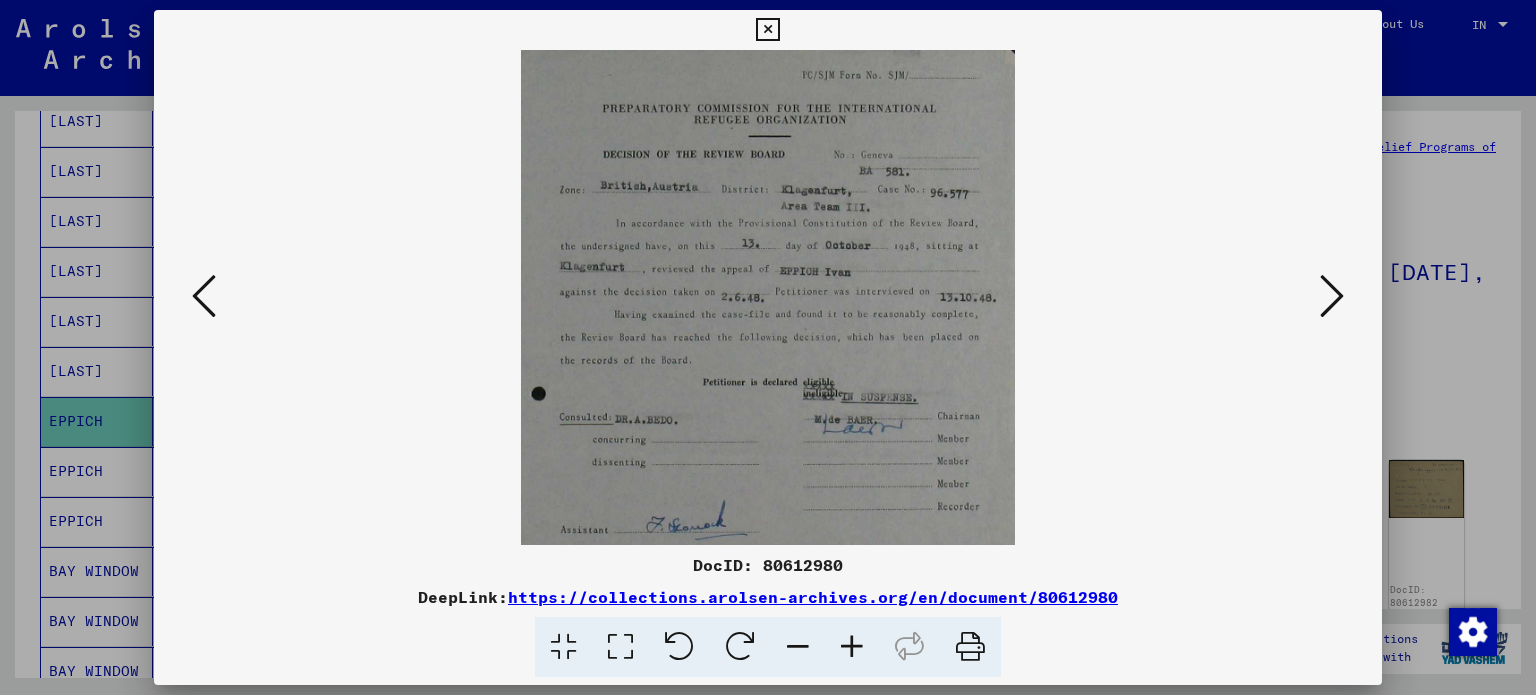 click at bounding box center [852, 647] 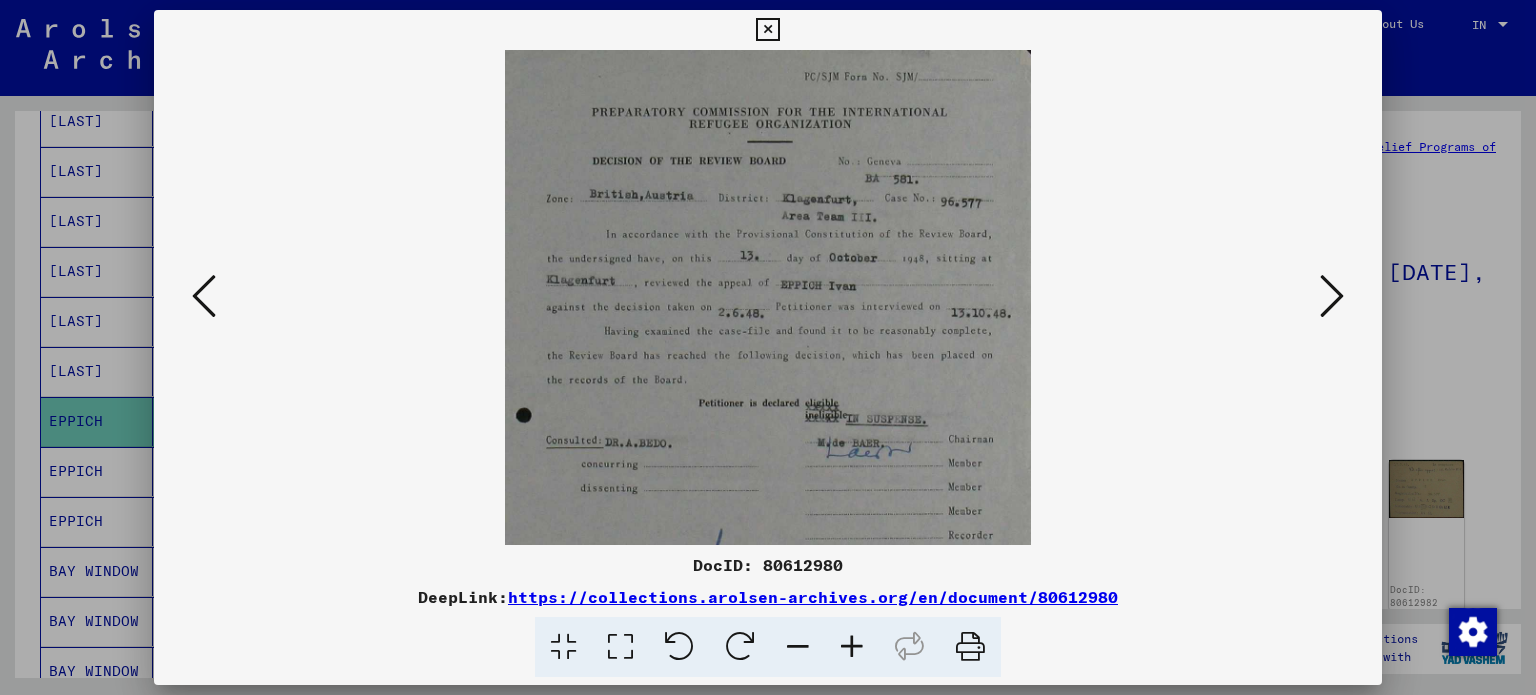 click at bounding box center [852, 647] 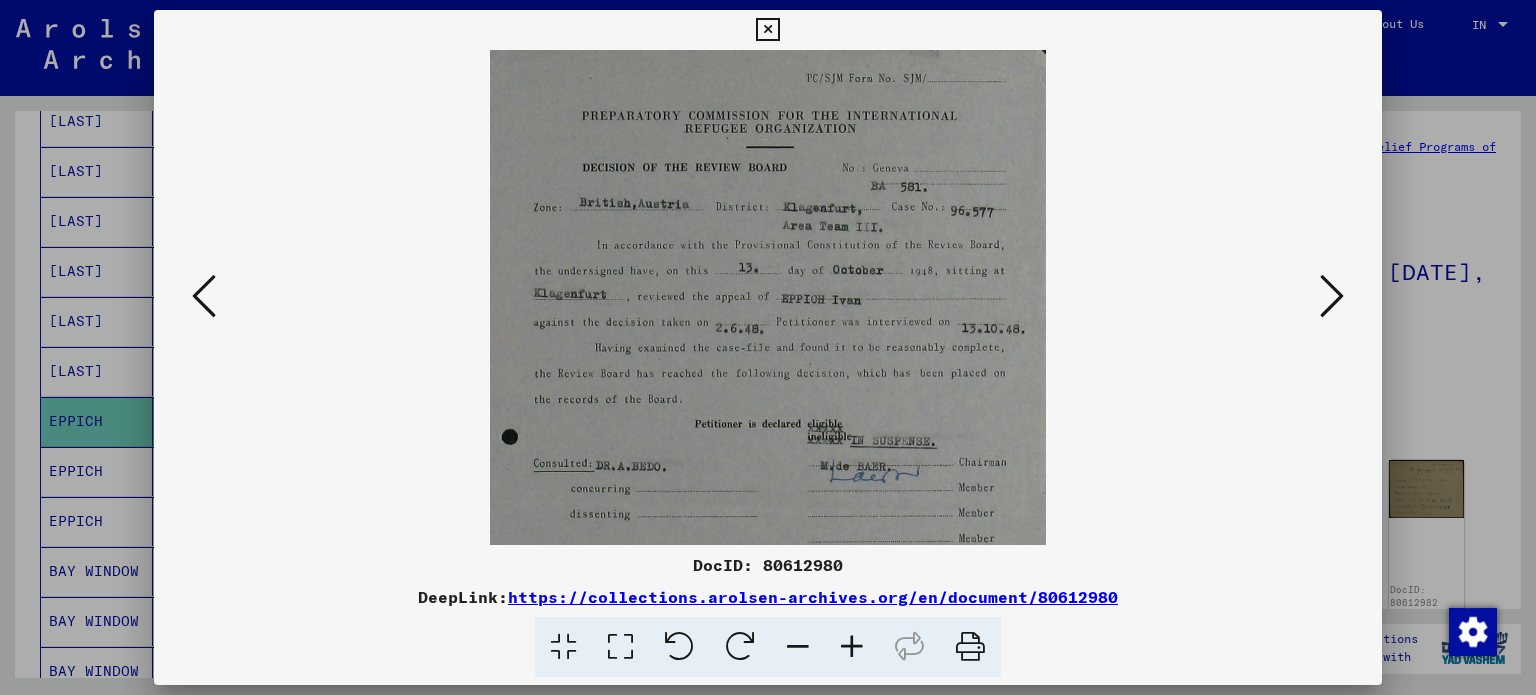 click at bounding box center (852, 647) 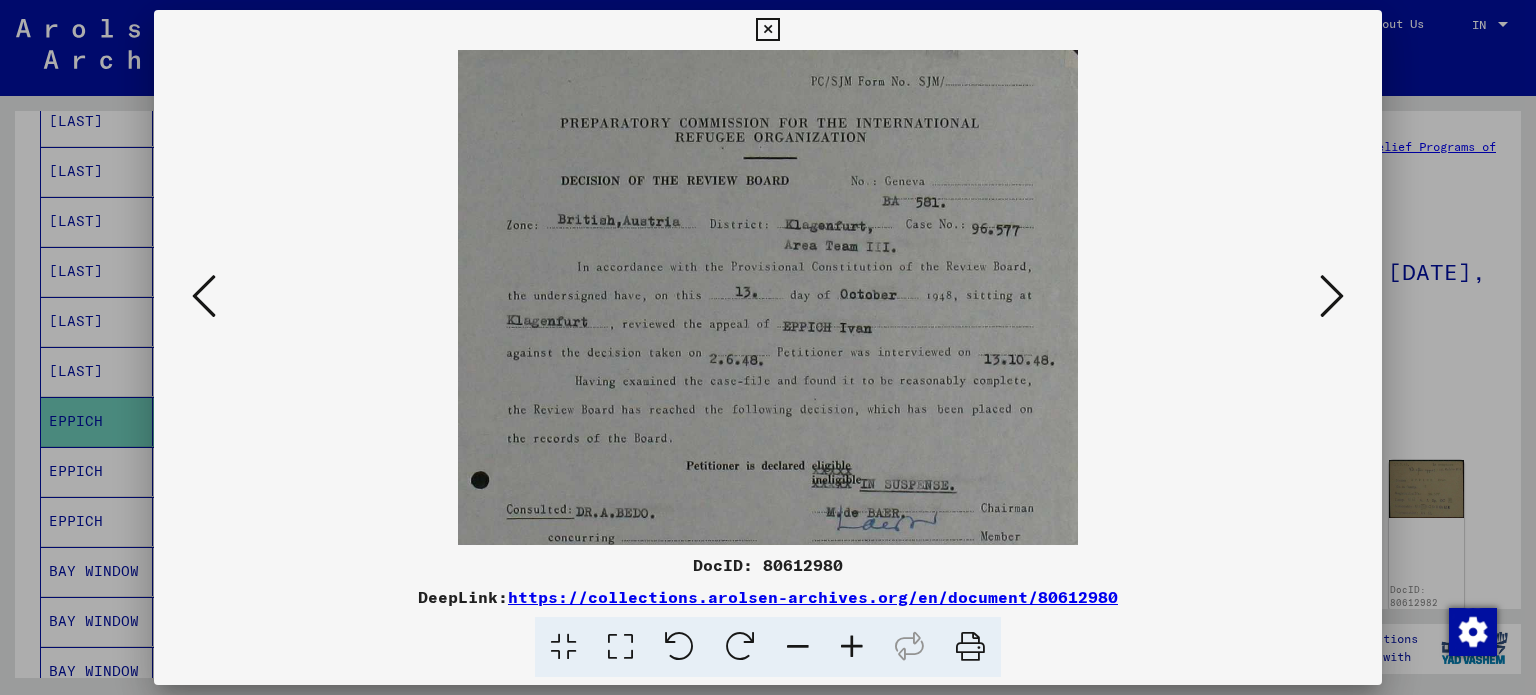click at bounding box center [852, 647] 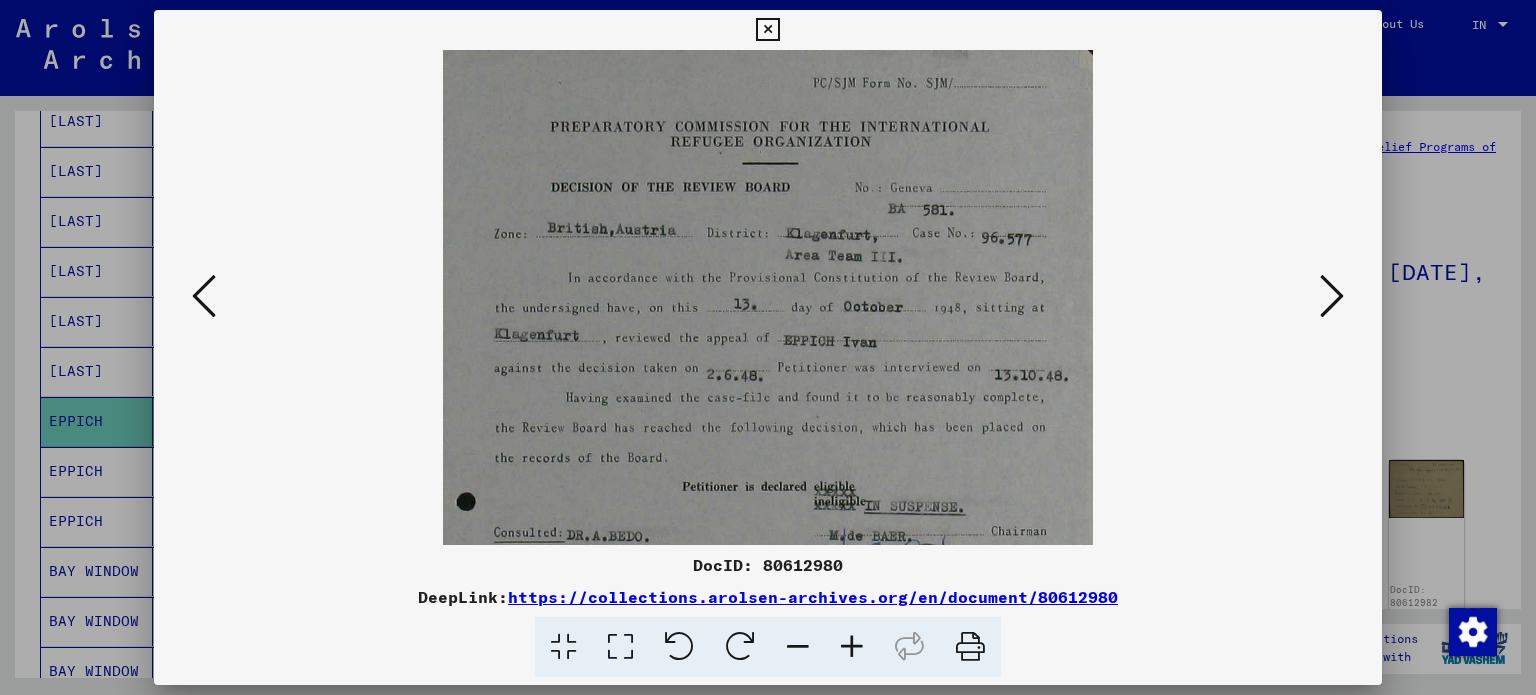 click at bounding box center (852, 647) 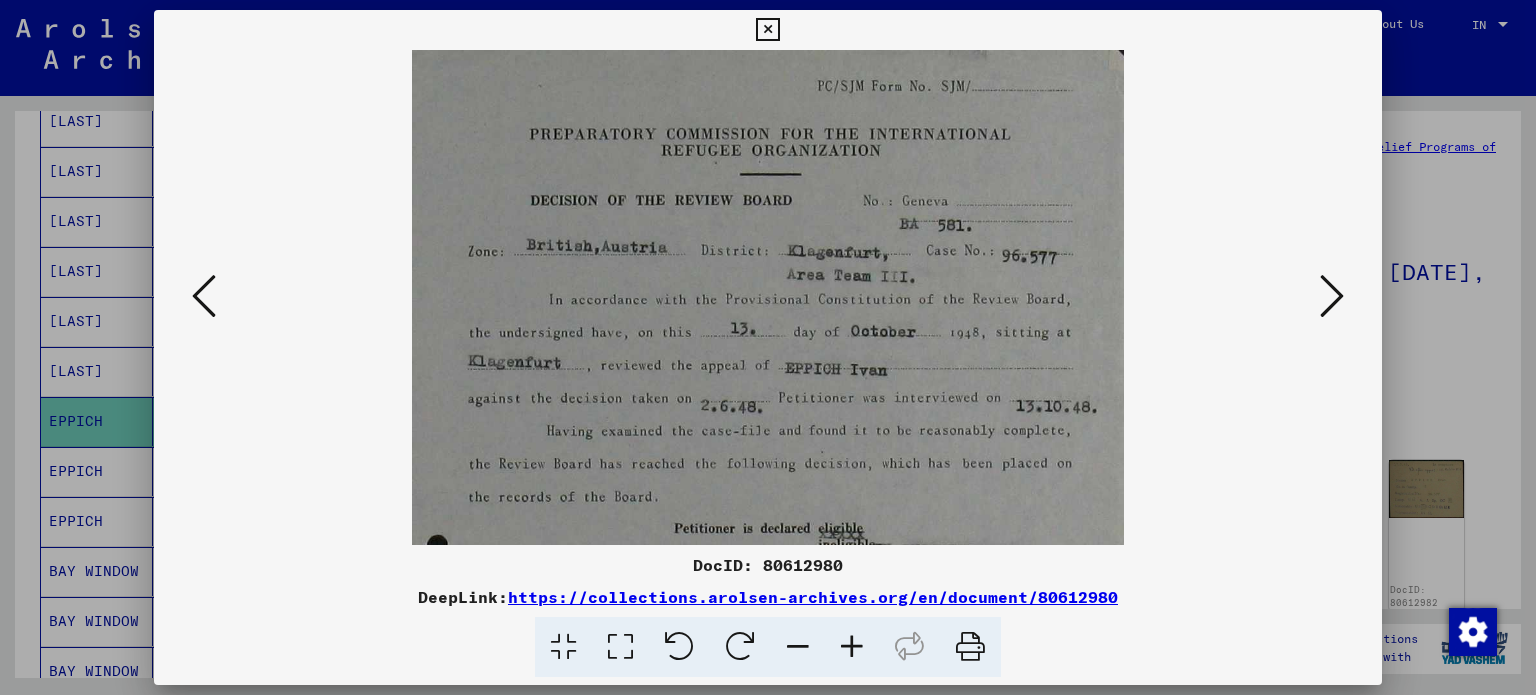 click at bounding box center (852, 647) 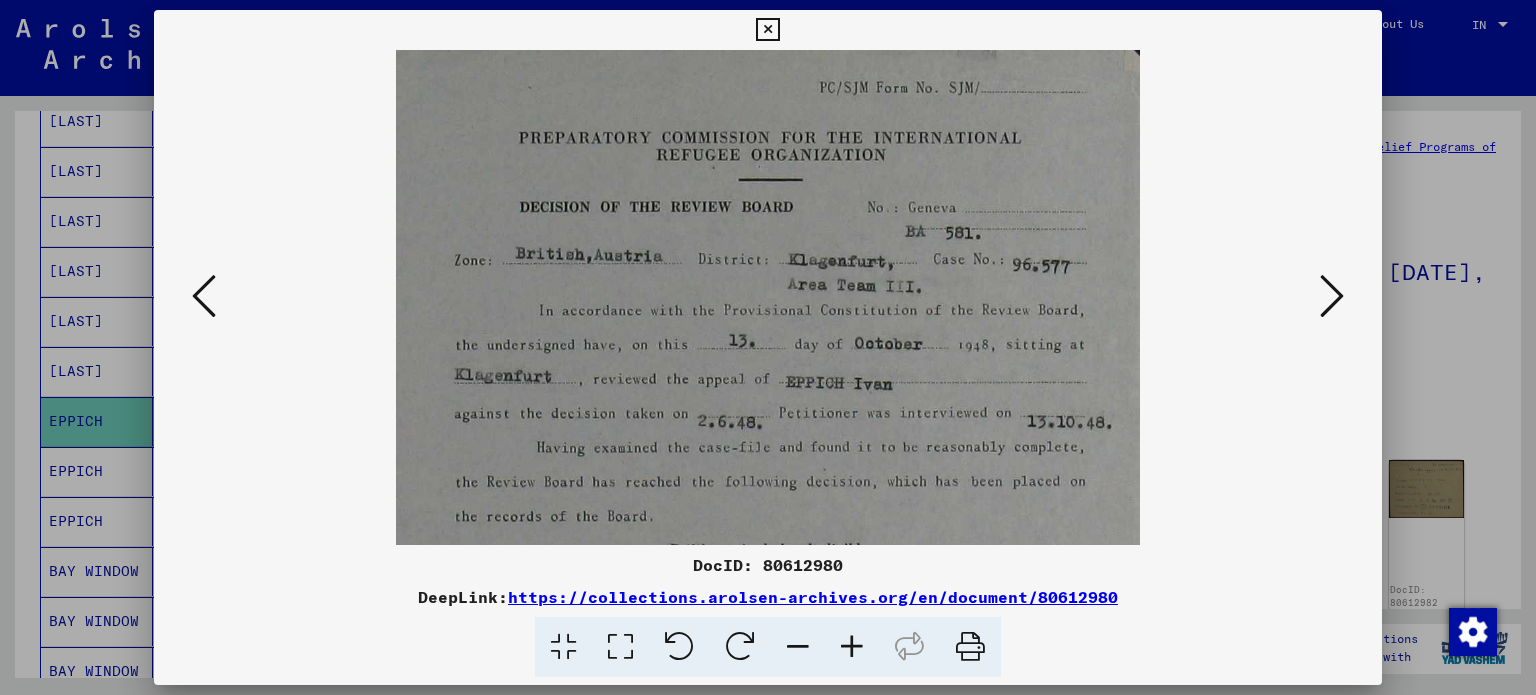 click at bounding box center (852, 647) 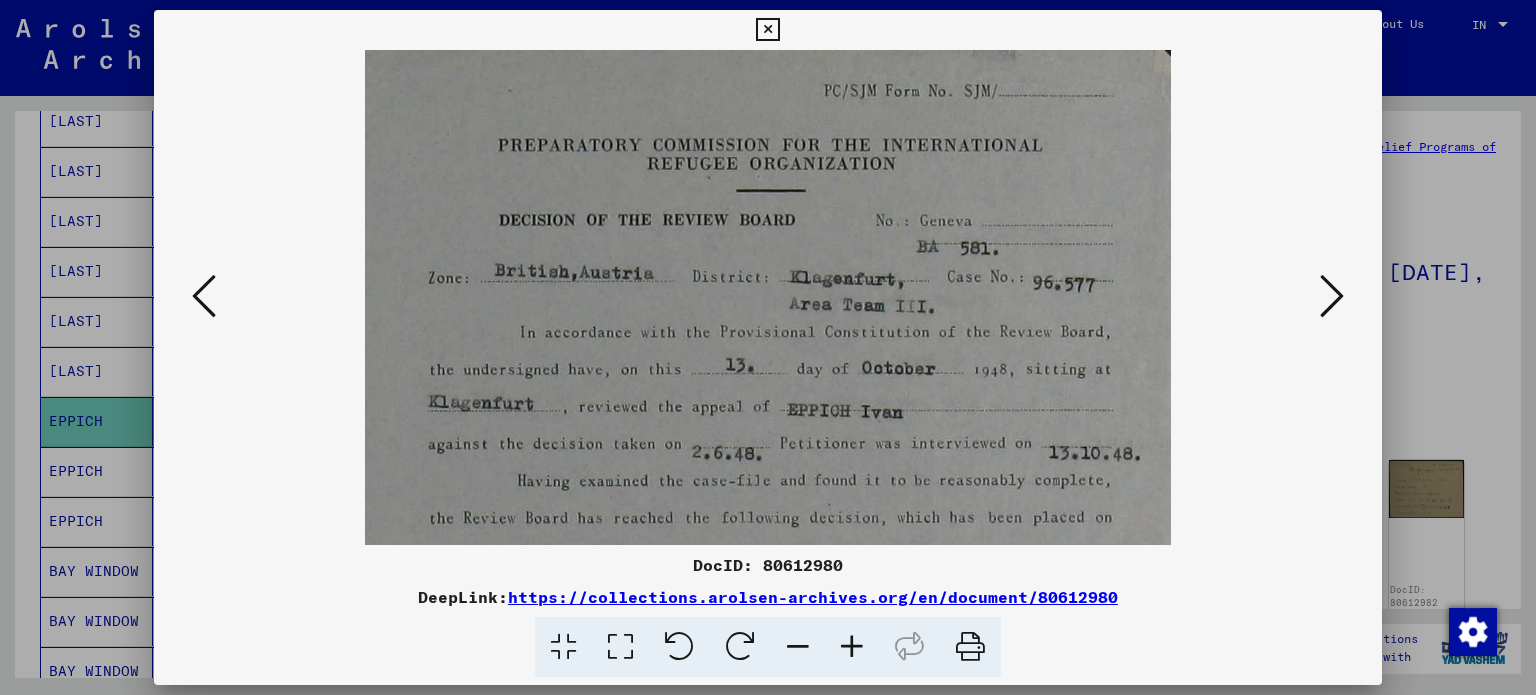 click at bounding box center [852, 647] 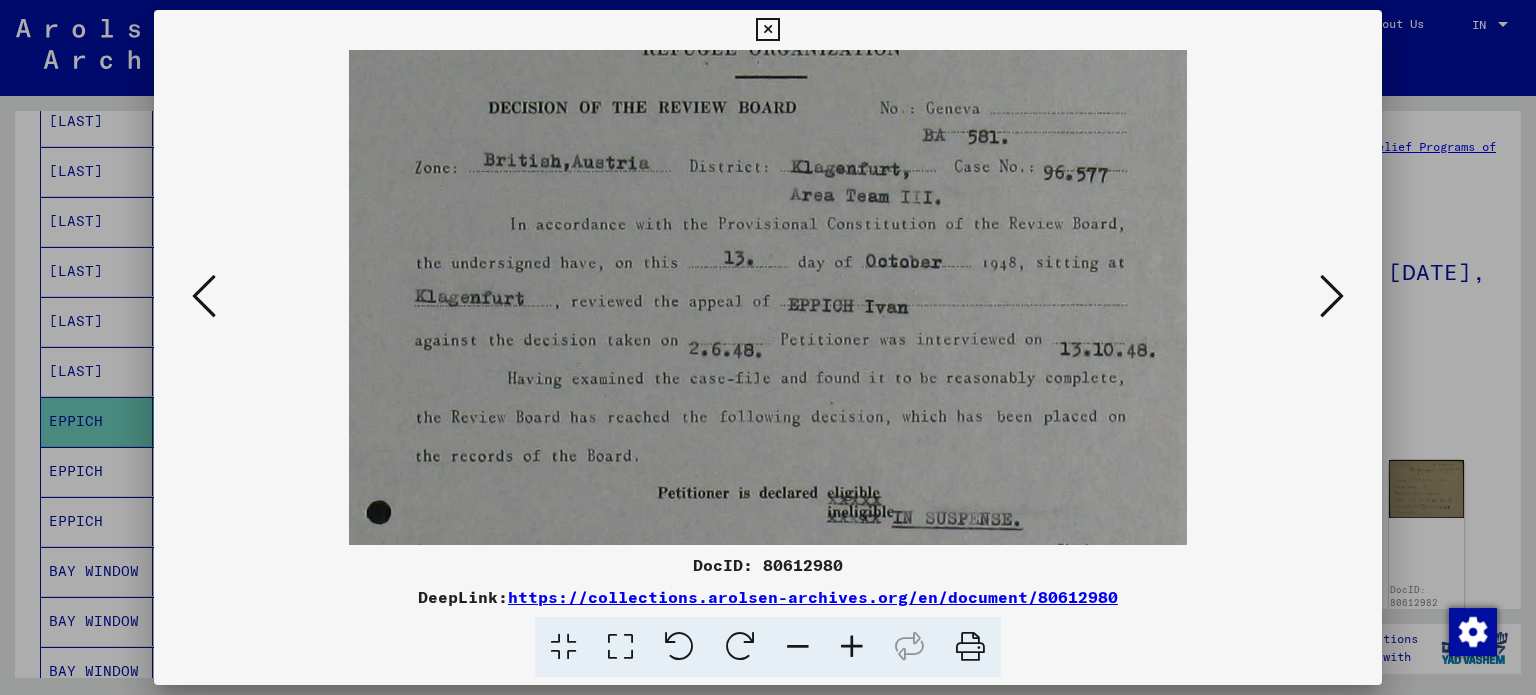 scroll, scrollTop: 130, scrollLeft: 0, axis: vertical 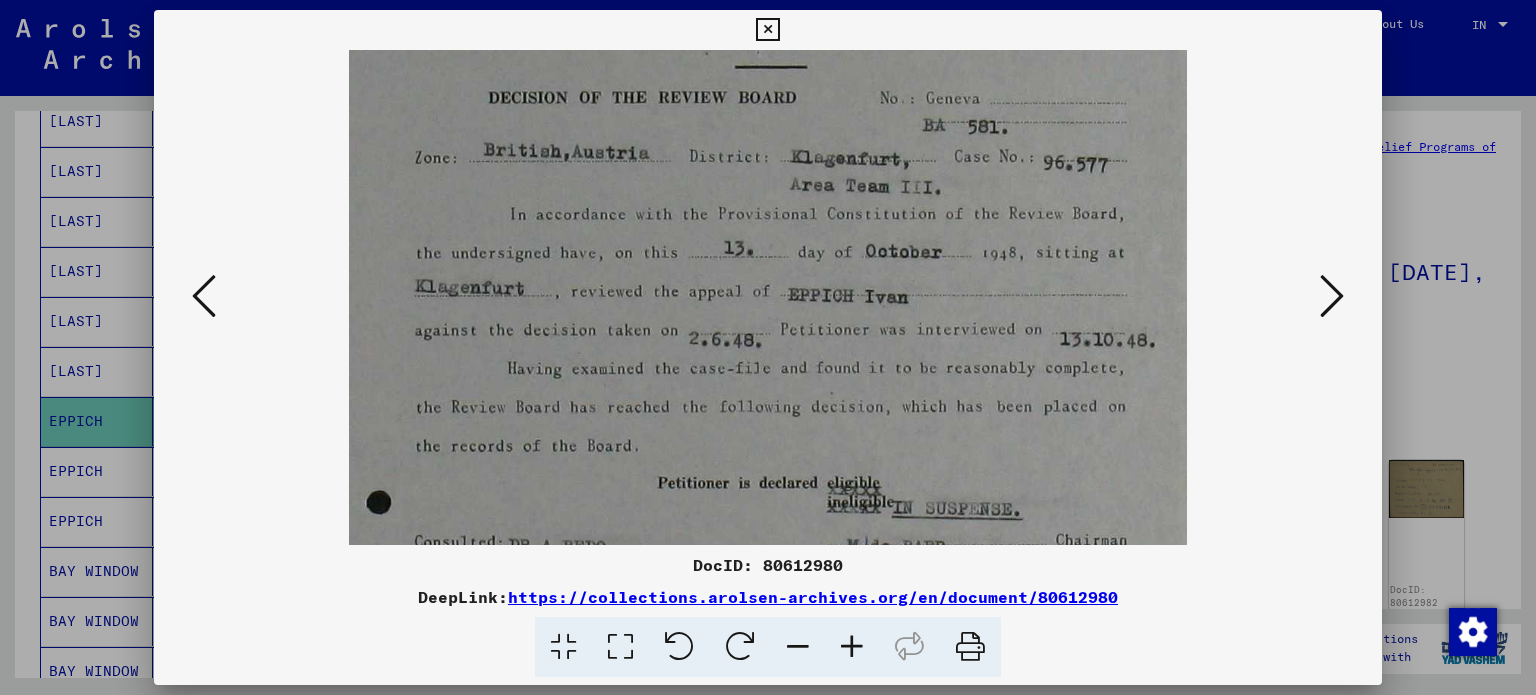 drag, startPoint x: 899, startPoint y: 408, endPoint x: 890, endPoint y: 283, distance: 125.32358 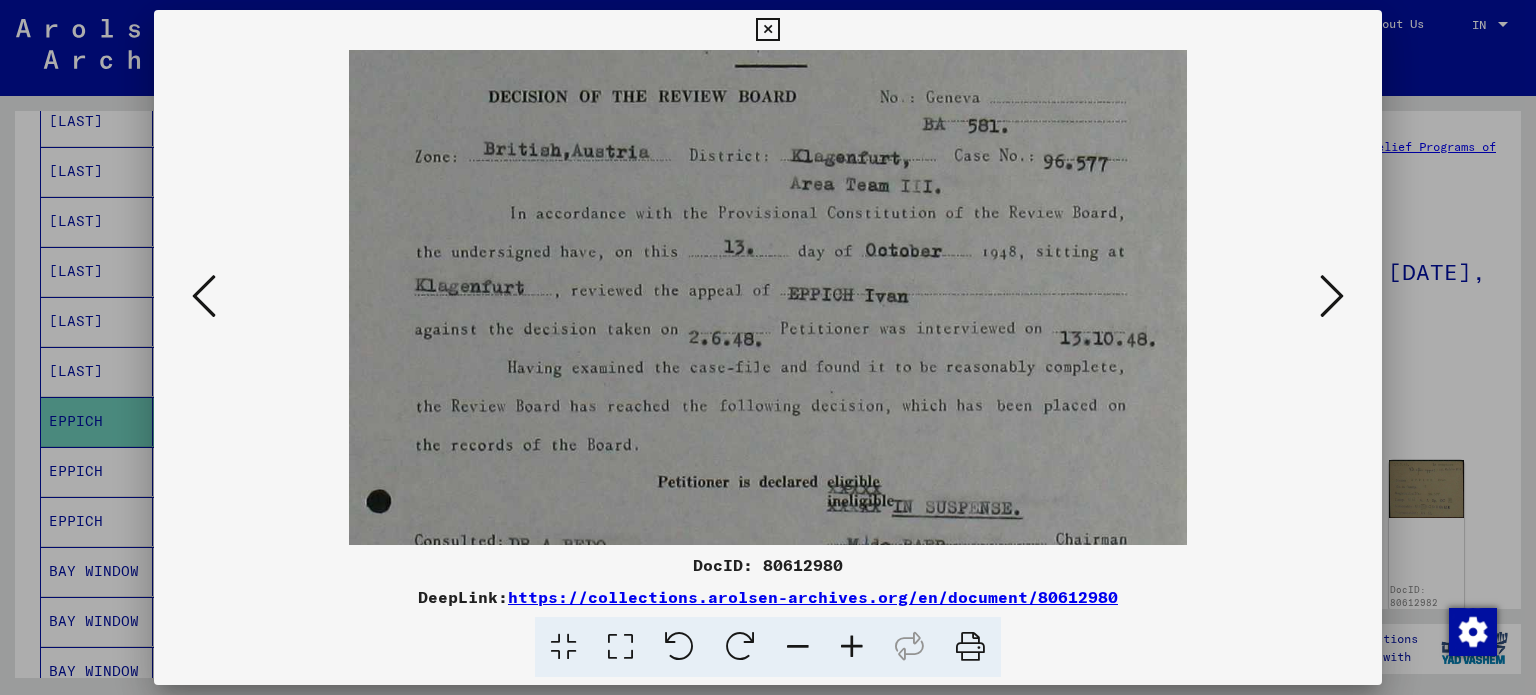 click at bounding box center (767, 592) 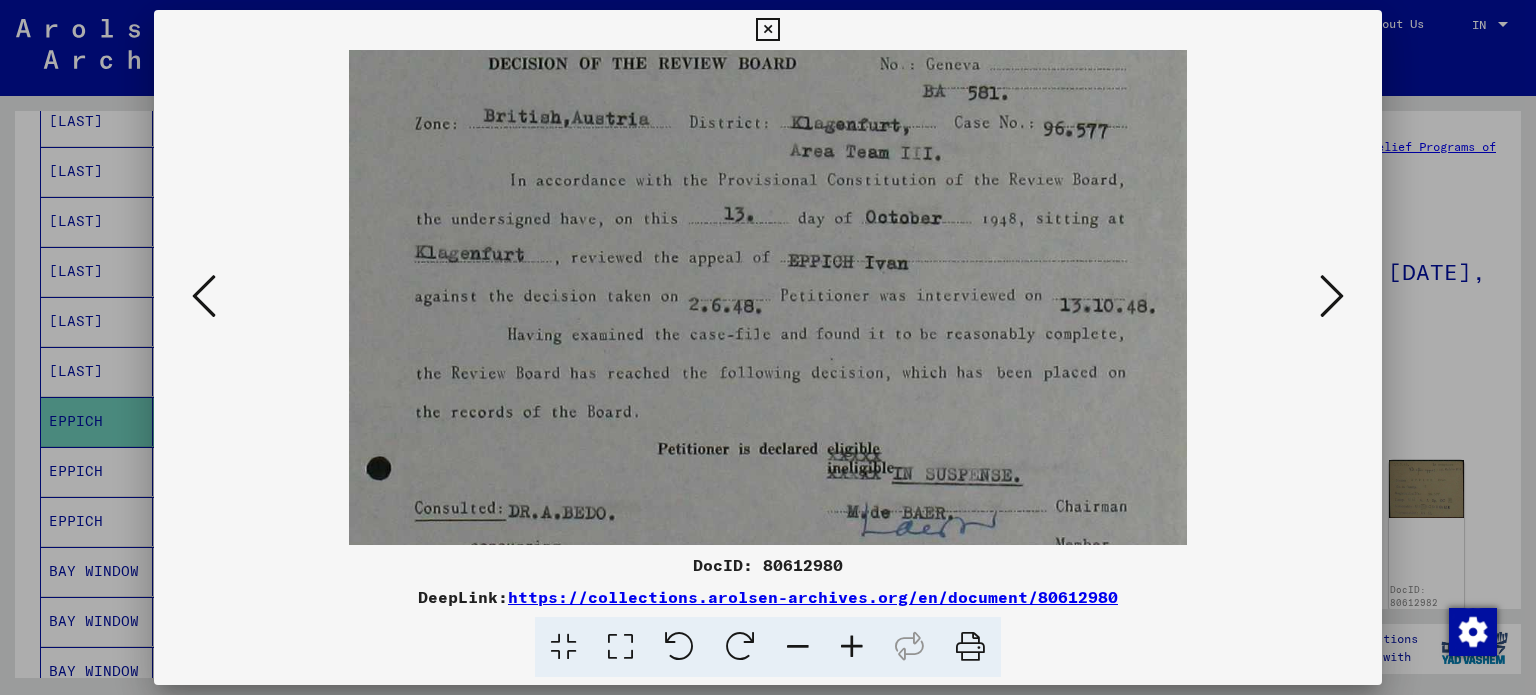 scroll, scrollTop: 171, scrollLeft: 0, axis: vertical 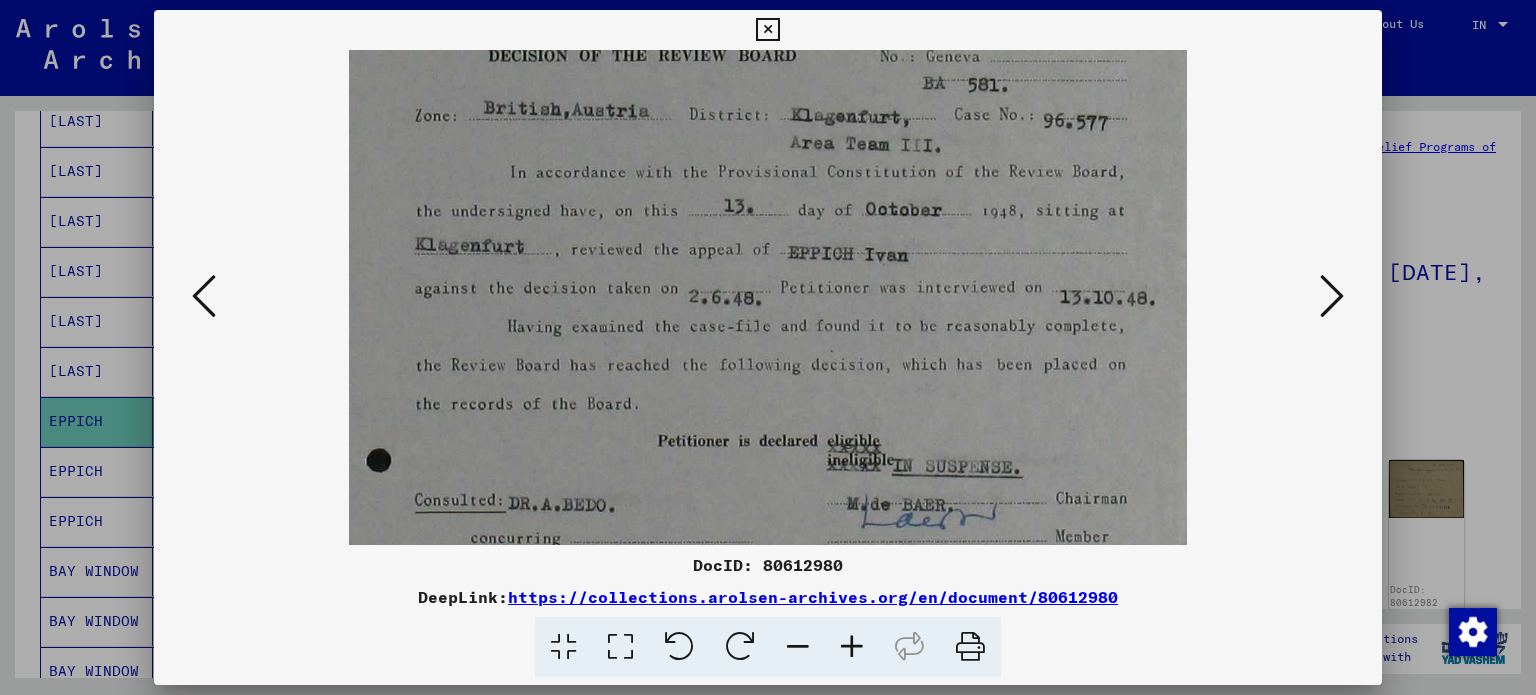 drag, startPoint x: 888, startPoint y: 432, endPoint x: 881, endPoint y: 391, distance: 41.59327 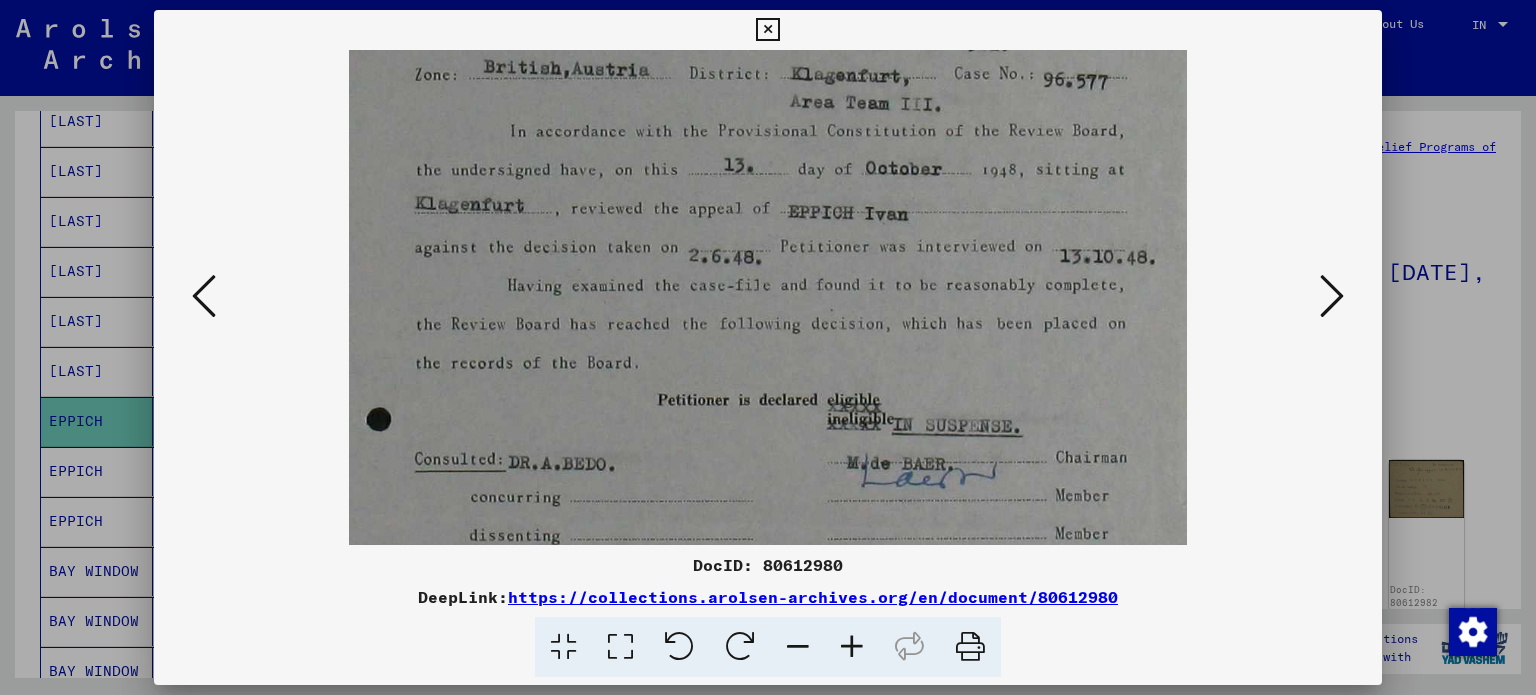 scroll, scrollTop: 233, scrollLeft: 0, axis: vertical 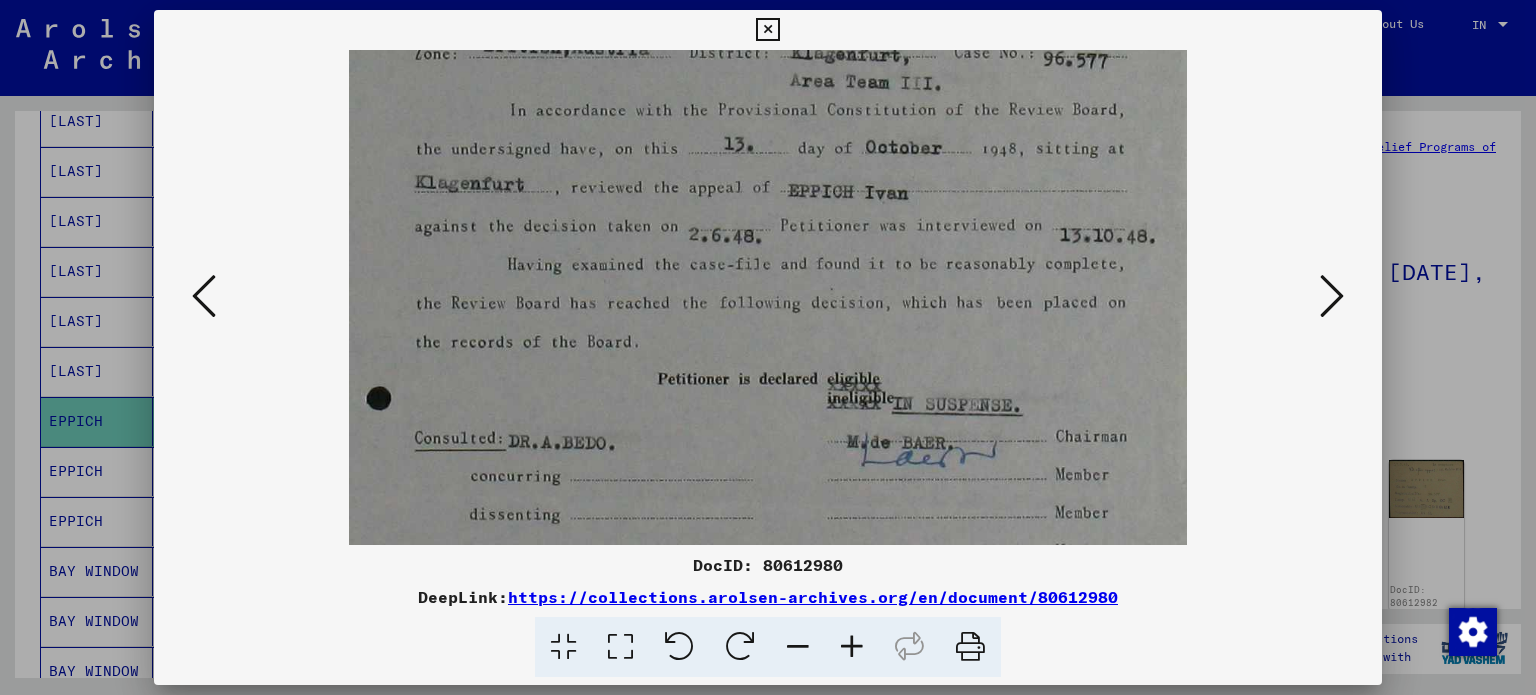 drag, startPoint x: 872, startPoint y: 480, endPoint x: 872, endPoint y: 419, distance: 61 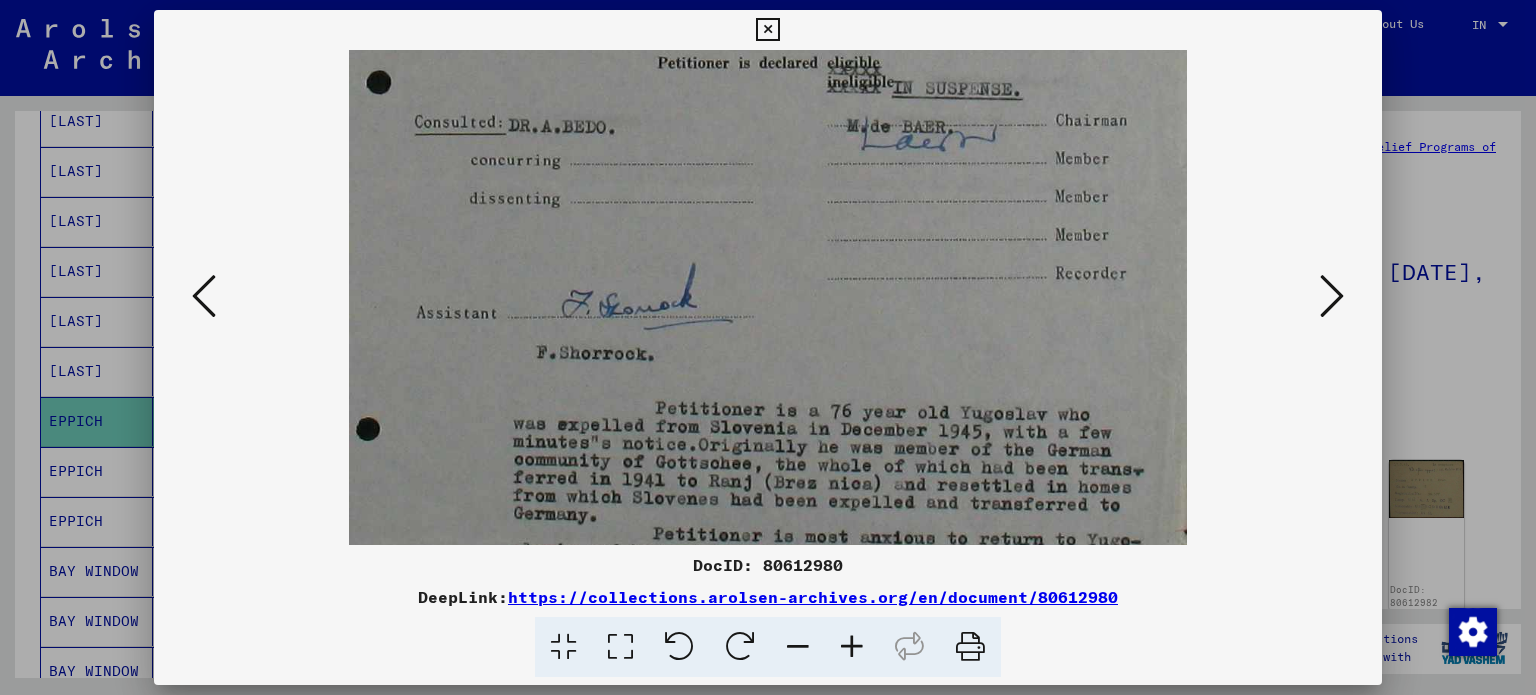 scroll, scrollTop: 569, scrollLeft: 0, axis: vertical 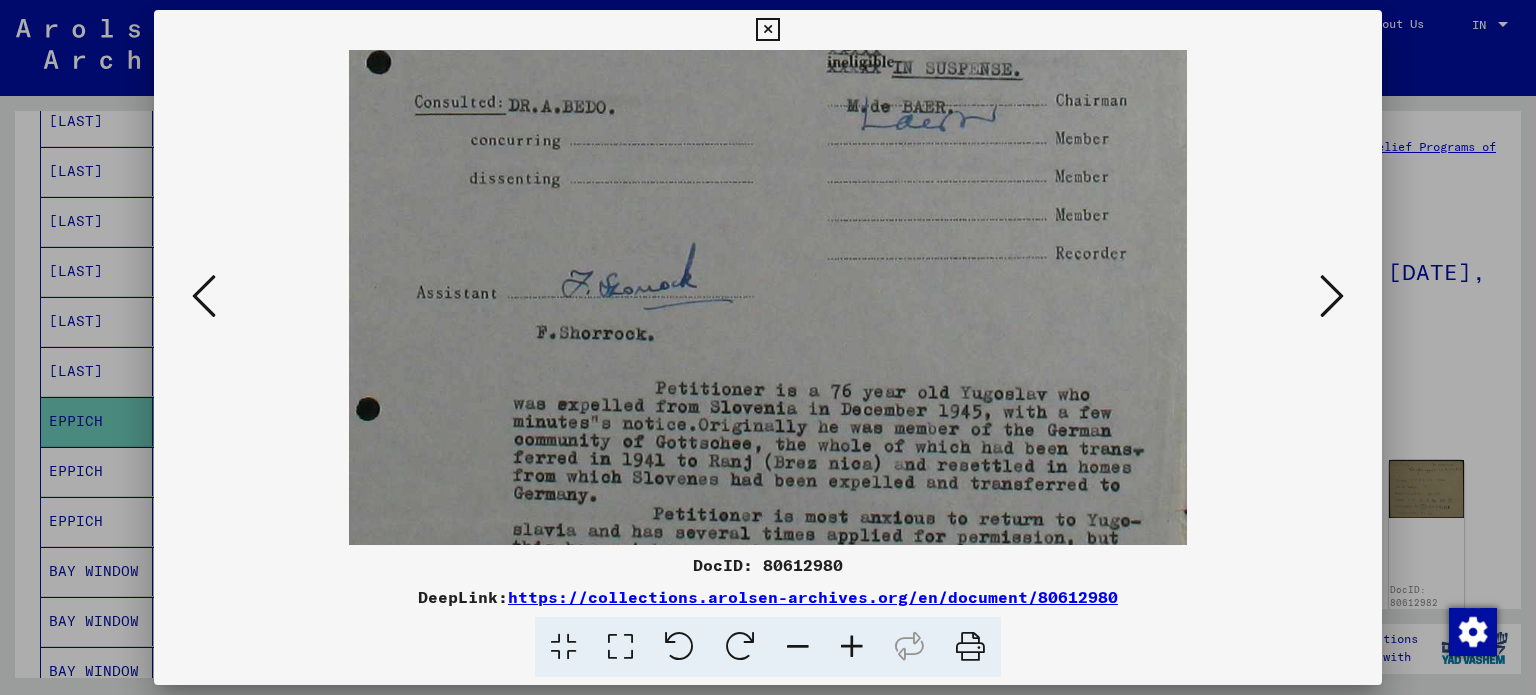 drag, startPoint x: 855, startPoint y: 478, endPoint x: 854, endPoint y: 149, distance: 329.00153 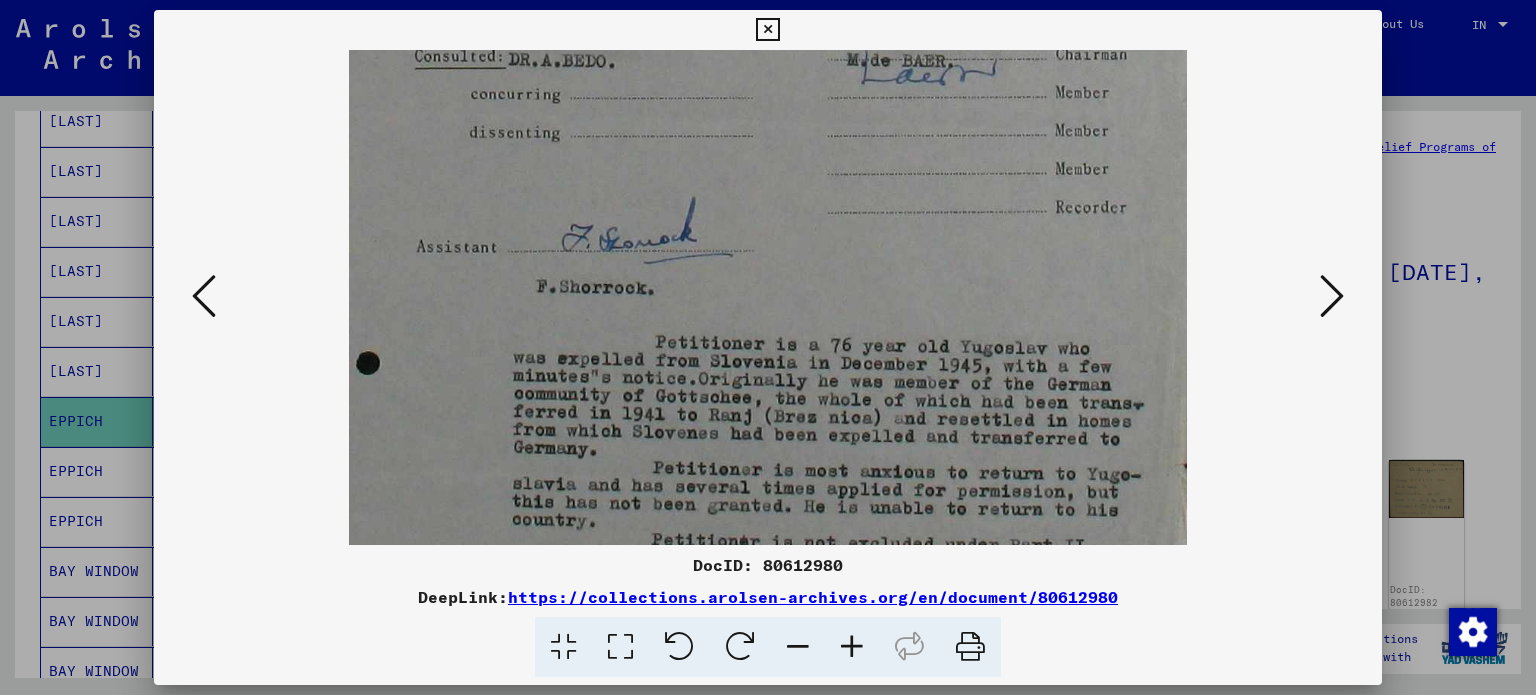 scroll, scrollTop: 621, scrollLeft: 0, axis: vertical 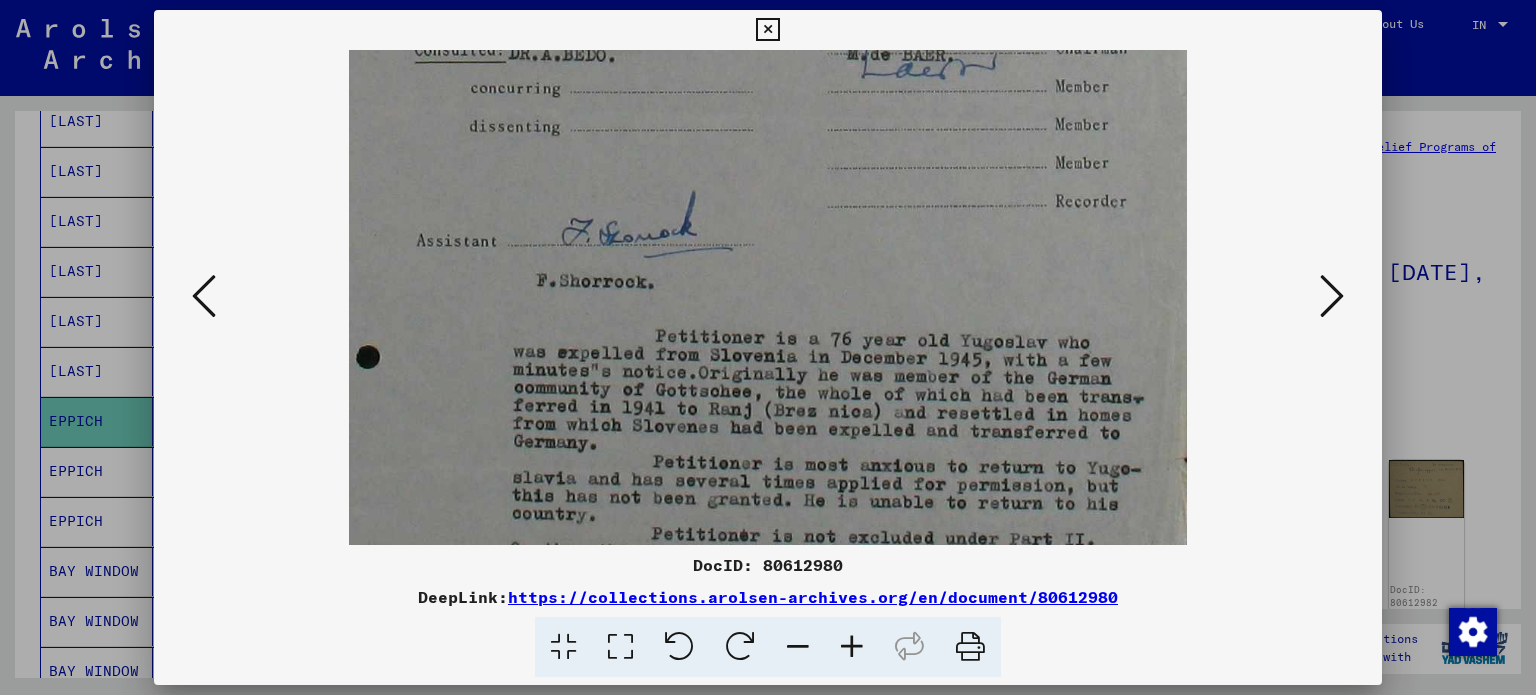 drag, startPoint x: 888, startPoint y: 448, endPoint x: 898, endPoint y: 399, distance: 50.01 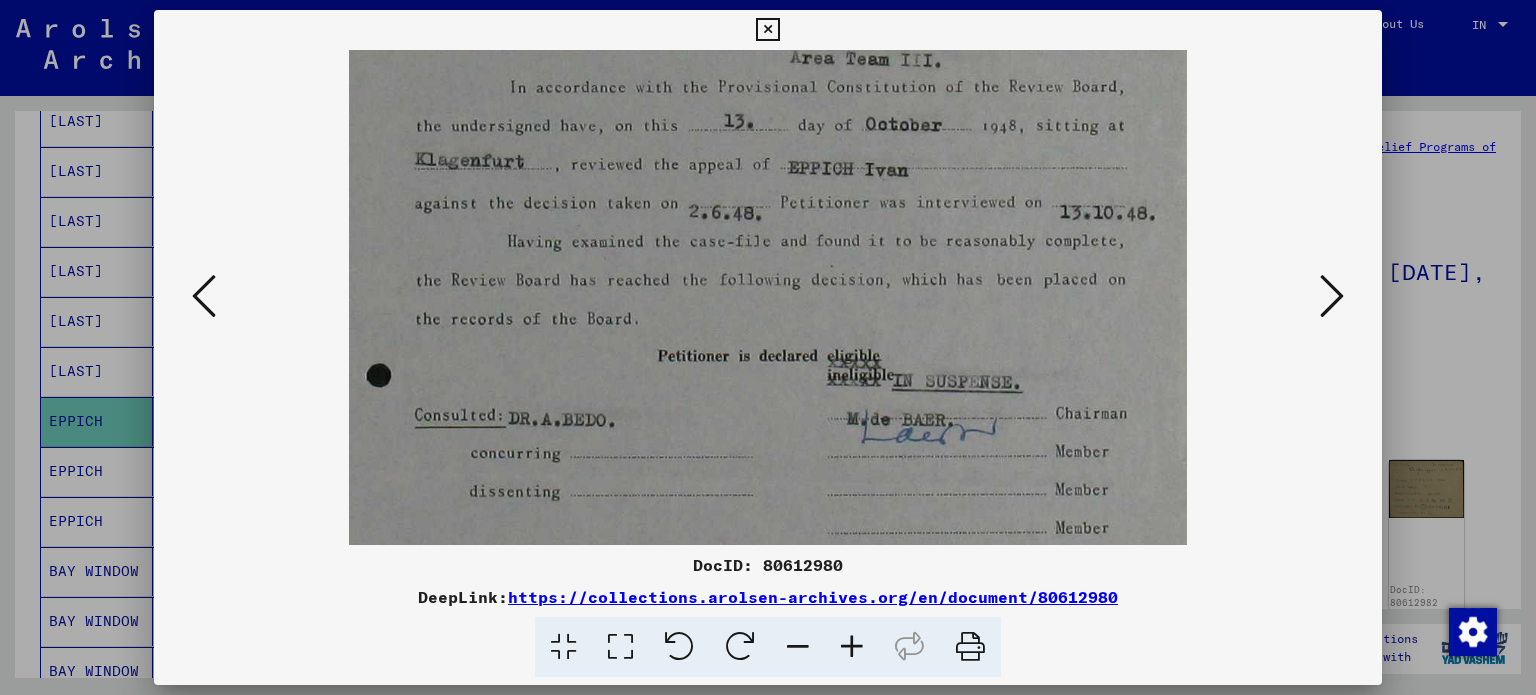 drag, startPoint x: 928, startPoint y: 175, endPoint x: 1020, endPoint y: 542, distance: 378.35565 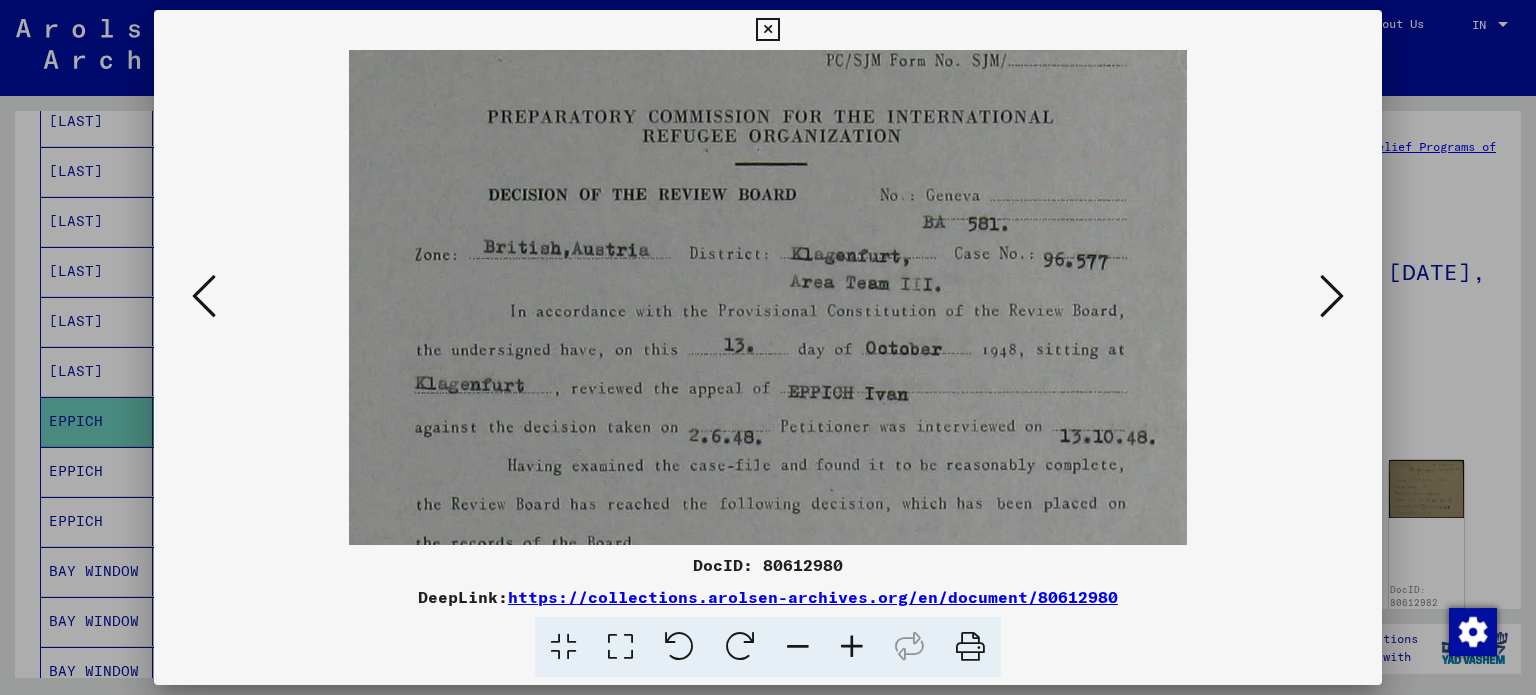 drag, startPoint x: 826, startPoint y: 220, endPoint x: 894, endPoint y: 469, distance: 258.1182 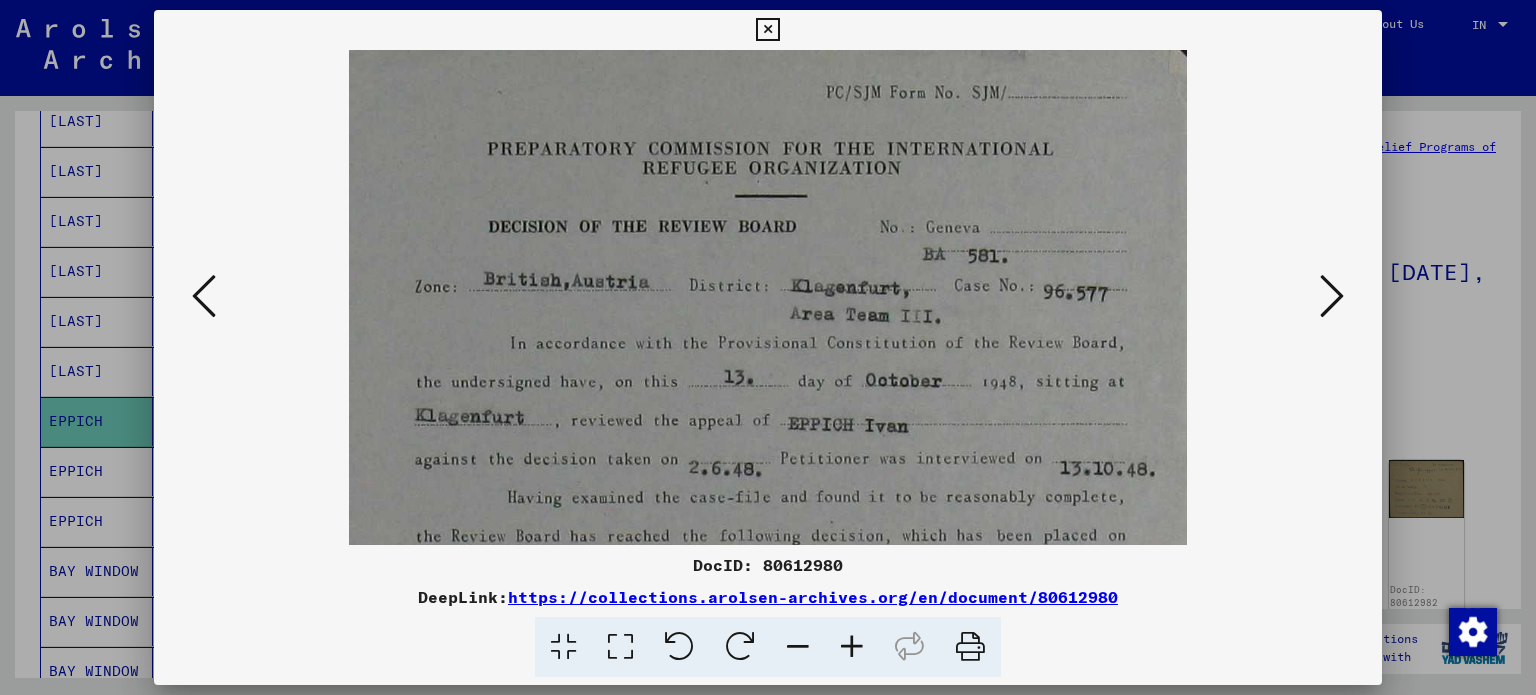 drag, startPoint x: 872, startPoint y: 321, endPoint x: 888, endPoint y: 457, distance: 136.93794 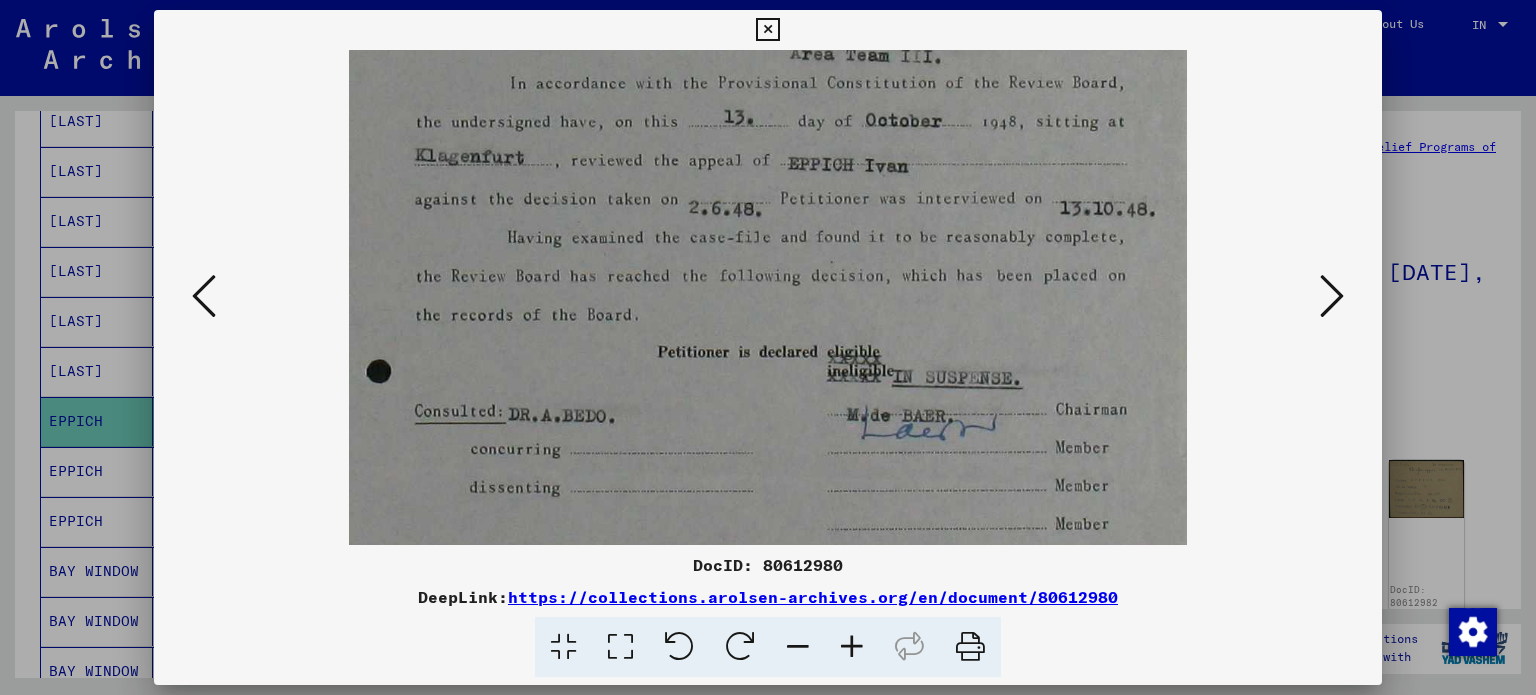 drag, startPoint x: 873, startPoint y: 315, endPoint x: 712, endPoint y: 147, distance: 232.69078 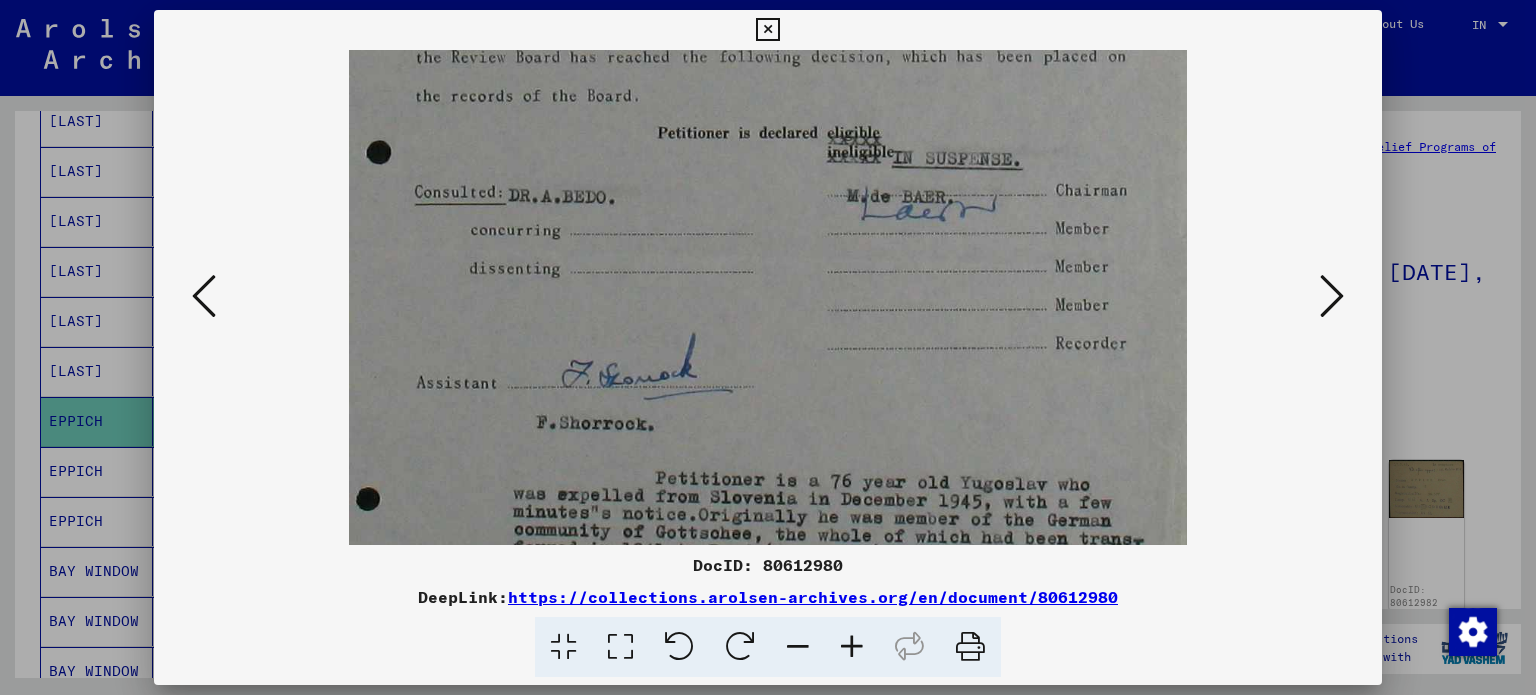 drag, startPoint x: 906, startPoint y: 321, endPoint x: 831, endPoint y: 133, distance: 202.408 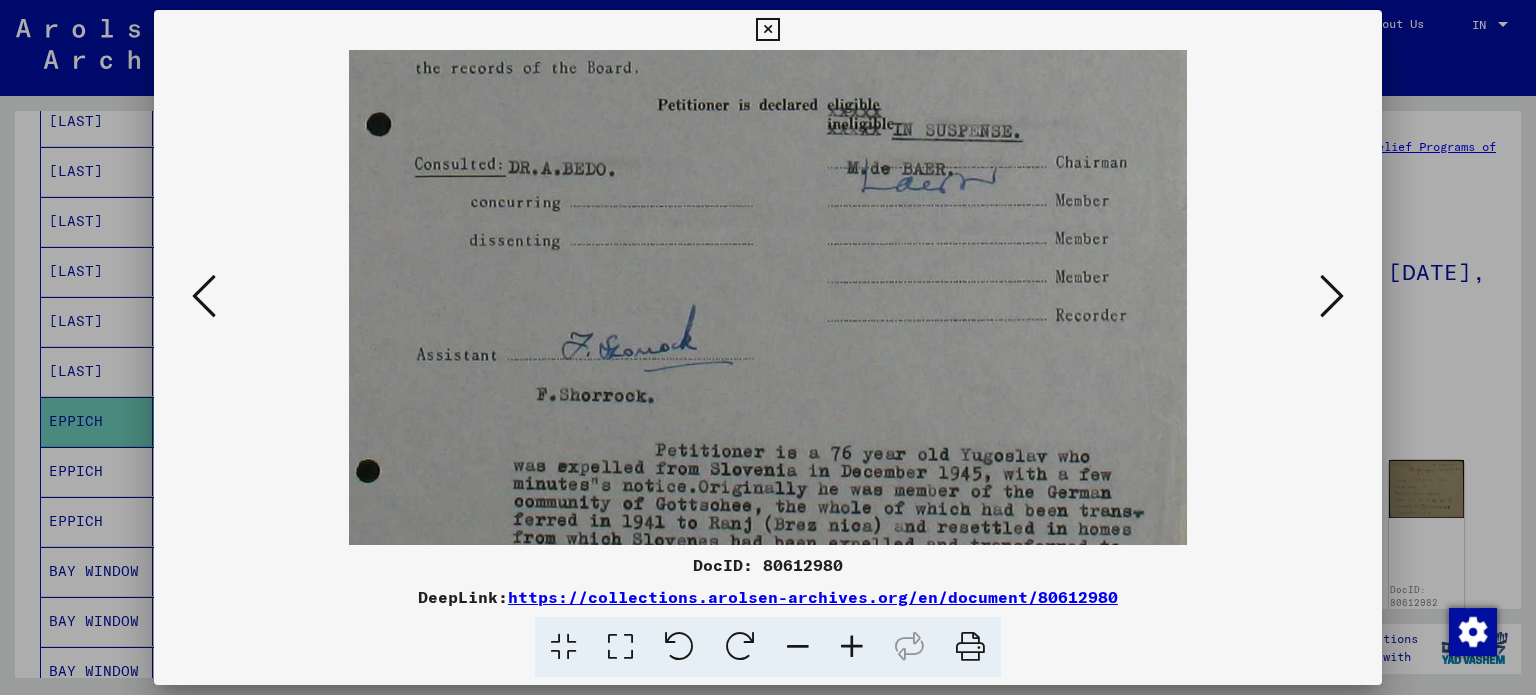 drag, startPoint x: 1019, startPoint y: 291, endPoint x: 617, endPoint y: 244, distance: 404.7382 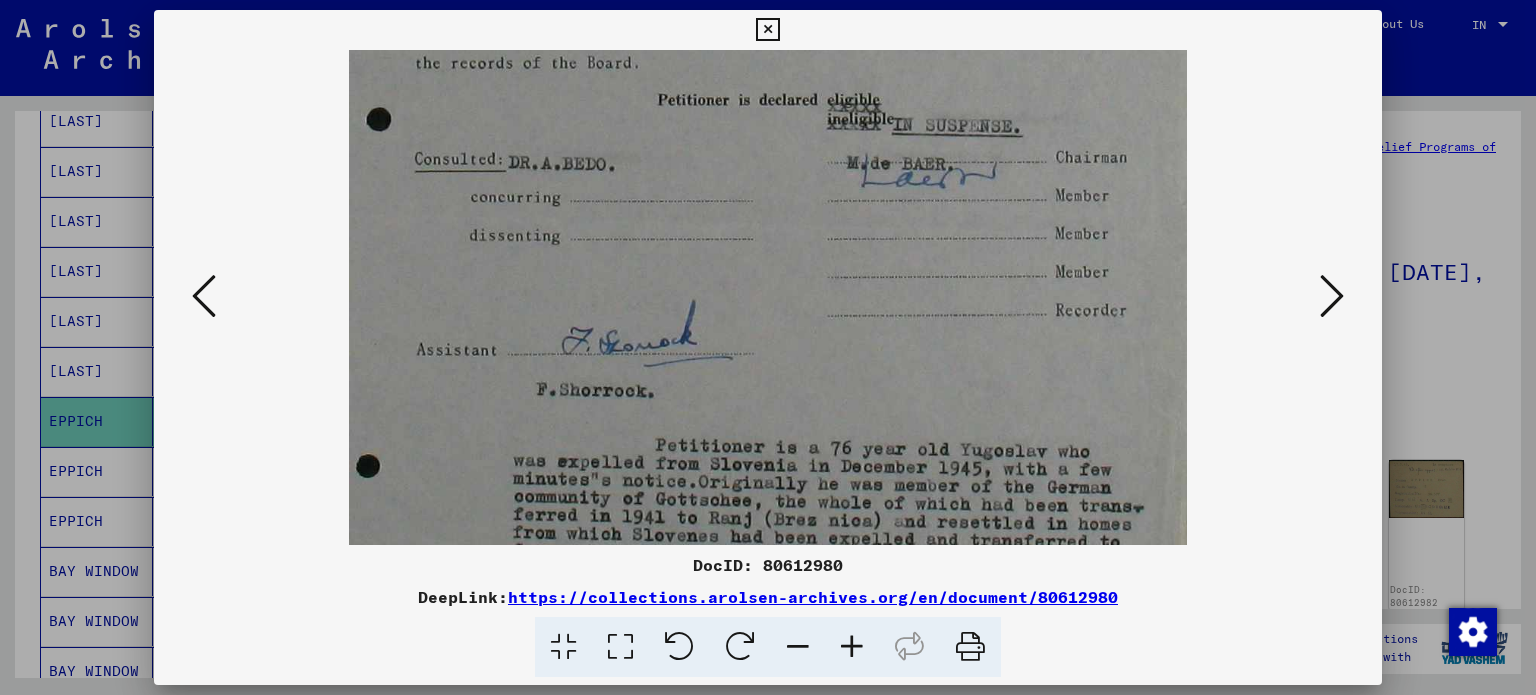 scroll, scrollTop: 849, scrollLeft: 0, axis: vertical 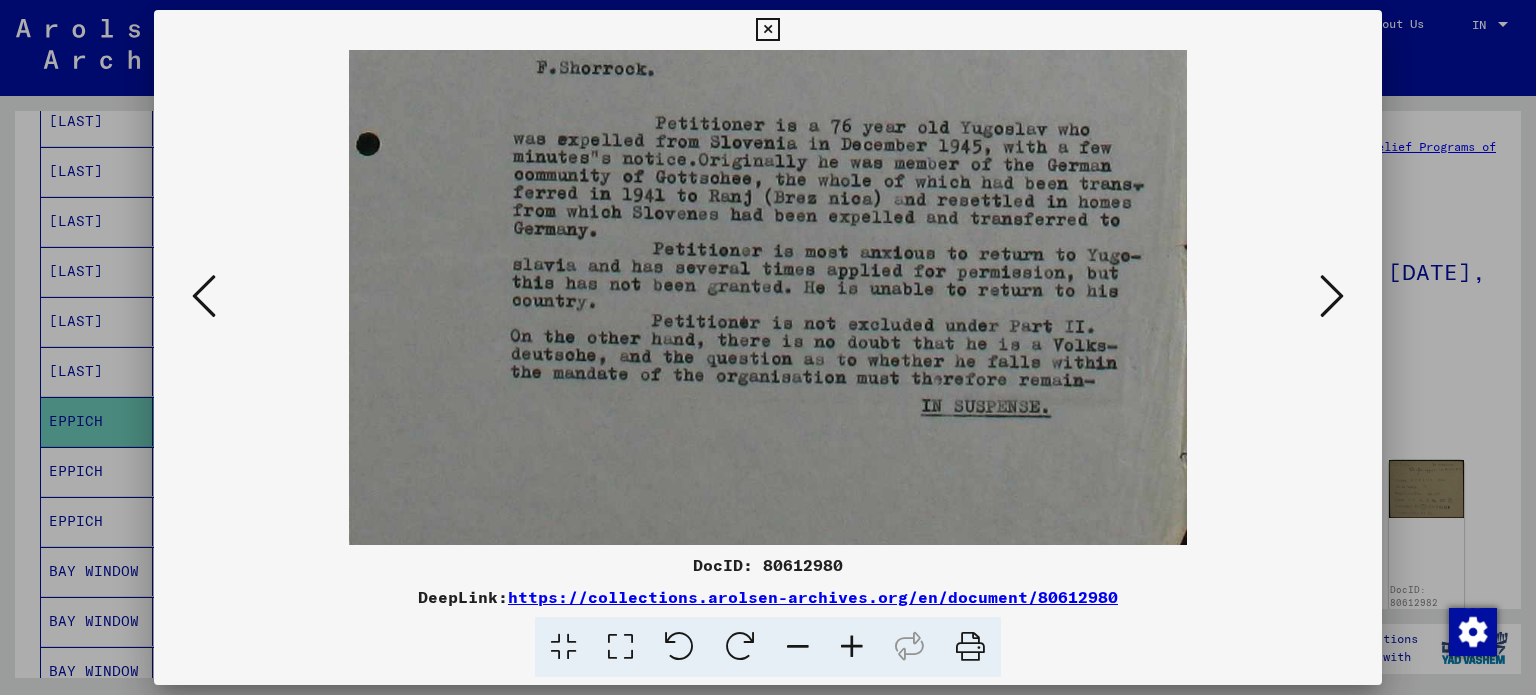 drag, startPoint x: 986, startPoint y: 388, endPoint x: 892, endPoint y: 30, distance: 370.1351 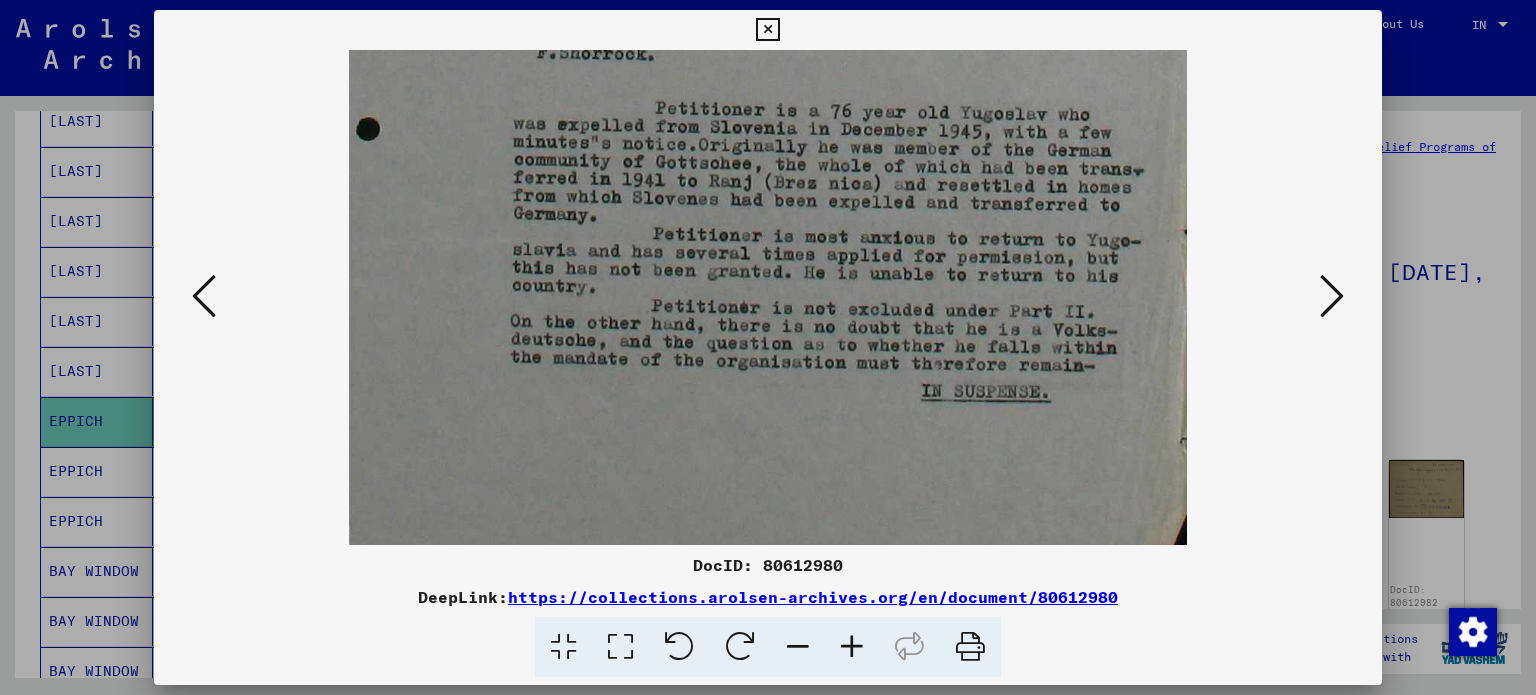click at bounding box center [1332, 296] 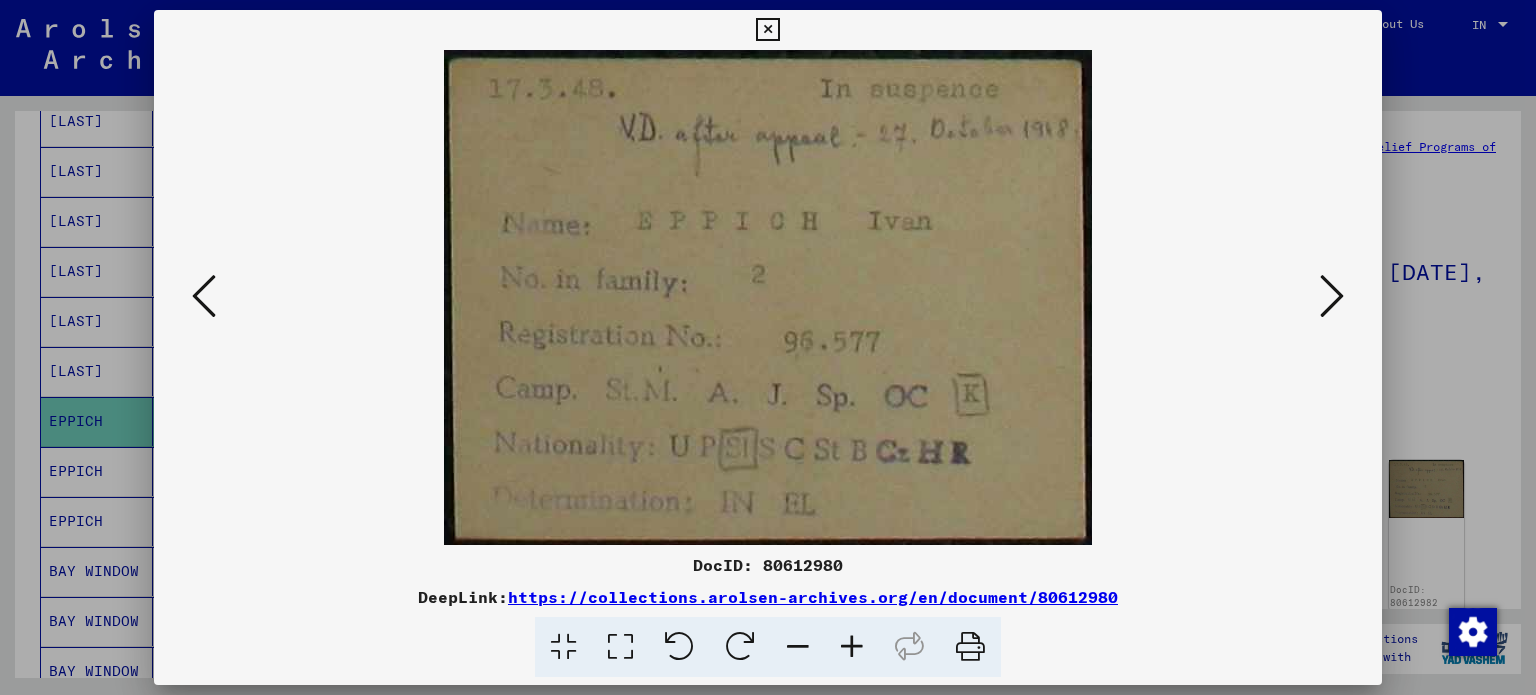 click at bounding box center [1332, 296] 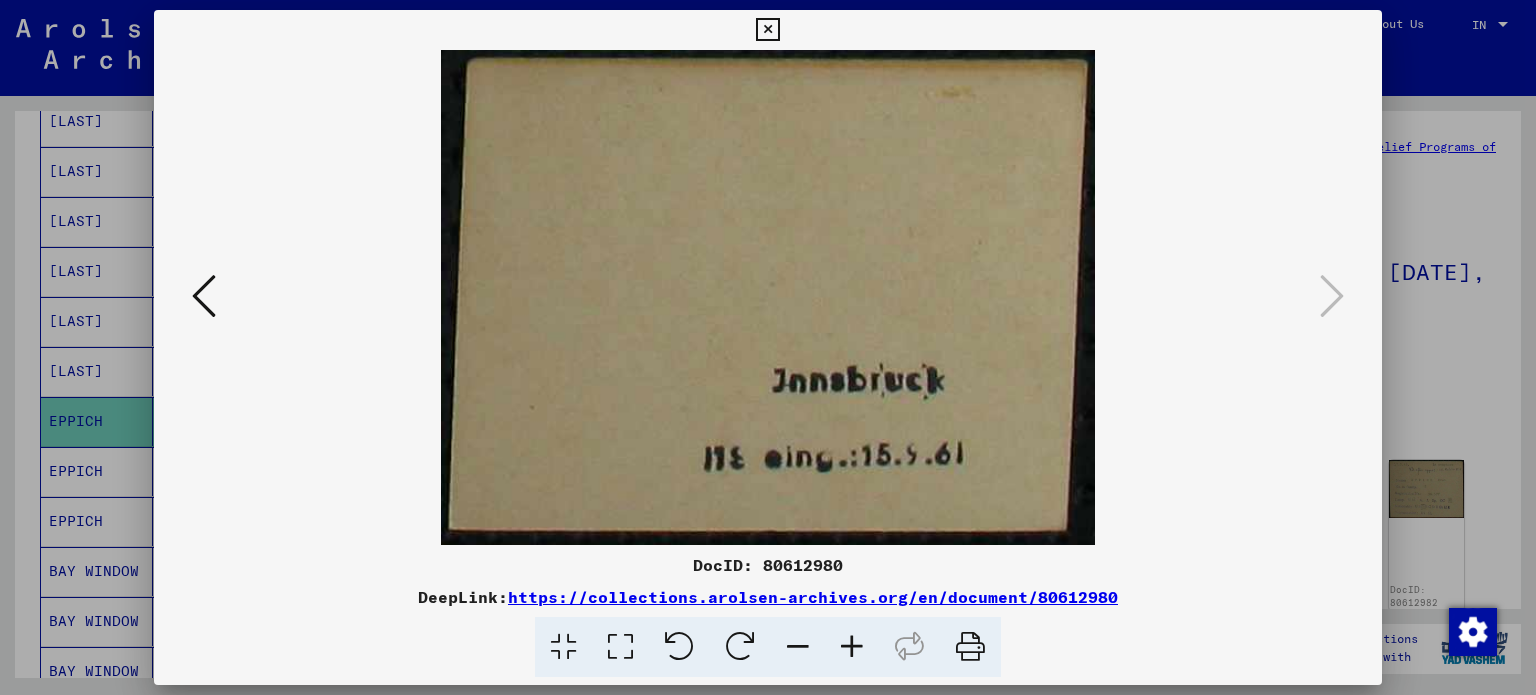click at bounding box center (768, 347) 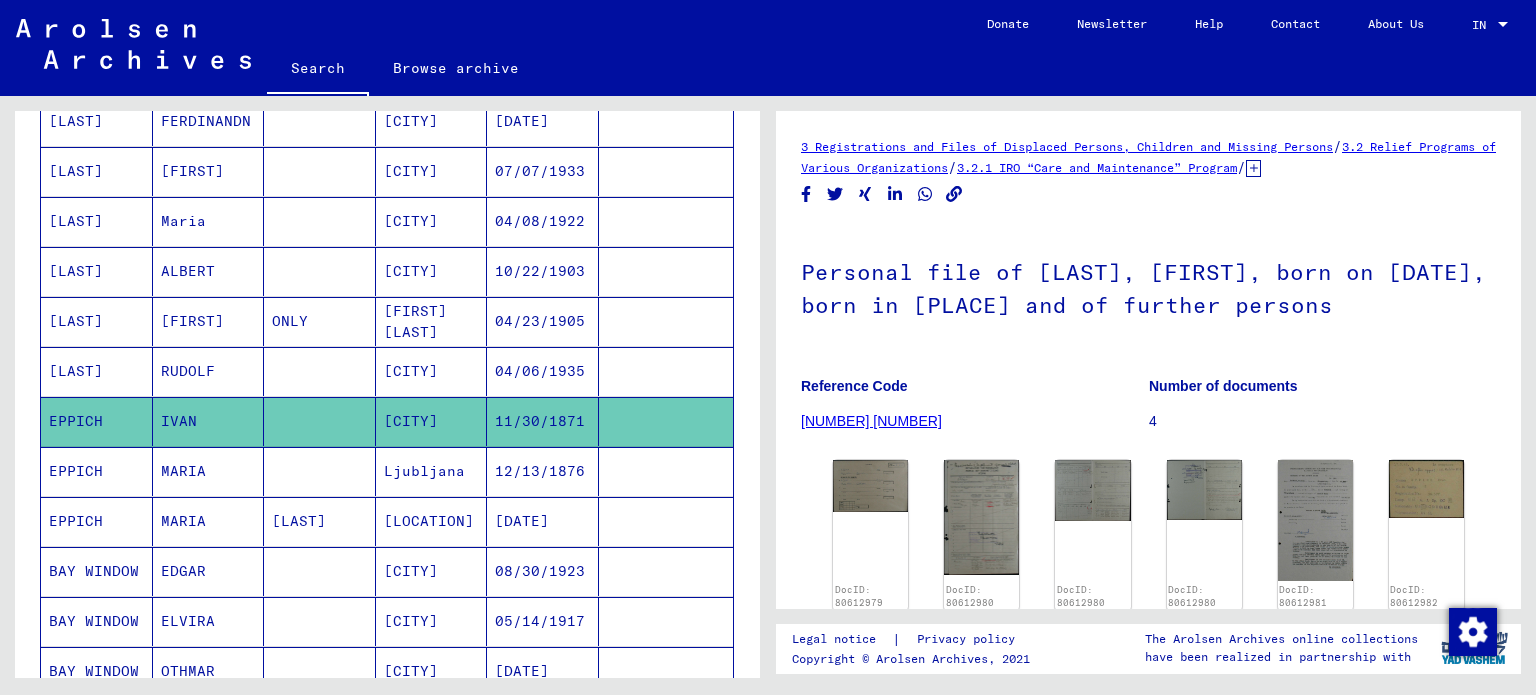 click at bounding box center [320, 521] 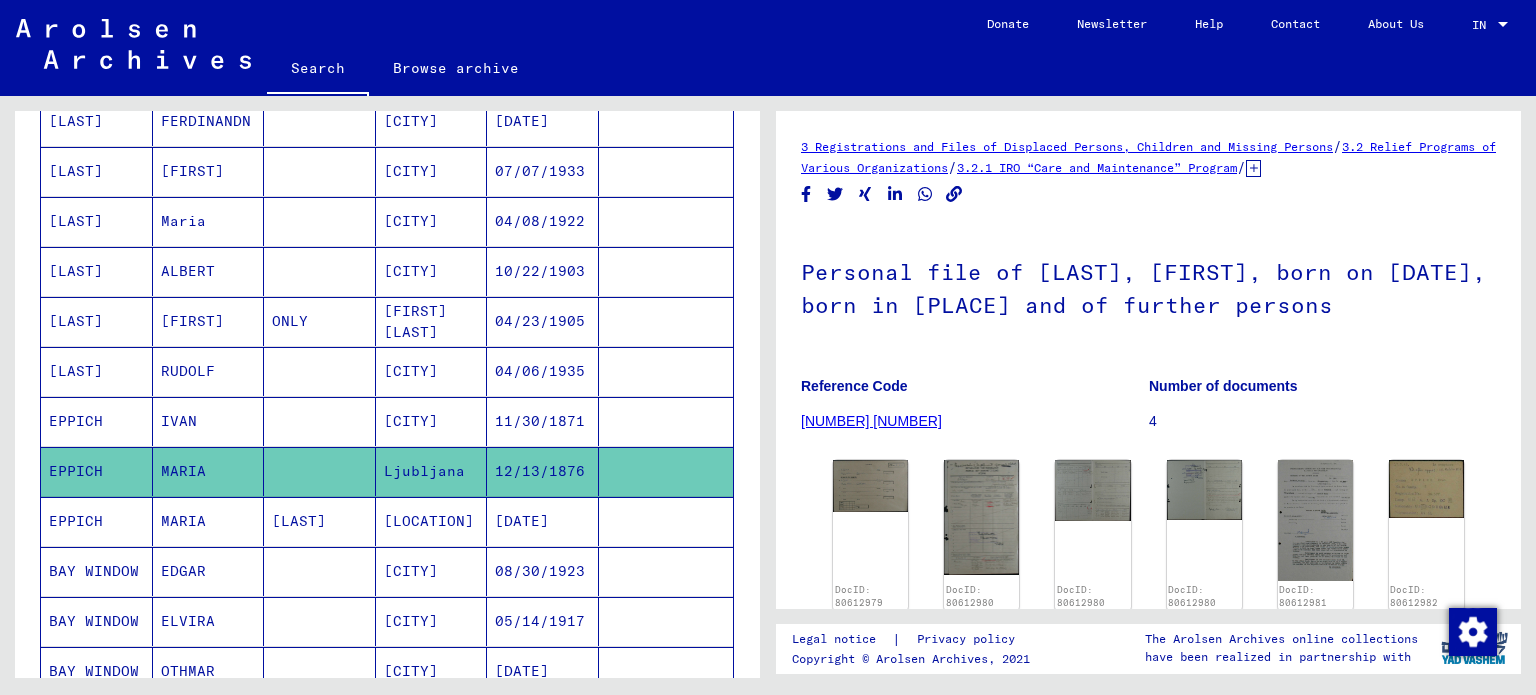 click on "[DATE]" at bounding box center (543, 571) 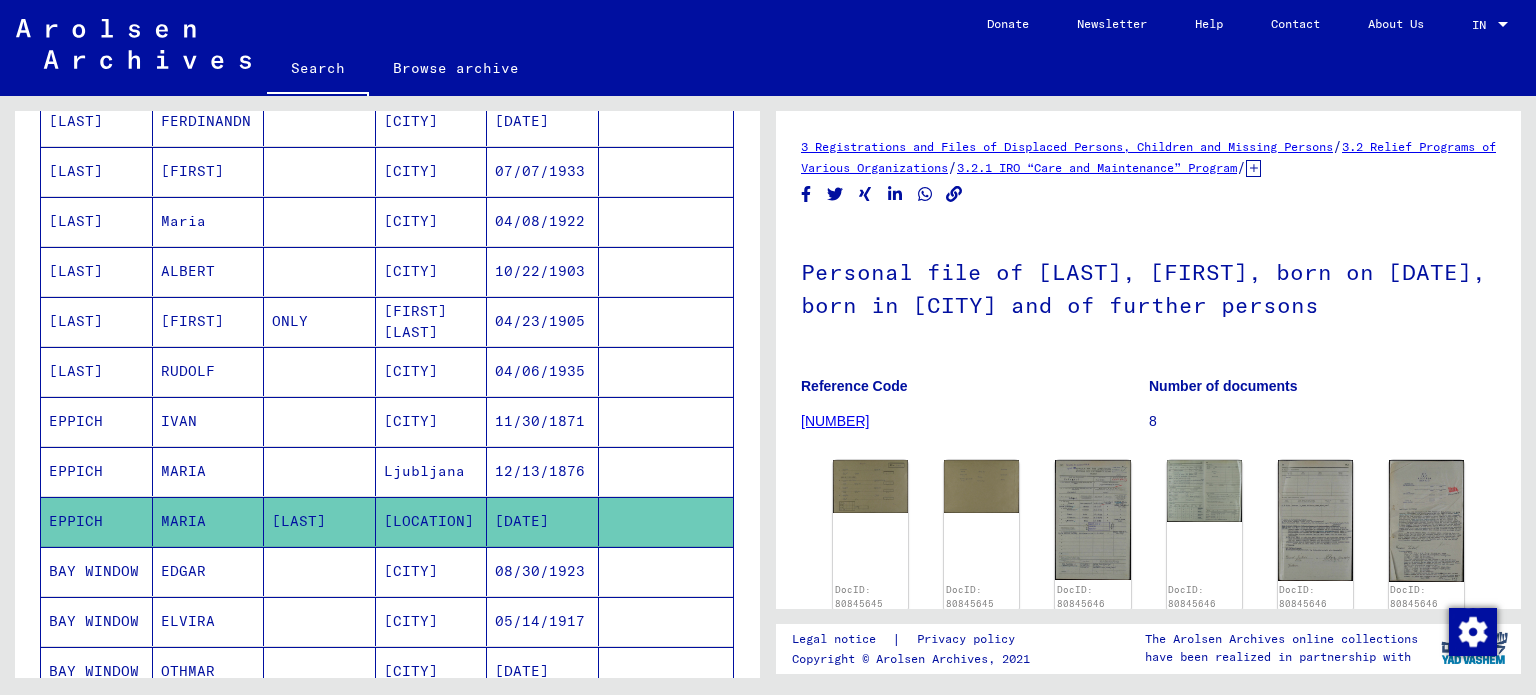 scroll, scrollTop: 0, scrollLeft: 0, axis: both 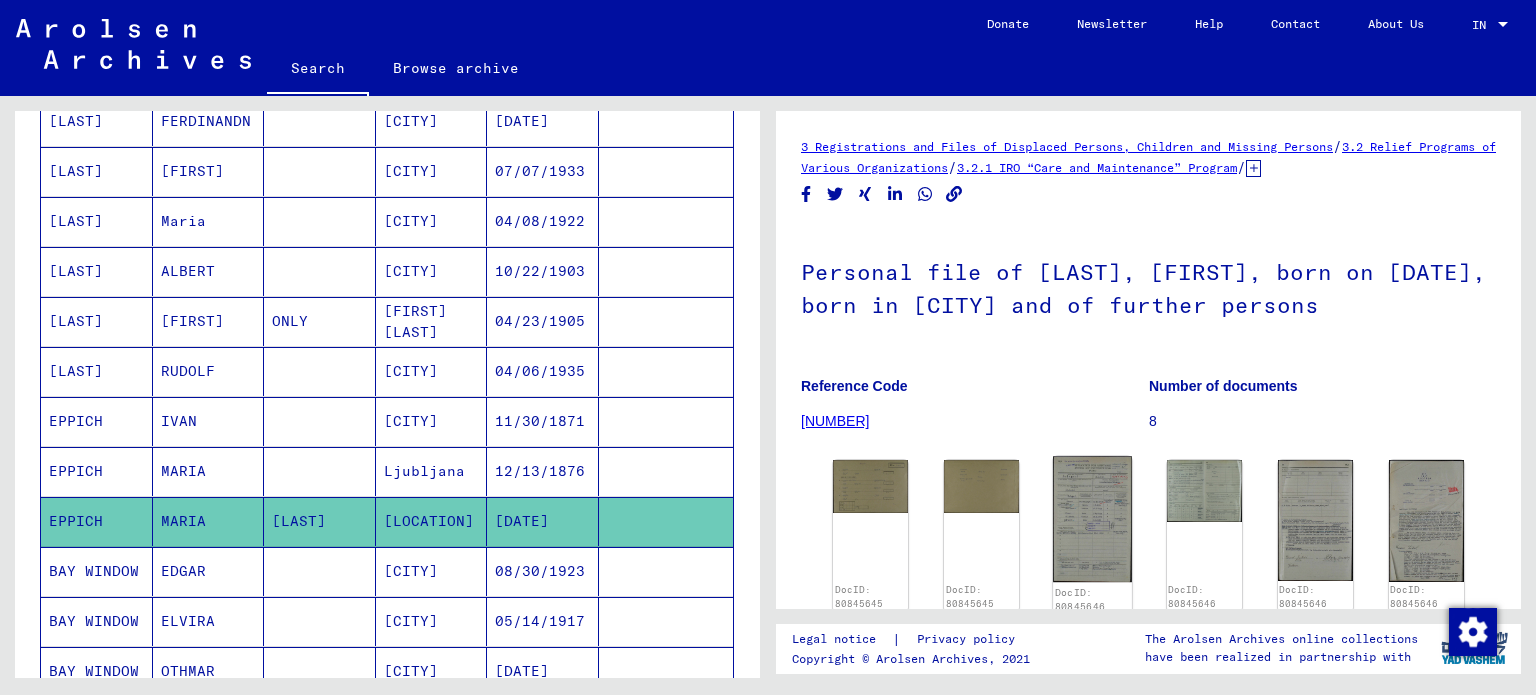 click 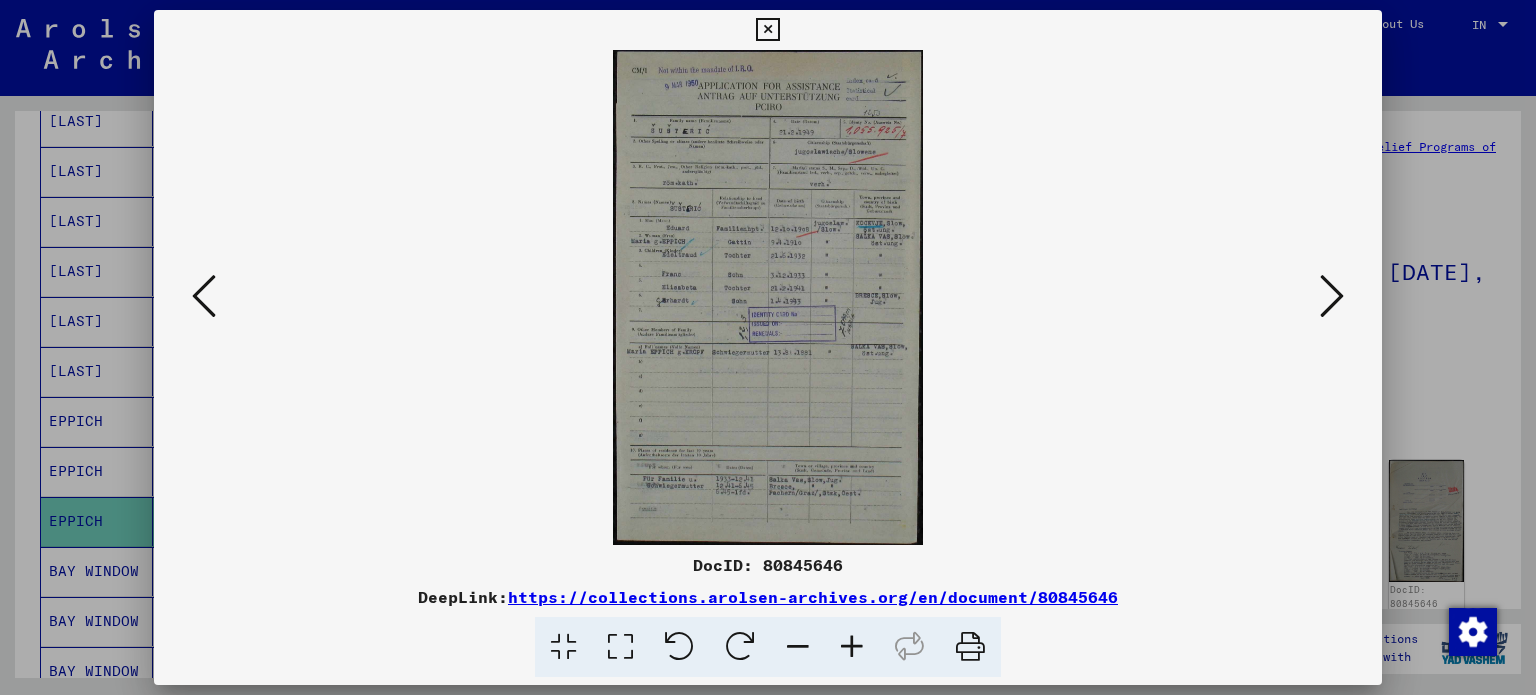 click at bounding box center [852, 647] 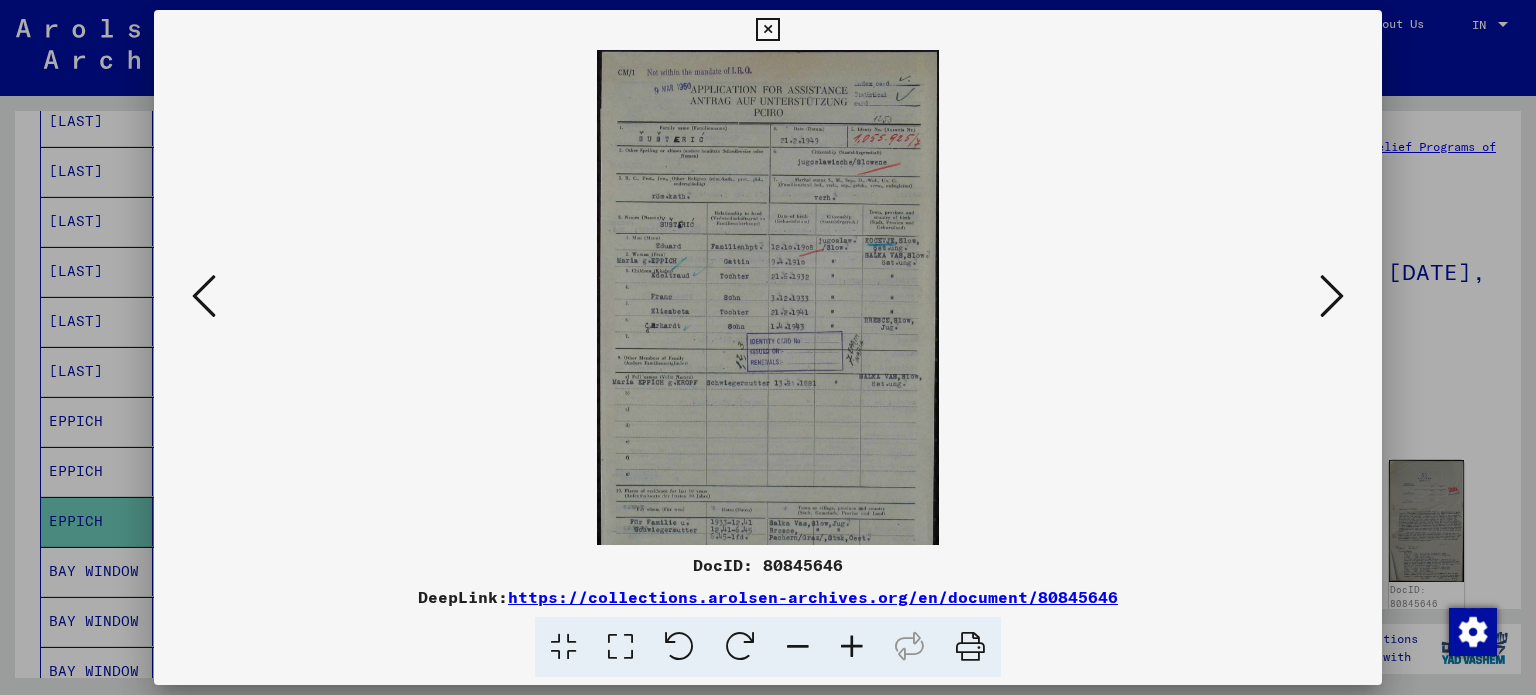 click at bounding box center (852, 647) 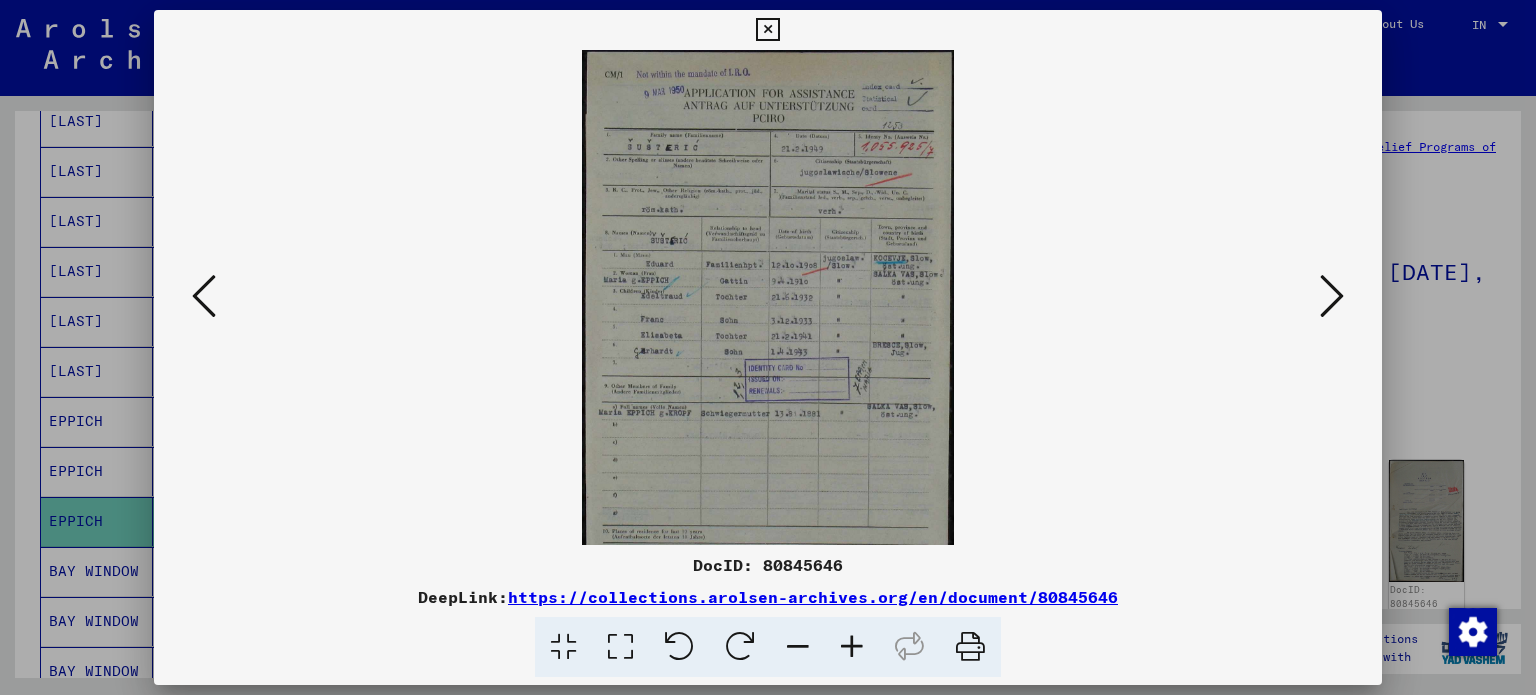 click at bounding box center (852, 647) 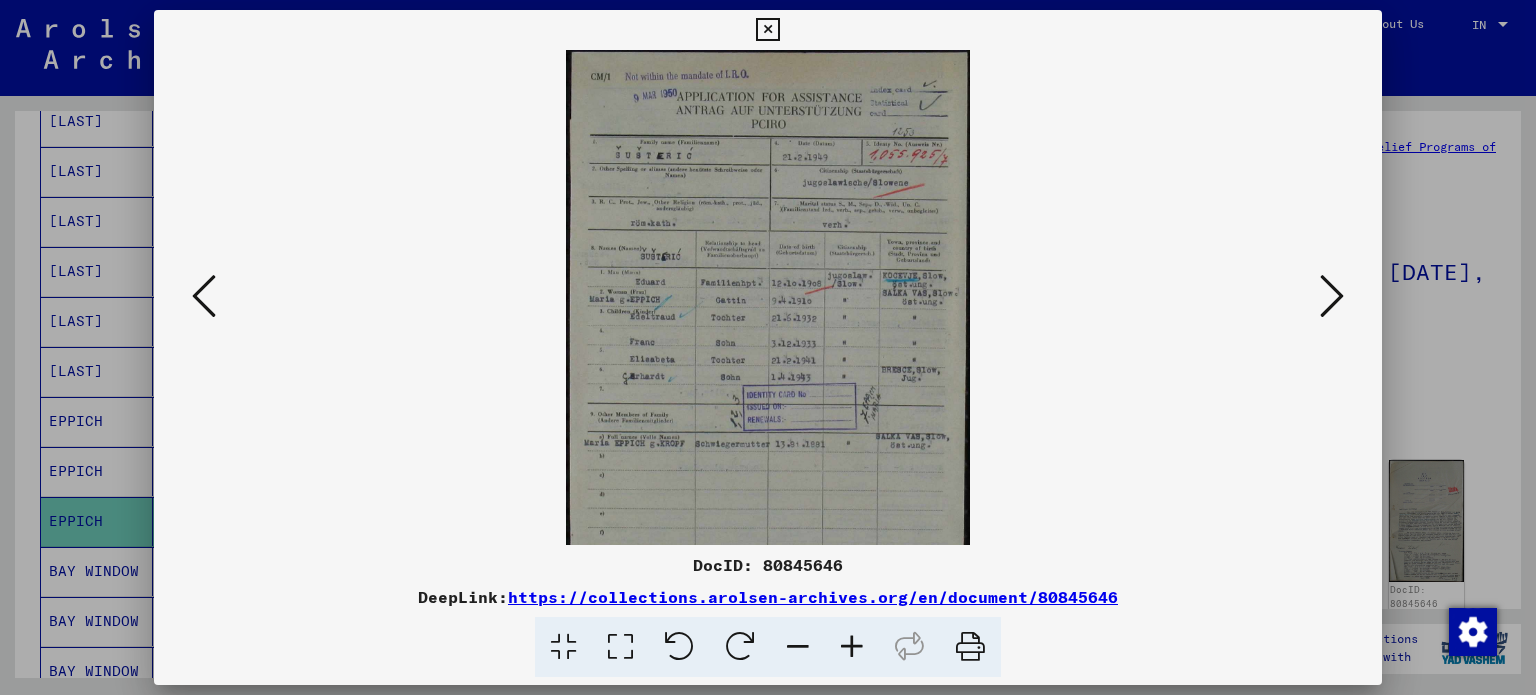 click at bounding box center [852, 647] 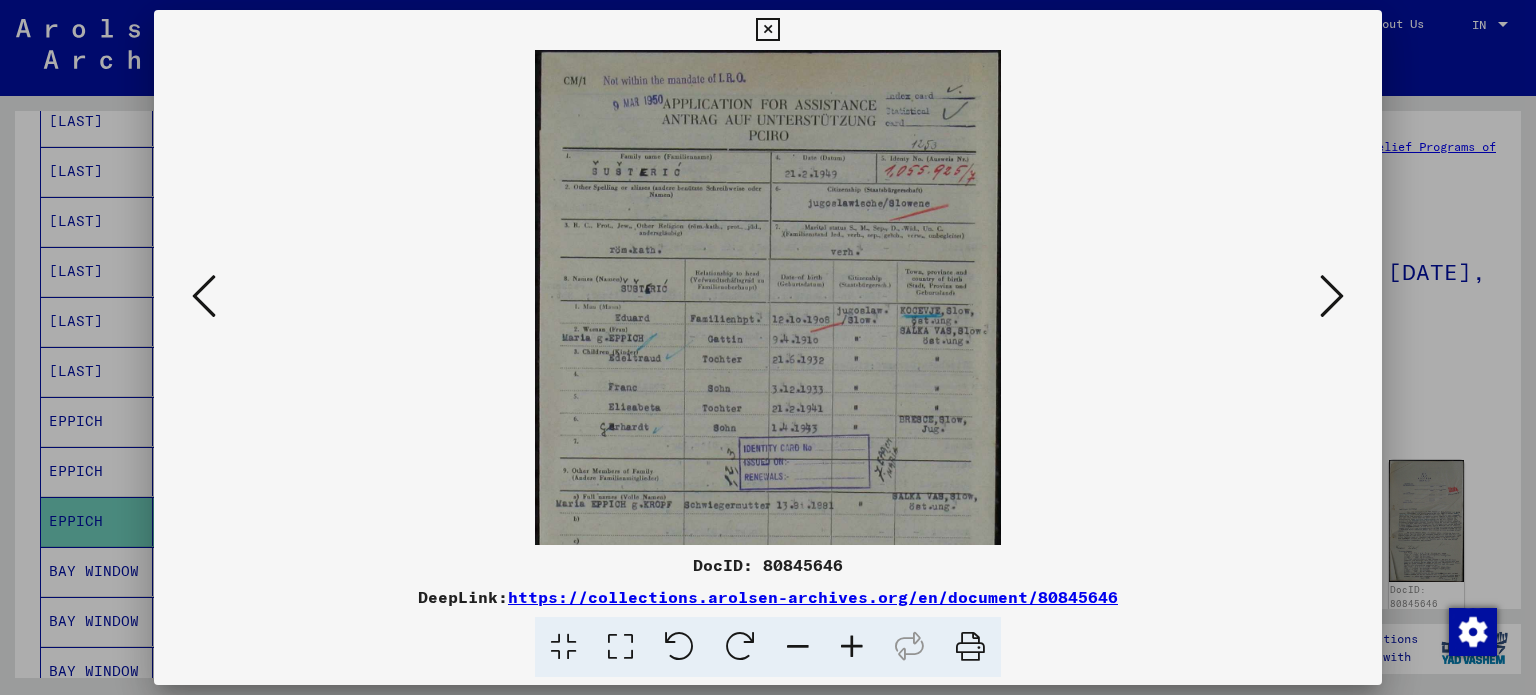 click at bounding box center [852, 647] 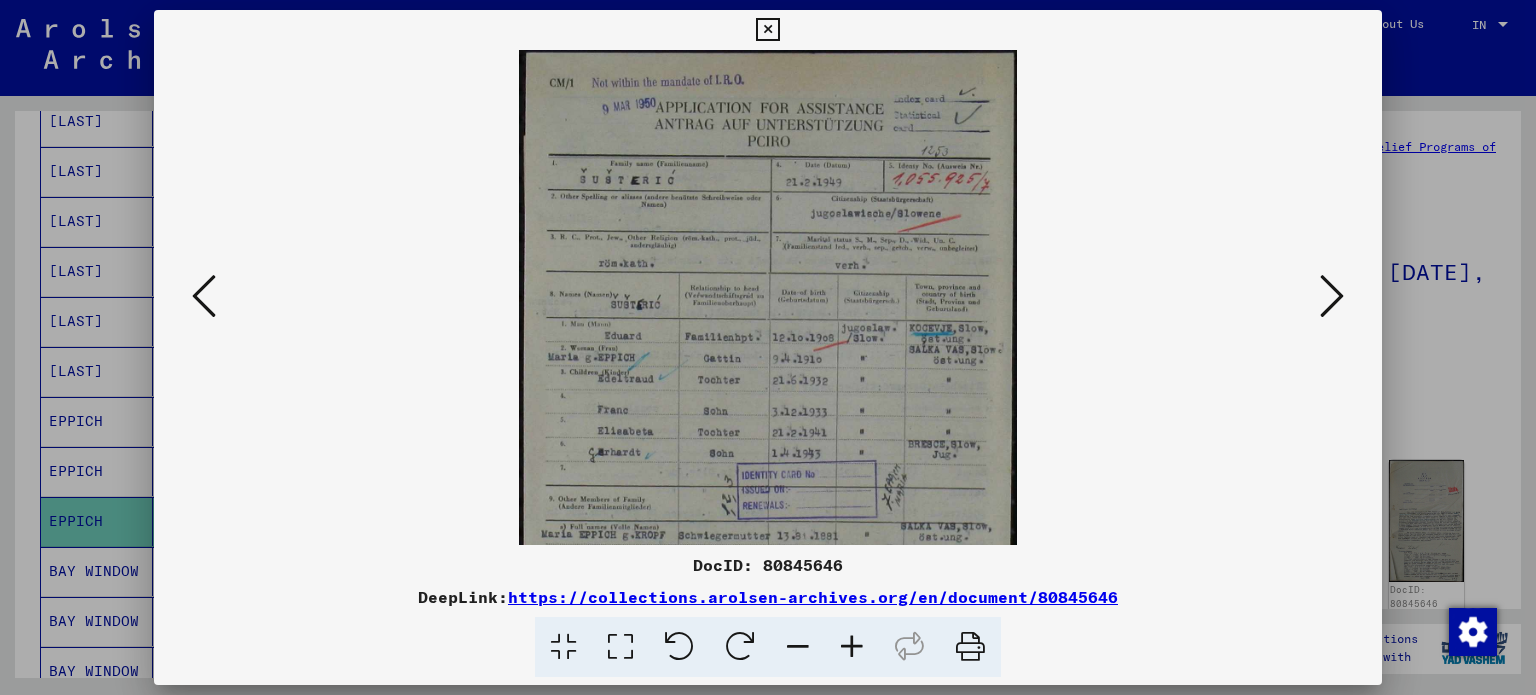 click at bounding box center (852, 647) 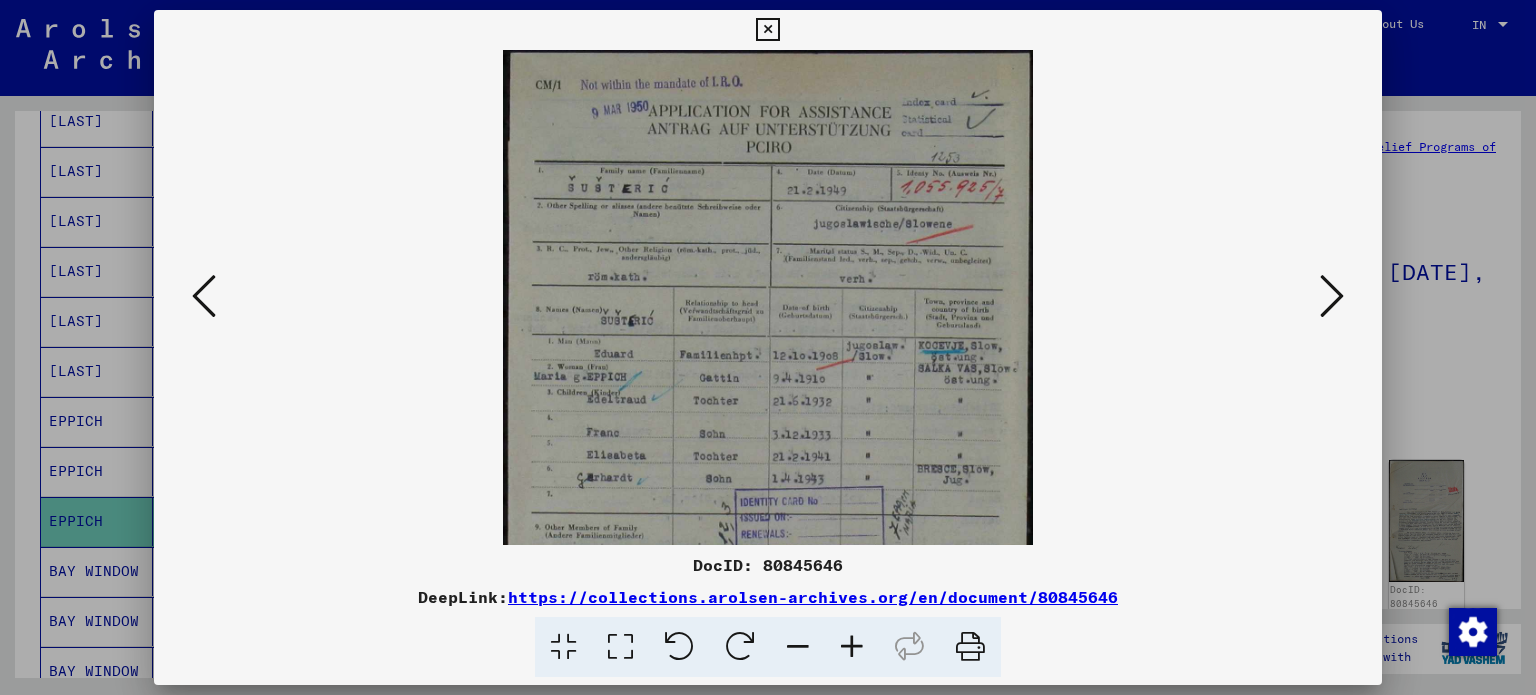 click at bounding box center (852, 647) 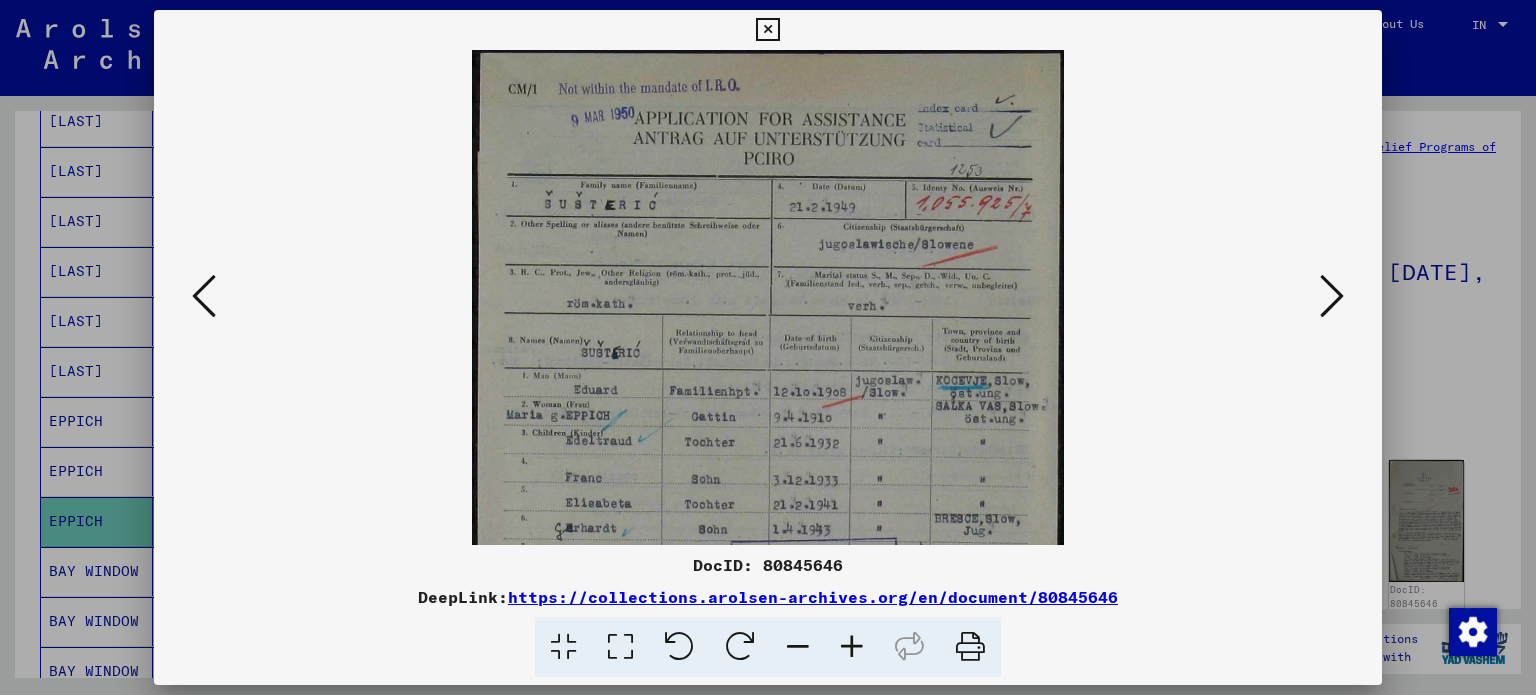 click at bounding box center (852, 647) 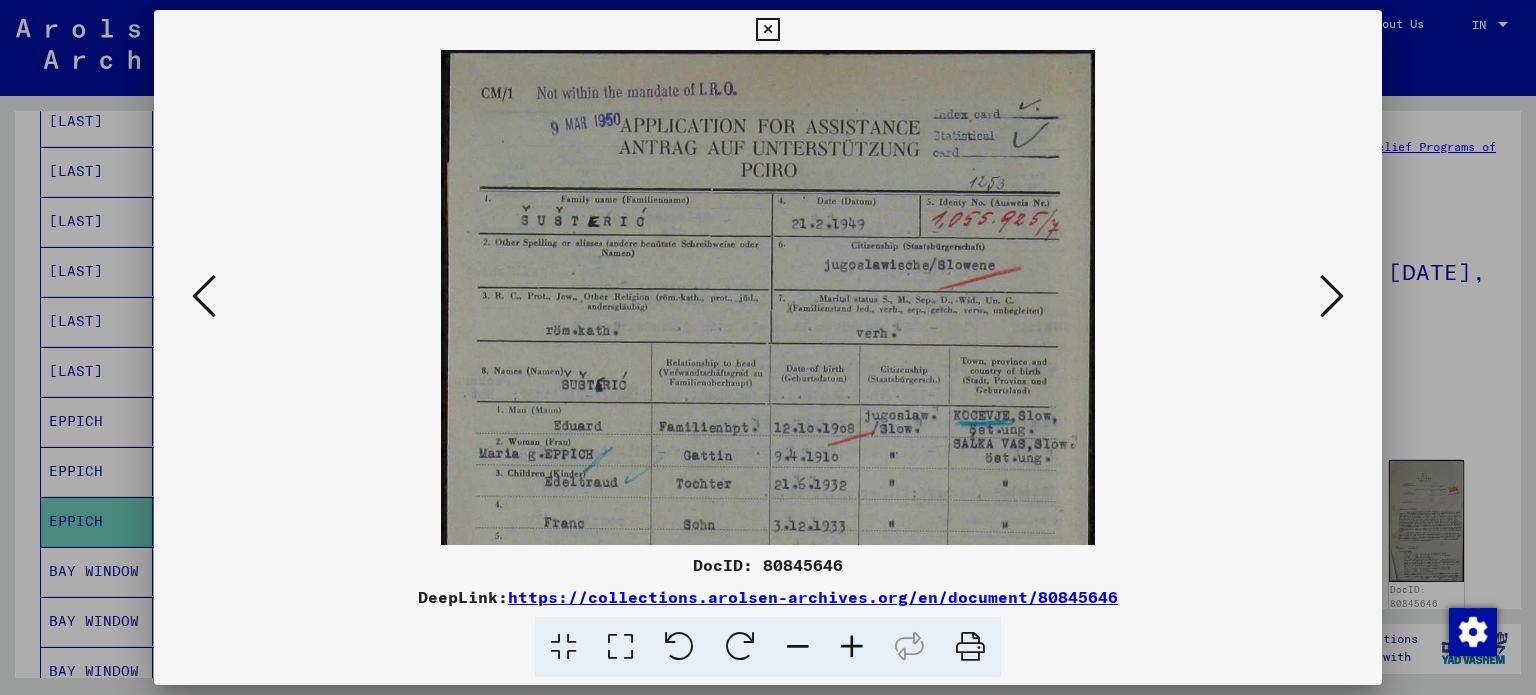 click at bounding box center [852, 647] 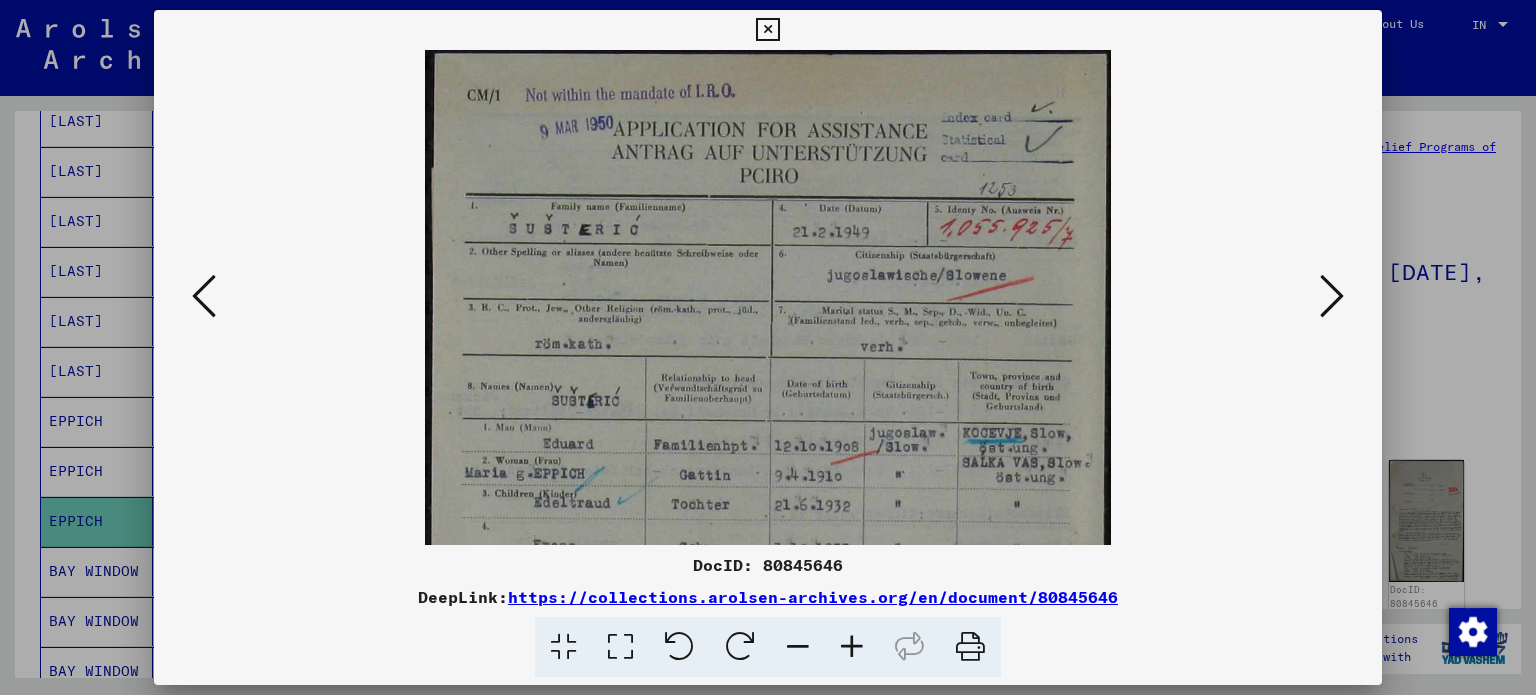 click at bounding box center [852, 647] 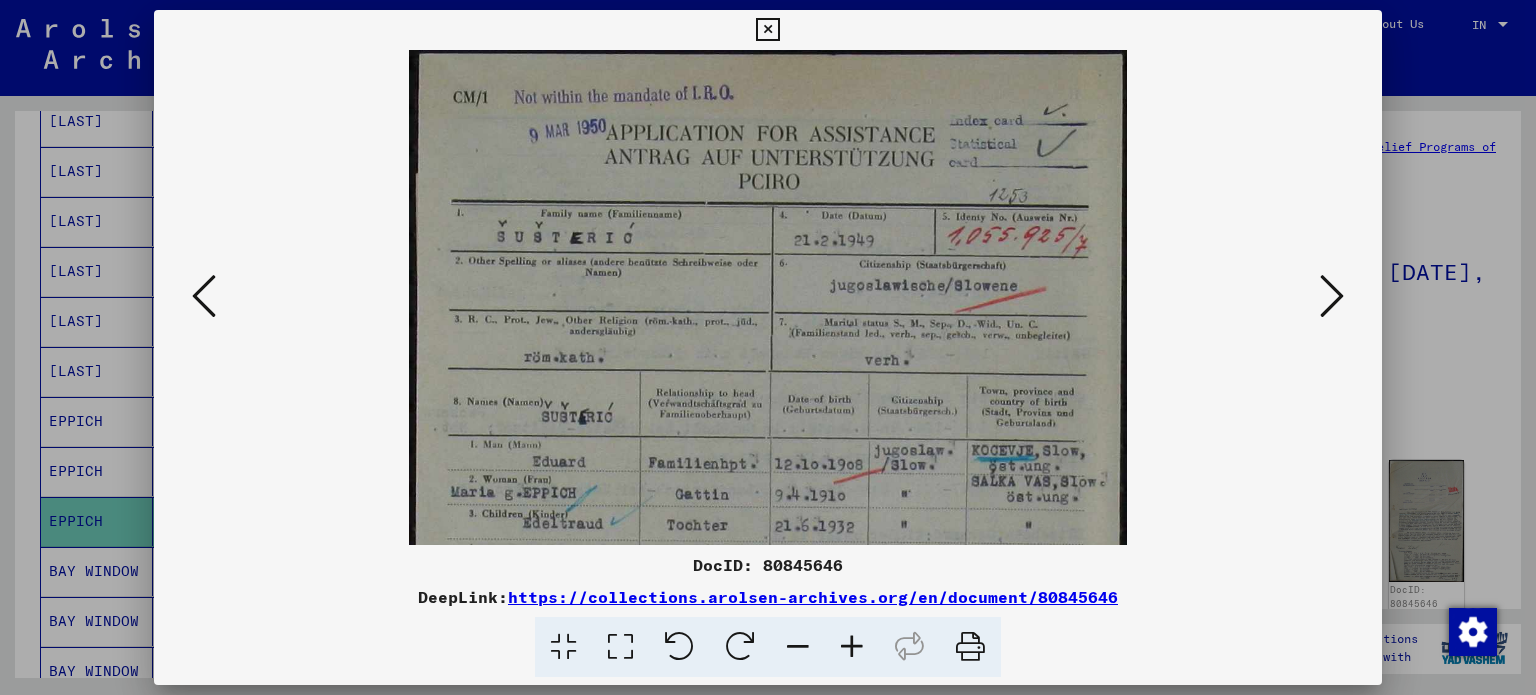 click at bounding box center (852, 647) 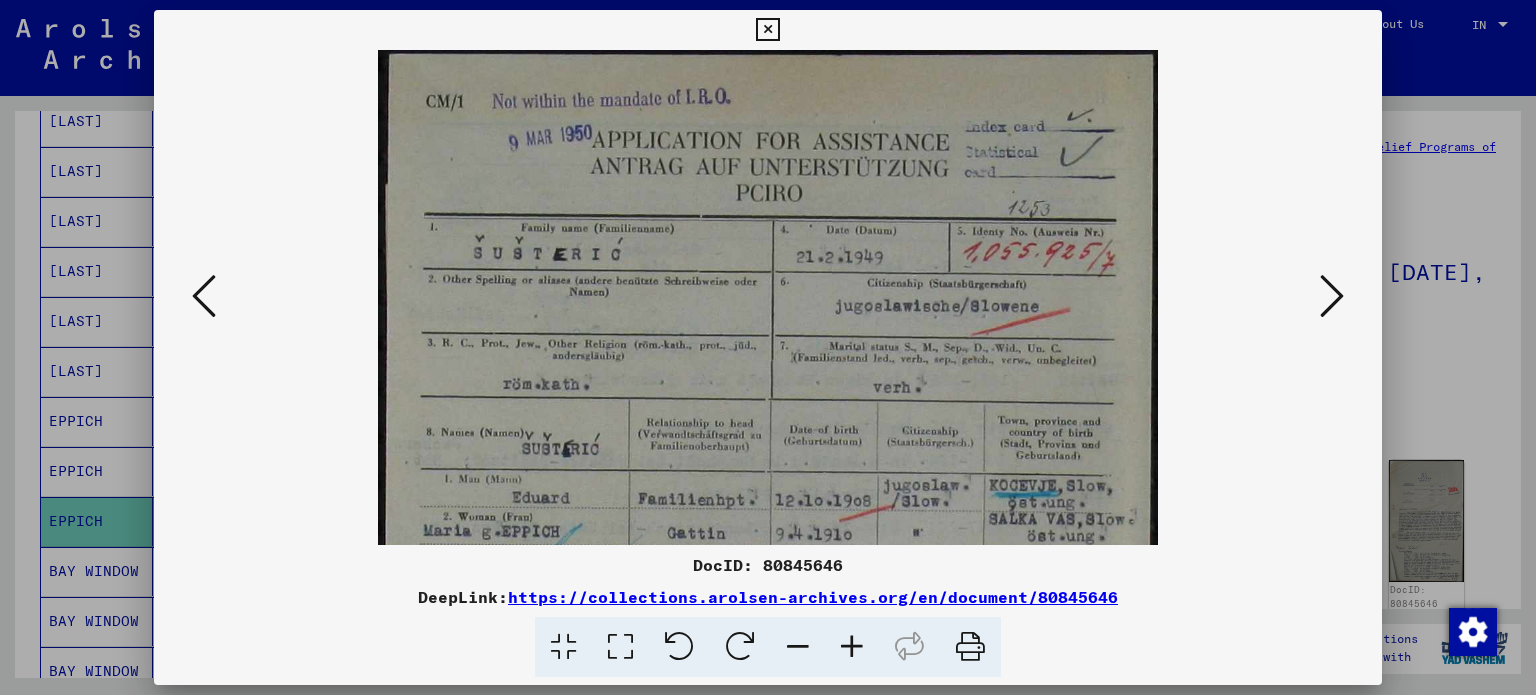 click at bounding box center [852, 647] 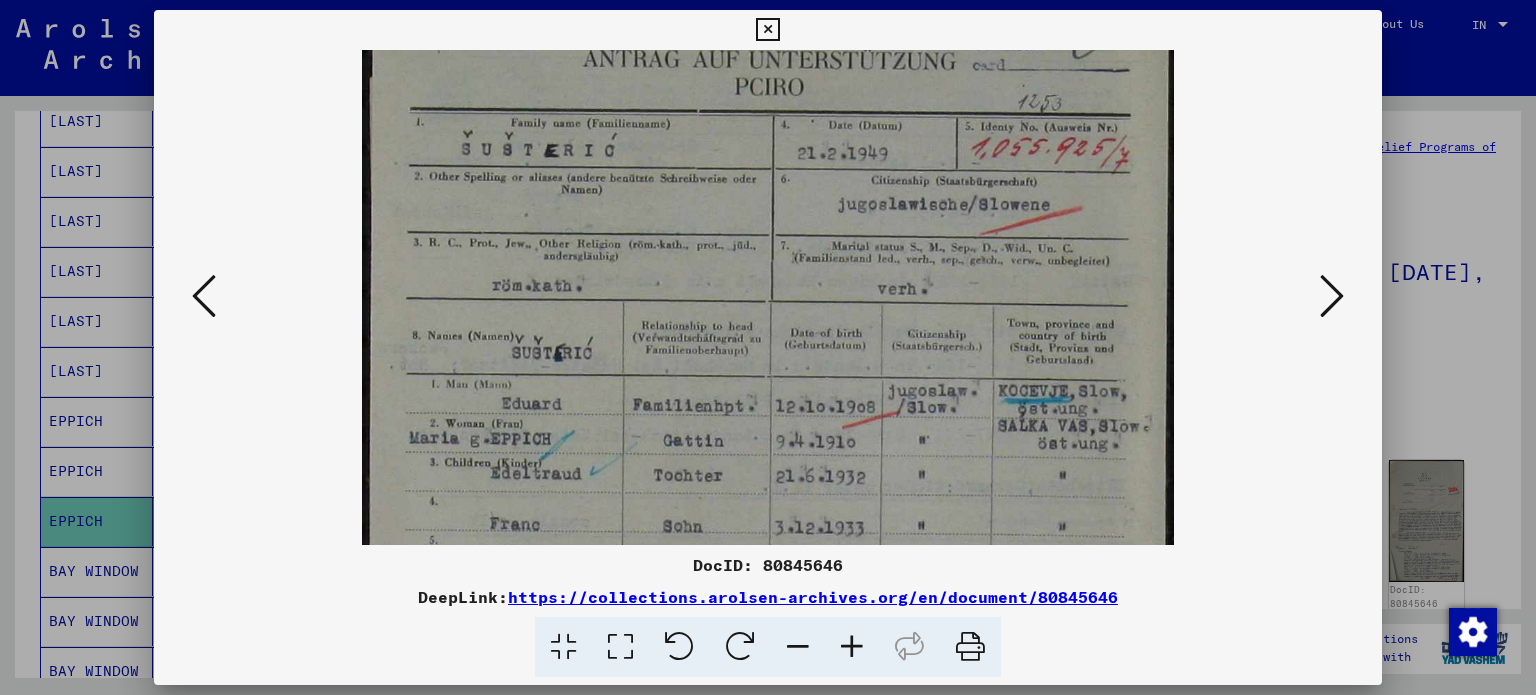 scroll, scrollTop: 248, scrollLeft: 0, axis: vertical 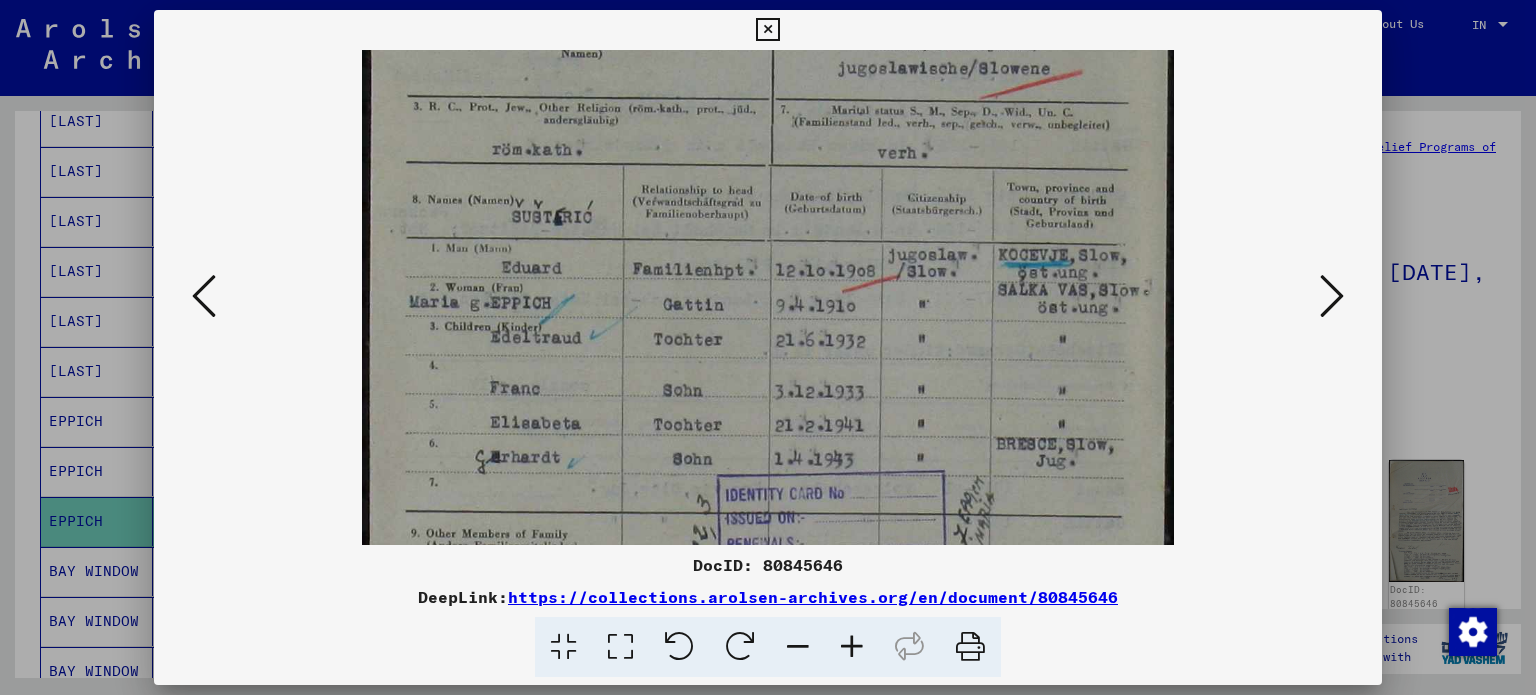 drag, startPoint x: 800, startPoint y: 370, endPoint x: 780, endPoint y: 140, distance: 230.86794 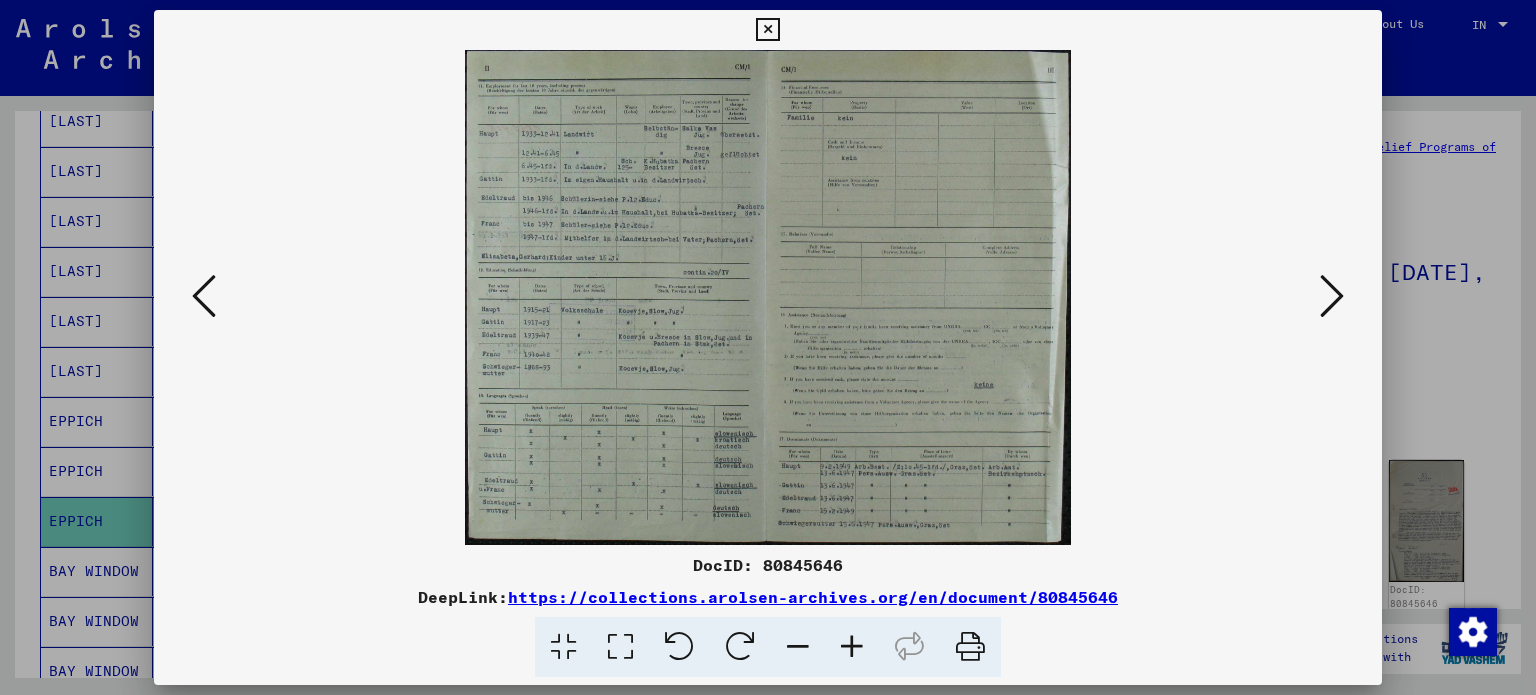 click at bounding box center [1332, 296] 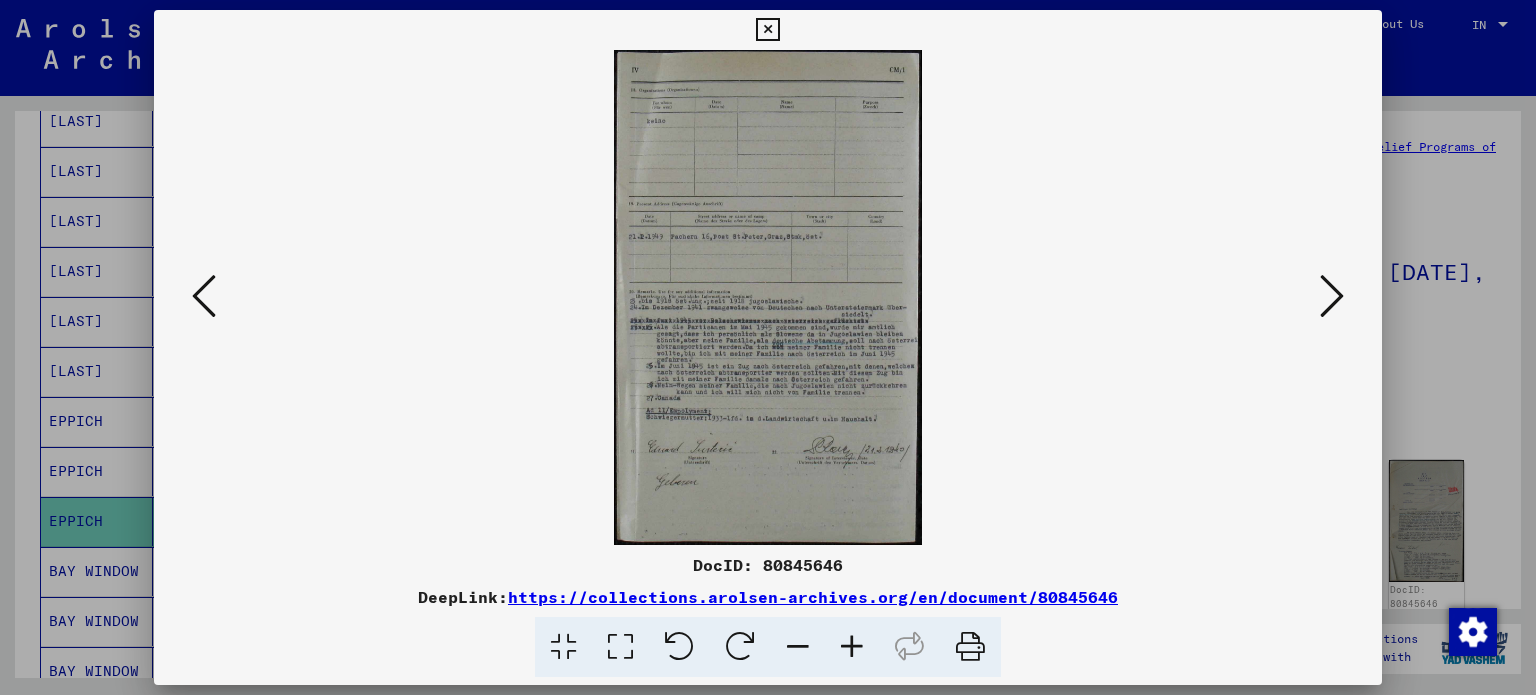 click at bounding box center (1332, 296) 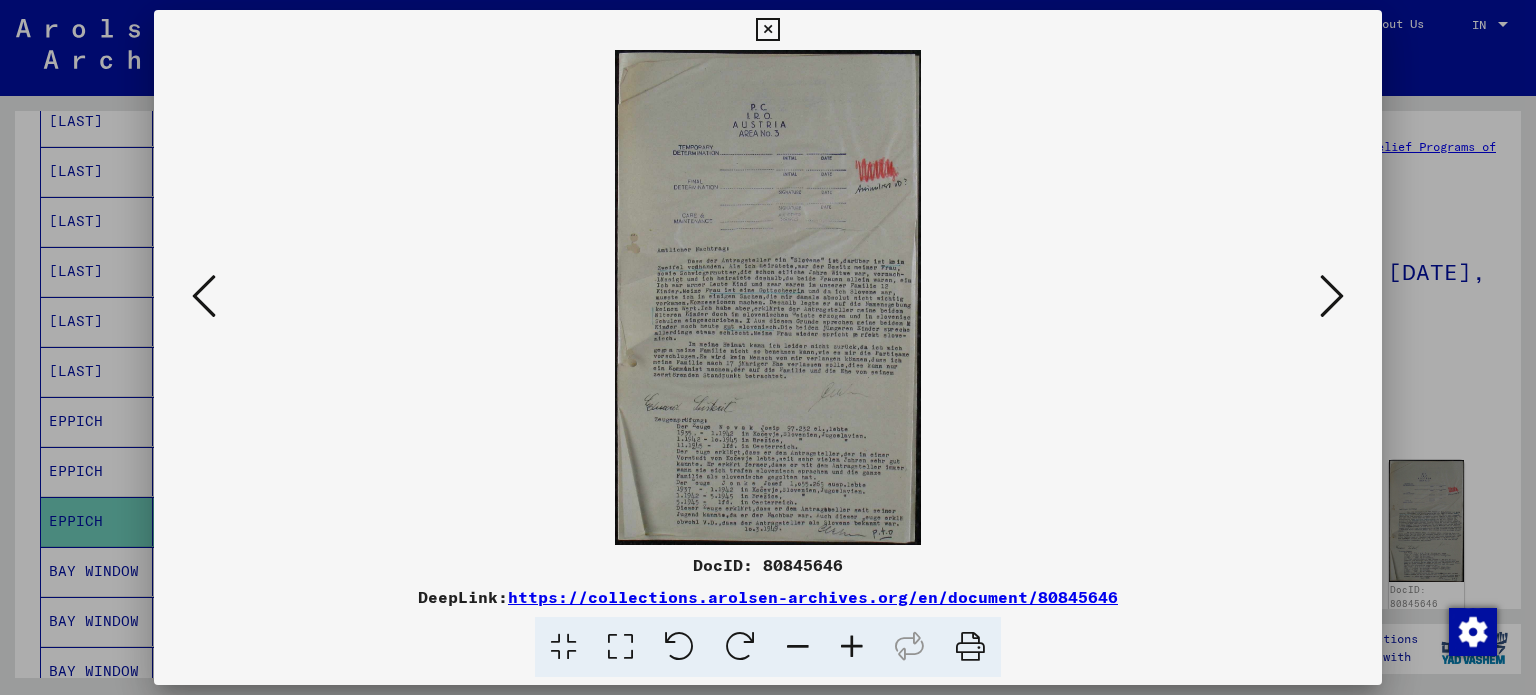 click at bounding box center [1332, 296] 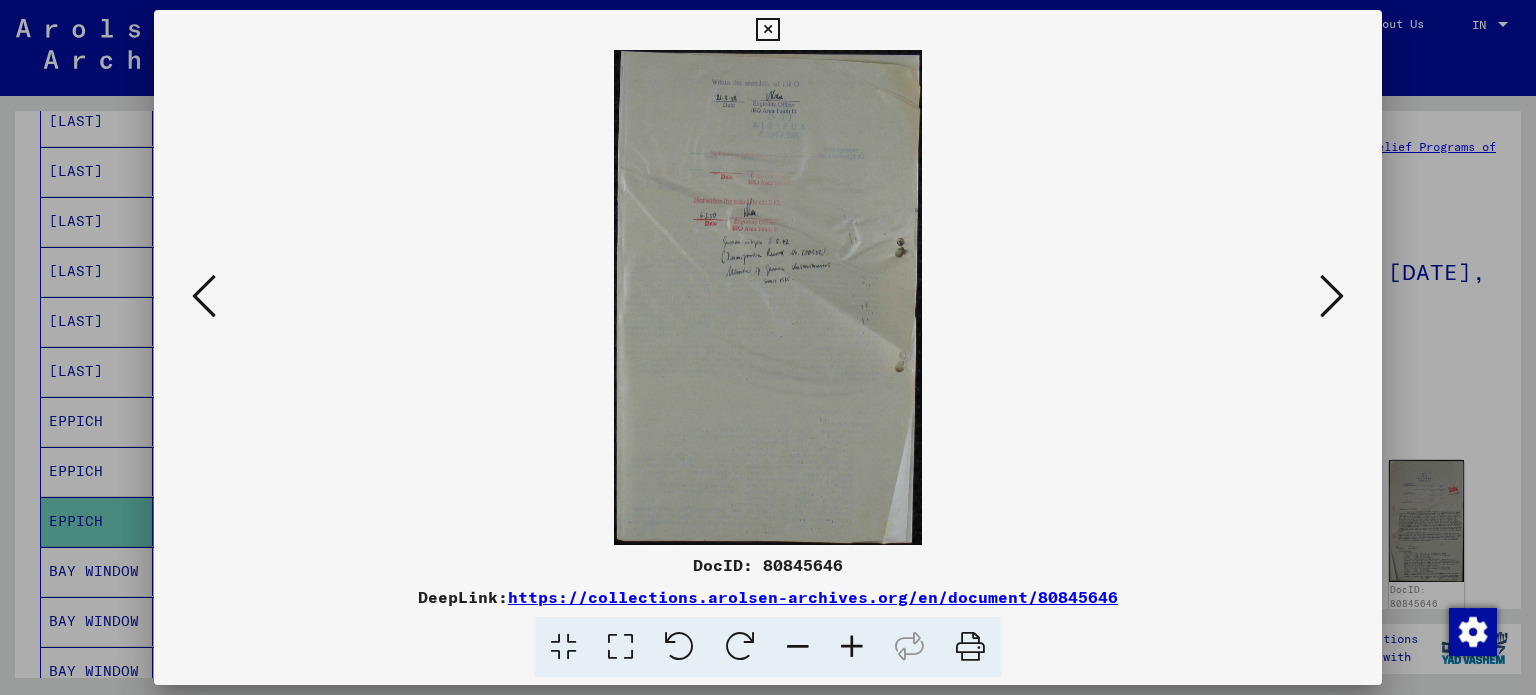 click at bounding box center [768, 297] 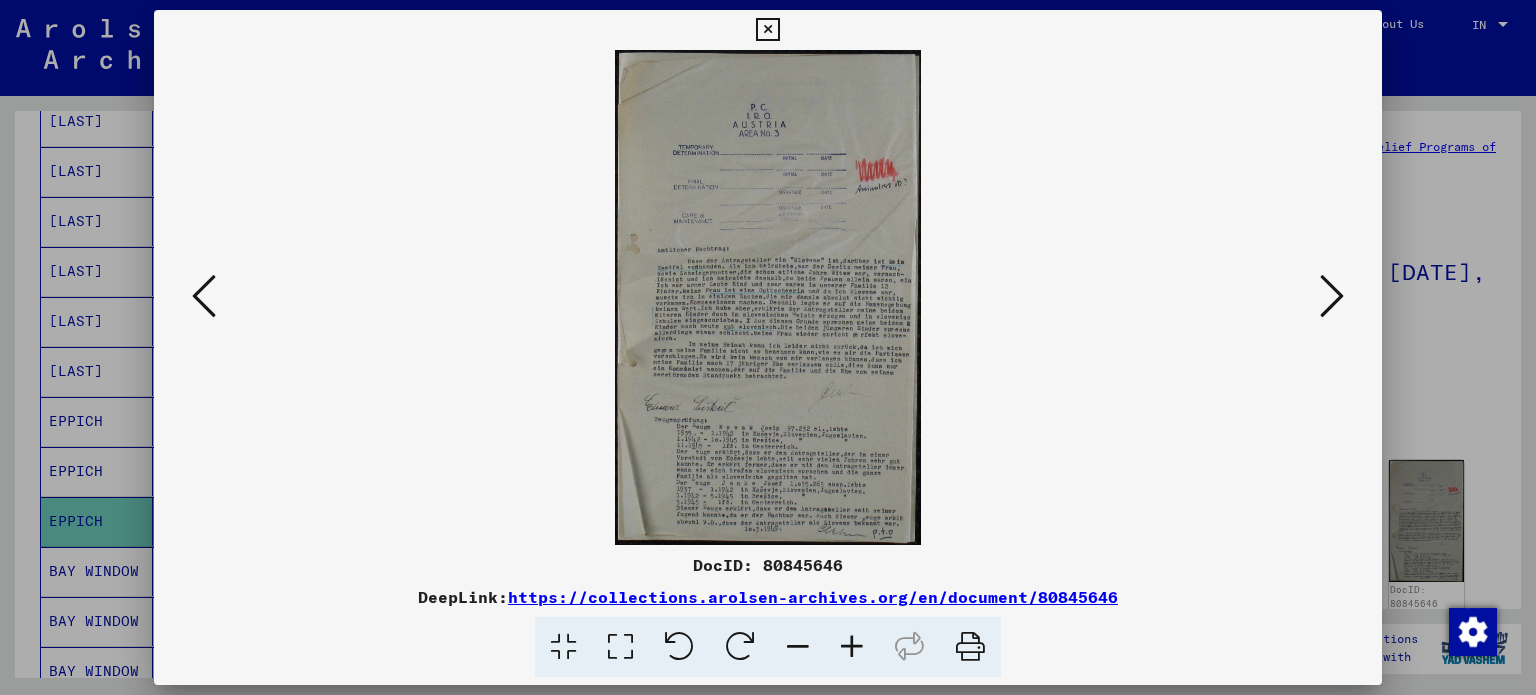 click at bounding box center (852, 647) 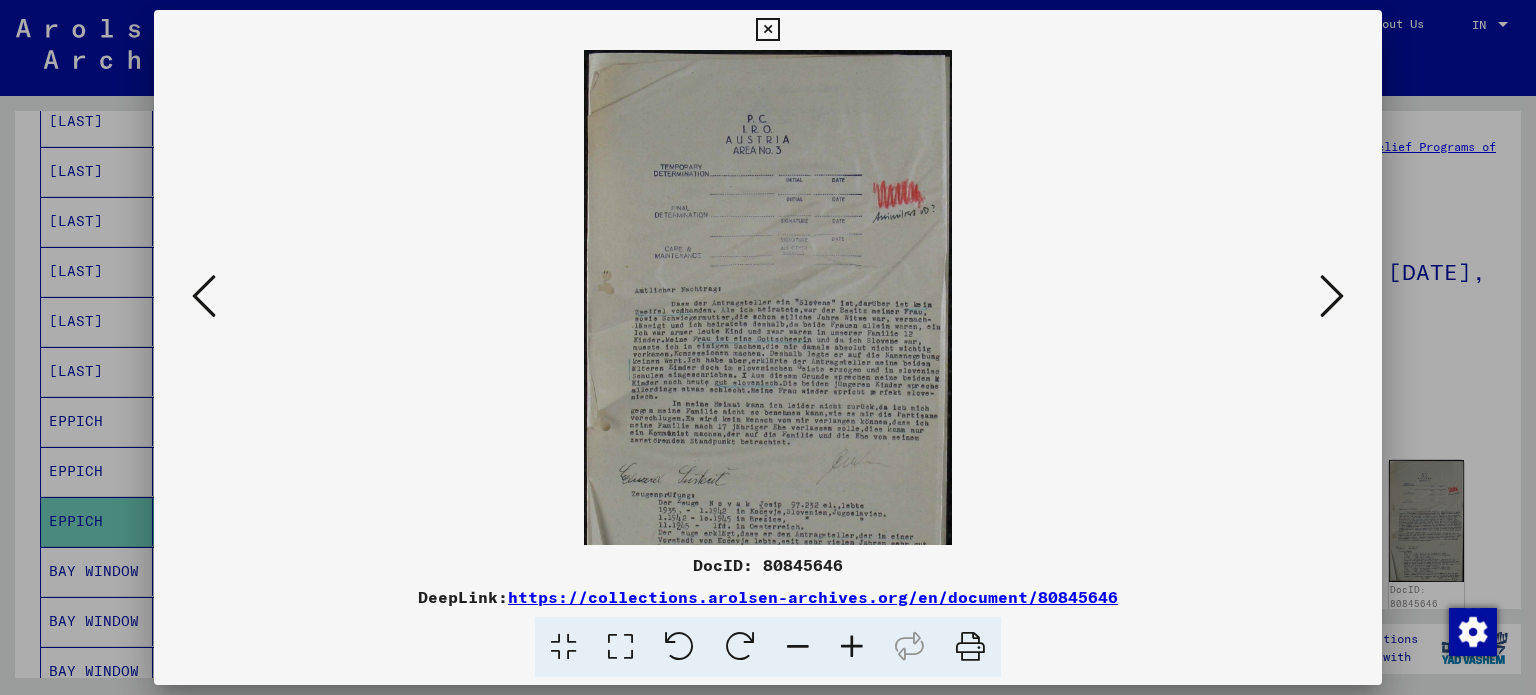 click at bounding box center (852, 647) 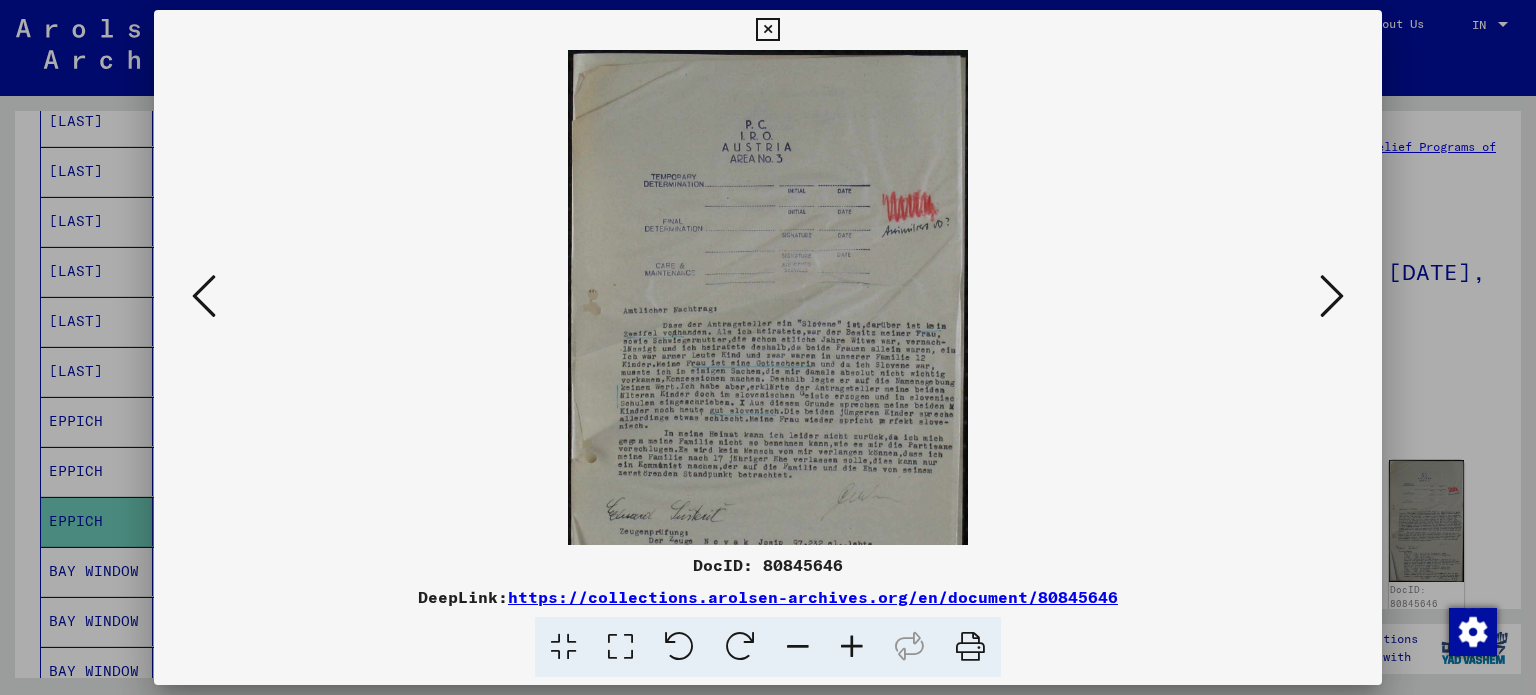 click at bounding box center [852, 647] 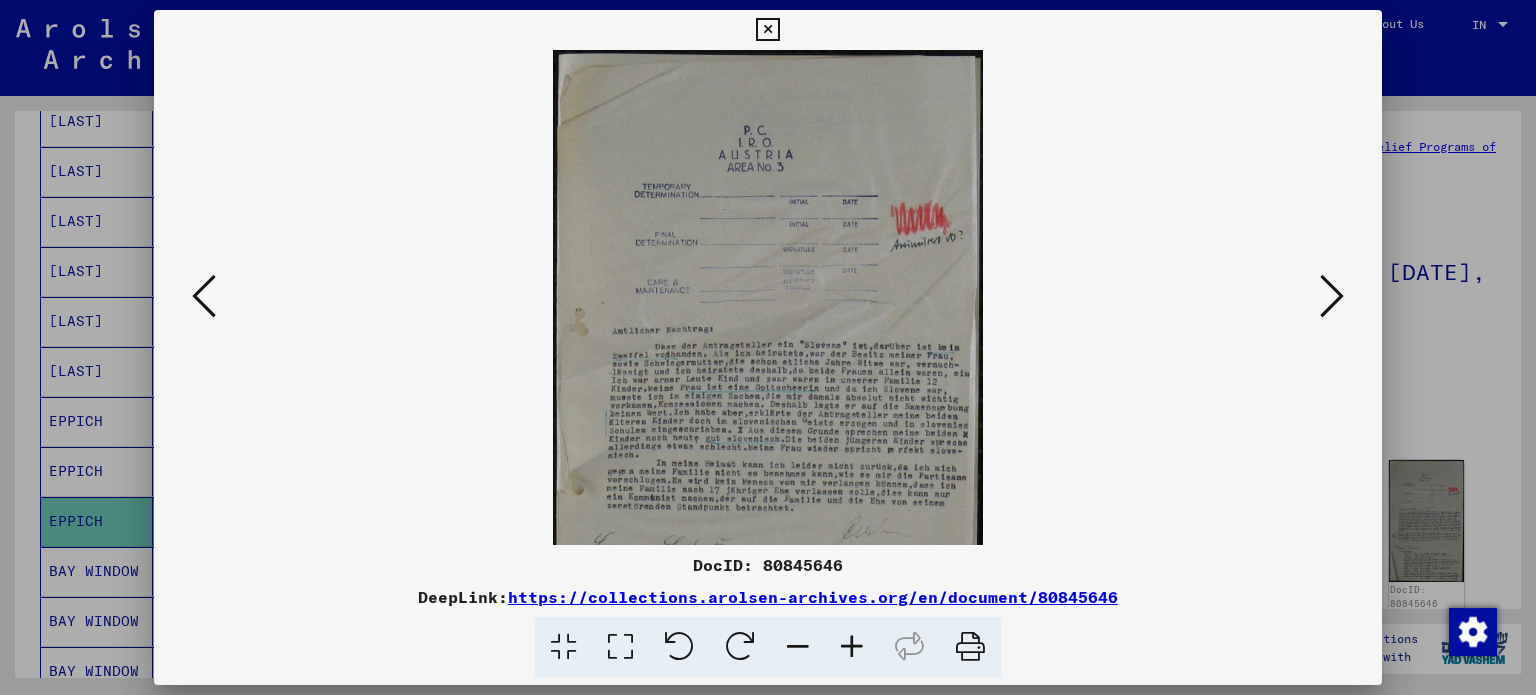 click at bounding box center [852, 647] 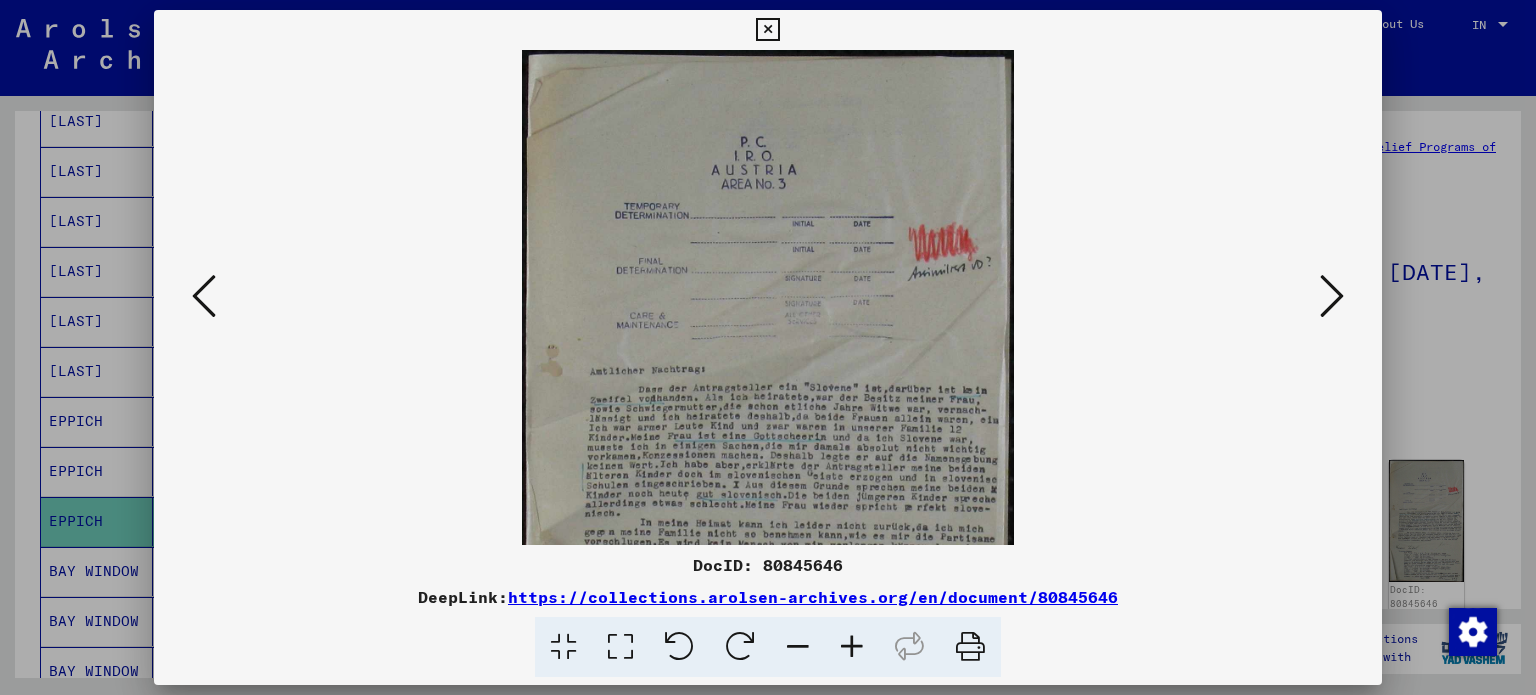 click at bounding box center [852, 647] 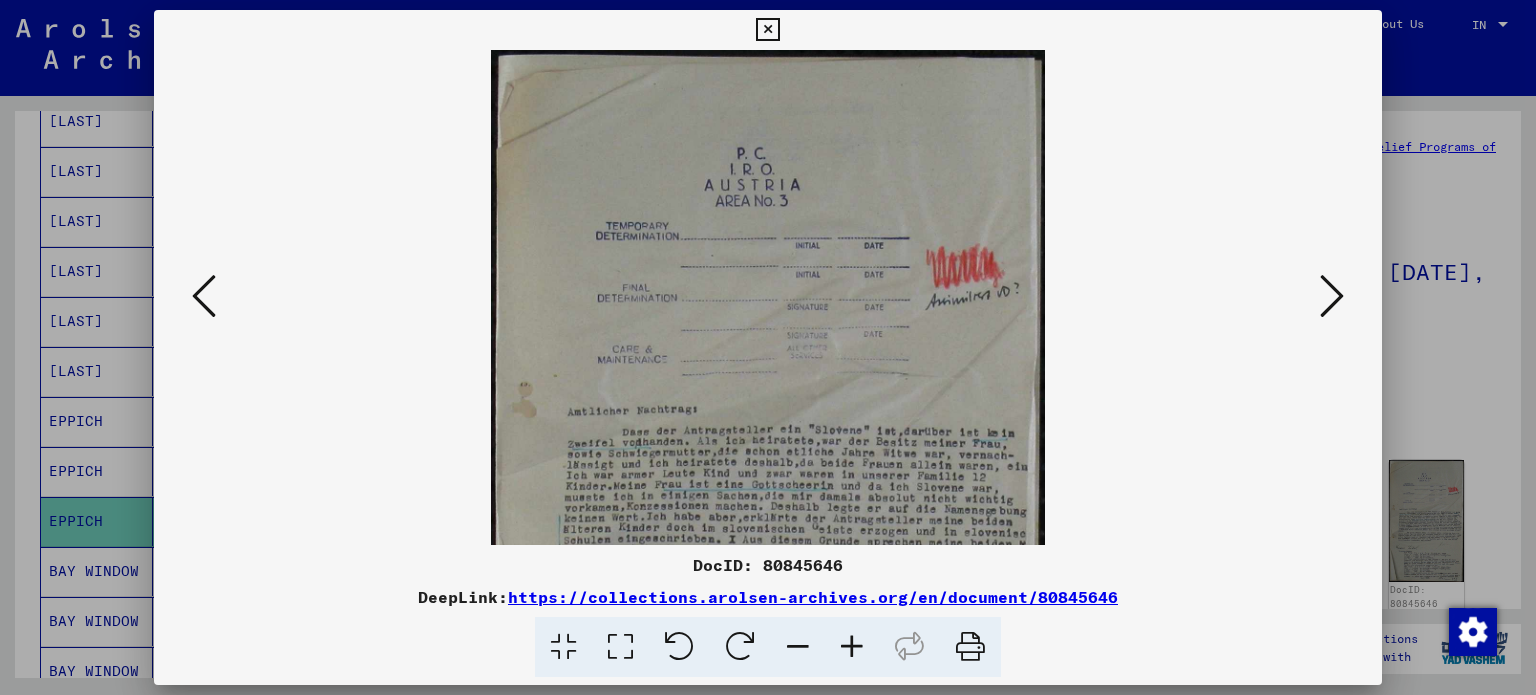 click at bounding box center (852, 647) 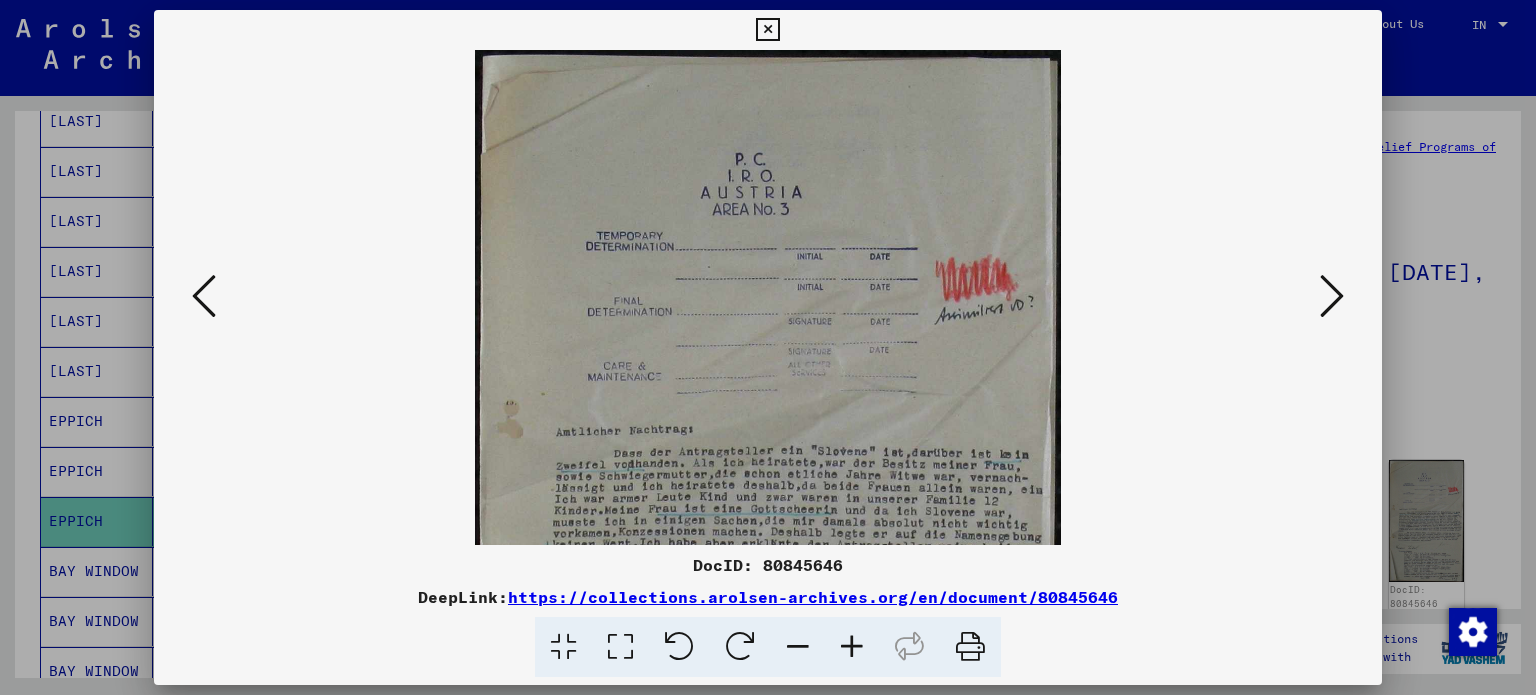 click at bounding box center (852, 647) 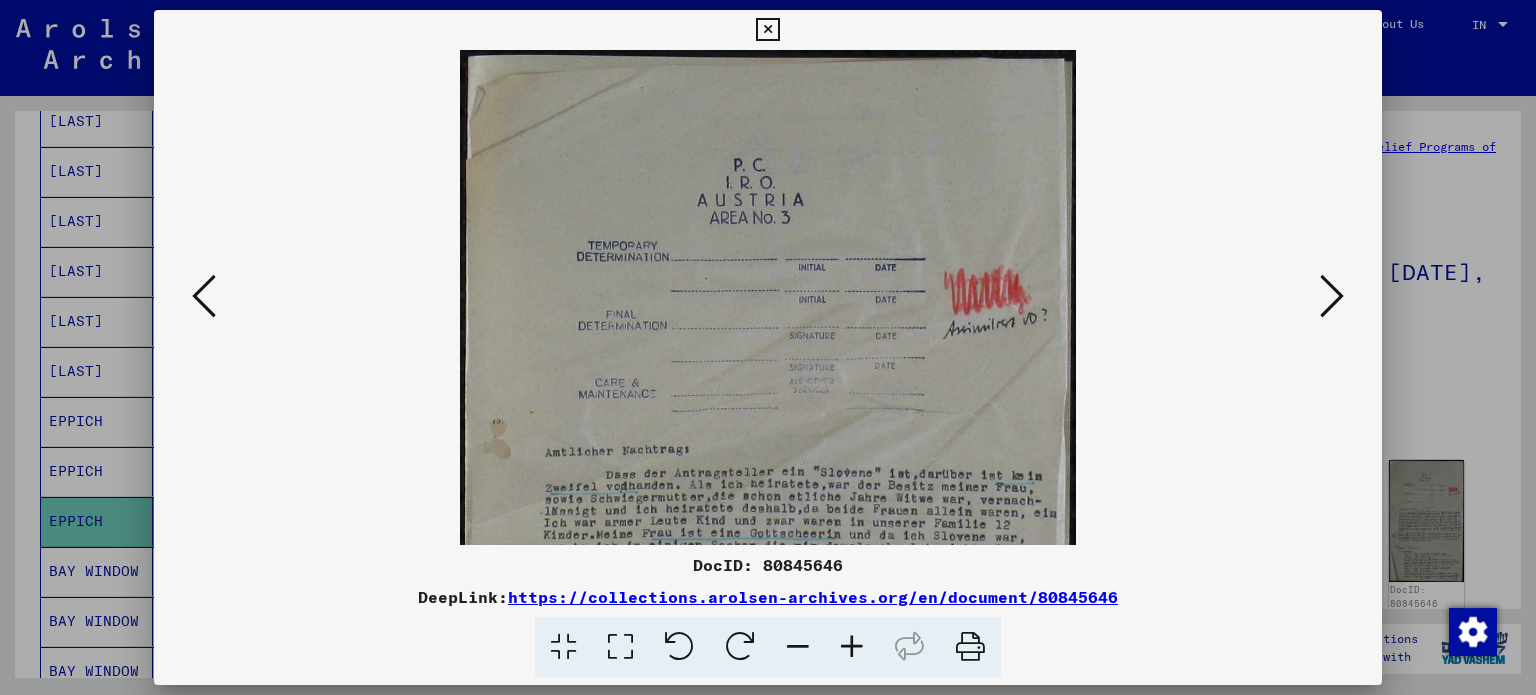 click at bounding box center (852, 647) 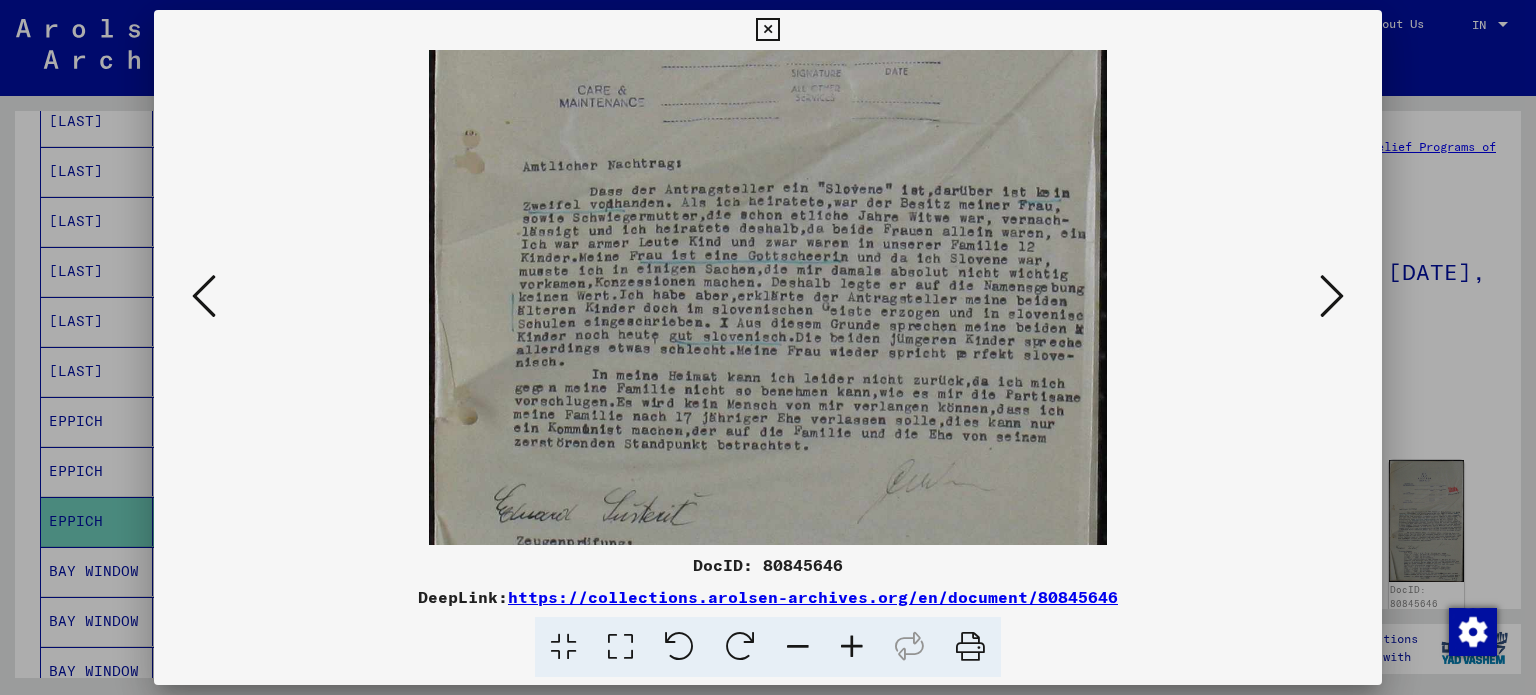 scroll, scrollTop: 336, scrollLeft: 0, axis: vertical 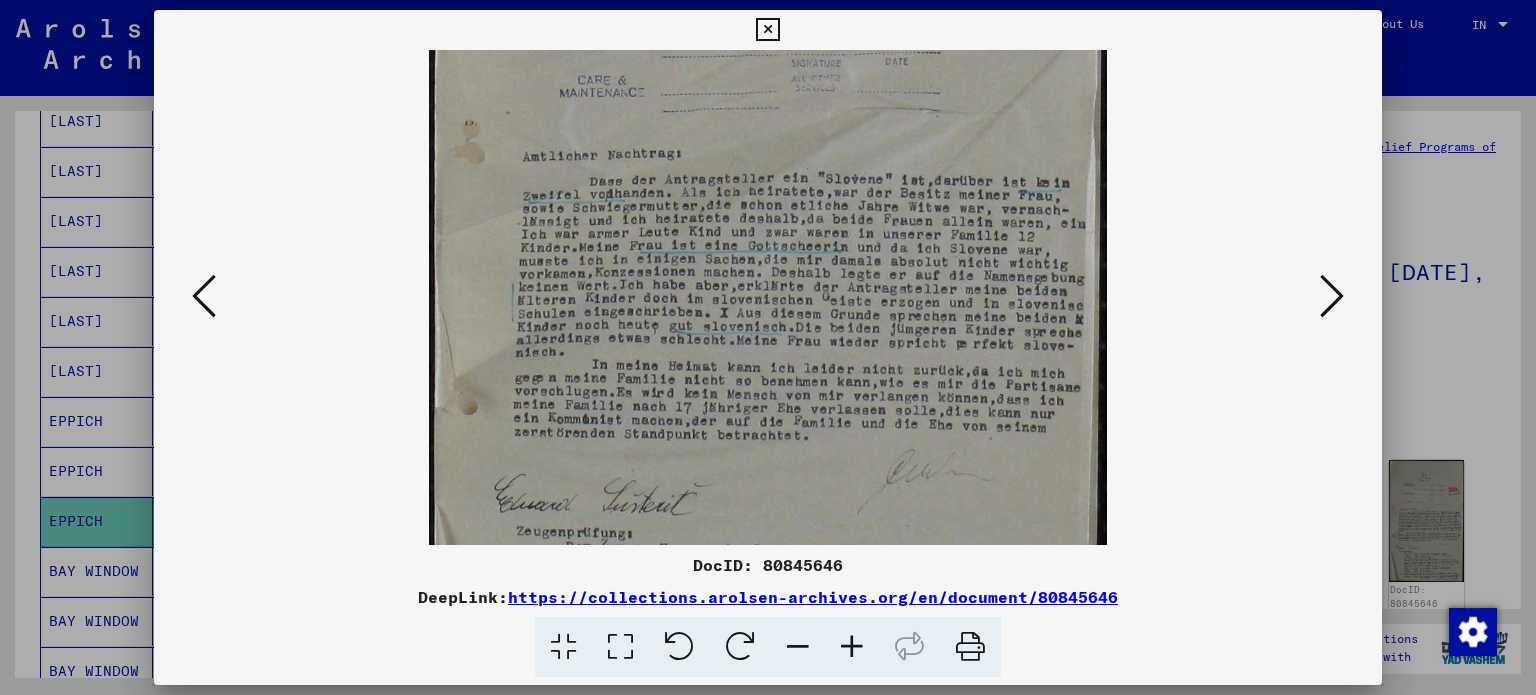 drag, startPoint x: 740, startPoint y: 331, endPoint x: 720, endPoint y: 23, distance: 308.64868 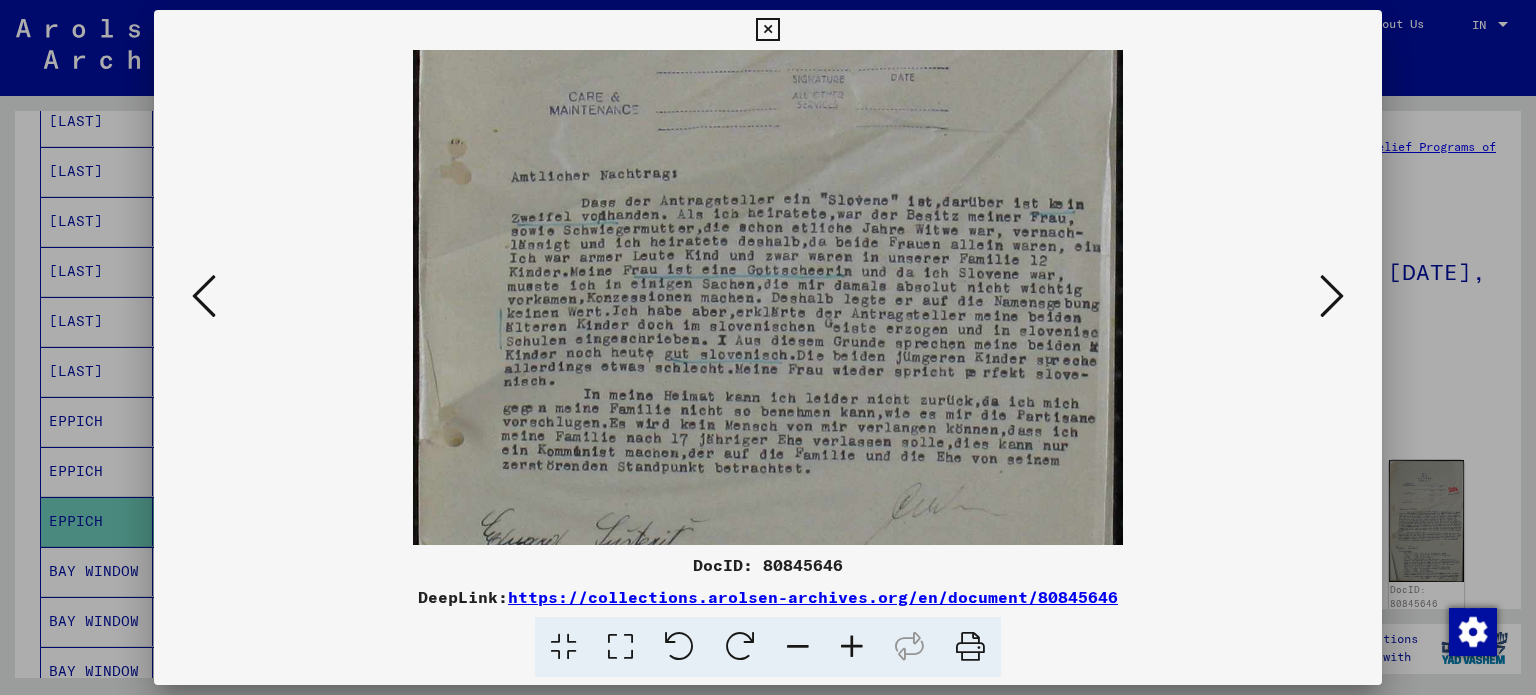 click at bounding box center [852, 647] 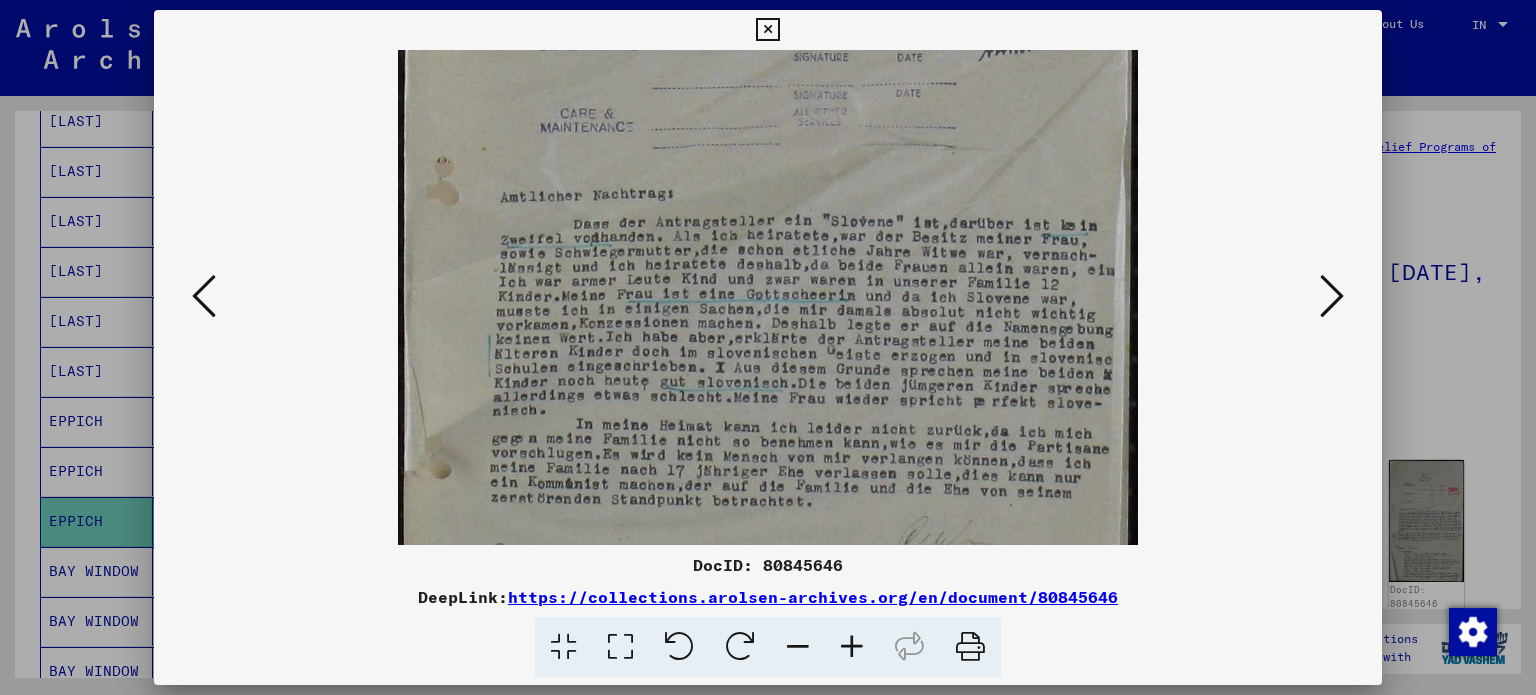 click at bounding box center (852, 647) 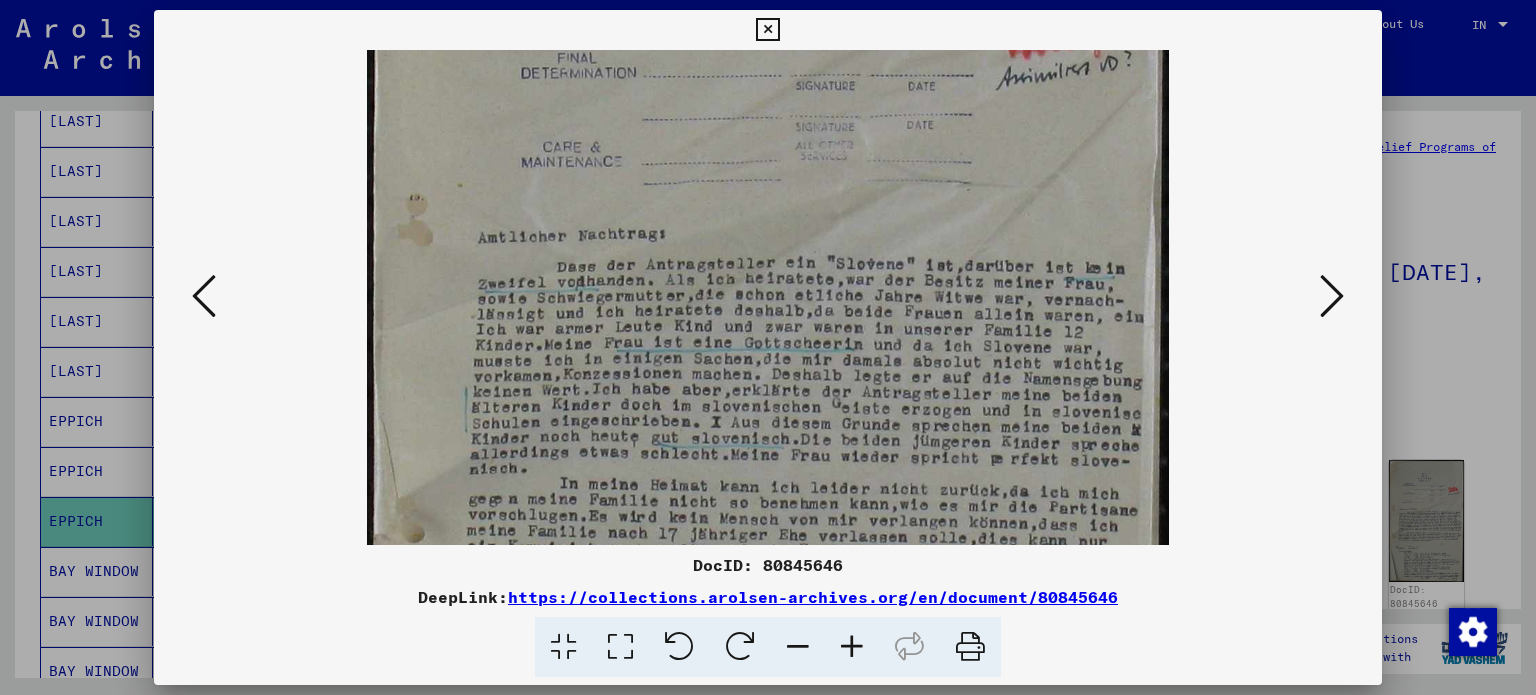 click at bounding box center [852, 647] 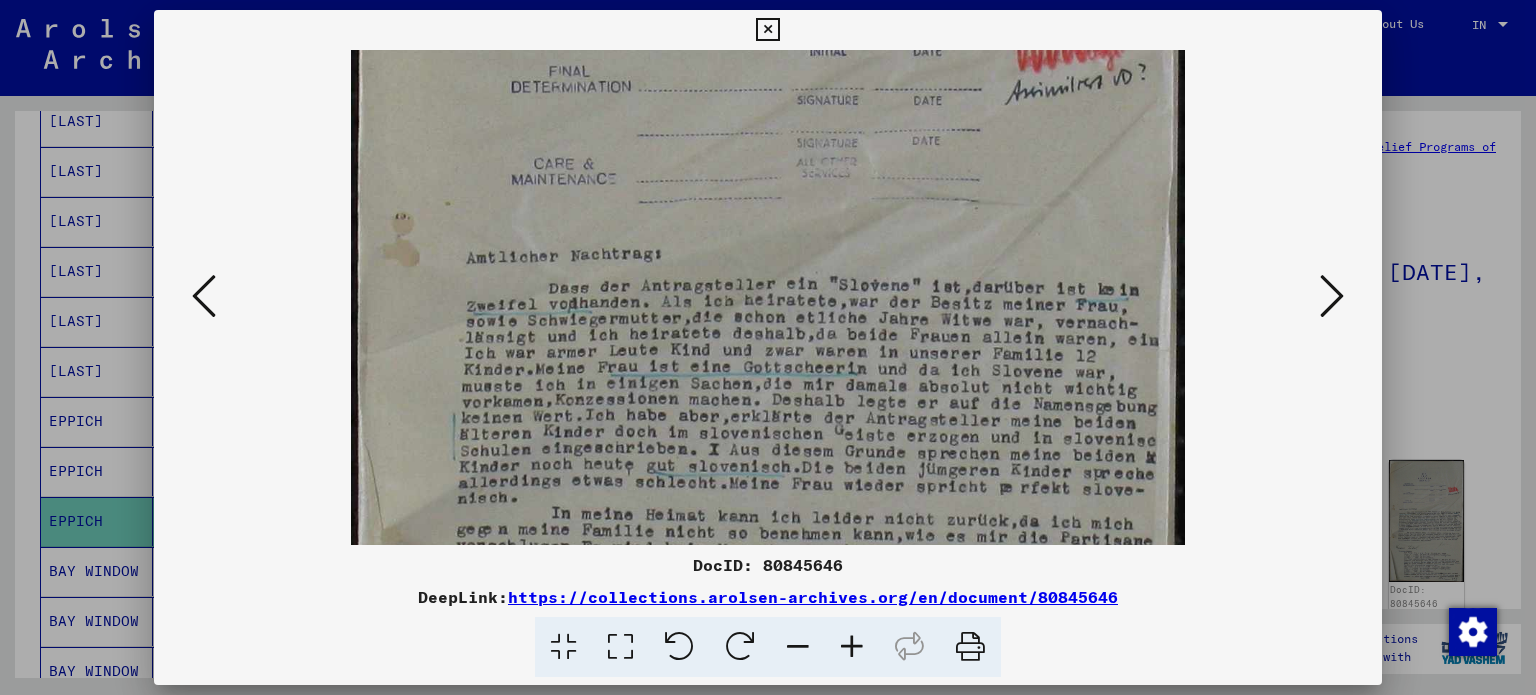 click at bounding box center (852, 647) 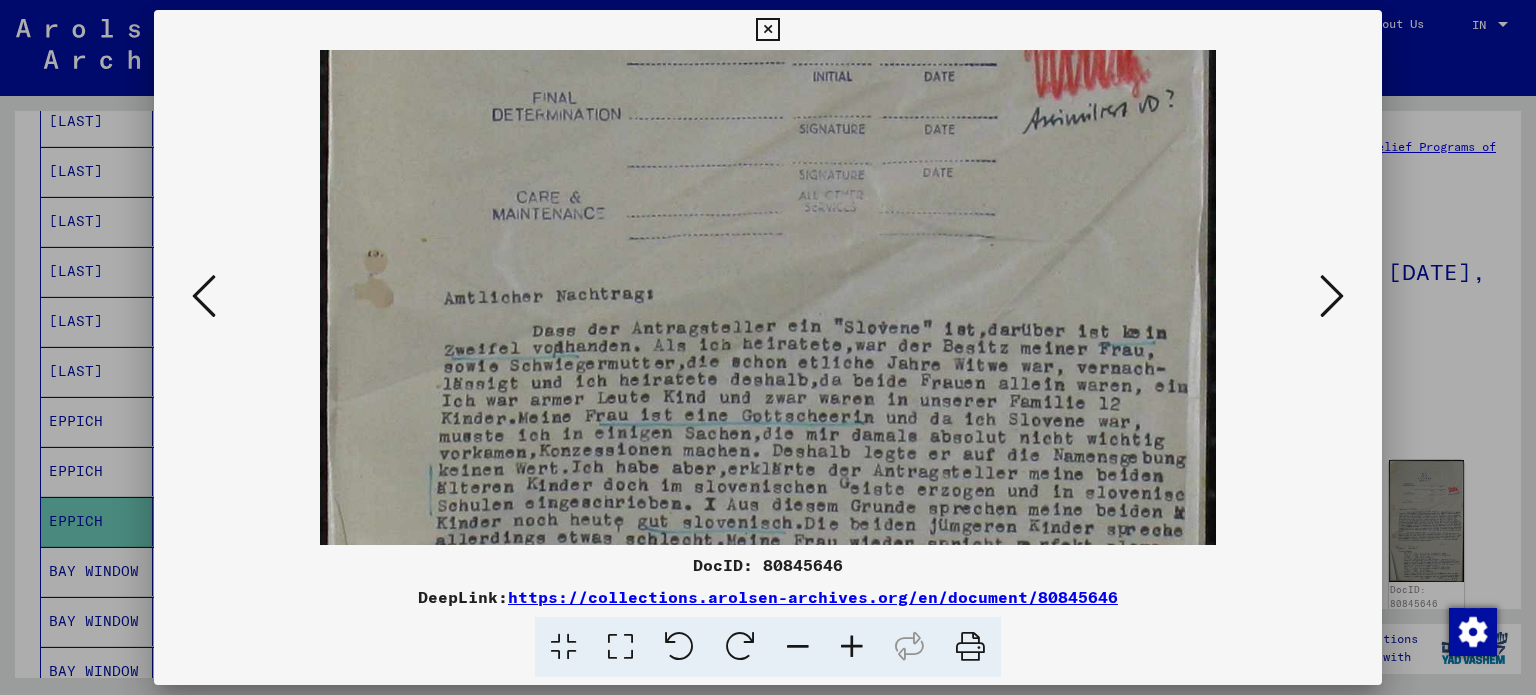 click at bounding box center (852, 647) 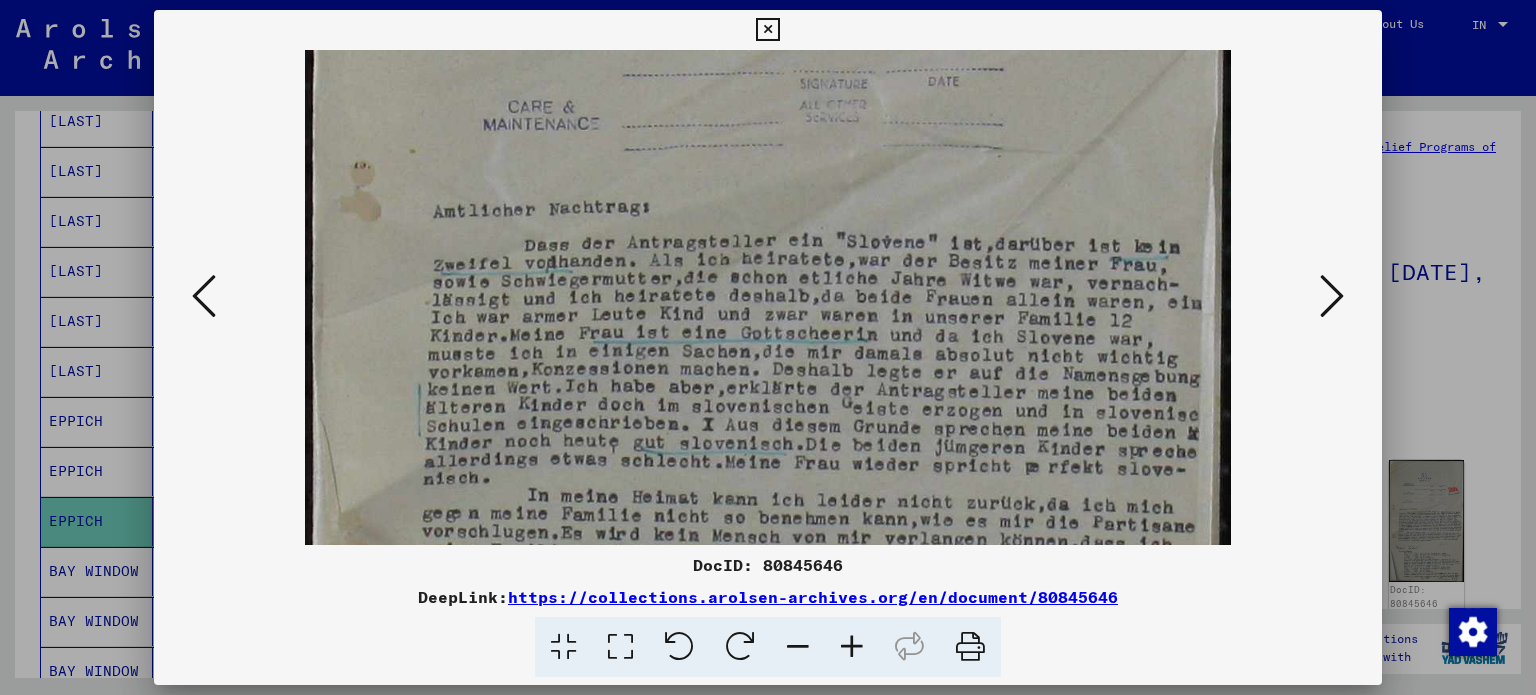 scroll, scrollTop: 288, scrollLeft: 0, axis: vertical 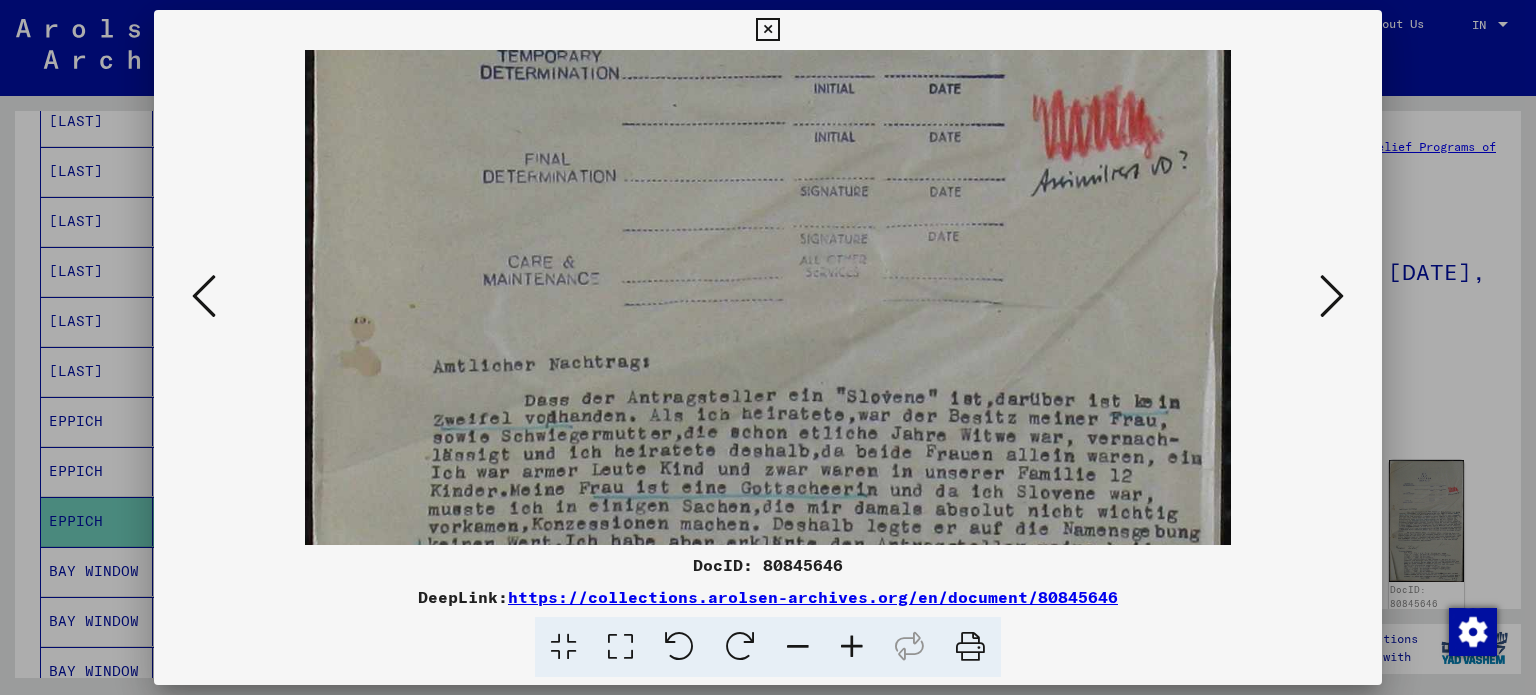 drag, startPoint x: 830, startPoint y: 363, endPoint x: 832, endPoint y: 416, distance: 53.037724 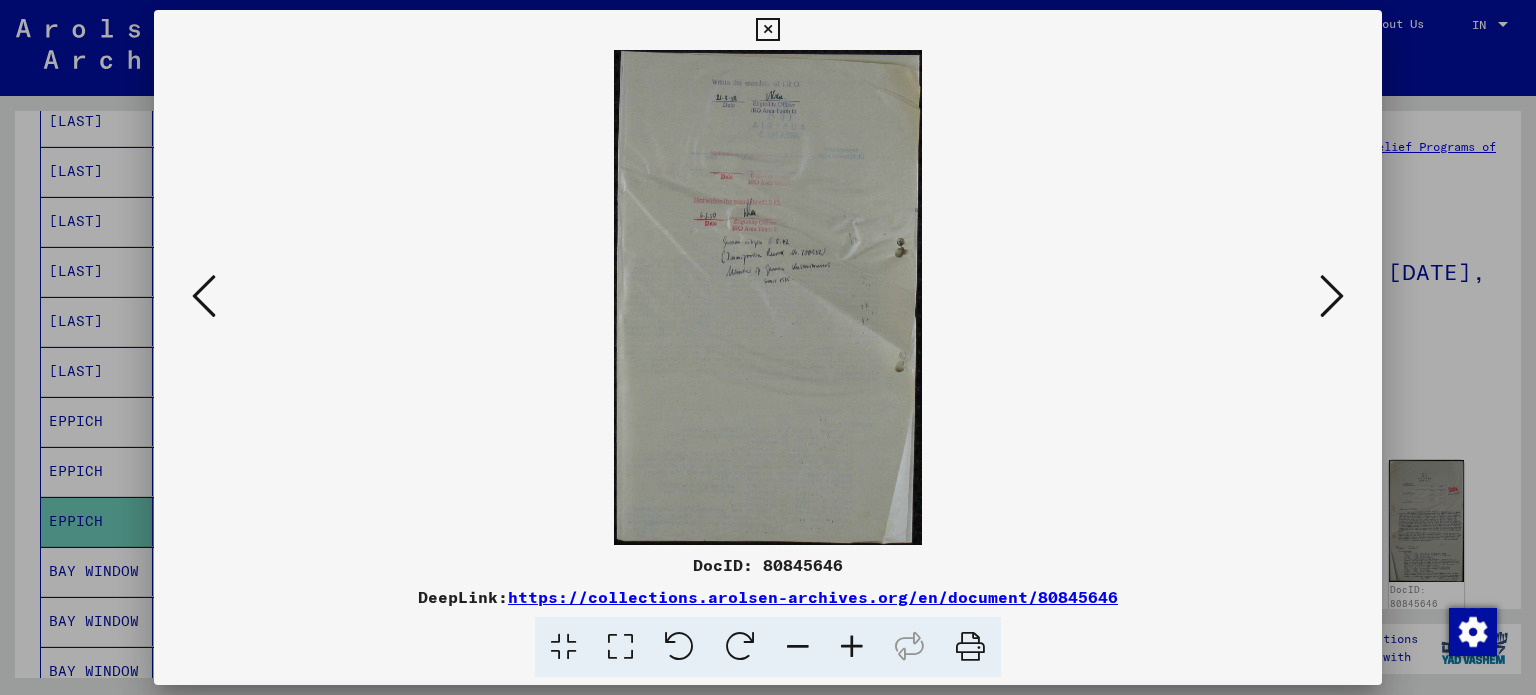 click at bounding box center [1332, 297] 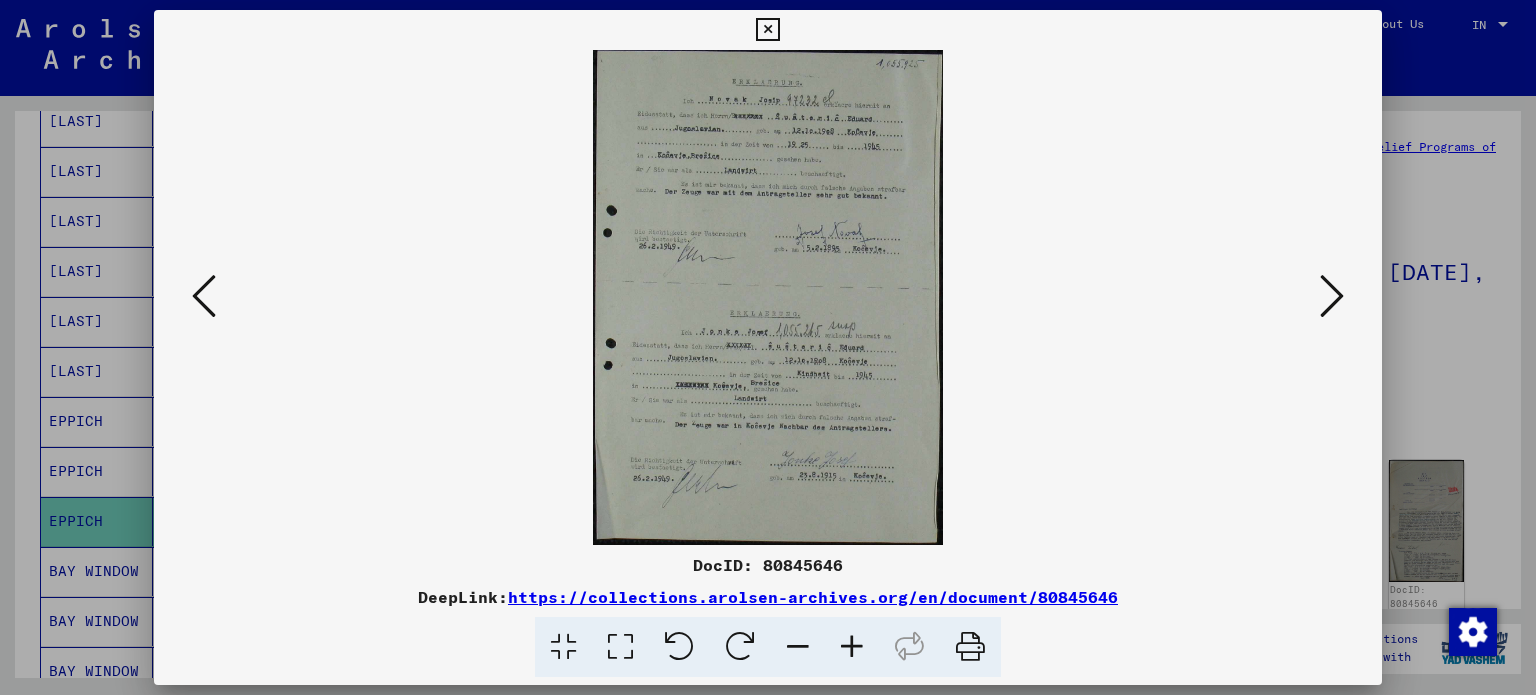 click at bounding box center (1332, 297) 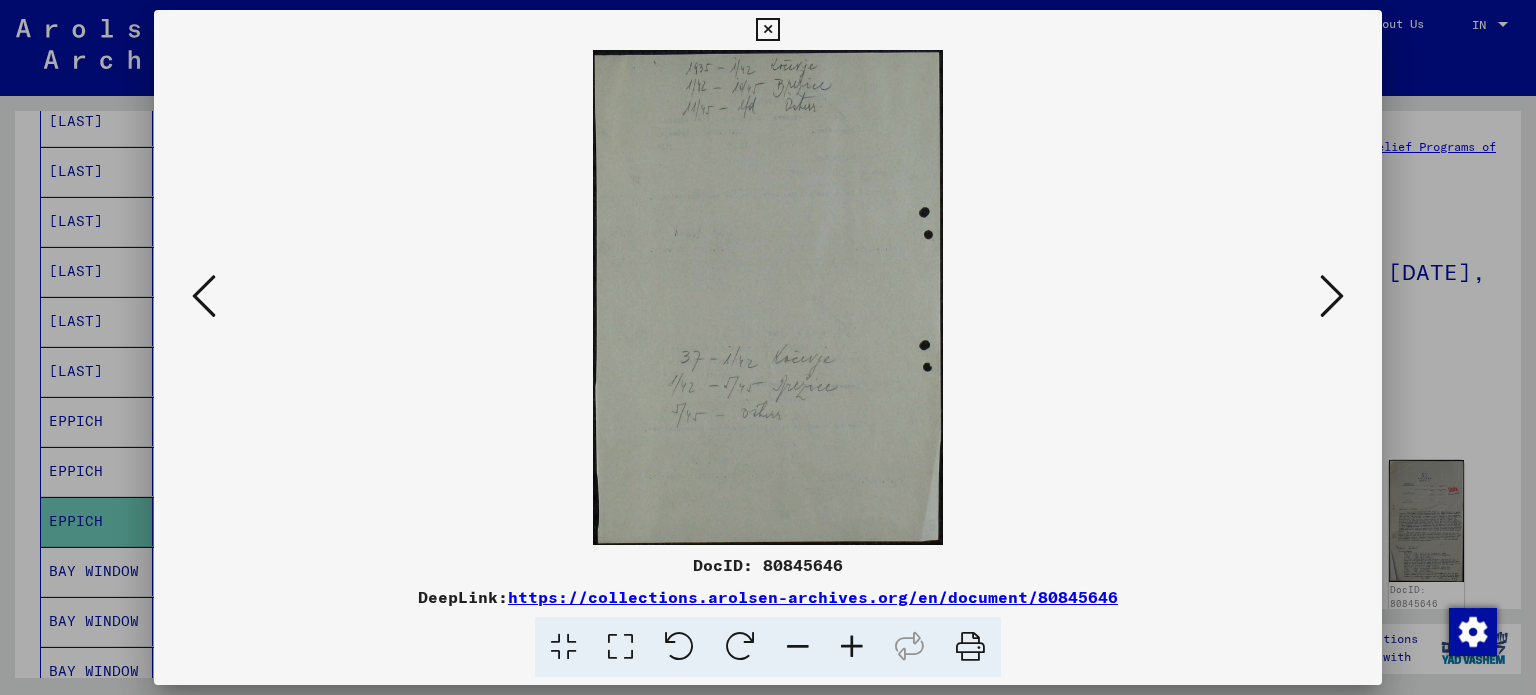 click at bounding box center [1332, 297] 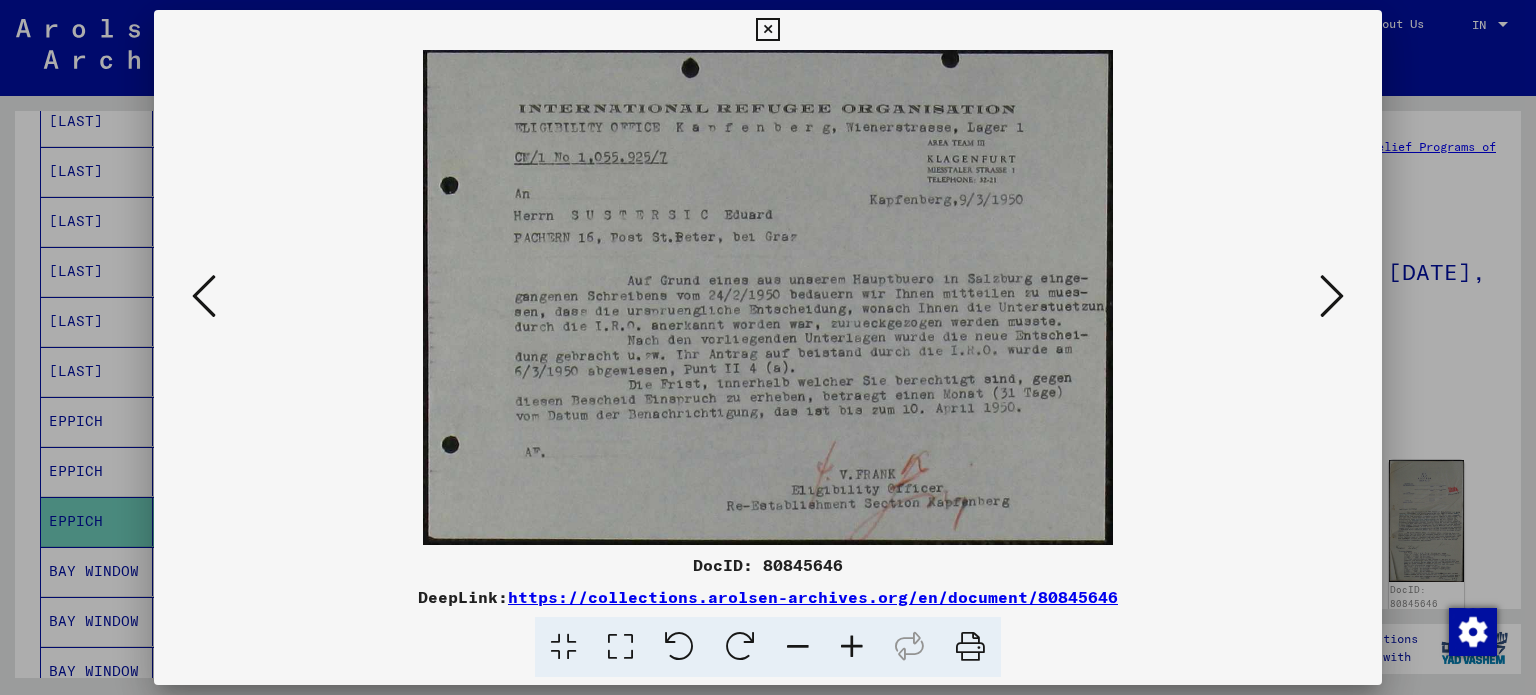 click at bounding box center (1332, 297) 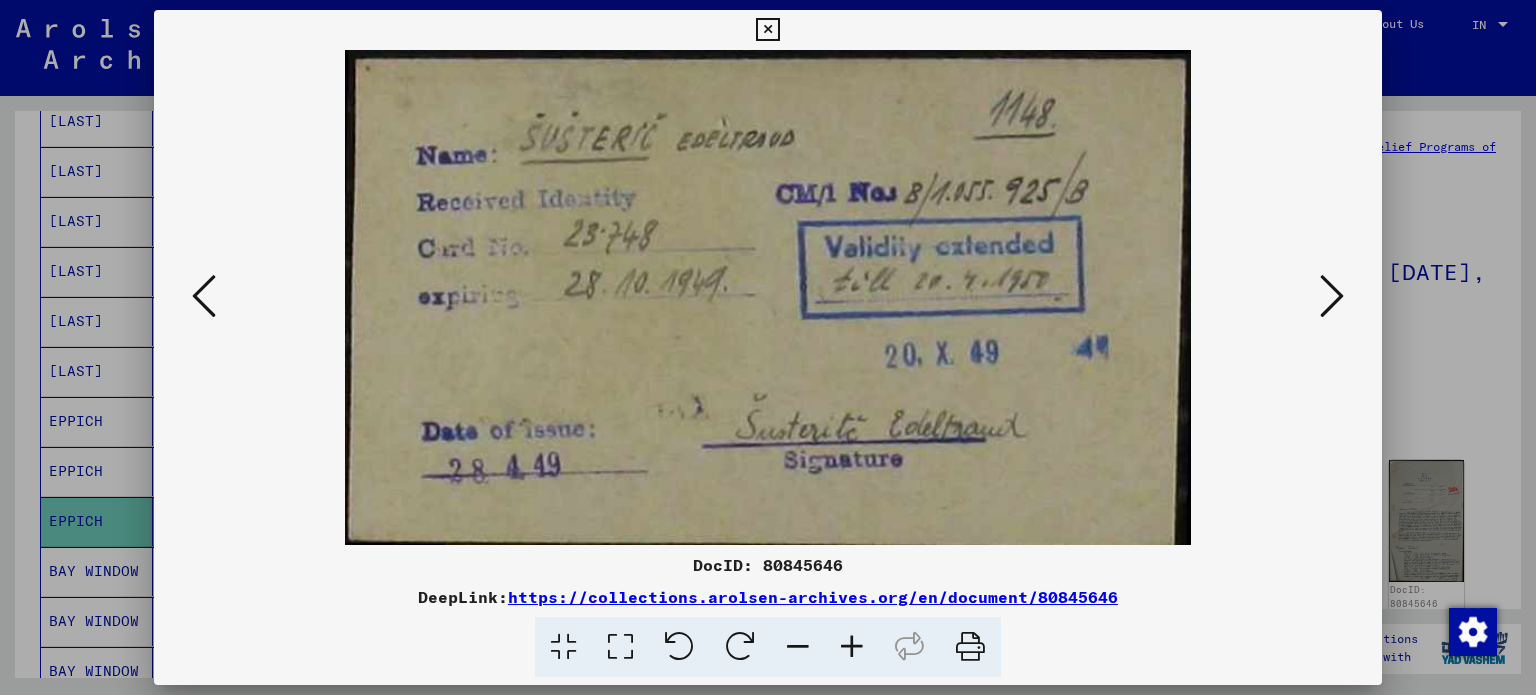 click at bounding box center [1332, 297] 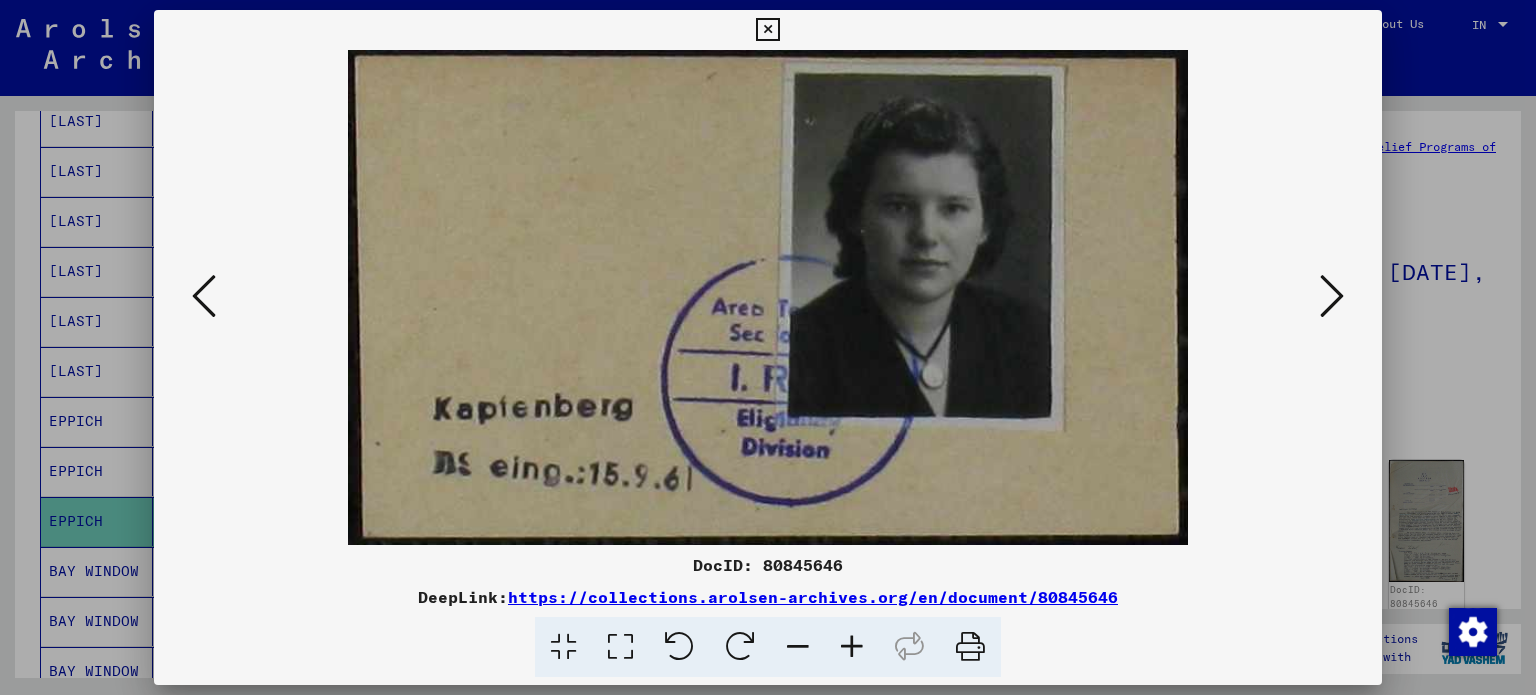 click at bounding box center [1332, 297] 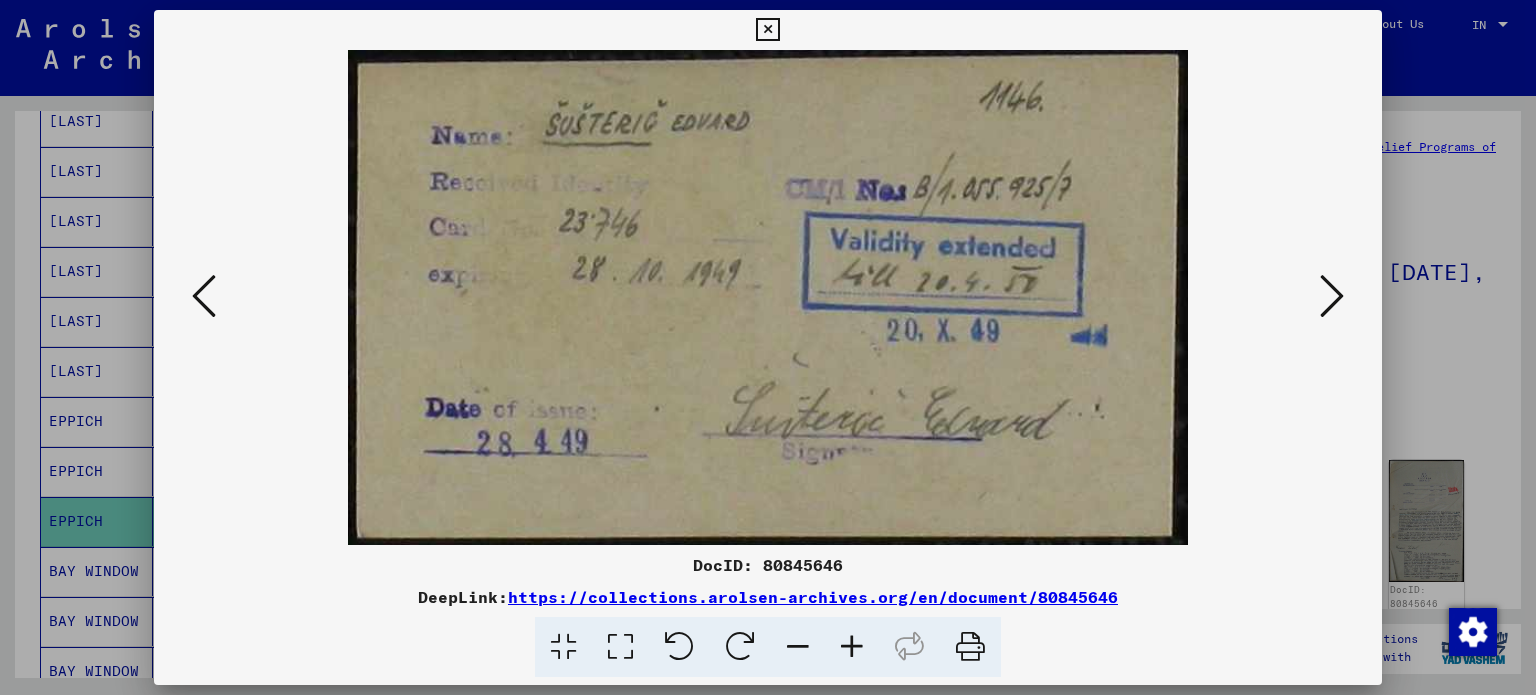 click at bounding box center (1332, 297) 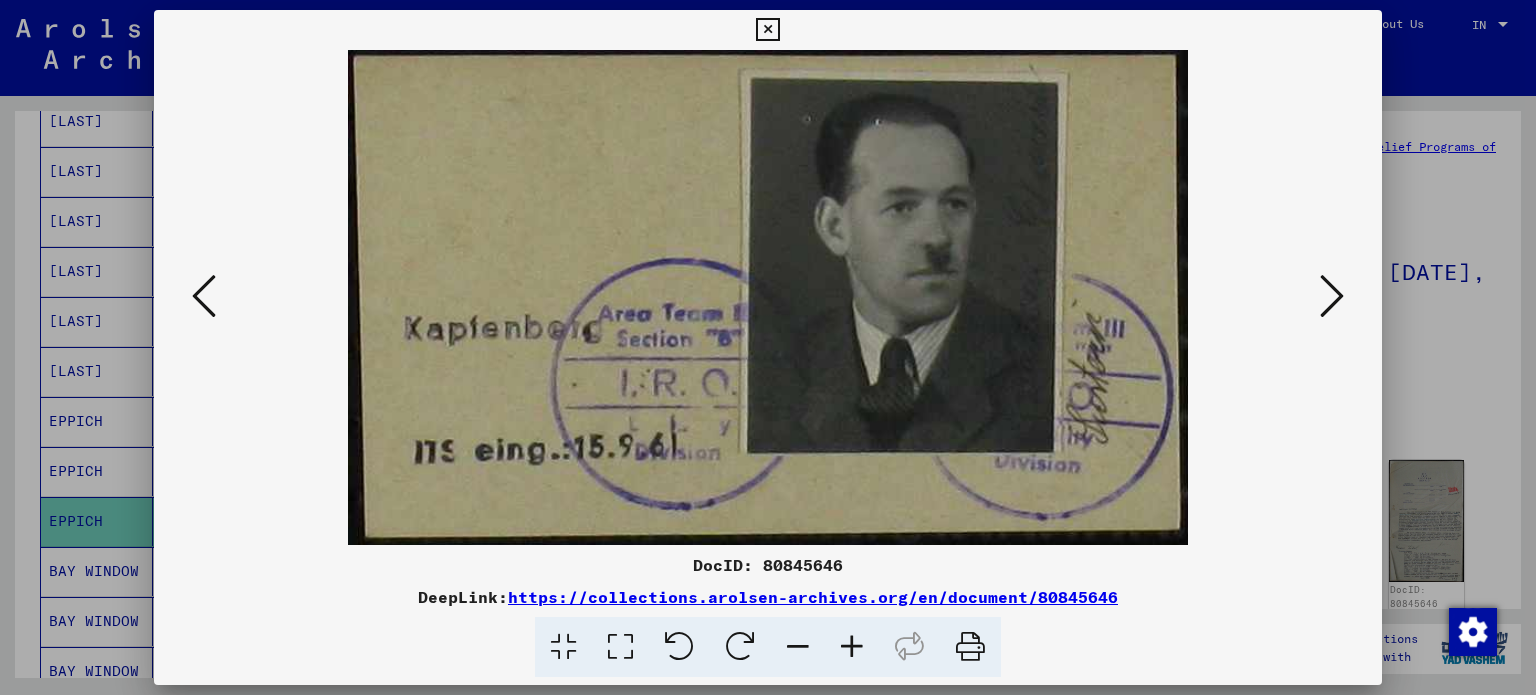click at bounding box center [1332, 297] 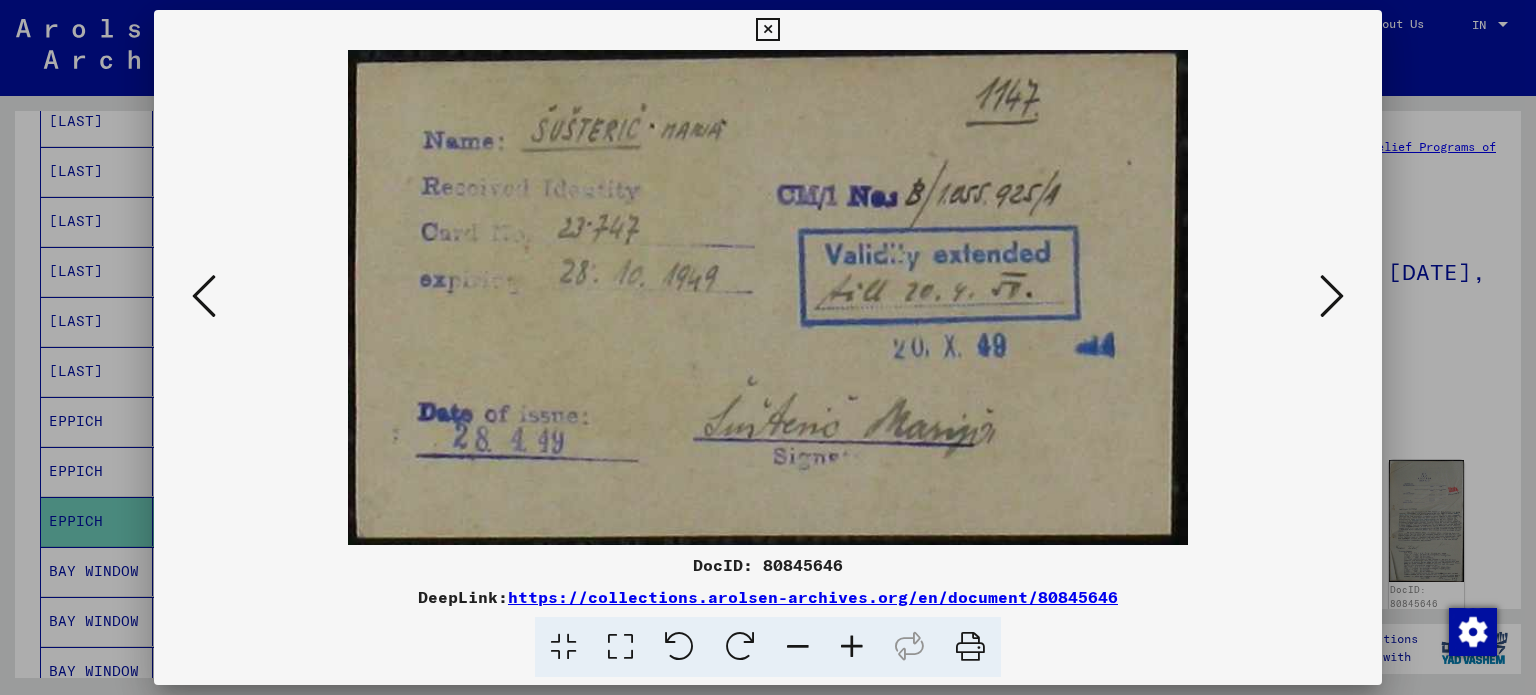 click at bounding box center [1332, 297] 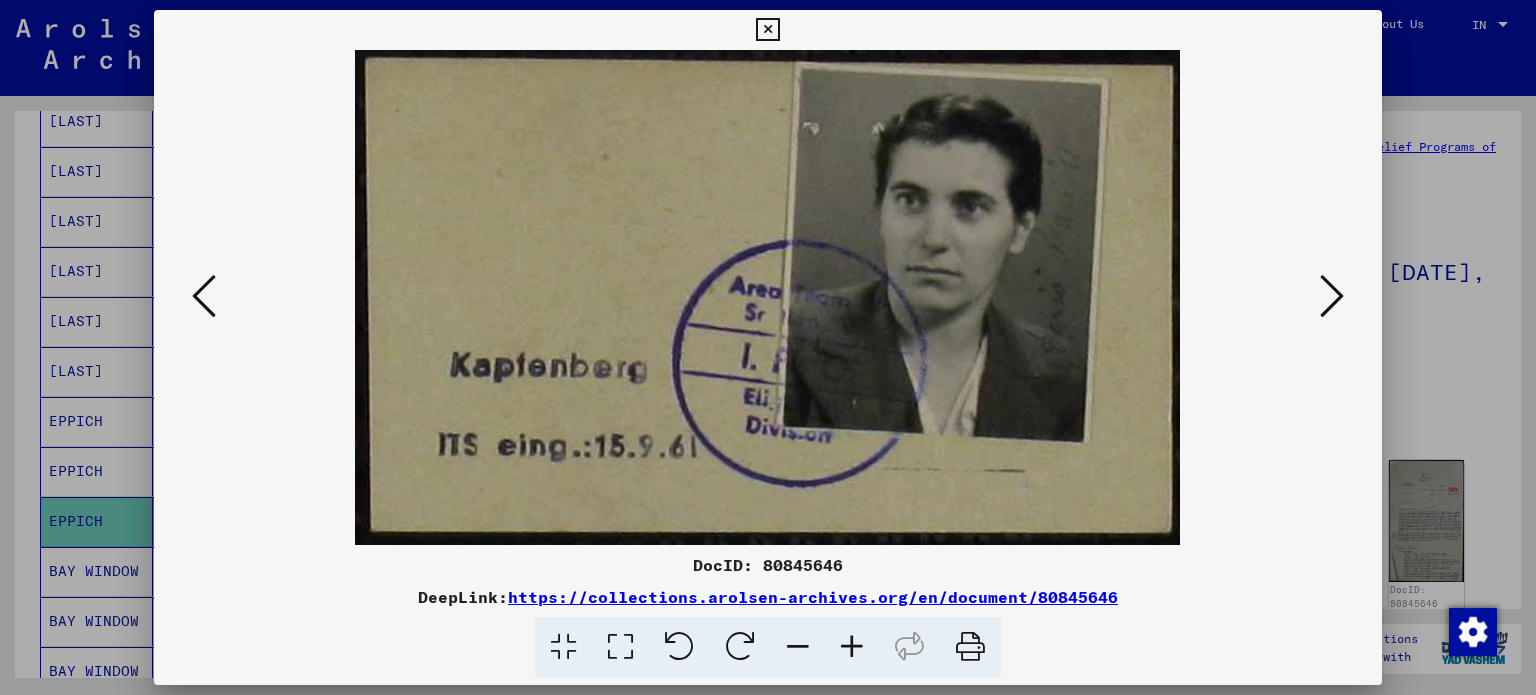 click at bounding box center (1332, 297) 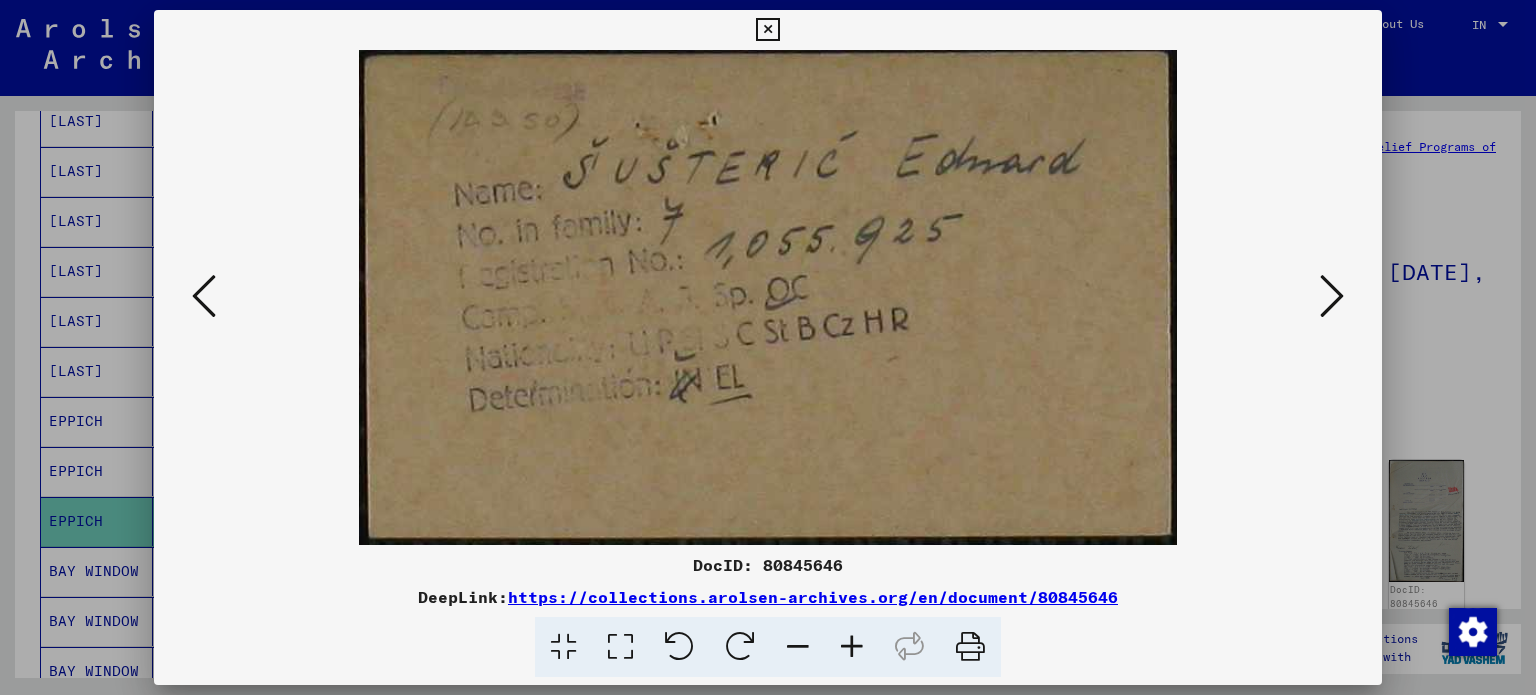 click at bounding box center [1332, 297] 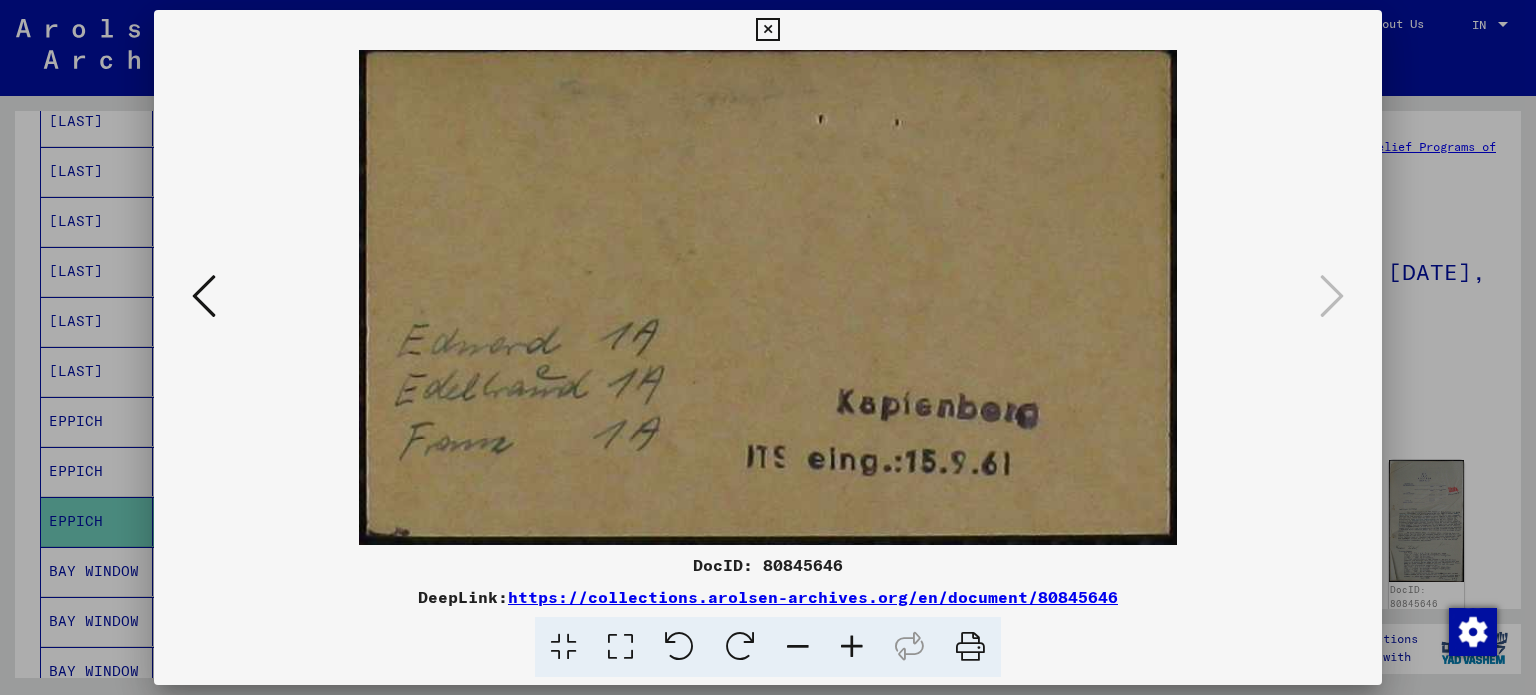 click at bounding box center [768, 347] 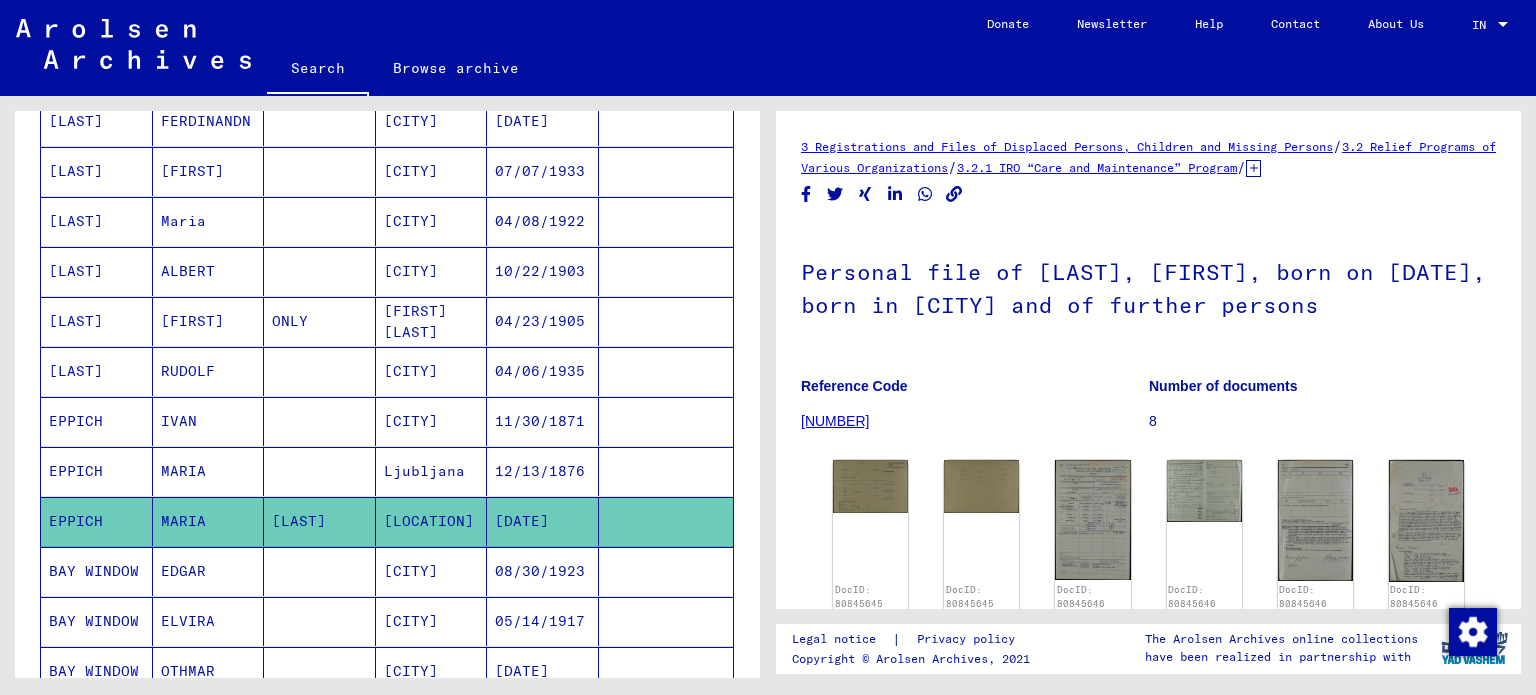 click at bounding box center [320, 621] 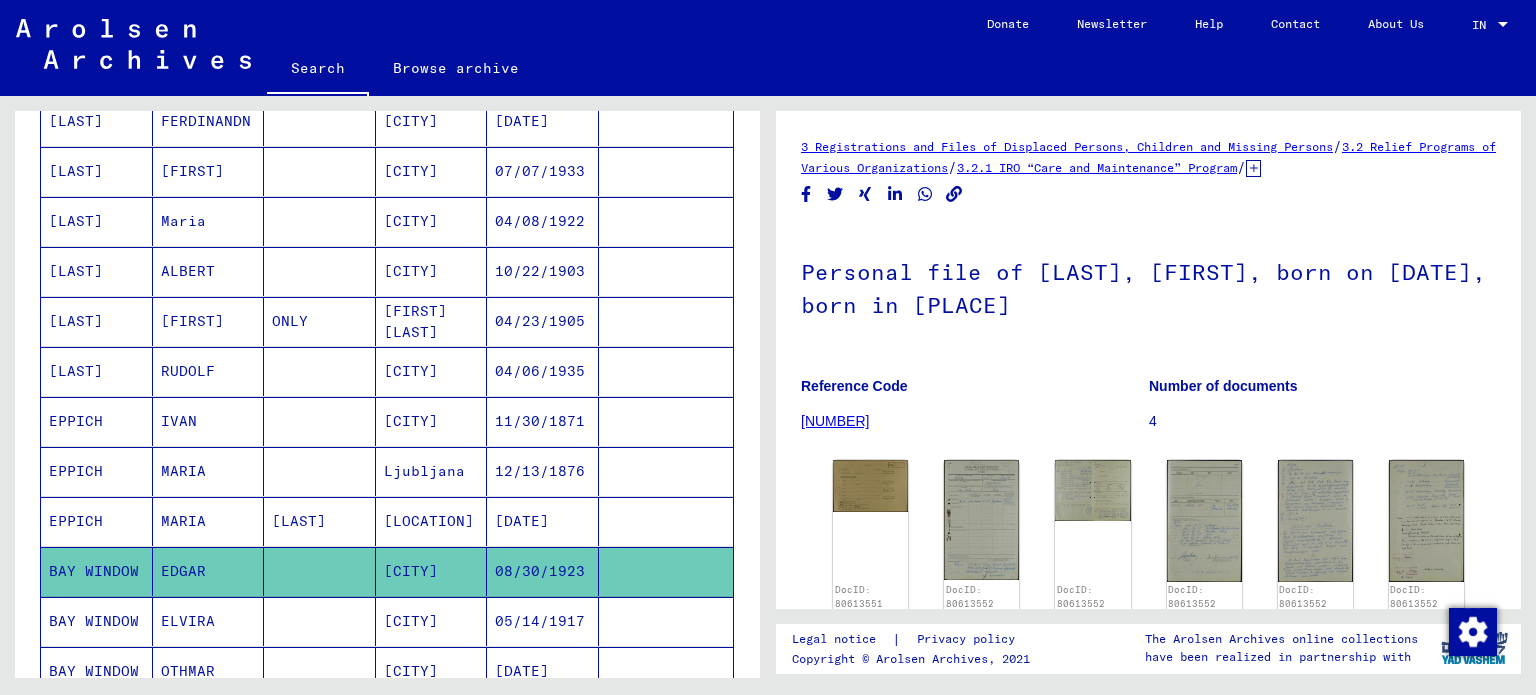 scroll, scrollTop: 0, scrollLeft: 0, axis: both 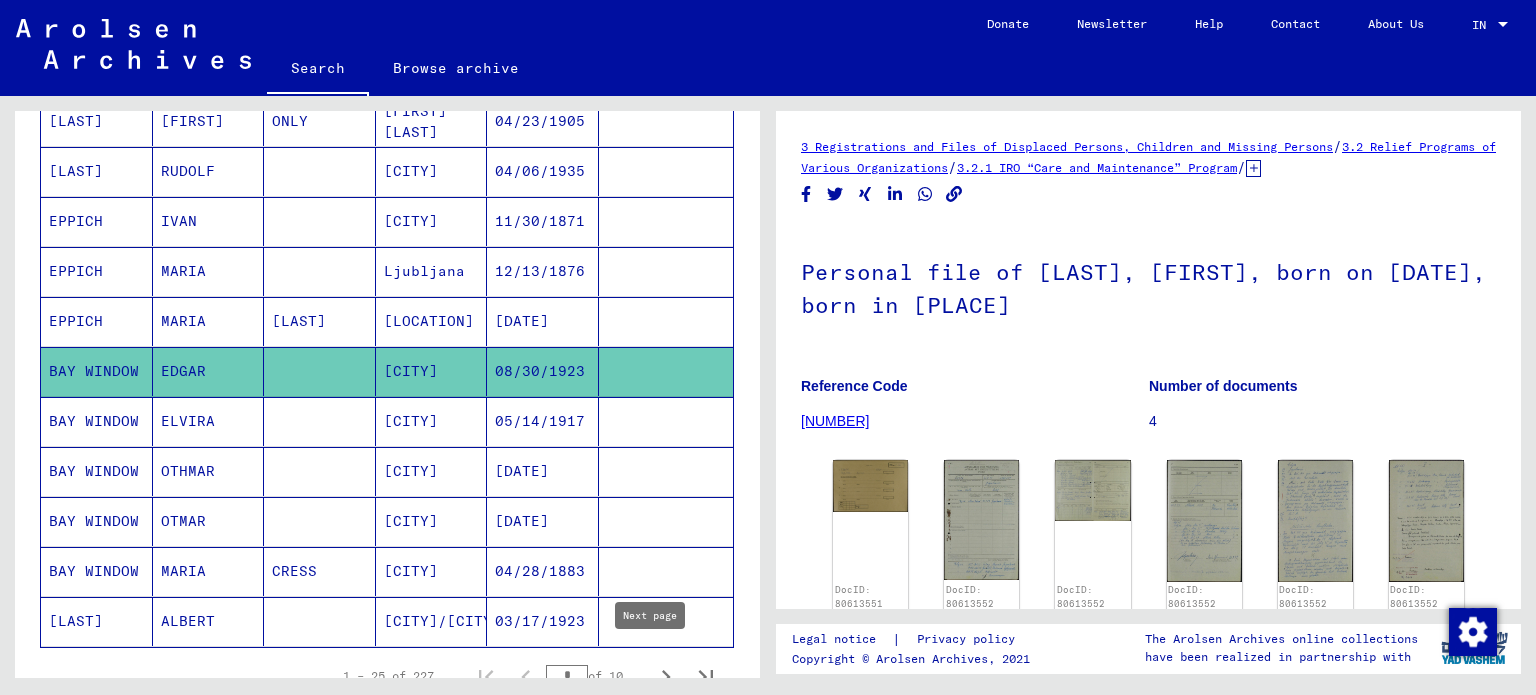 click 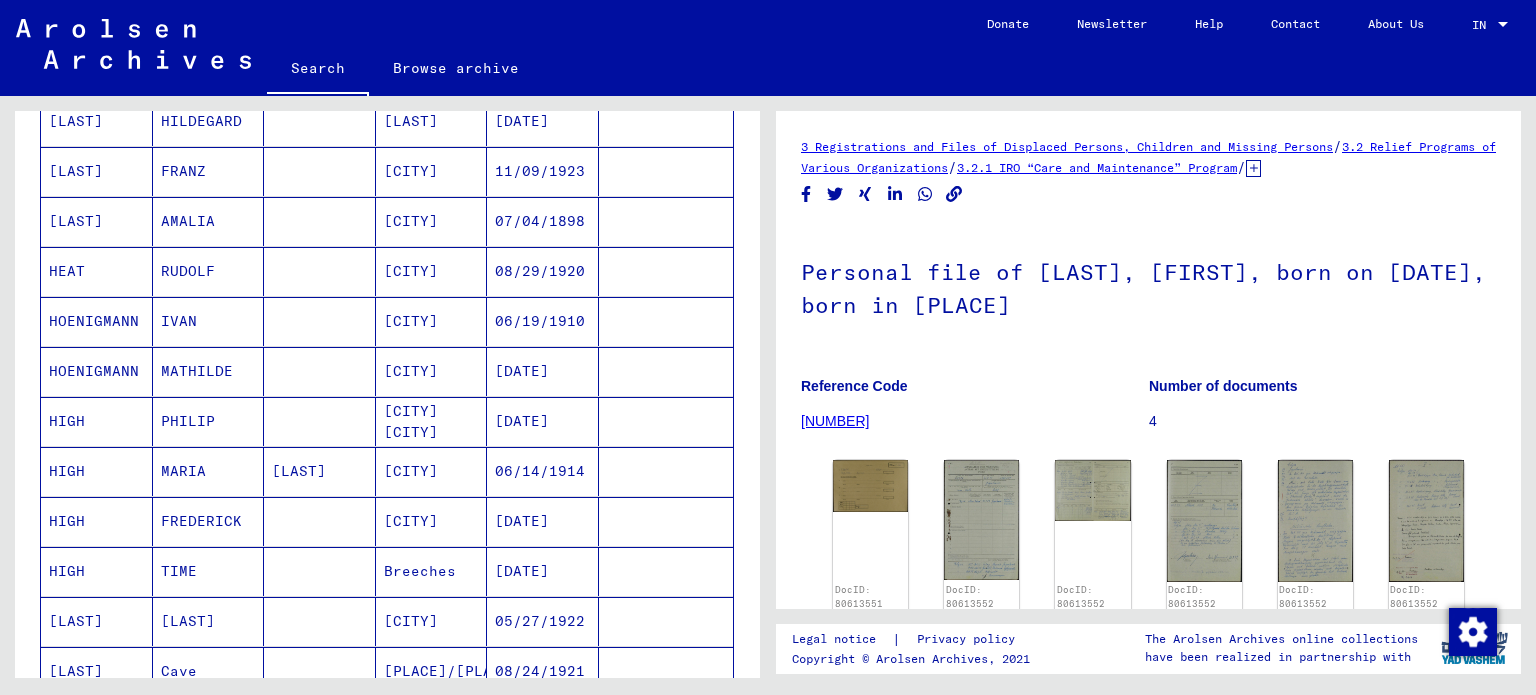 scroll, scrollTop: 208, scrollLeft: 0, axis: vertical 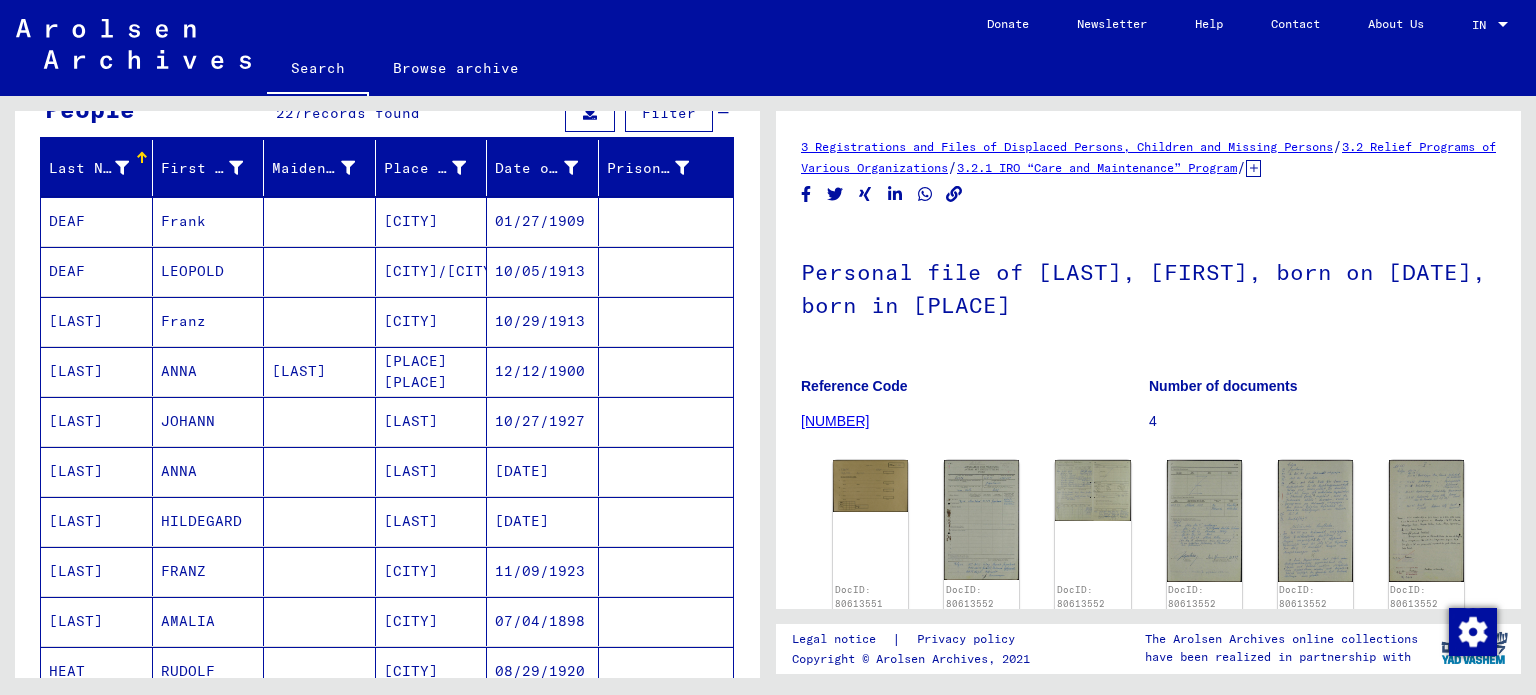 click on "Franz" at bounding box center (209, 371) 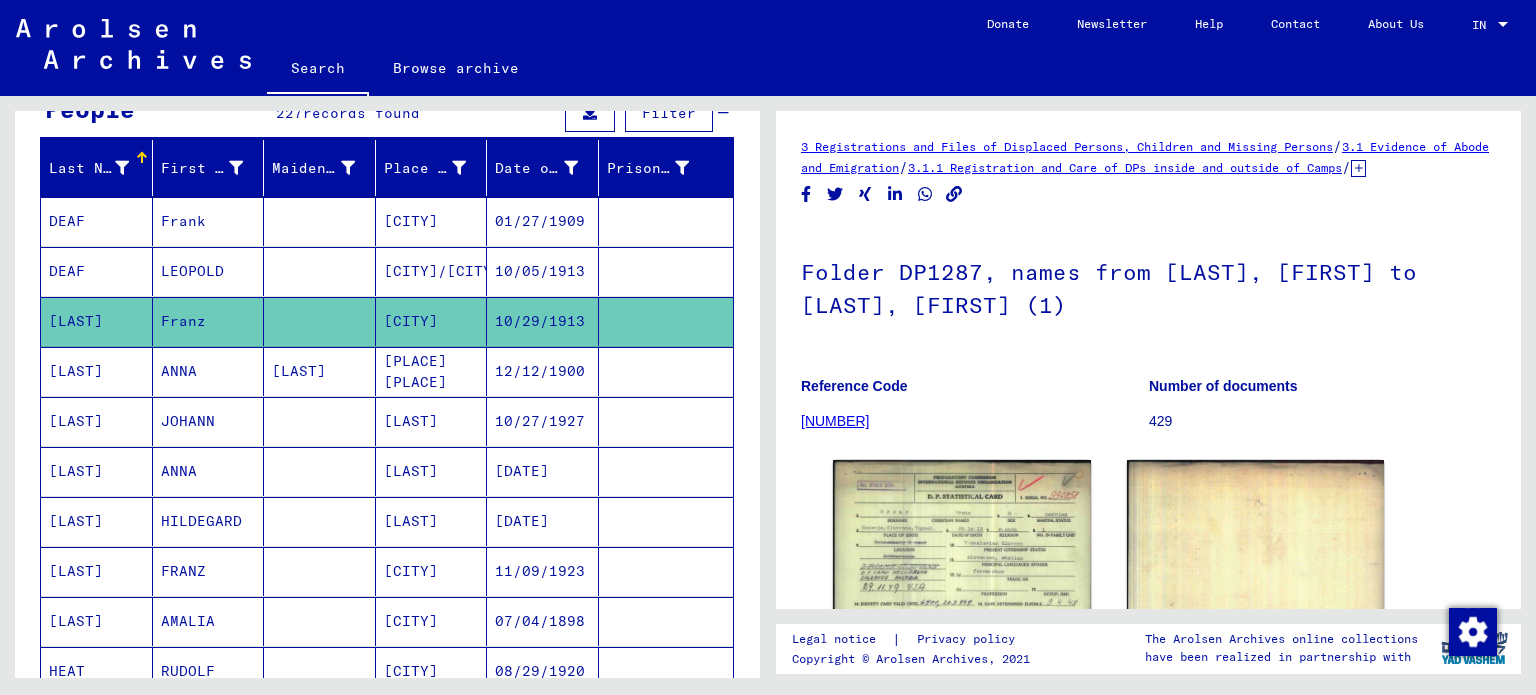 scroll, scrollTop: 0, scrollLeft: 0, axis: both 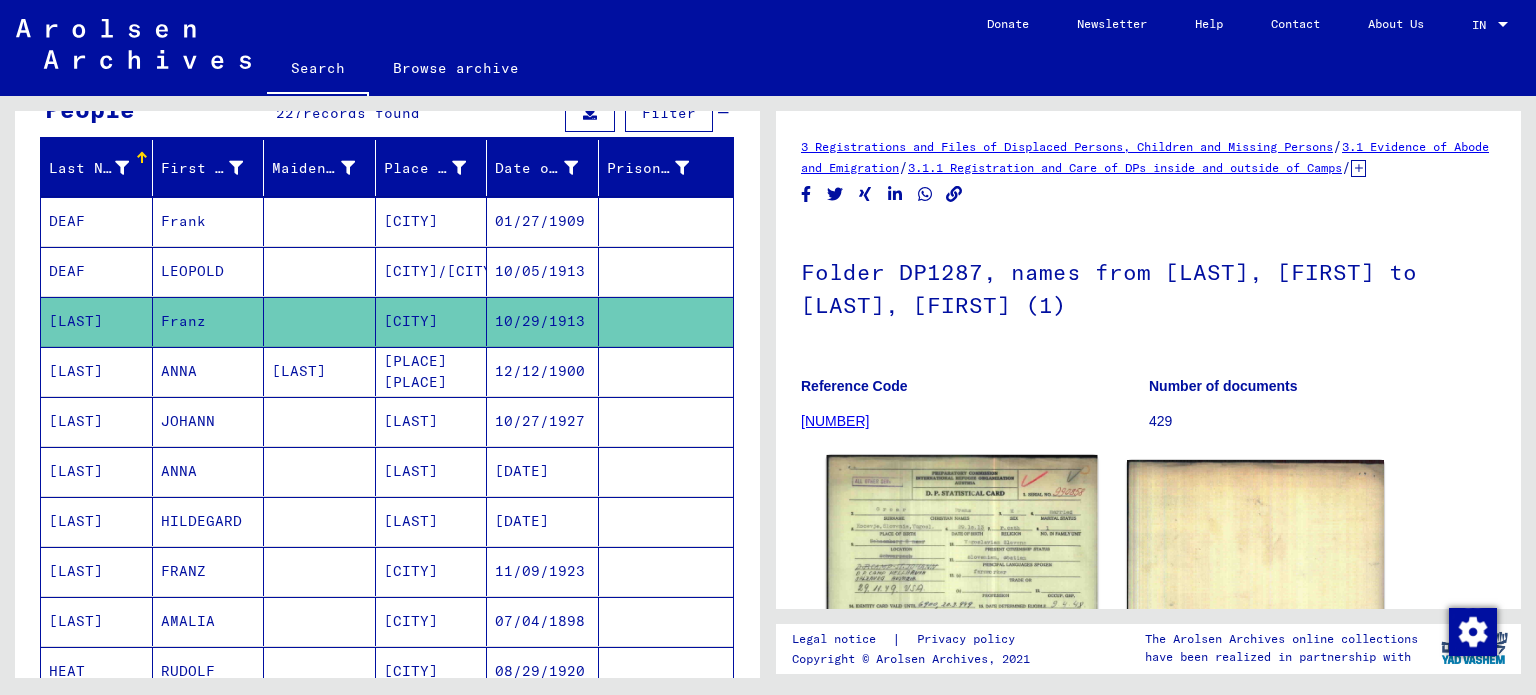 click 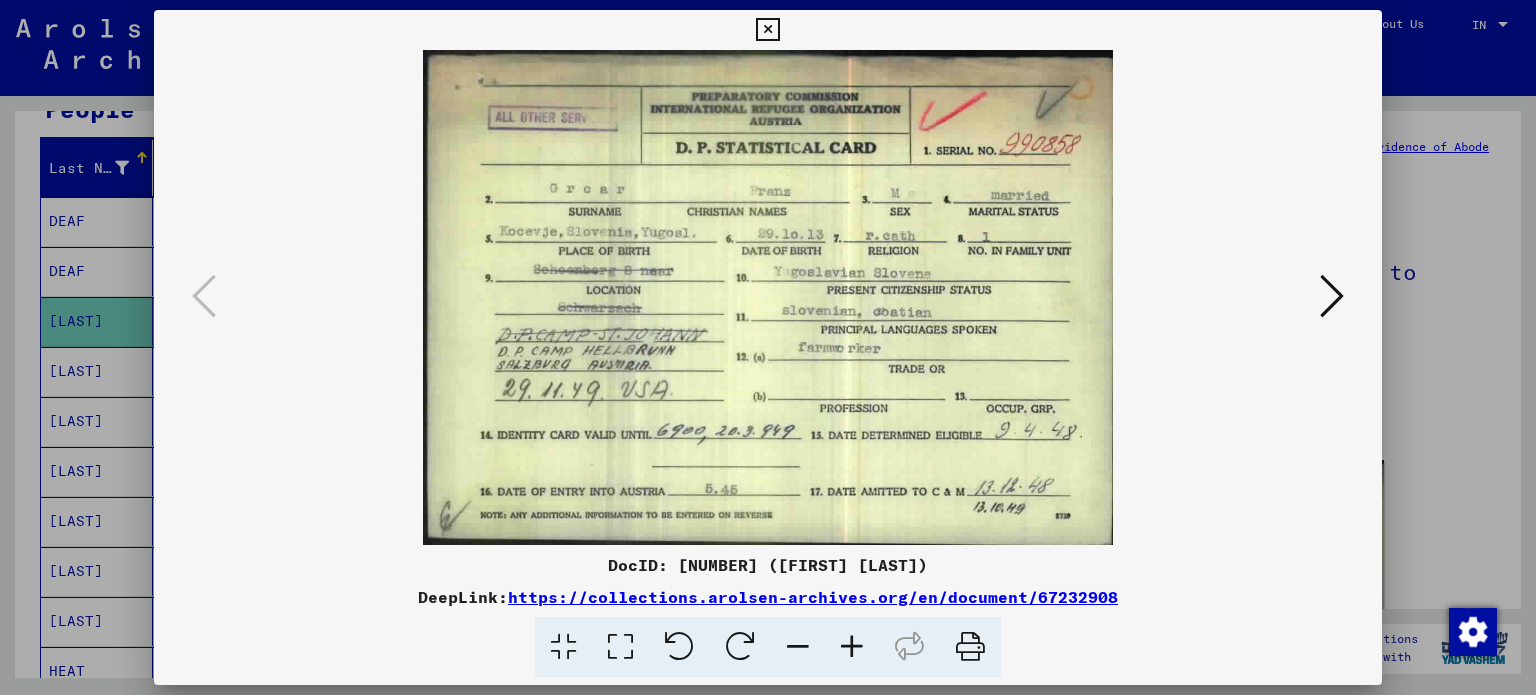 click at bounding box center (852, 647) 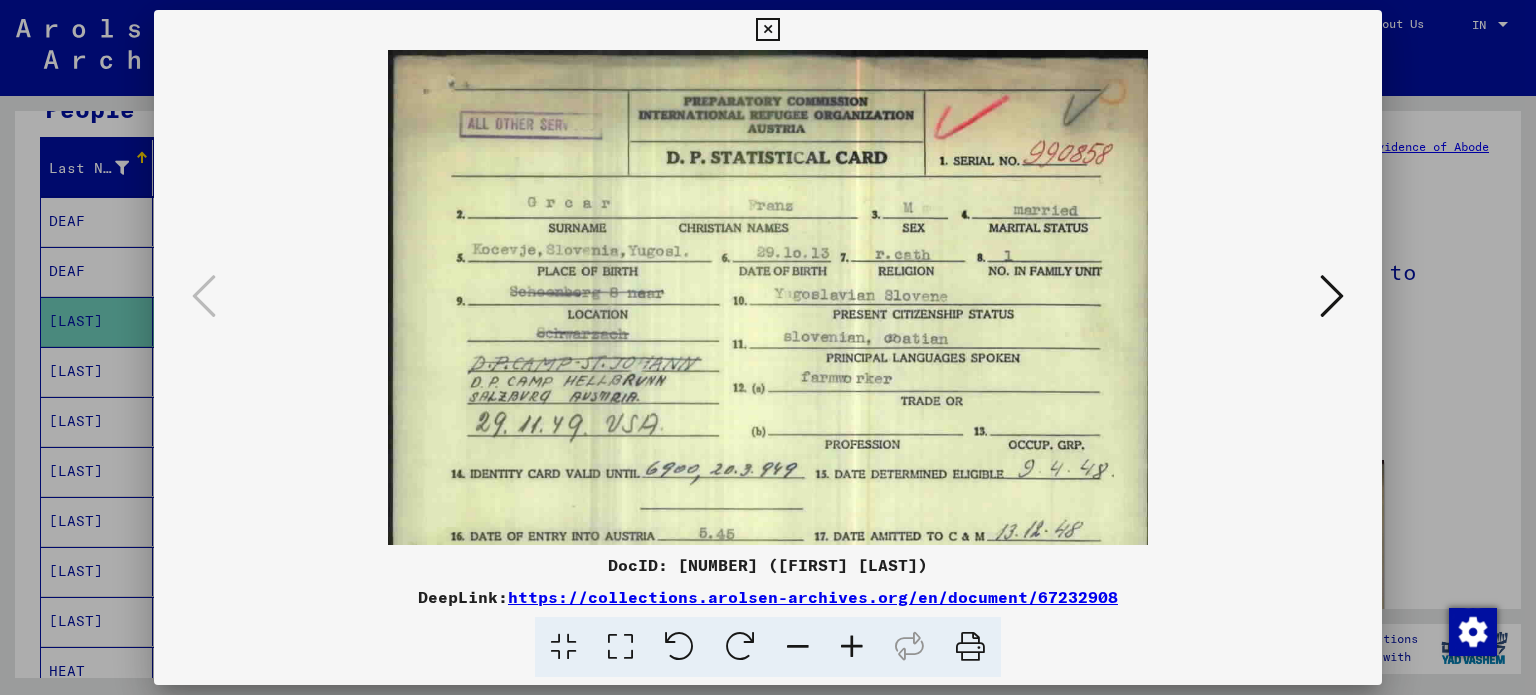 click at bounding box center [852, 647] 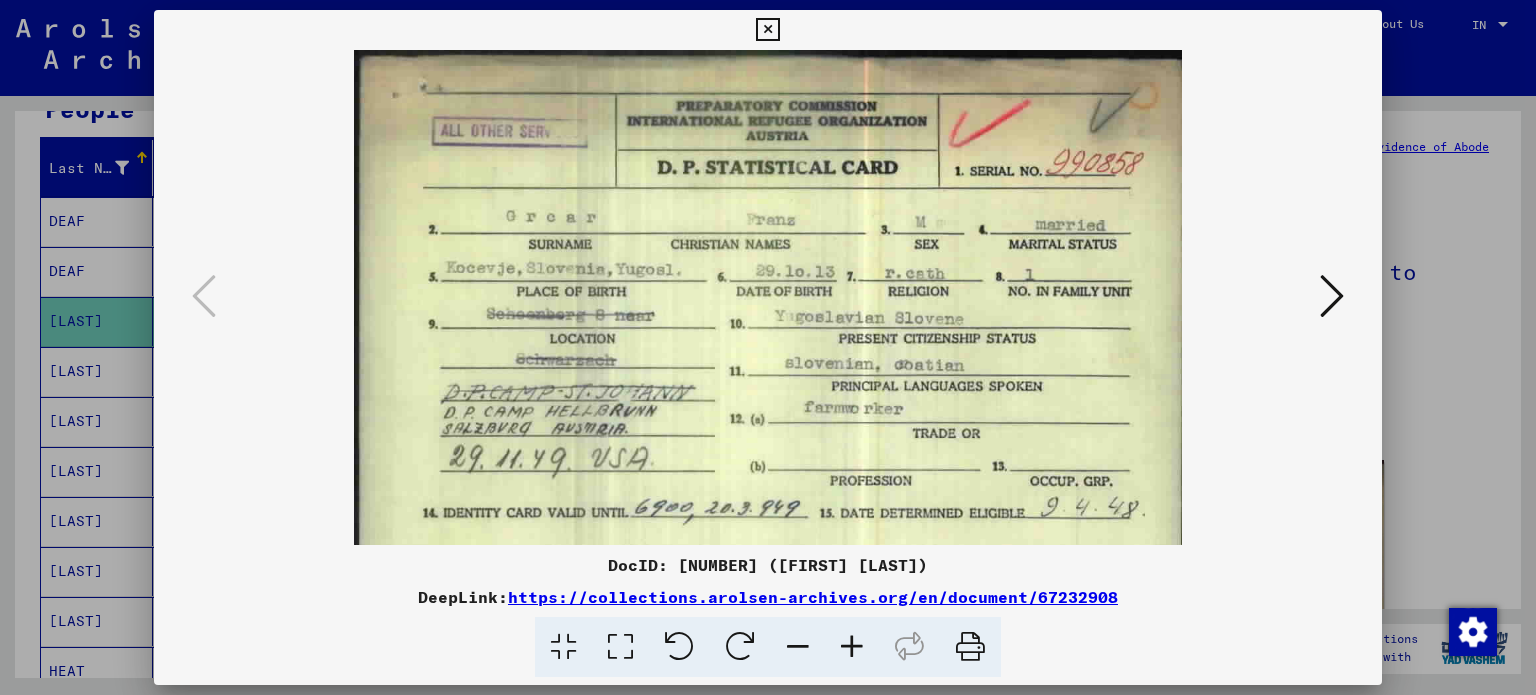 click at bounding box center (852, 647) 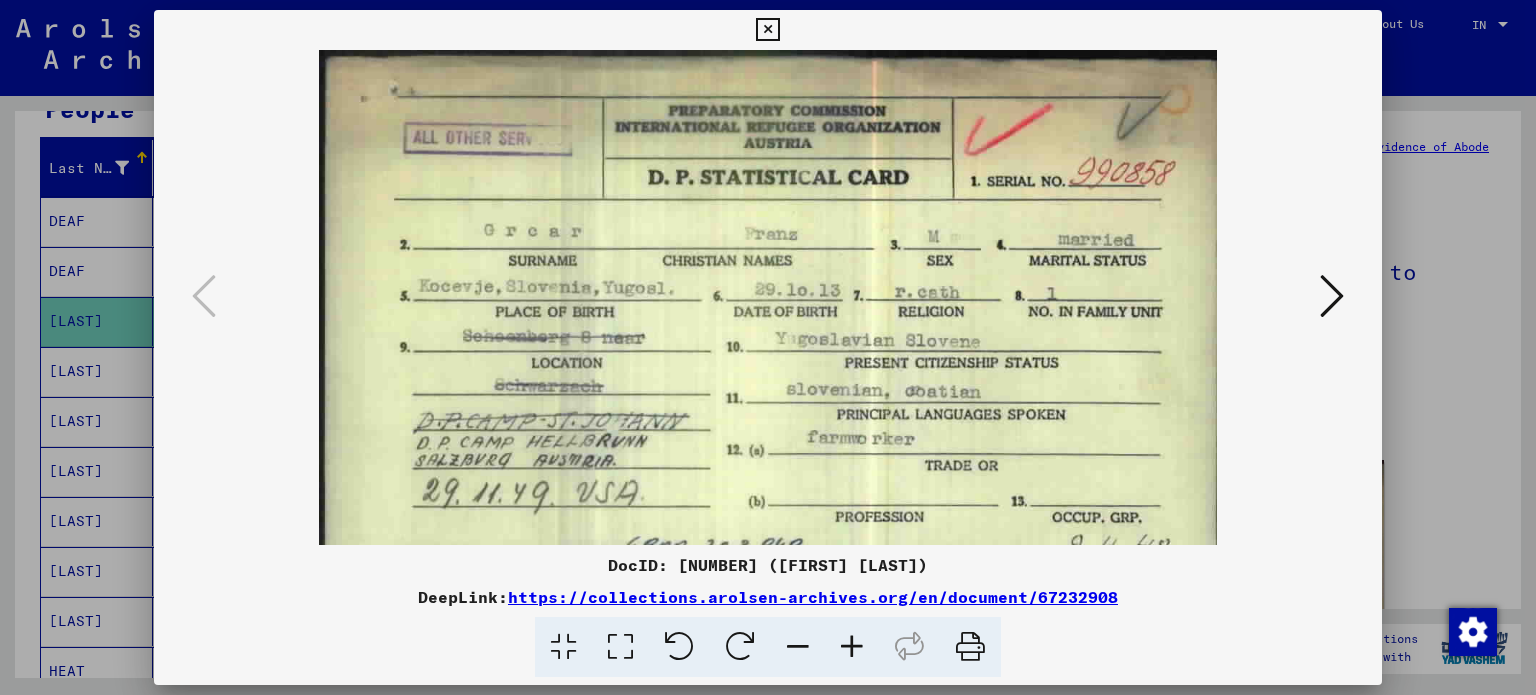 click at bounding box center (852, 647) 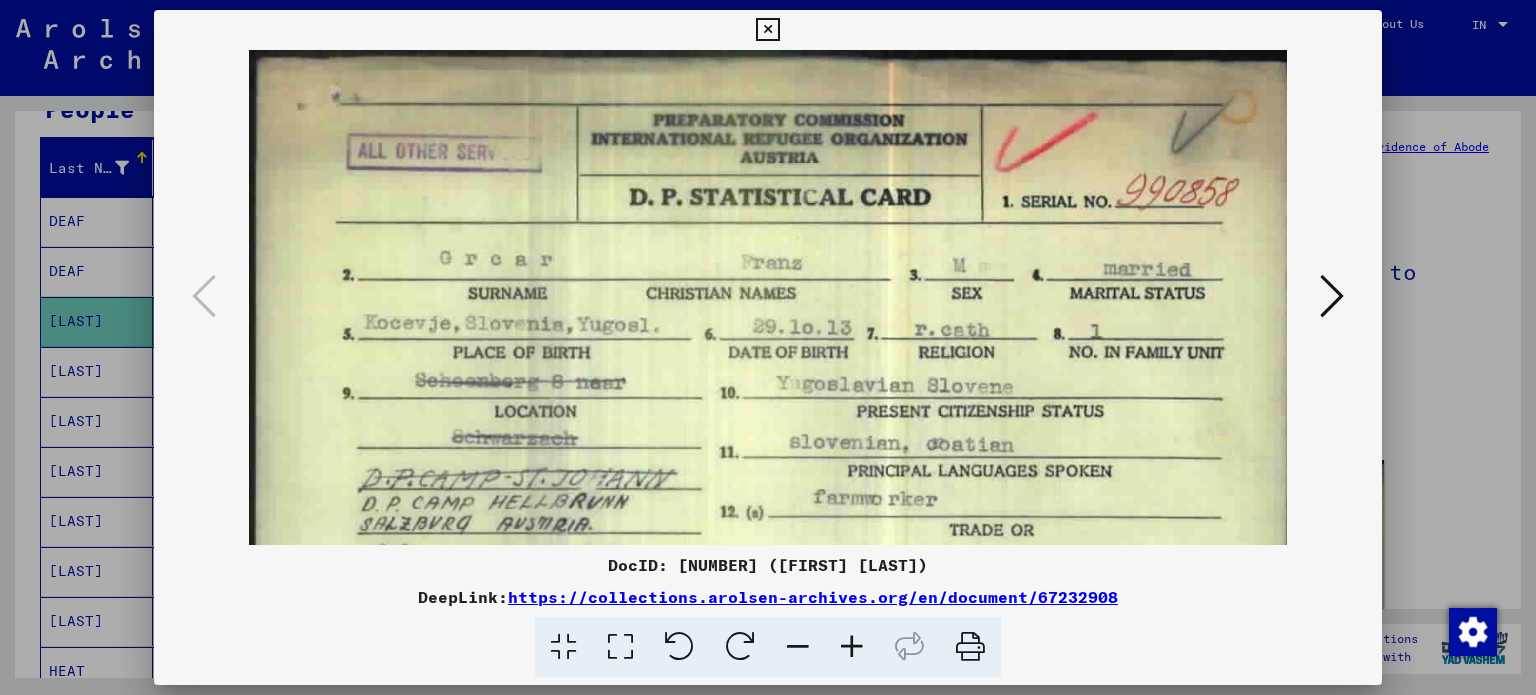 click at bounding box center (852, 647) 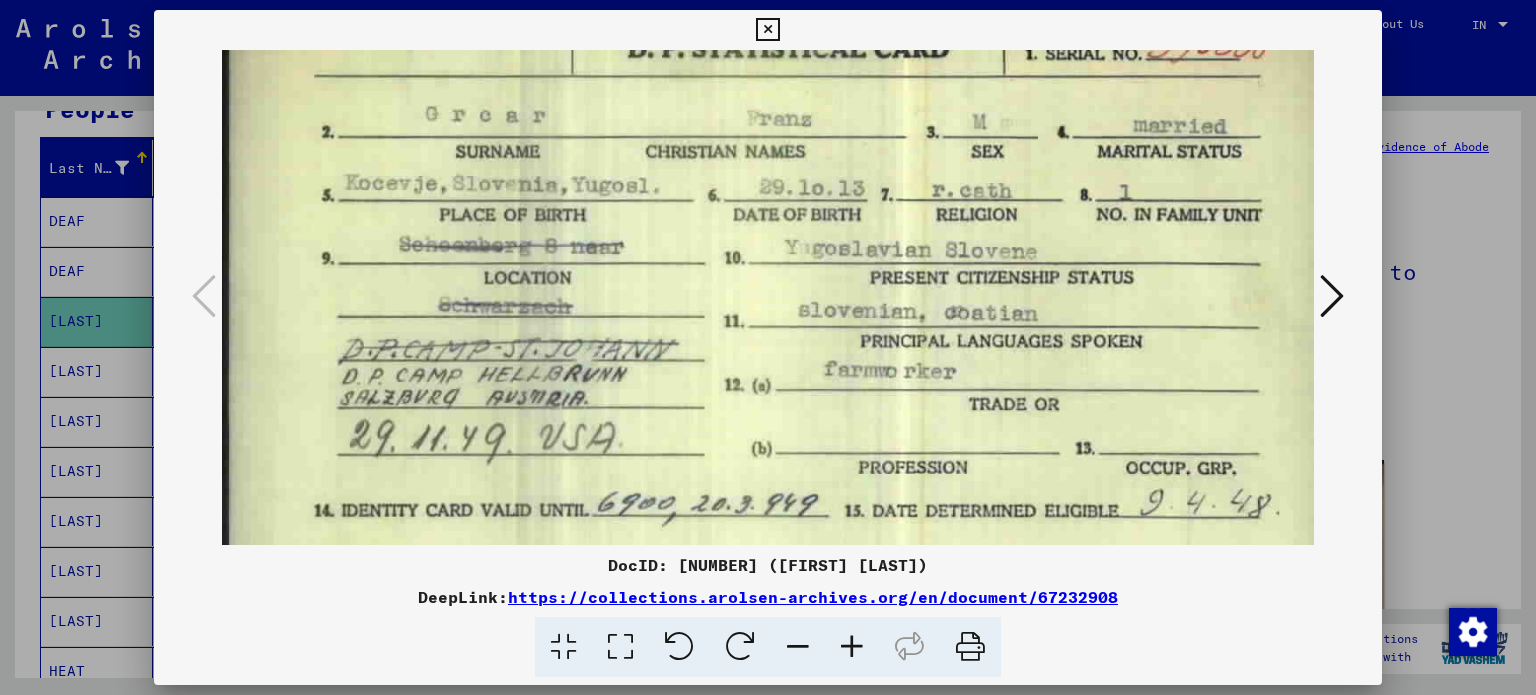 scroll, scrollTop: 159, scrollLeft: 0, axis: vertical 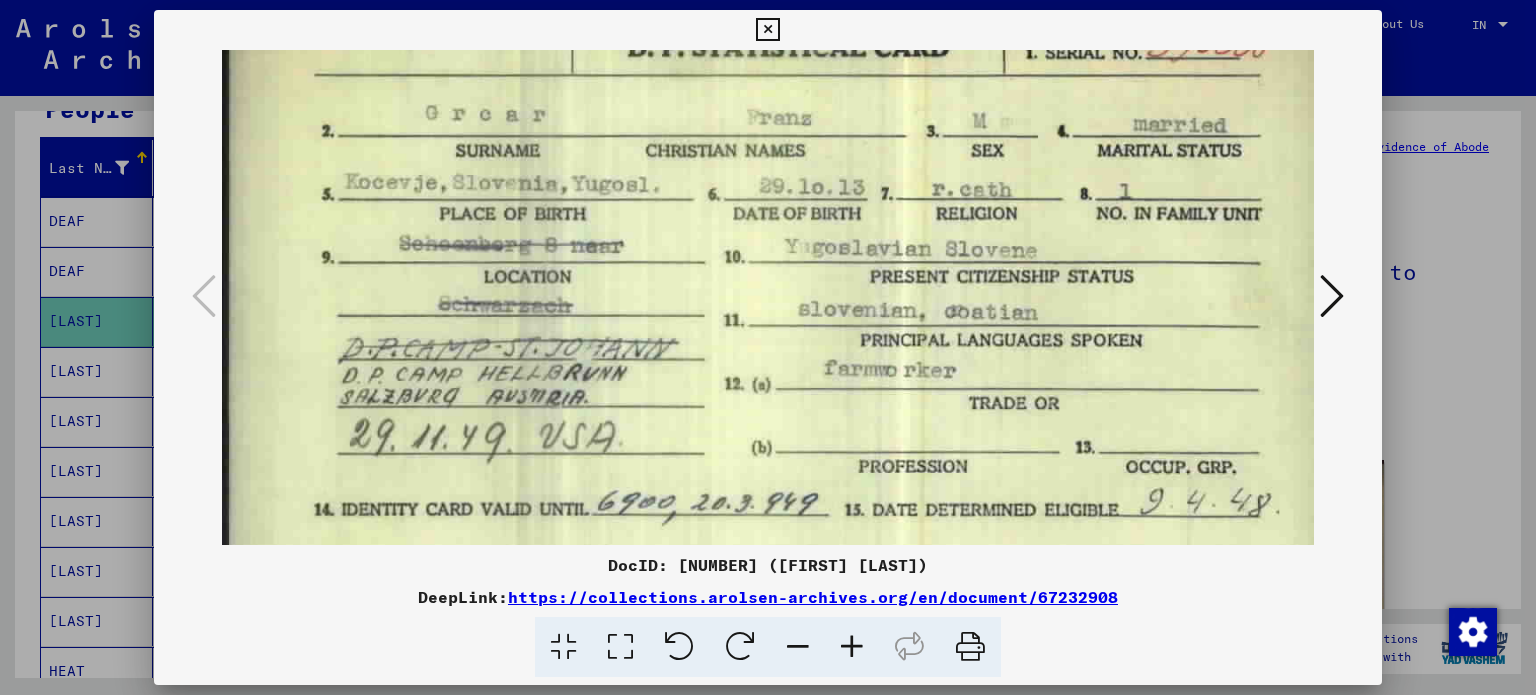 drag, startPoint x: 872, startPoint y: 404, endPoint x: 900, endPoint y: 246, distance: 160.46184 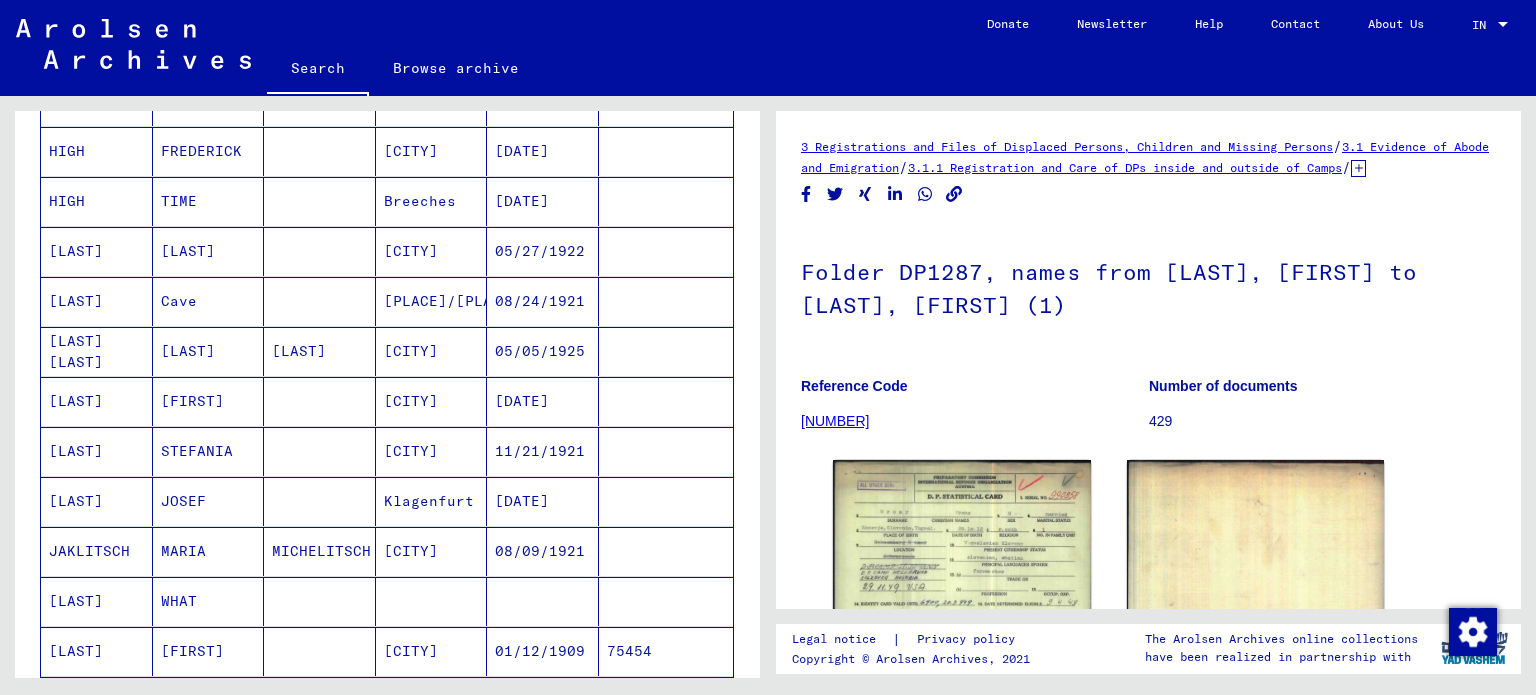 scroll, scrollTop: 1008, scrollLeft: 0, axis: vertical 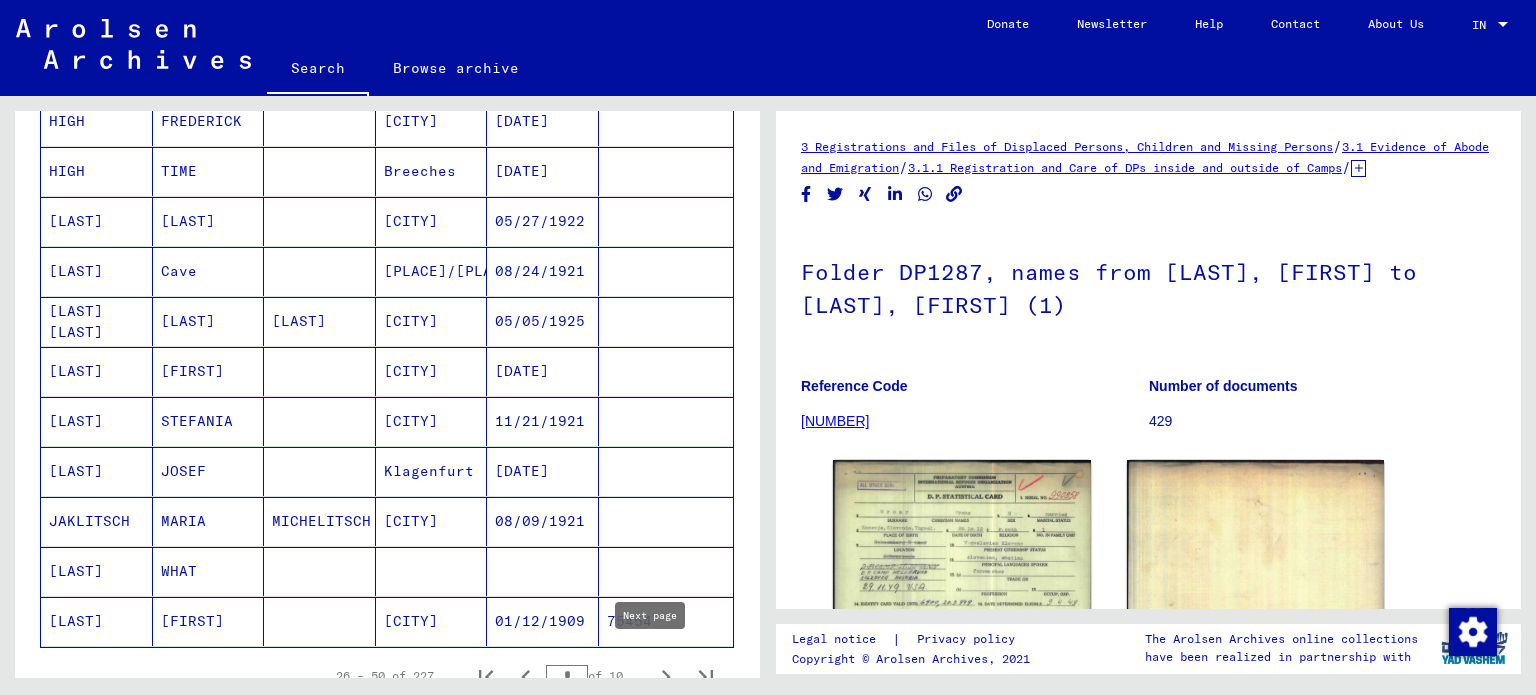 click 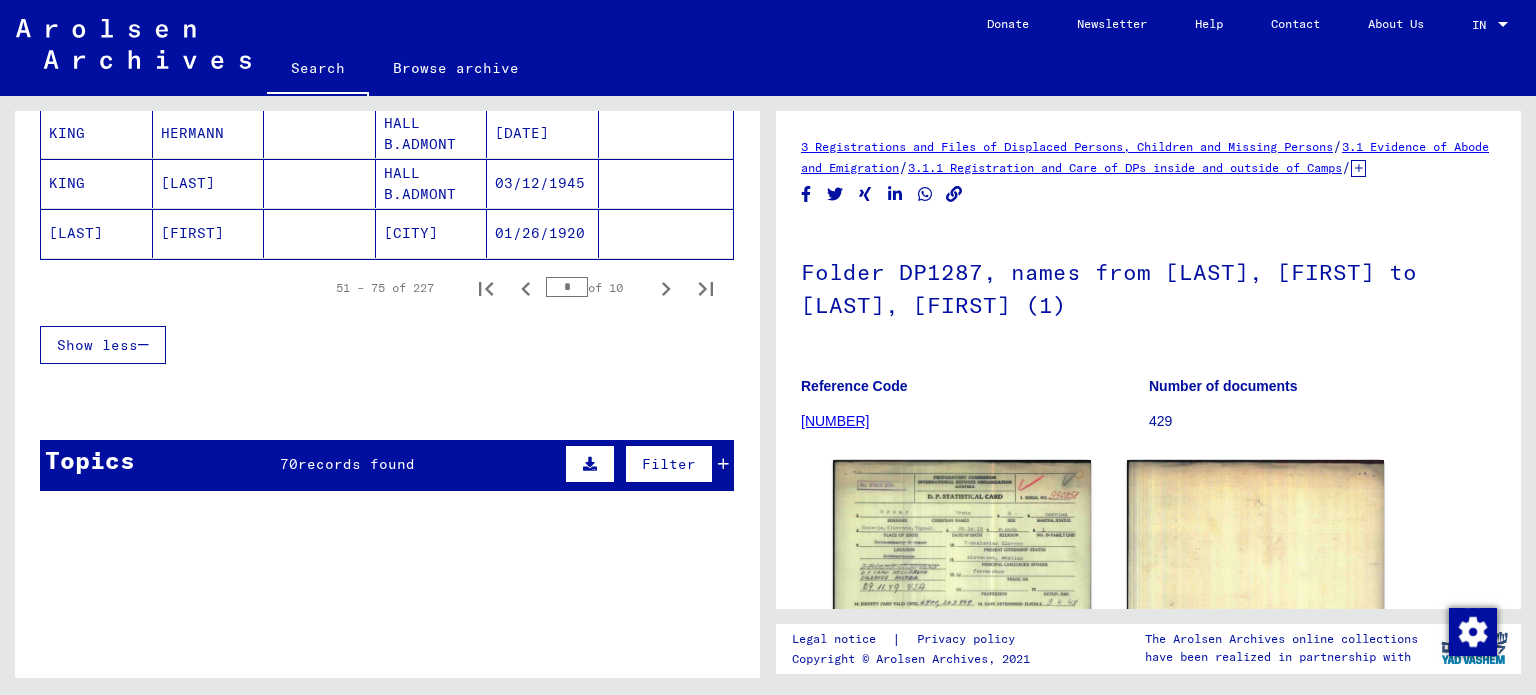 scroll, scrollTop: 1408, scrollLeft: 0, axis: vertical 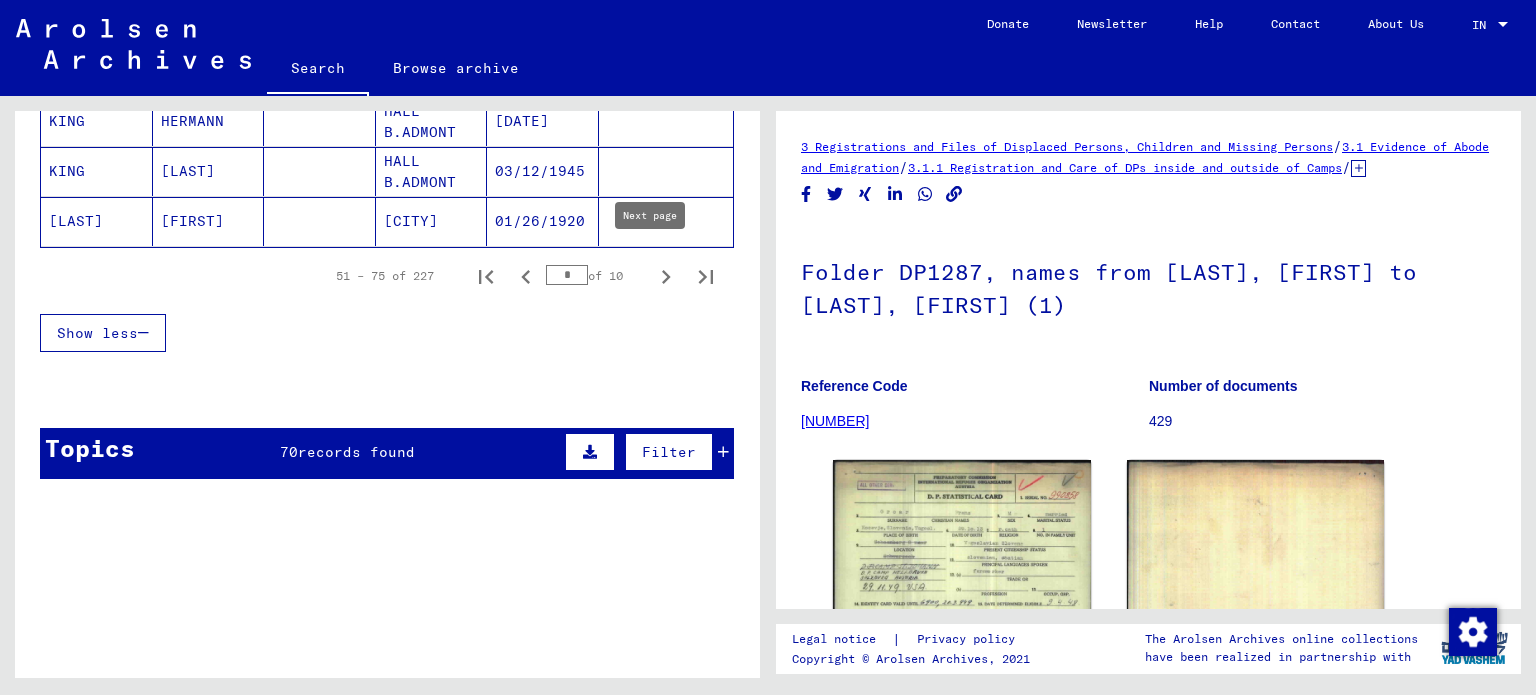 click 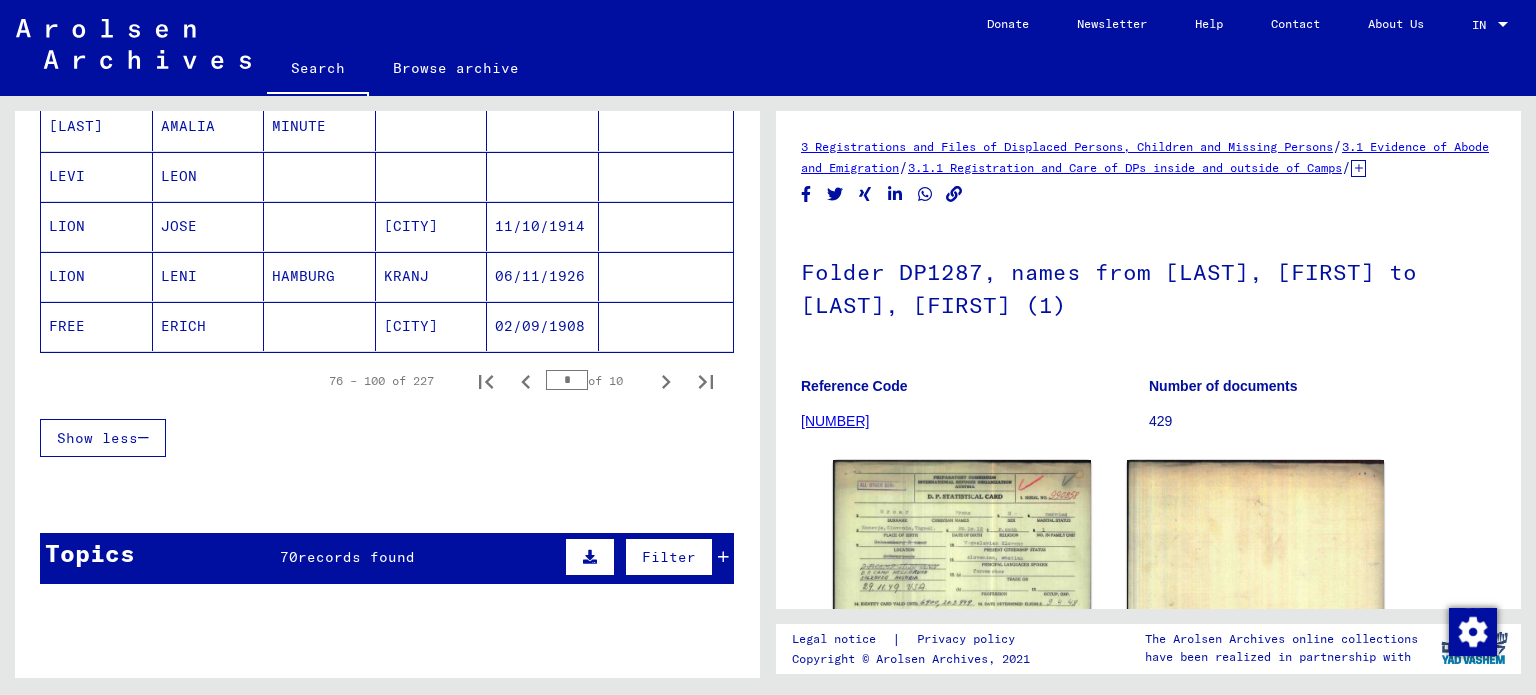 scroll, scrollTop: 1308, scrollLeft: 0, axis: vertical 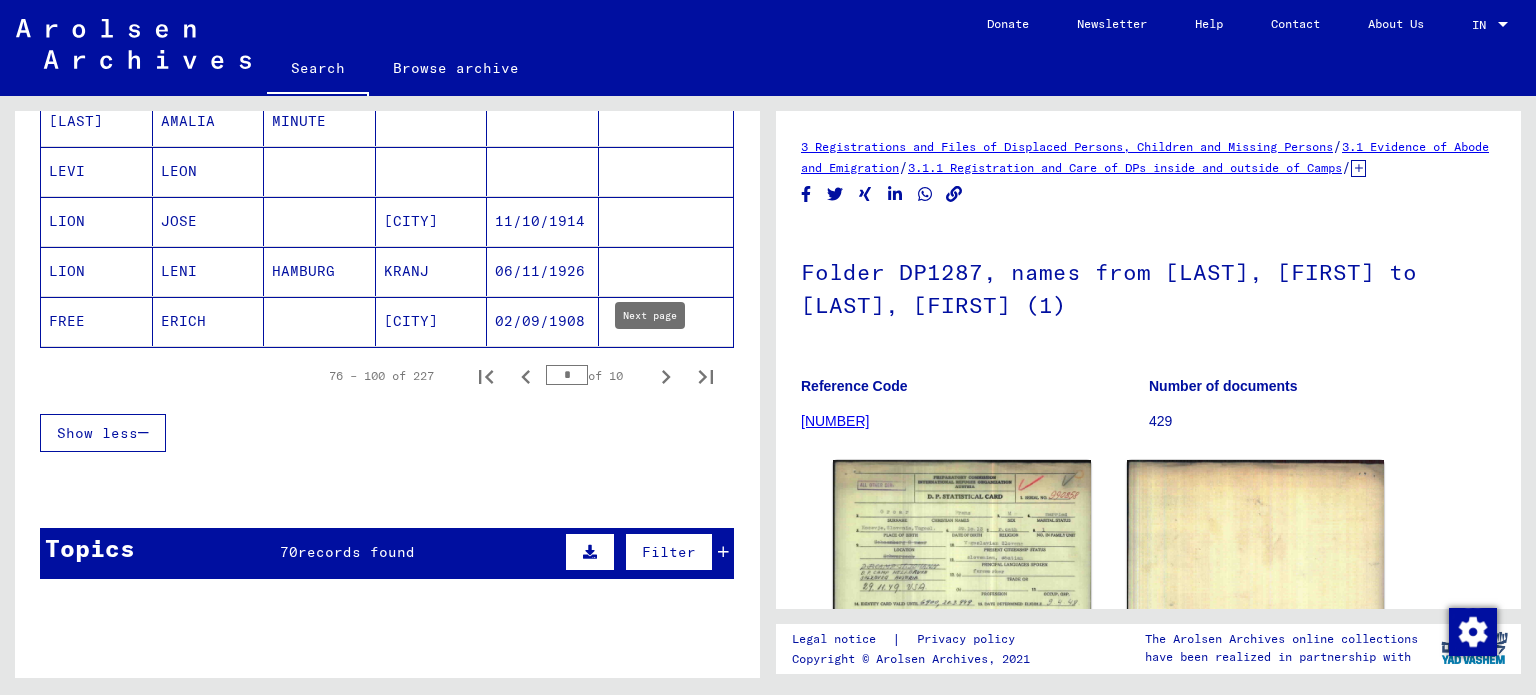 click 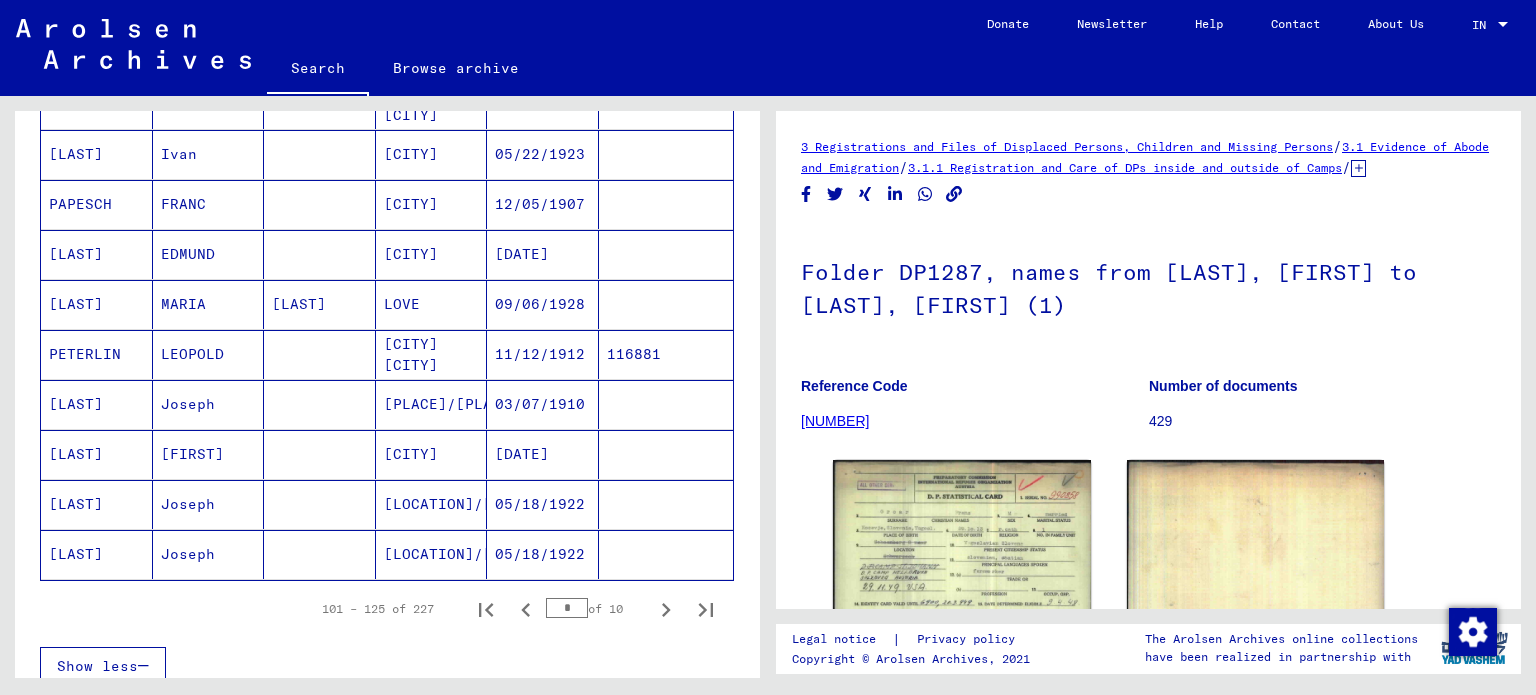 scroll, scrollTop: 1108, scrollLeft: 0, axis: vertical 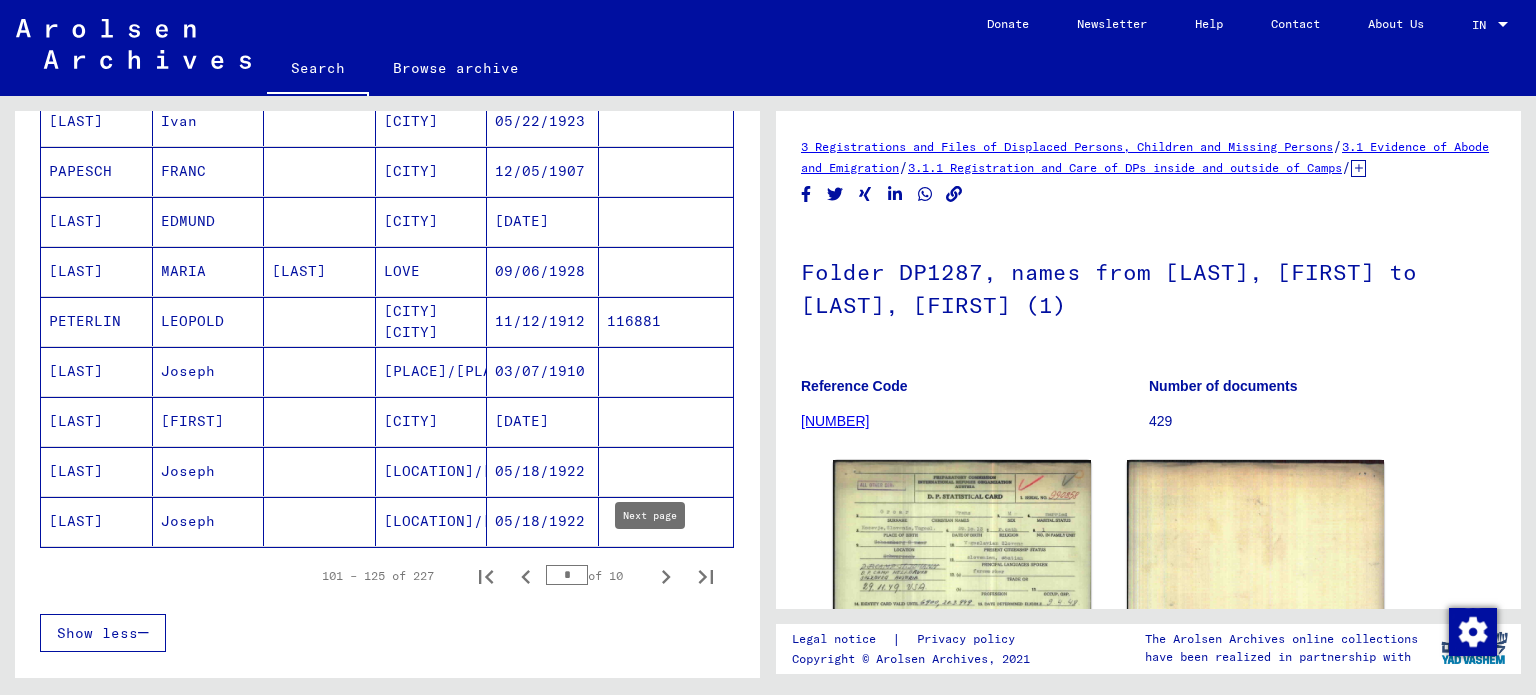 click 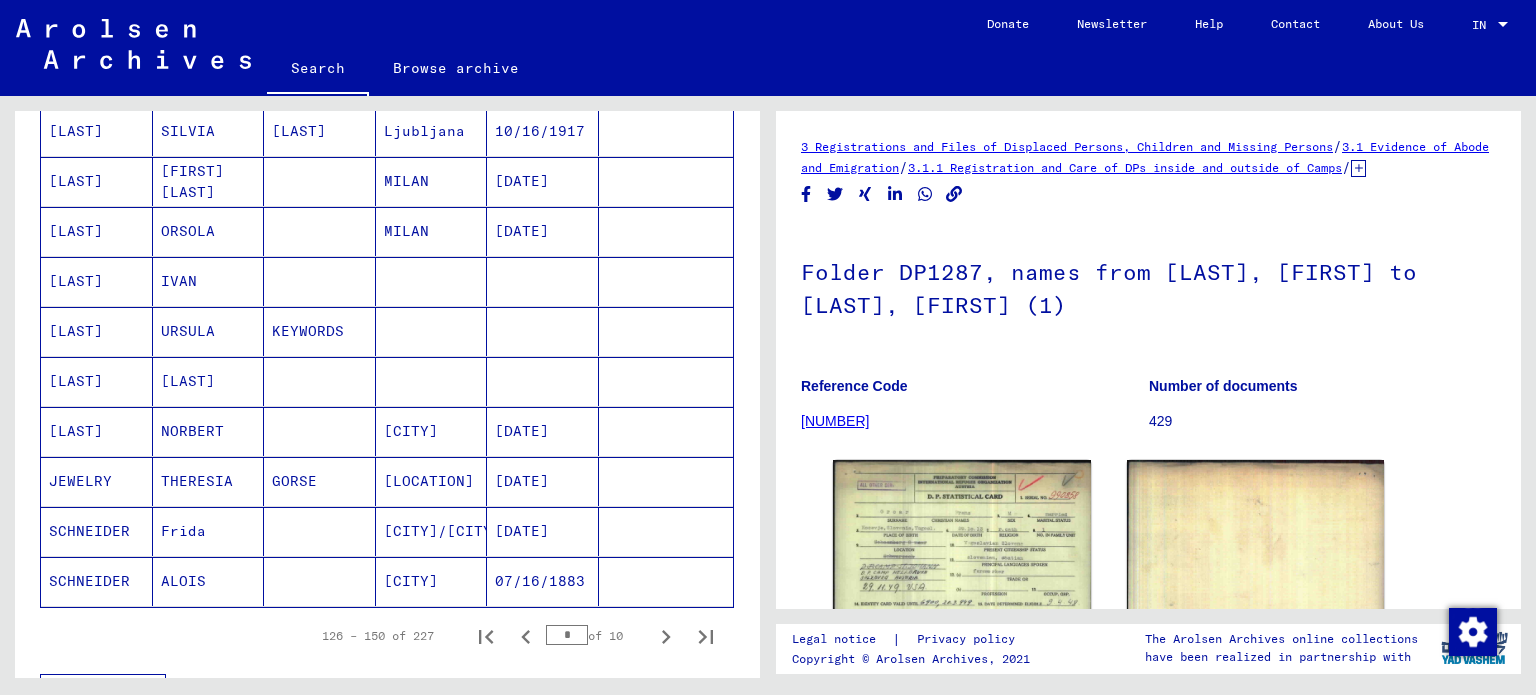 scroll, scrollTop: 1108, scrollLeft: 0, axis: vertical 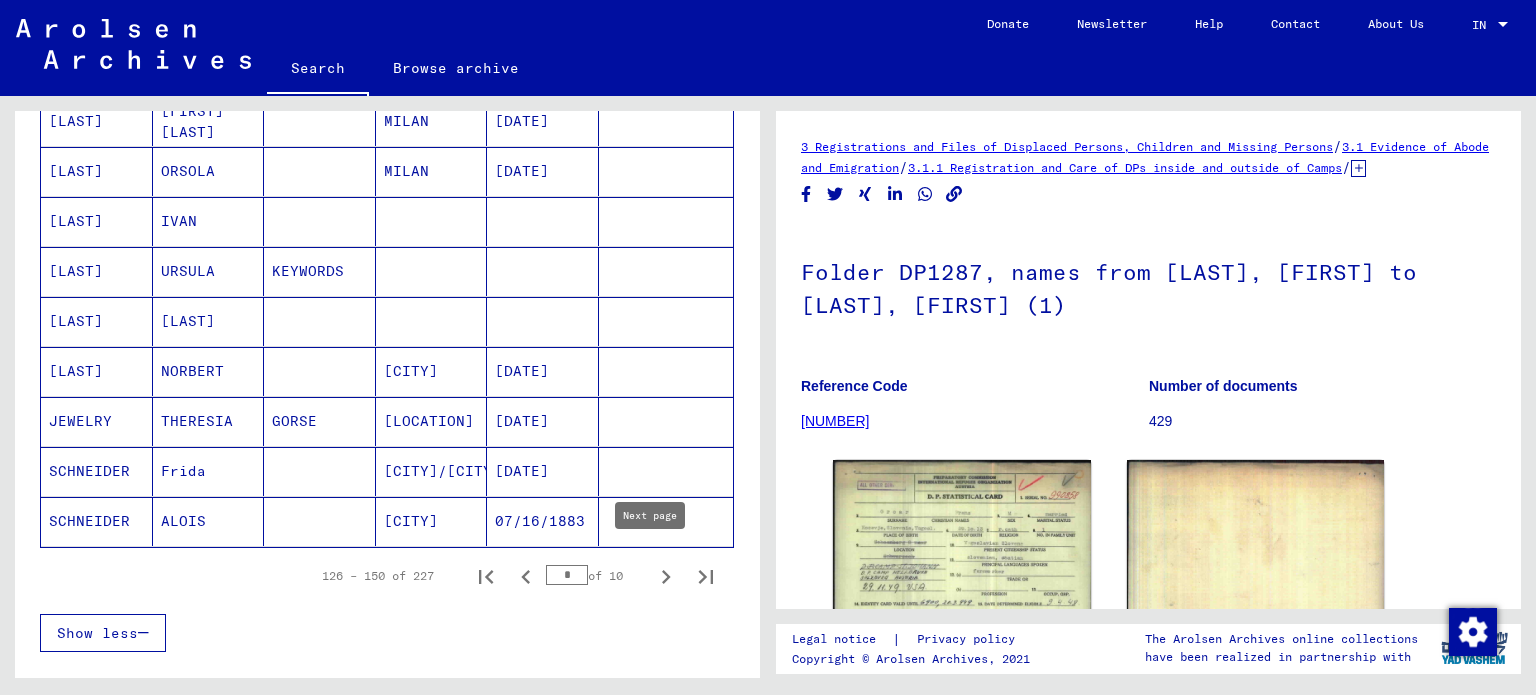 click 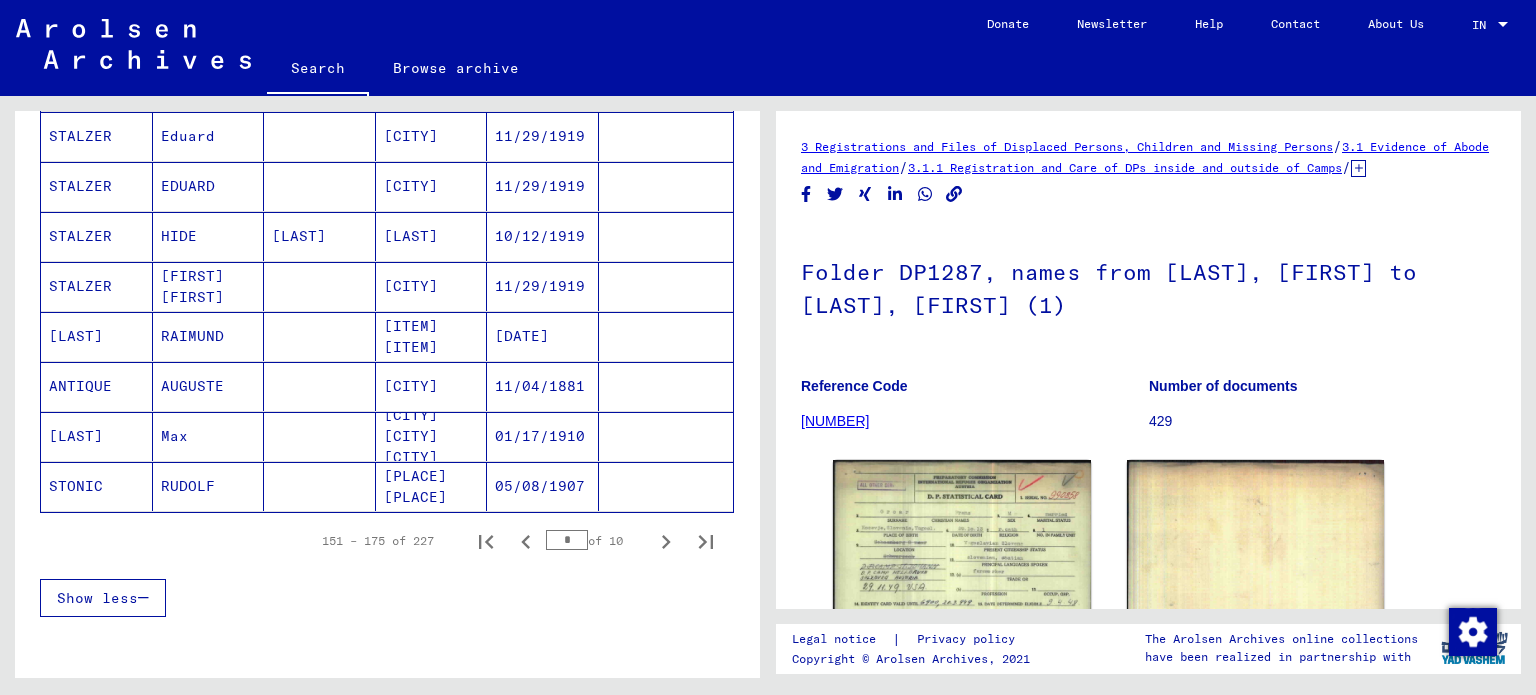 scroll, scrollTop: 1308, scrollLeft: 0, axis: vertical 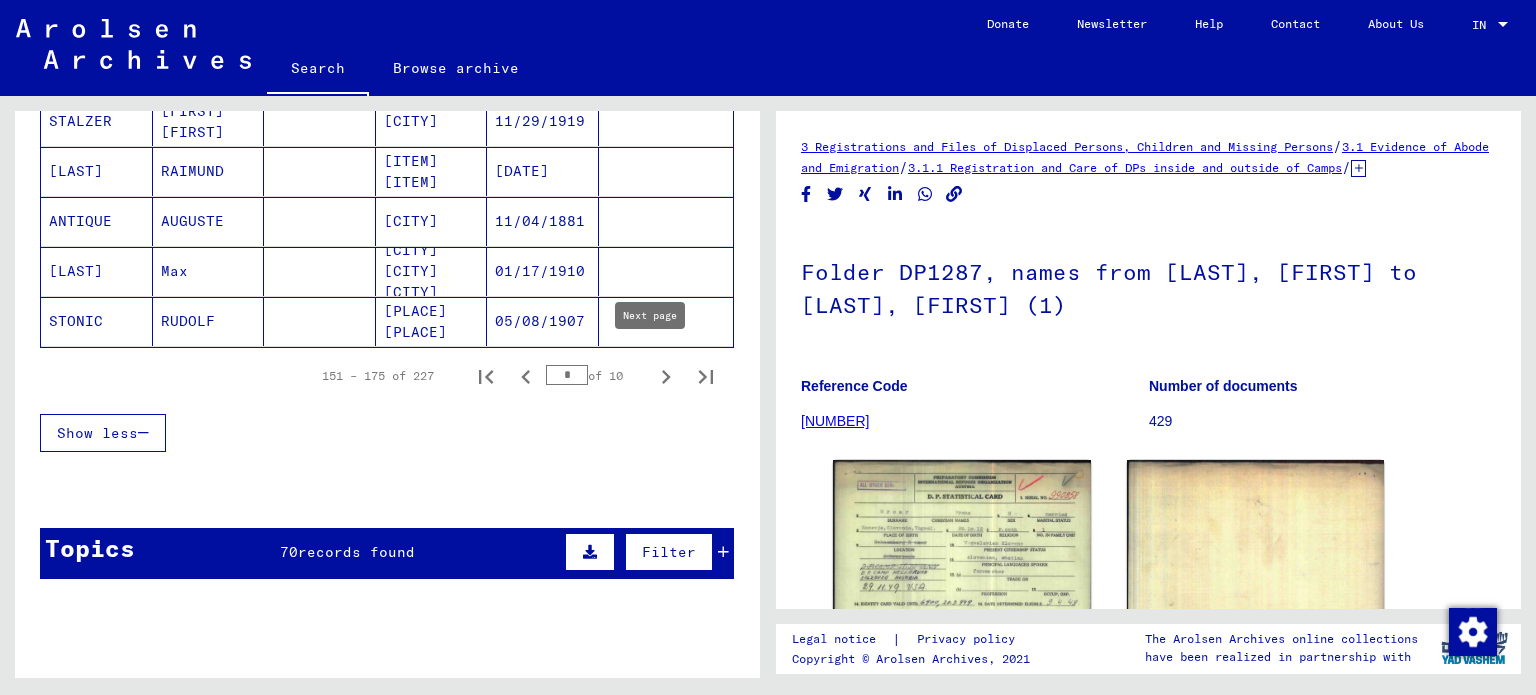 click 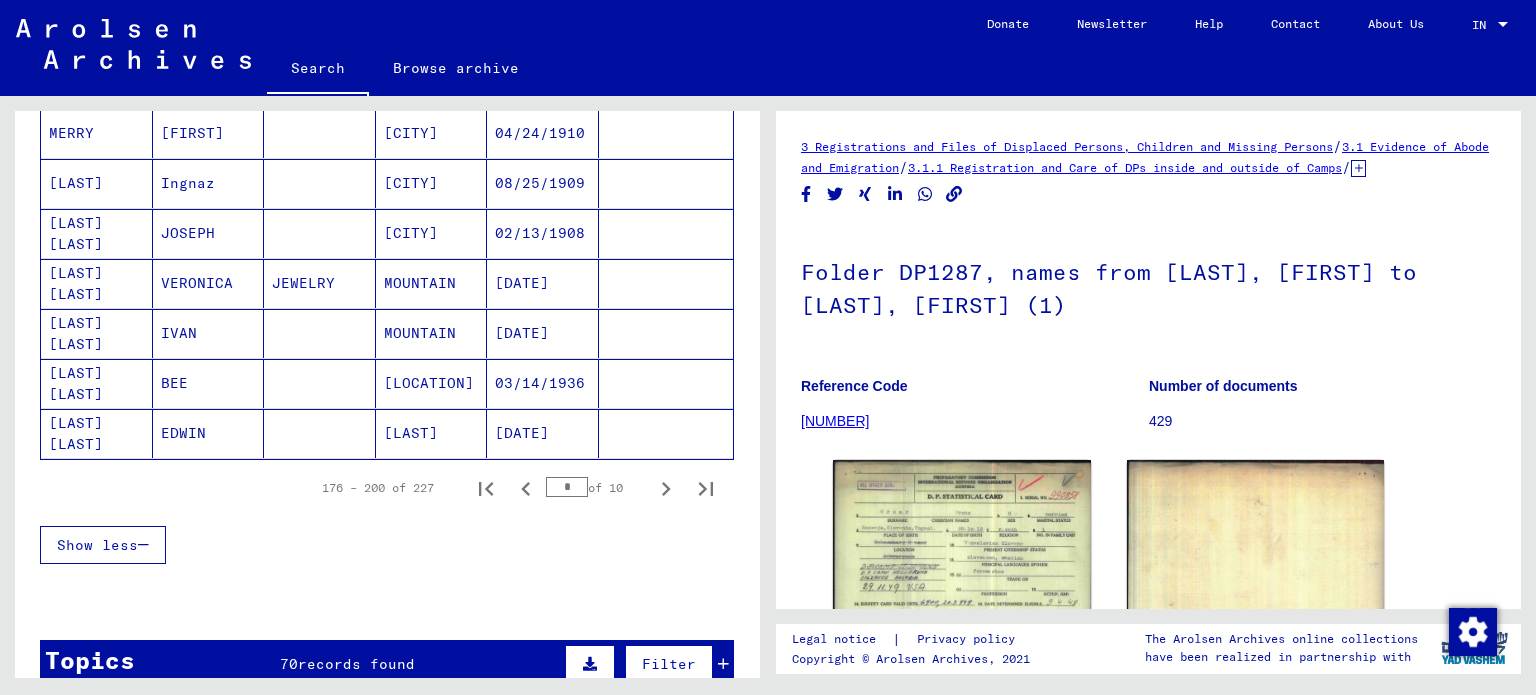 scroll, scrollTop: 1308, scrollLeft: 0, axis: vertical 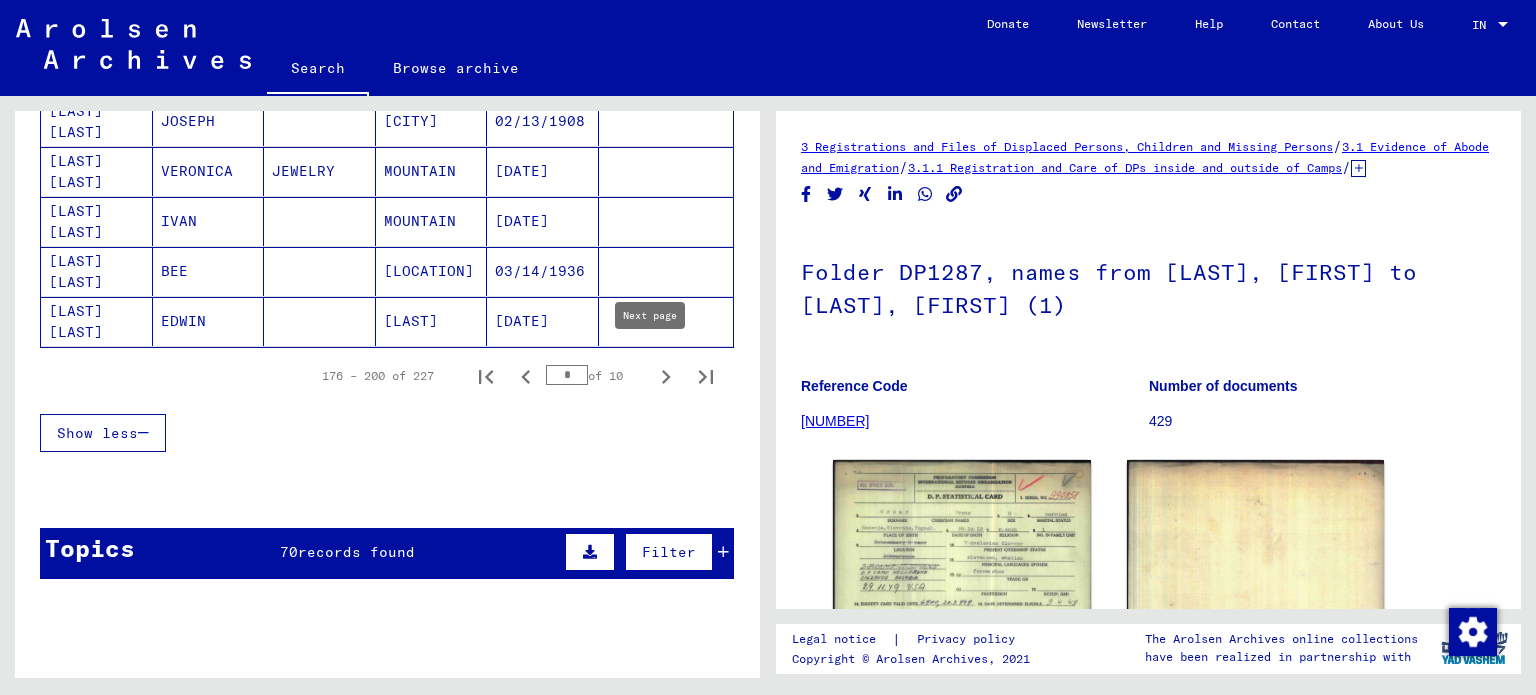 click 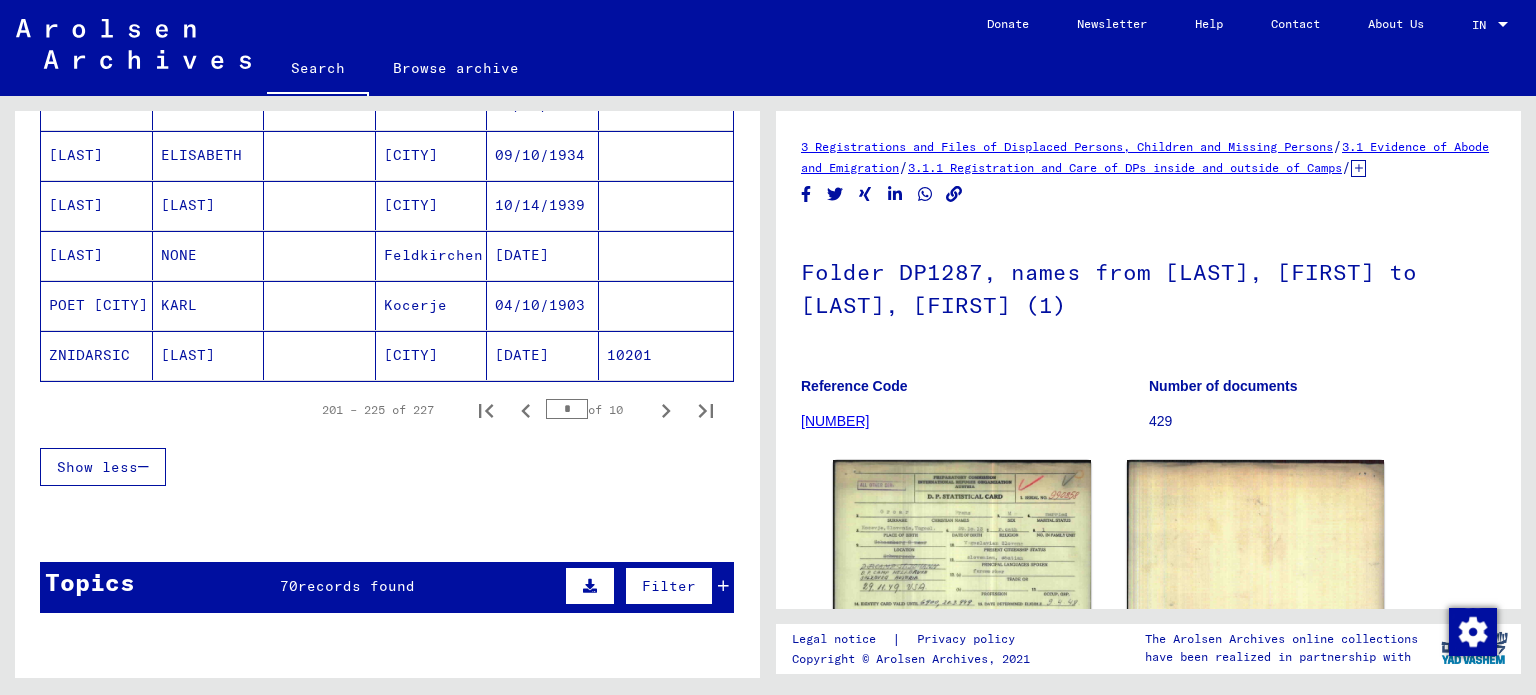 scroll, scrollTop: 1408, scrollLeft: 0, axis: vertical 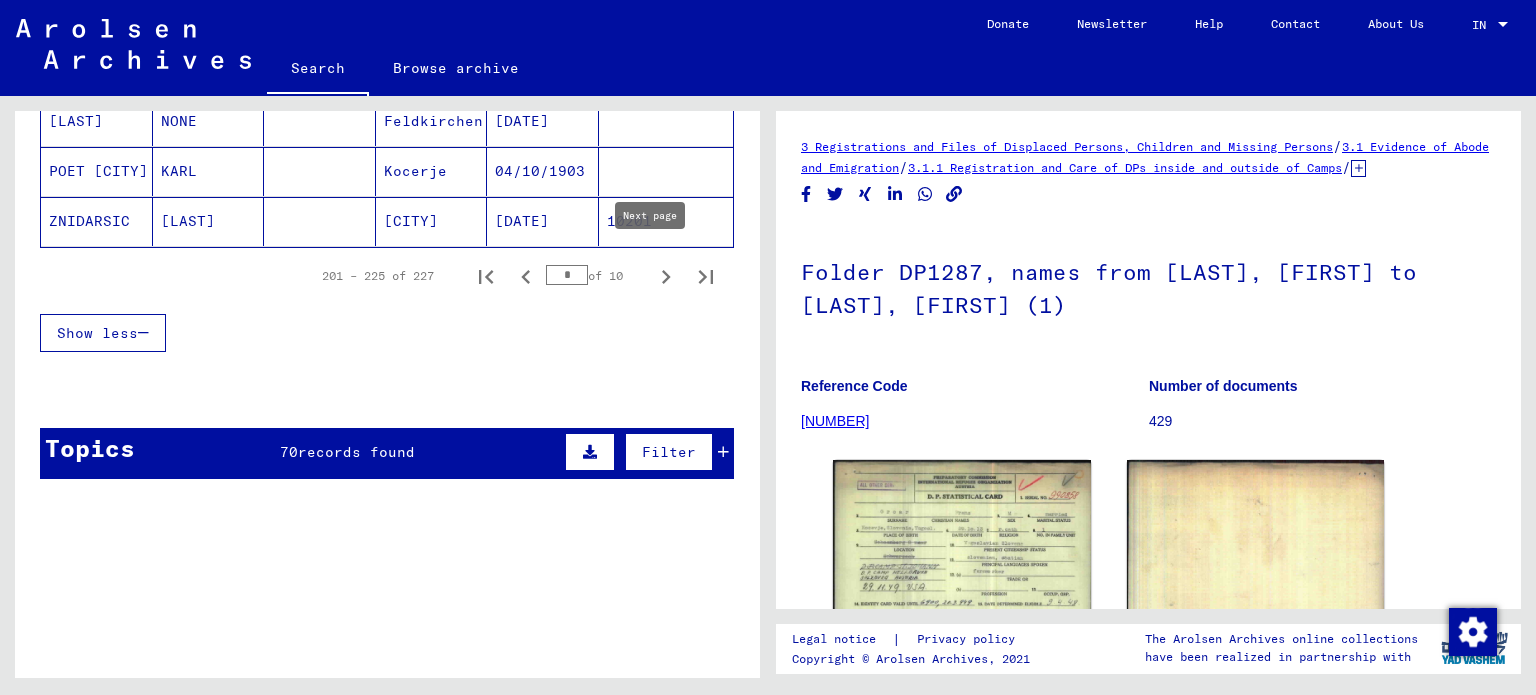 click 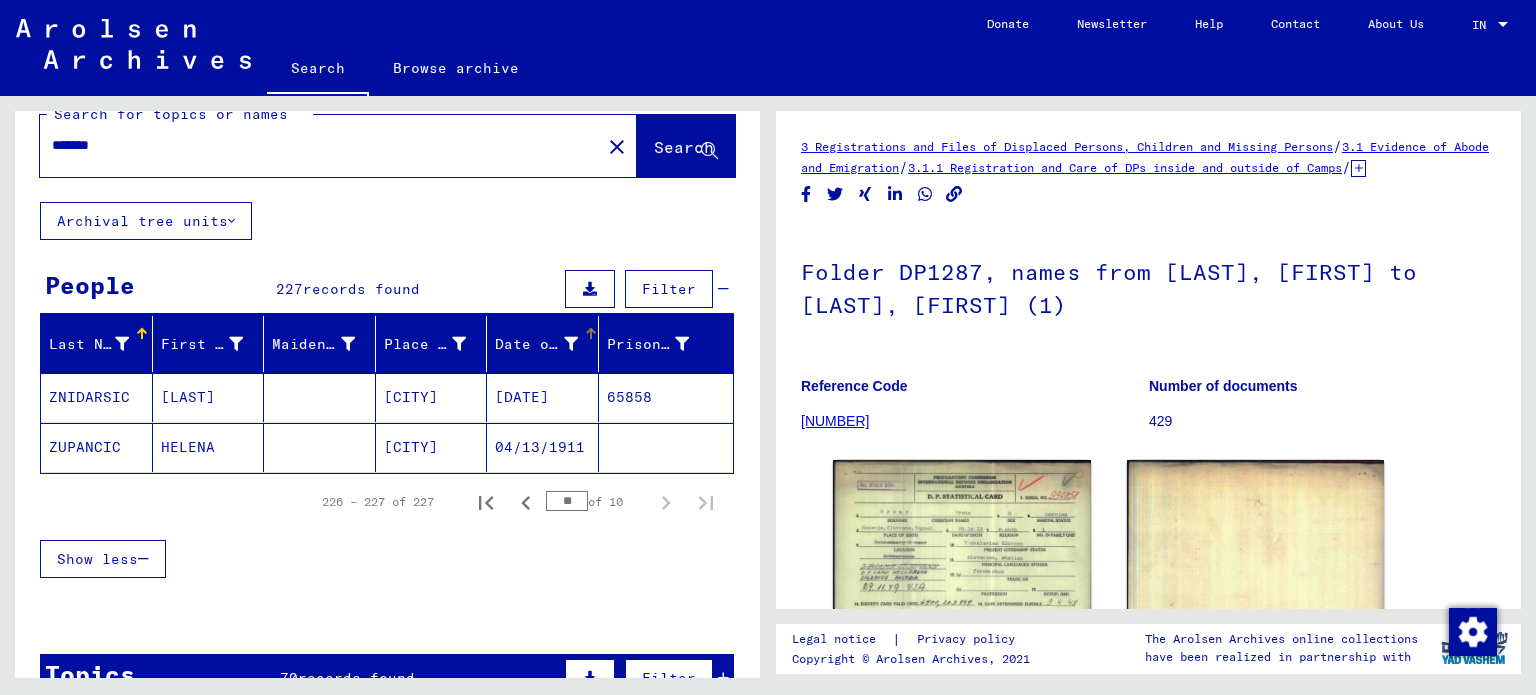 scroll, scrollTop: 0, scrollLeft: 0, axis: both 